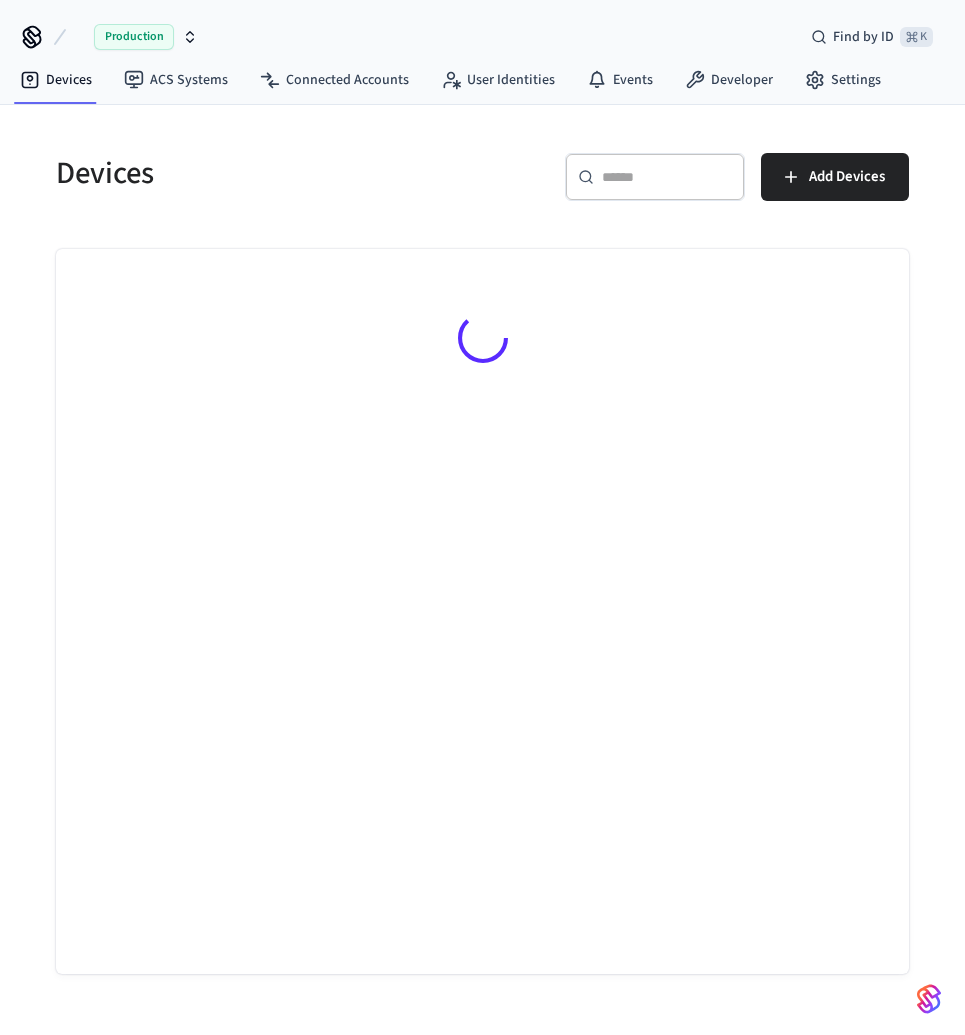 scroll, scrollTop: 0, scrollLeft: 0, axis: both 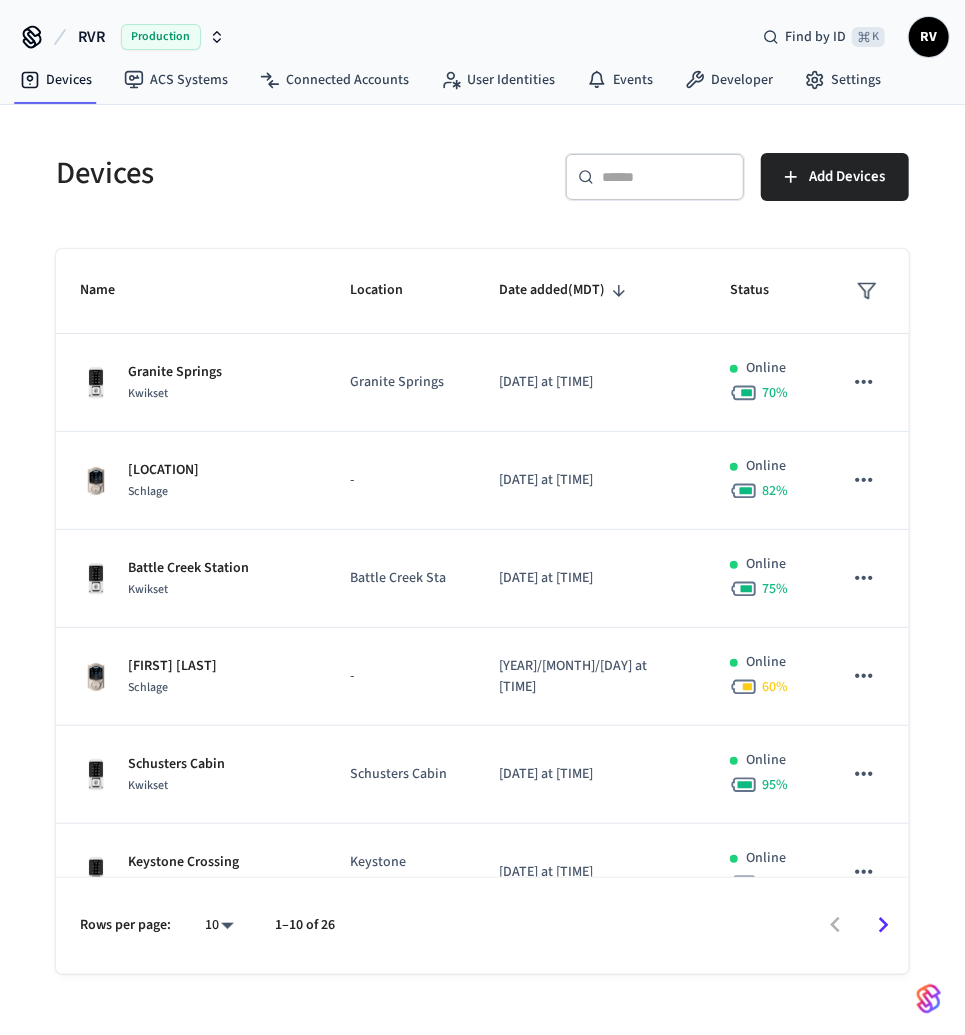 click on "​ ​" at bounding box center (655, 177) 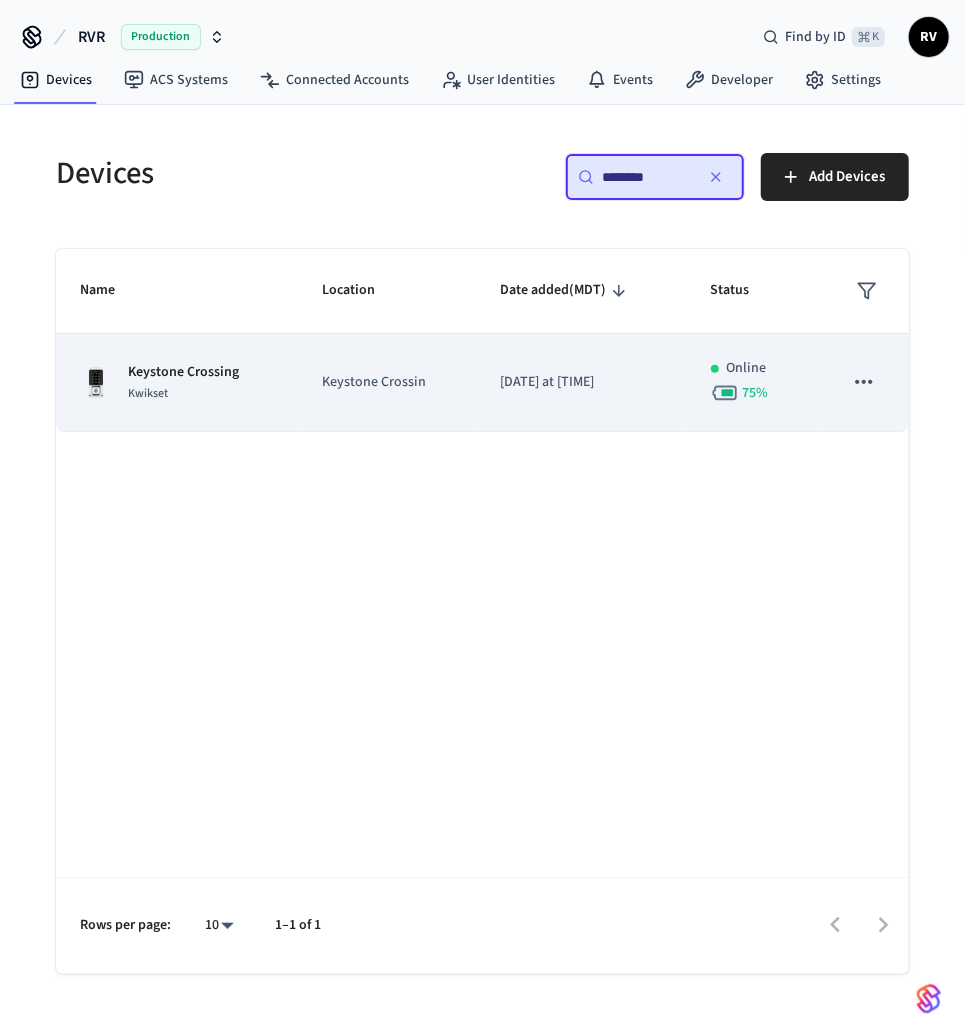 type on "********" 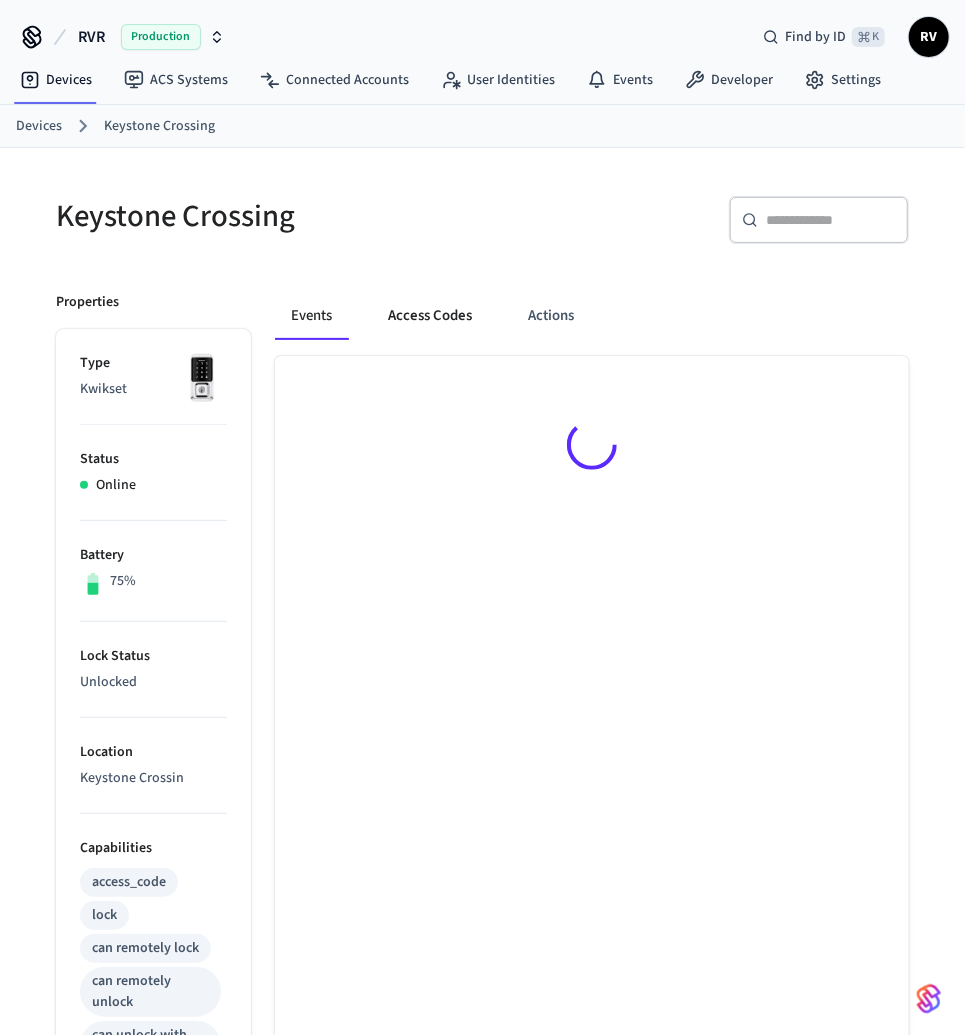 click on "Access Codes" at bounding box center (430, 316) 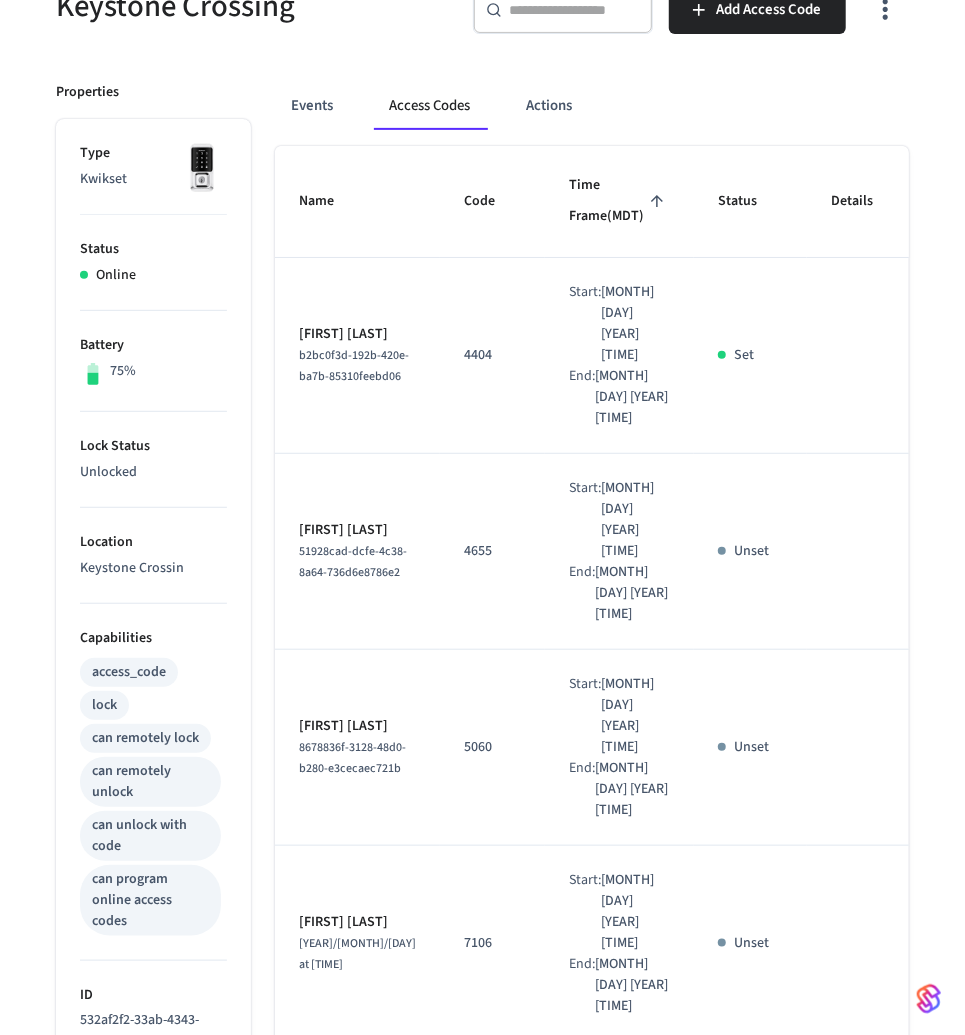 scroll, scrollTop: 0, scrollLeft: 0, axis: both 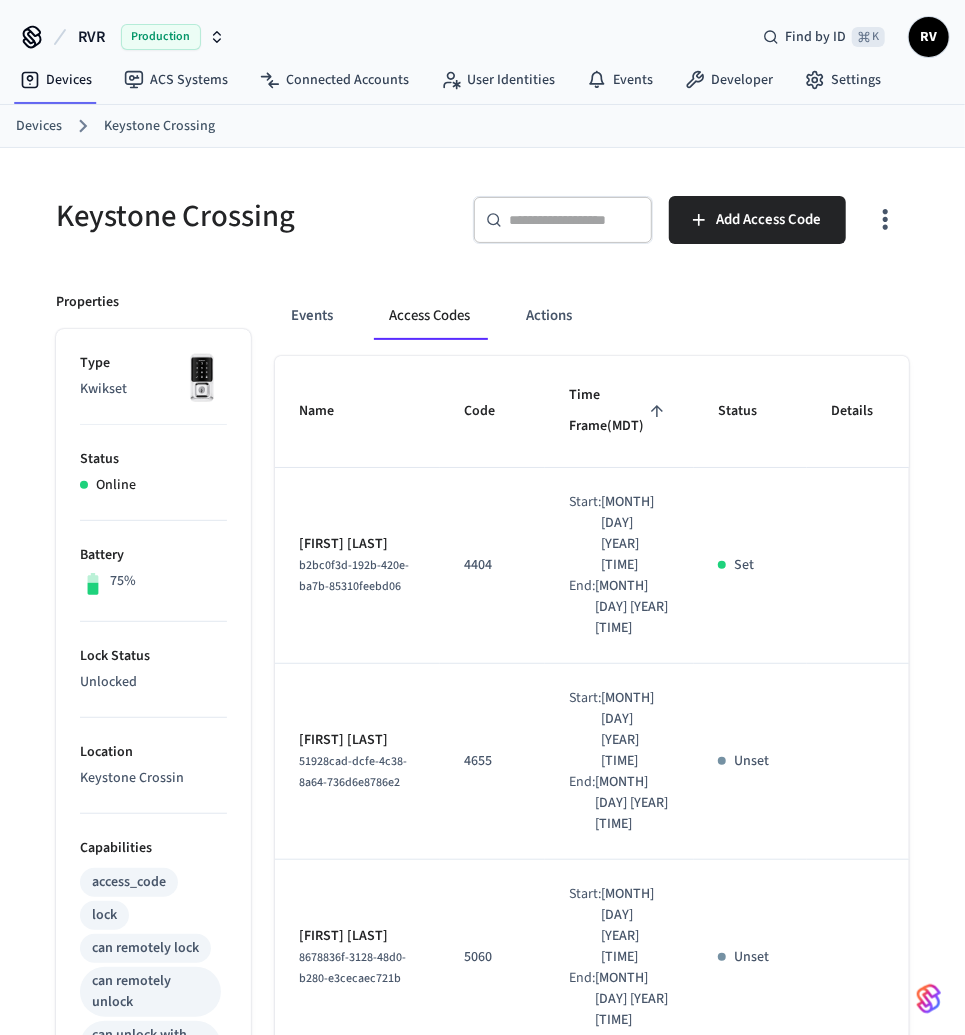 click on "Devices" at bounding box center (39, 126) 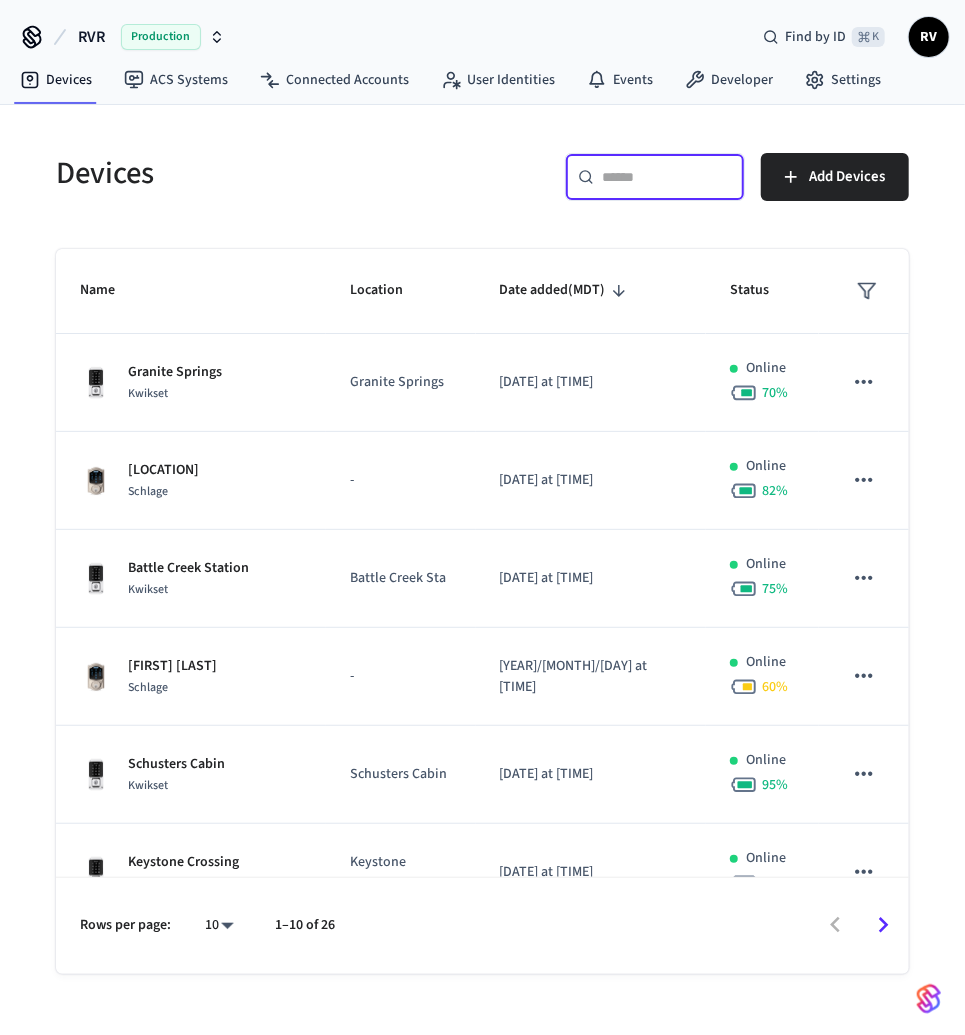 click at bounding box center [667, 177] 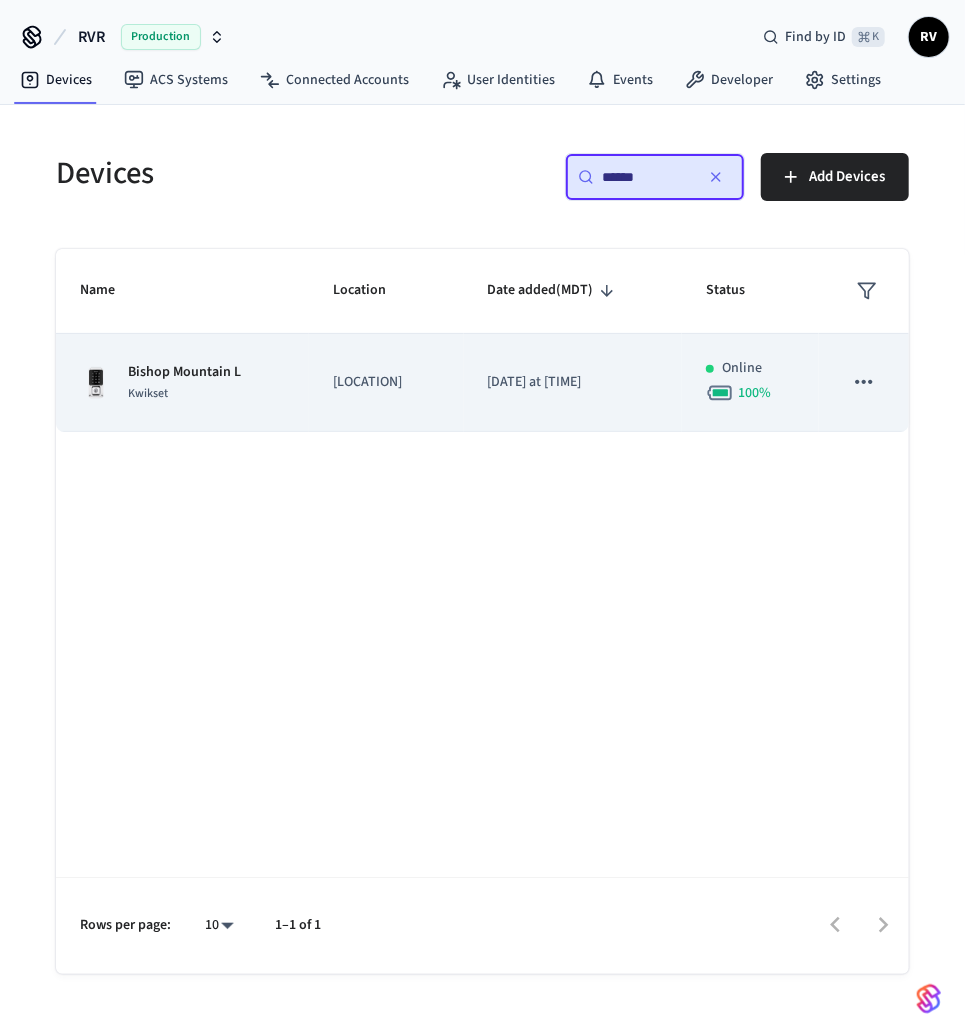 type on "******" 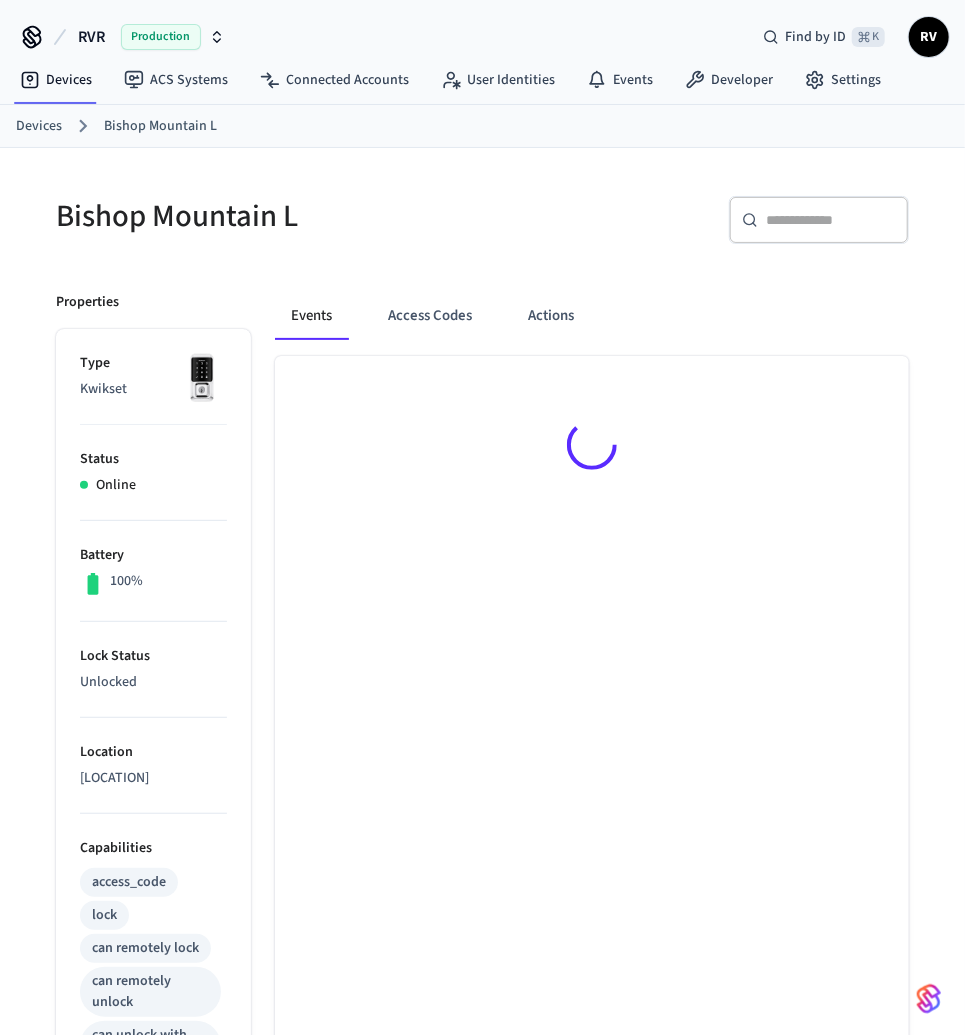 click on "Events Access Codes Actions" at bounding box center (592, 324) 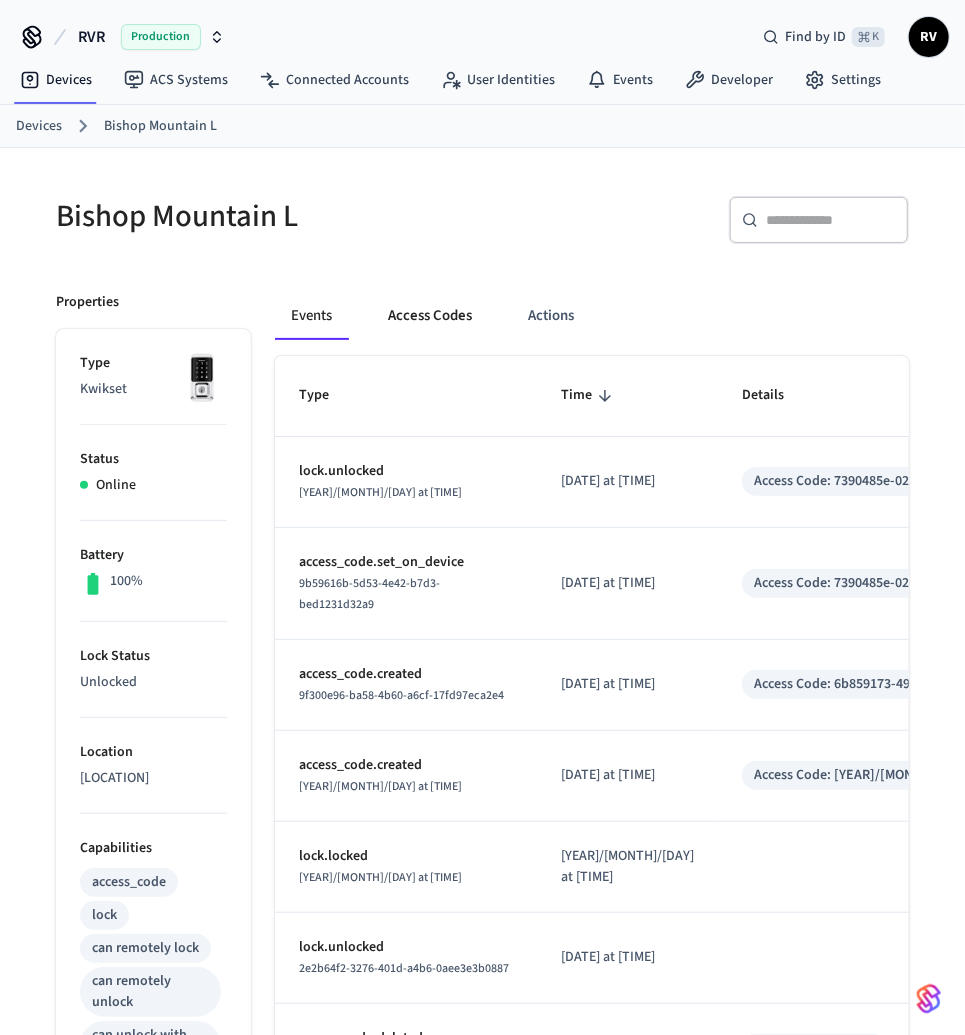 click on "Access Codes" at bounding box center [430, 316] 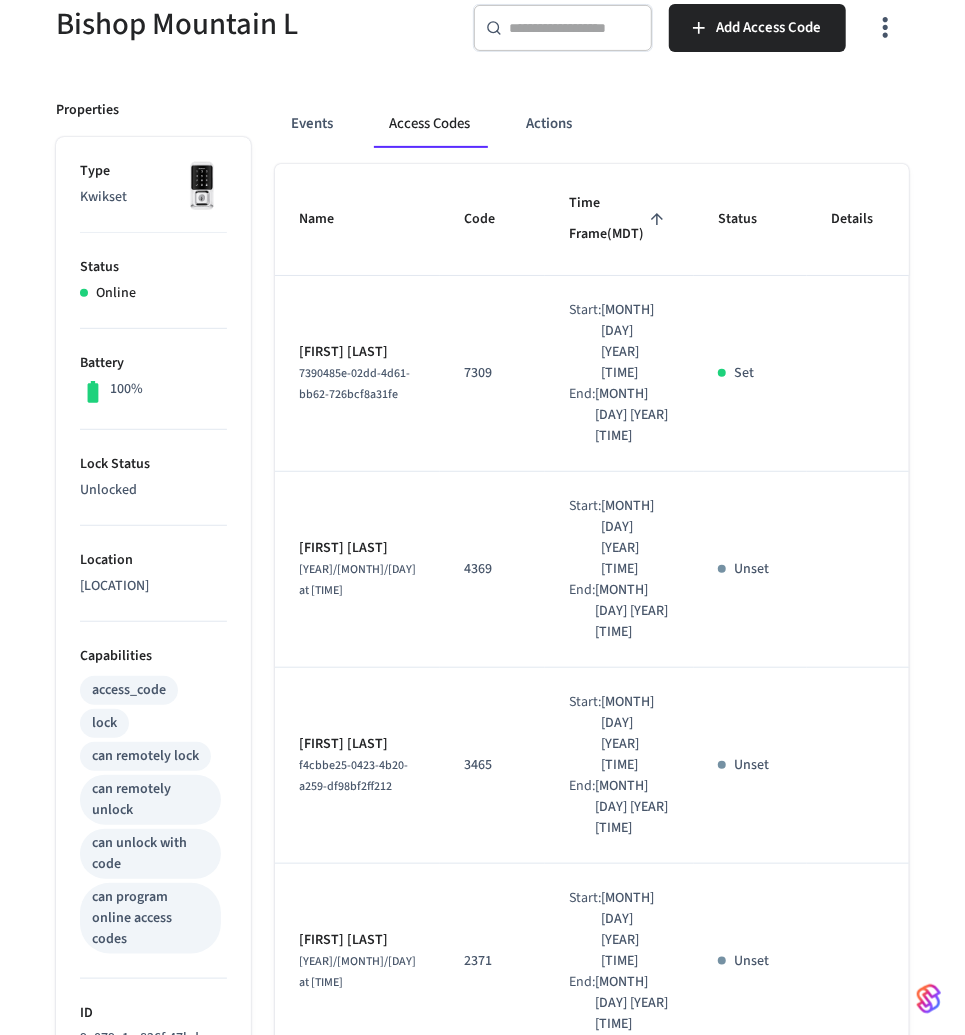 scroll, scrollTop: 104, scrollLeft: 0, axis: vertical 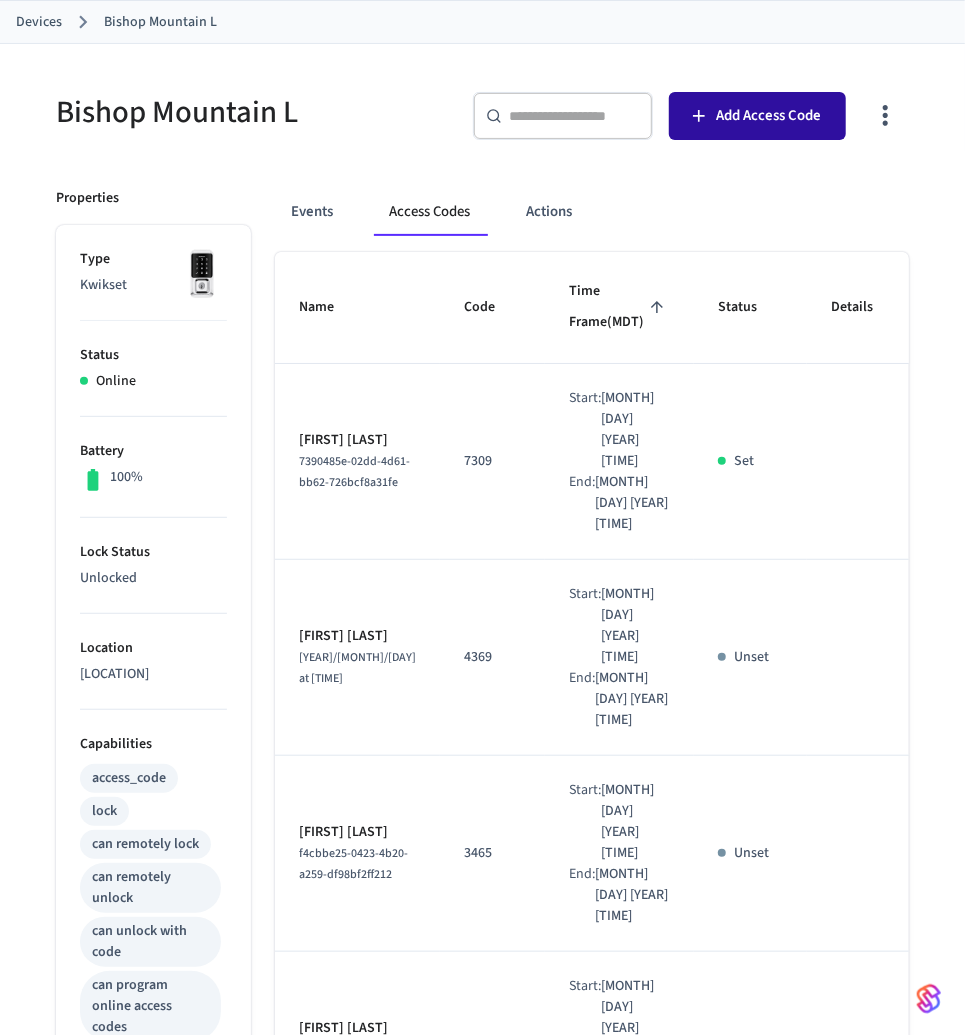 click on "Add Access Code" at bounding box center [769, 116] 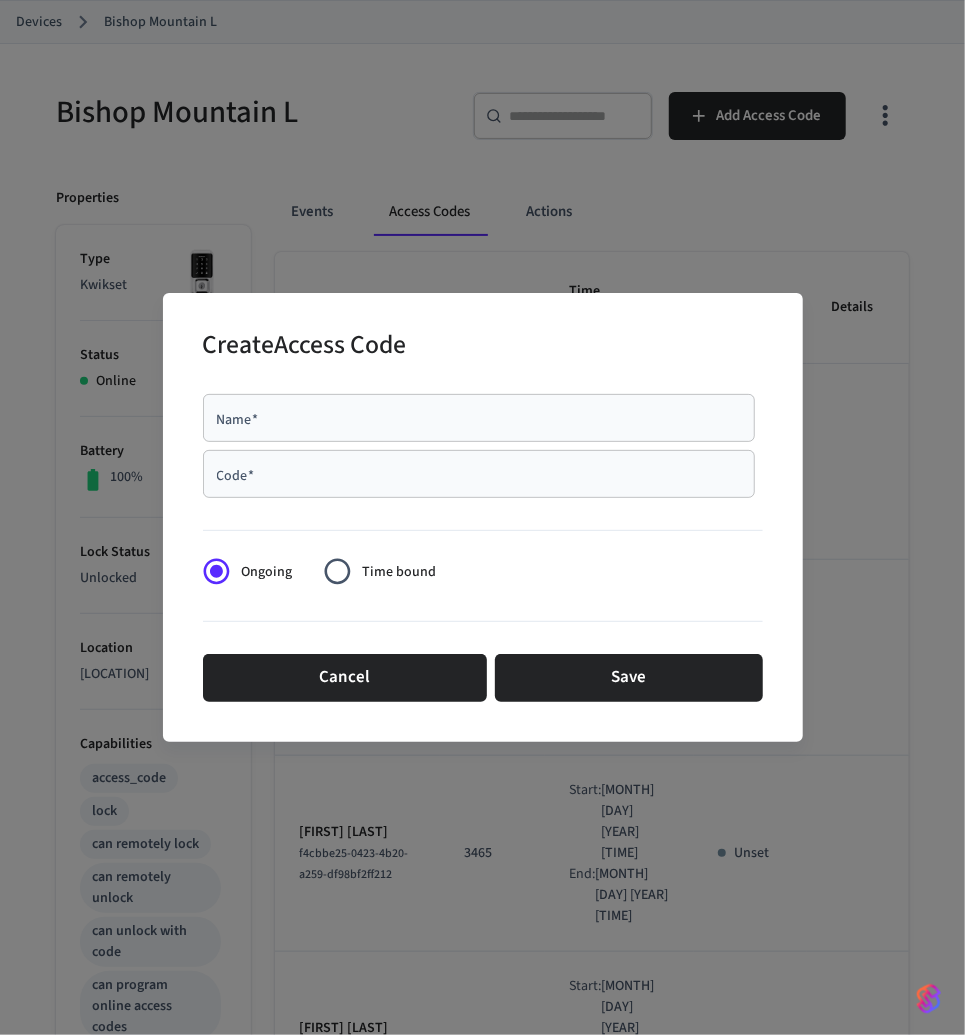 click on "Code   *" at bounding box center [479, 474] 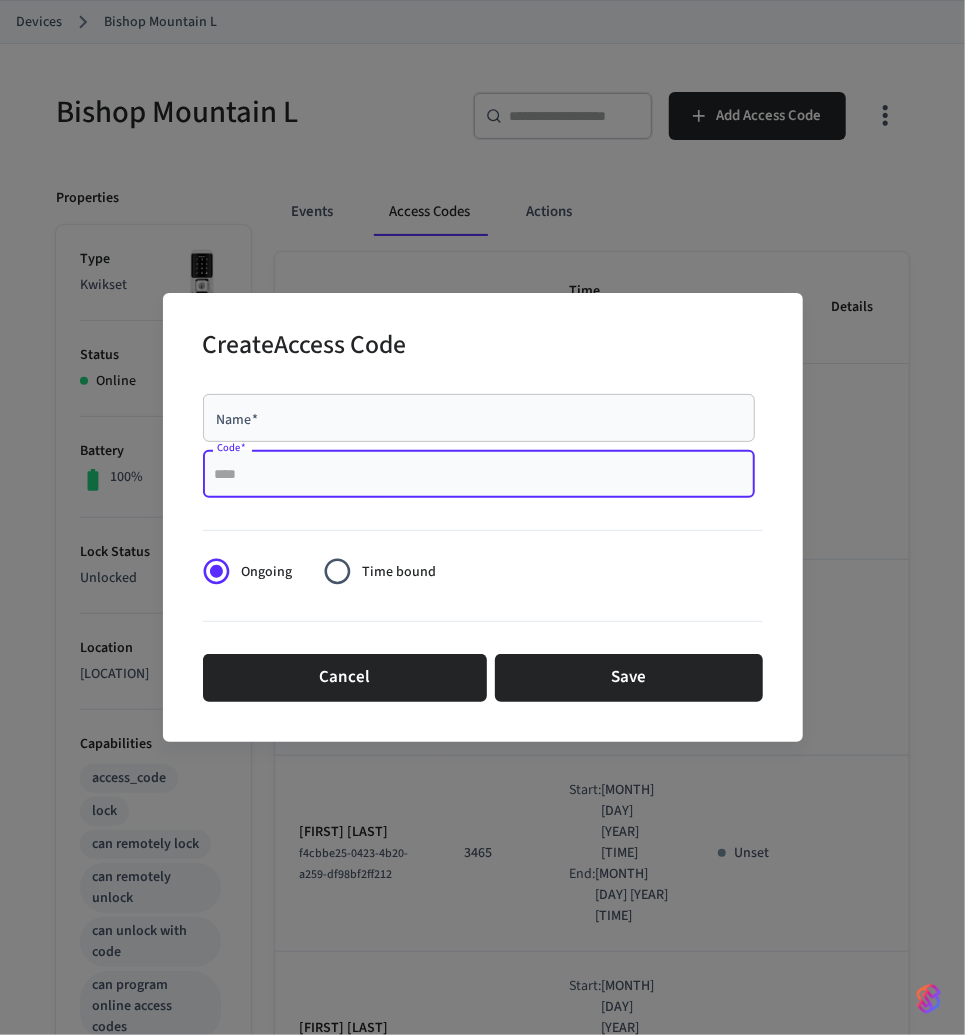 paste on "*****" 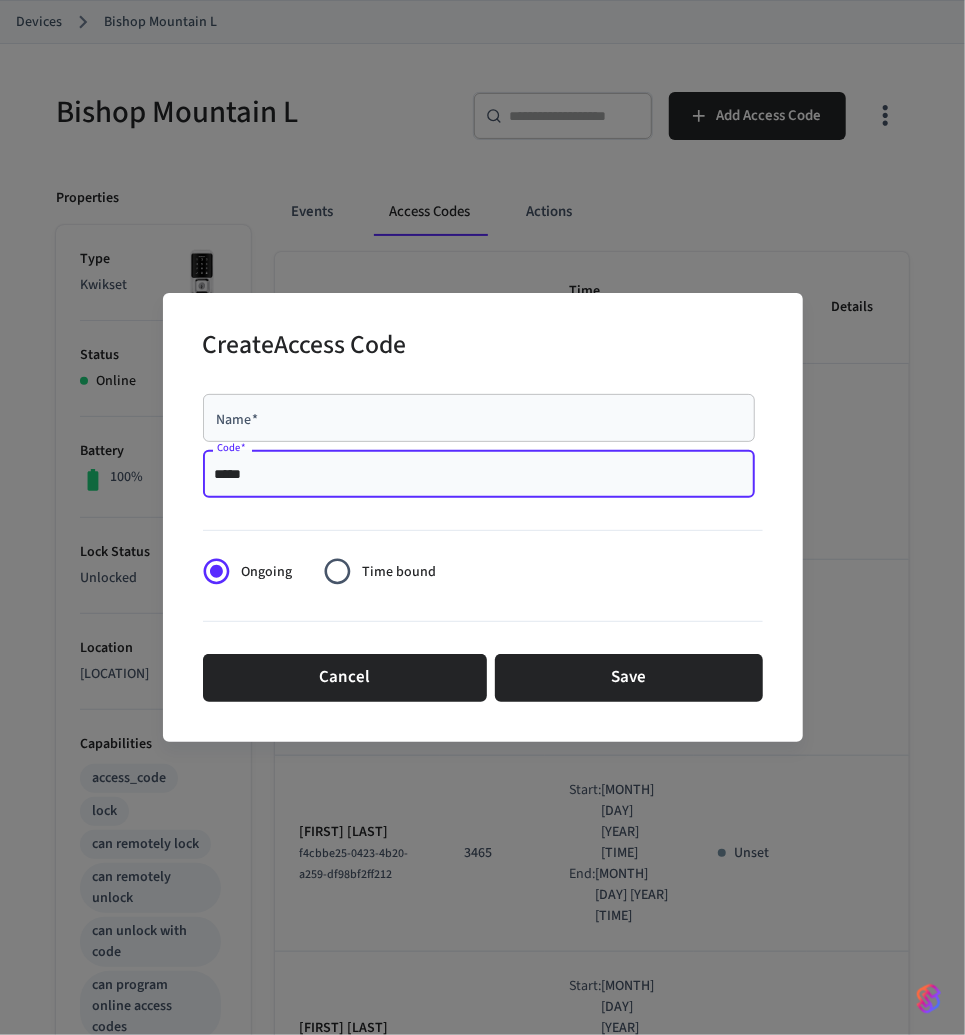type on "*****" 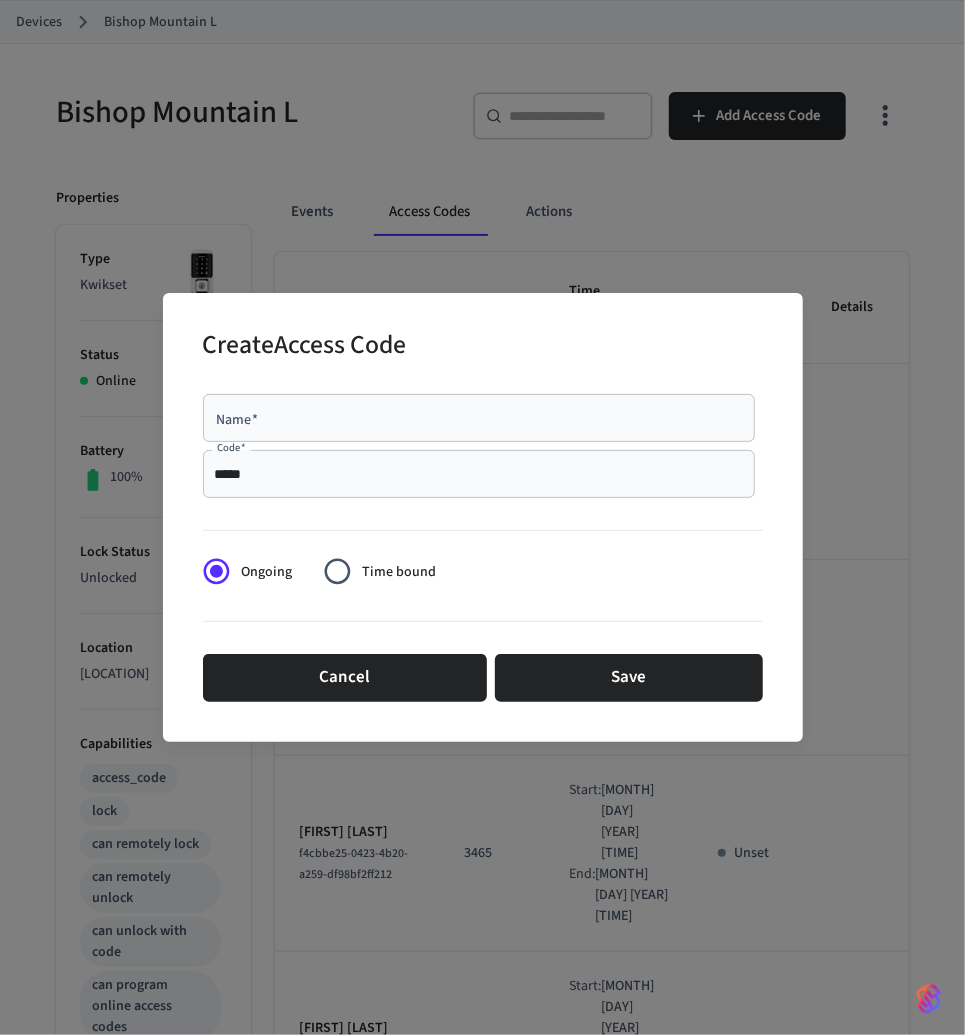 click on "Name   *" at bounding box center [479, 418] 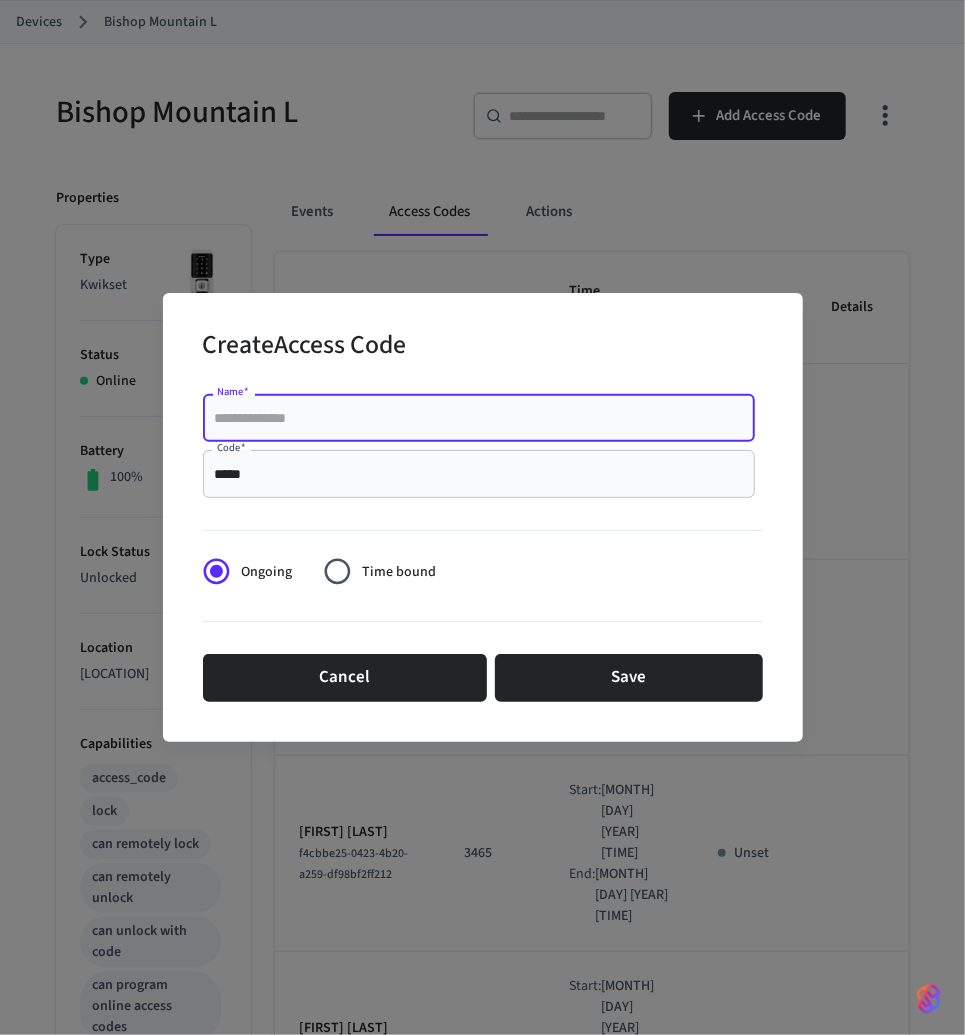 paste on "******" 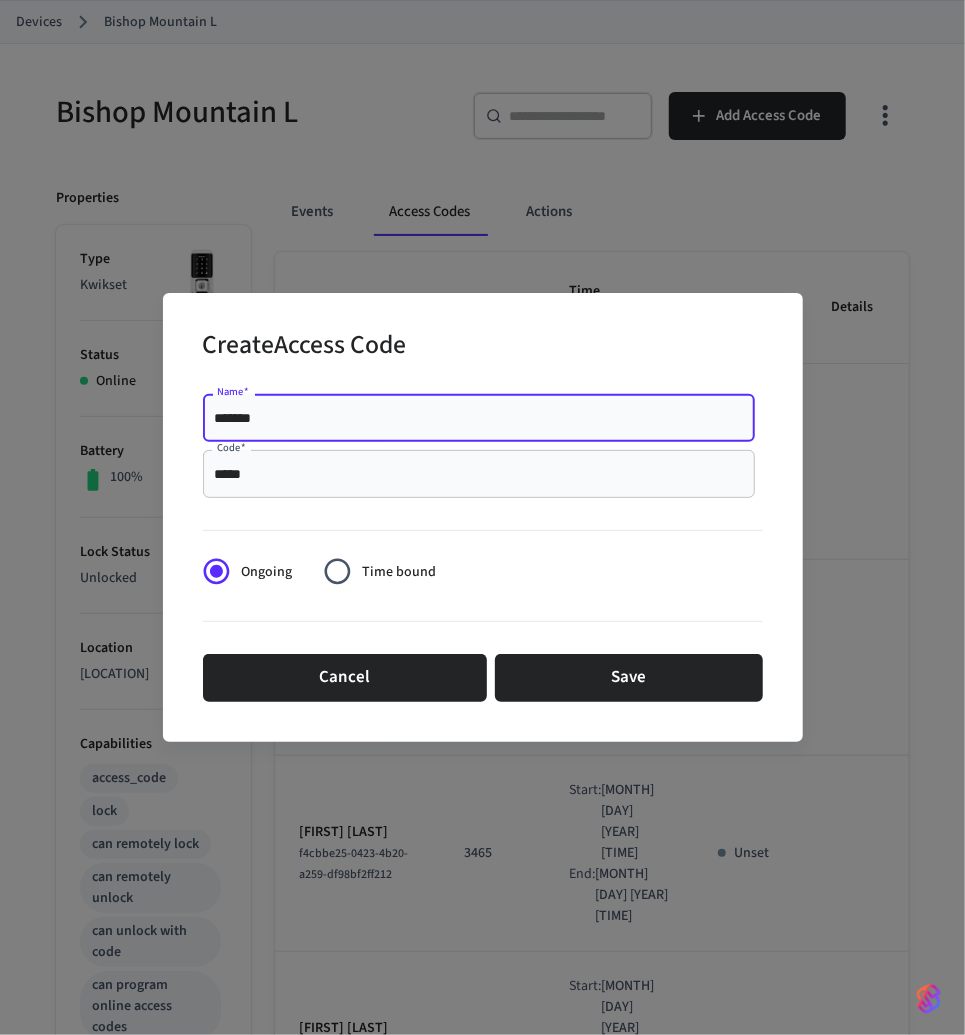 click on "******" at bounding box center [479, 418] 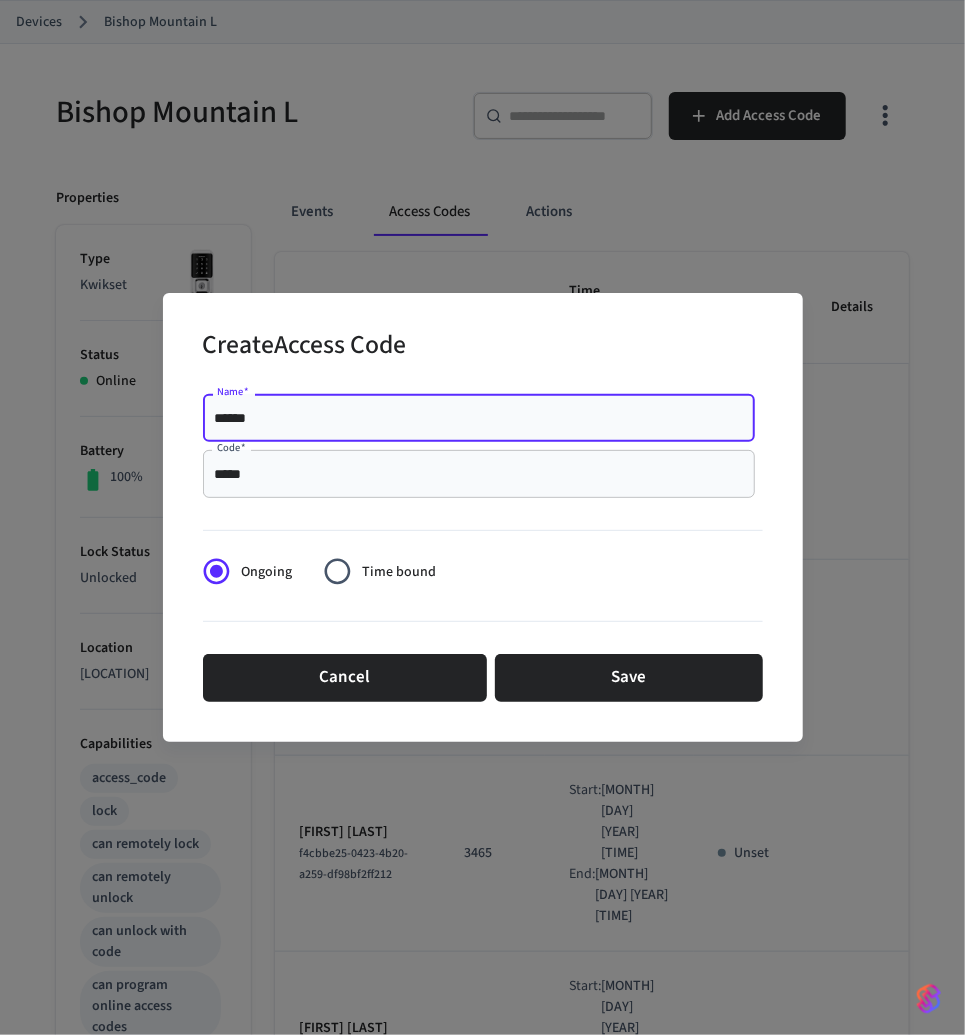 type on "******" 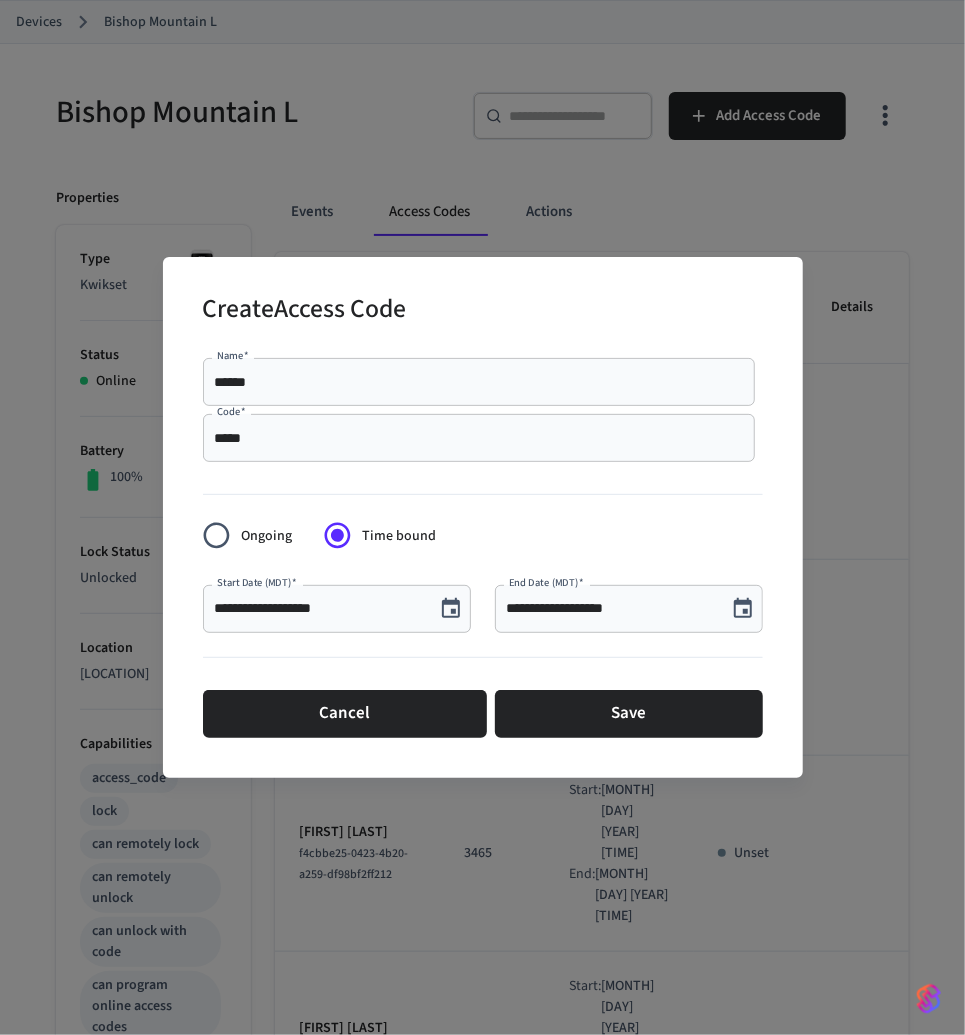 click 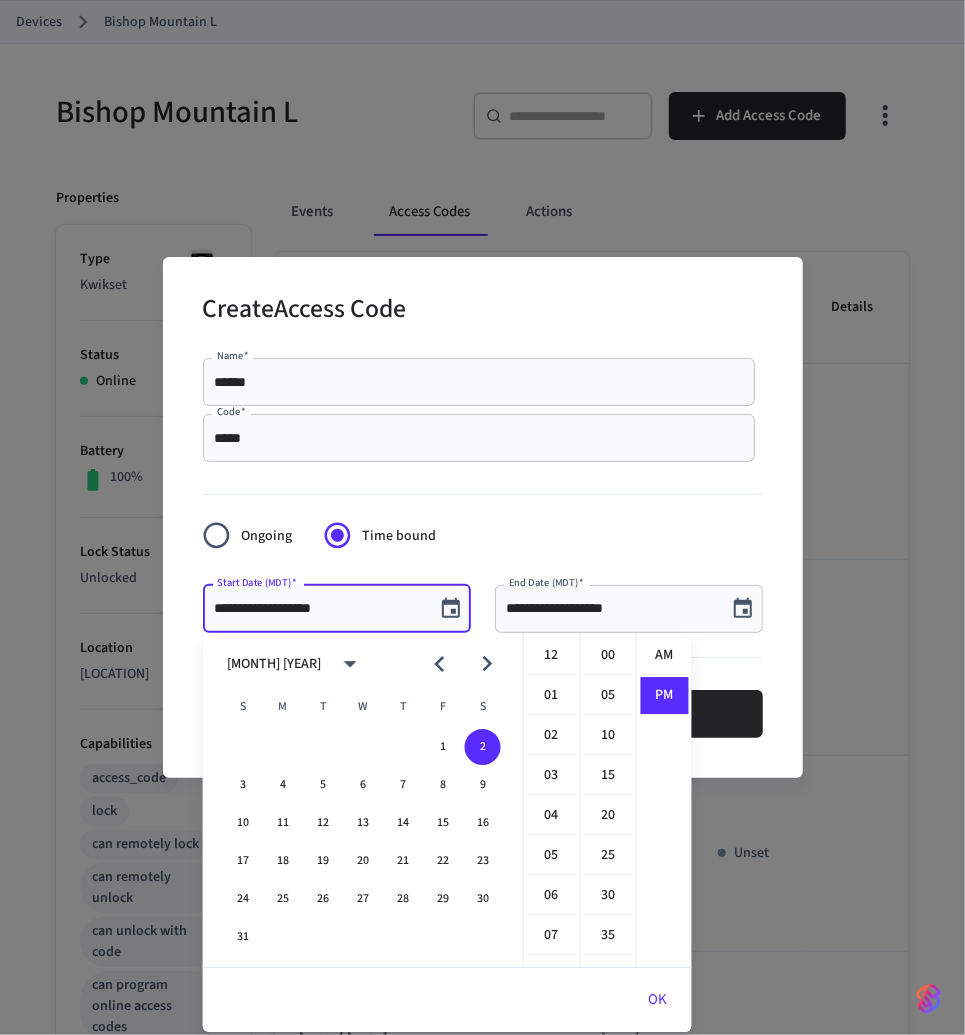 scroll, scrollTop: 397, scrollLeft: 0, axis: vertical 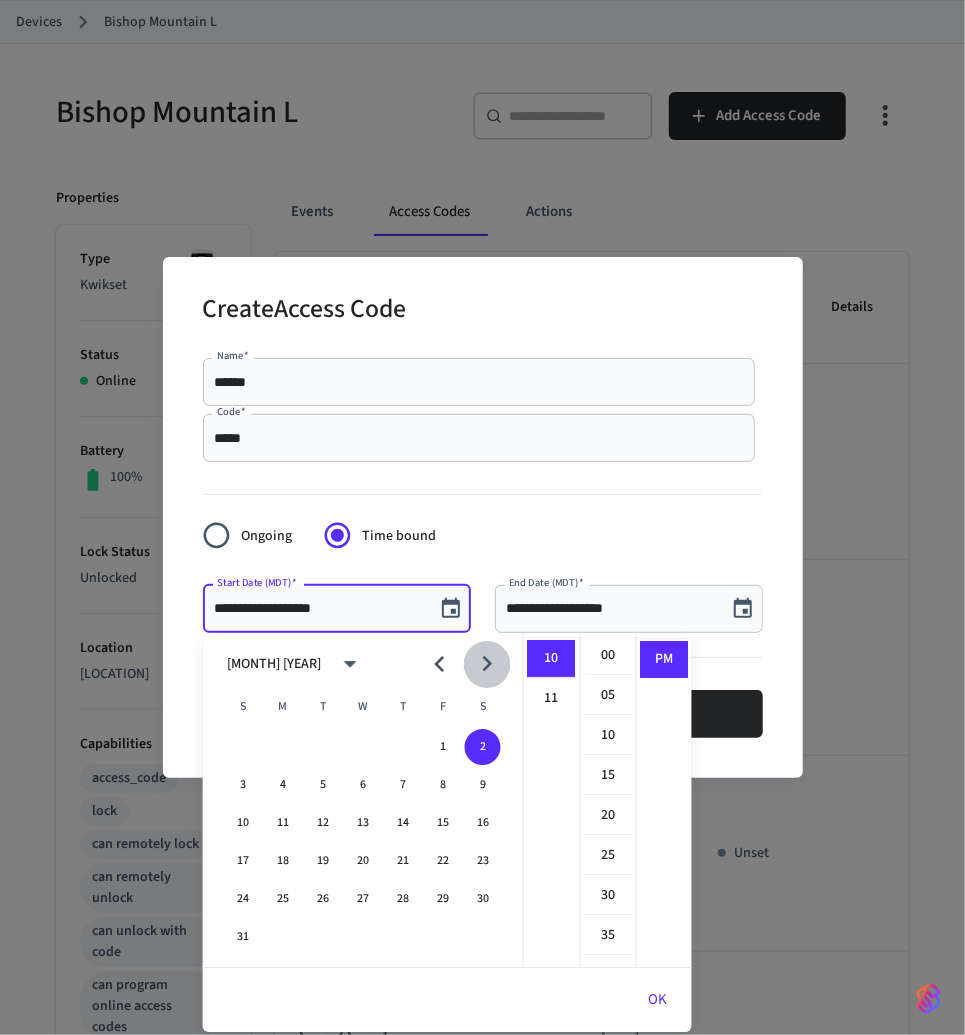 click 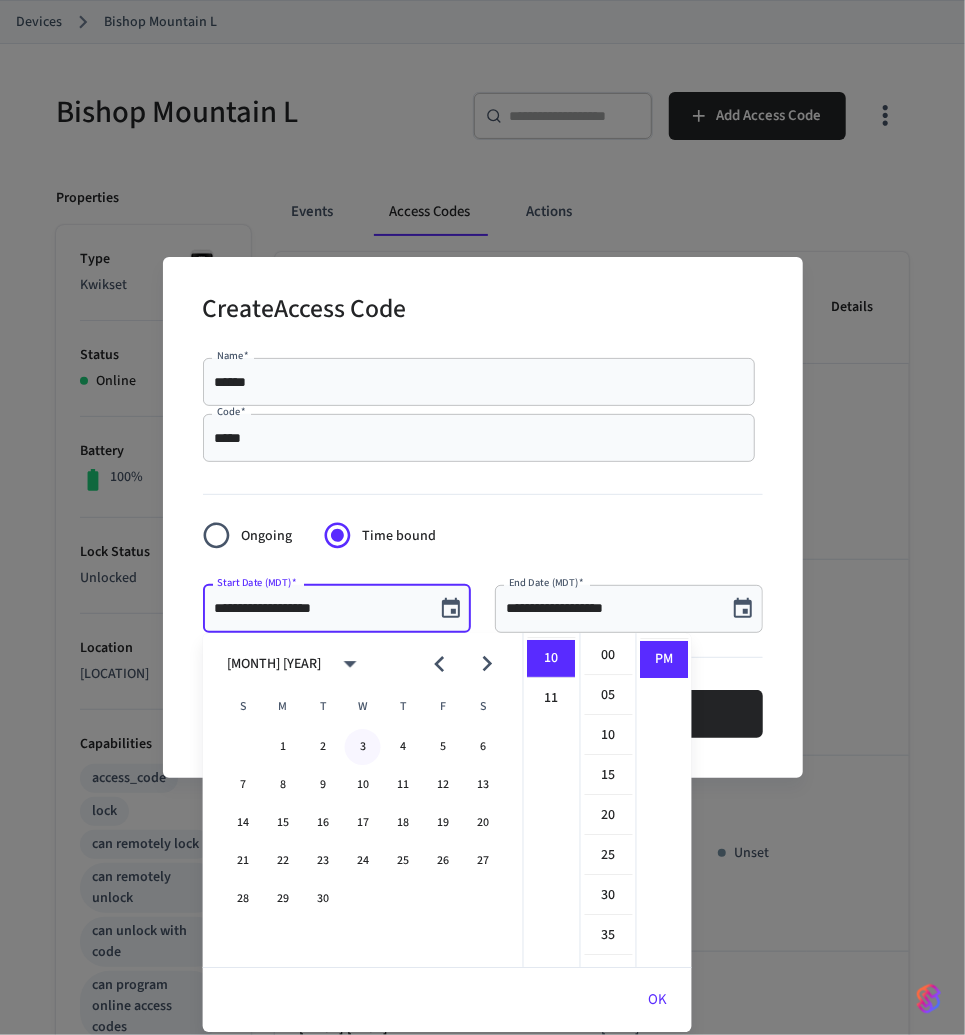 click on "3" at bounding box center (363, 747) 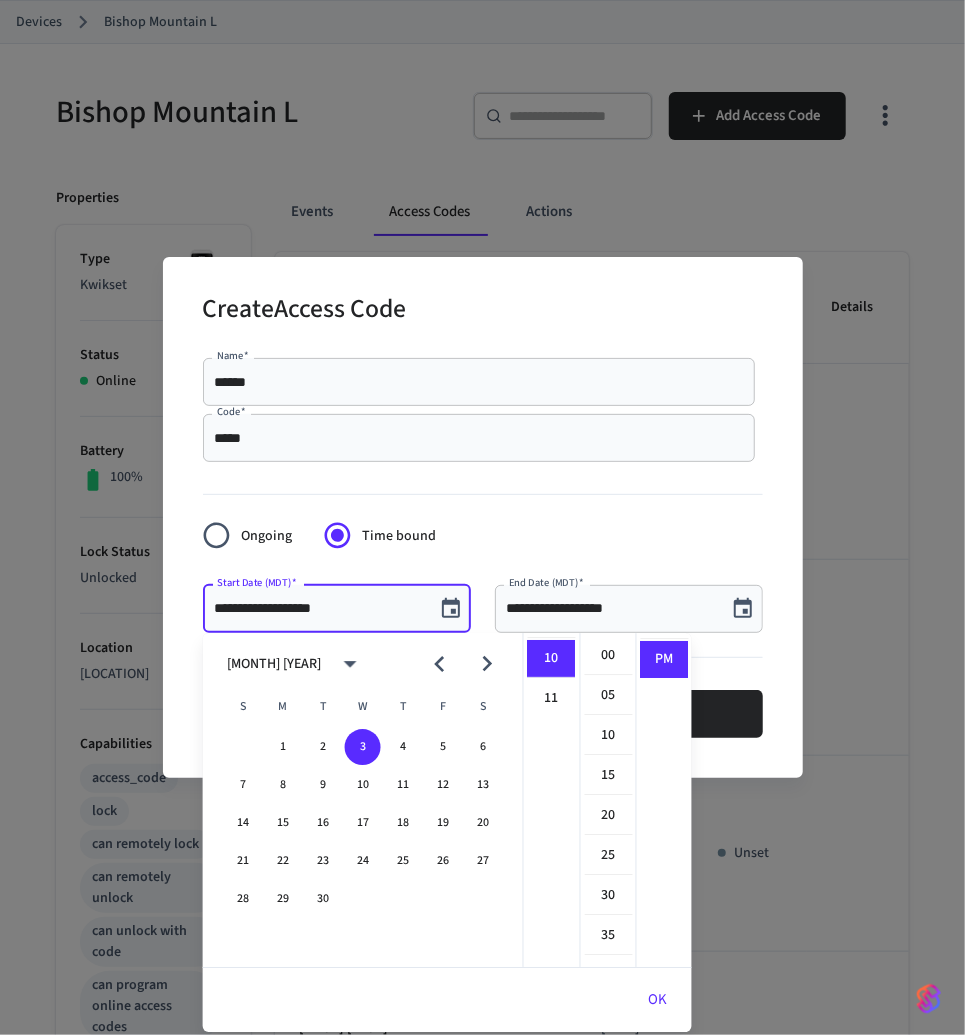 scroll, scrollTop: 0, scrollLeft: 0, axis: both 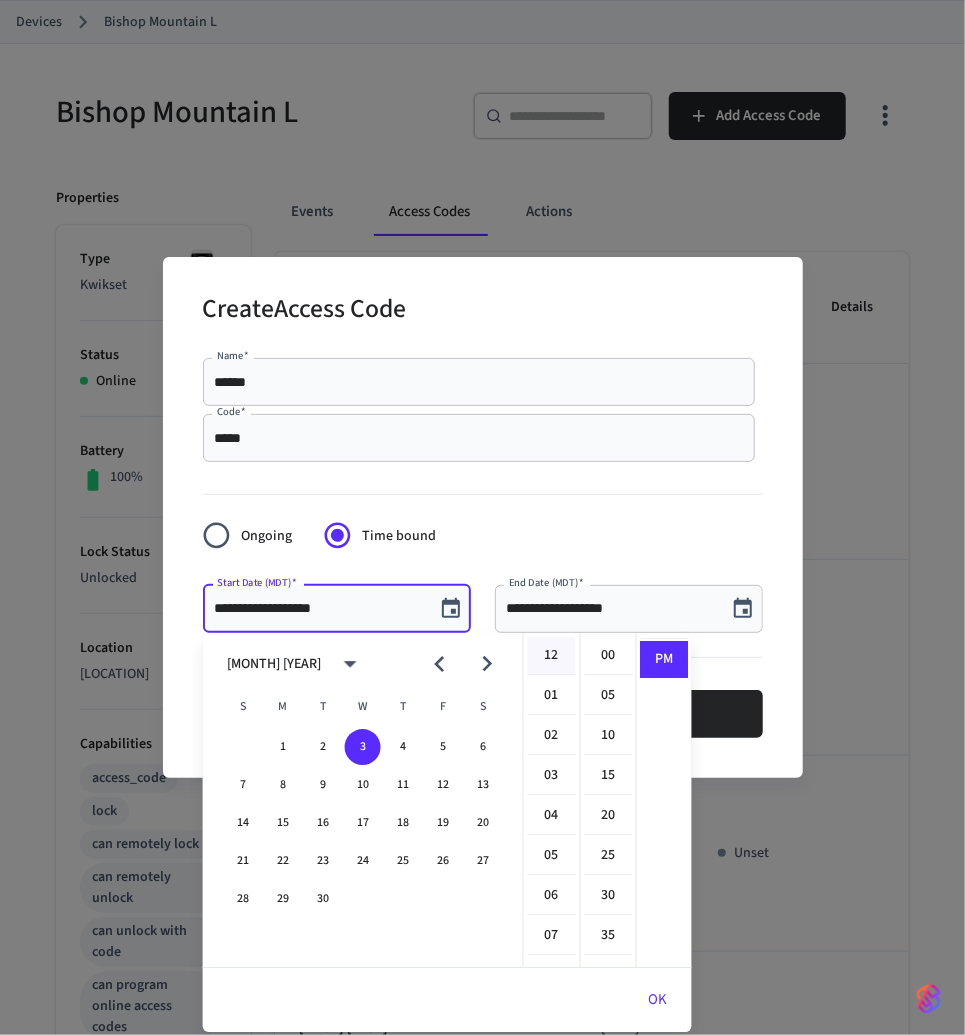click on "12" at bounding box center [552, 656] 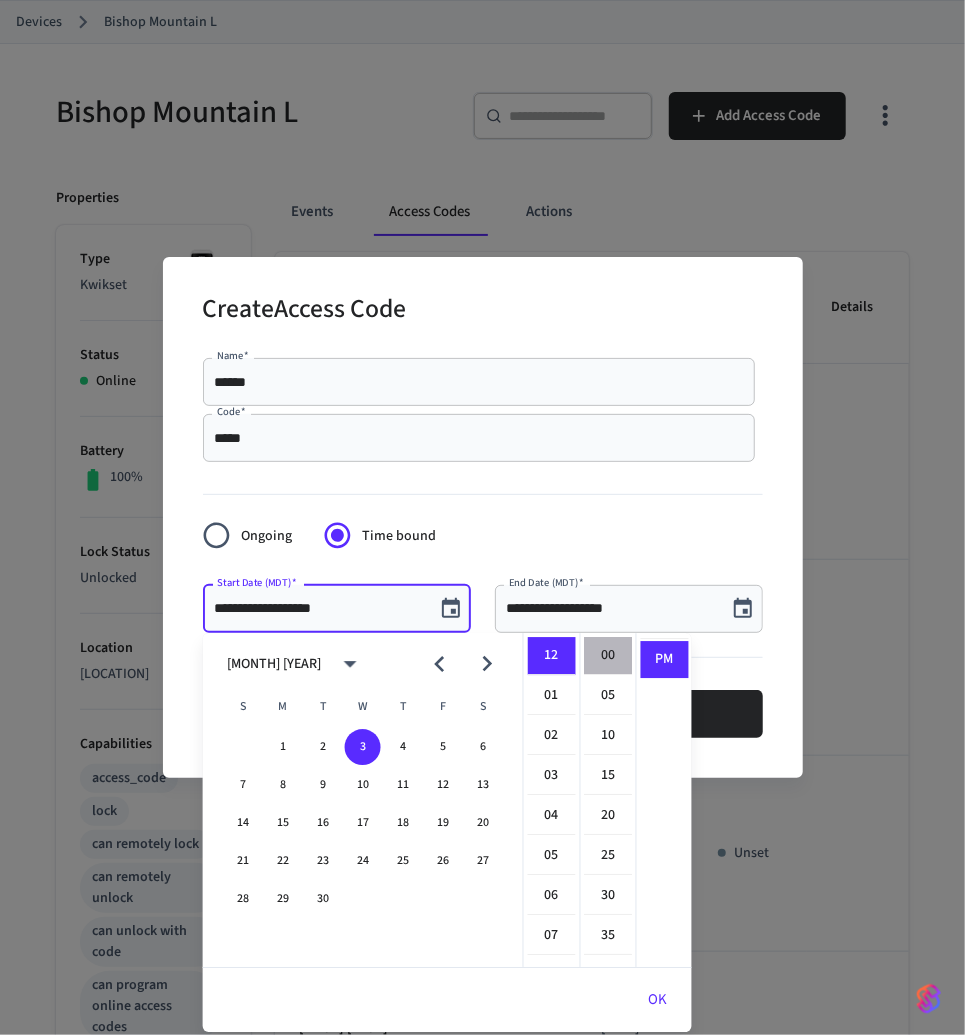 click on "00" at bounding box center (609, 656) 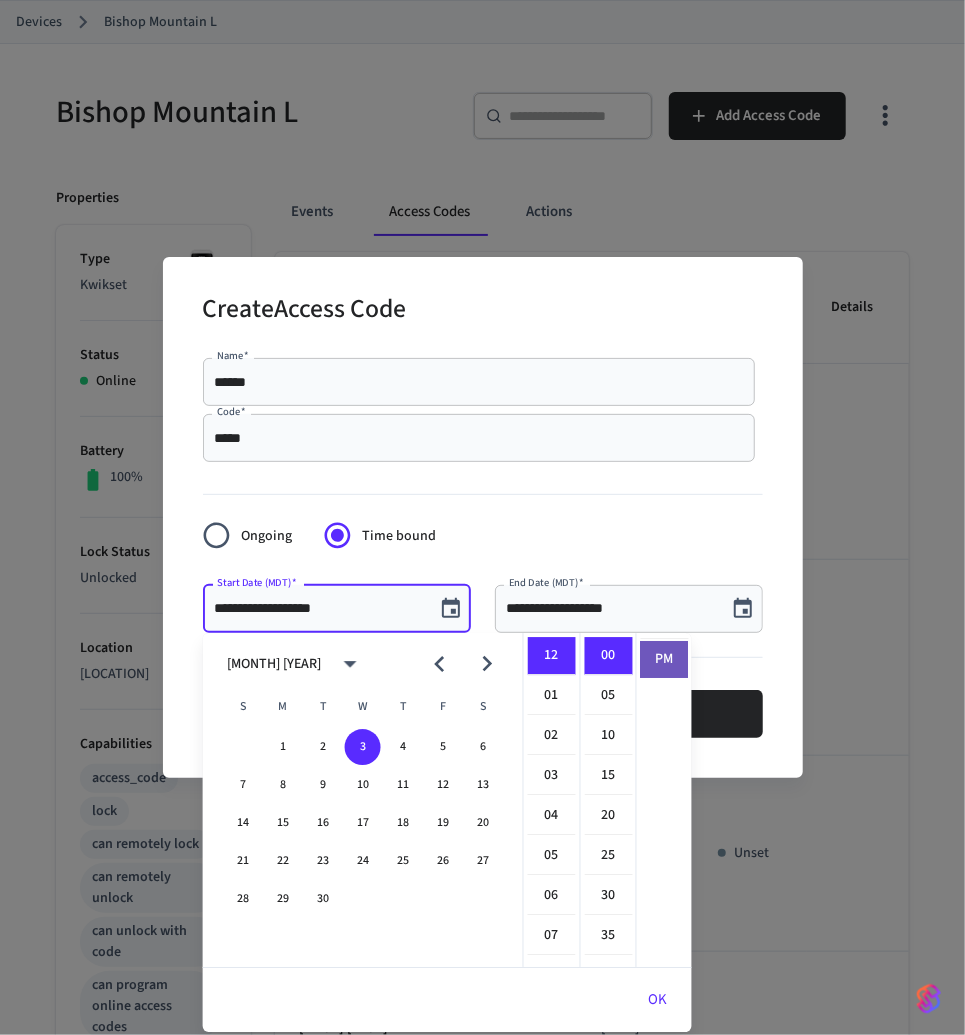 click on "PM" at bounding box center (665, 659) 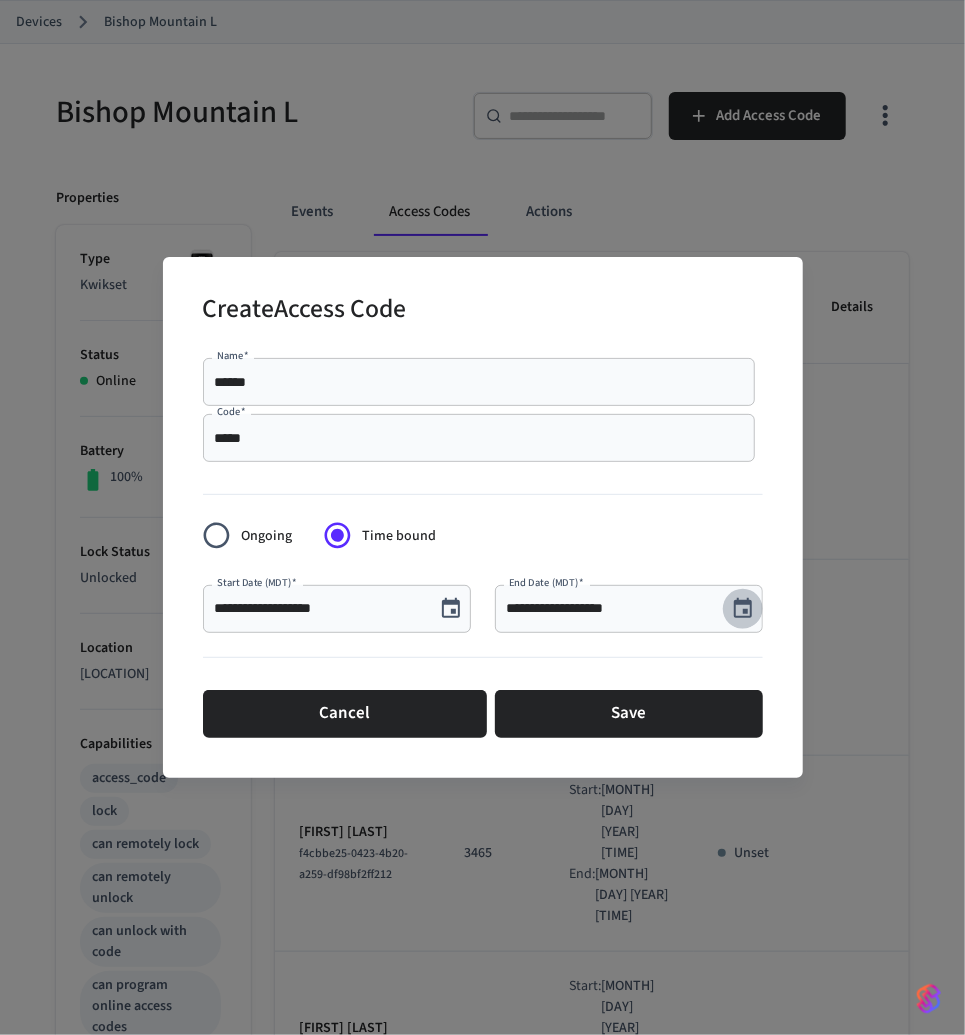 click 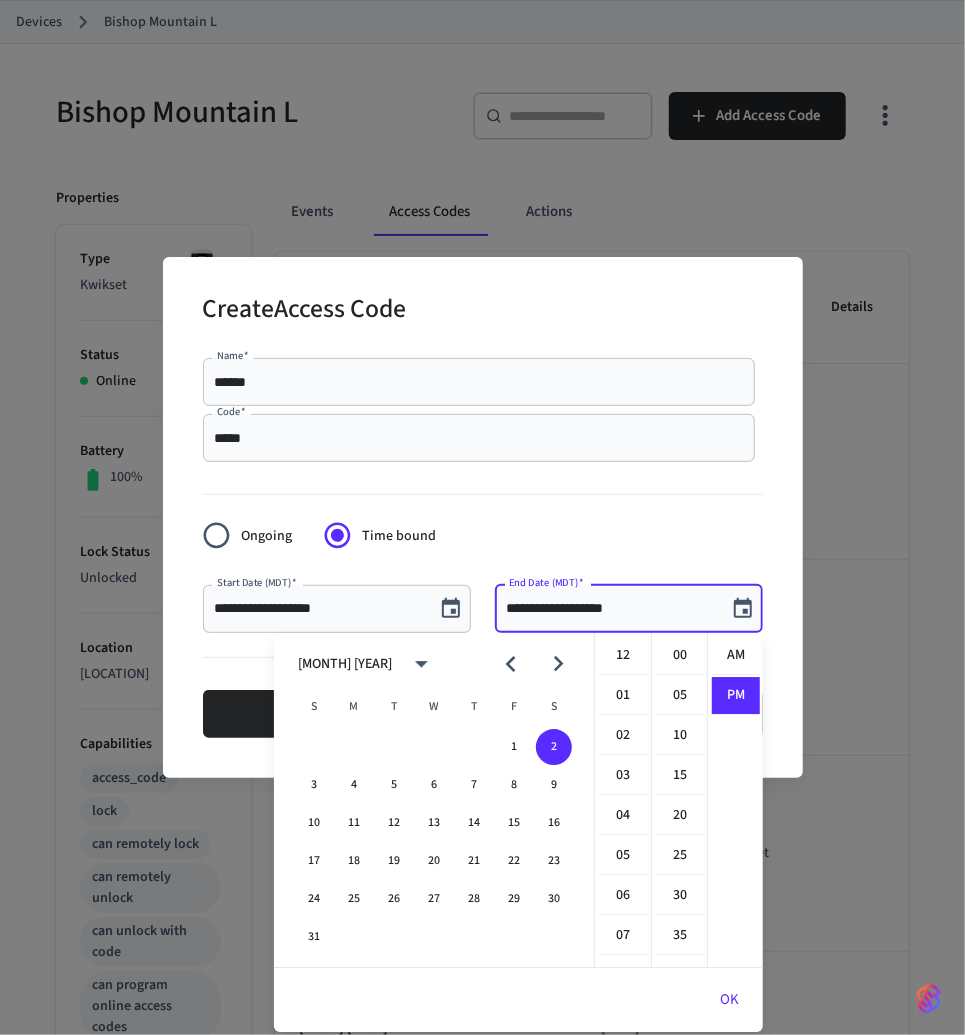 scroll, scrollTop: 397, scrollLeft: 0, axis: vertical 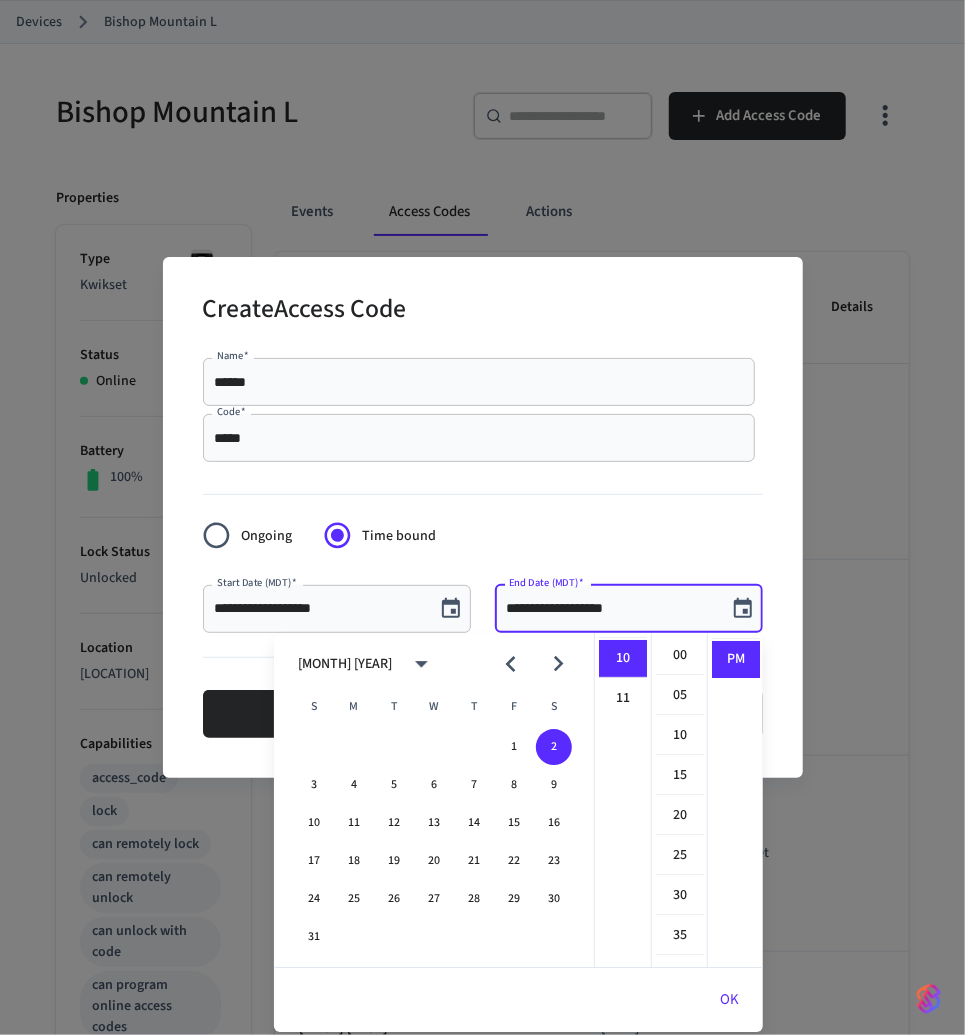 click 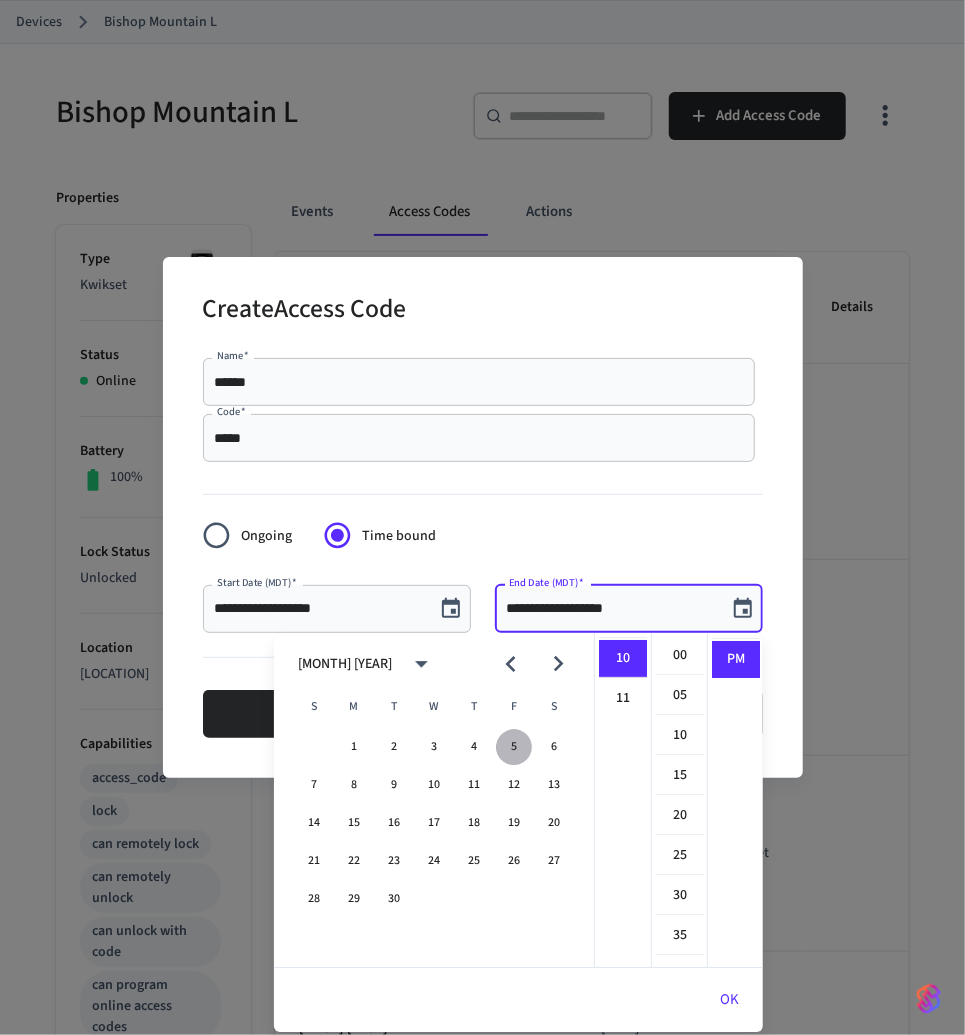 click on "5" at bounding box center [514, 747] 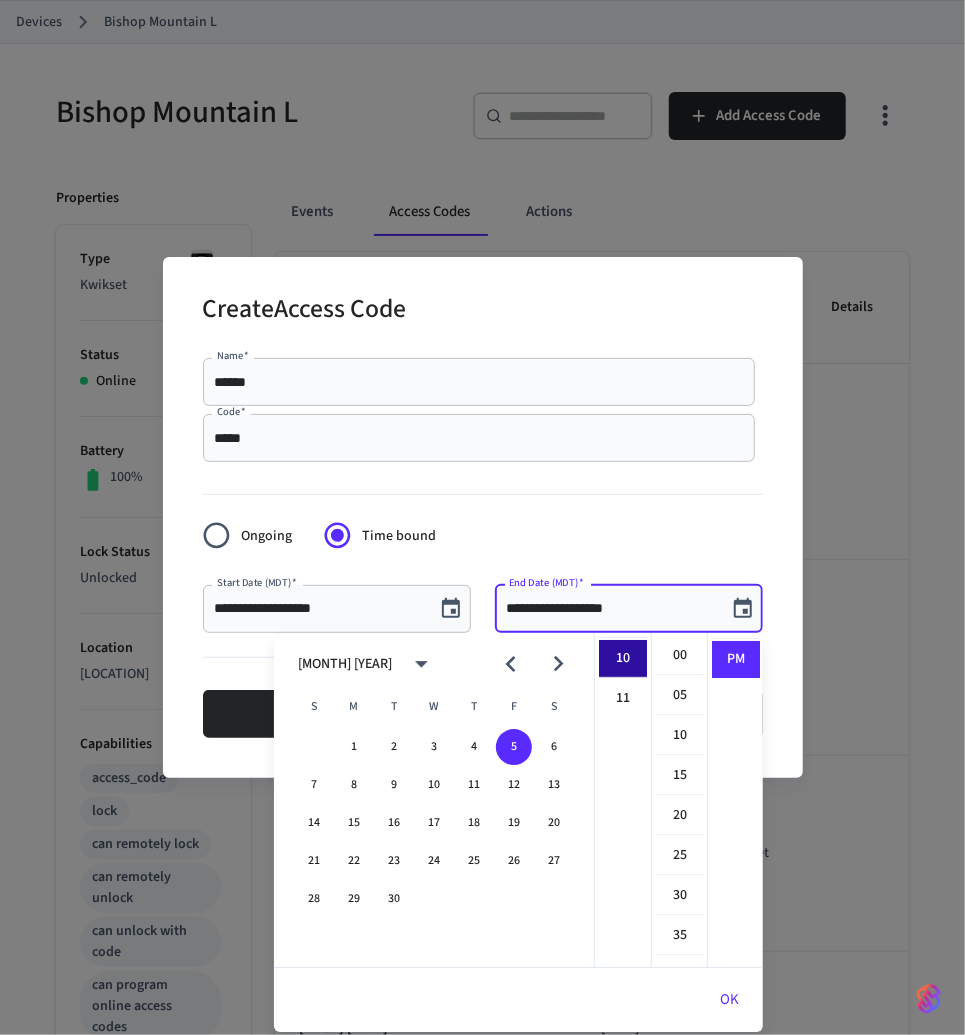 scroll, scrollTop: 0, scrollLeft: 0, axis: both 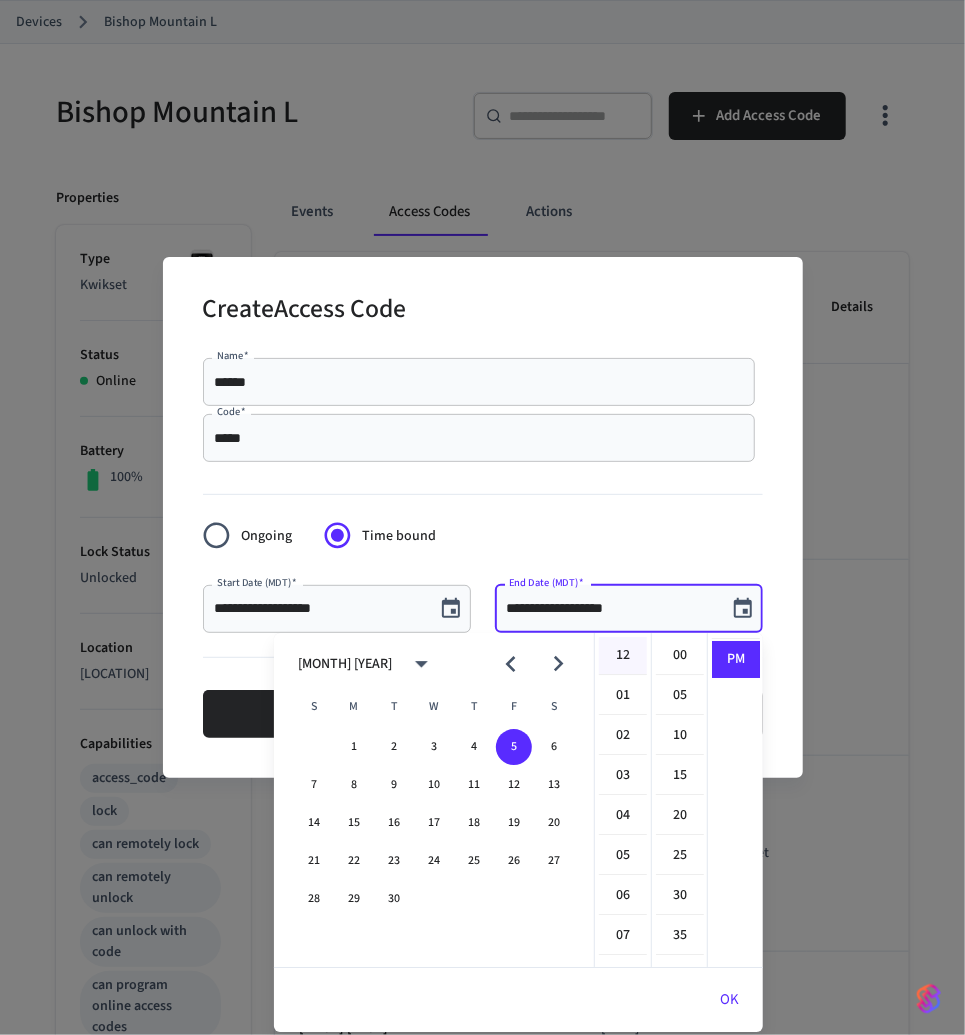 click on "12" at bounding box center (623, 656) 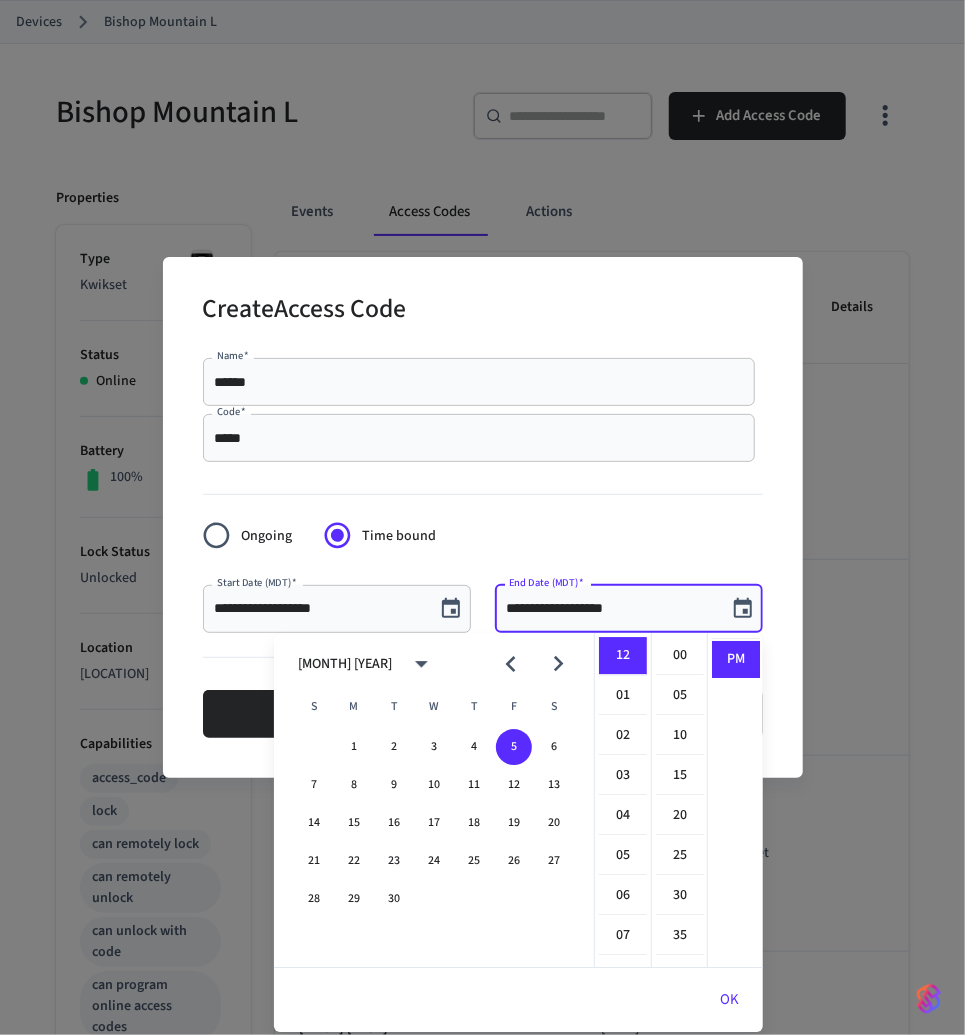 click on "AM PM" at bounding box center [735, 800] 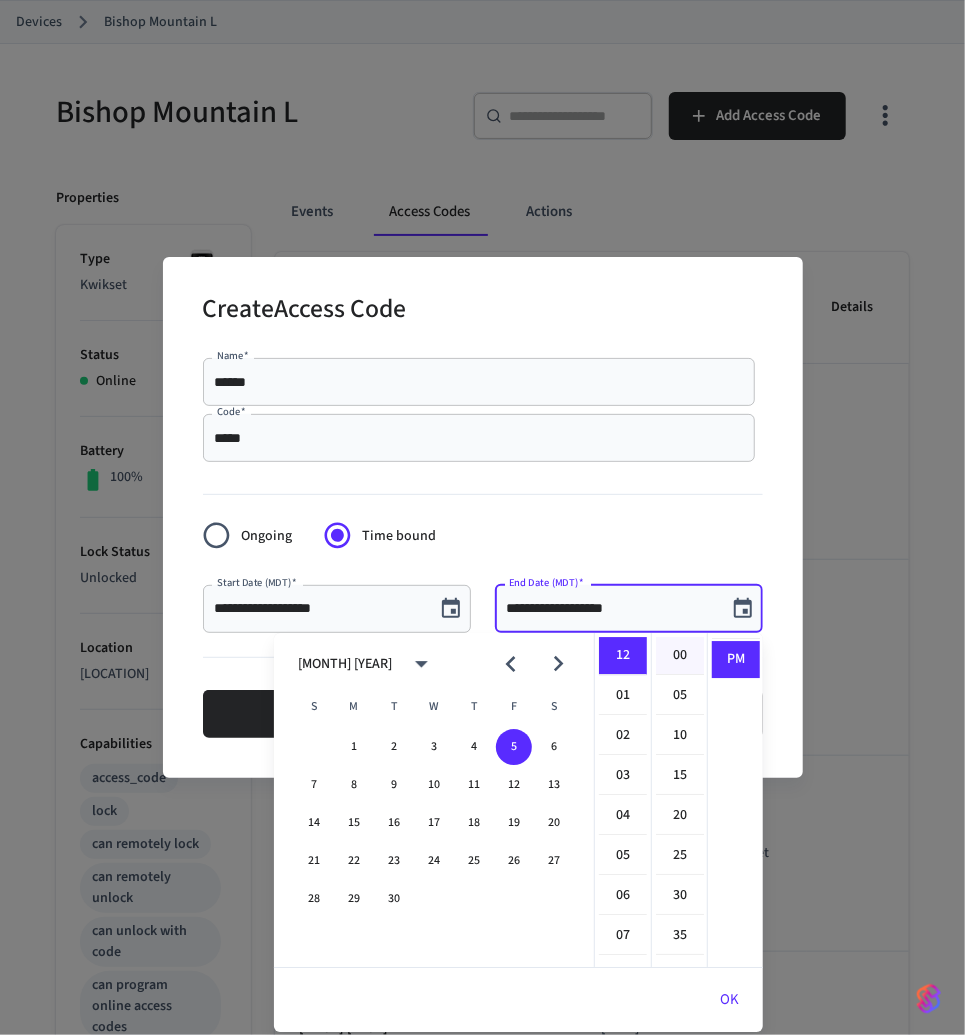 click on "00" at bounding box center [680, 656] 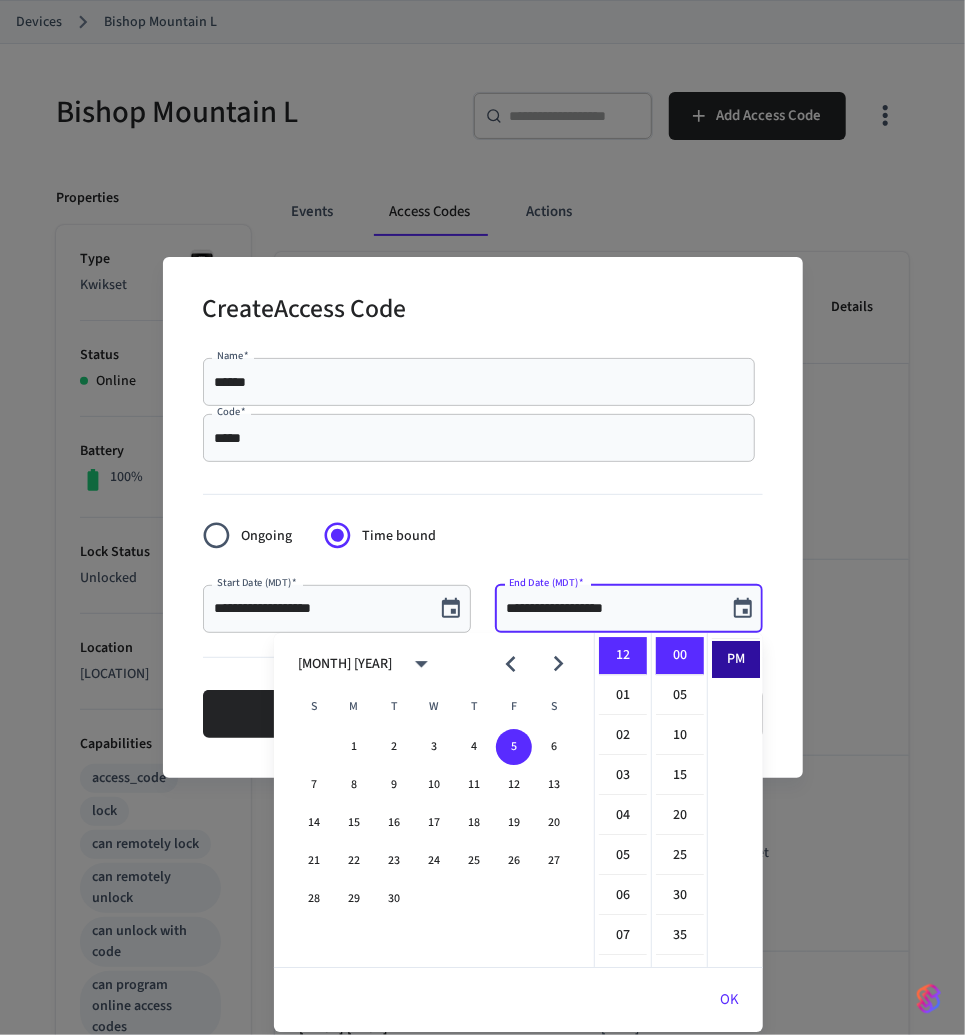 click on "PM" at bounding box center (736, 659) 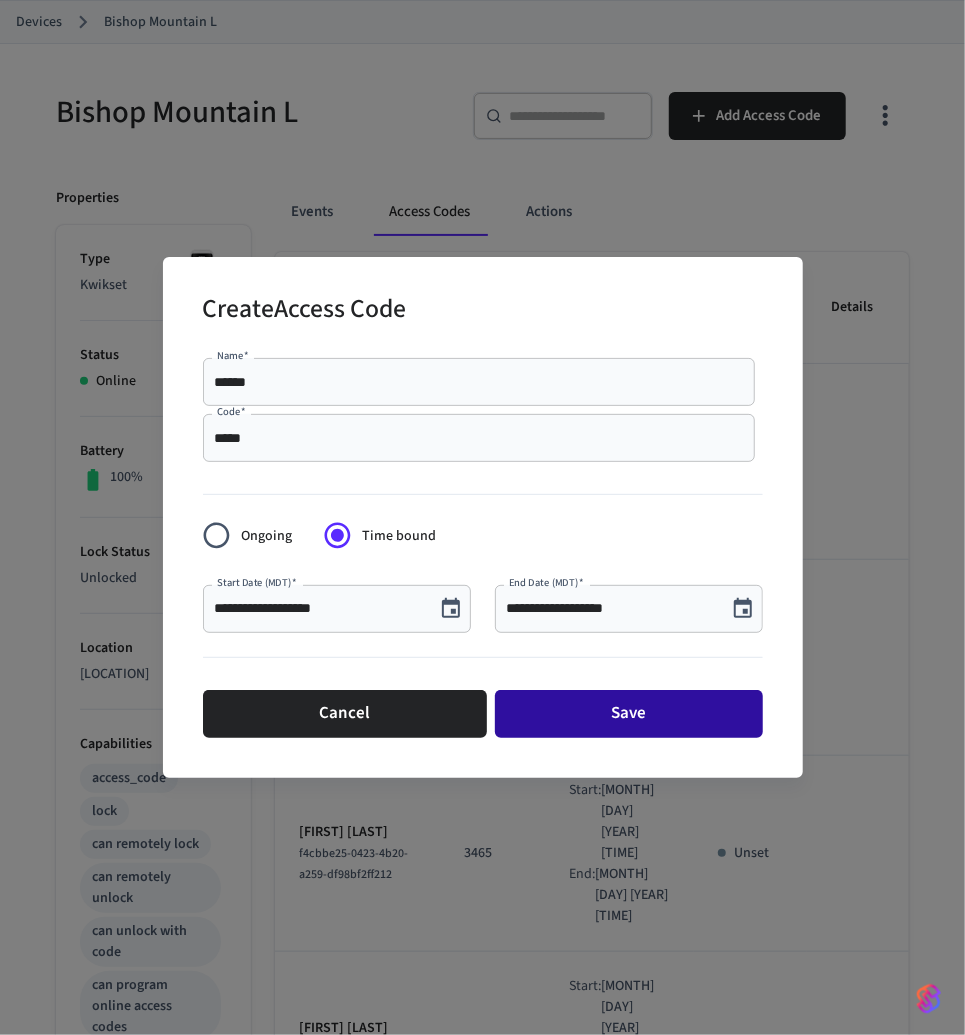 click on "Save" at bounding box center [629, 714] 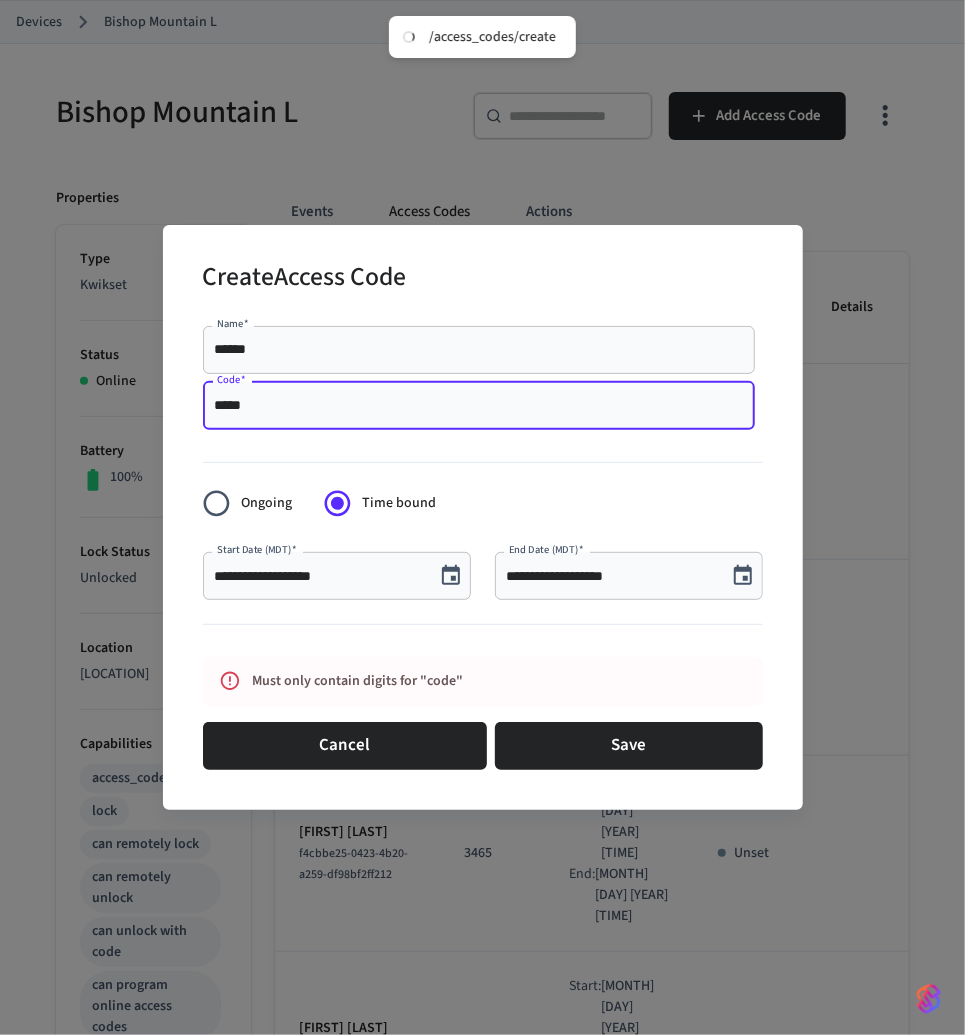 click on "*****" at bounding box center (479, 406) 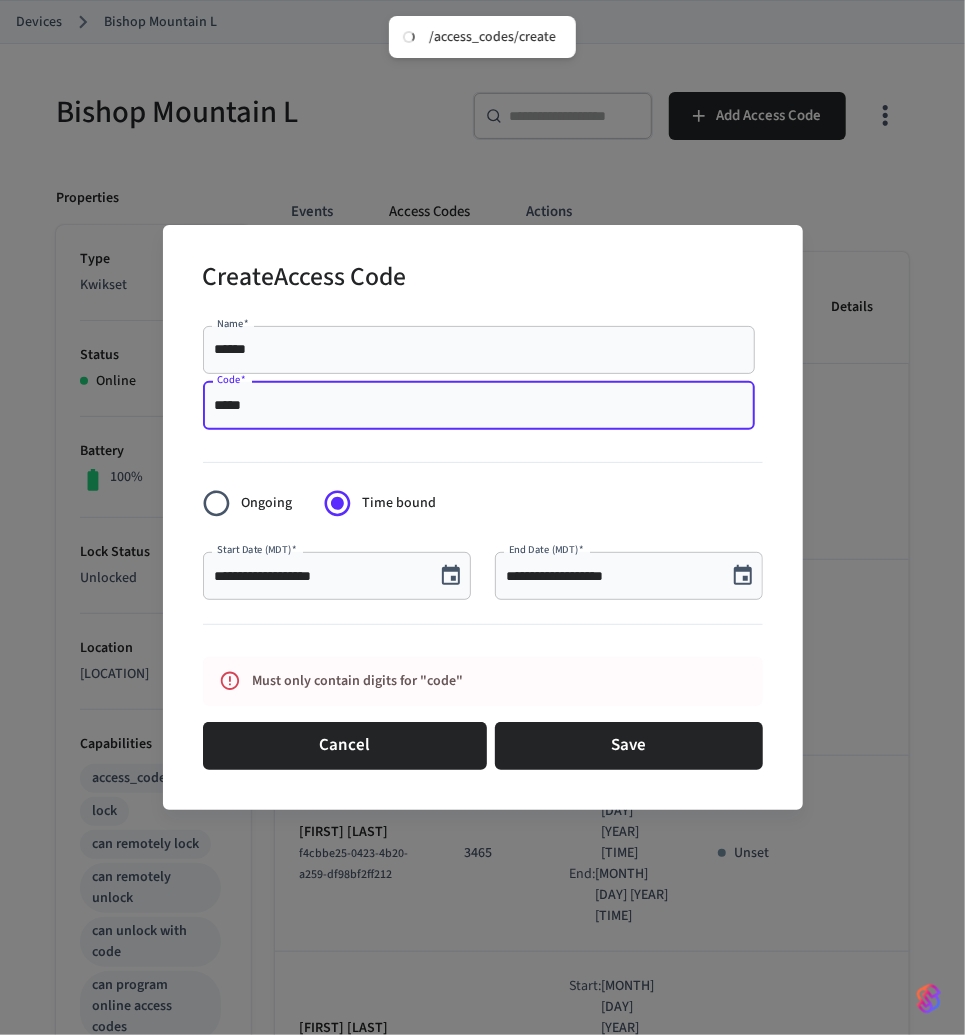 click on "*****" at bounding box center (479, 406) 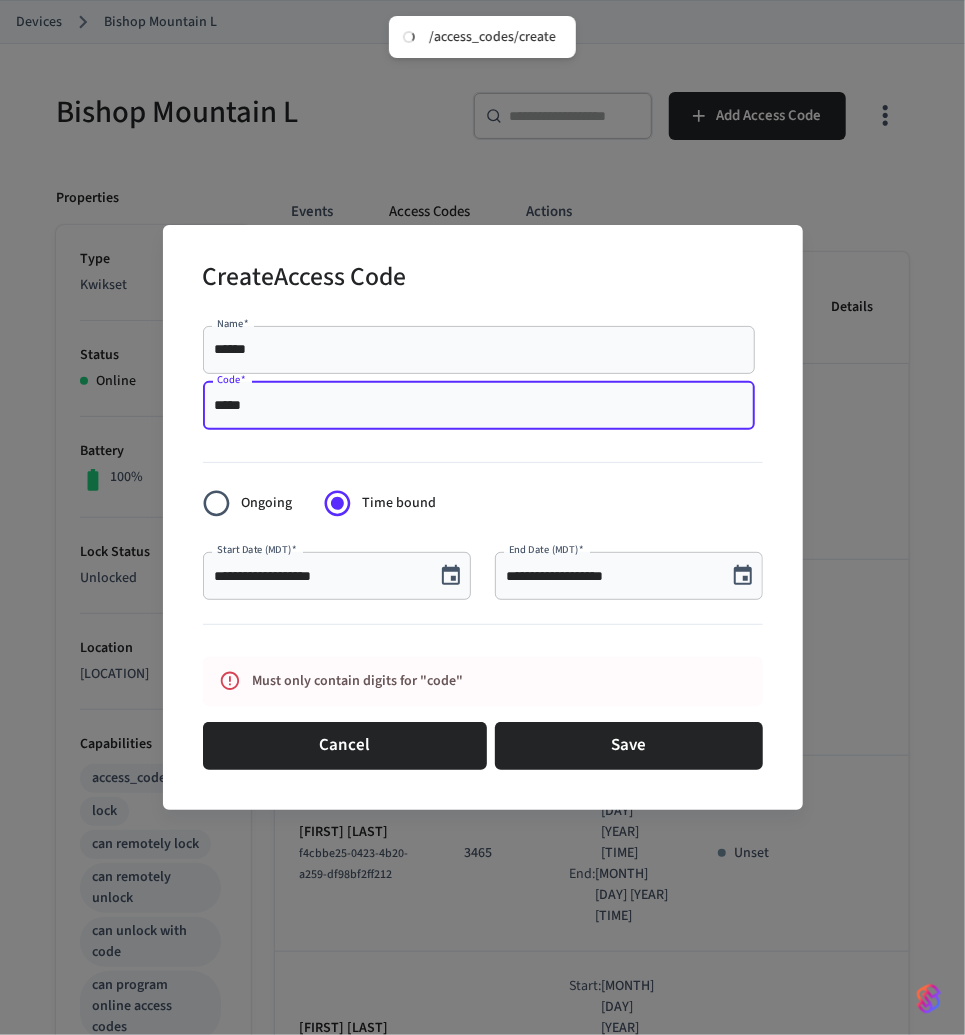 click on "*****" at bounding box center (479, 406) 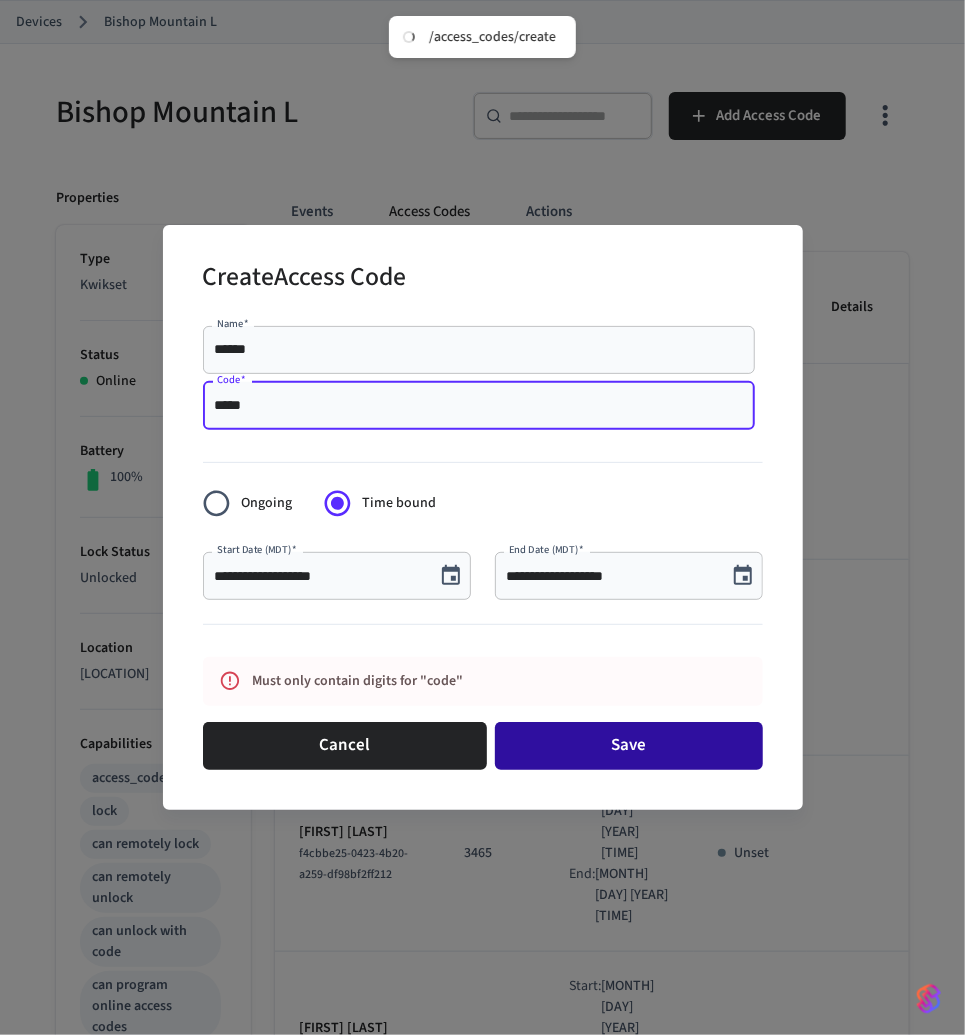 click on "Save" at bounding box center [629, 746] 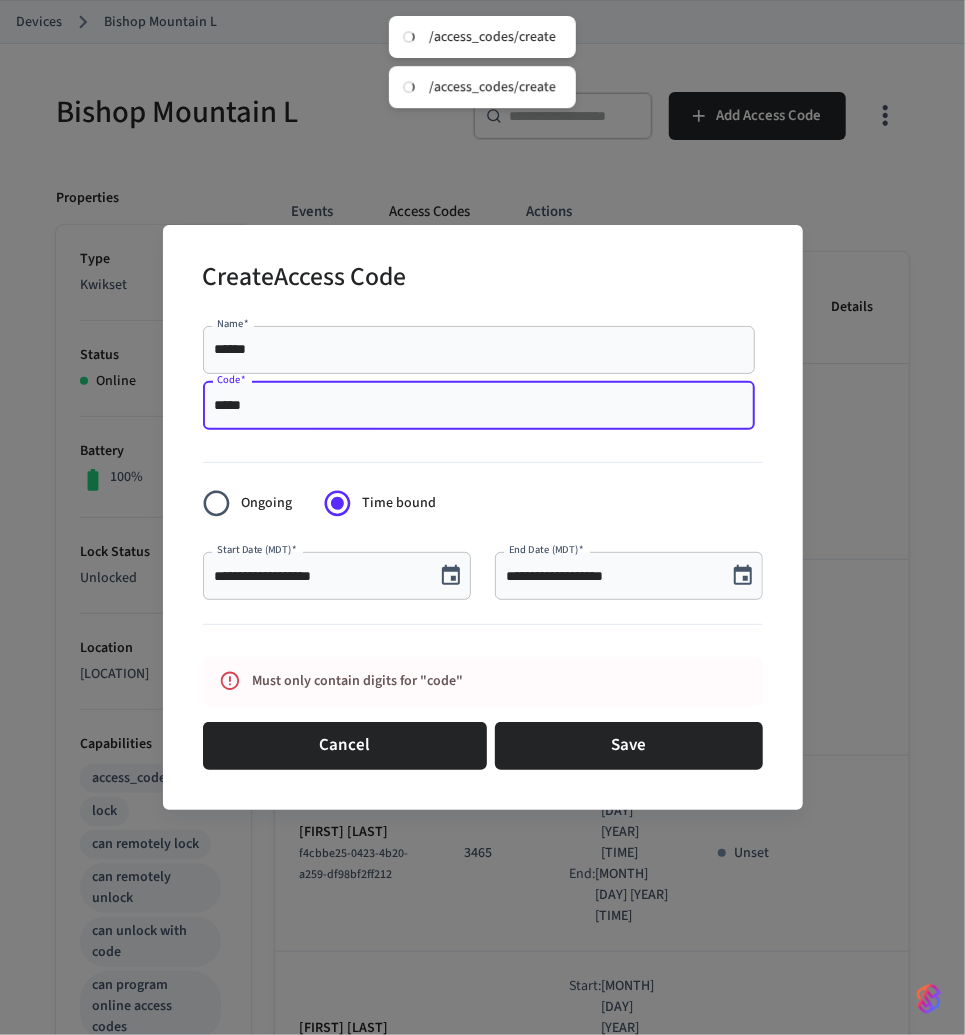 drag, startPoint x: 317, startPoint y: 397, endPoint x: -24, endPoint y: 412, distance: 341.32974 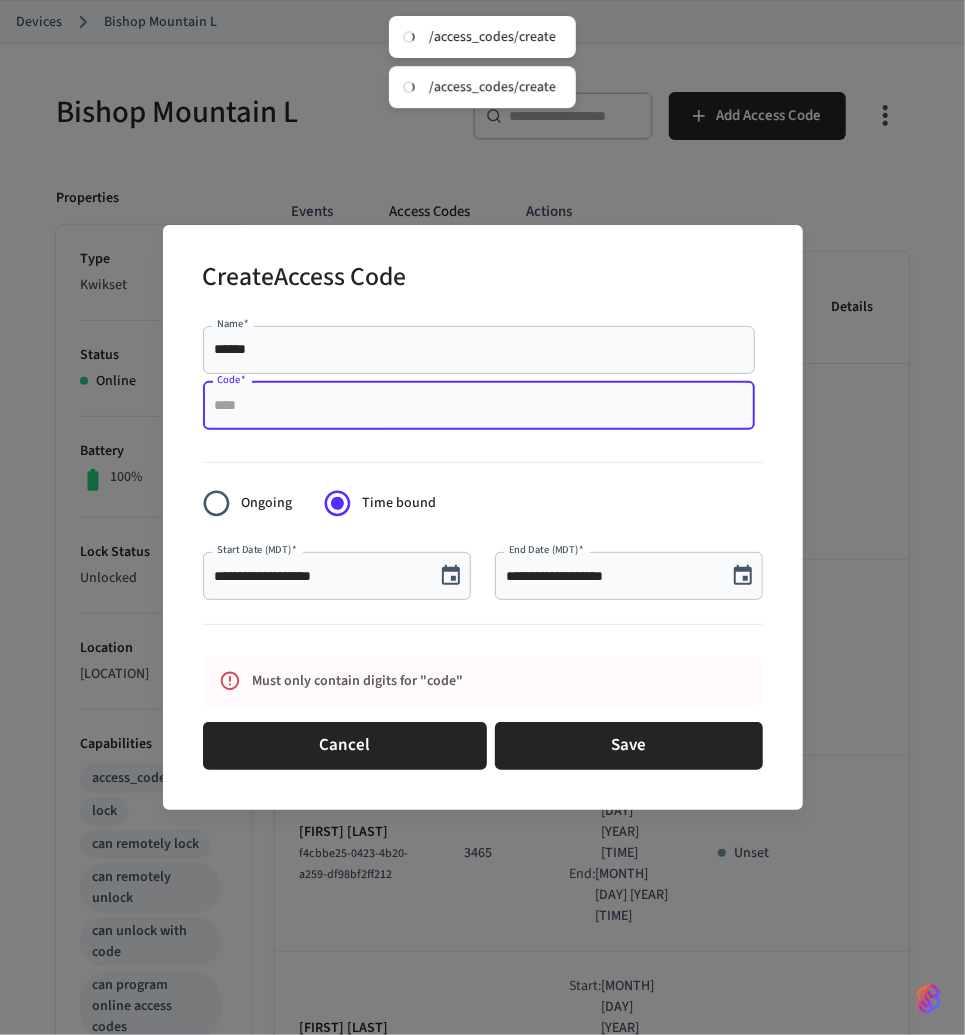 paste on "****" 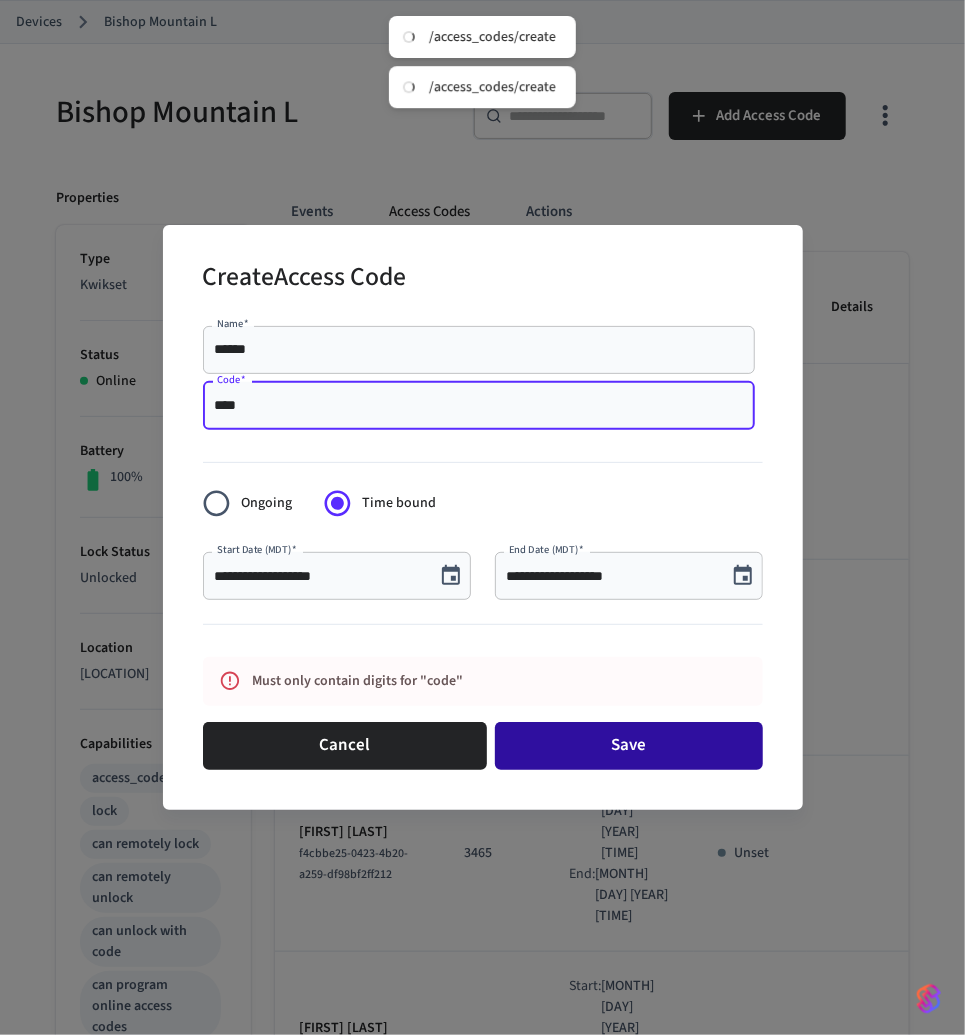 type on "****" 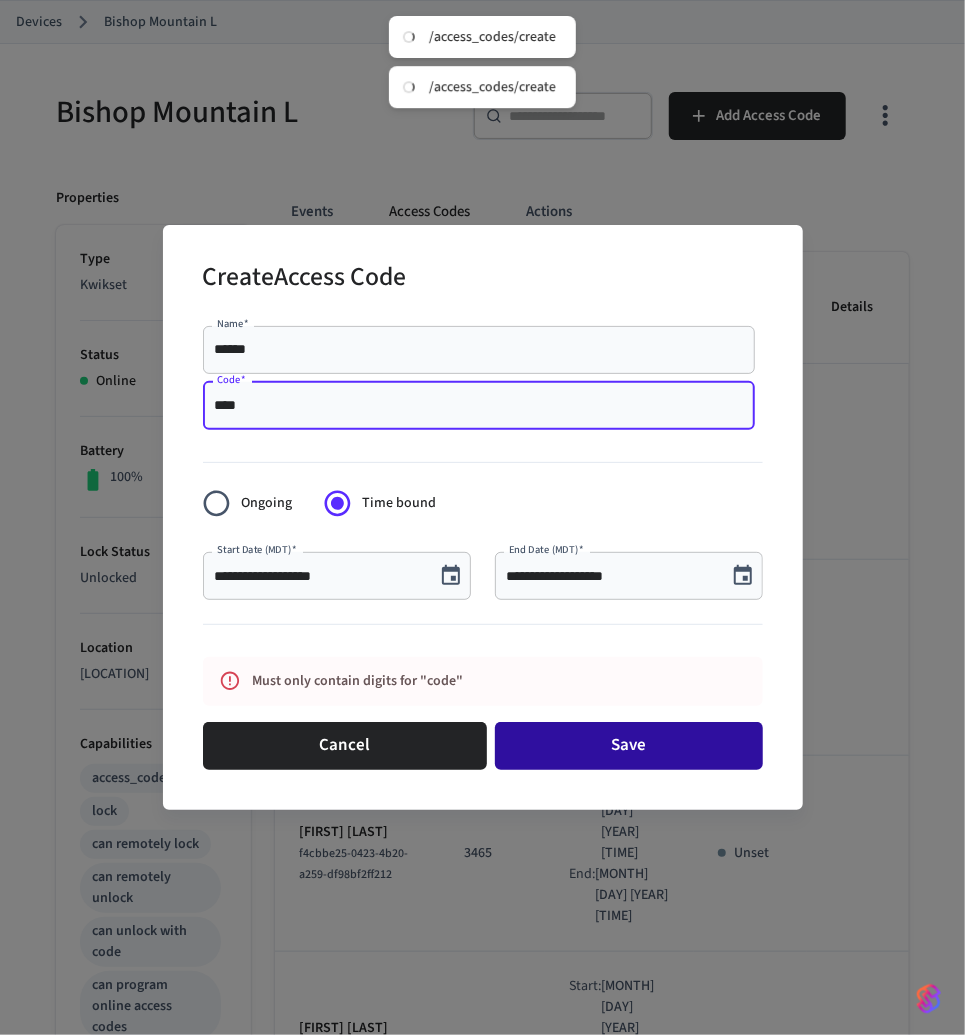 click on "Save" at bounding box center (629, 746) 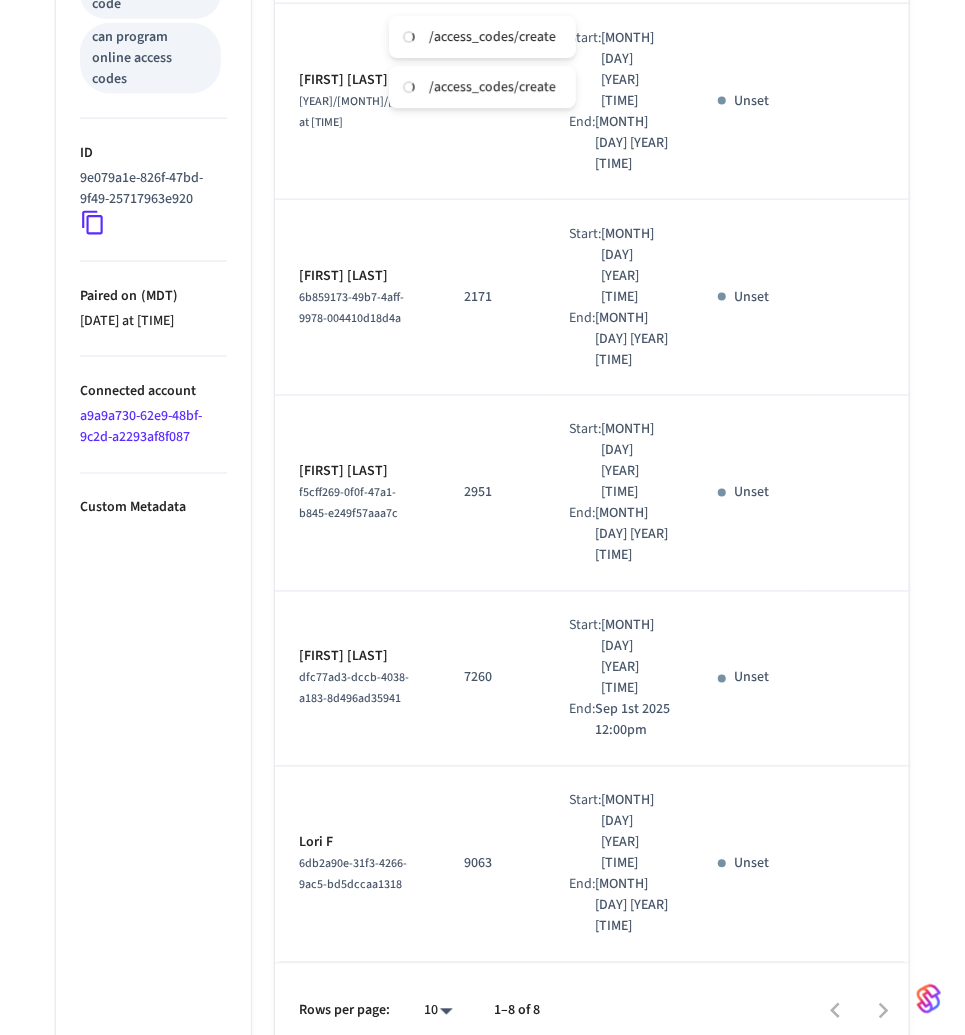 scroll, scrollTop: 0, scrollLeft: 0, axis: both 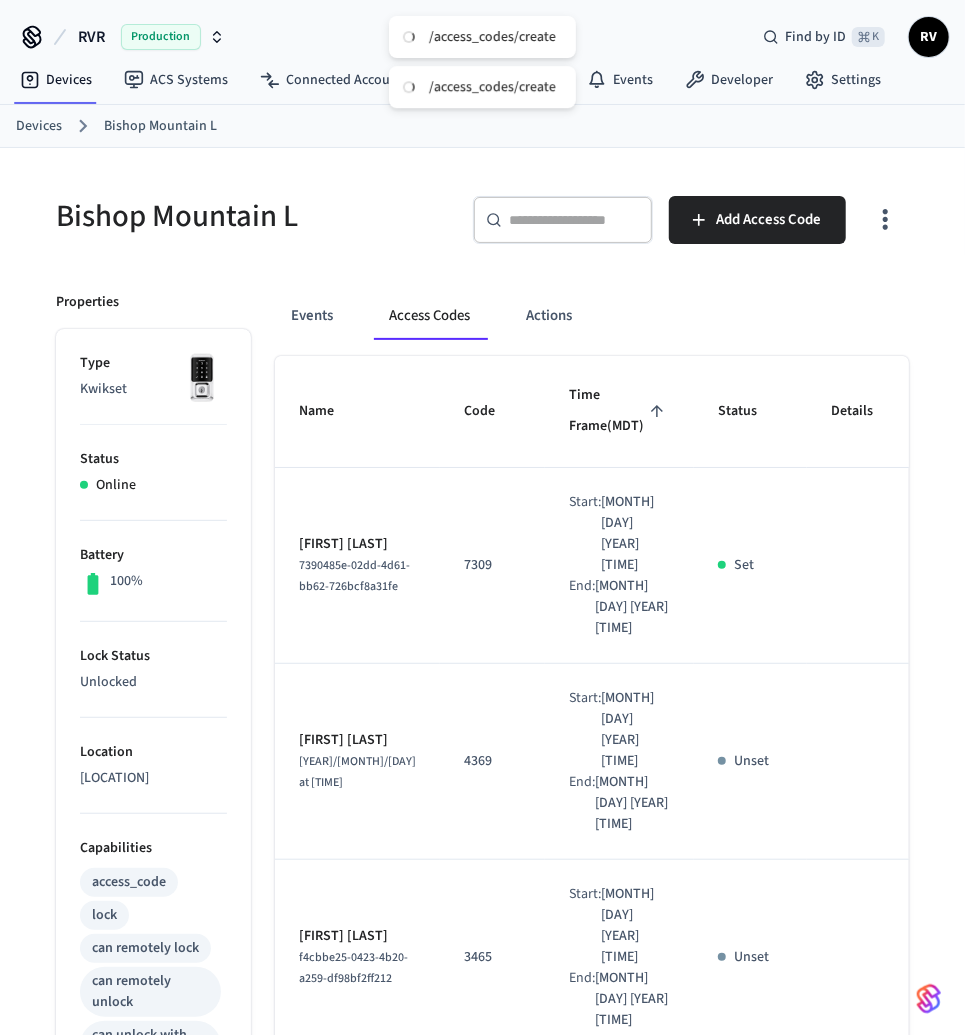 click on "Devices" at bounding box center [39, 126] 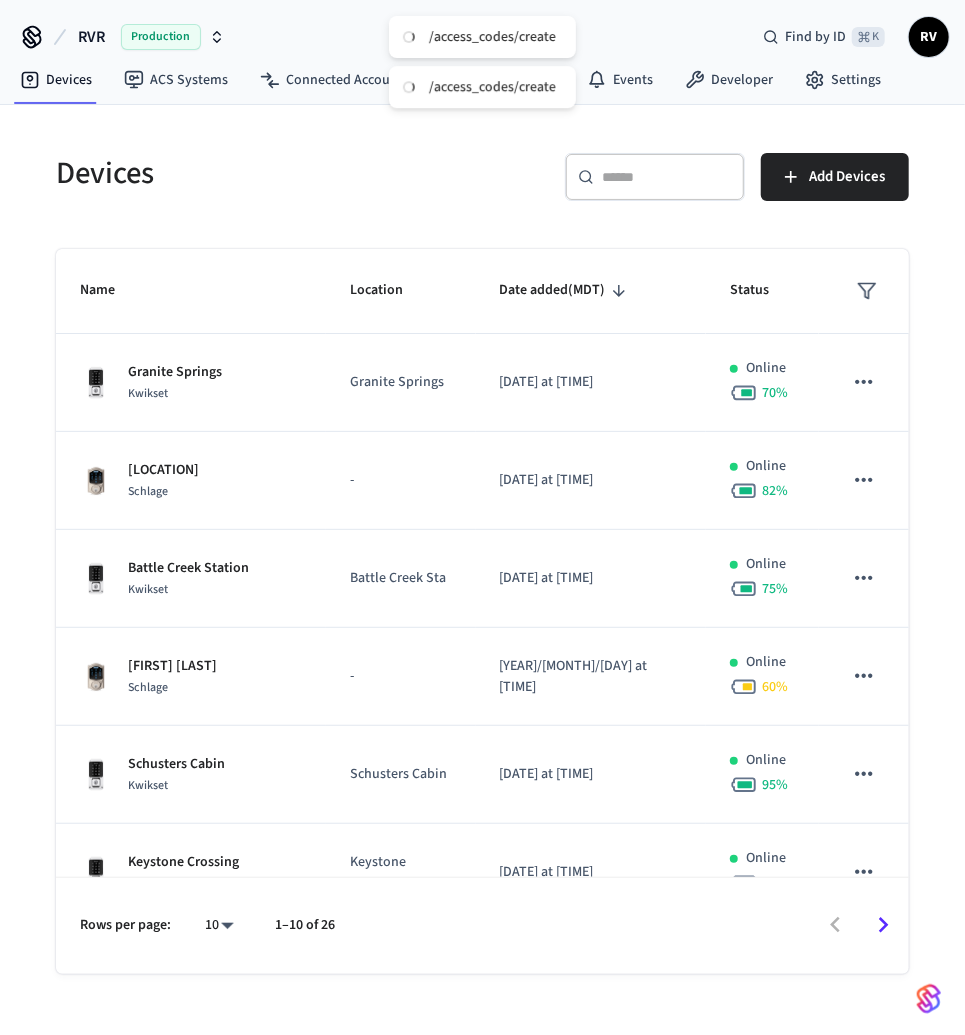 click at bounding box center [667, 177] 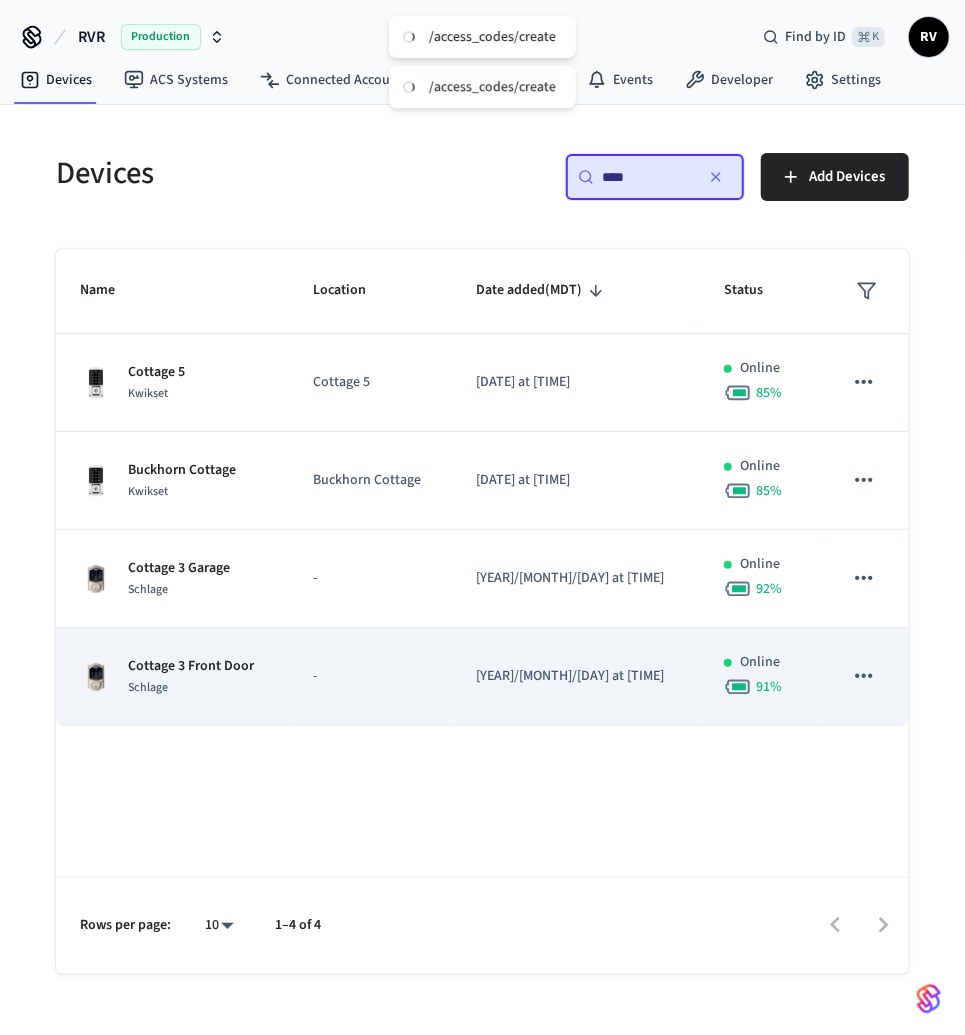type on "****" 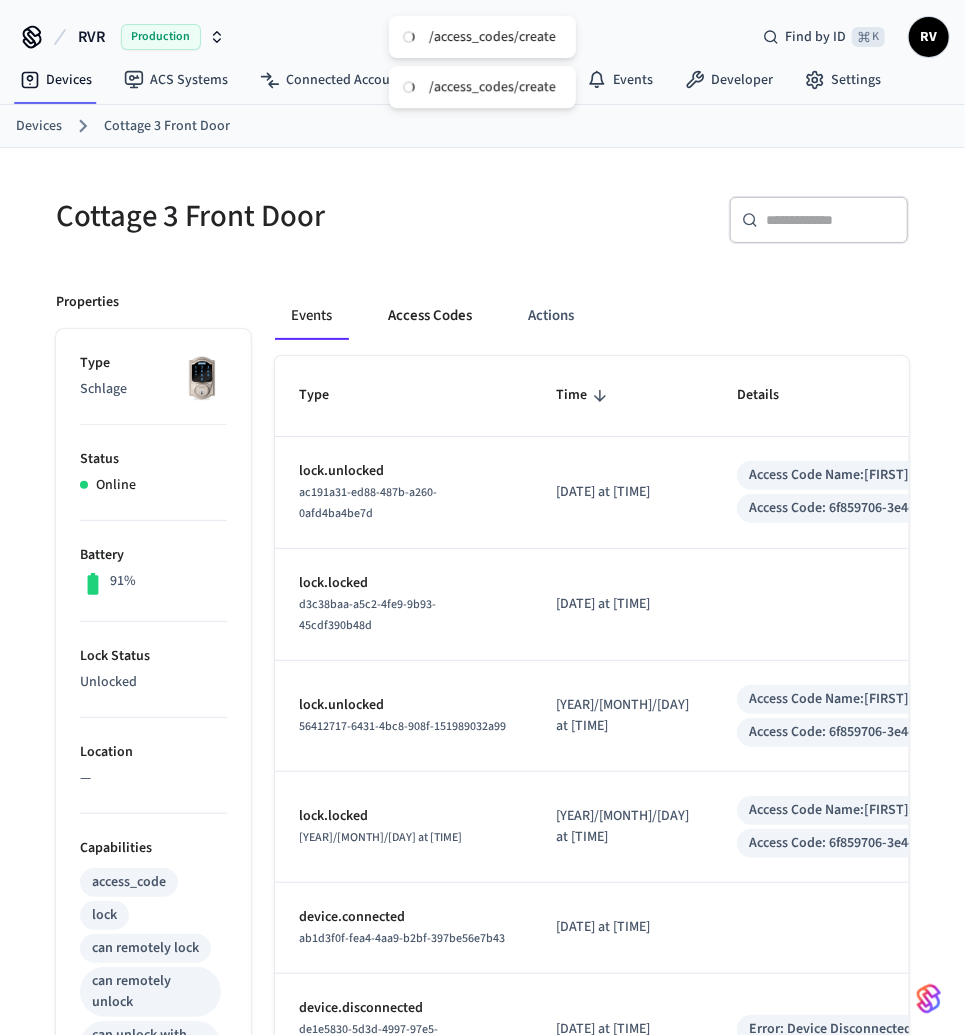 click on "Access Codes" at bounding box center (430, 316) 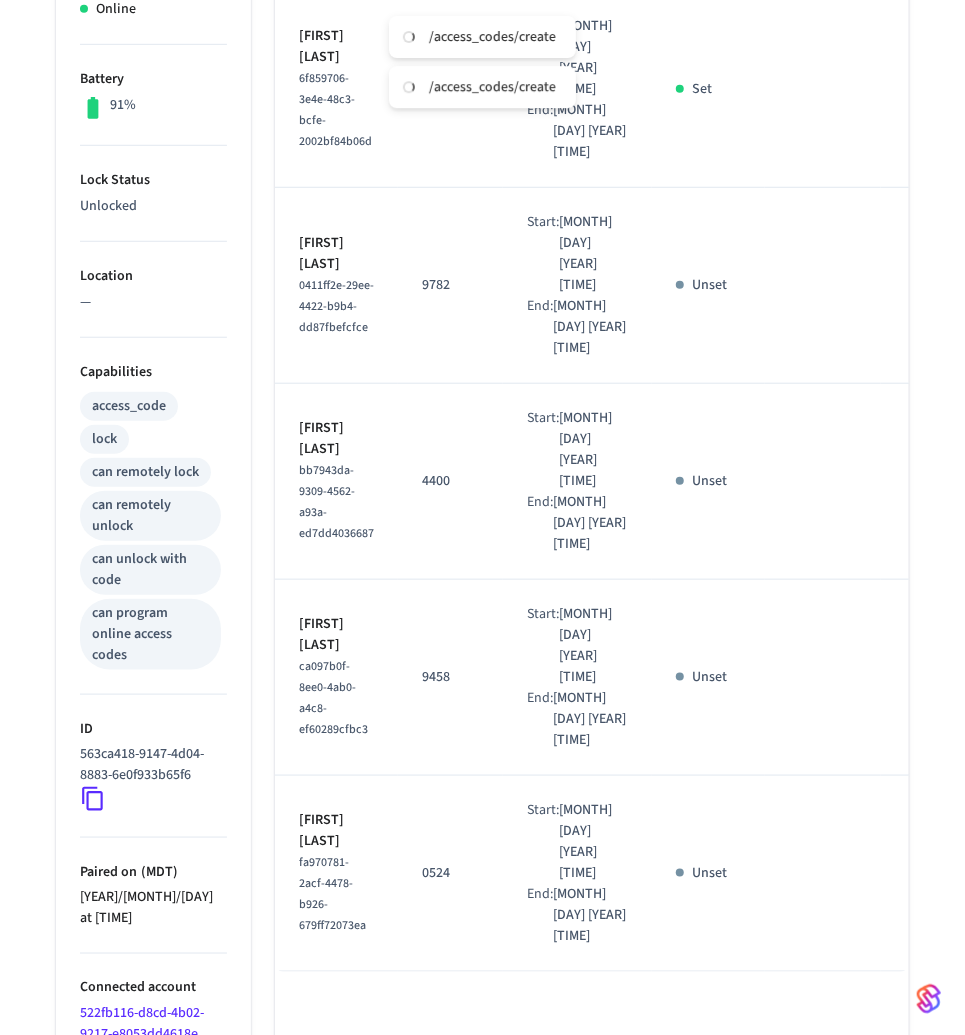 scroll, scrollTop: 0, scrollLeft: 0, axis: both 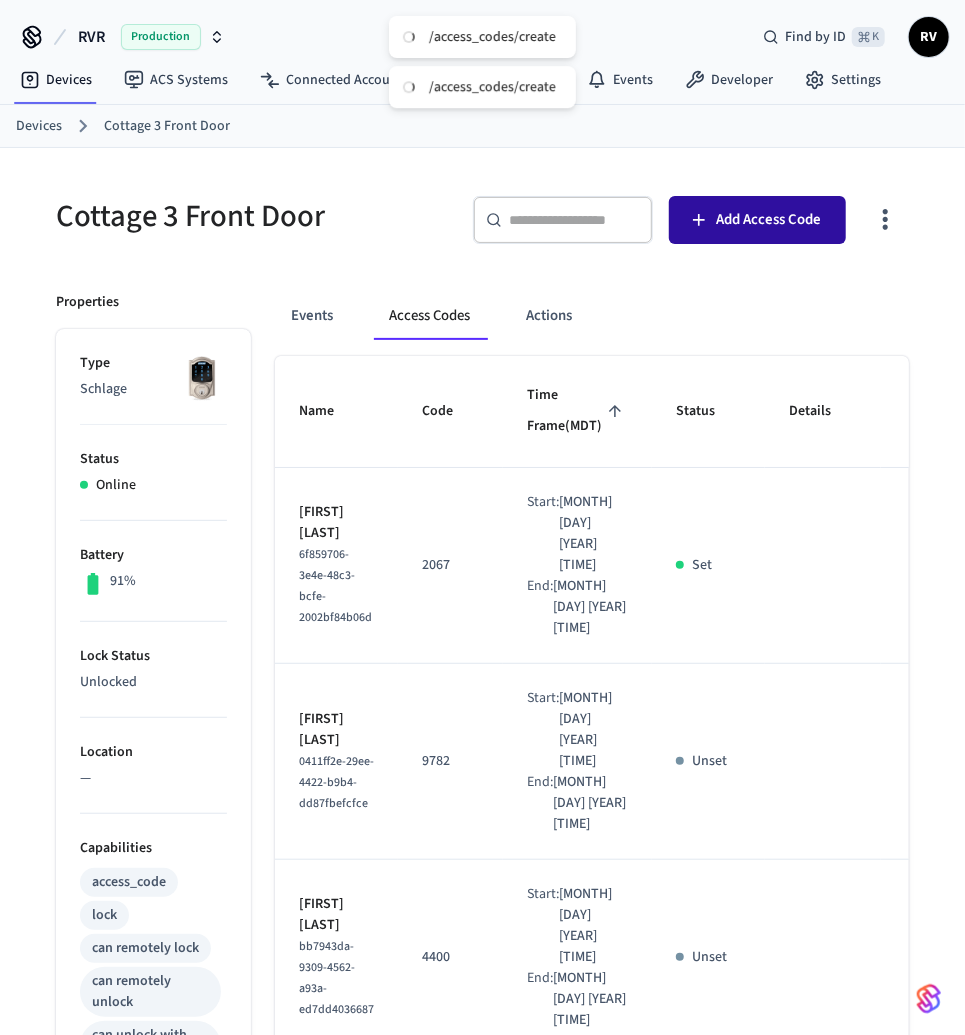 click on "Add Access Code" at bounding box center (757, 220) 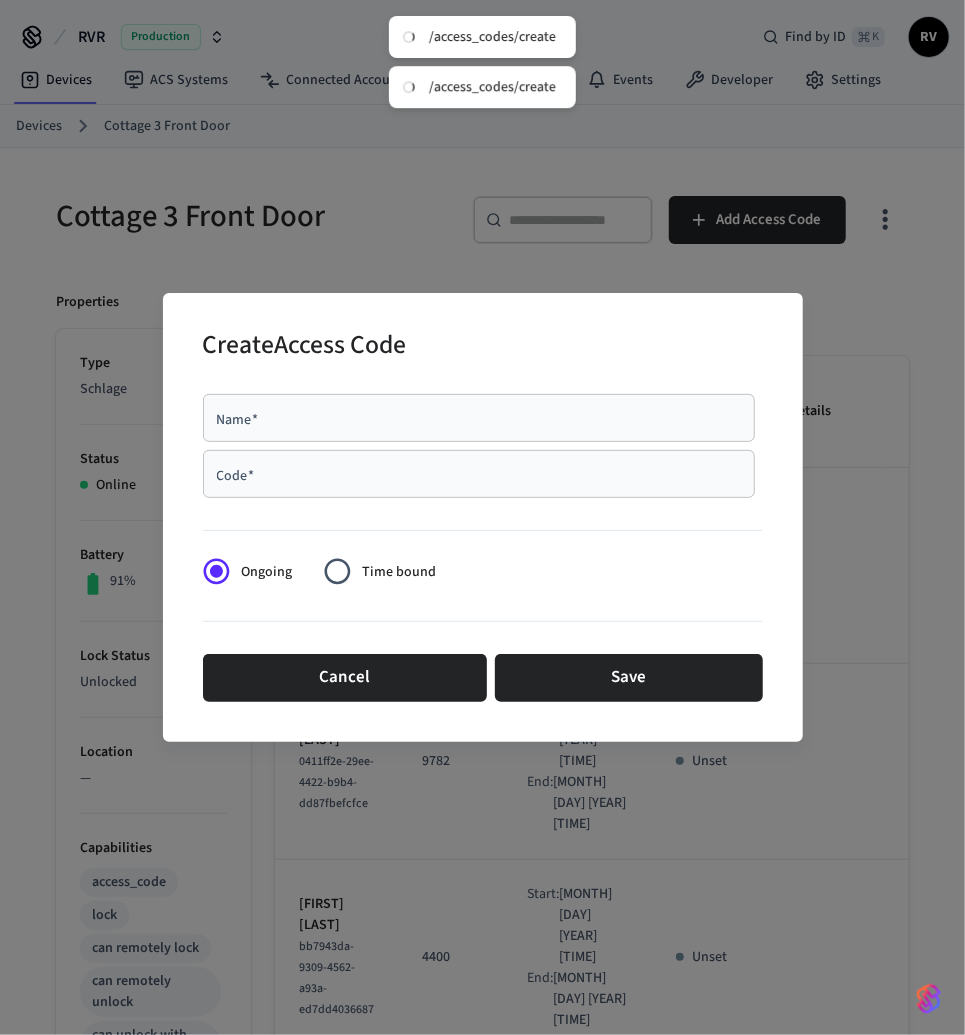 click on "Code   *" at bounding box center [479, 474] 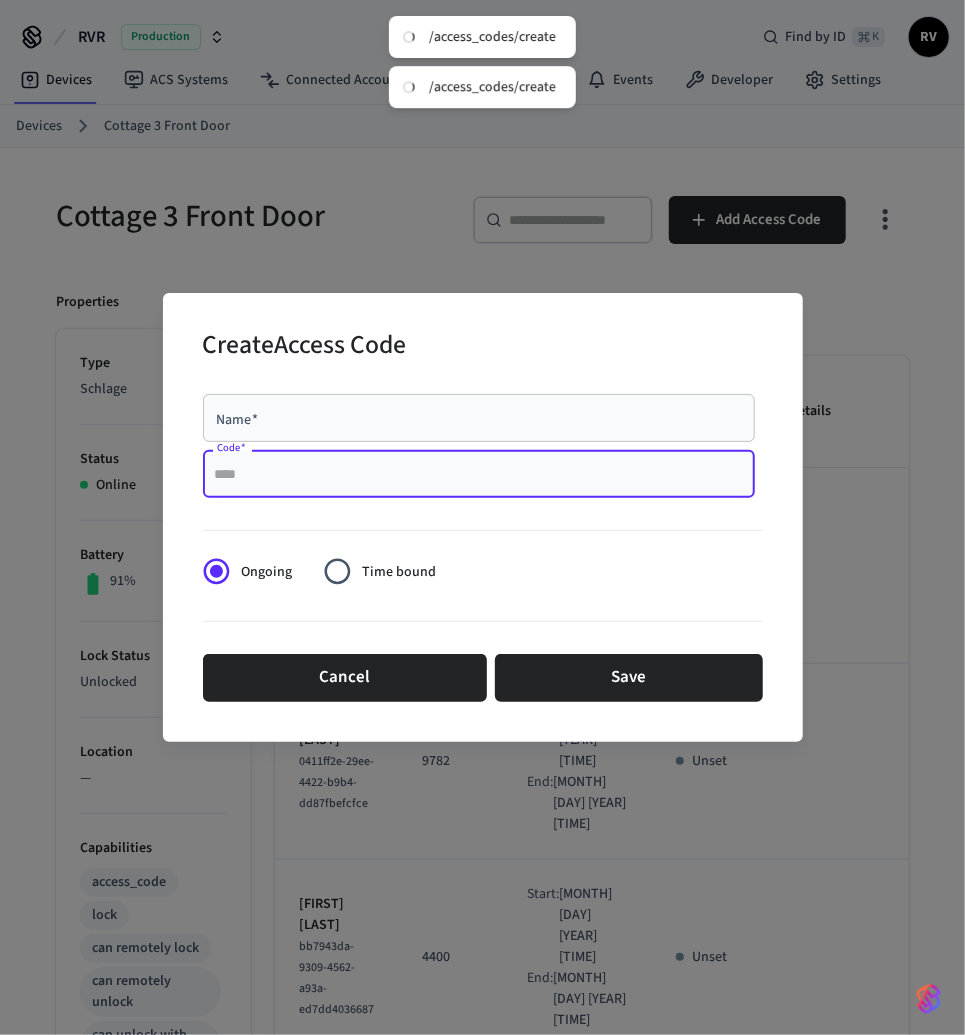 paste on "****" 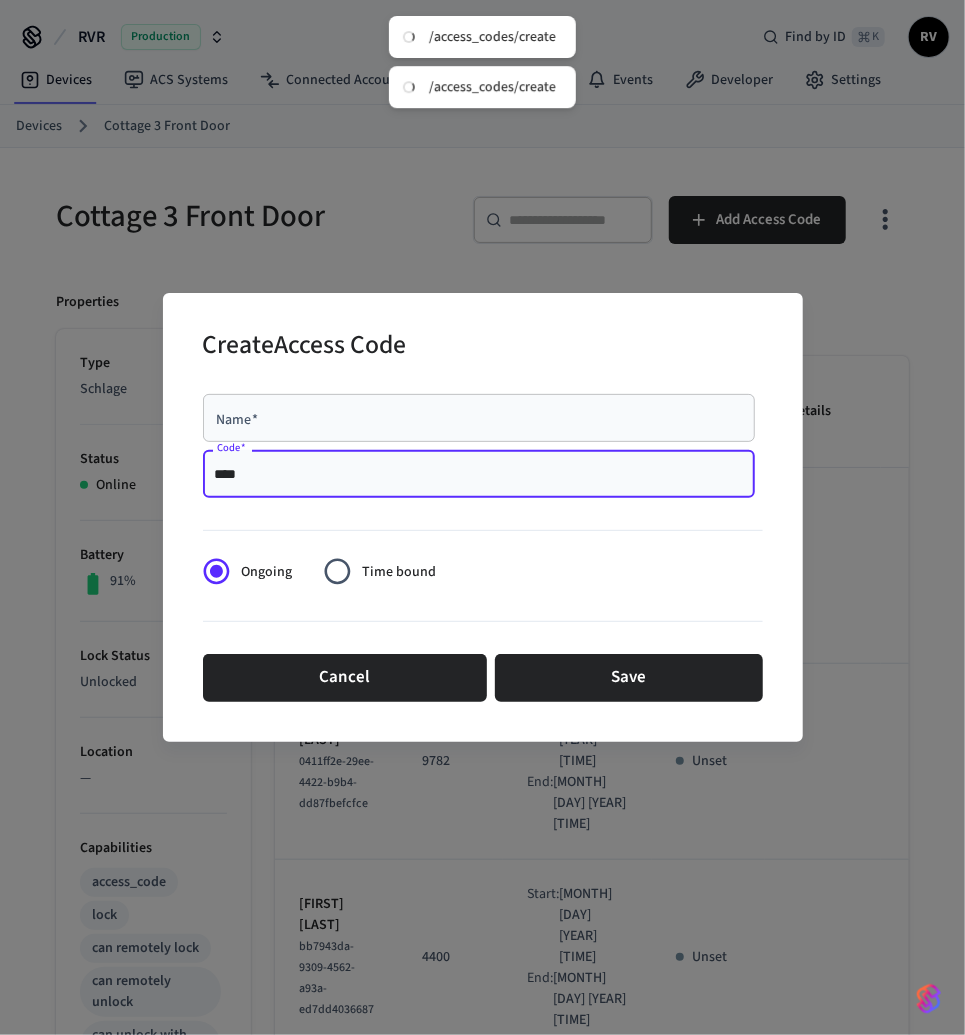 type on "****" 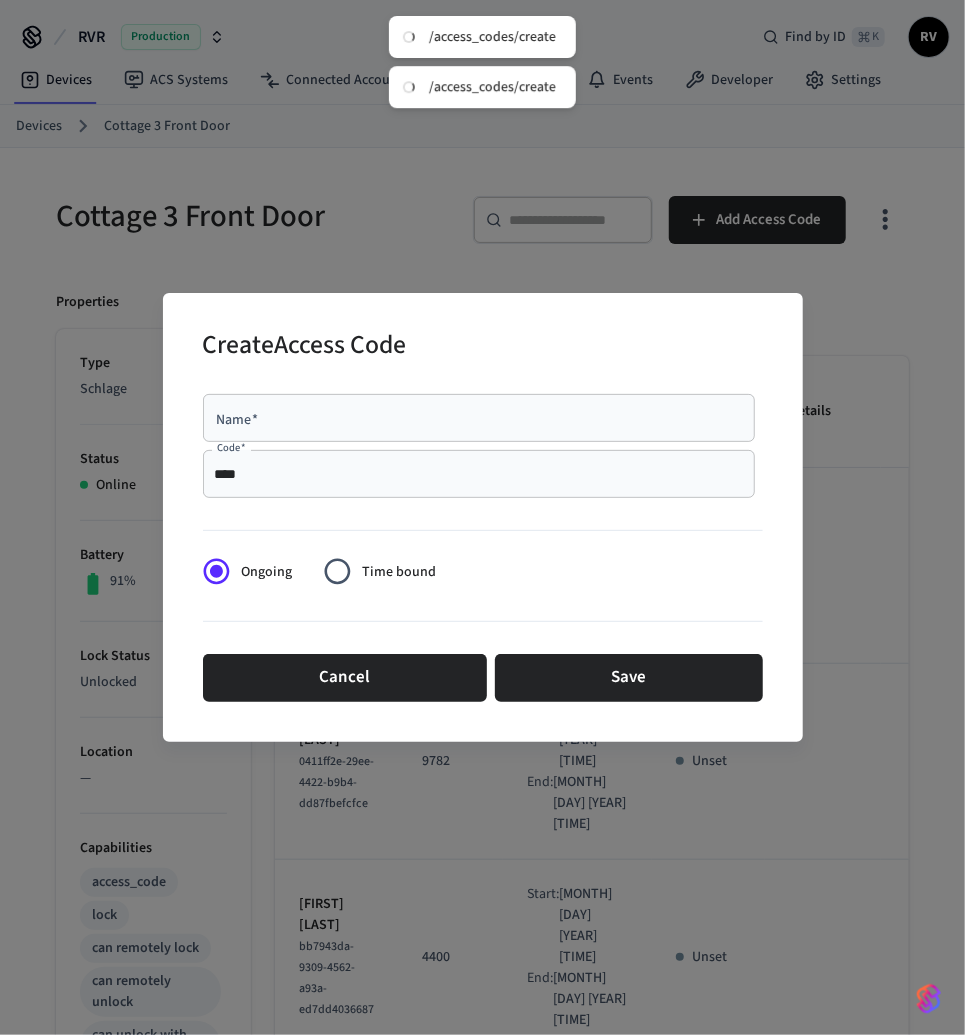 click on "Name   *" at bounding box center (479, 418) 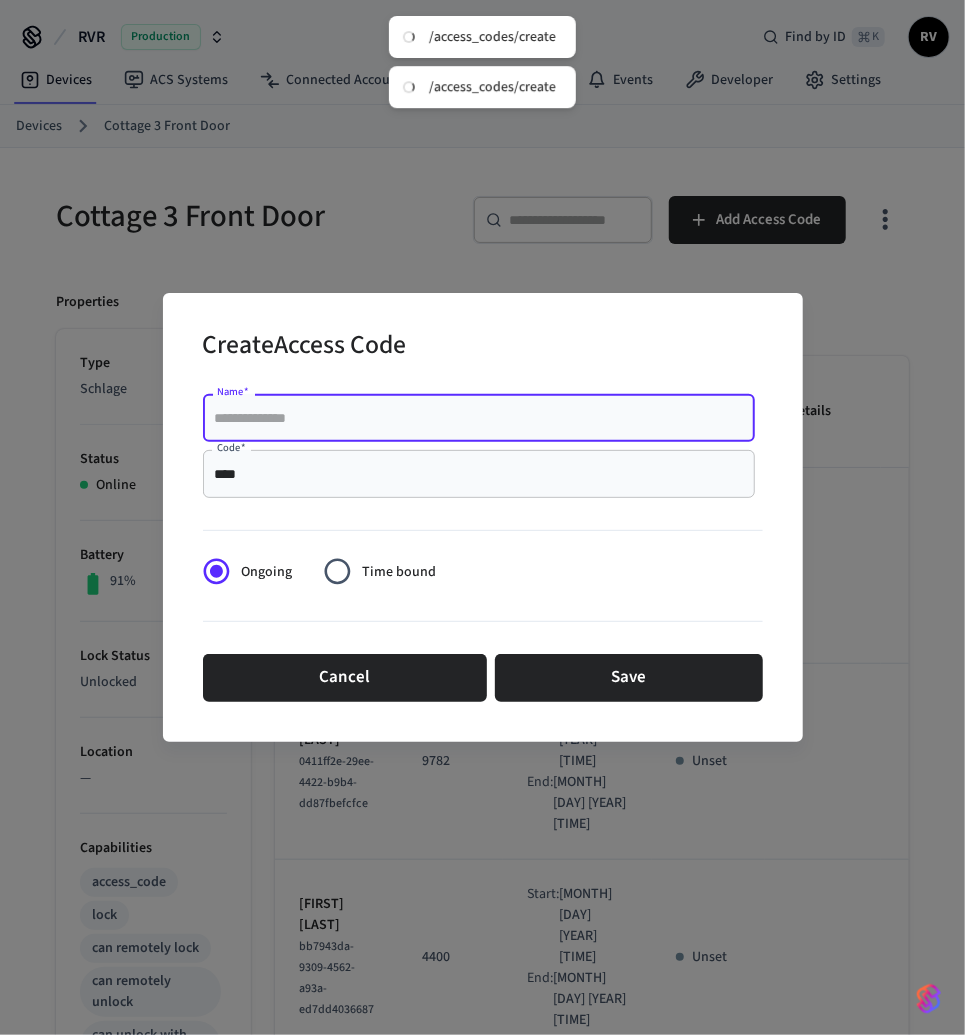 paste on "**********" 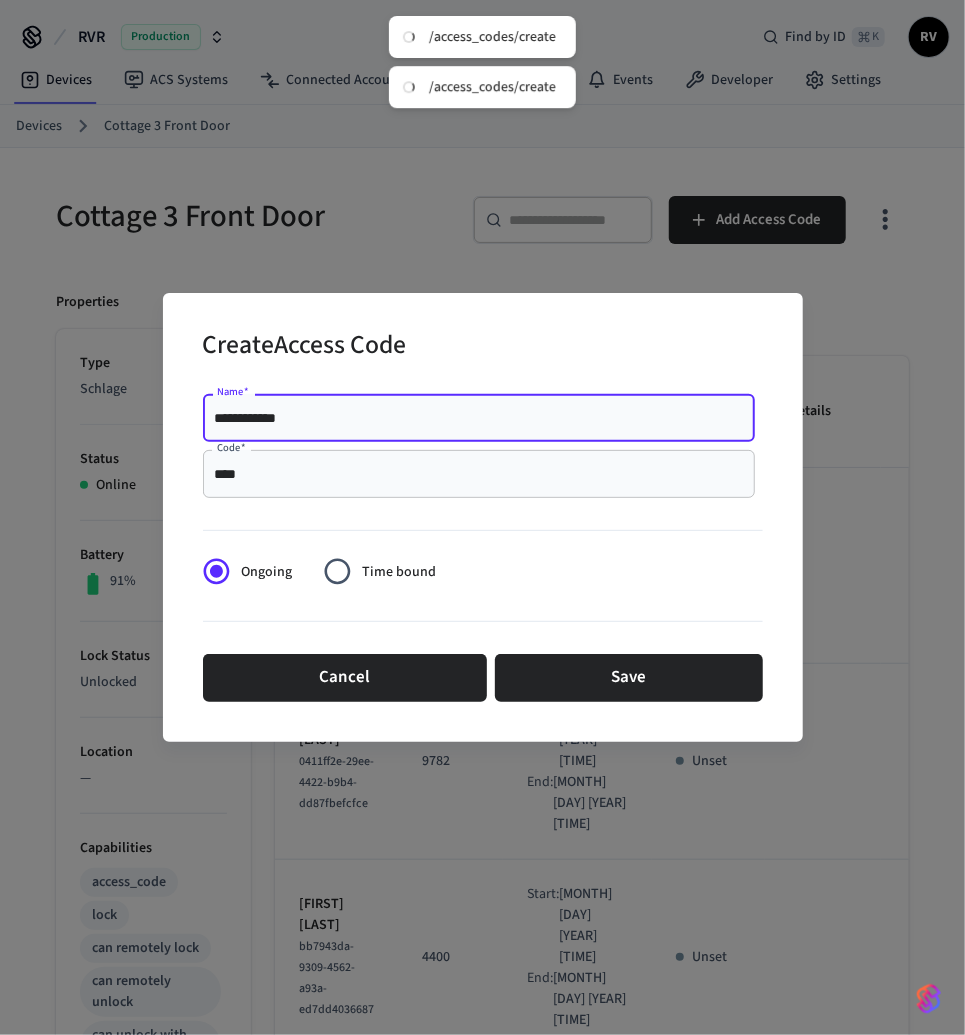 click on "**********" at bounding box center [479, 418] 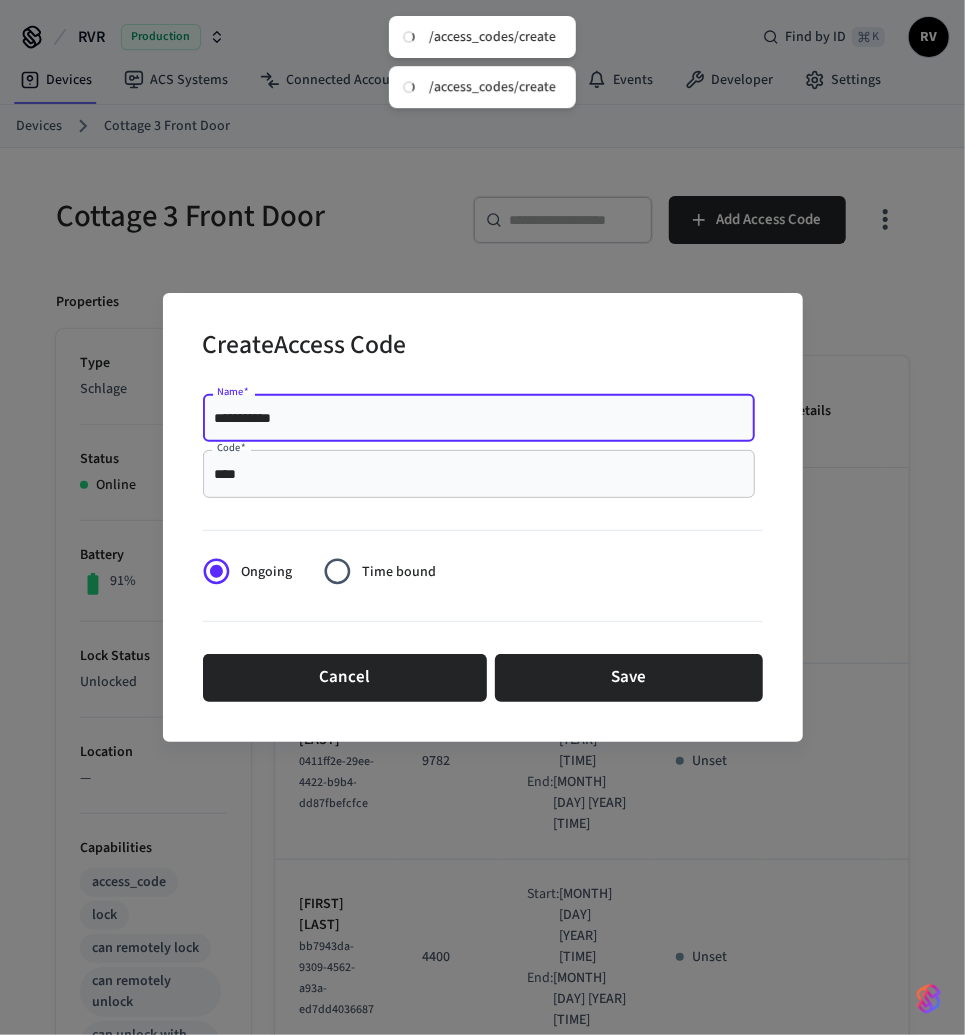 type on "**********" 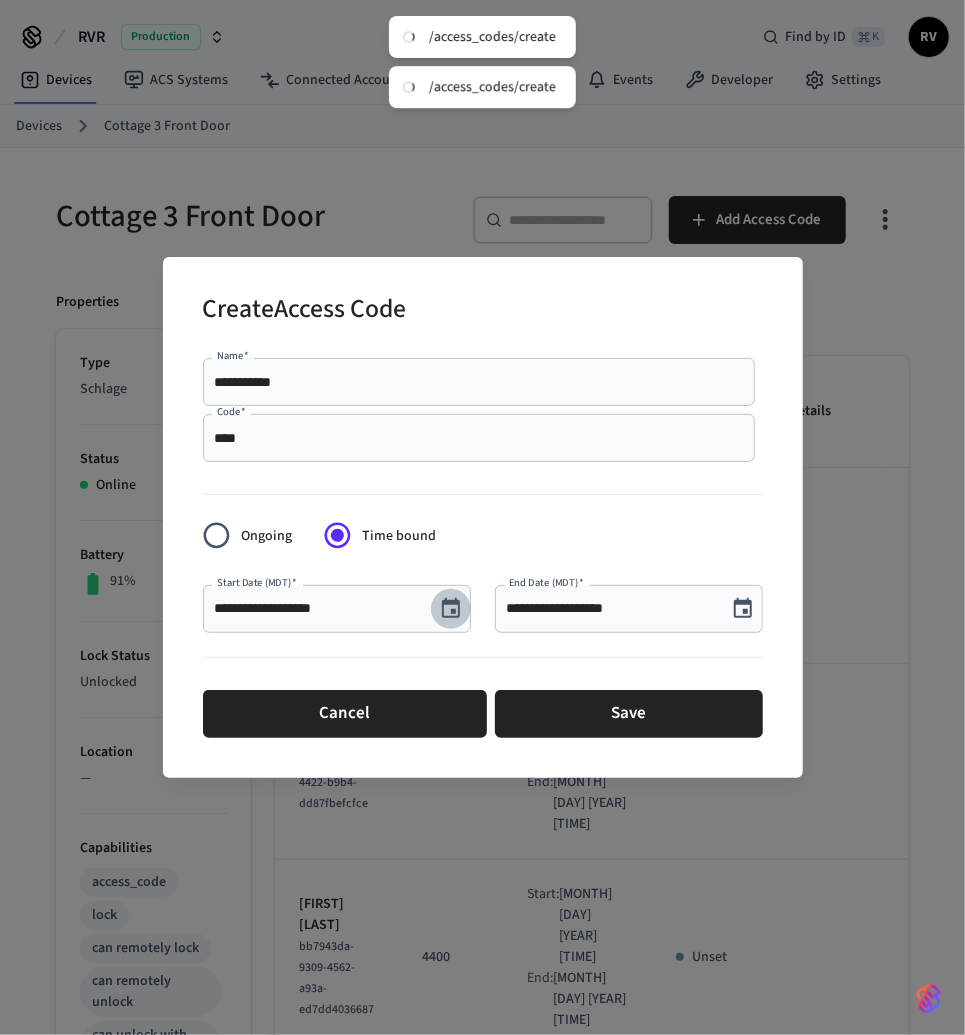click 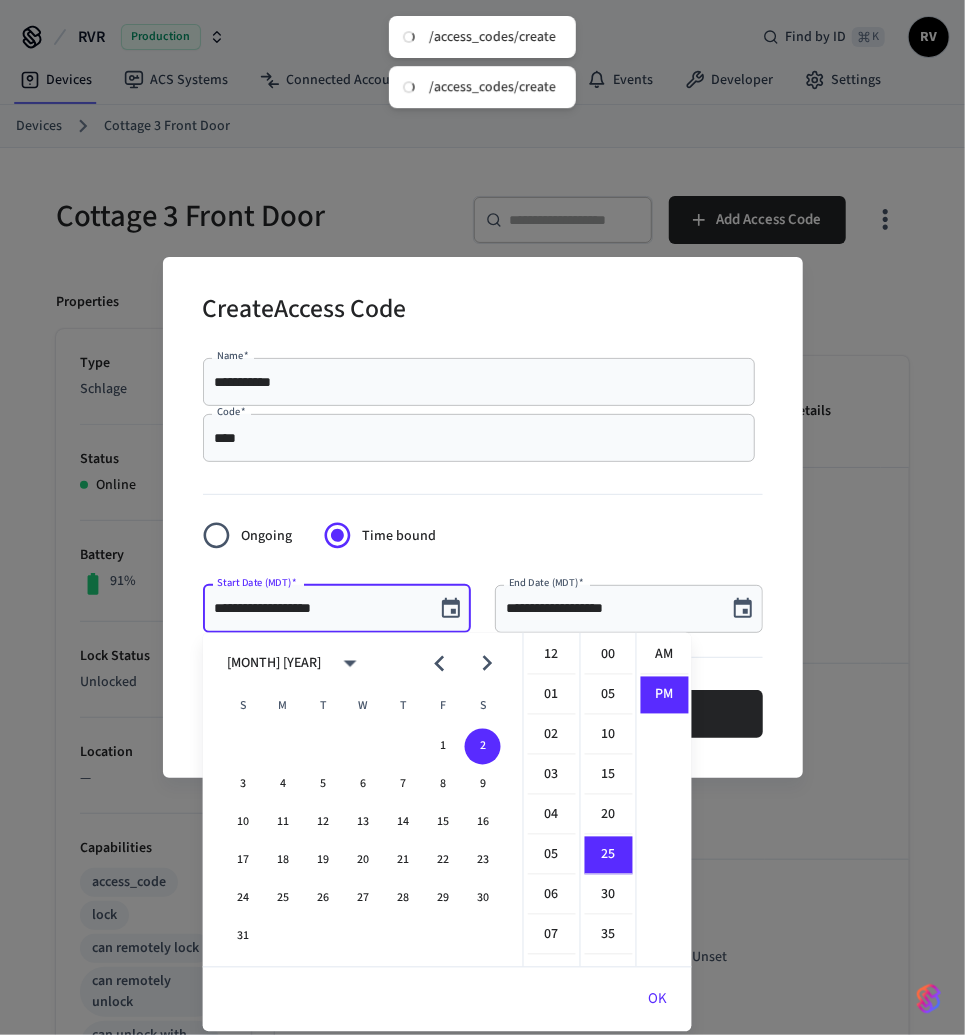 scroll, scrollTop: 397, scrollLeft: 0, axis: vertical 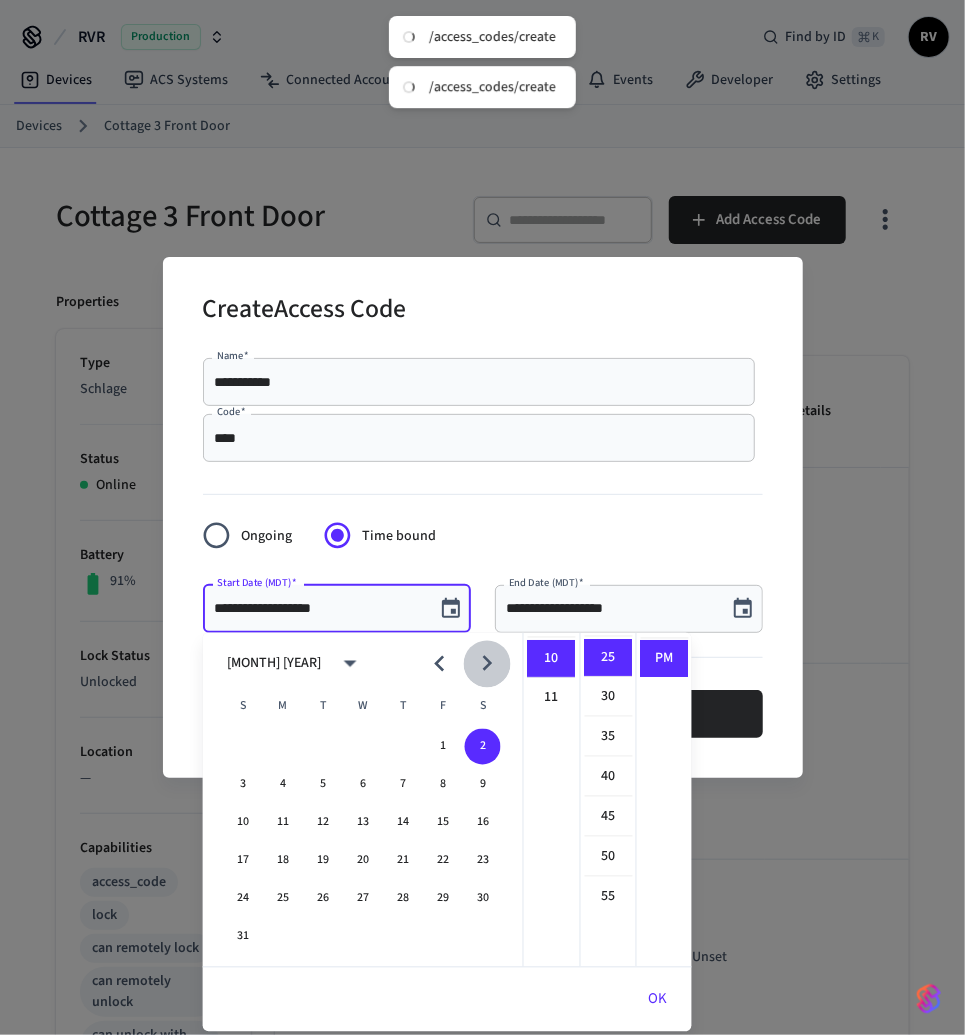 click 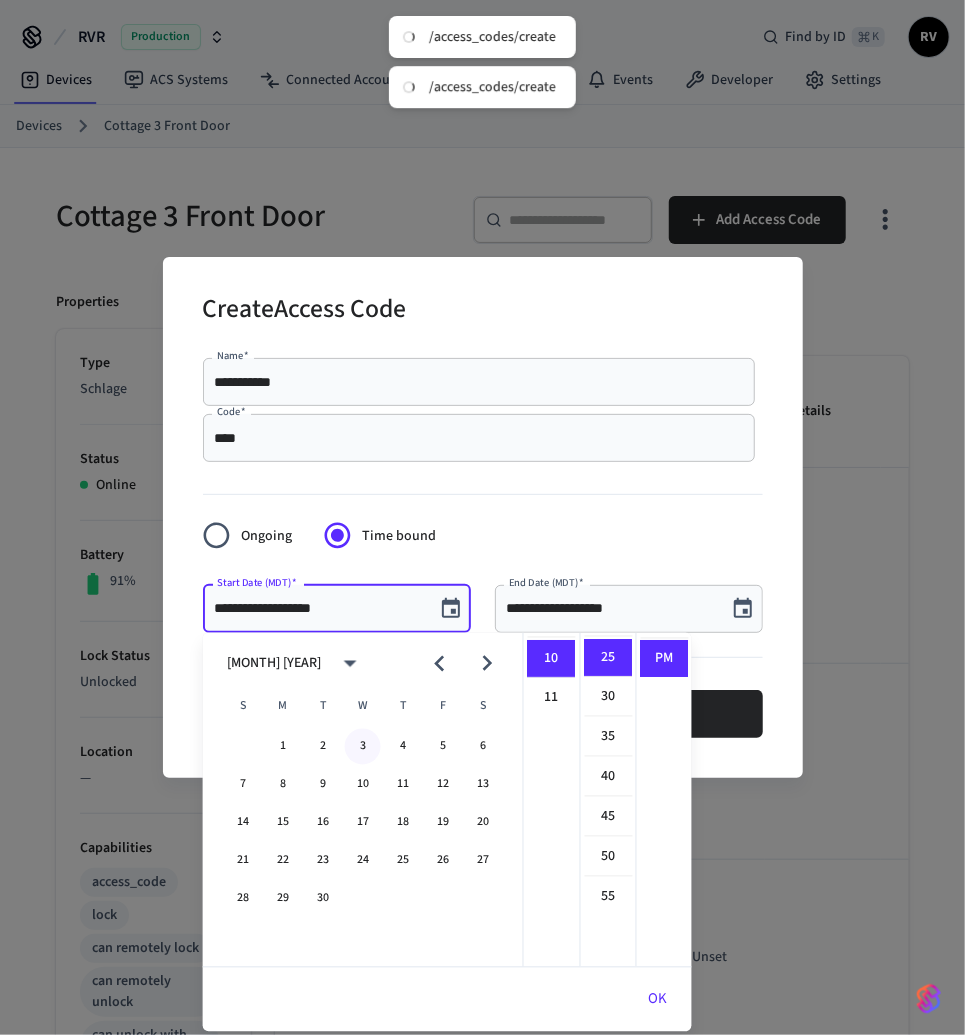 click on "3" at bounding box center (363, 747) 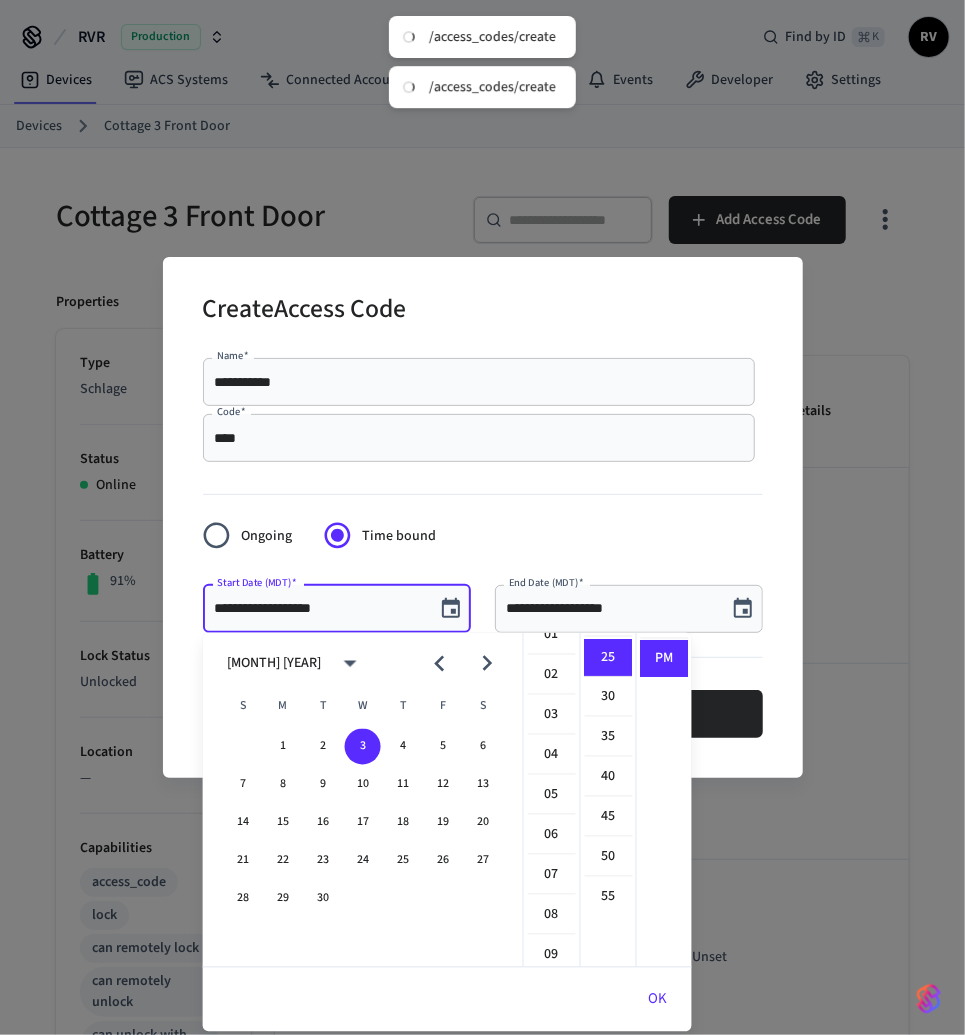 scroll, scrollTop: 0, scrollLeft: 0, axis: both 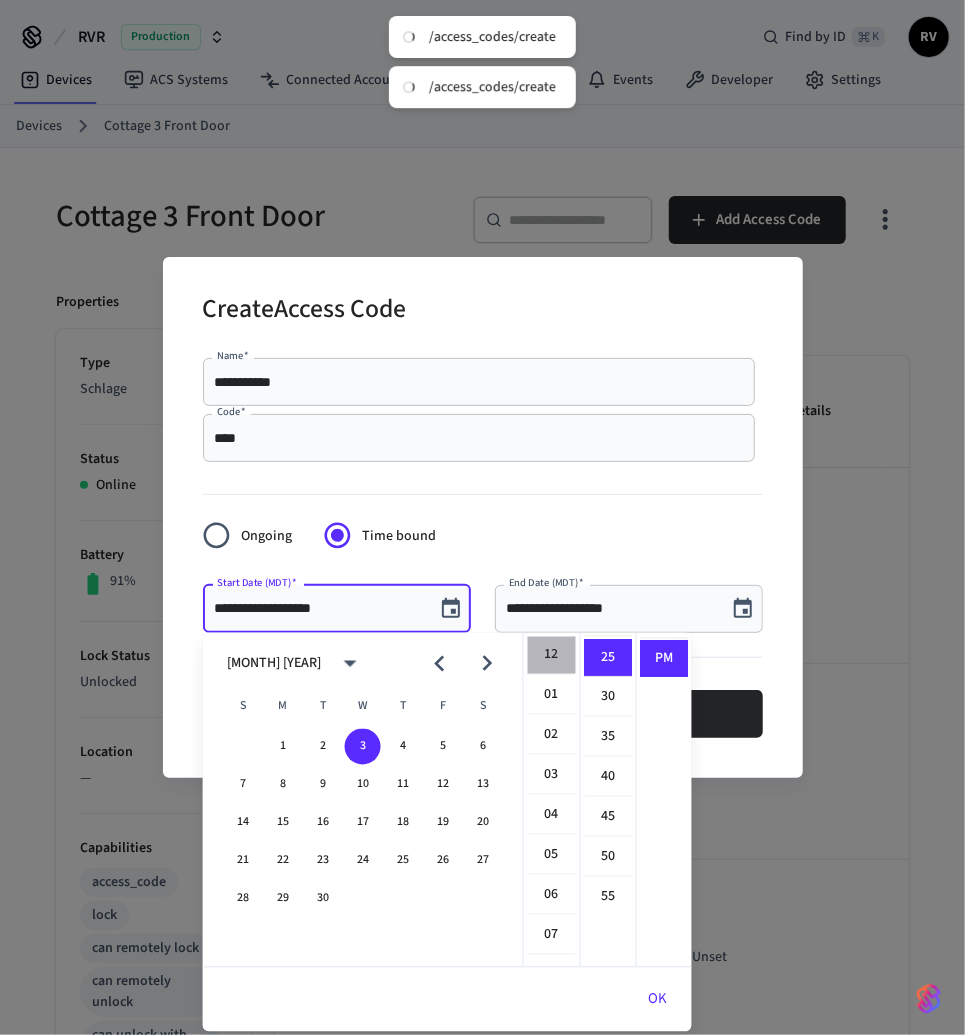 click on "12" at bounding box center (552, 656) 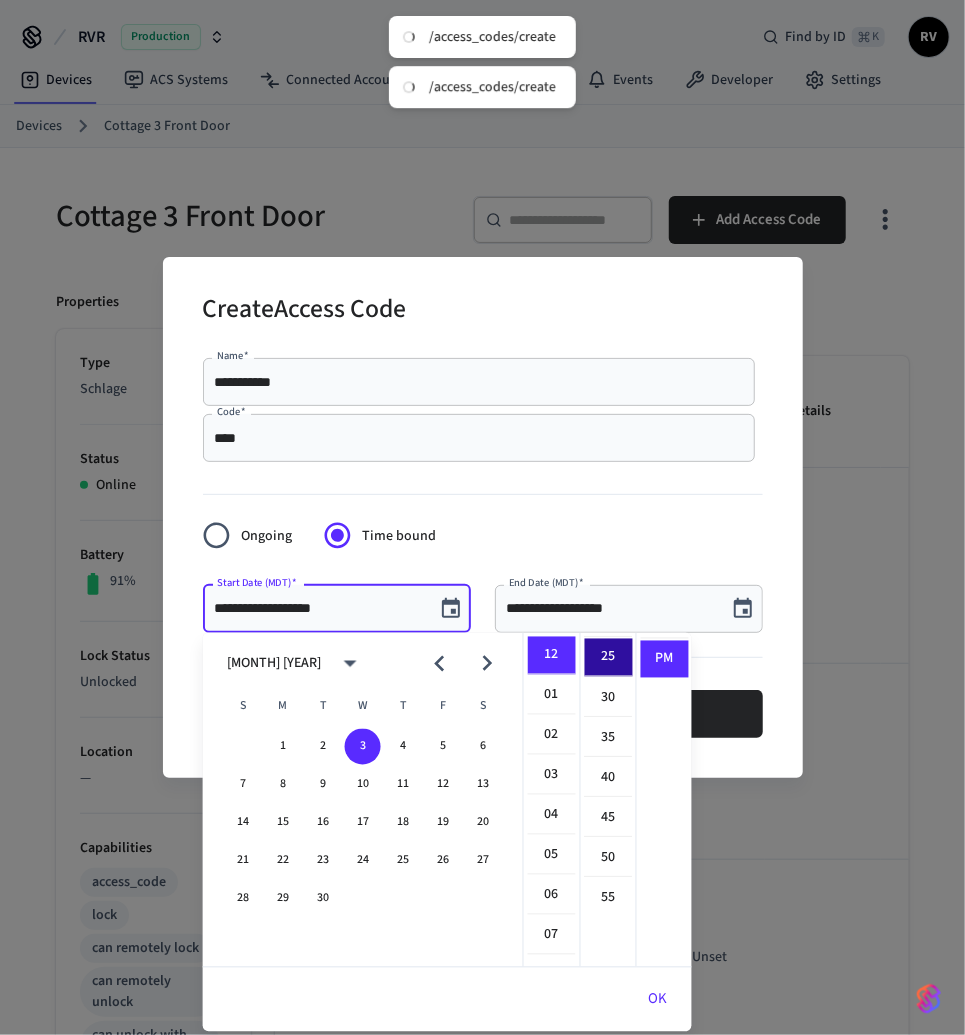 scroll, scrollTop: 0, scrollLeft: 0, axis: both 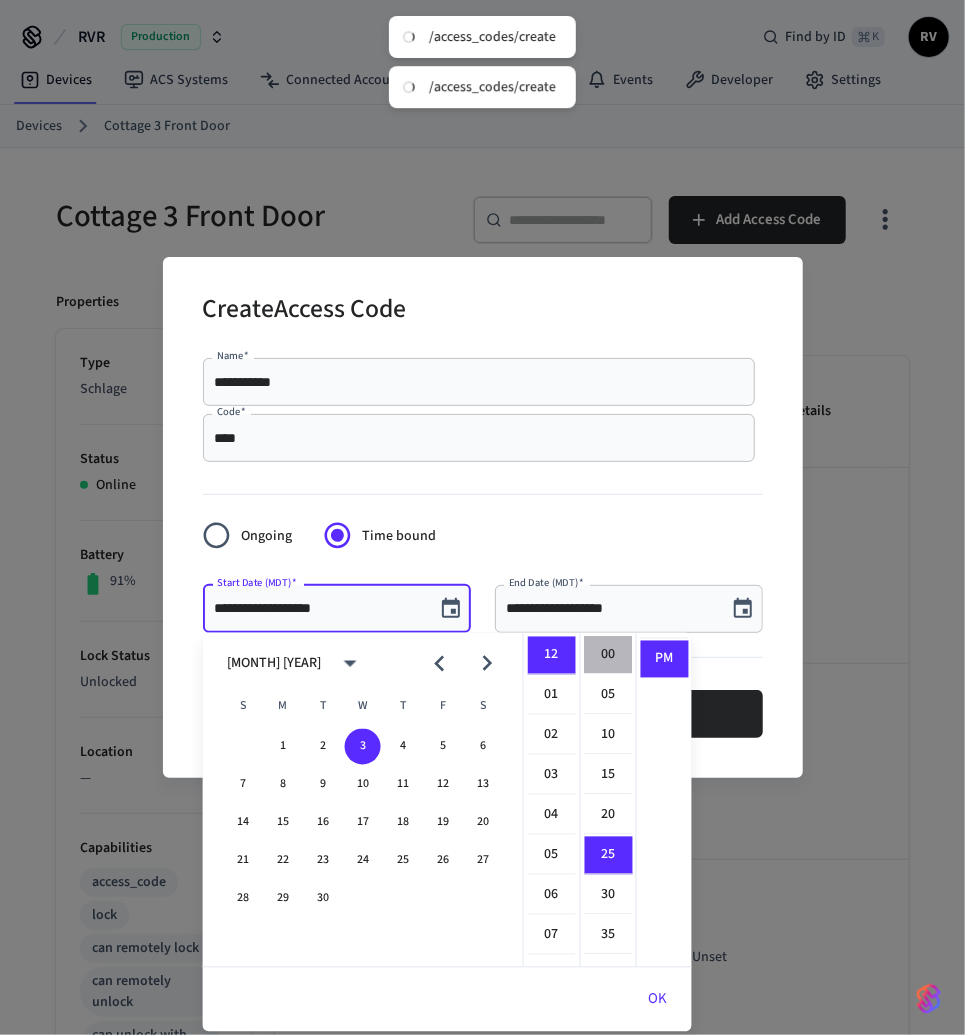 click on "00" at bounding box center (609, 656) 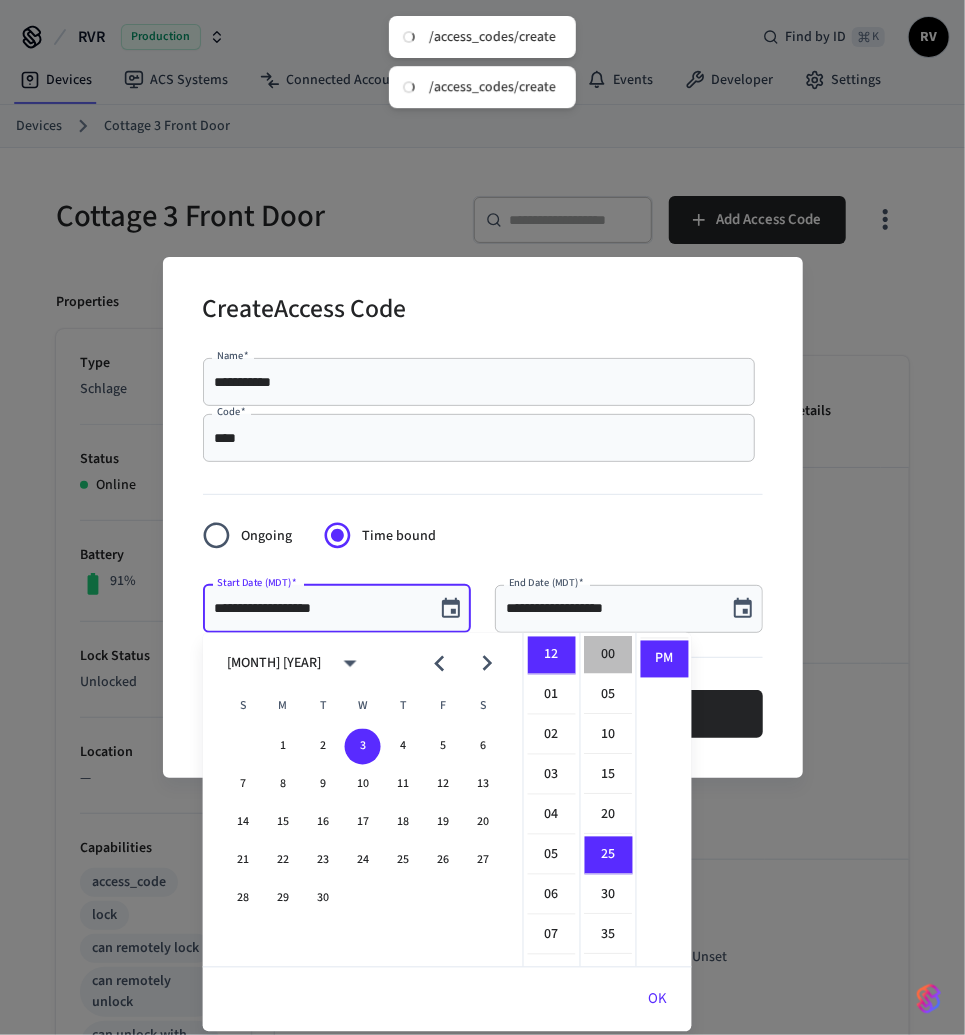 type on "**********" 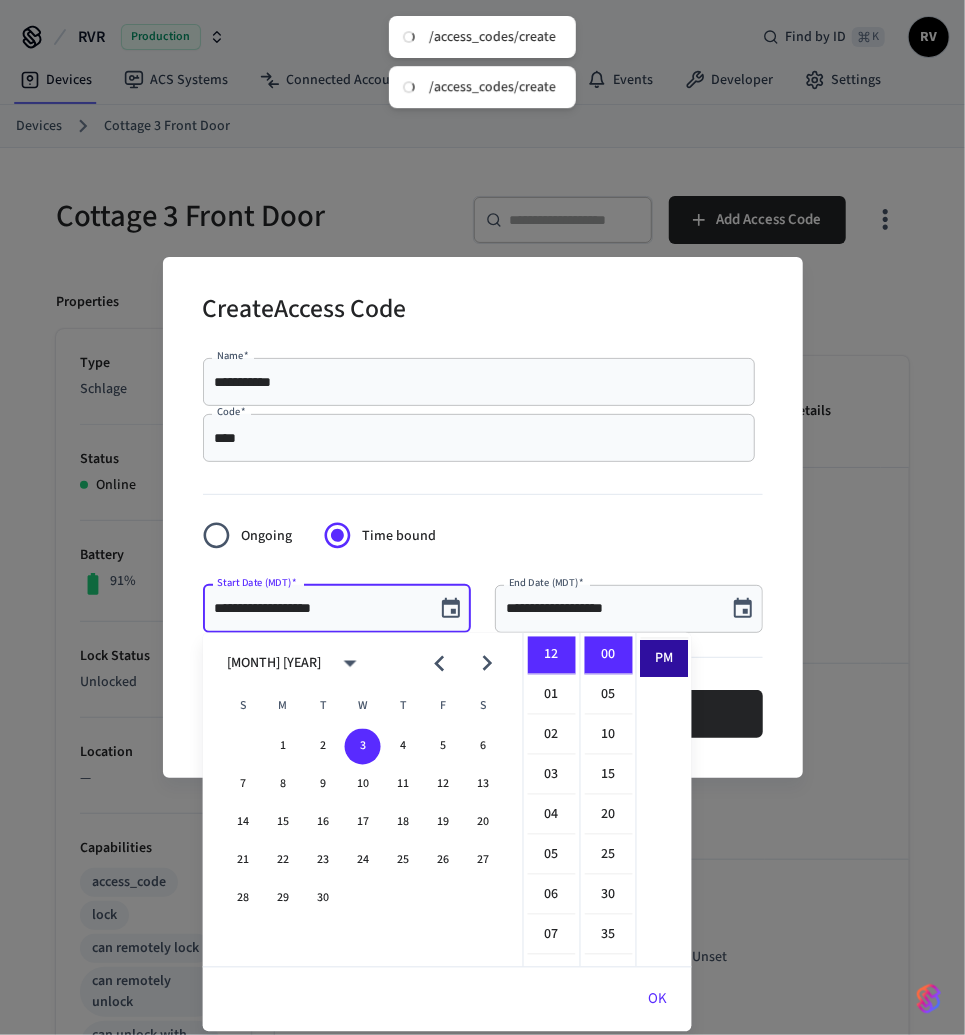 click on "PM" at bounding box center [665, 659] 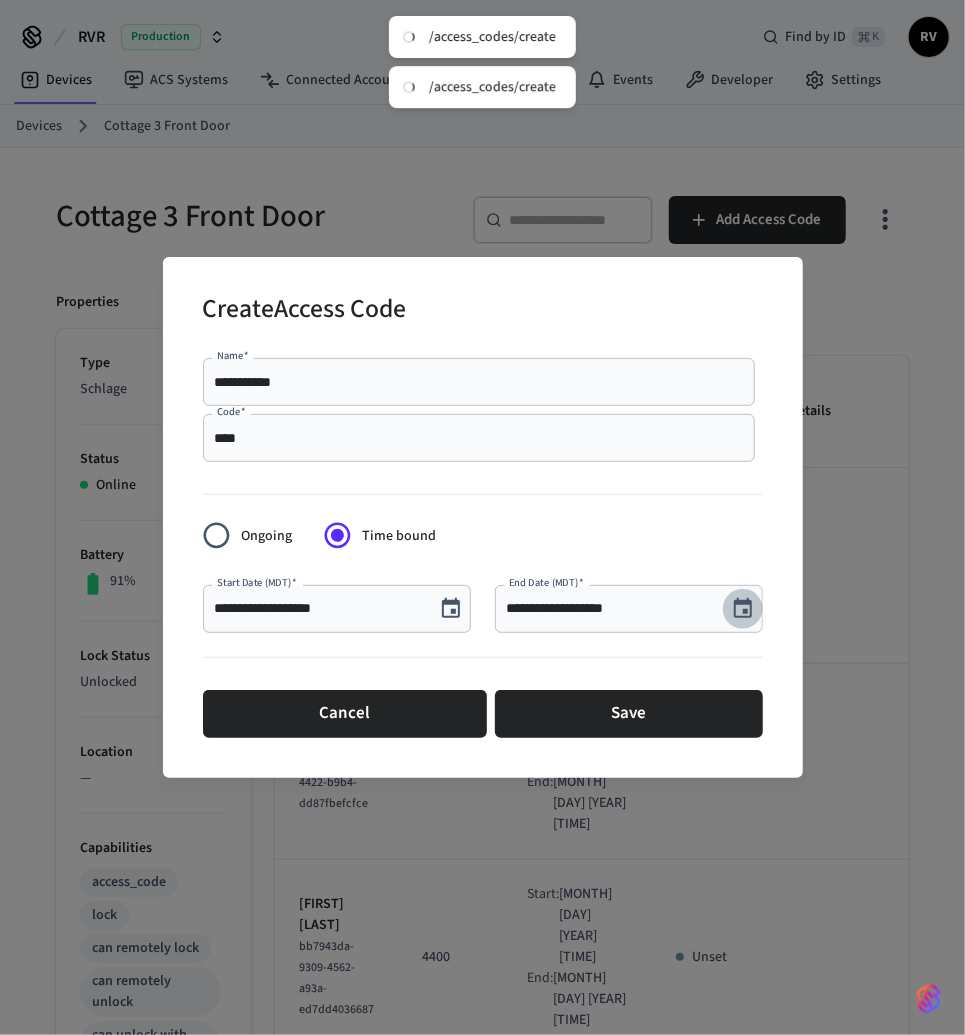 click 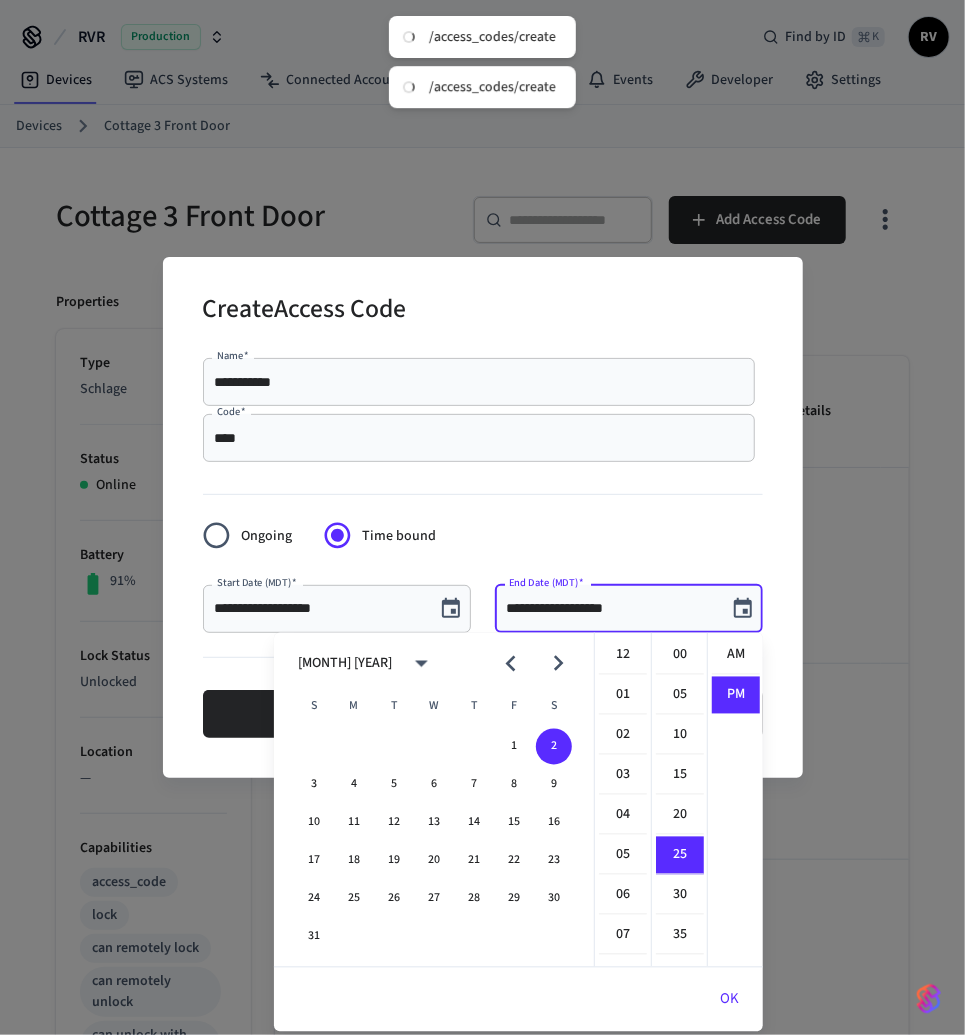 scroll, scrollTop: 397, scrollLeft: 0, axis: vertical 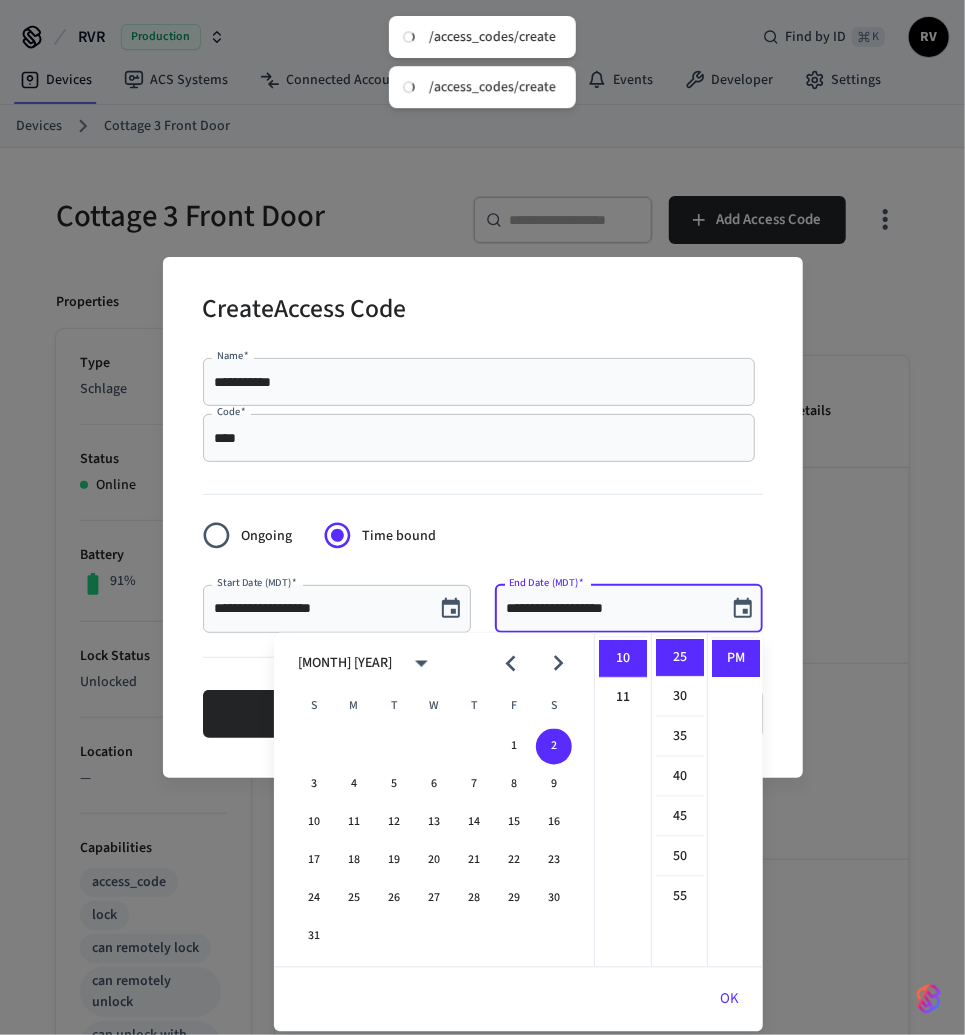 click 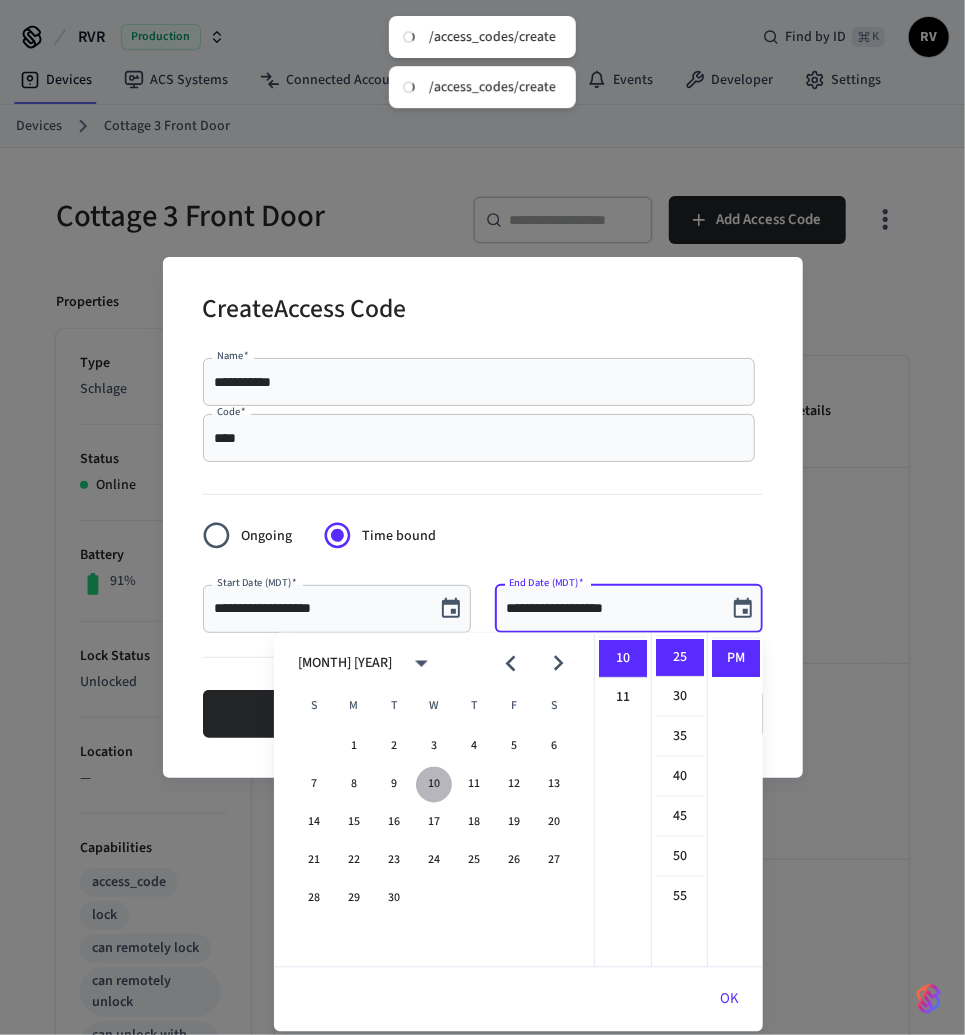 click on "10" at bounding box center (434, 785) 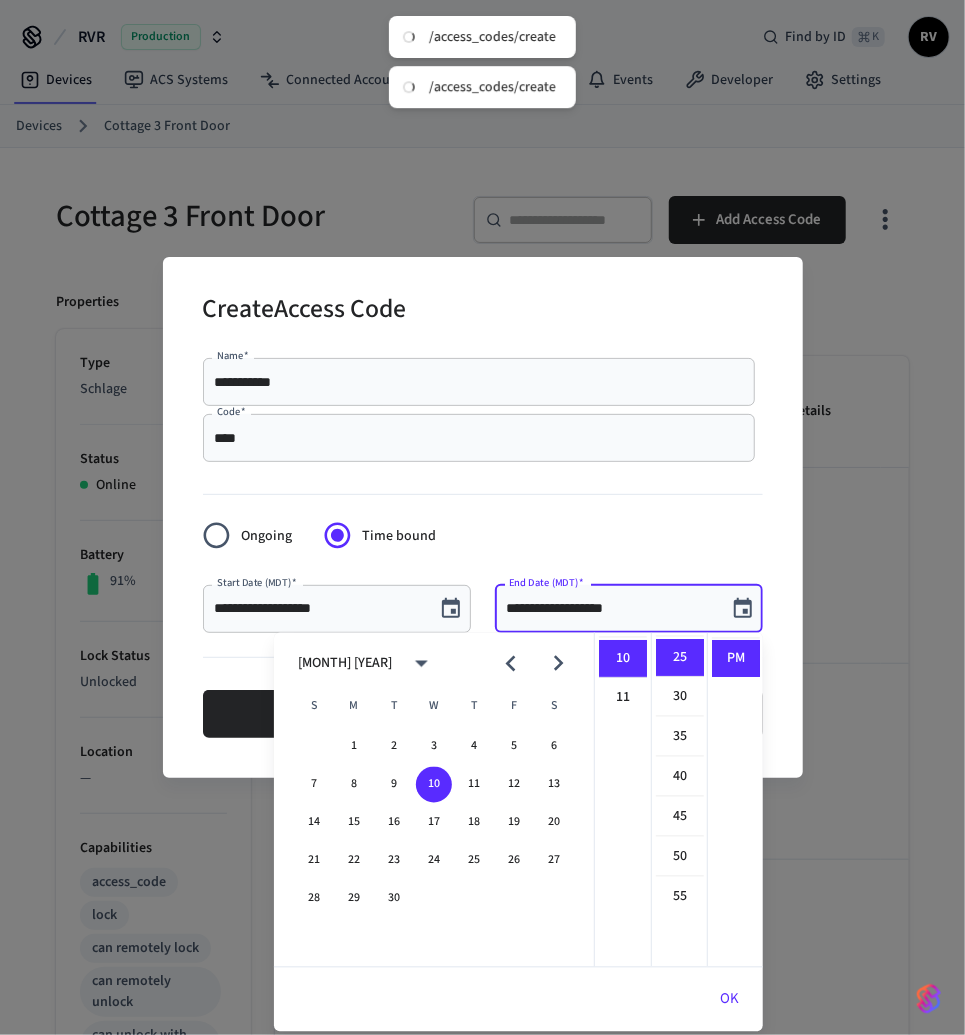 scroll, scrollTop: 0, scrollLeft: 0, axis: both 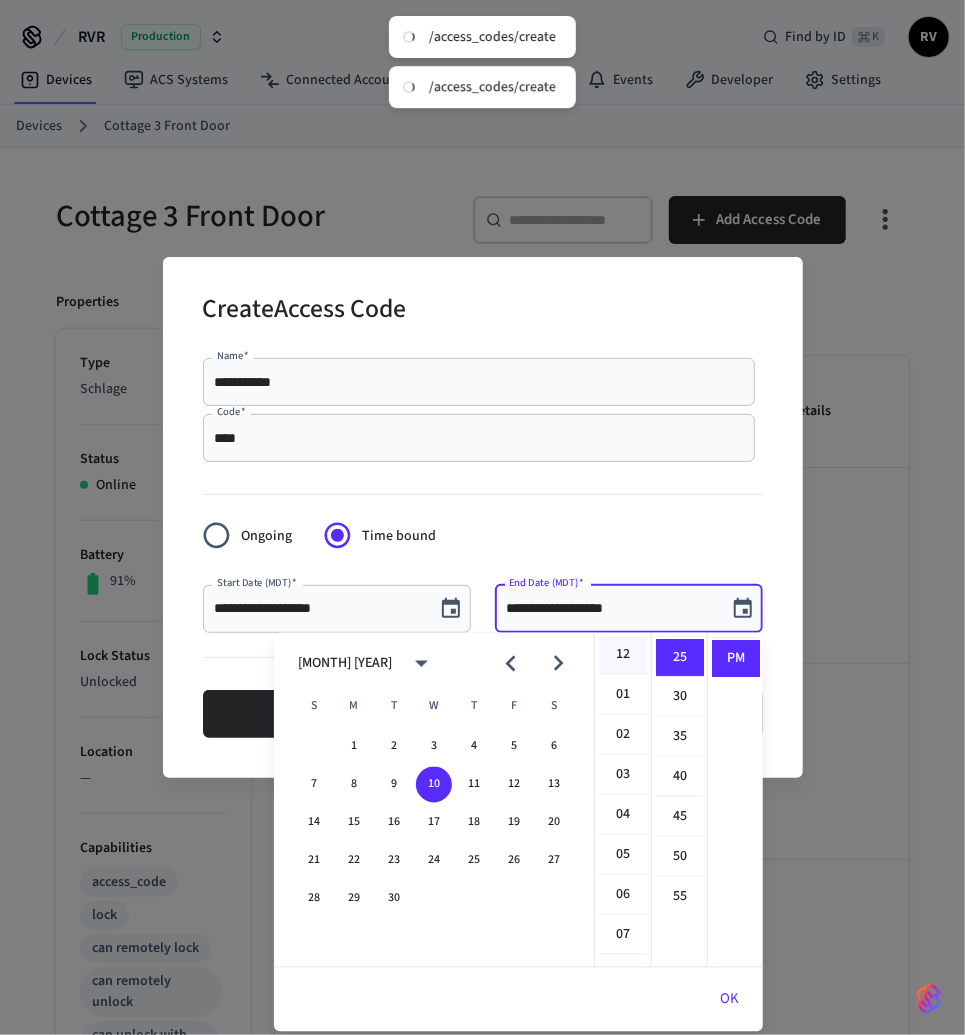 click on "12" at bounding box center [623, 656] 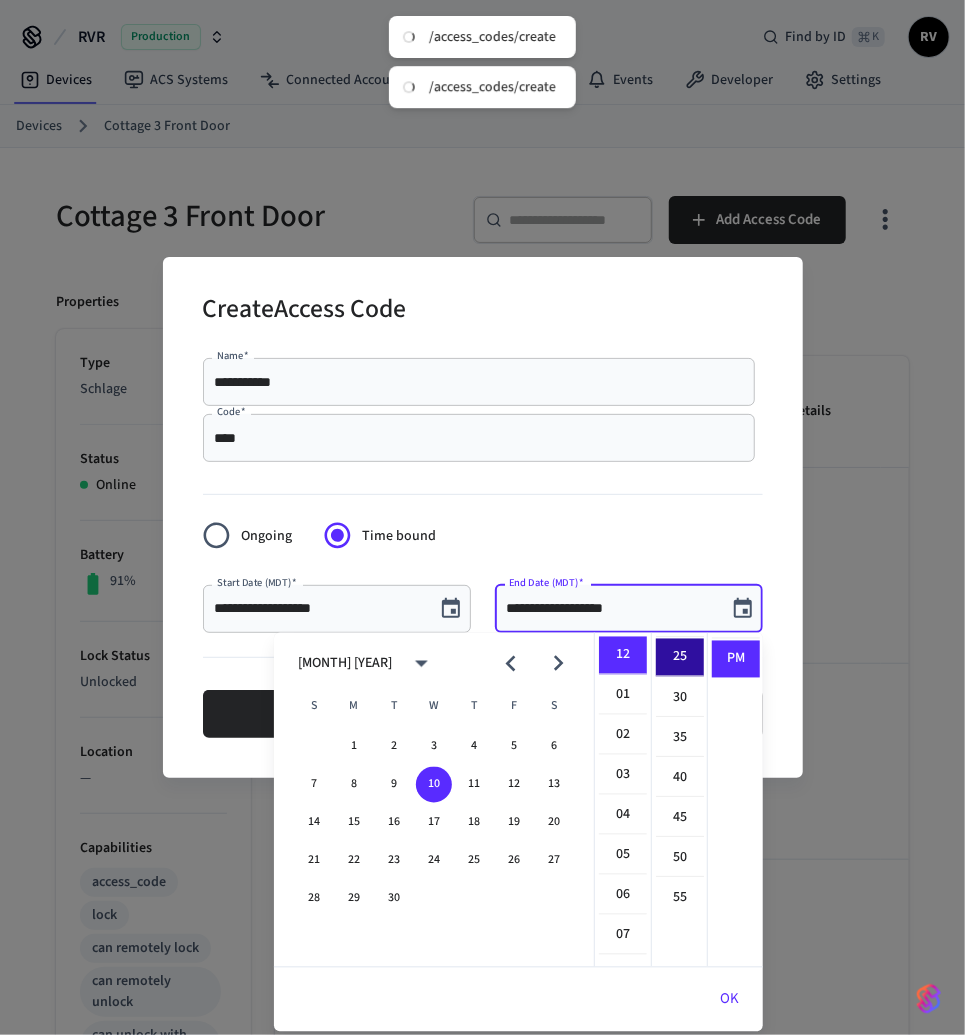 scroll, scrollTop: 0, scrollLeft: 0, axis: both 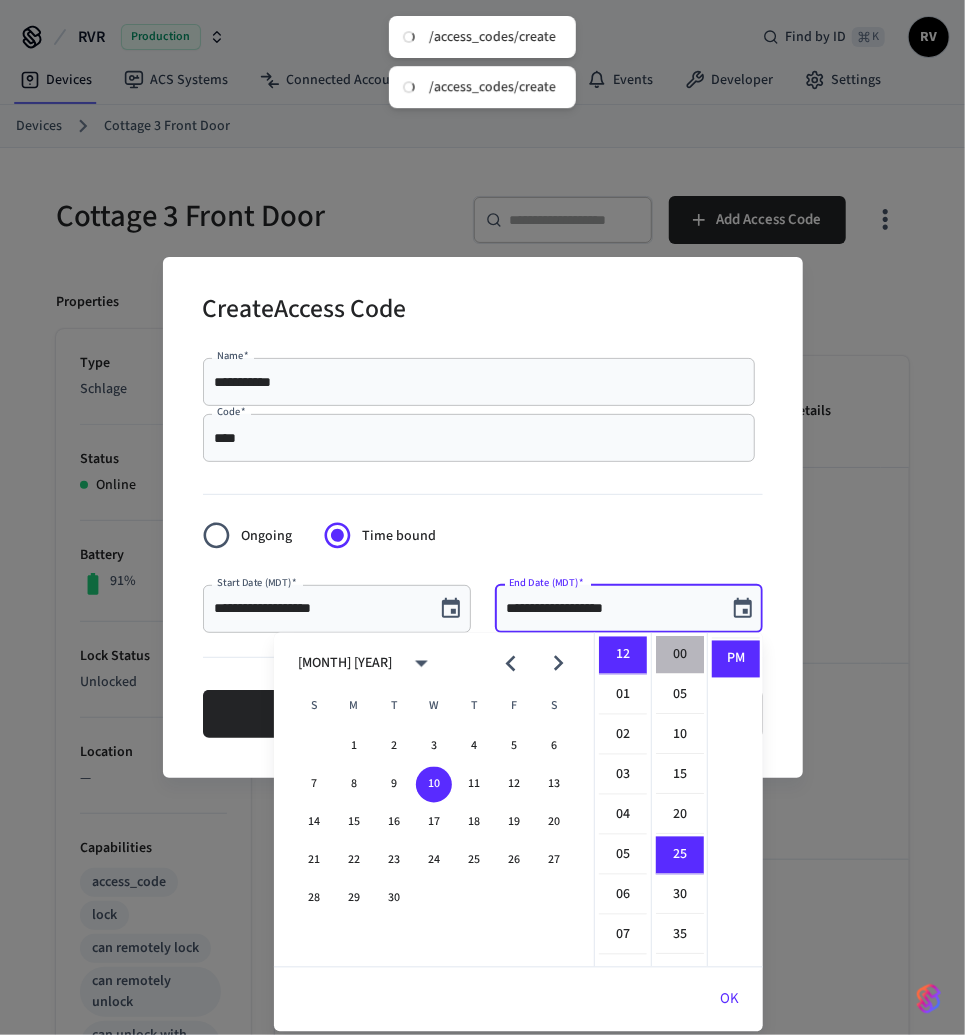 click on "00" at bounding box center (680, 656) 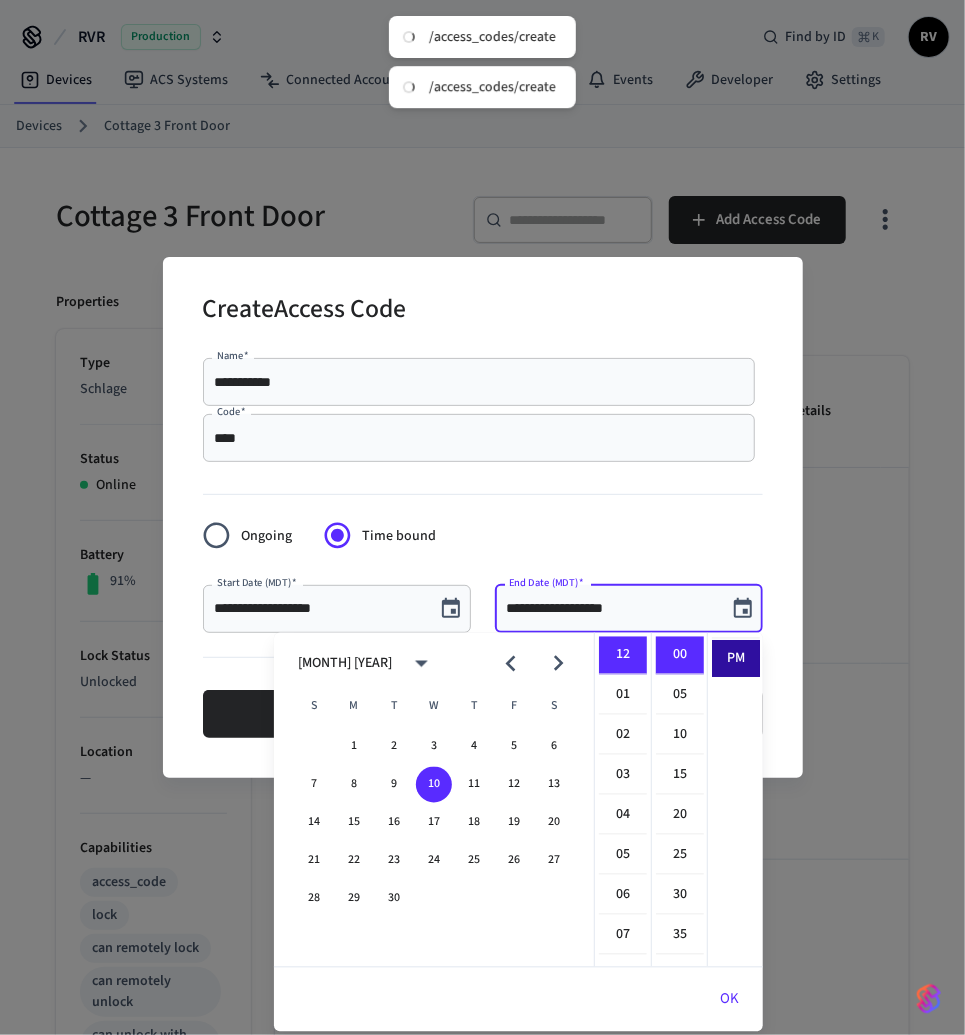 click on "PM" at bounding box center (736, 659) 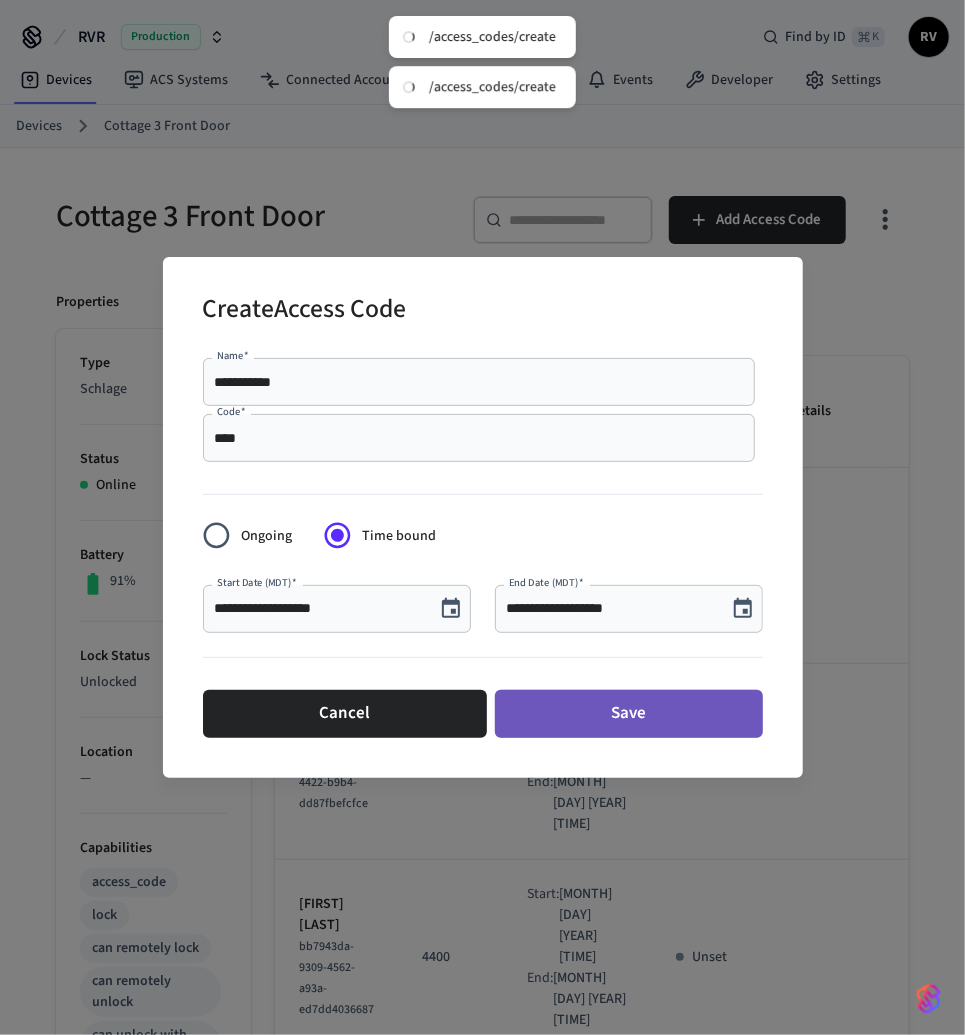 click on "Save" at bounding box center (629, 714) 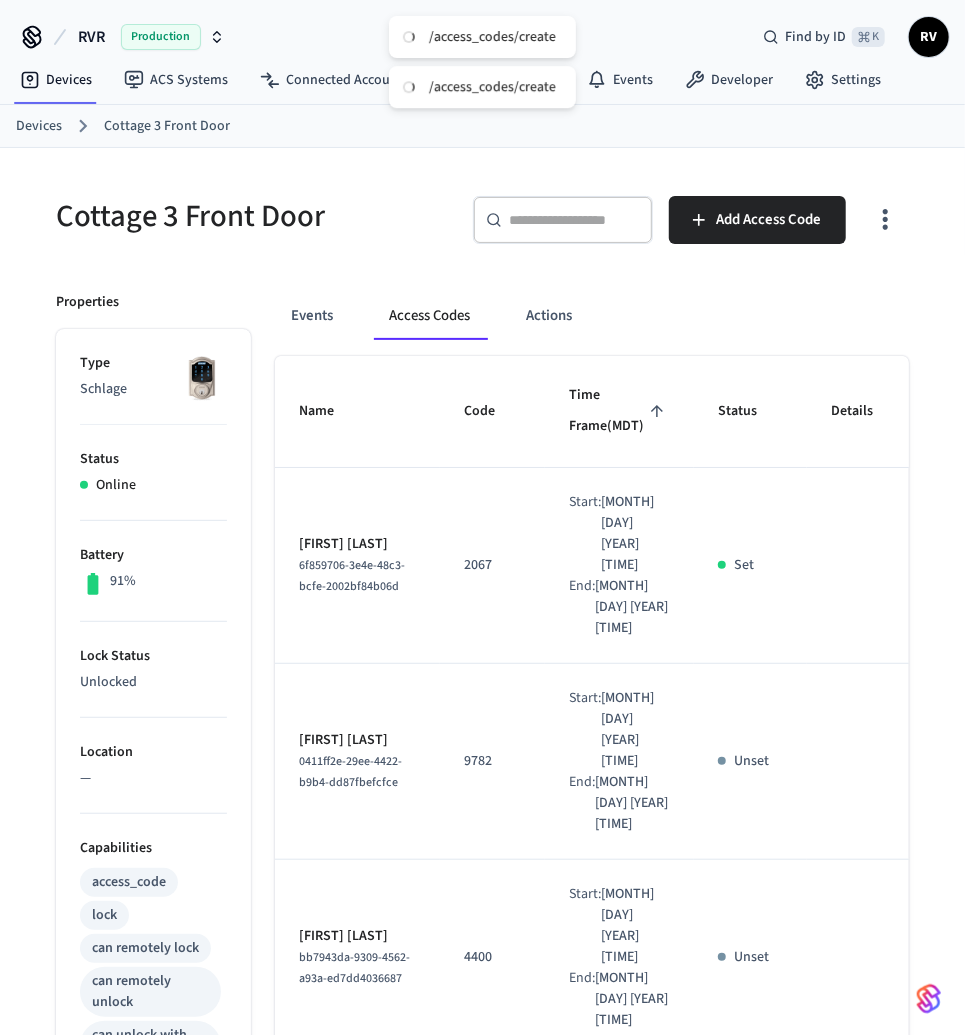 click on "Devices" at bounding box center [39, 126] 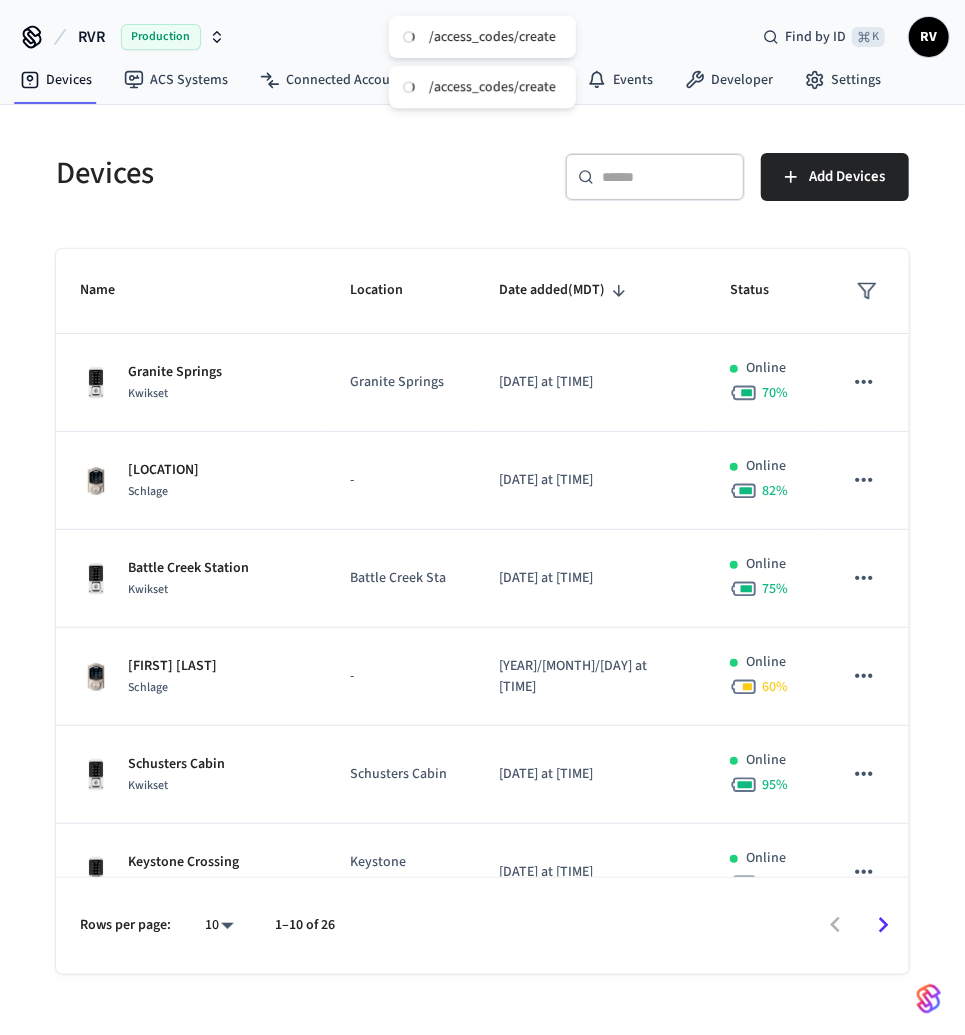 drag, startPoint x: 597, startPoint y: 237, endPoint x: 596, endPoint y: 215, distance: 22.022715 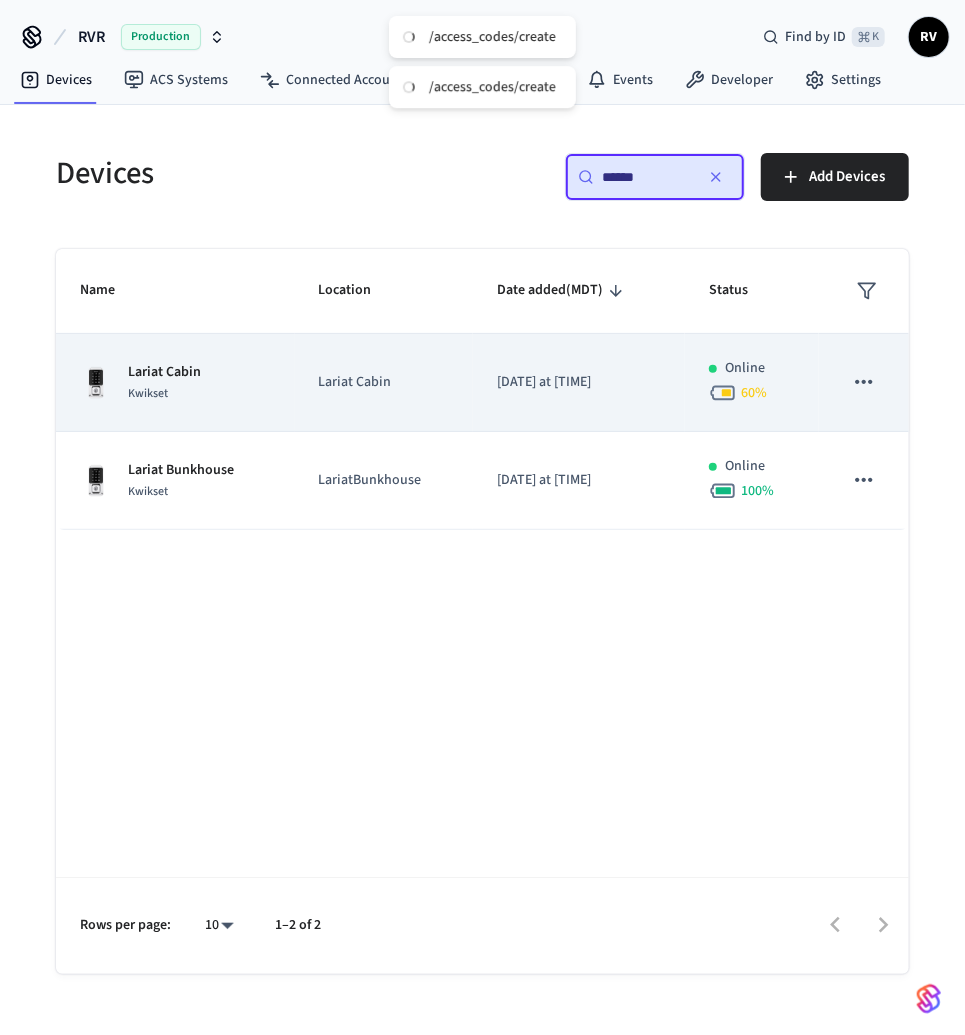 type on "******" 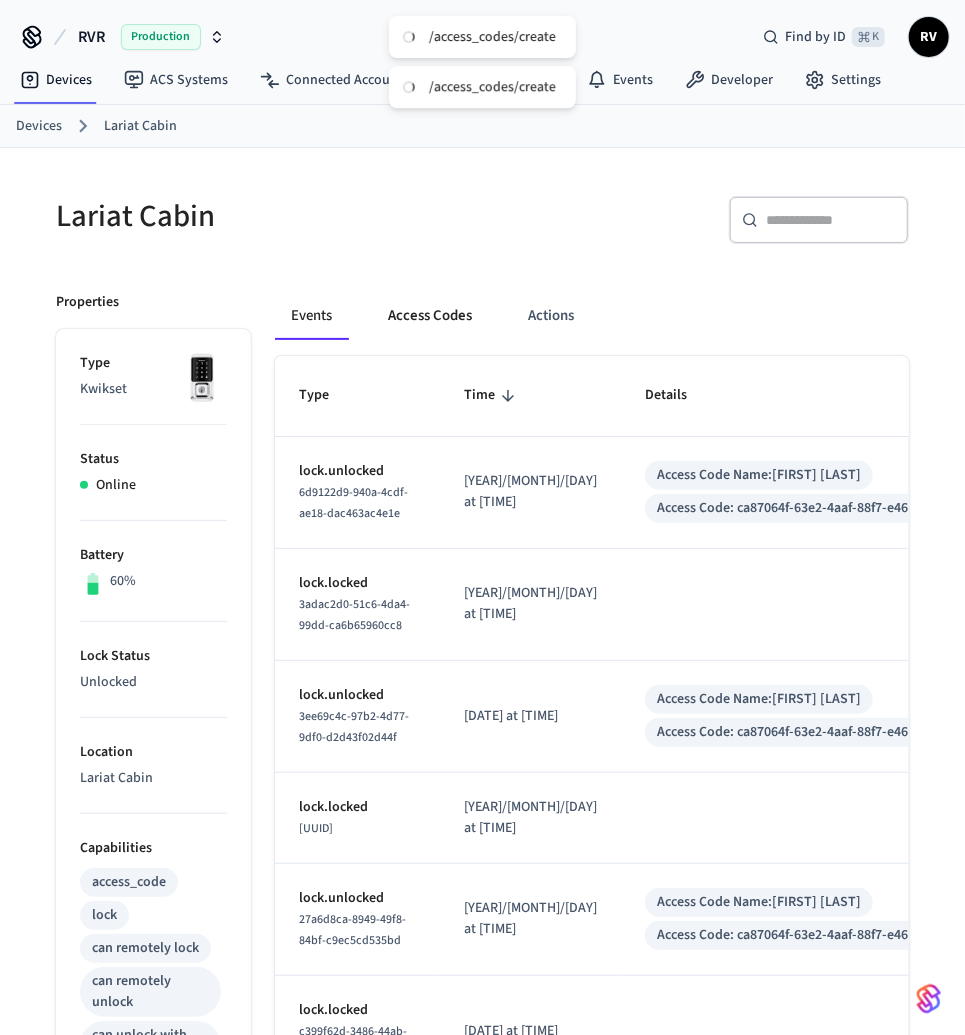 click on "Access Codes" at bounding box center [430, 316] 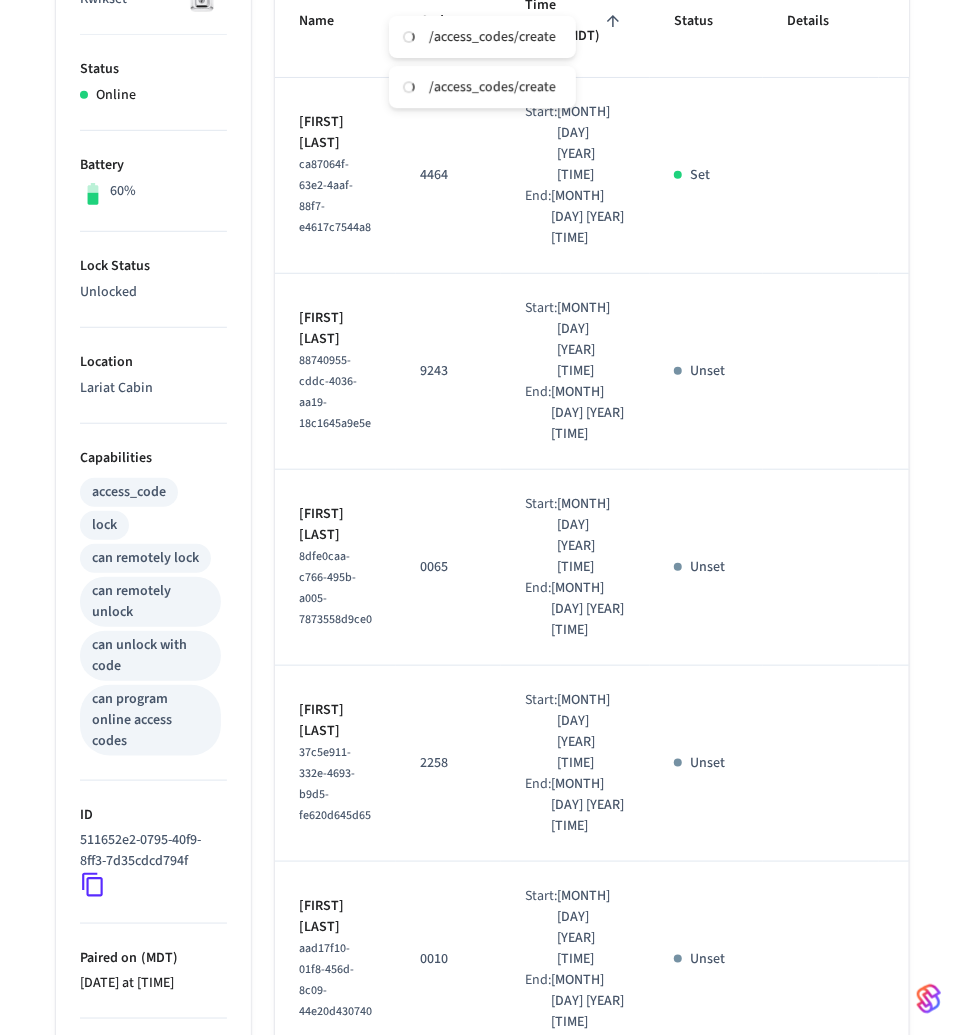 scroll, scrollTop: 0, scrollLeft: 0, axis: both 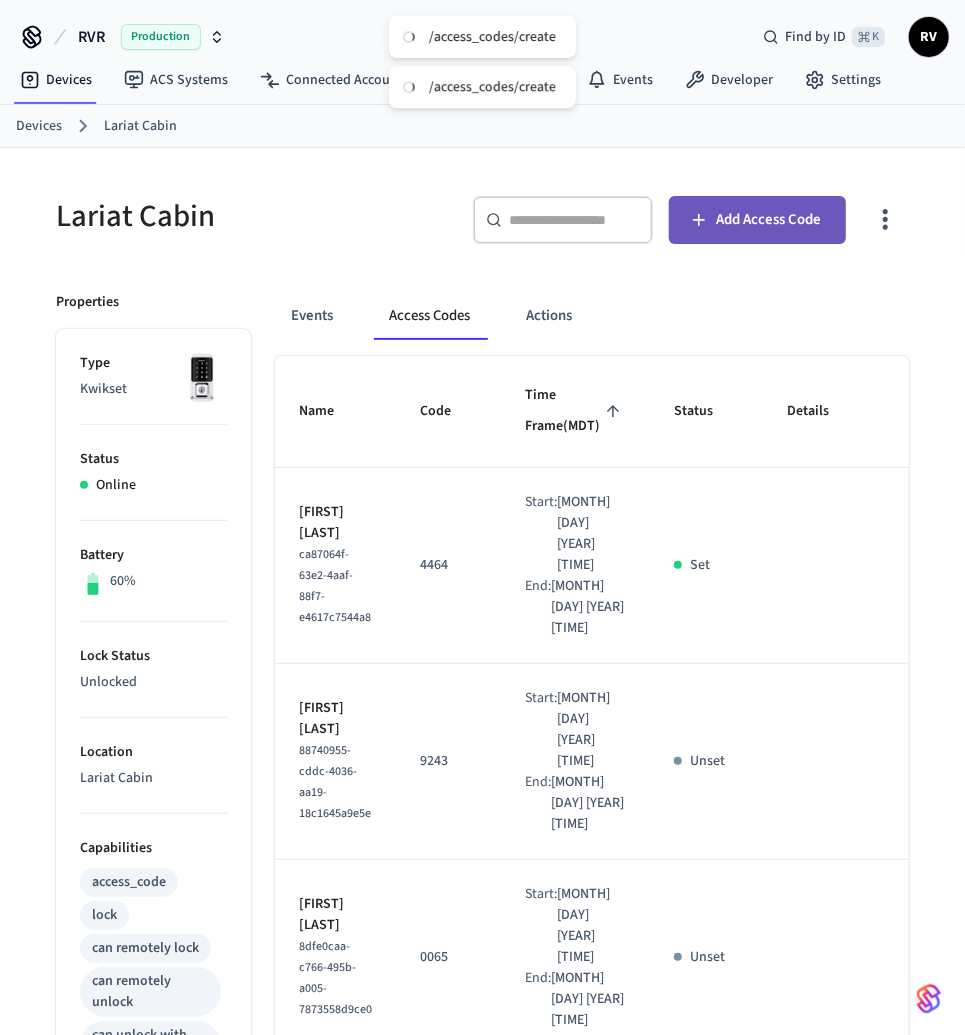 click on "Add Access Code" at bounding box center [769, 220] 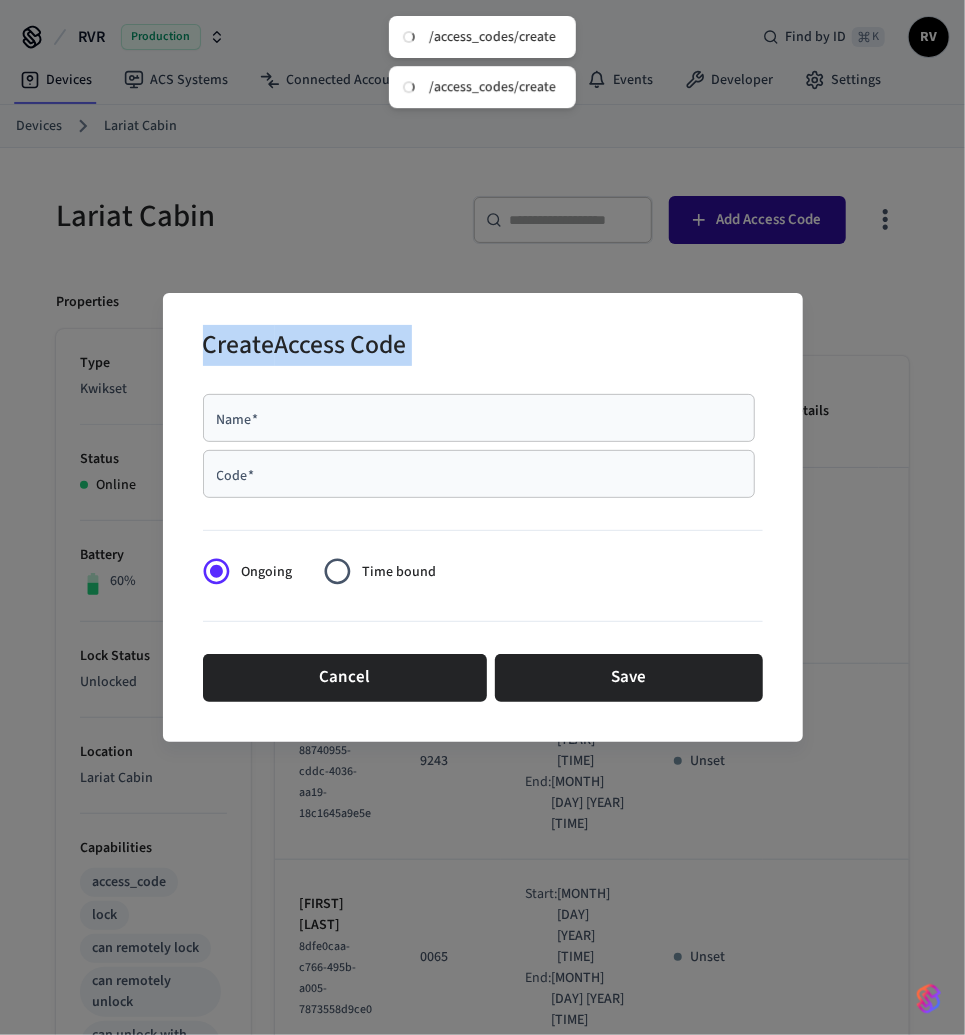 click on "Create  Access Code Name   * Name   * Code   * Code   * Ongoing Time bound Cancel Save" at bounding box center (482, 517) 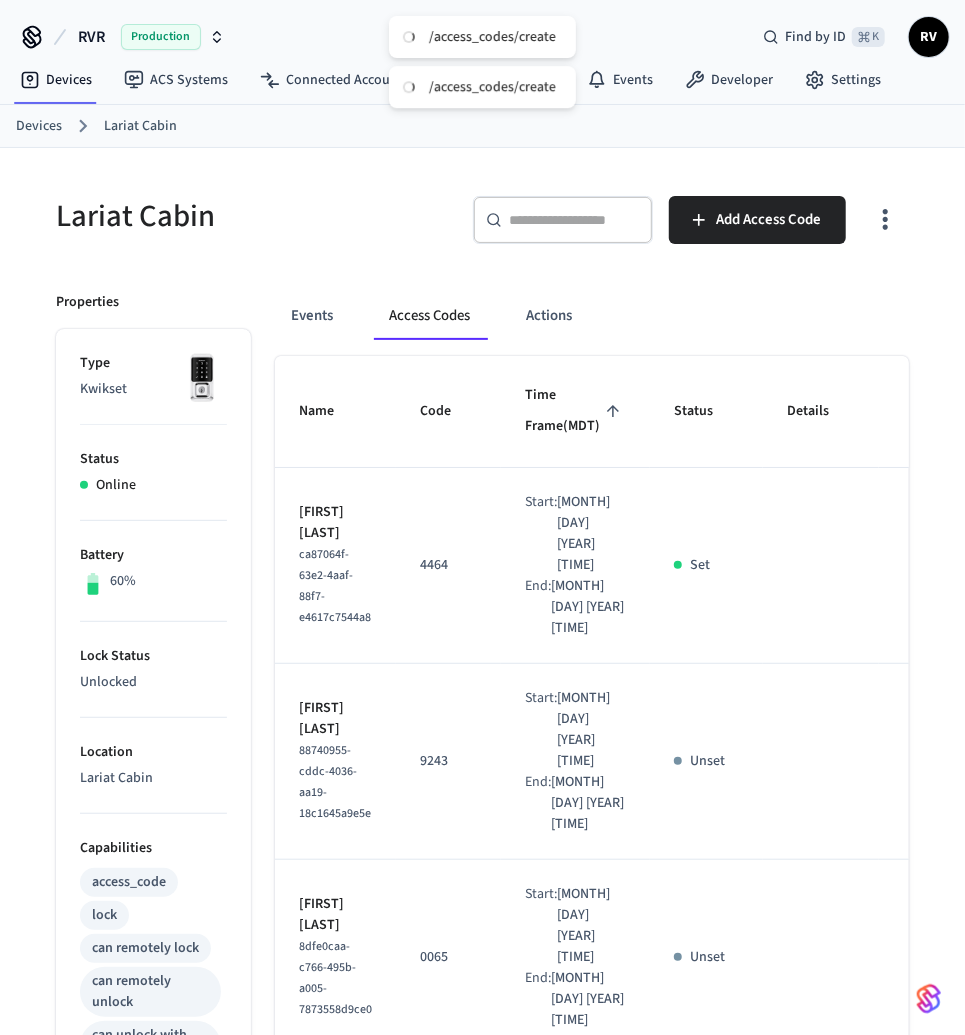 click on "​ ​ Add Access Code" at bounding box center [691, 228] 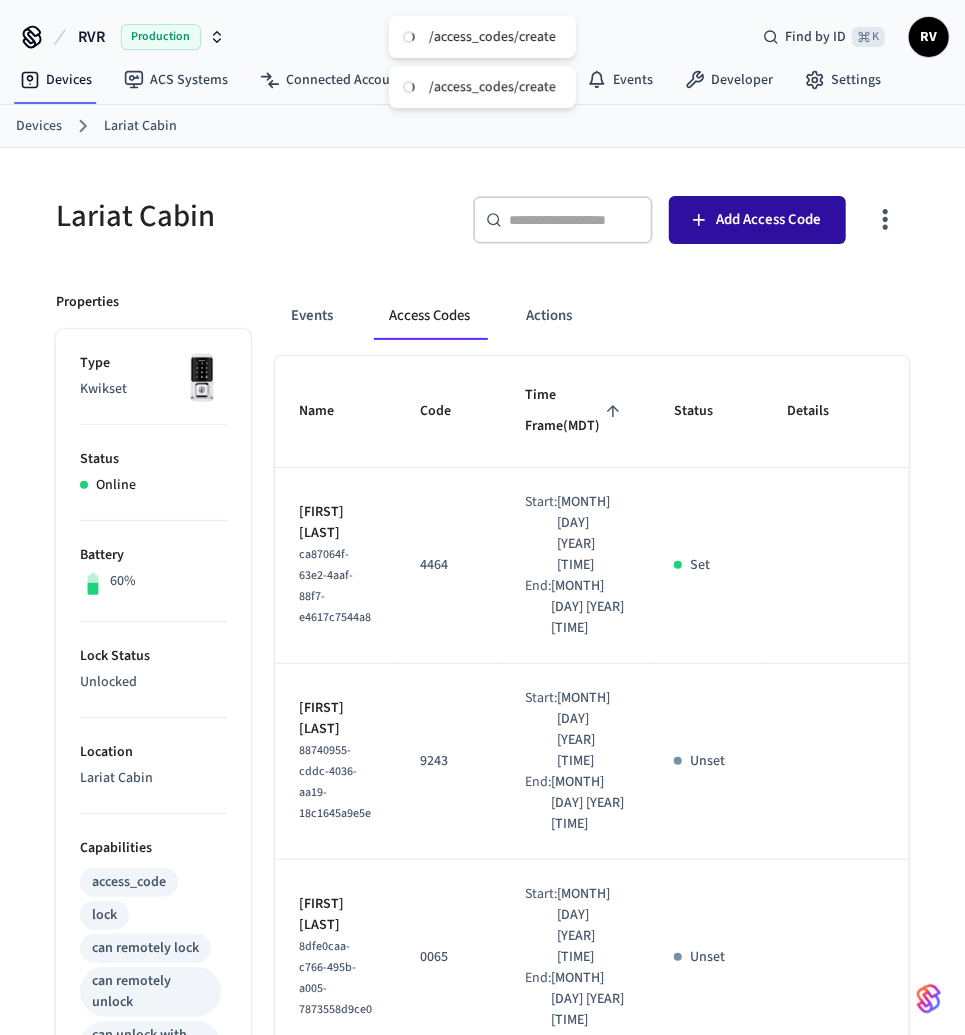 click on "Add Access Code" at bounding box center (757, 220) 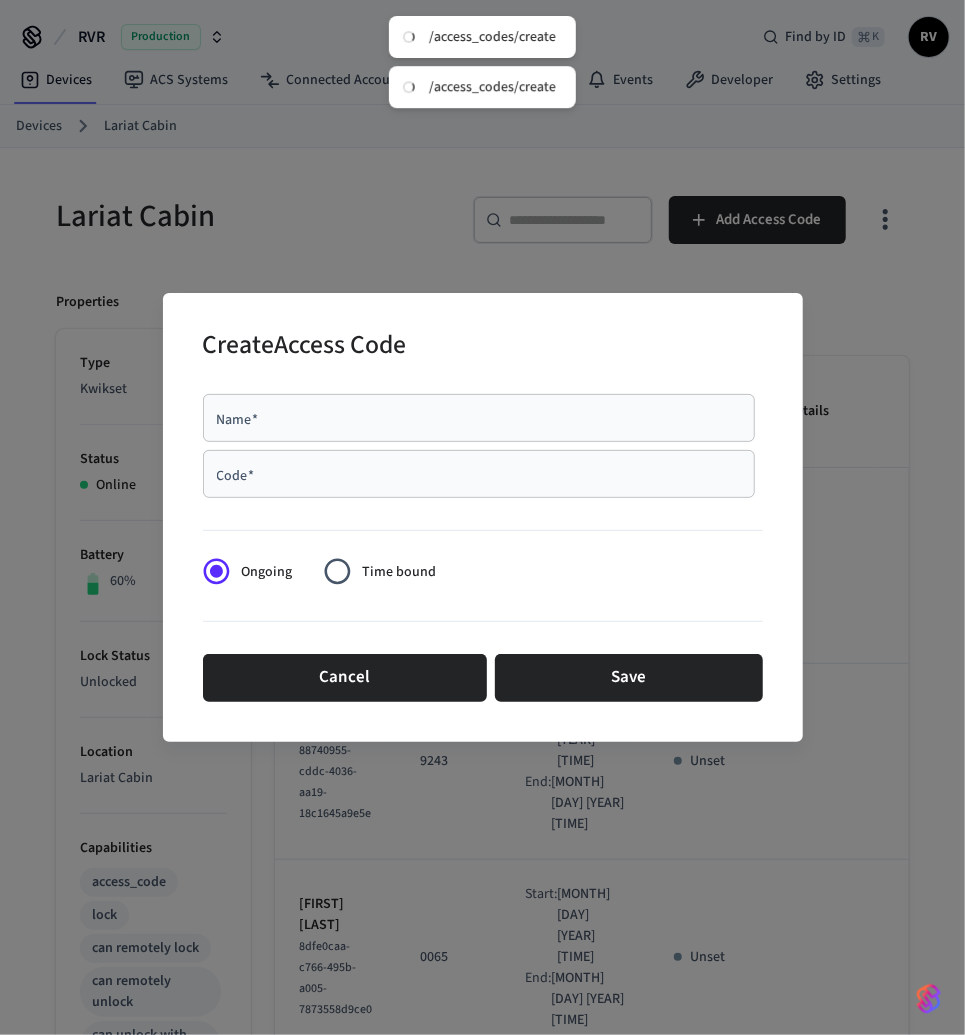 click on "Code   *" at bounding box center [479, 474] 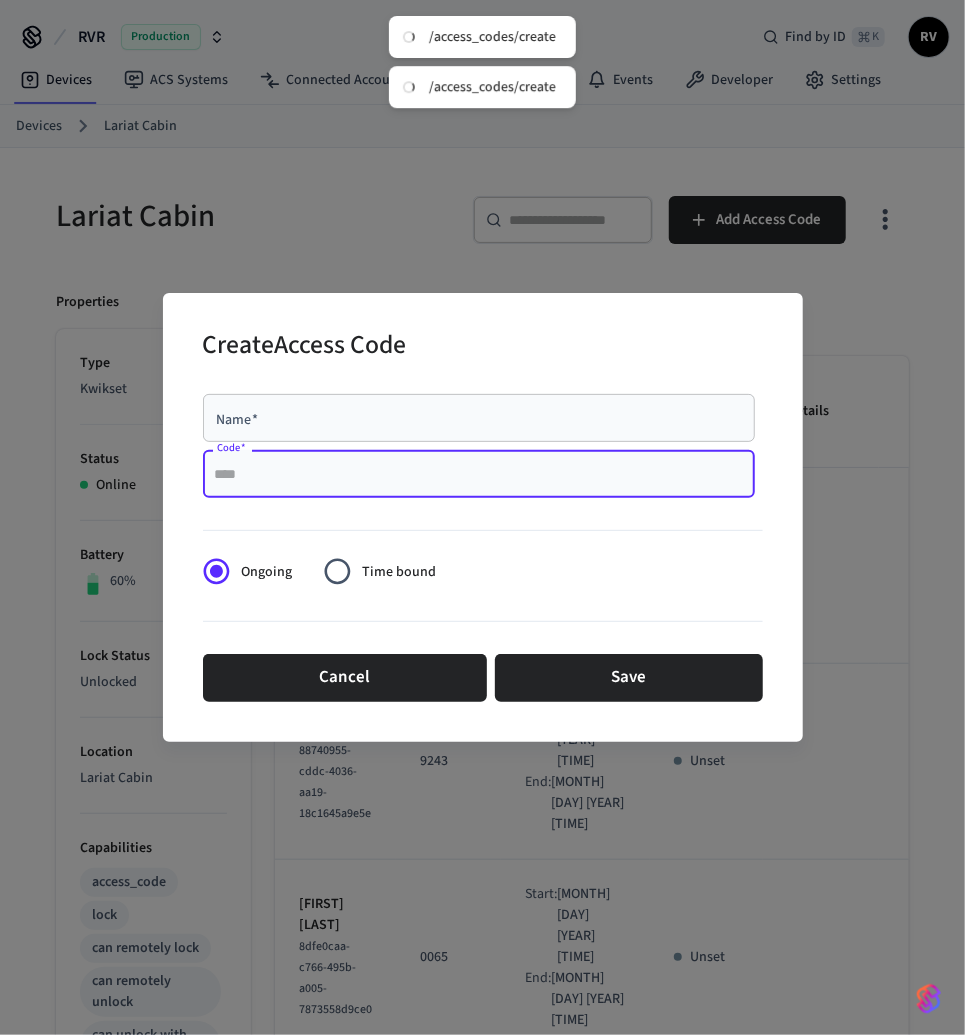 paste on "****" 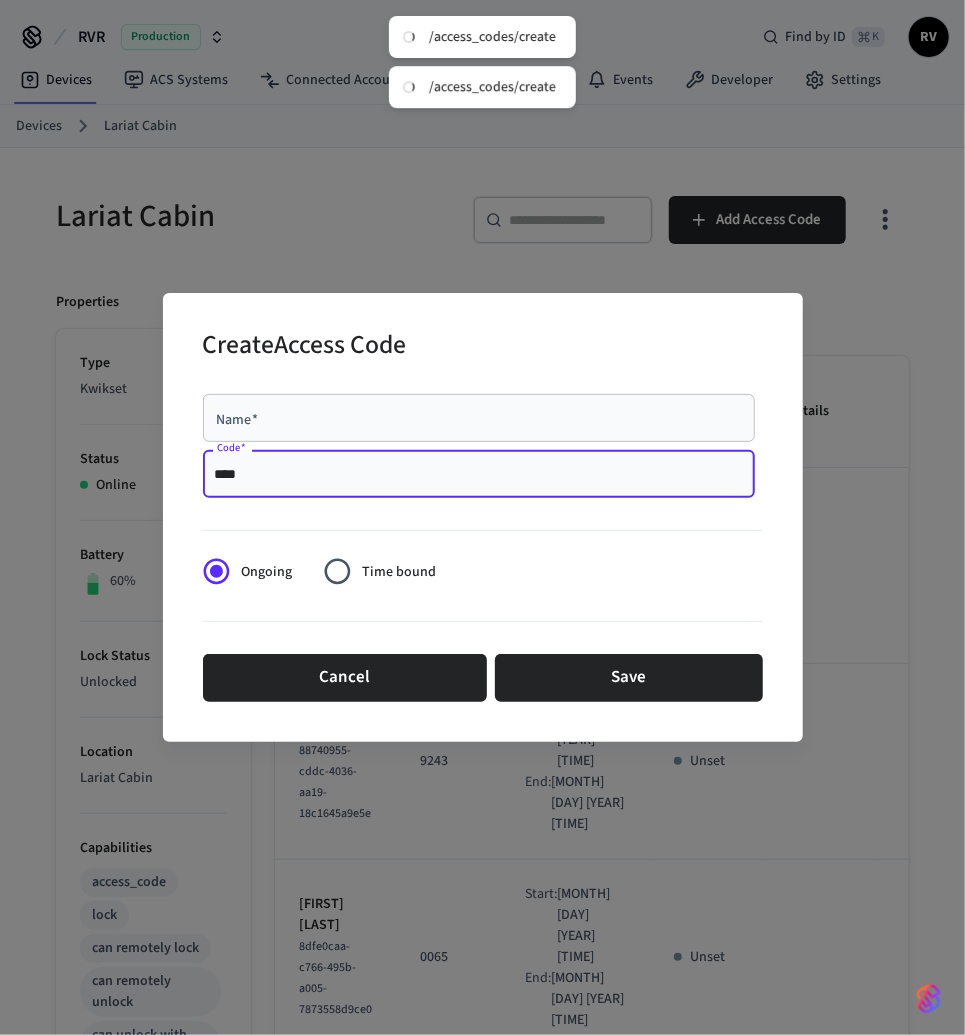type on "****" 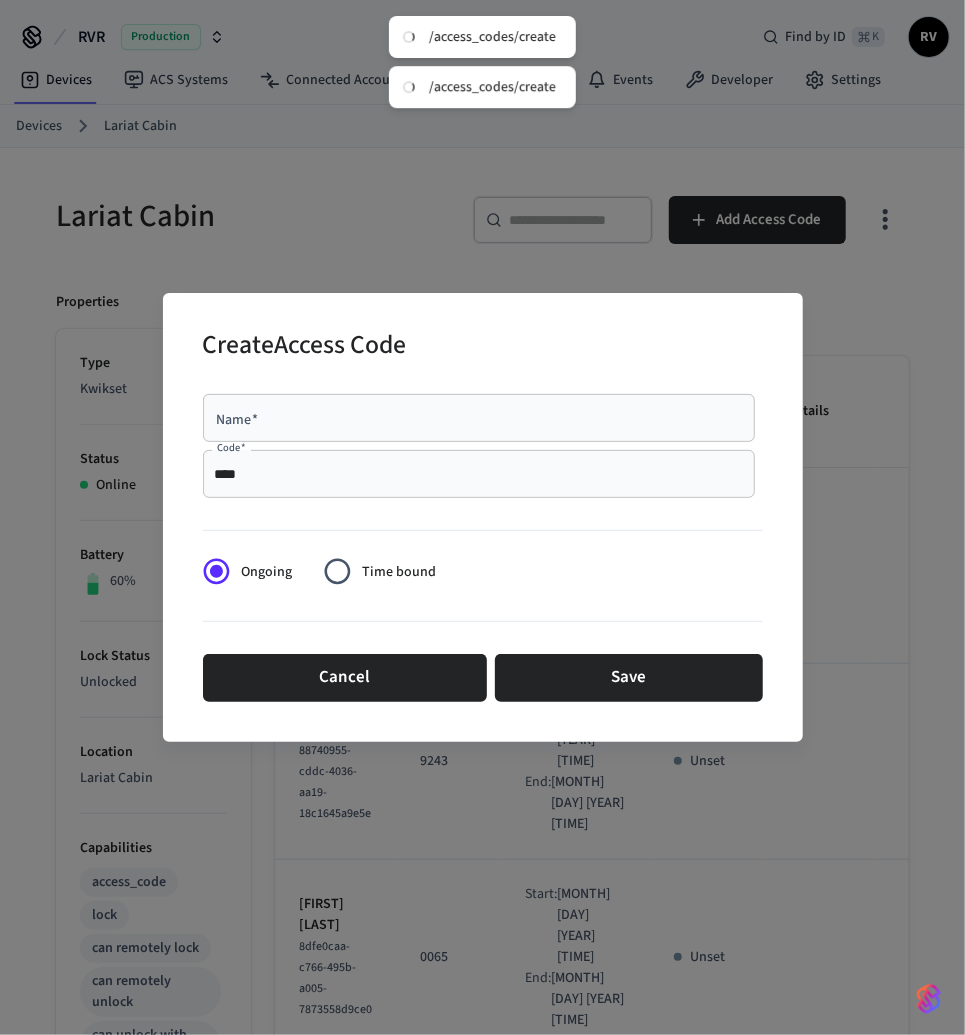 click on "Name   *" at bounding box center [479, 418] 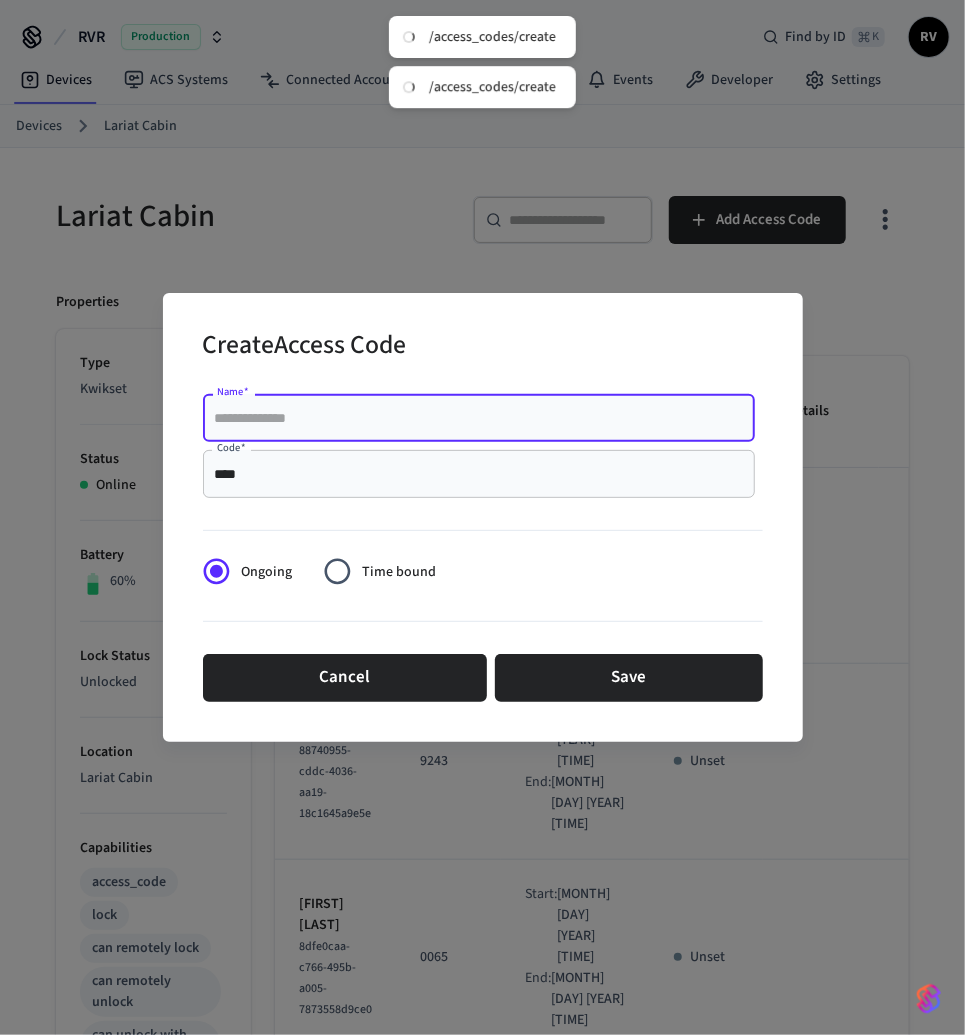 paste on "**********" 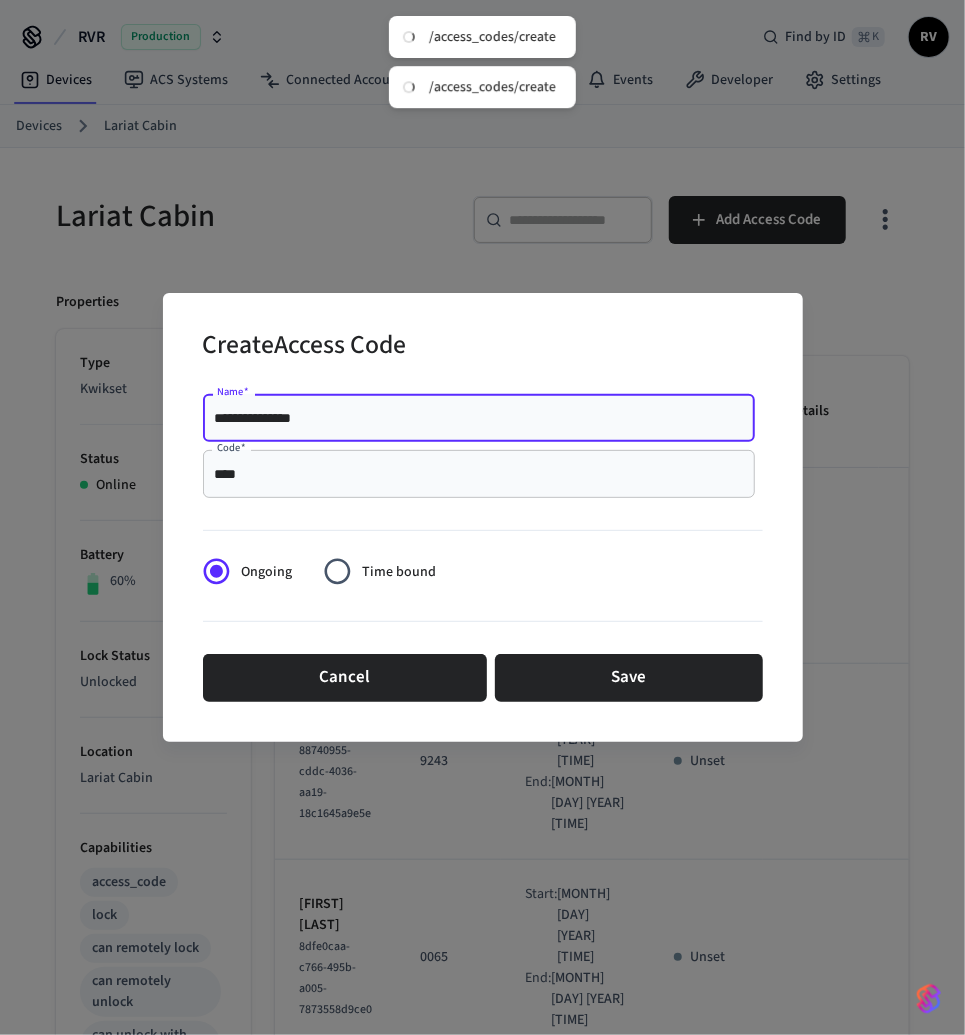 click on "**********" at bounding box center [479, 418] 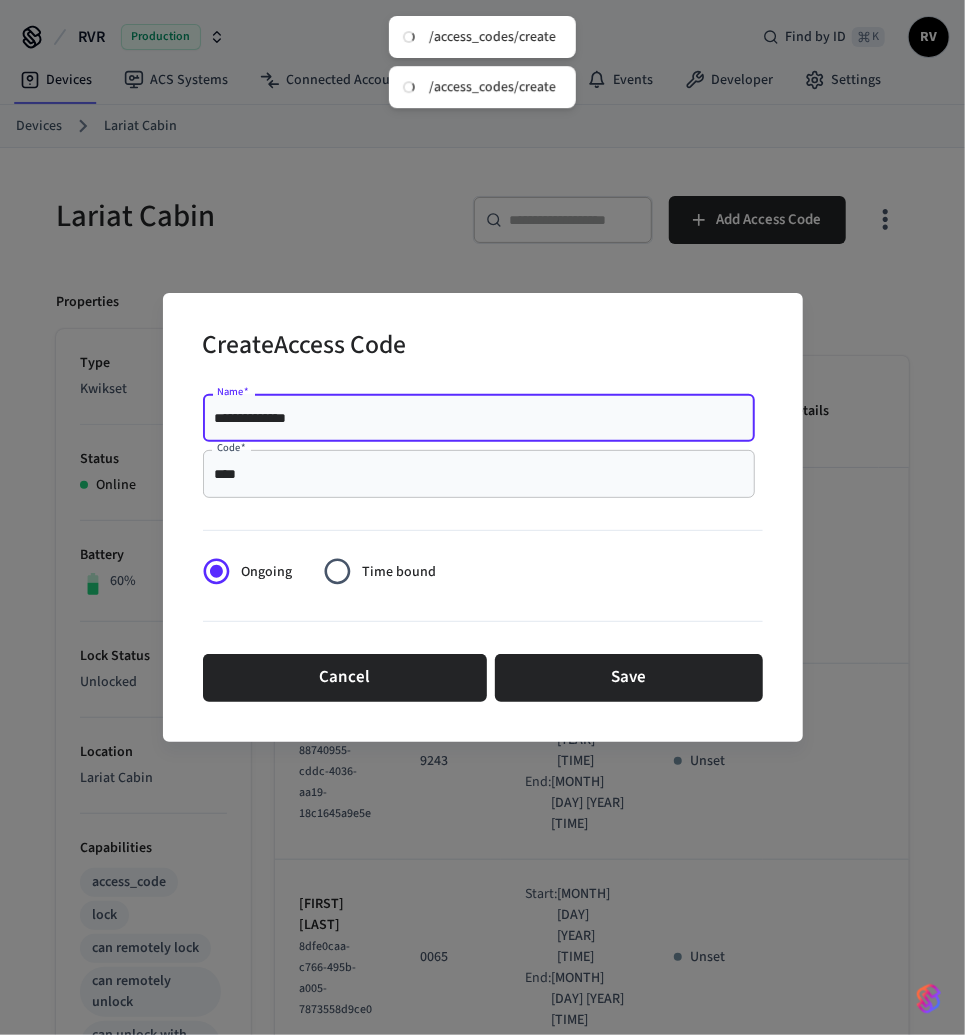 type on "**********" 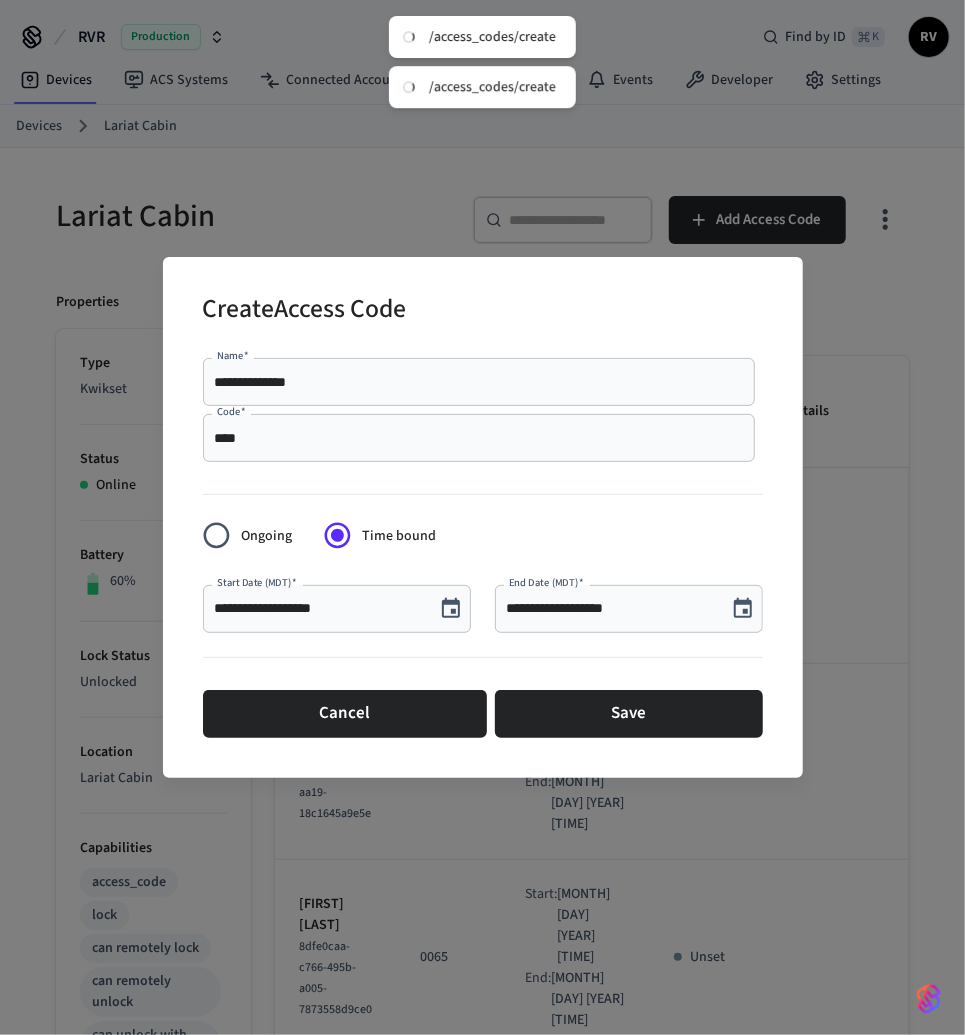 click 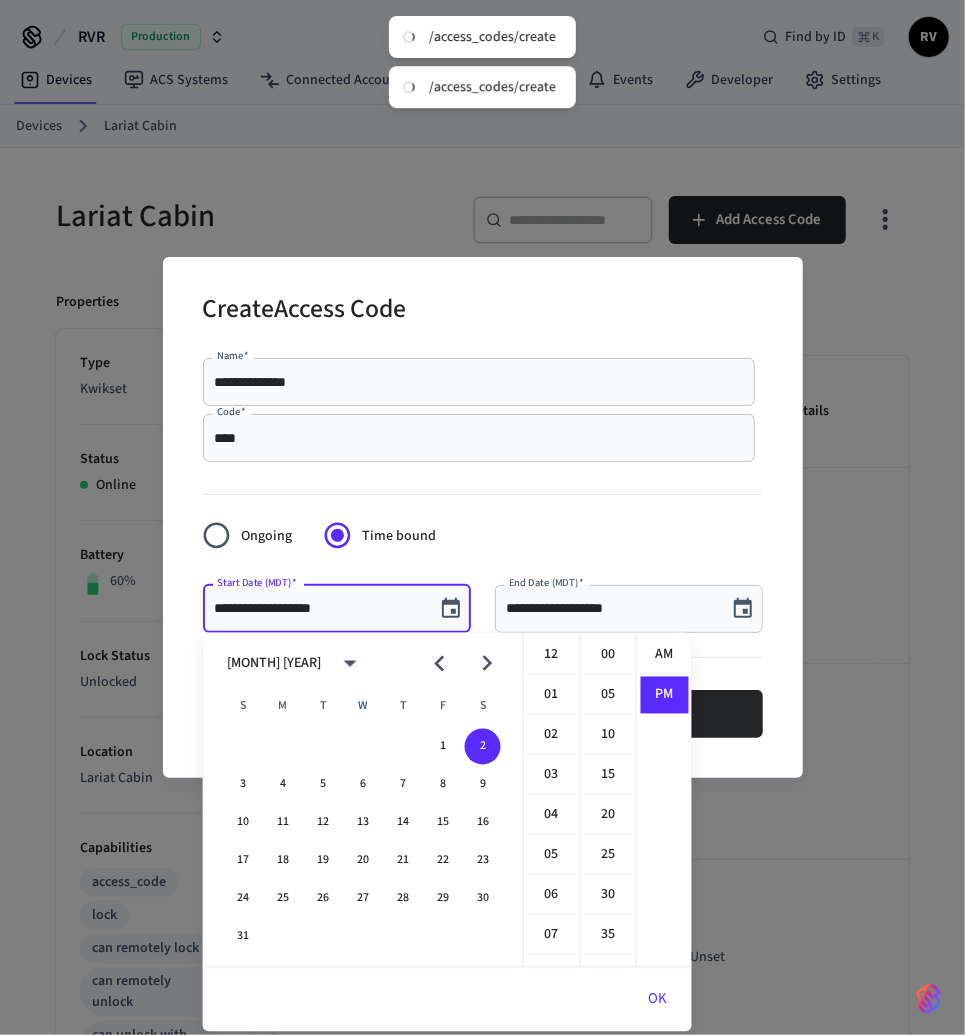 scroll, scrollTop: 397, scrollLeft: 0, axis: vertical 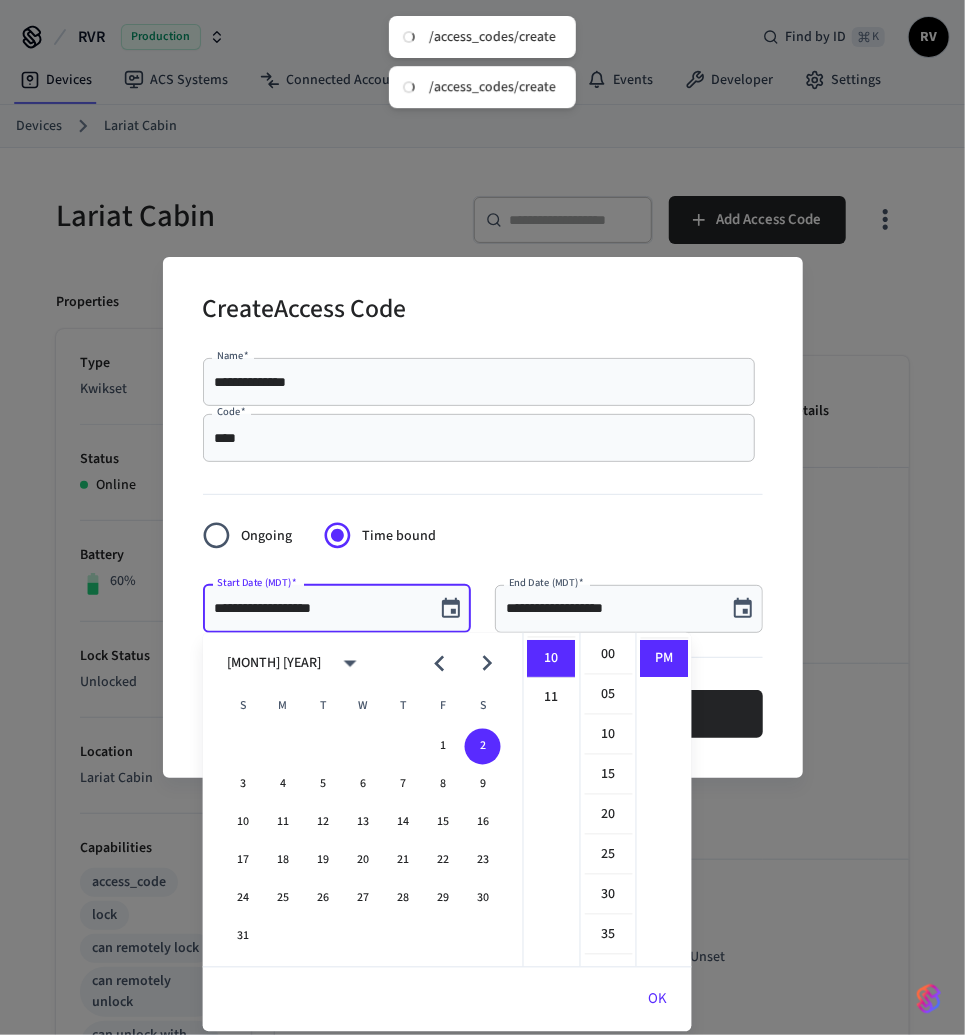 click 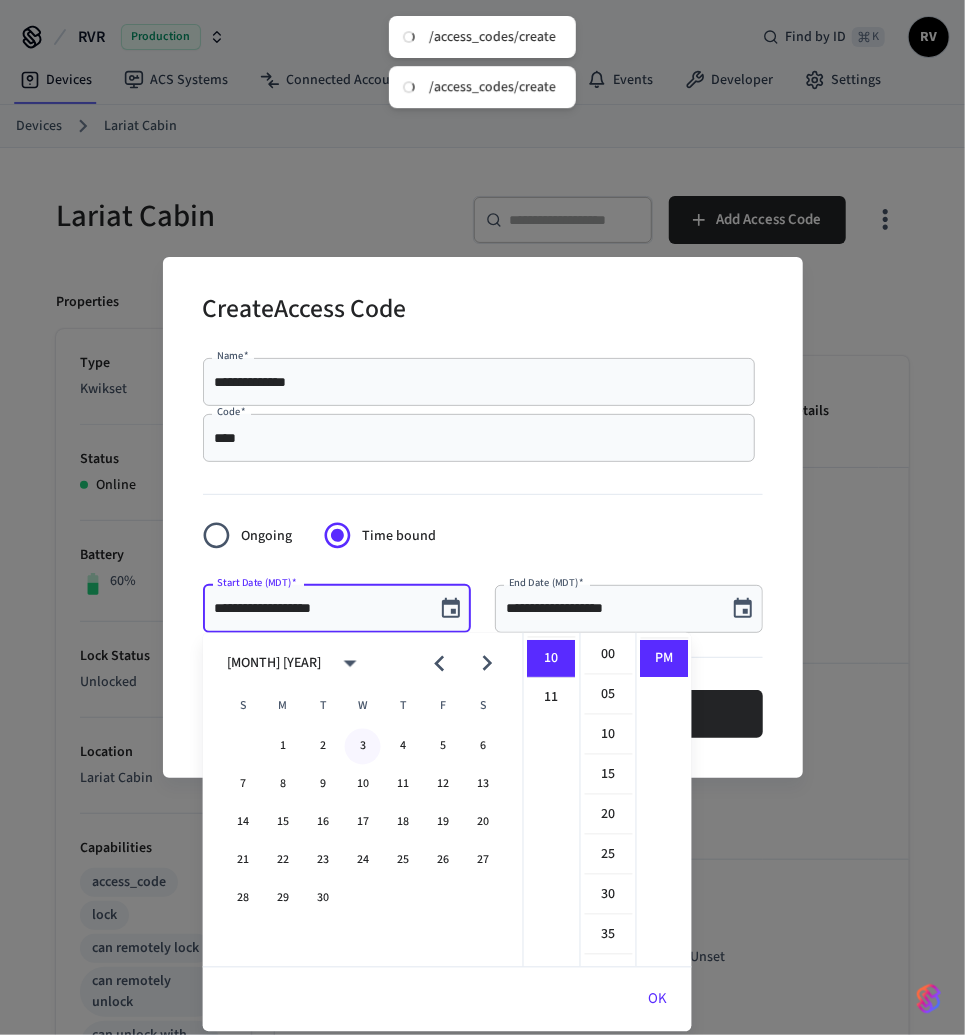 click on "3" at bounding box center [363, 747] 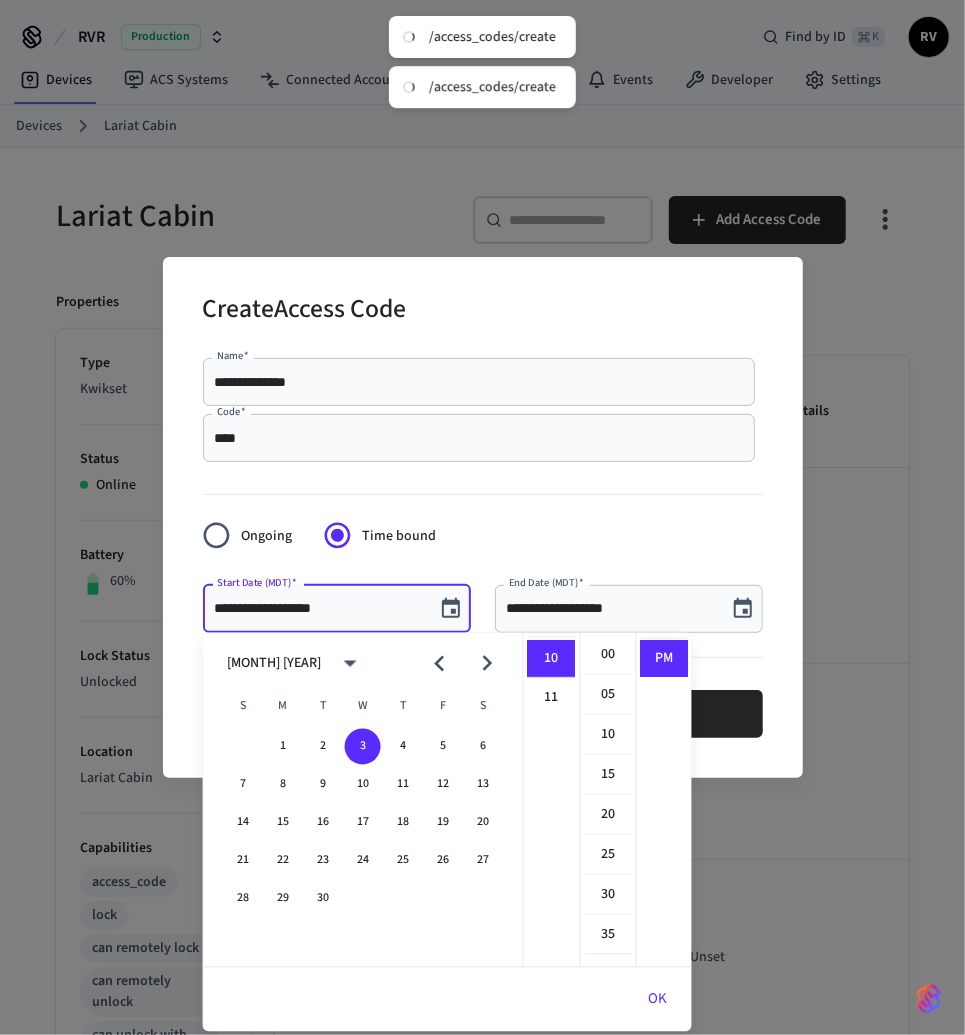 scroll, scrollTop: 0, scrollLeft: 0, axis: both 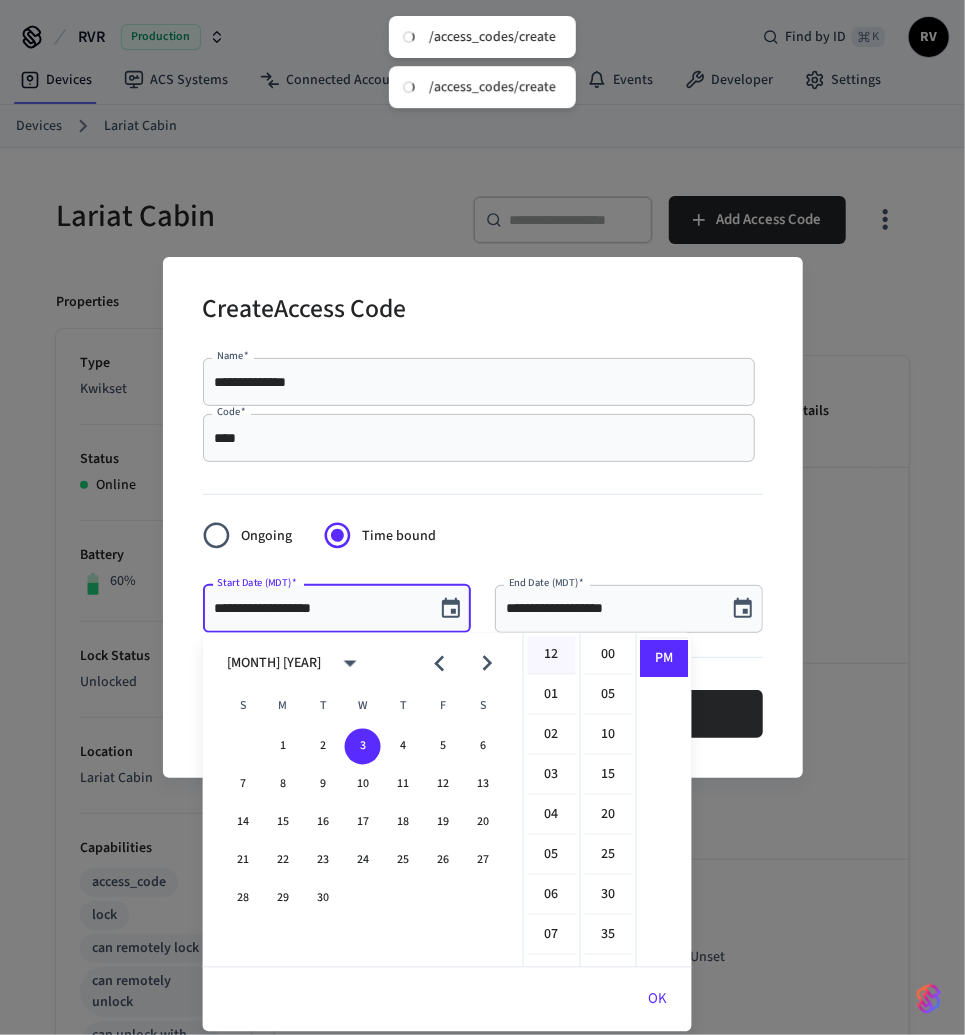 click on "12" at bounding box center [552, 656] 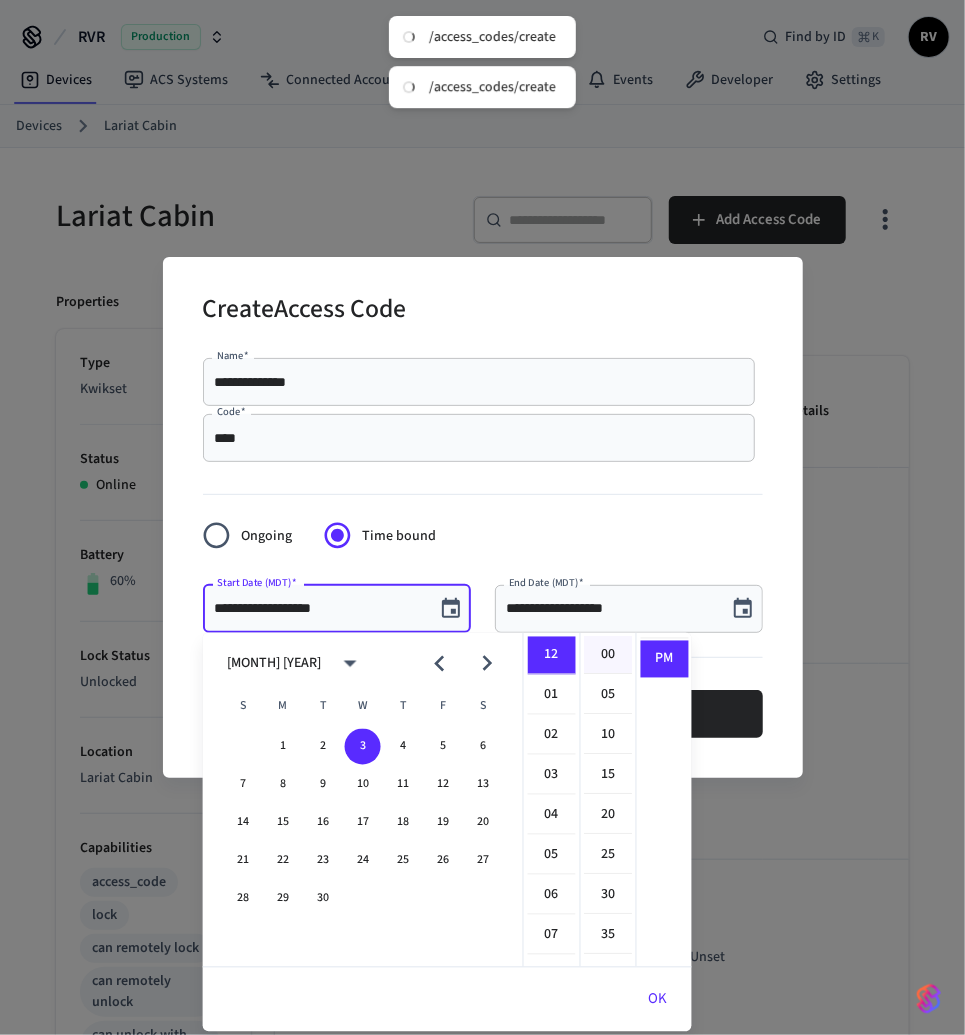 click on "00" at bounding box center (609, 656) 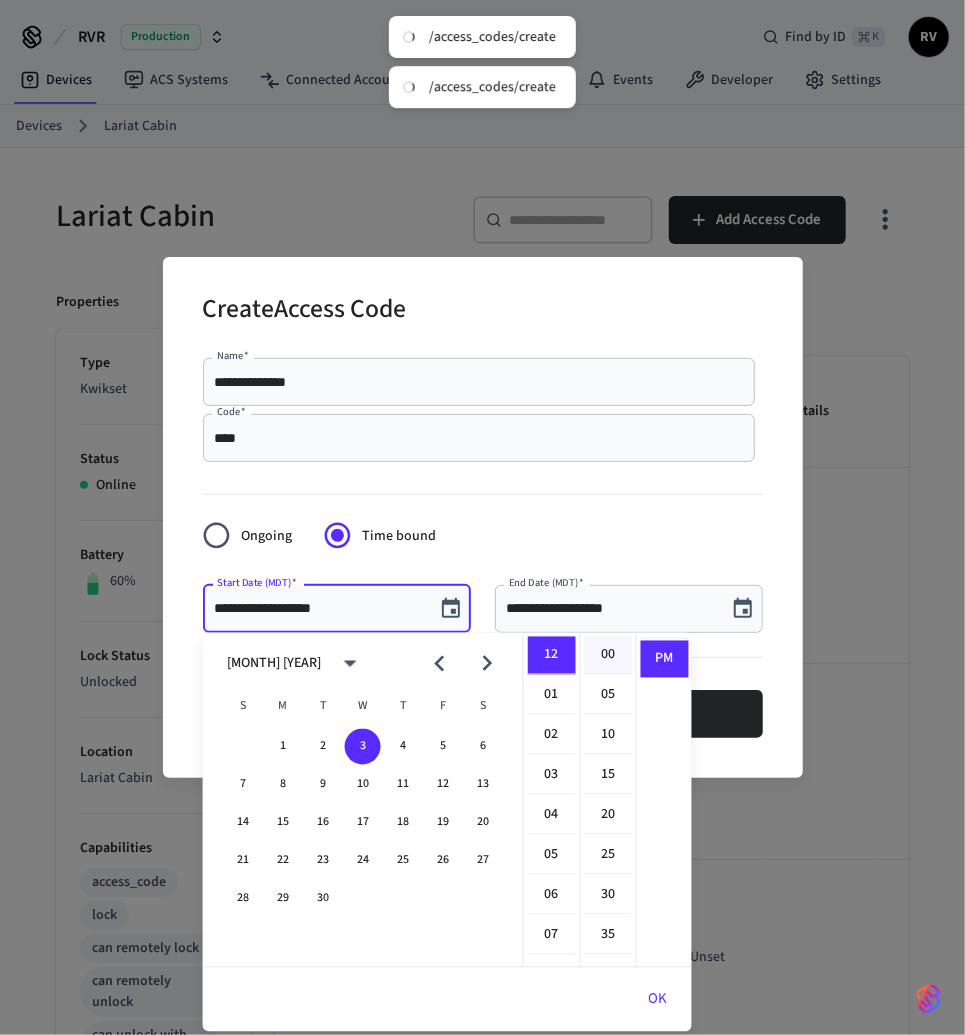 type on "**********" 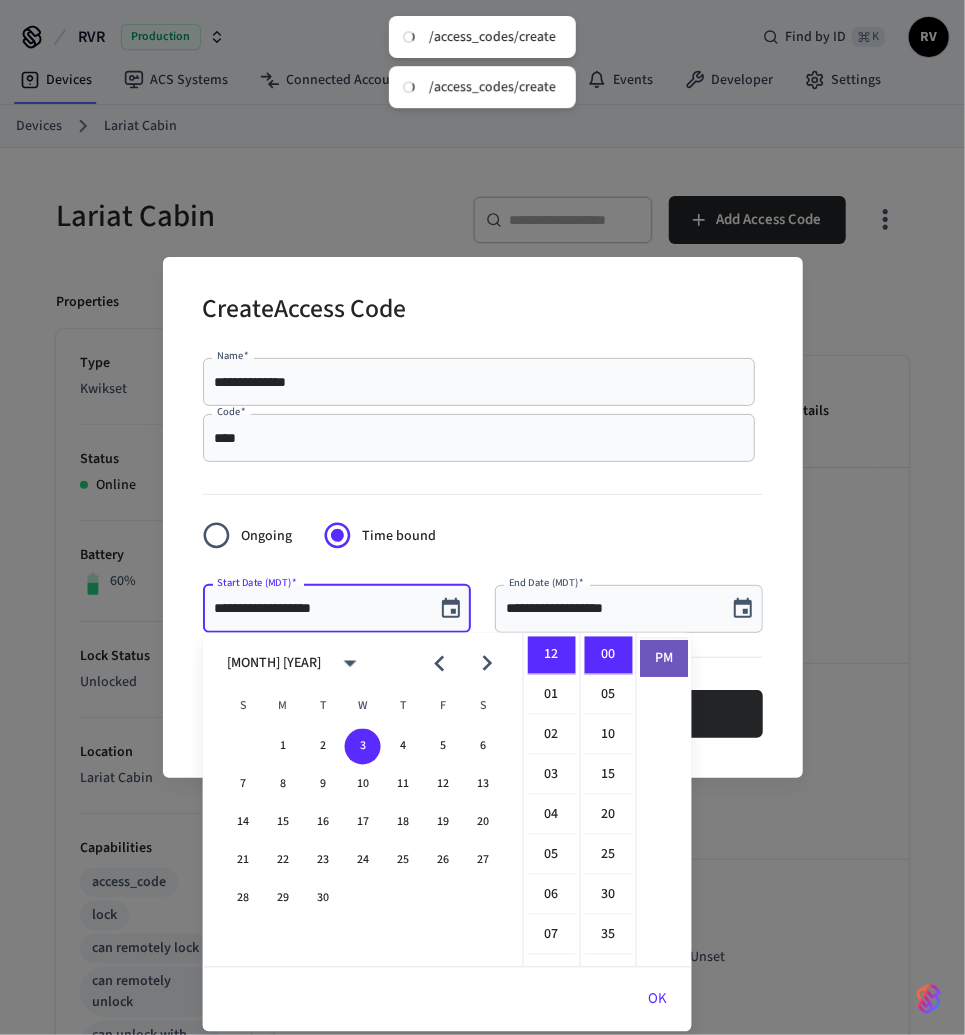 click on "PM" at bounding box center (665, 659) 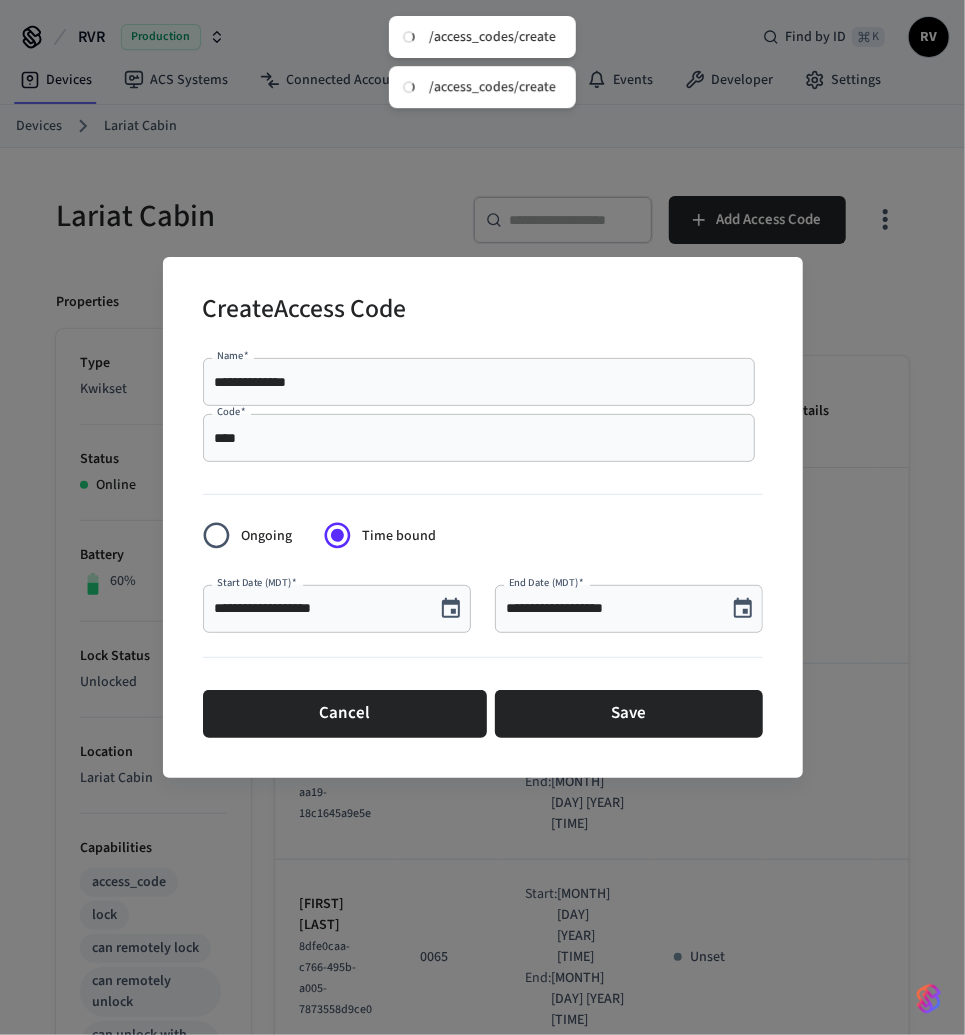 click 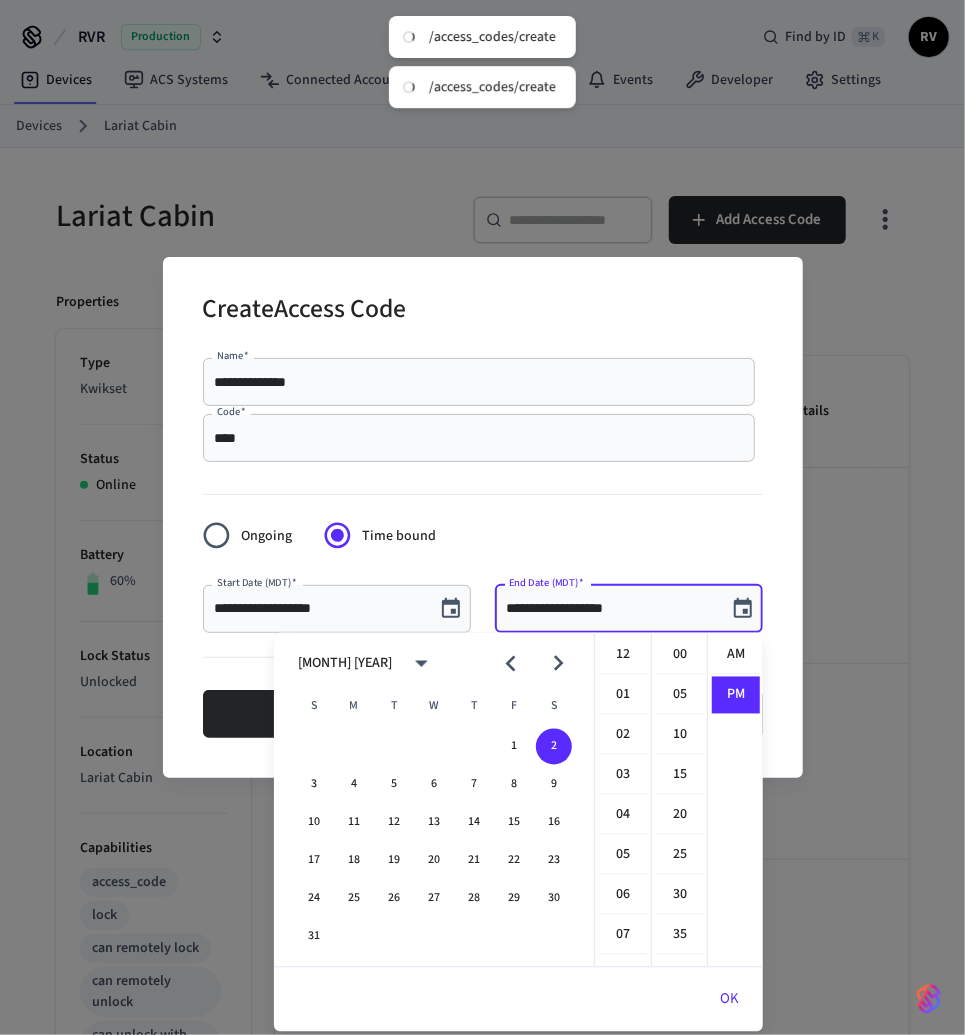 scroll, scrollTop: 397, scrollLeft: 0, axis: vertical 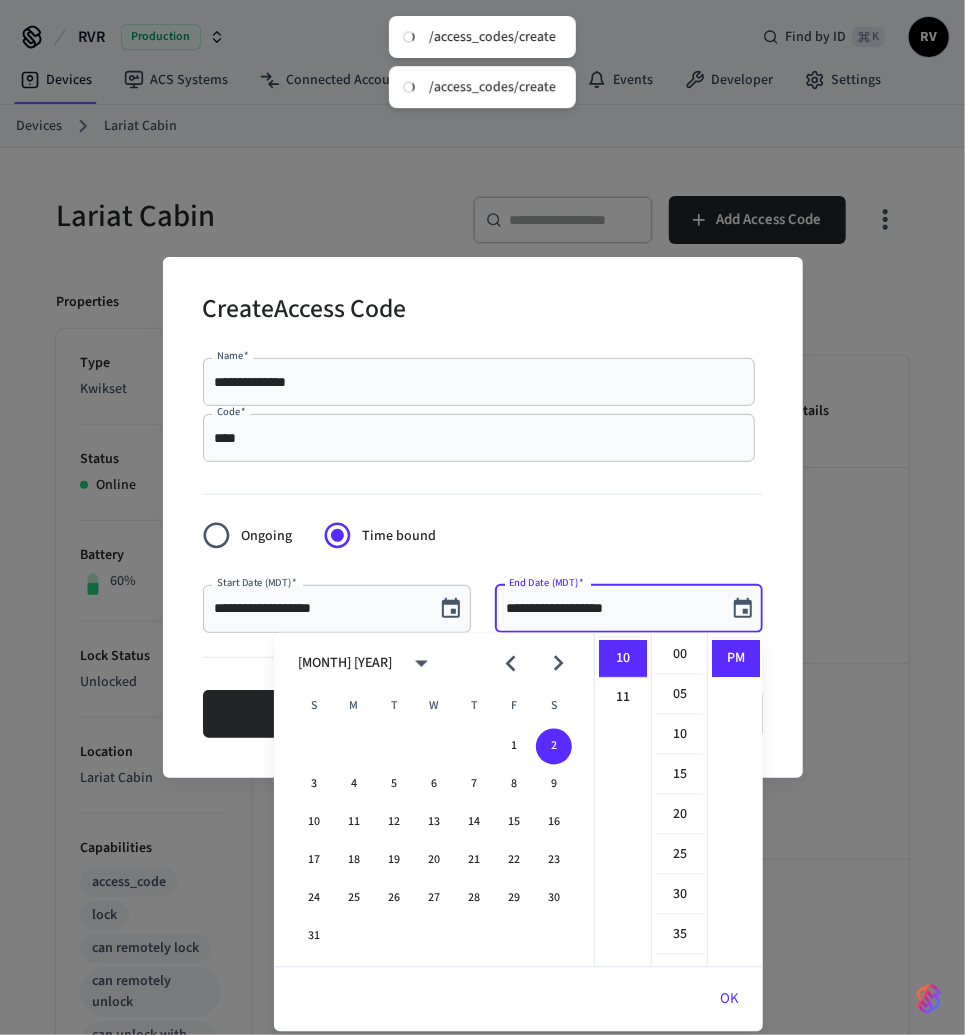 click 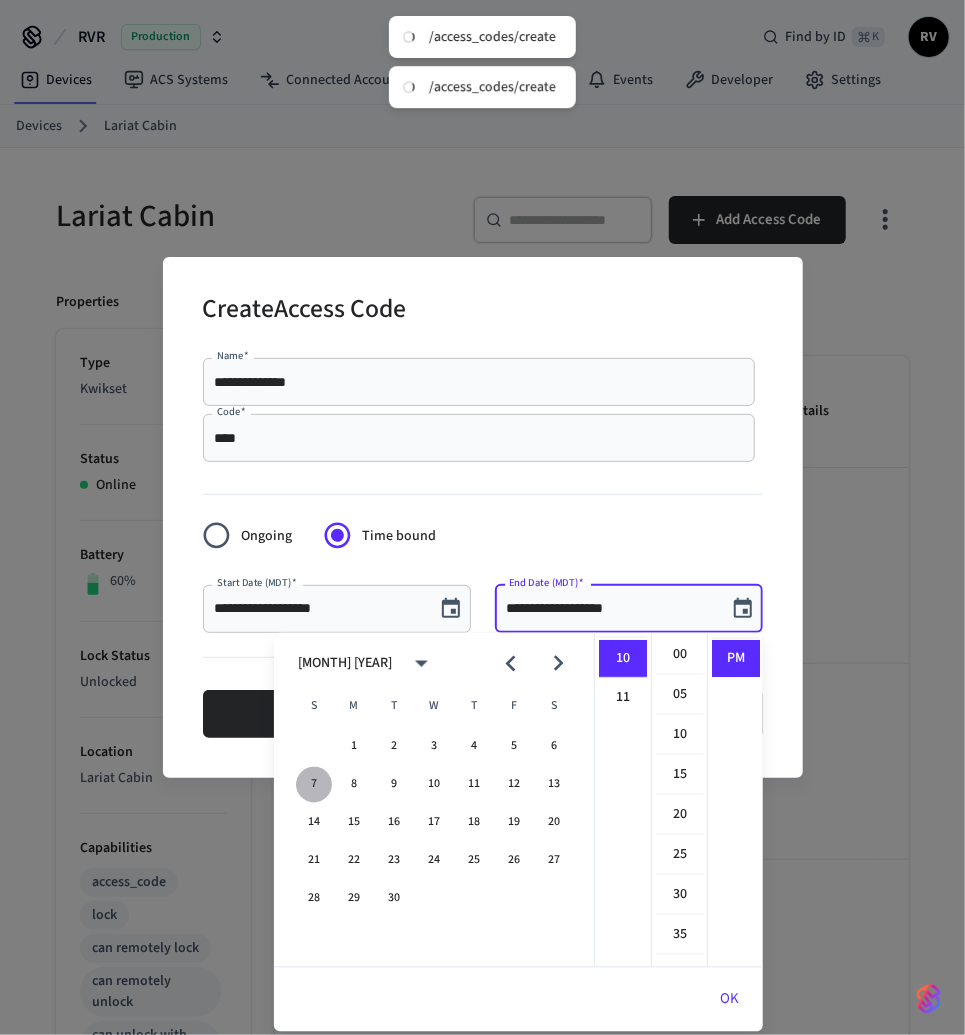 click on "7" at bounding box center (314, 785) 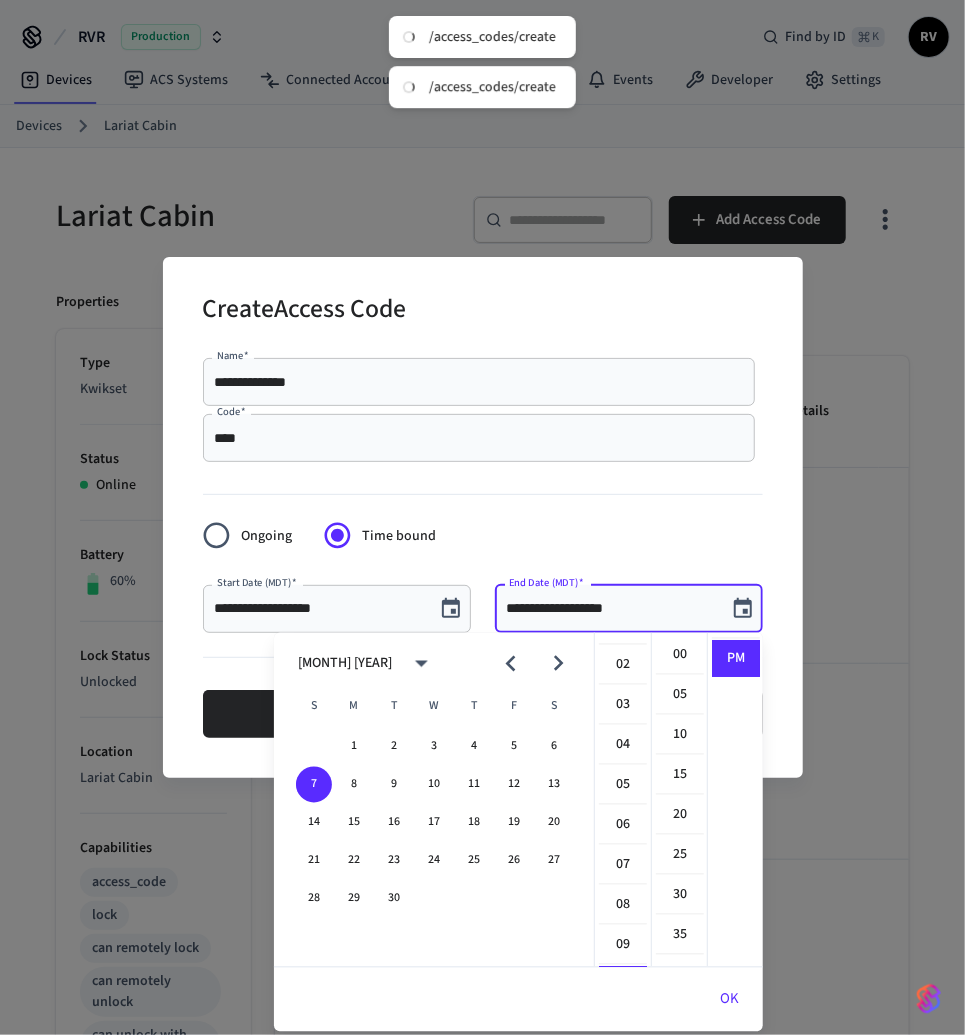 scroll, scrollTop: 0, scrollLeft: 0, axis: both 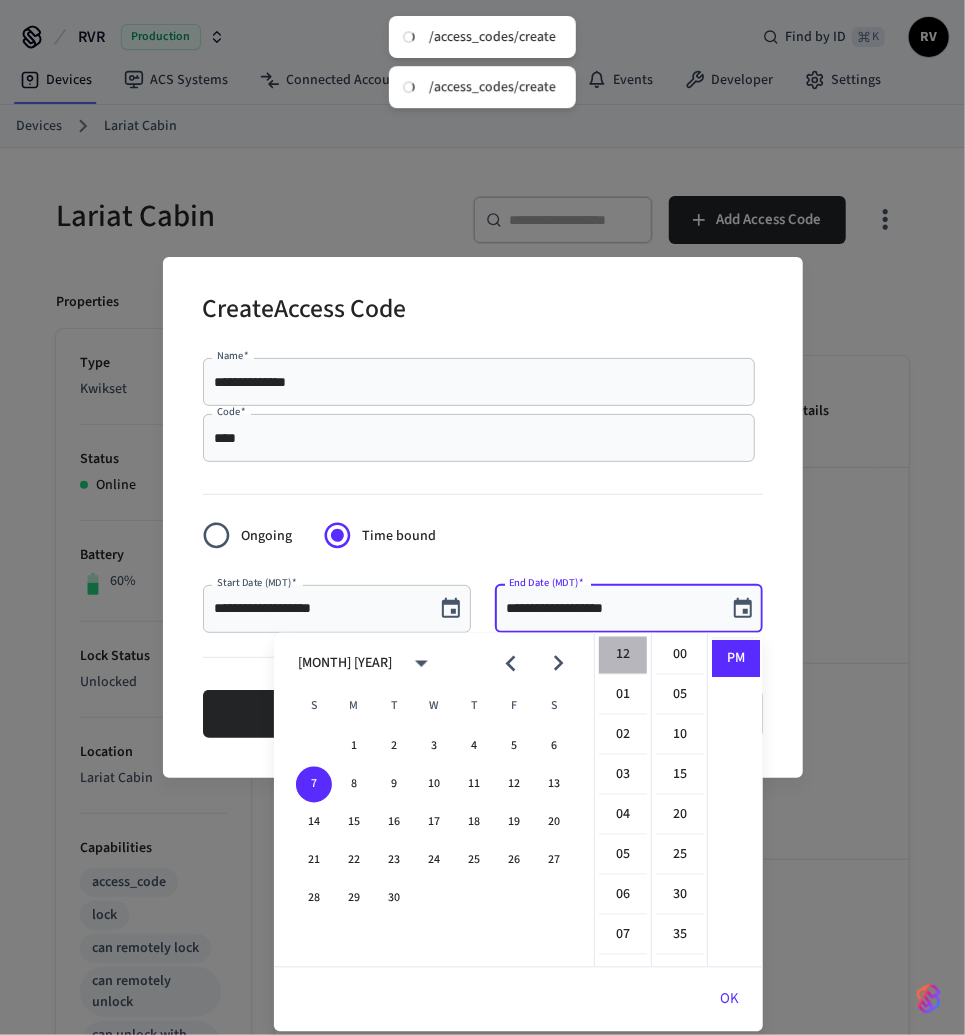 click on "12" at bounding box center (623, 656) 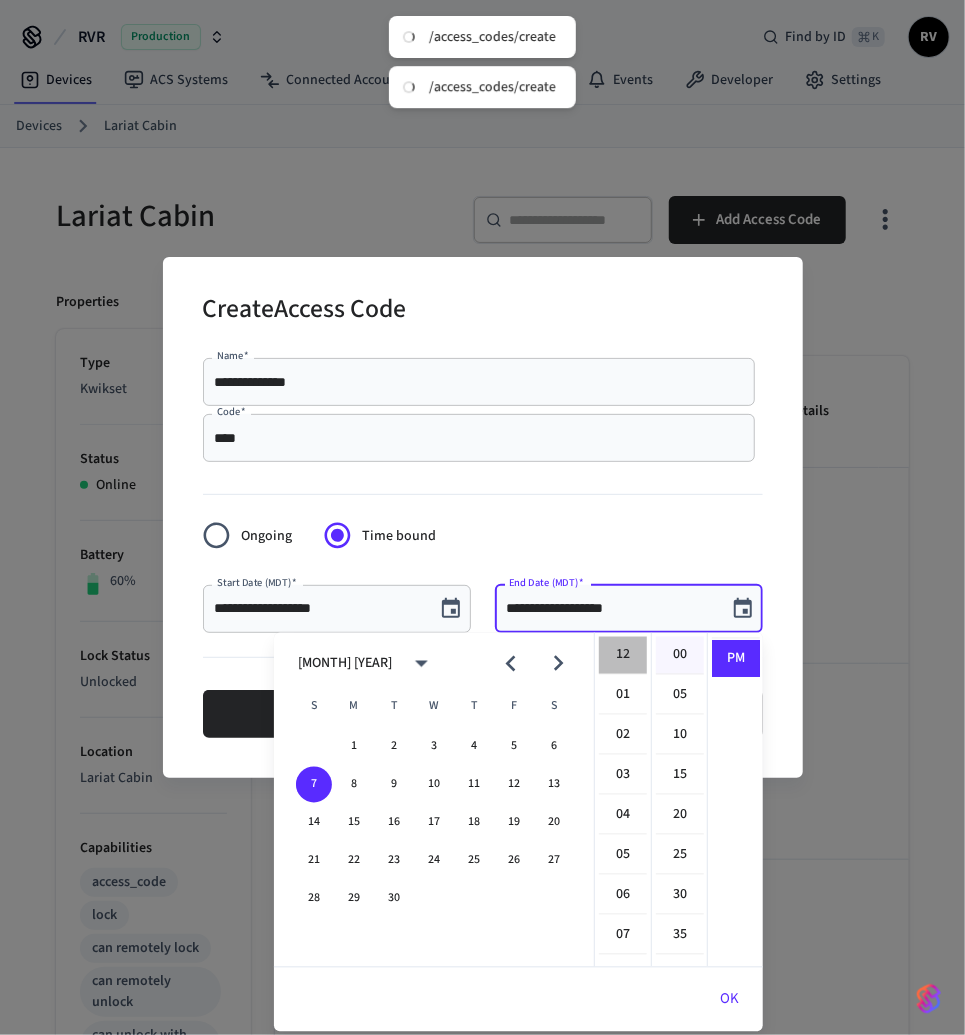 scroll, scrollTop: 11, scrollLeft: 0, axis: vertical 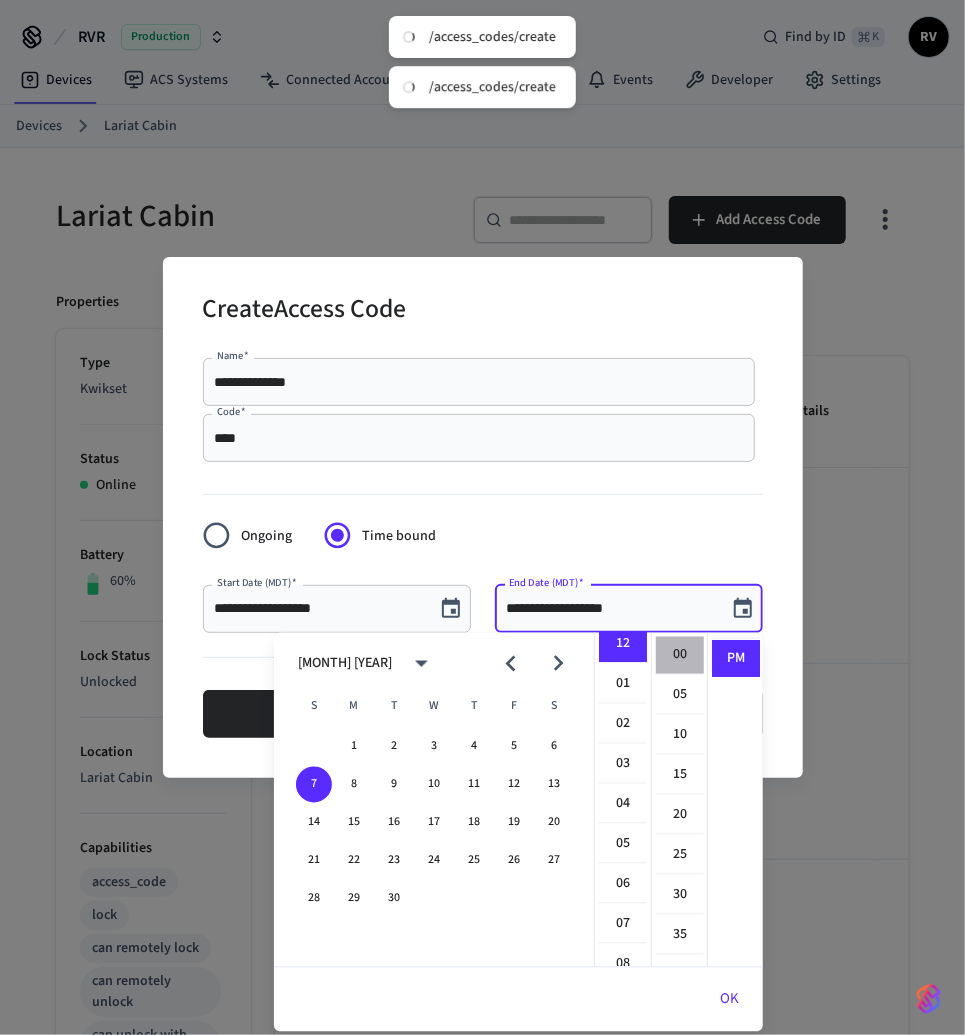 click on "00" at bounding box center (680, 656) 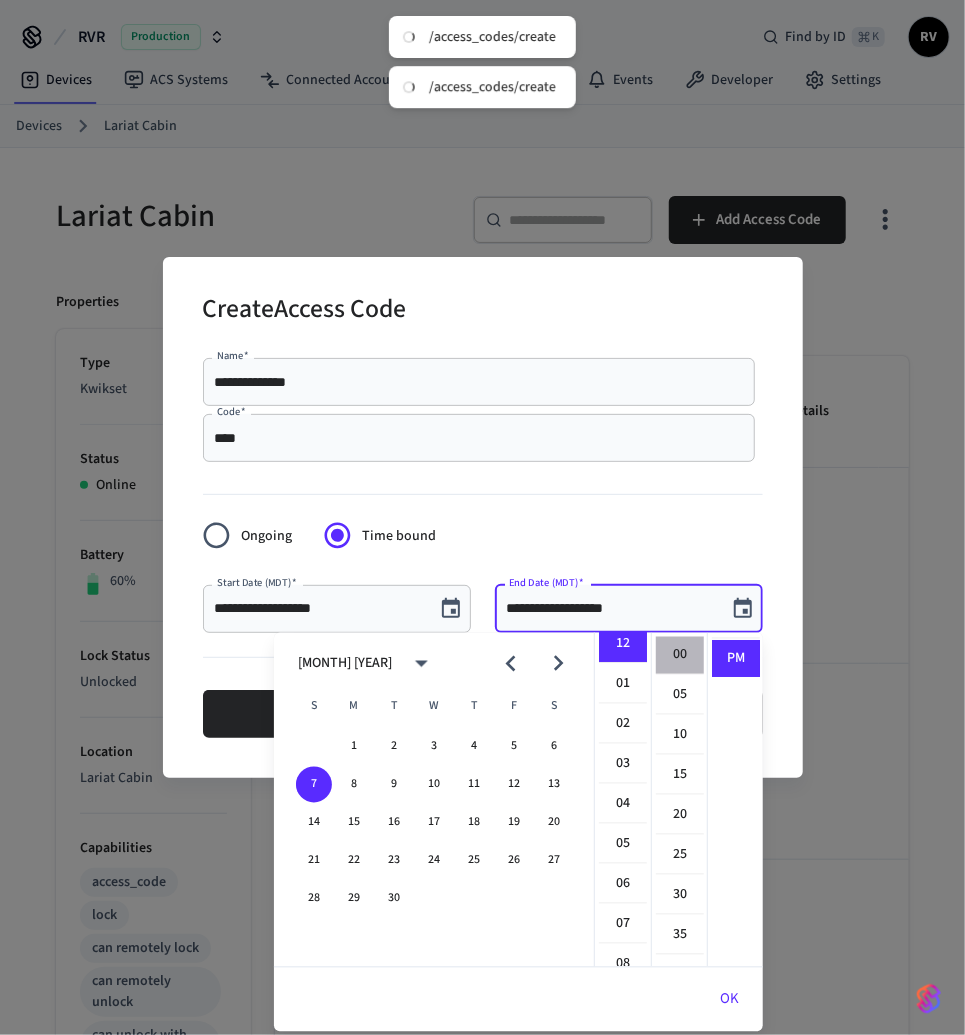 type on "**********" 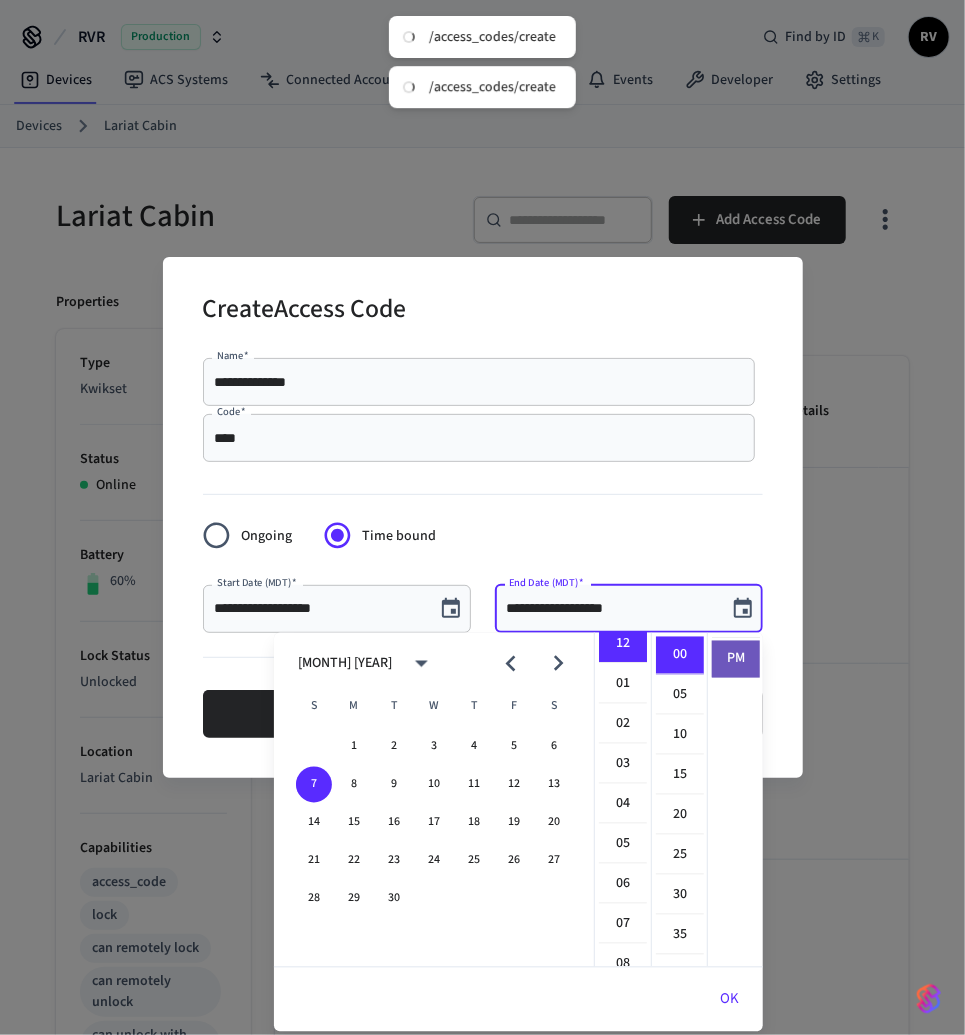 click on "PM" at bounding box center [736, 659] 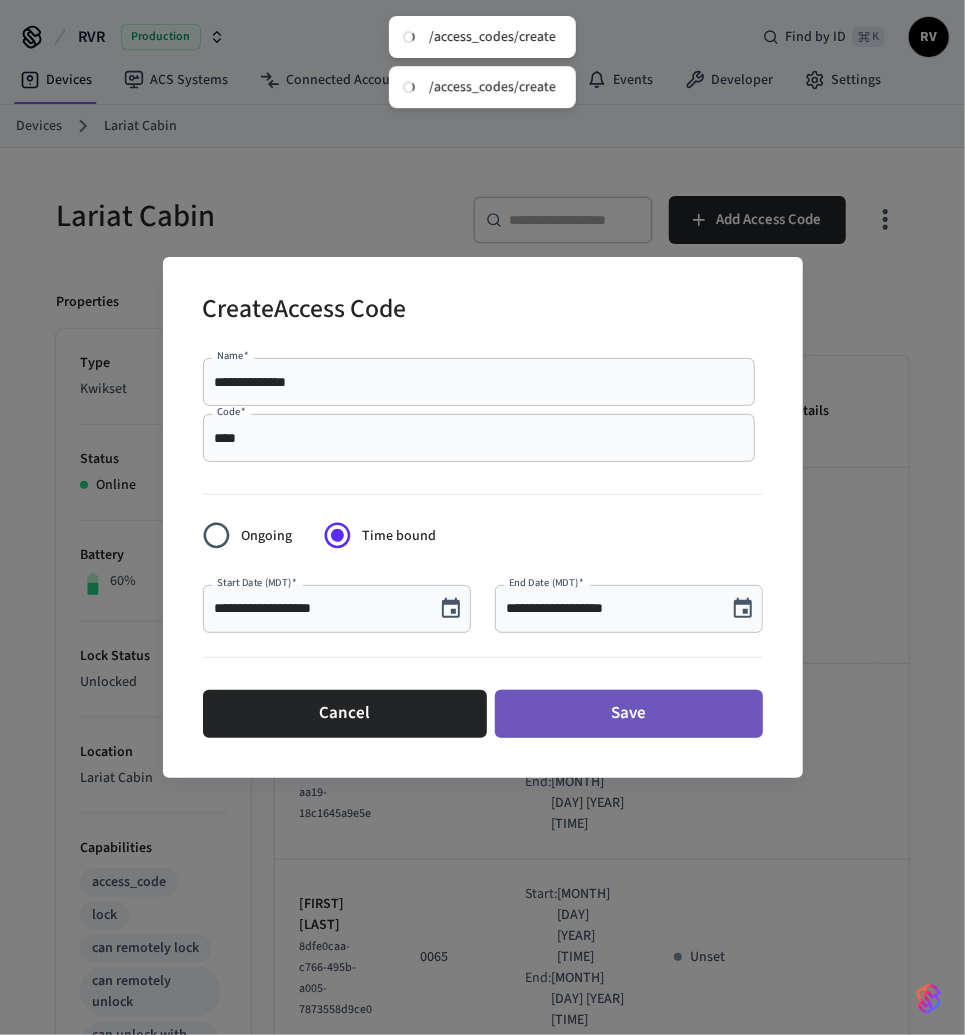 click on "Save" at bounding box center [629, 714] 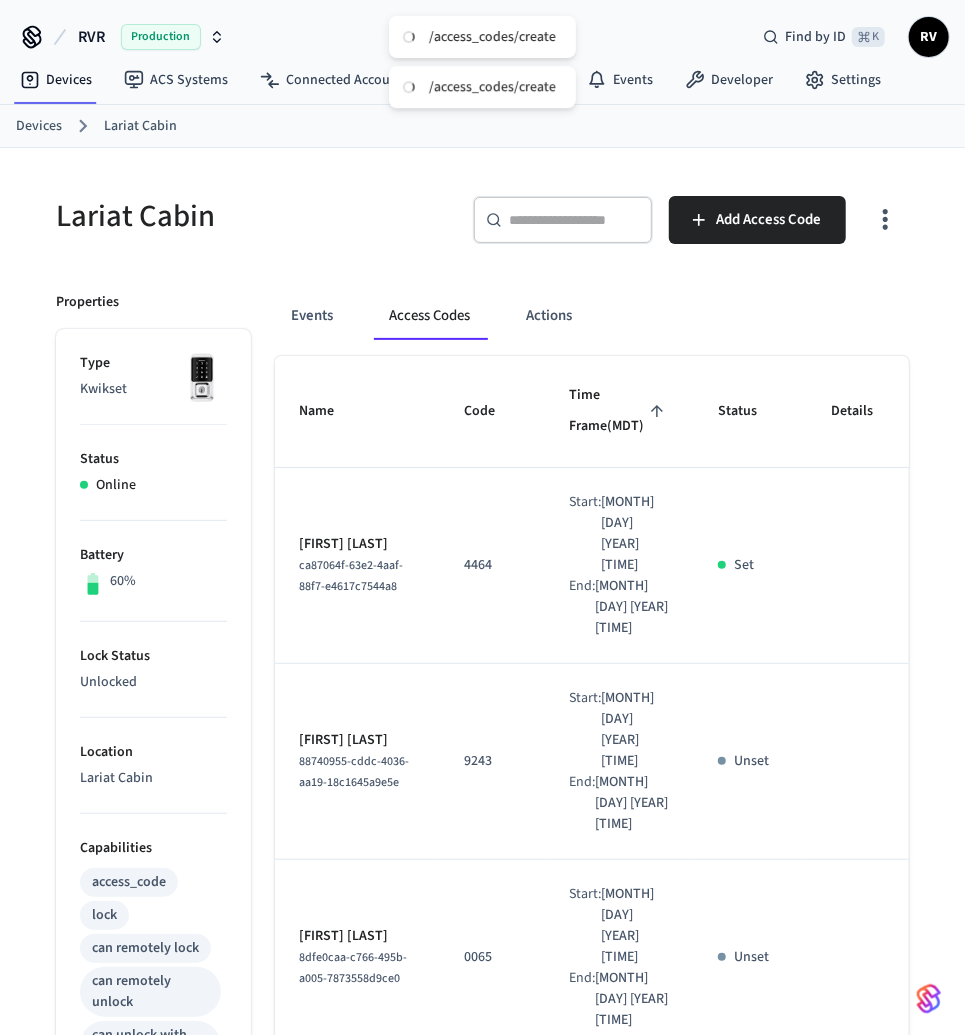 click on "Devices" at bounding box center [39, 126] 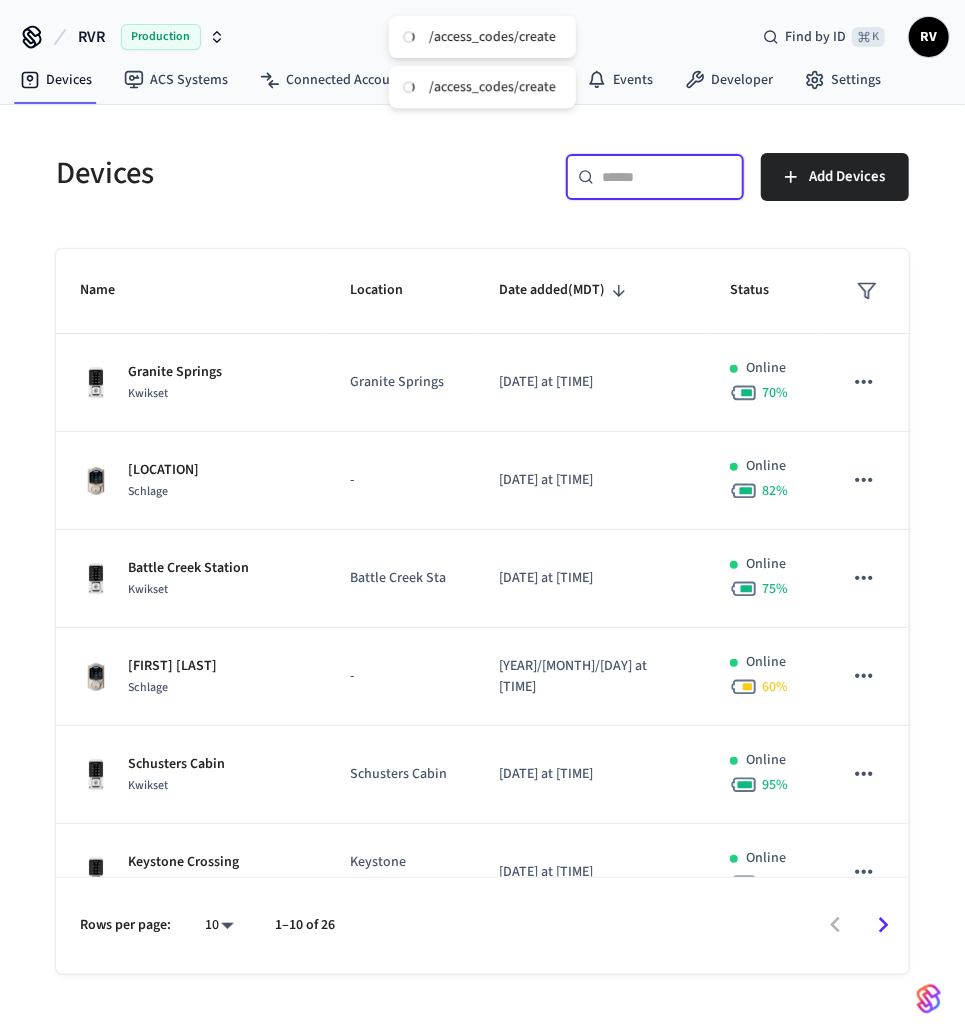 click at bounding box center (667, 177) 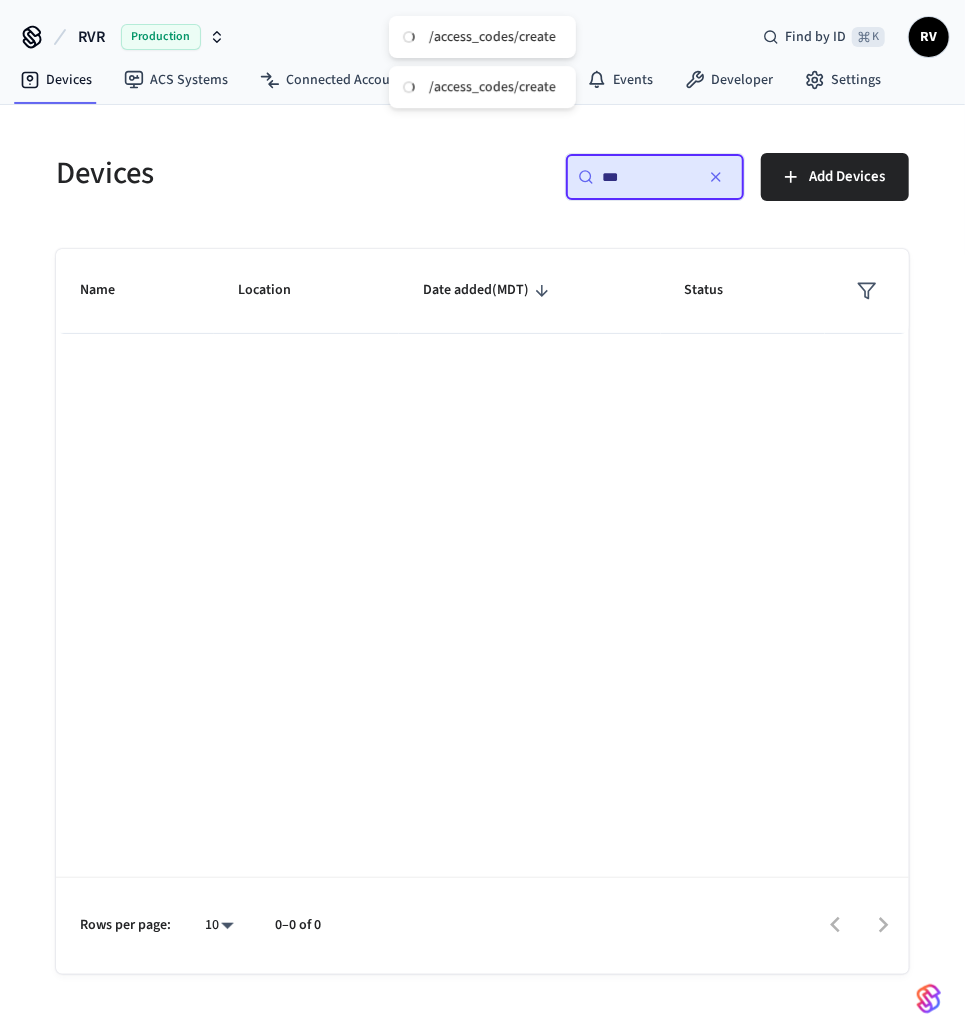 type on "***" 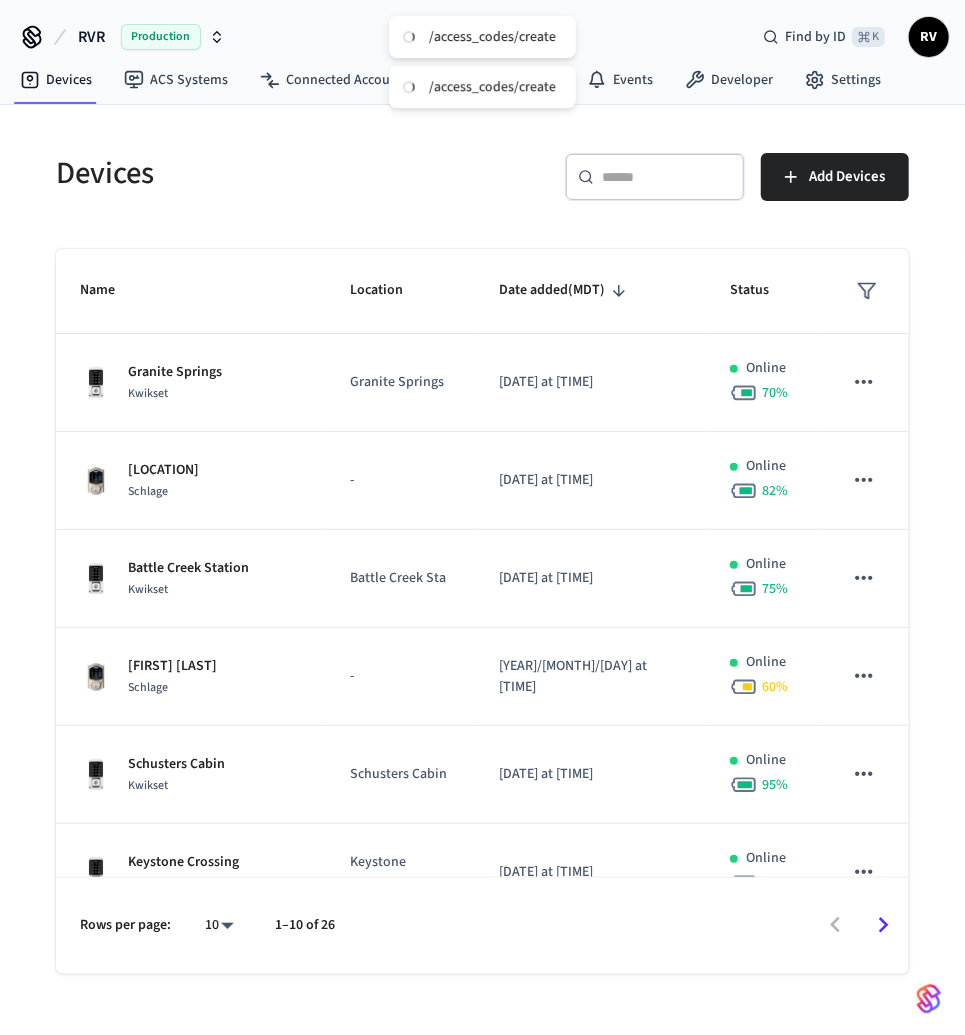 click on "​ ​" at bounding box center (655, 177) 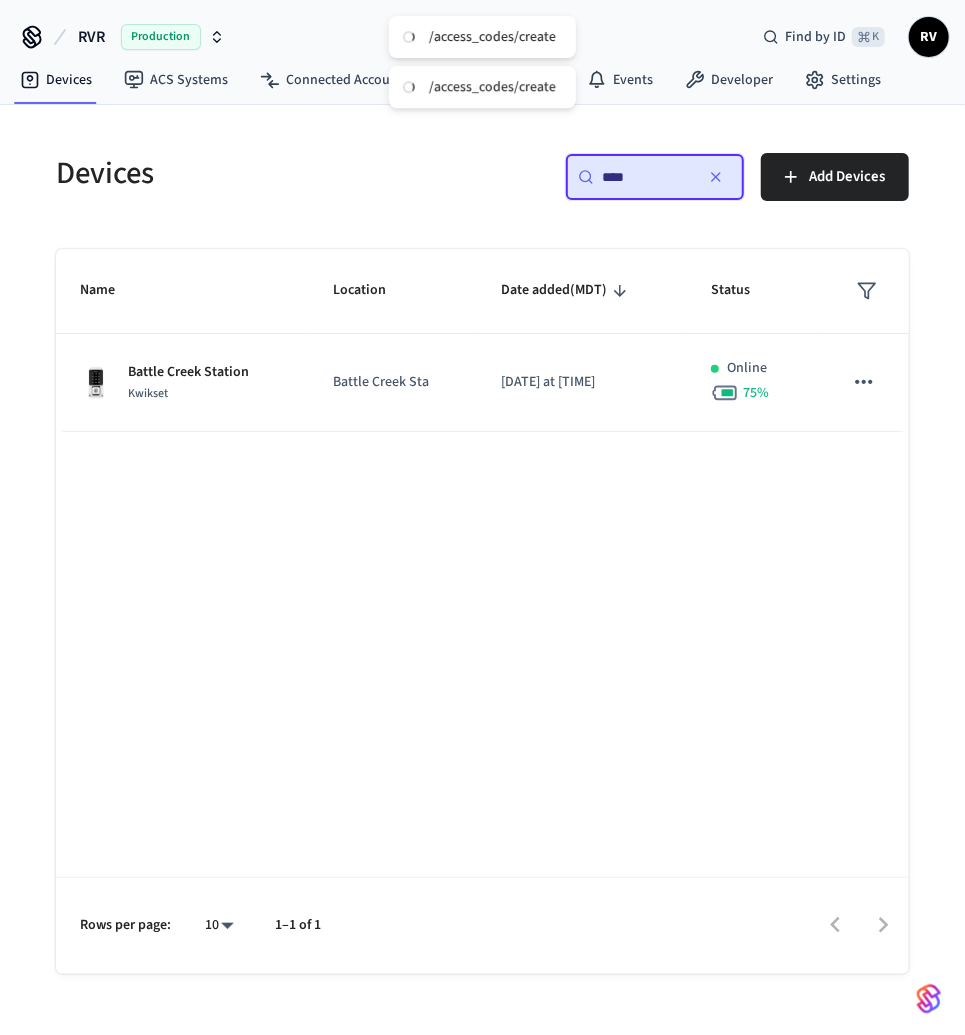 drag, startPoint x: 634, startPoint y: 171, endPoint x: 722, endPoint y: 171, distance: 88 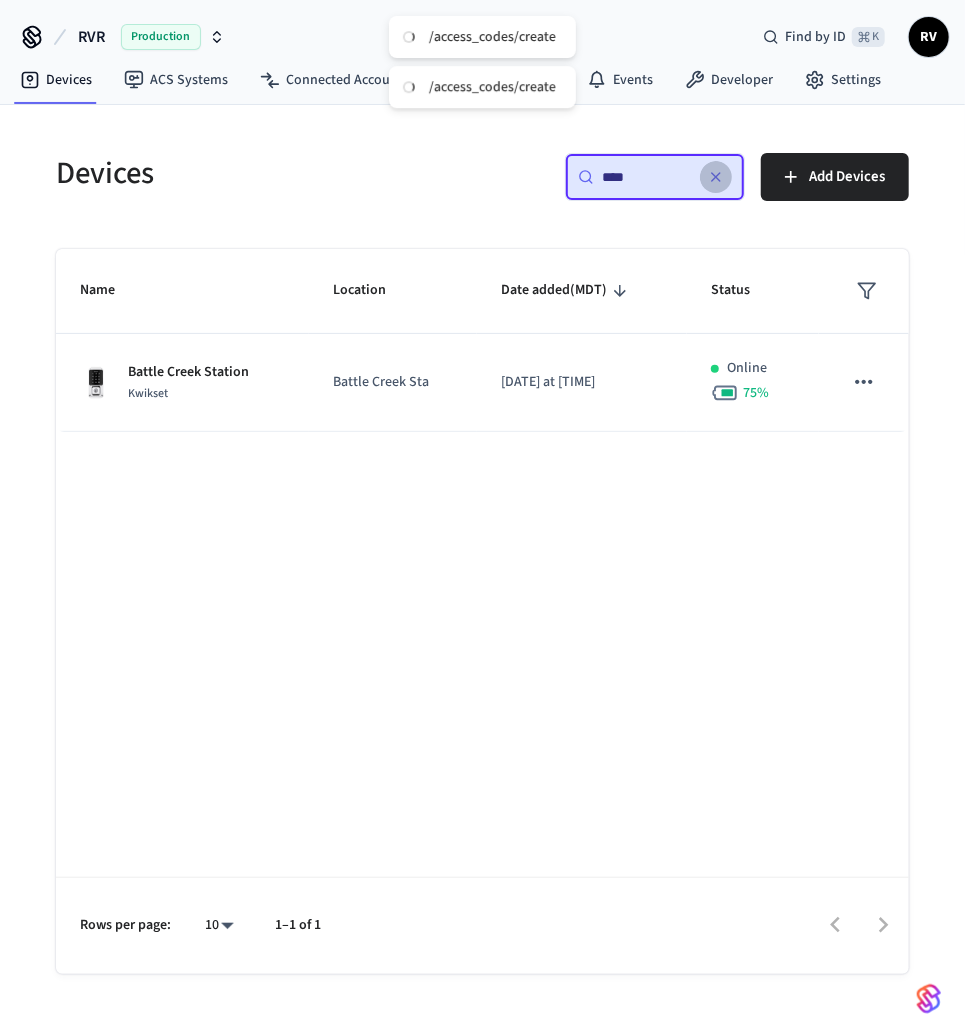 click 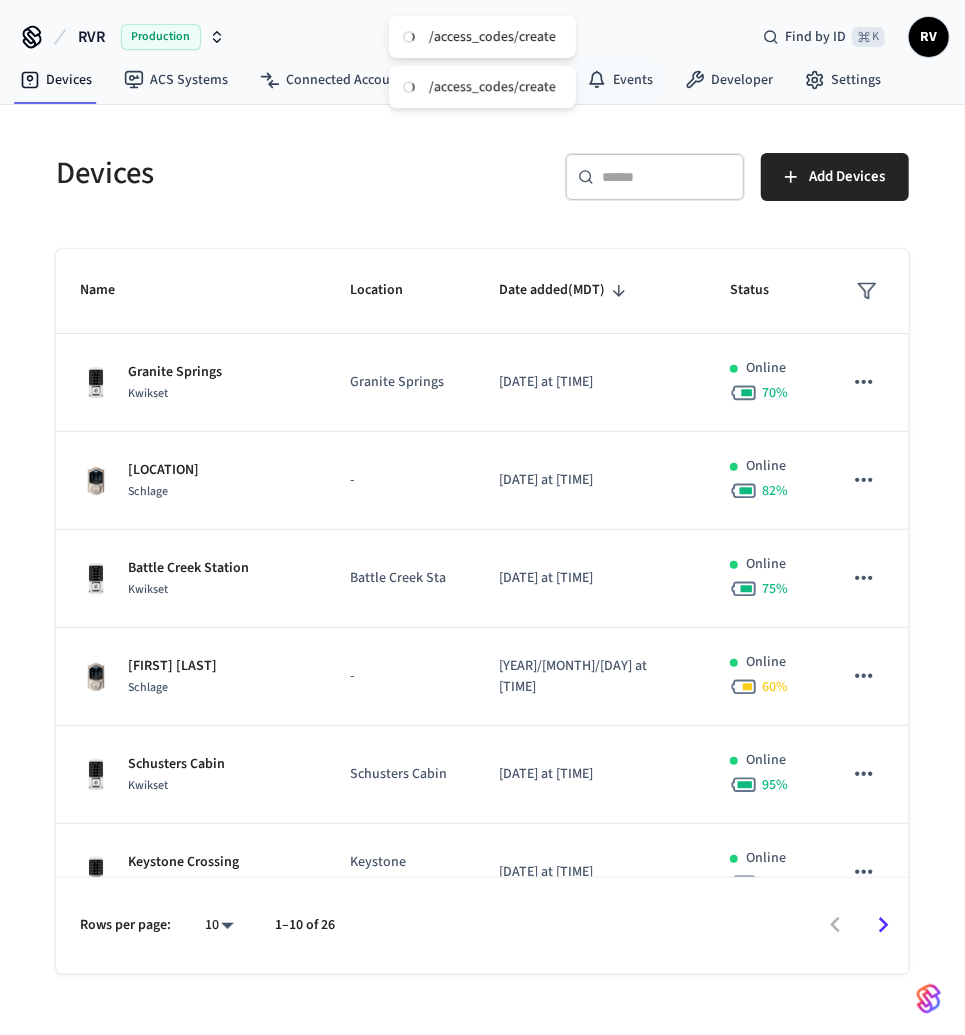 click on "​ ​" at bounding box center (655, 177) 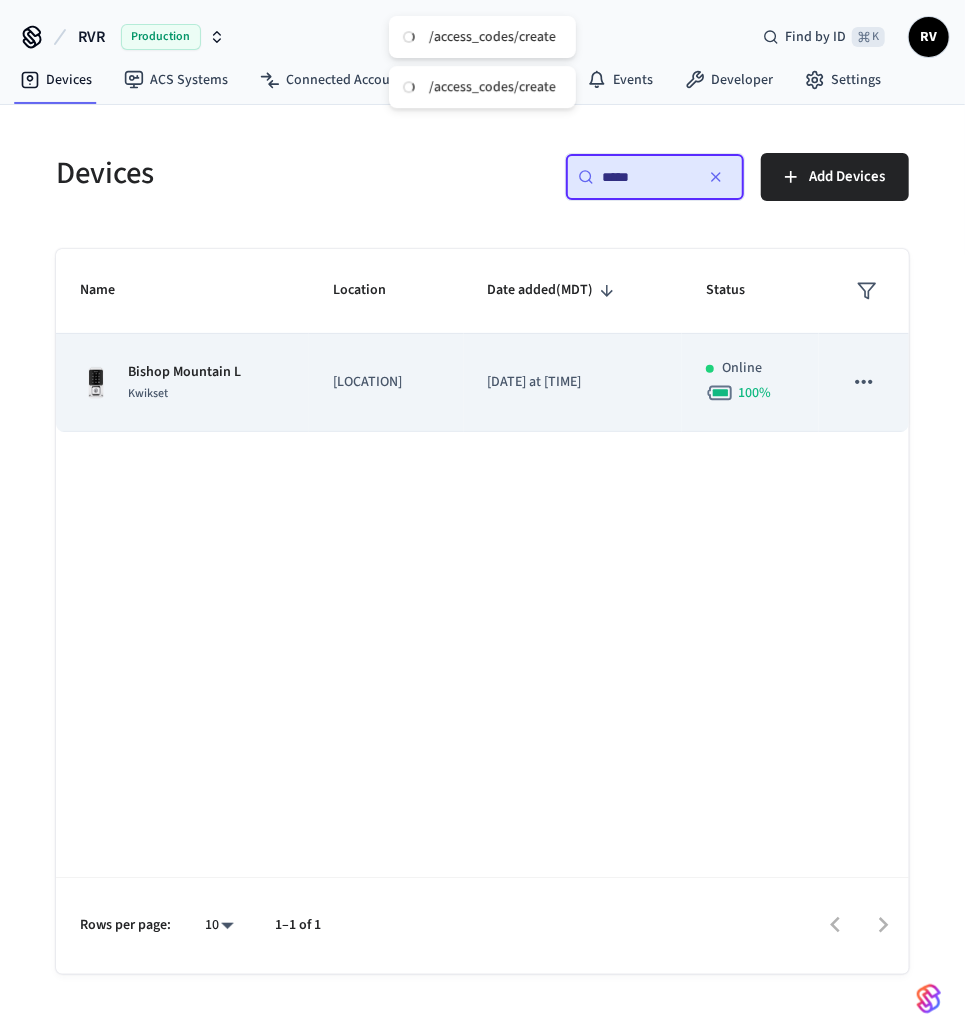 type on "*****" 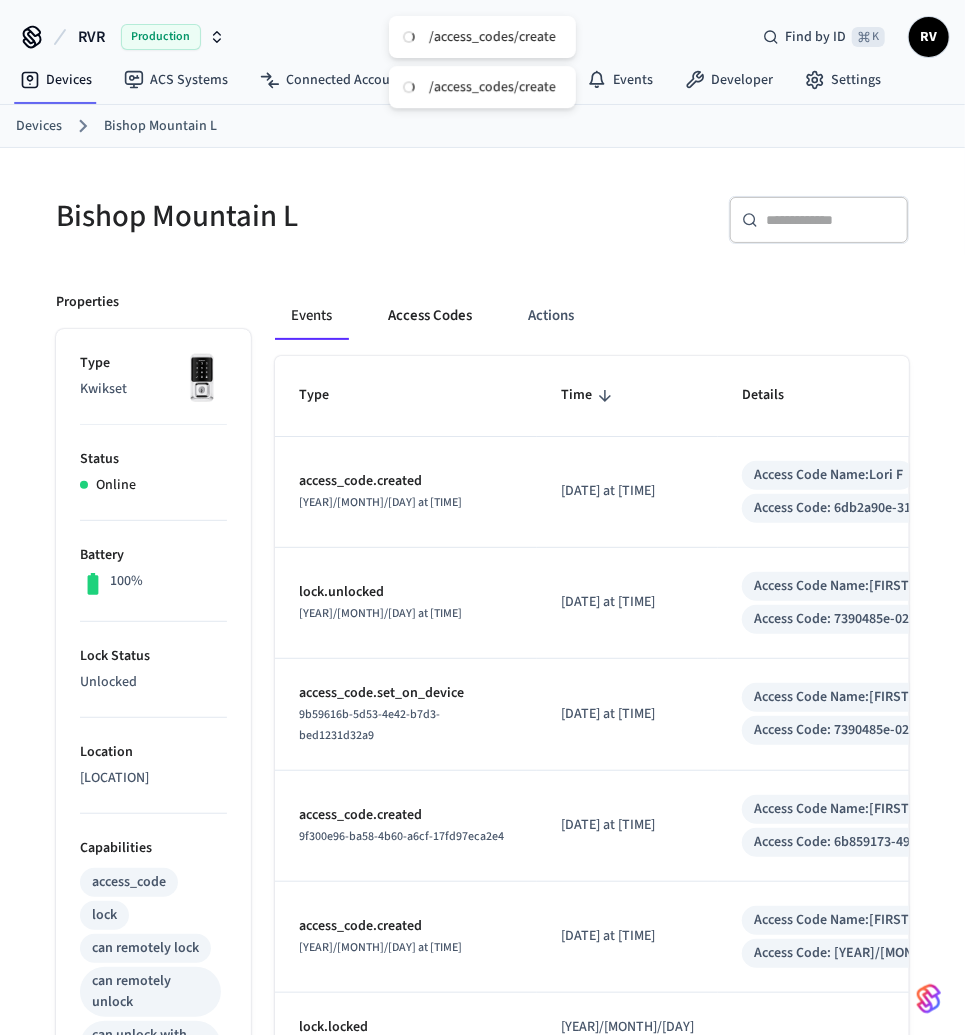click on "Events Access Codes Actions" at bounding box center [592, 316] 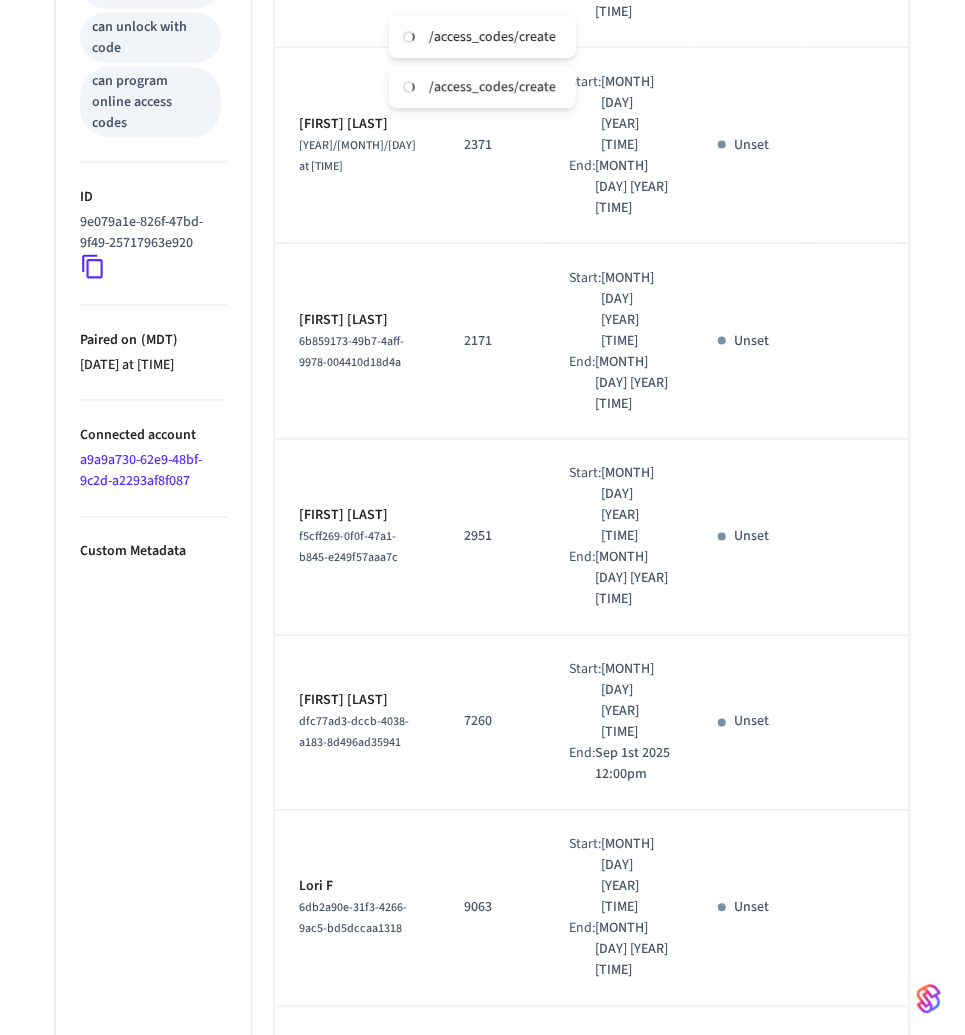 scroll, scrollTop: 0, scrollLeft: 0, axis: both 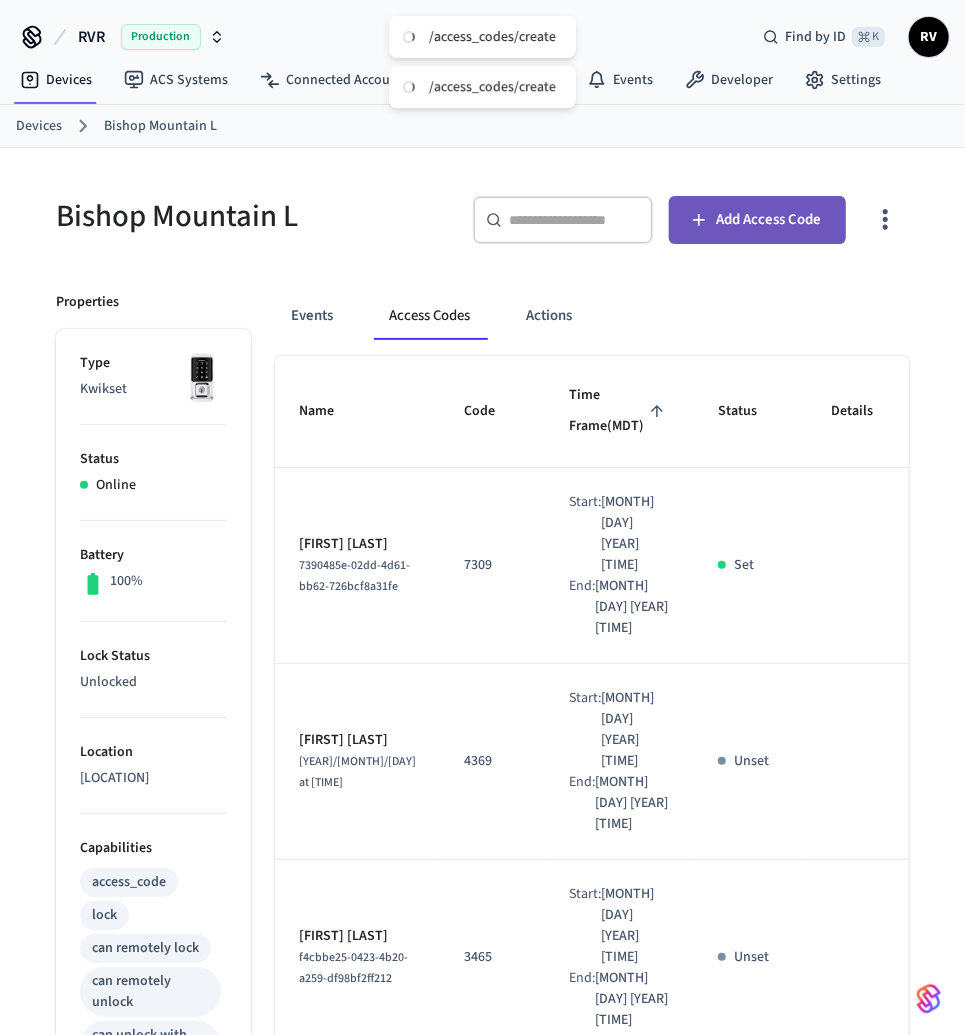 click on "Add Access Code" at bounding box center [757, 220] 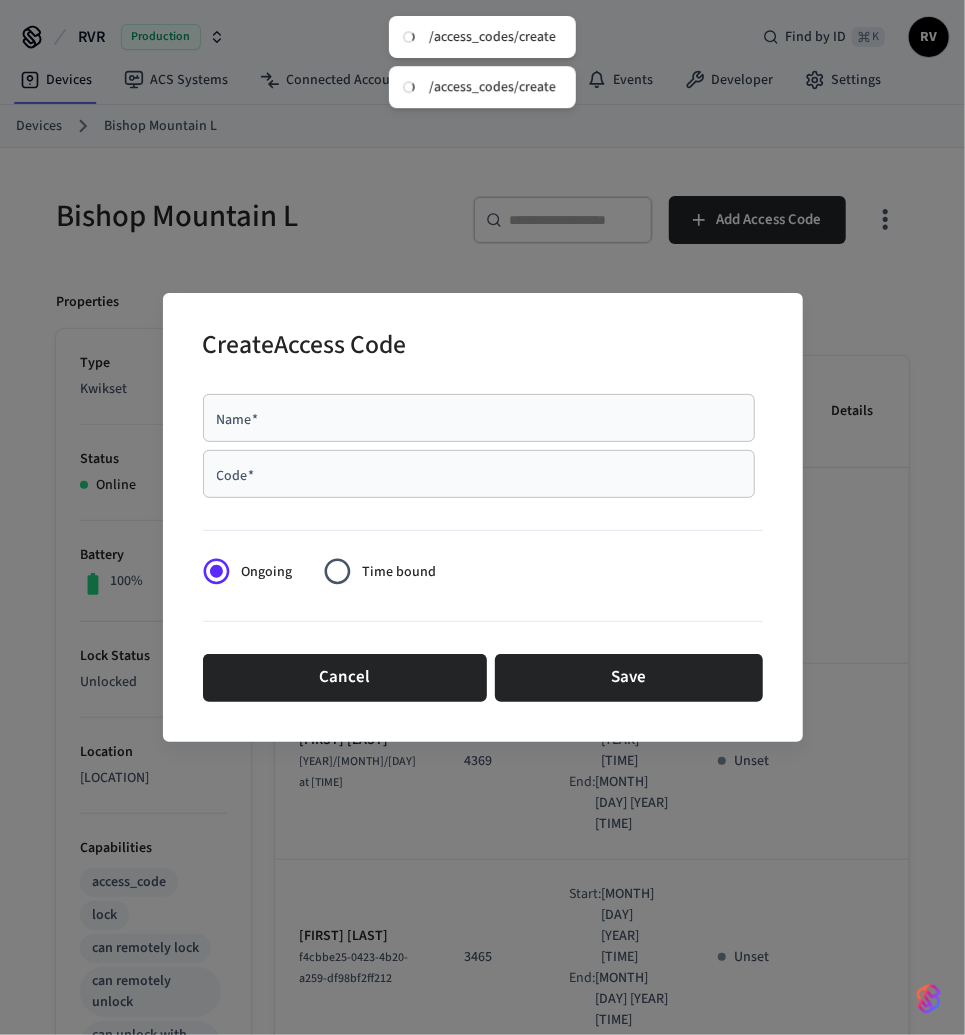 click on "Code   *" at bounding box center (479, 474) 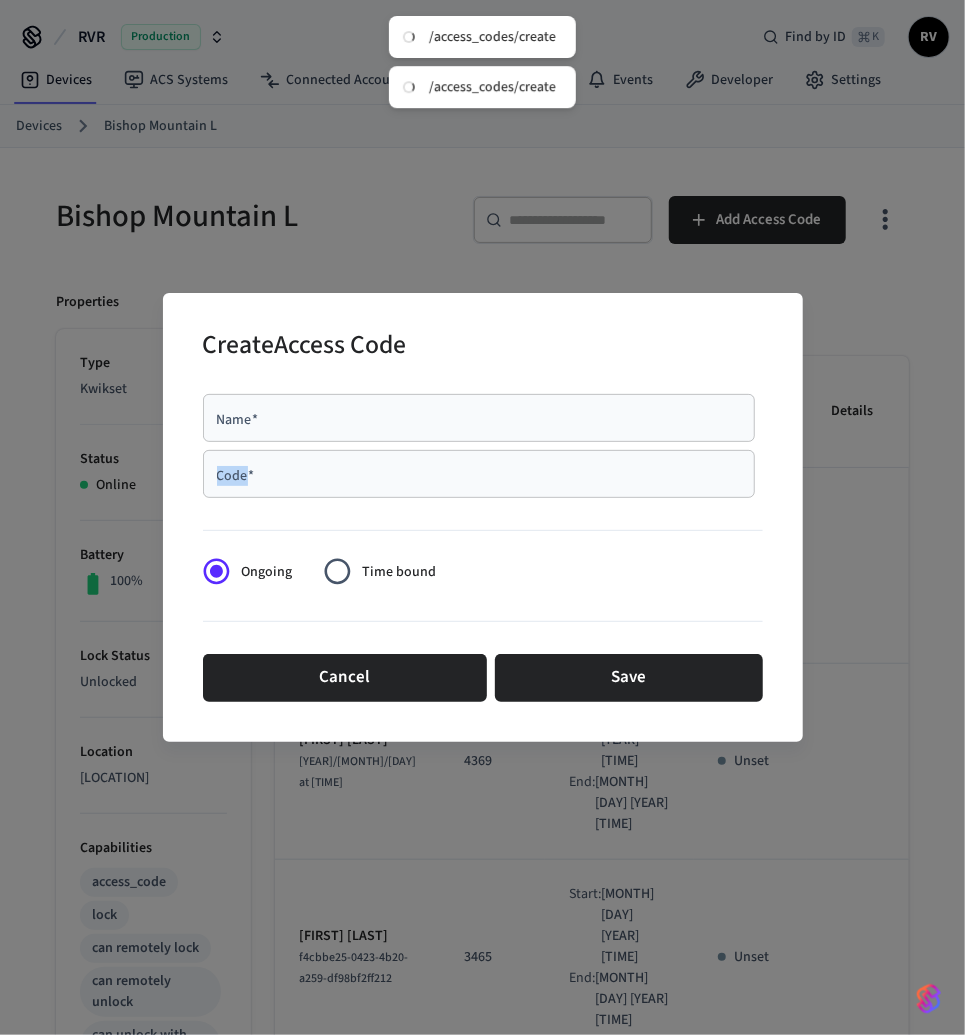 click on "Code   * Code   *" at bounding box center (479, 474) 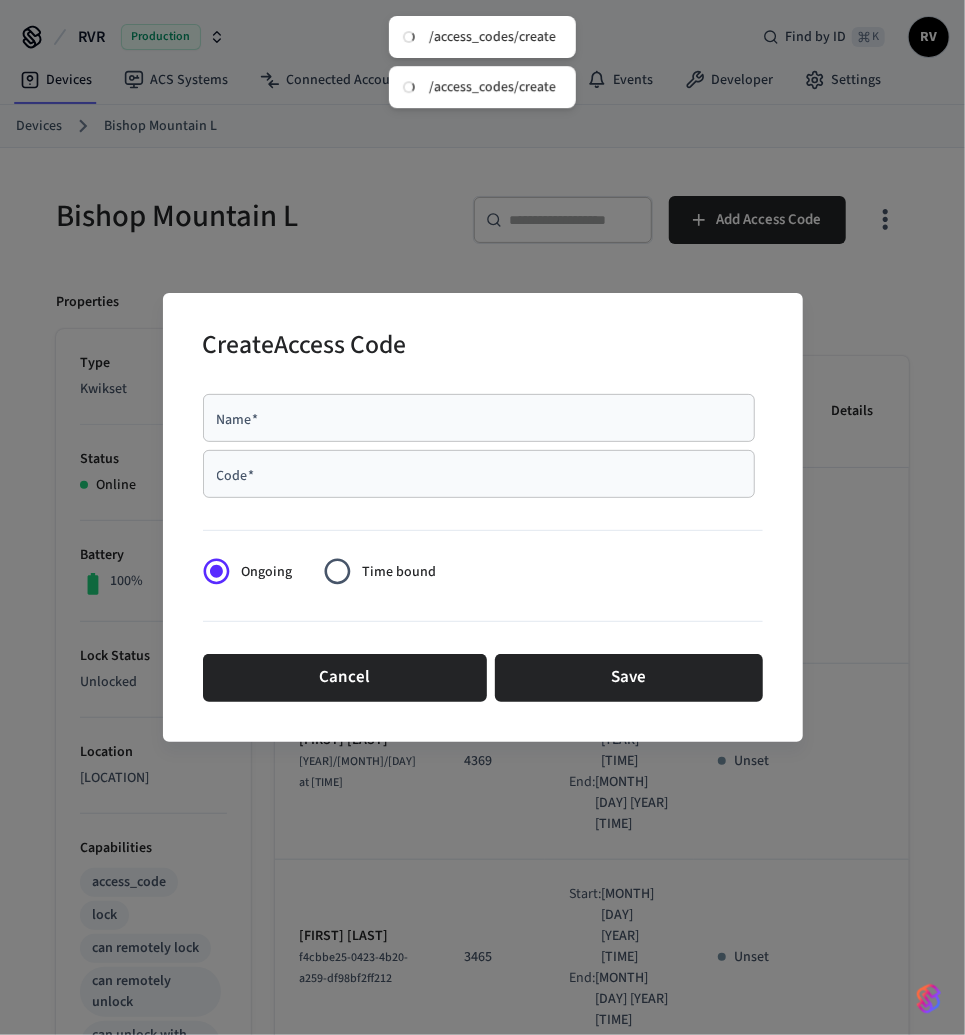 click on "Code   *" at bounding box center [479, 474] 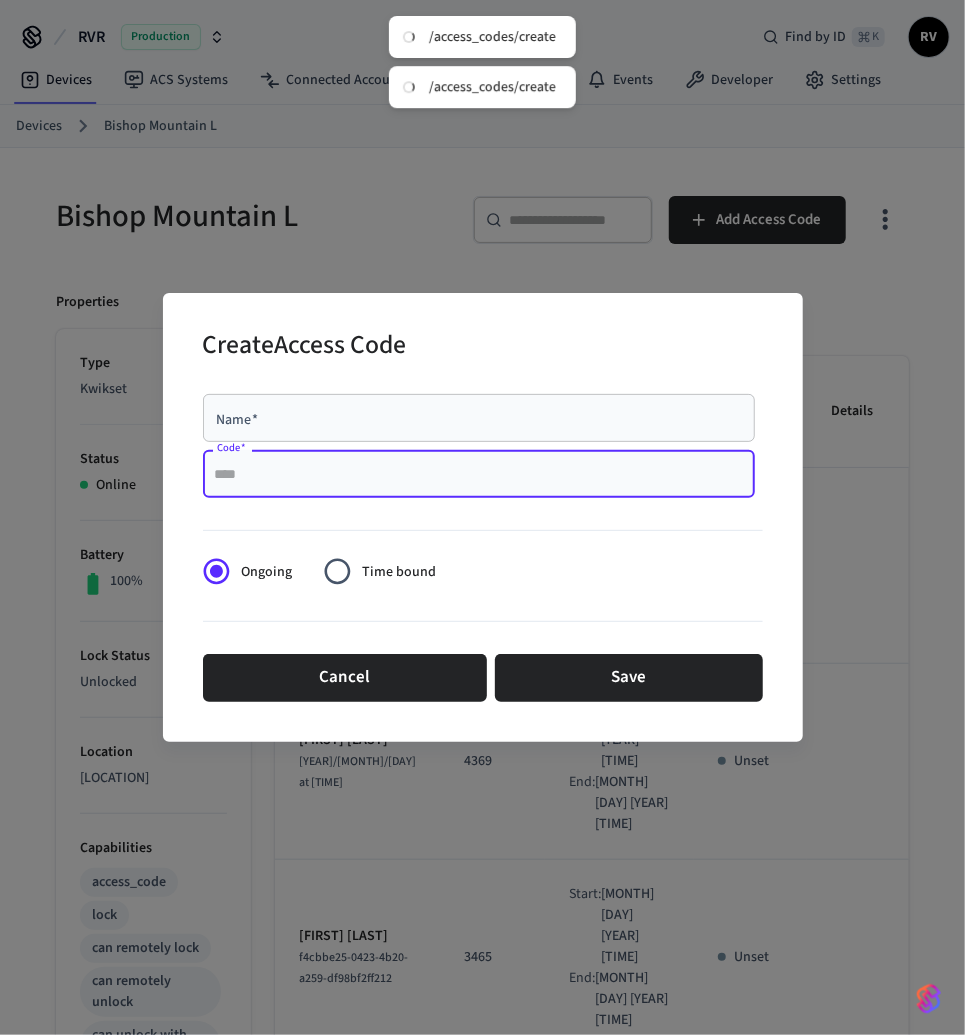 paste on "****" 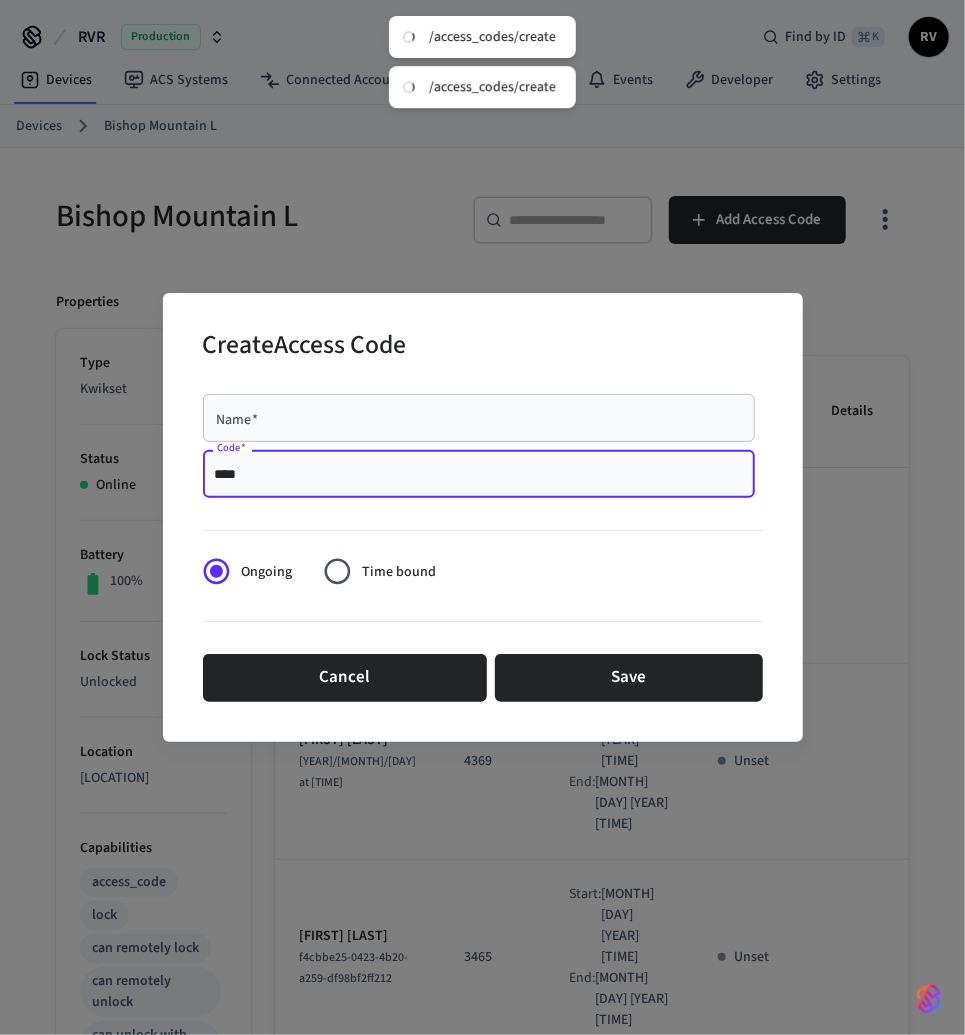 type on "****" 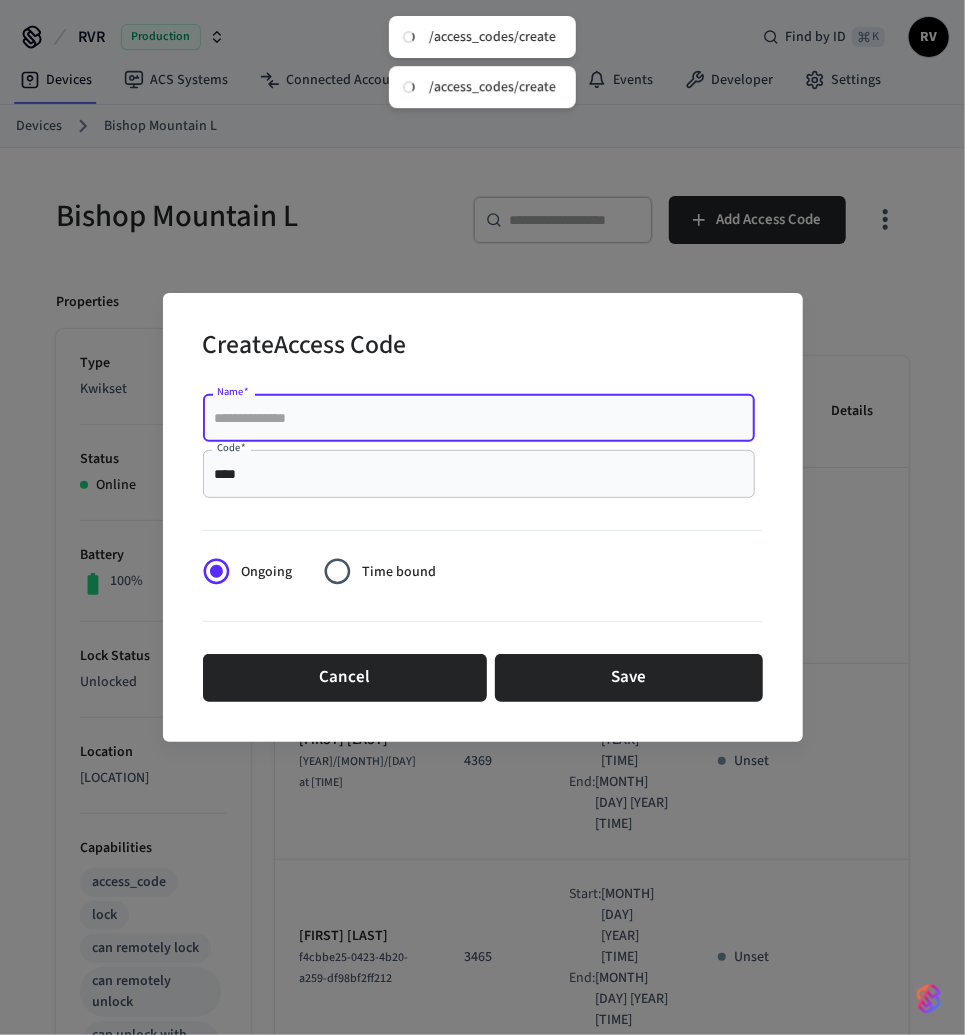 click on "Name   *" at bounding box center (479, 418) 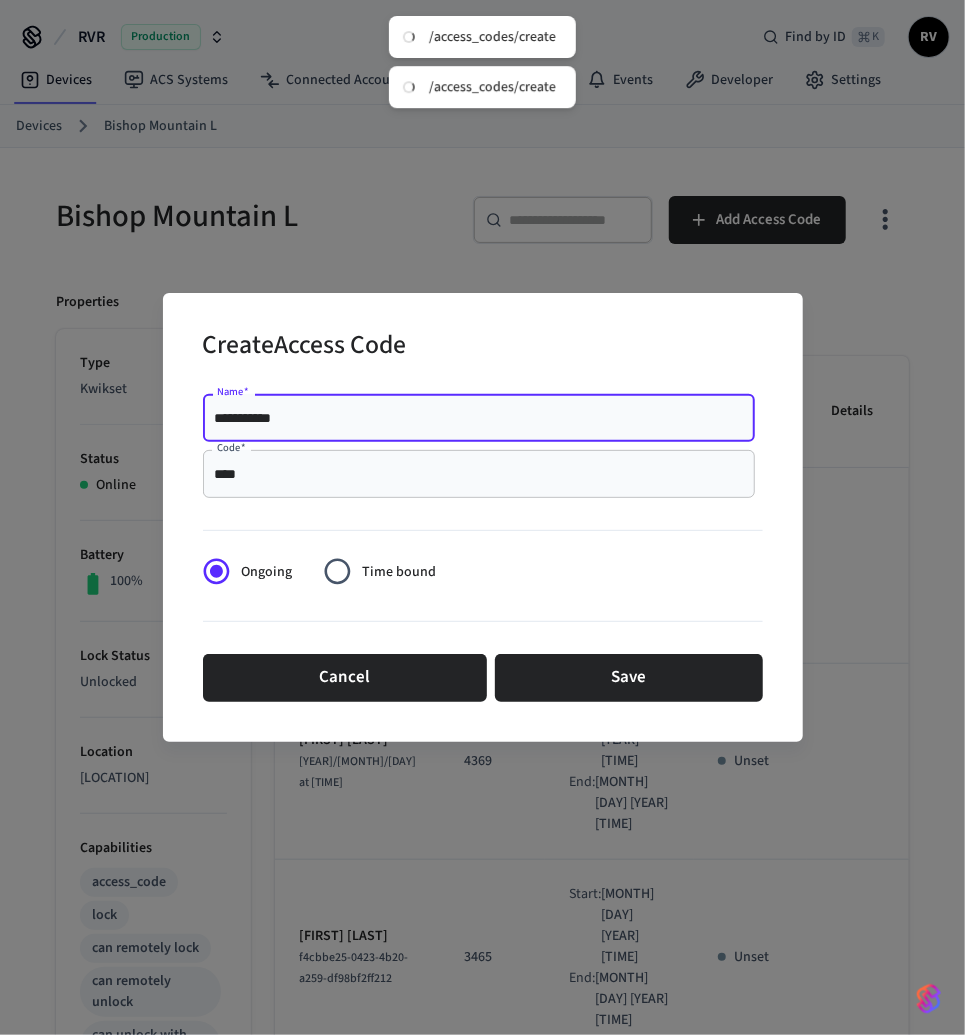 click on "**********" at bounding box center (479, 418) 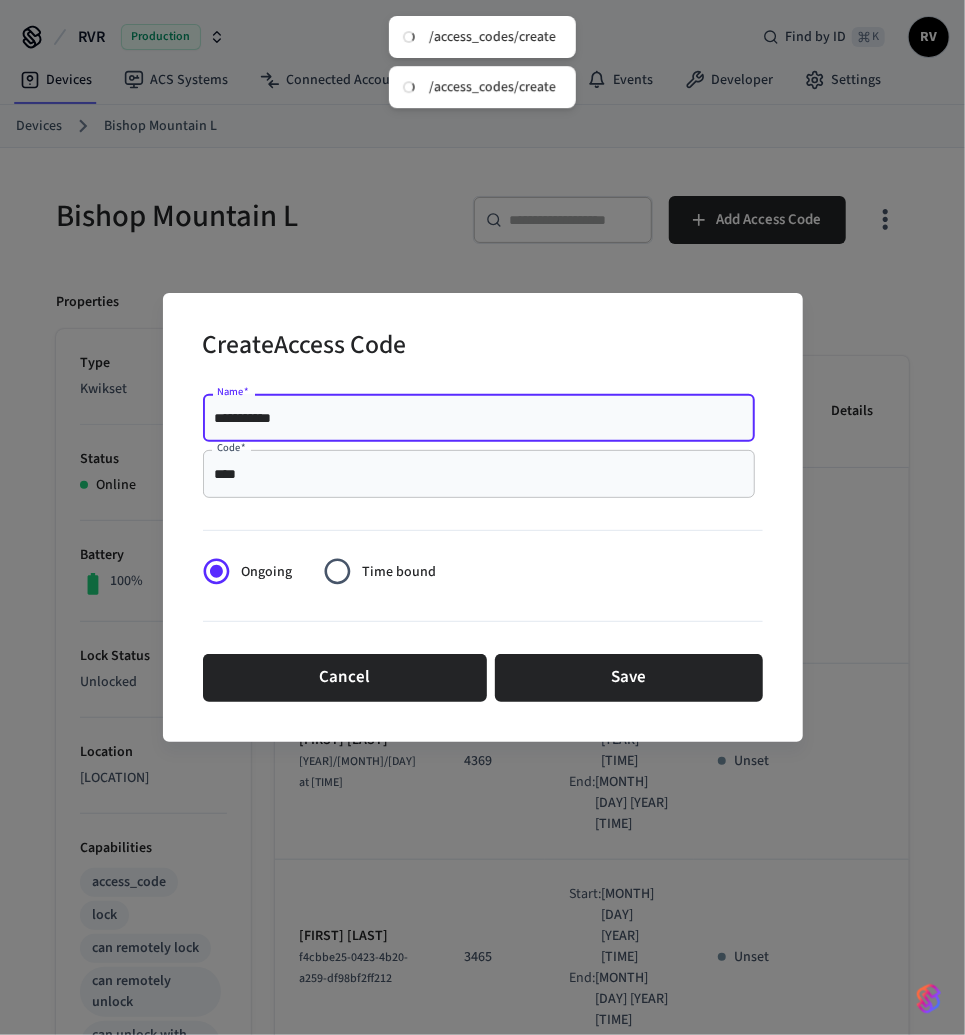 click on "**********" at bounding box center [479, 418] 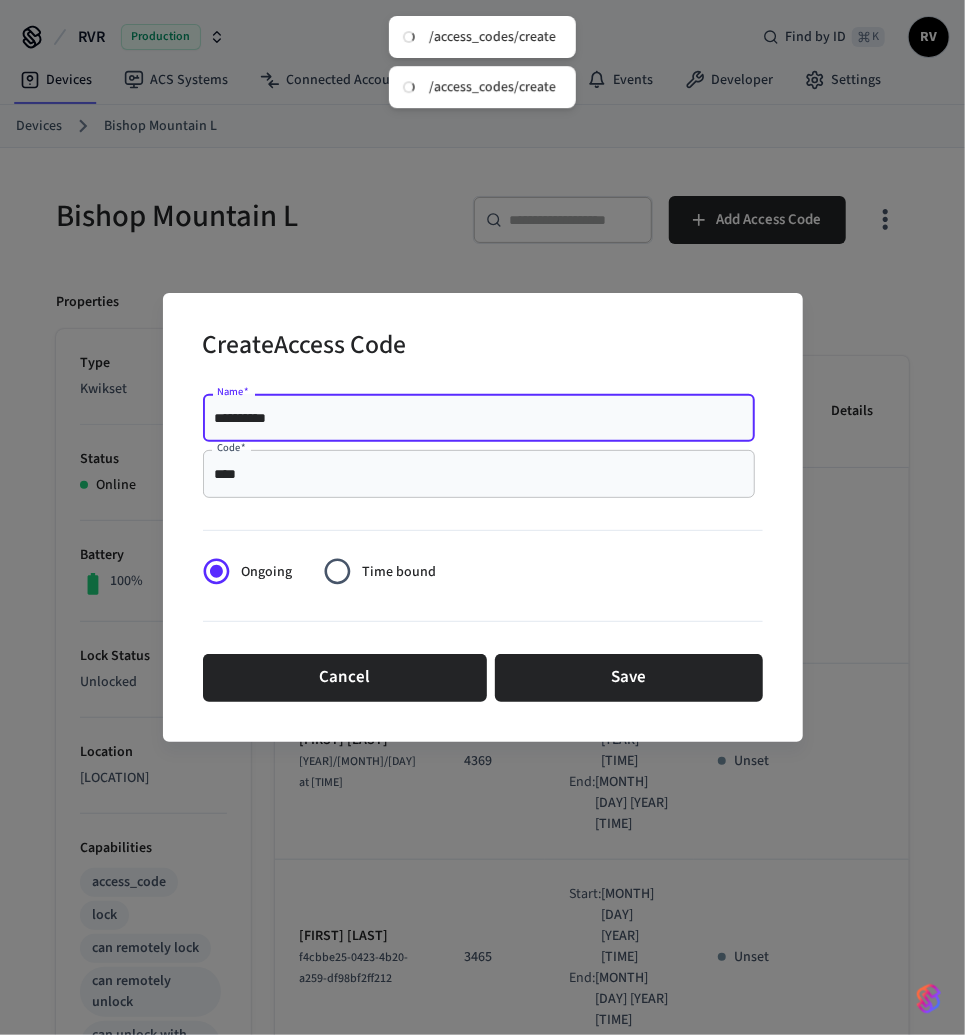 type on "**********" 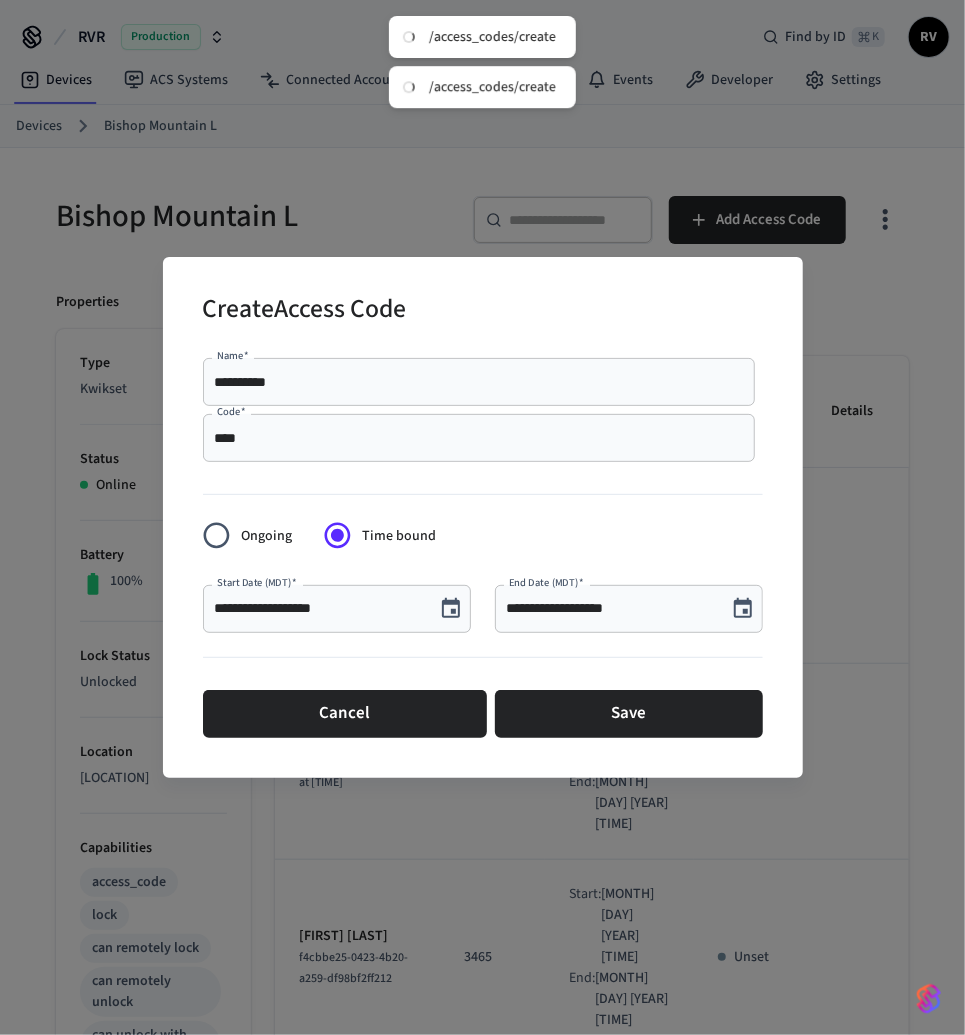 click 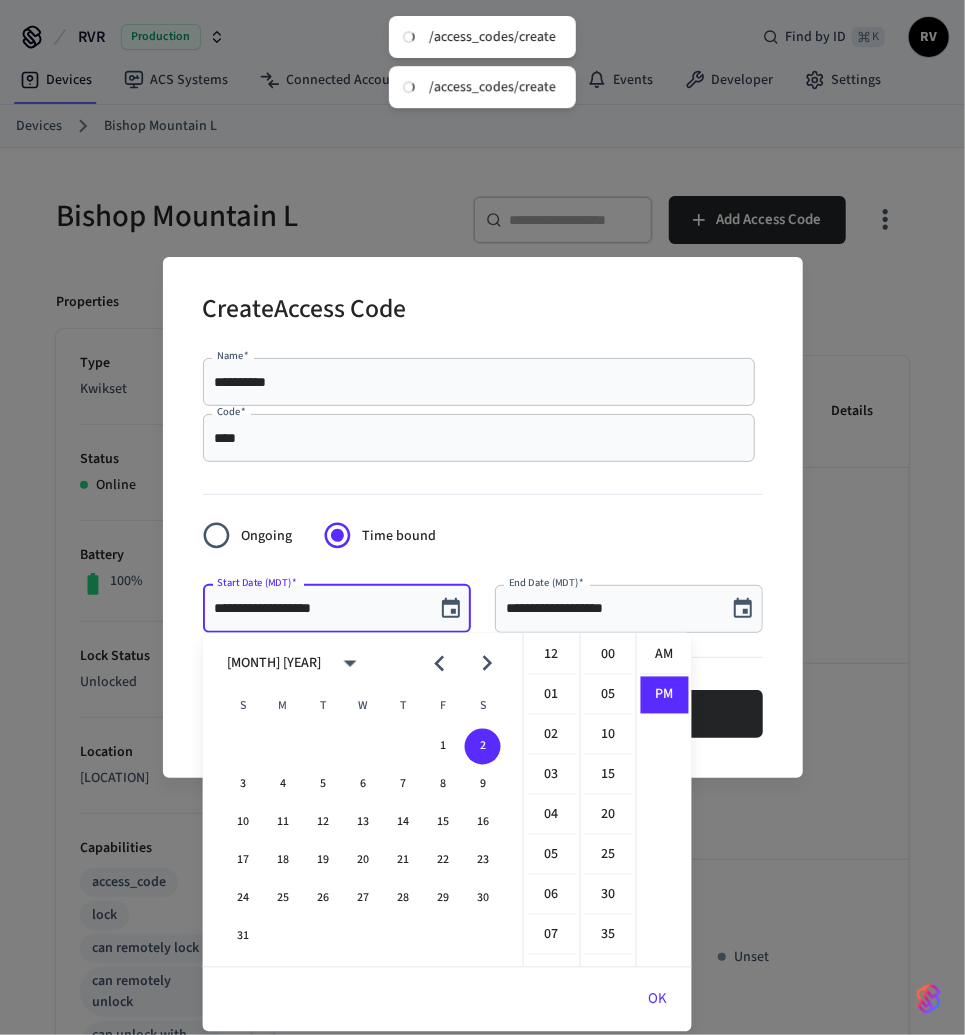 scroll, scrollTop: 397, scrollLeft: 0, axis: vertical 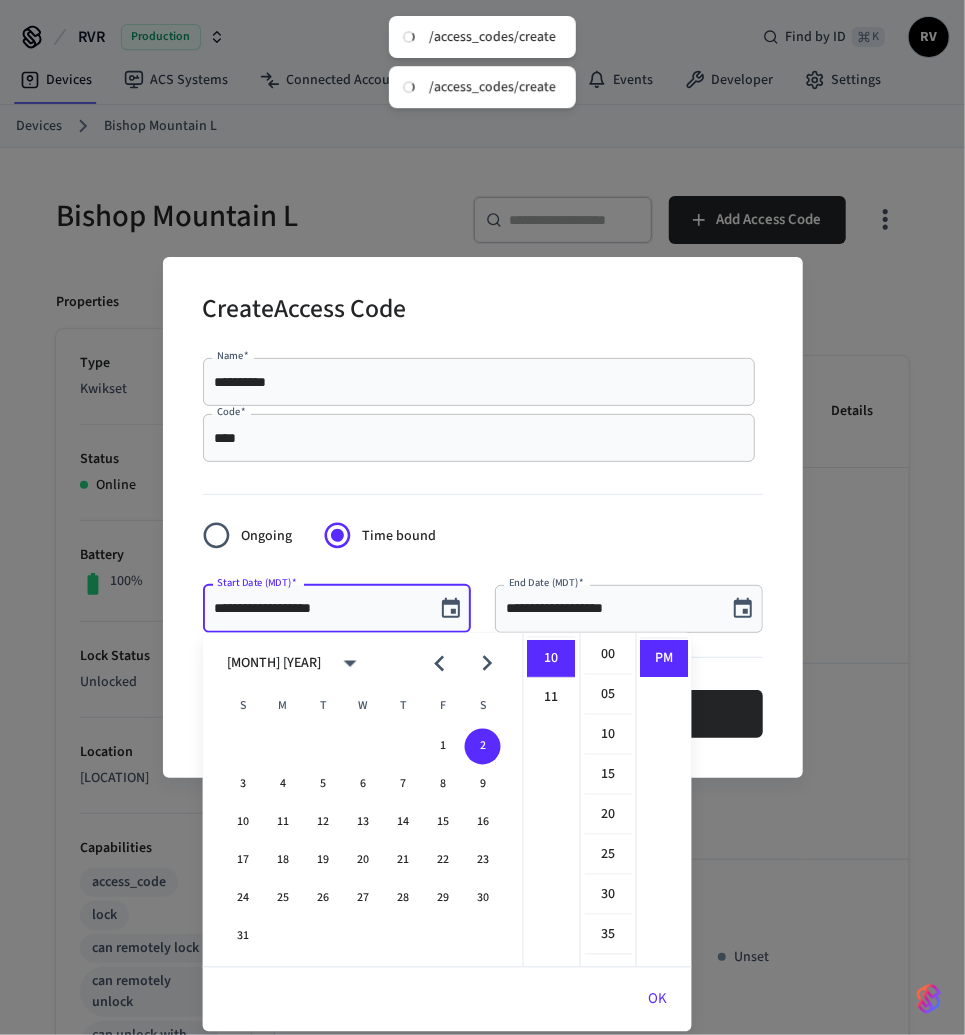click 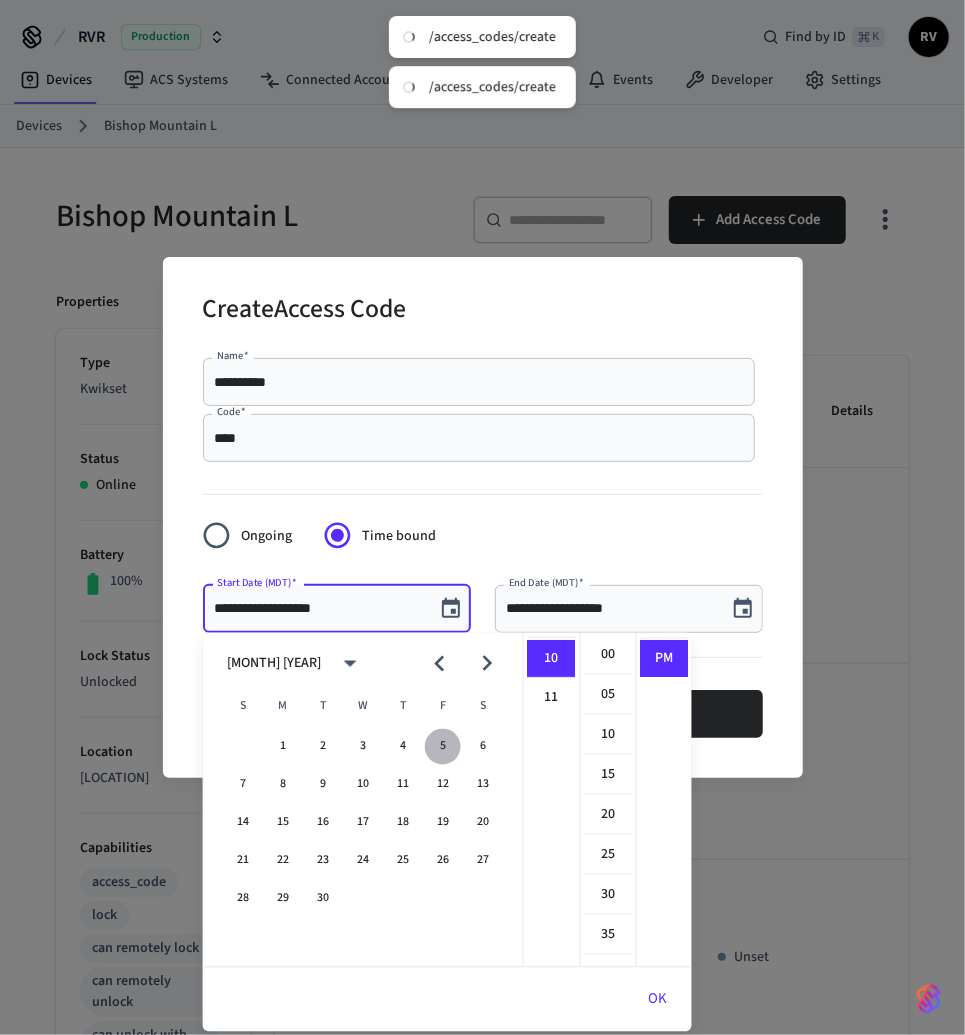 click on "5" at bounding box center (443, 747) 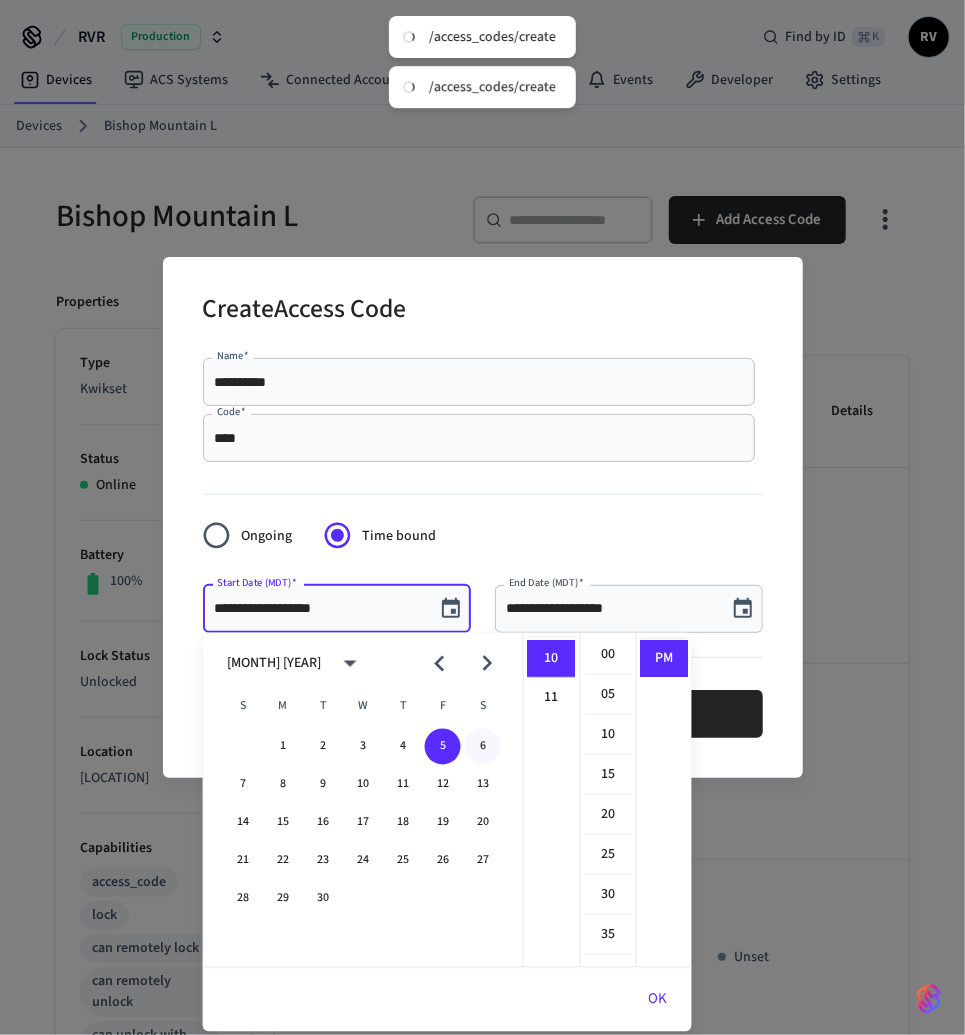 click on "6" at bounding box center (483, 747) 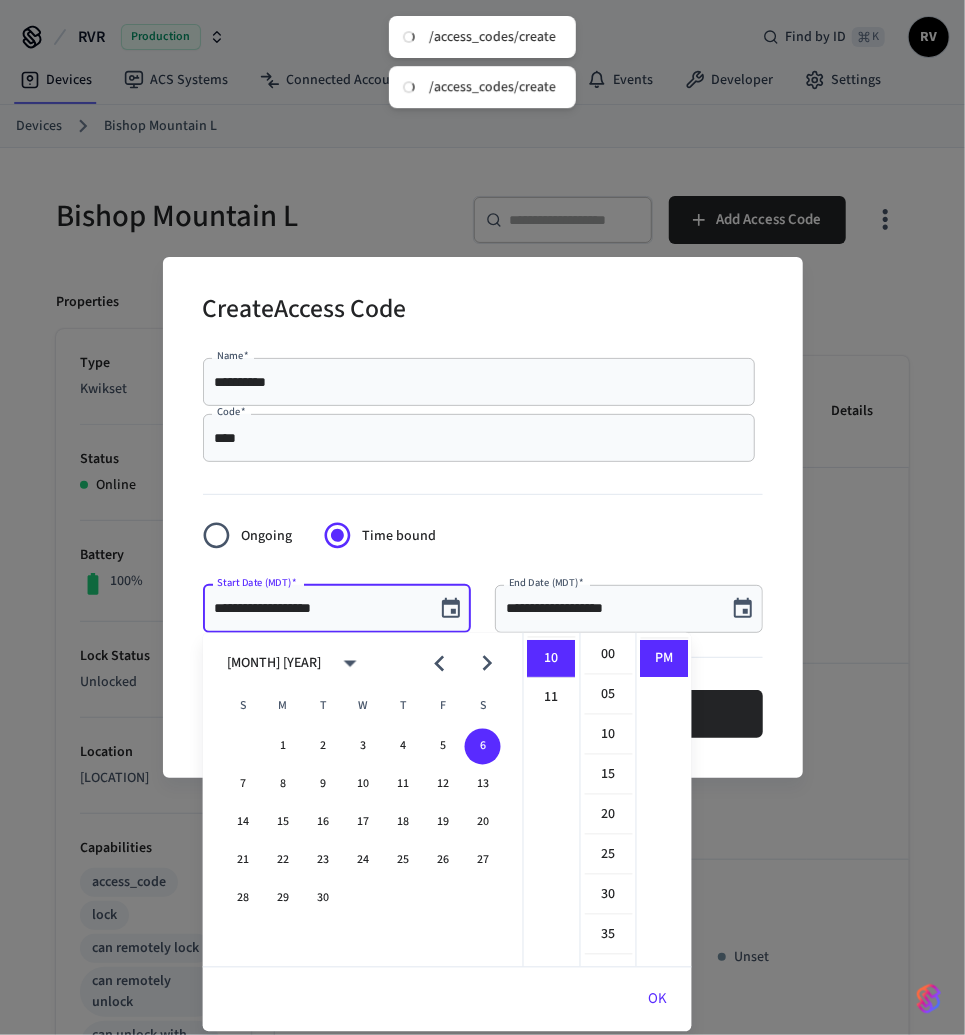 scroll, scrollTop: 0, scrollLeft: 0, axis: both 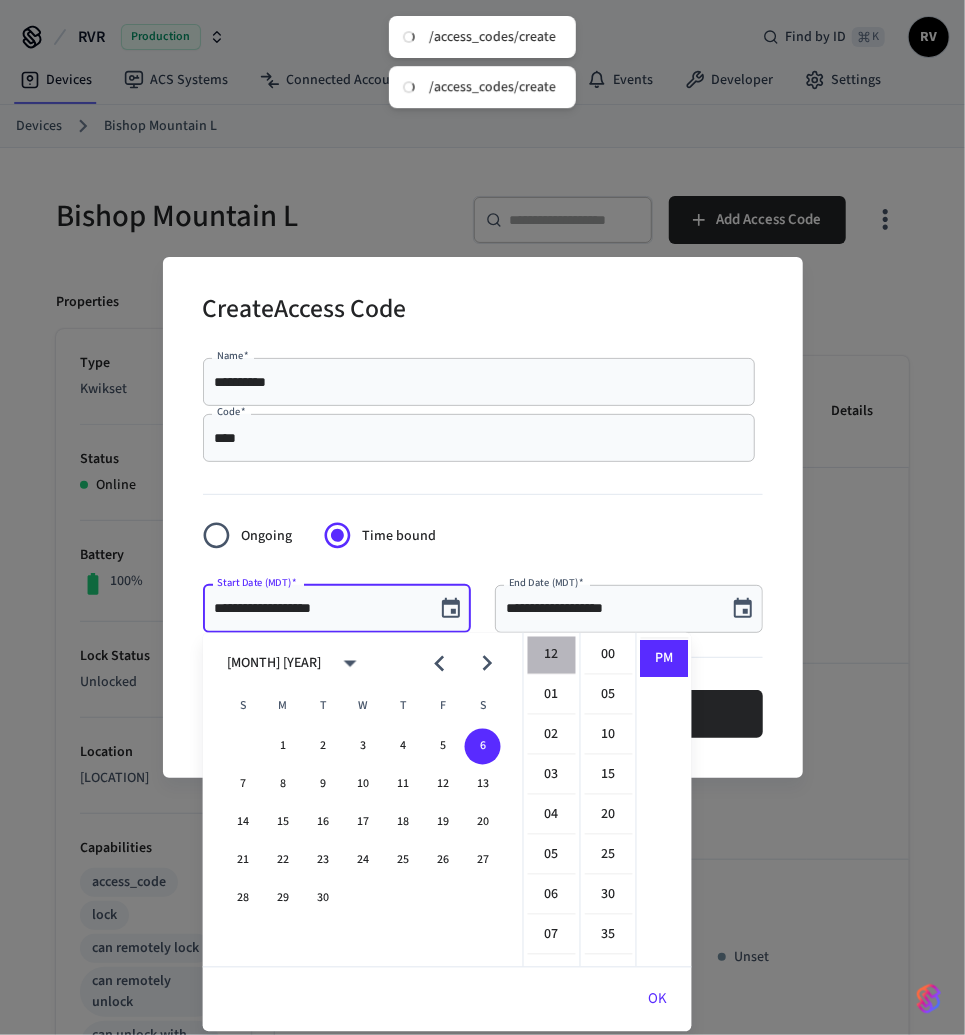 click on "12" at bounding box center [552, 656] 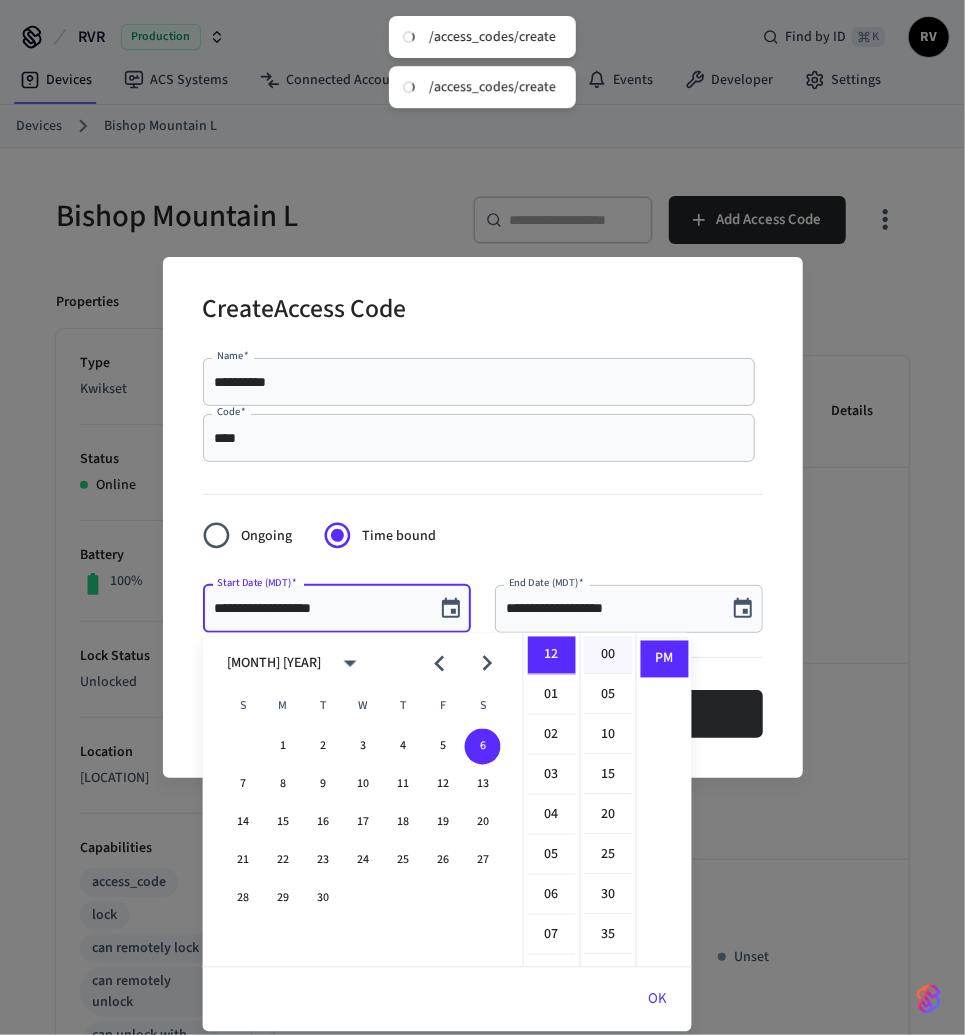 click on "00" at bounding box center (609, 656) 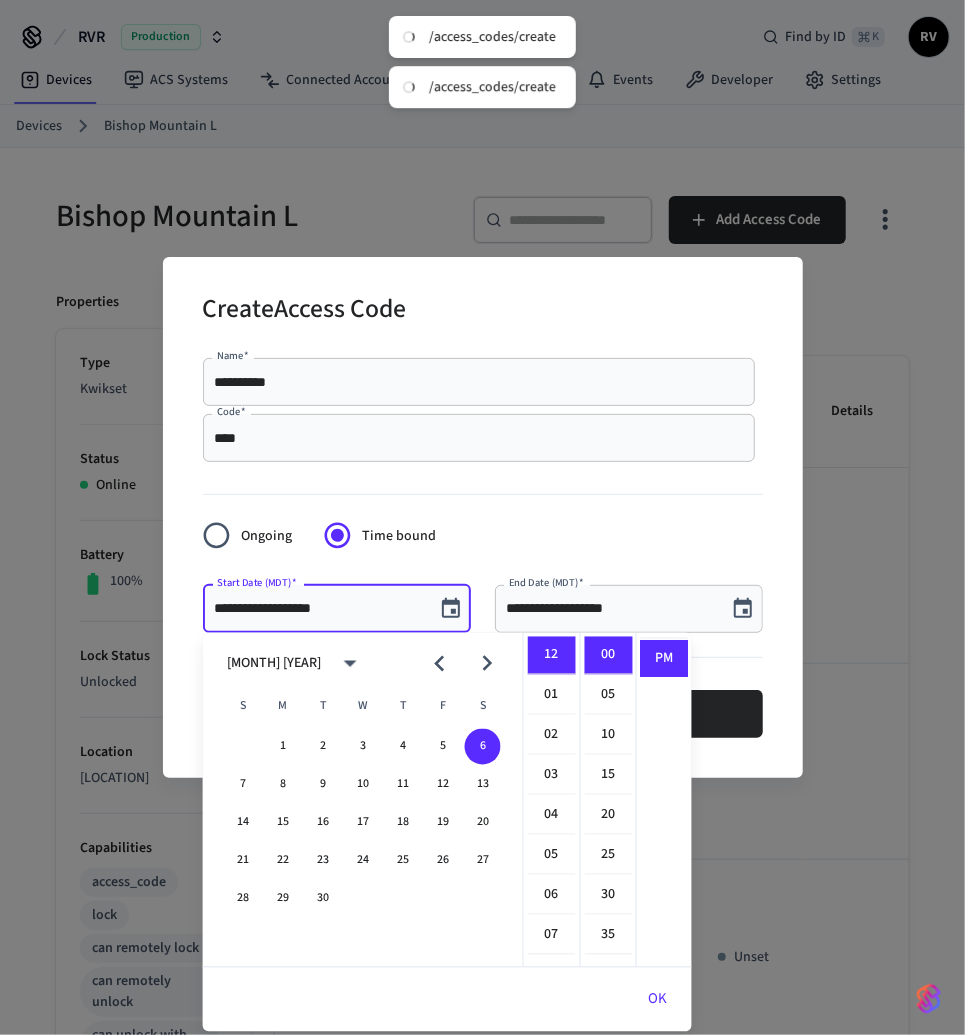 click on "OK" at bounding box center (658, 1000) 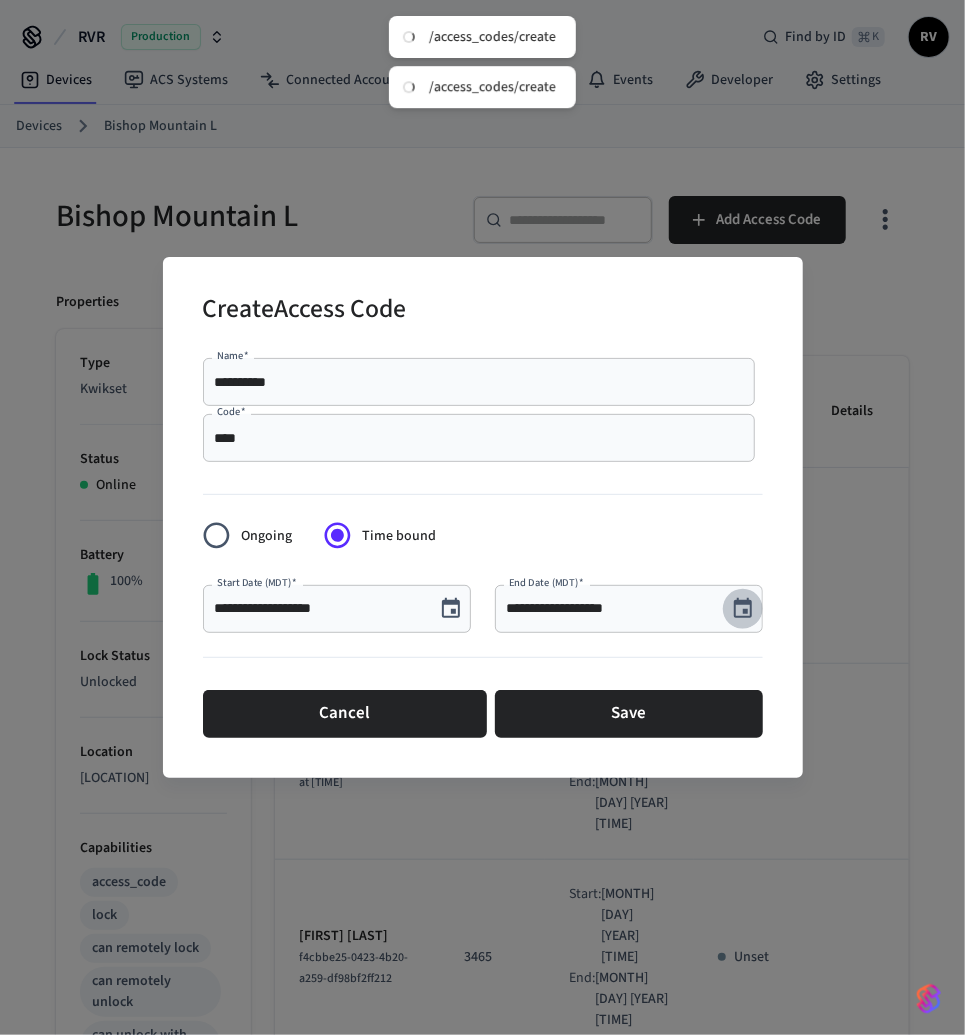 click 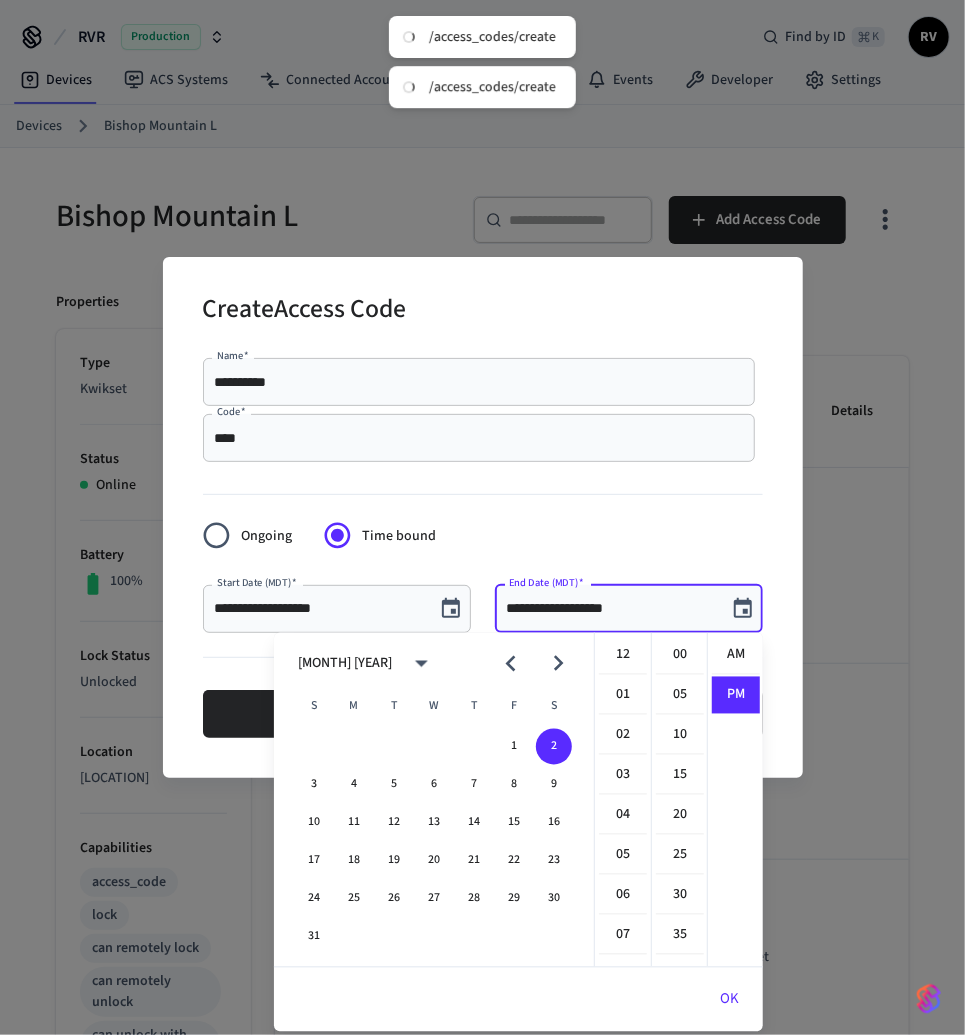 scroll, scrollTop: 397, scrollLeft: 0, axis: vertical 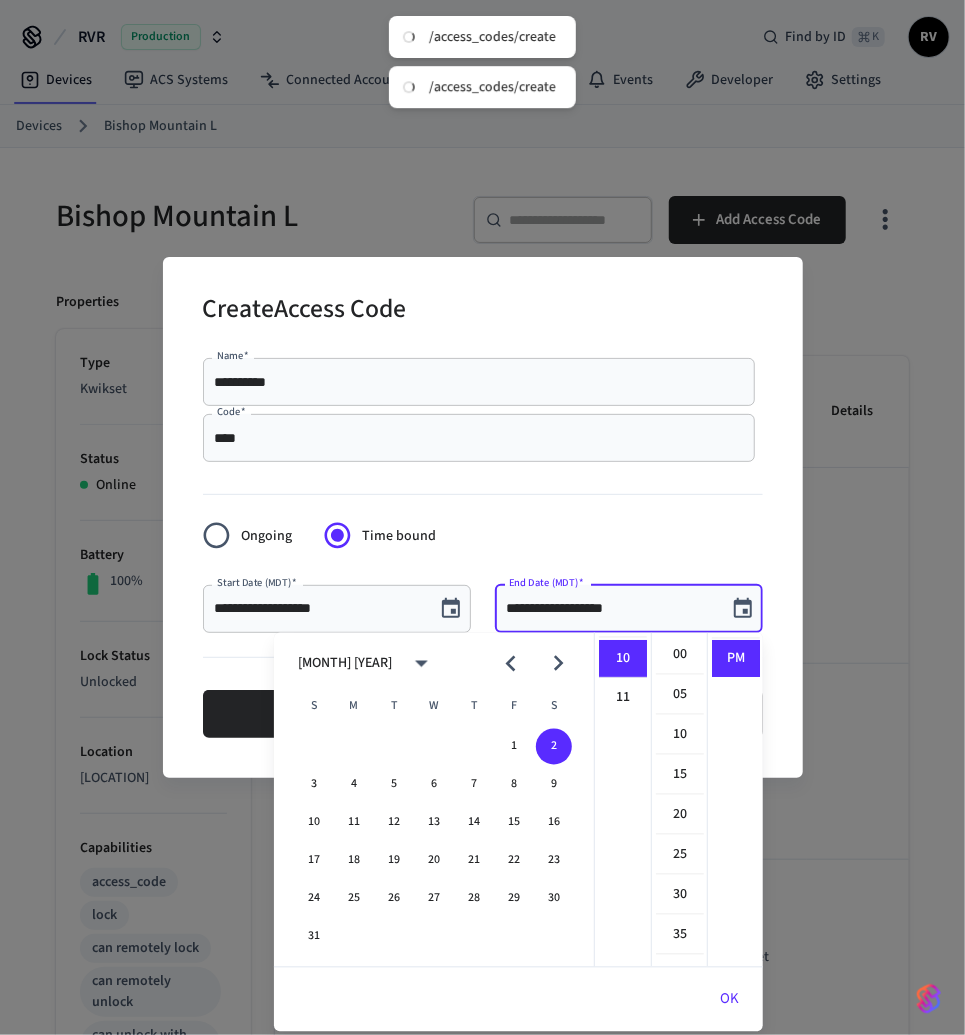 click 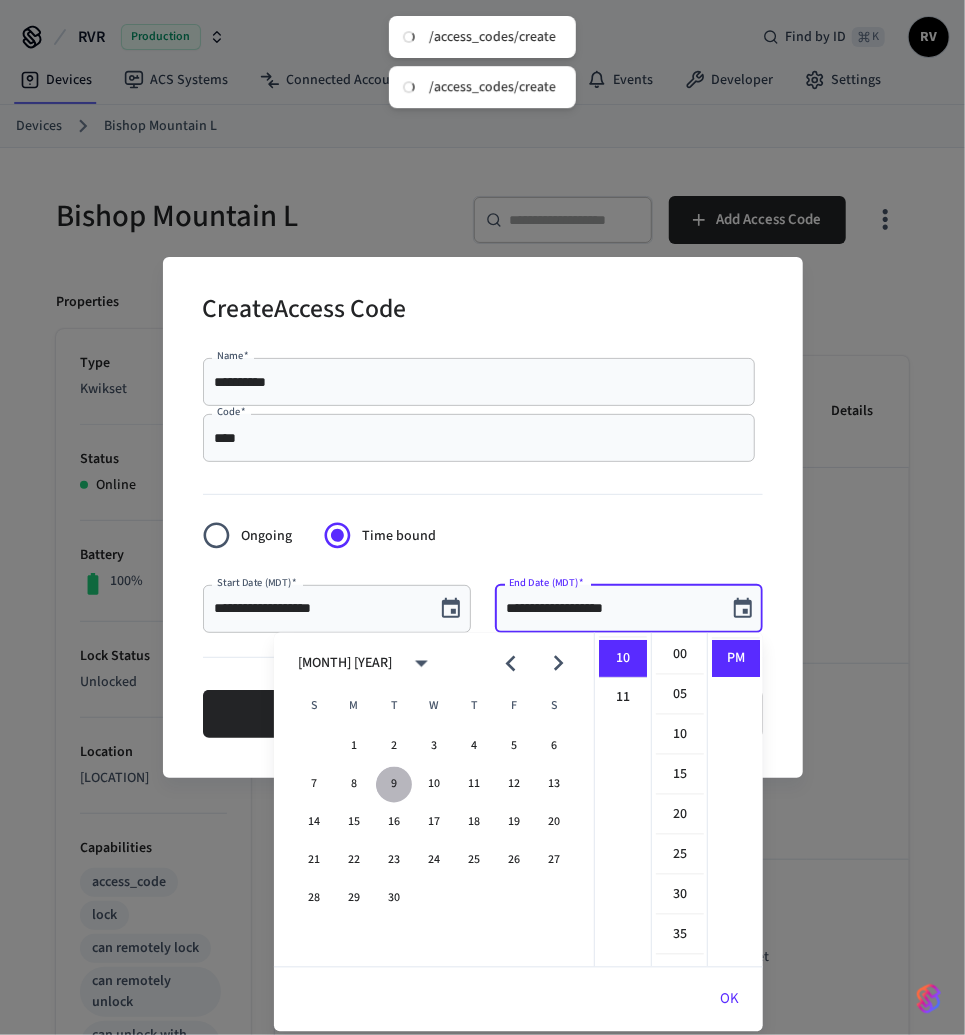 click on "9" at bounding box center (394, 785) 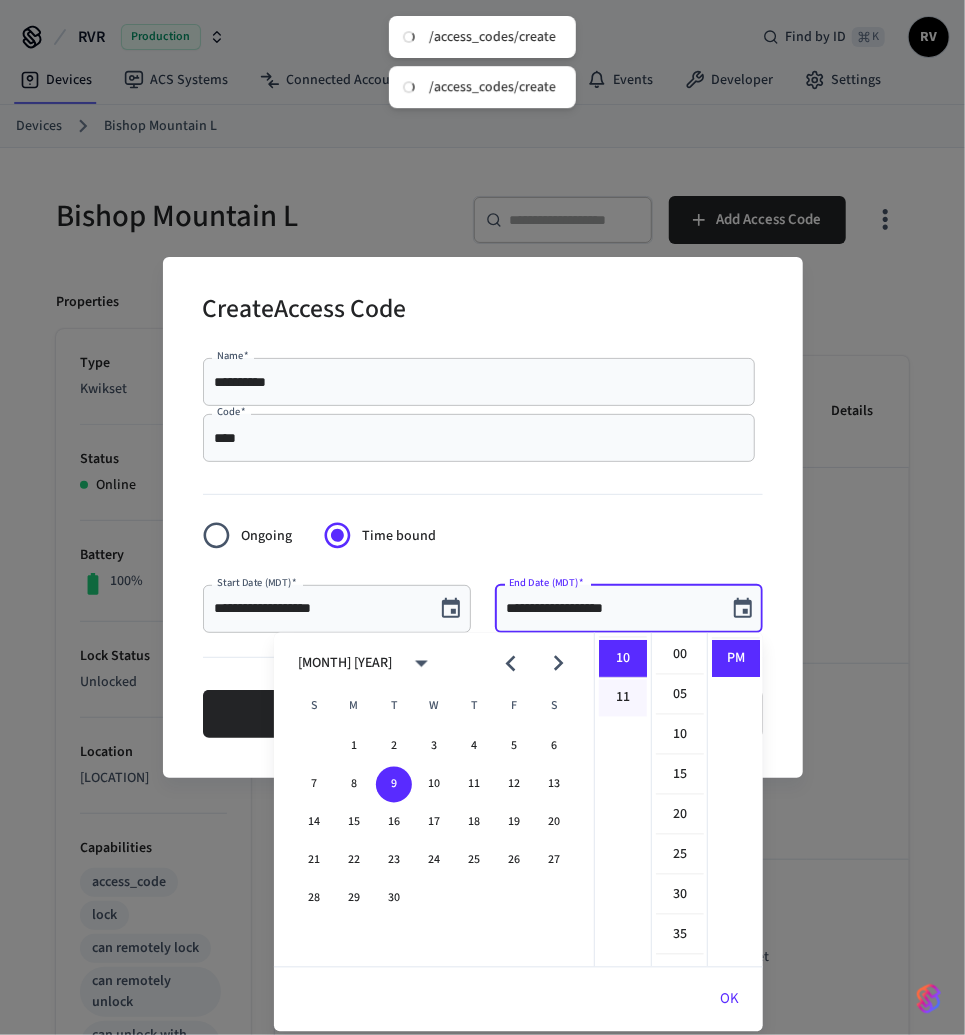scroll, scrollTop: 0, scrollLeft: 0, axis: both 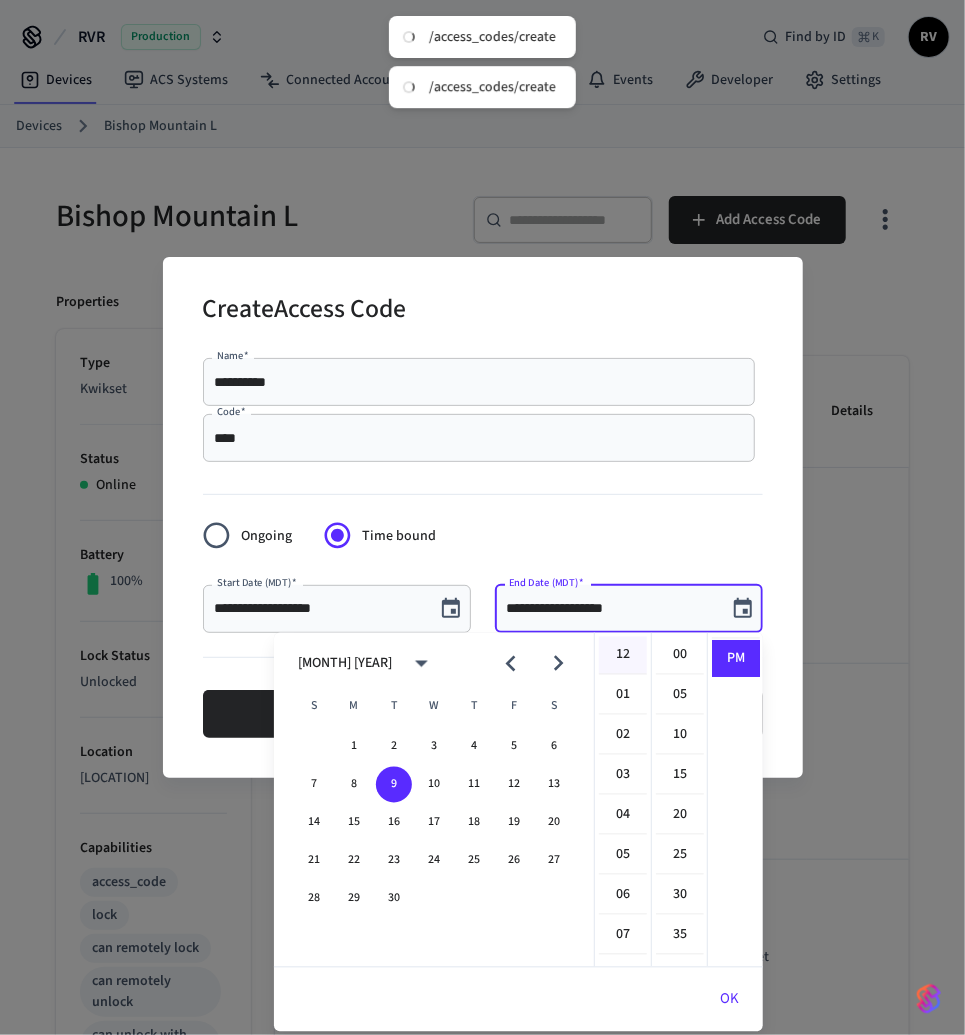 click on "12" at bounding box center [623, 656] 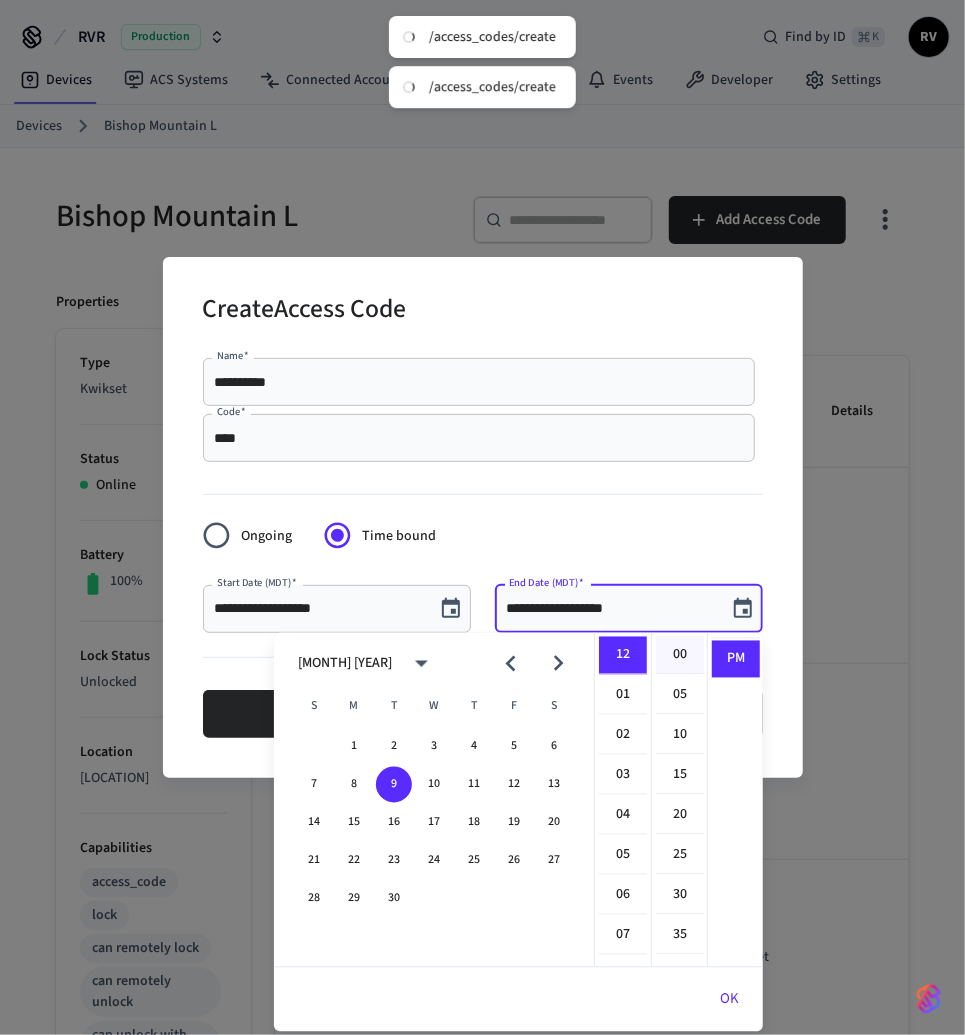 click on "00" at bounding box center (680, 656) 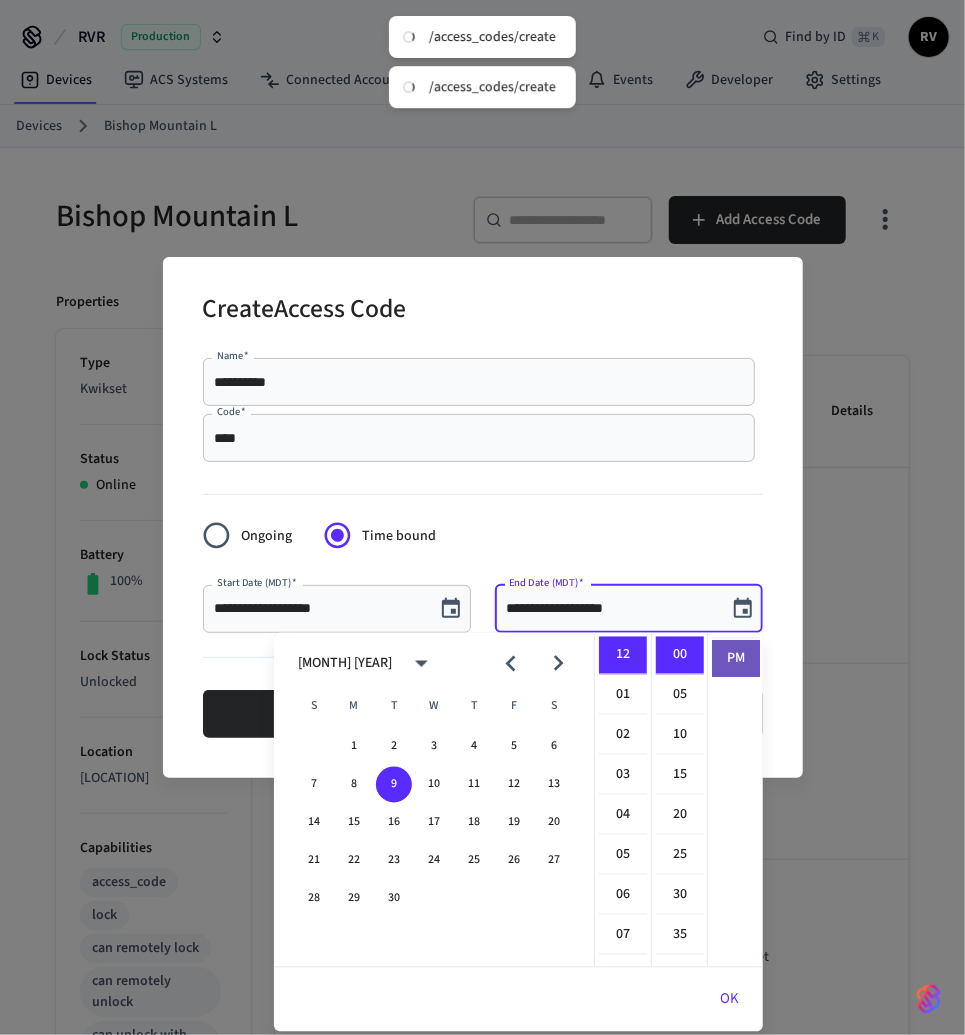 click on "PM" at bounding box center [736, 659] 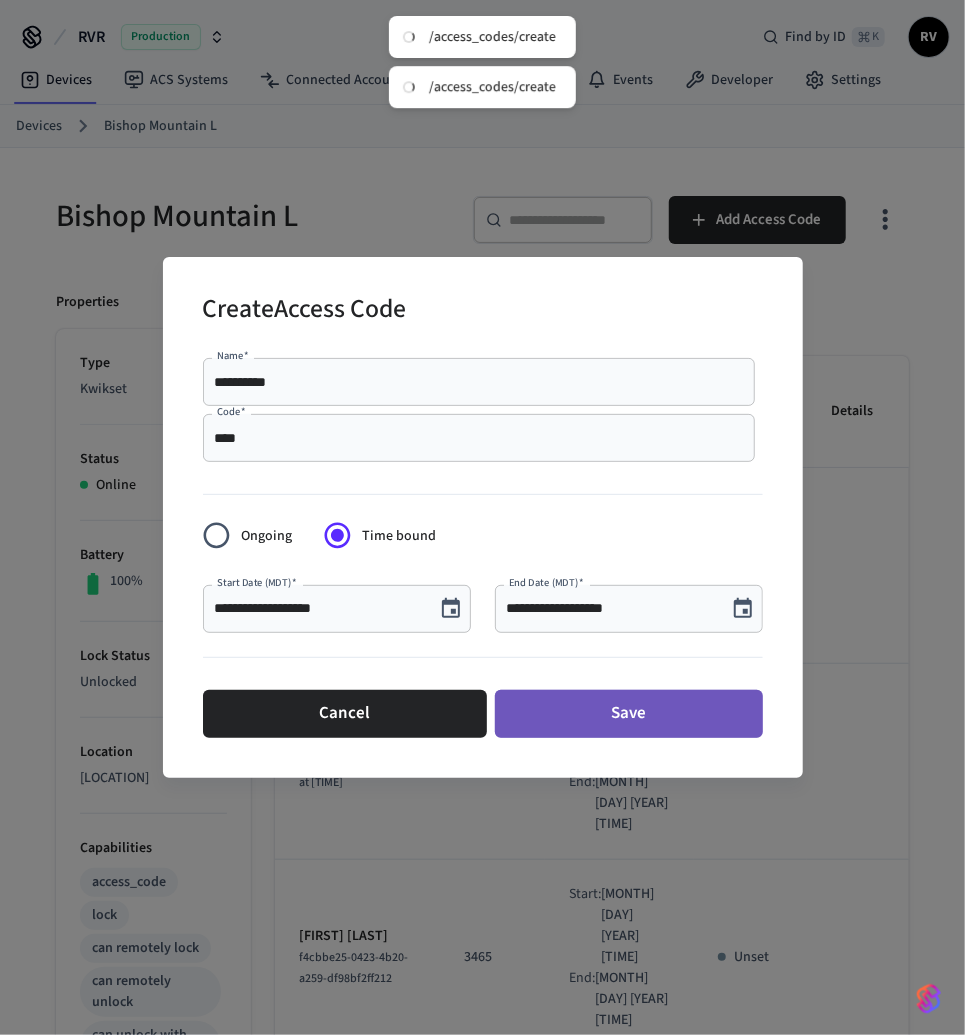 click on "Save" at bounding box center (629, 714) 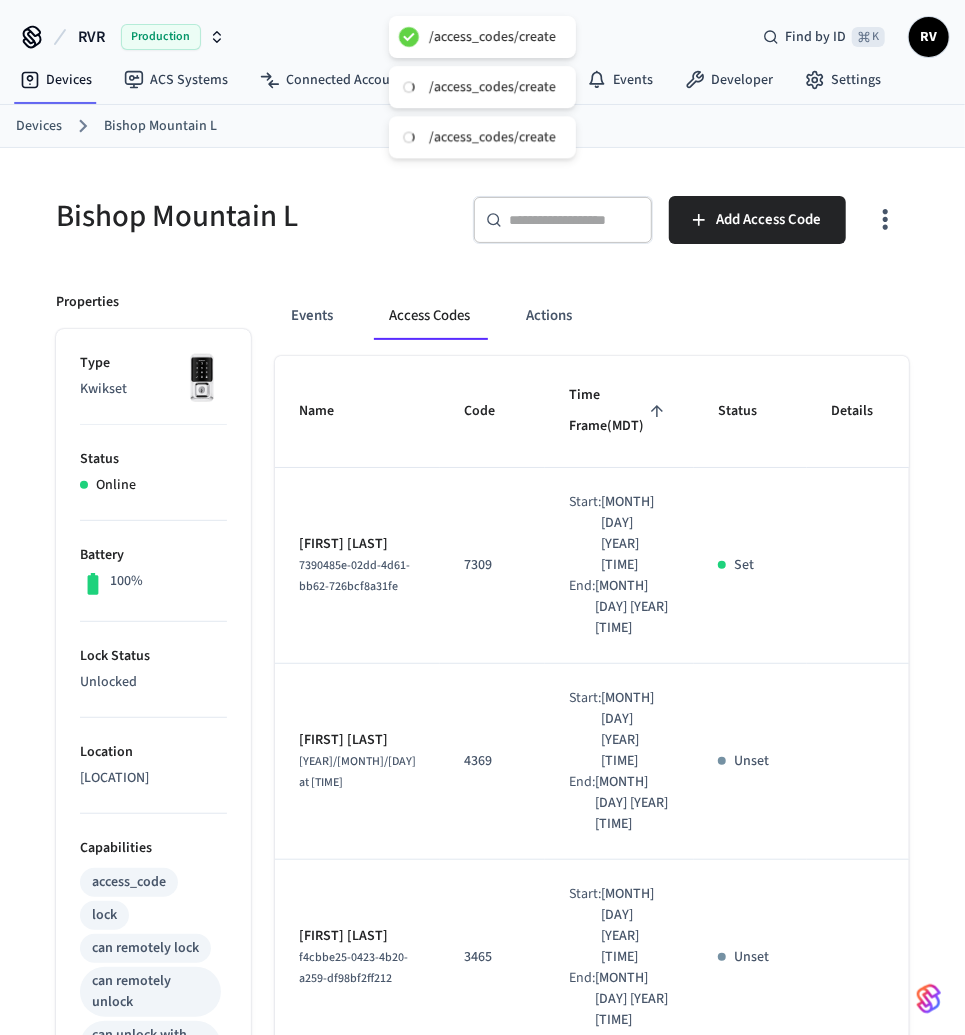 click on "Devices" at bounding box center (39, 126) 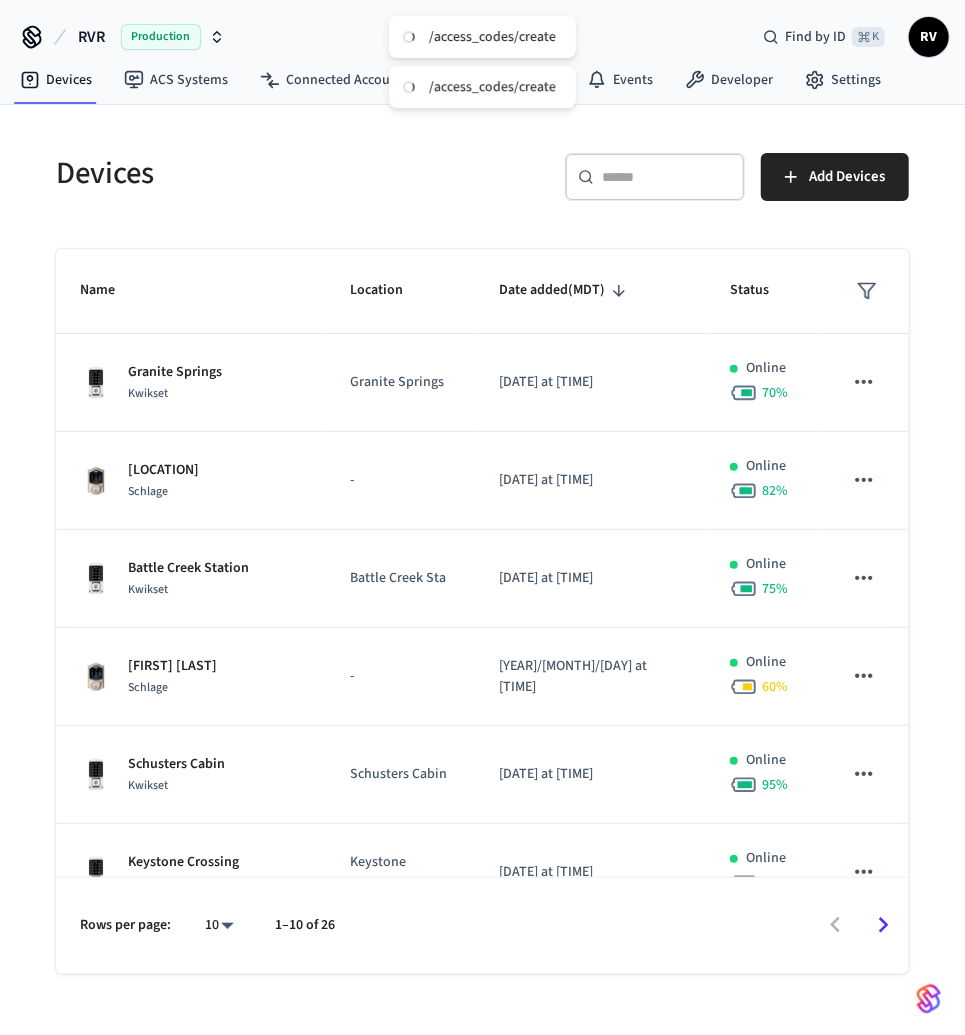 click at bounding box center (667, 177) 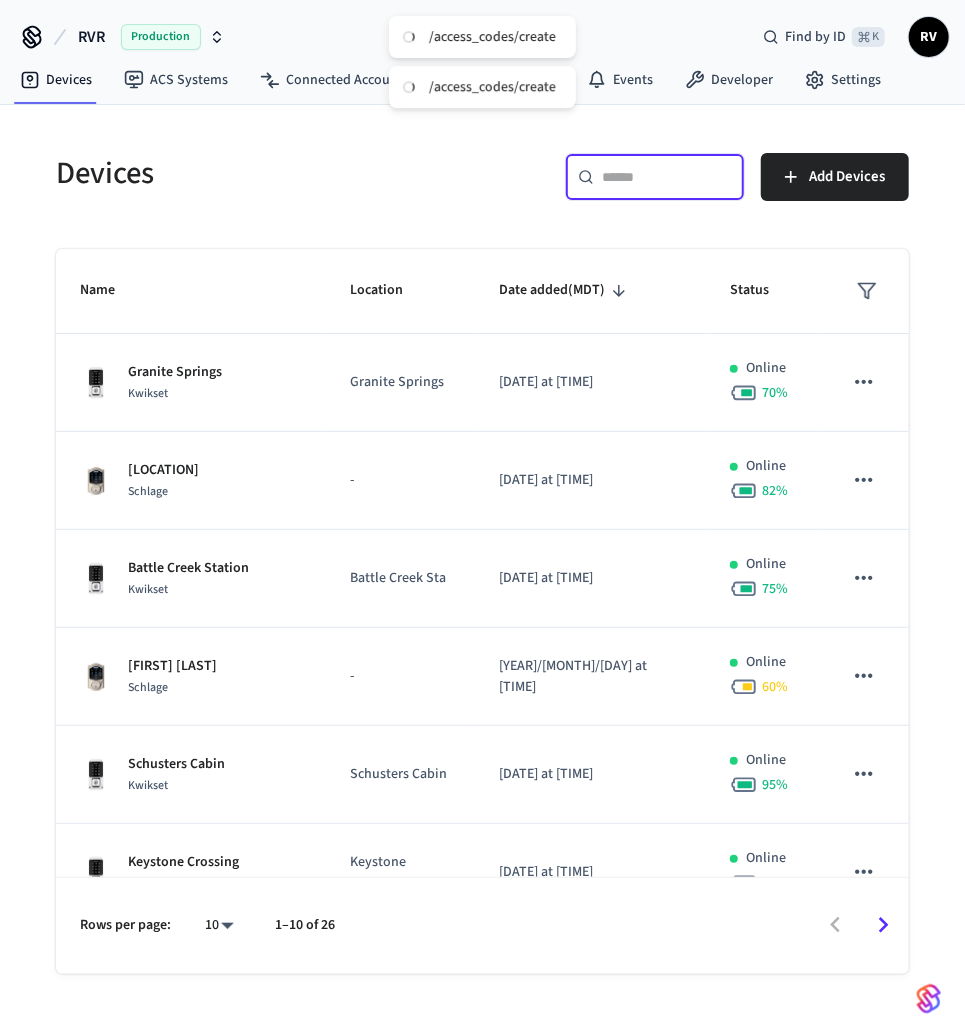 click at bounding box center (667, 177) 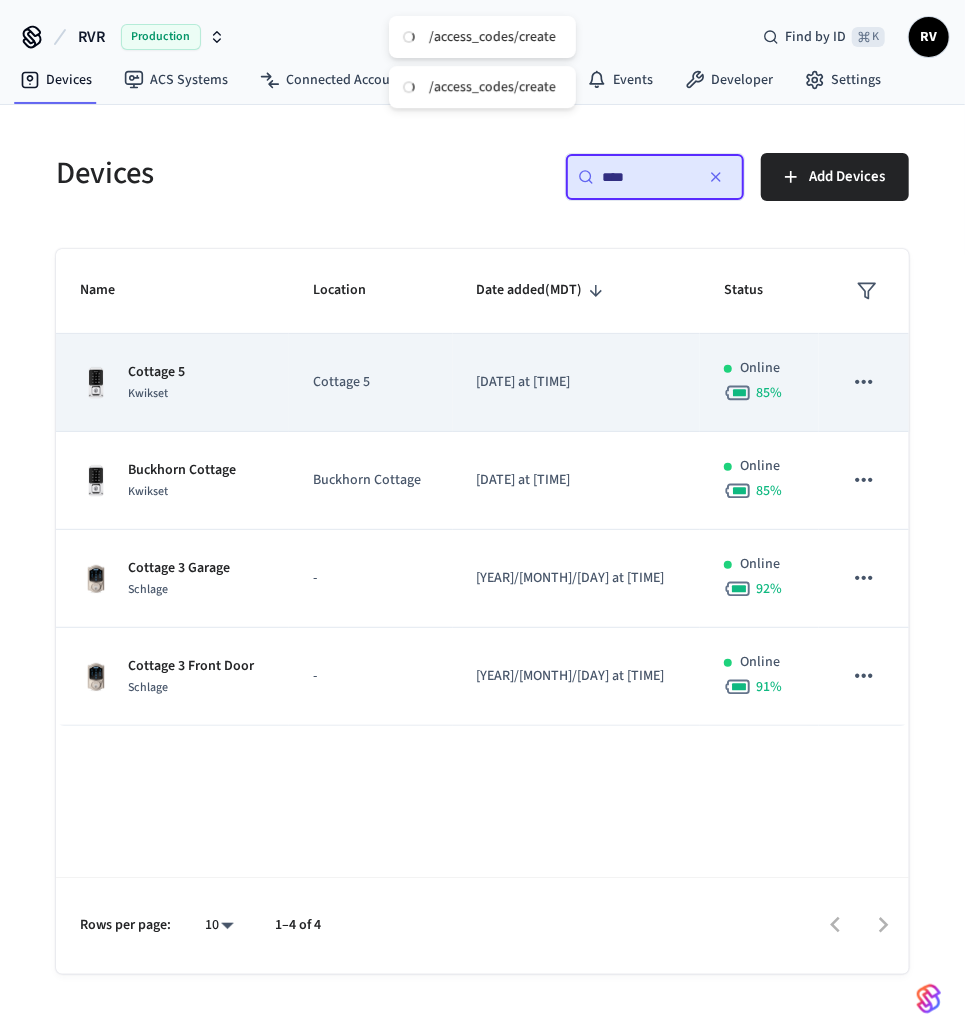 type on "****" 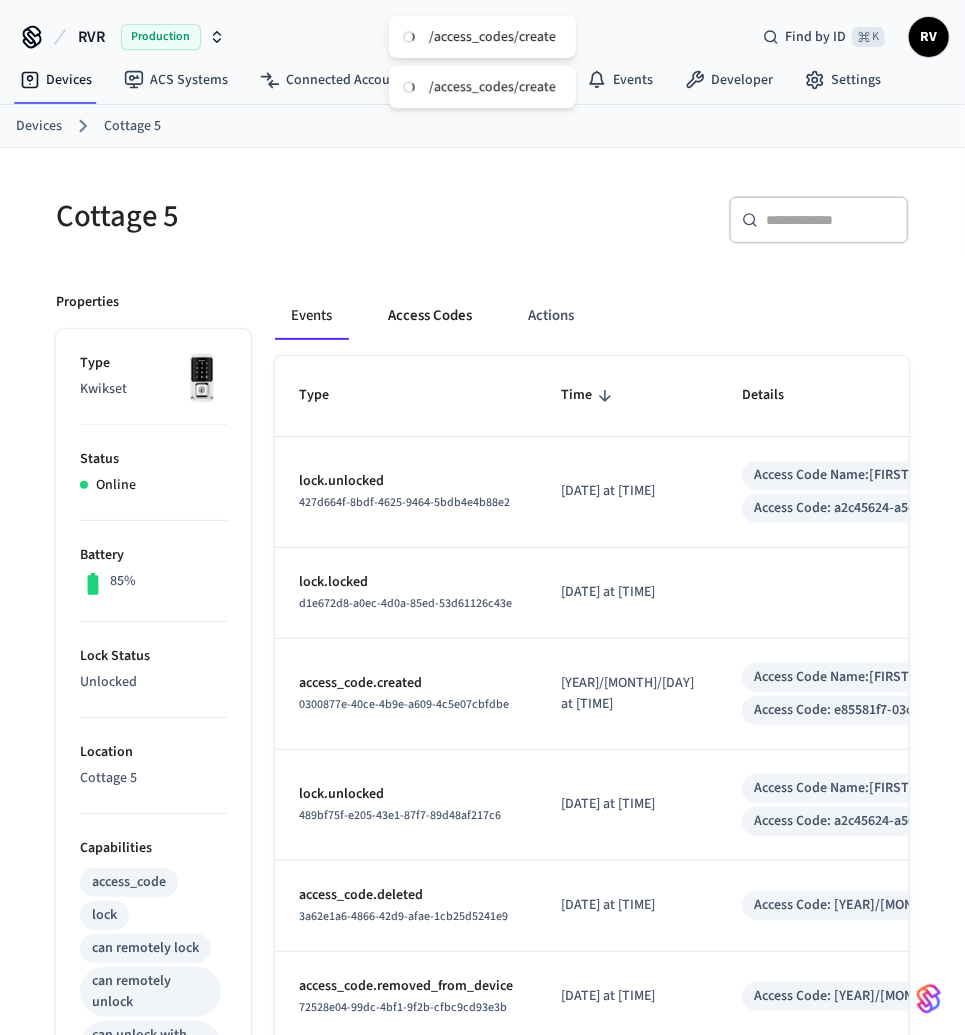 click on "Access Codes" at bounding box center (430, 316) 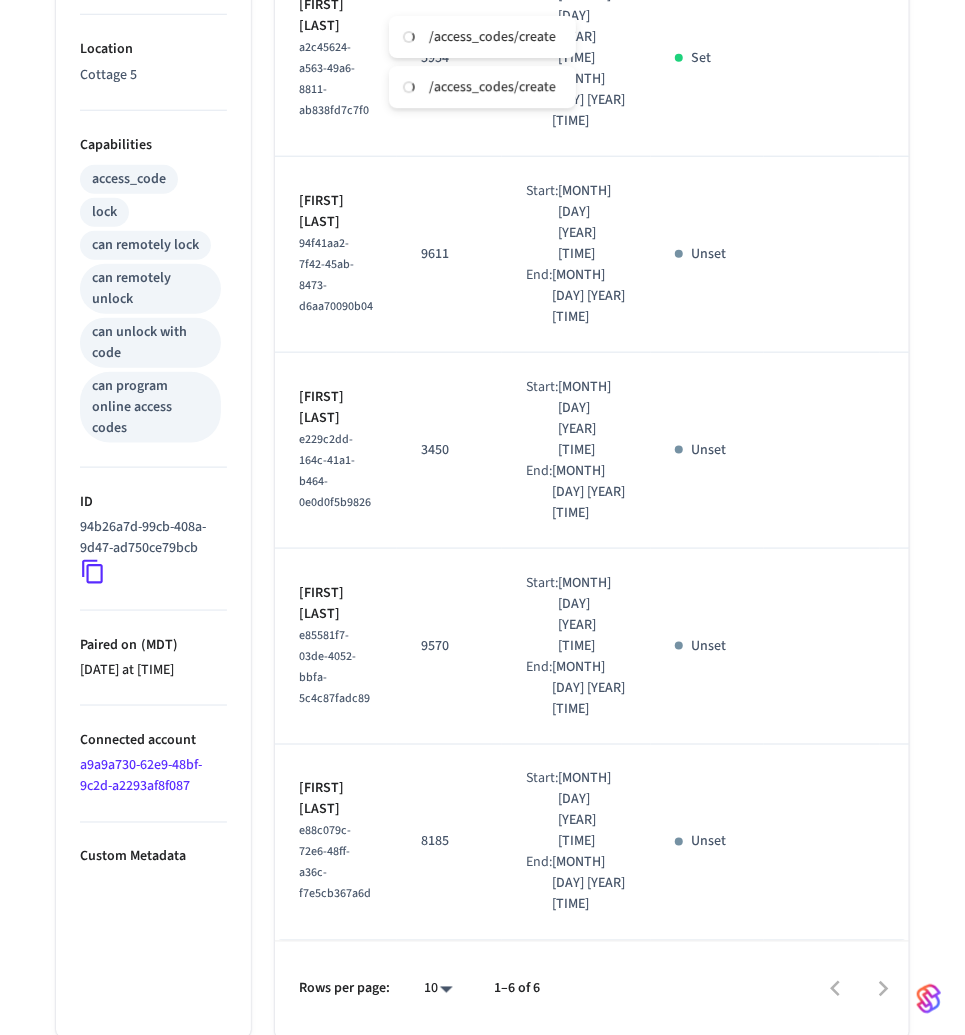 scroll, scrollTop: 0, scrollLeft: 0, axis: both 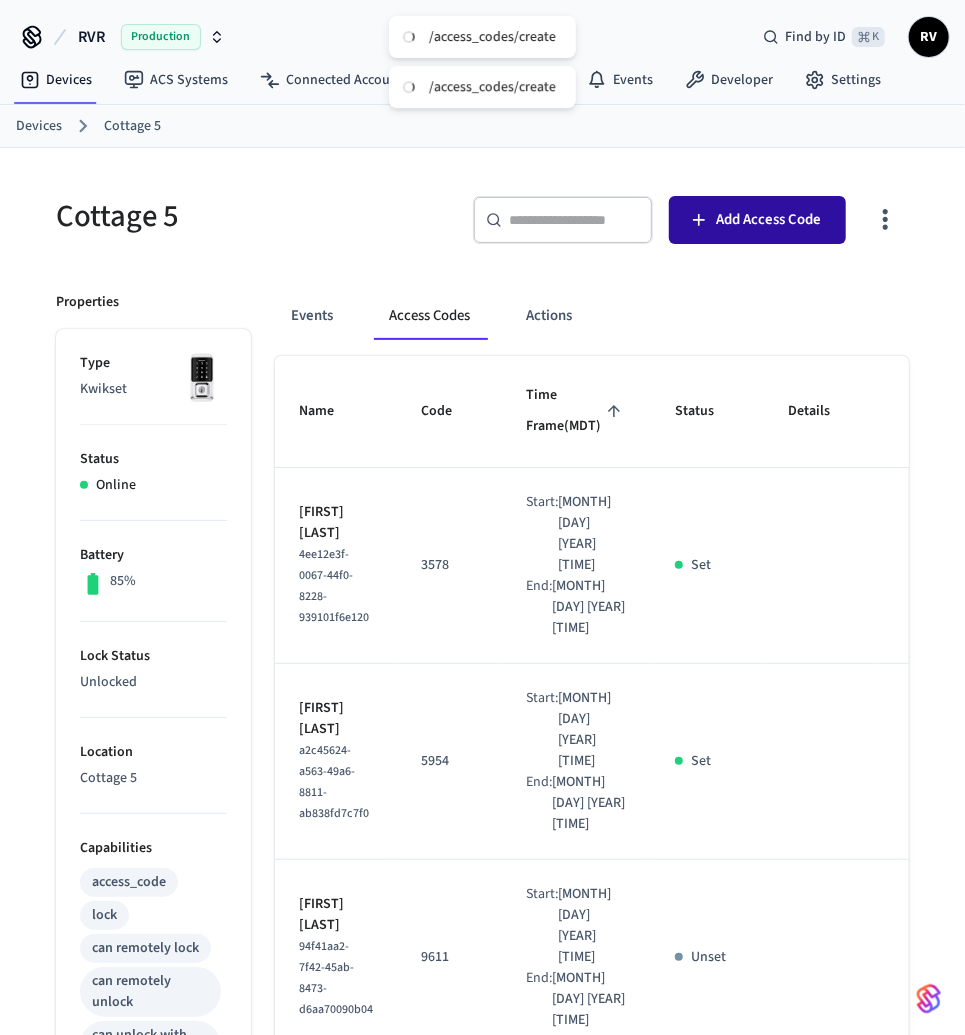 click on "Add Access Code" at bounding box center (757, 220) 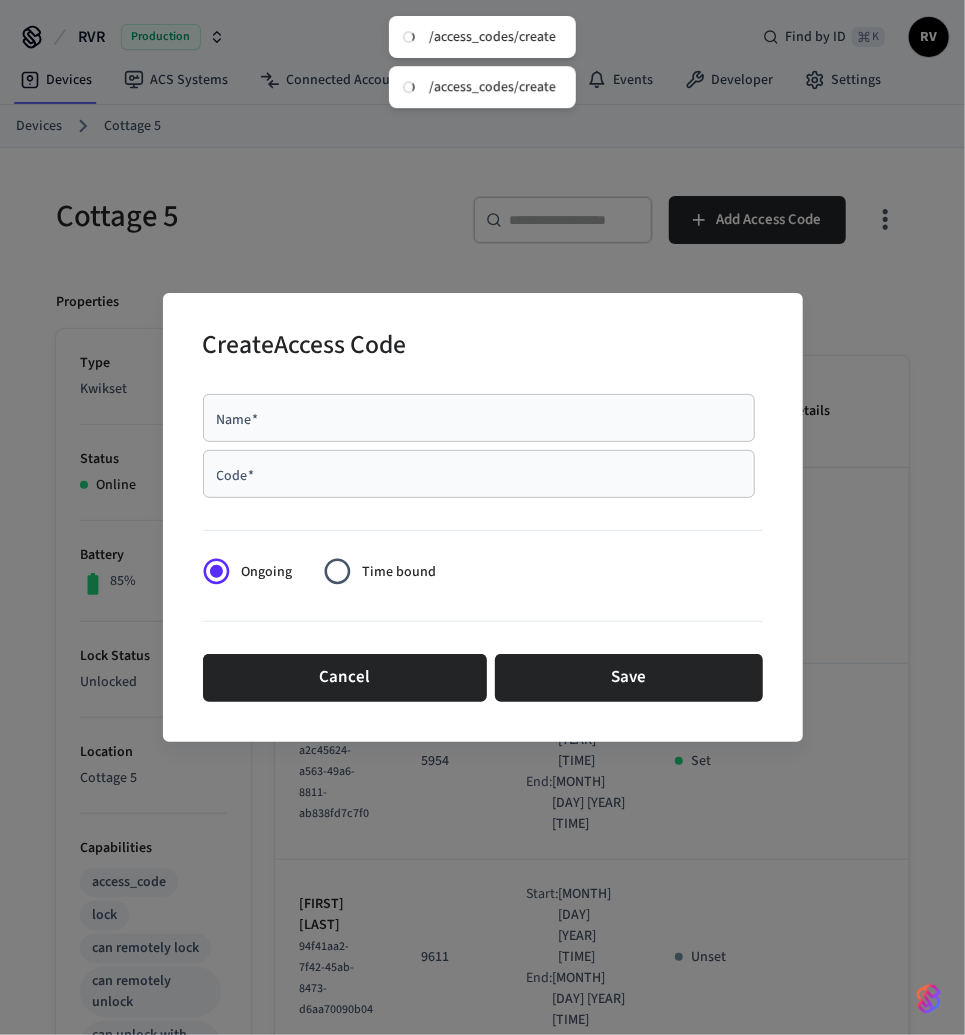 click at bounding box center (483, 526) 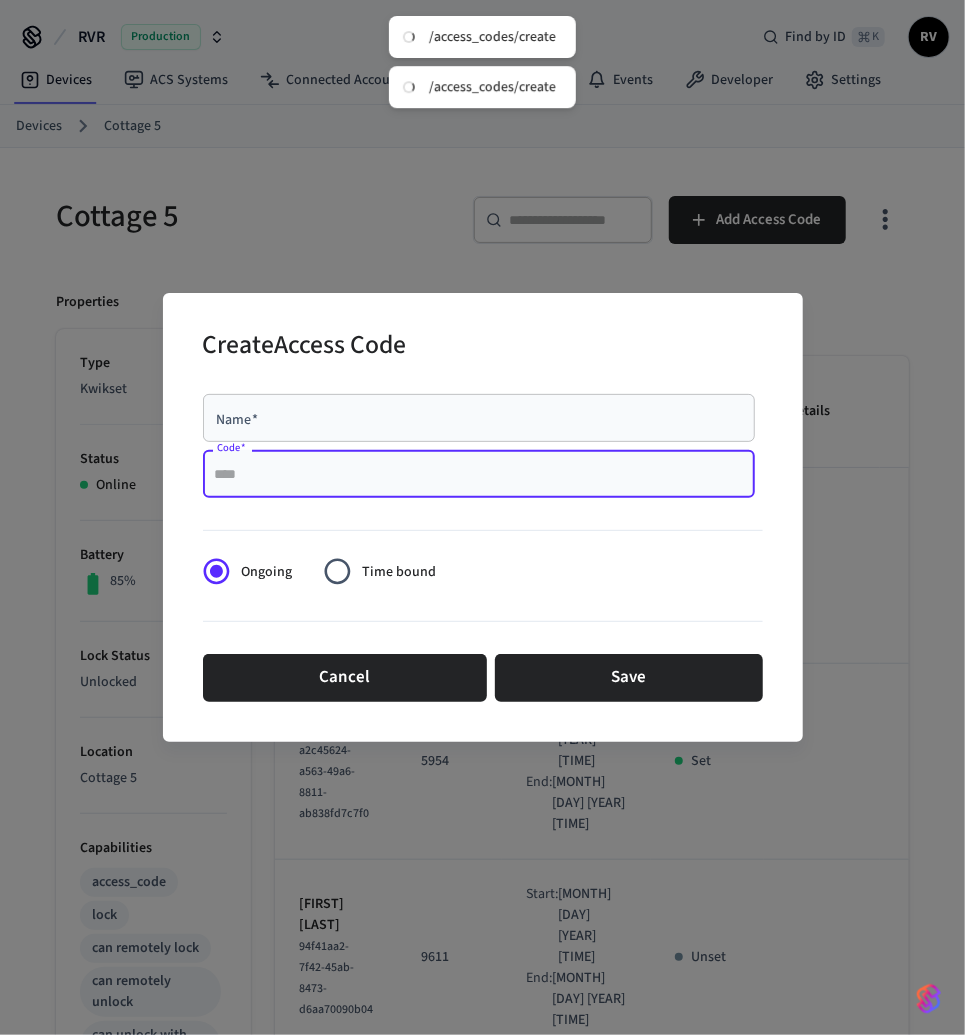 paste on "****" 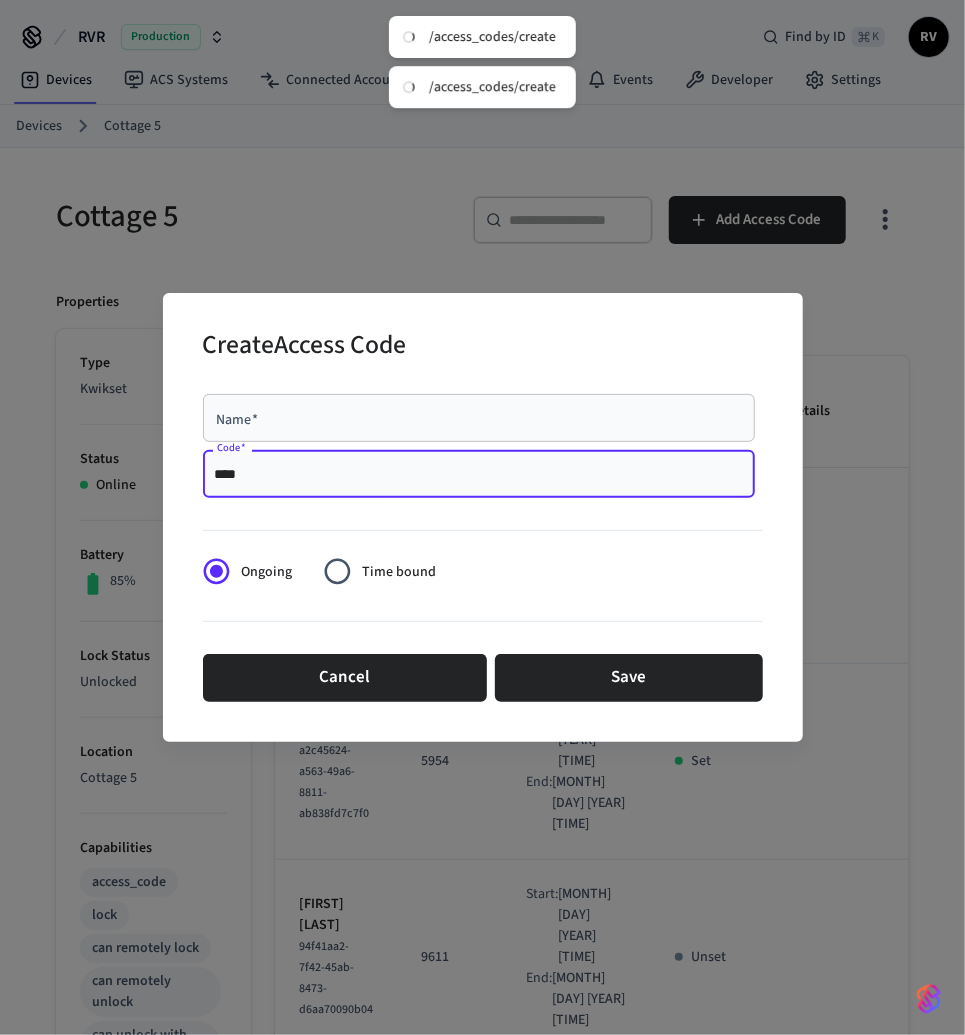type on "****" 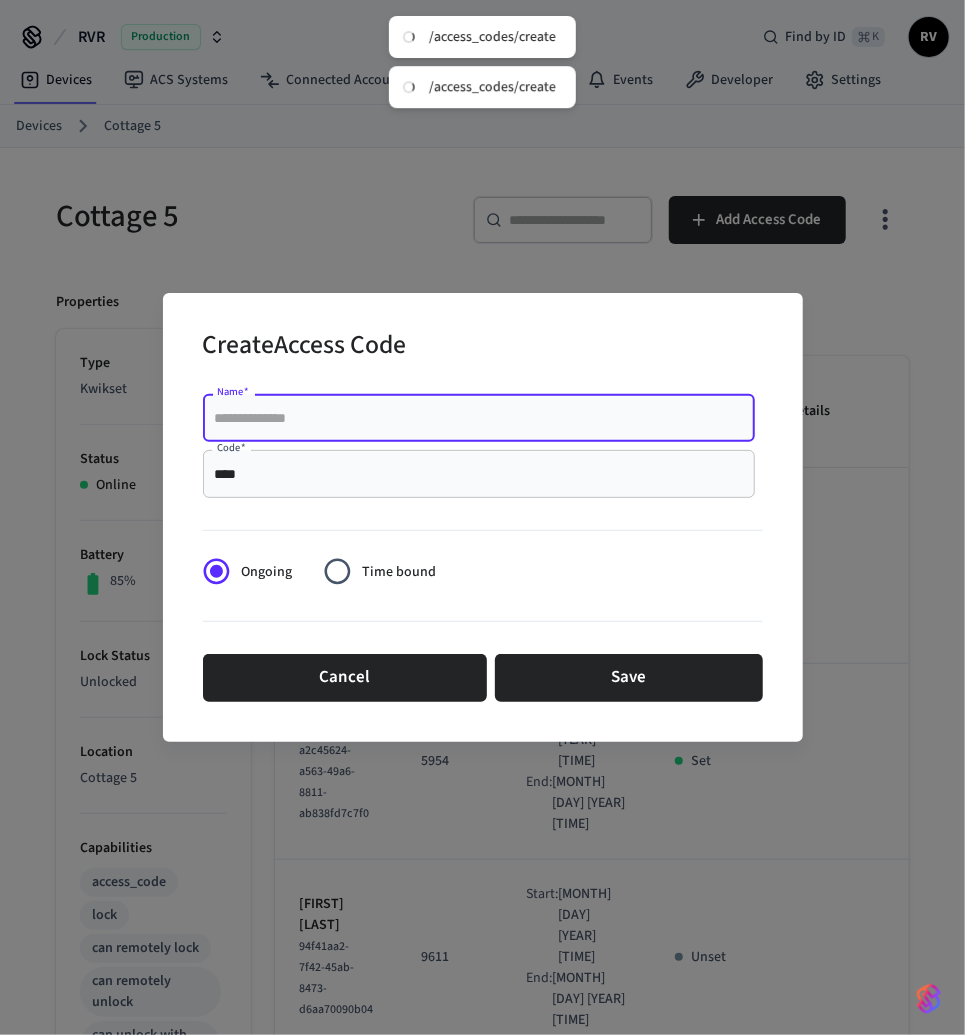 paste on "**********" 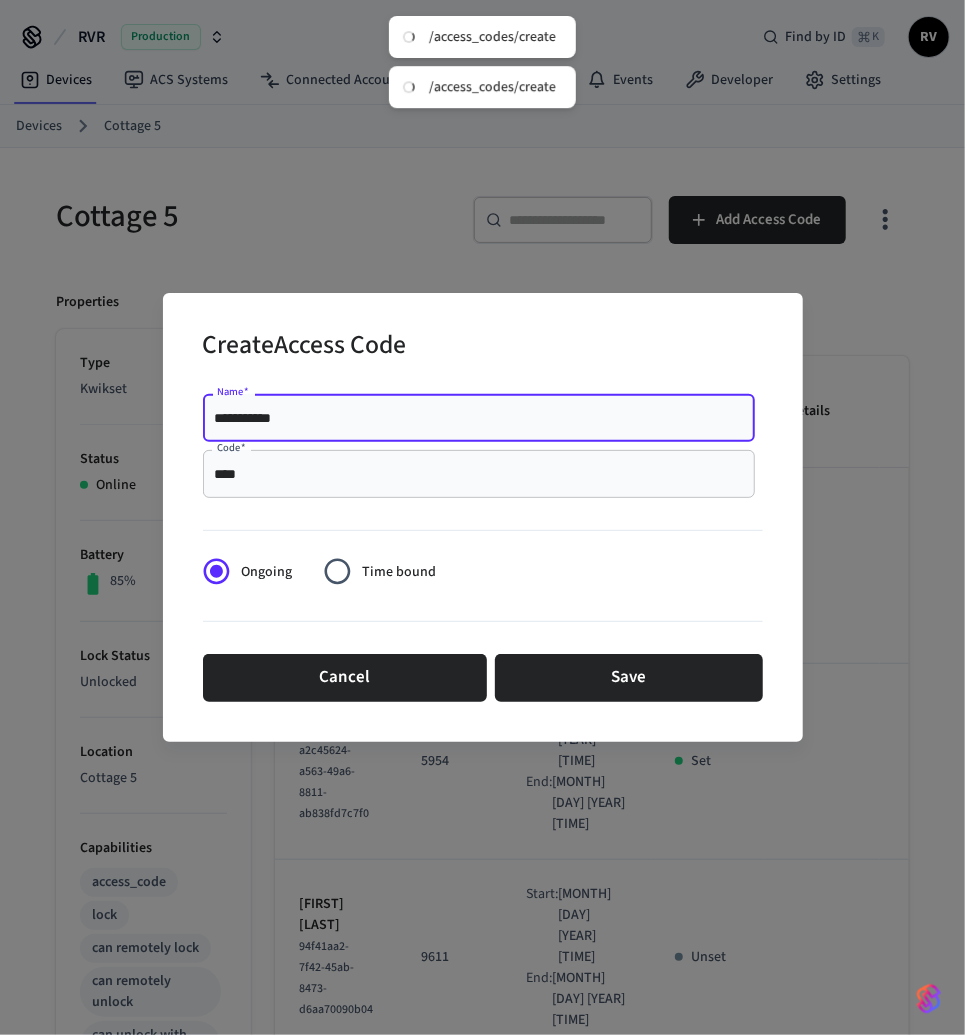 click on "**********" at bounding box center (479, 418) 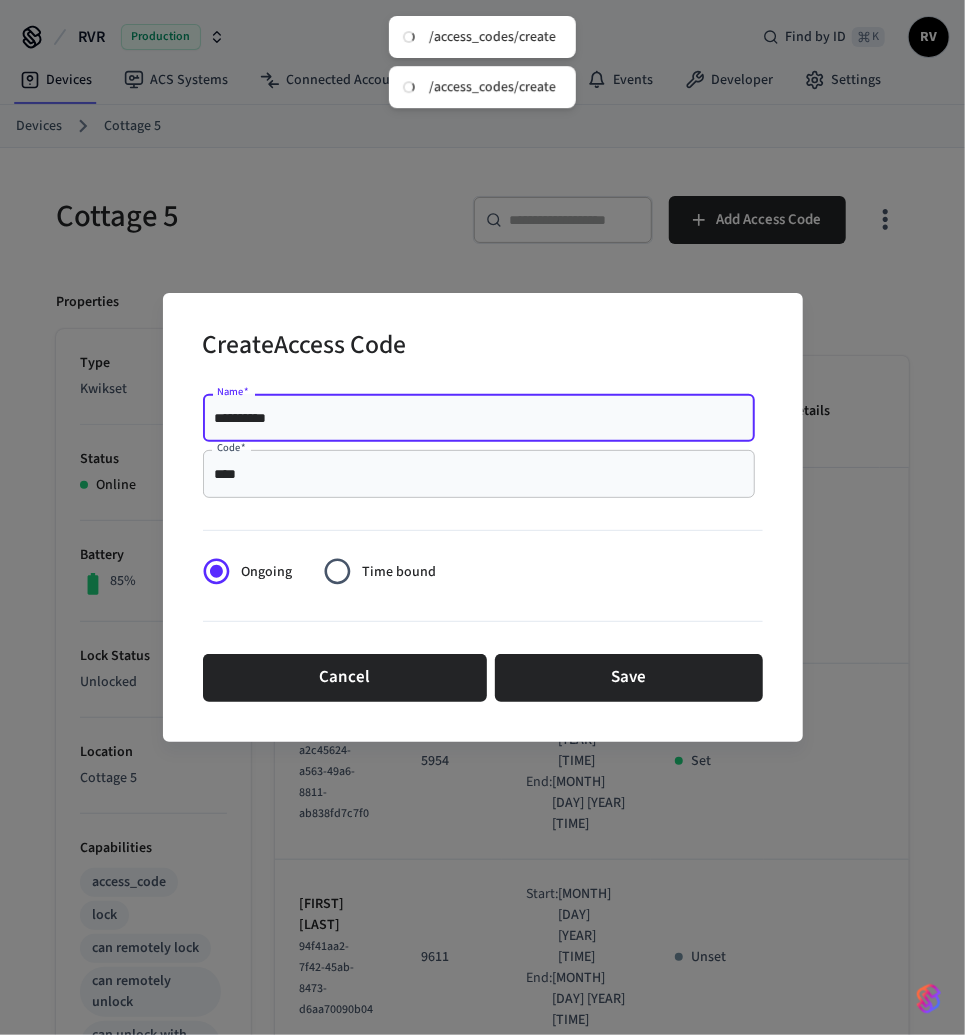 type on "**********" 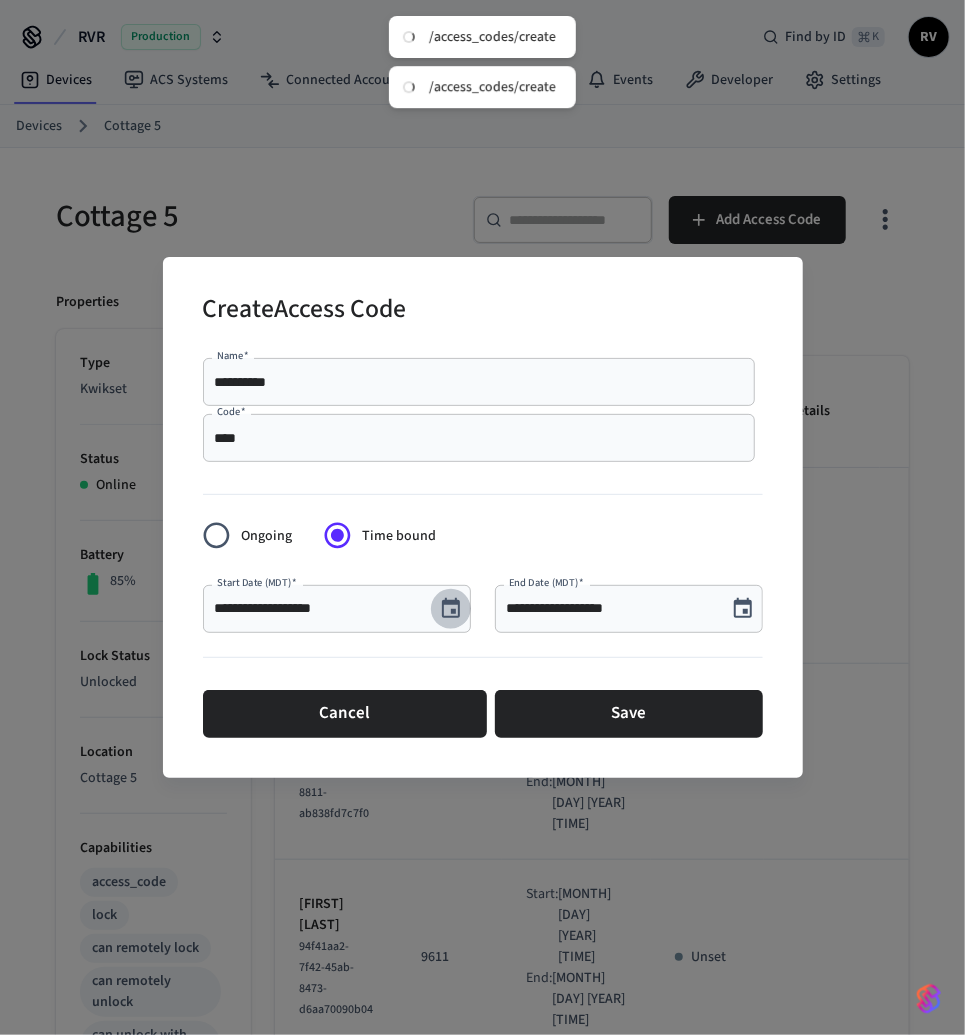 click 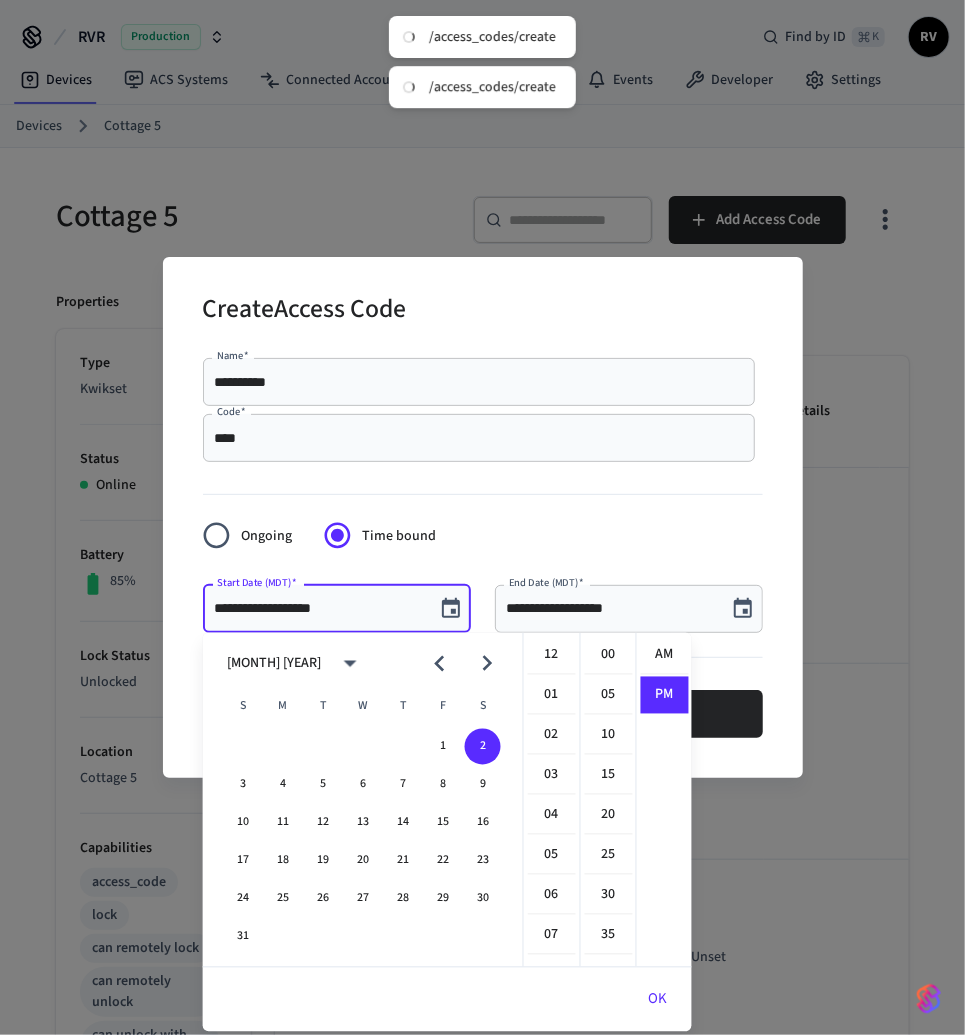scroll, scrollTop: 397, scrollLeft: 0, axis: vertical 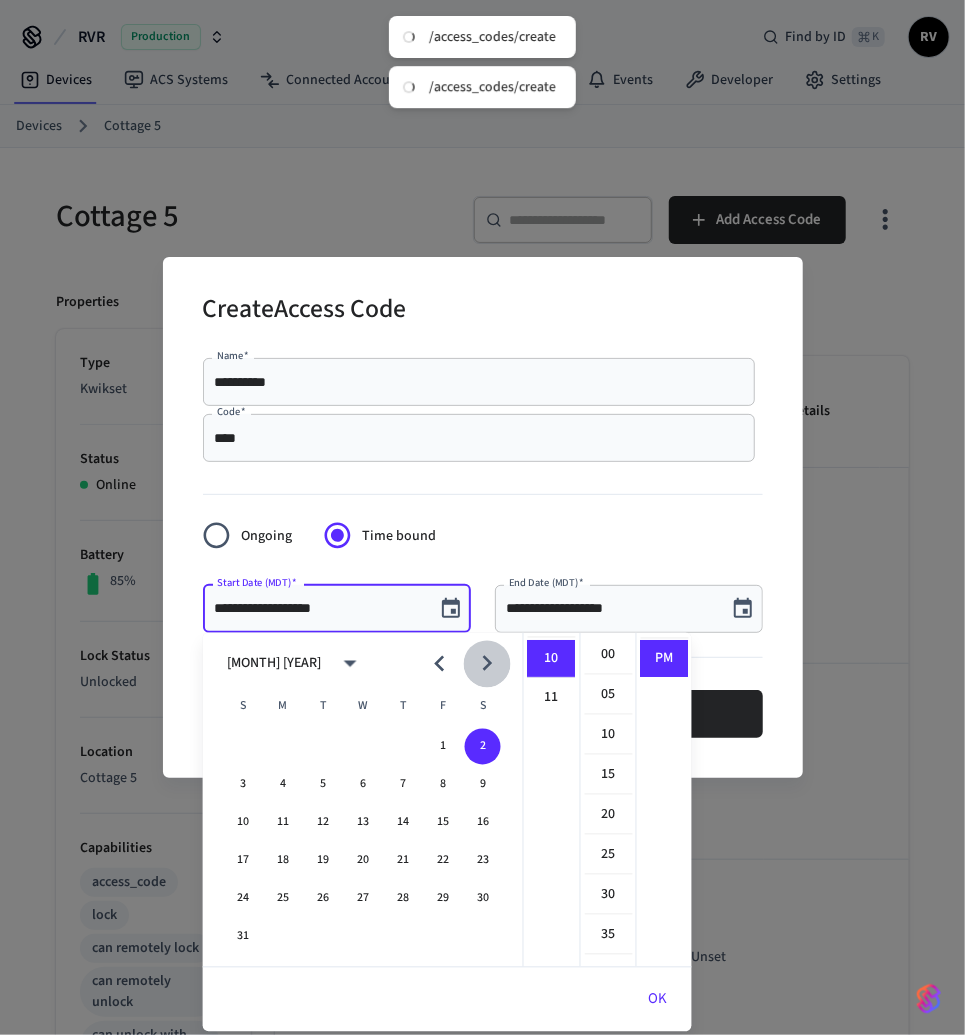 click at bounding box center [486, 663] 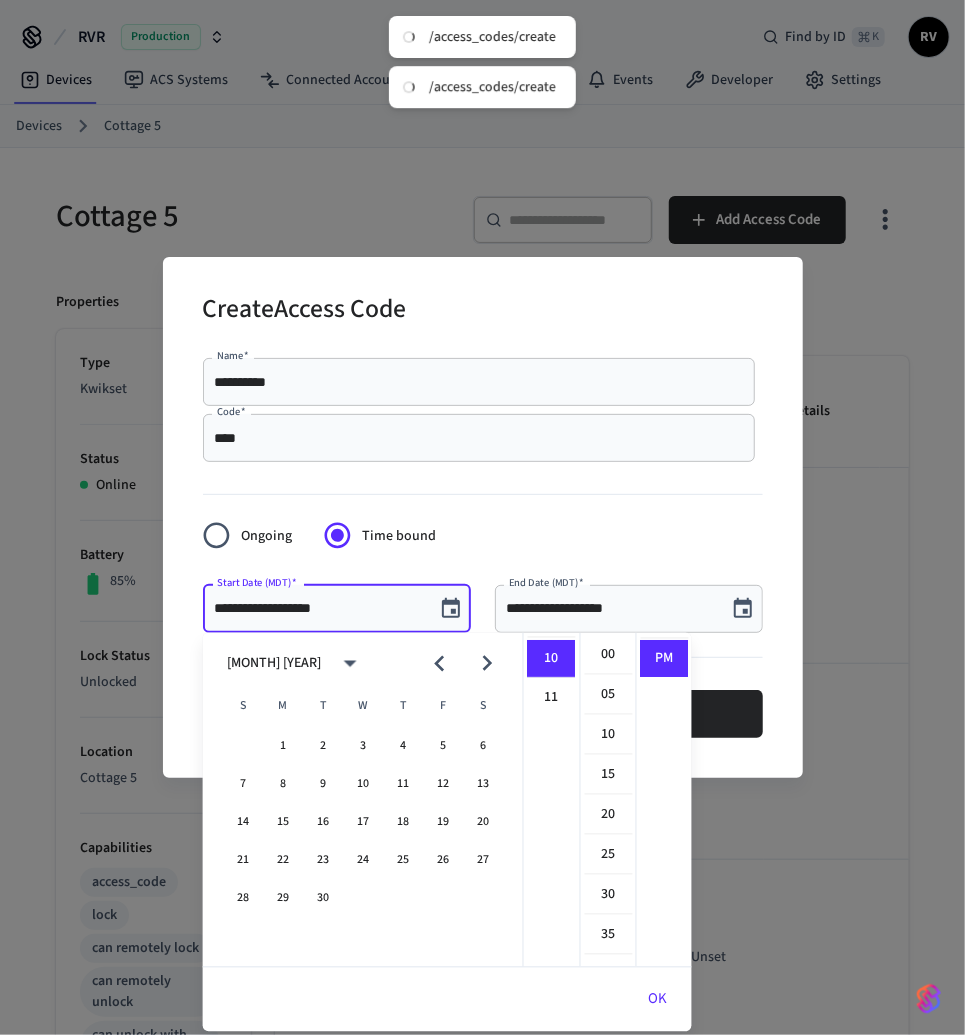 click on "1 2 3 4 5 6" at bounding box center [363, 747] 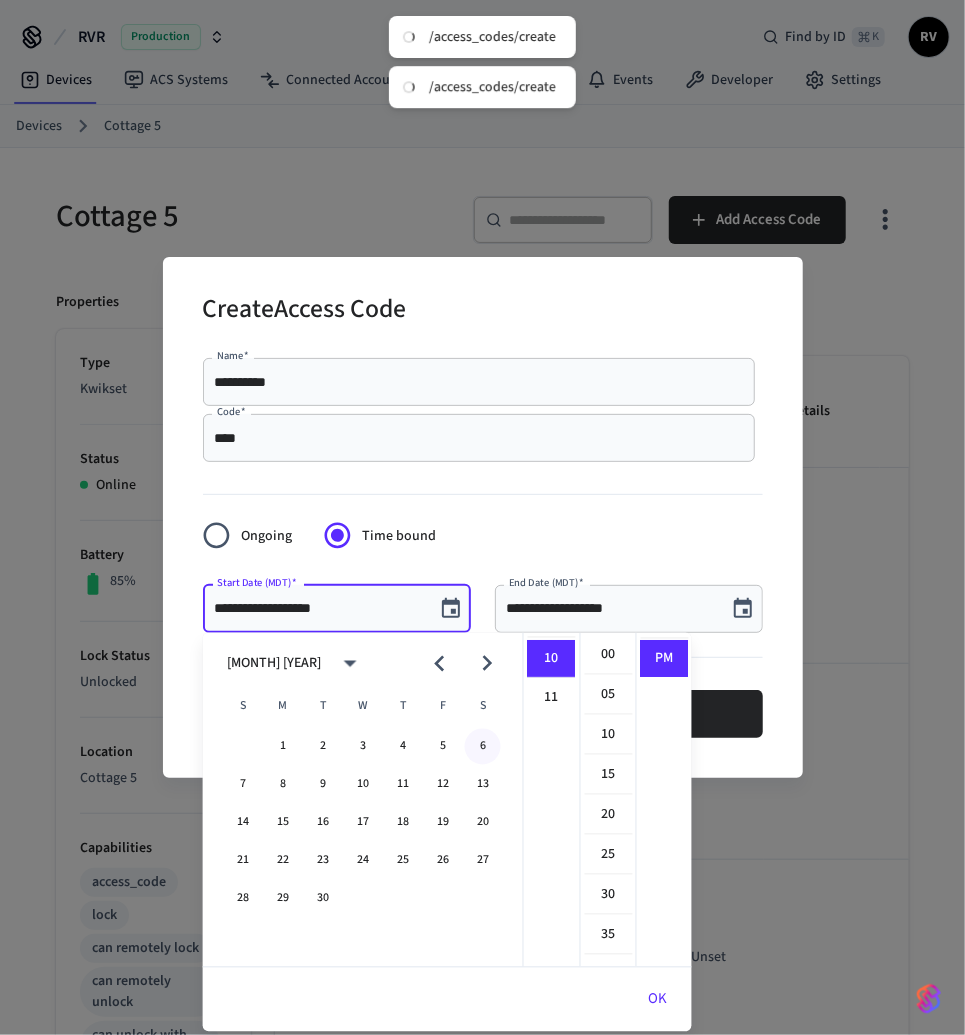 click on "6" at bounding box center [483, 747] 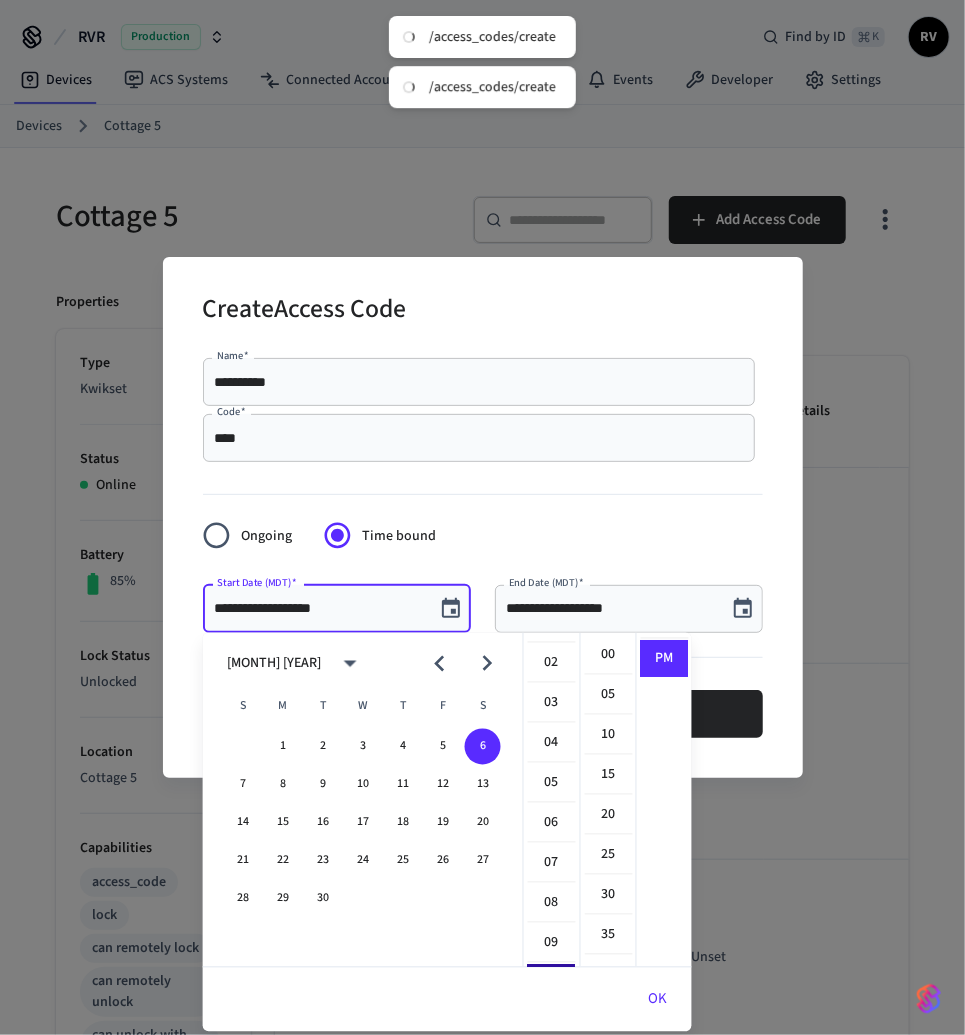 scroll, scrollTop: 0, scrollLeft: 0, axis: both 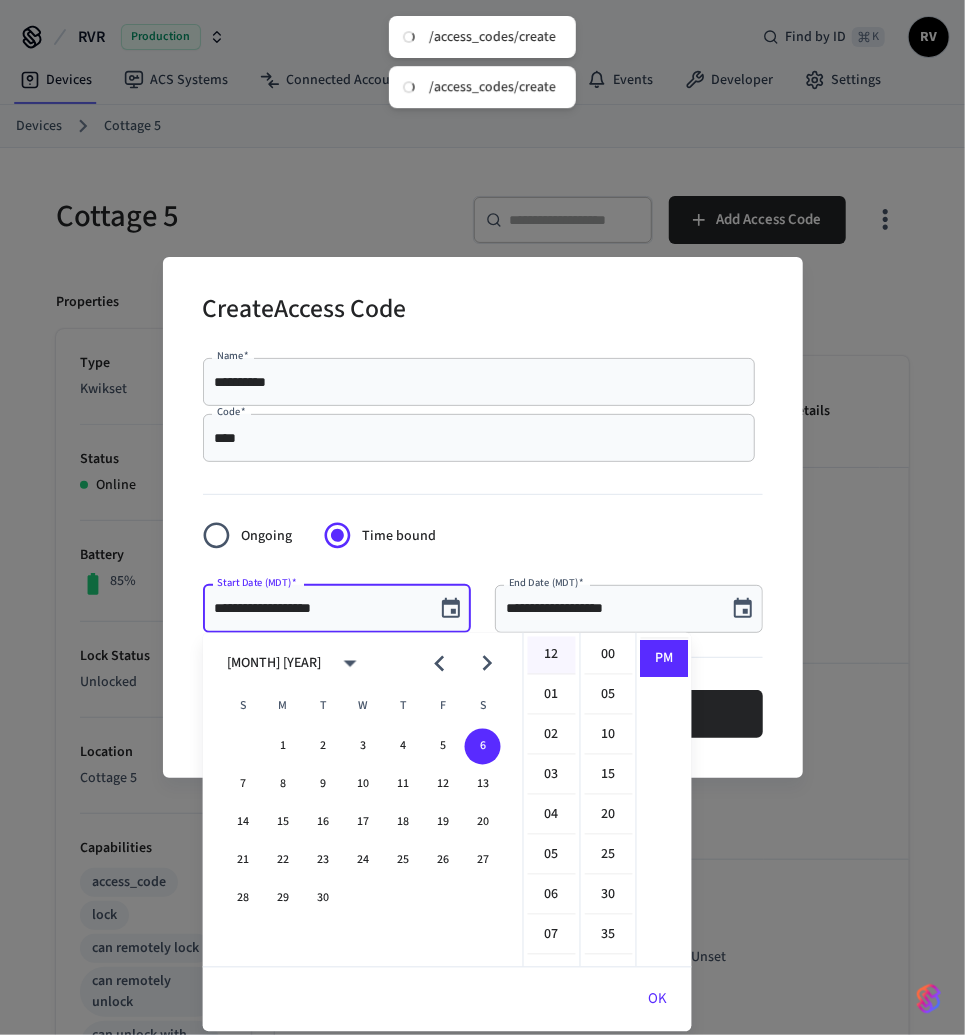click on "12" at bounding box center (552, 656) 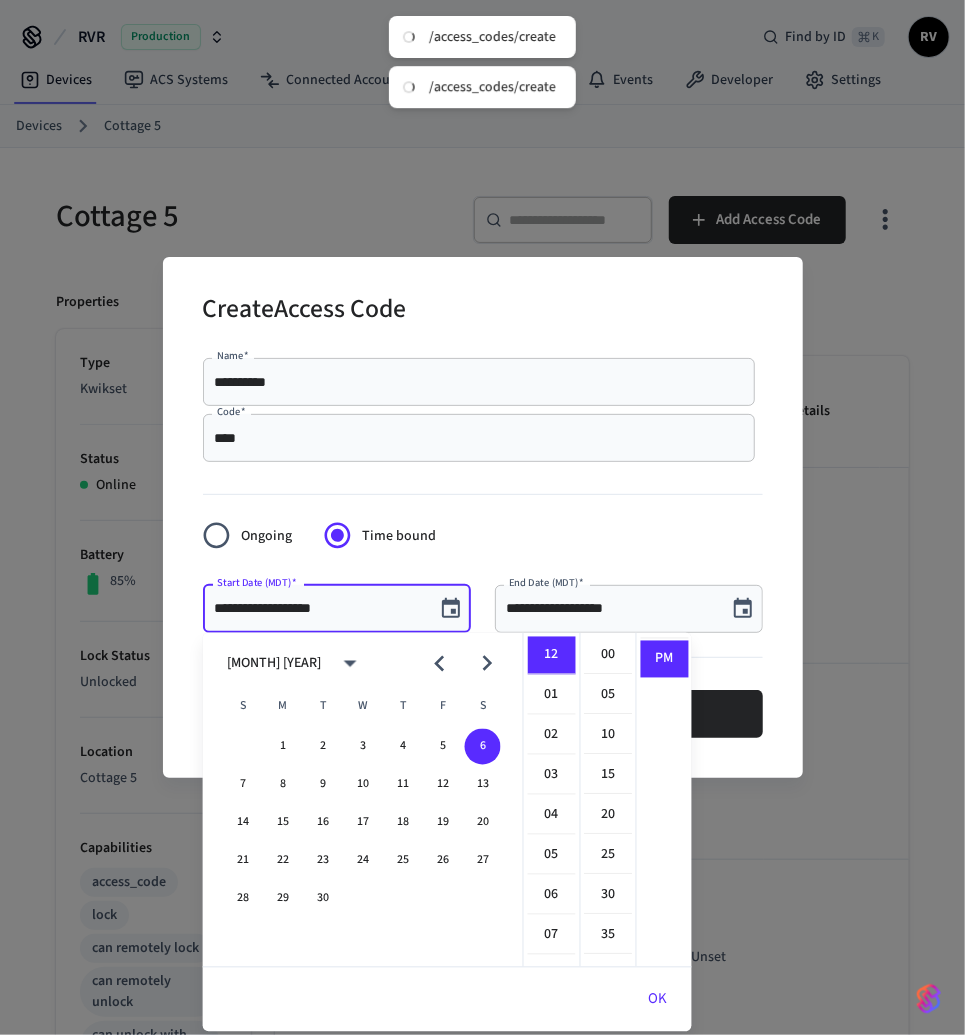 click on "00 05 10 15 20 25 30 35 40 45 50 55" at bounding box center [608, 800] 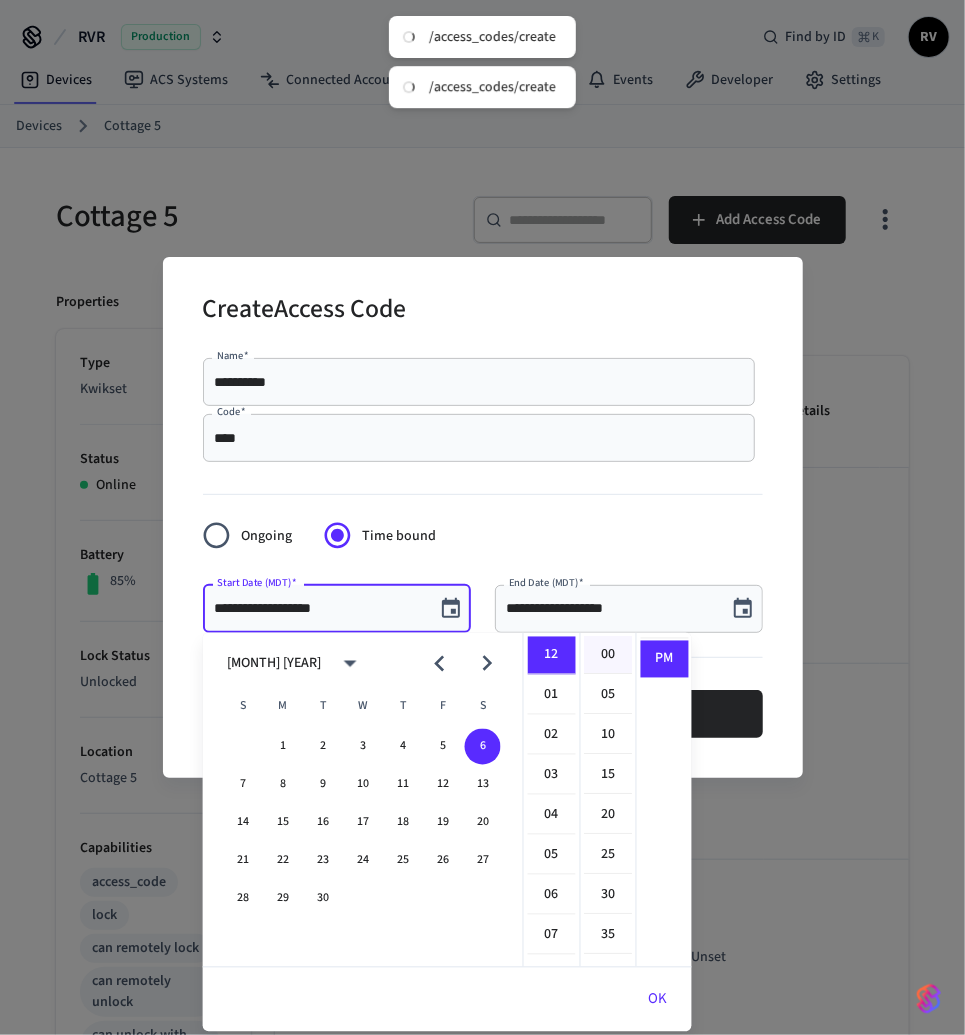 click on "00" at bounding box center [609, 656] 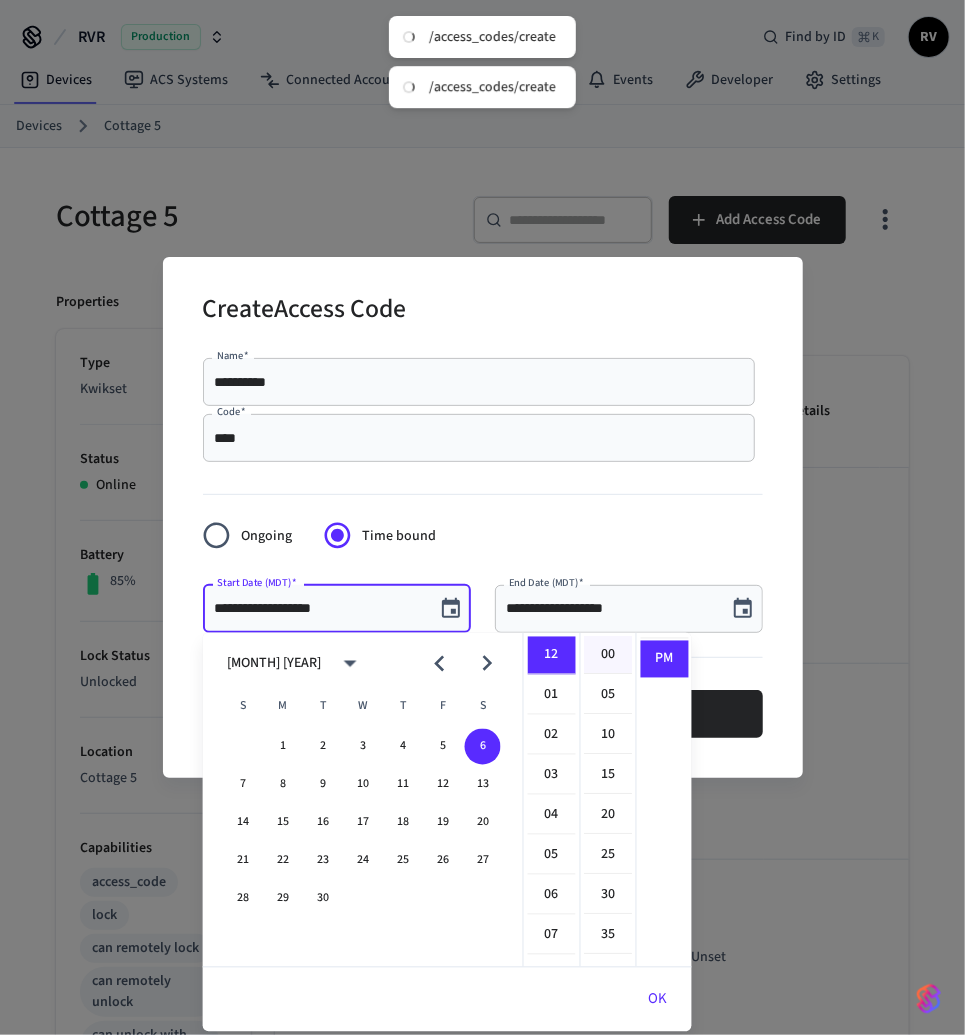 type on "**********" 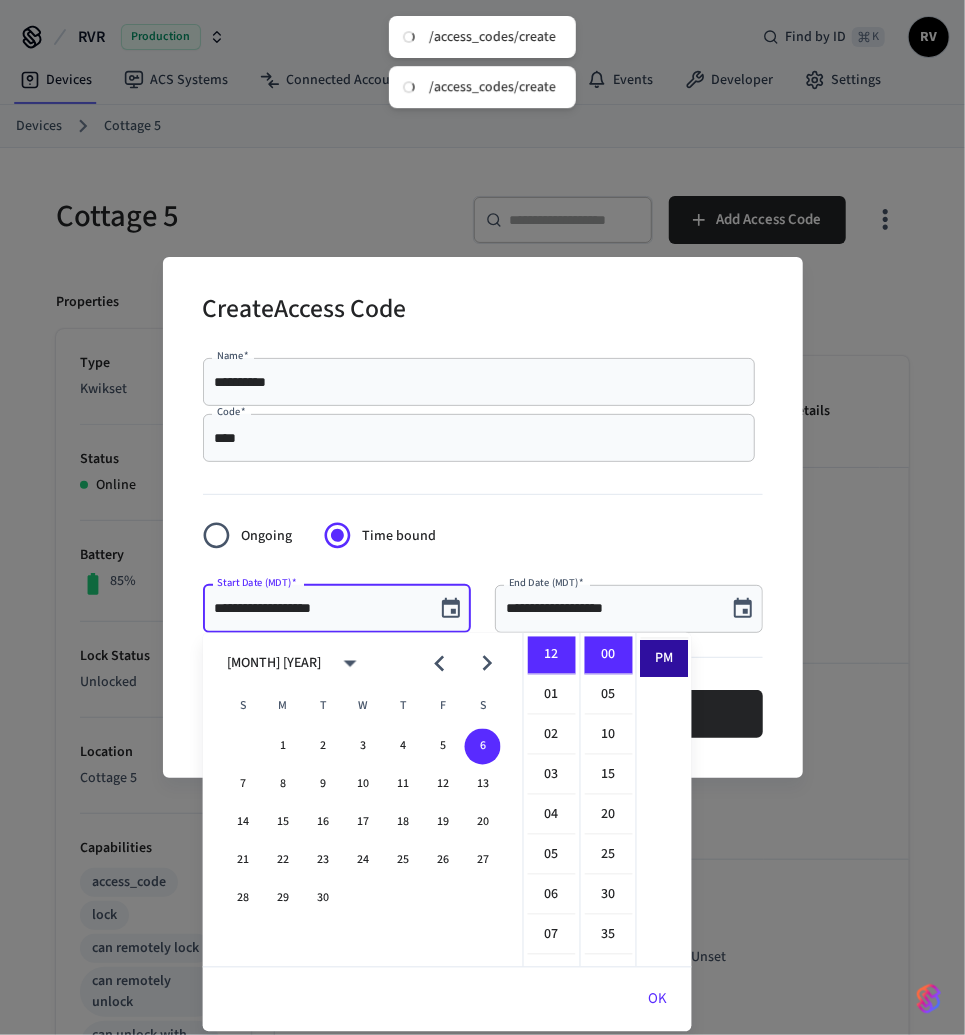 click on "PM" at bounding box center (665, 659) 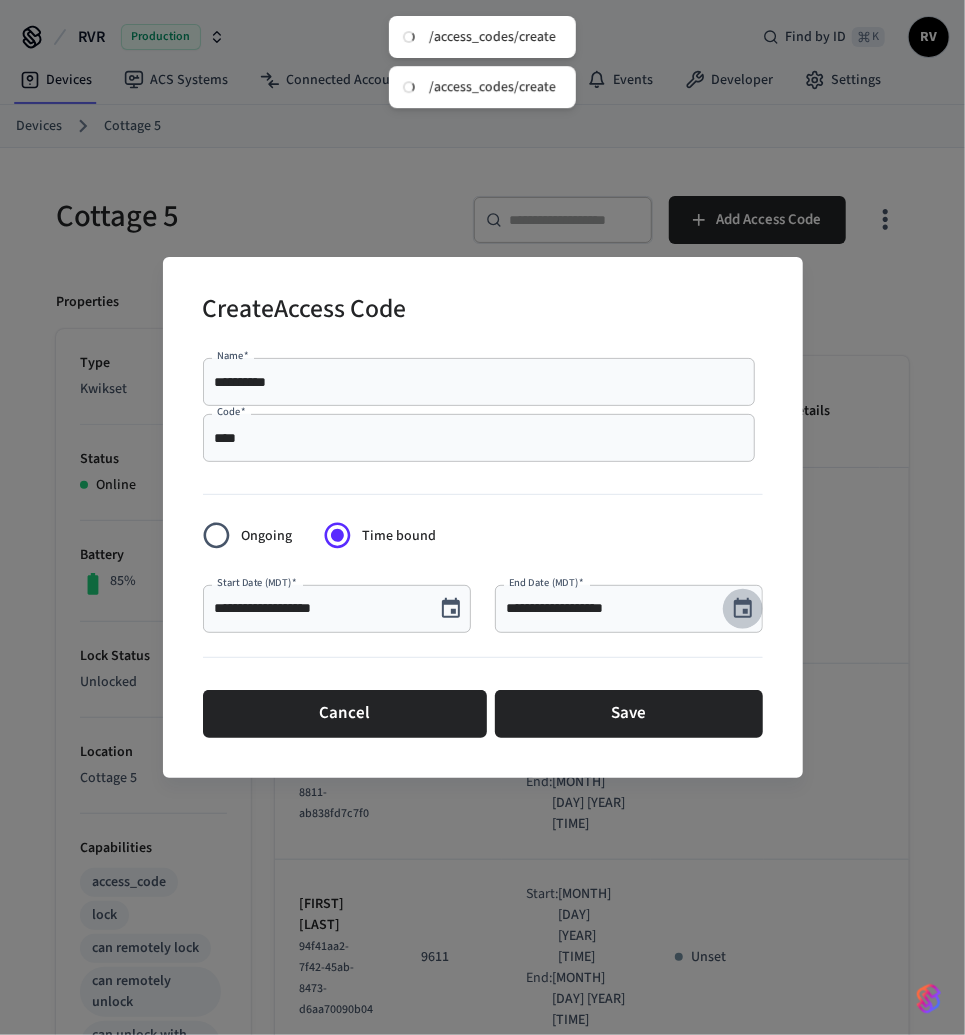 click 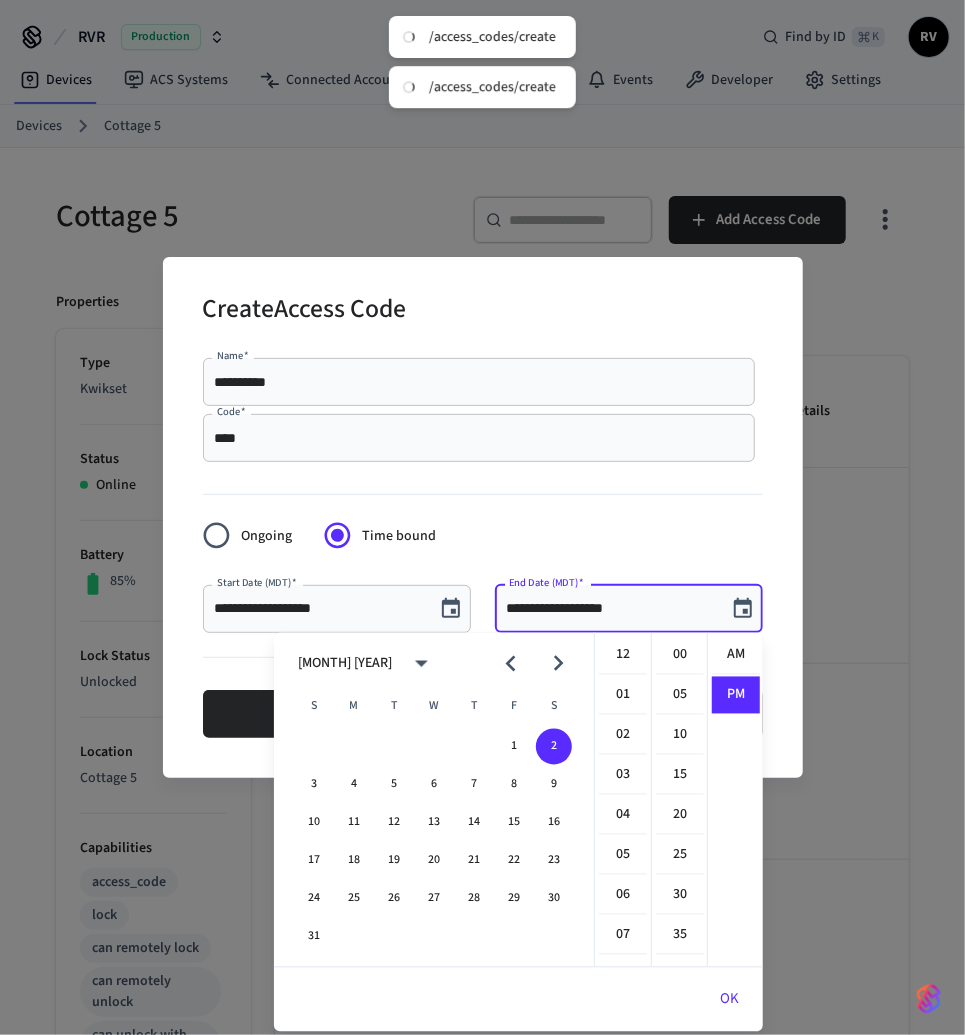 scroll, scrollTop: 397, scrollLeft: 0, axis: vertical 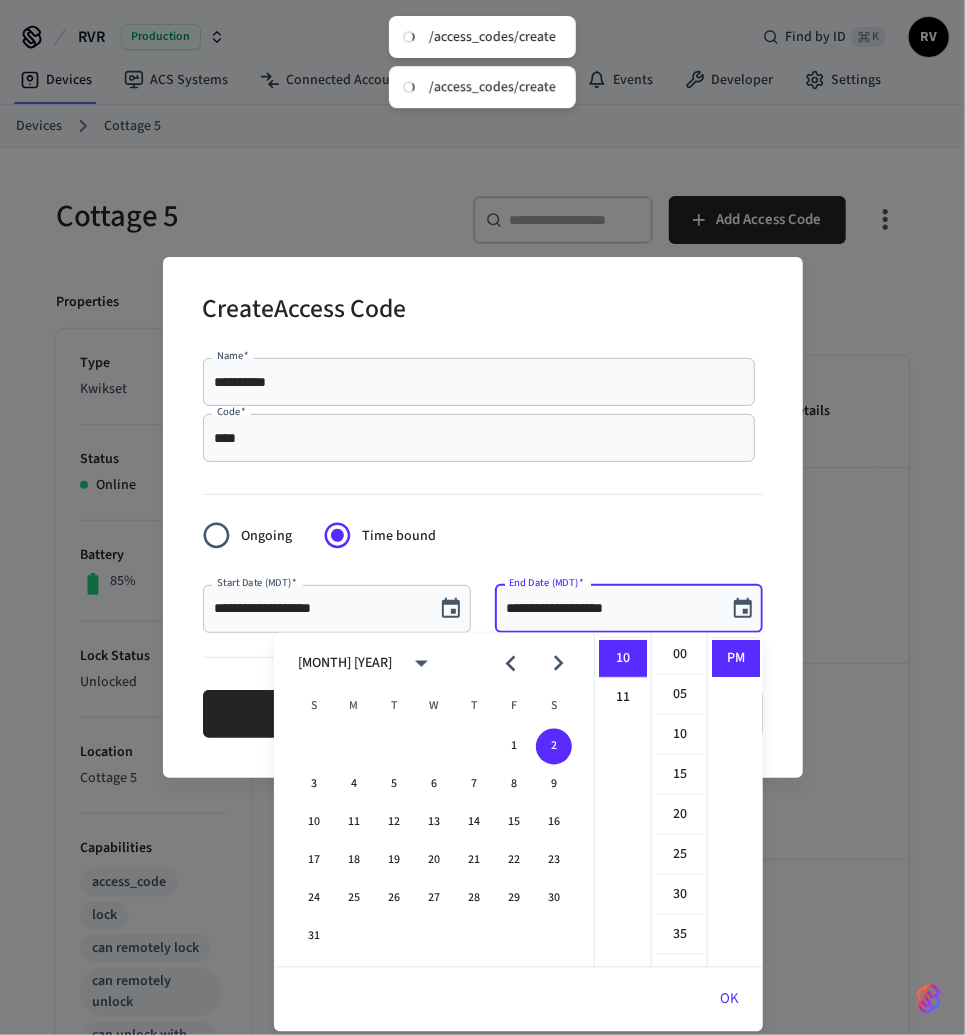 click 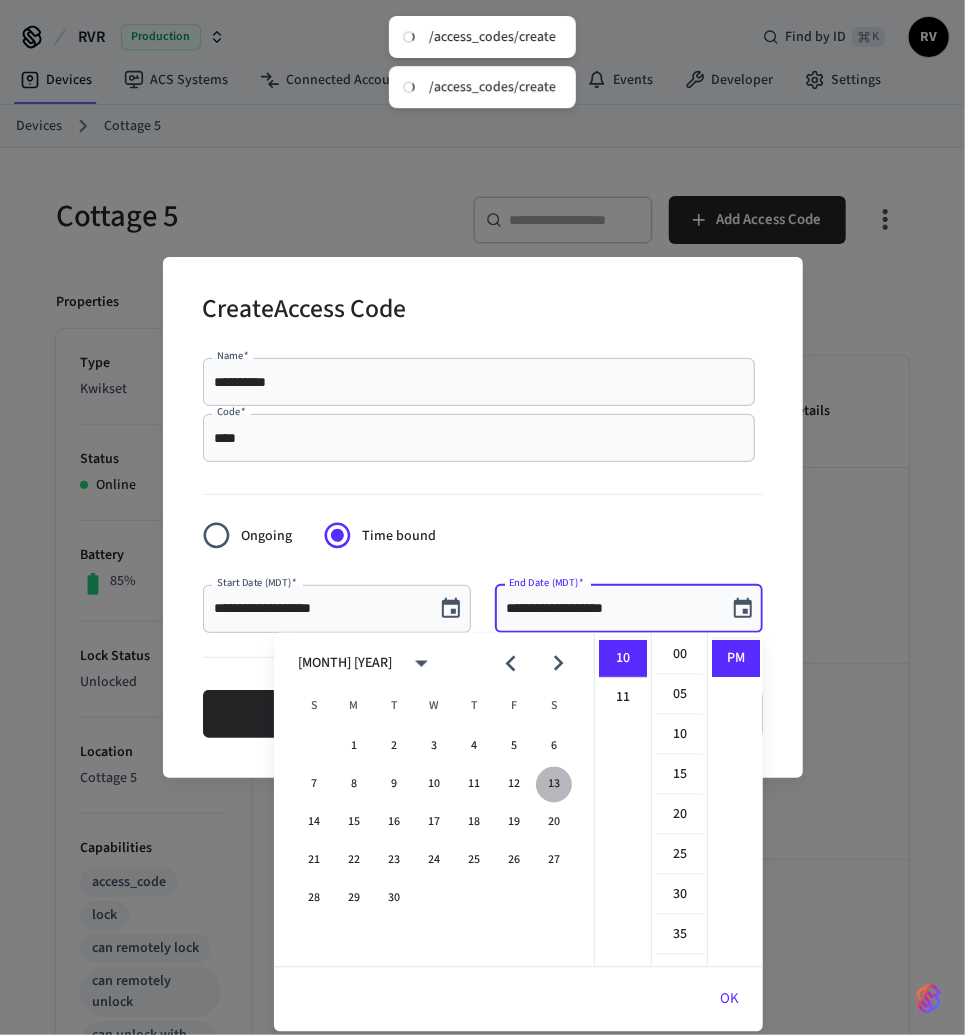 click on "13" at bounding box center (554, 785) 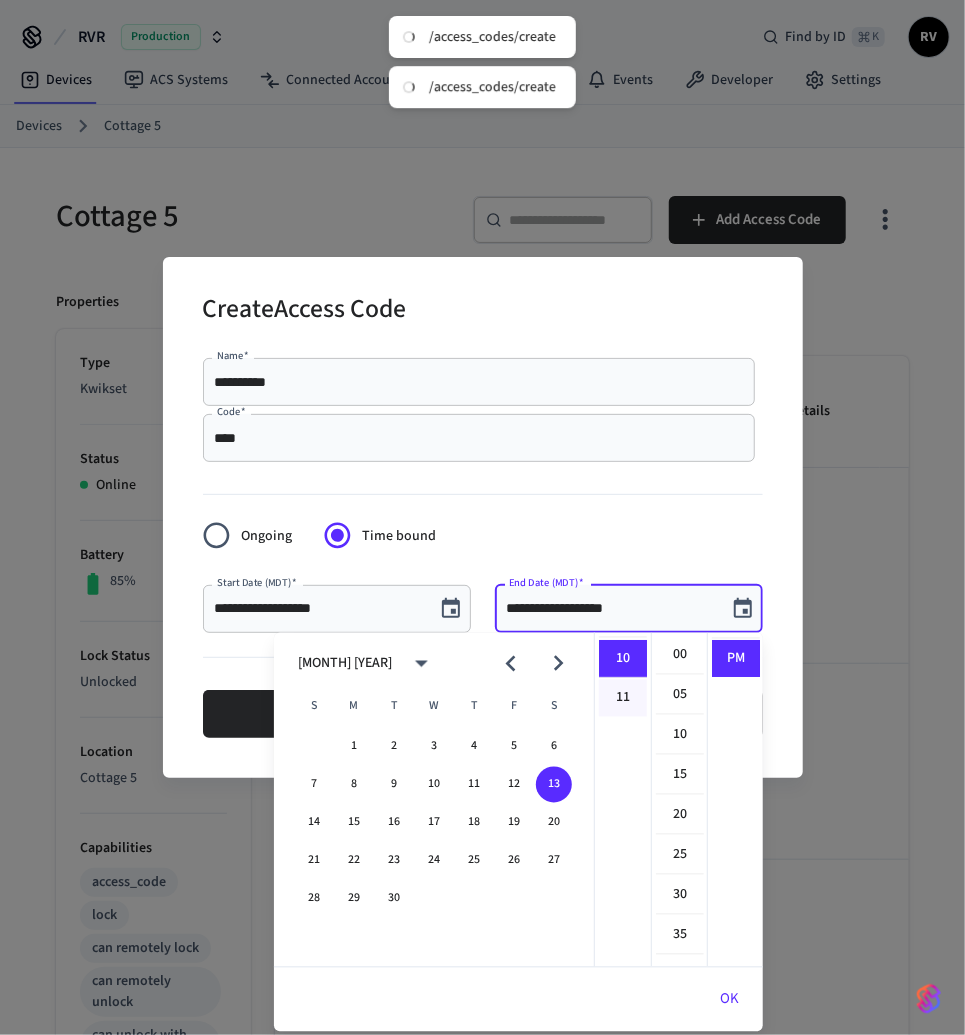 scroll, scrollTop: 0, scrollLeft: 0, axis: both 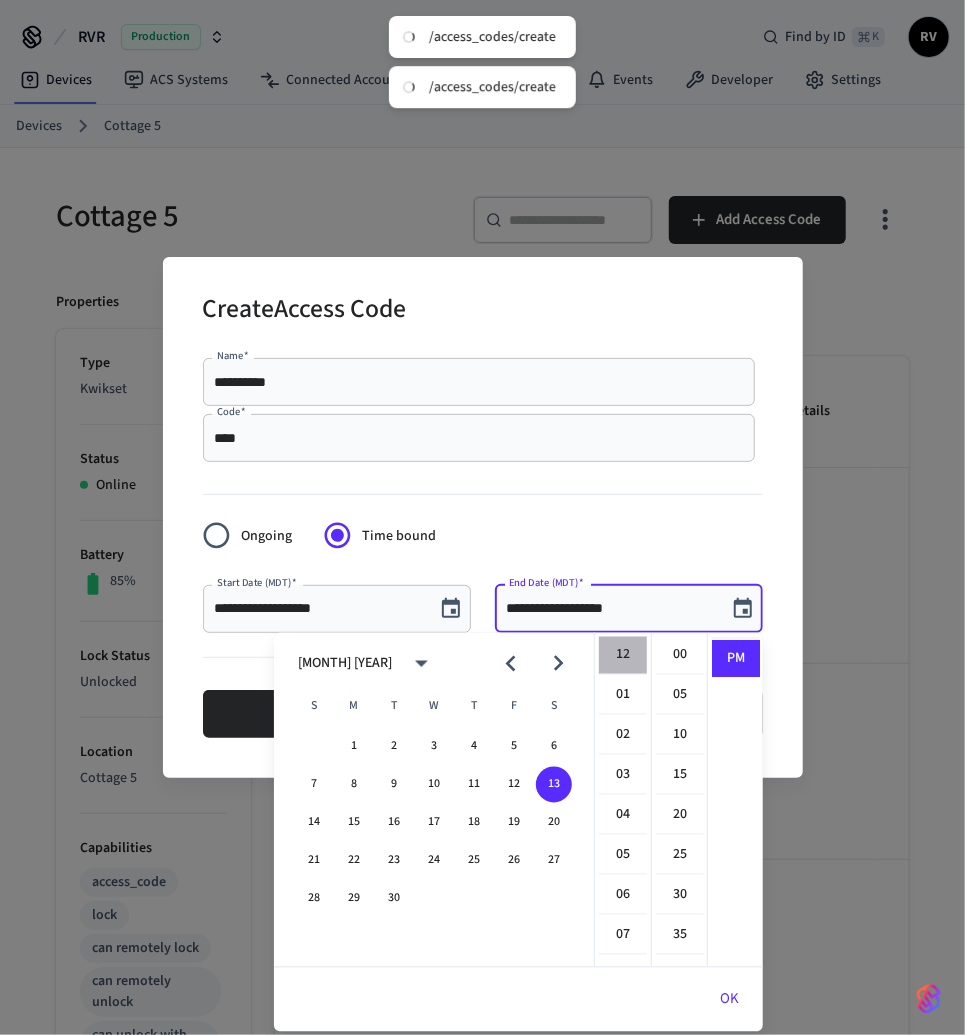 click on "12" at bounding box center (623, 656) 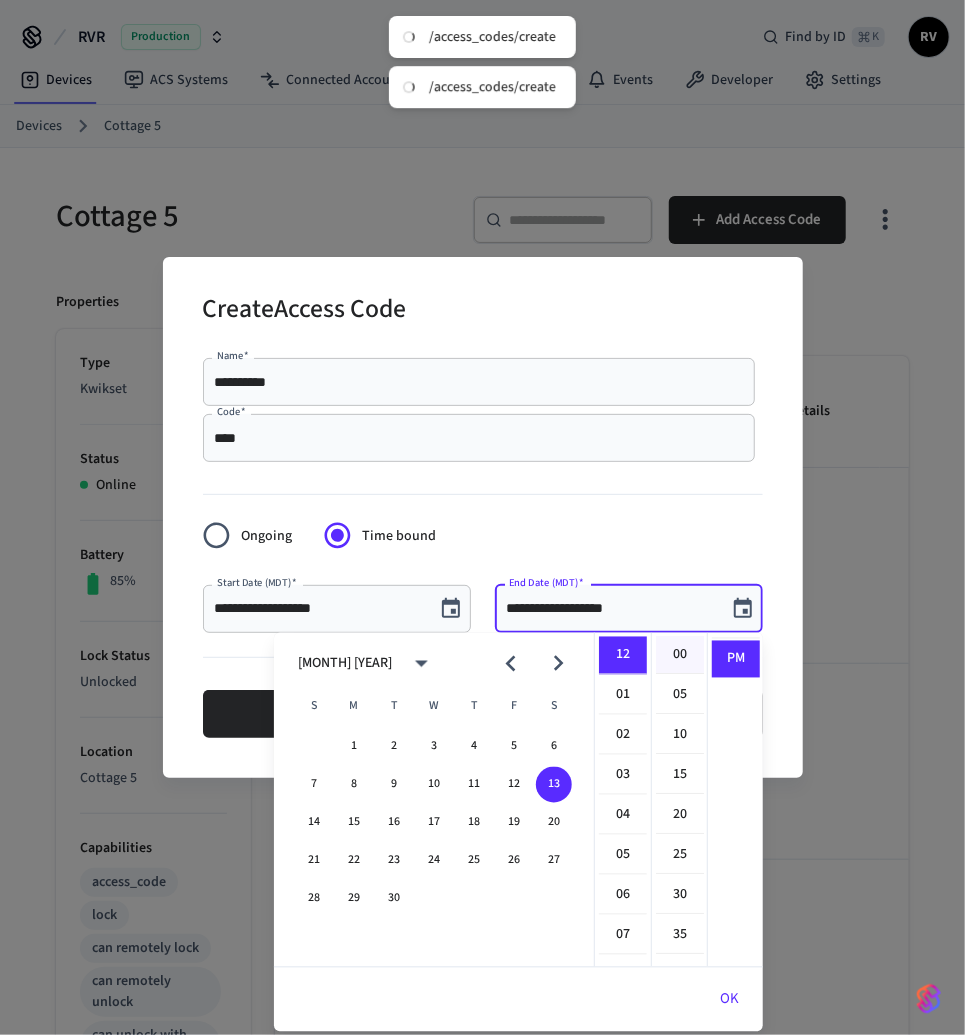 click on "00" at bounding box center [680, 656] 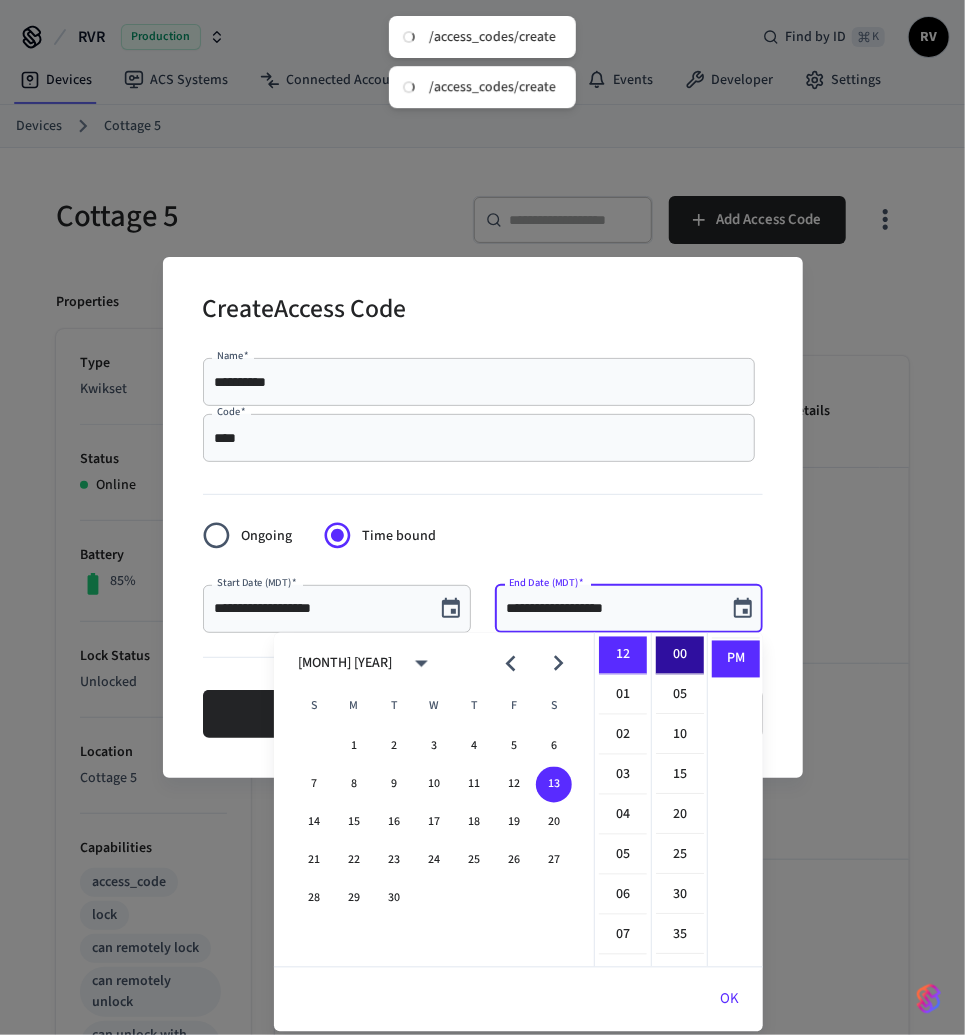 type on "**********" 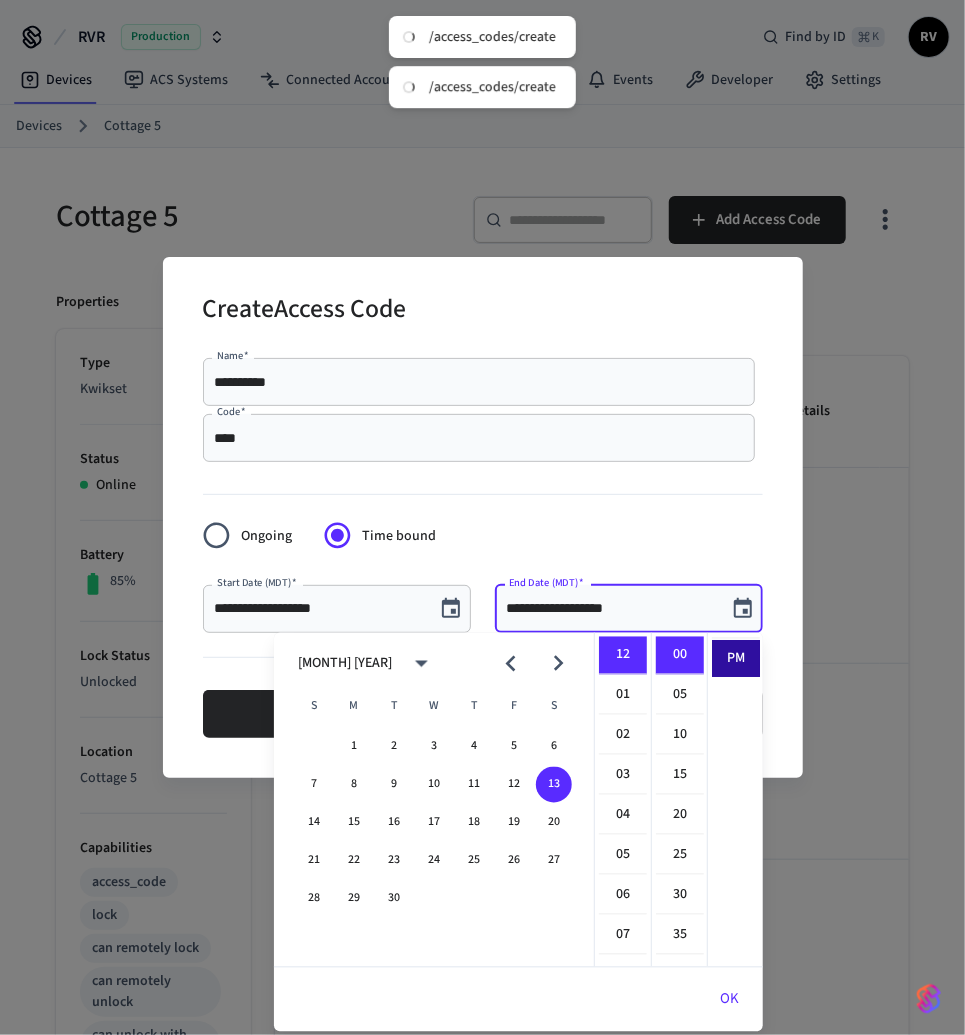 click on "PM" at bounding box center (736, 659) 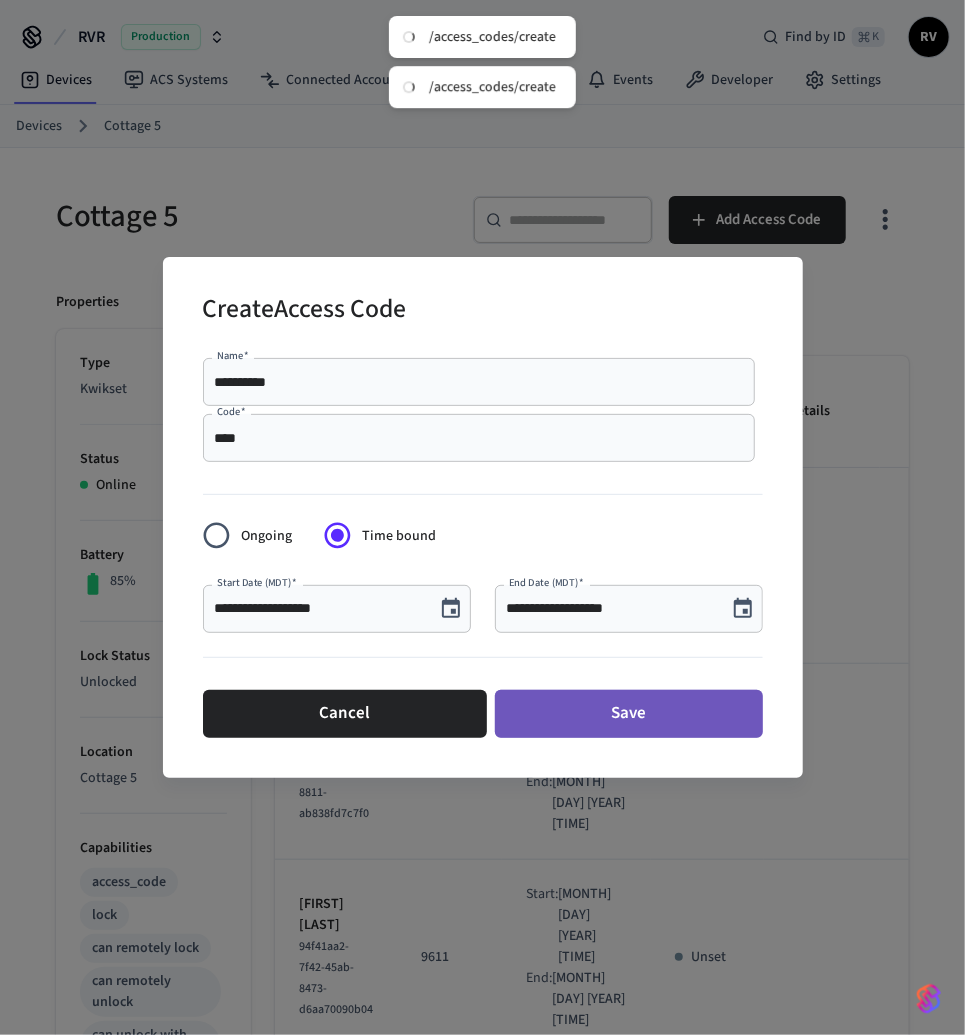 click on "Save" at bounding box center (629, 714) 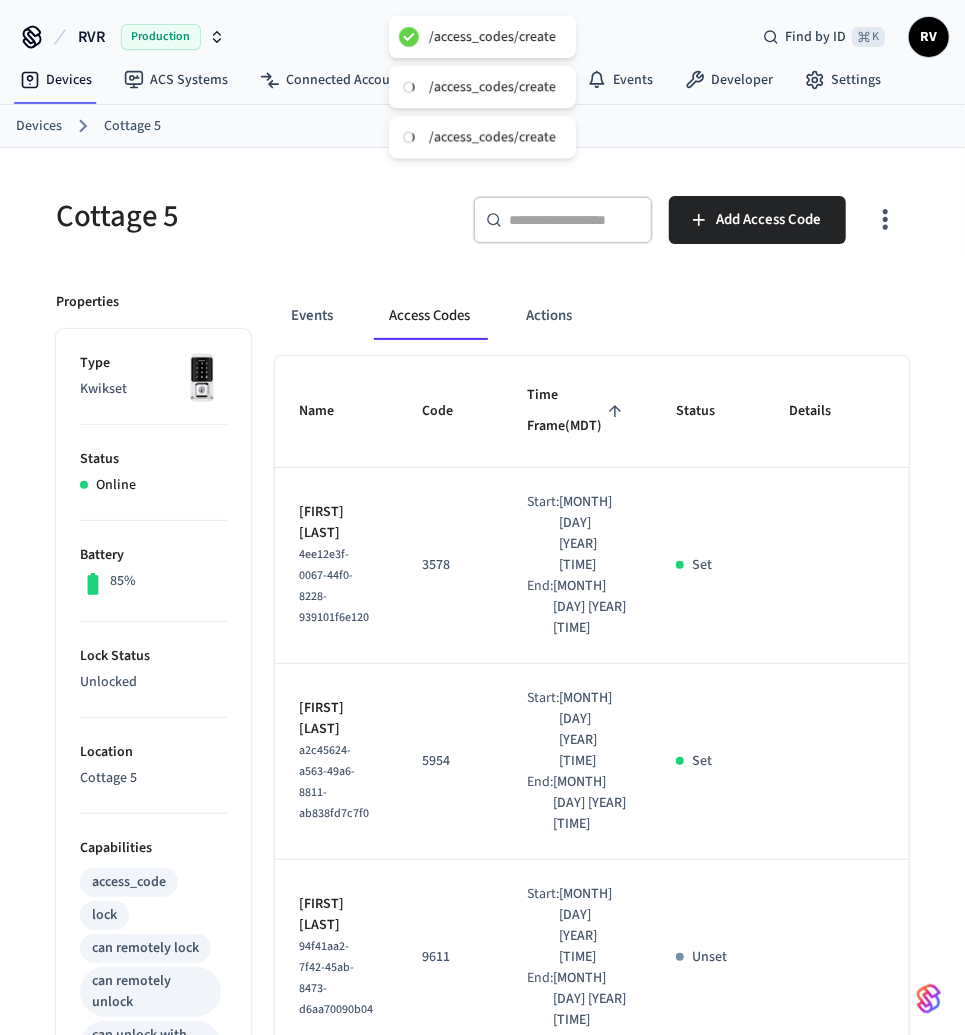 click on "Devices" at bounding box center [39, 126] 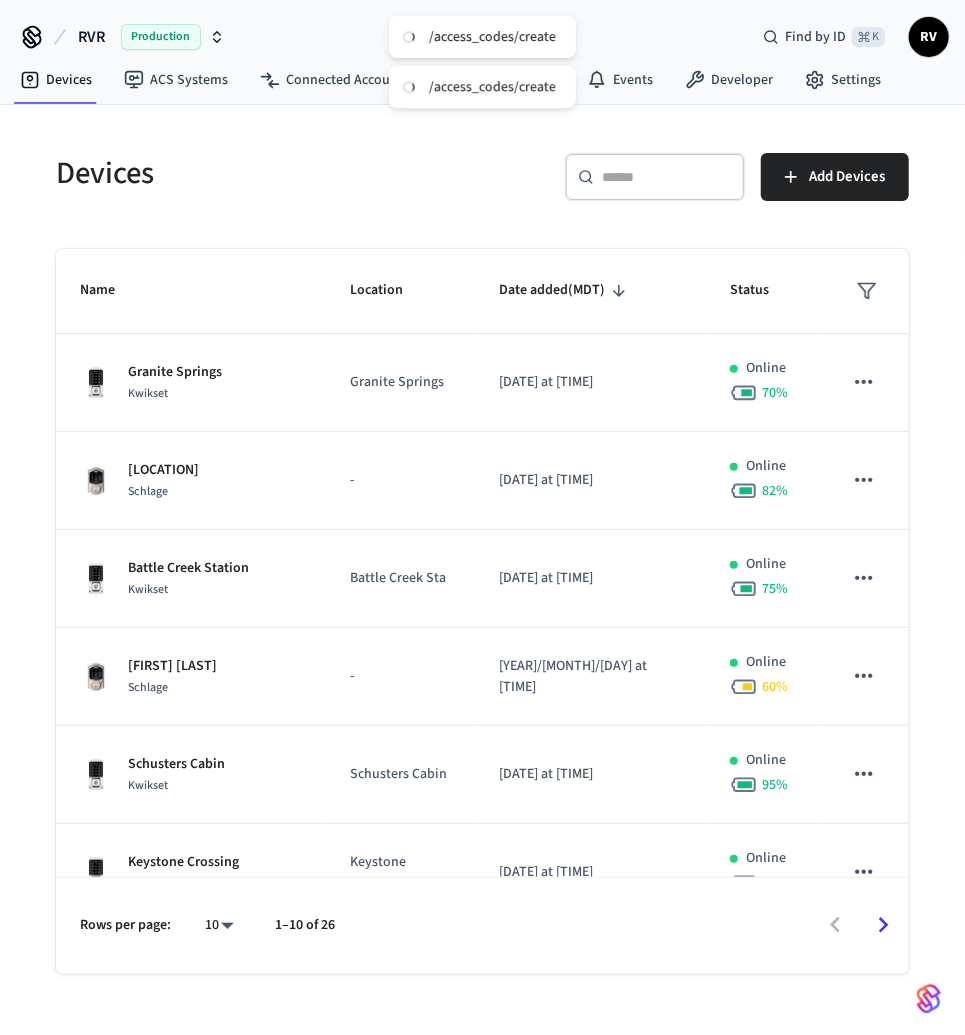click on "​ ​ Add Devices" at bounding box center [690, 173] 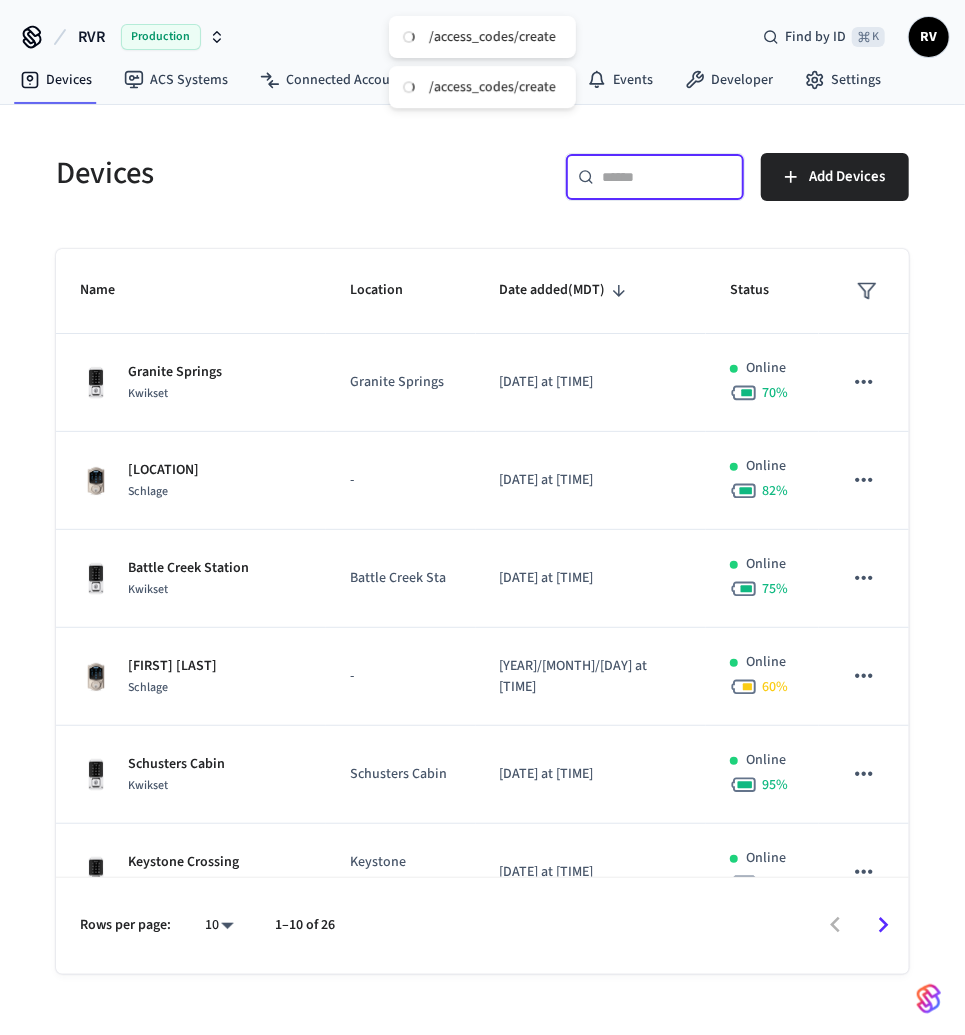 click at bounding box center (667, 177) 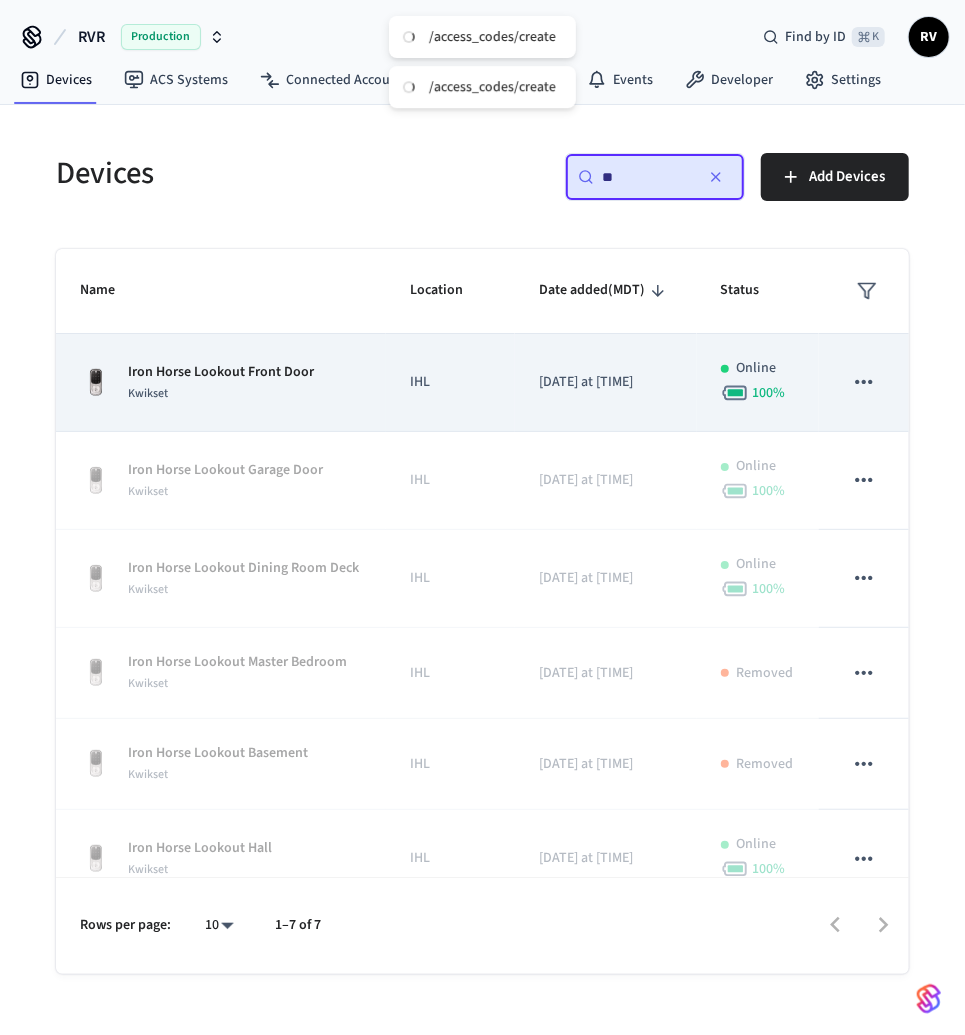 type on "**" 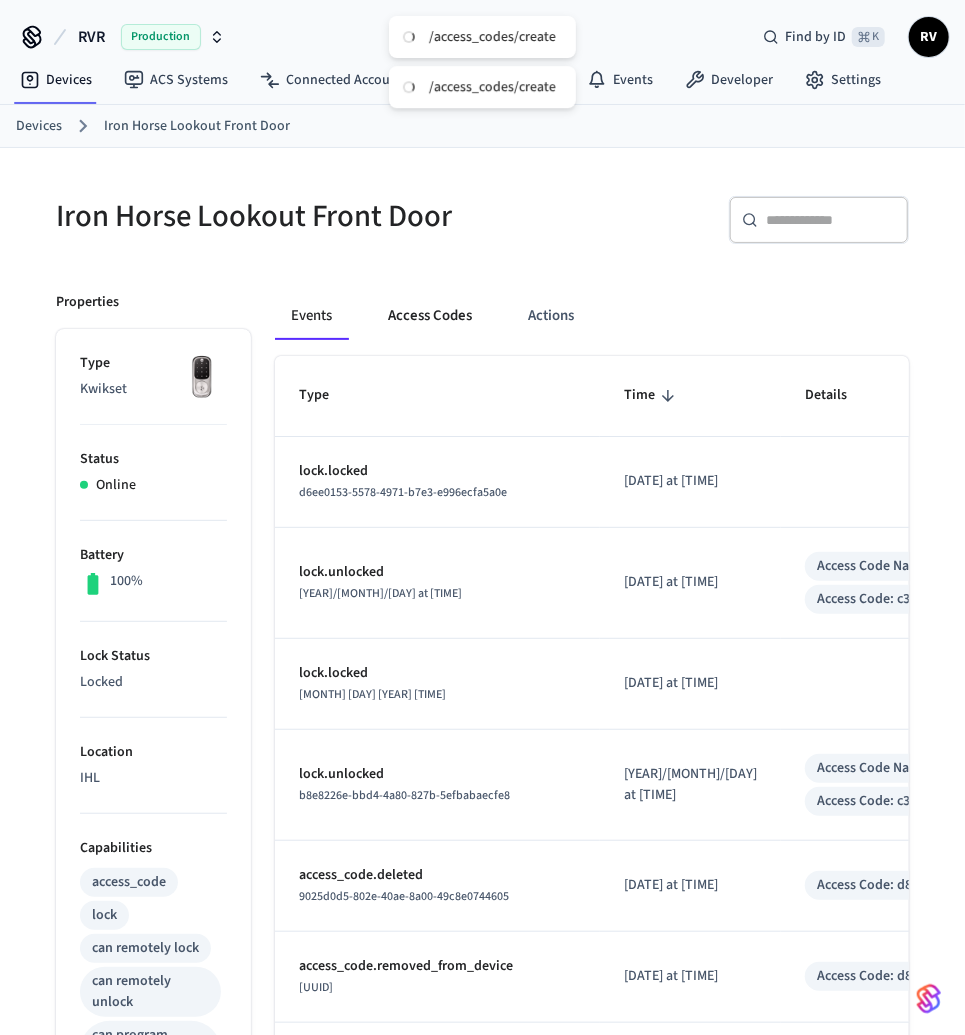 click on "Access Codes" at bounding box center [430, 316] 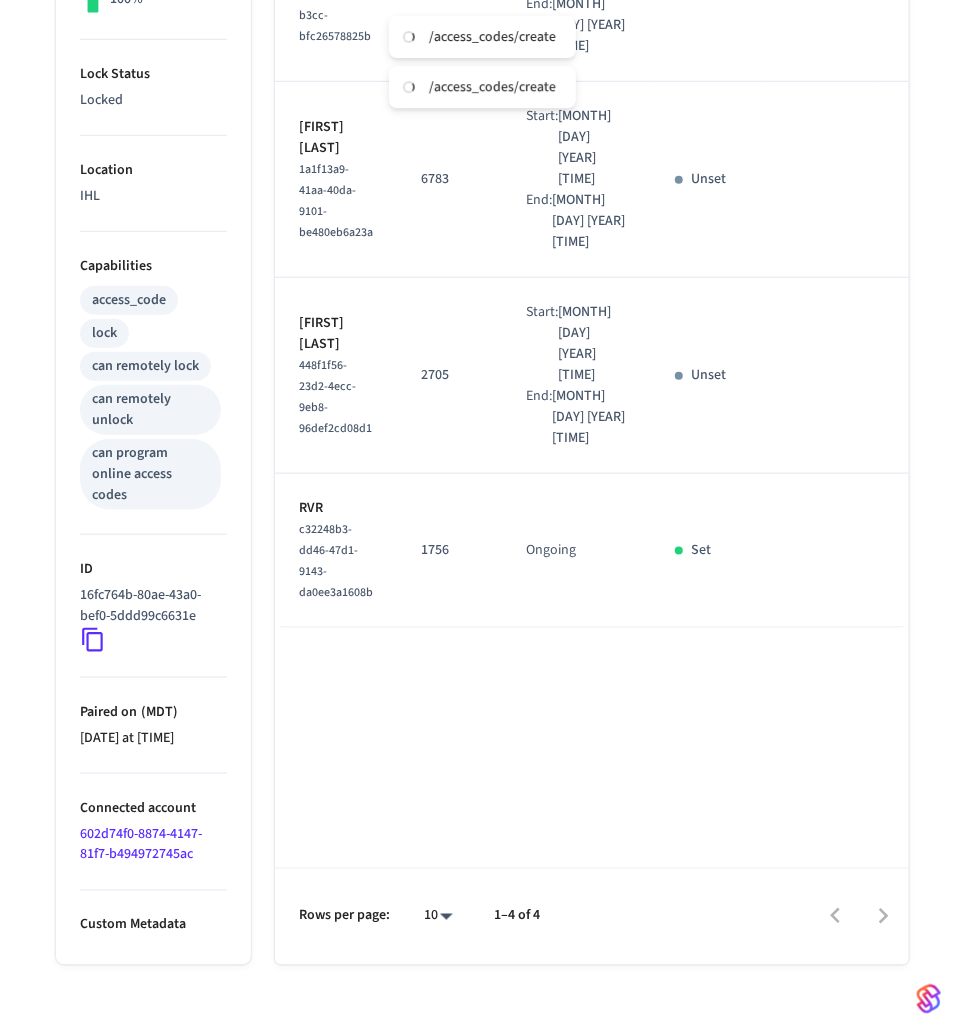 scroll, scrollTop: 0, scrollLeft: 0, axis: both 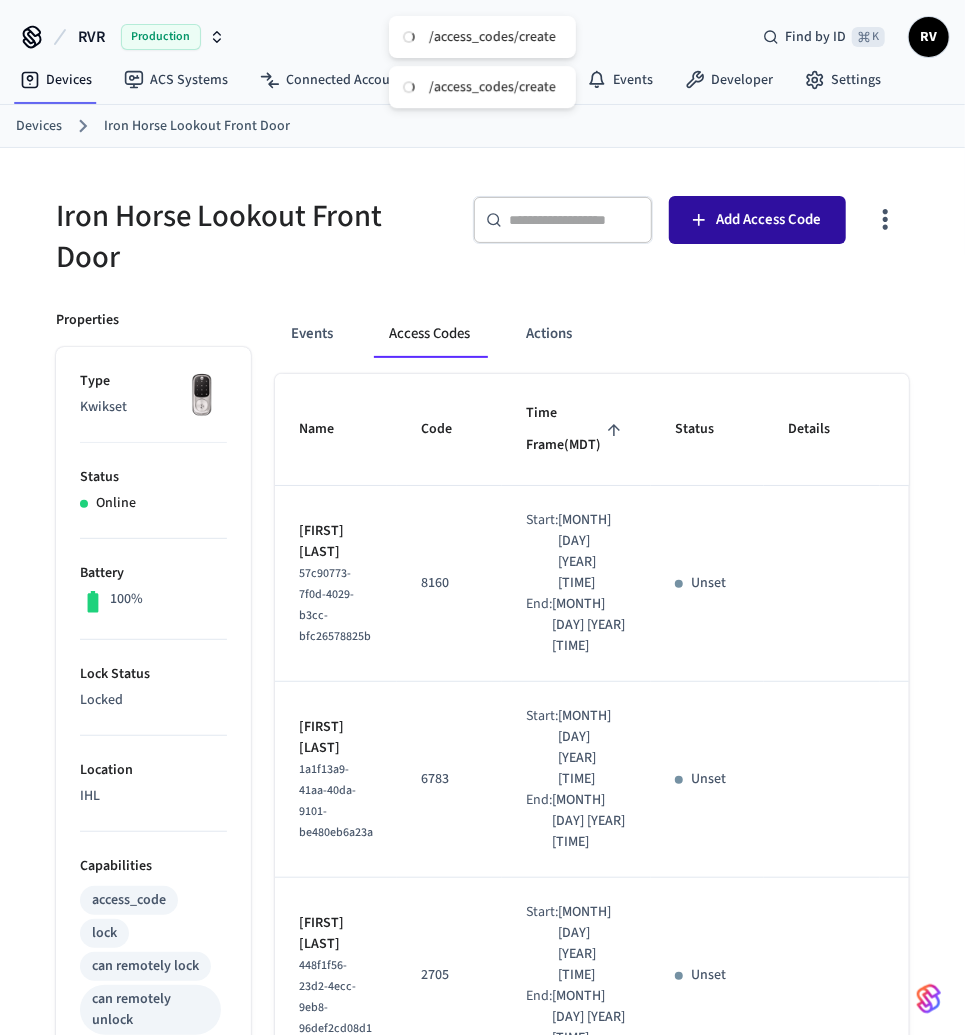 click on "Add Access Code" at bounding box center [757, 220] 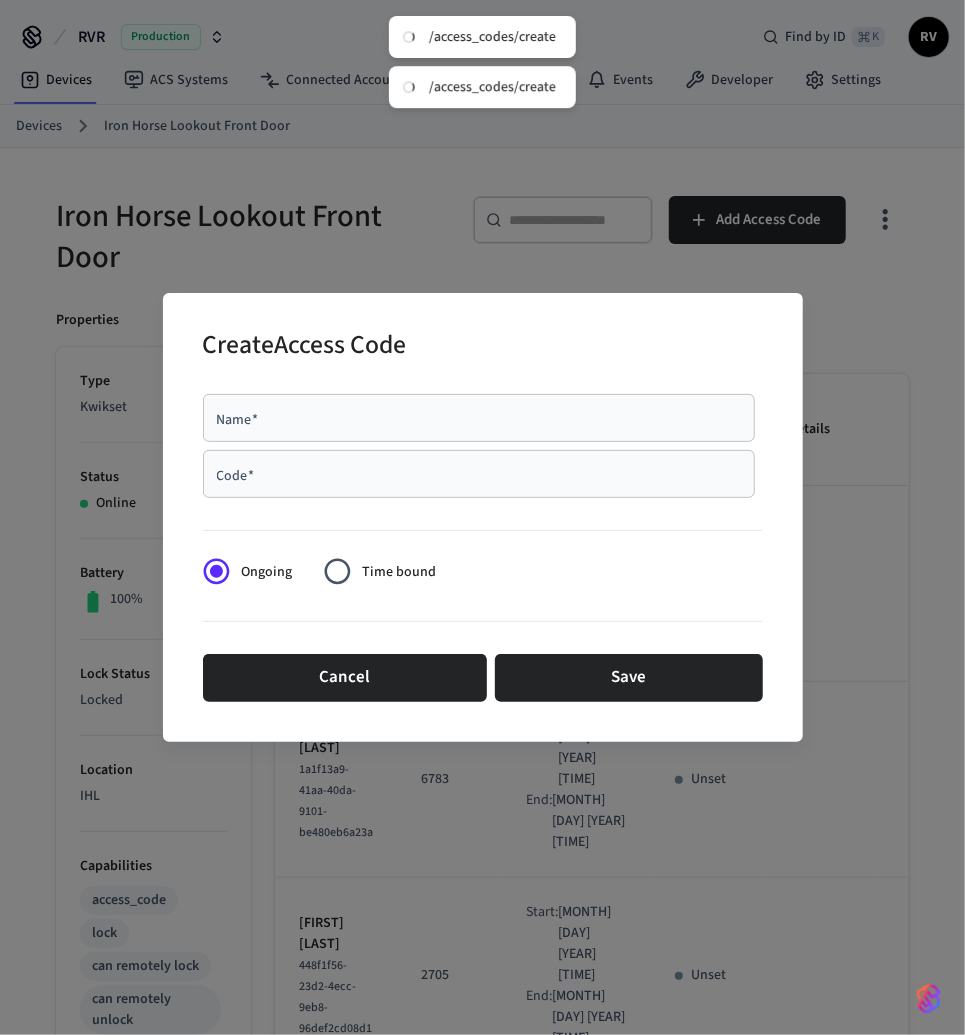 click on "Code   *" at bounding box center (479, 474) 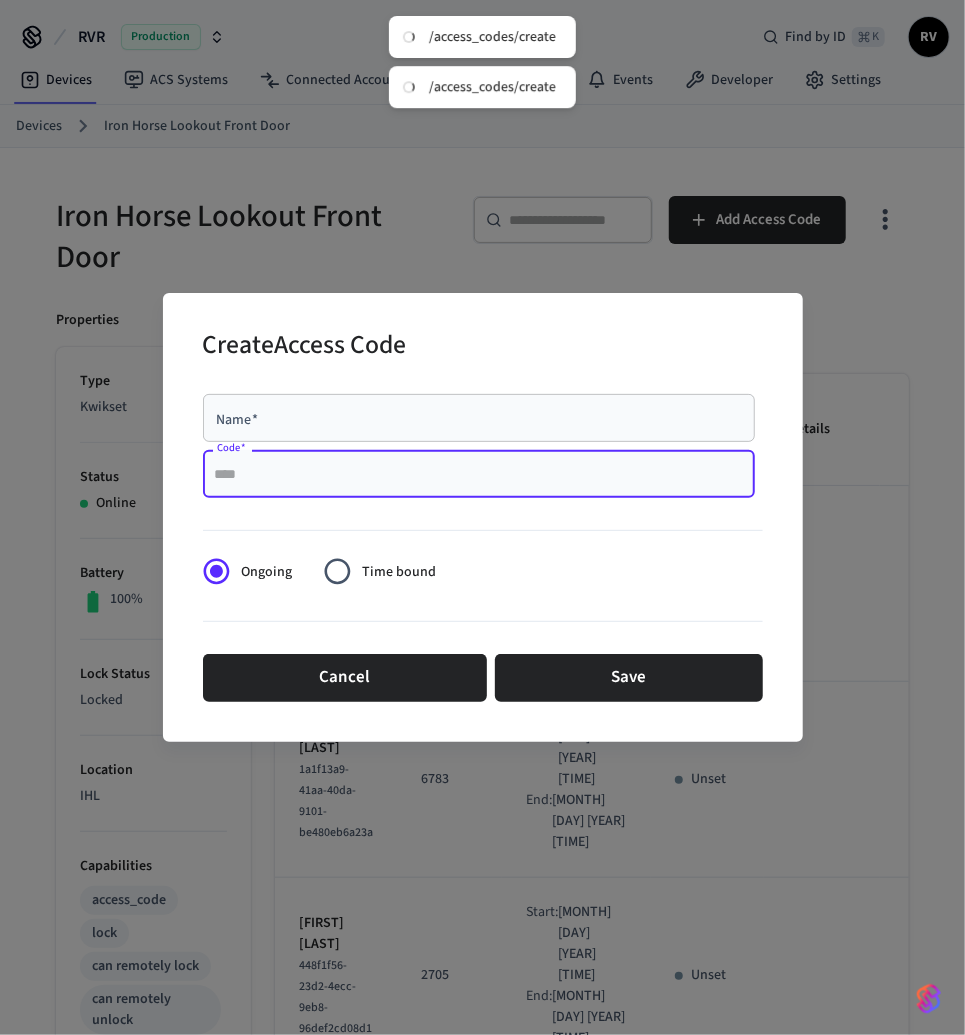 paste on "****" 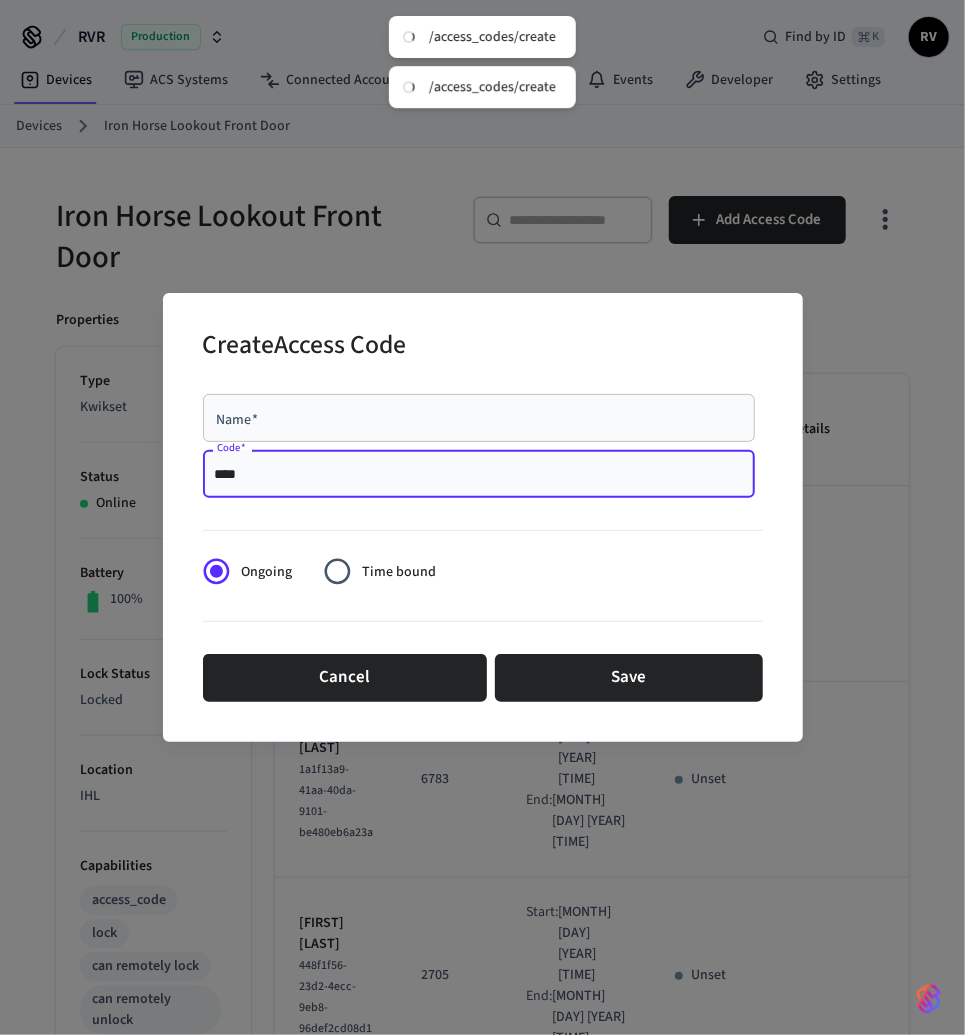 type on "****" 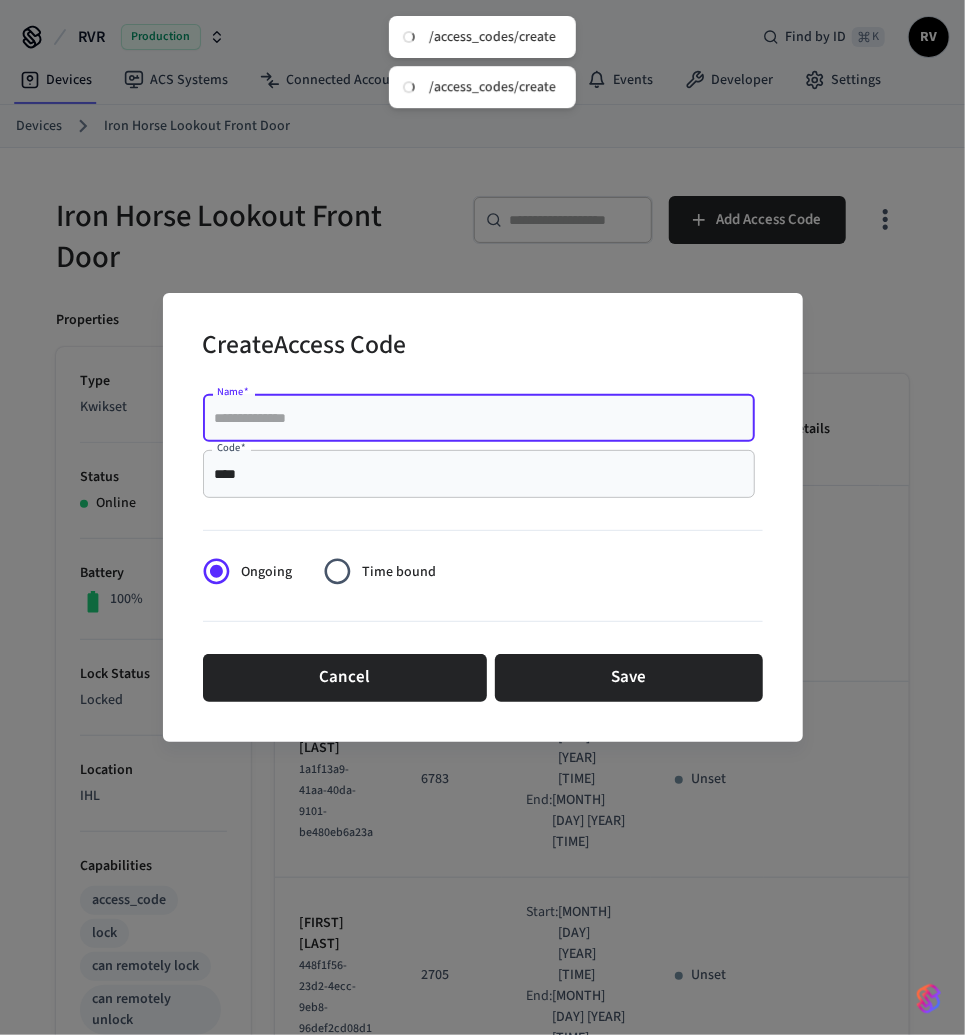 click on "Name   *" at bounding box center [479, 418] 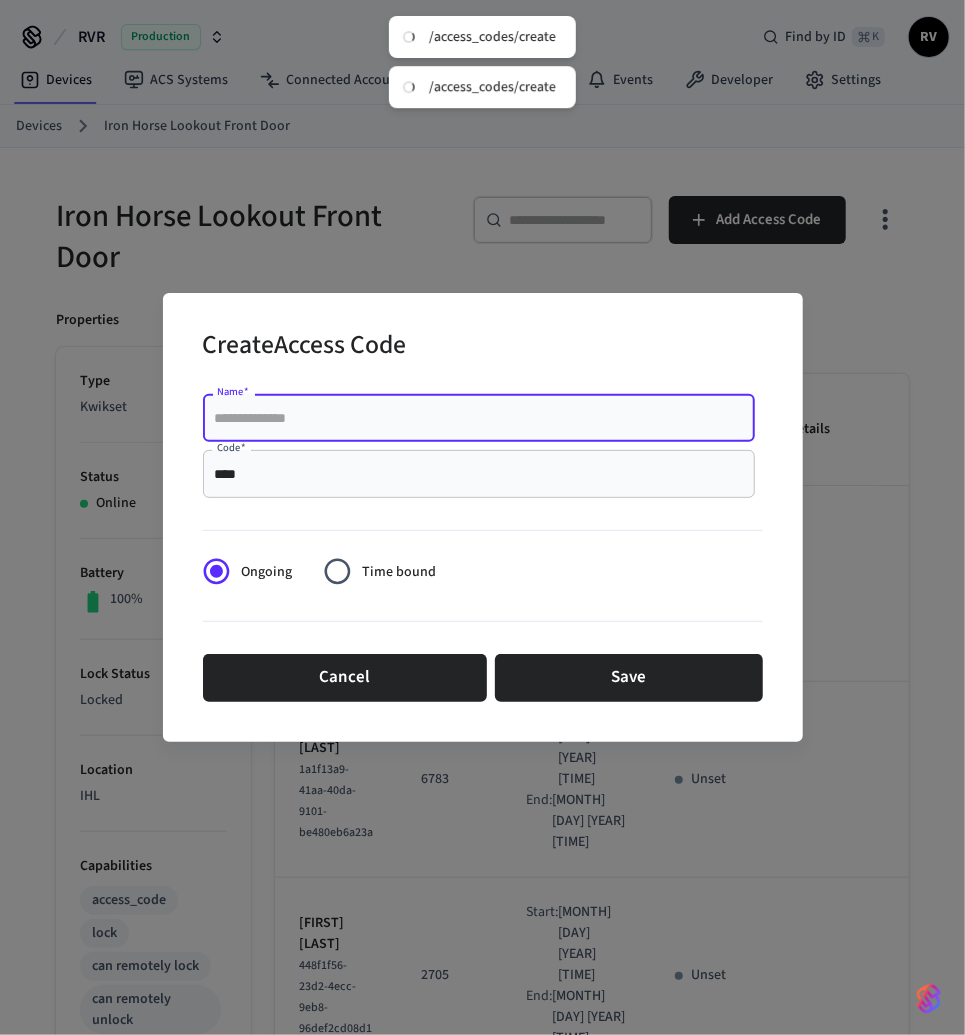 paste on "**********" 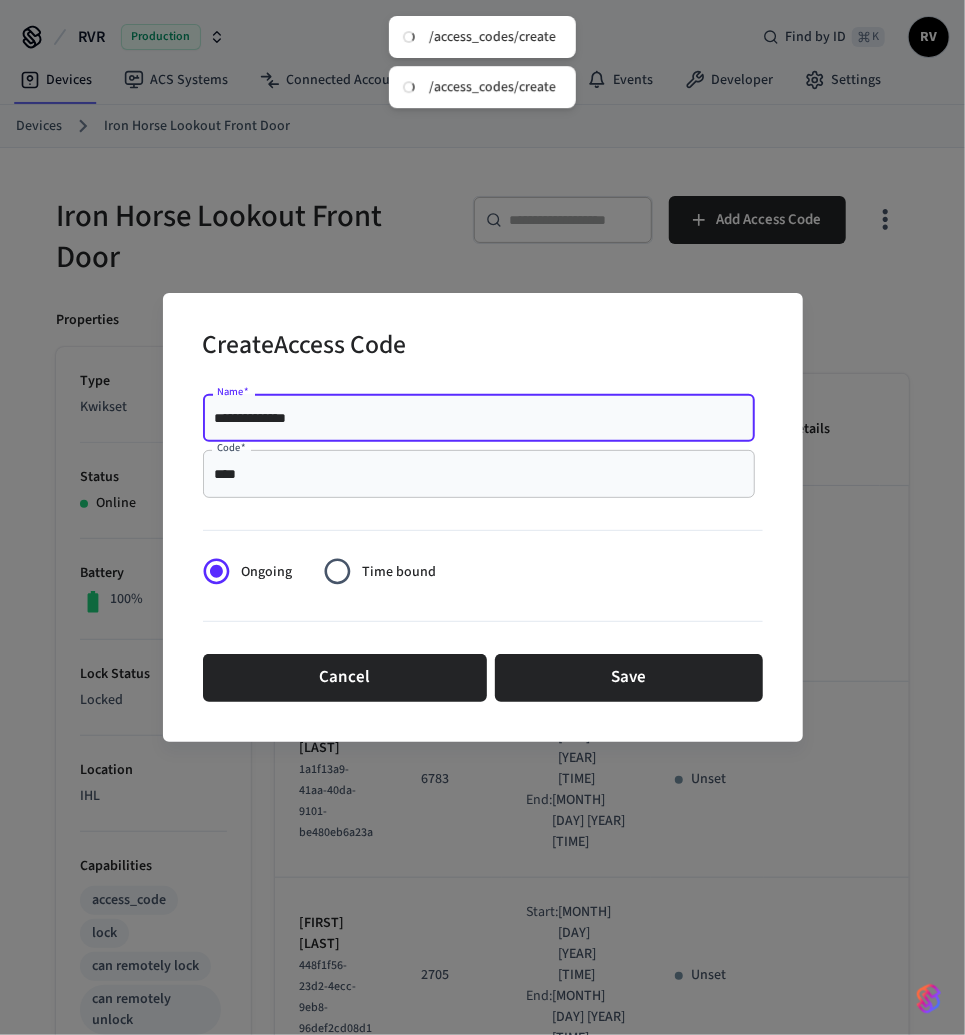 click on "**********" at bounding box center (479, 418) 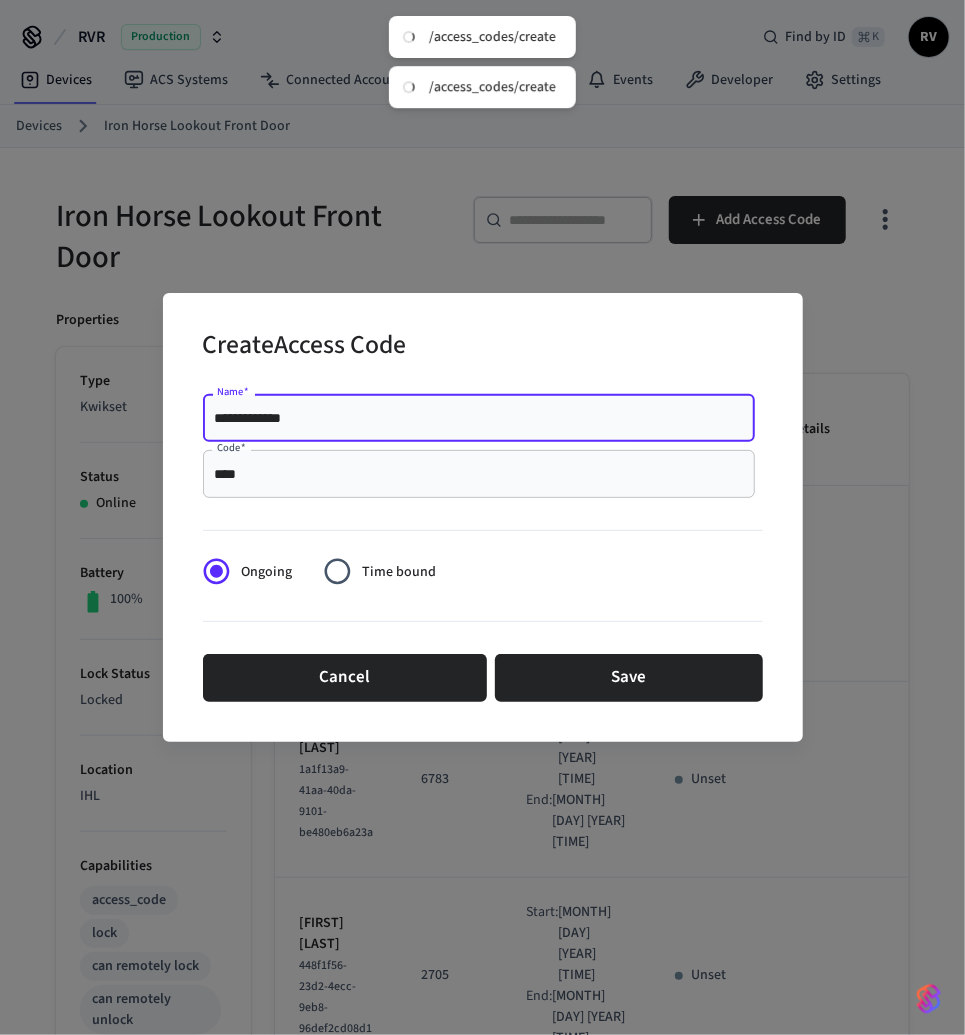 type on "**********" 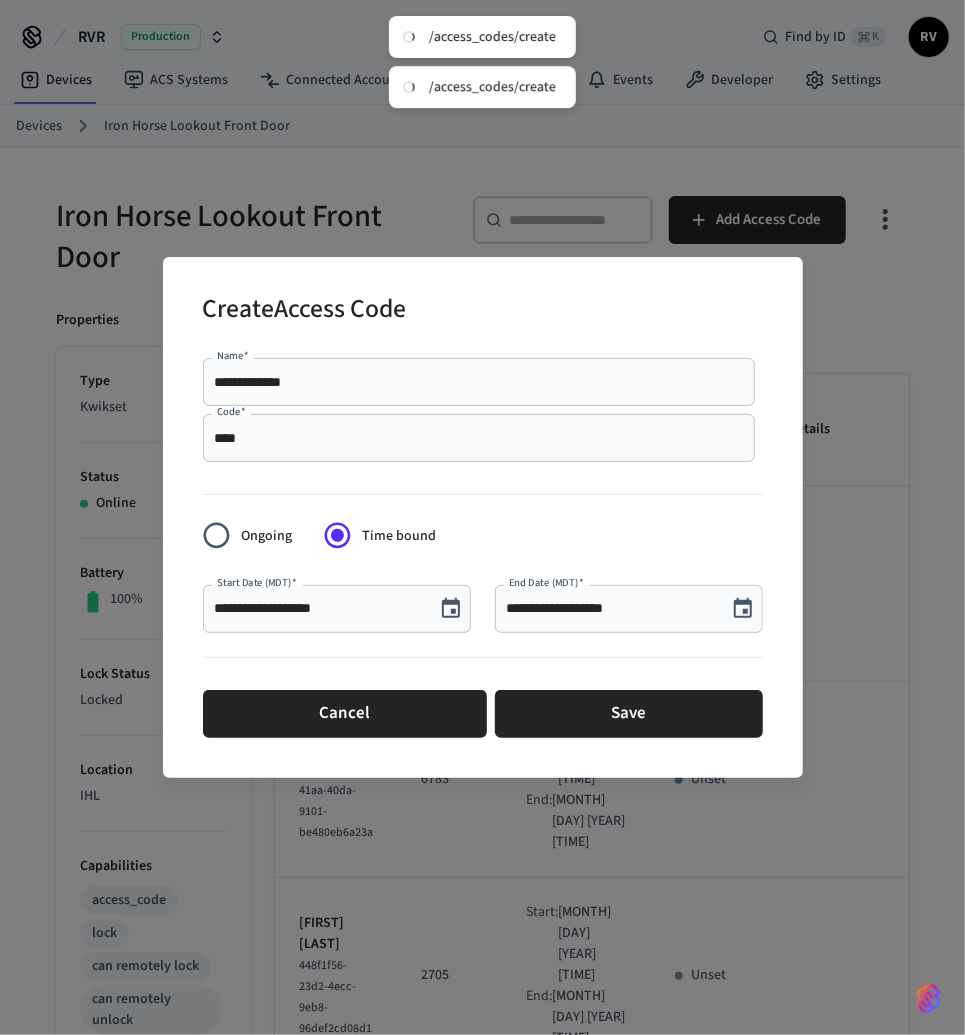 click on "**********" at bounding box center [337, 609] 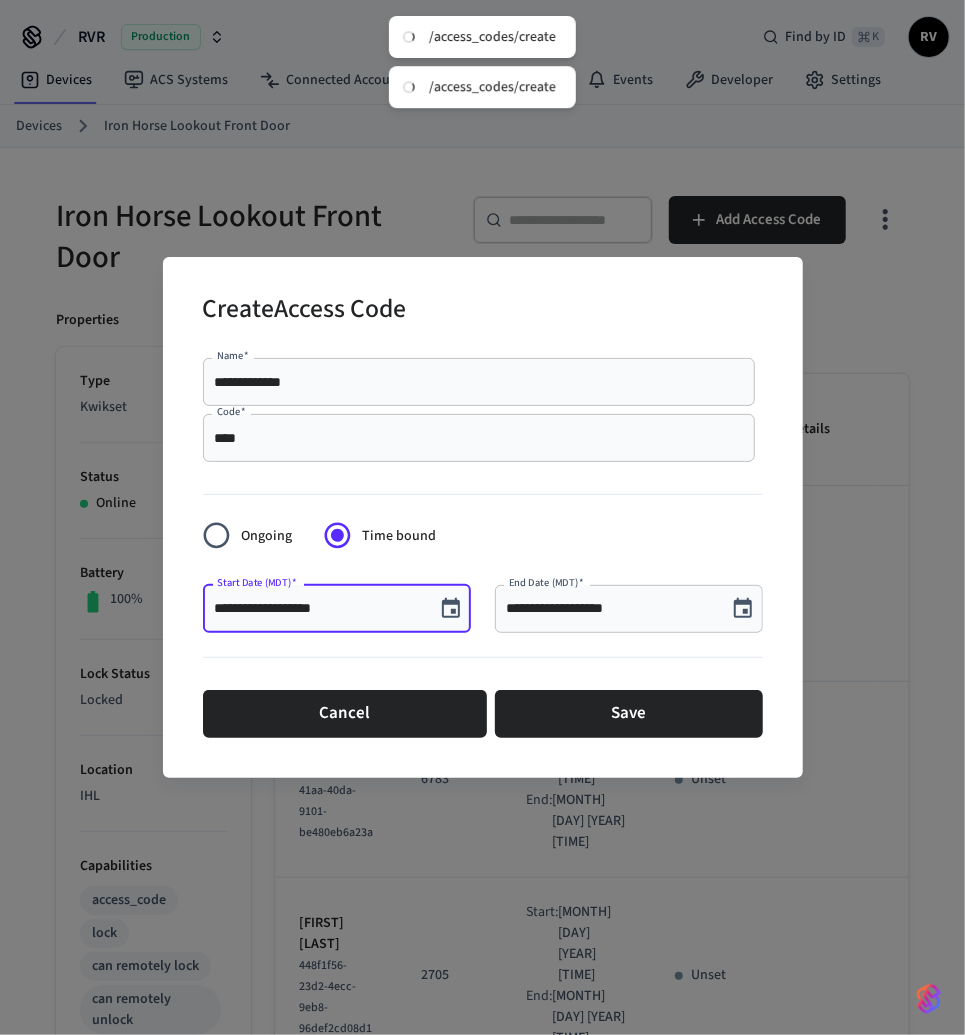 click 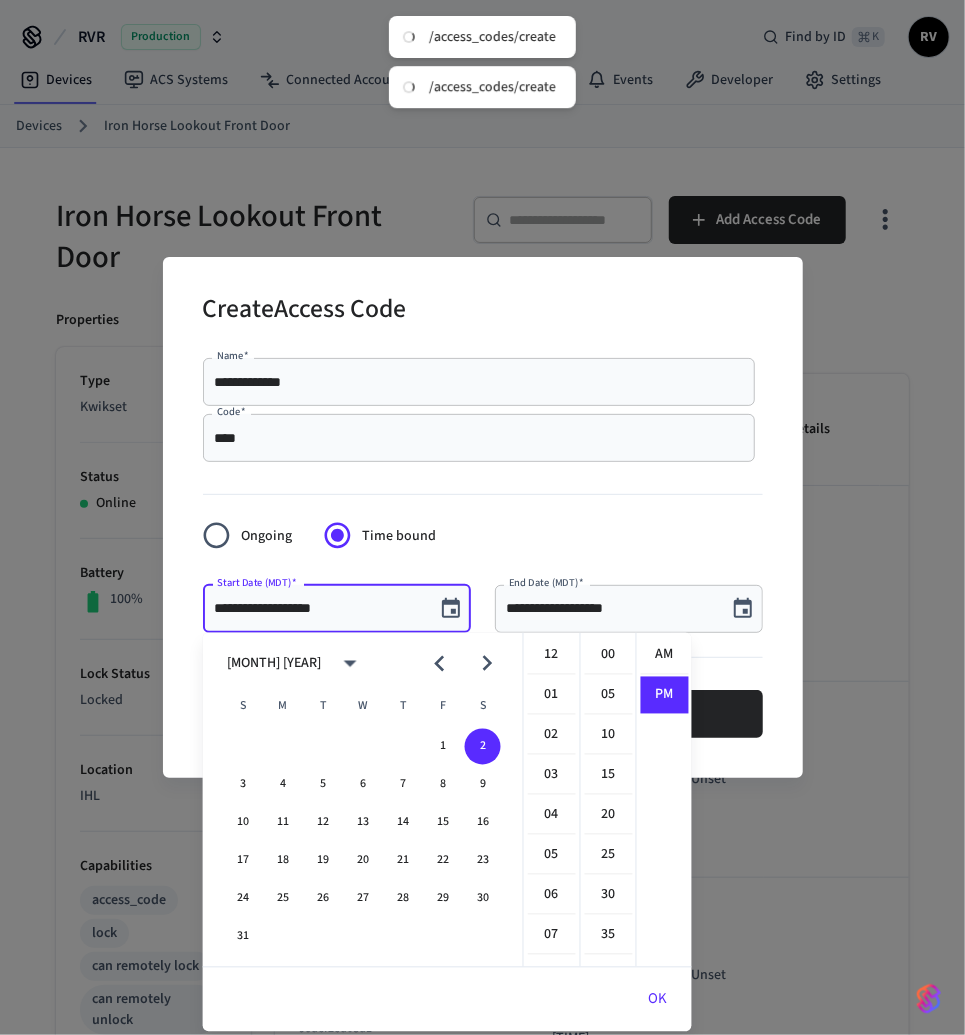 scroll, scrollTop: 397, scrollLeft: 0, axis: vertical 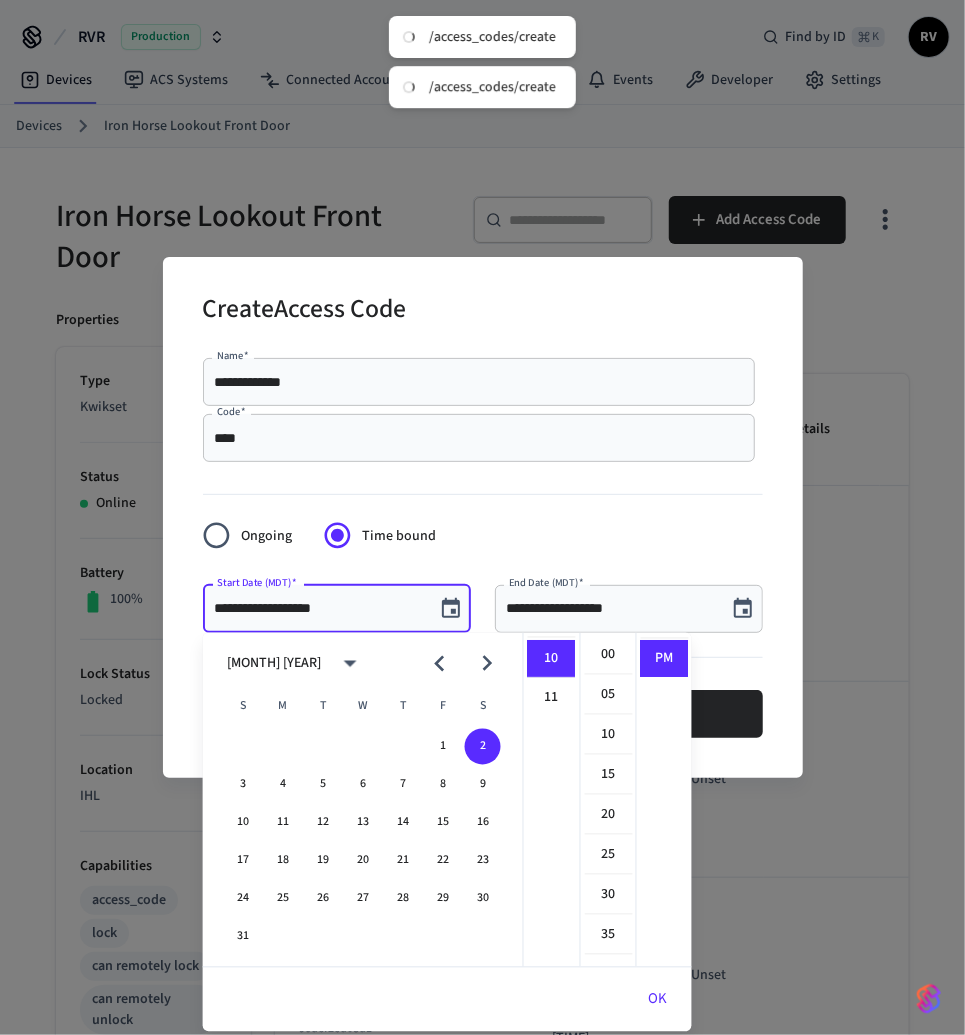 click 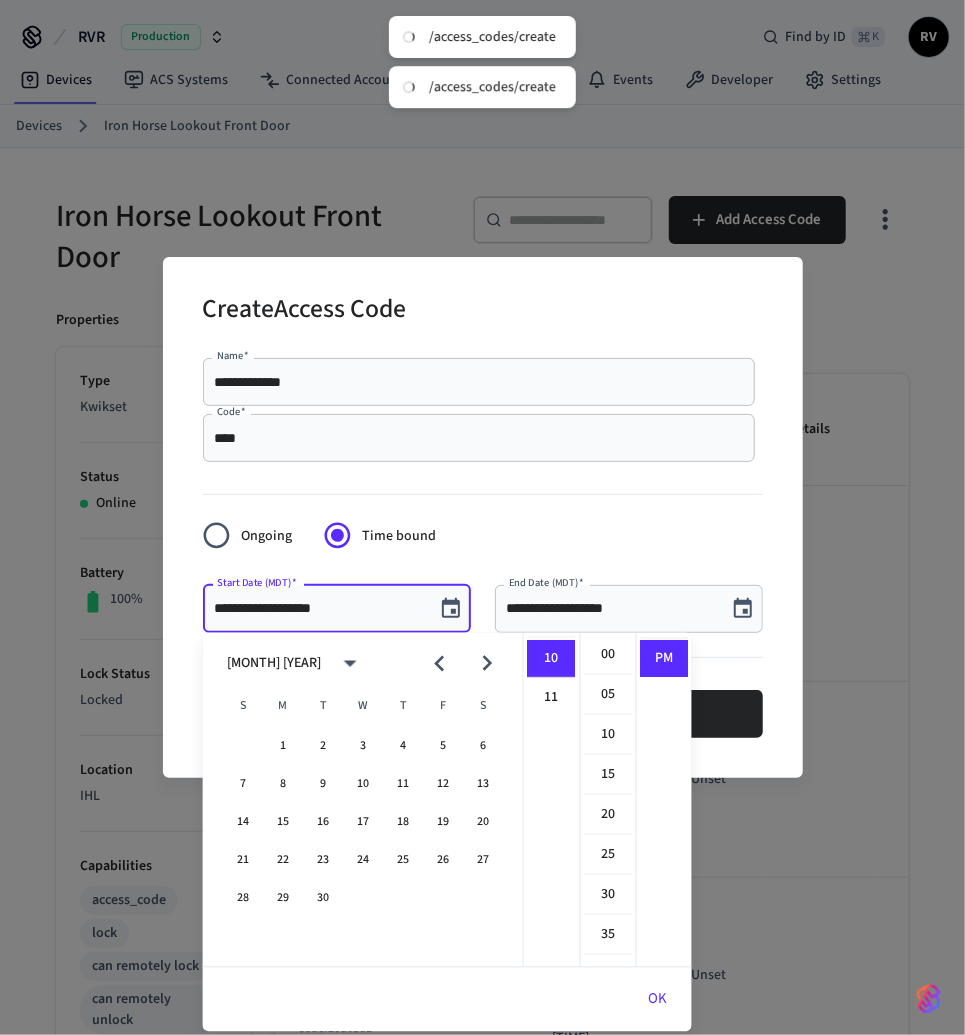 click on "1 2 3 4 5 6" at bounding box center (363, 747) 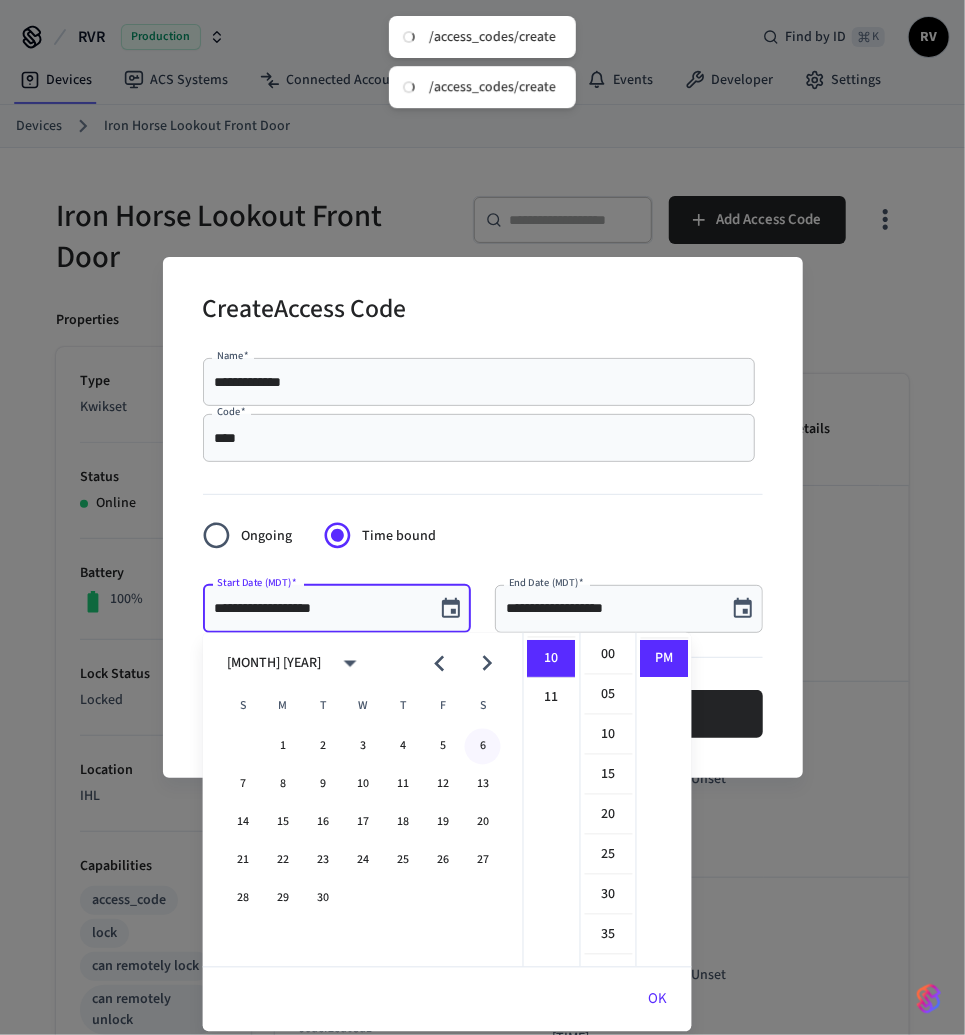 click on "6" at bounding box center [483, 747] 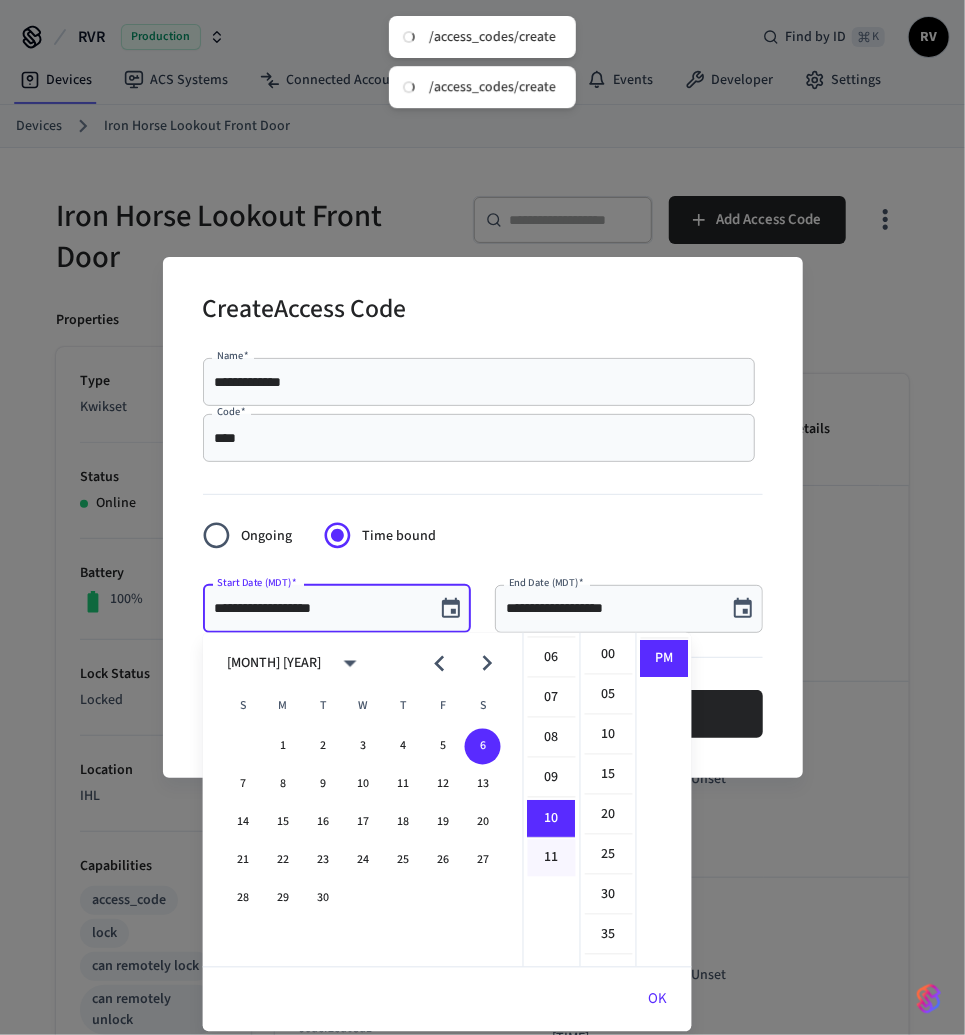 scroll, scrollTop: 0, scrollLeft: 0, axis: both 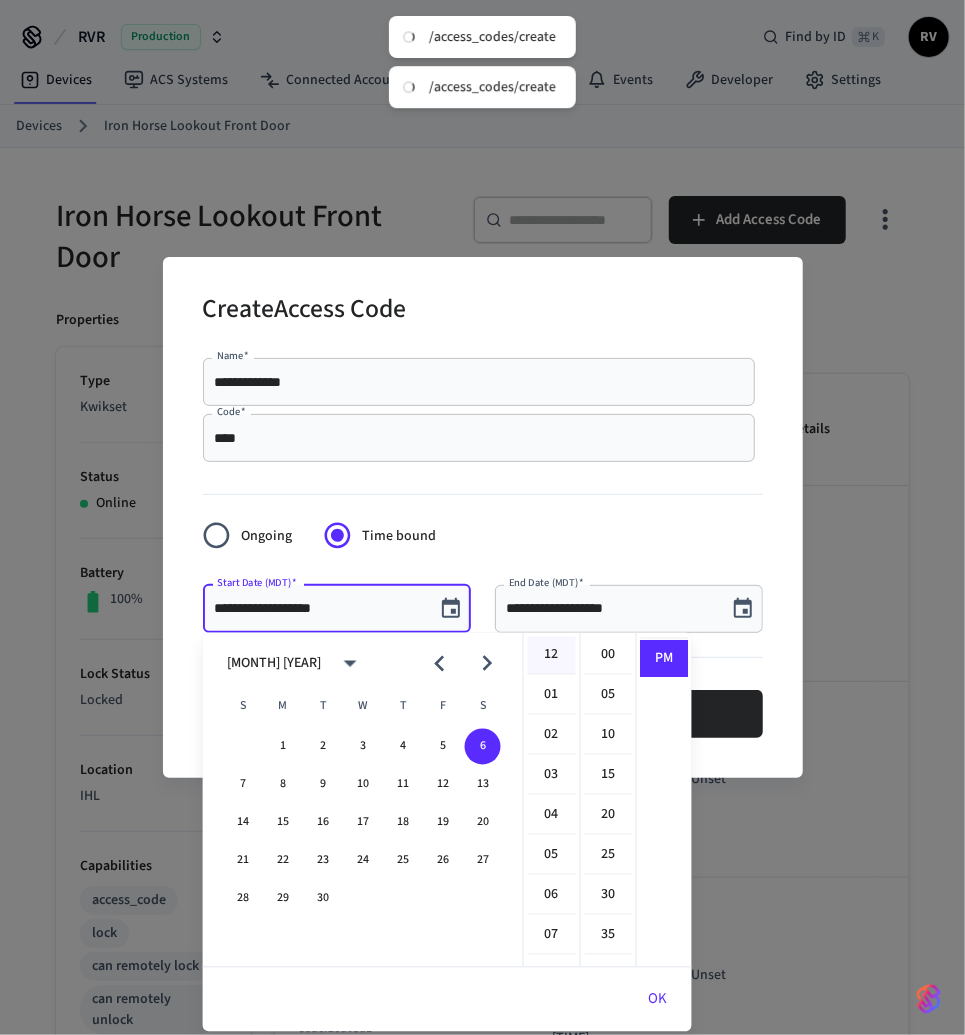 click on "12" at bounding box center [552, 656] 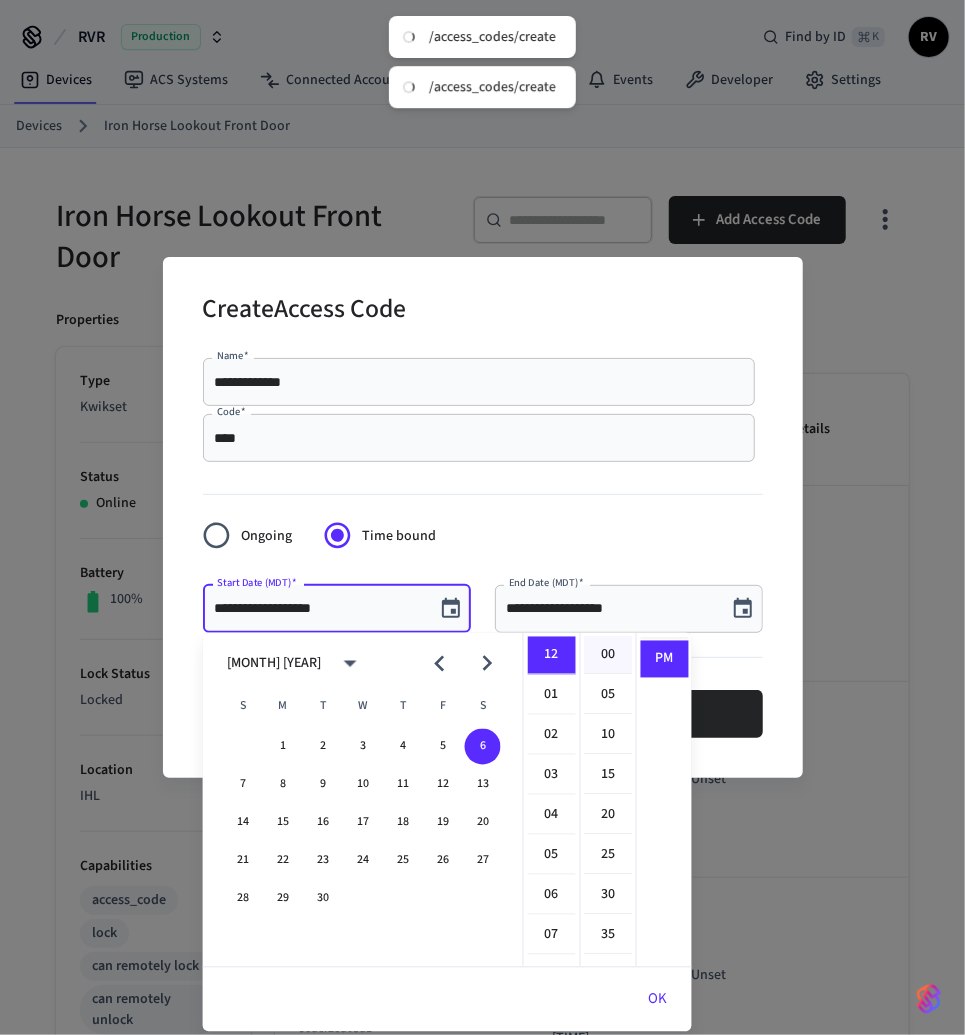 click on "00" at bounding box center (609, 656) 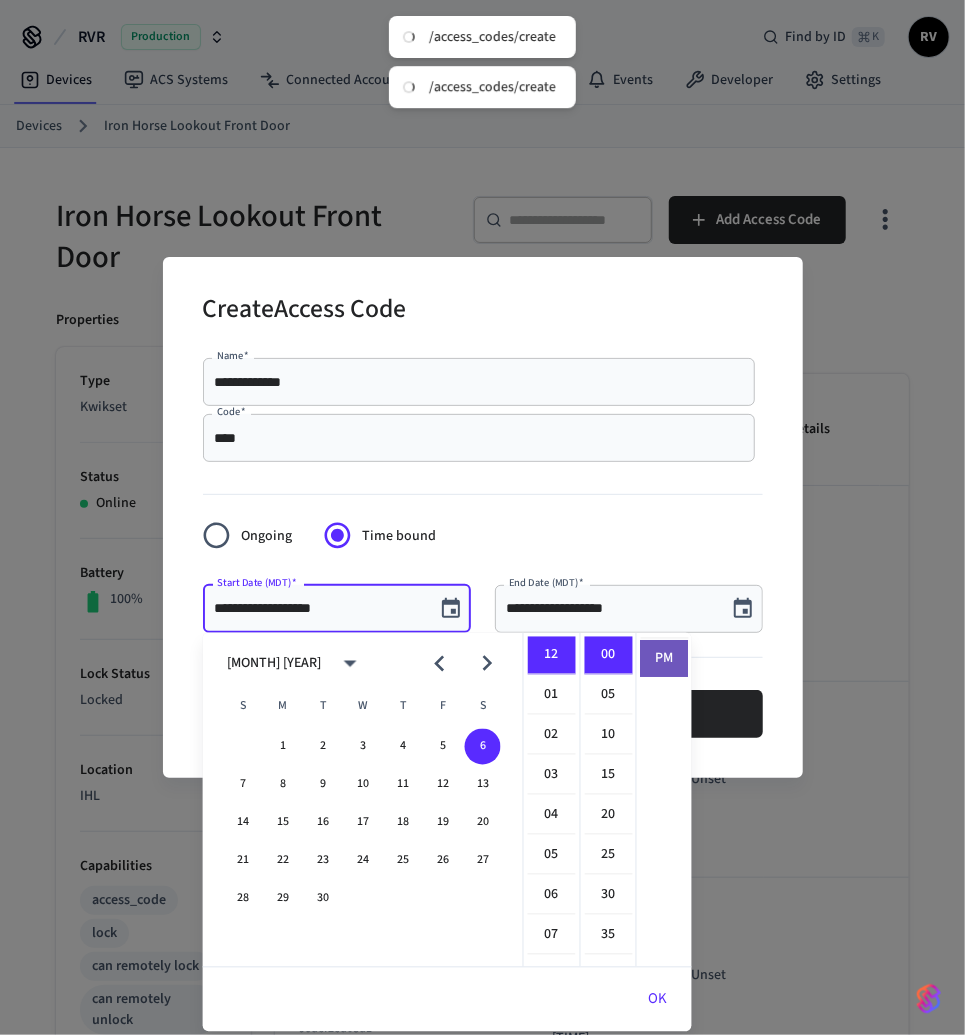 click on "PM" at bounding box center (665, 659) 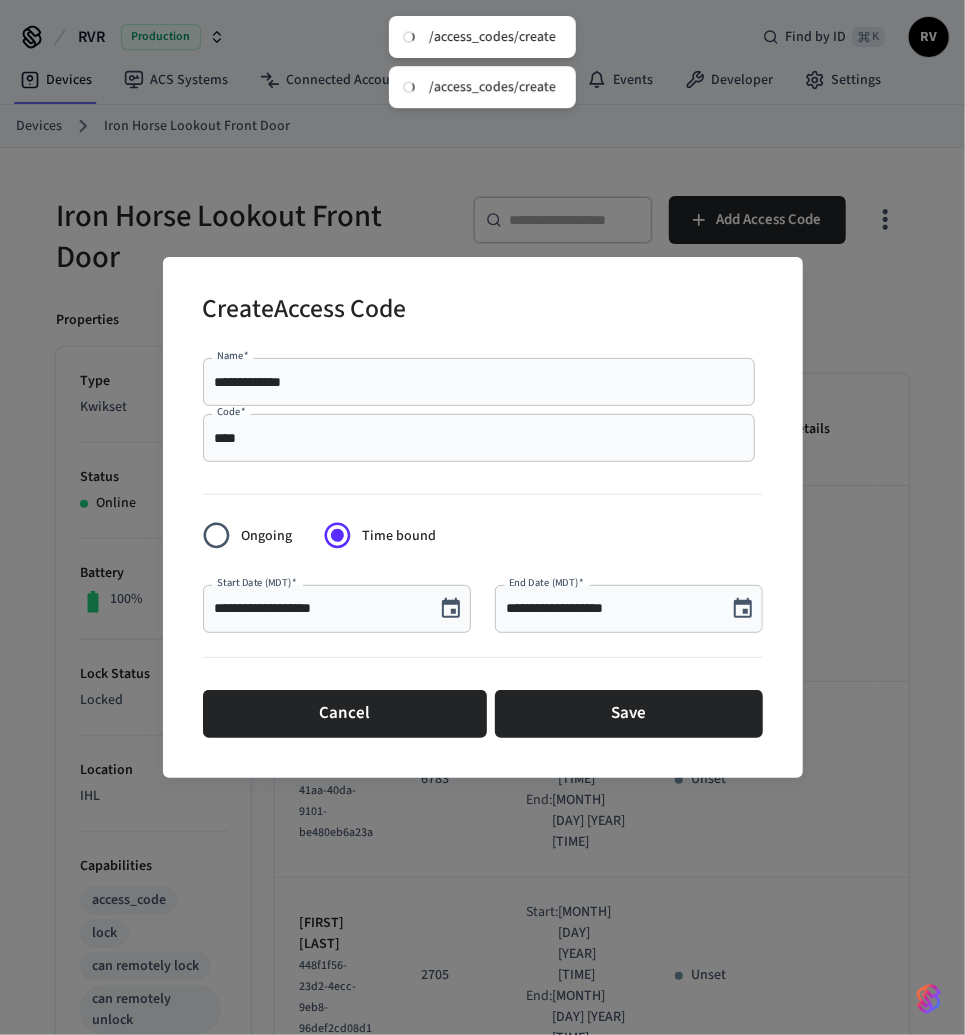 click 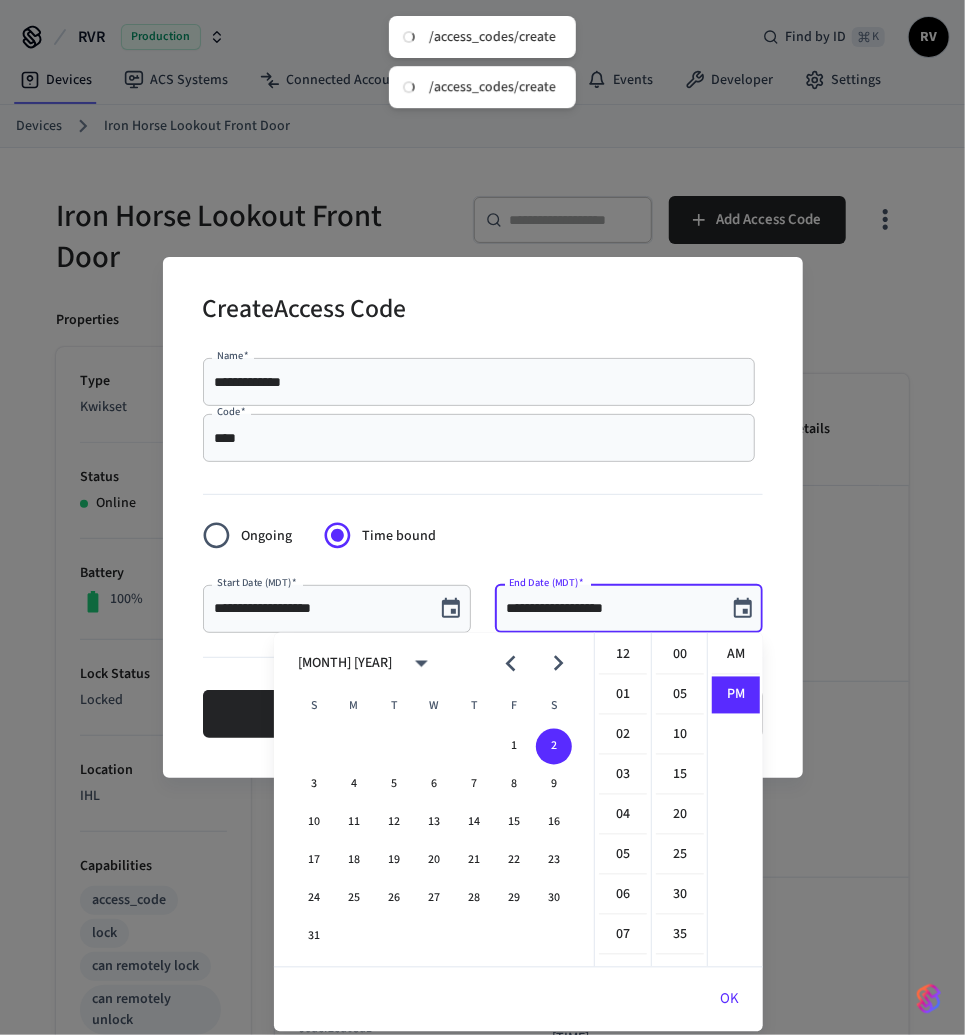 scroll, scrollTop: 397, scrollLeft: 0, axis: vertical 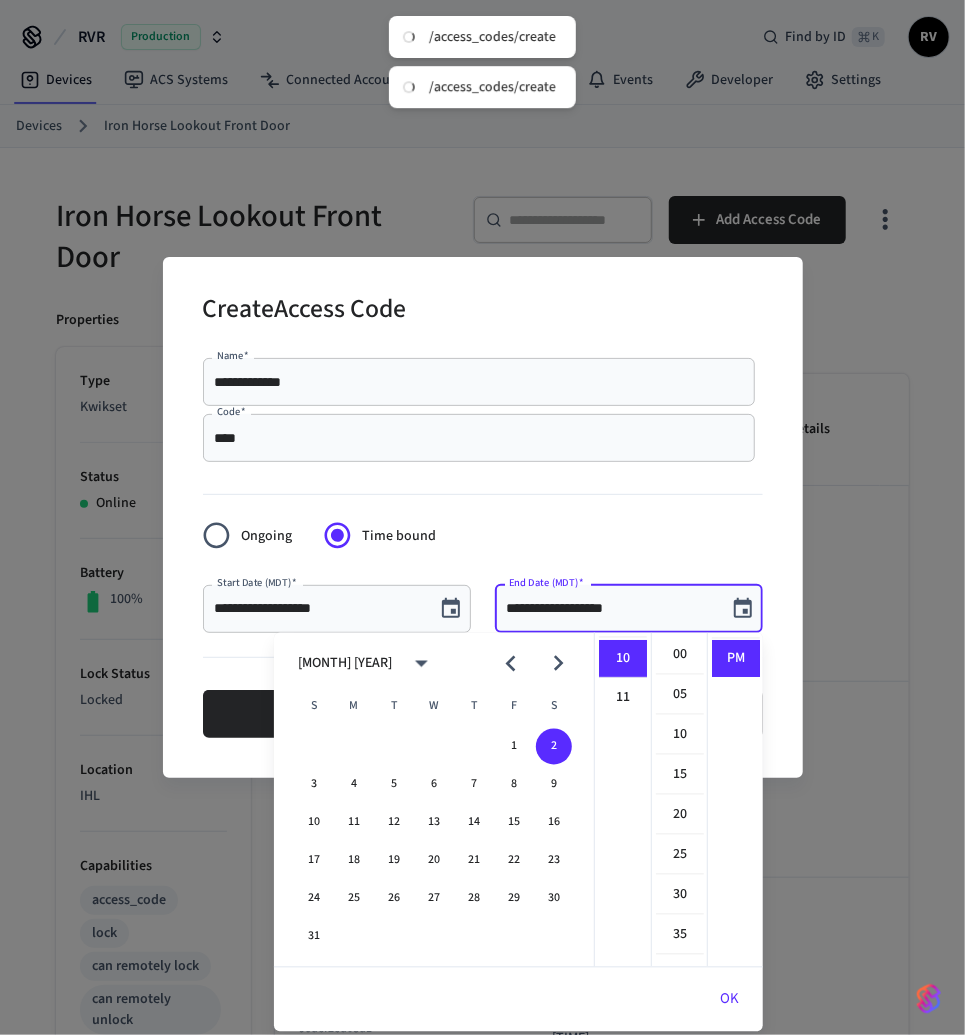 click 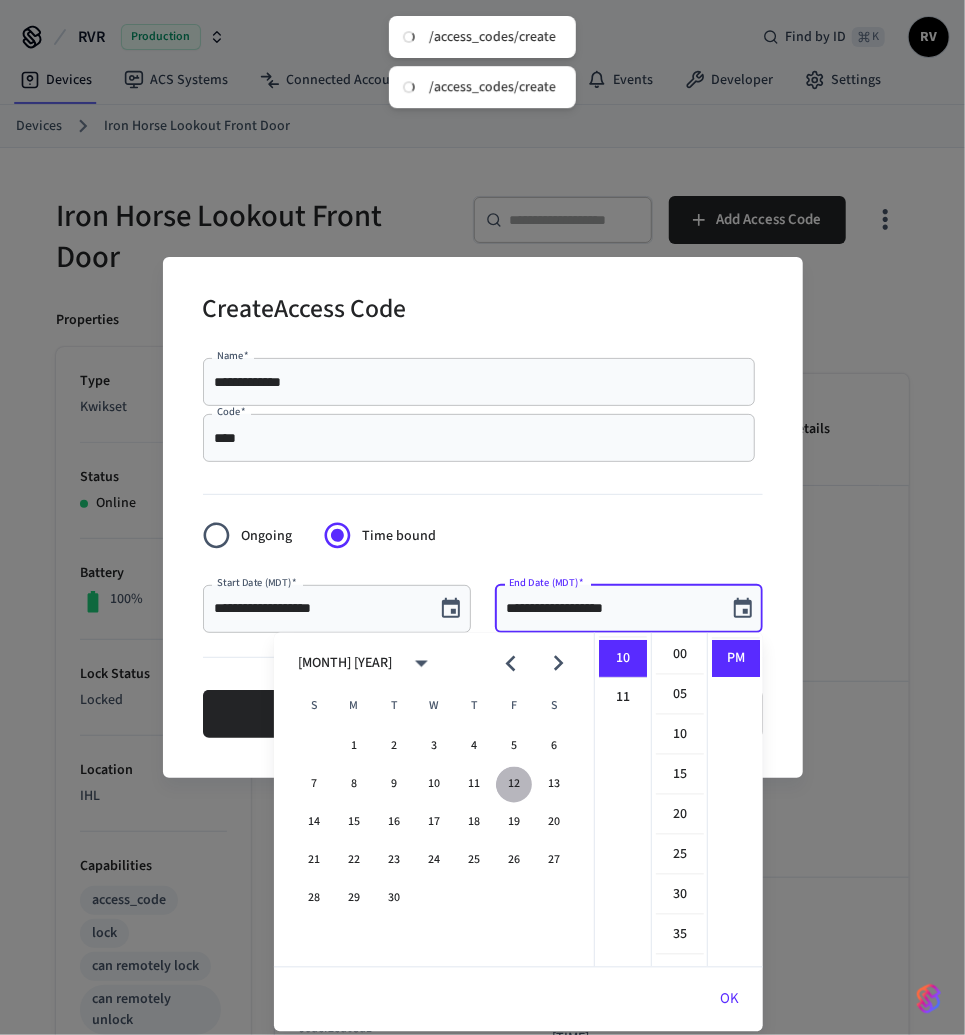 click on "12" at bounding box center [514, 785] 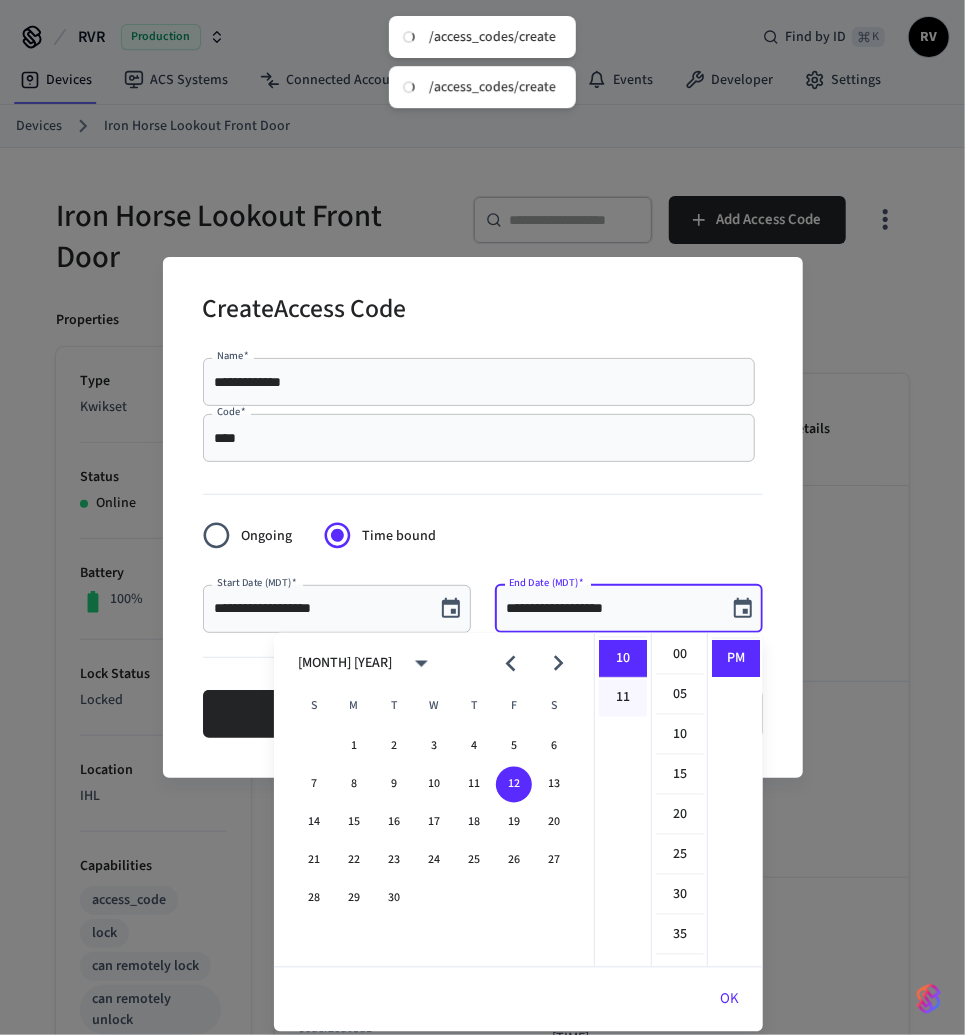 scroll, scrollTop: 0, scrollLeft: 0, axis: both 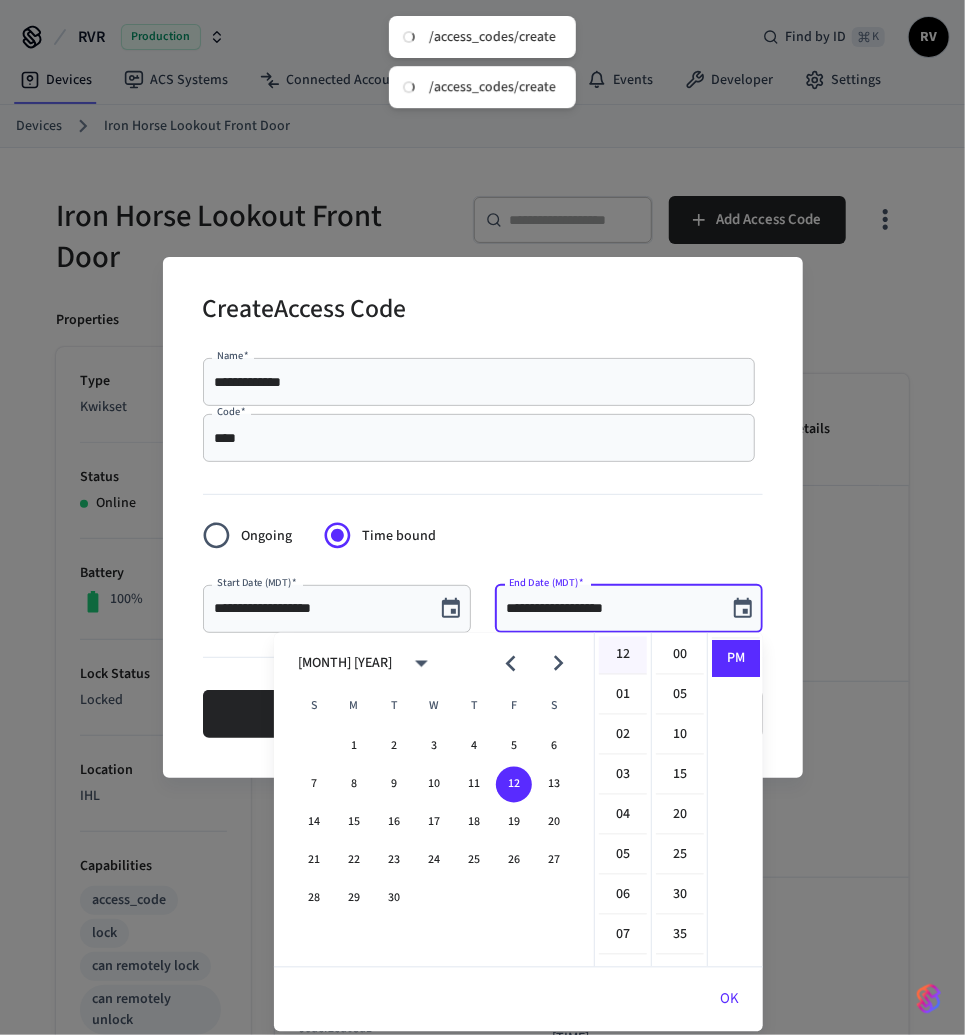 click on "12" at bounding box center [623, 656] 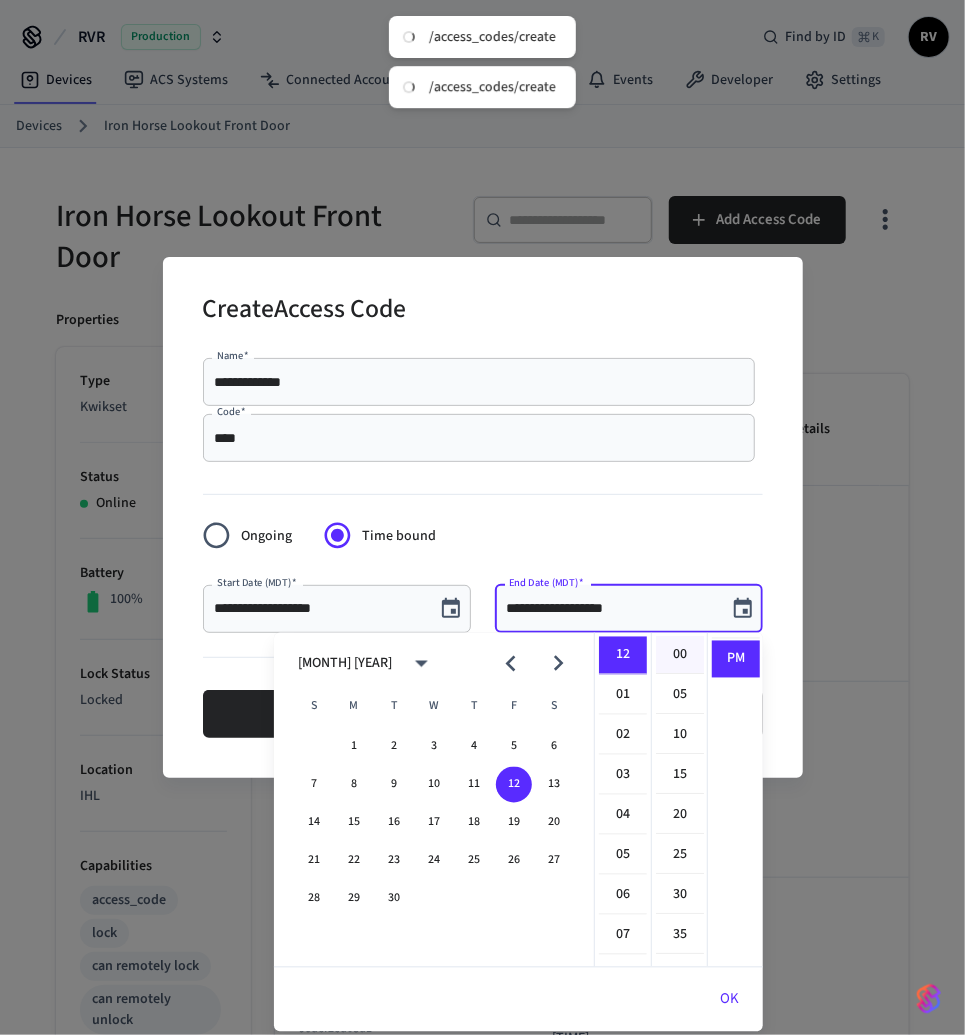 click on "00" at bounding box center [680, 656] 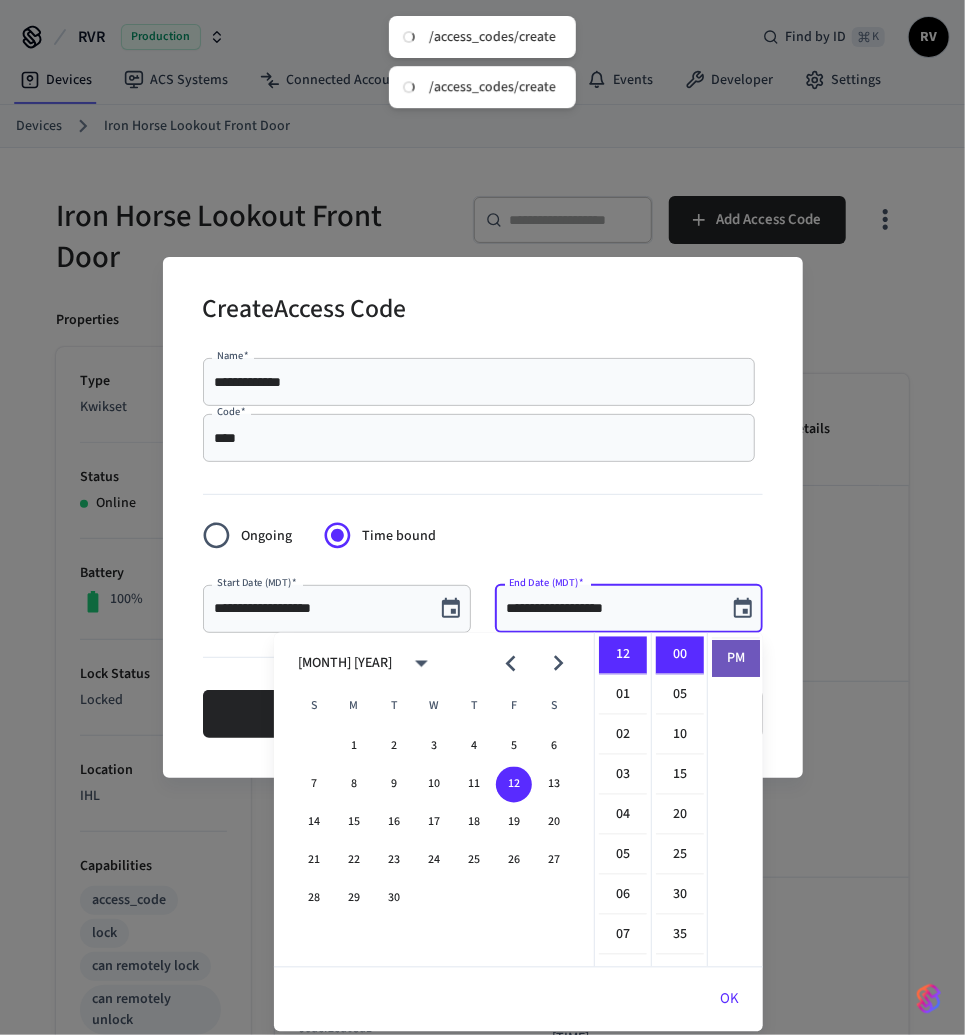 click on "PM" at bounding box center [736, 659] 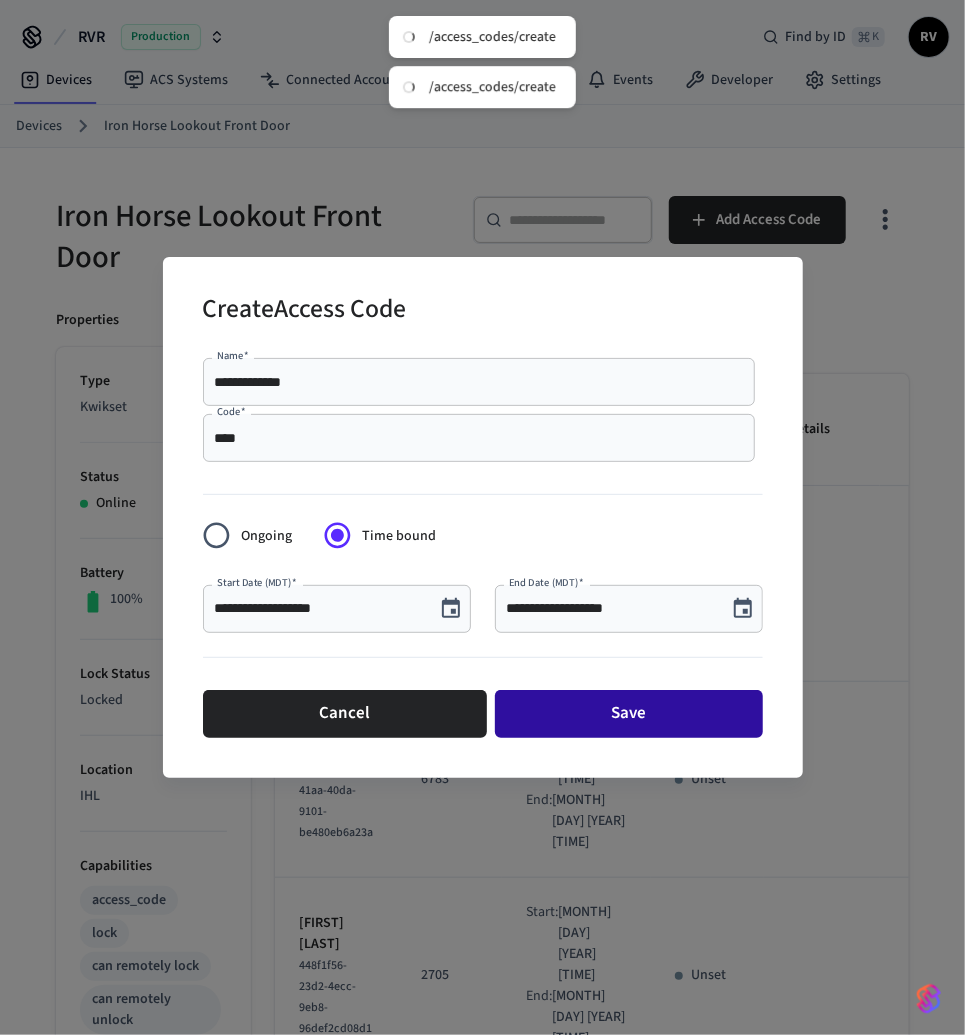 click on "Save" at bounding box center (629, 714) 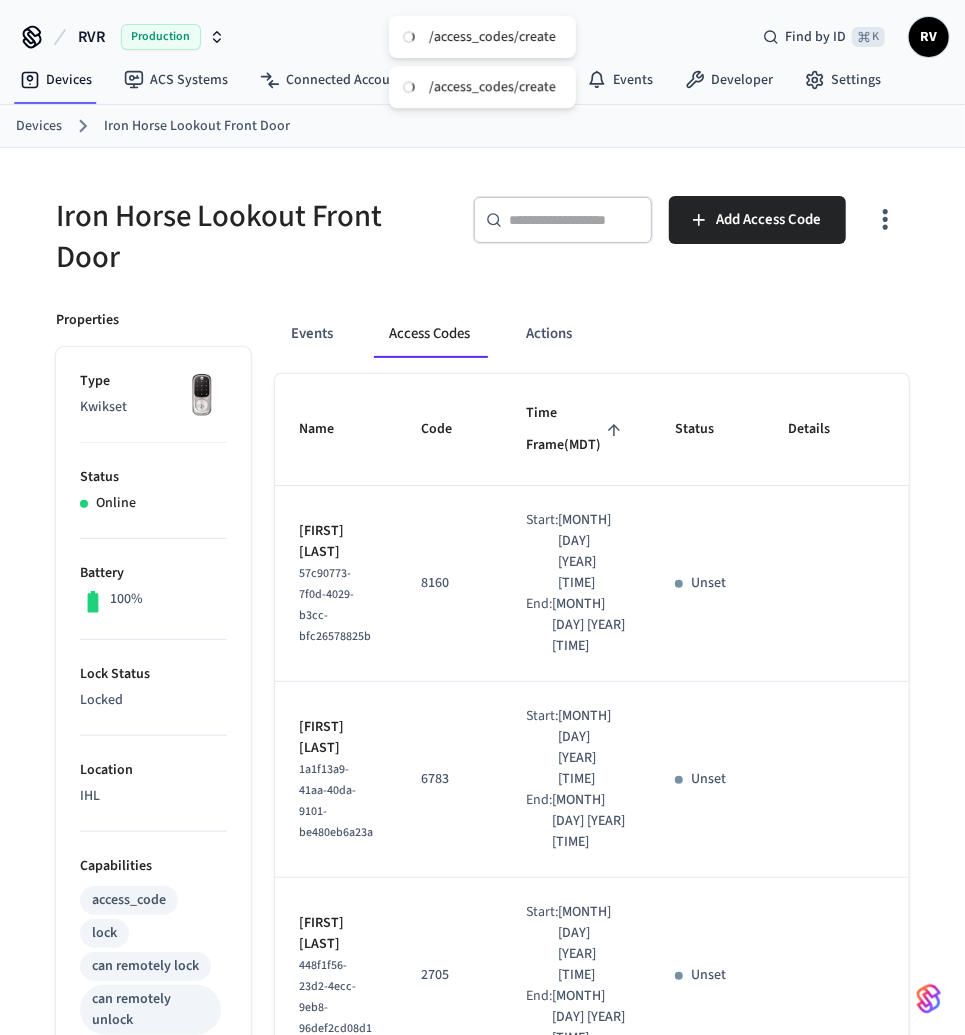 click on "Devices" at bounding box center (39, 126) 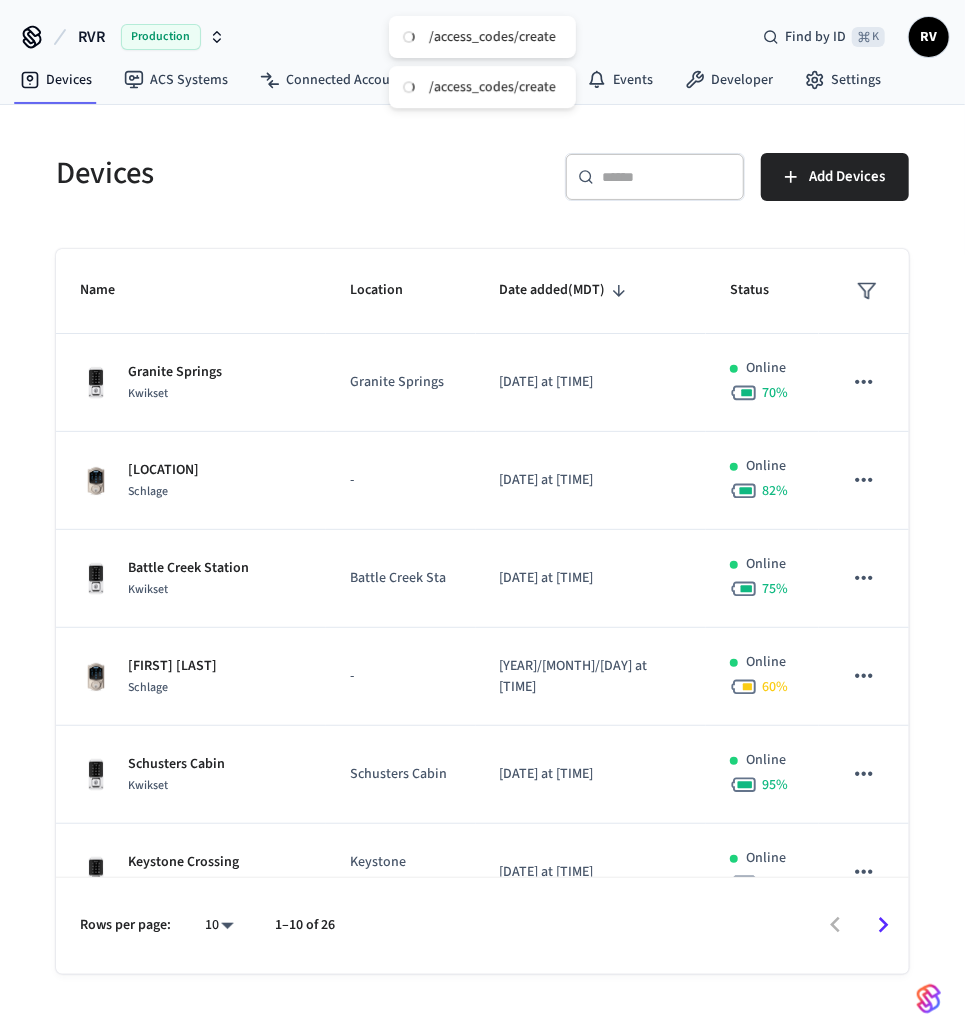 scroll, scrollTop: 33, scrollLeft: 0, axis: vertical 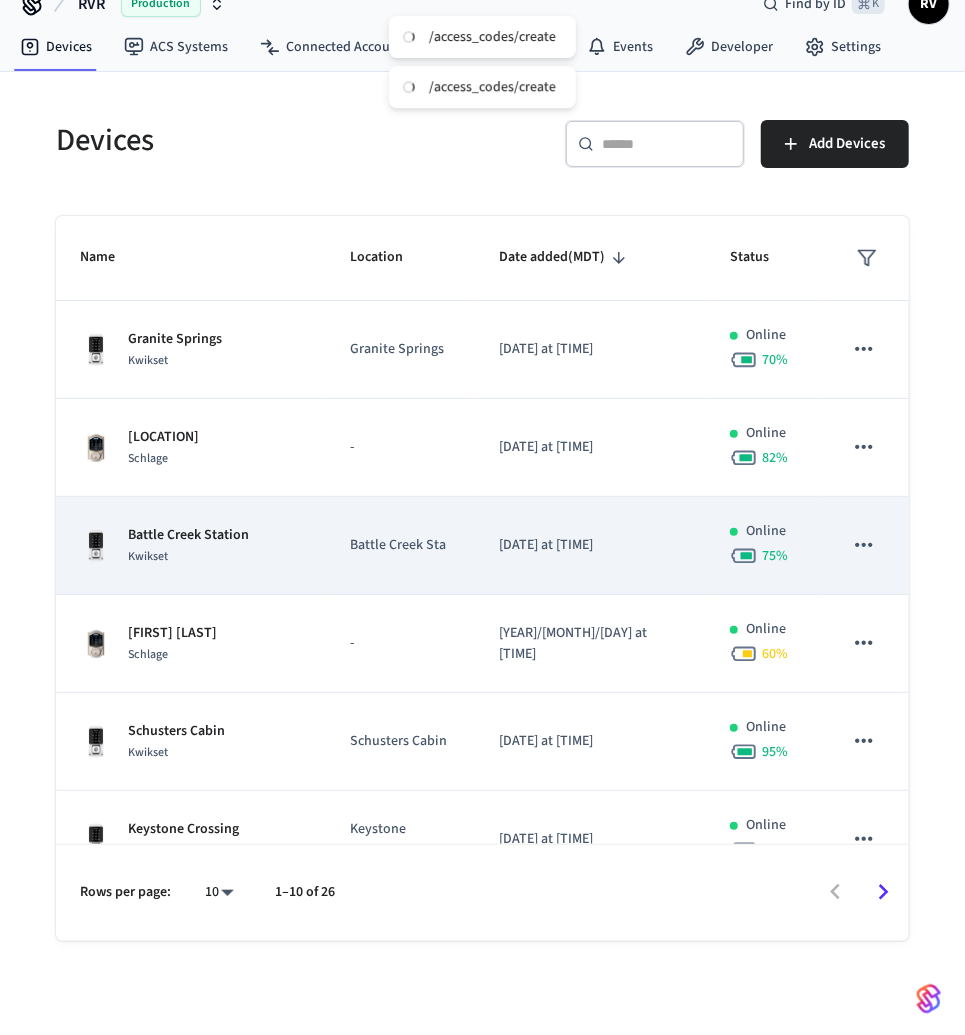 click on "Battle Creek Station" at bounding box center (188, 535) 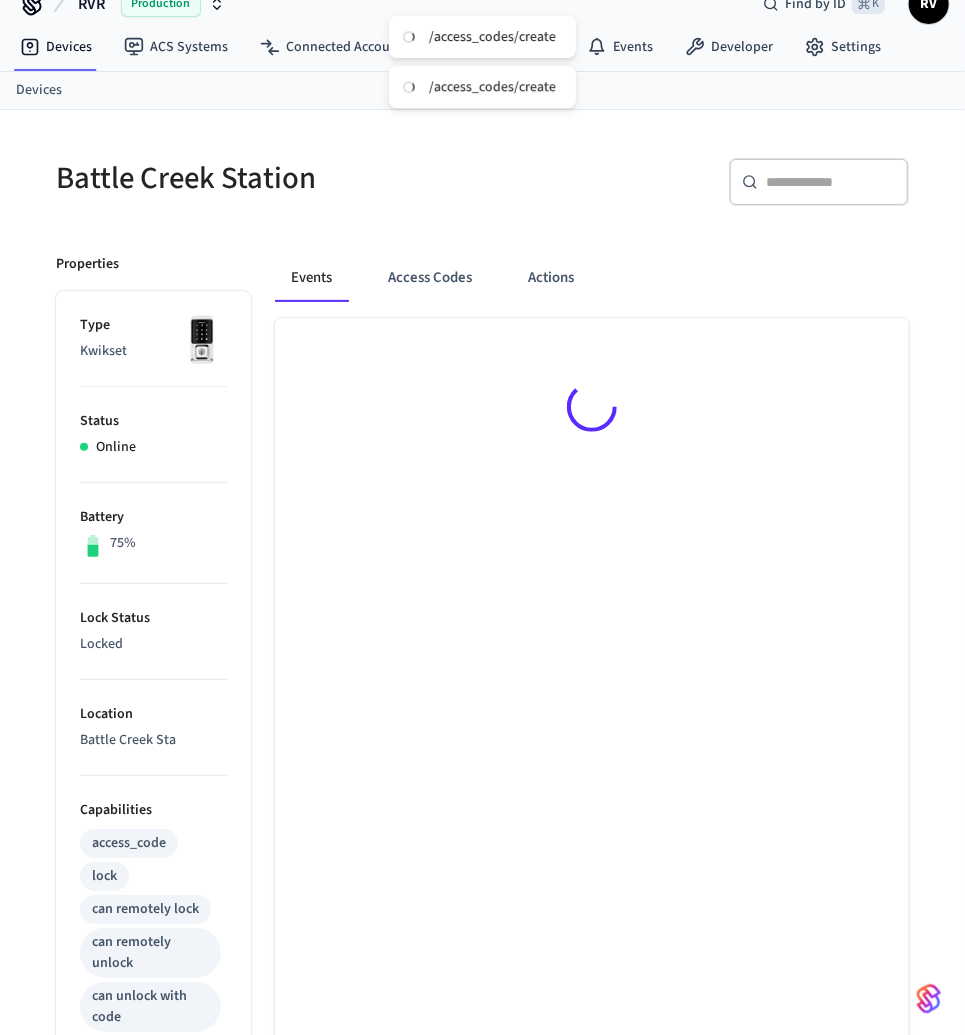 scroll, scrollTop: 0, scrollLeft: 0, axis: both 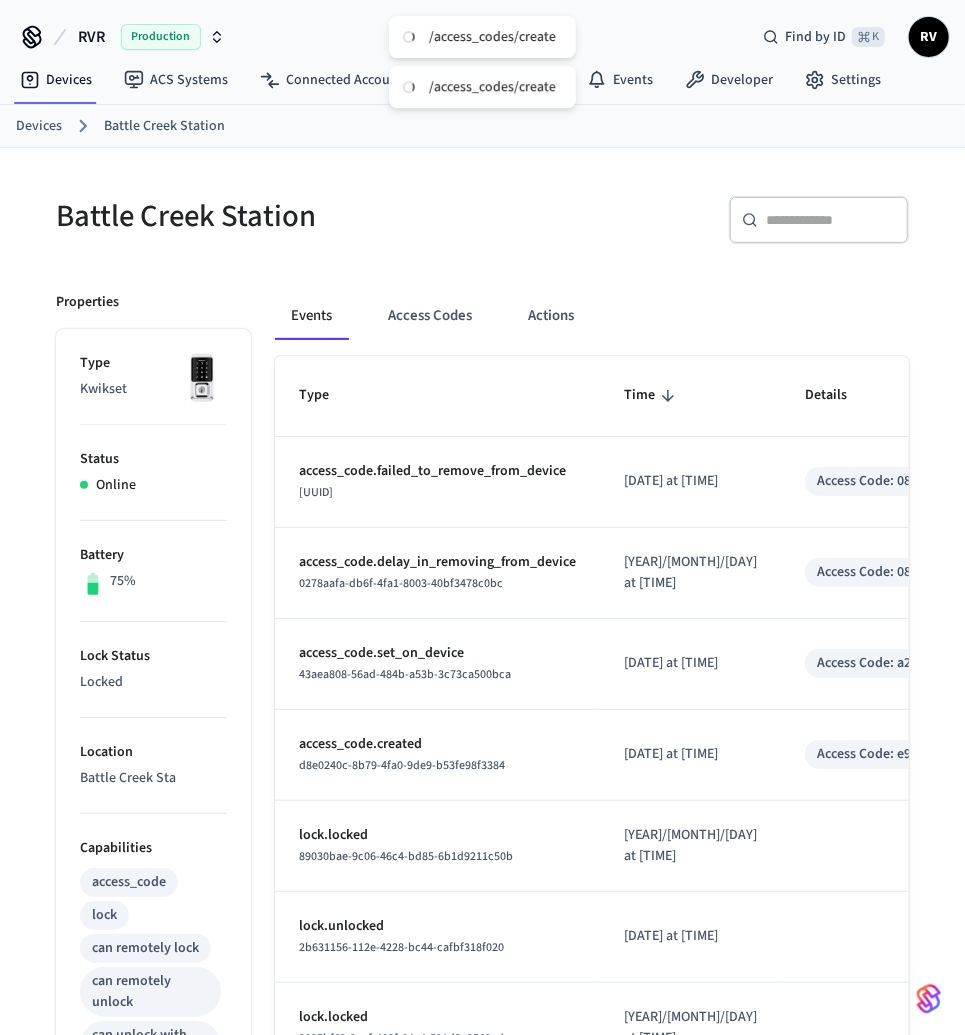 click on "Events Access Codes Actions Type Time Details access_code.failed_to_remove_from_device [UUID] [YEAR]/[MONTH]/[DAY] at [TIME] Access Code: [UUID] access_code.delay_in_removing_from_device [UUID] [YEAR]/[MONTH]/[DAY] at [TIME] Access Code: [UUID] access_code.set_on_device [UUID] [YEAR]/[MONTH]/[DAY] at [TIME] Access Code: [UUID] access_code.created [UUID] [YEAR]/[MONTH]/[DAY] at [TIME] Access Code: [UUID] lock.locked [UUID] [YEAR]/[MONTH]/[DAY] at [TIME] lock.unlocked [UUID] [YEAR]/[MONTH]/[DAY] at [TIME] lock.locked [UUID] [YEAR]/[MONTH]/[DAY] at [TIME] lock.unlocked [UUID] [YEAR]/[MONTH]/[DAY] at [TIME] lock.locked [UUID] [YEAR]/[MONTH]/[DAY] at [TIME] lock.unlocked [YEAR]/[MONTH]/[DAY] at [TIME] 10 **" at bounding box center (580, 934) 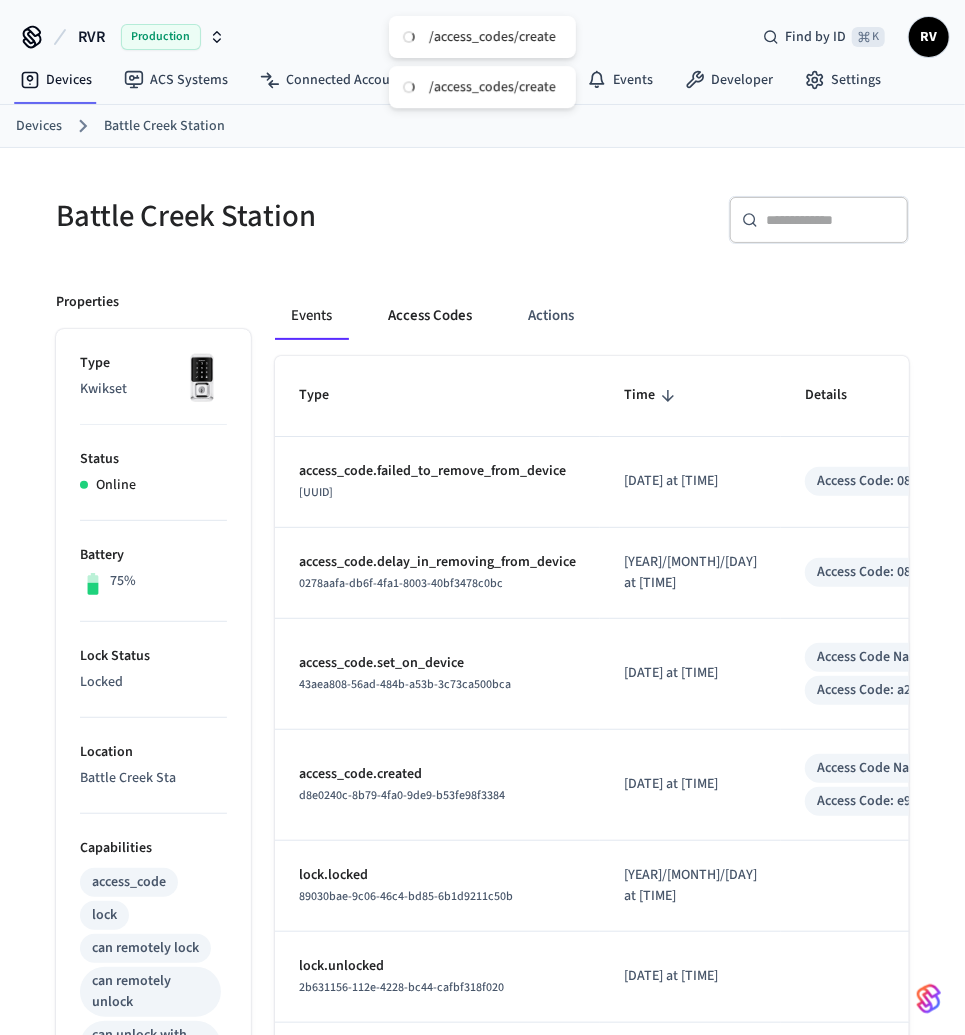 click on "Access Codes" at bounding box center (430, 316) 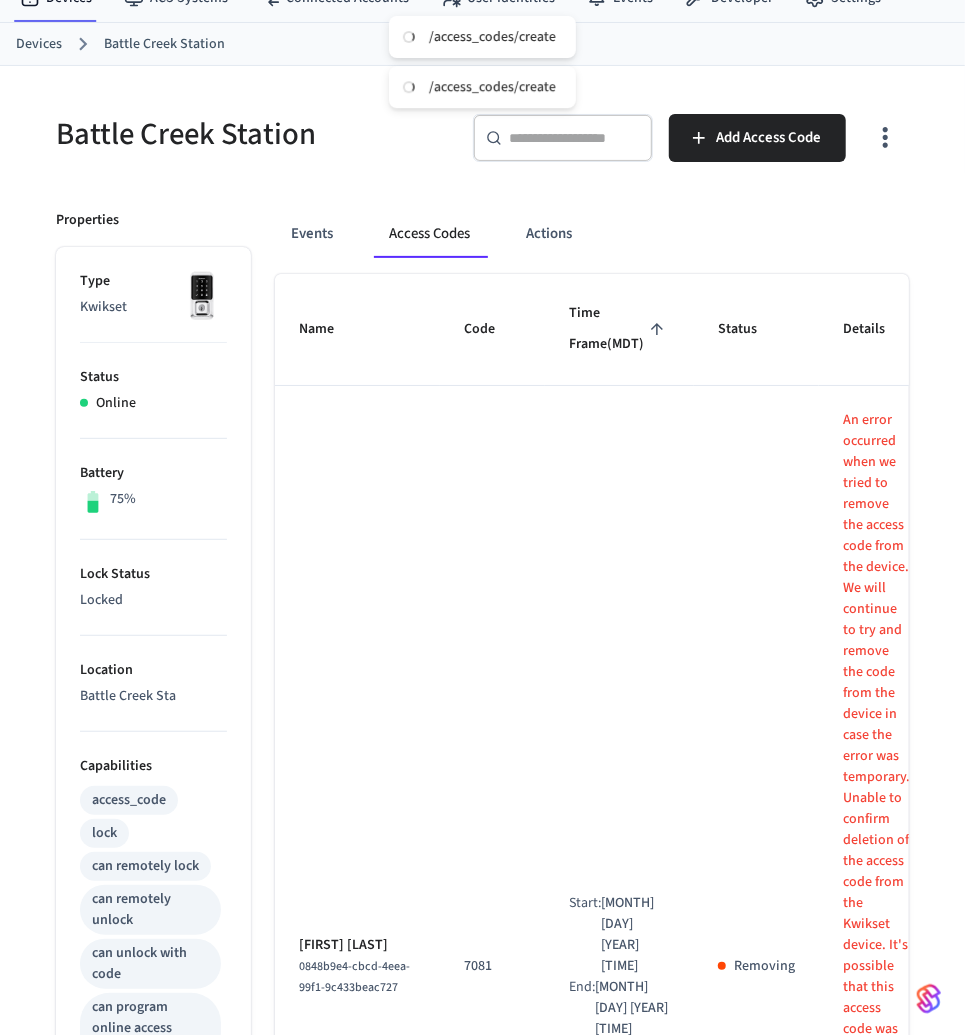 scroll, scrollTop: 0, scrollLeft: 0, axis: both 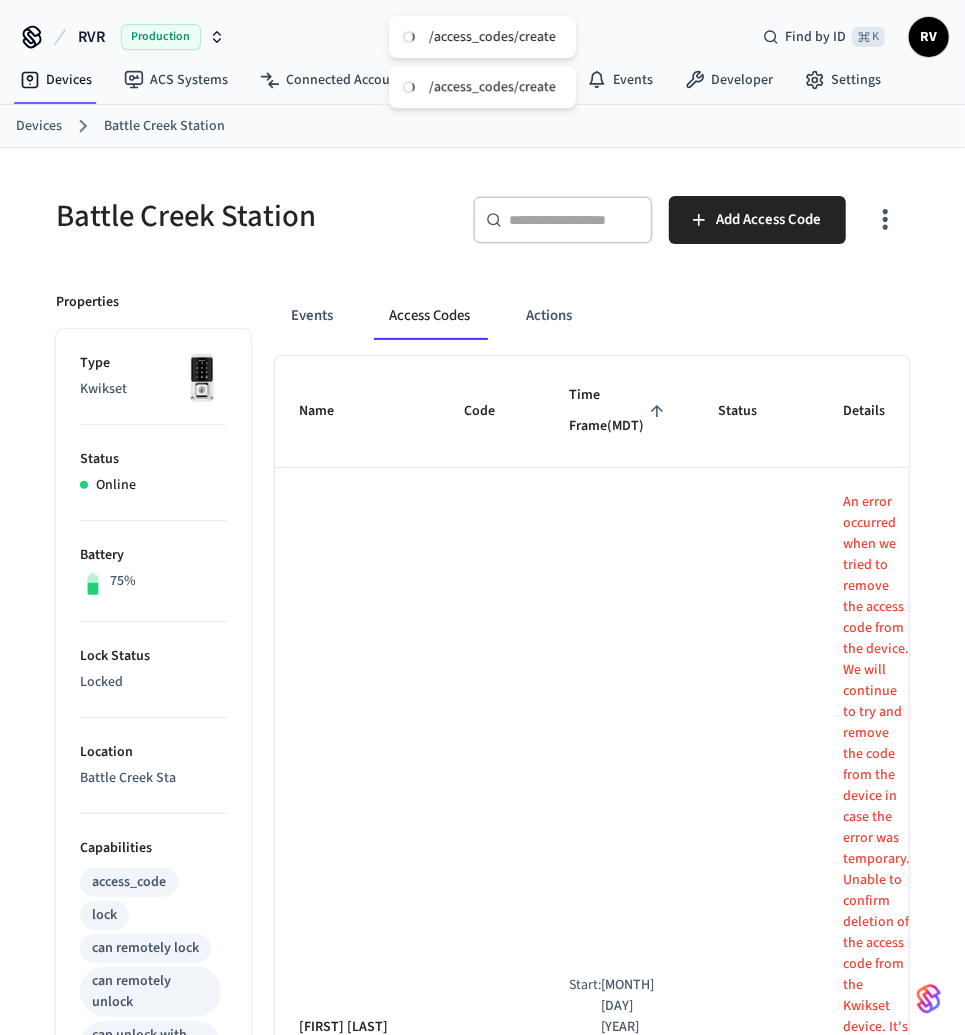 click on "​ ​ Add Access Code" at bounding box center (679, 216) 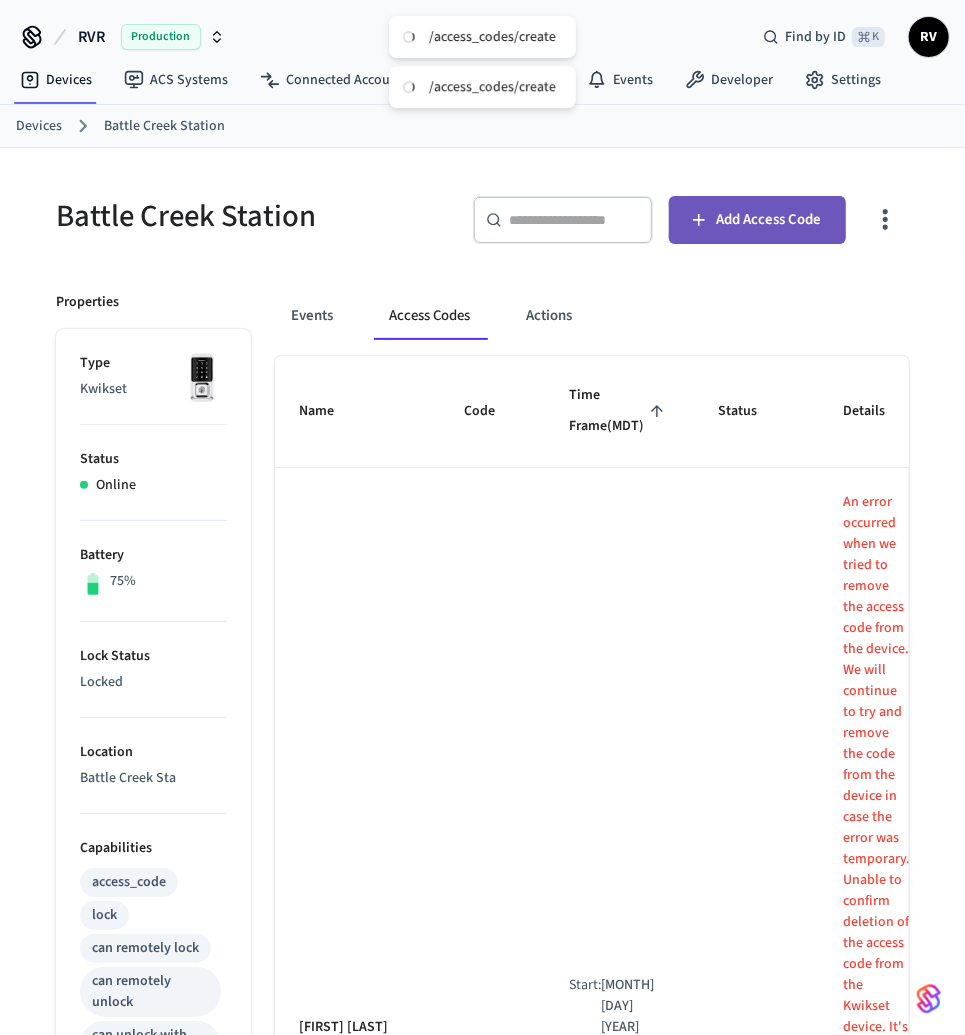 click on "Add Access Code" at bounding box center [757, 220] 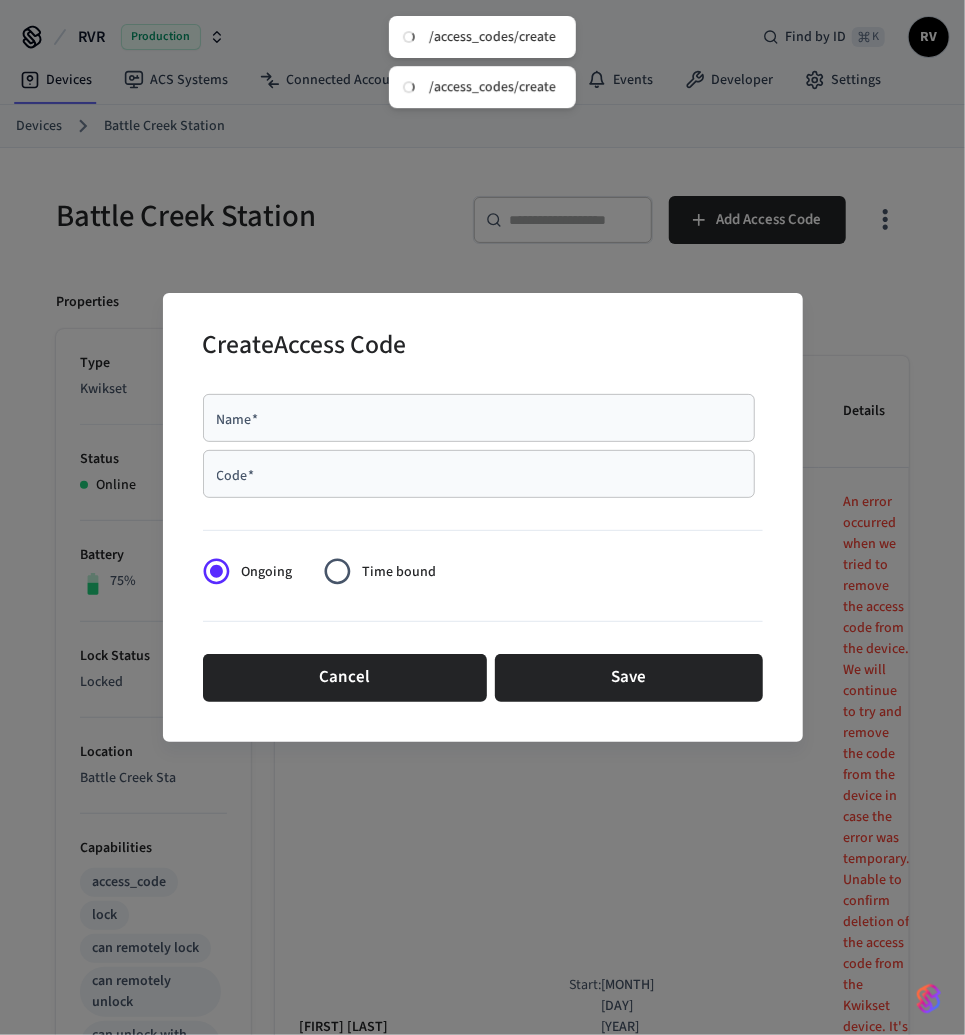 click on "Code   *" at bounding box center [479, 474] 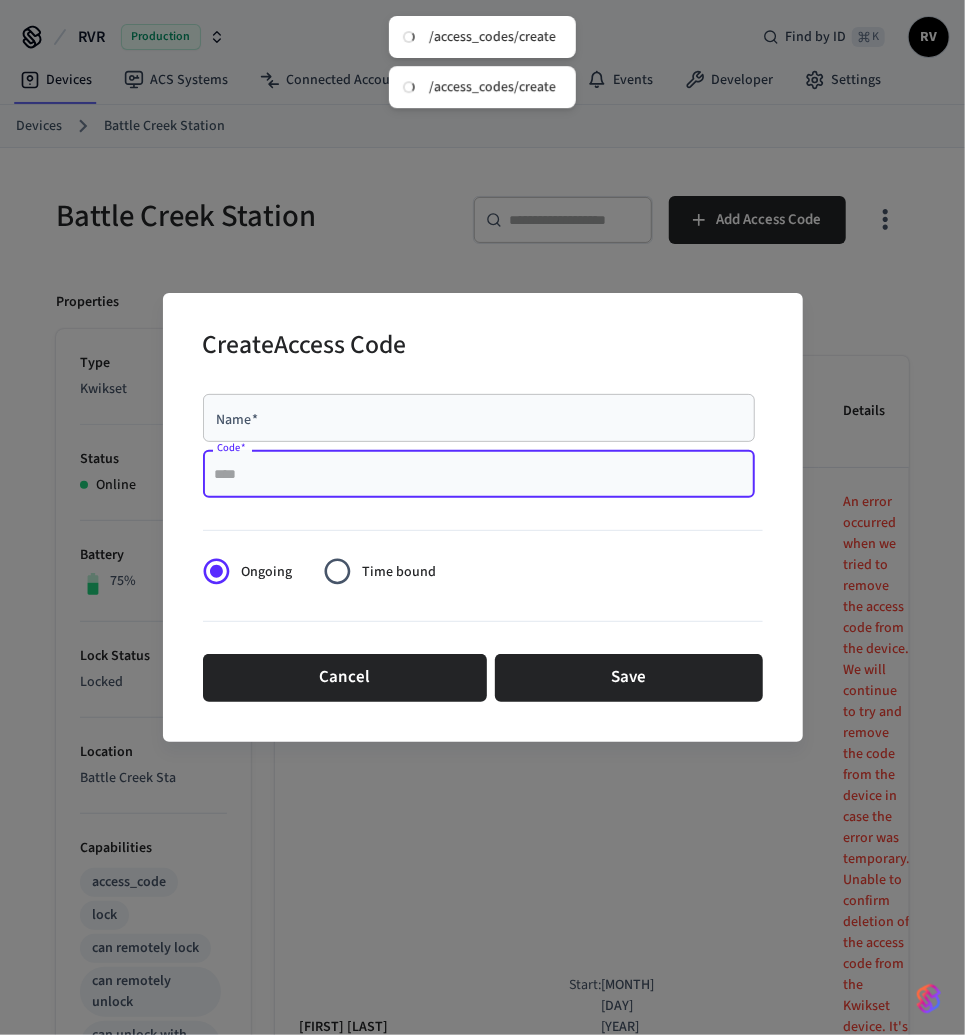 paste on "****" 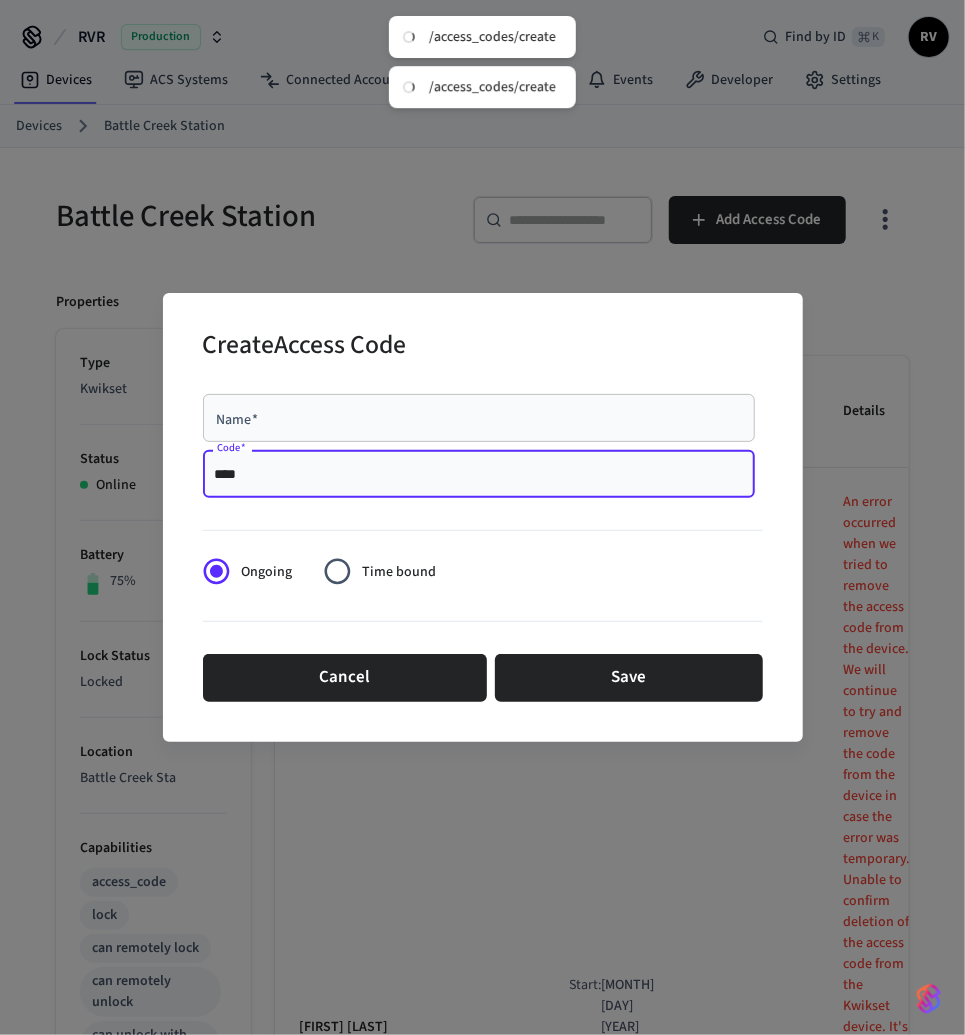 type on "****" 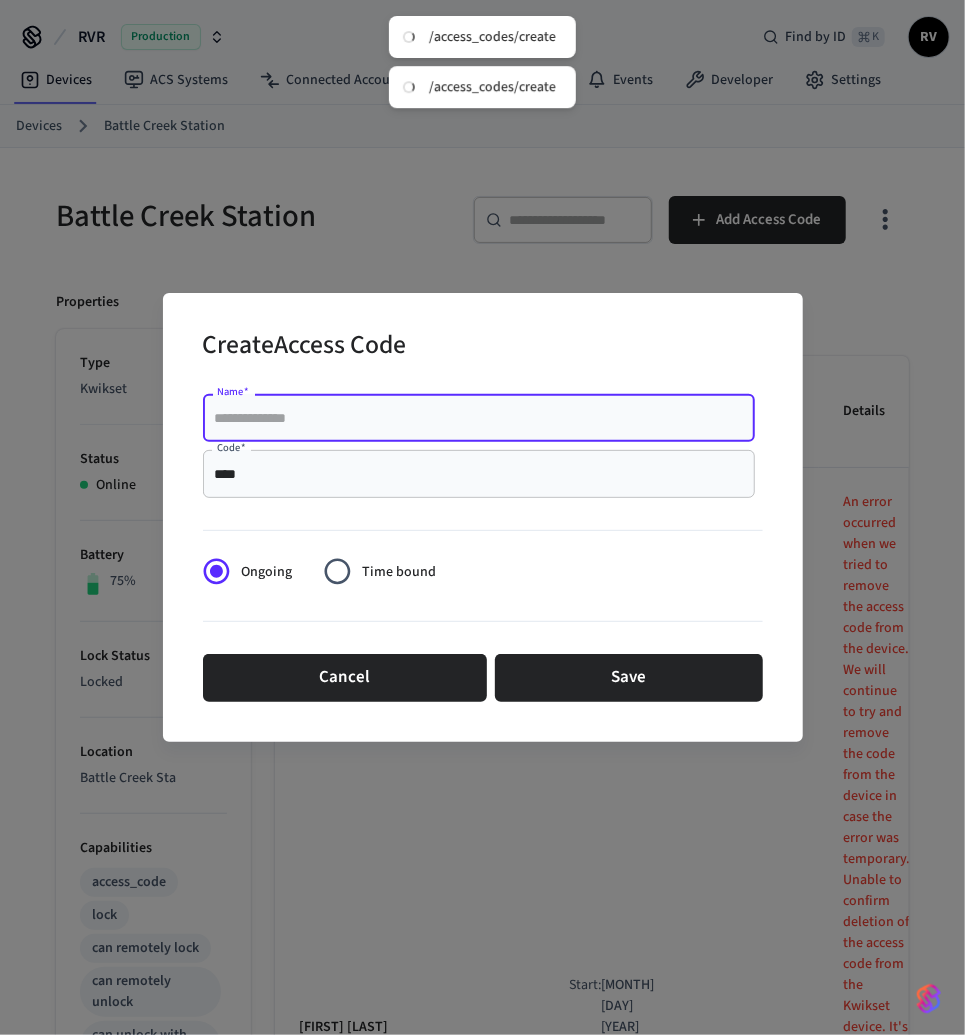 paste on "****" 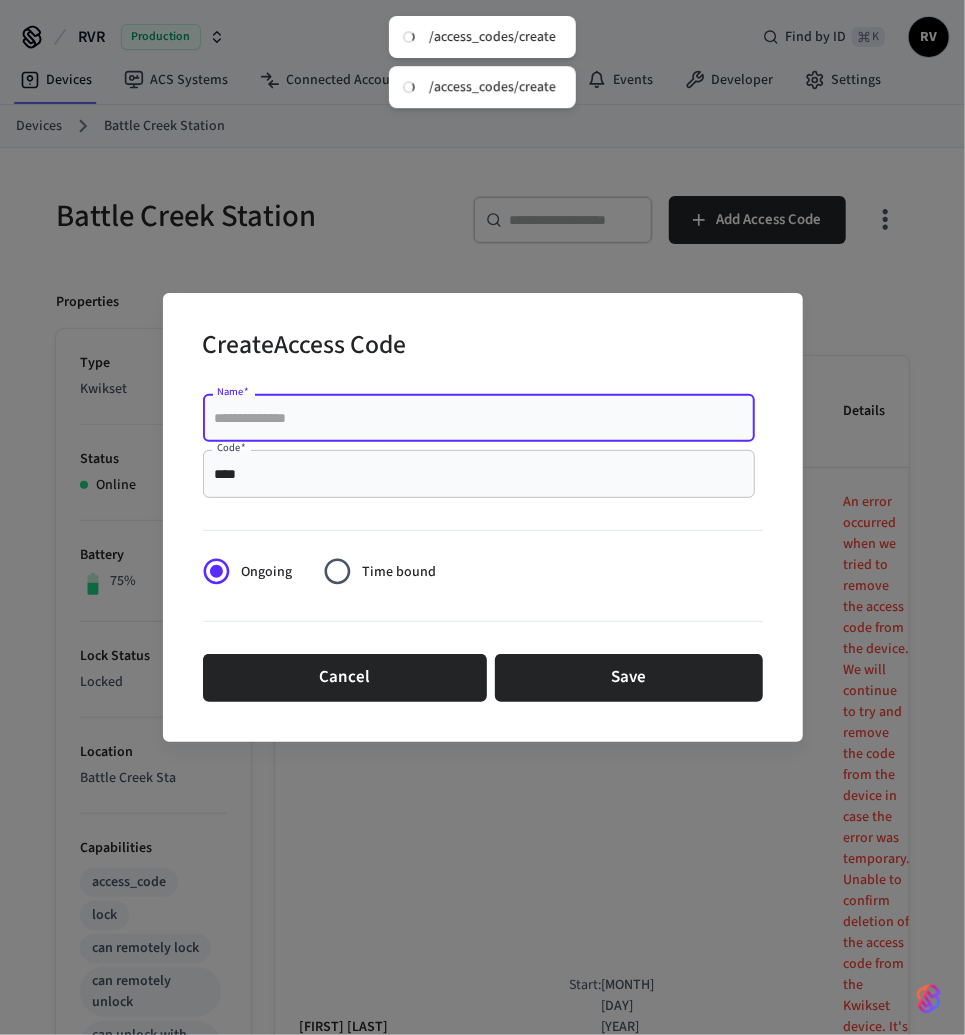 type on "****" 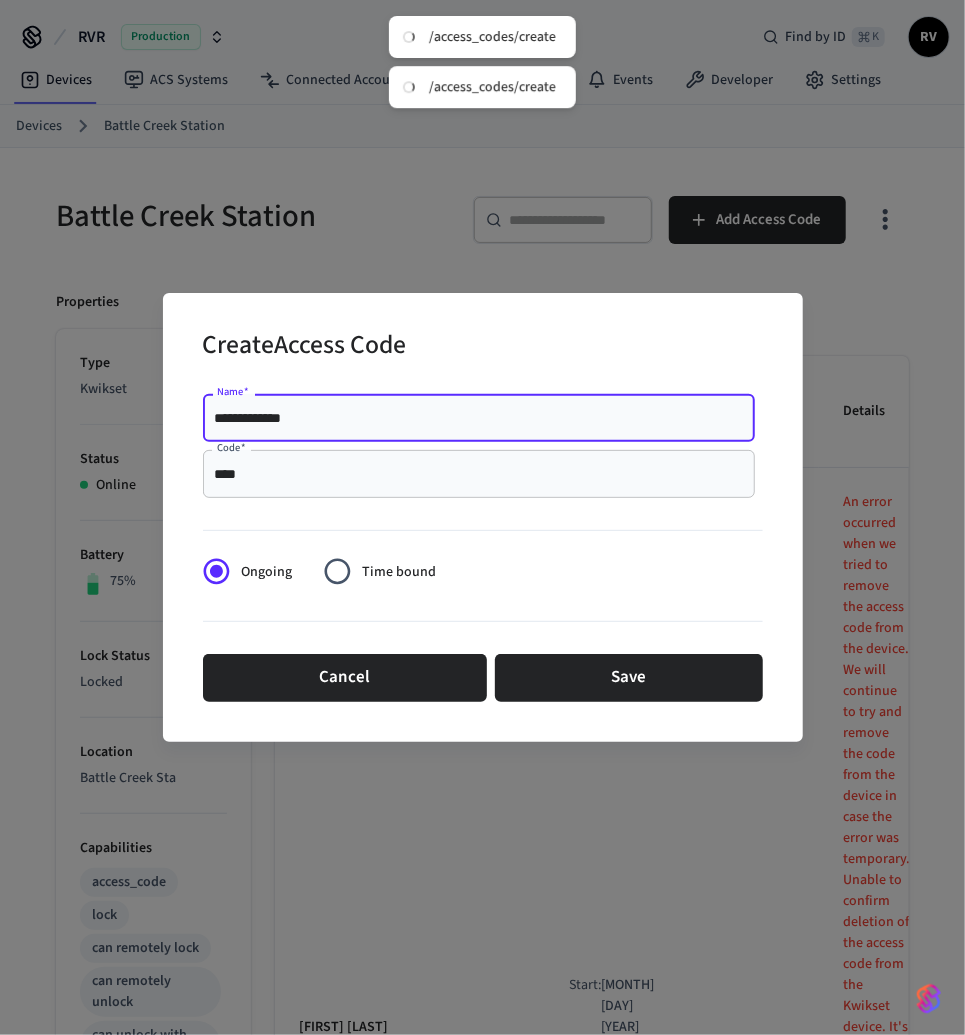 click on "**********" at bounding box center (479, 418) 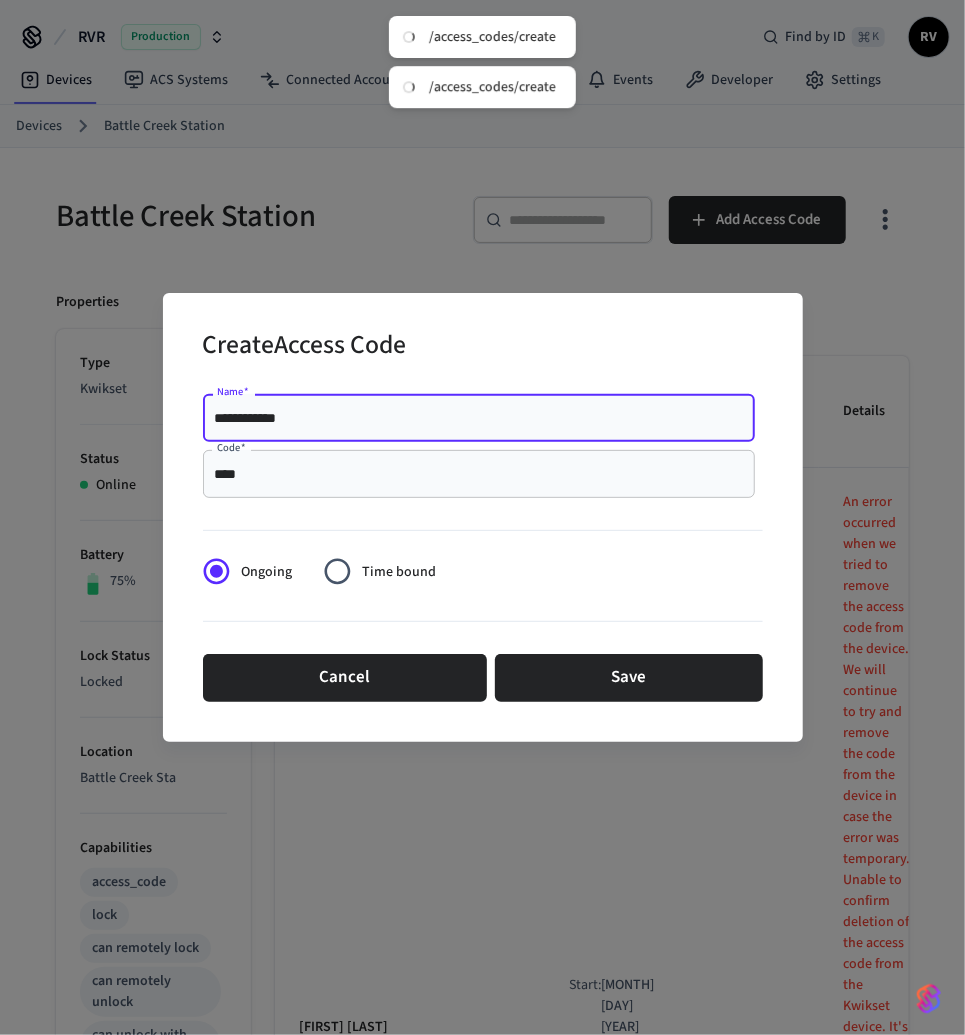type on "**********" 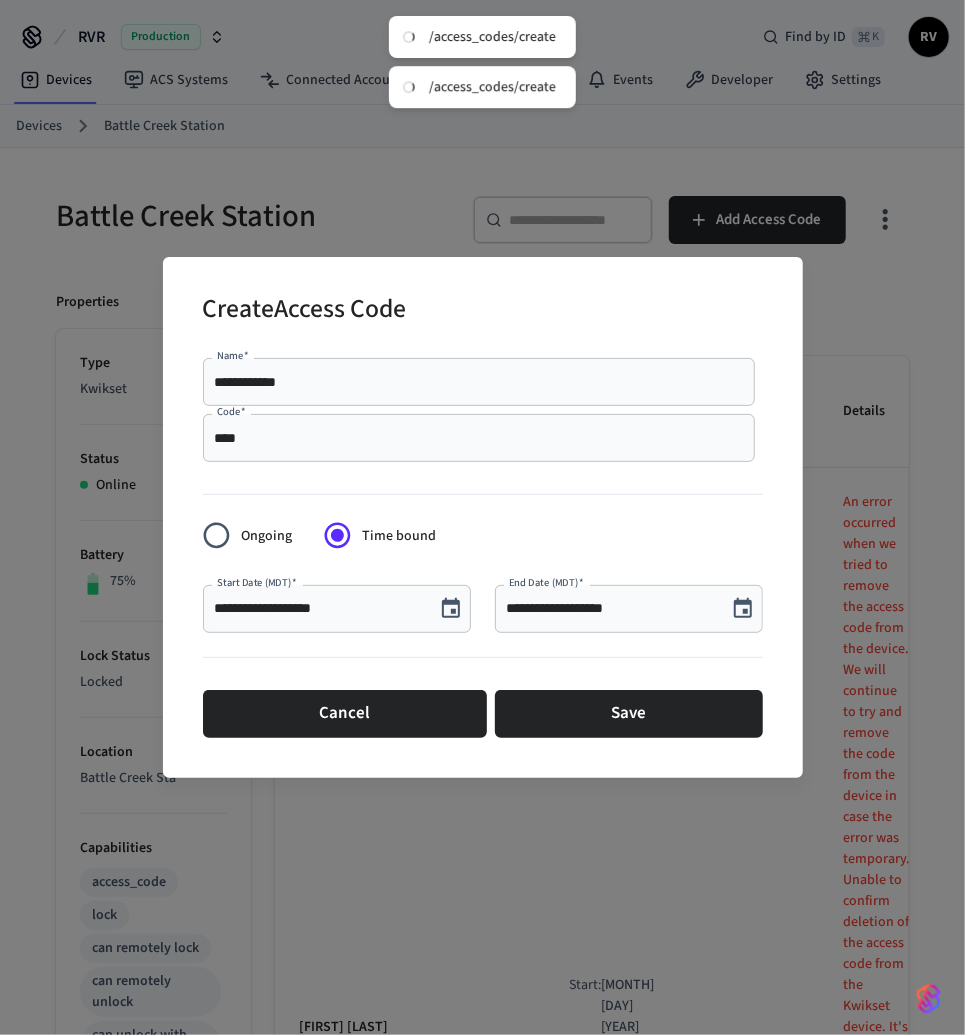 click 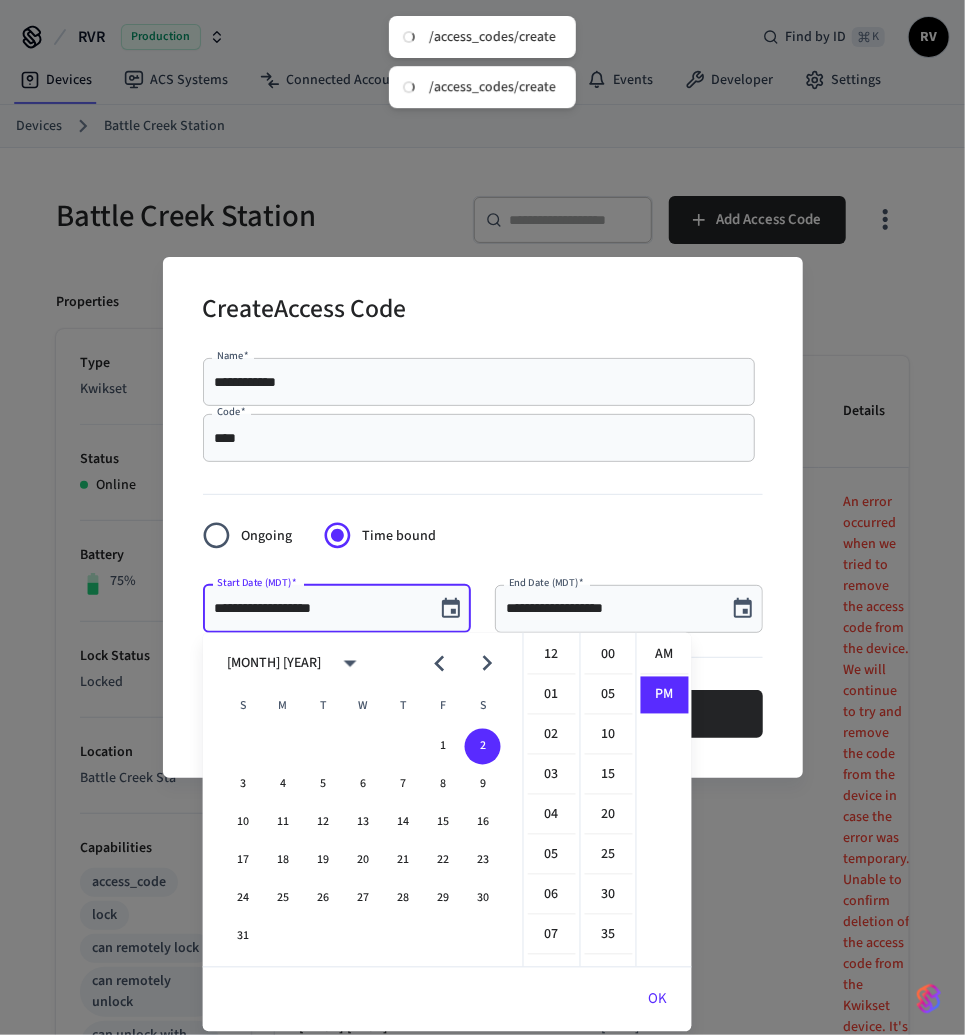 scroll, scrollTop: 397, scrollLeft: 0, axis: vertical 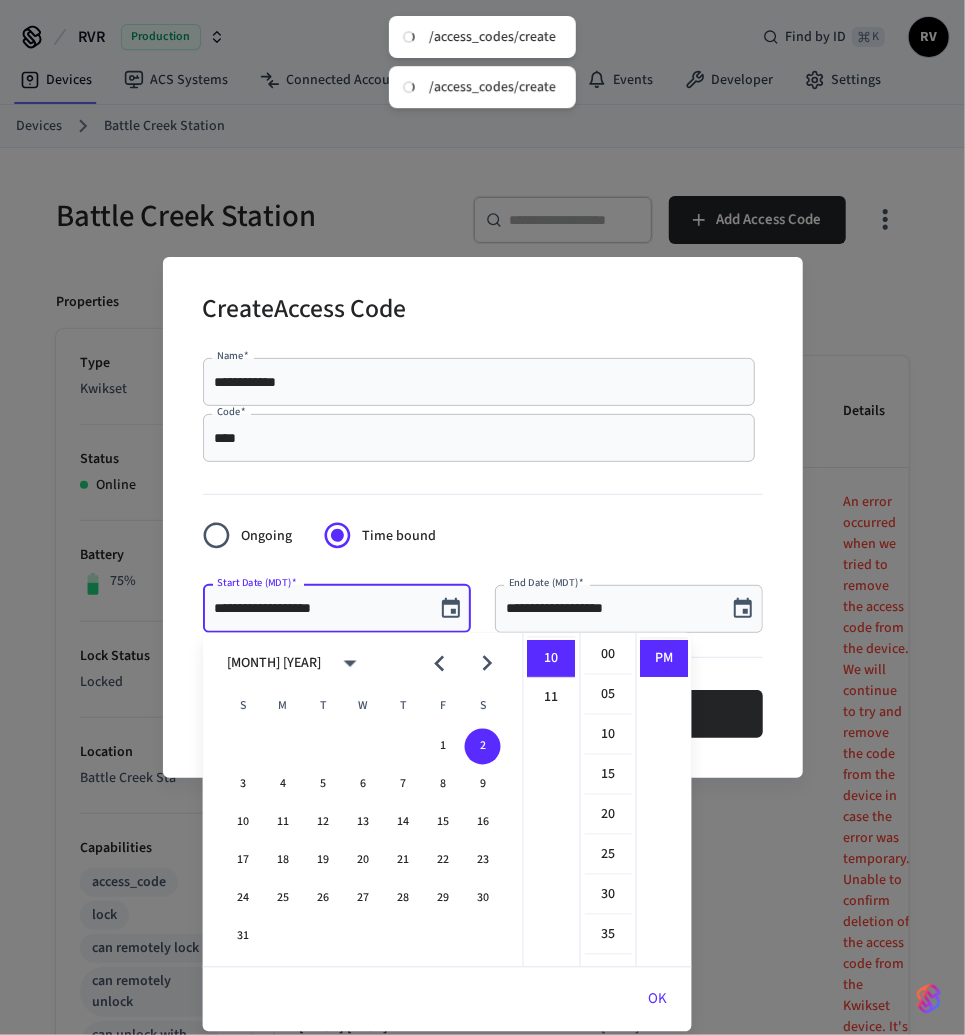 click 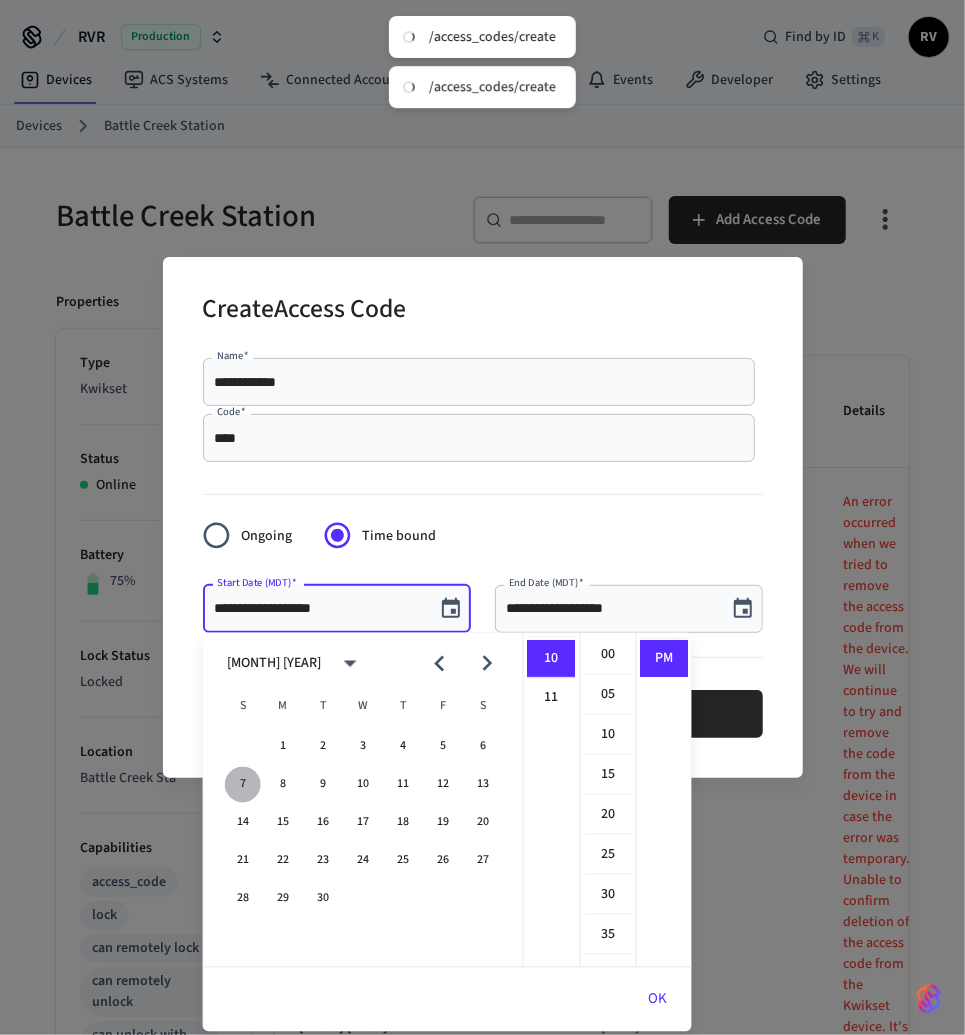 click on "7" at bounding box center [243, 785] 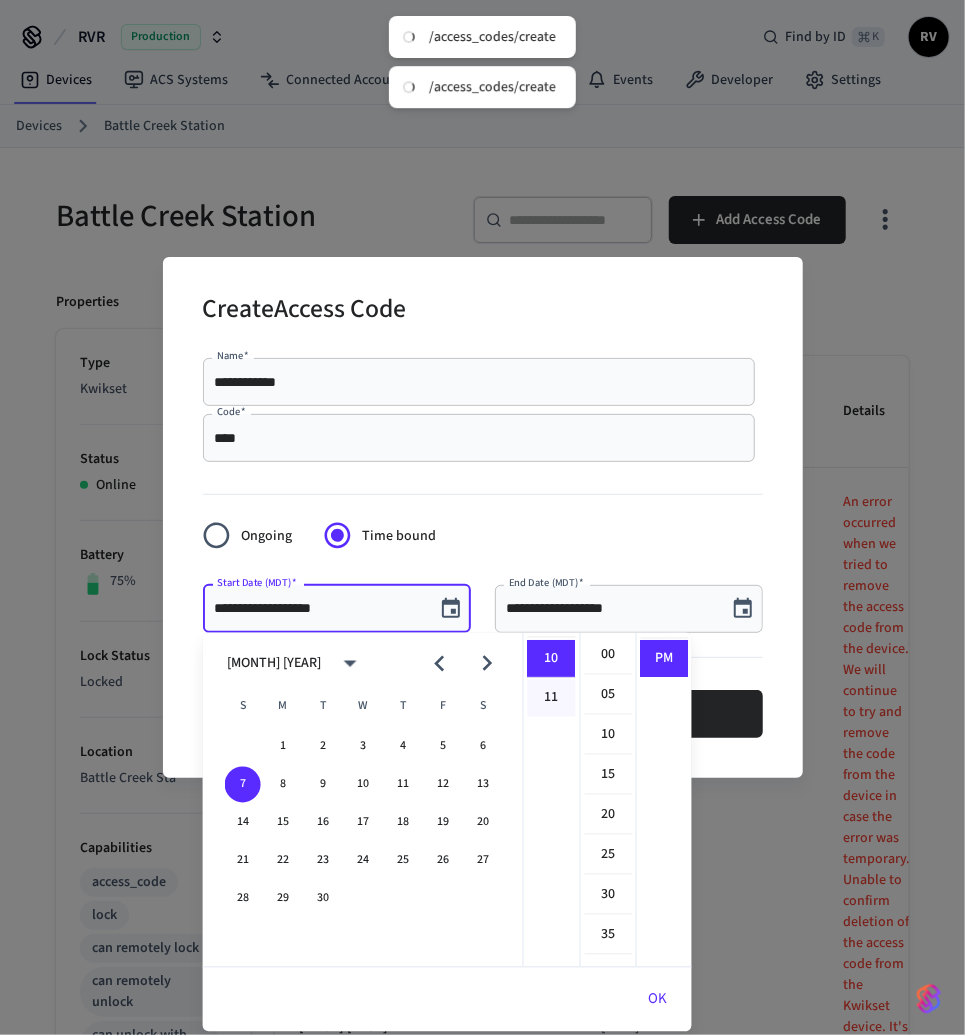 scroll, scrollTop: 0, scrollLeft: 0, axis: both 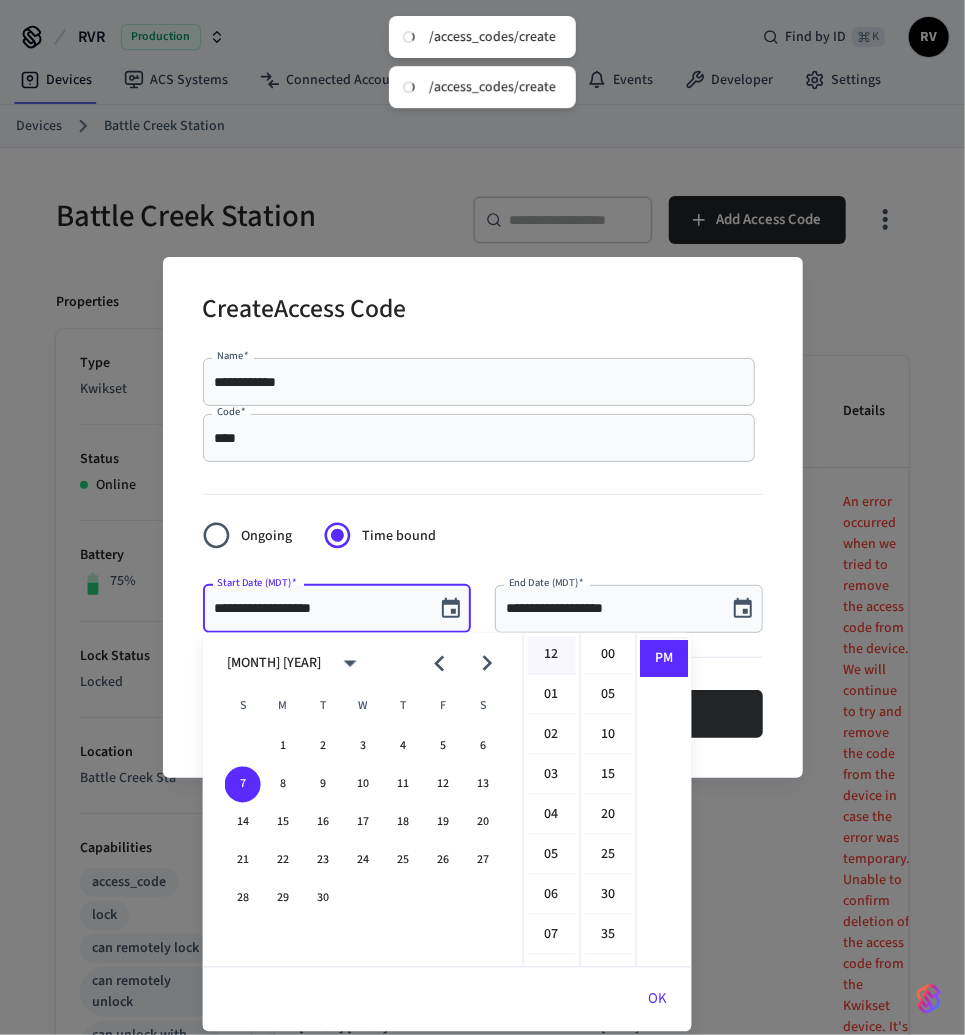 click on "12" at bounding box center [552, 656] 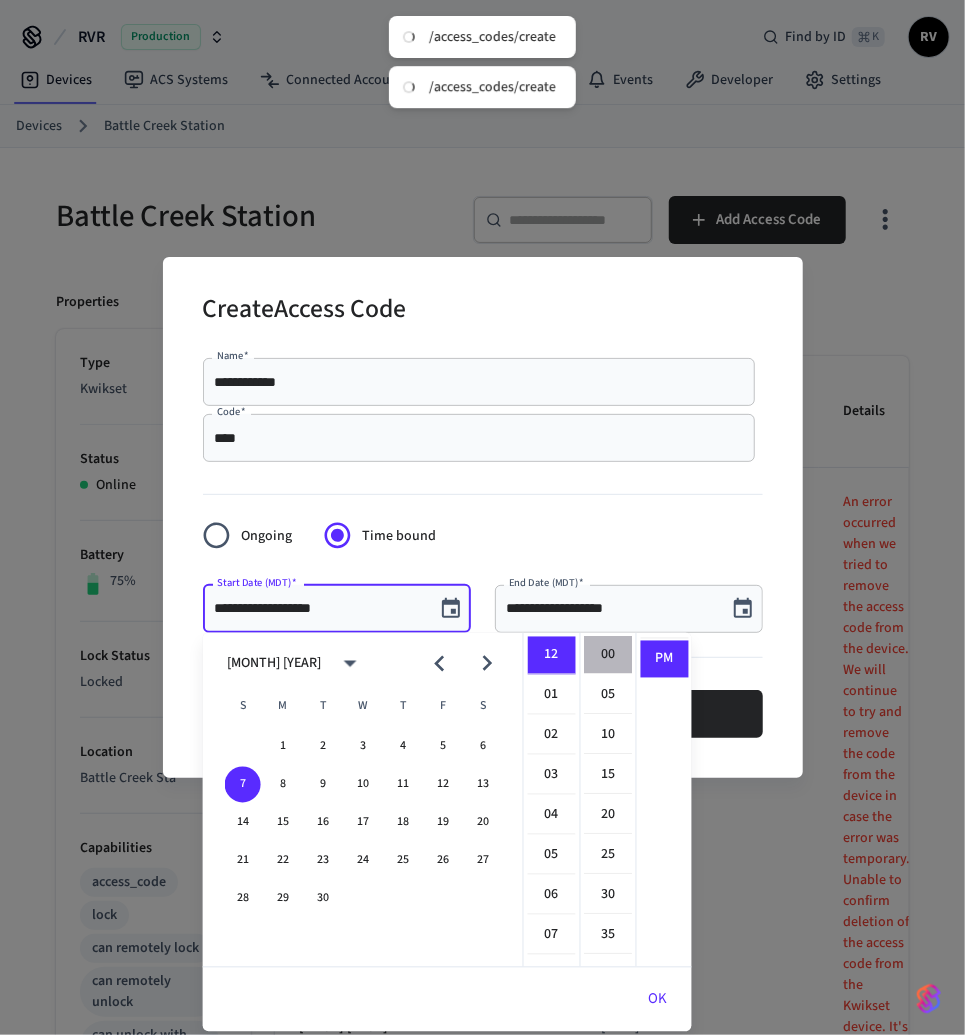 click on "00" at bounding box center (609, 656) 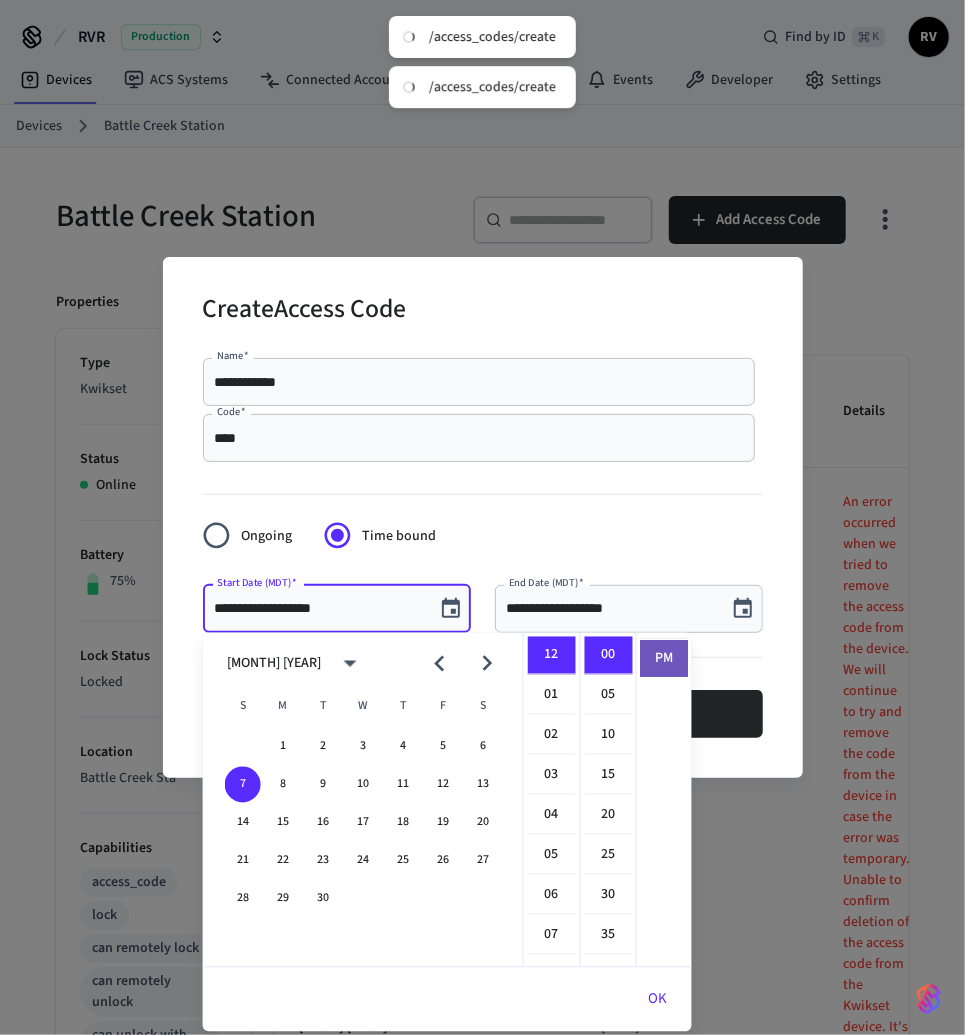 click on "PM" at bounding box center [665, 659] 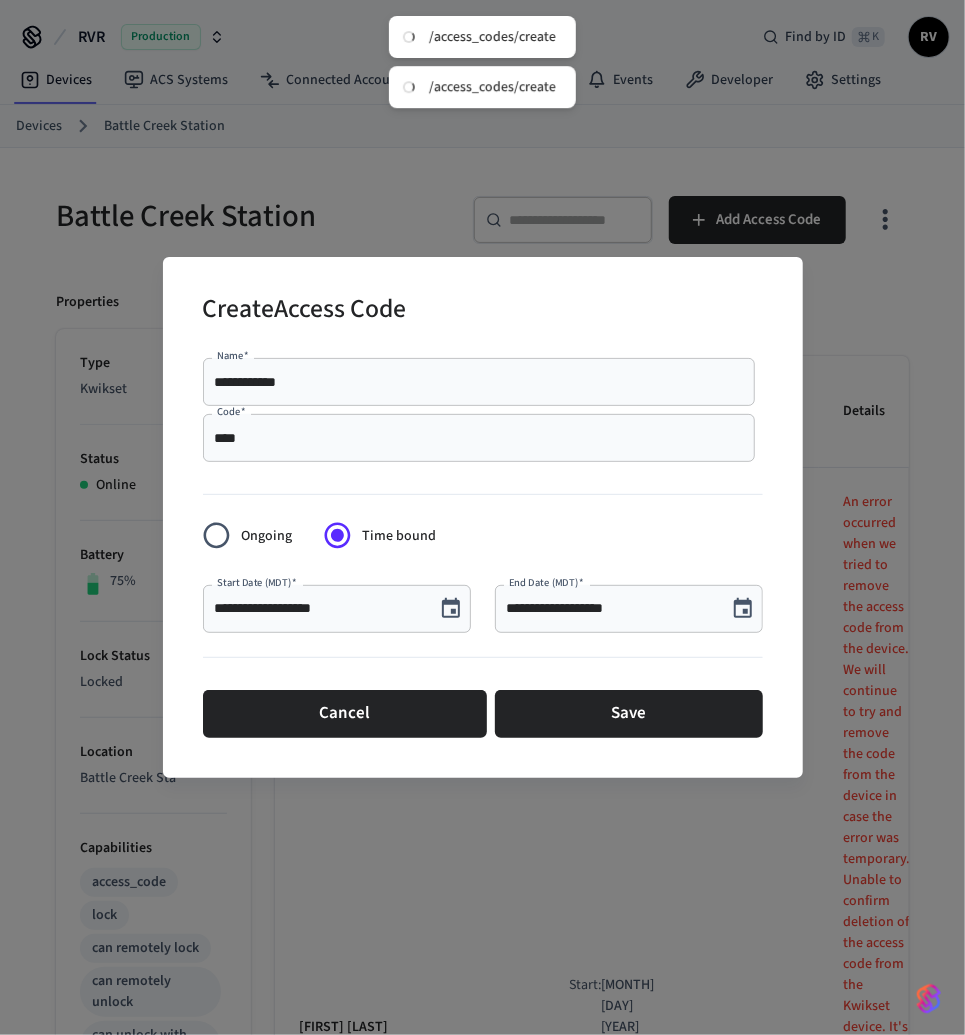 click 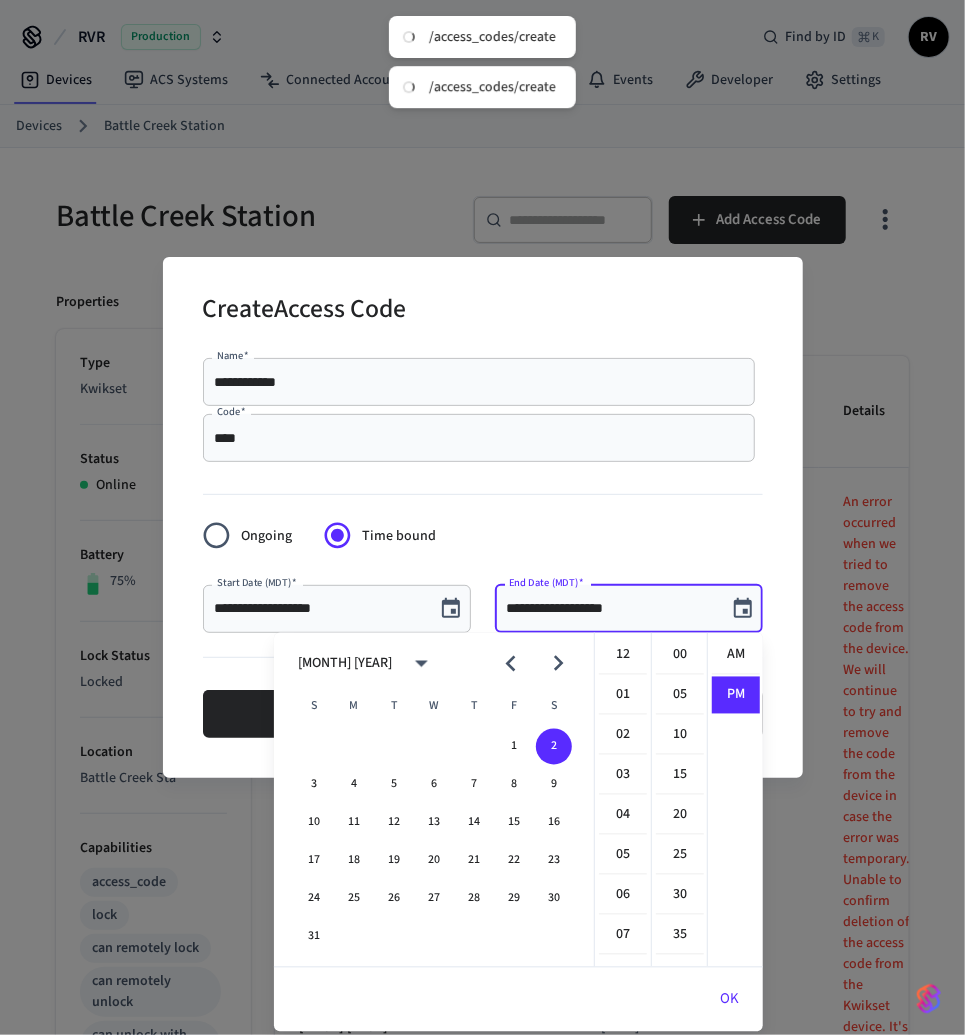 scroll, scrollTop: 397, scrollLeft: 0, axis: vertical 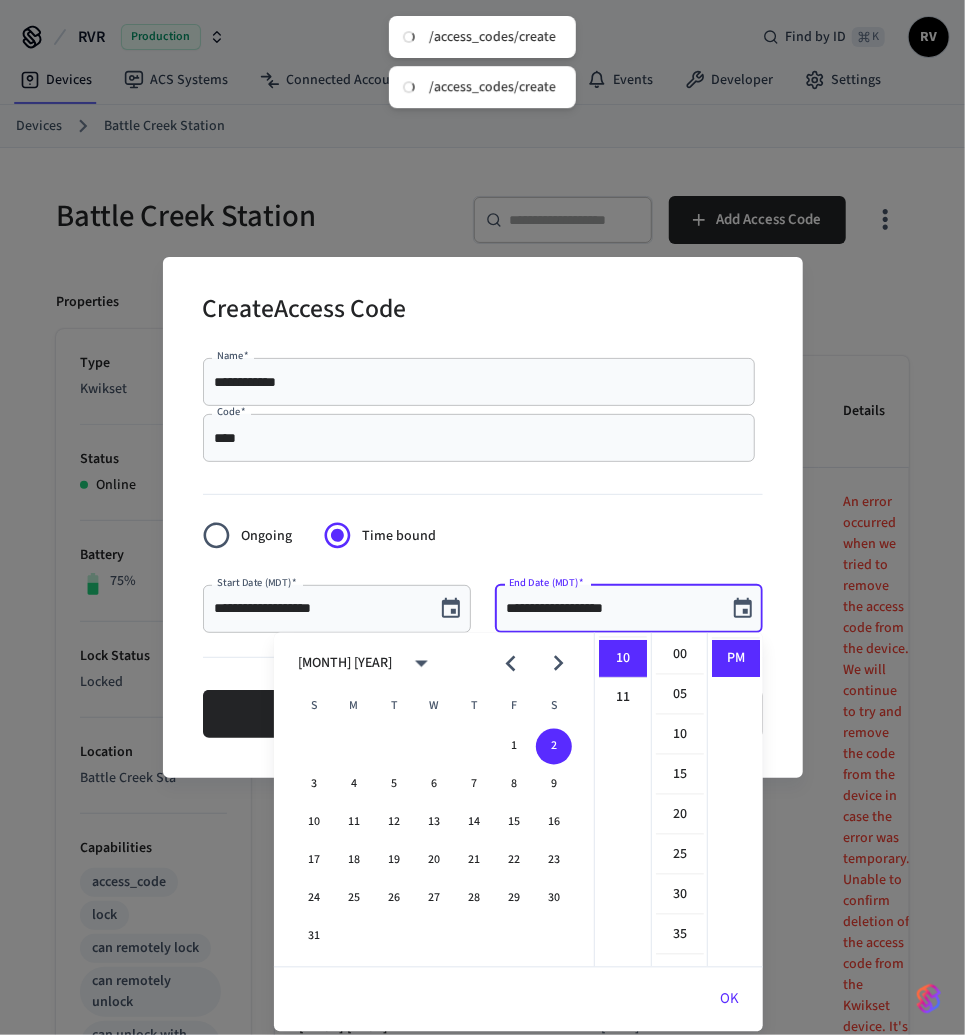 click 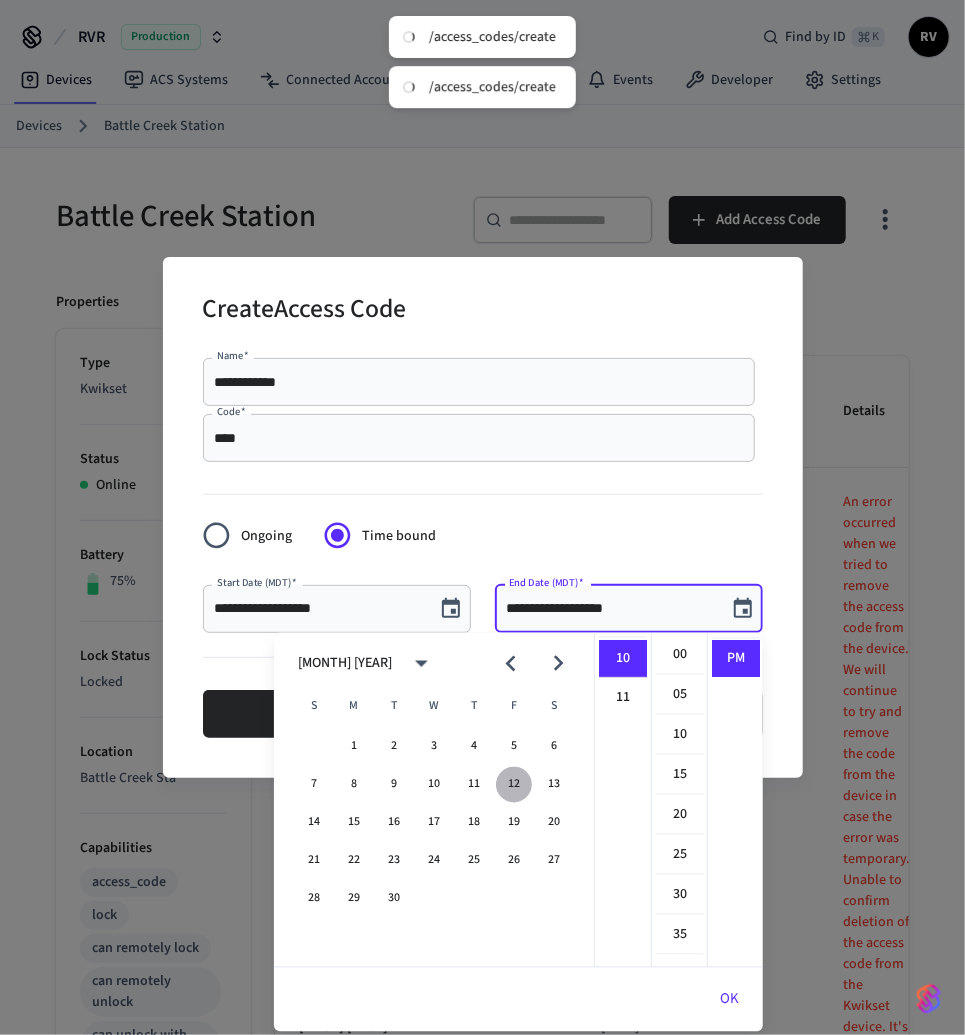 click on "12" at bounding box center [514, 785] 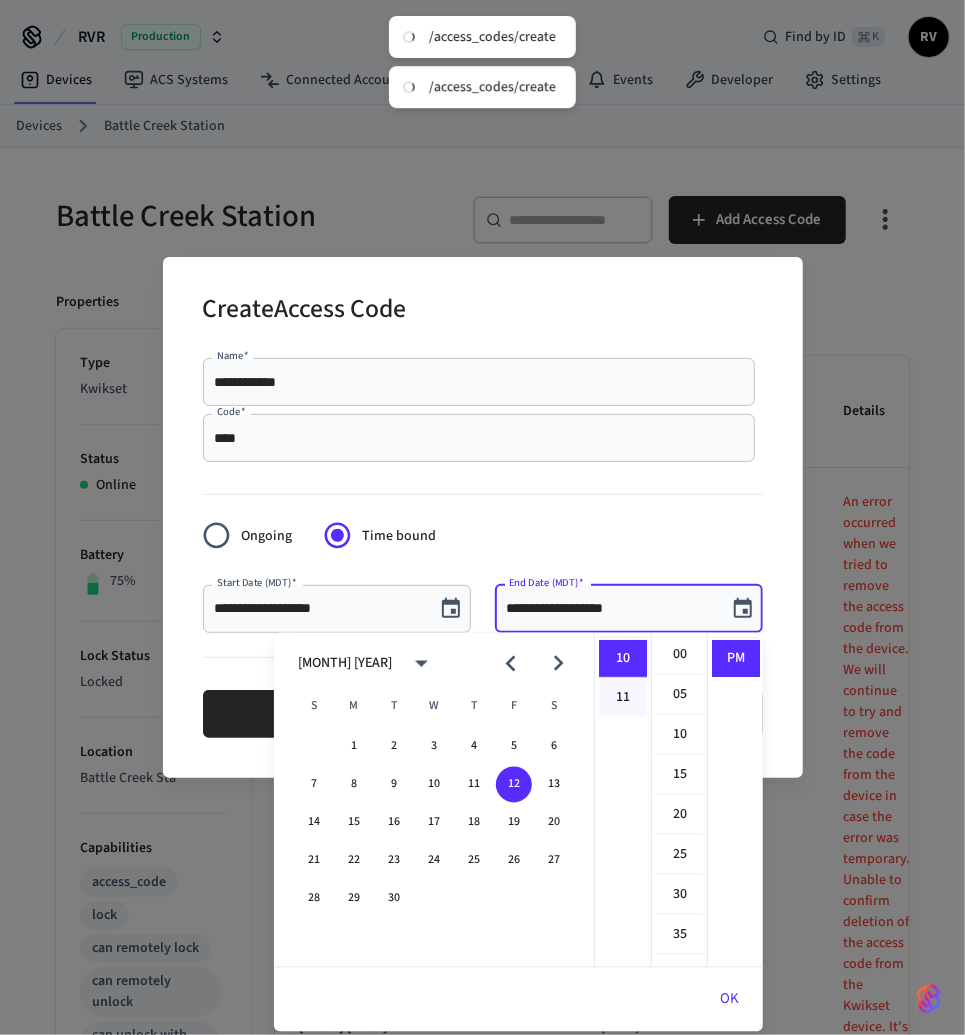 scroll, scrollTop: 0, scrollLeft: 0, axis: both 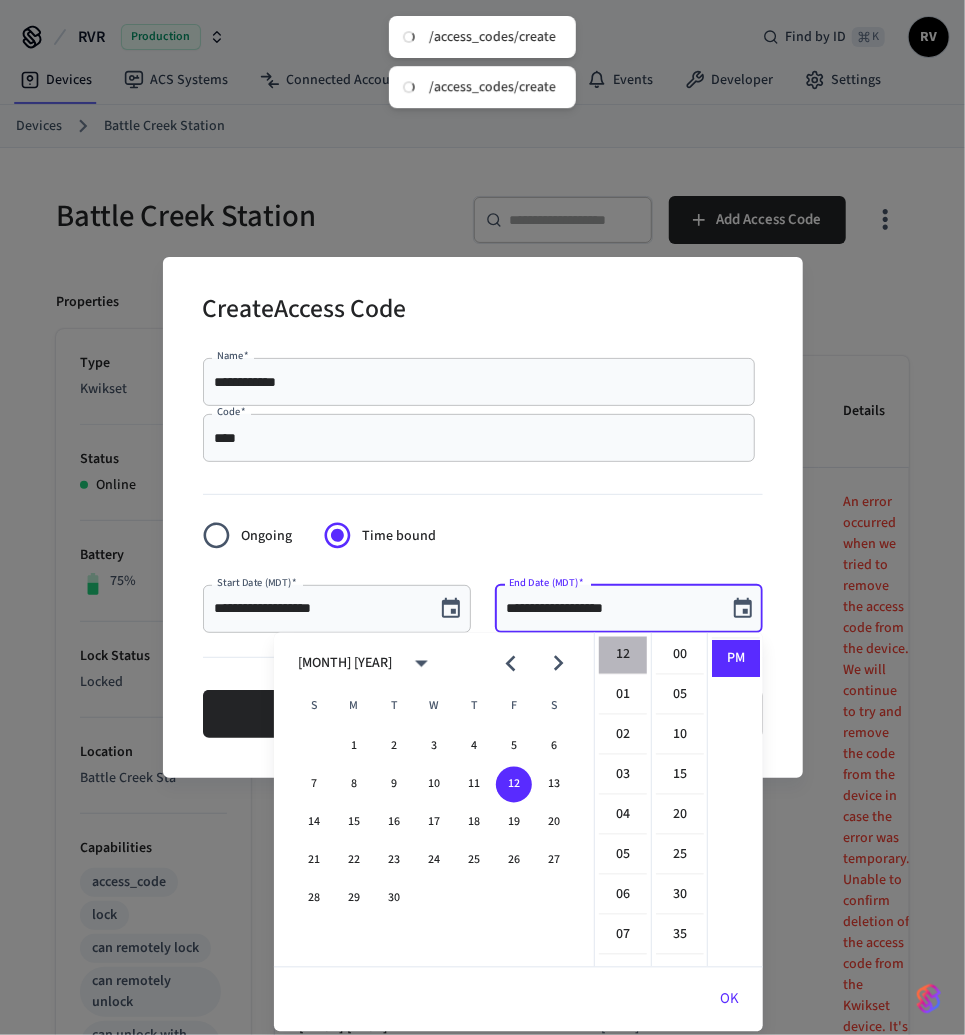 click on "12" at bounding box center (623, 656) 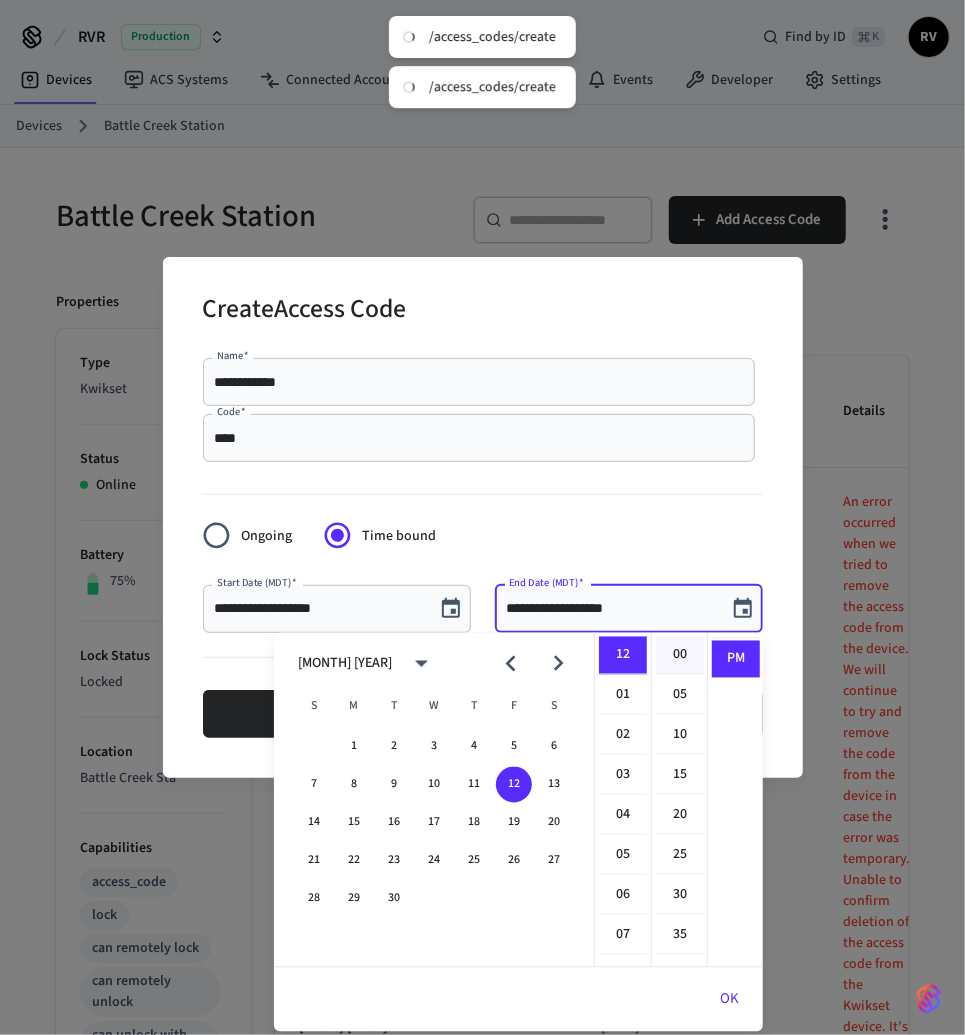 click on "00" at bounding box center (680, 656) 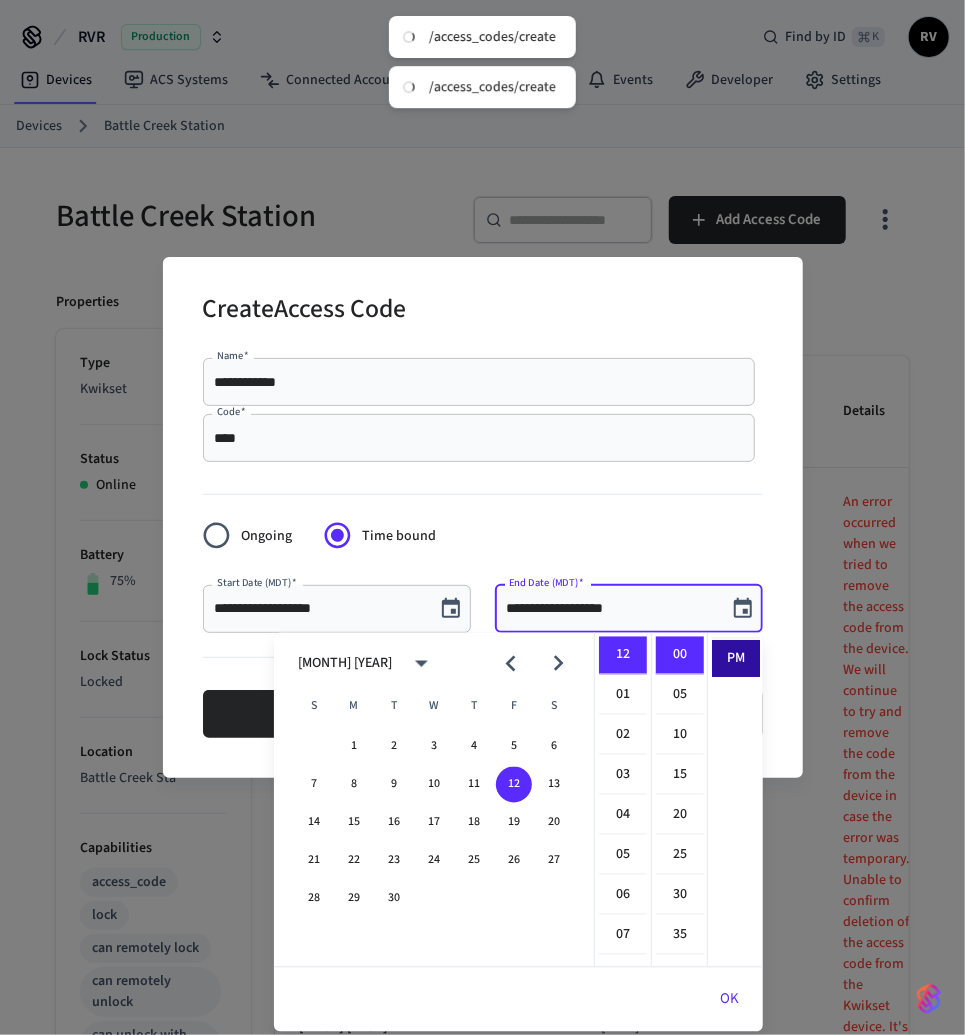 click on "PM" at bounding box center (736, 659) 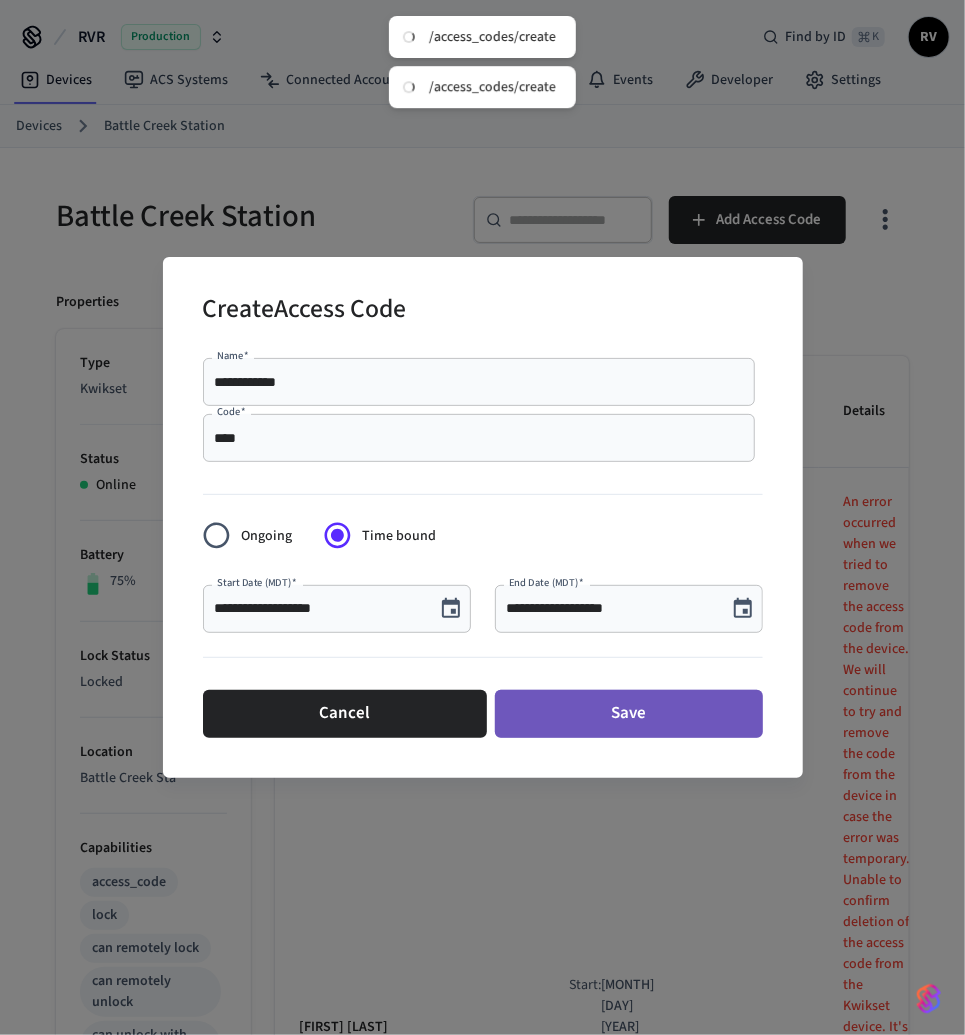 click on "Save" at bounding box center [629, 714] 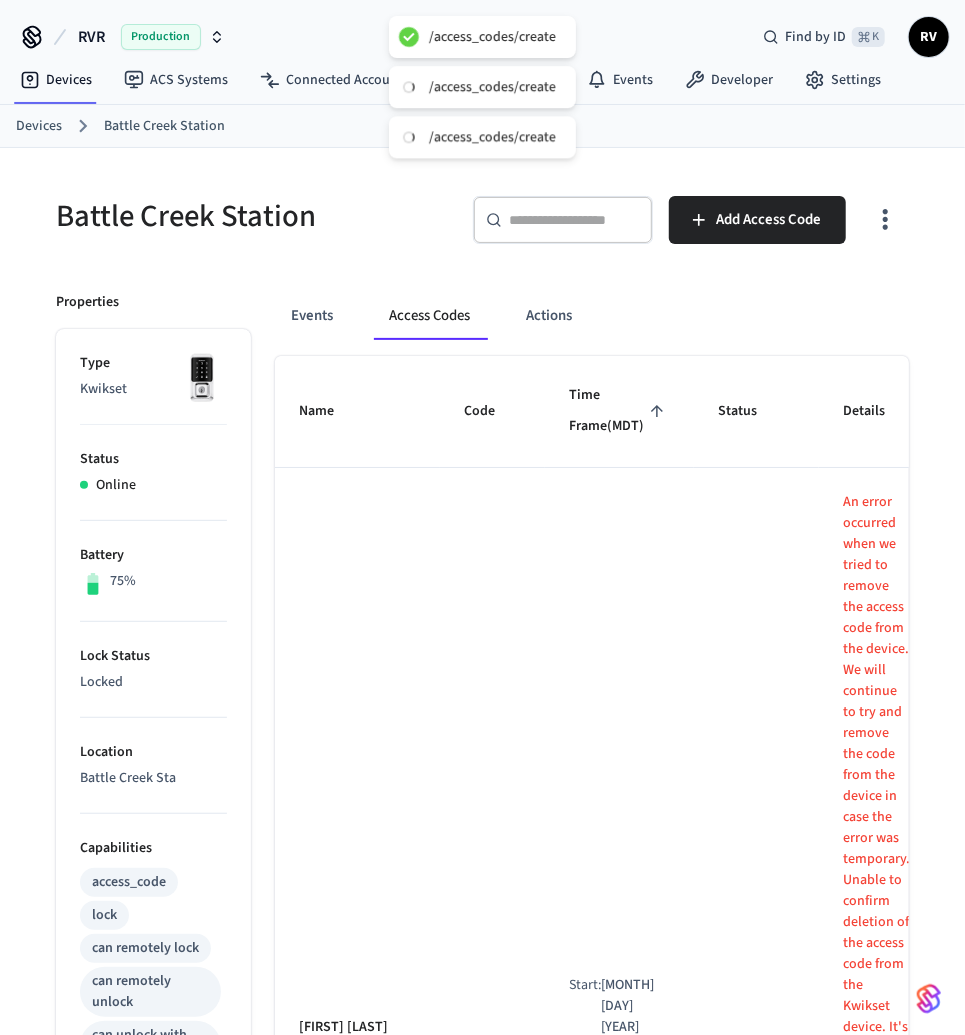 click on "Devices" at bounding box center [39, 126] 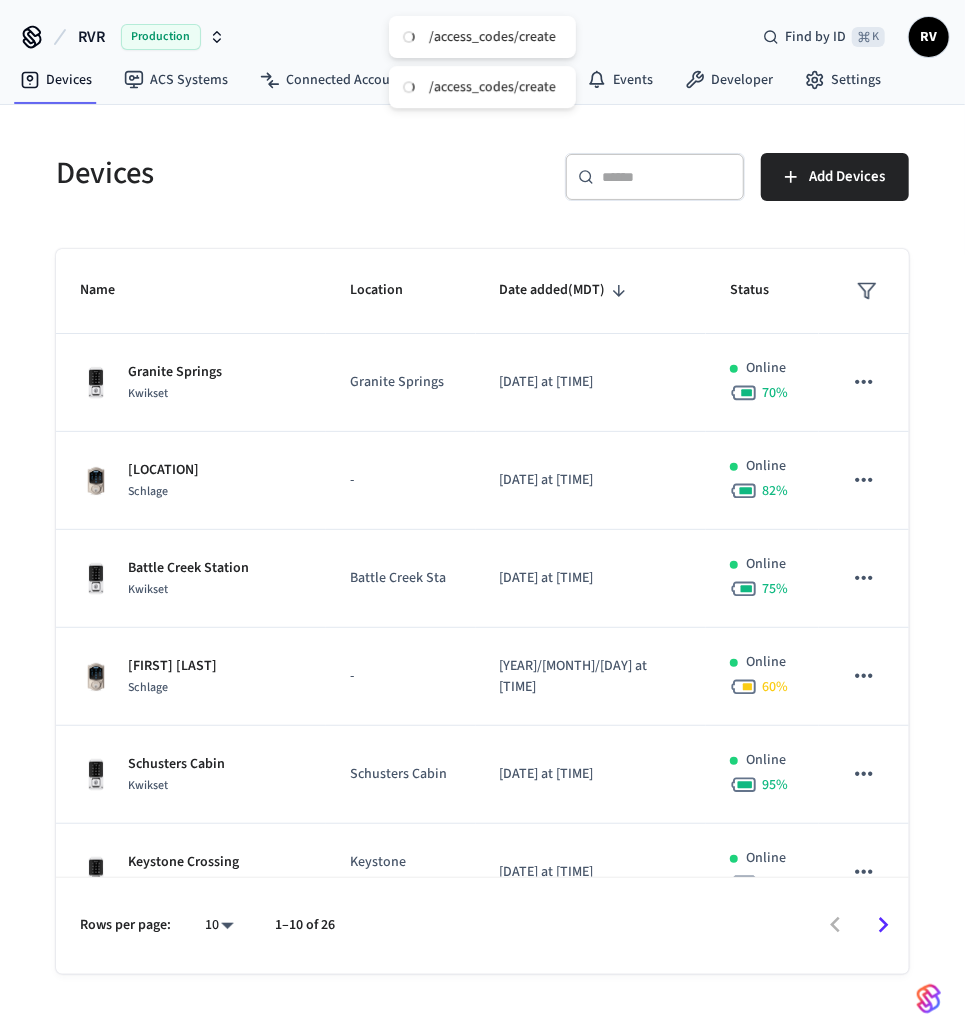 click on "​ ​" at bounding box center [655, 177] 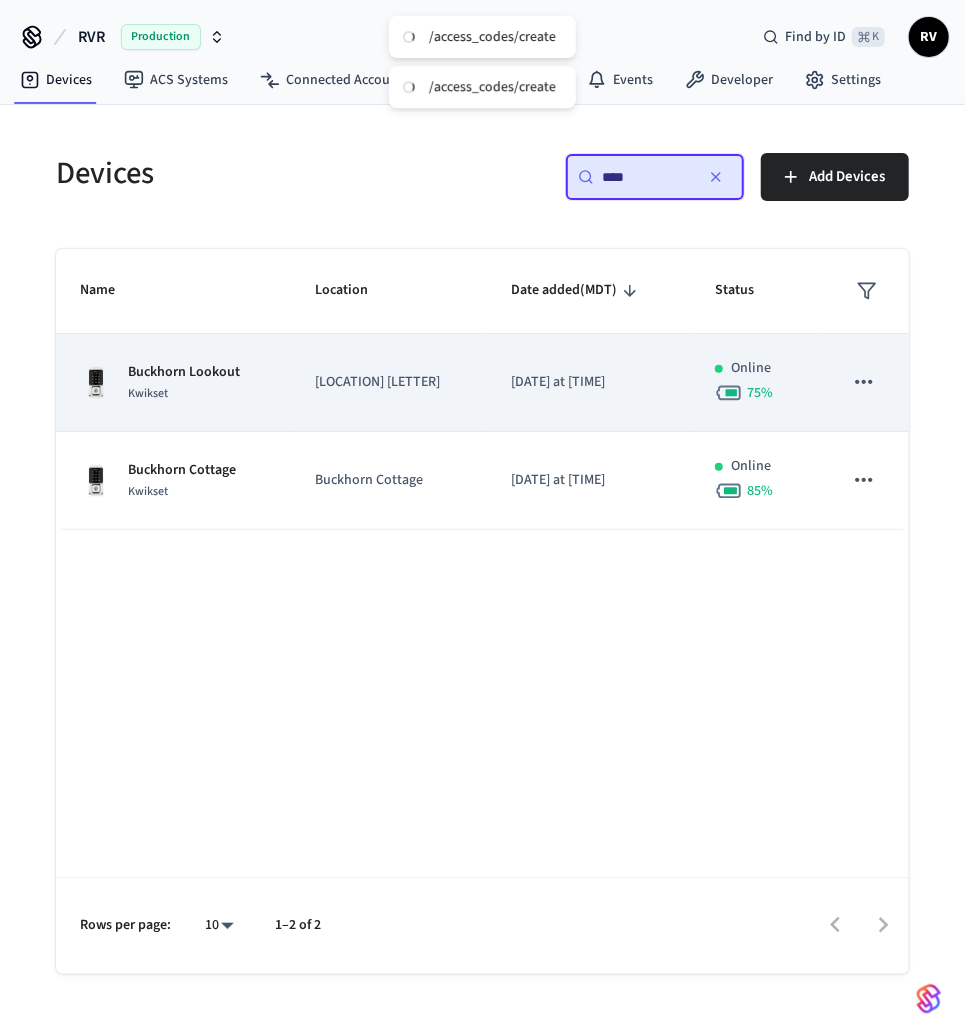 type on "****" 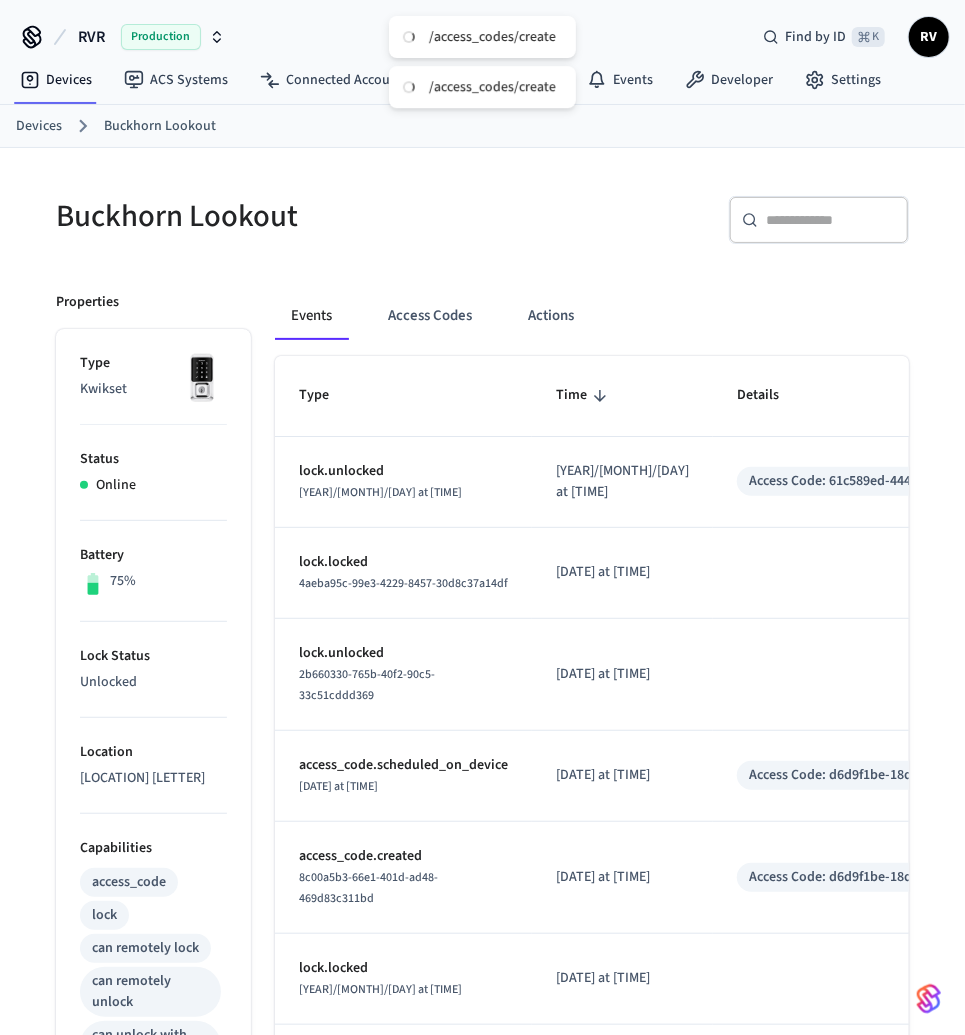 click on "Type" at bounding box center [403, 396] 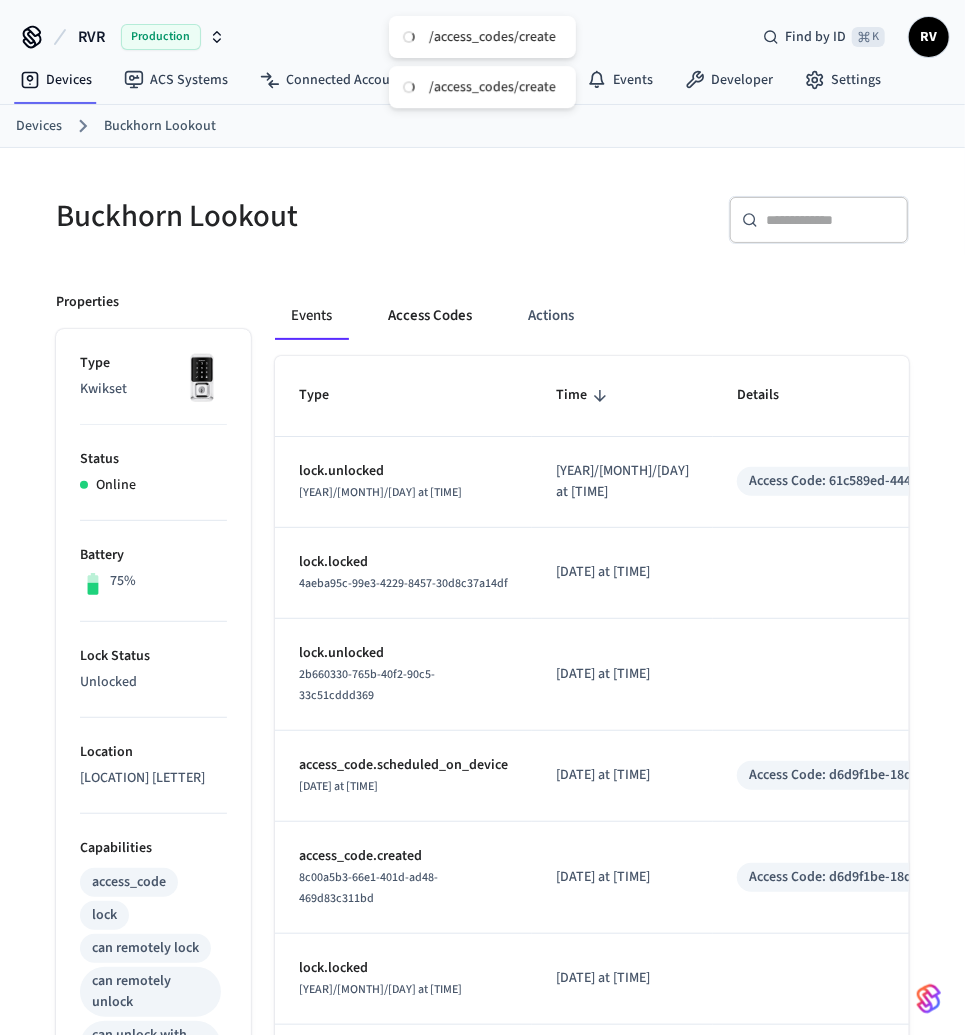 click on "Access Codes" at bounding box center (430, 316) 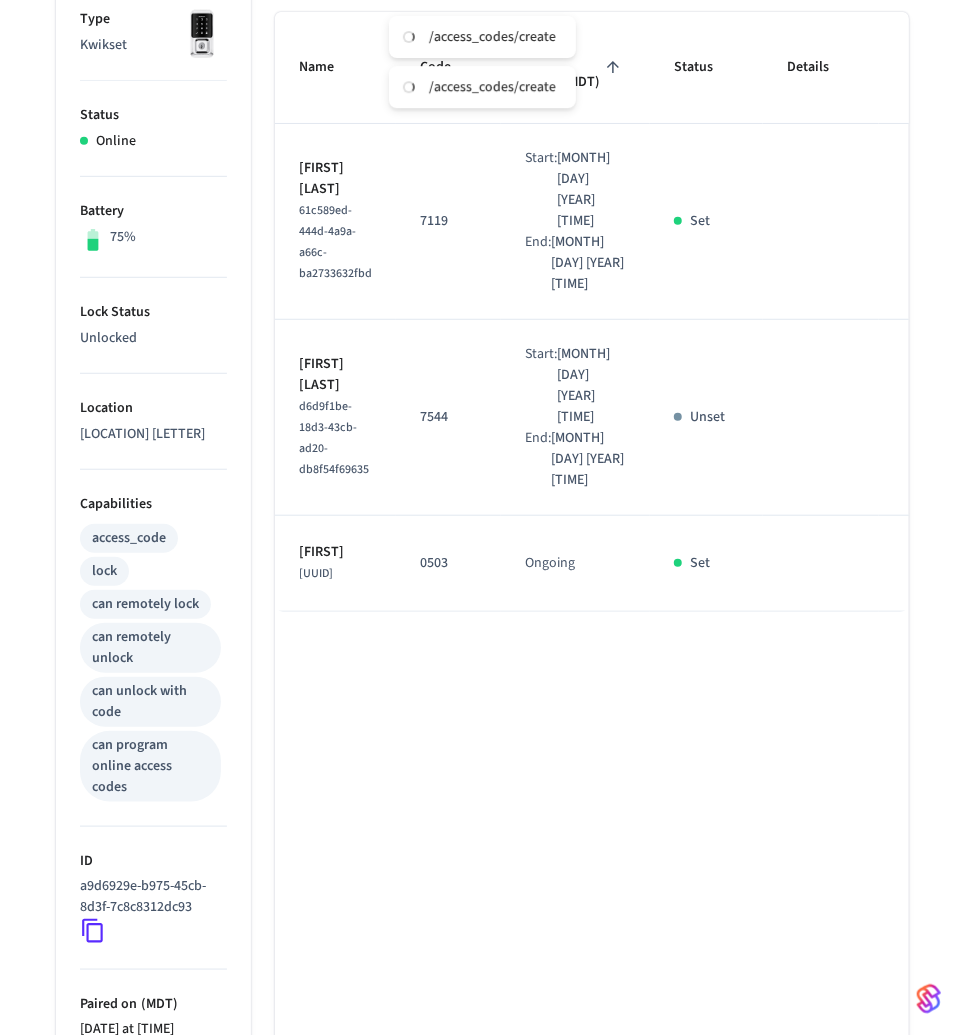 scroll, scrollTop: 0, scrollLeft: 0, axis: both 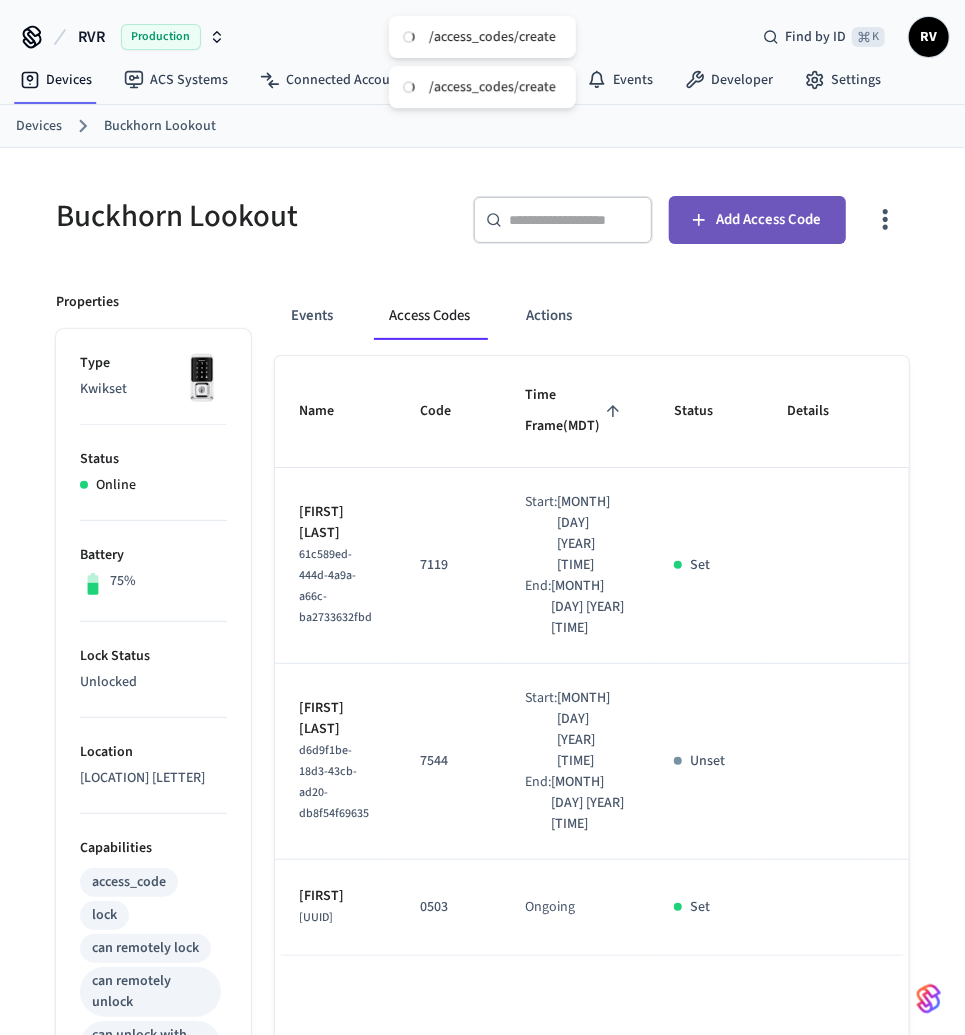 click 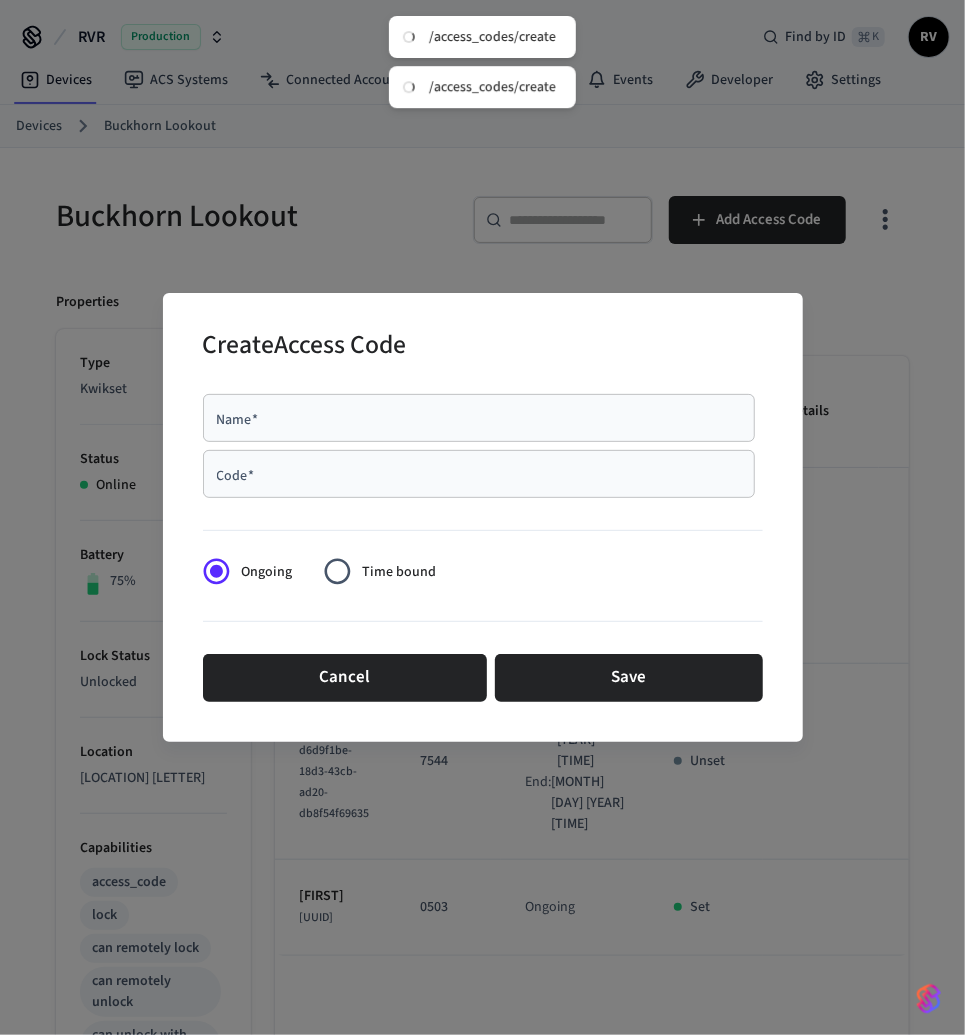 click on "Code   *" at bounding box center [479, 474] 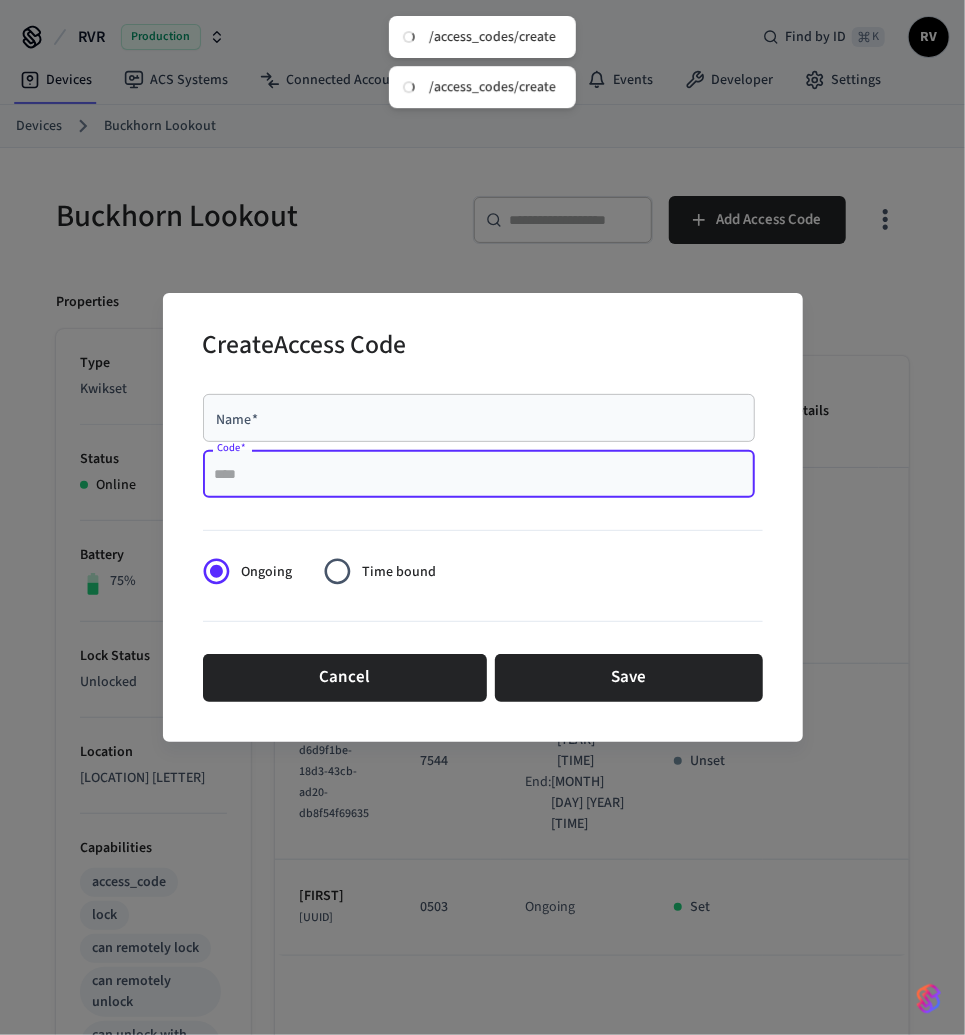 paste on "****" 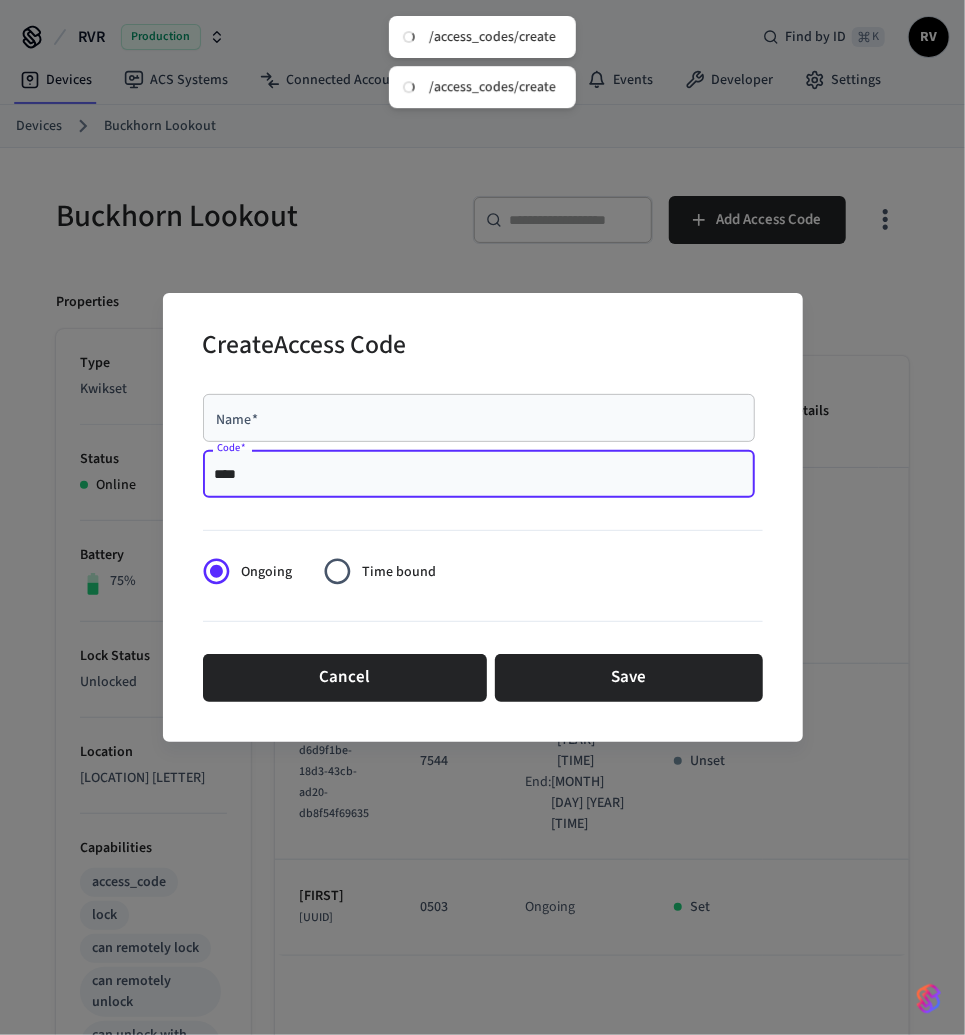 type on "****" 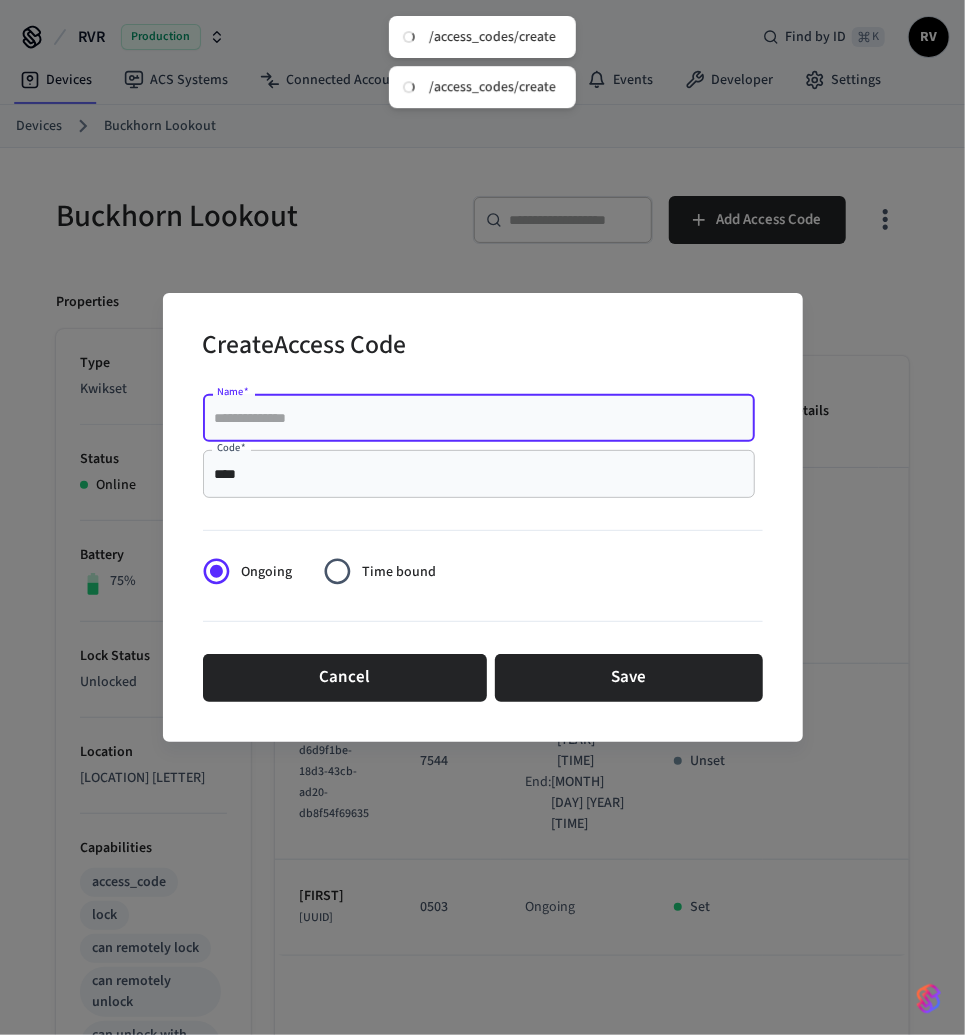 paste on "**********" 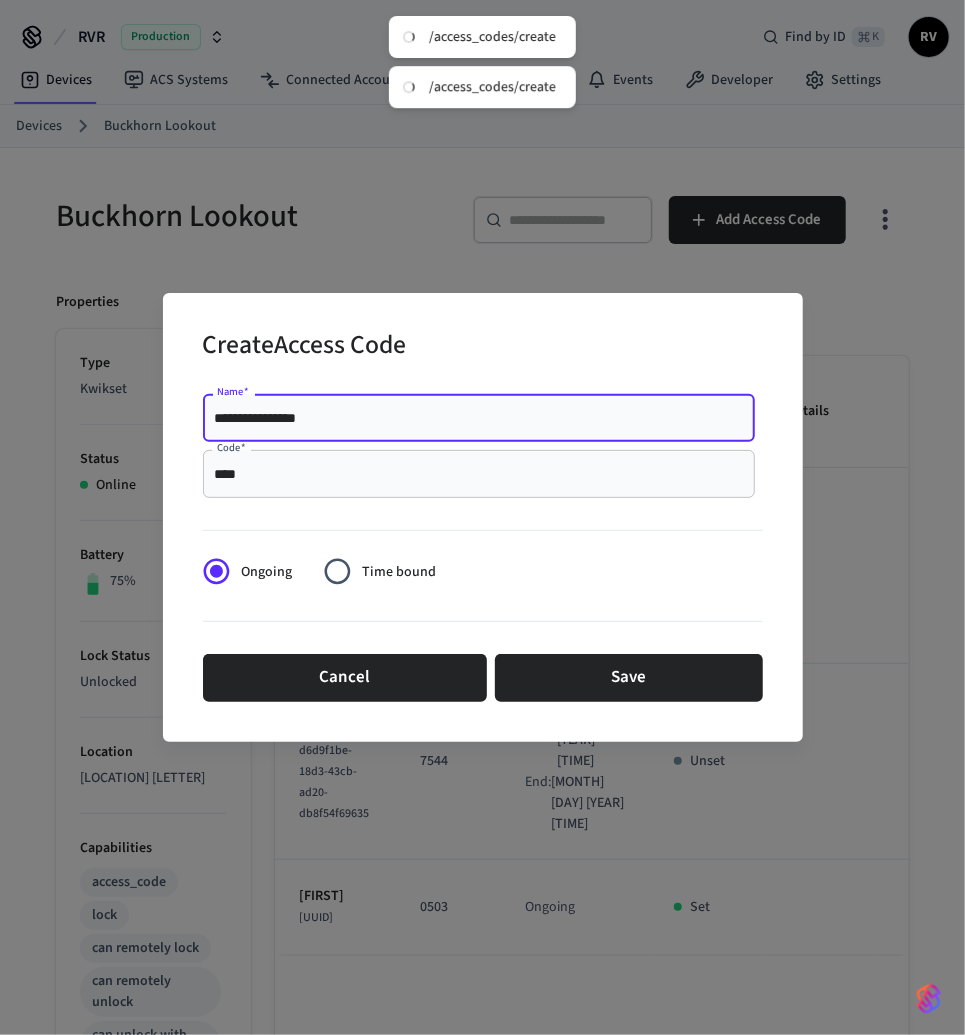 click on "**********" at bounding box center (479, 418) 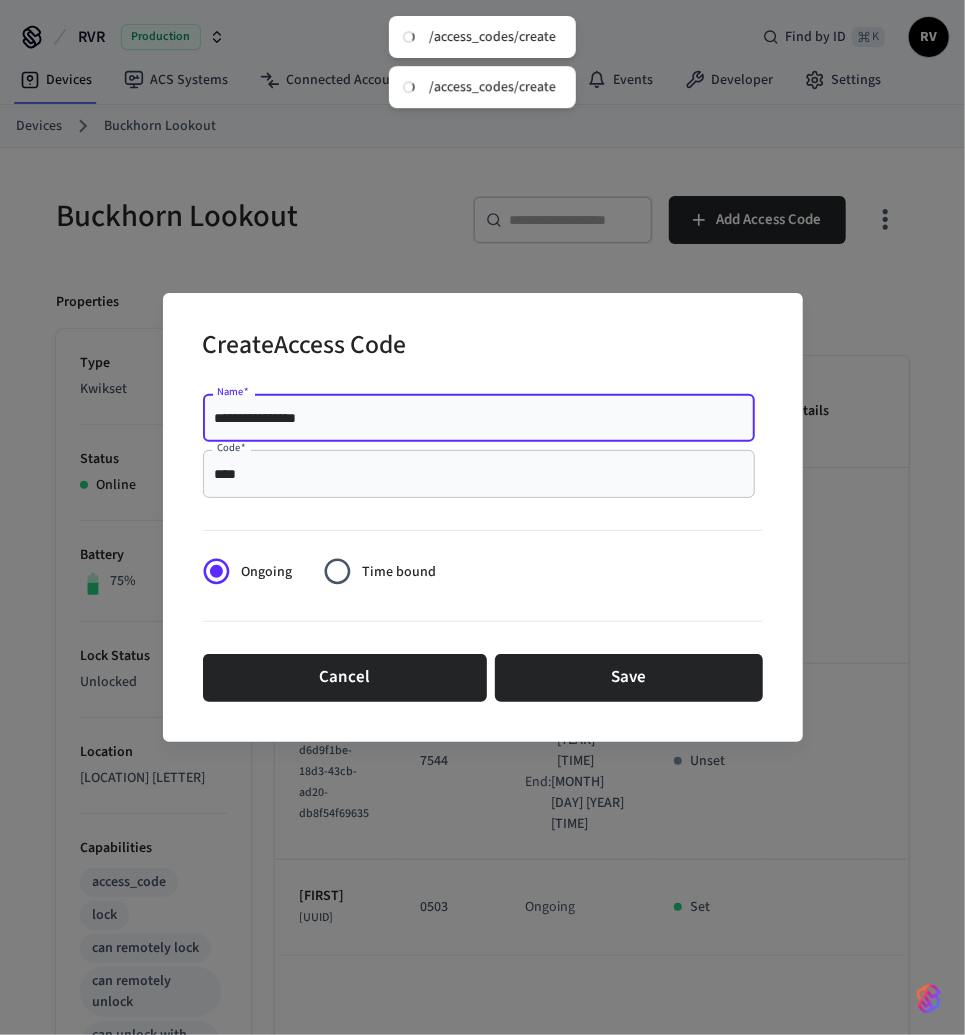 click on "**********" at bounding box center [479, 418] 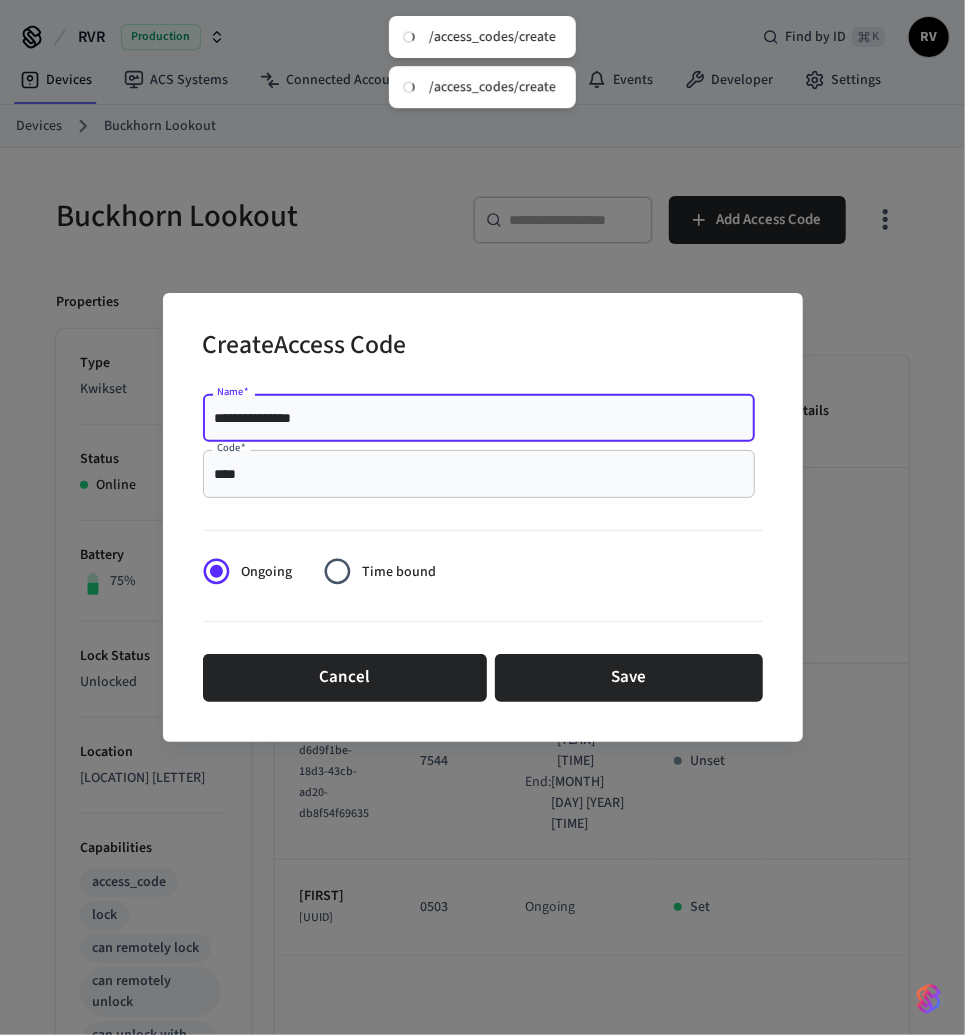 type on "**********" 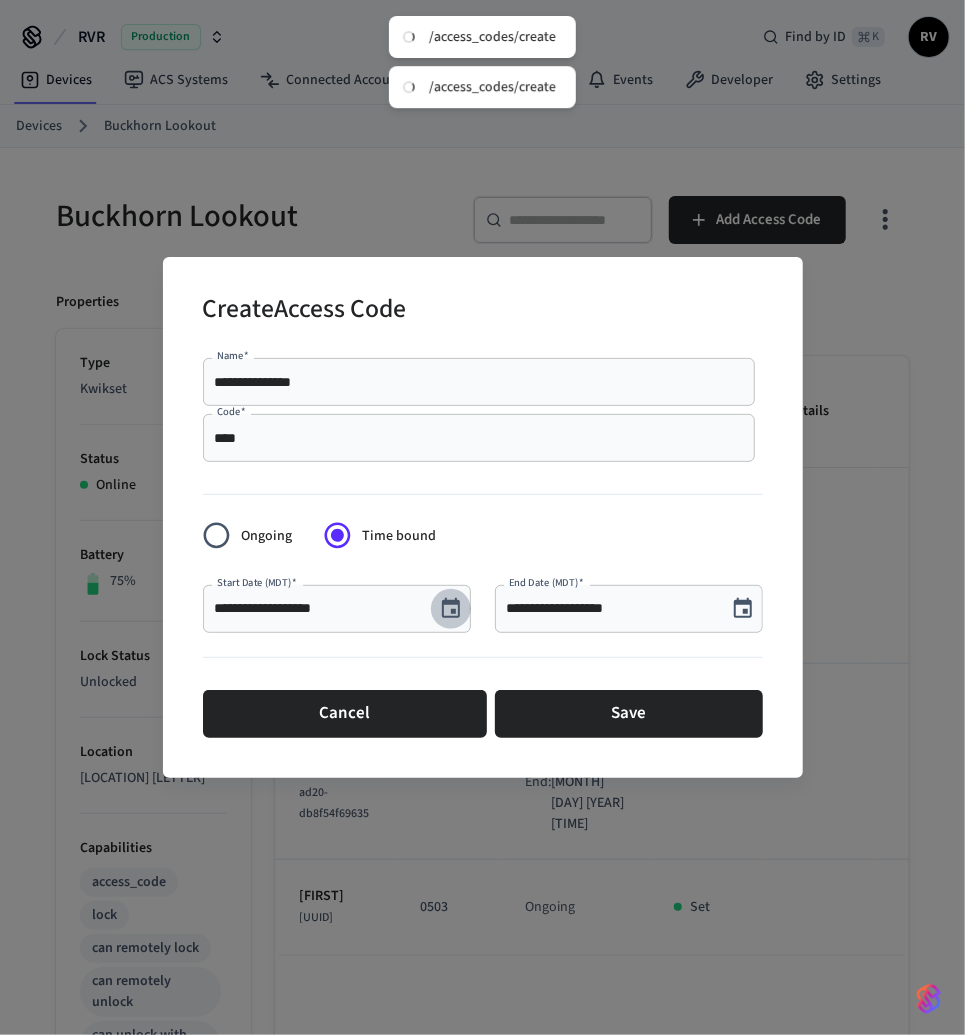 click at bounding box center [451, 609] 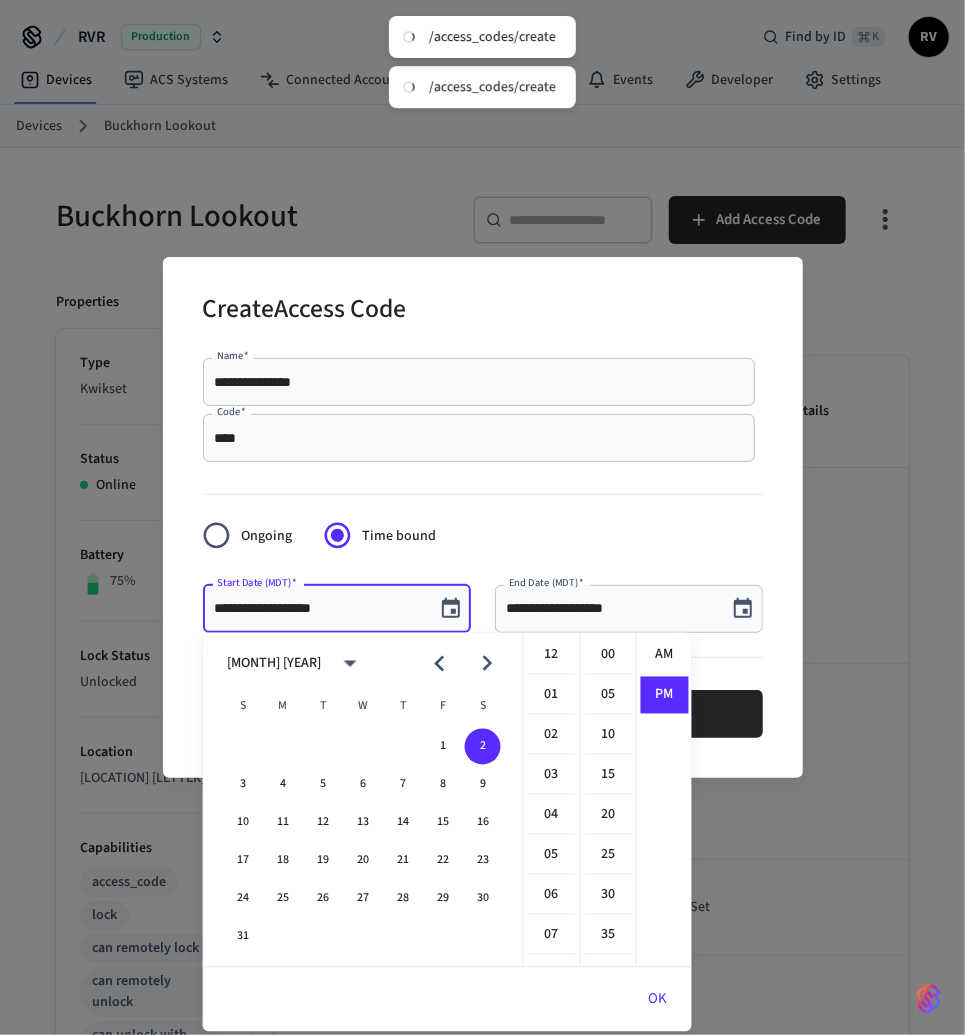 click 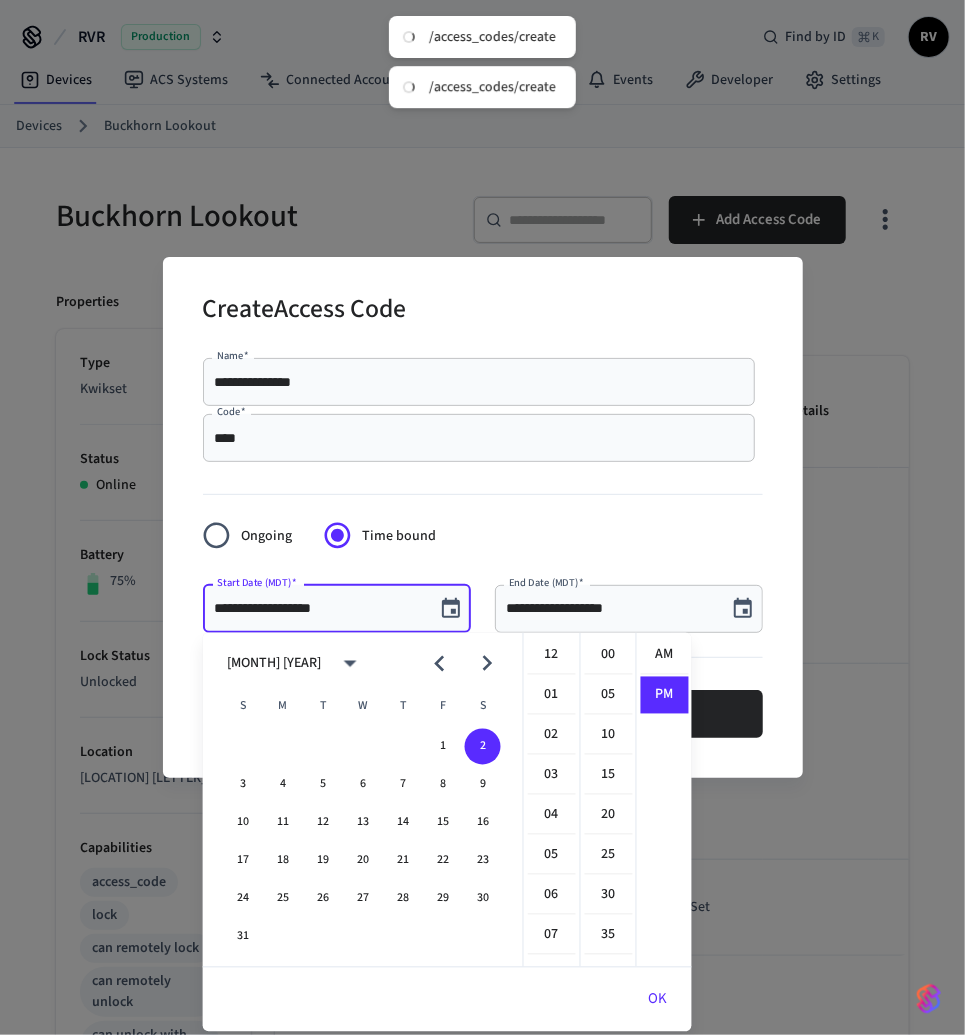 scroll, scrollTop: 397, scrollLeft: 0, axis: vertical 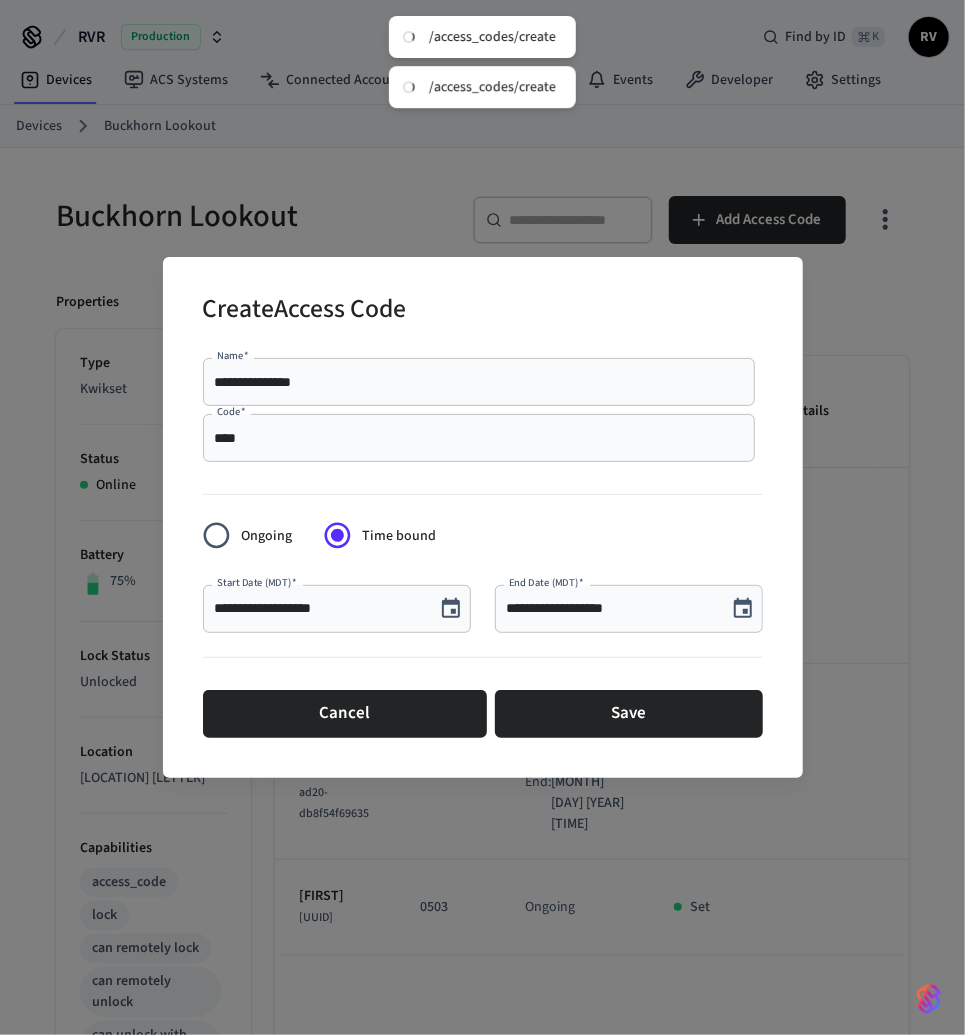 click 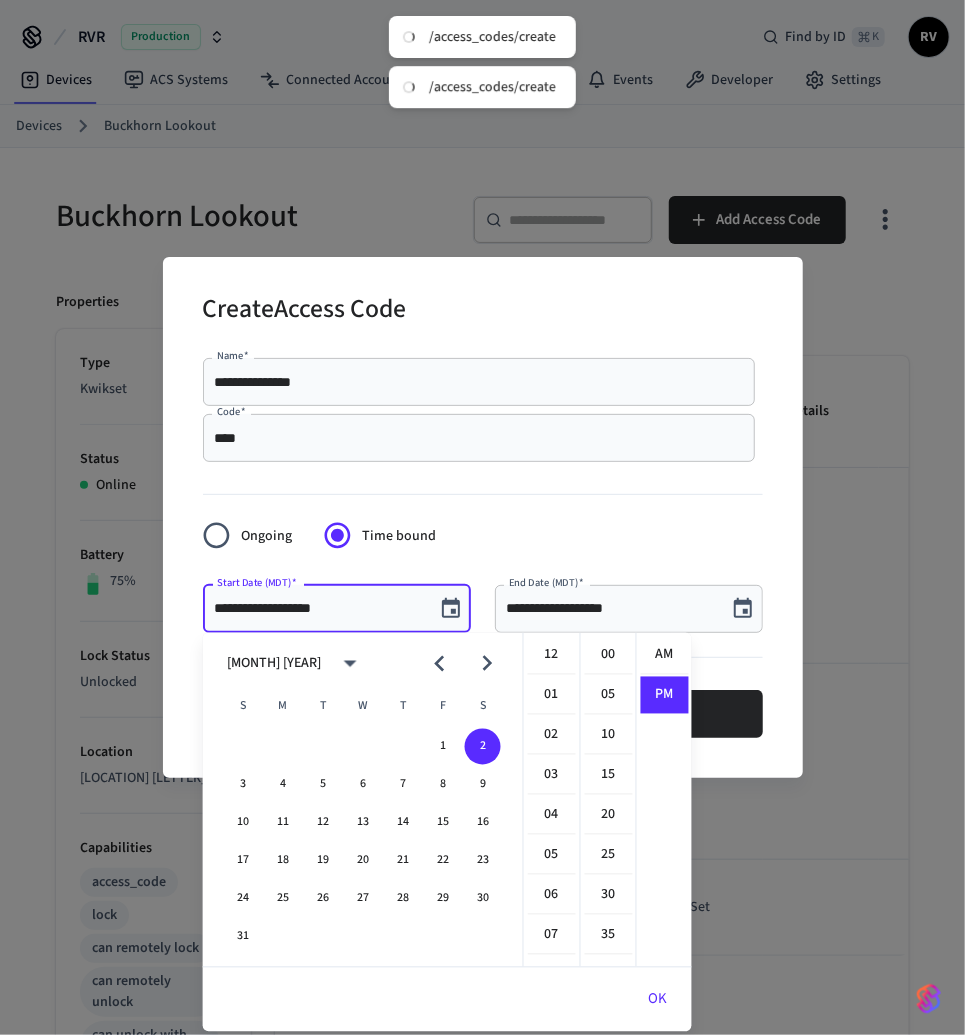 scroll, scrollTop: 397, scrollLeft: 0, axis: vertical 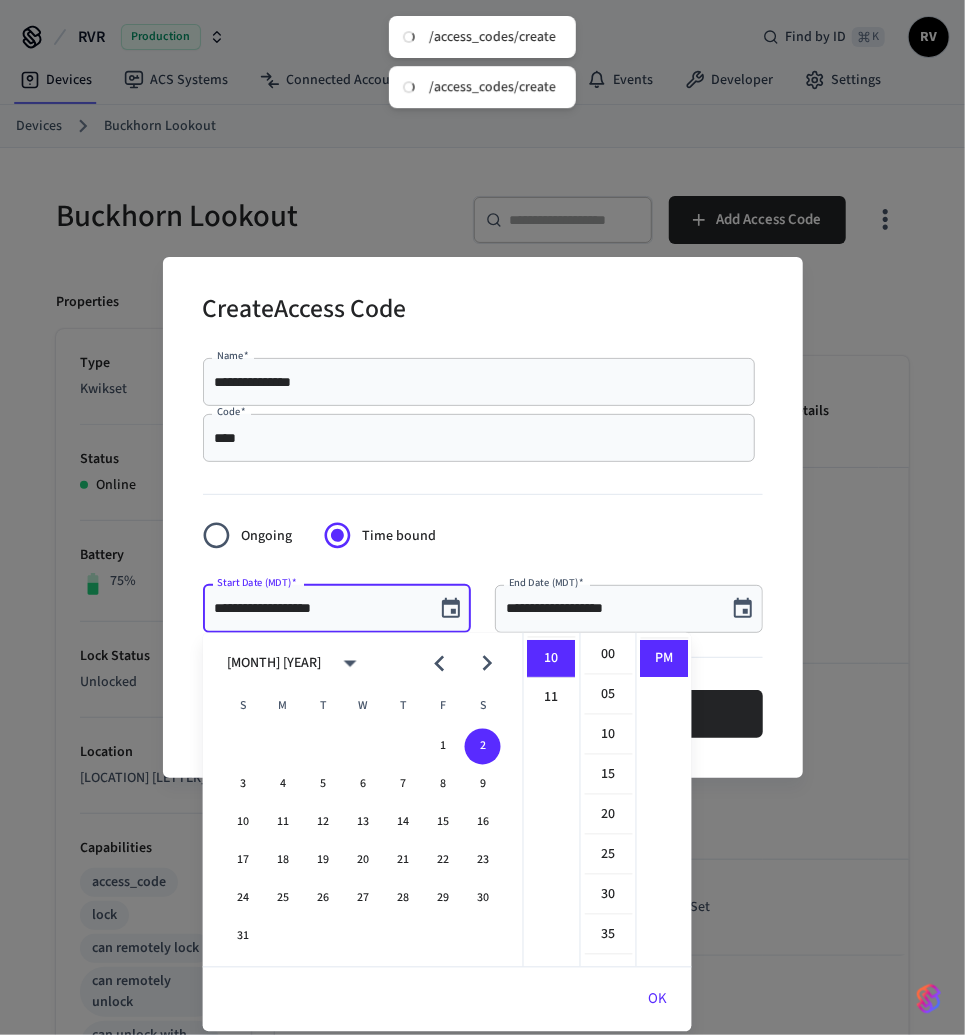 click 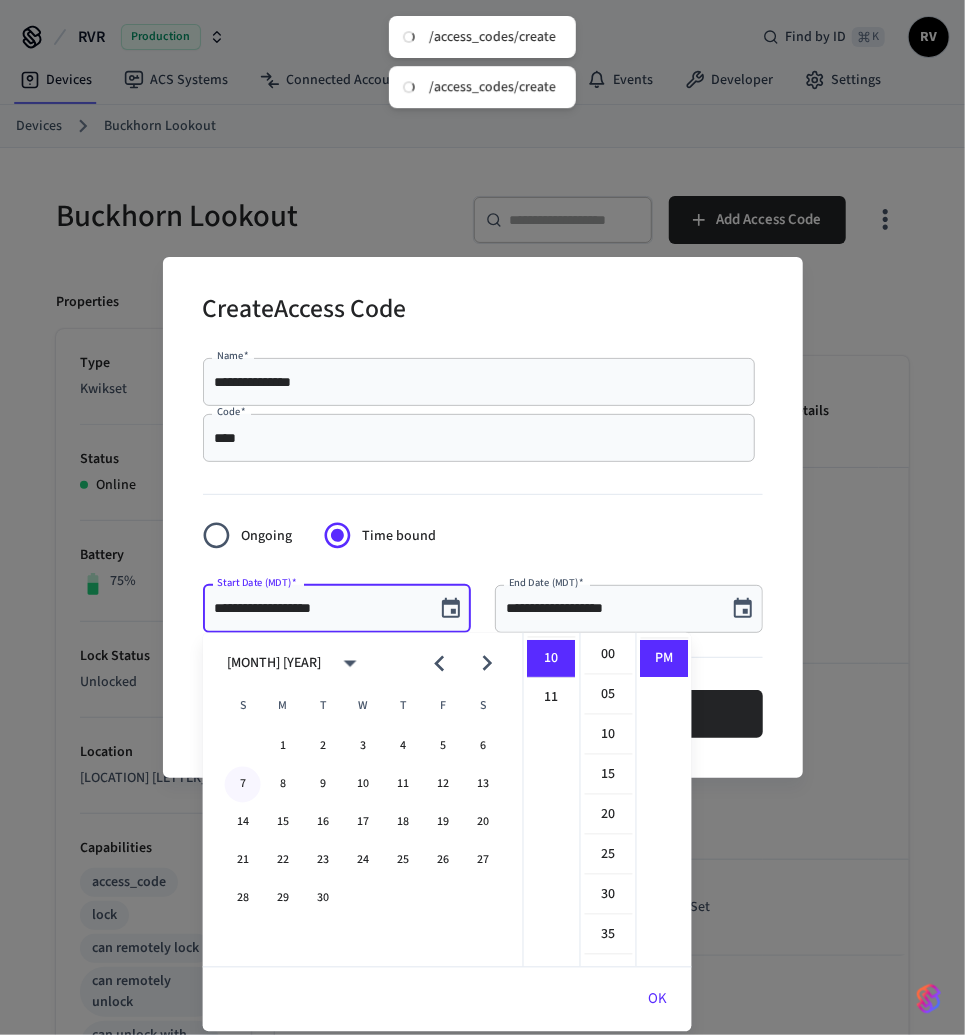click on "7" at bounding box center [243, 785] 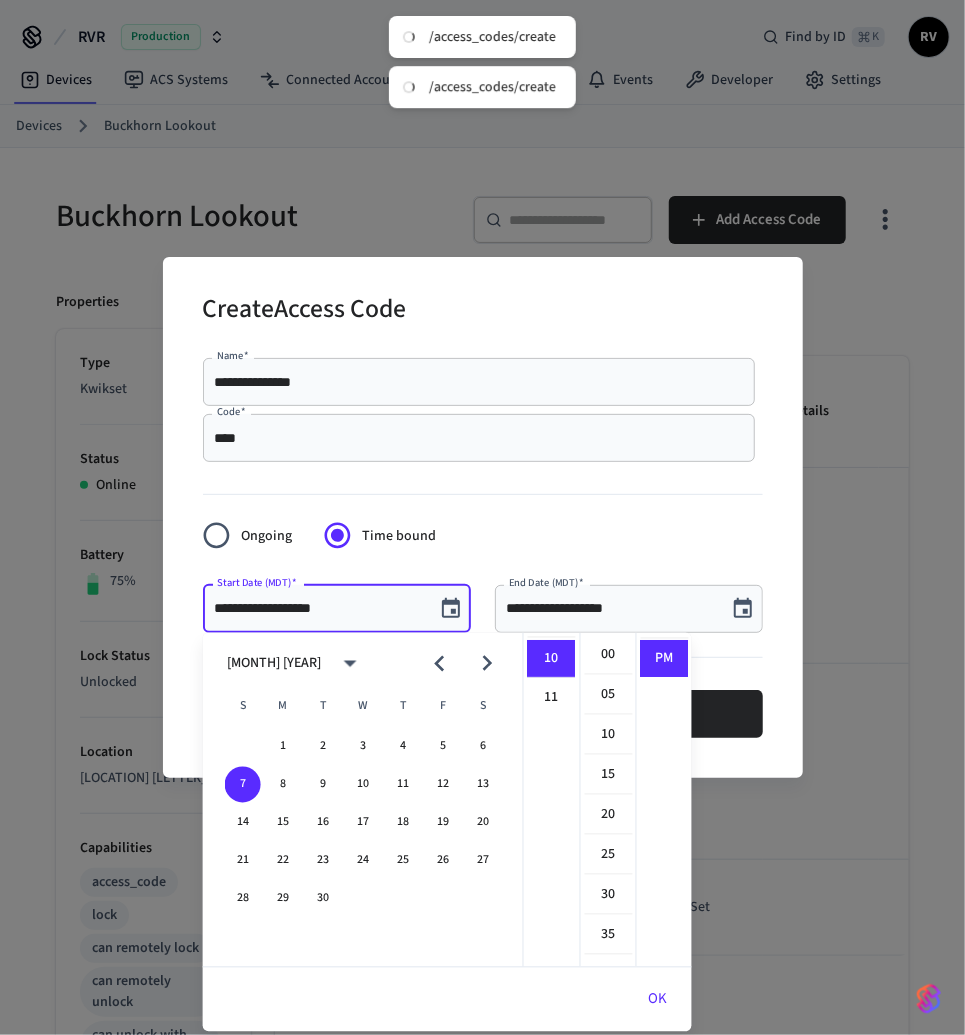 scroll, scrollTop: 0, scrollLeft: 0, axis: both 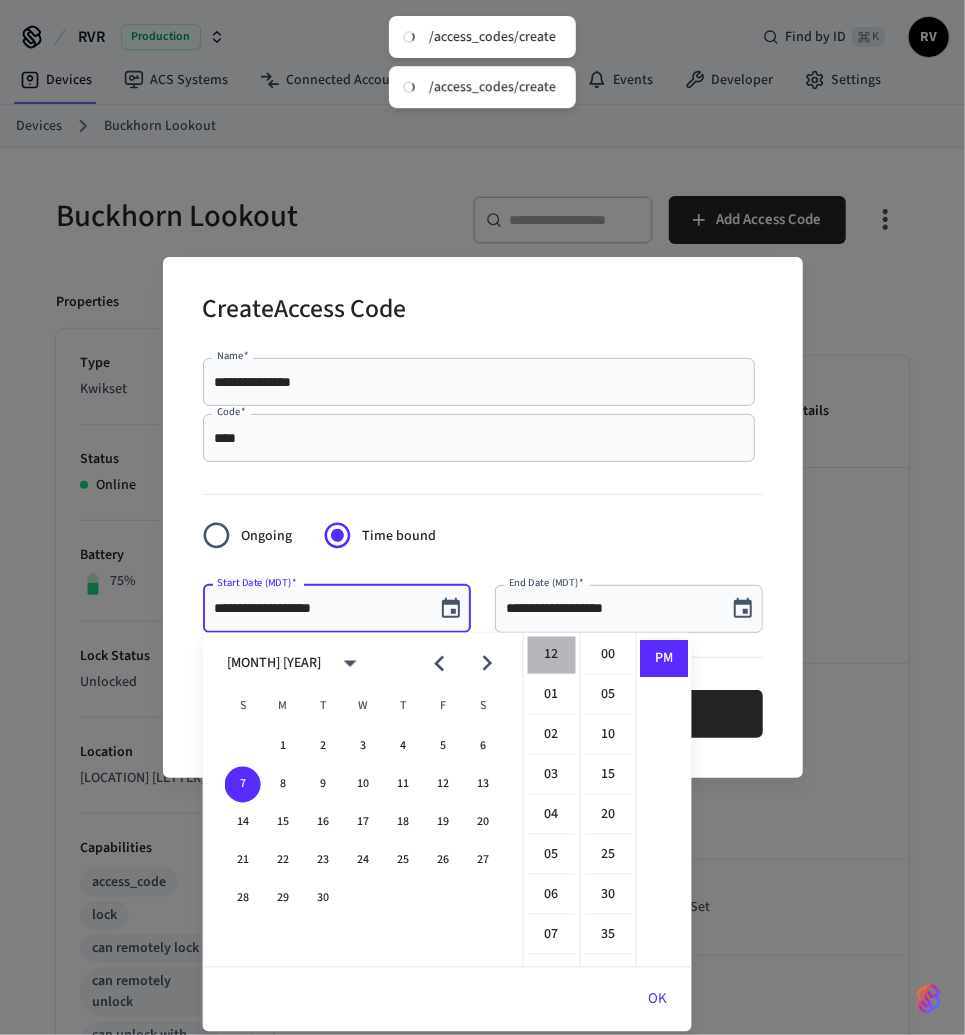 click on "12" at bounding box center (552, 656) 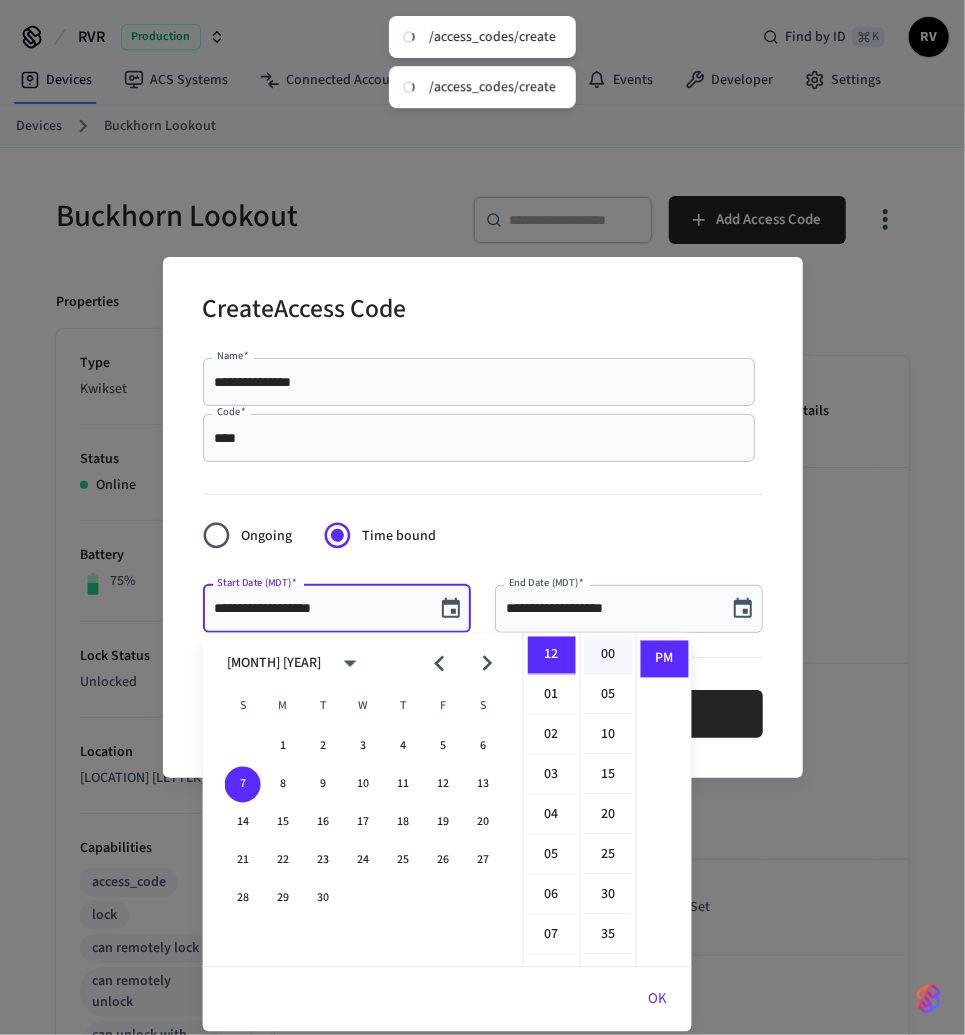 click on "00" at bounding box center (609, 656) 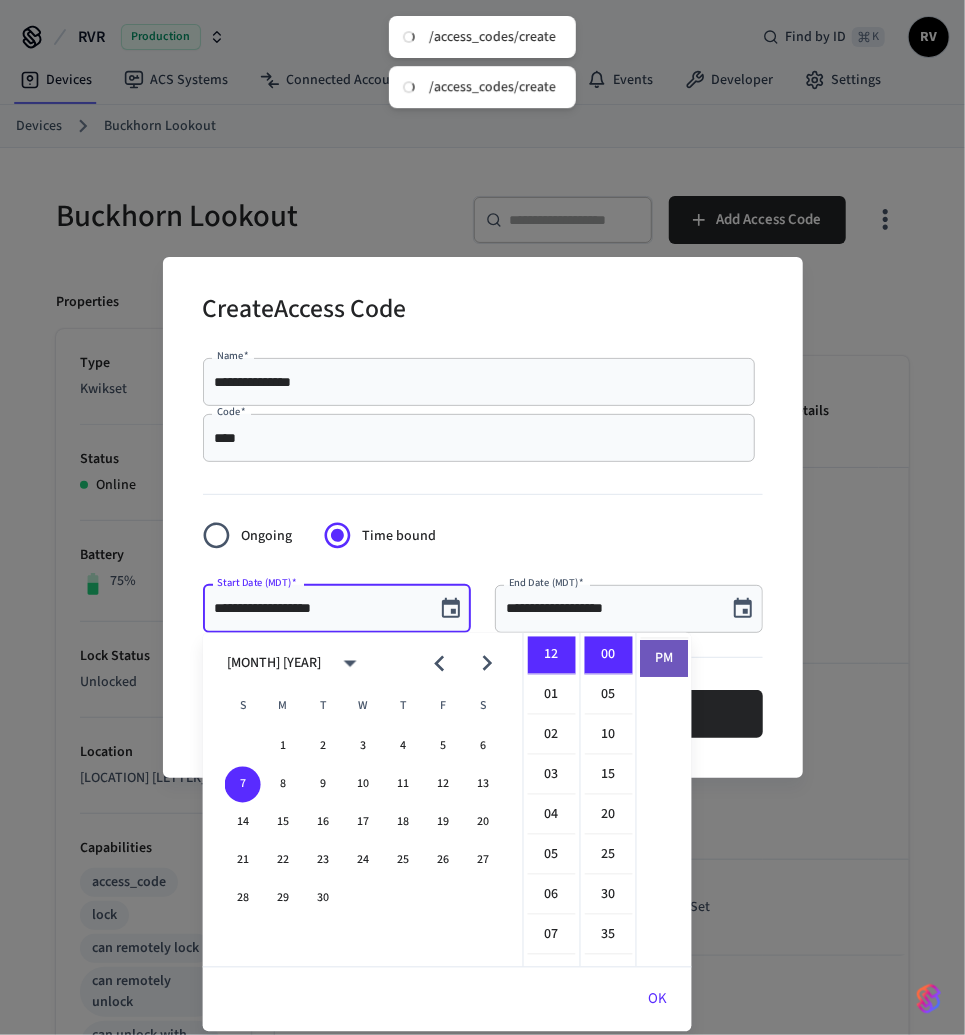 click on "PM" at bounding box center (665, 659) 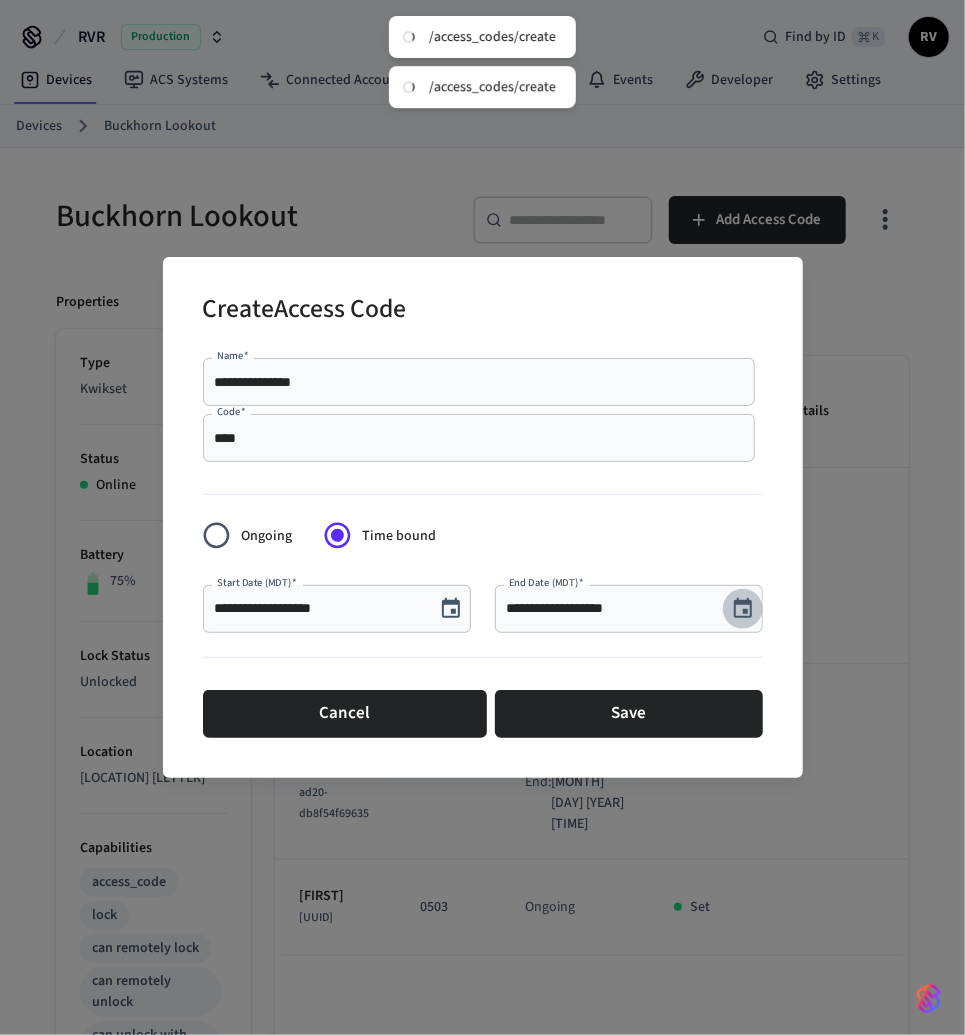 click 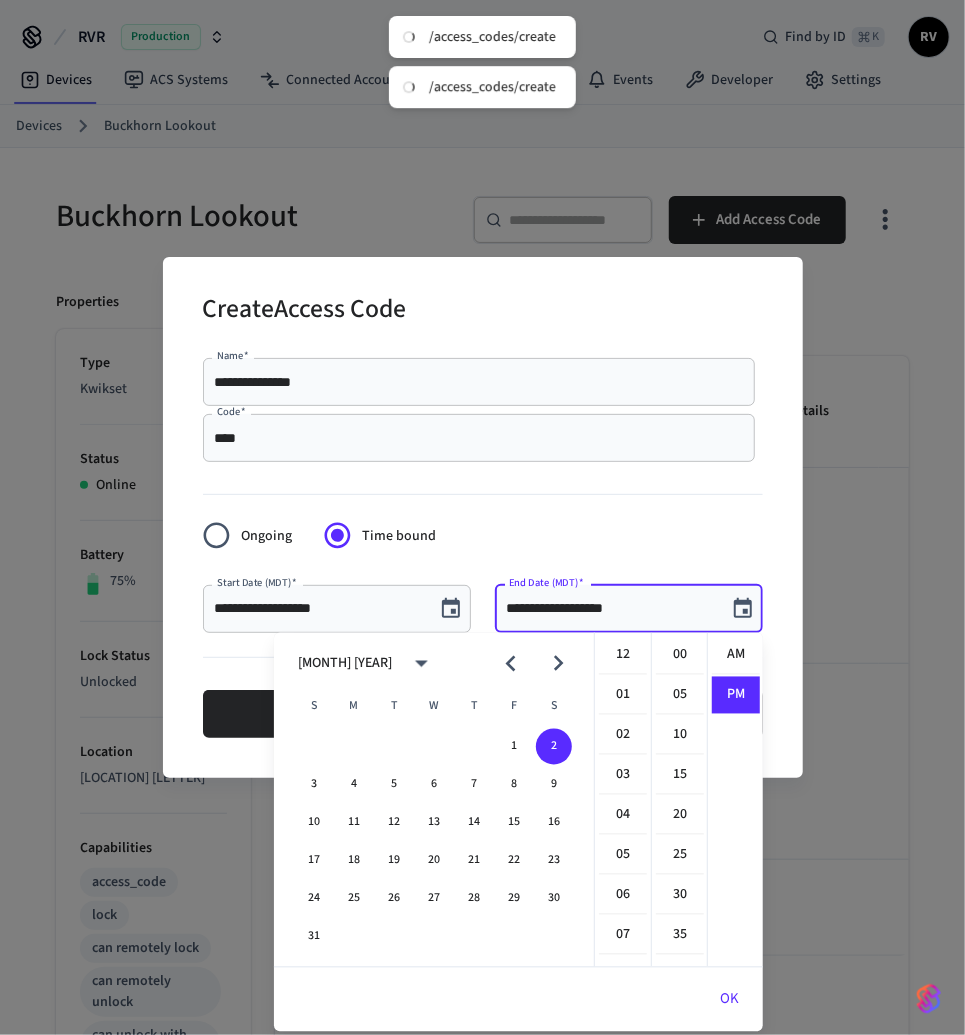 scroll, scrollTop: 397, scrollLeft: 0, axis: vertical 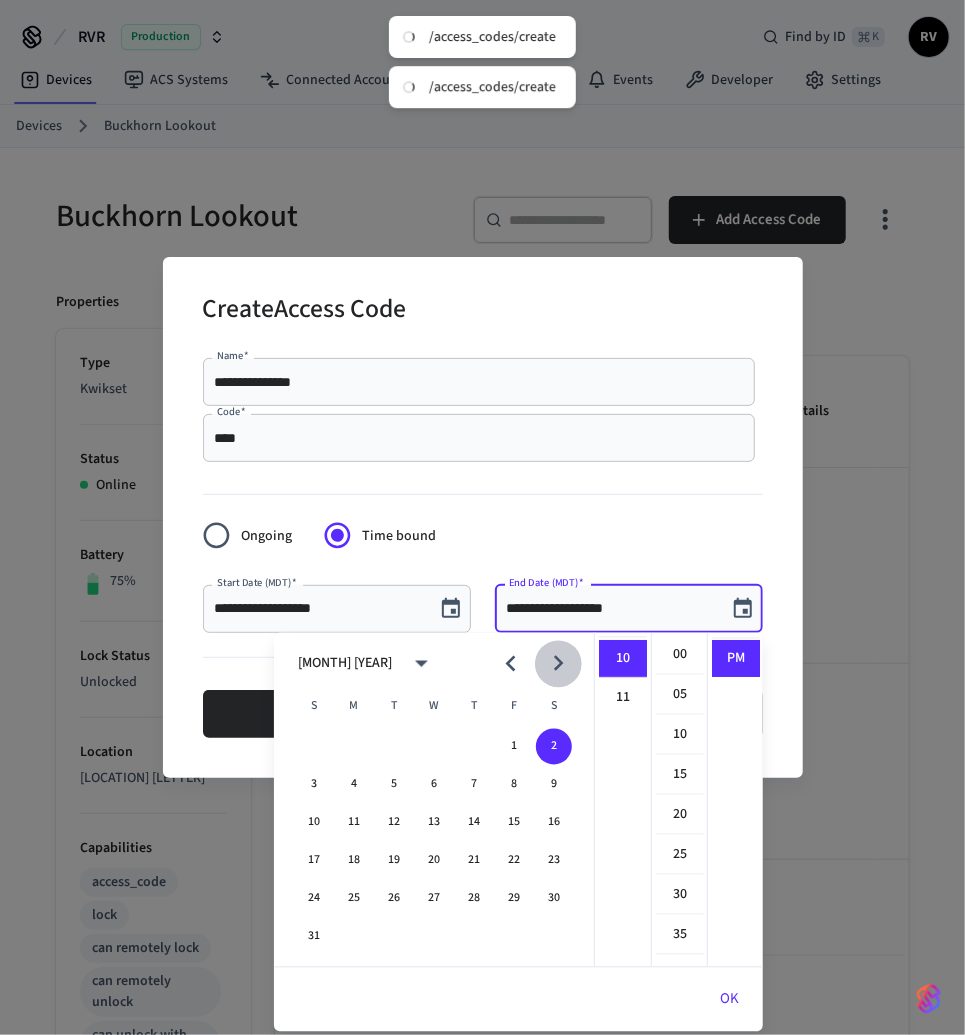 click at bounding box center [558, 663] 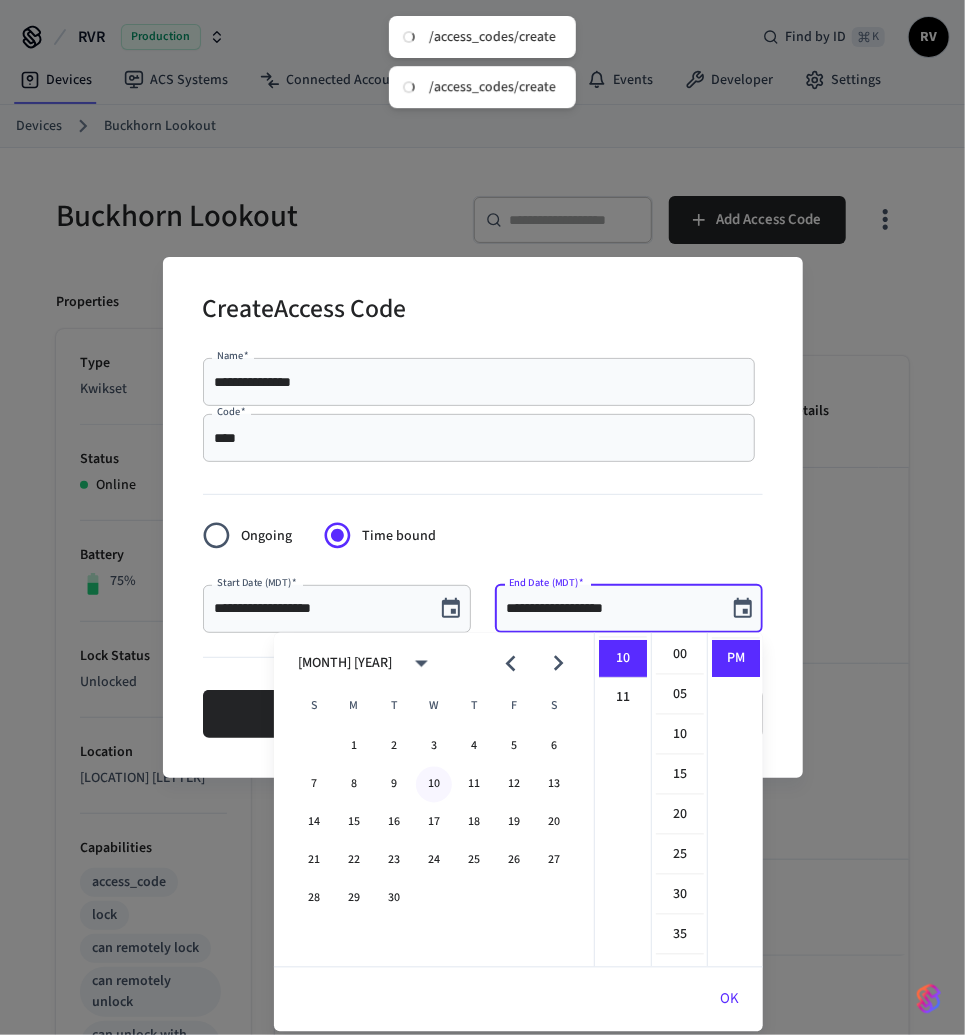 click on "10" at bounding box center (434, 785) 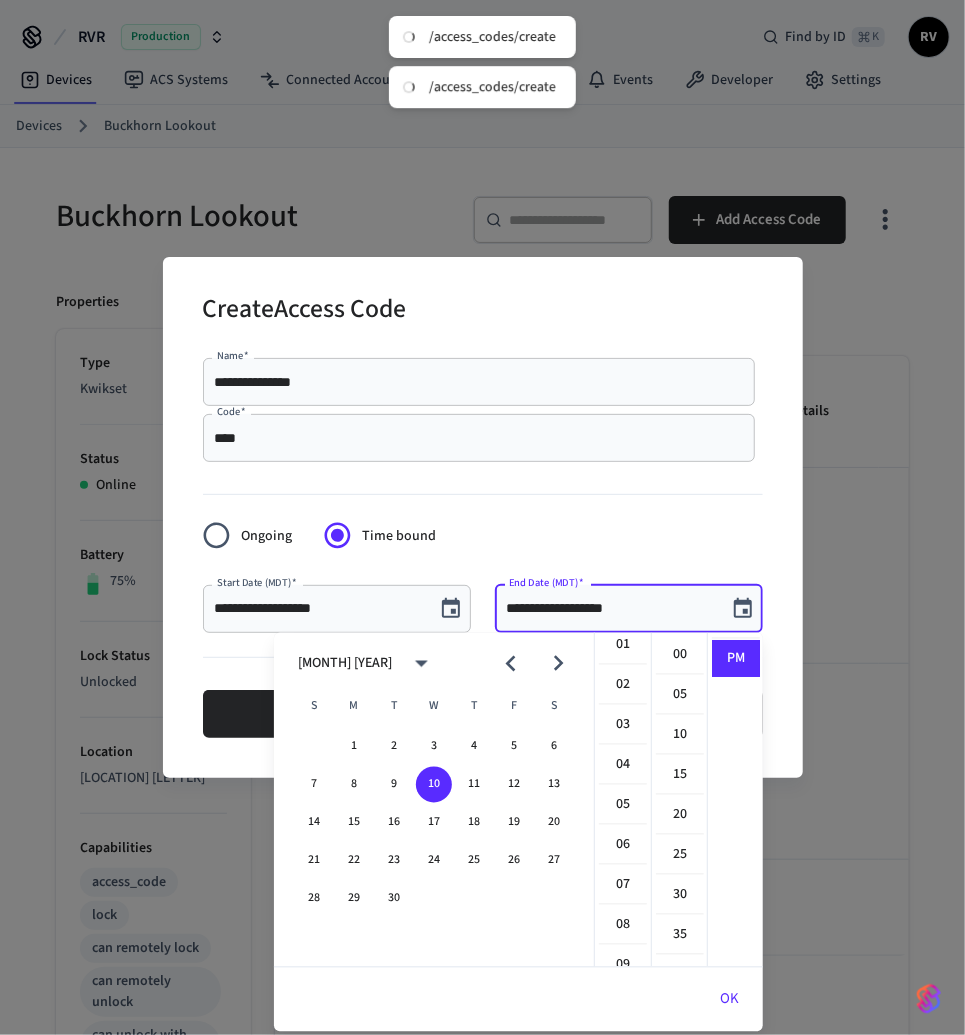 scroll, scrollTop: 0, scrollLeft: 0, axis: both 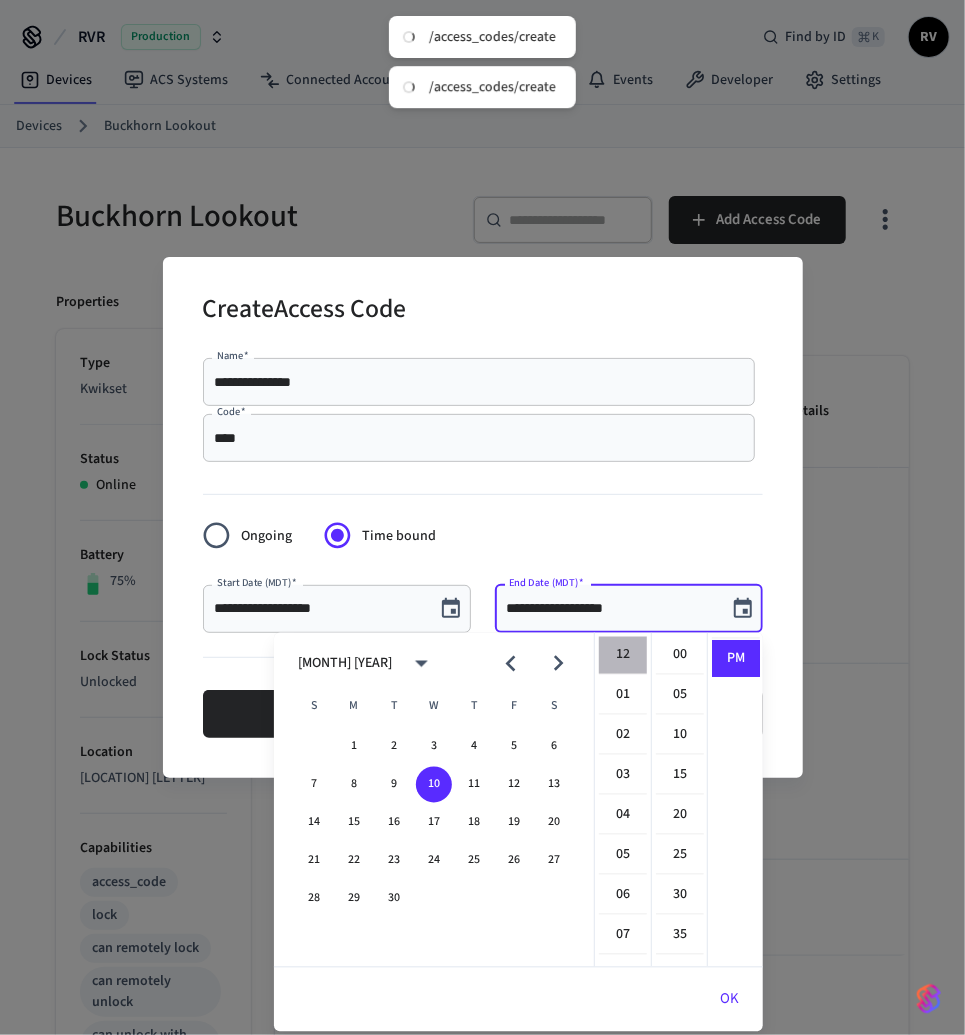 click on "12" at bounding box center (623, 656) 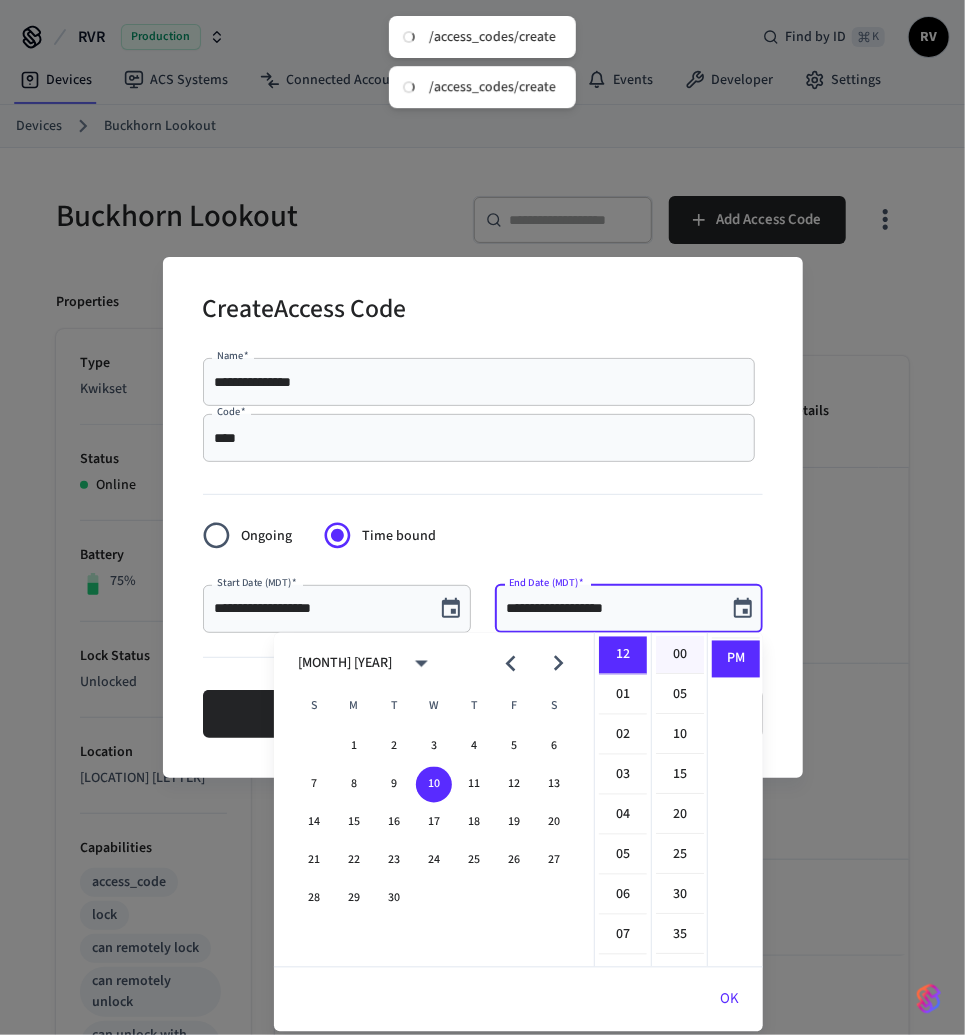 click on "00" at bounding box center [680, 656] 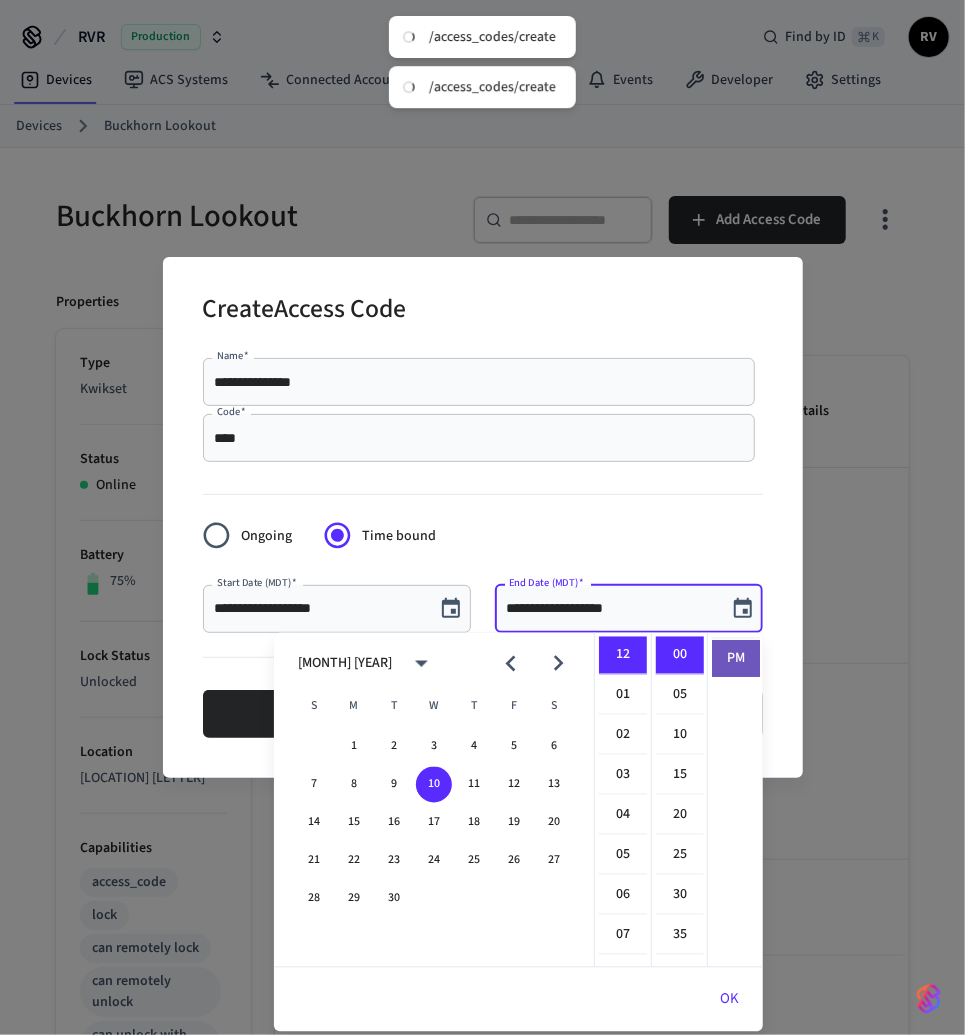 click on "PM" at bounding box center (736, 659) 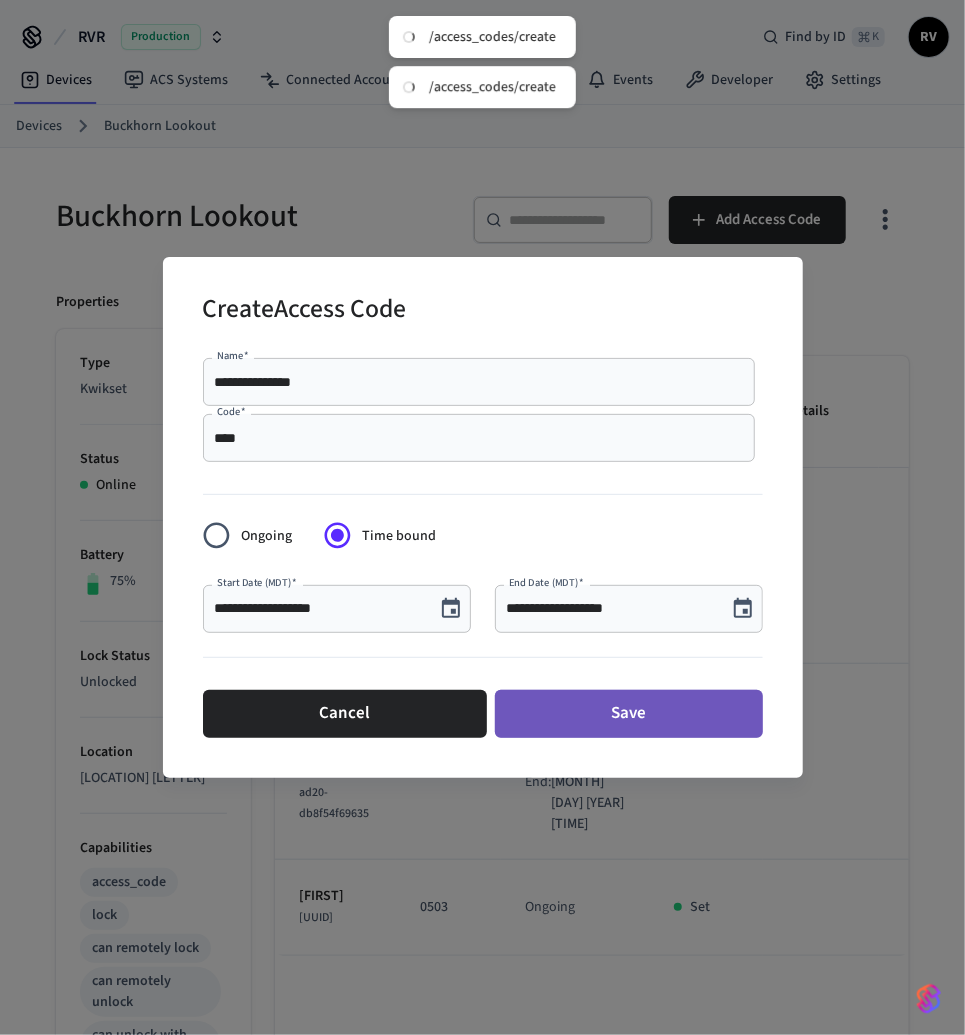 click on "Save" at bounding box center (629, 714) 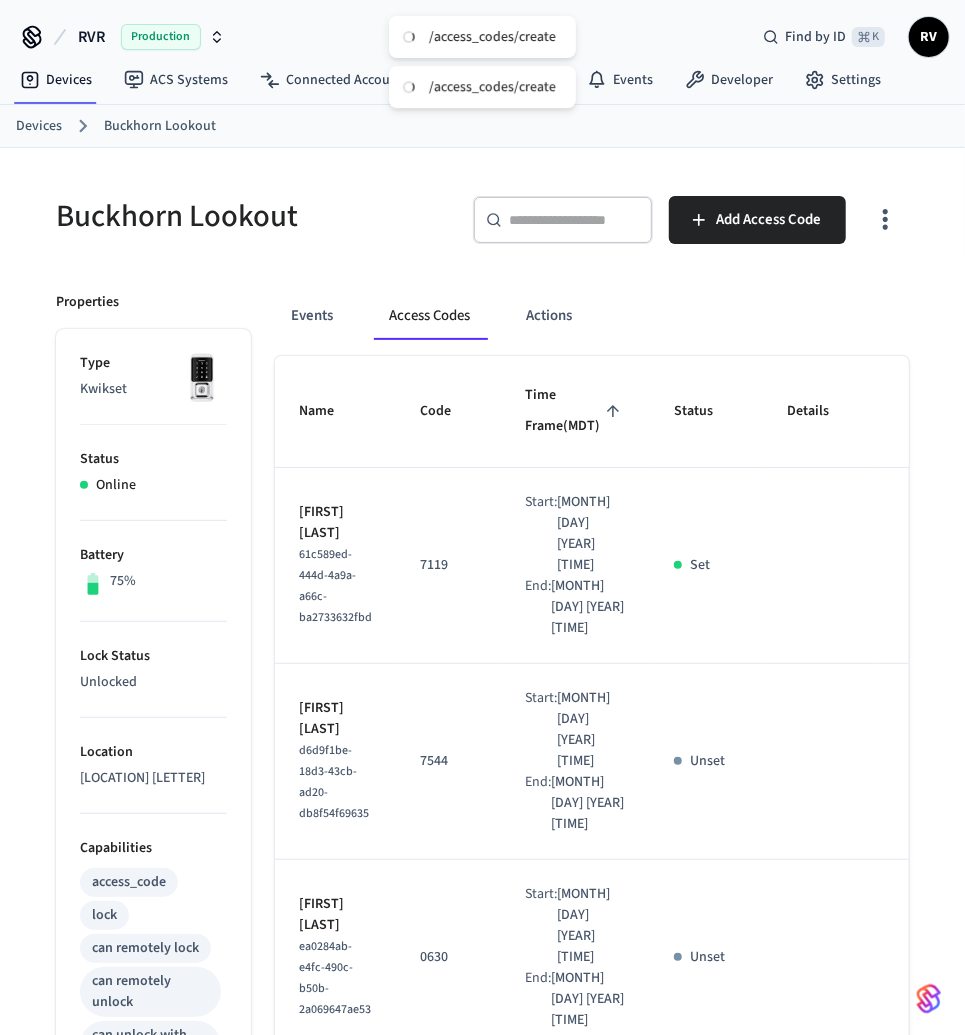 click on "Devices" at bounding box center (39, 126) 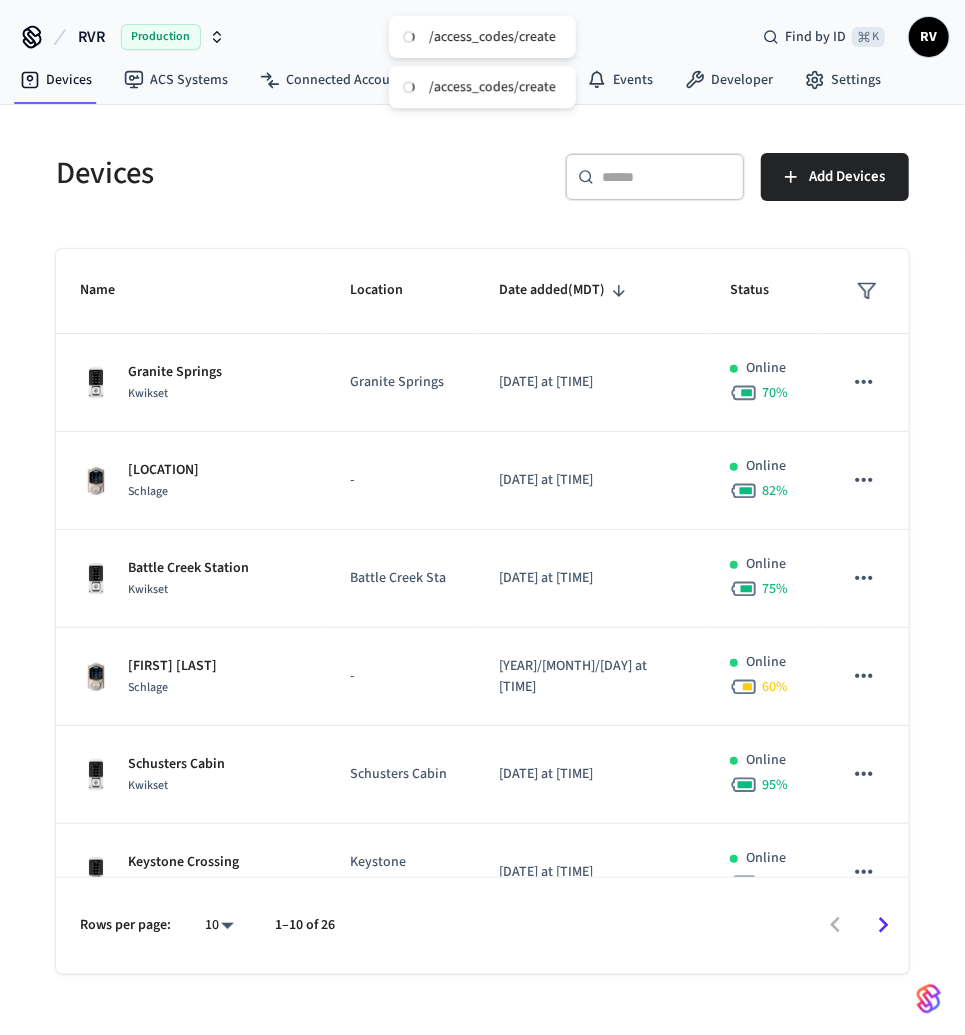 click at bounding box center (667, 177) 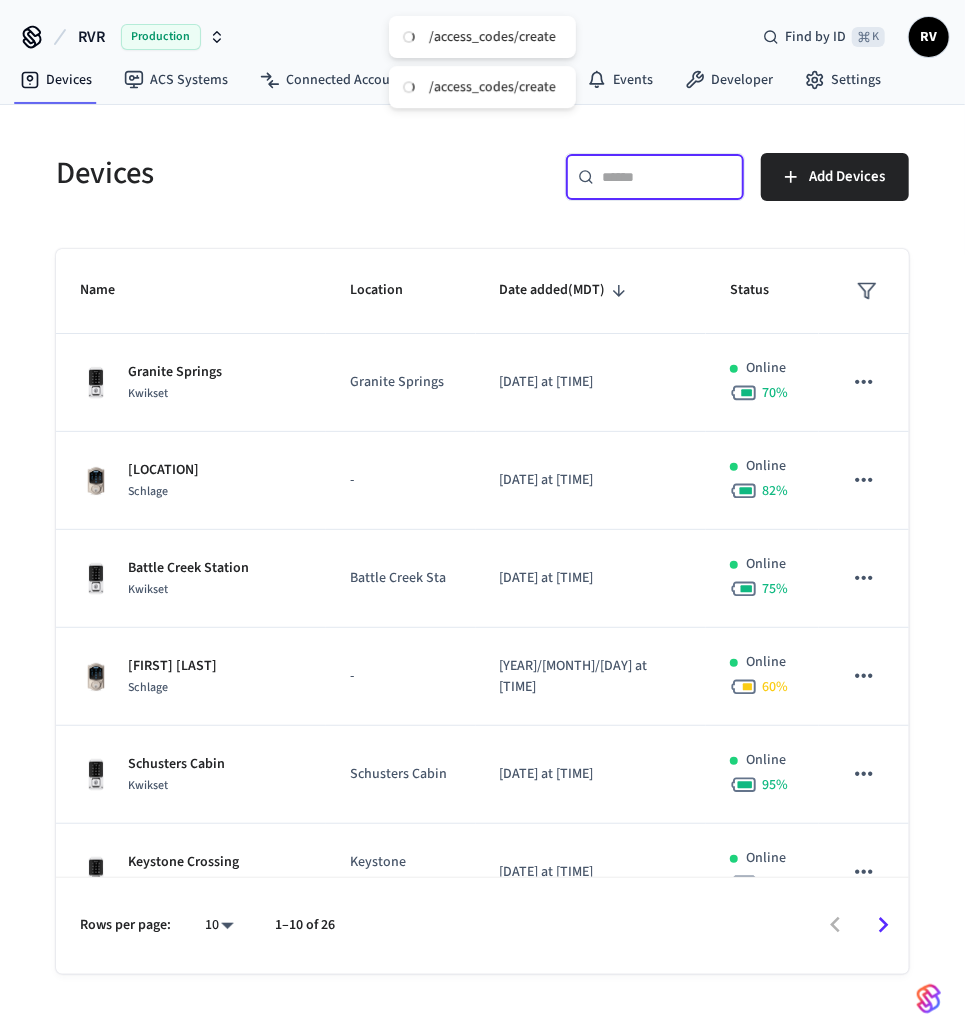 click at bounding box center (667, 177) 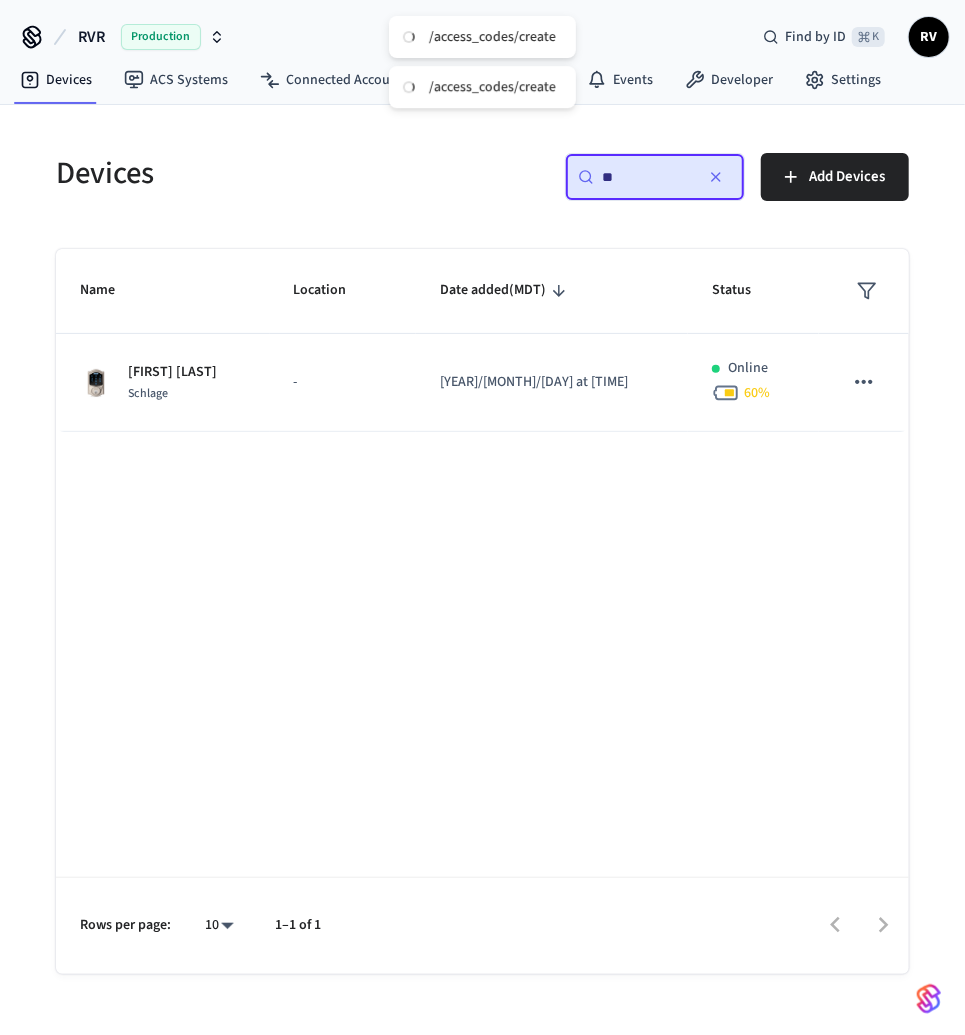 type on "**" 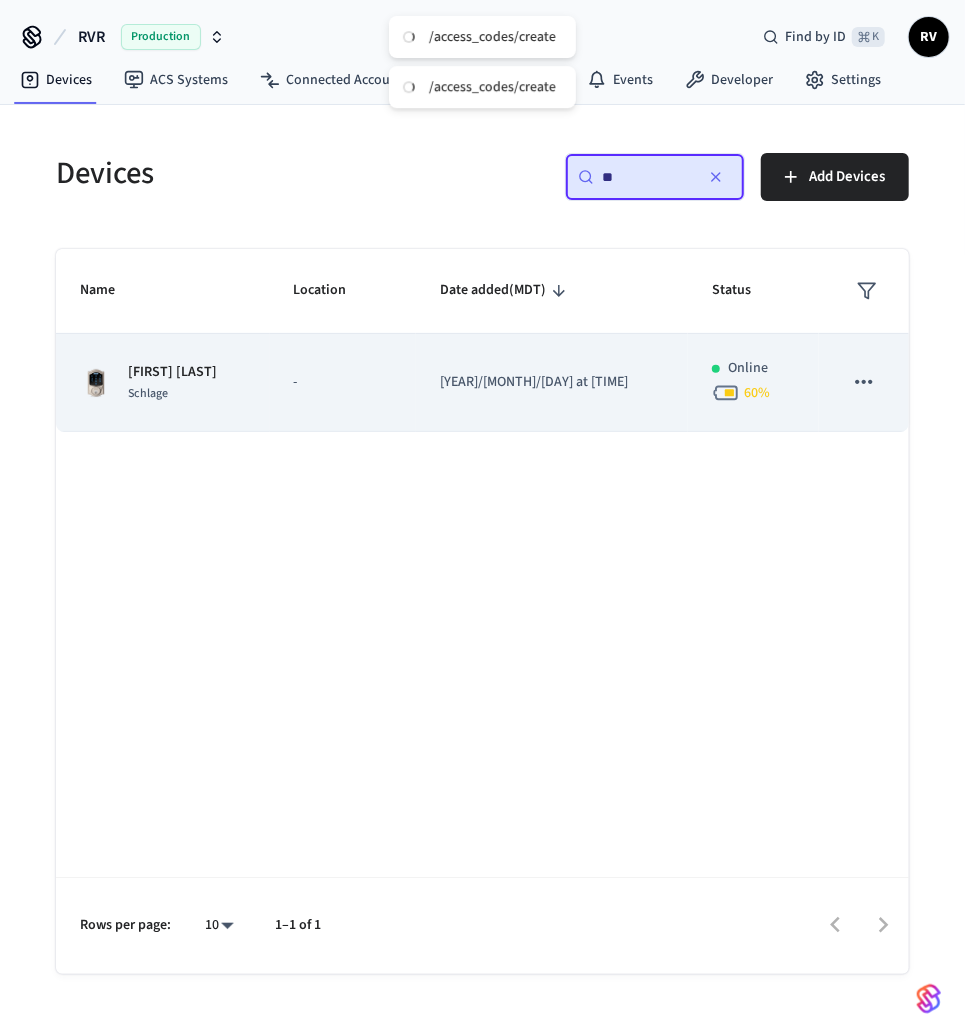 click on "[FIRST] [LAST] [LAST]" at bounding box center [163, 383] 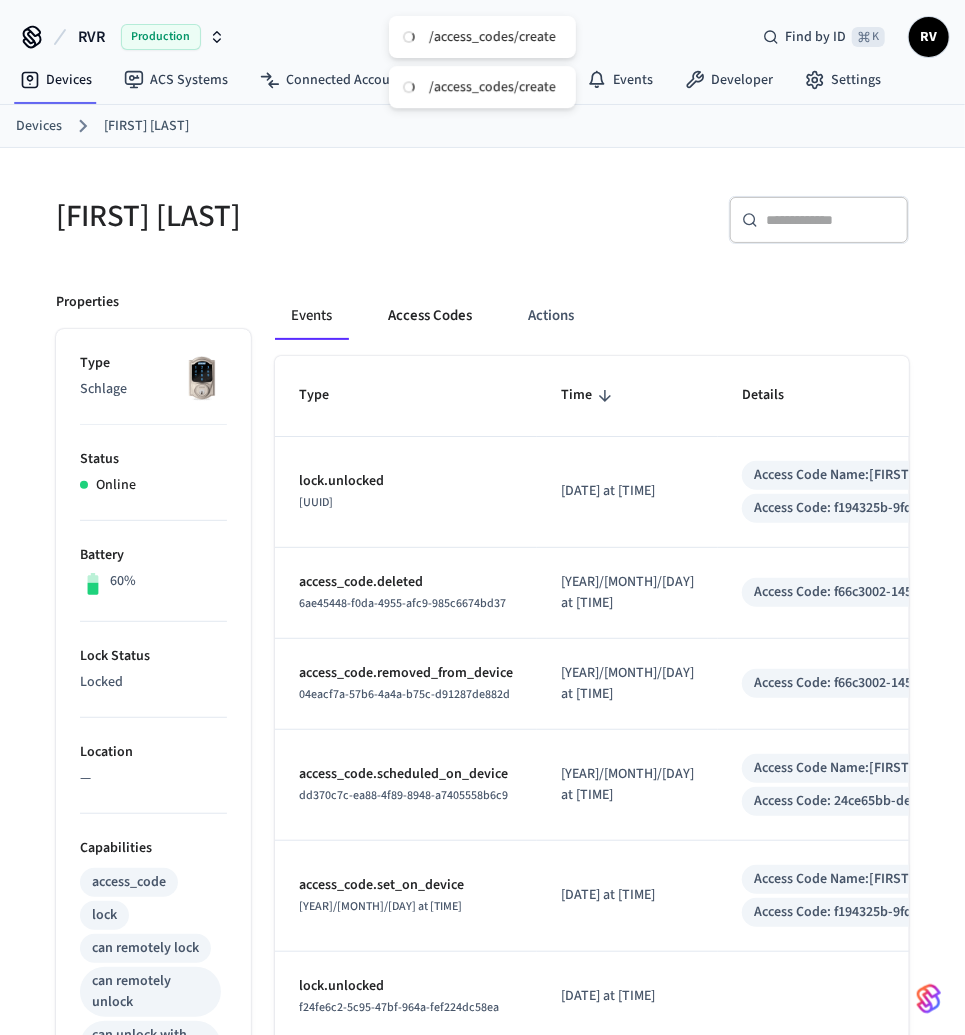 click on "Access Codes" at bounding box center (430, 316) 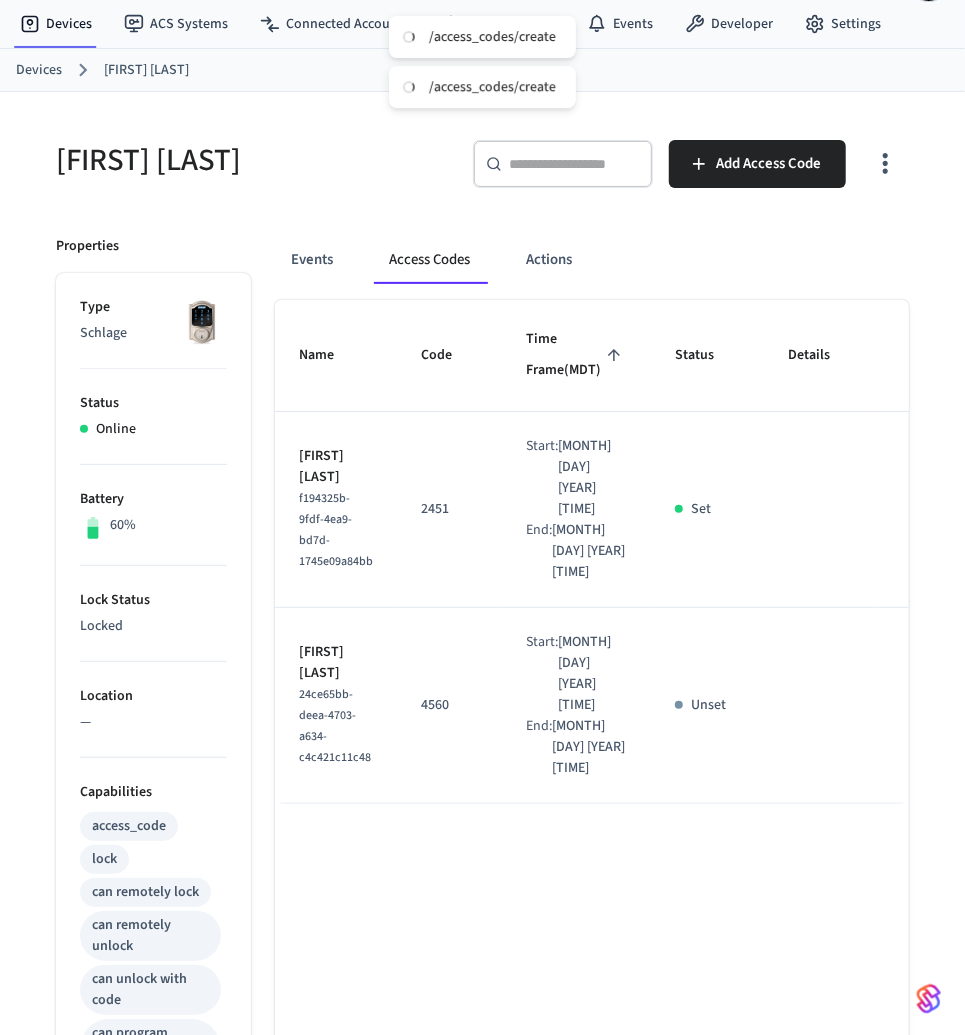 scroll, scrollTop: 0, scrollLeft: 0, axis: both 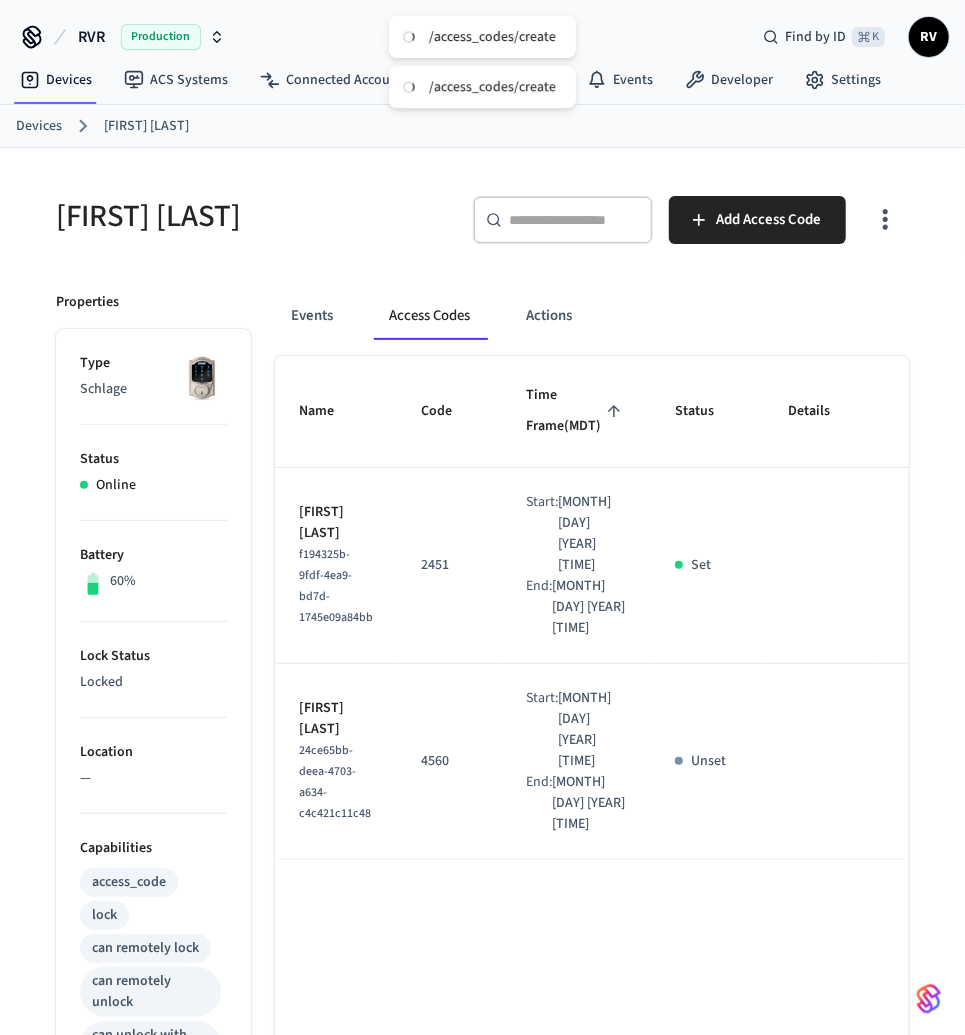 click on "​ ​ Add Access Code" at bounding box center [679, 216] 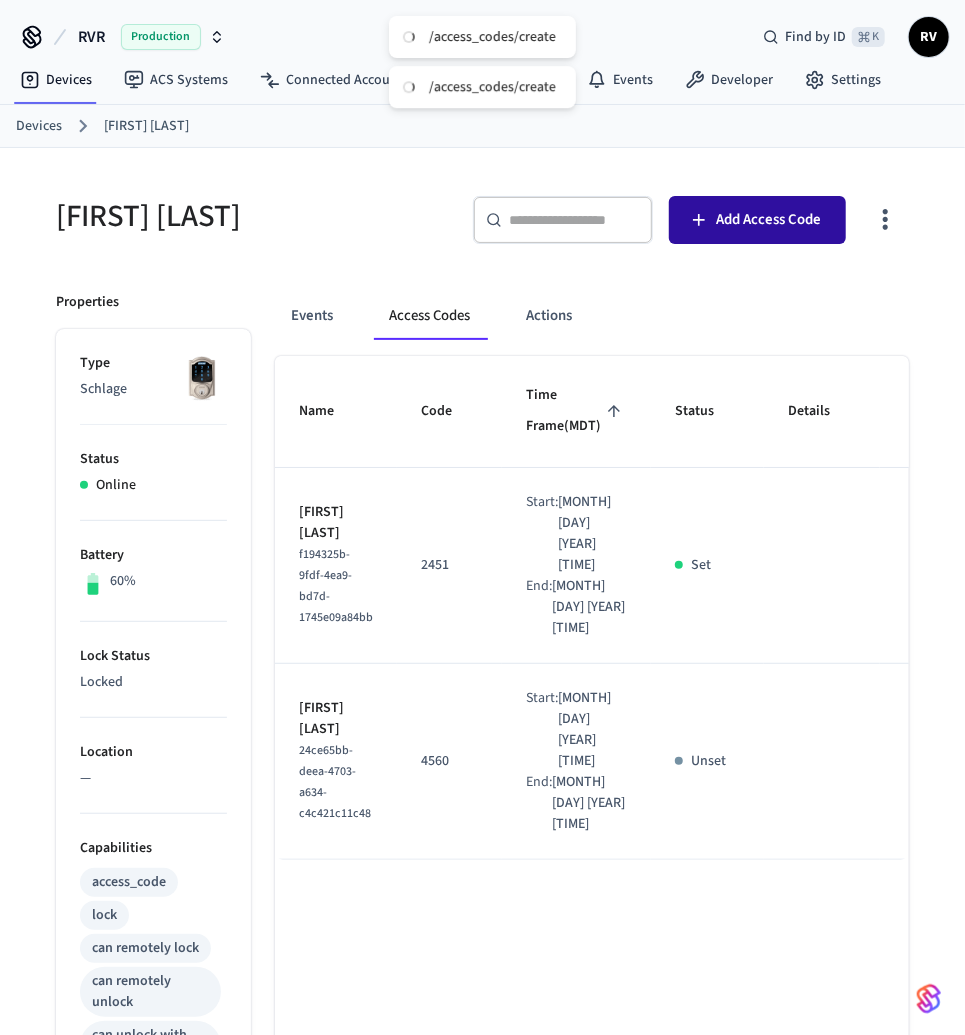 click on "Add Access Code" at bounding box center (757, 220) 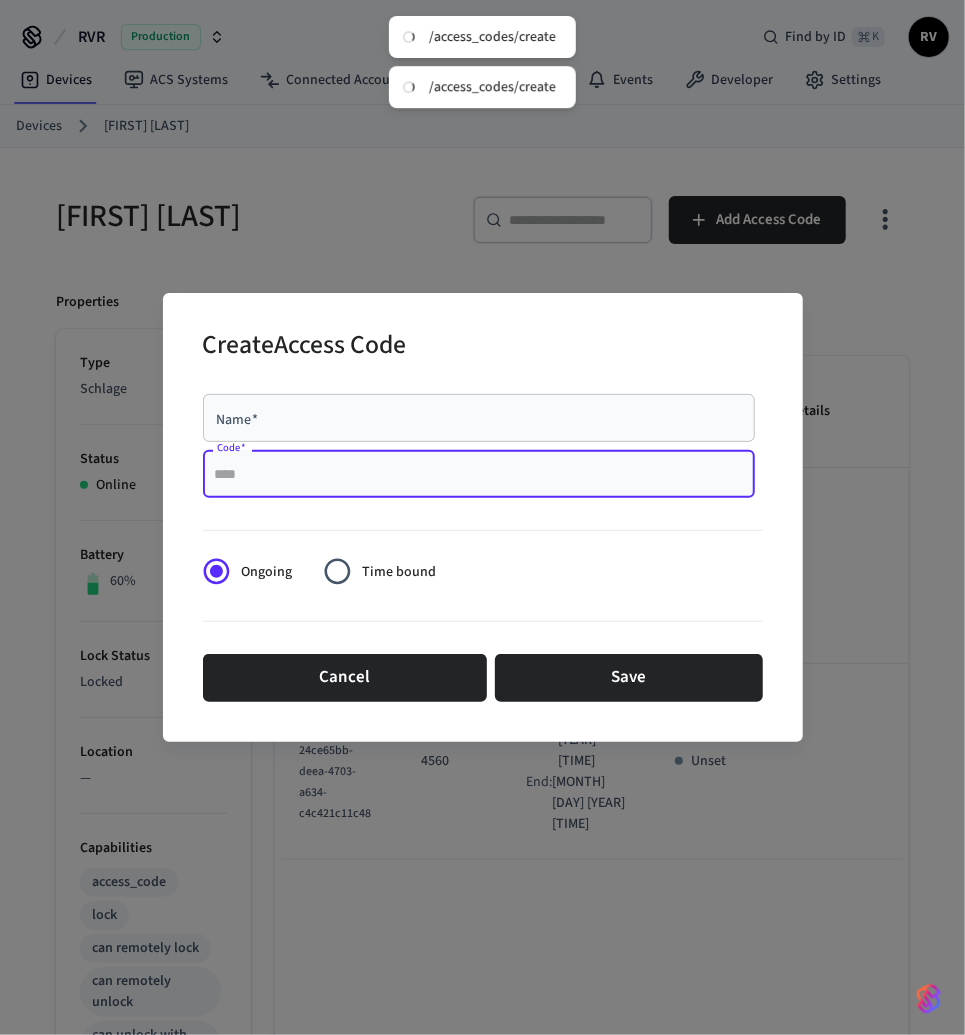 click on "Code   *" at bounding box center [479, 474] 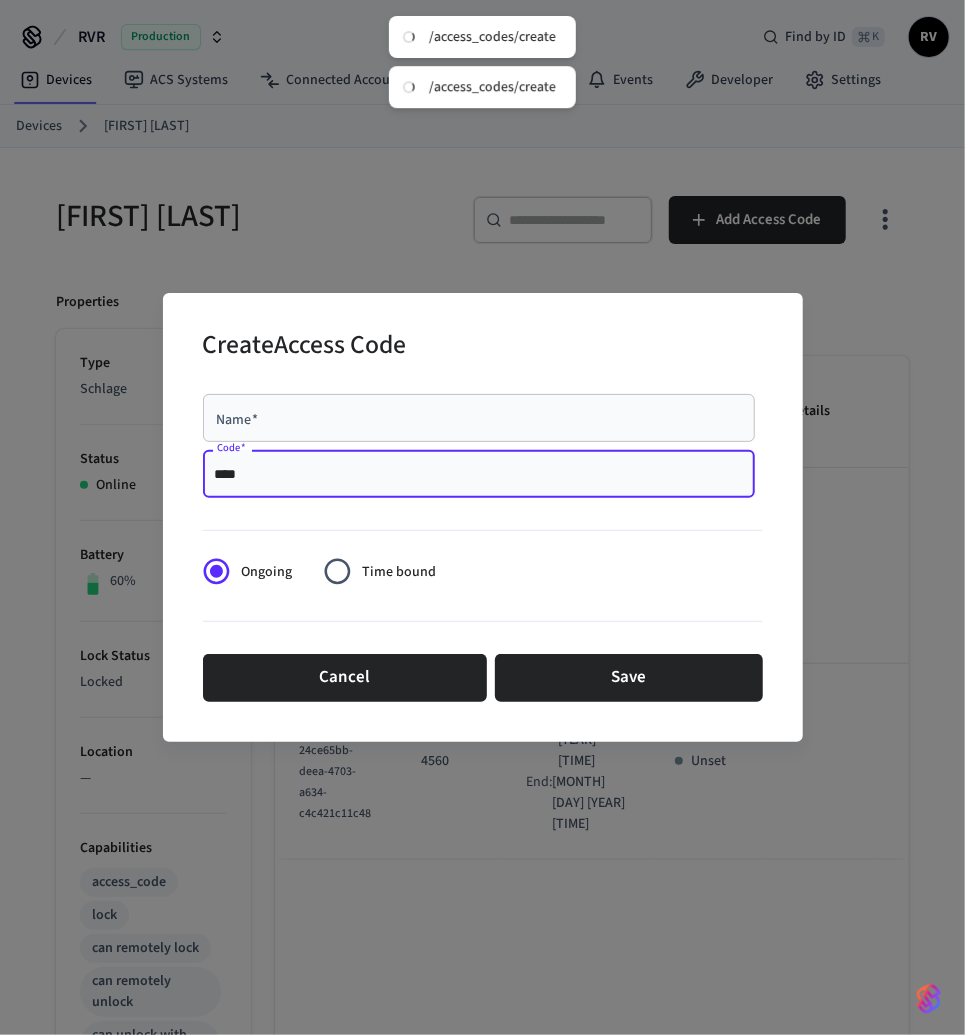 type on "****" 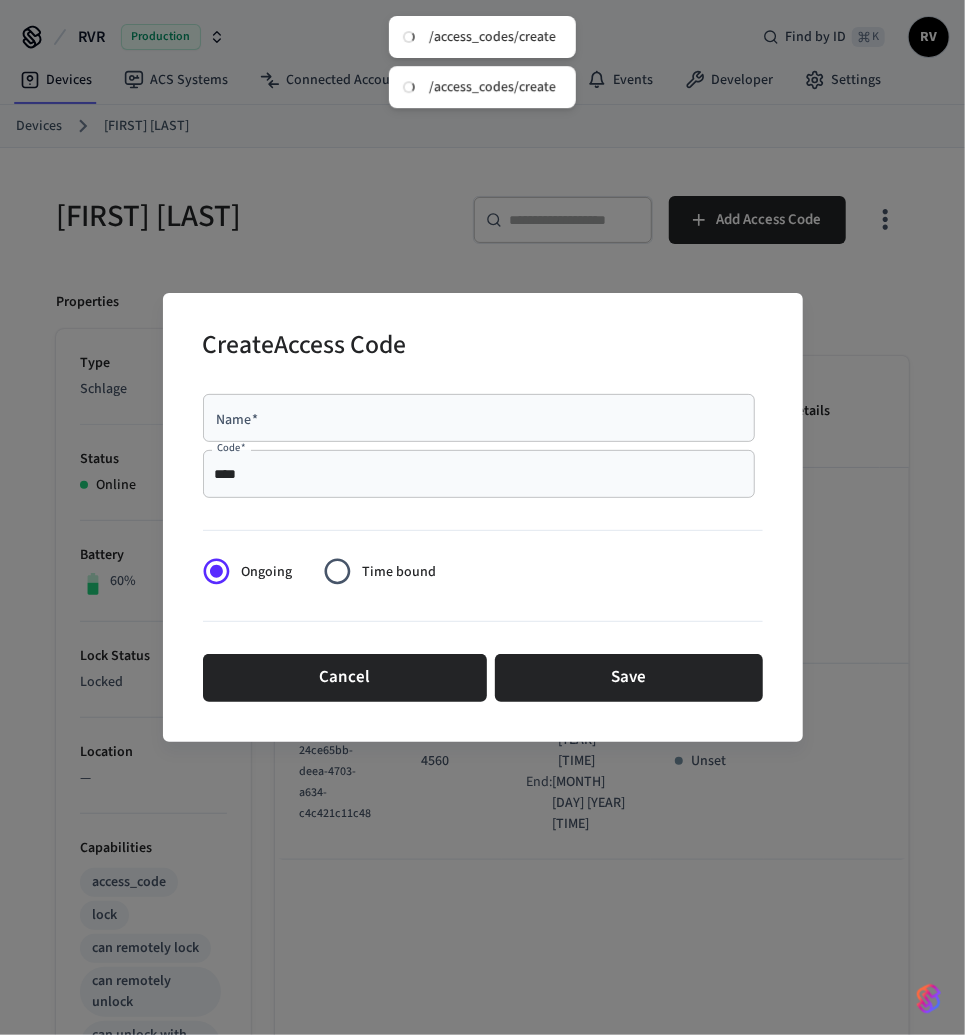 click on "Name   *" at bounding box center (479, 418) 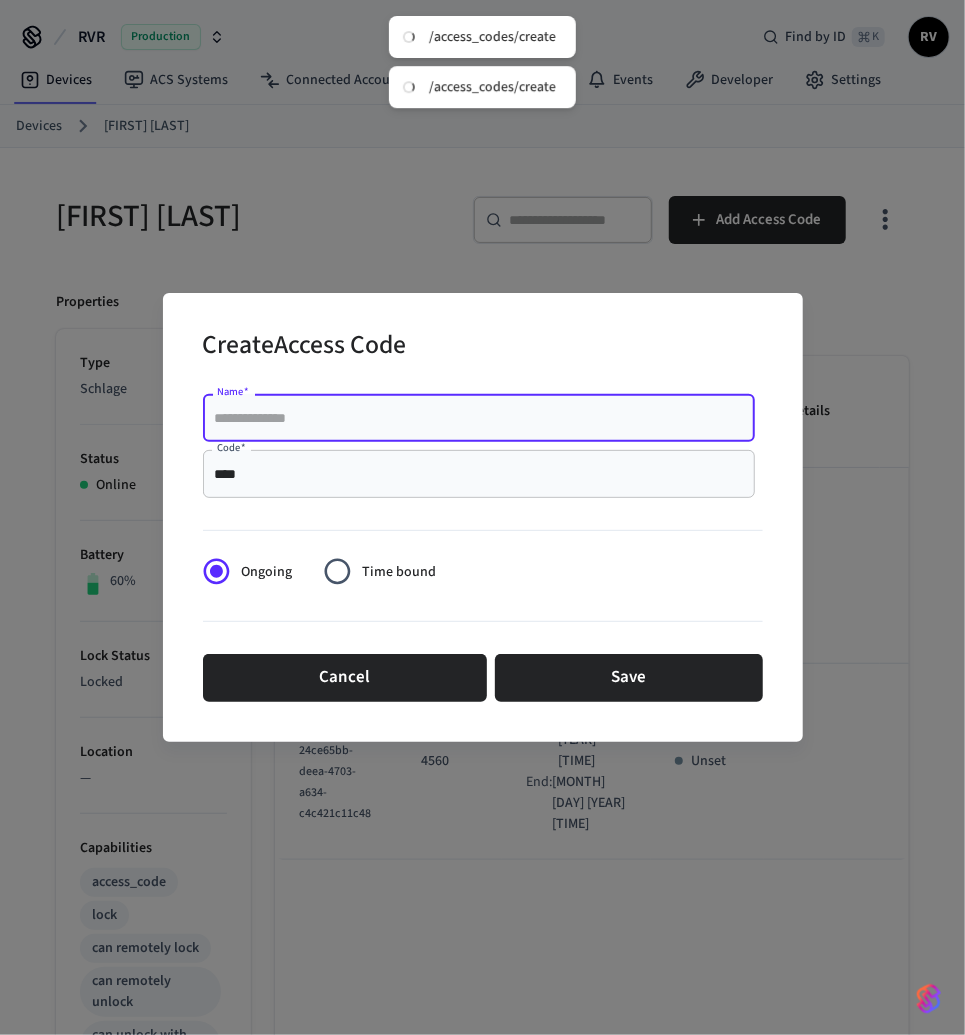 paste on "**********" 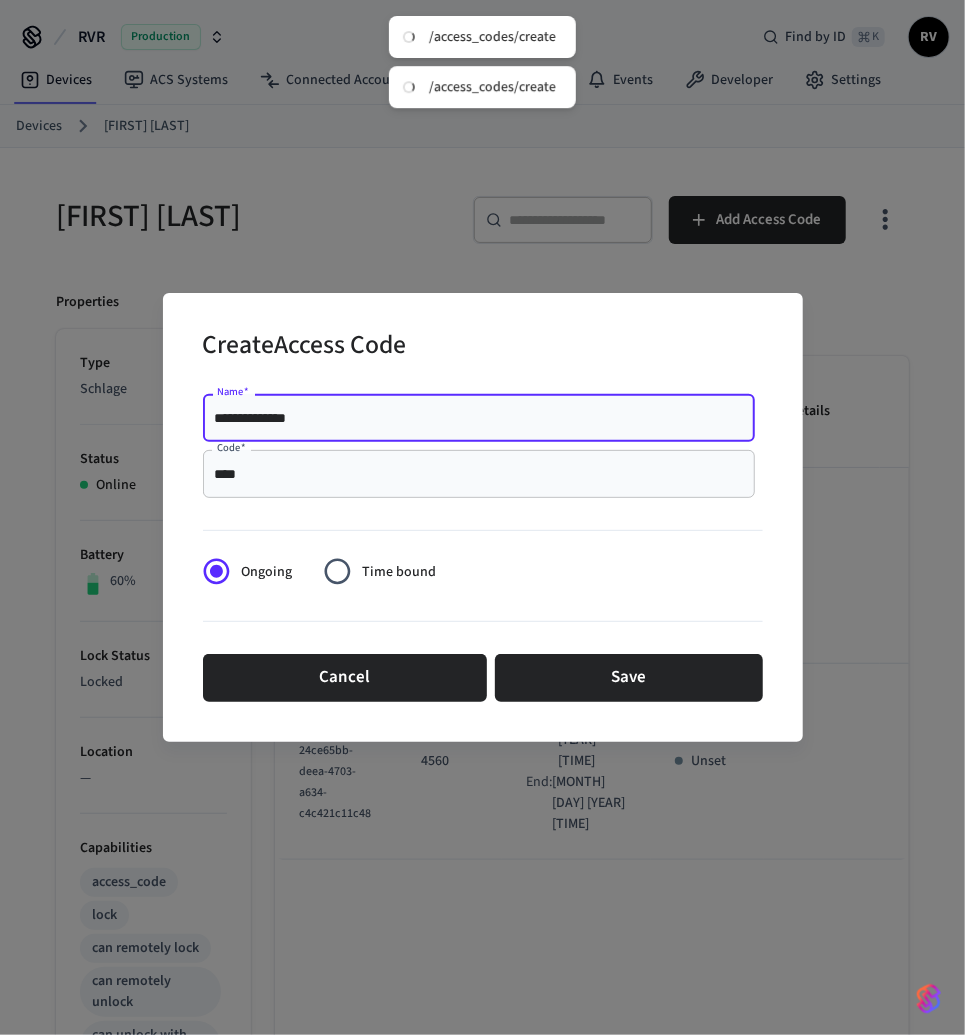 click on "**********" at bounding box center (479, 418) 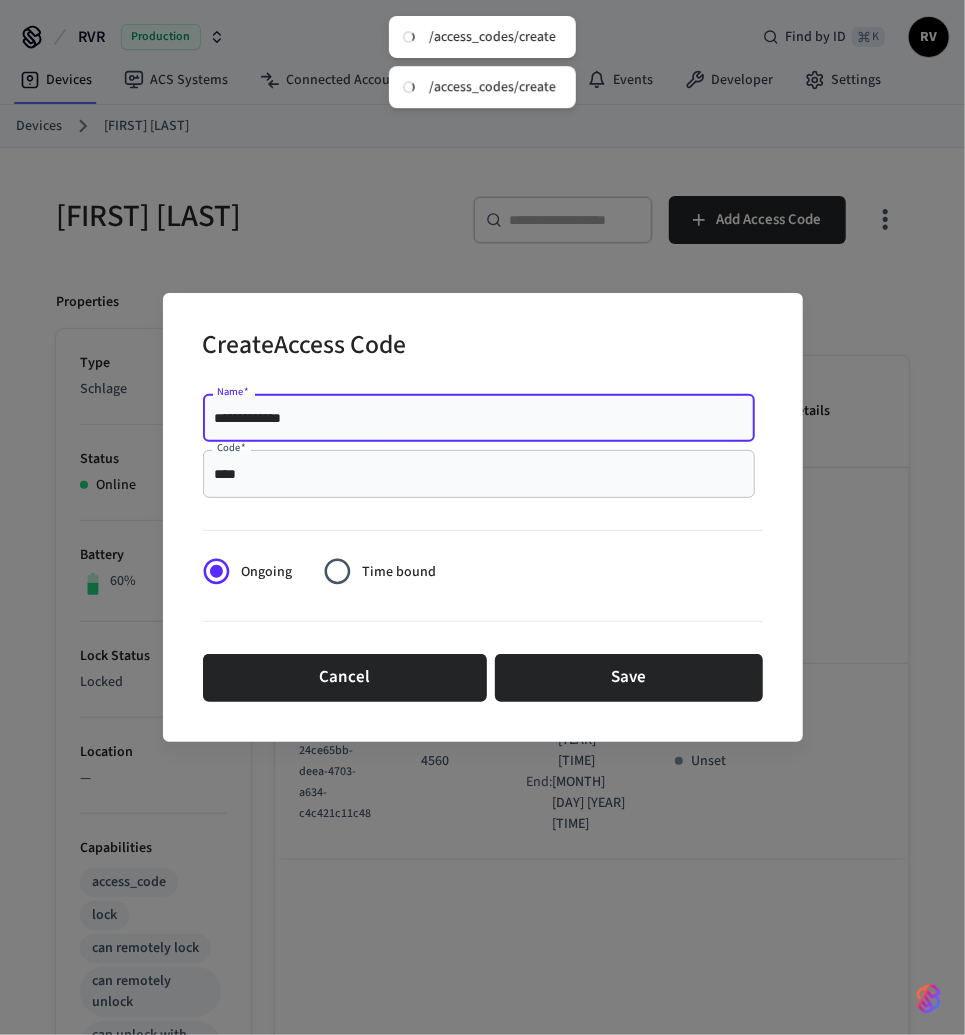 type on "**********" 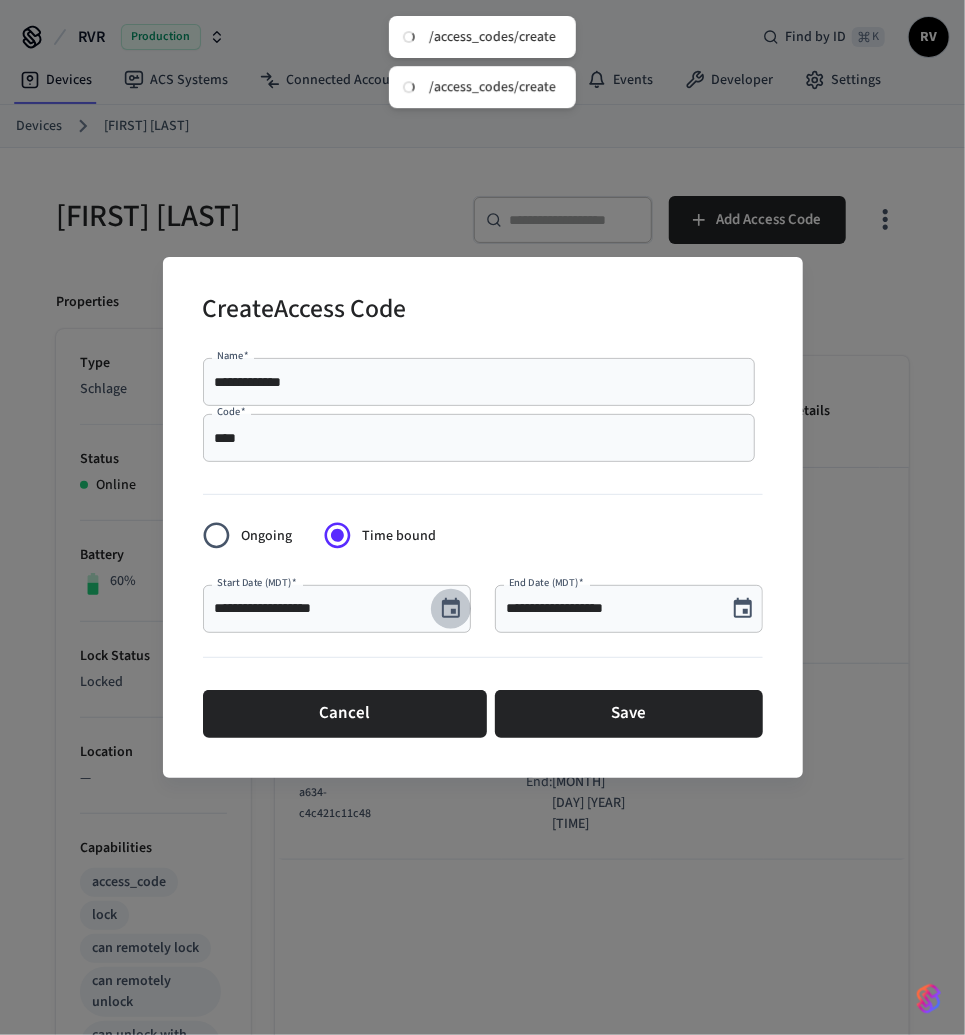 click 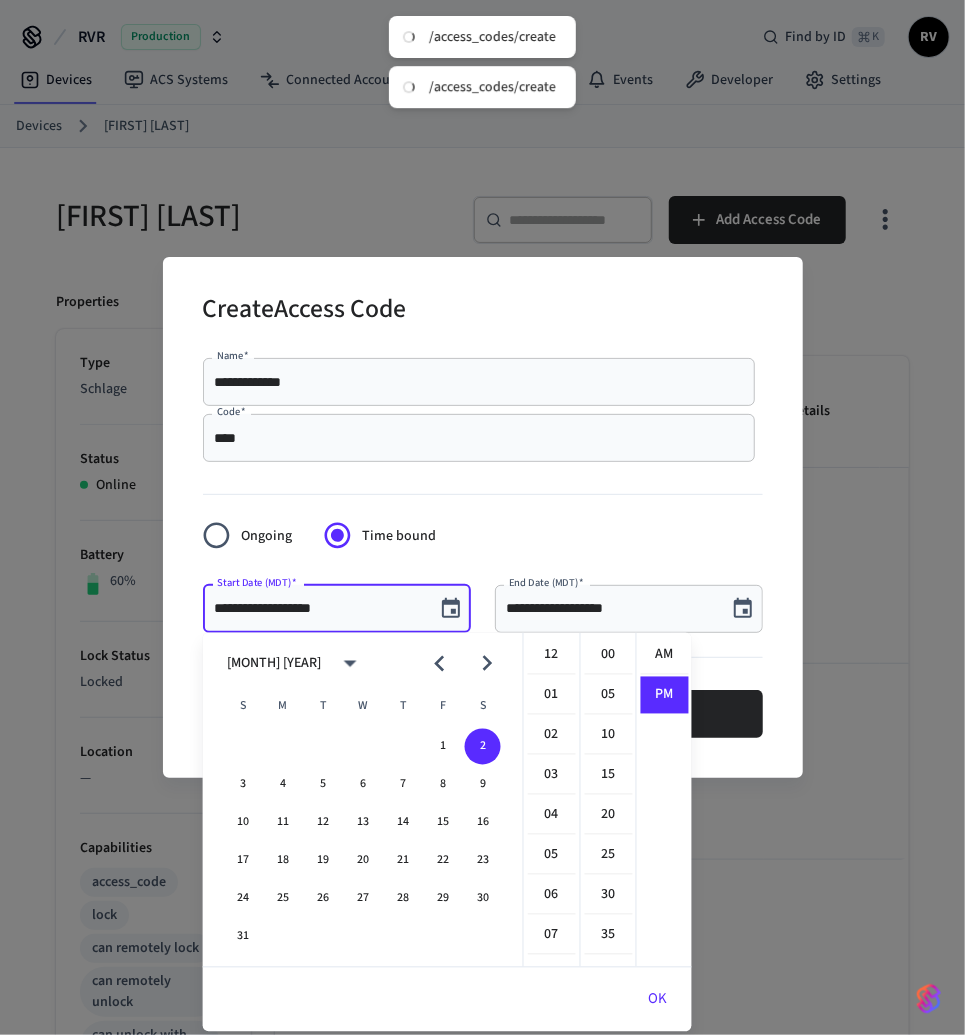 scroll, scrollTop: 397, scrollLeft: 0, axis: vertical 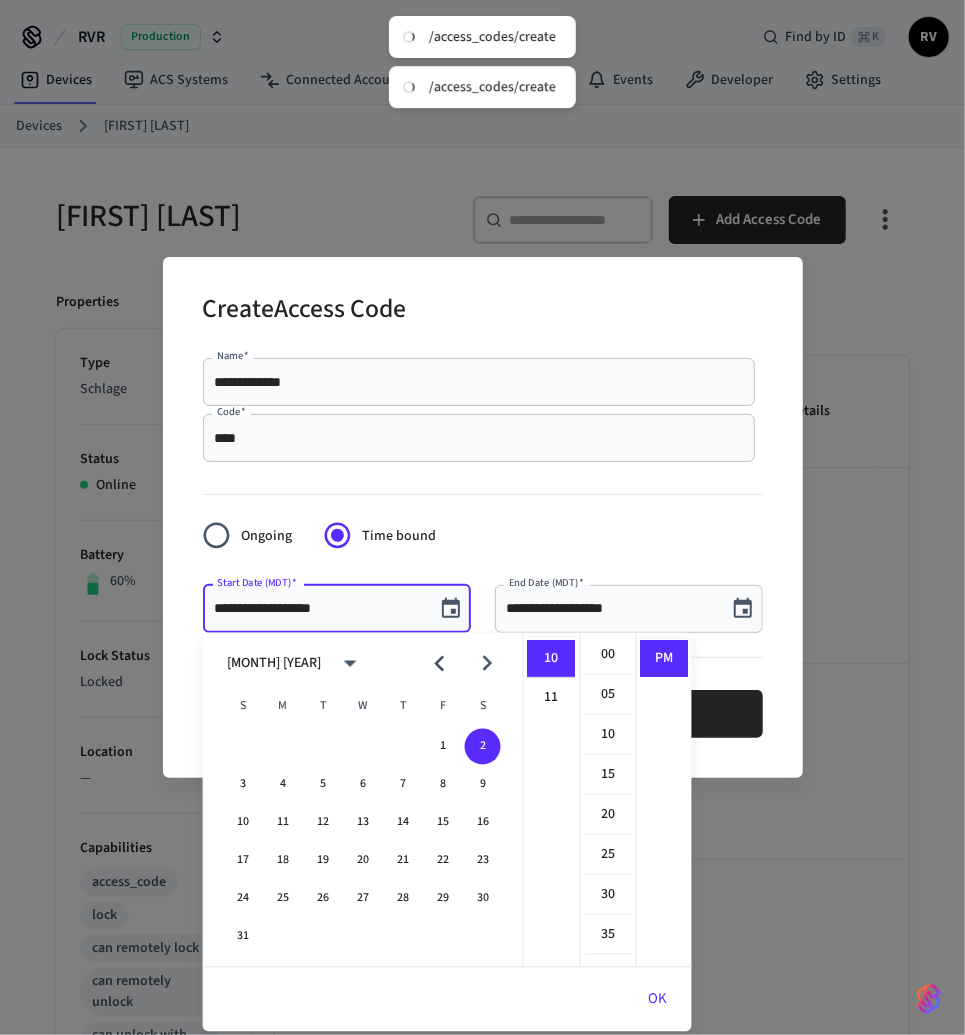 click 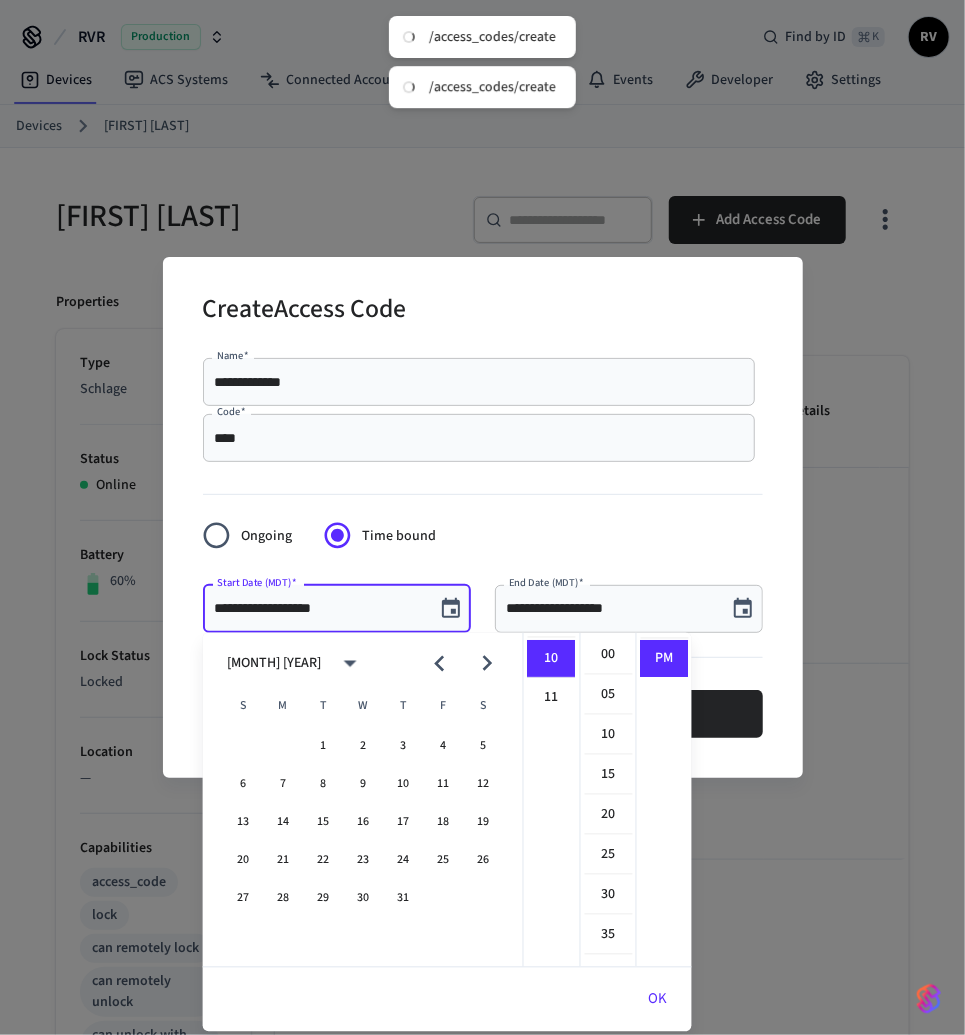 click 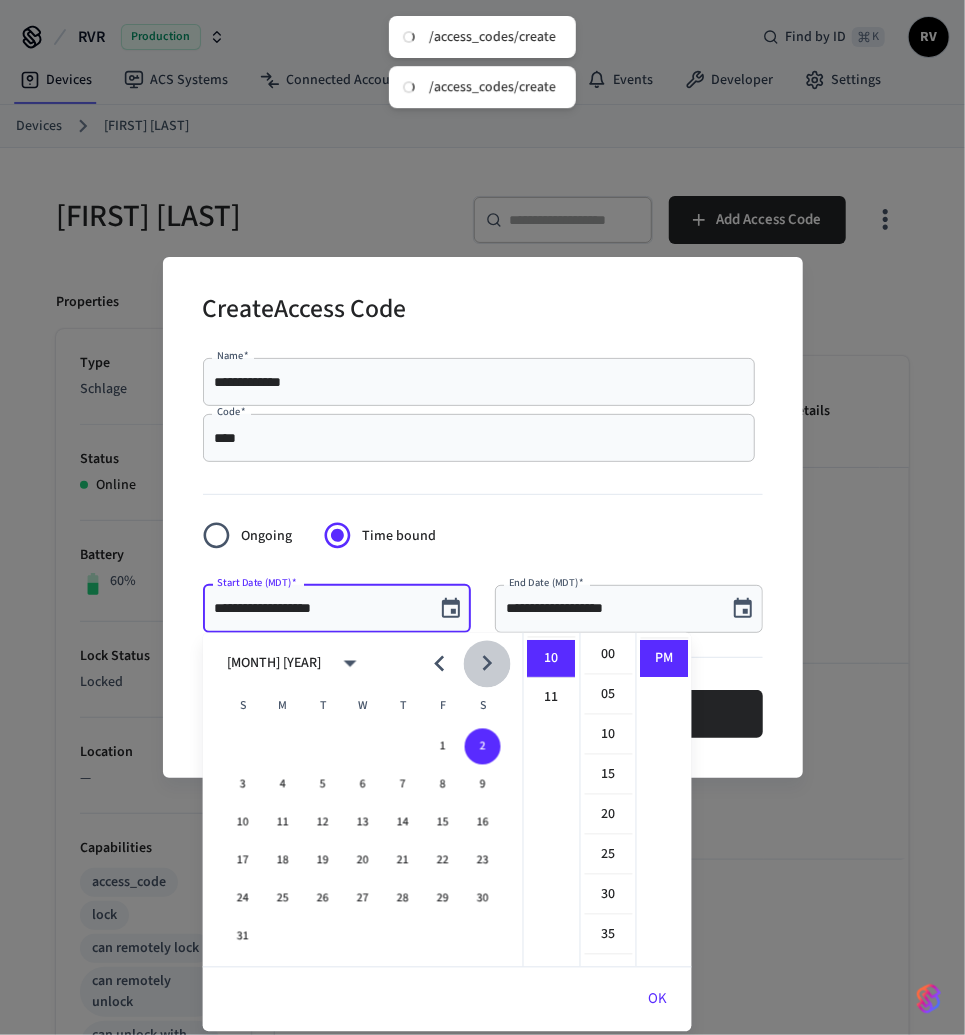 click 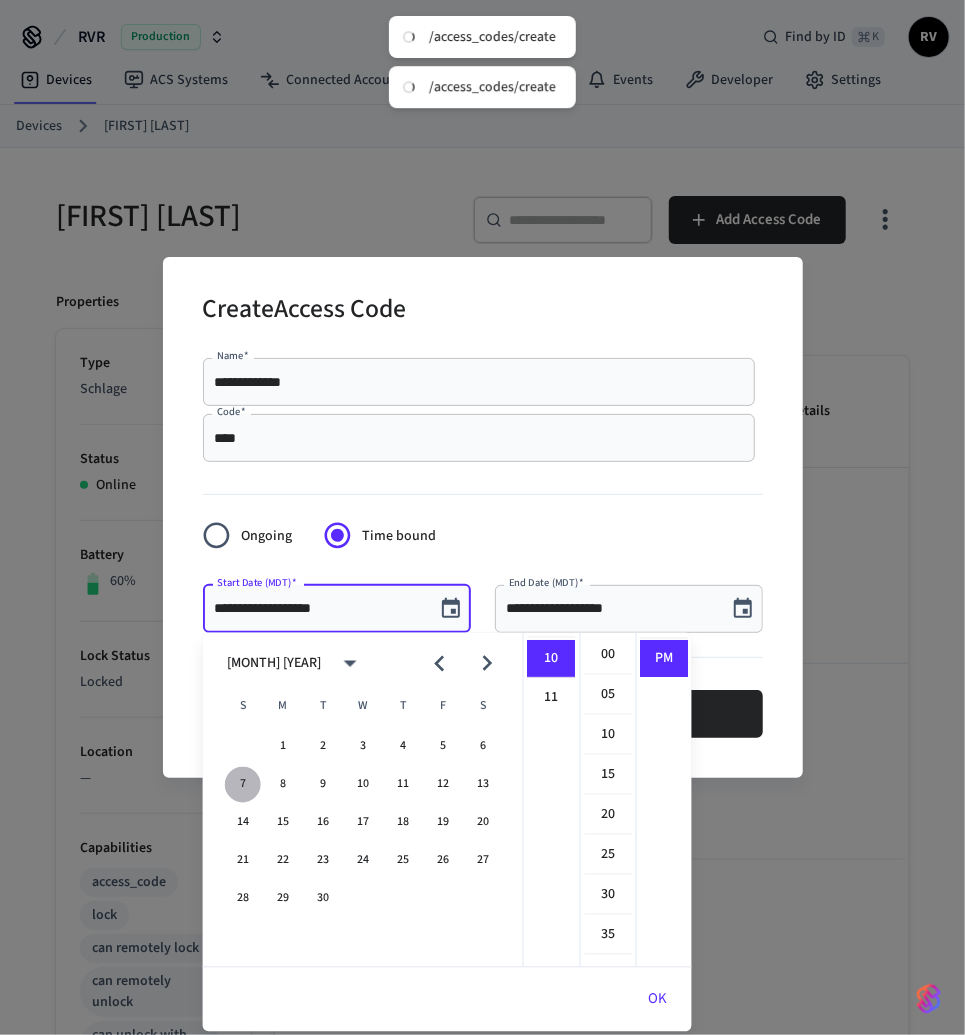 click on "7" at bounding box center (243, 785) 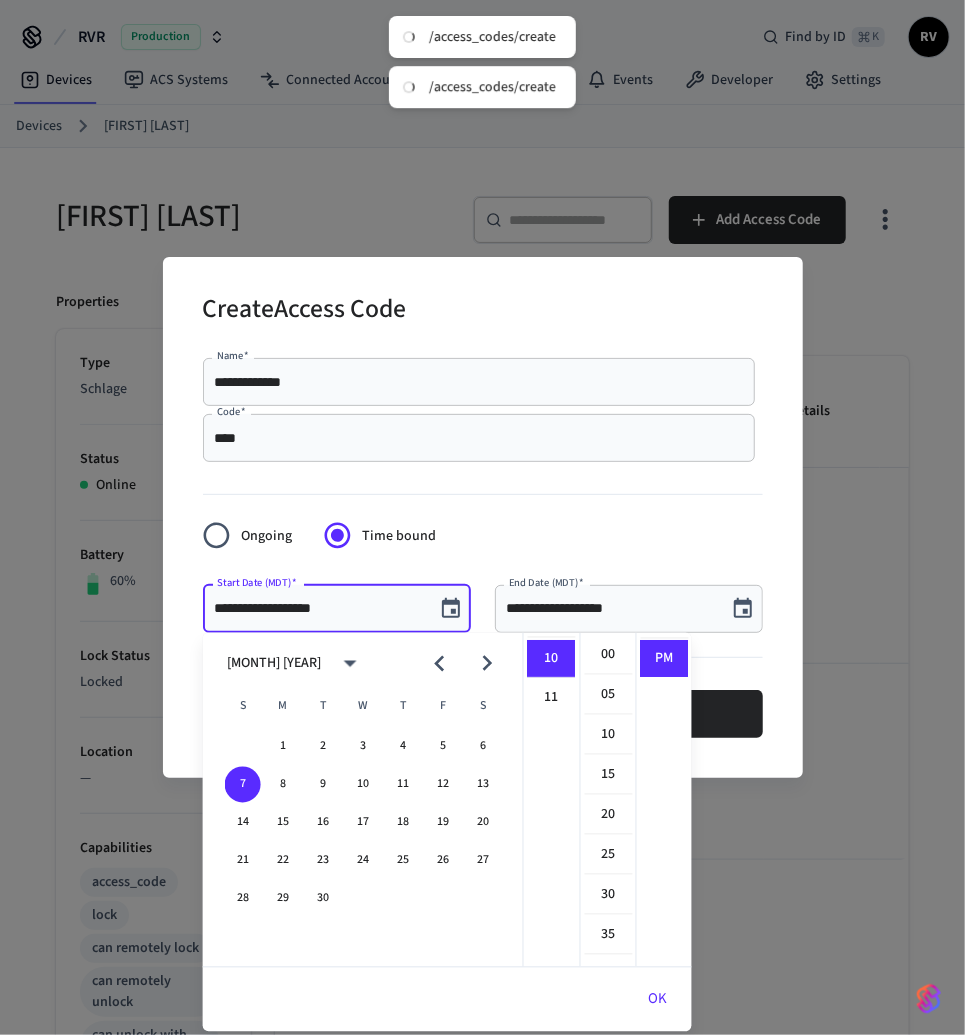 scroll, scrollTop: 0, scrollLeft: 0, axis: both 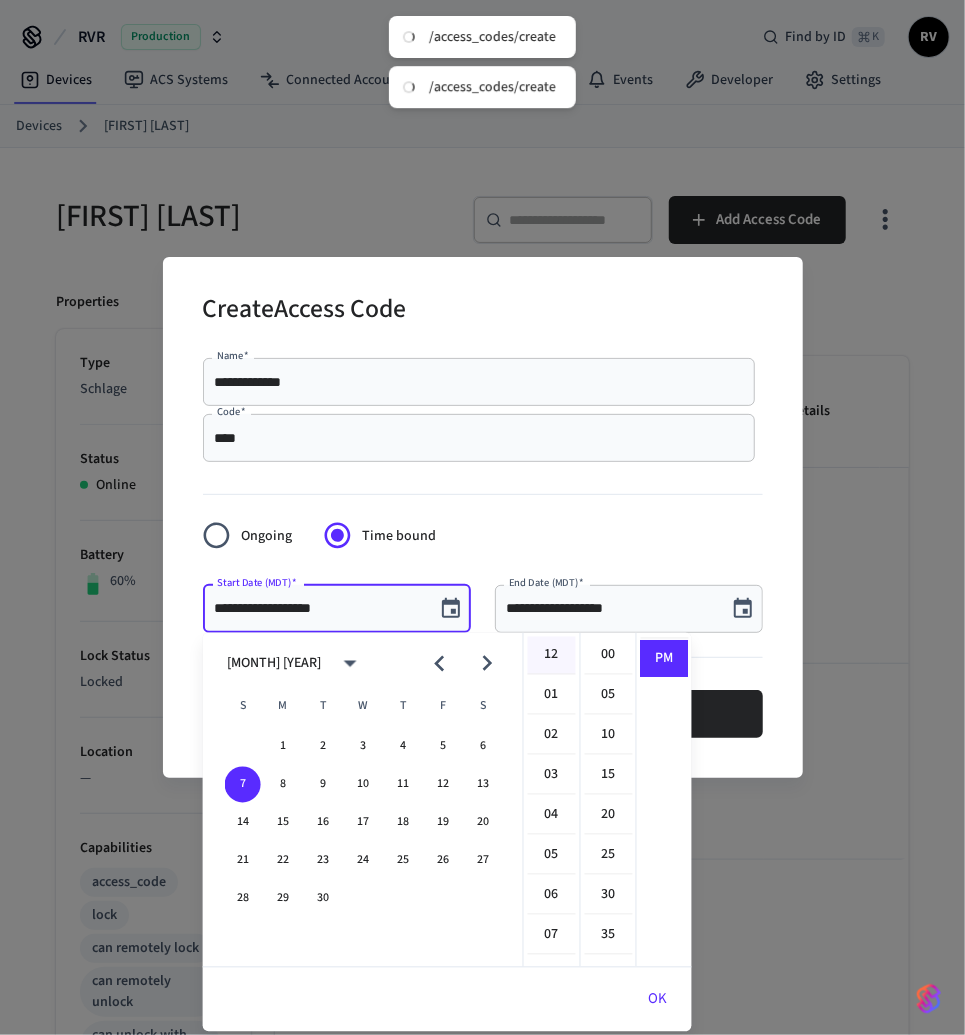 click on "12" at bounding box center [552, 656] 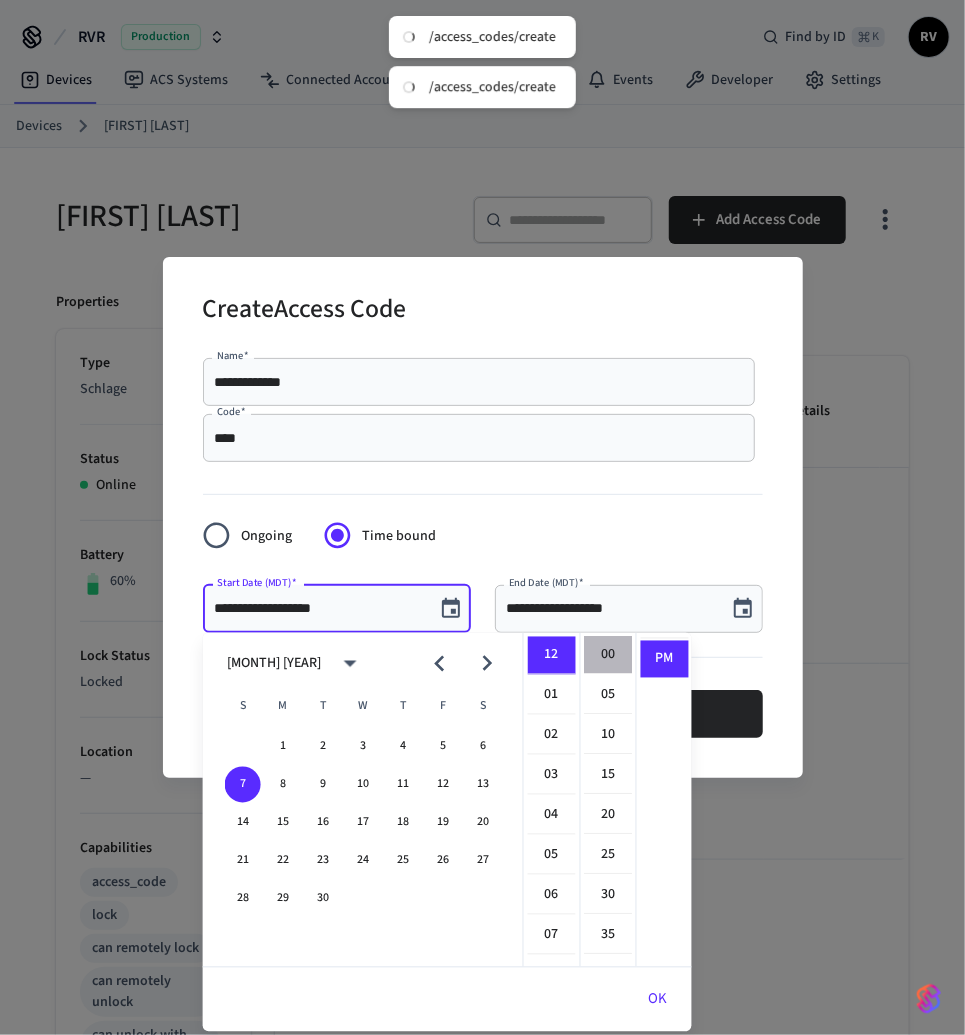 click on "00" at bounding box center (609, 656) 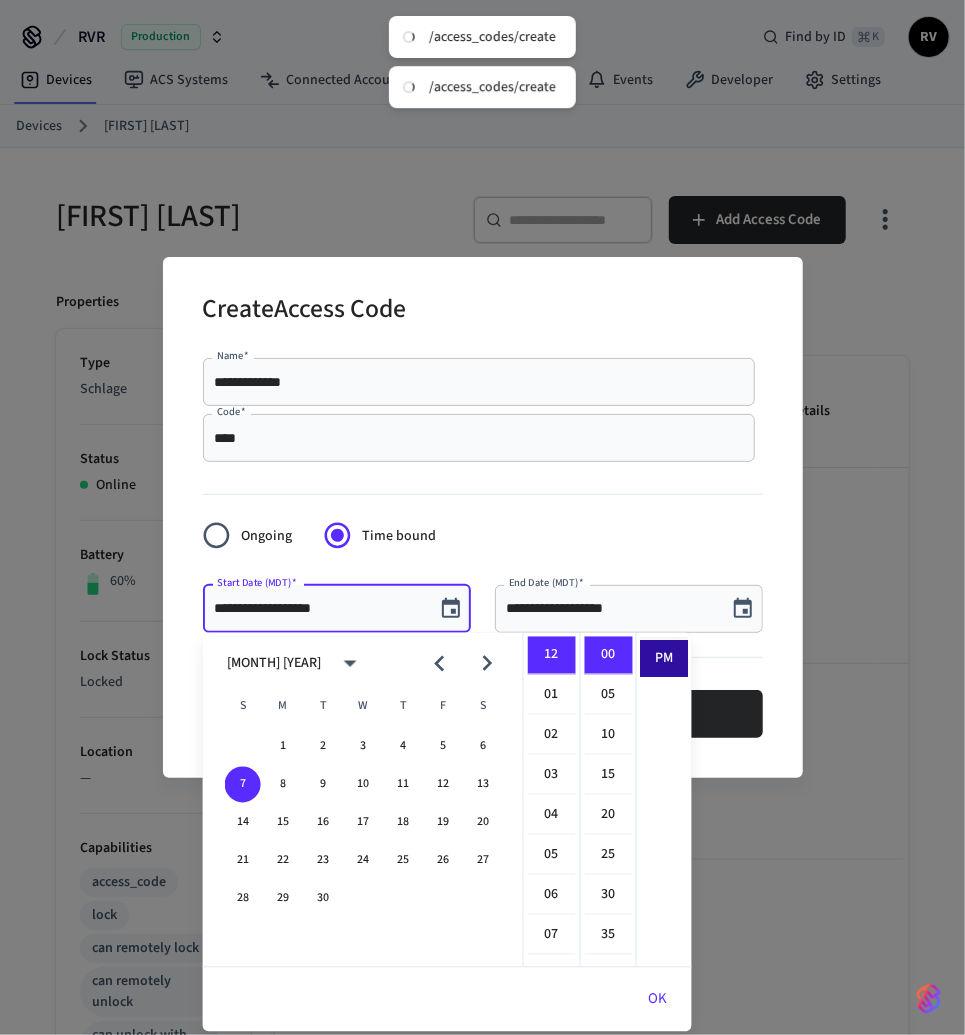 click on "PM" at bounding box center [665, 659] 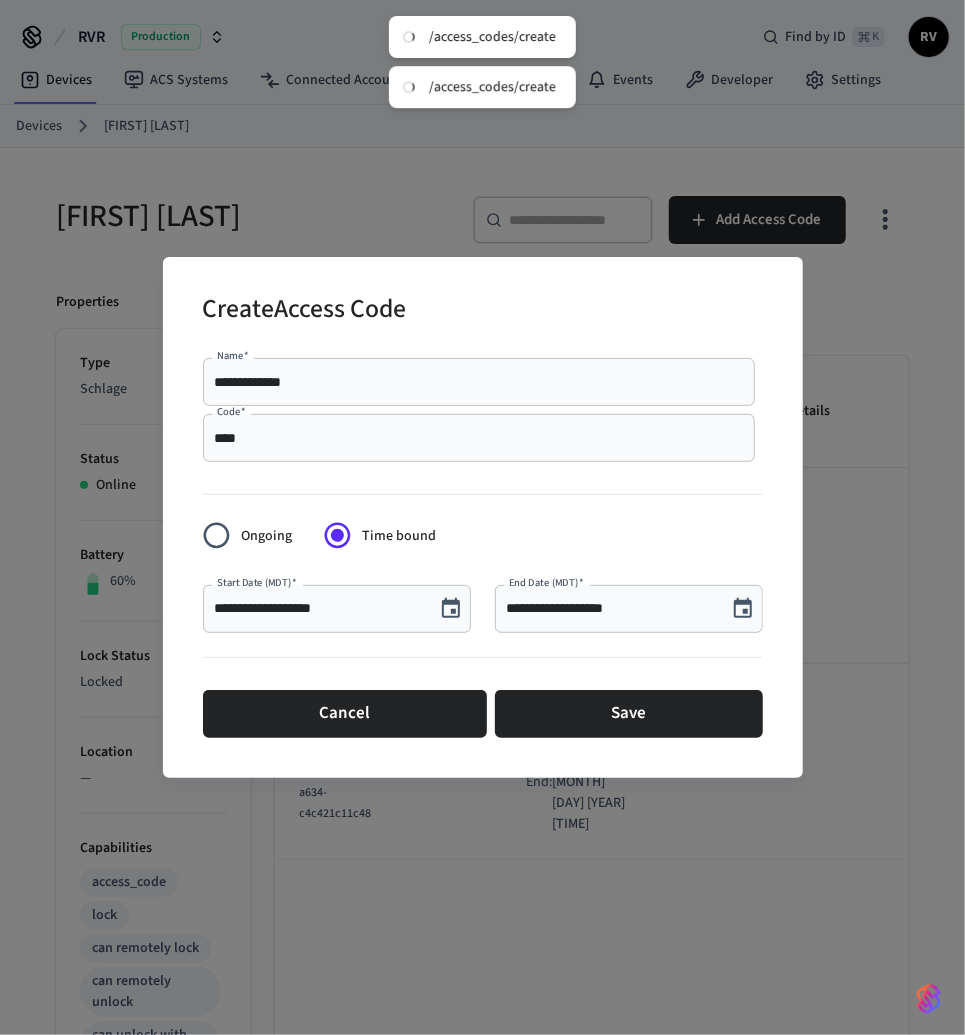 click 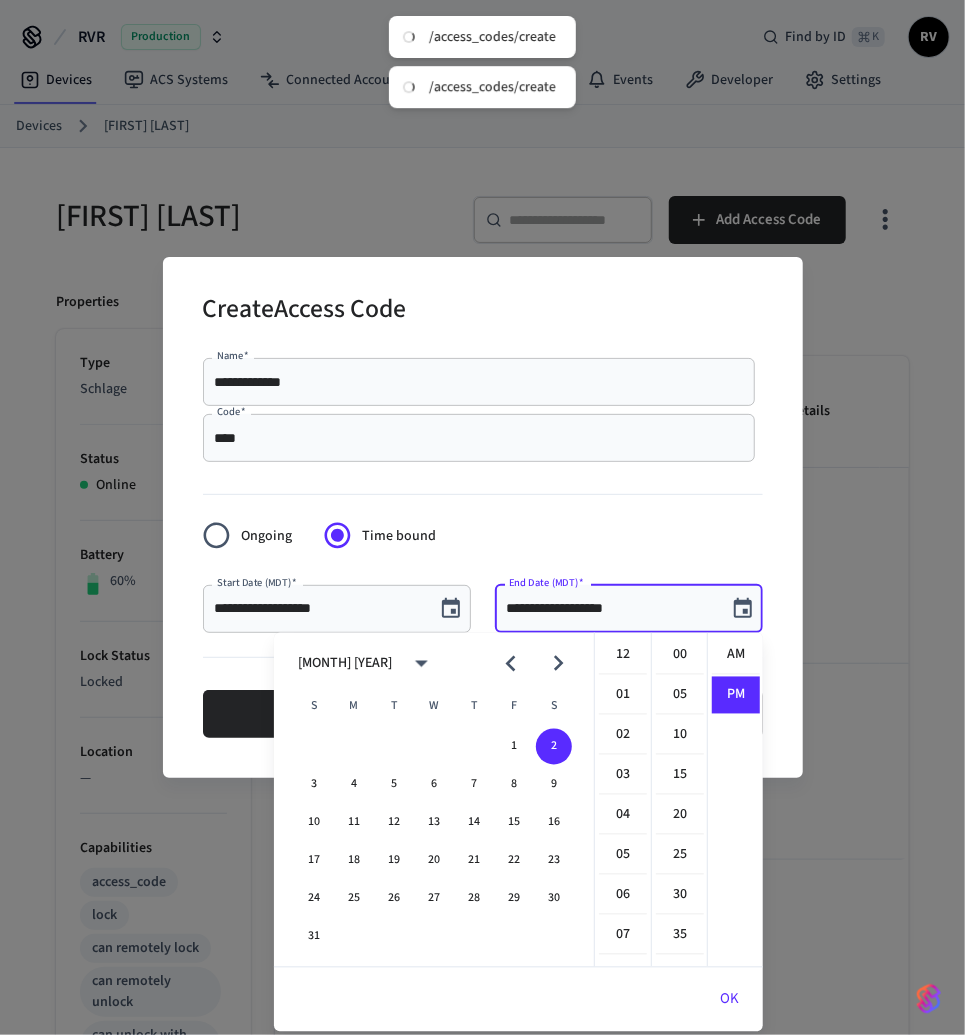 scroll, scrollTop: 397, scrollLeft: 0, axis: vertical 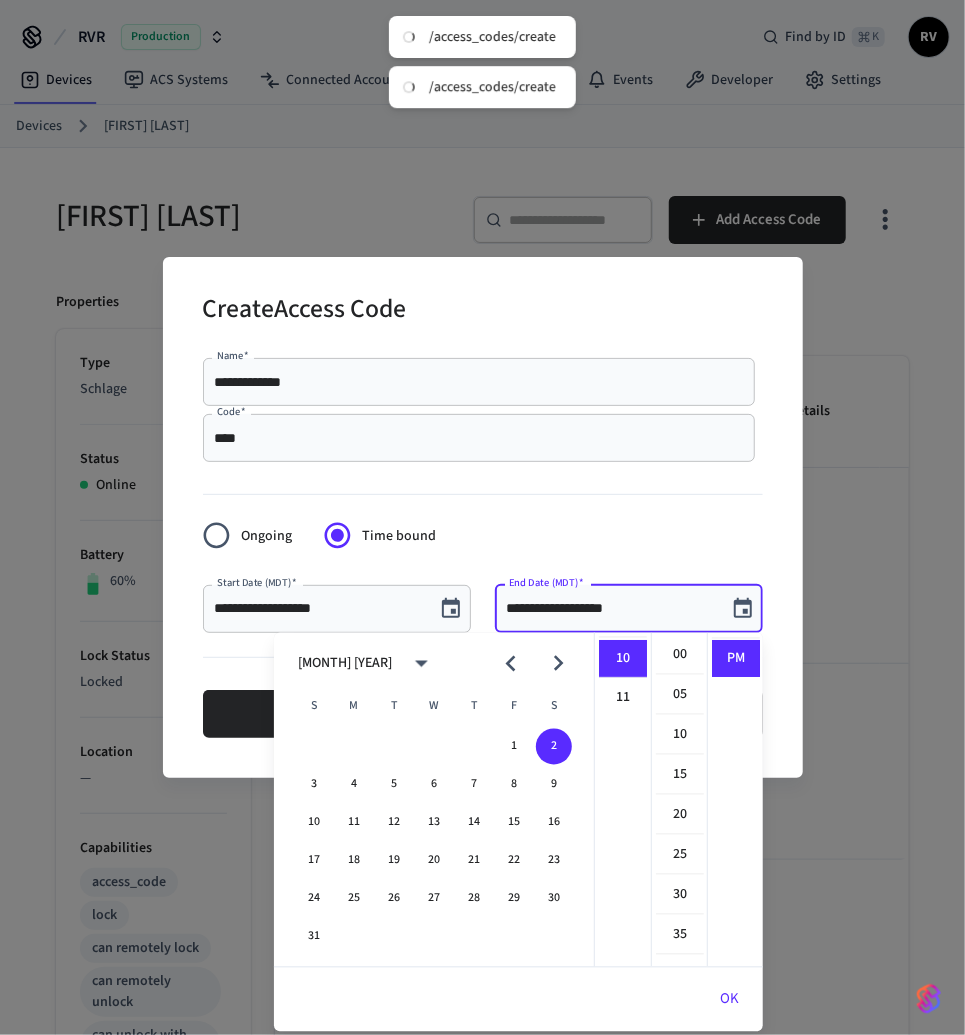 click at bounding box center [558, 663] 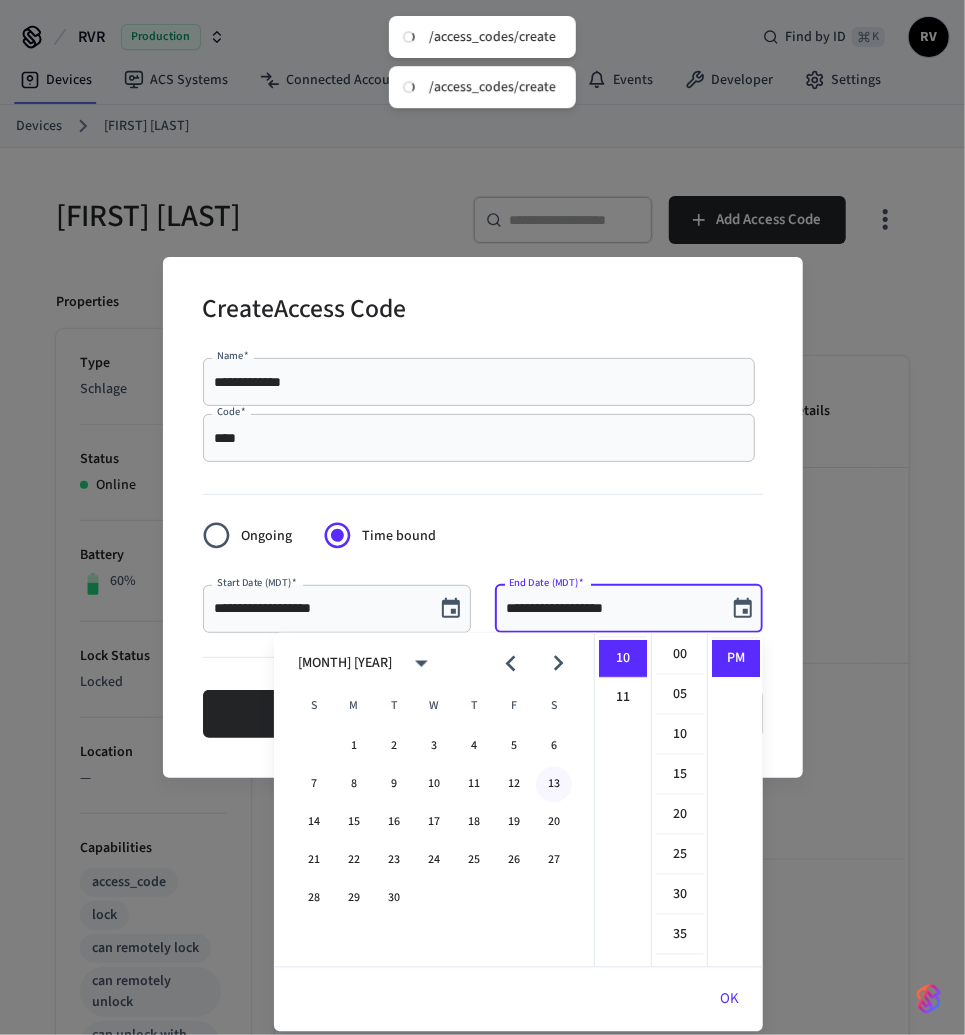 click on "13" at bounding box center (554, 785) 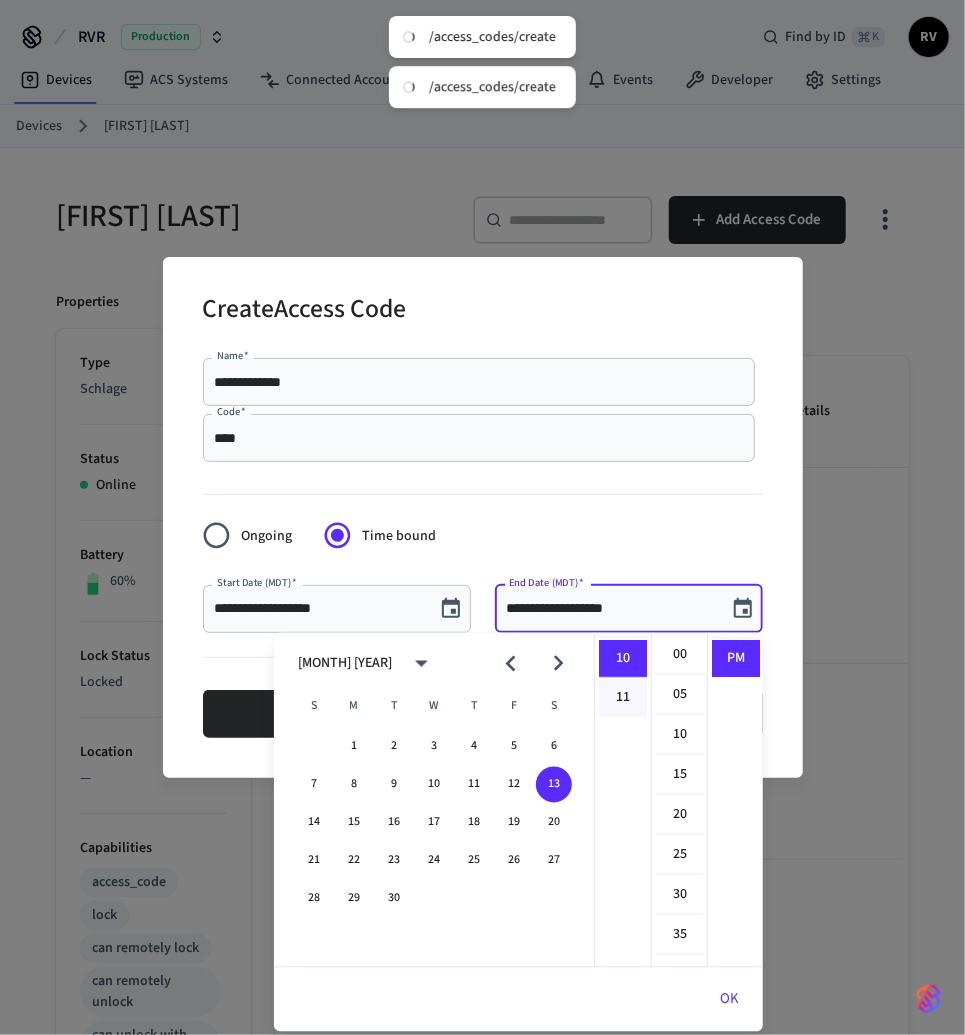 scroll, scrollTop: 0, scrollLeft: 0, axis: both 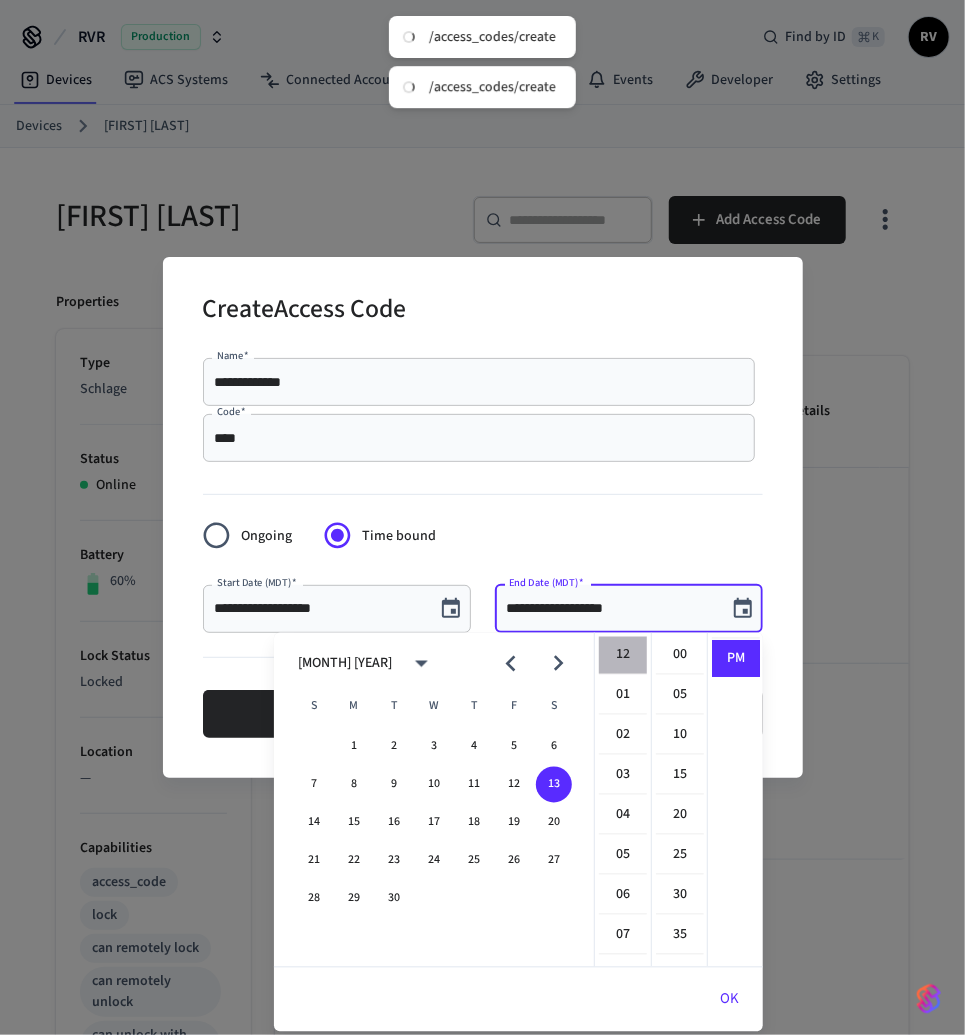 click on "12" at bounding box center [623, 656] 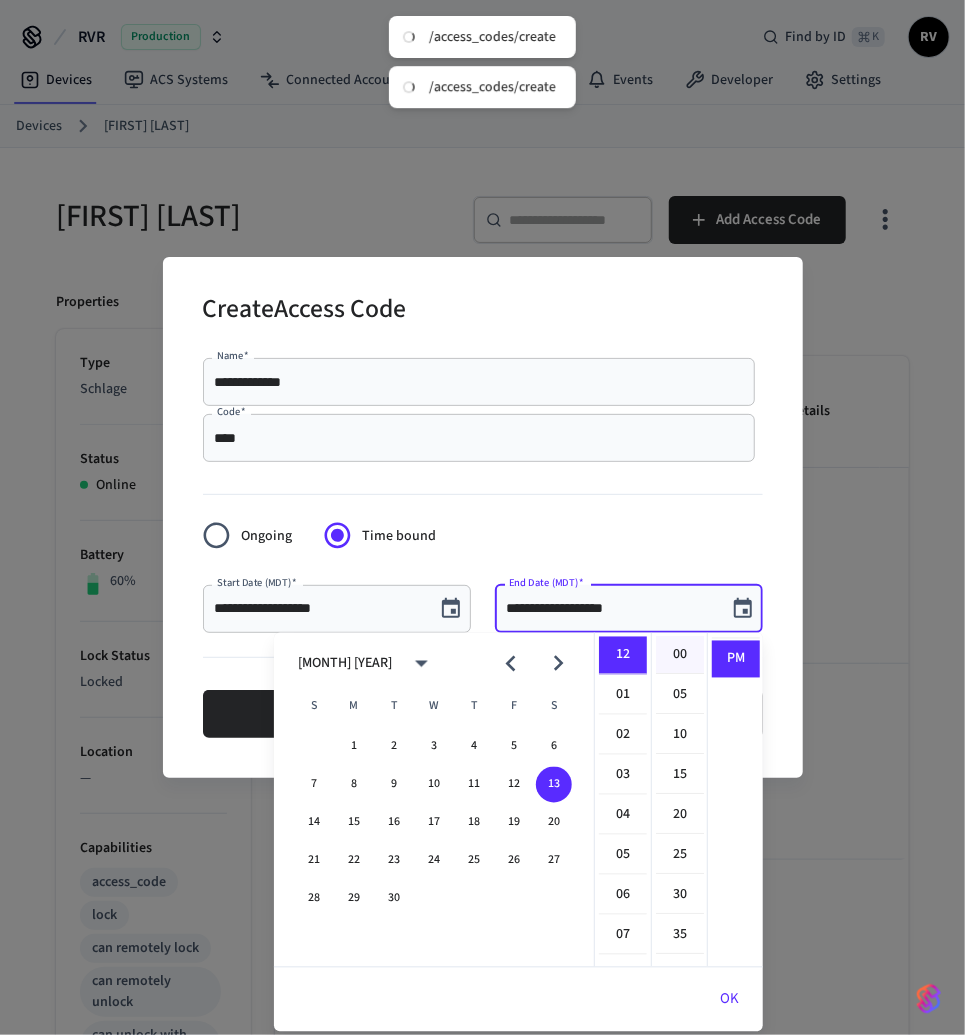 click on "00" at bounding box center [680, 656] 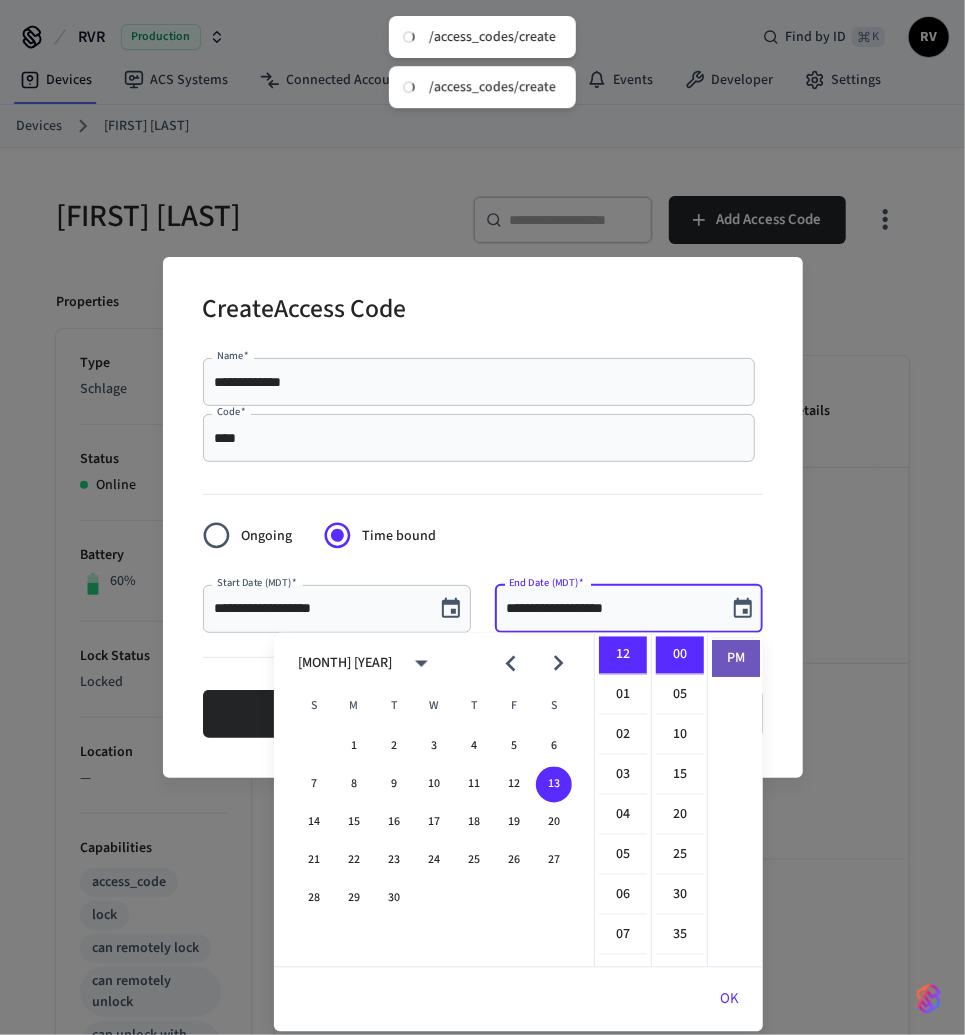 click on "PM" at bounding box center [736, 659] 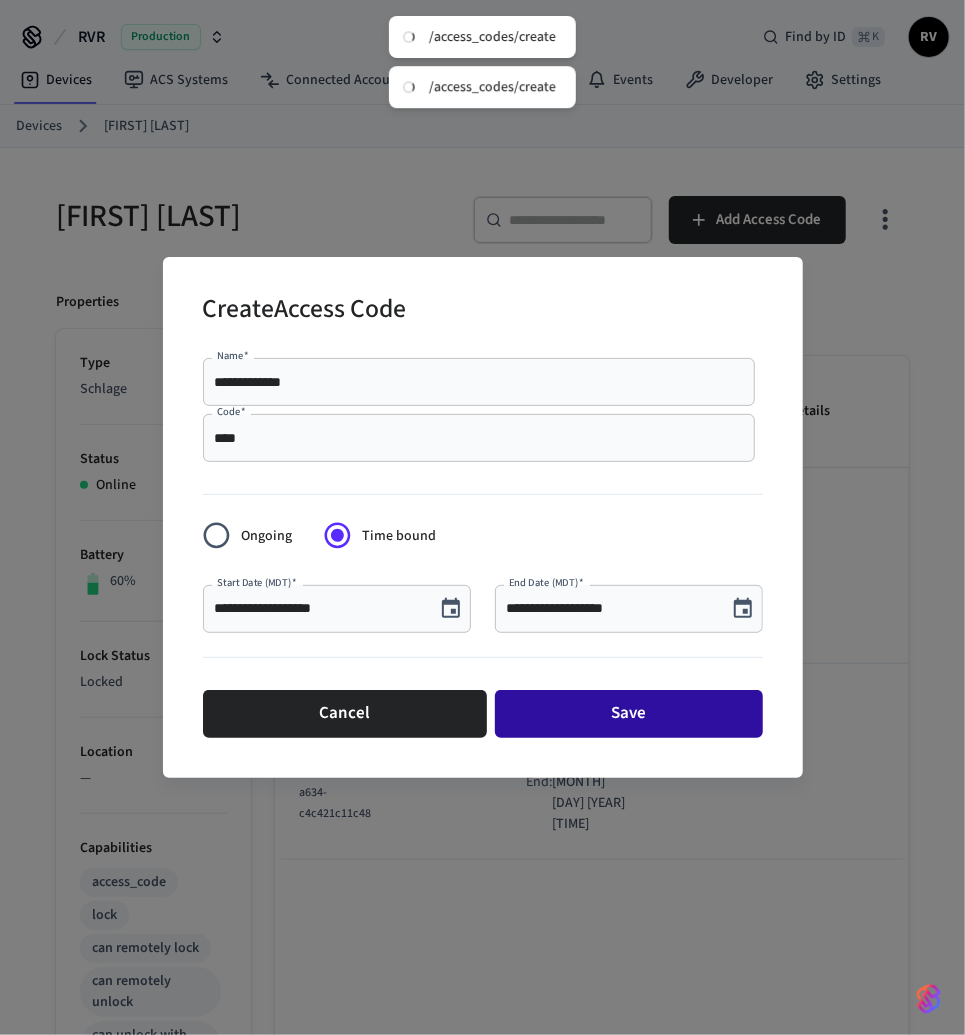 click on "Save" at bounding box center [629, 714] 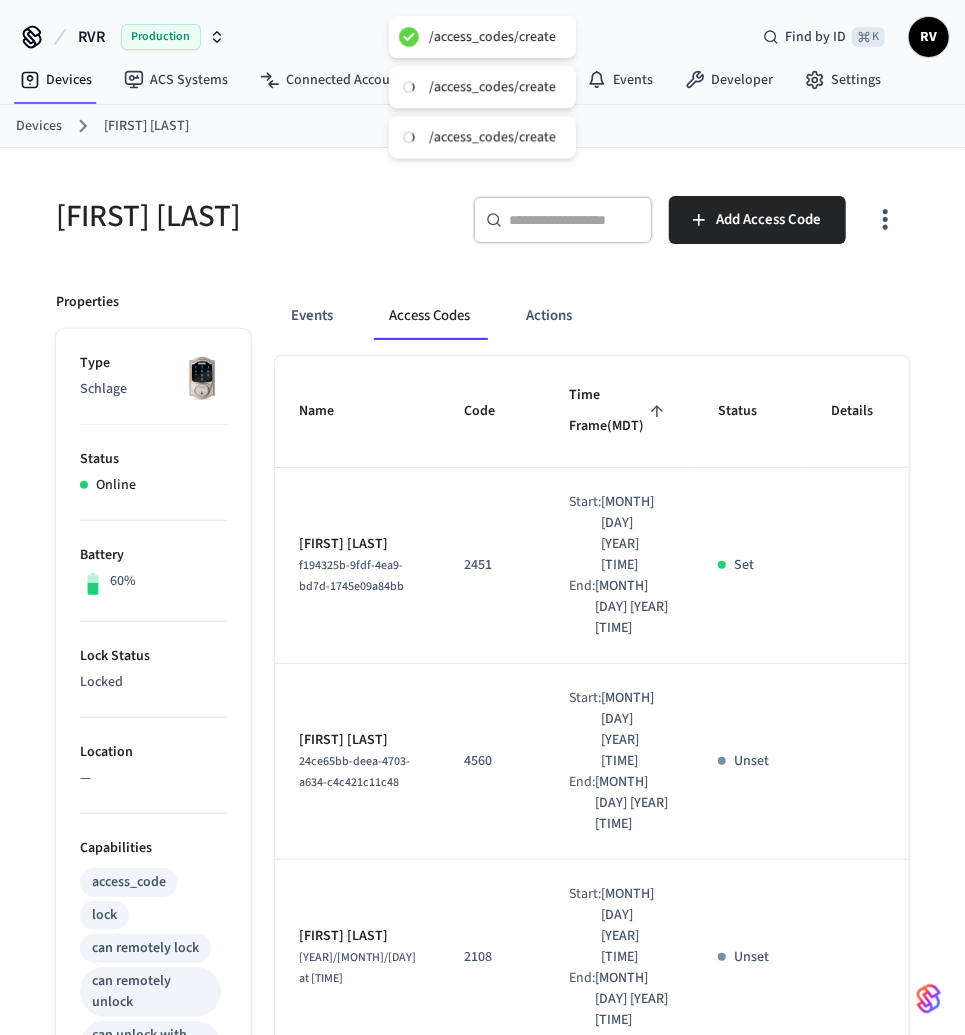 click on "Devices" at bounding box center [39, 126] 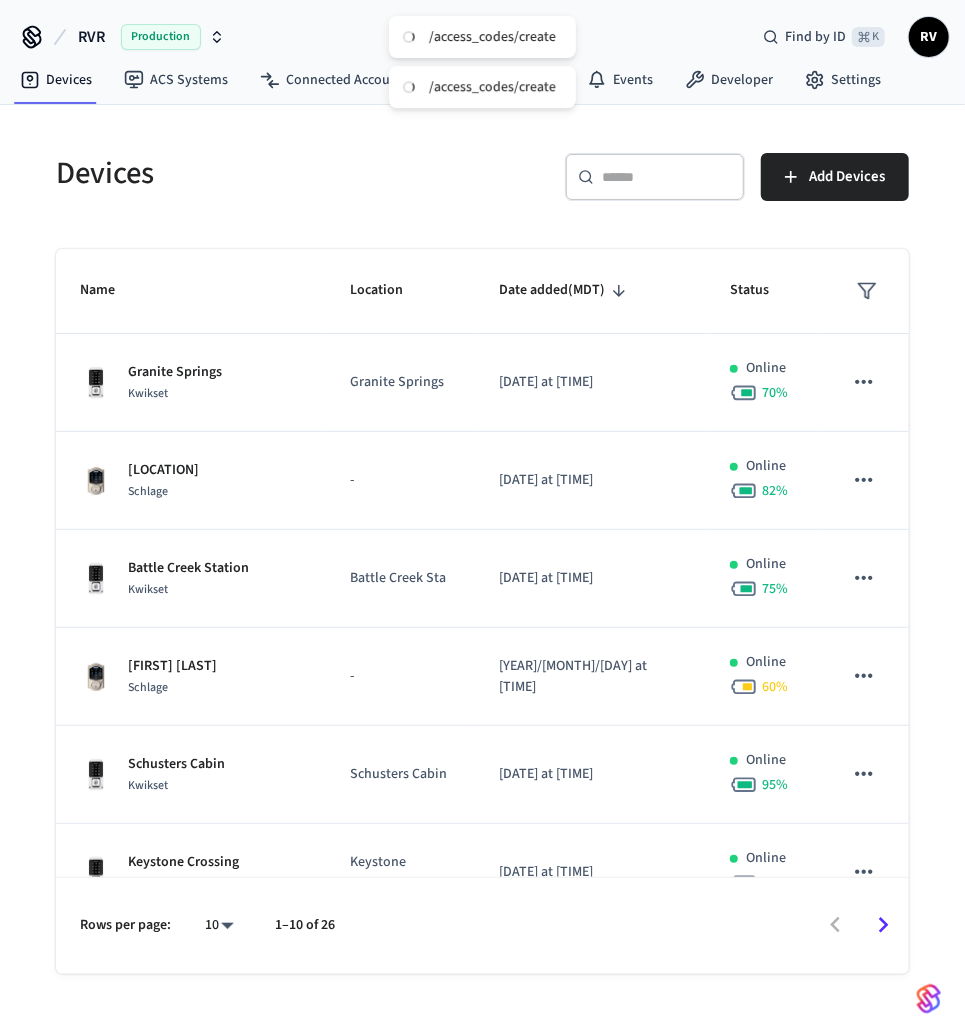 click at bounding box center [667, 177] 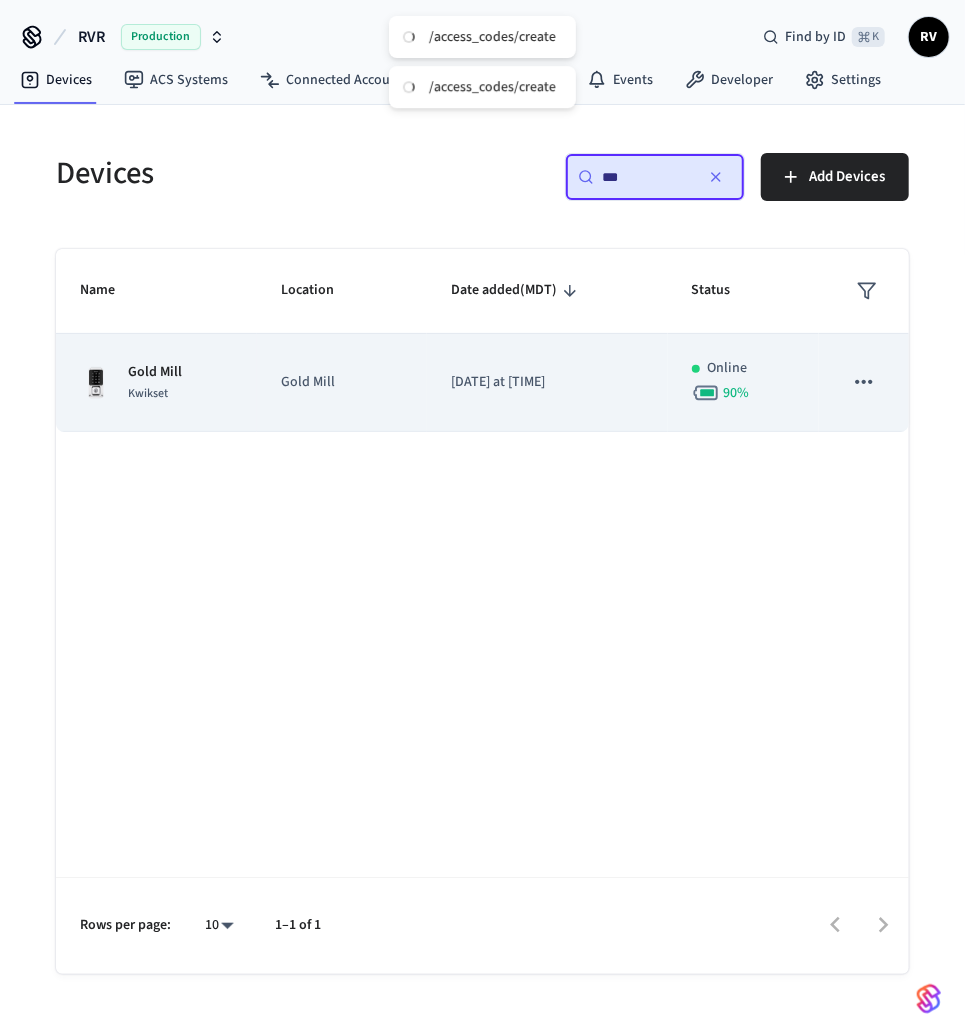 type on "***" 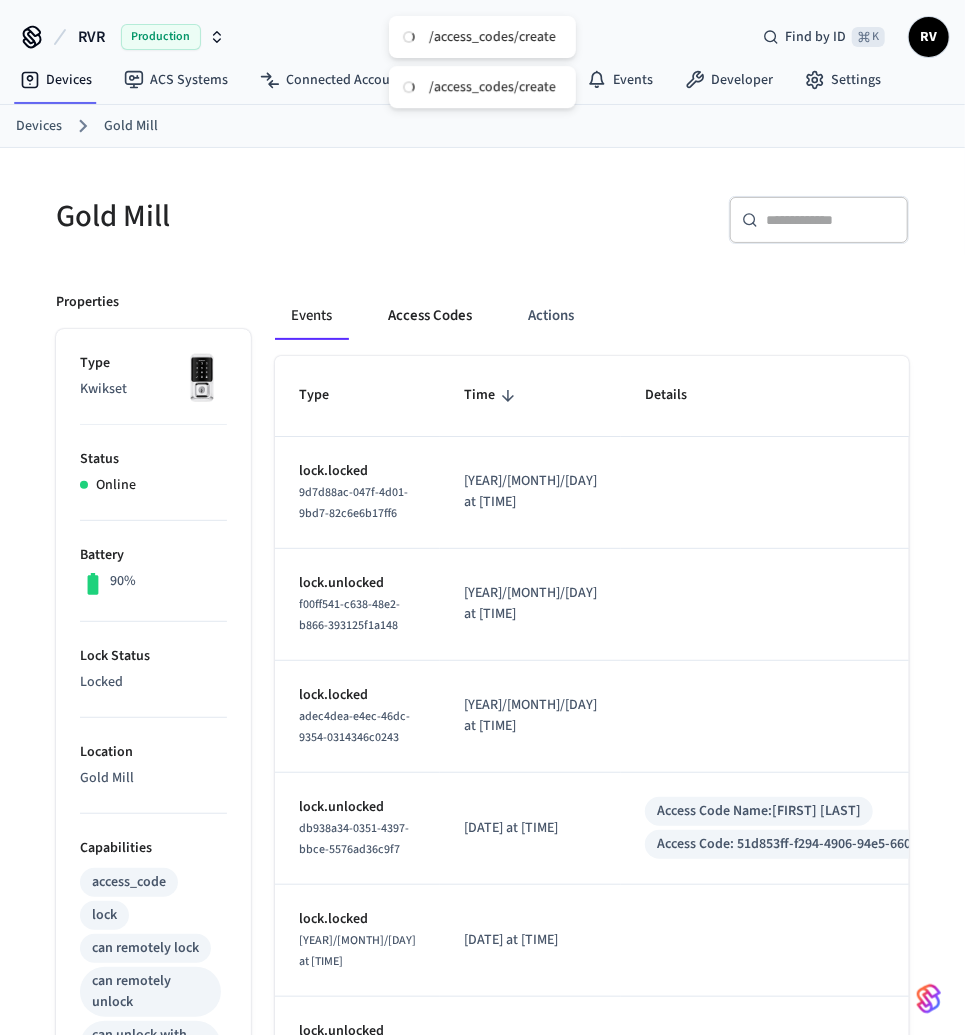 click on "Access Codes" at bounding box center (430, 316) 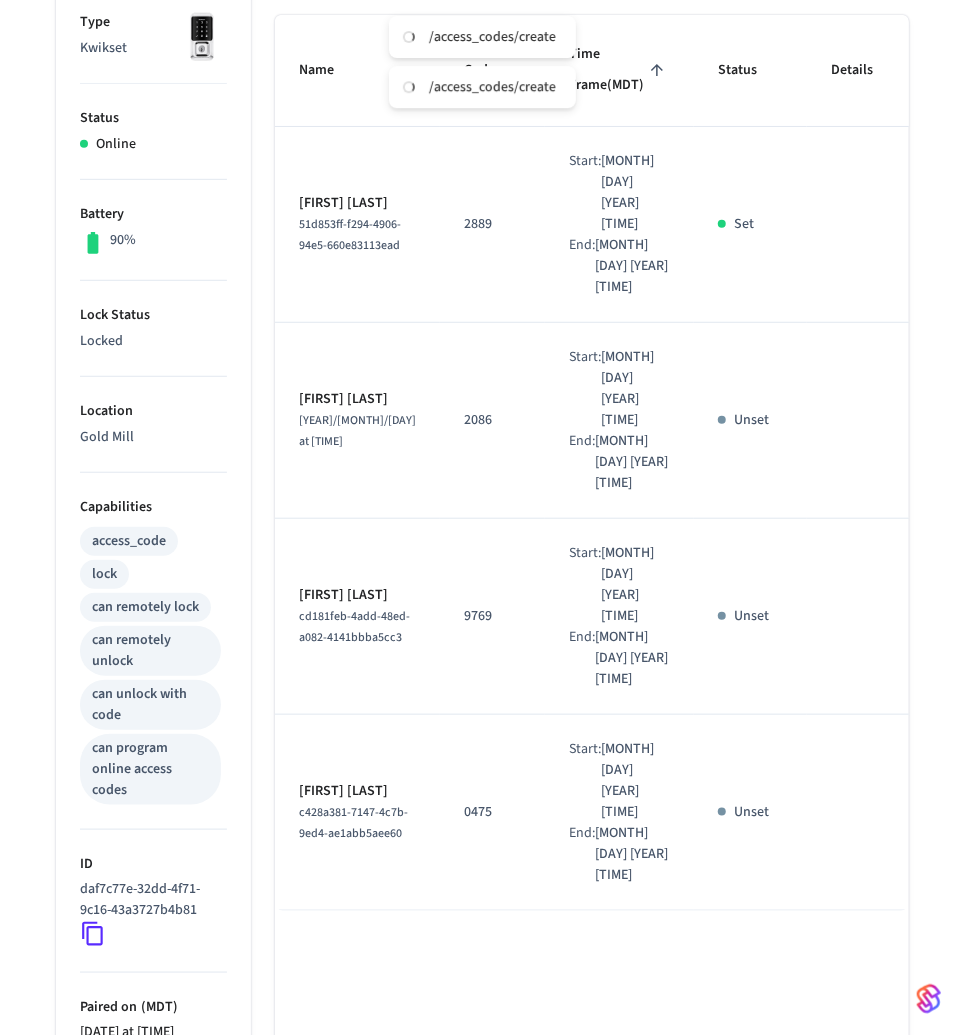 scroll, scrollTop: 0, scrollLeft: 0, axis: both 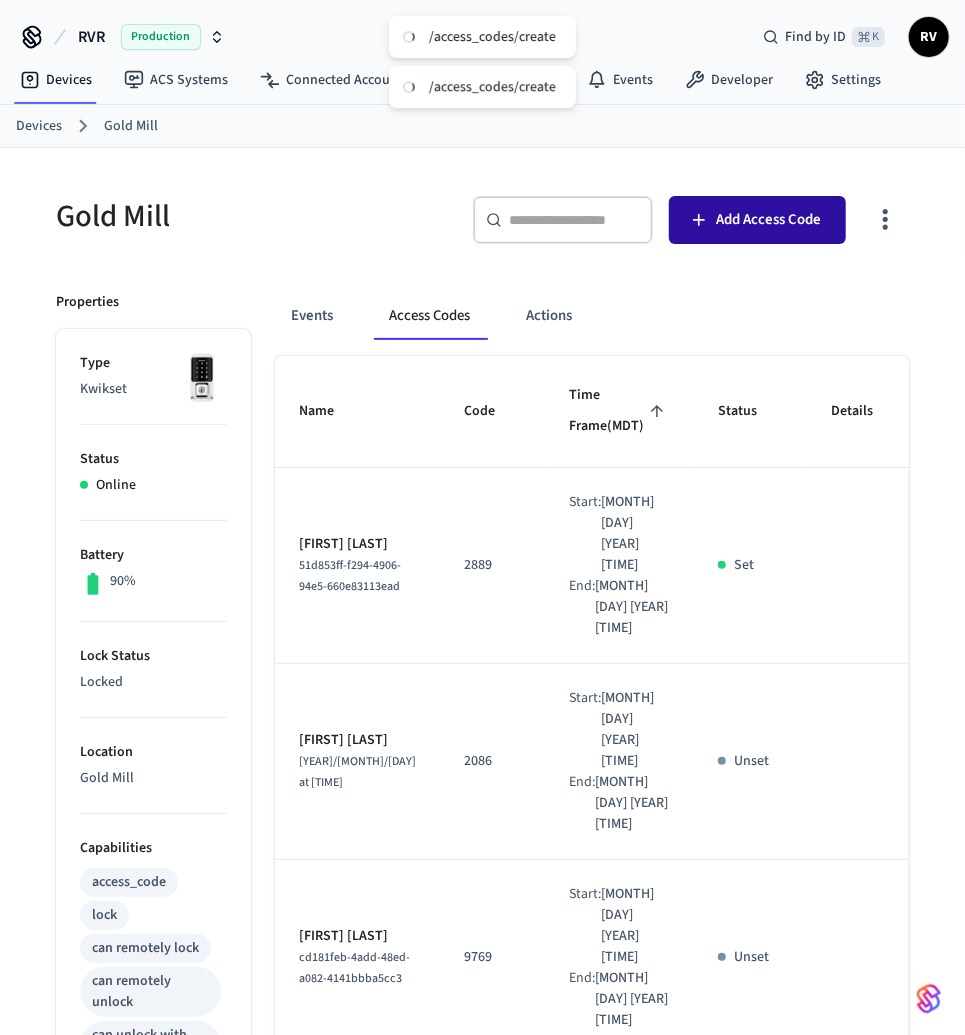 click on "Add Access Code" at bounding box center [769, 220] 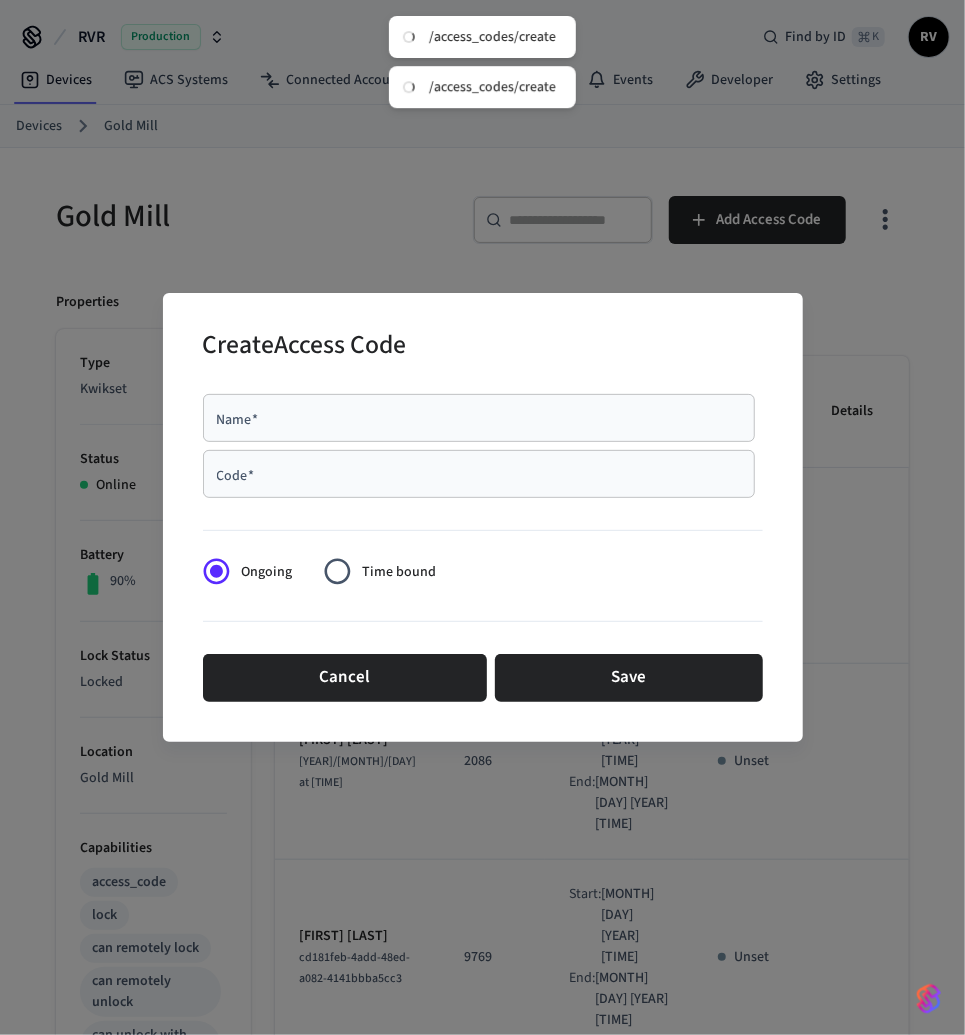 click on "Code   *" at bounding box center (479, 474) 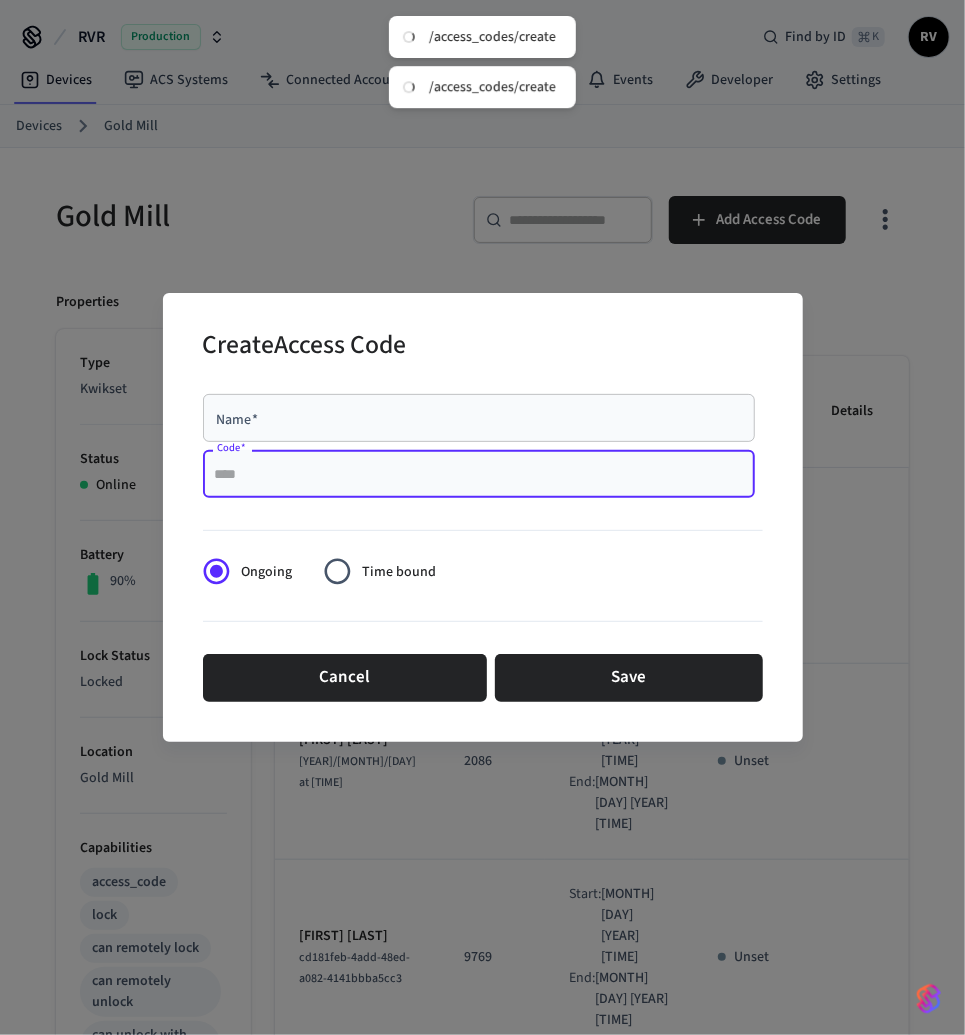 paste on "****" 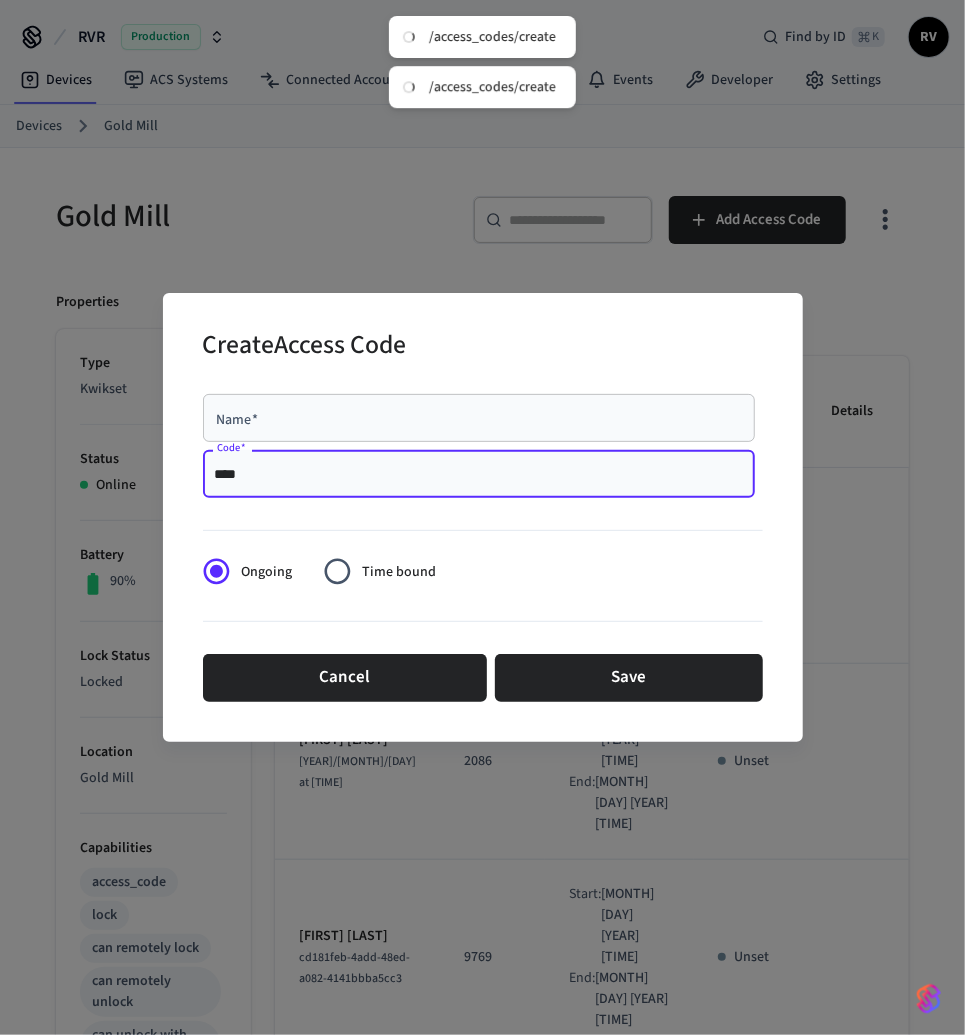 type on "****" 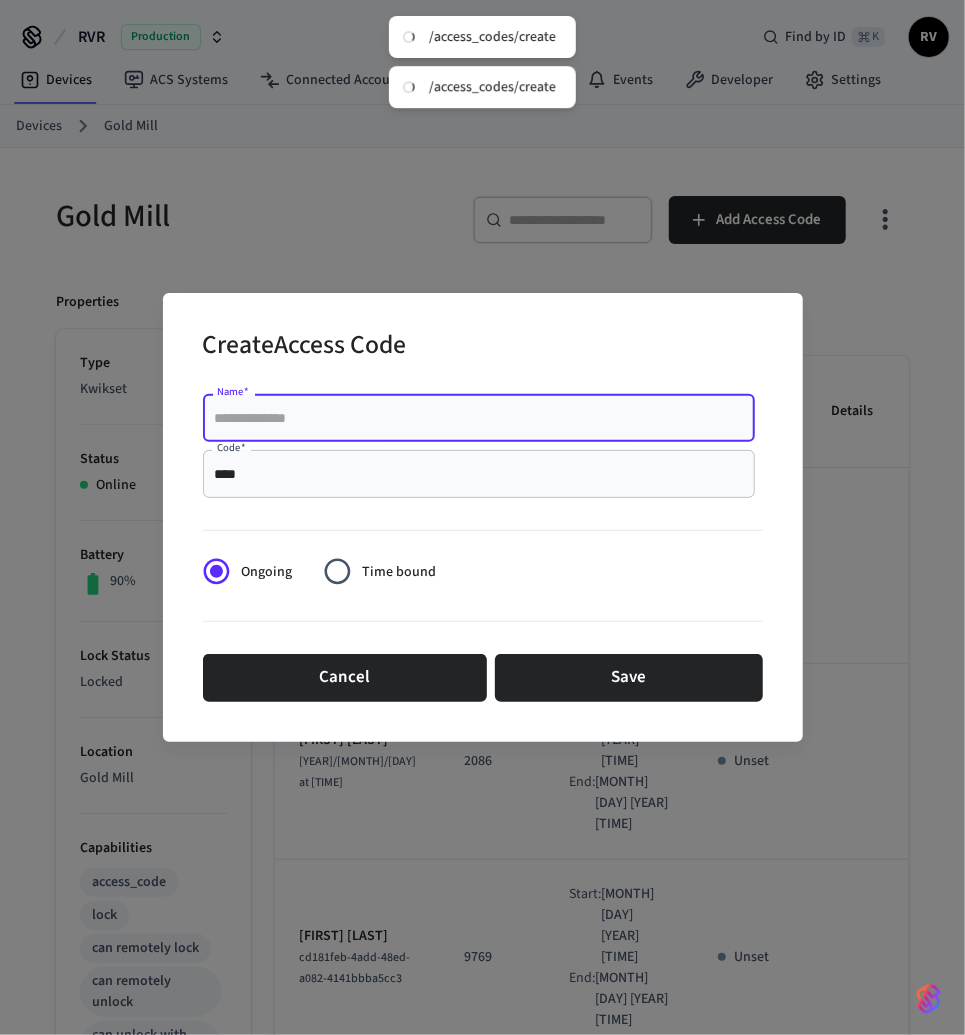 click on "Name   *" at bounding box center [479, 418] 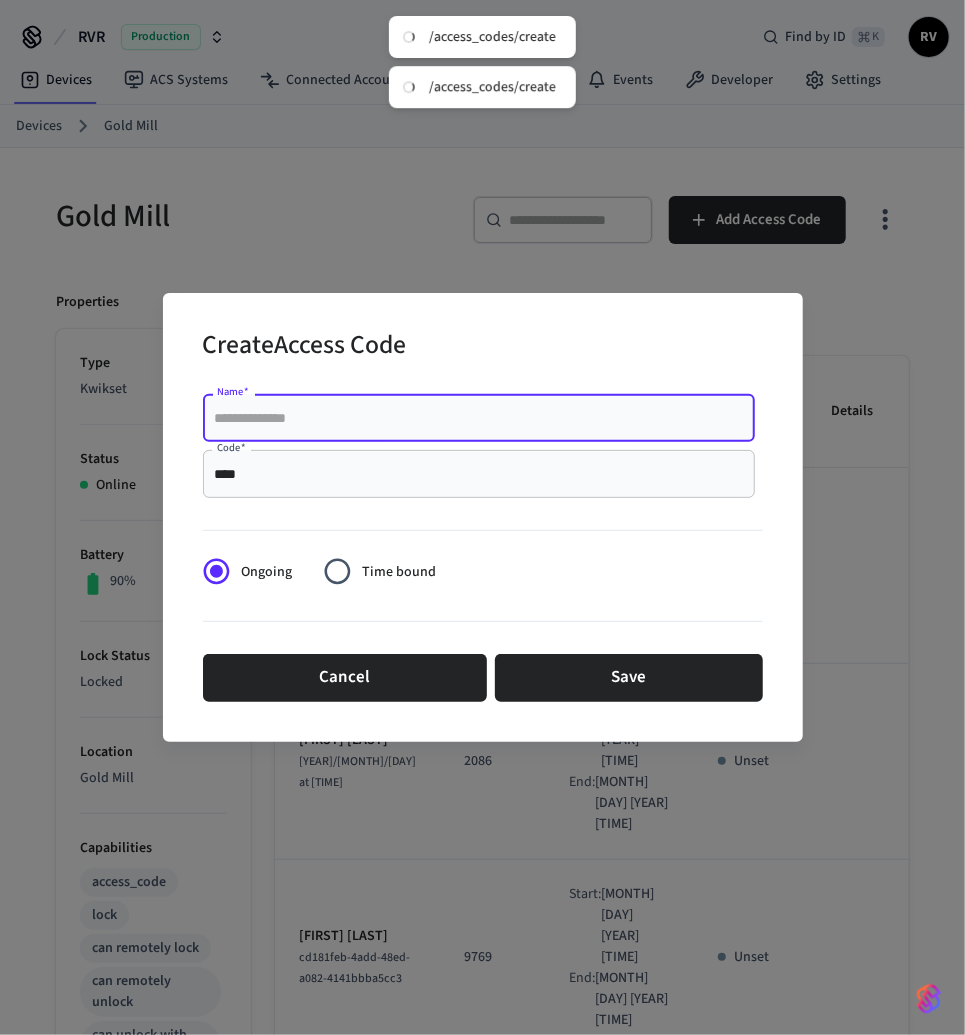 paste on "**********" 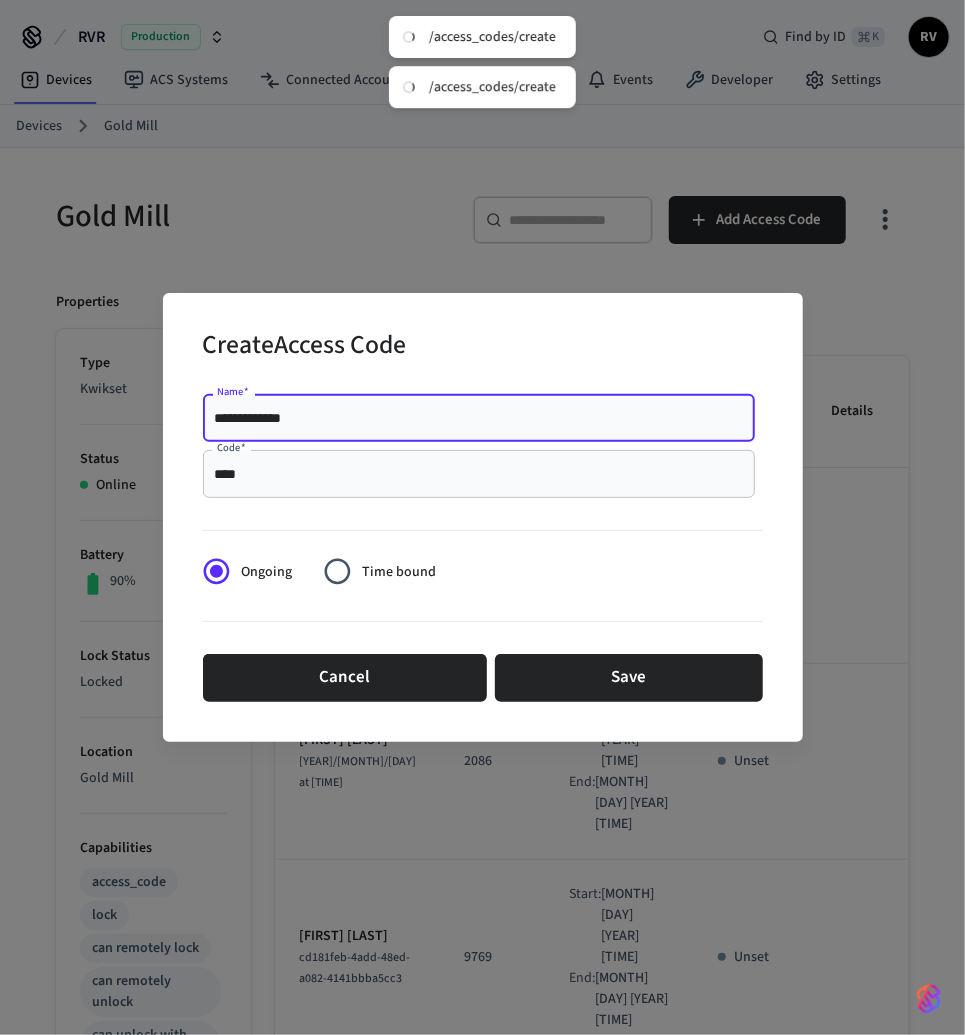 click on "**********" at bounding box center (479, 418) 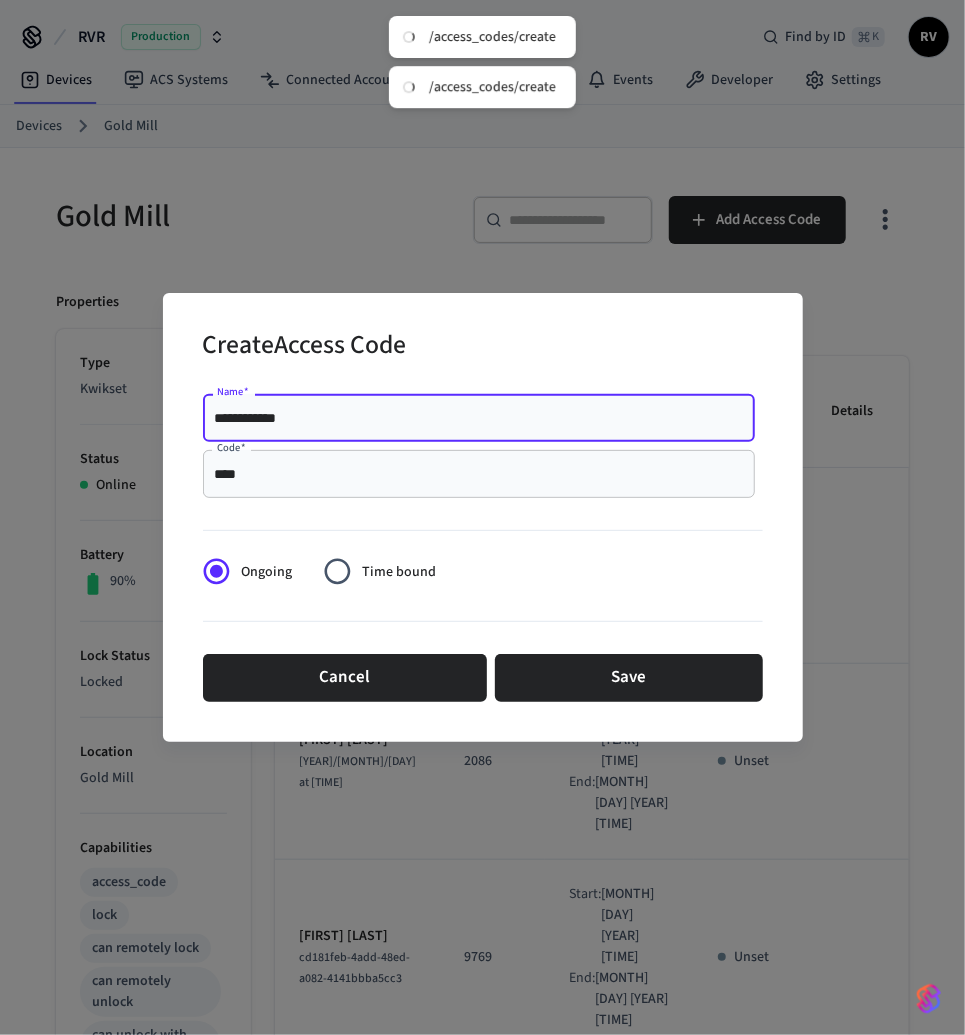 type on "**********" 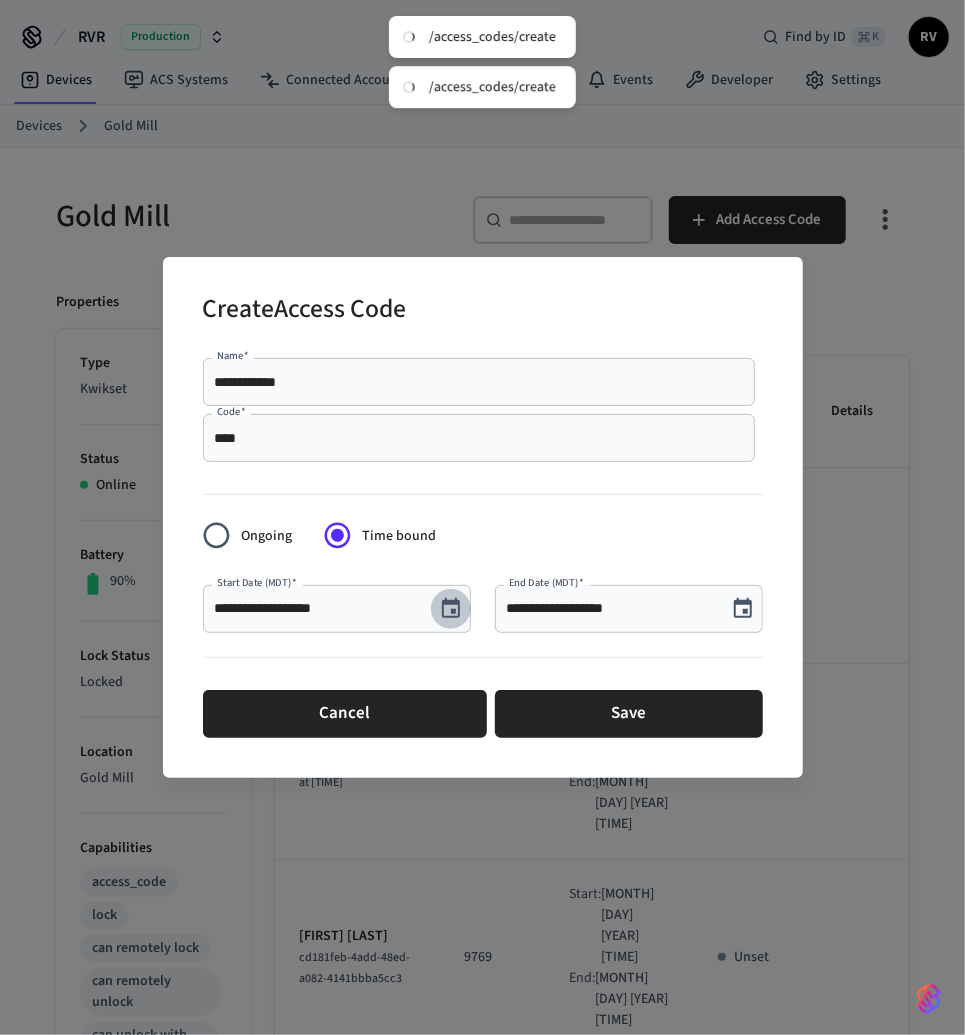 click 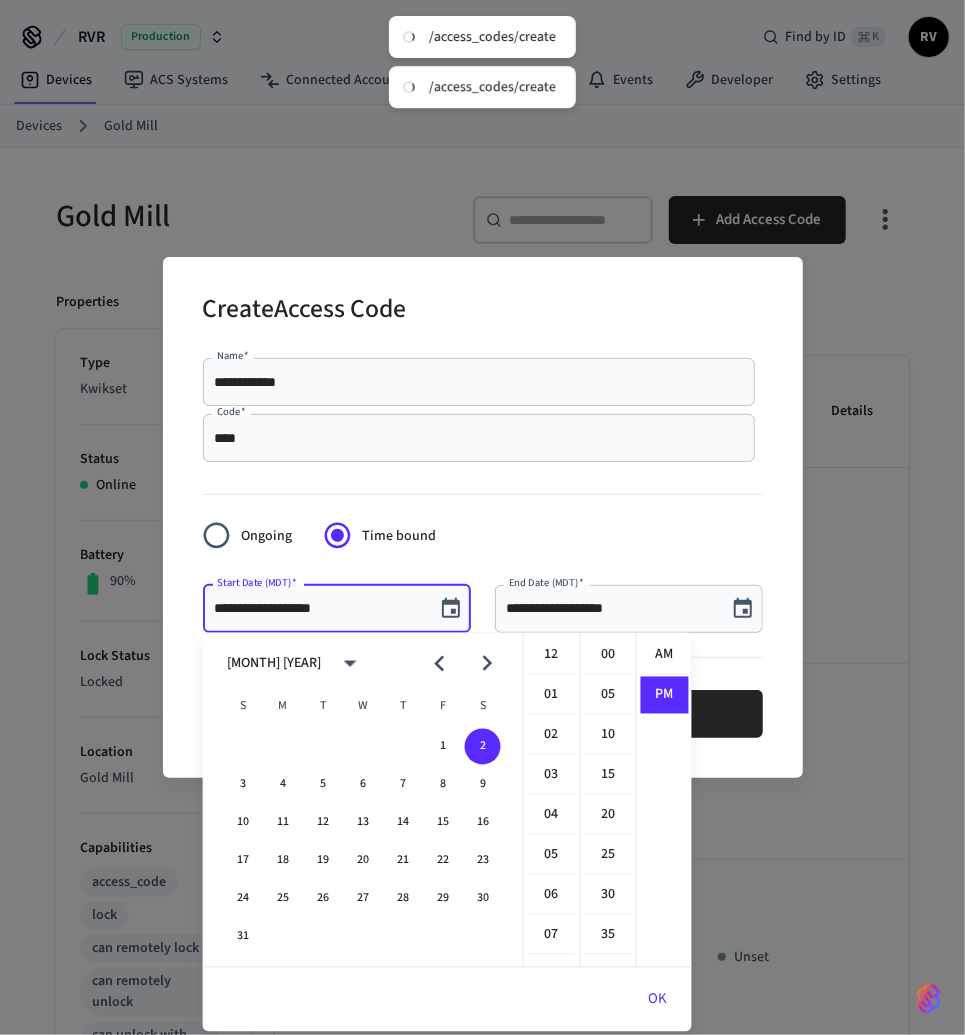 scroll, scrollTop: 397, scrollLeft: 0, axis: vertical 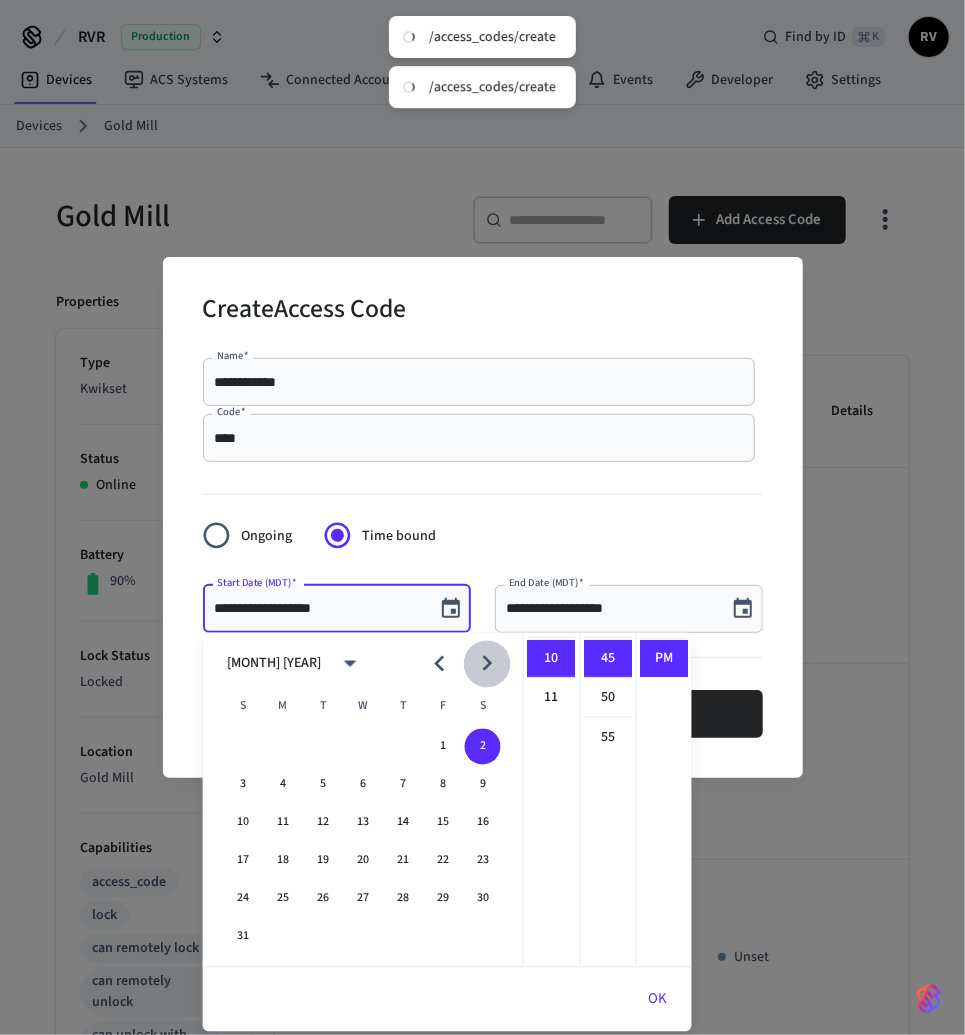 click at bounding box center [486, 663] 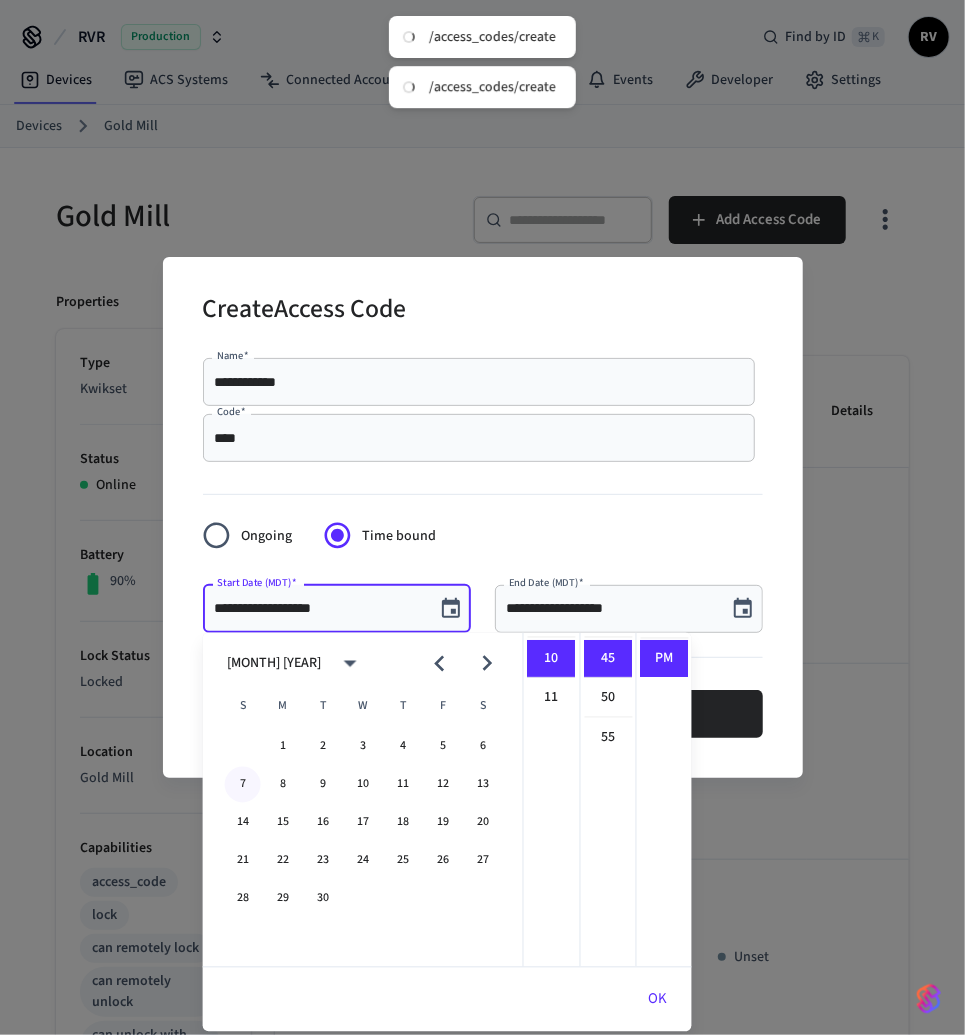 click on "7" at bounding box center [243, 785] 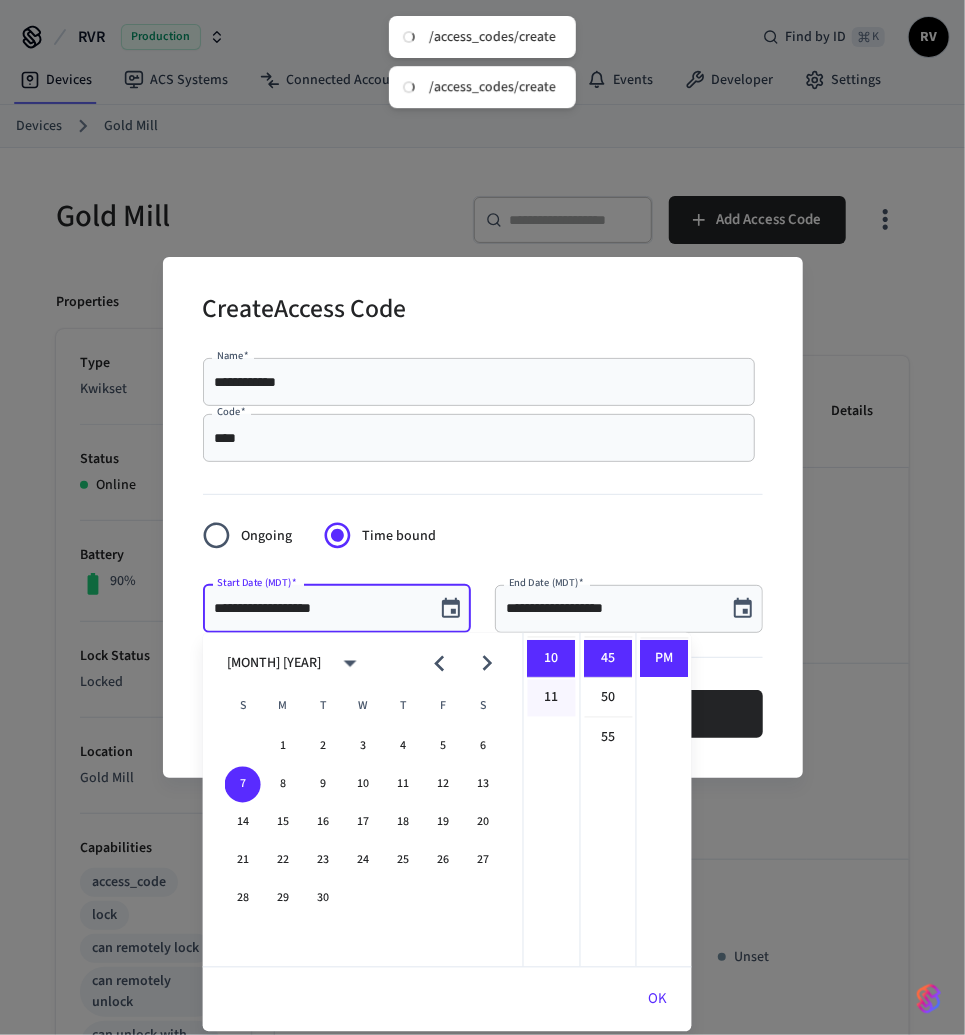 scroll, scrollTop: 0, scrollLeft: 0, axis: both 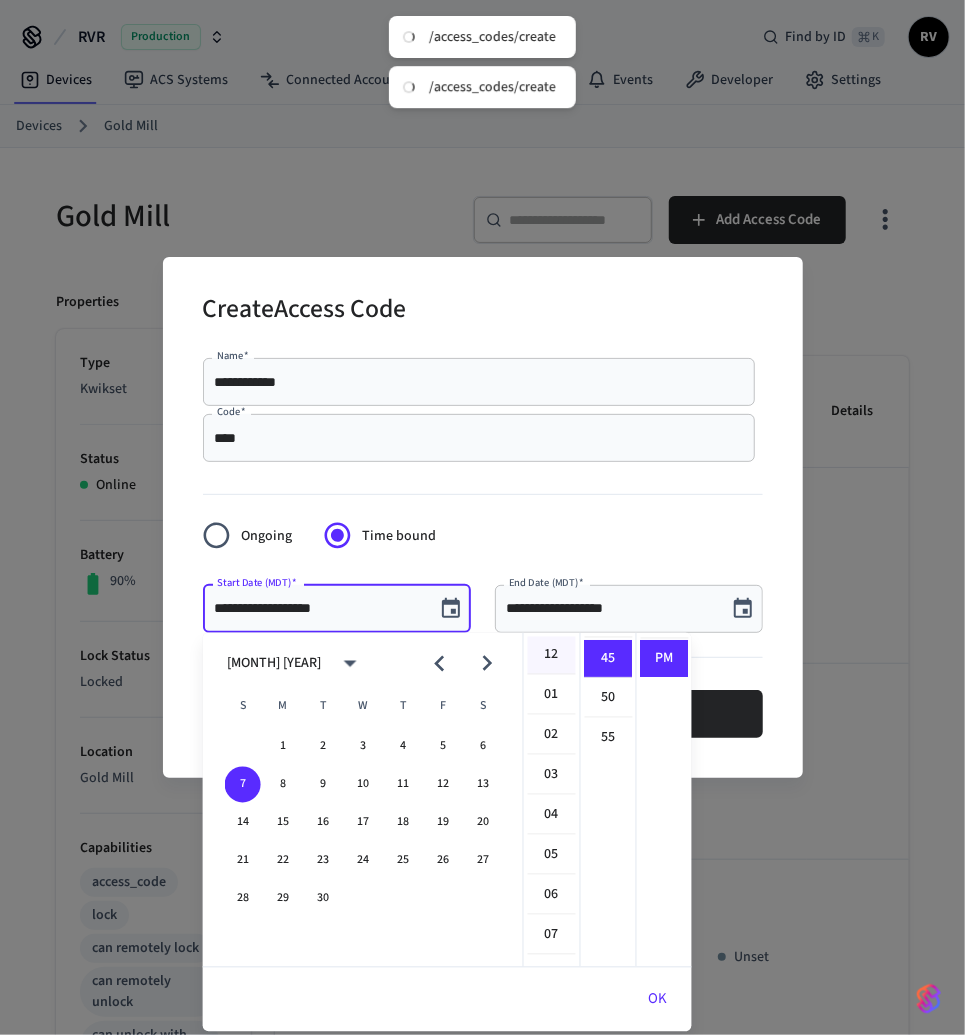 click on "12" at bounding box center [552, 656] 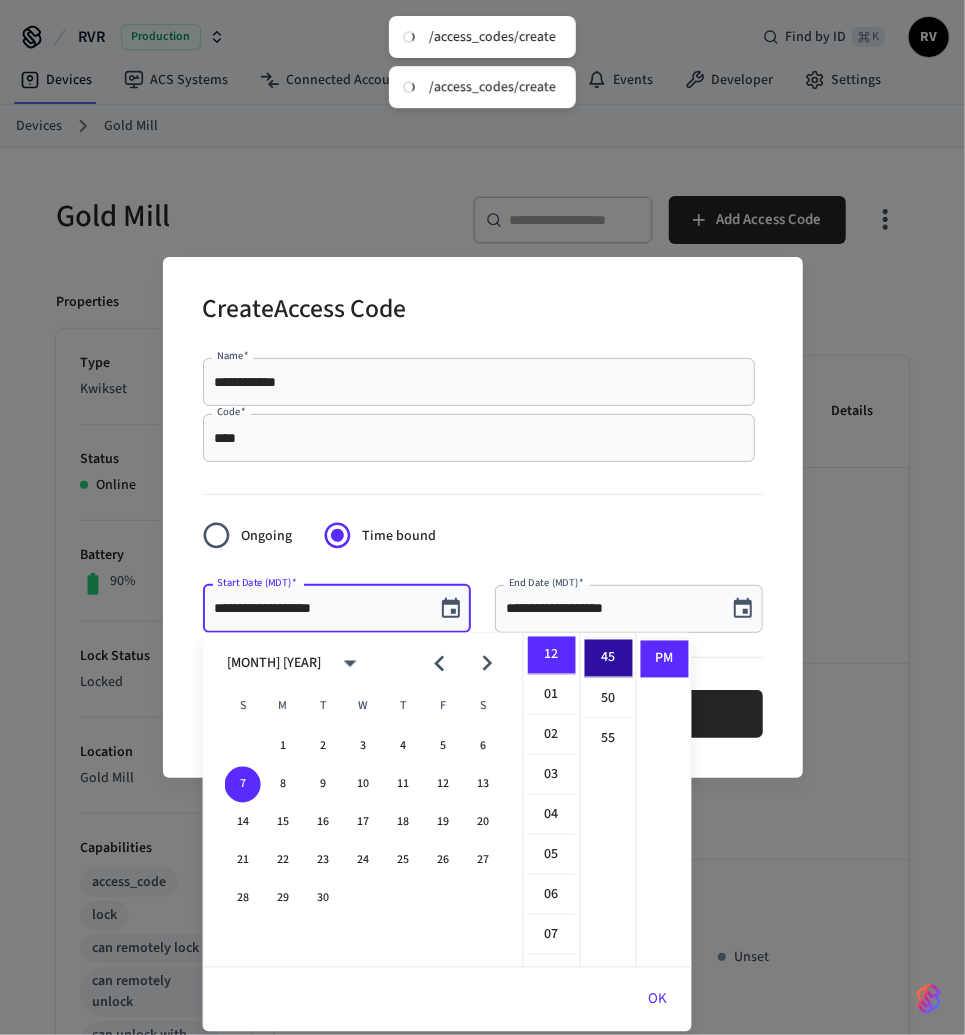scroll, scrollTop: 0, scrollLeft: 0, axis: both 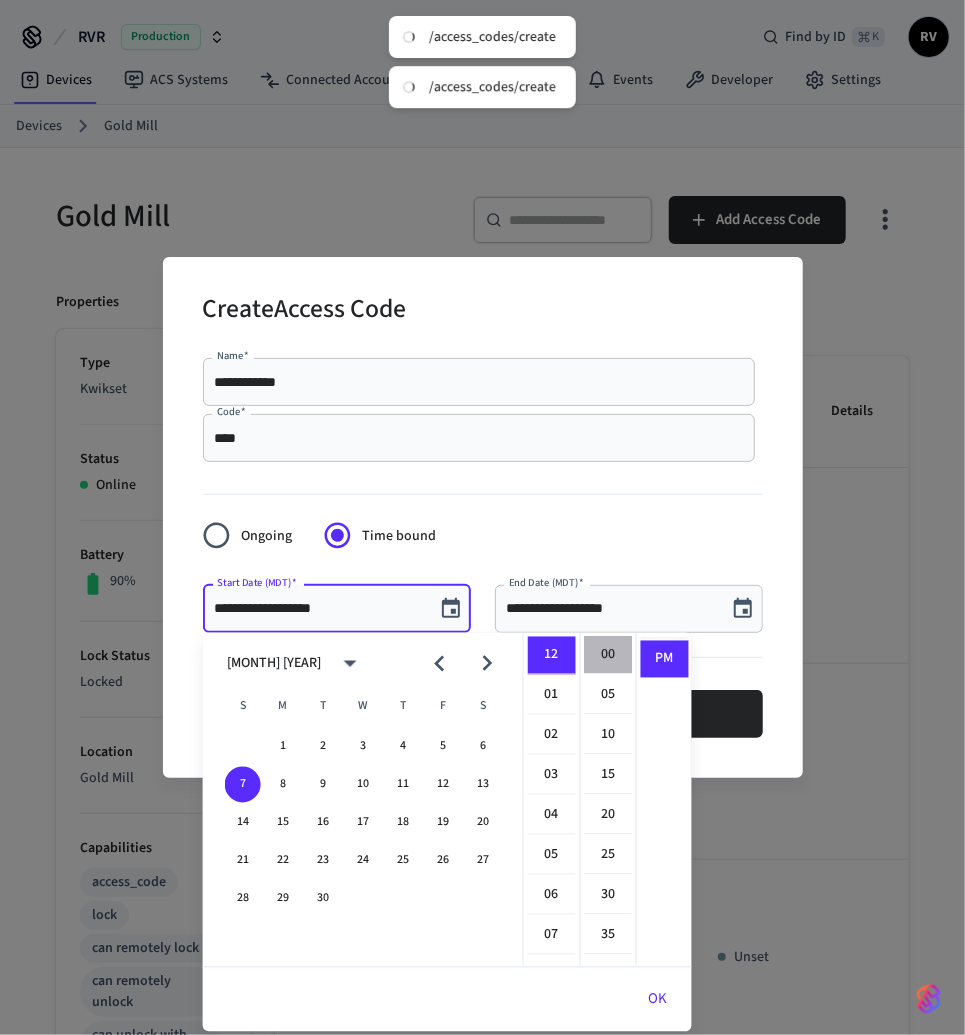 click on "00" at bounding box center [609, 656] 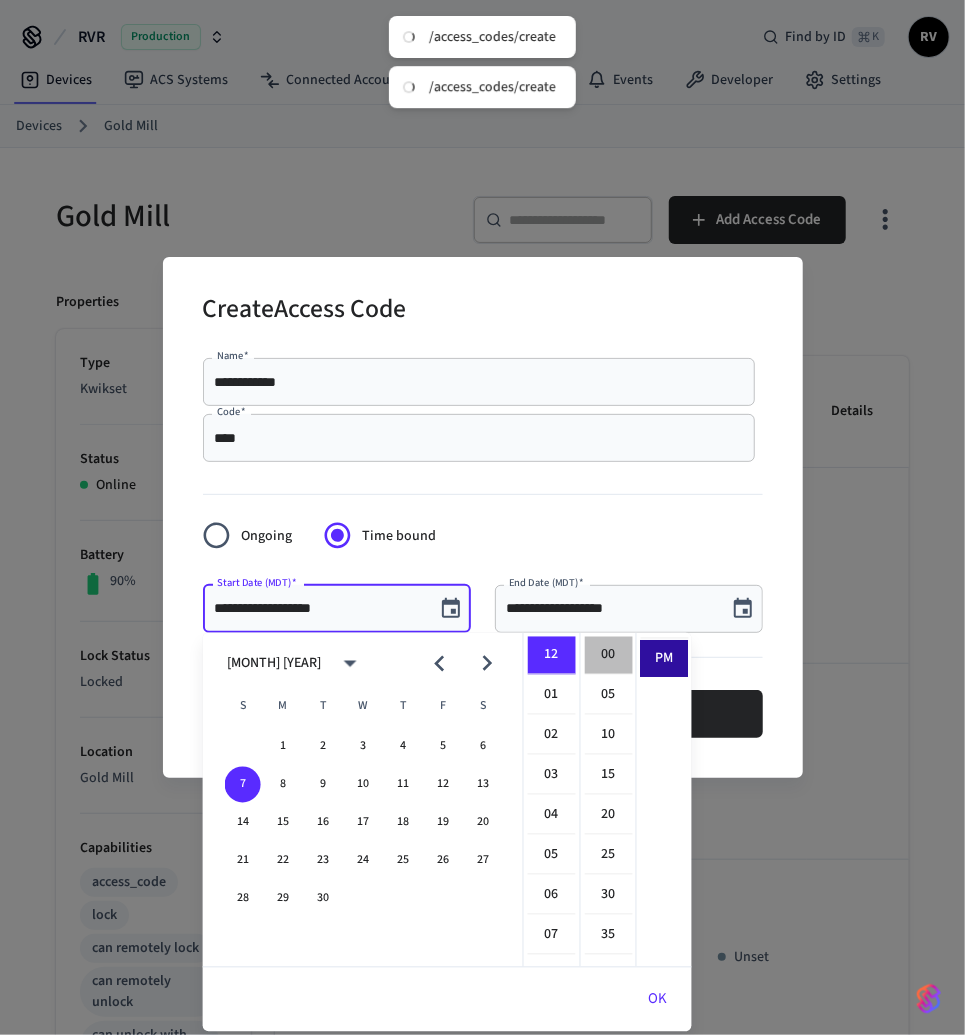 type on "**********" 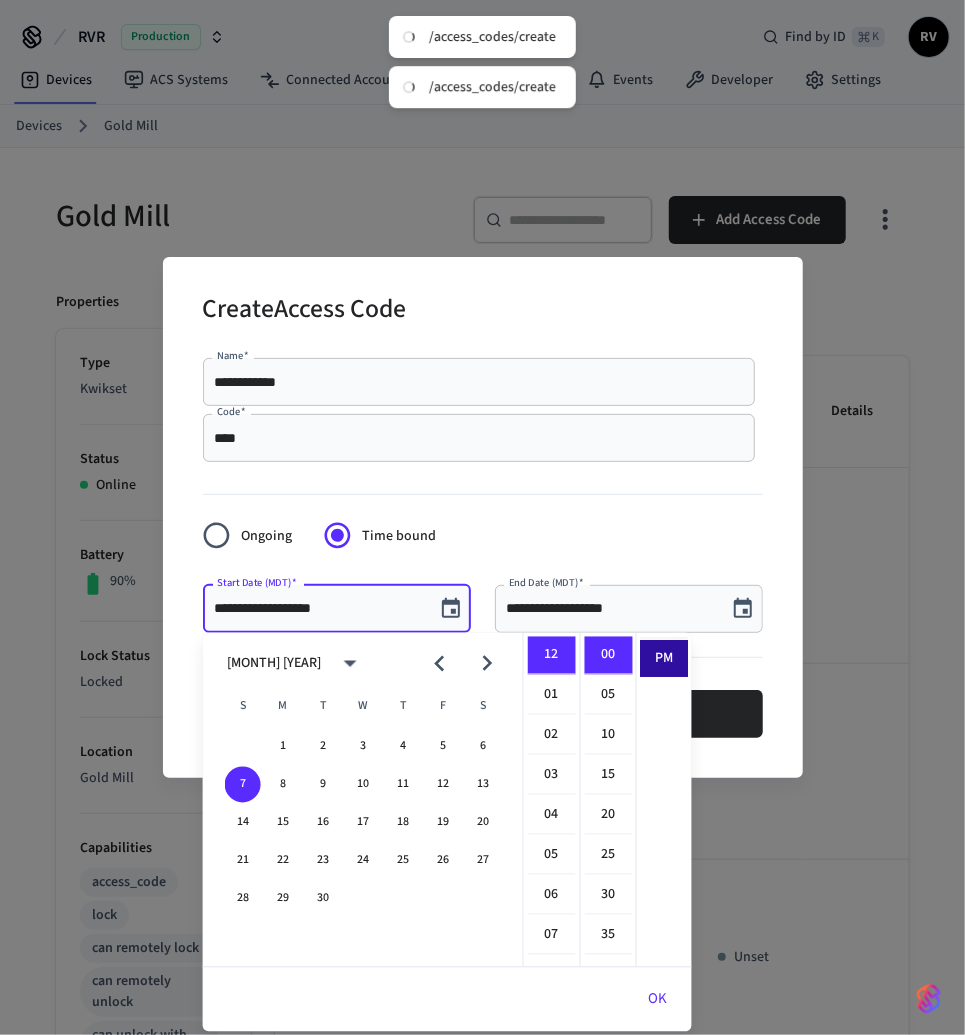 click on "PM" at bounding box center (665, 659) 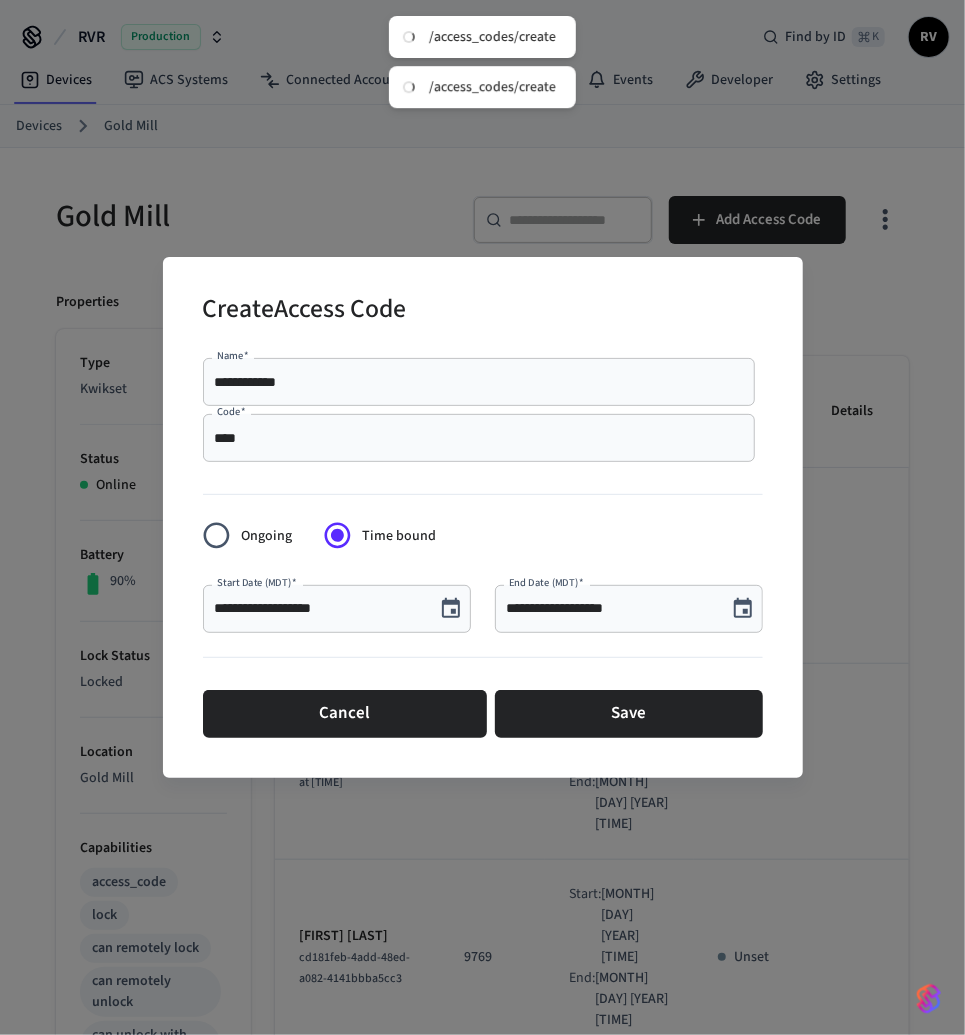 click at bounding box center (743, 609) 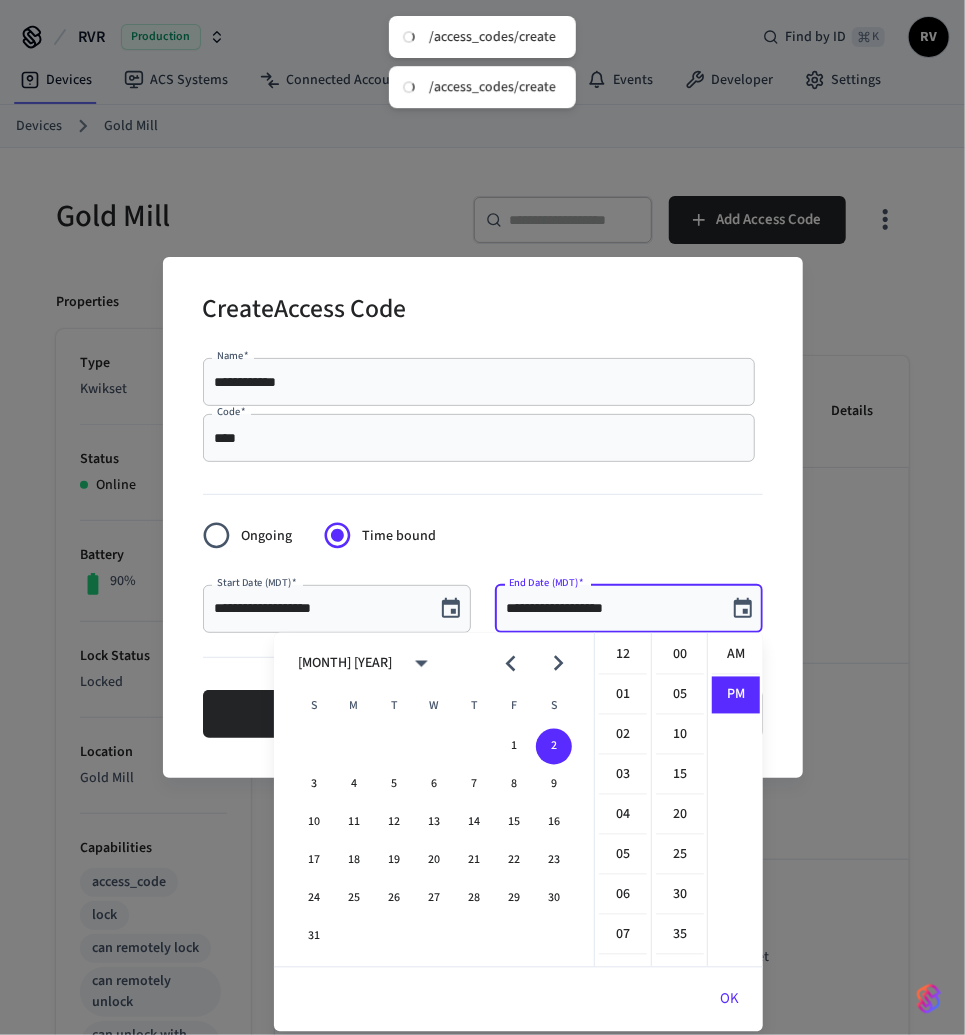 scroll, scrollTop: 397, scrollLeft: 0, axis: vertical 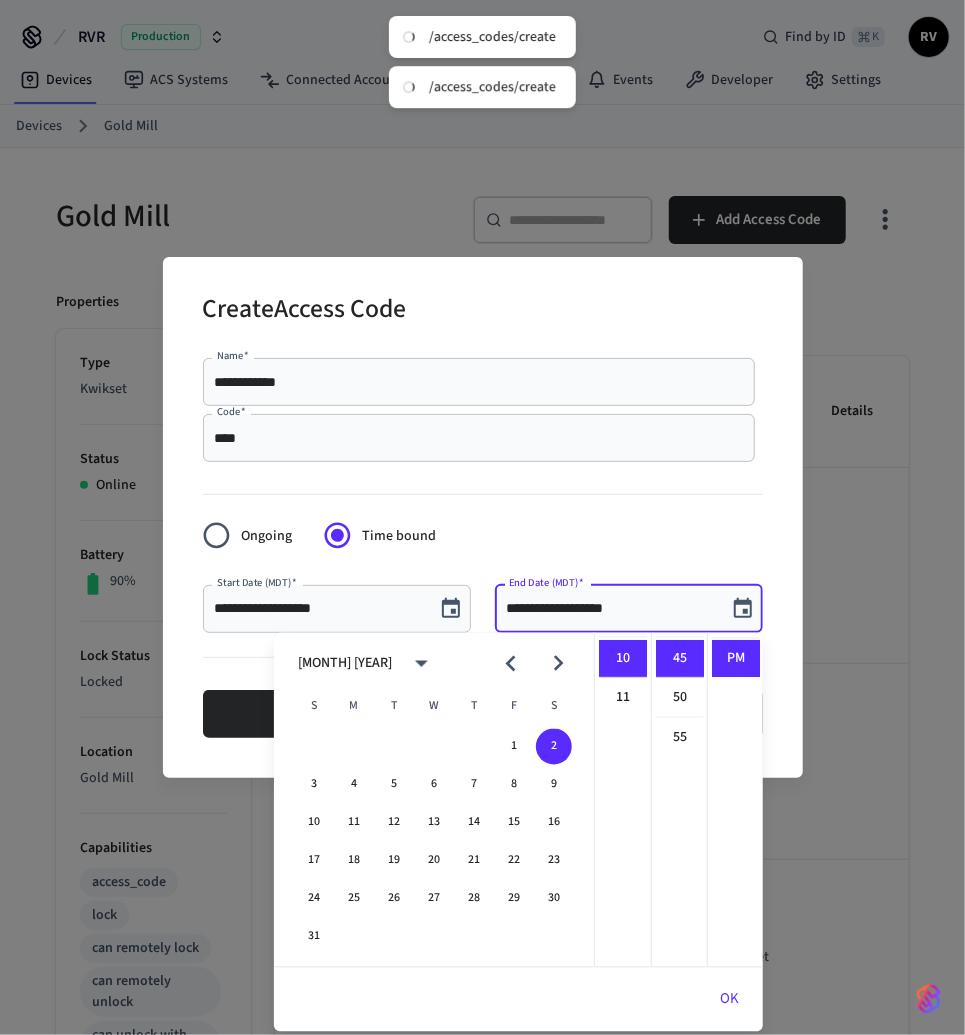 click 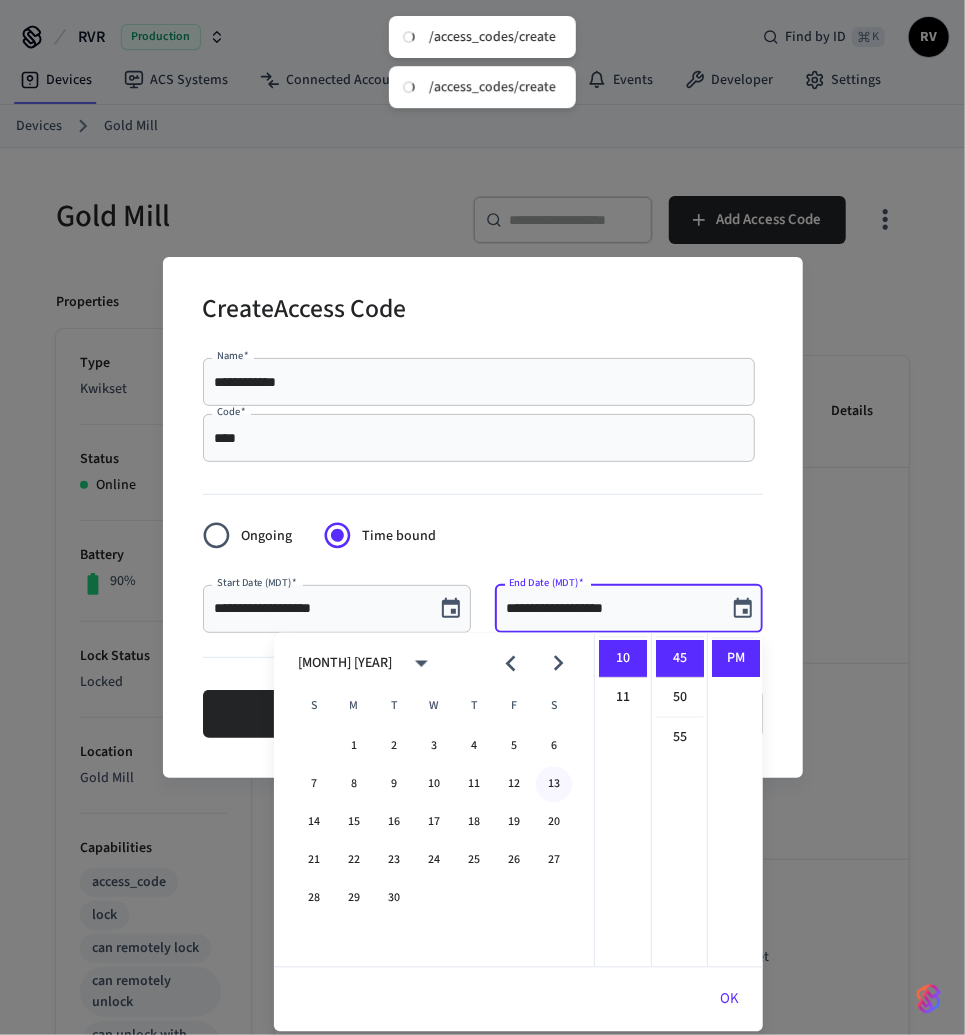 click on "13" at bounding box center [554, 785] 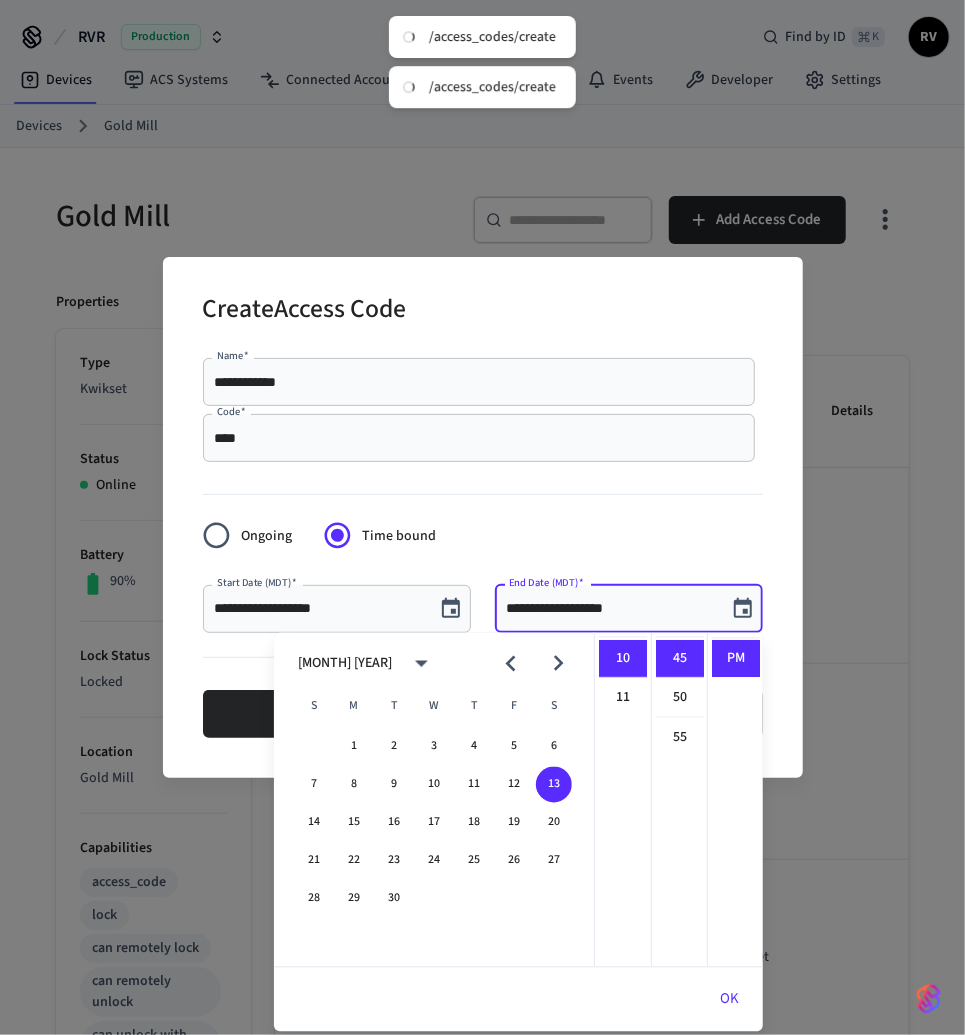 scroll, scrollTop: 0, scrollLeft: 0, axis: both 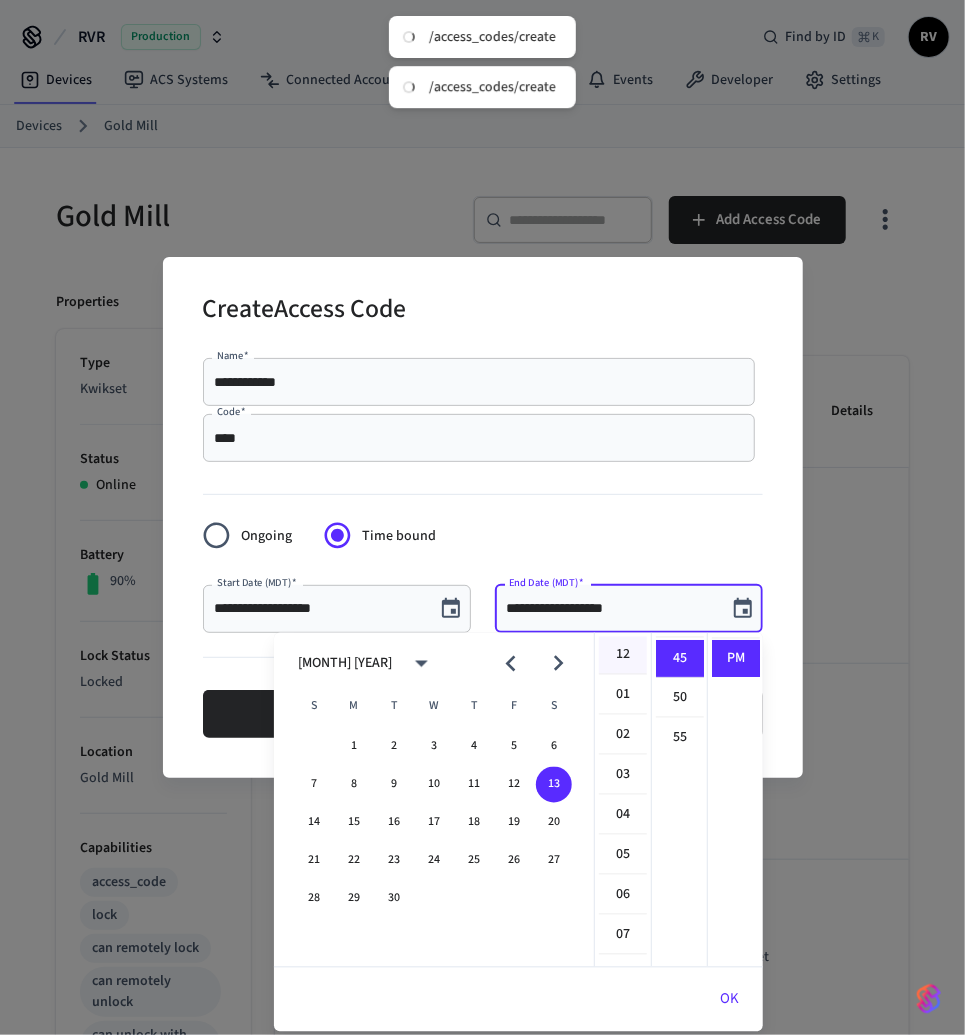 click on "12" at bounding box center (623, 656) 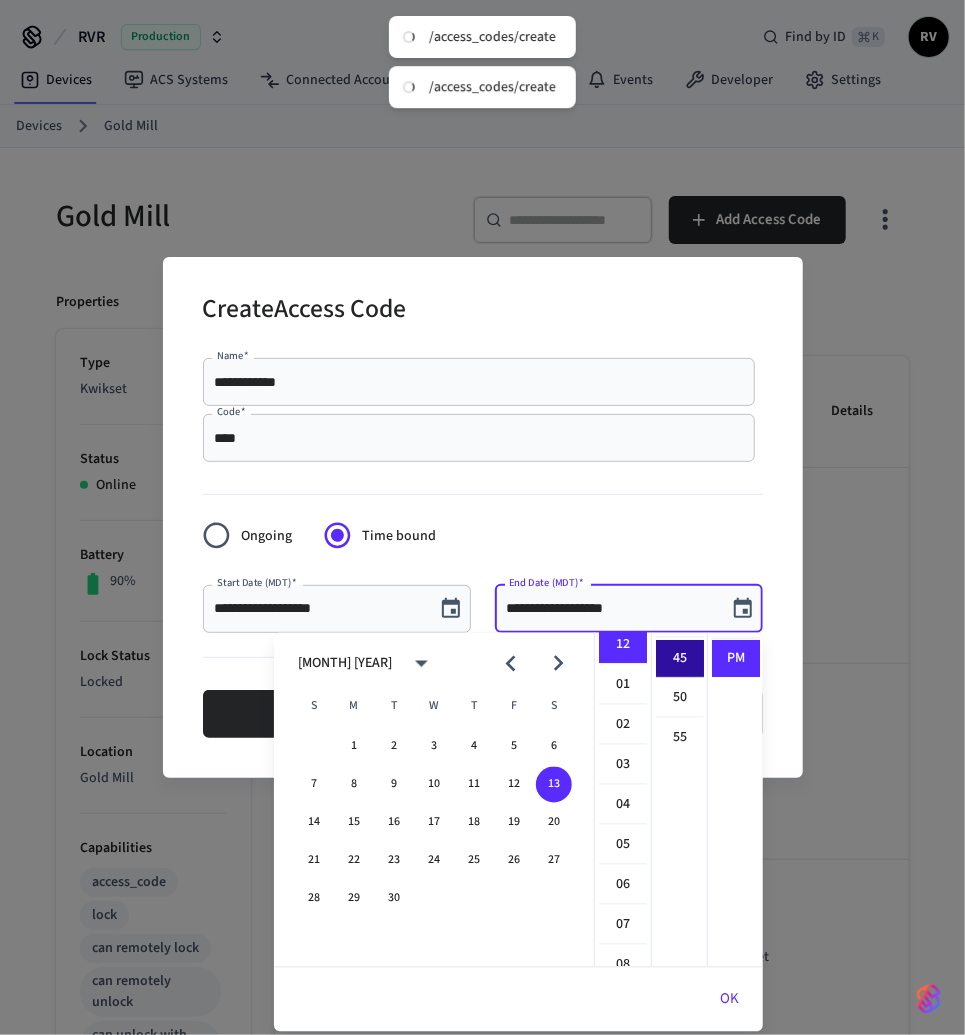 scroll, scrollTop: 0, scrollLeft: 0, axis: both 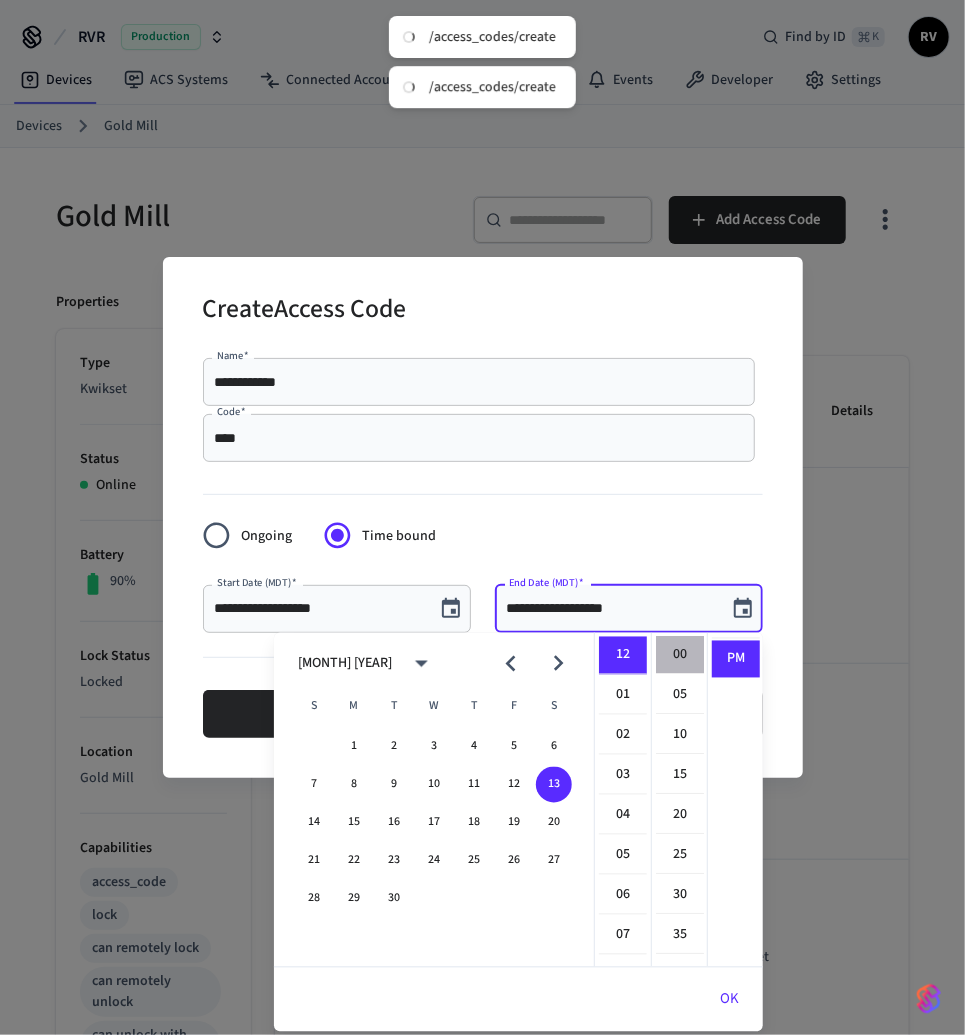 click on "00" at bounding box center [680, 656] 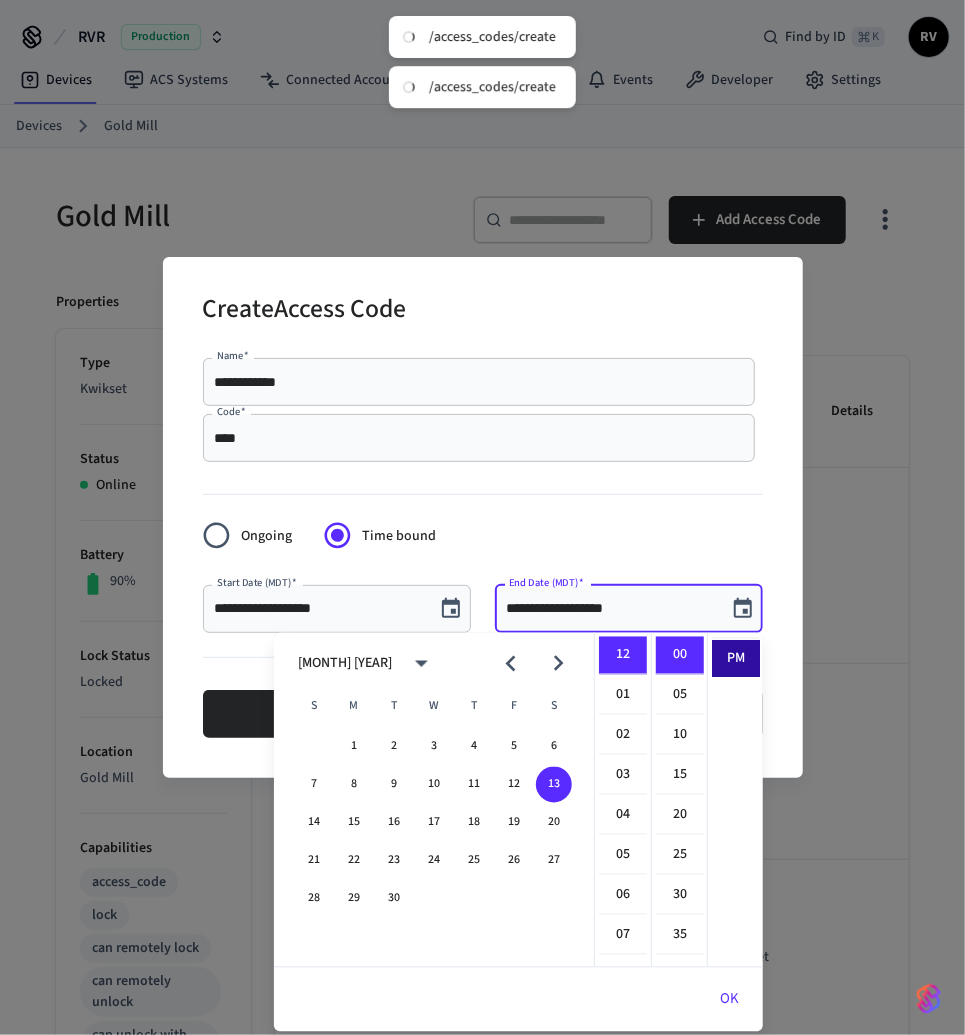 click on "PM" at bounding box center (736, 659) 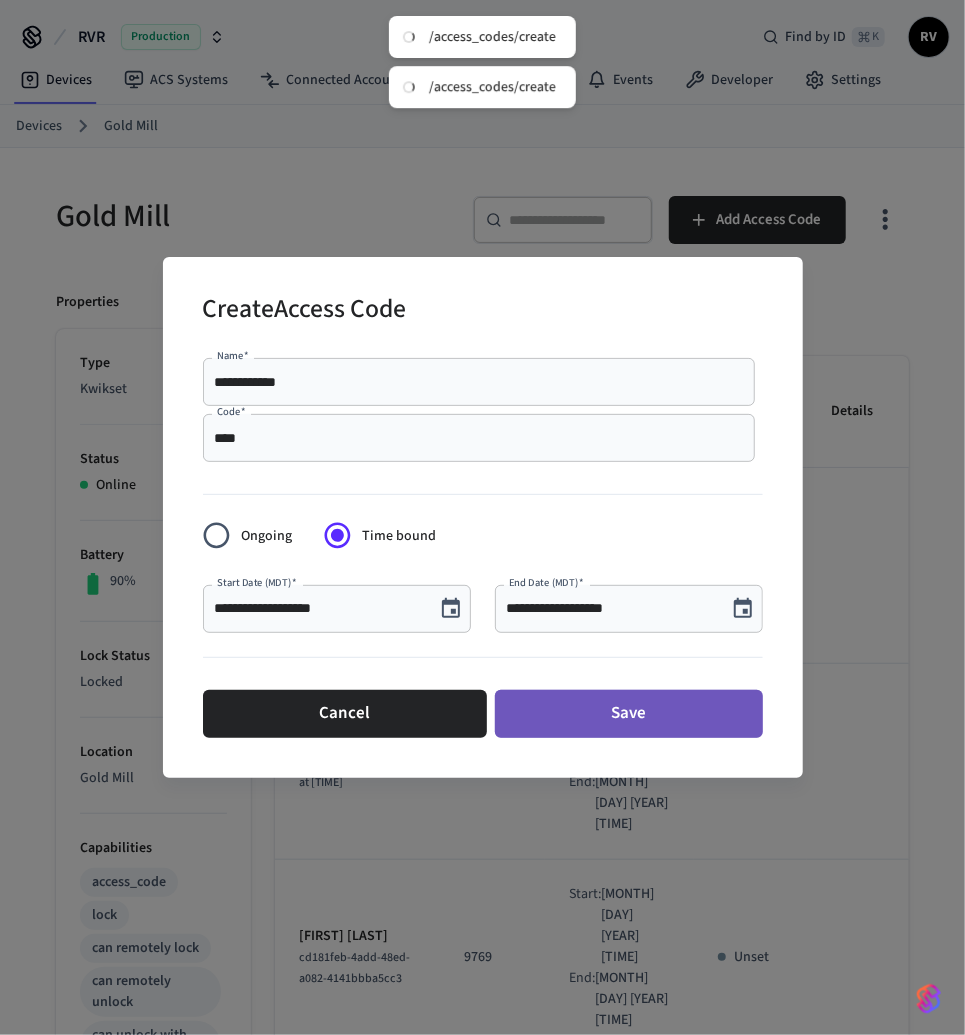 click on "Save" at bounding box center (629, 714) 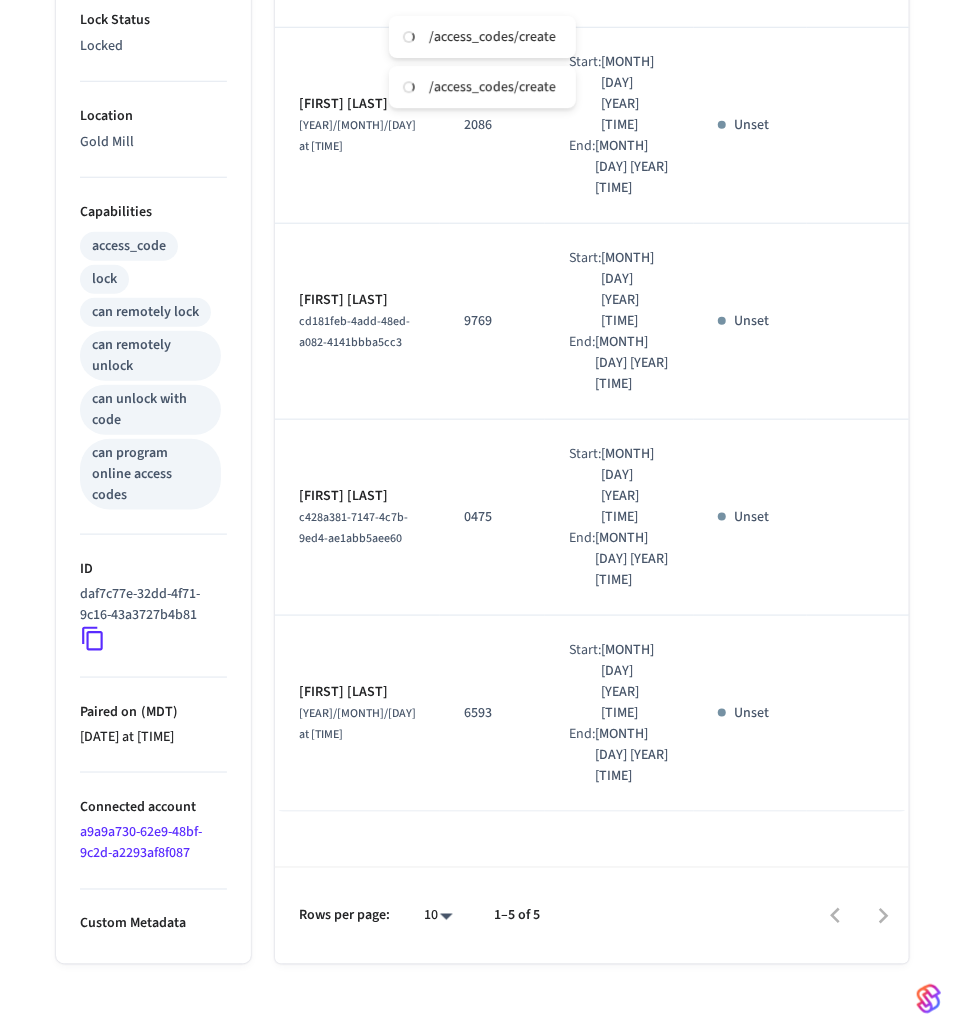 scroll, scrollTop: 0, scrollLeft: 0, axis: both 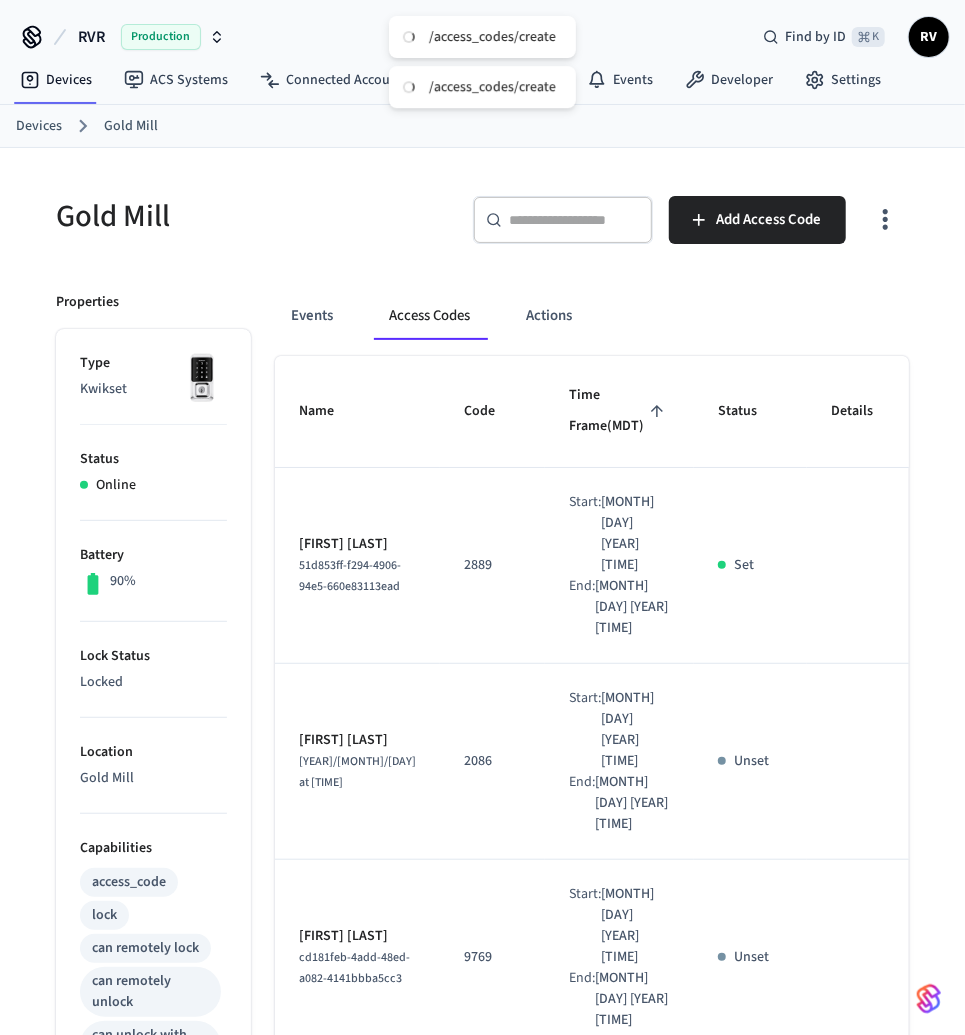 click on "Devices Gold Mill" at bounding box center (490, 126) 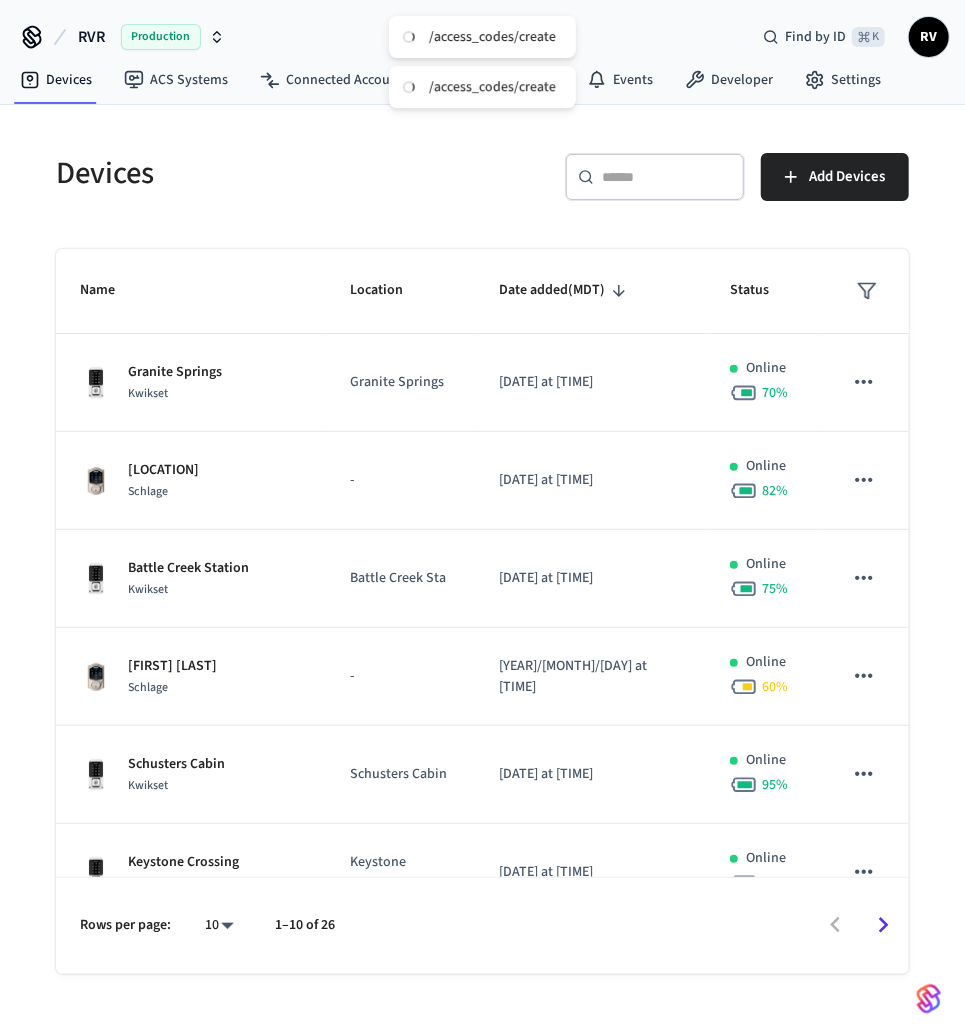 click at bounding box center [667, 177] 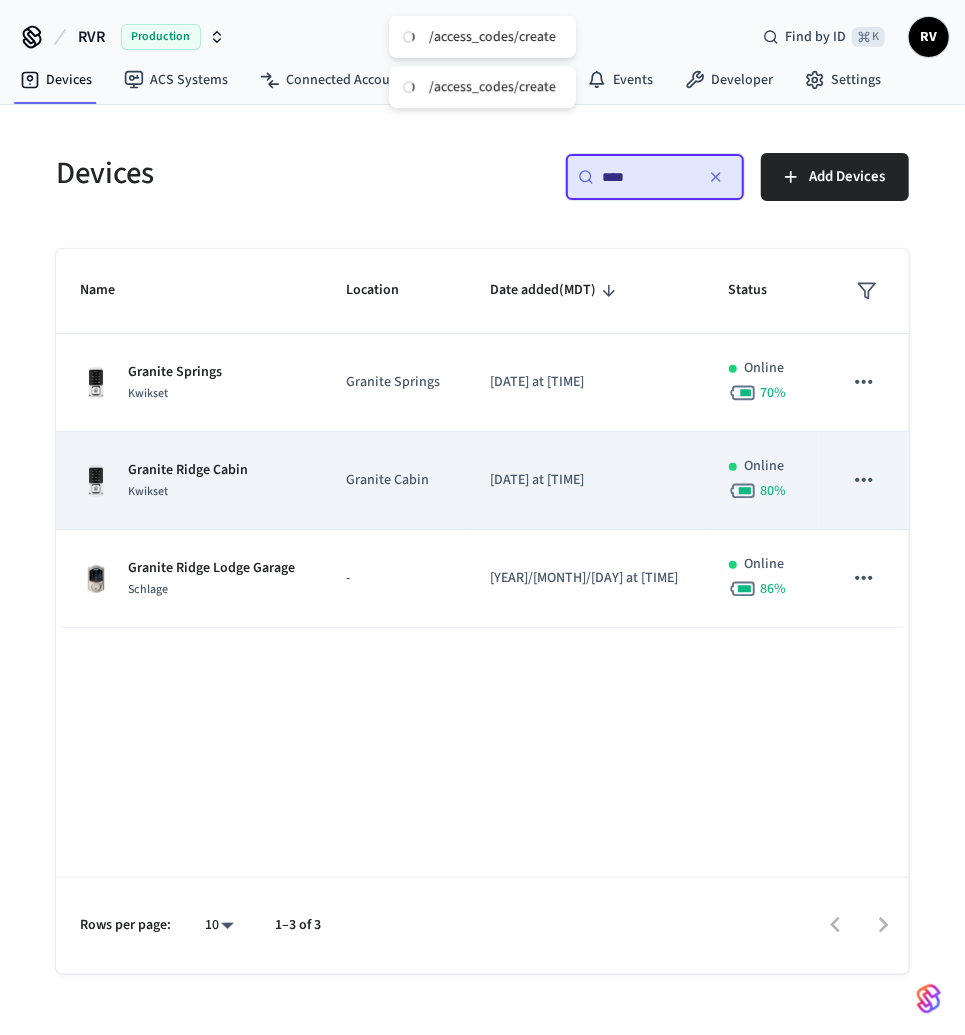 type on "****" 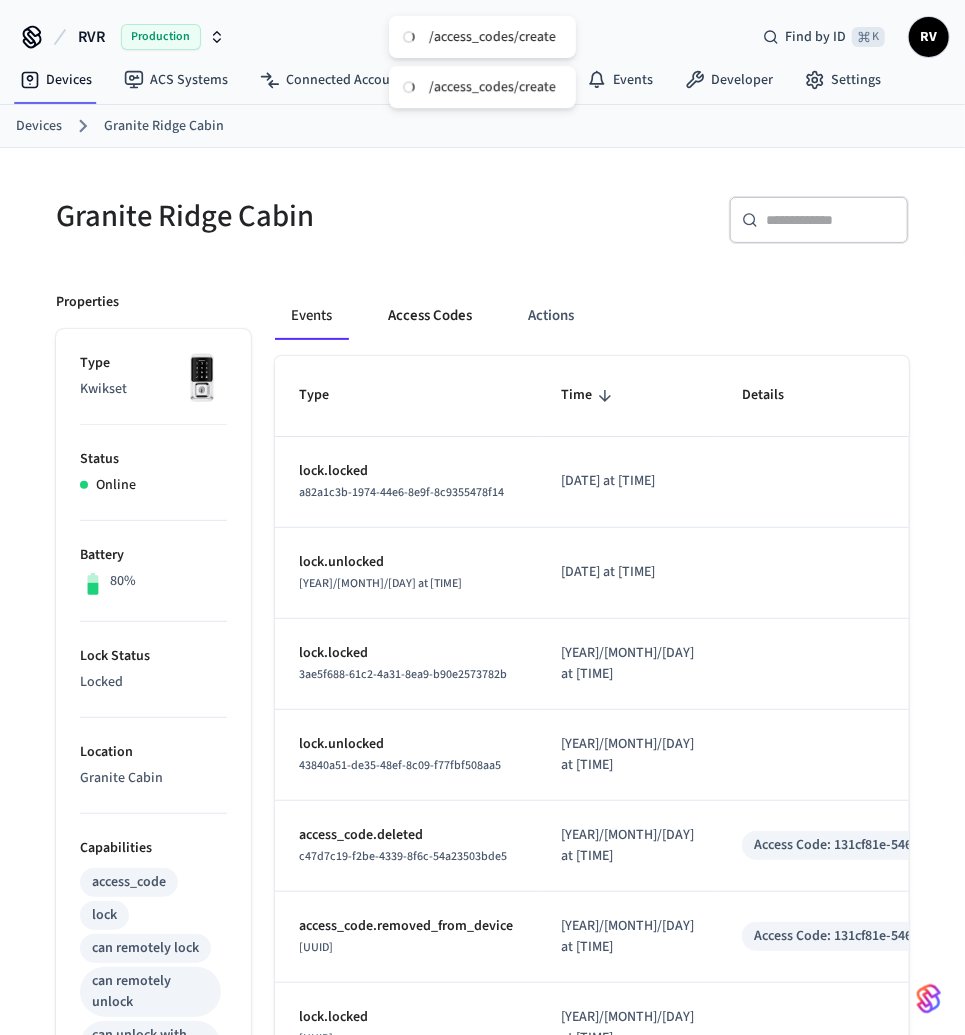 click on "Access Codes" at bounding box center [430, 316] 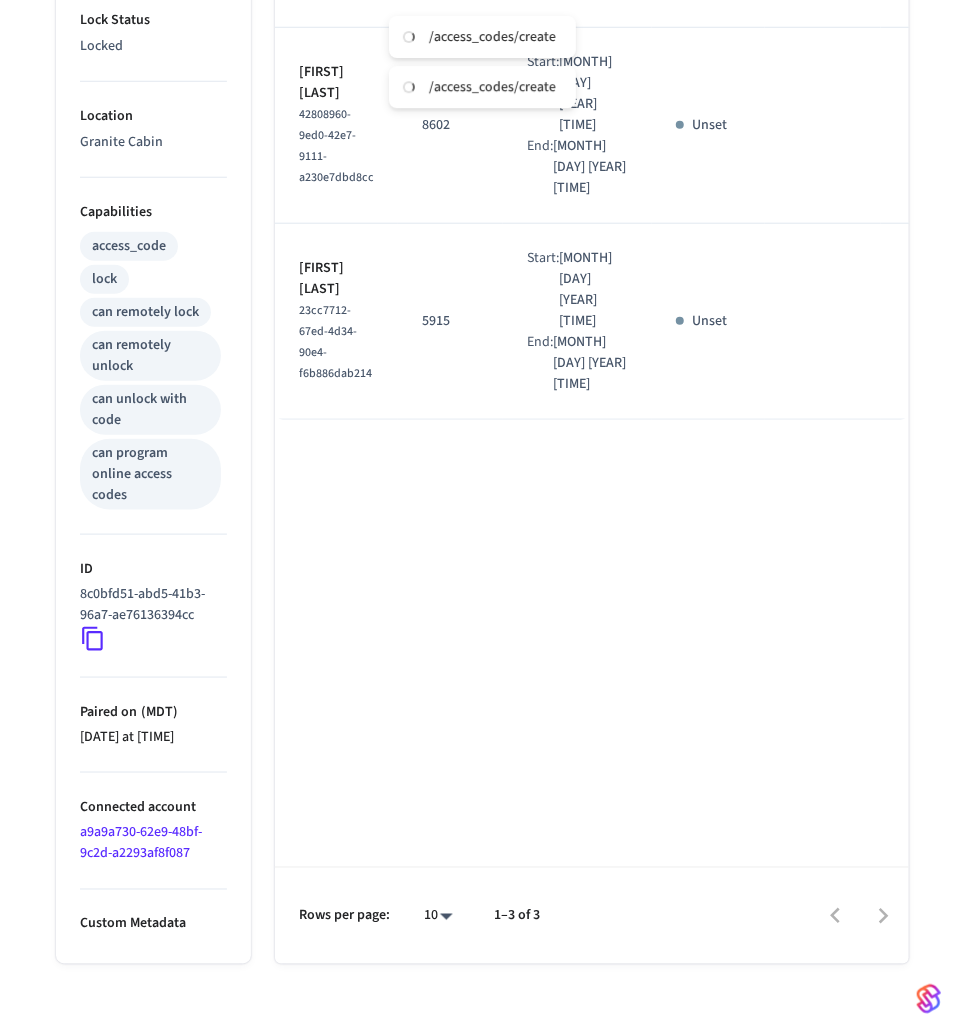 scroll, scrollTop: 0, scrollLeft: 0, axis: both 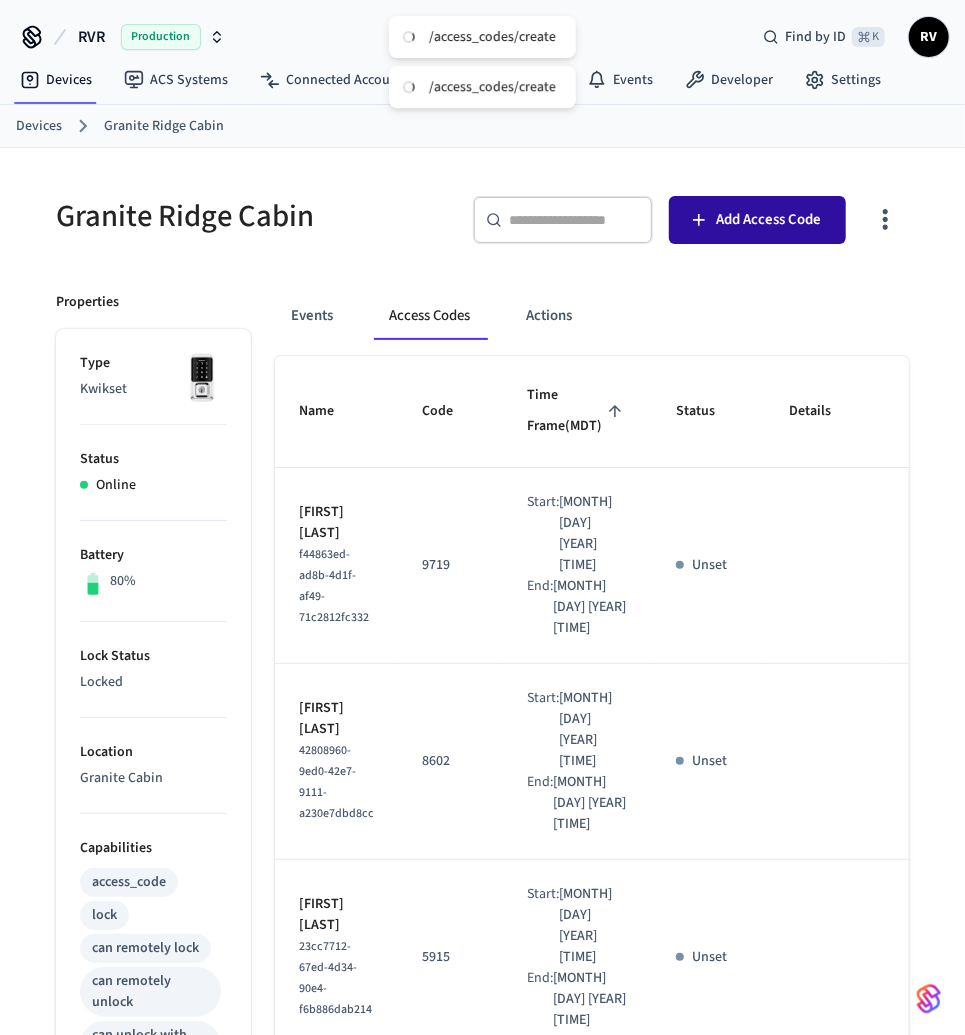 click on "​ ​ Add Access Code" at bounding box center (691, 228) 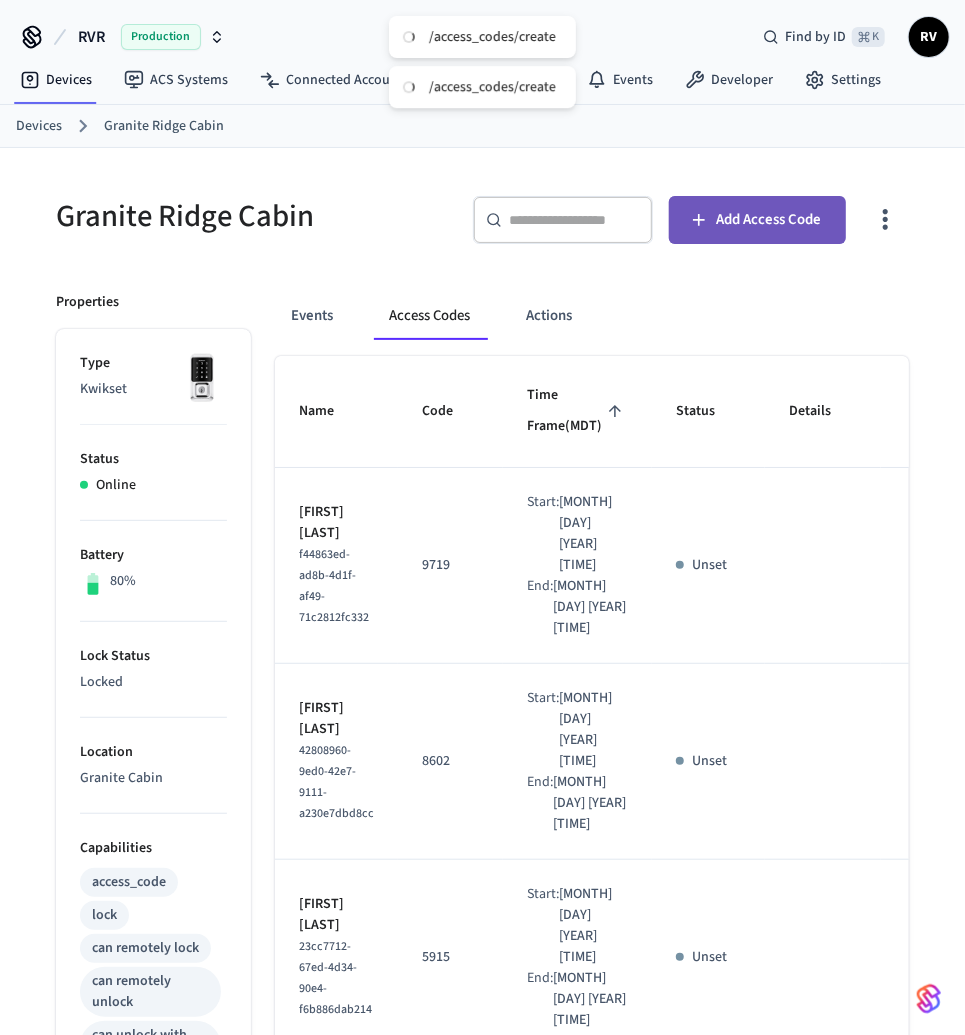 click on "Add Access Code" at bounding box center [757, 220] 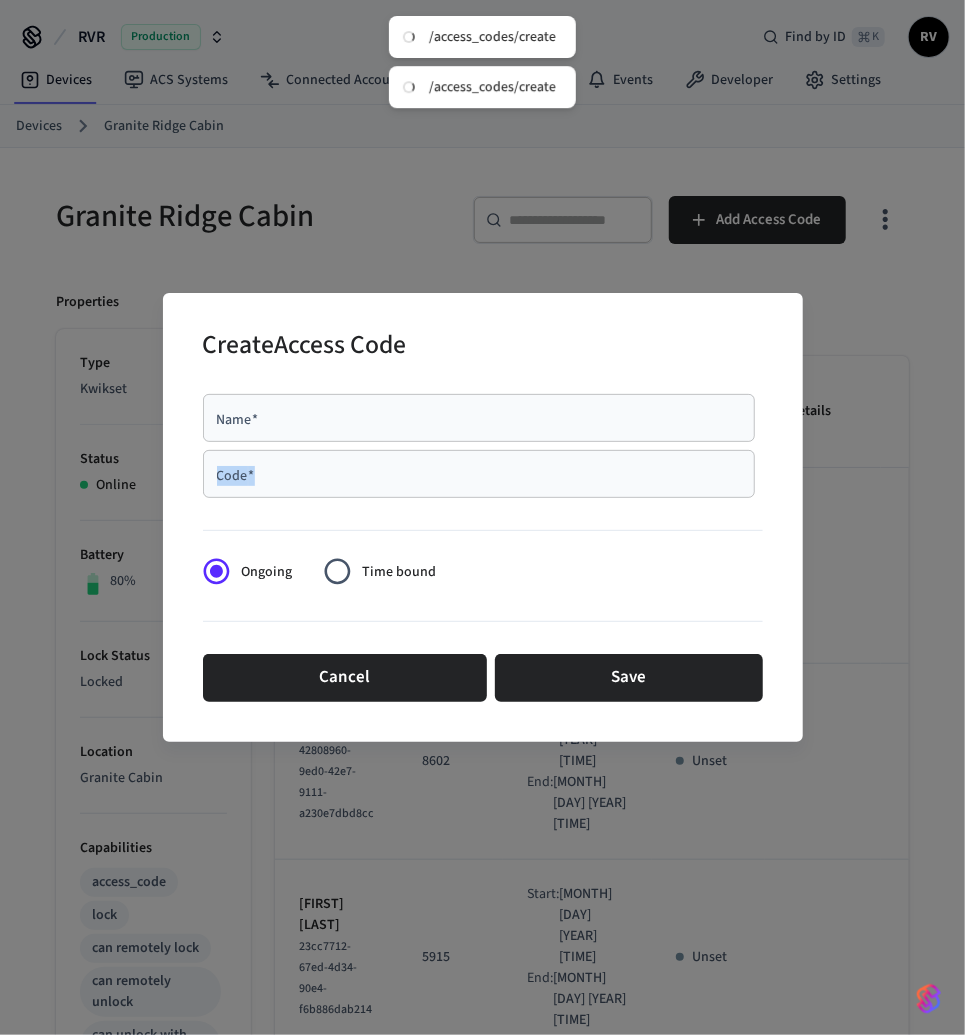 drag, startPoint x: 295, startPoint y: 435, endPoint x: 282, endPoint y: 462, distance: 29.966648 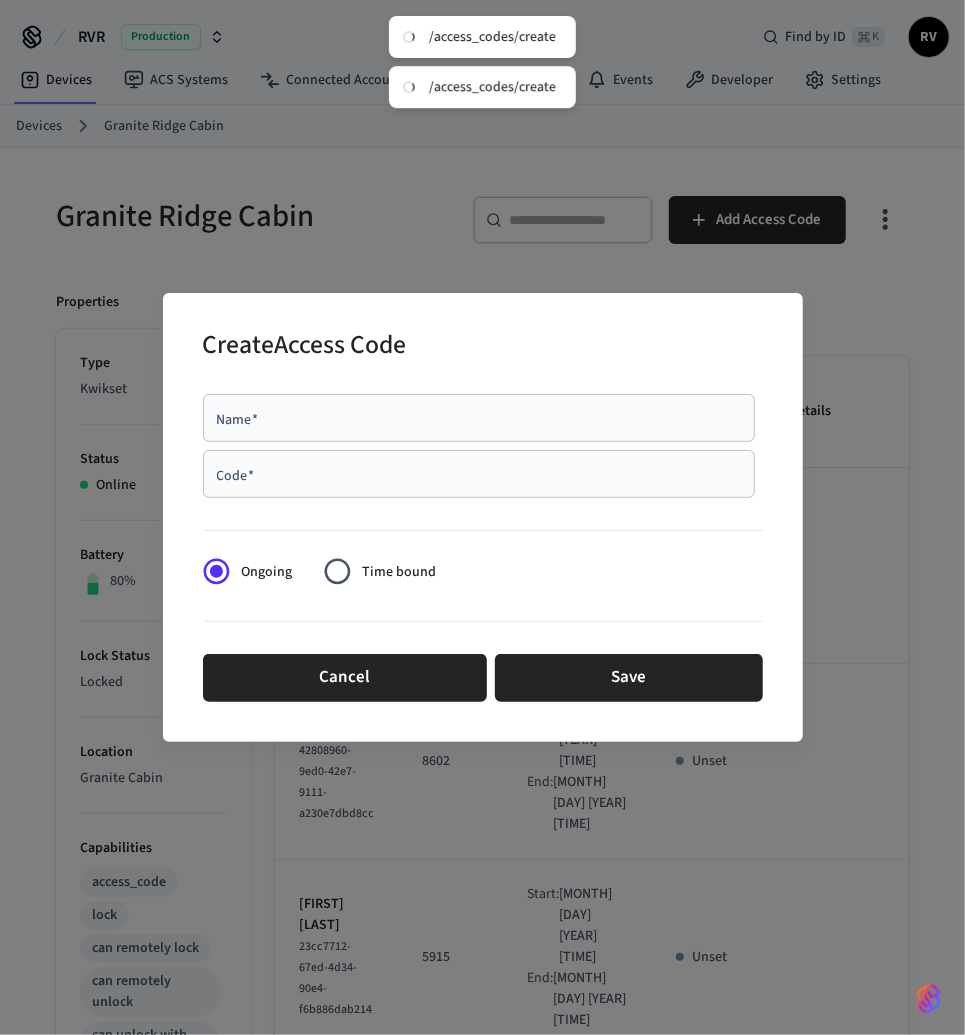 click on "Code   *" at bounding box center [479, 474] 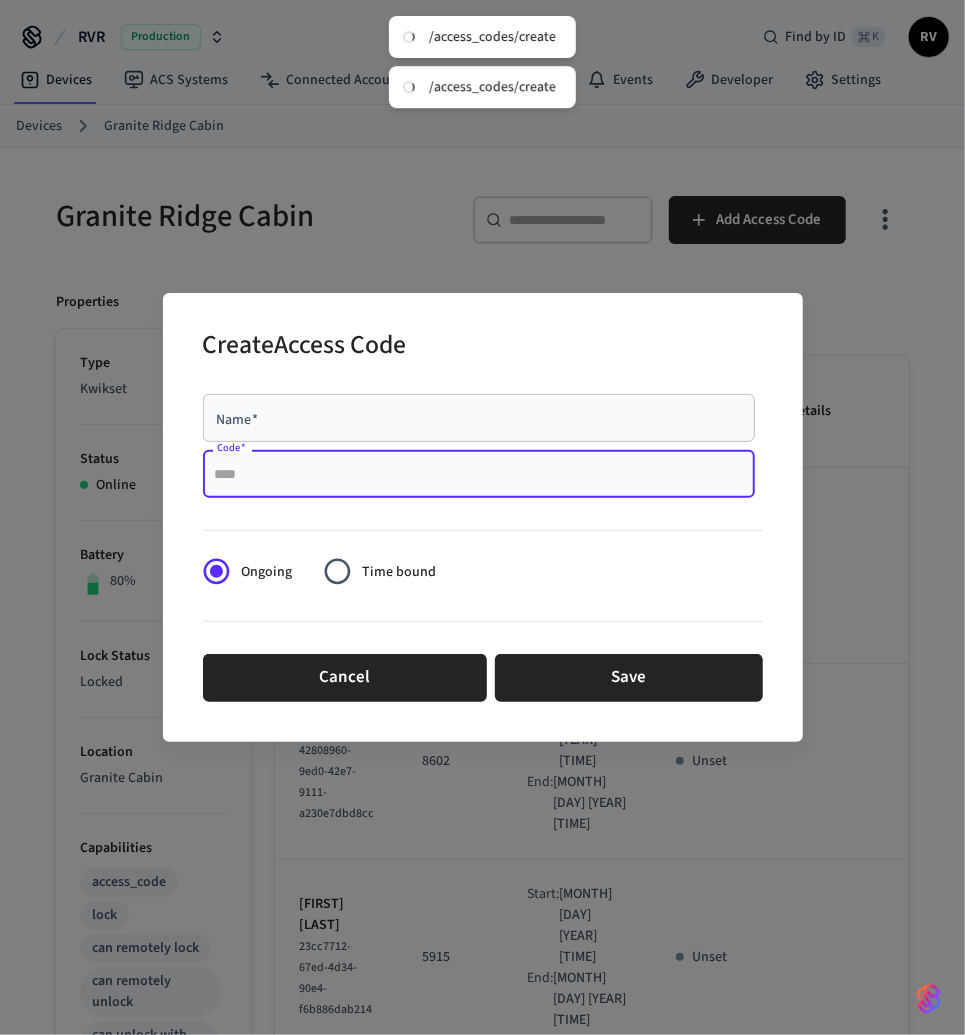 paste on "****" 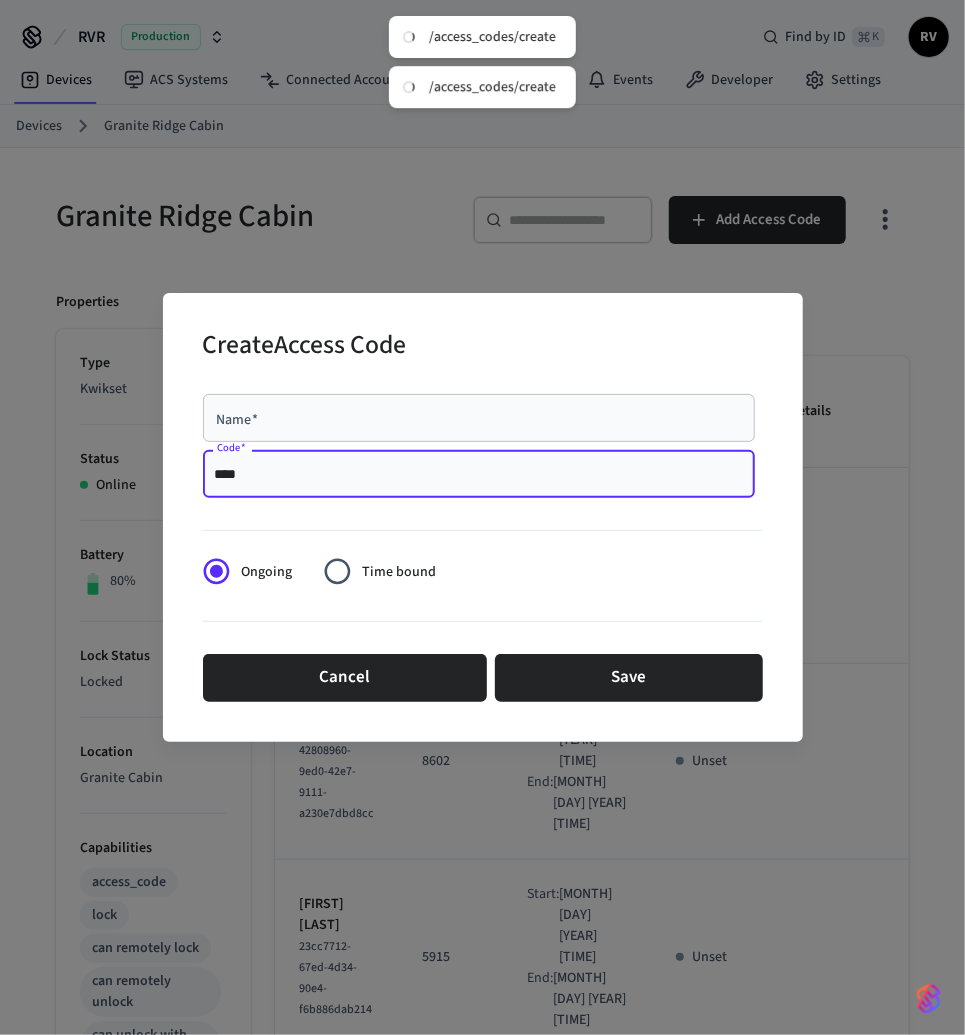 type on "****" 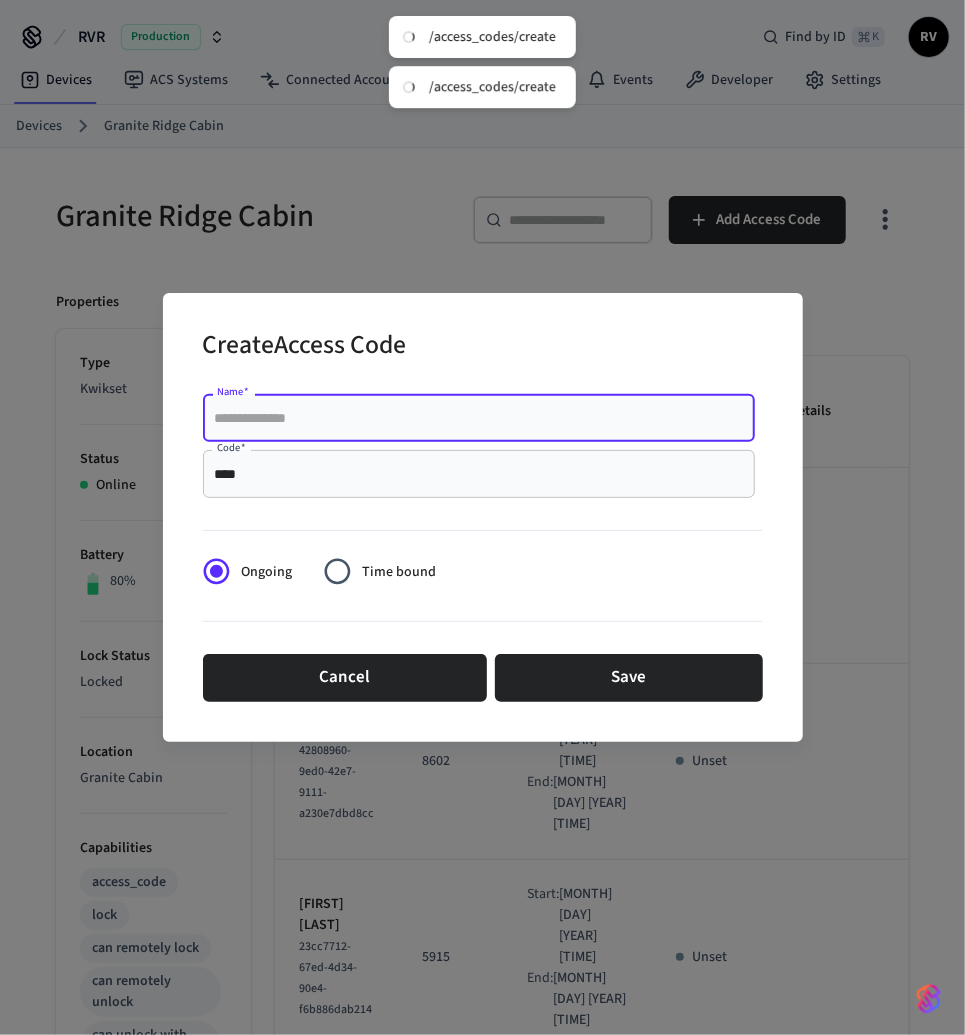 paste on "*********" 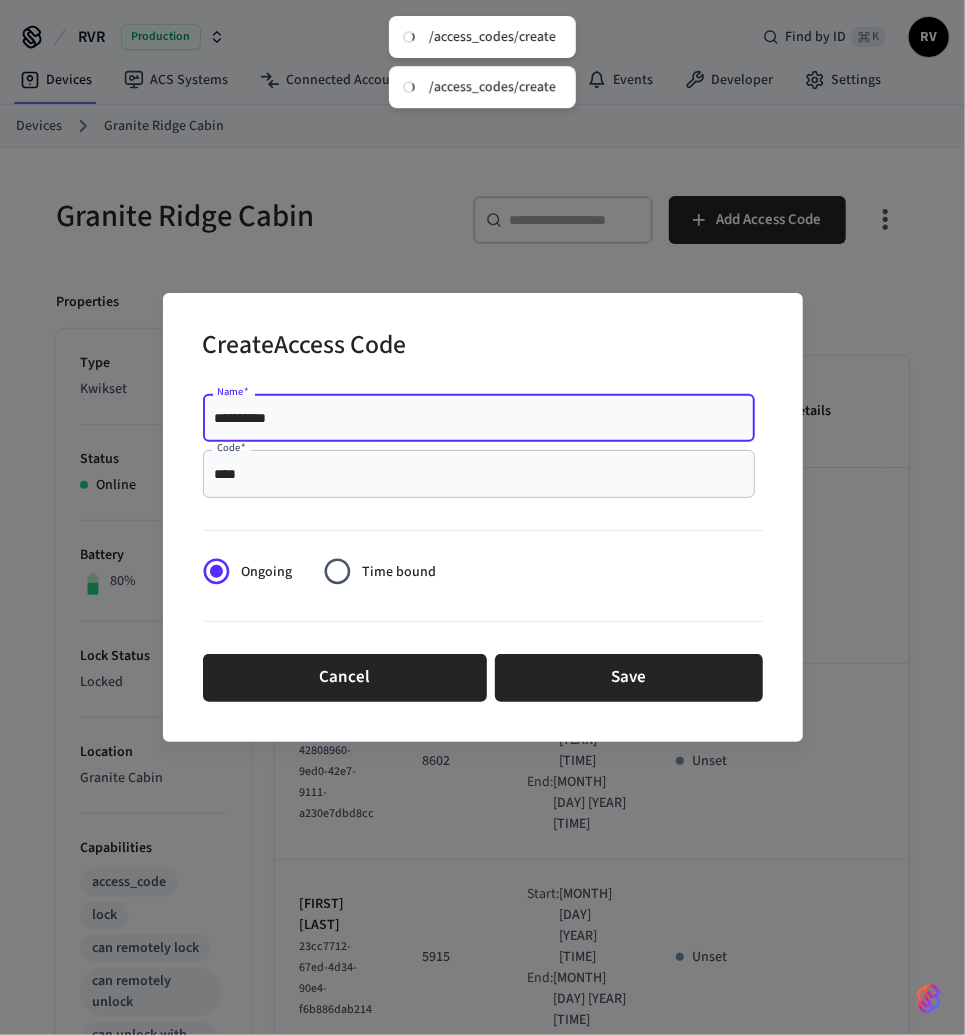 click on "*********" at bounding box center (479, 418) 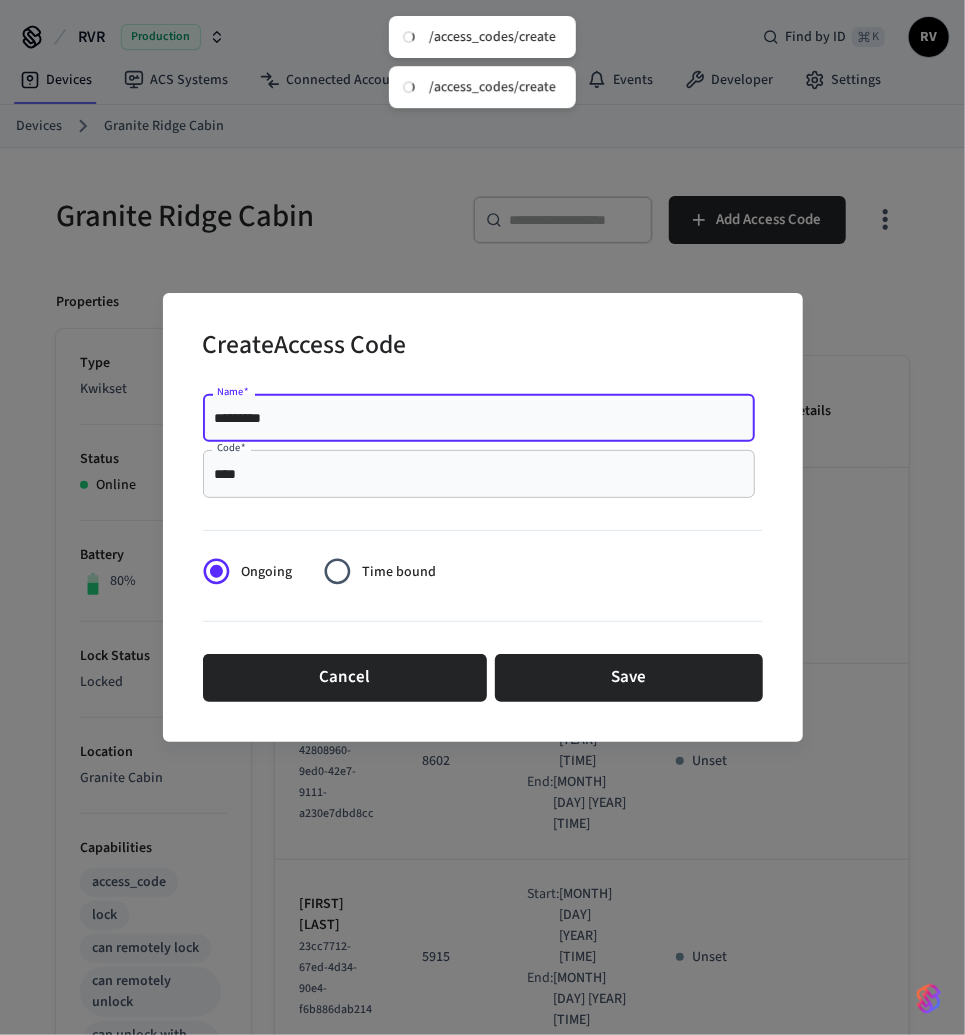 type on "*********" 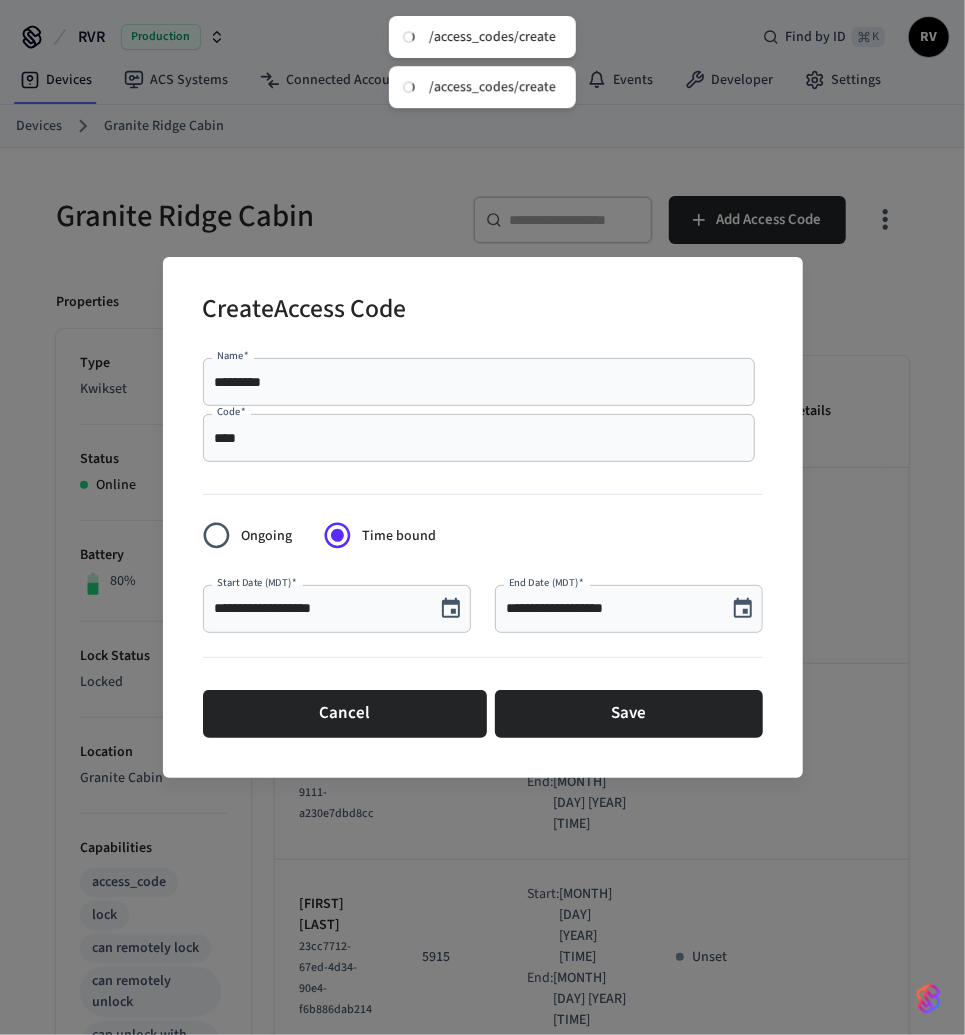 click on "**********" at bounding box center (337, 609) 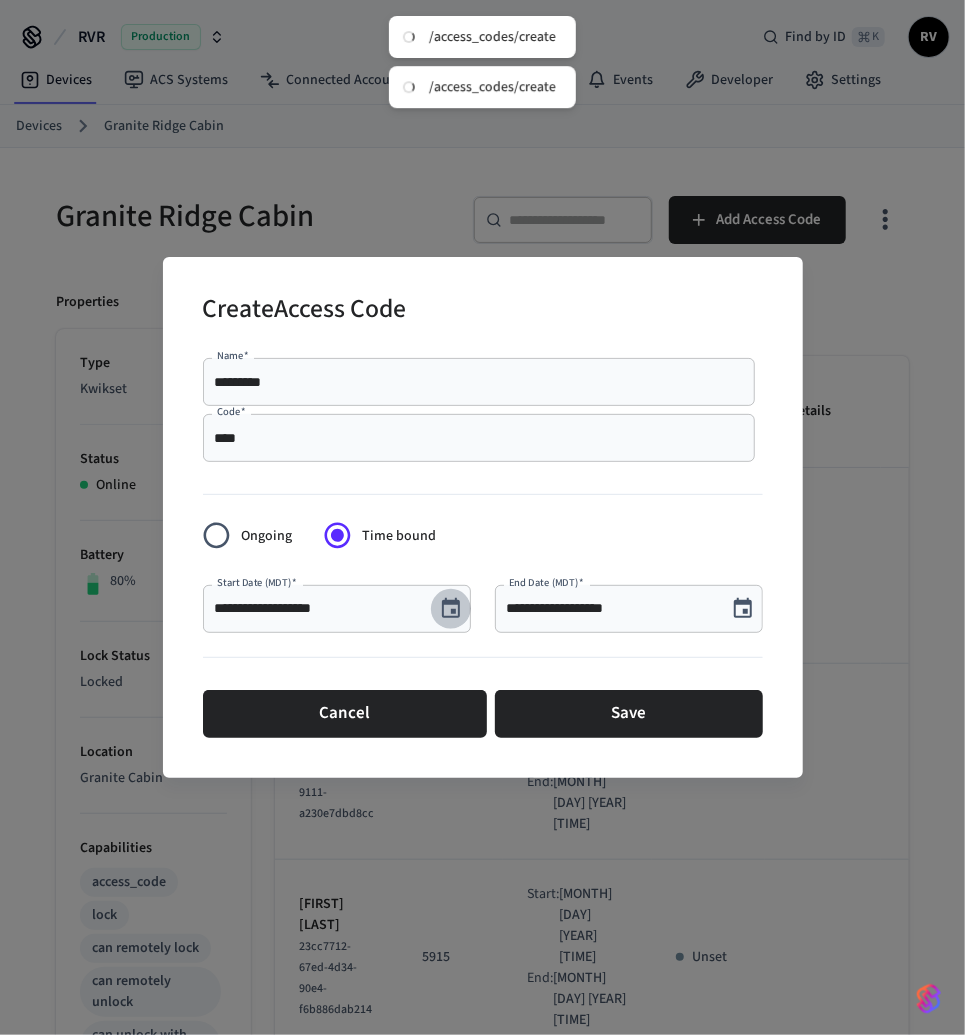 click 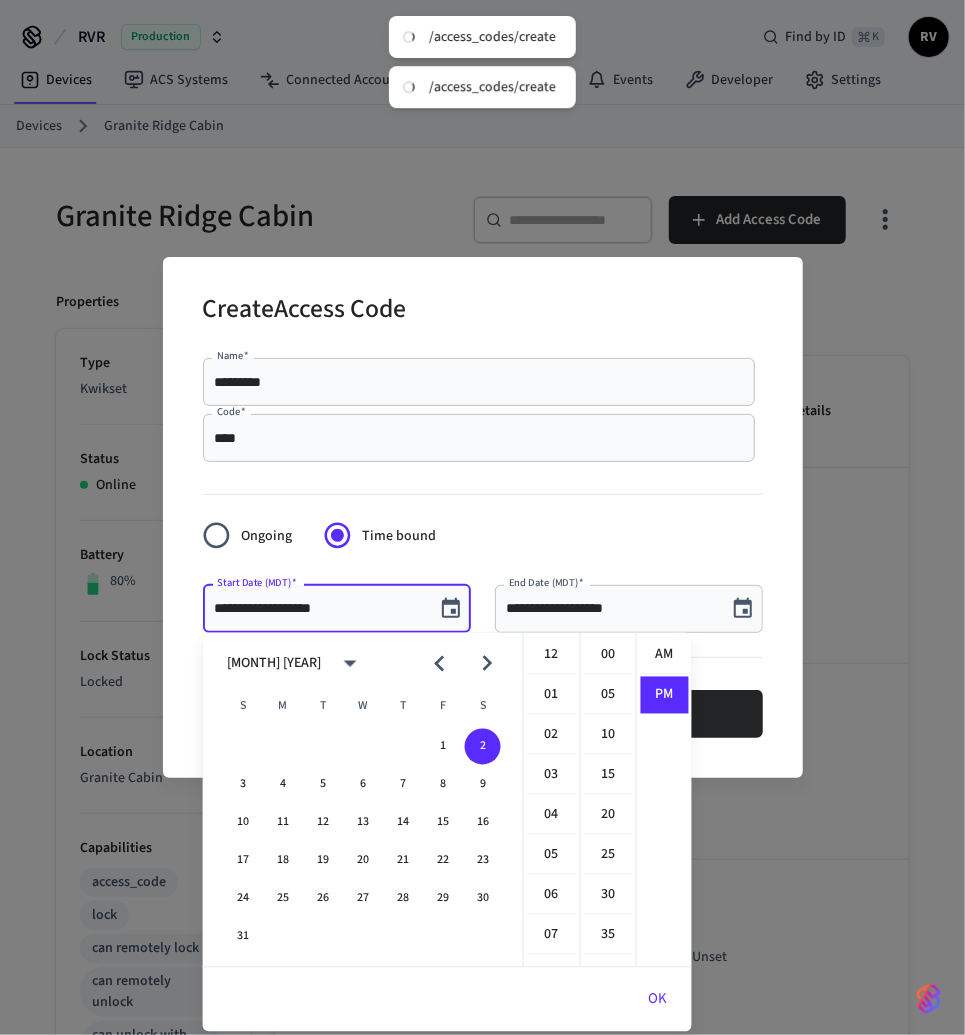 scroll, scrollTop: 397, scrollLeft: 0, axis: vertical 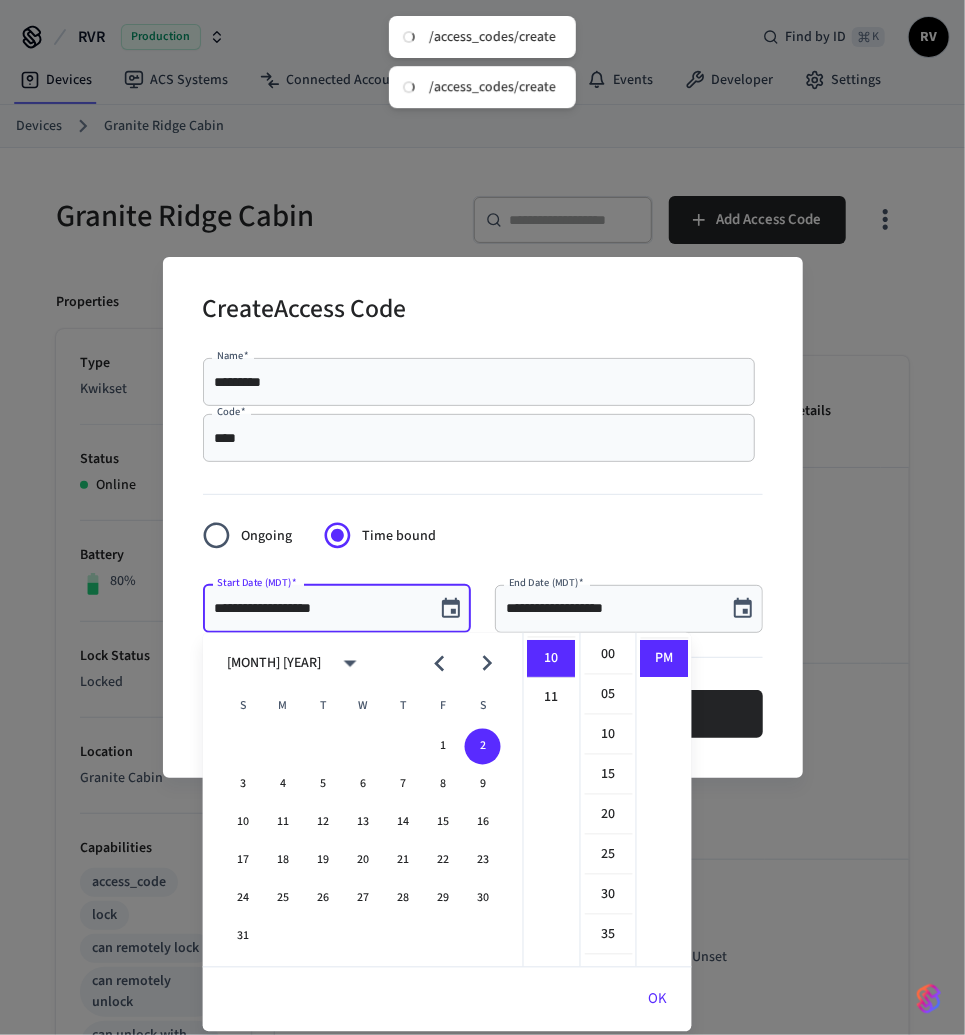 click at bounding box center (486, 663) 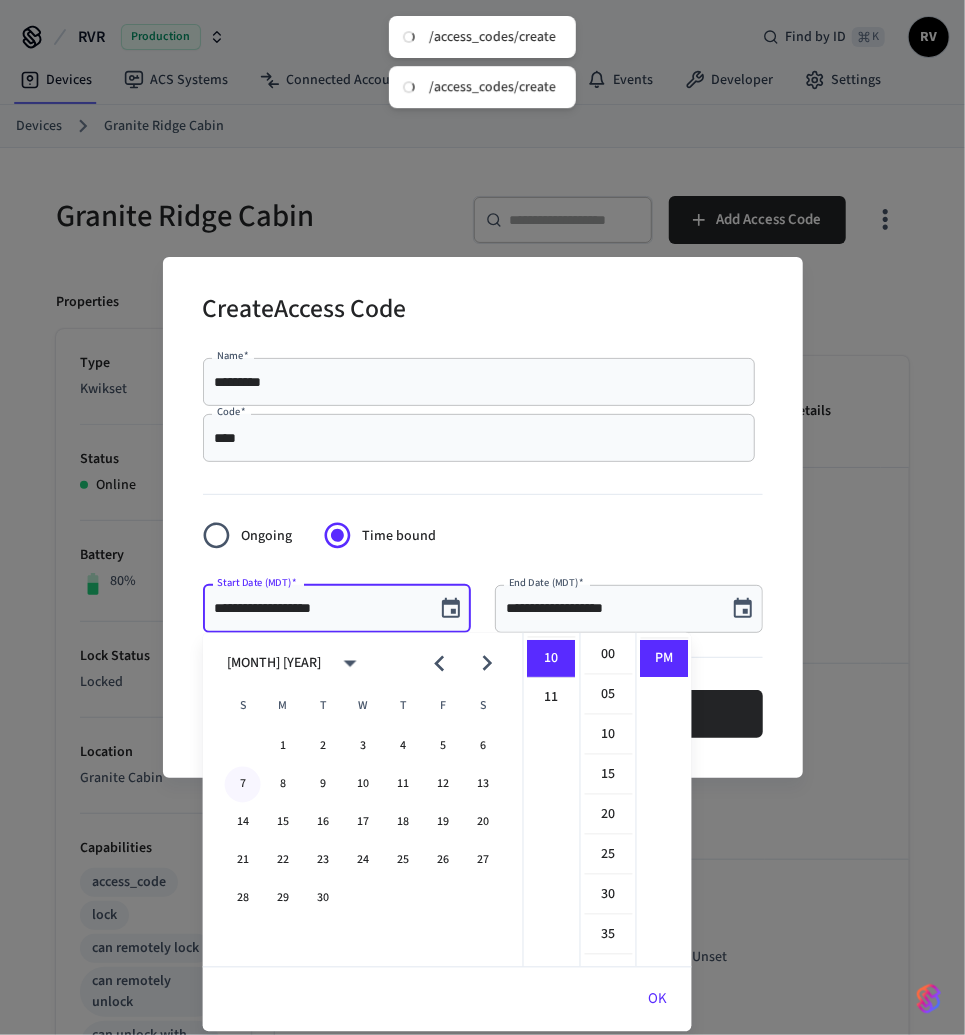 click on "7" at bounding box center (243, 785) 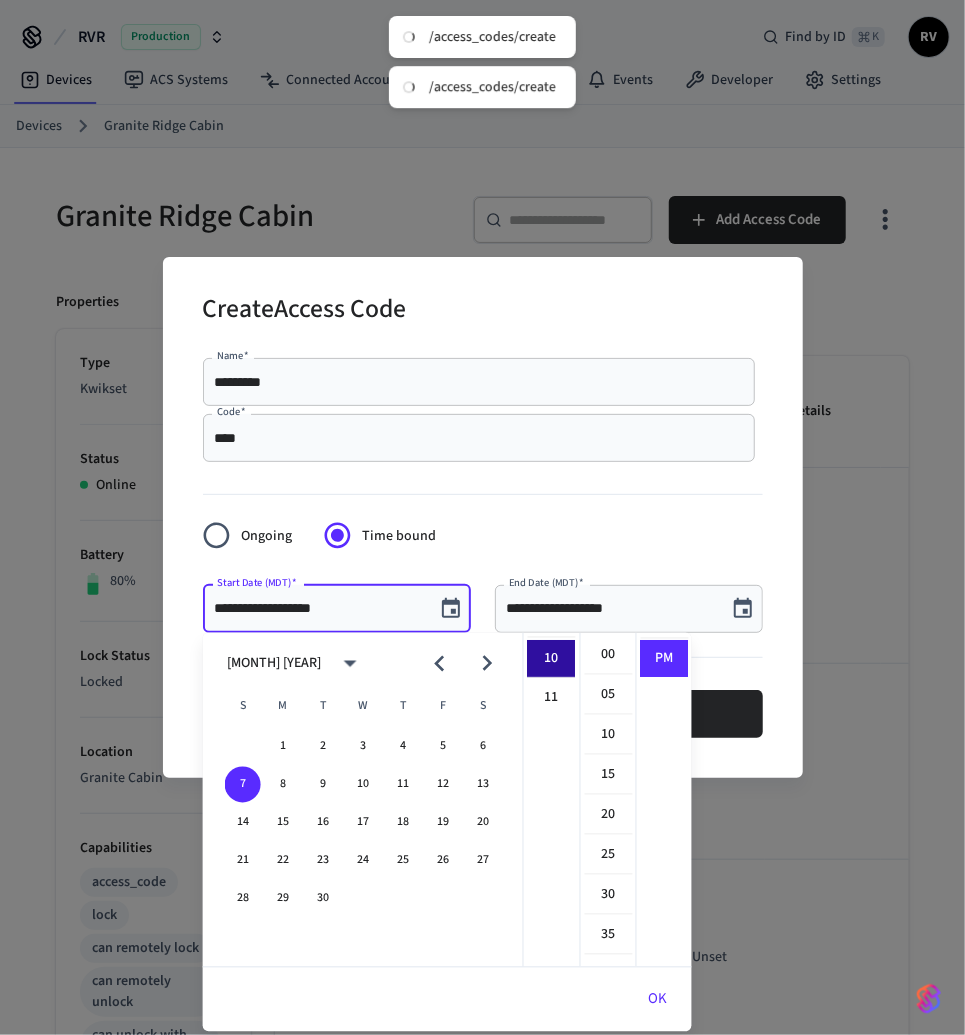 scroll, scrollTop: 0, scrollLeft: 0, axis: both 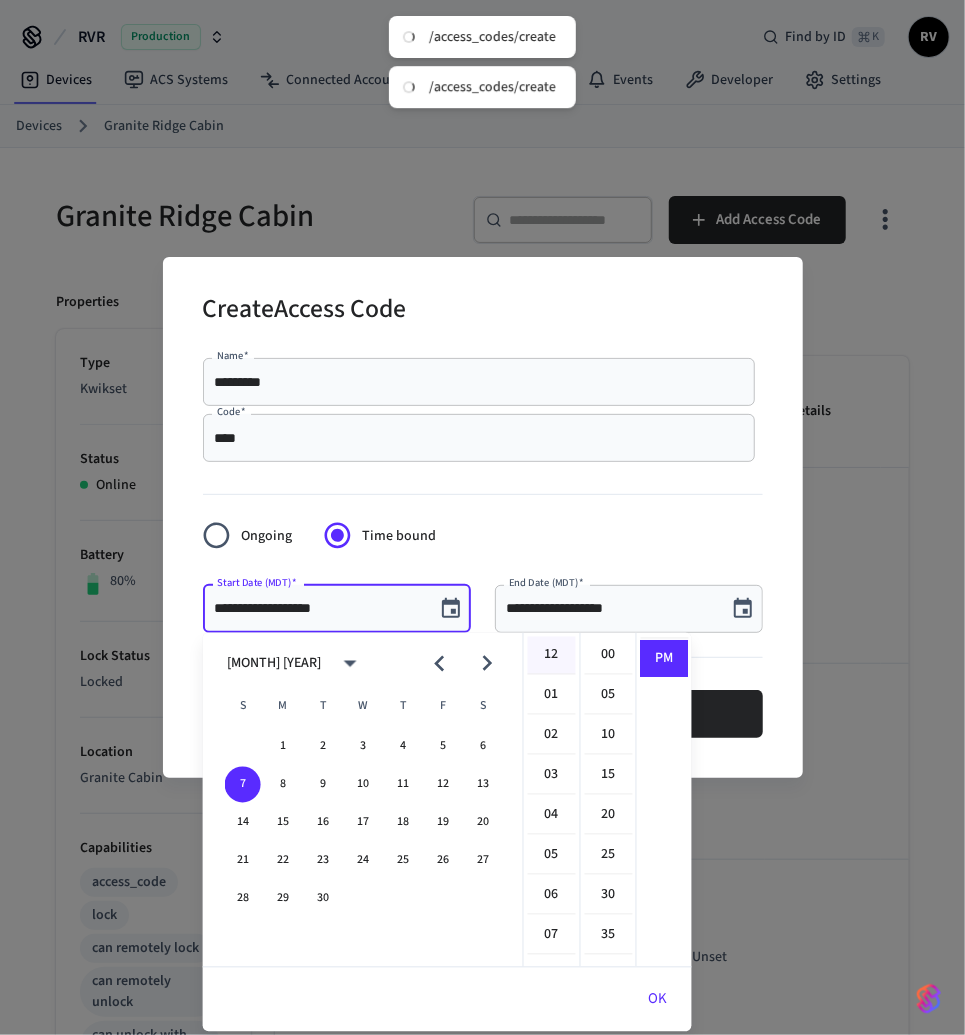 click on "12" at bounding box center (552, 656) 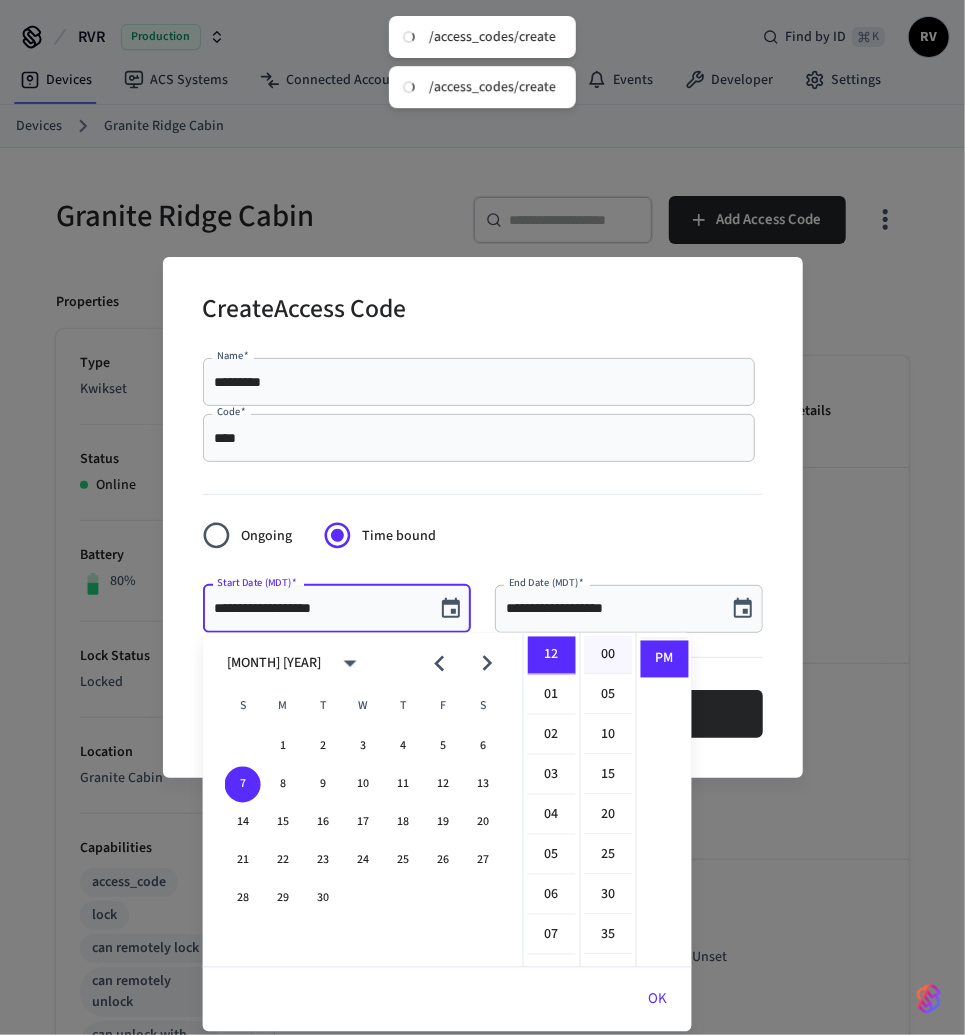 click on "00" at bounding box center [609, 656] 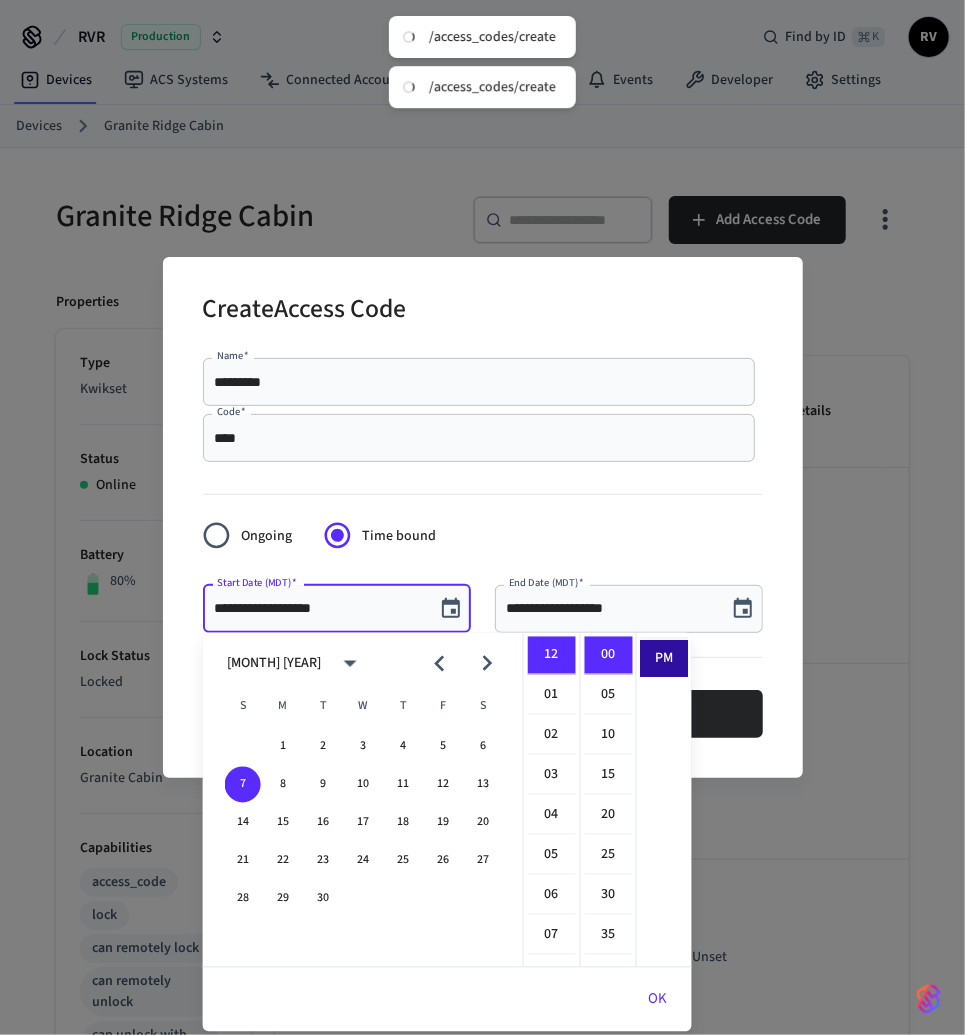 click on "PM" at bounding box center [665, 659] 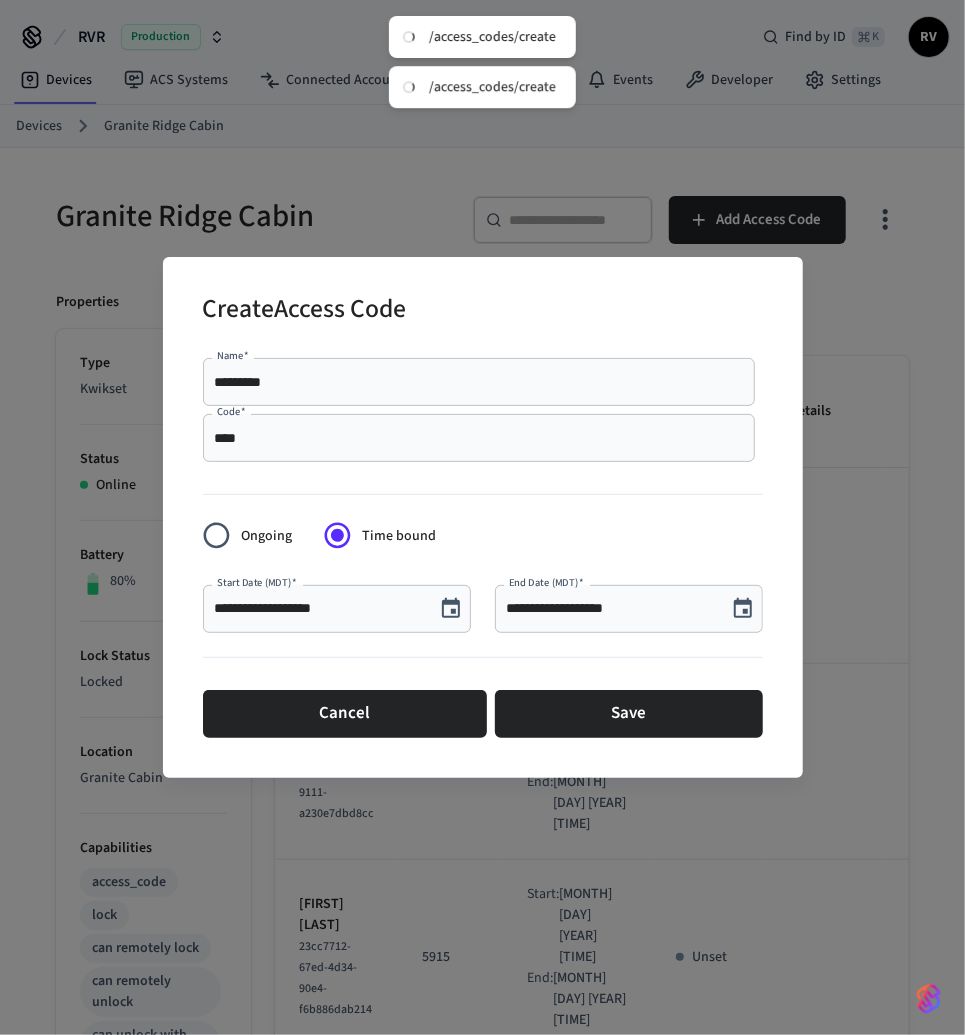 click at bounding box center [743, 609] 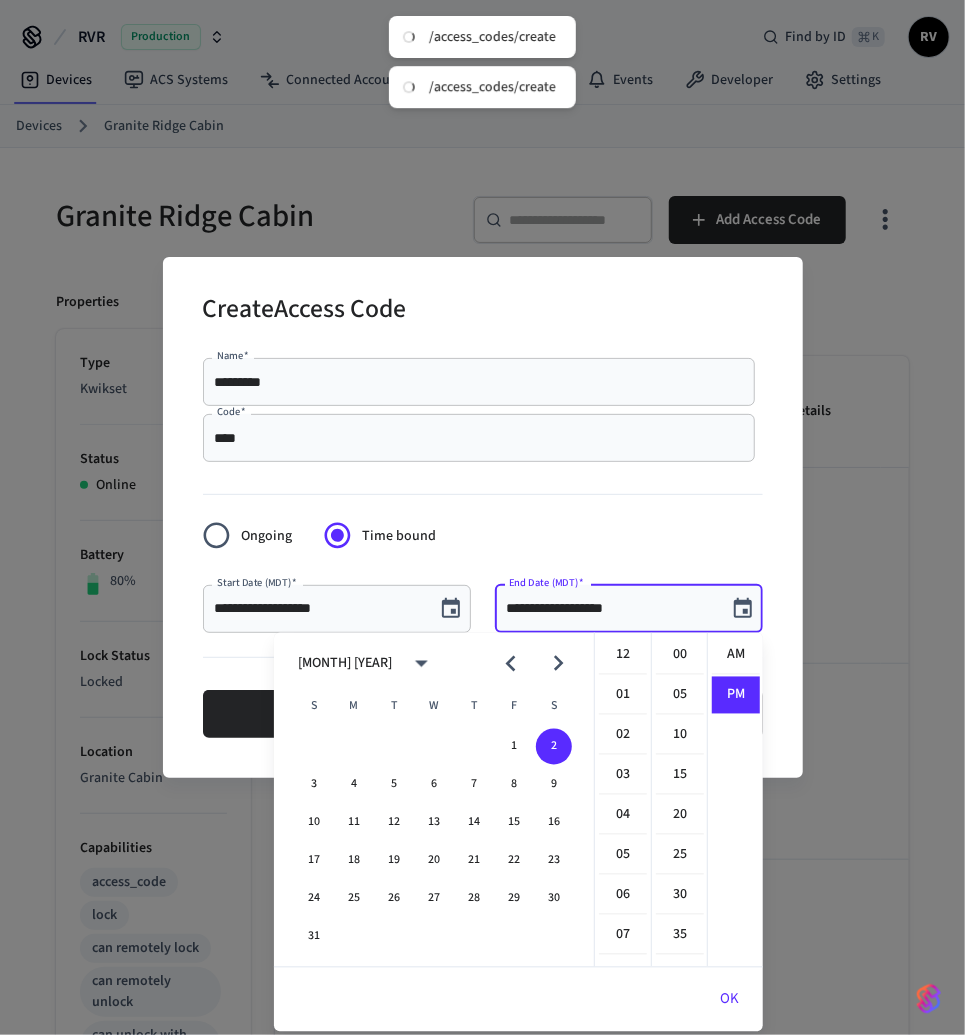 scroll, scrollTop: 397, scrollLeft: 0, axis: vertical 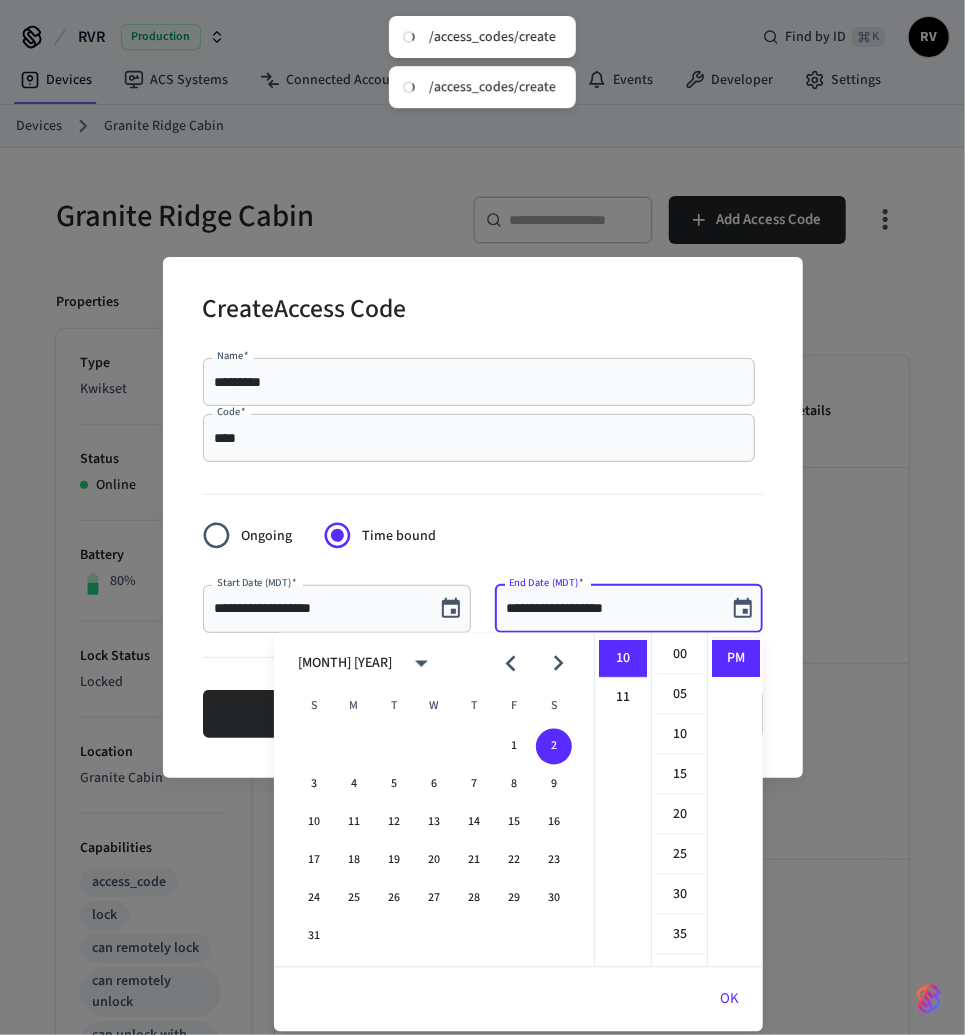 click 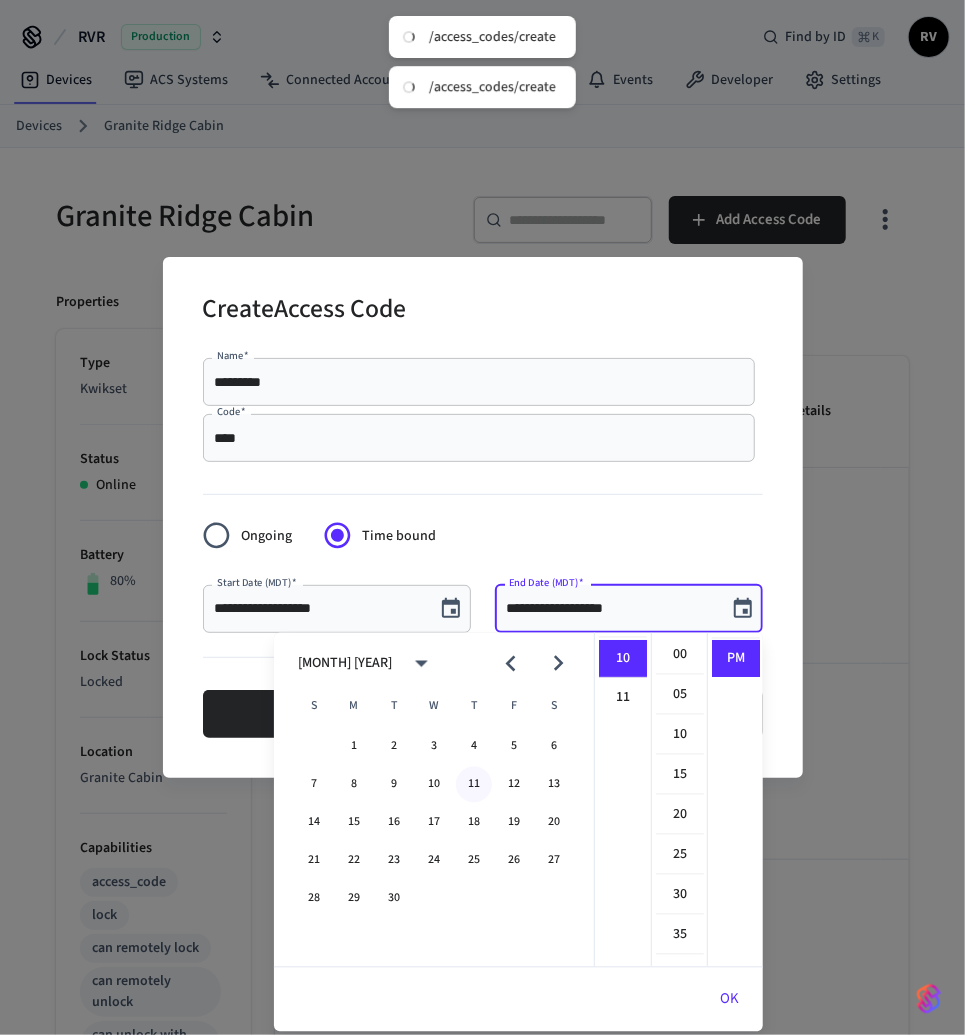 click on "11" at bounding box center (474, 785) 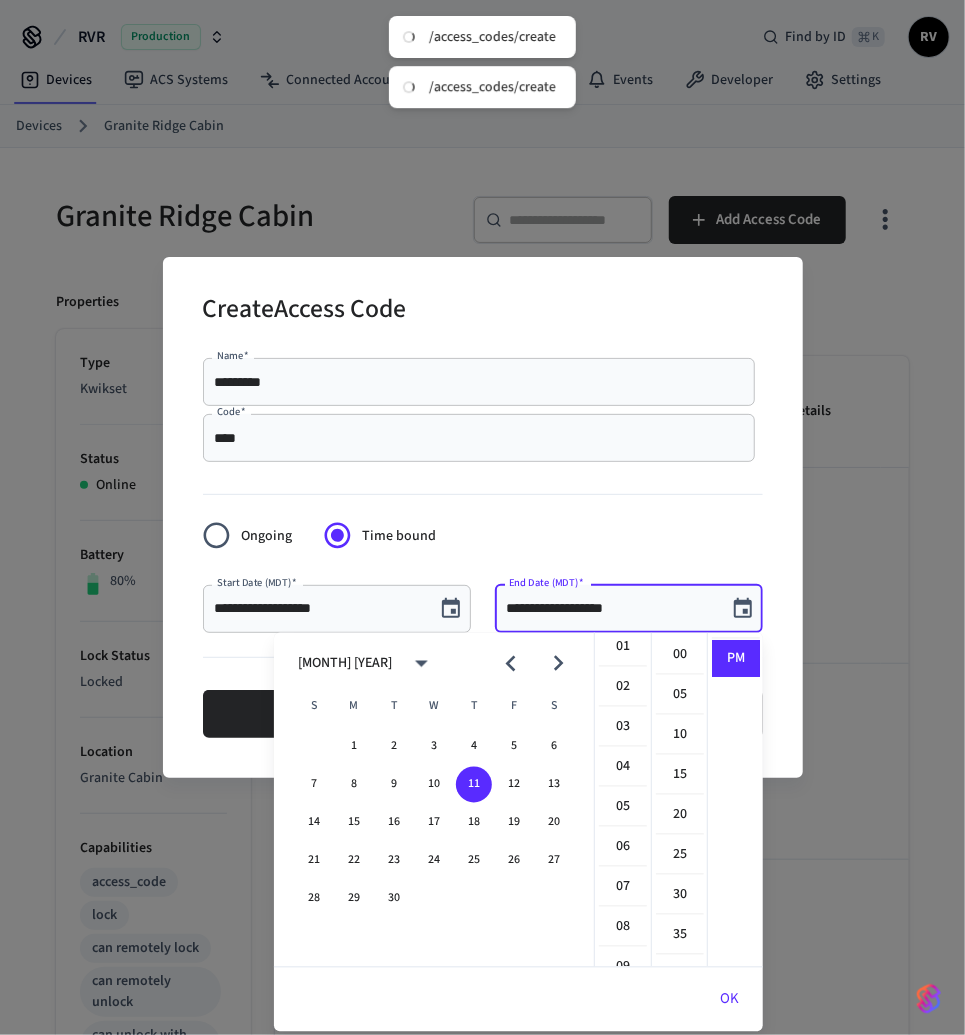 scroll, scrollTop: 0, scrollLeft: 0, axis: both 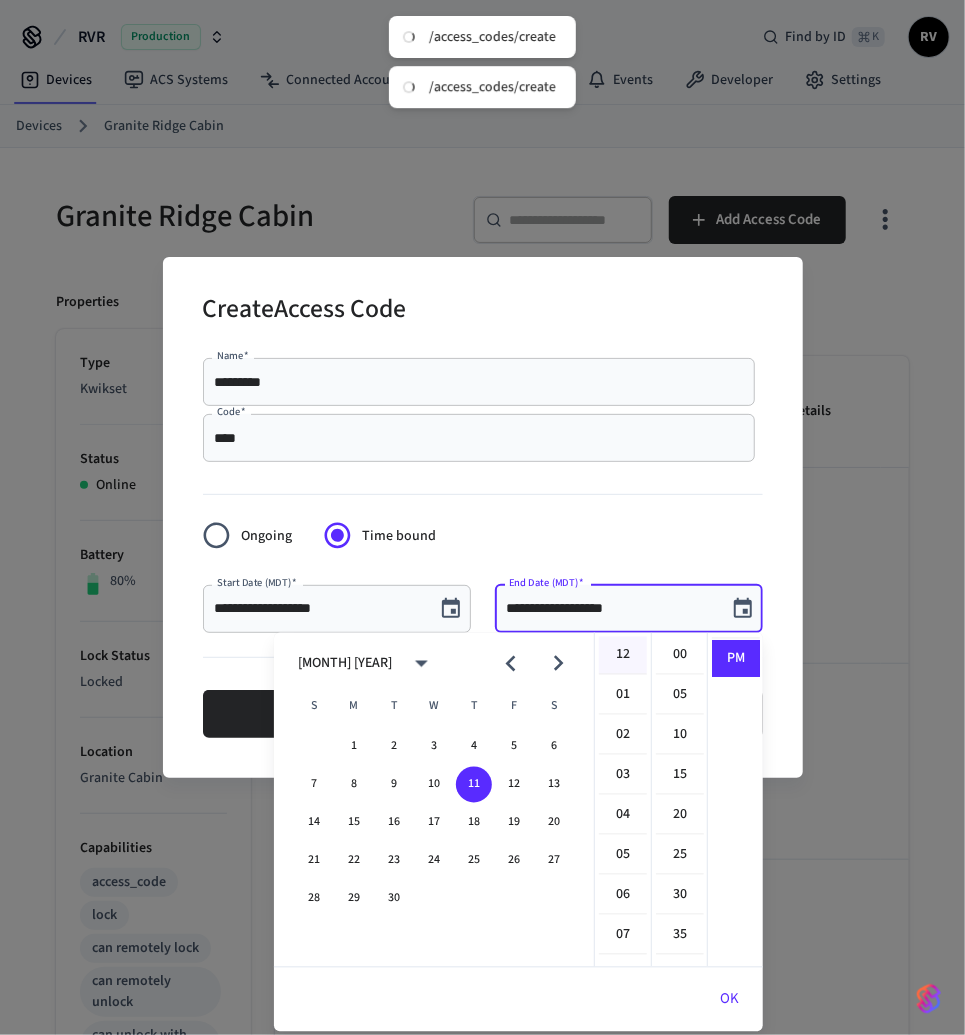 click on "12" at bounding box center (623, 656) 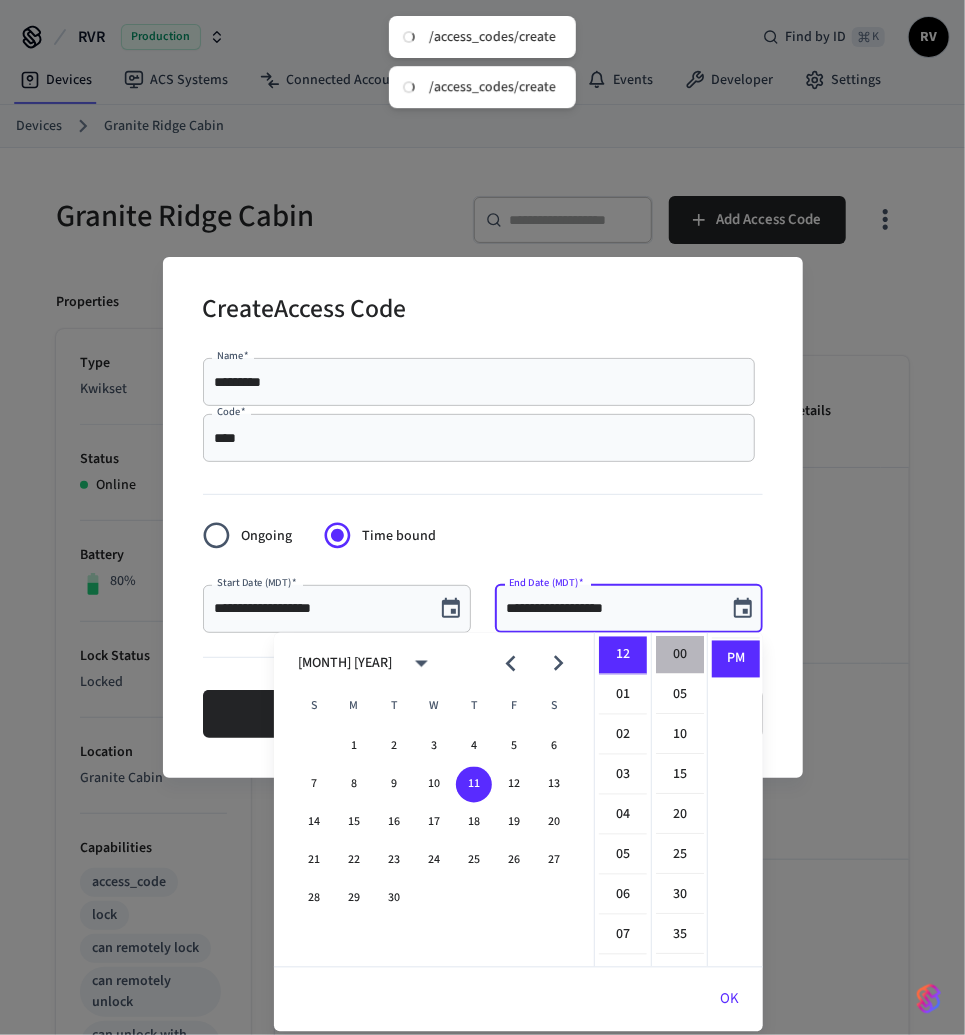 click on "00" at bounding box center (680, 656) 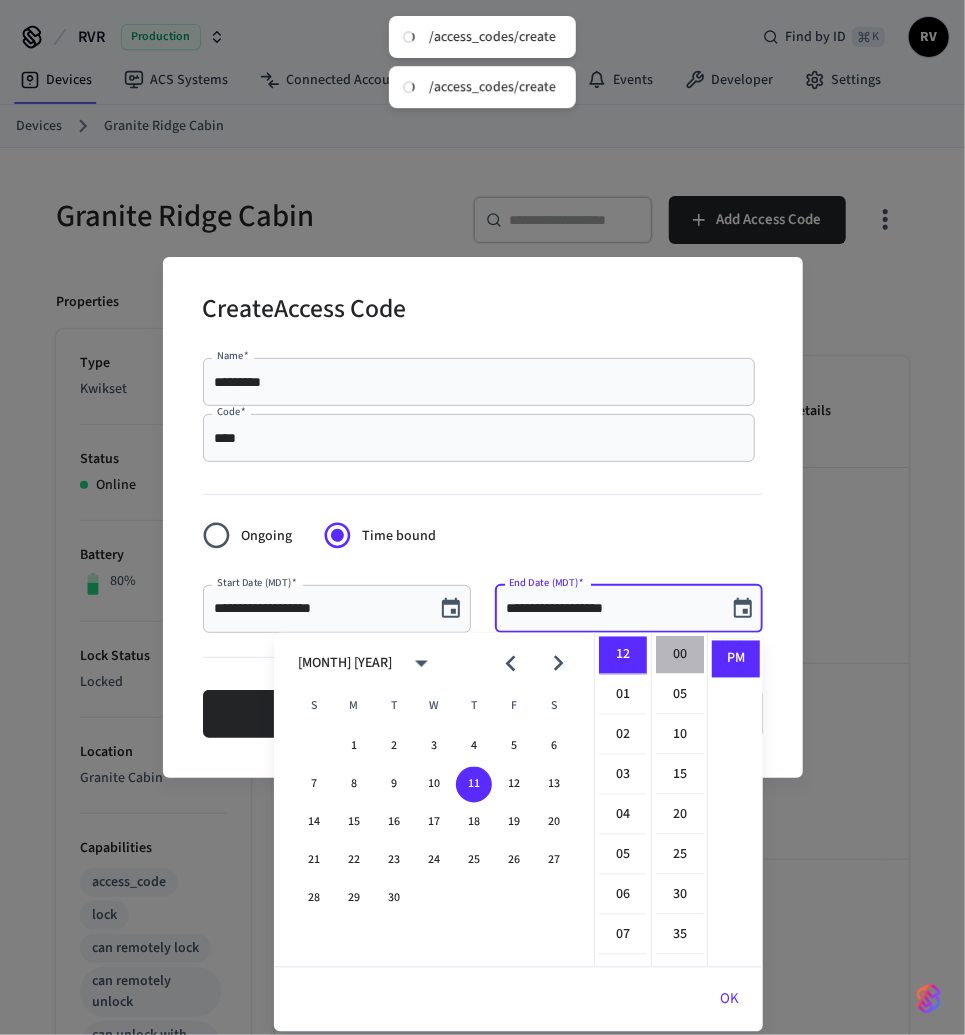 type on "**********" 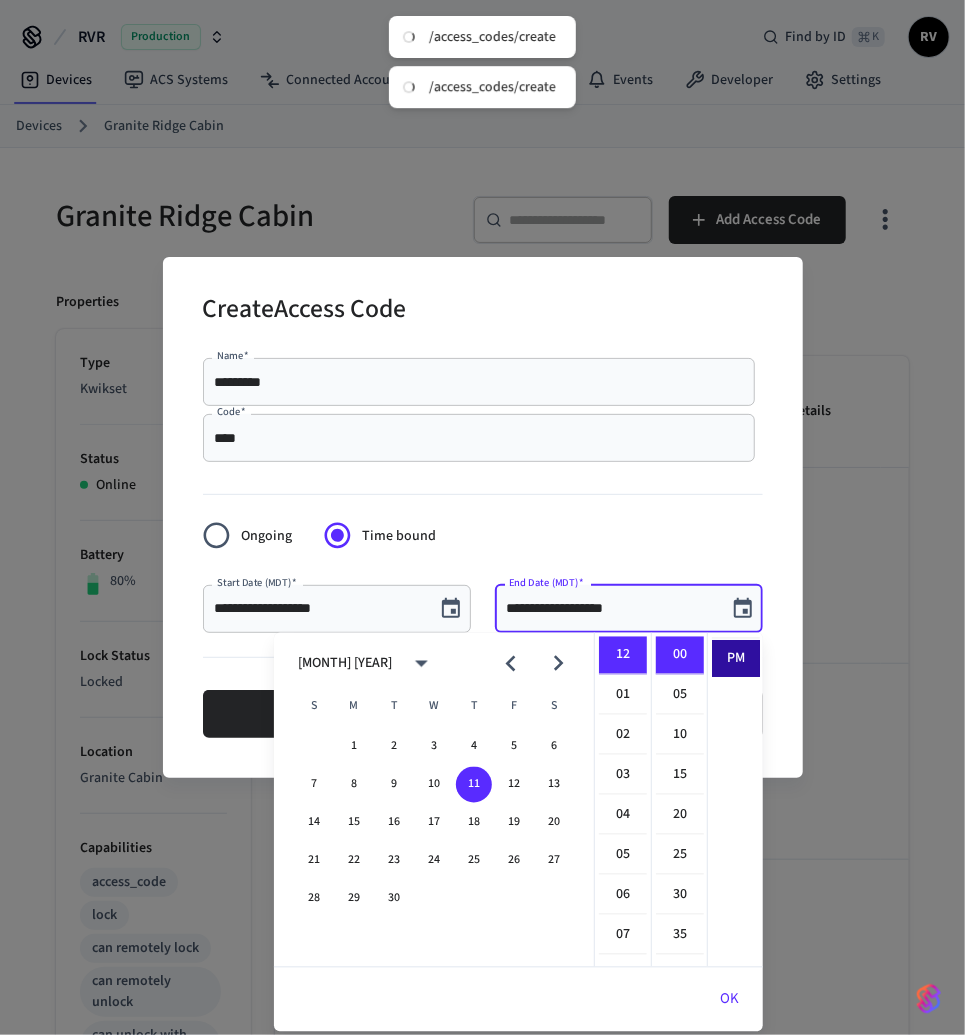 click on "PM" at bounding box center (736, 659) 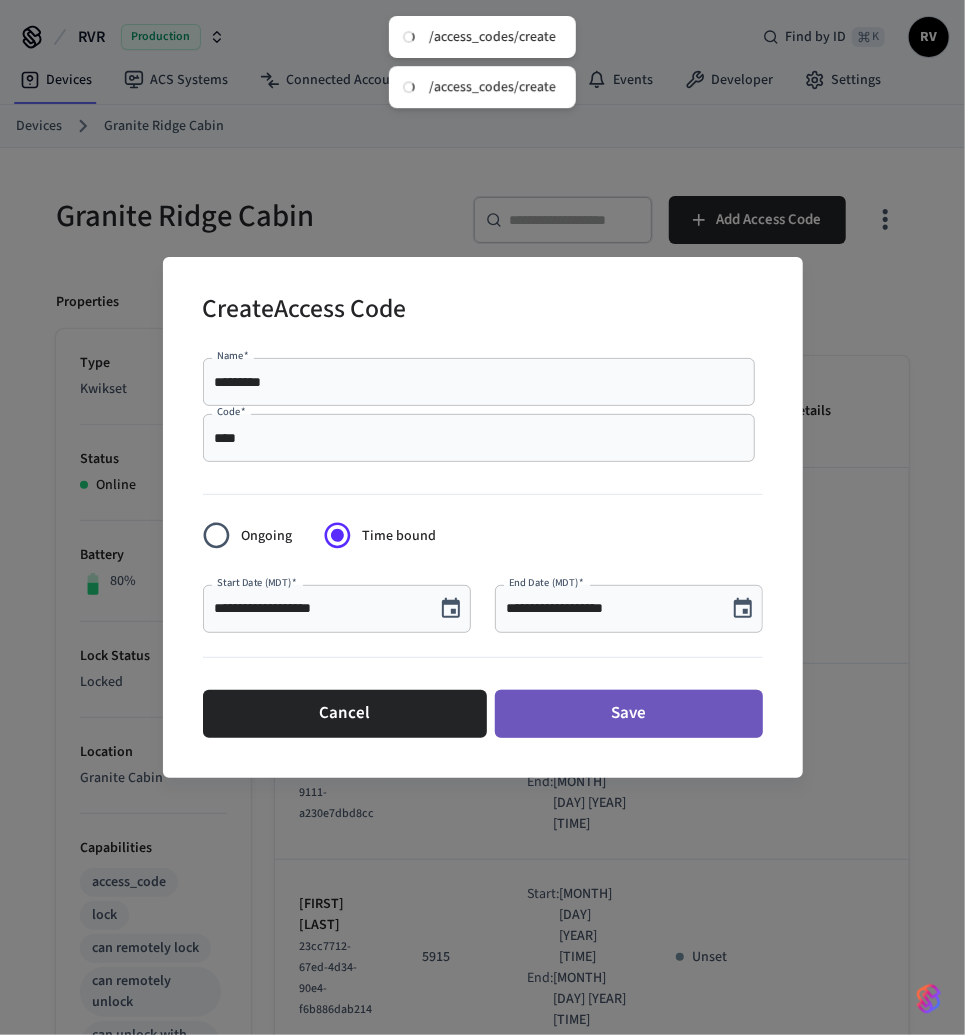 click on "Save" at bounding box center [629, 714] 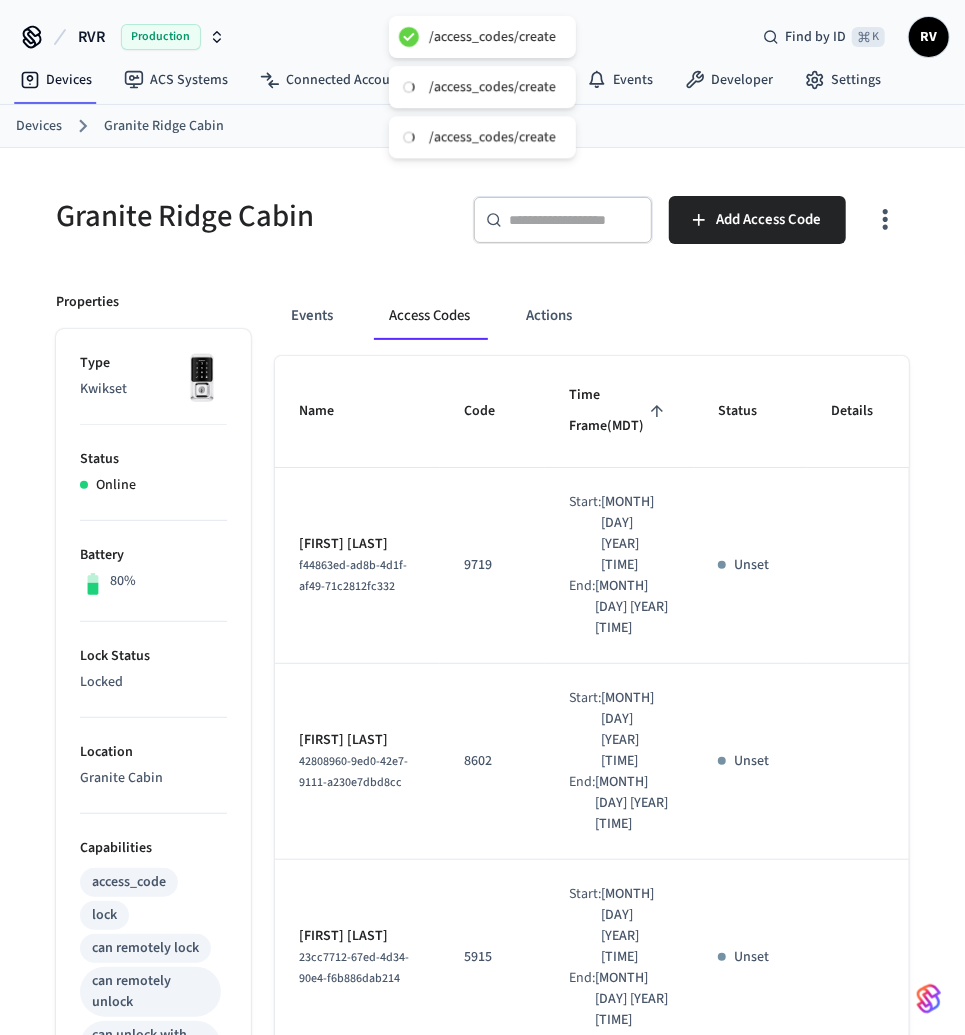 click on "Devices" at bounding box center [39, 126] 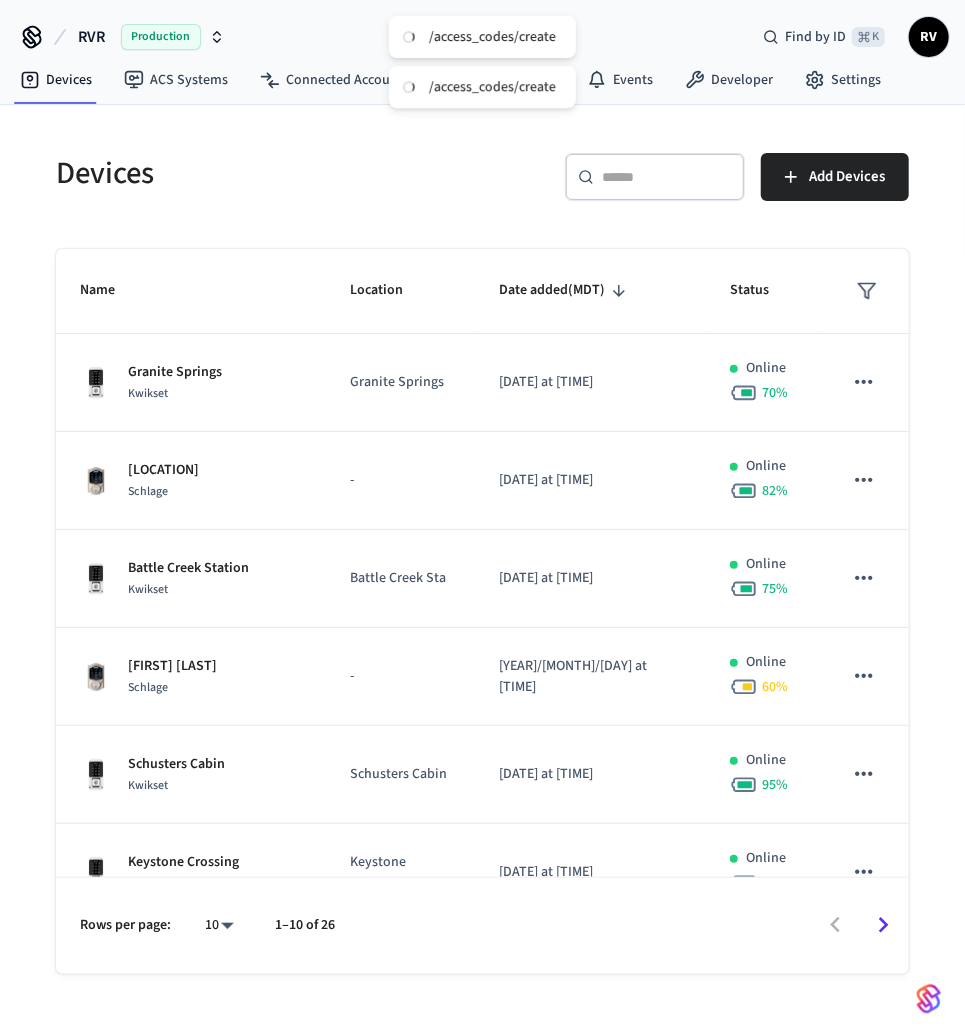 click on "​ ​" at bounding box center (655, 177) 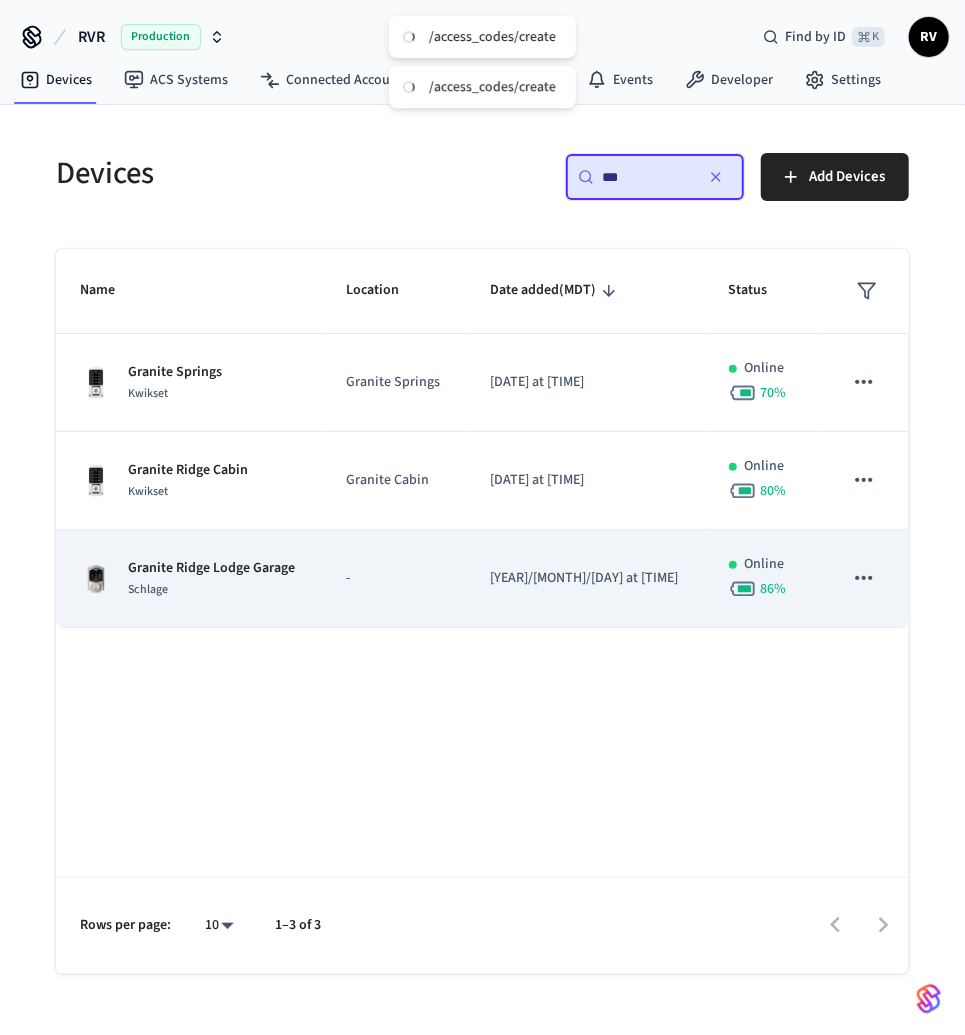 type on "***" 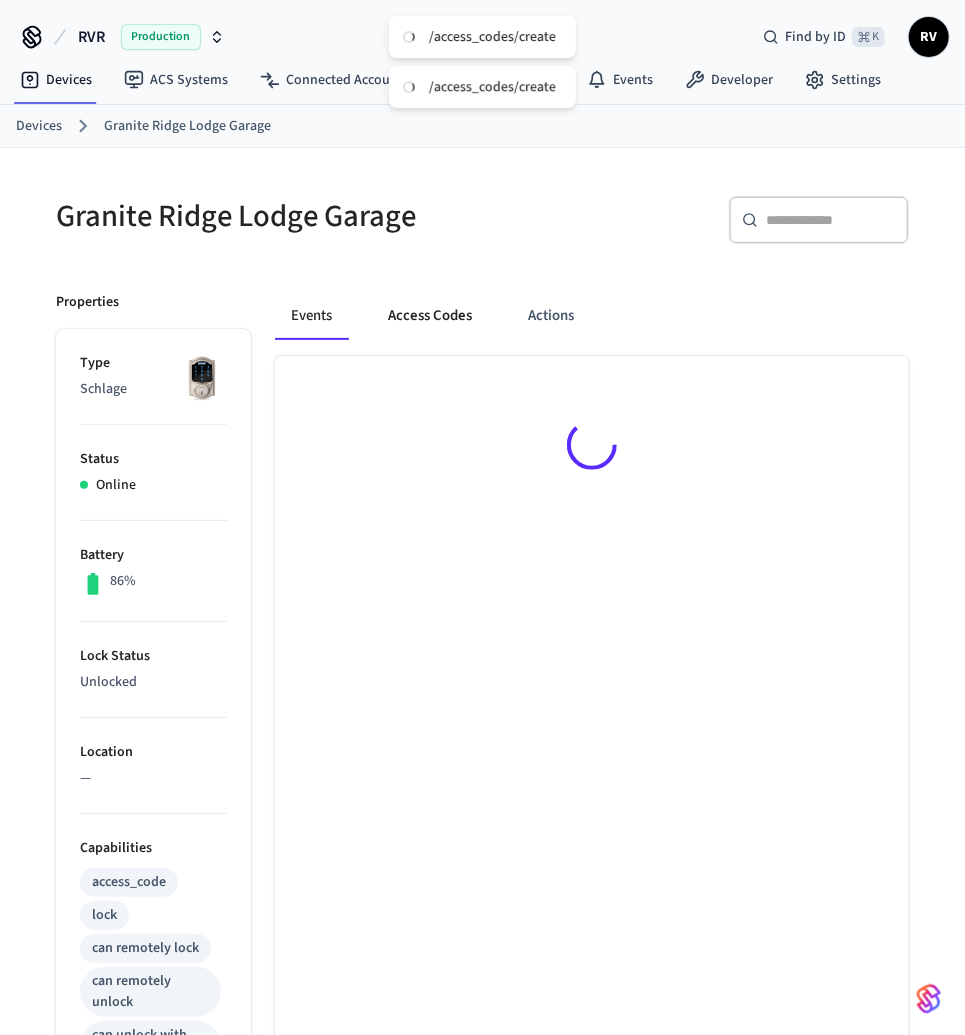 drag, startPoint x: 428, startPoint y: 263, endPoint x: 420, endPoint y: 296, distance: 33.955853 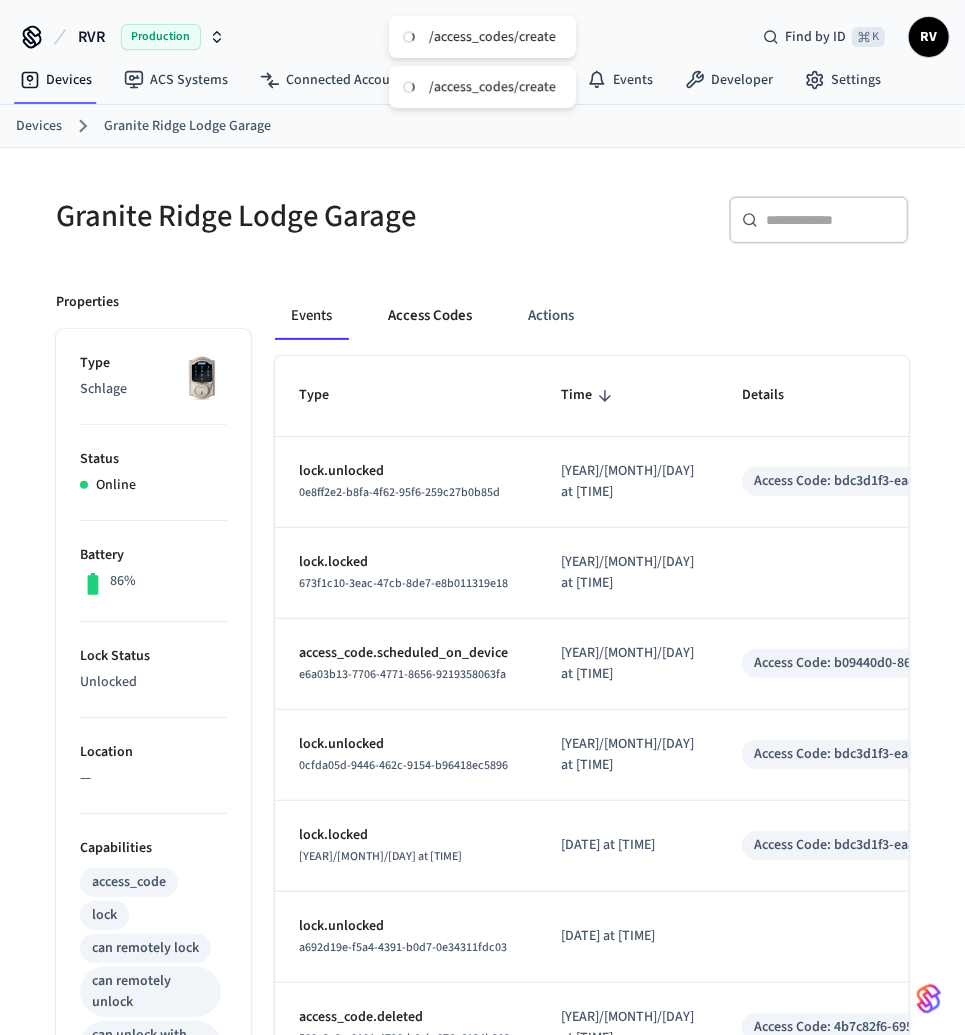 click on "Access Codes" at bounding box center [430, 316] 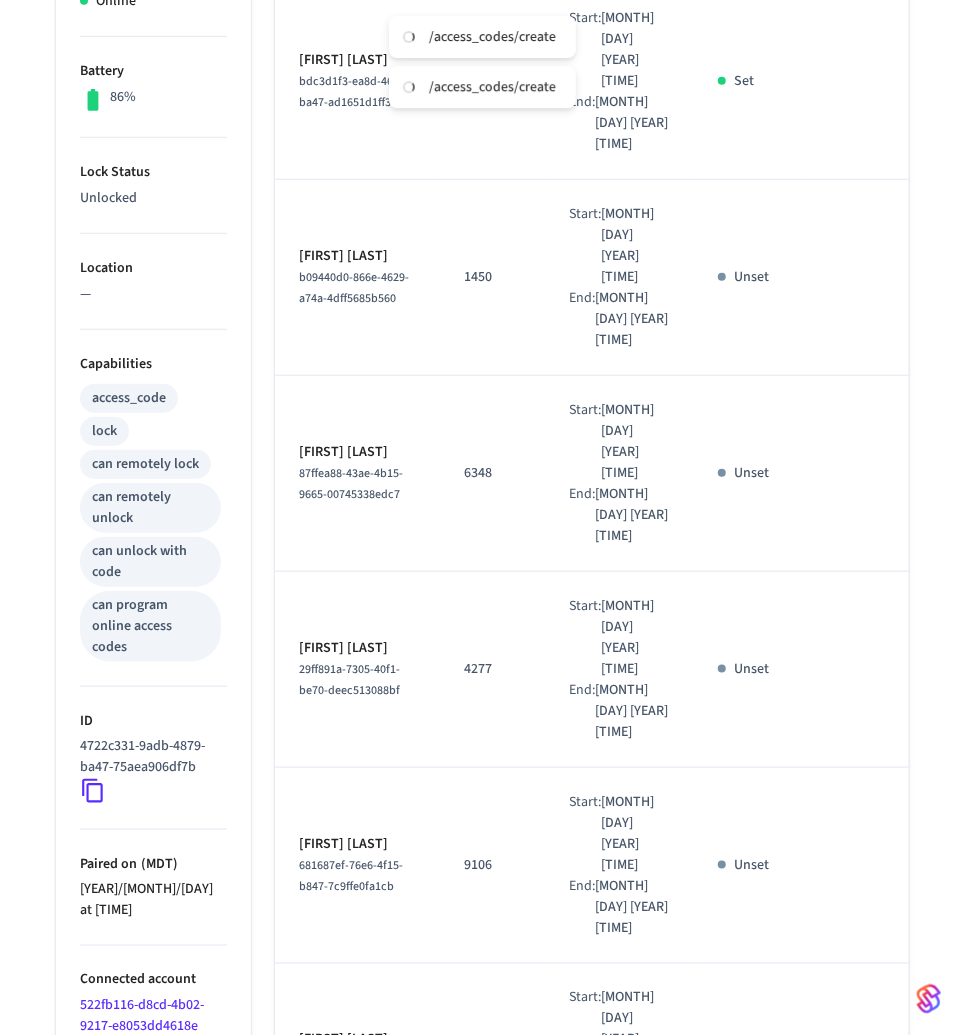 scroll, scrollTop: 0, scrollLeft: 0, axis: both 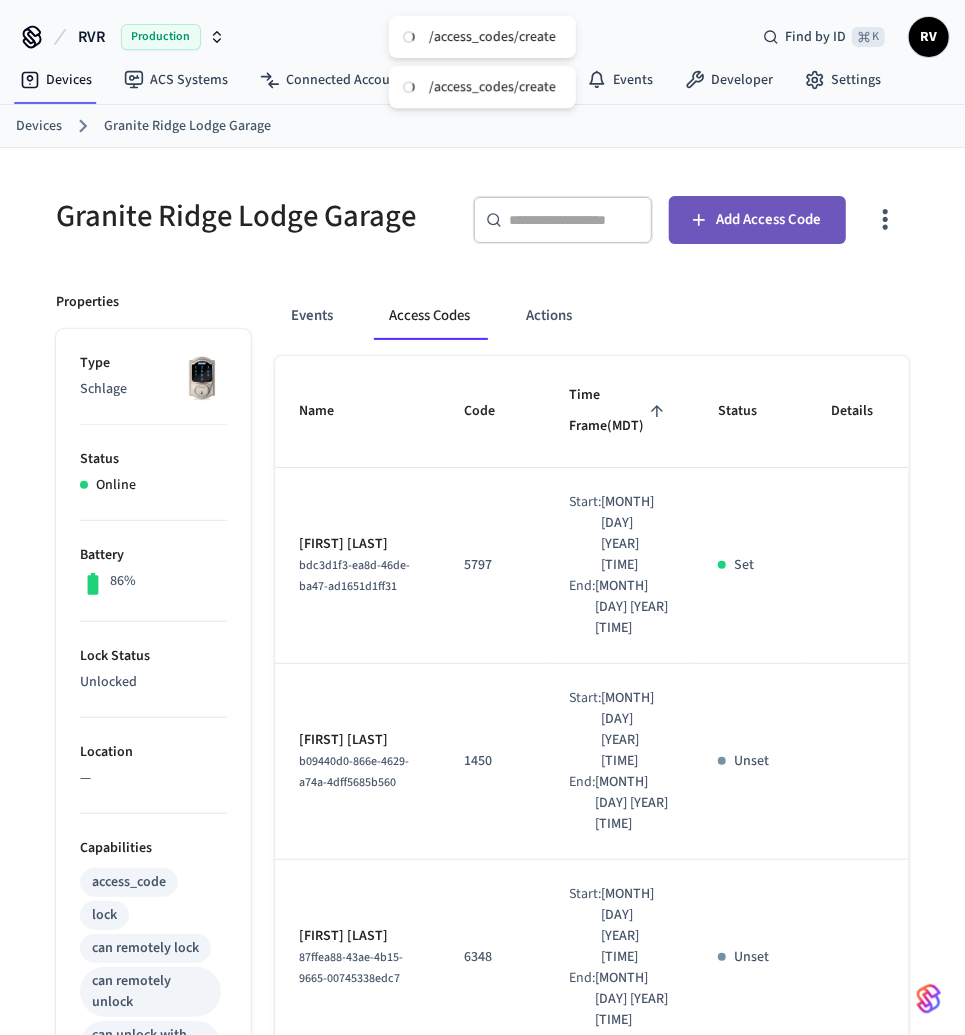 click on "Add Access Code" at bounding box center [769, 220] 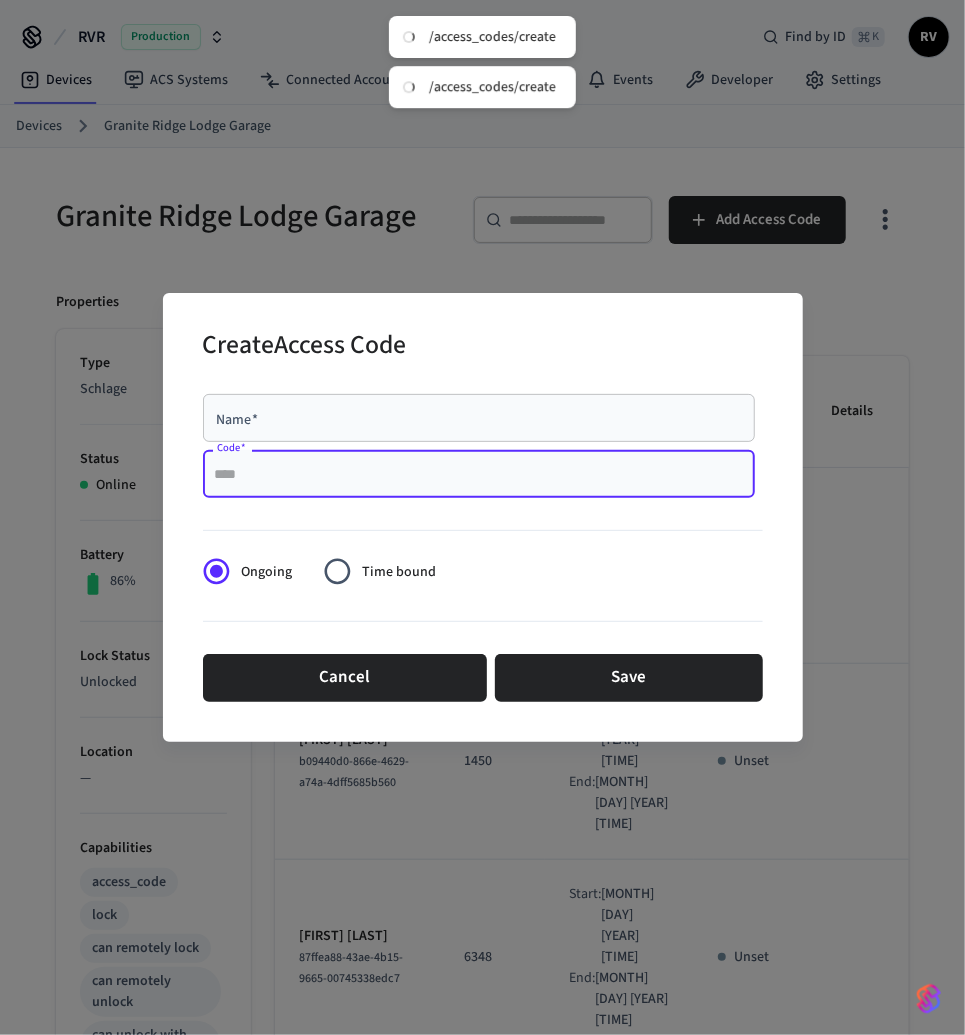 click on "Code   *" at bounding box center [479, 474] 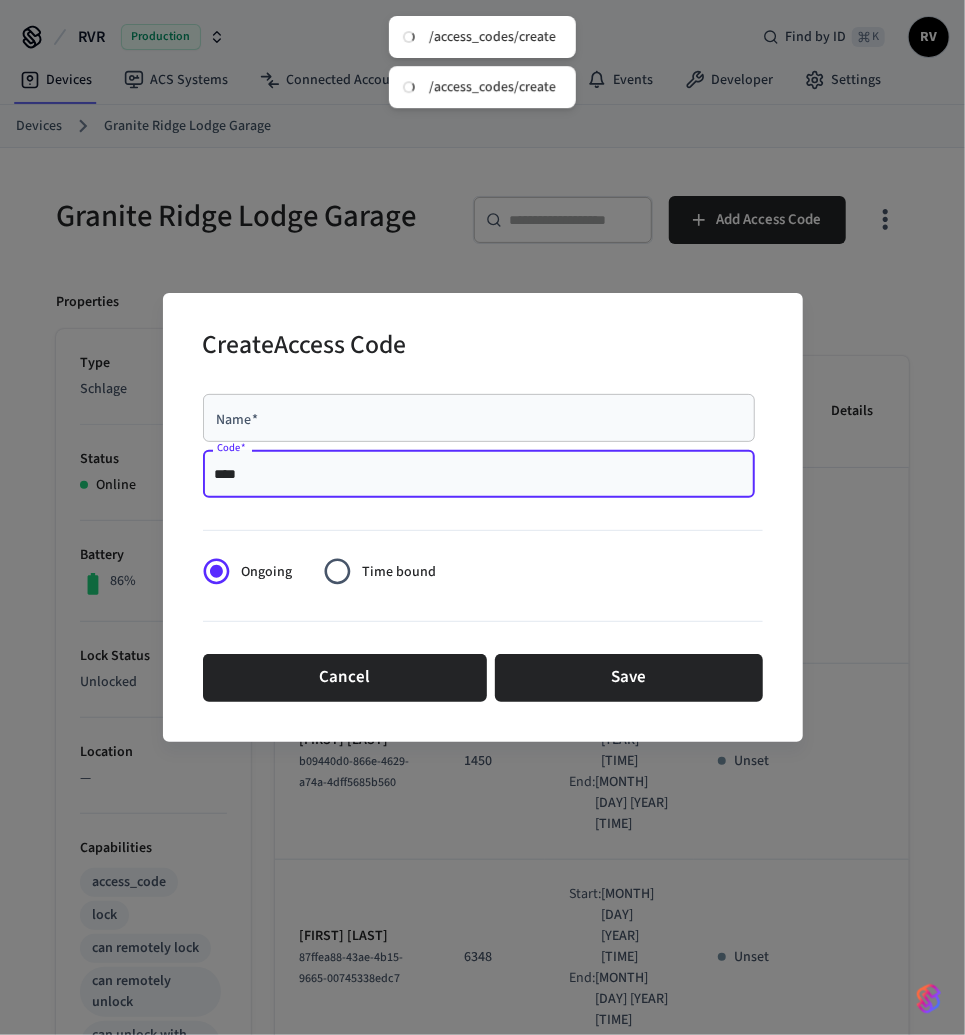 type on "****" 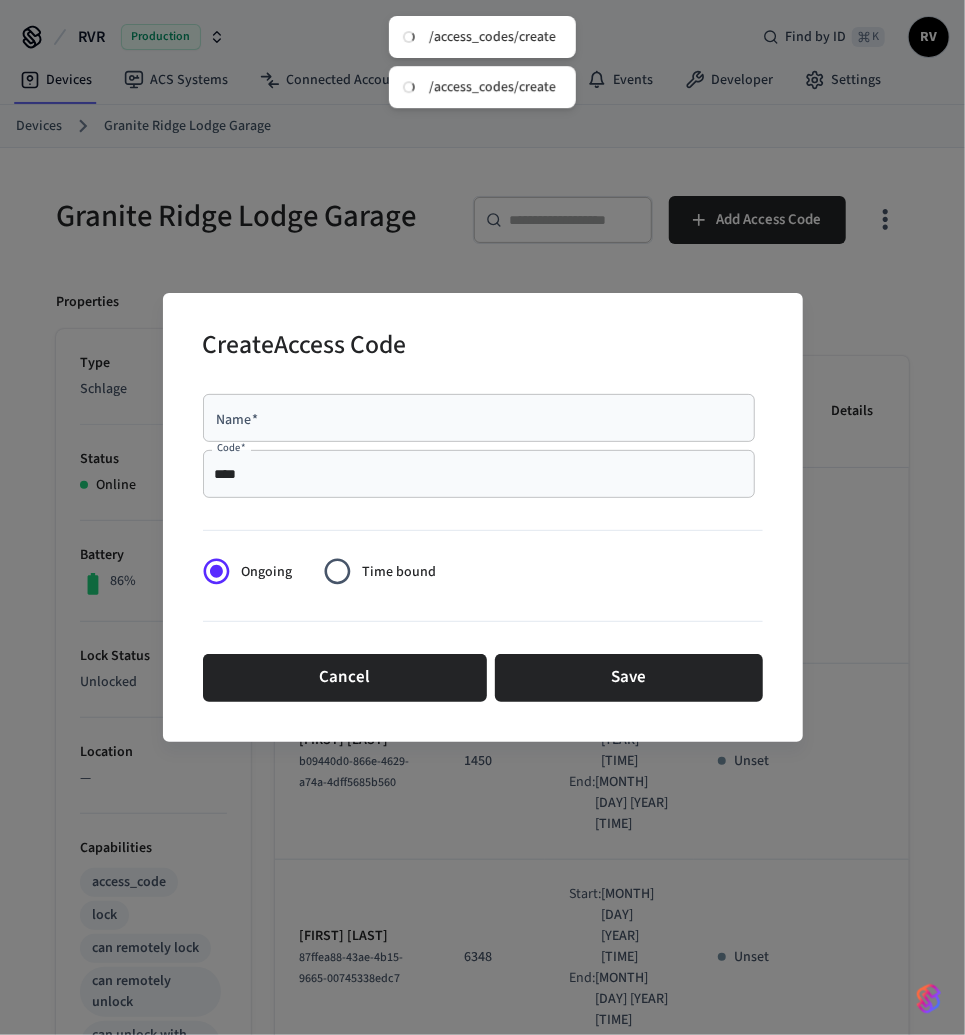 click on "Name   *" at bounding box center (479, 418) 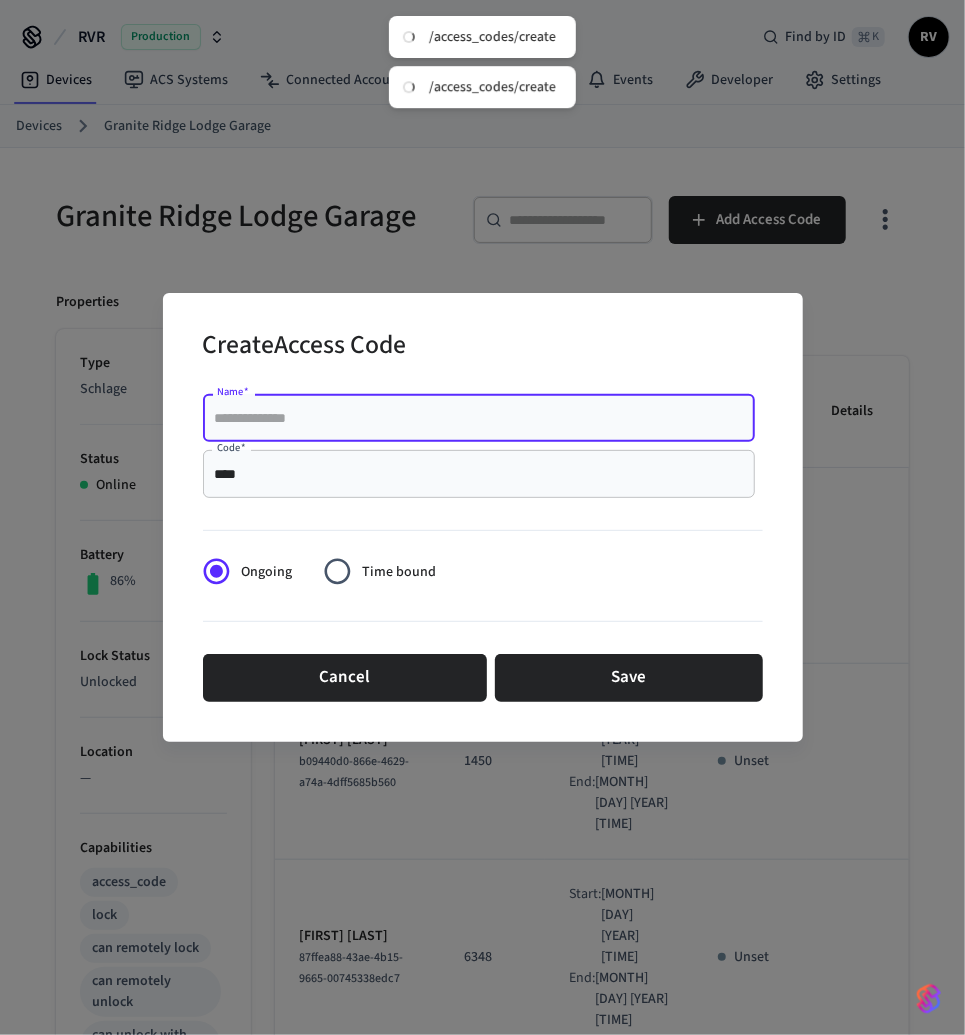 paste on "**********" 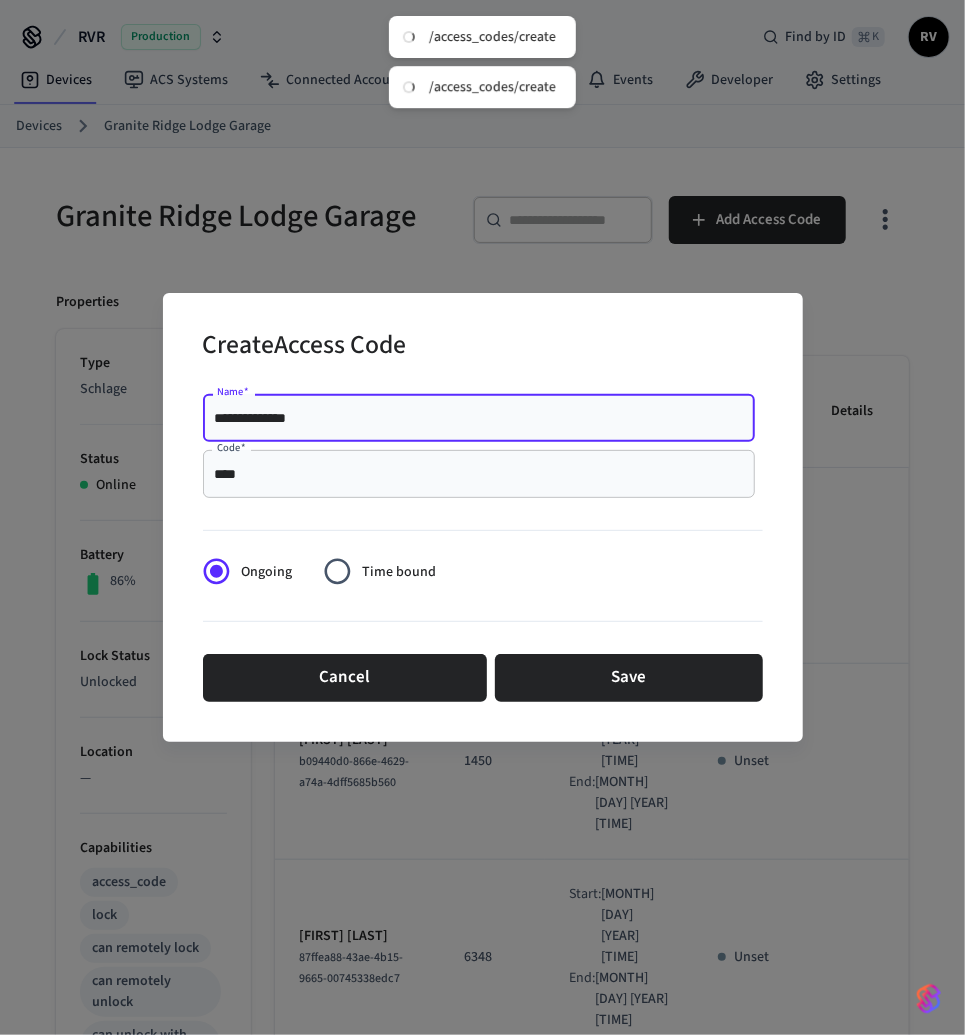 type on "**********" 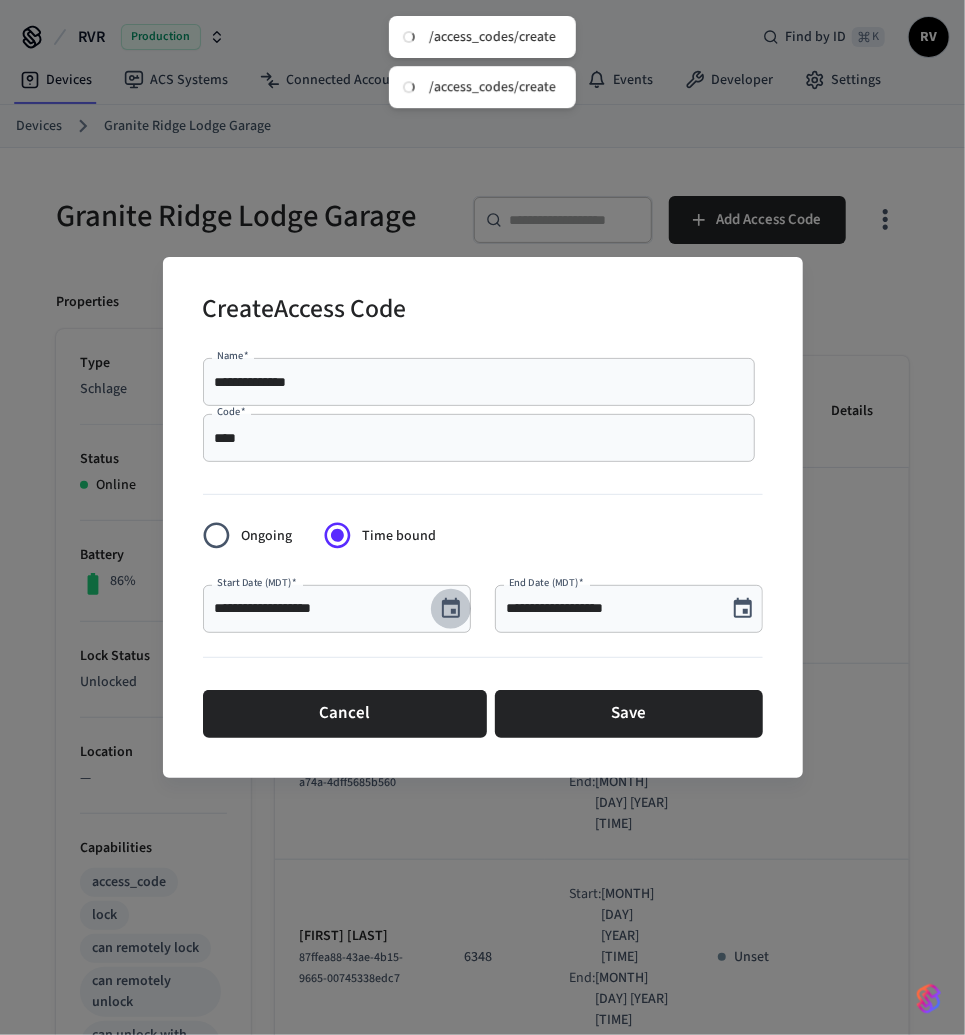 click 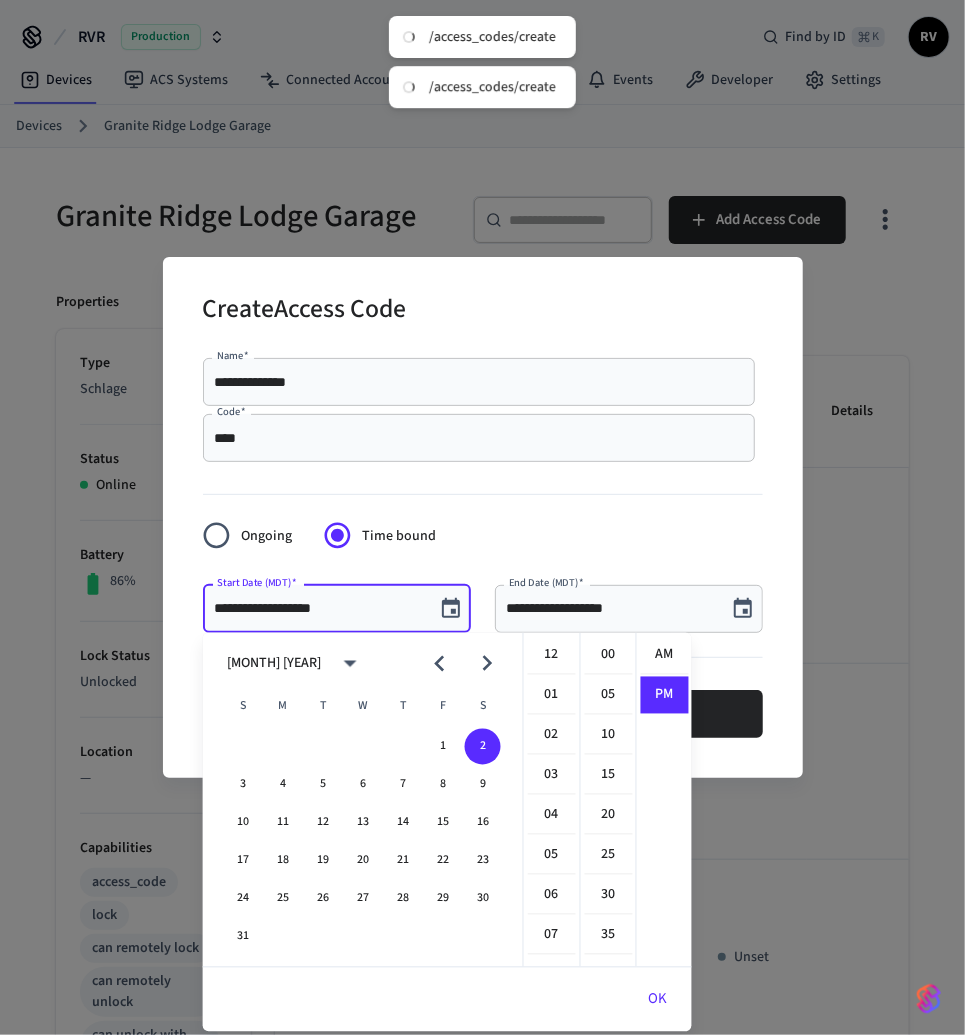 scroll, scrollTop: 397, scrollLeft: 0, axis: vertical 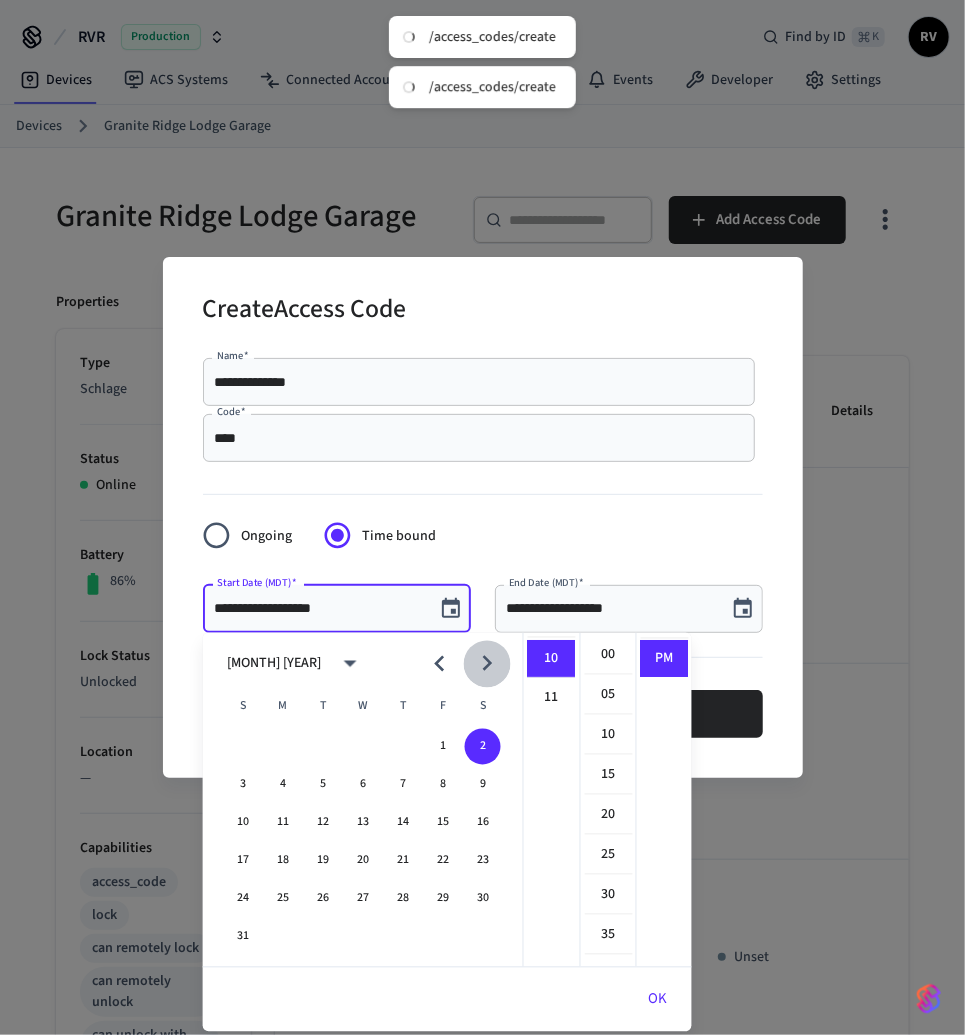 click 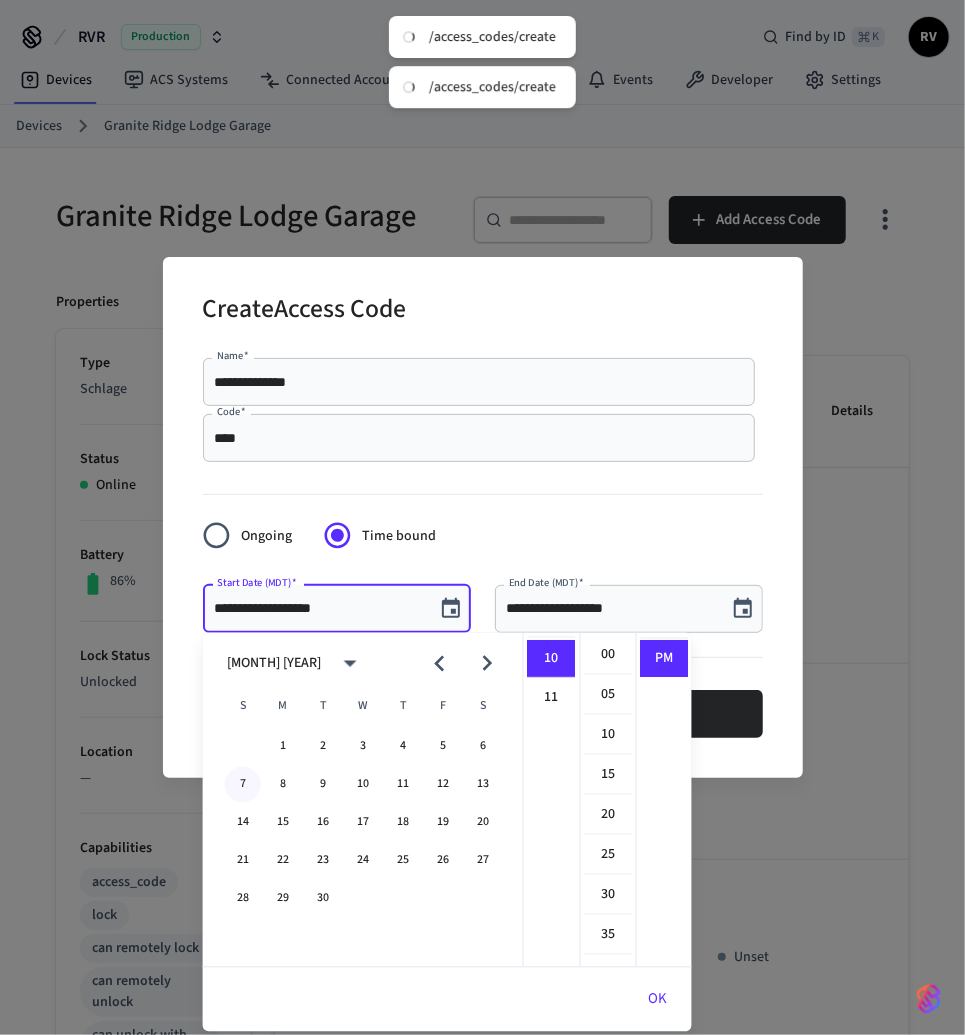 click on "7" at bounding box center [243, 785] 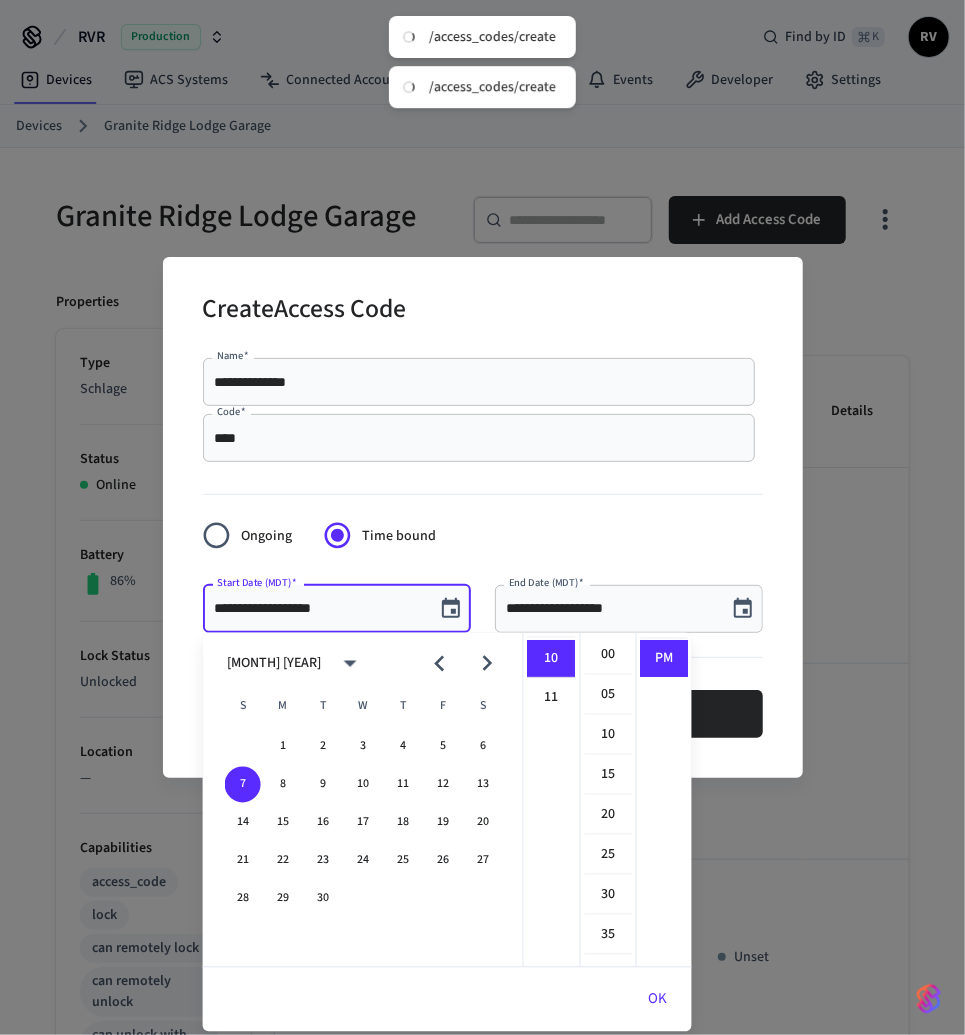 scroll, scrollTop: 0, scrollLeft: 0, axis: both 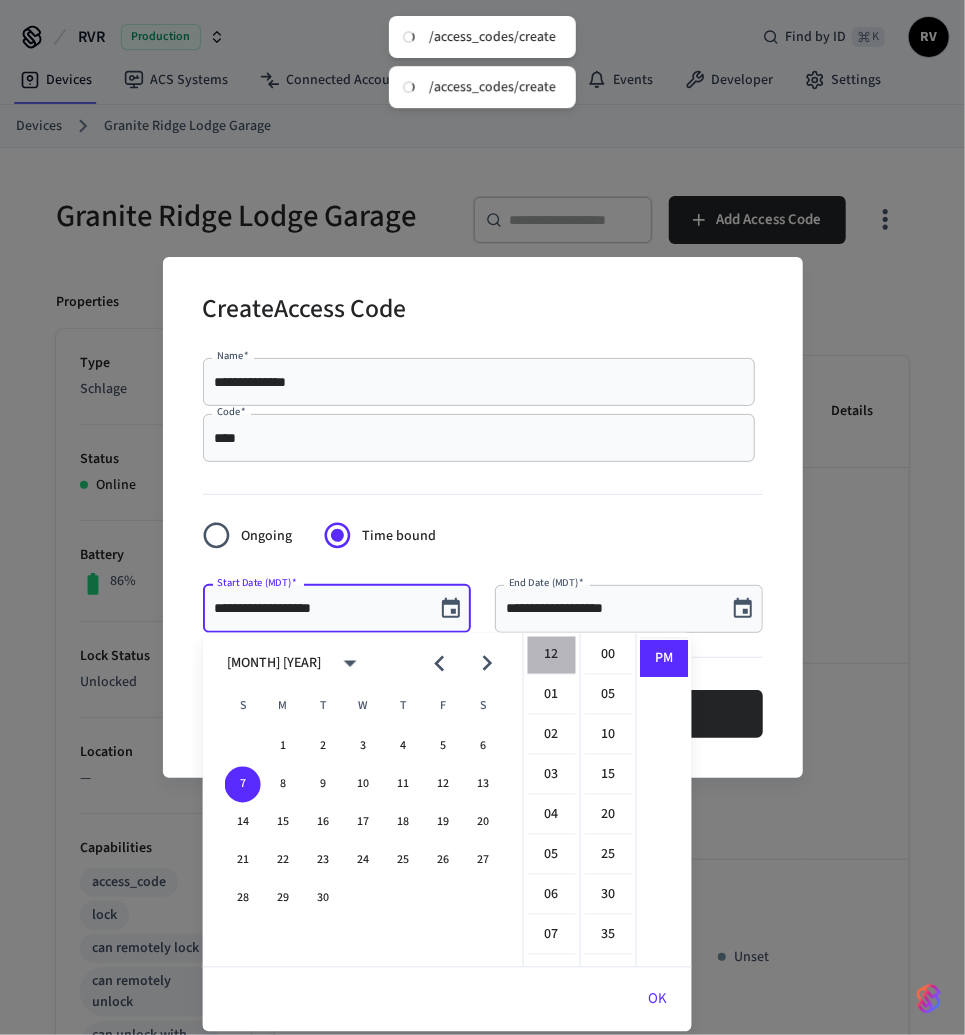 click on "12" at bounding box center (552, 656) 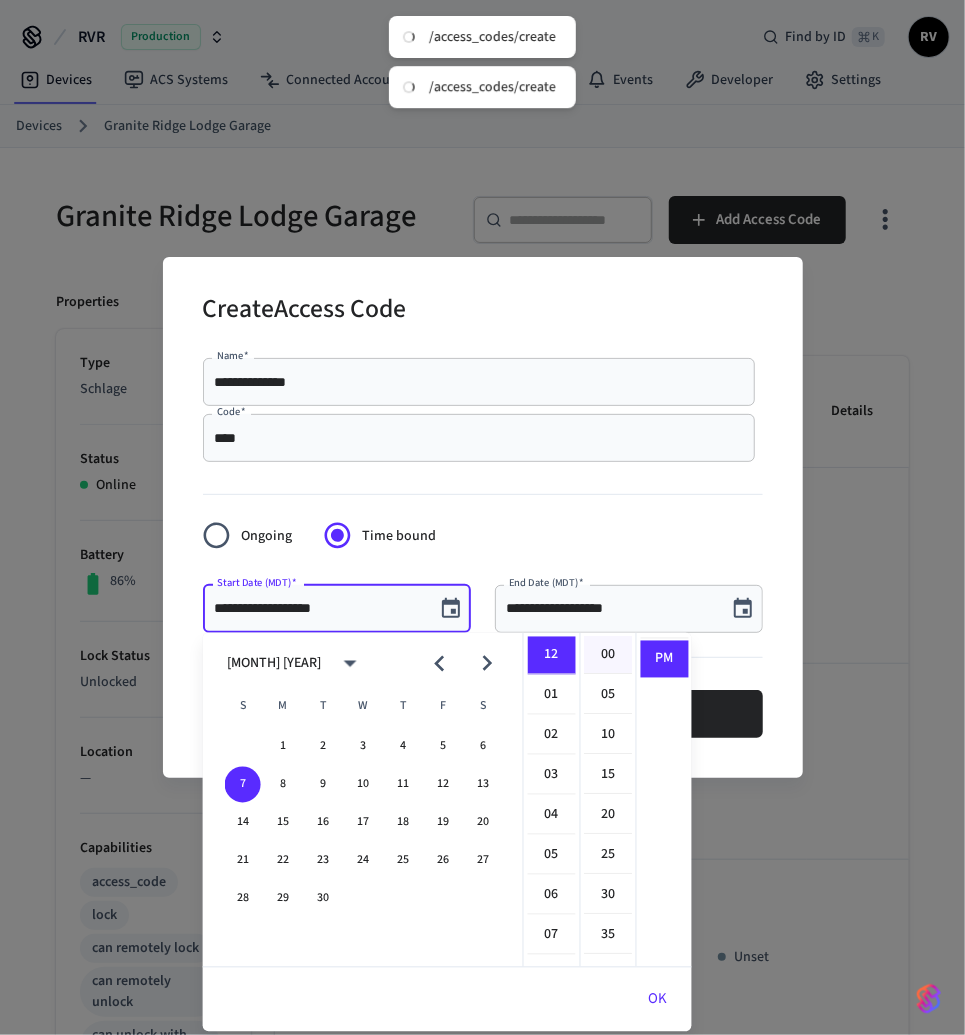 click on "00" at bounding box center (609, 656) 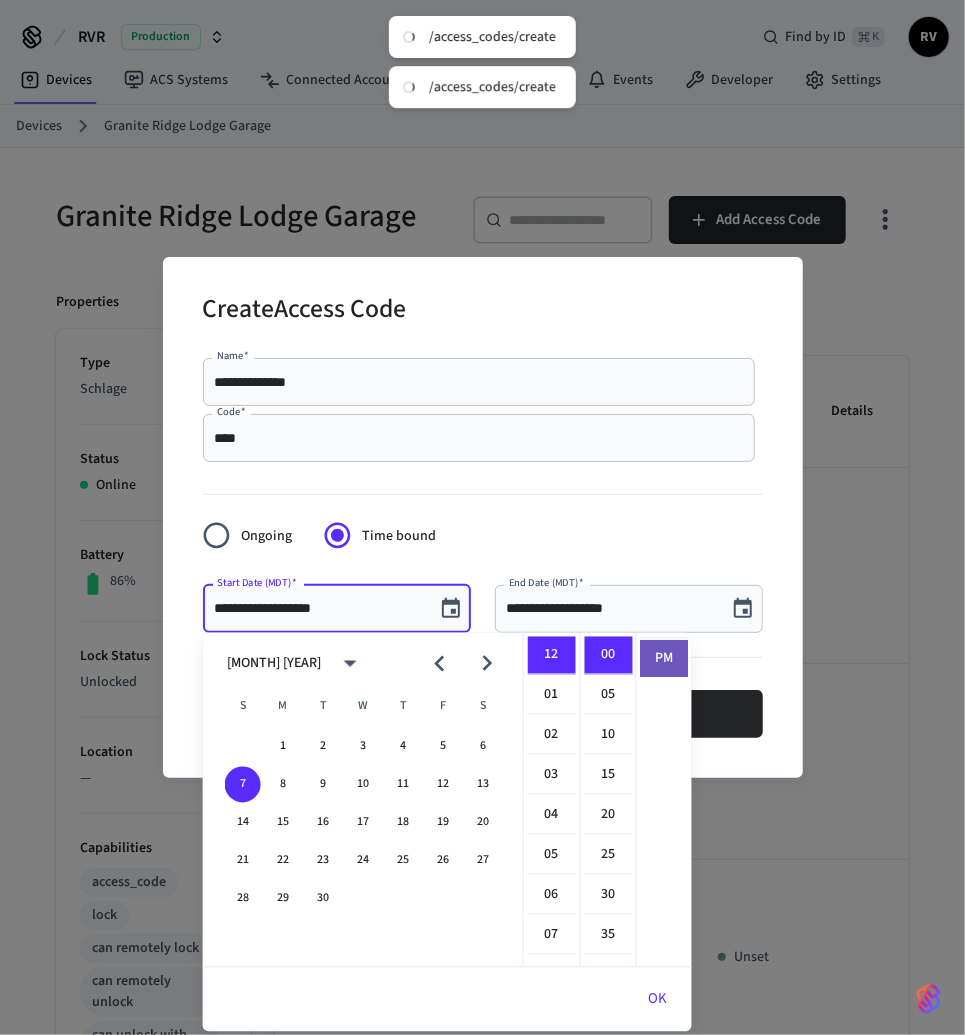 click on "PM" at bounding box center (665, 659) 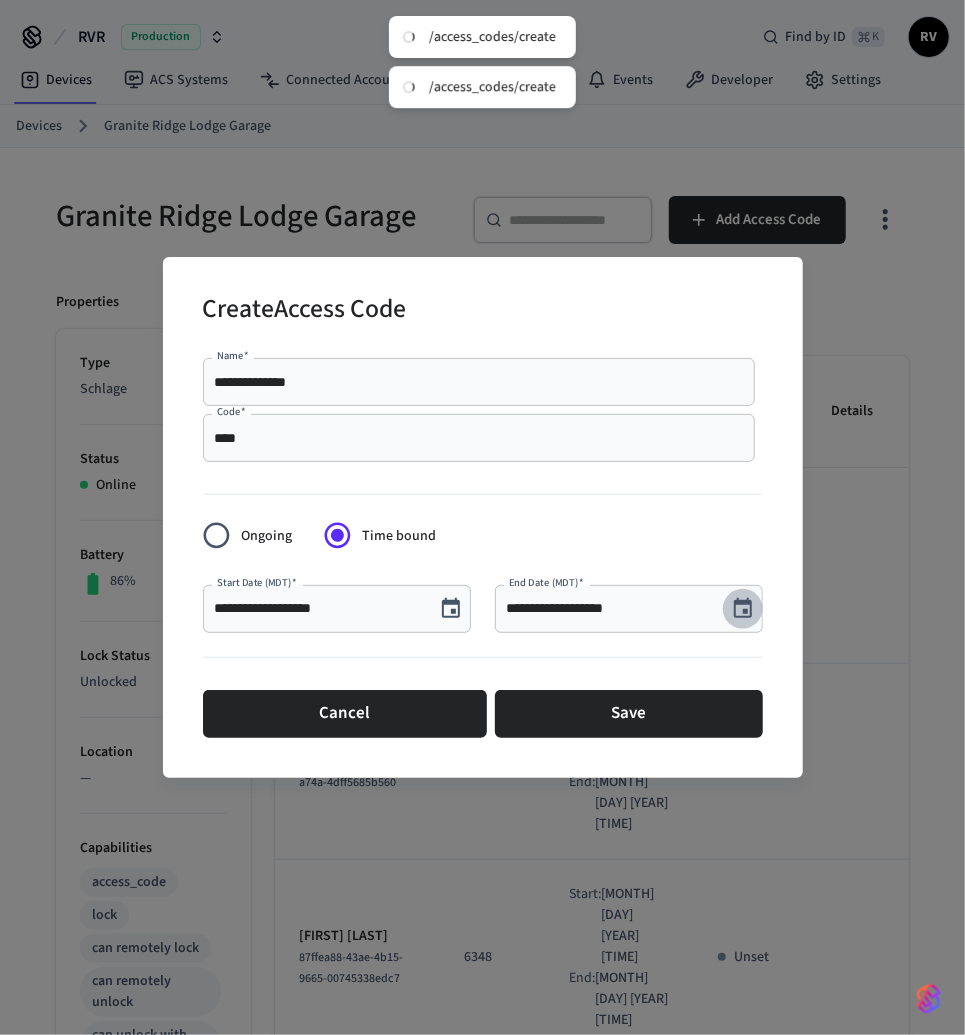 click 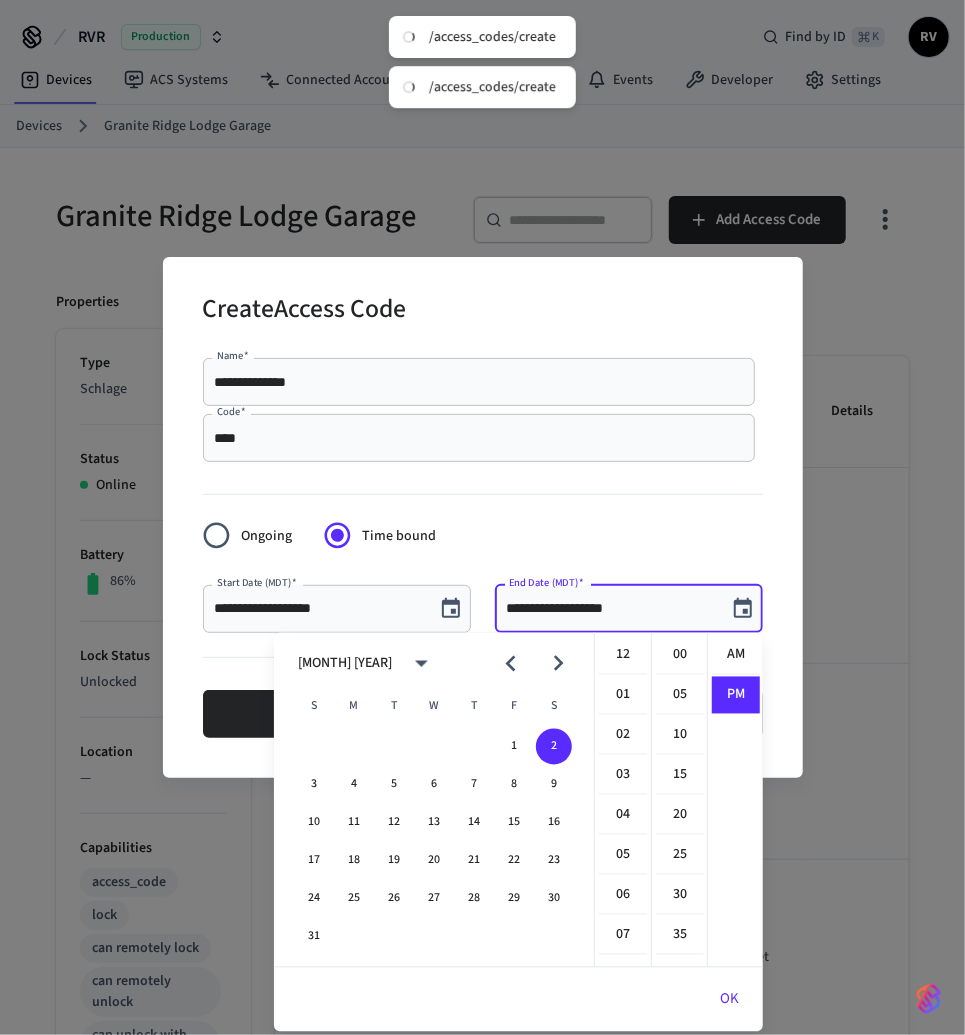 scroll, scrollTop: 397, scrollLeft: 0, axis: vertical 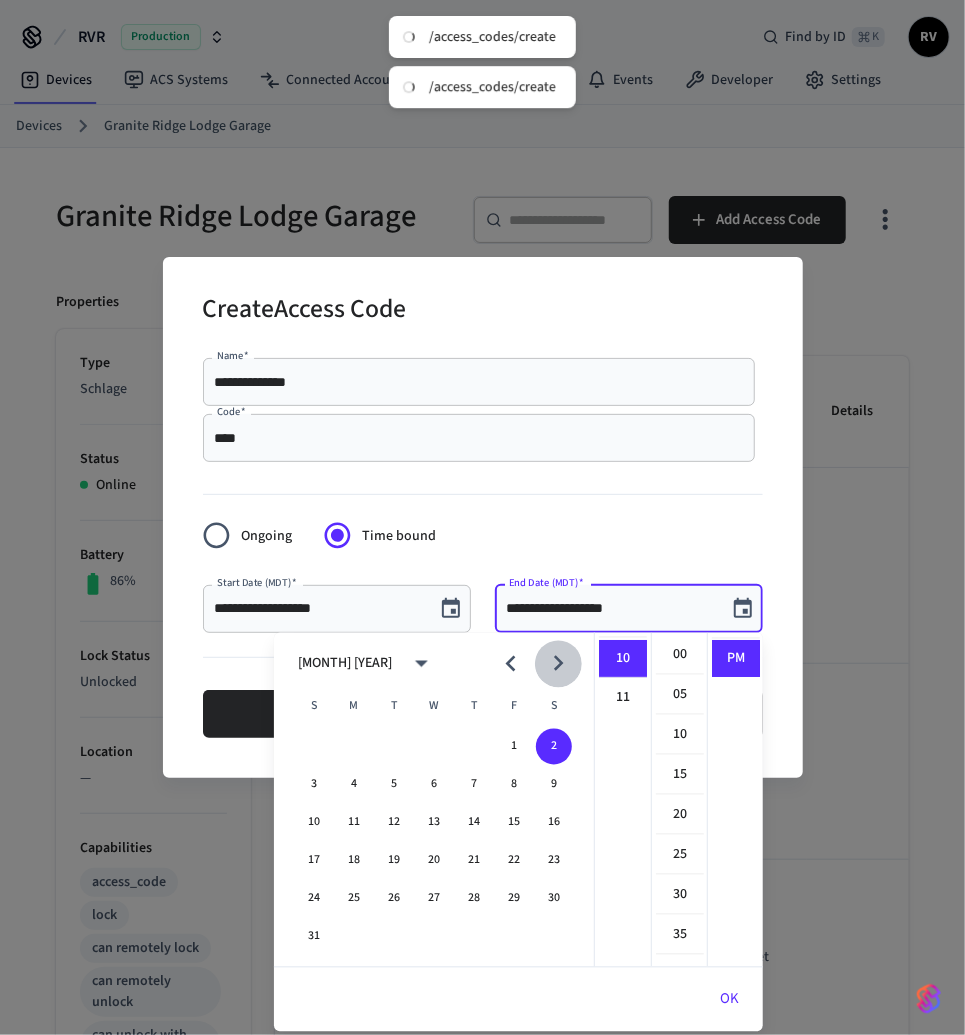 click at bounding box center (558, 663) 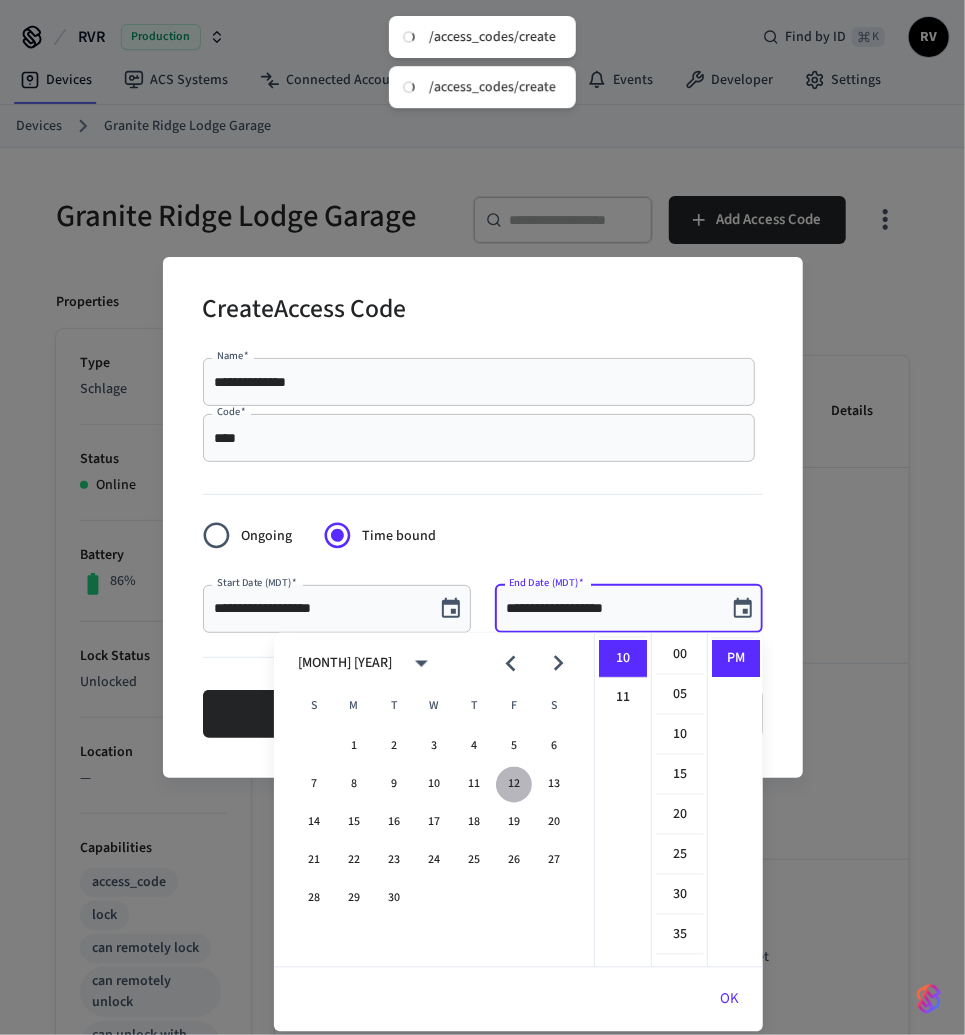 click on "12" at bounding box center (514, 785) 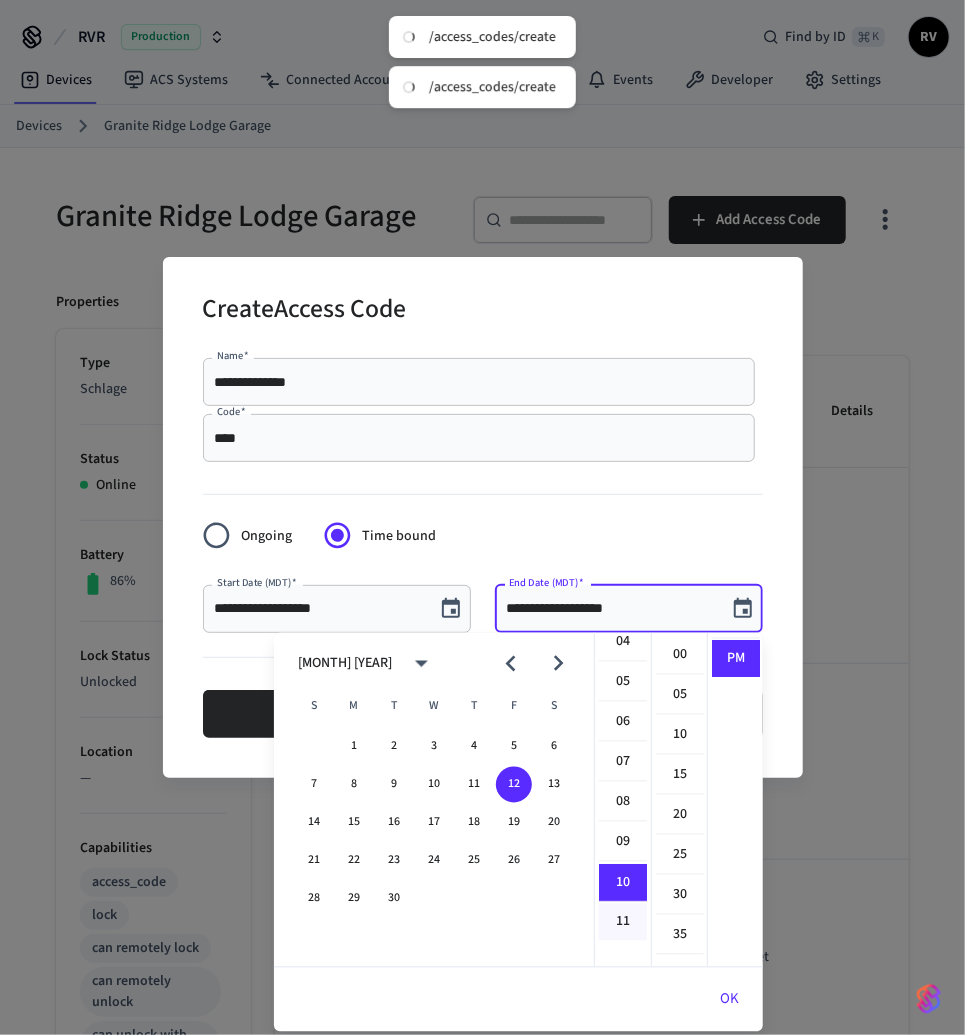 scroll, scrollTop: 0, scrollLeft: 0, axis: both 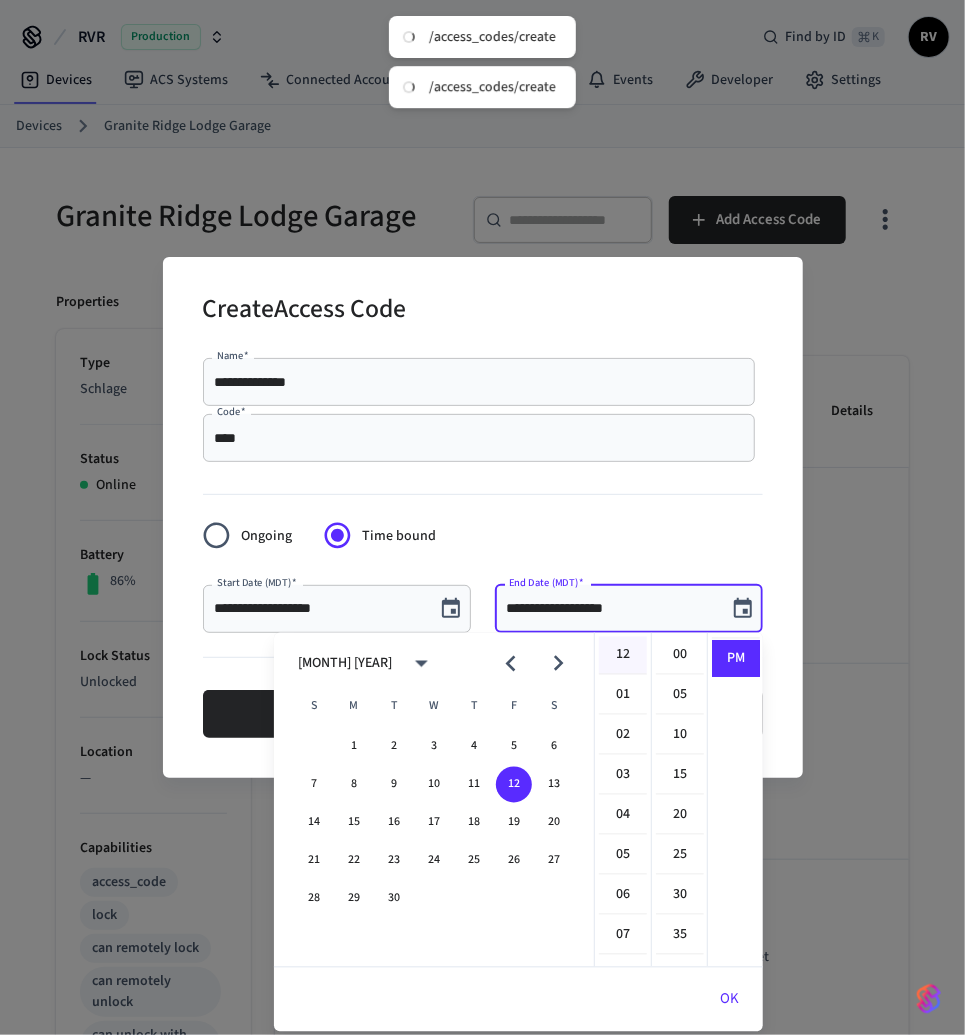 click on "12" at bounding box center [623, 656] 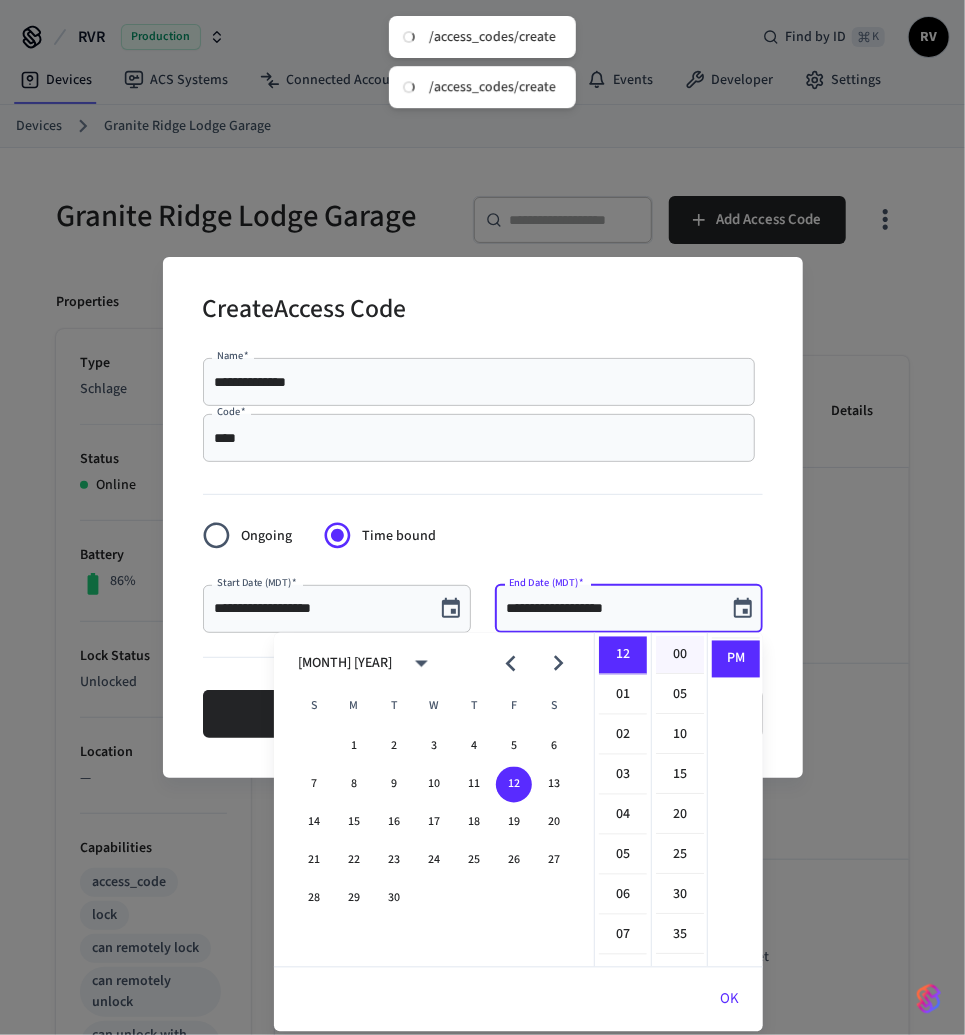 click on "00" at bounding box center [680, 656] 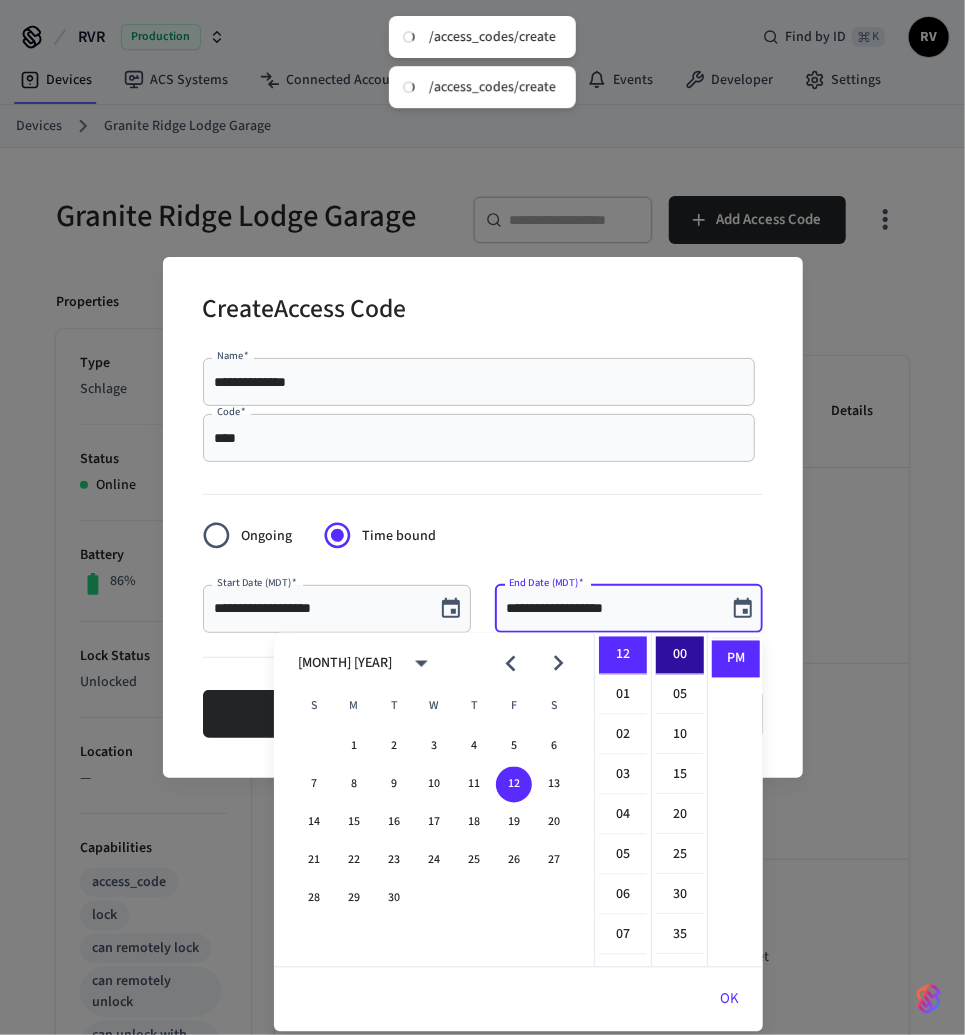 type on "**********" 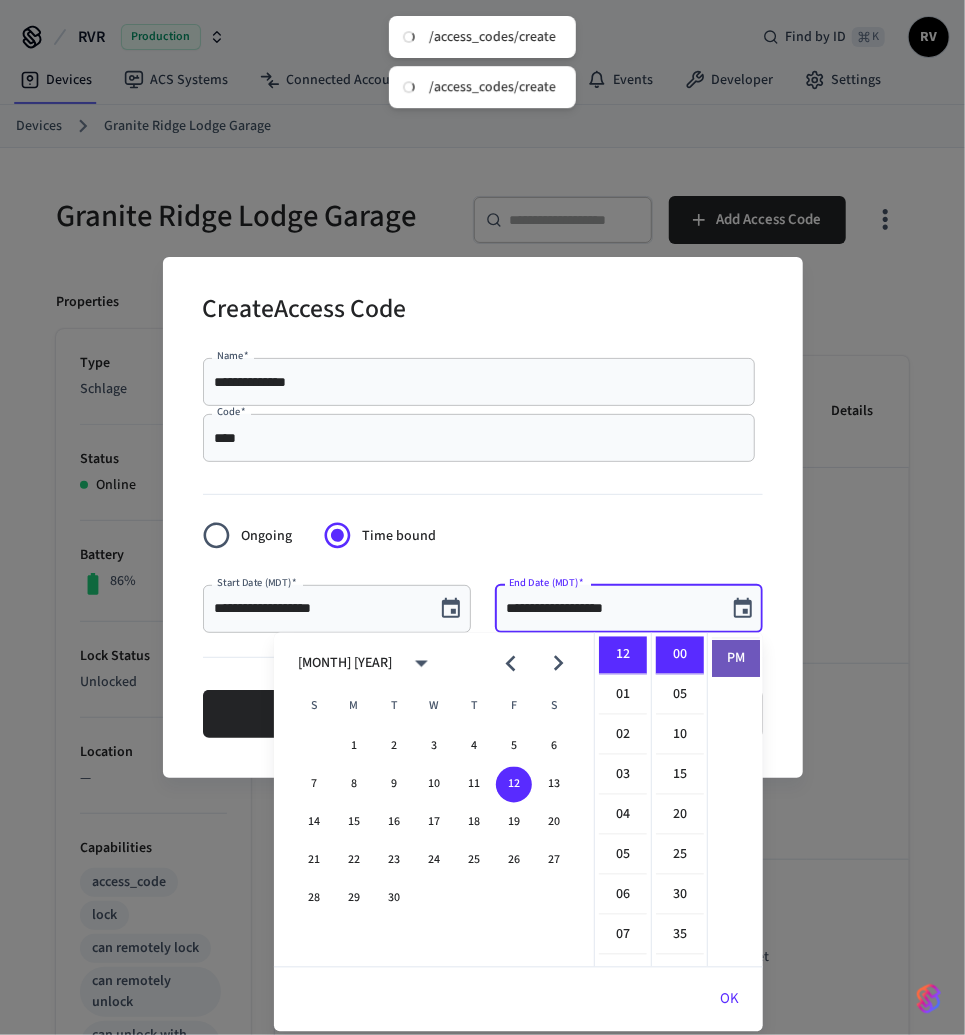 click on "PM" at bounding box center (736, 659) 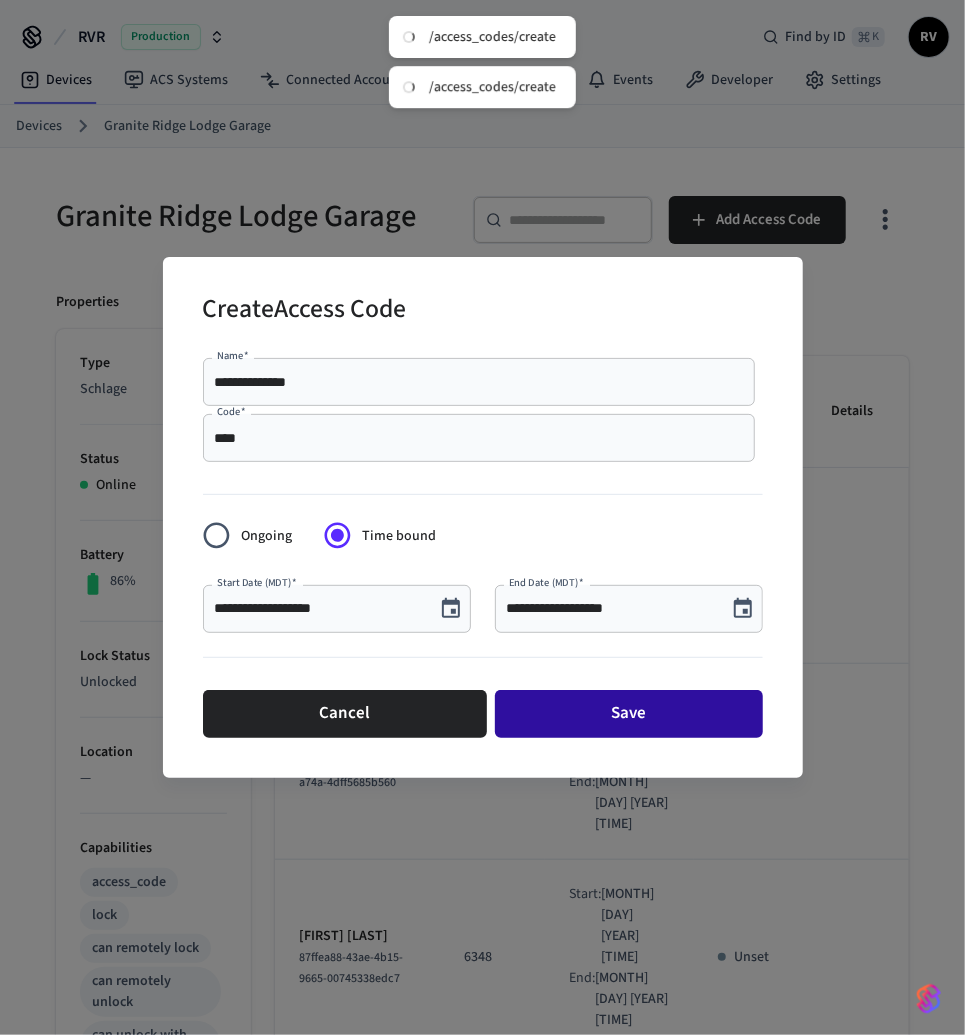 click on "Save" at bounding box center (629, 714) 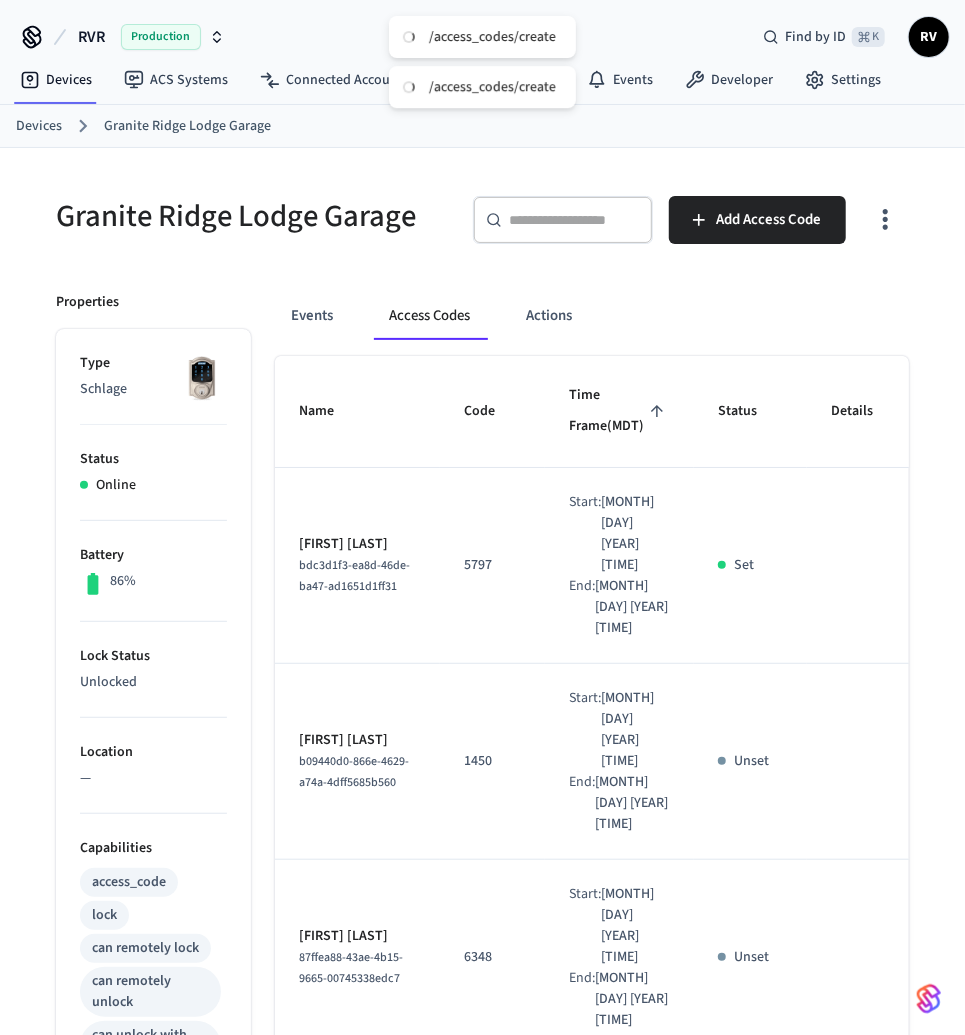 click on "Devices" at bounding box center [39, 126] 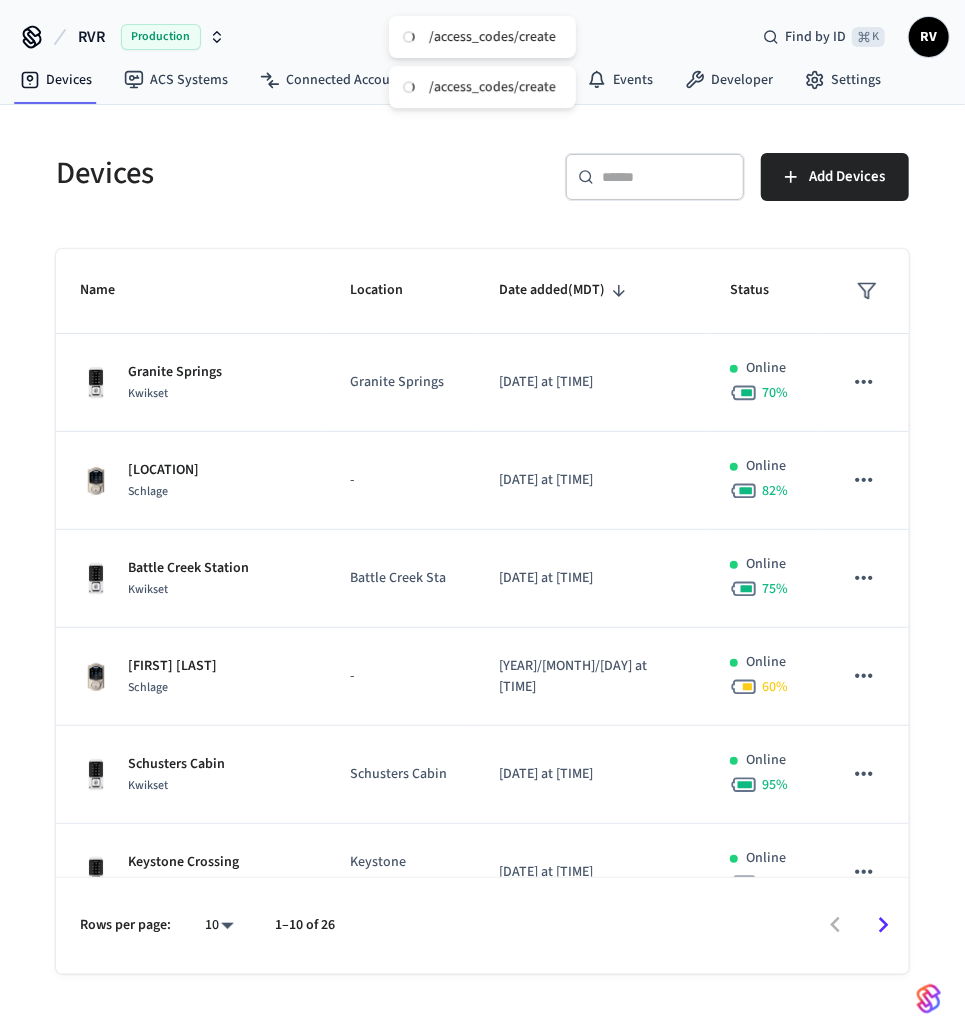 click at bounding box center (667, 177) 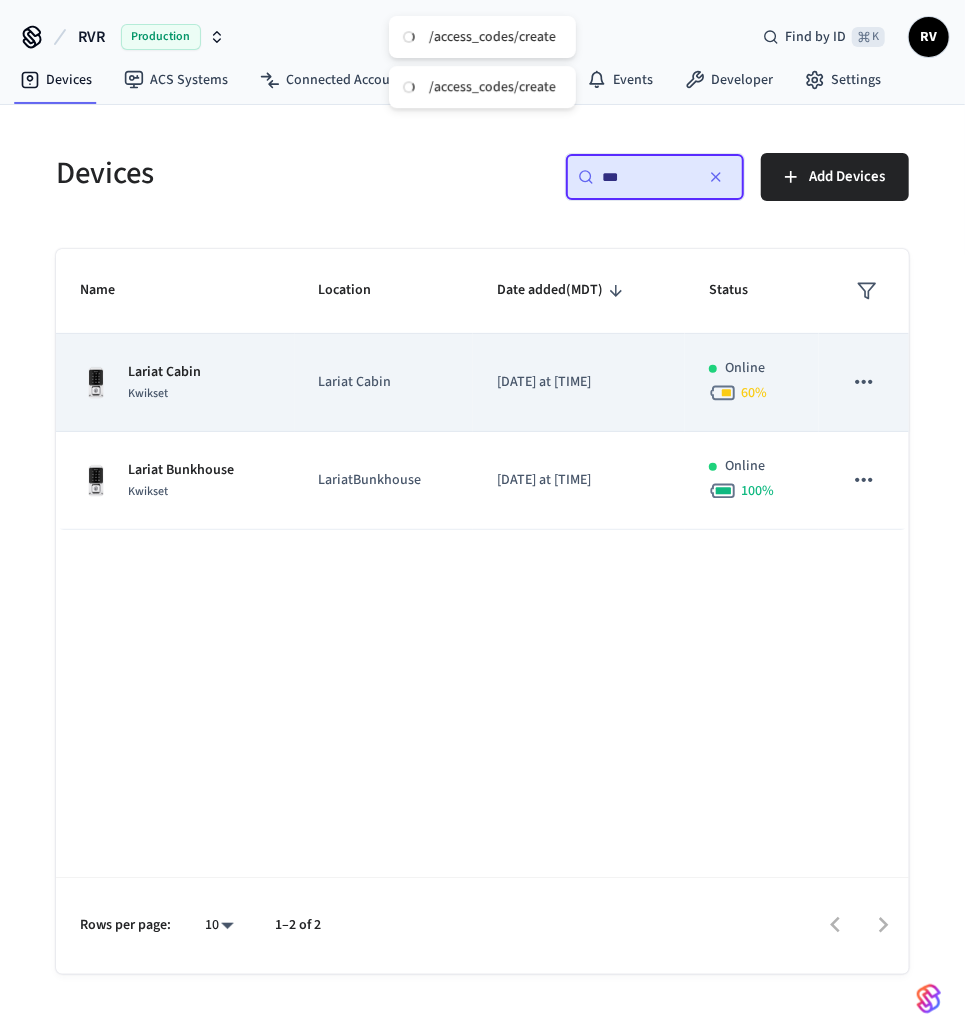 type on "***" 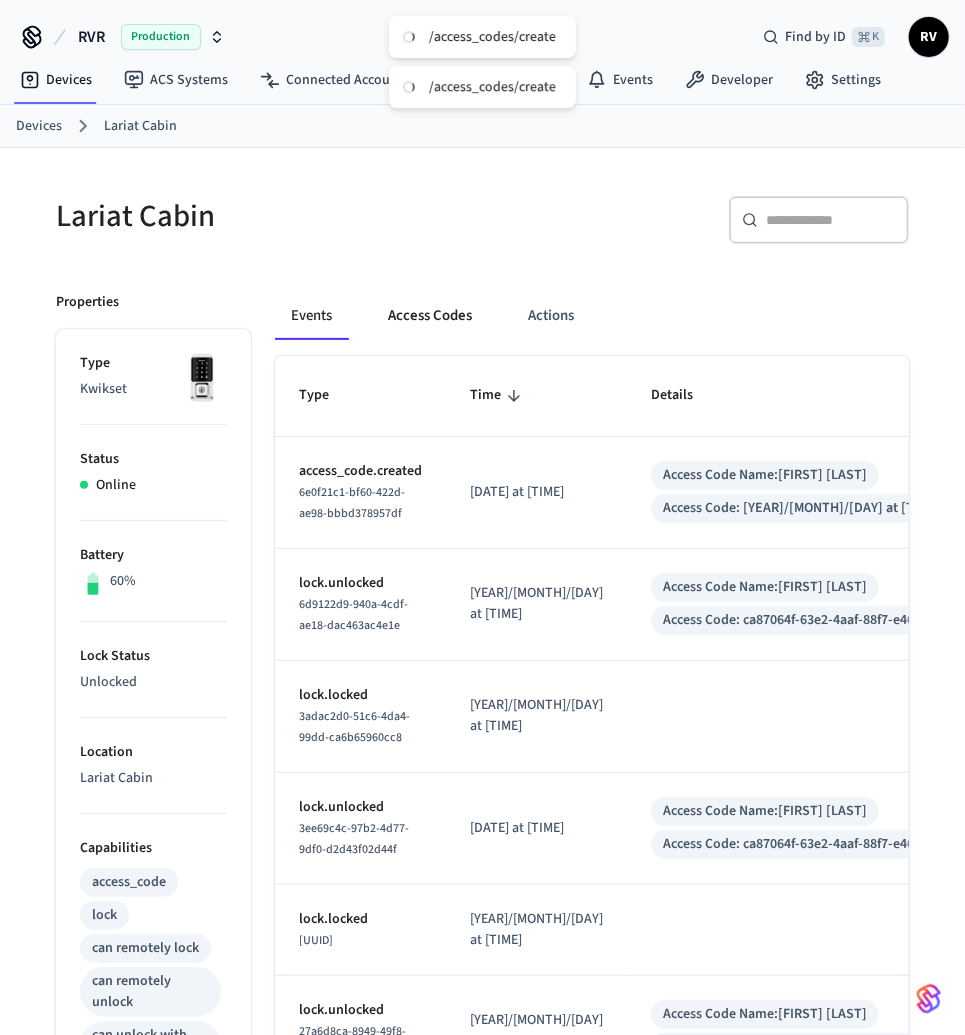 click on "Access Codes" at bounding box center [430, 316] 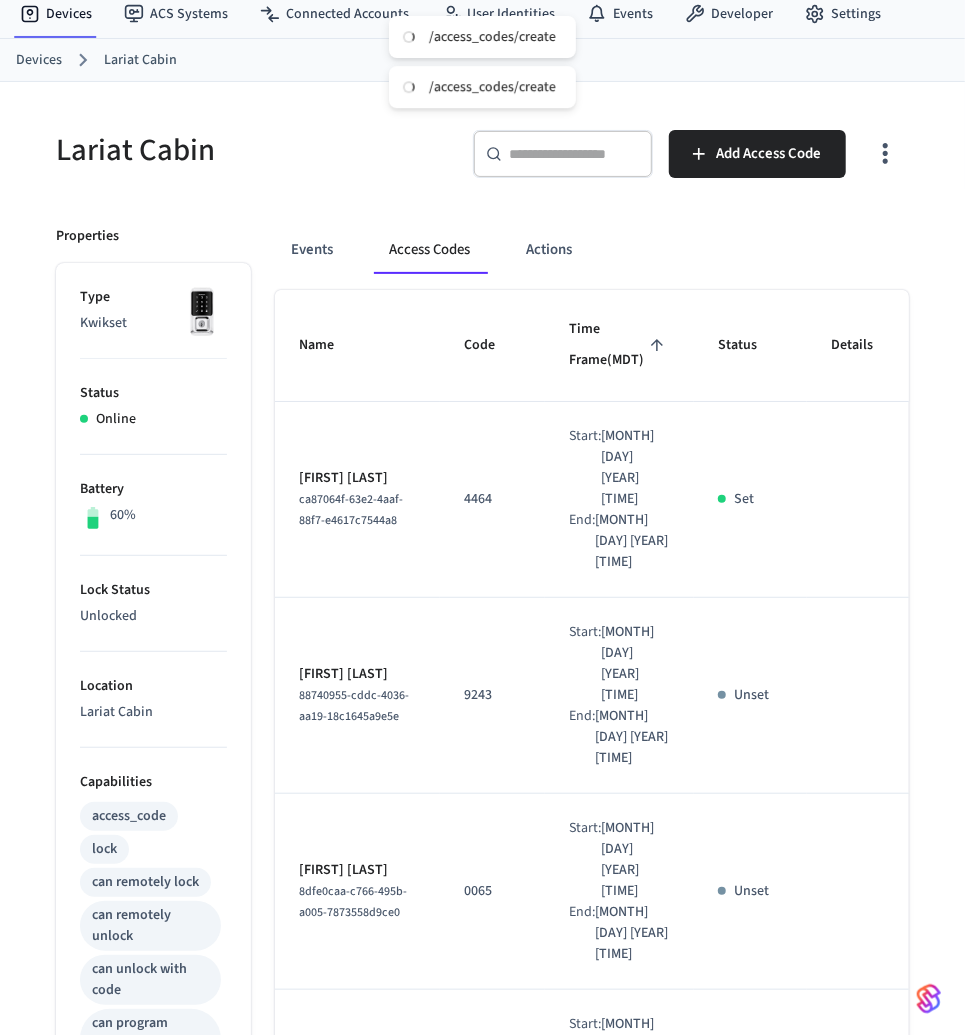 scroll, scrollTop: 0, scrollLeft: 0, axis: both 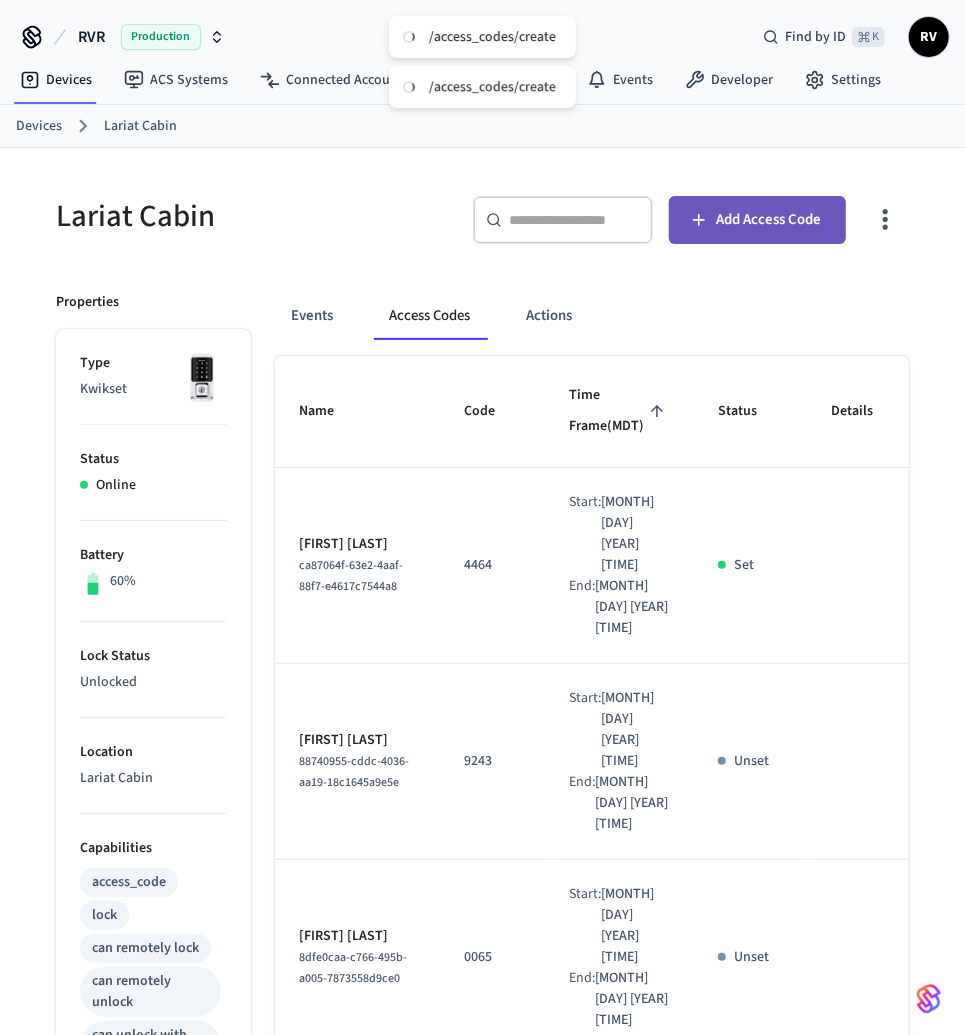 click on "Add Access Code" at bounding box center (769, 220) 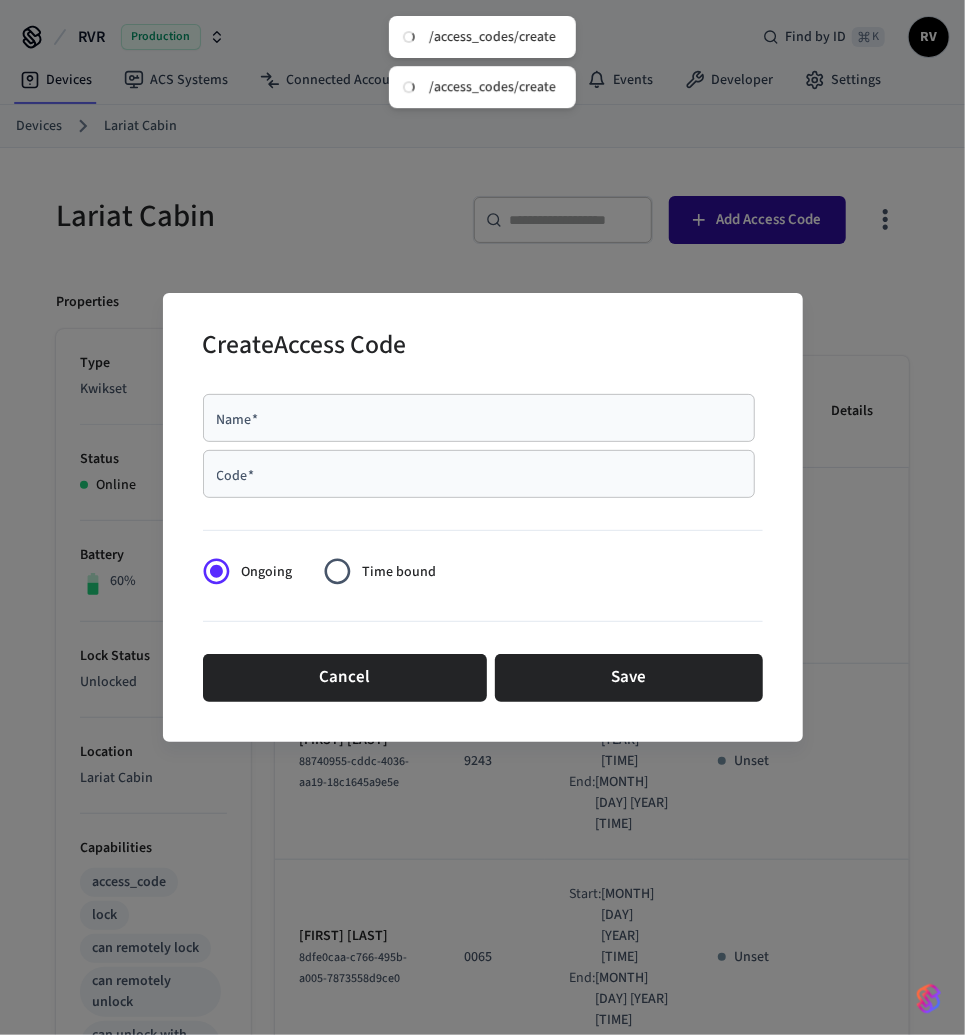 click on "Create  Access Code Name   * Name   * Code   * Code   * Ongoing Time bound Cancel Save" at bounding box center [482, 517] 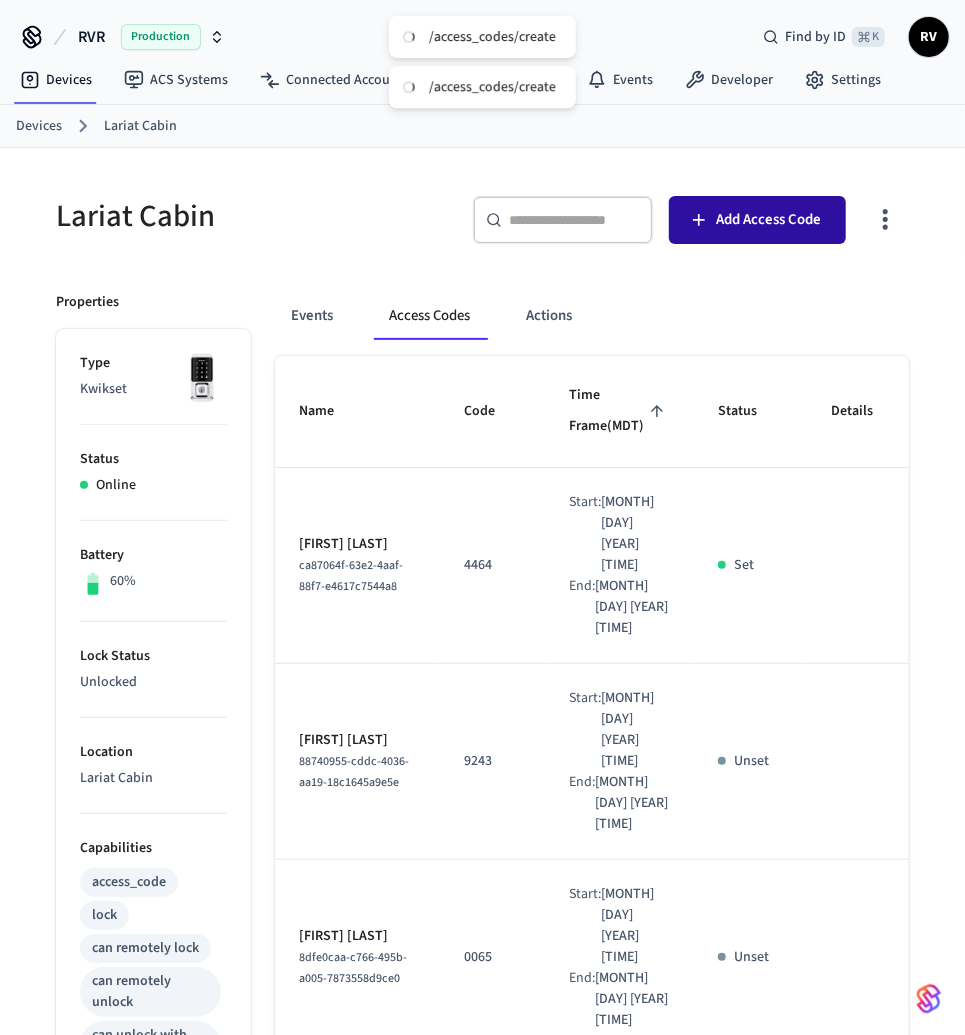 click on "Add Access Code" at bounding box center [757, 220] 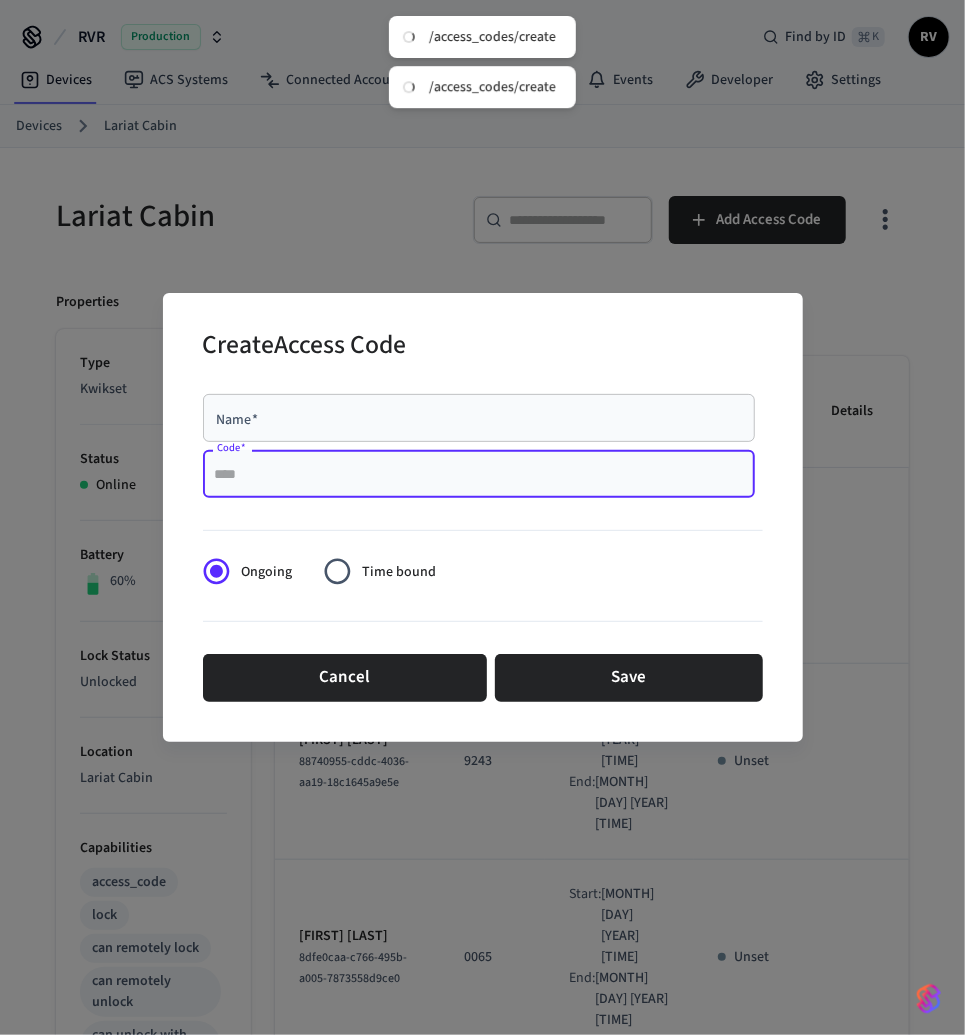 click on "Code   *" at bounding box center (479, 474) 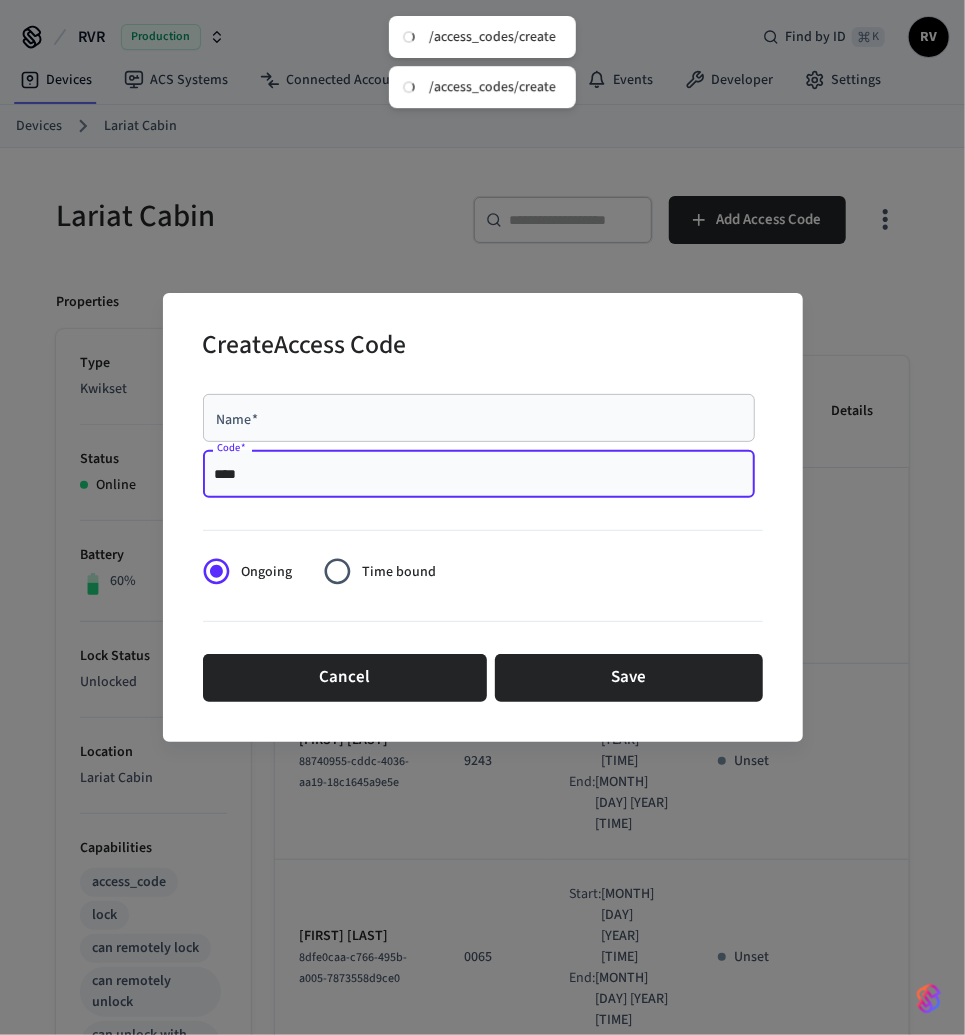 type on "****" 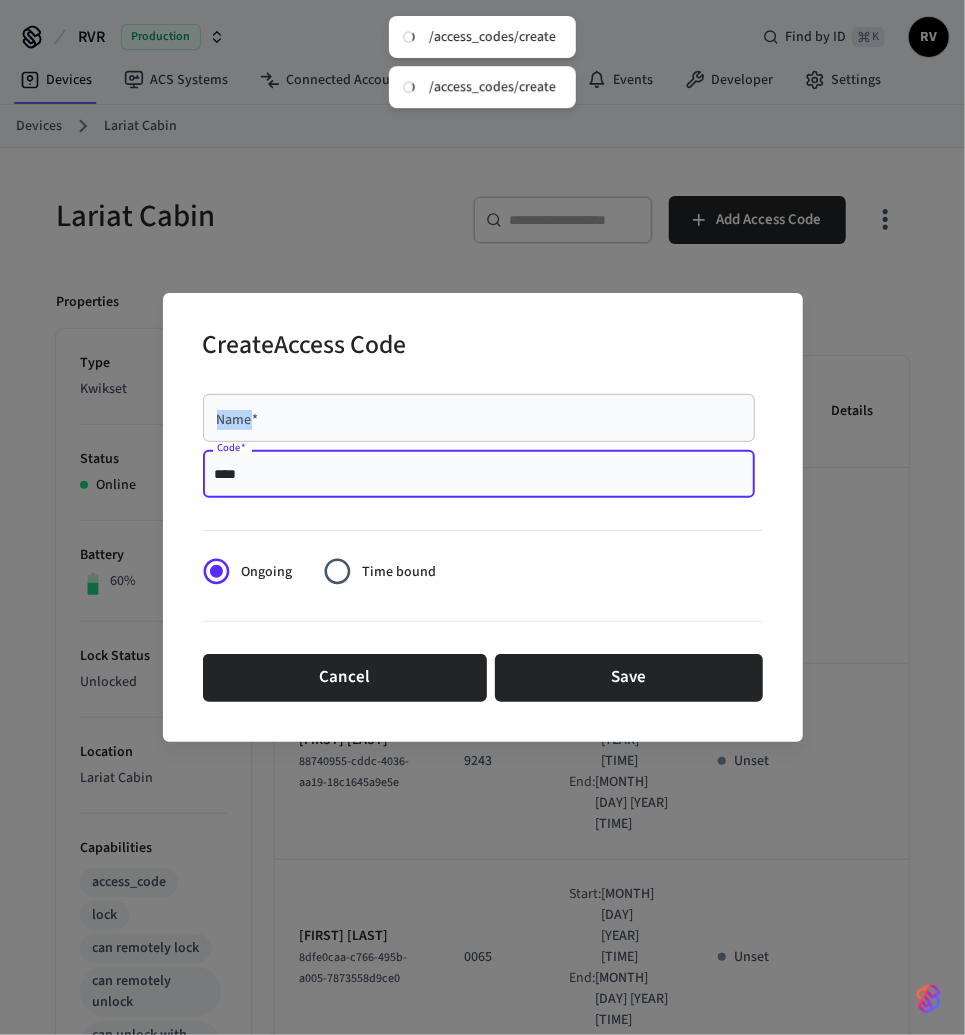 click on "Name   * Name   *" at bounding box center (479, 418) 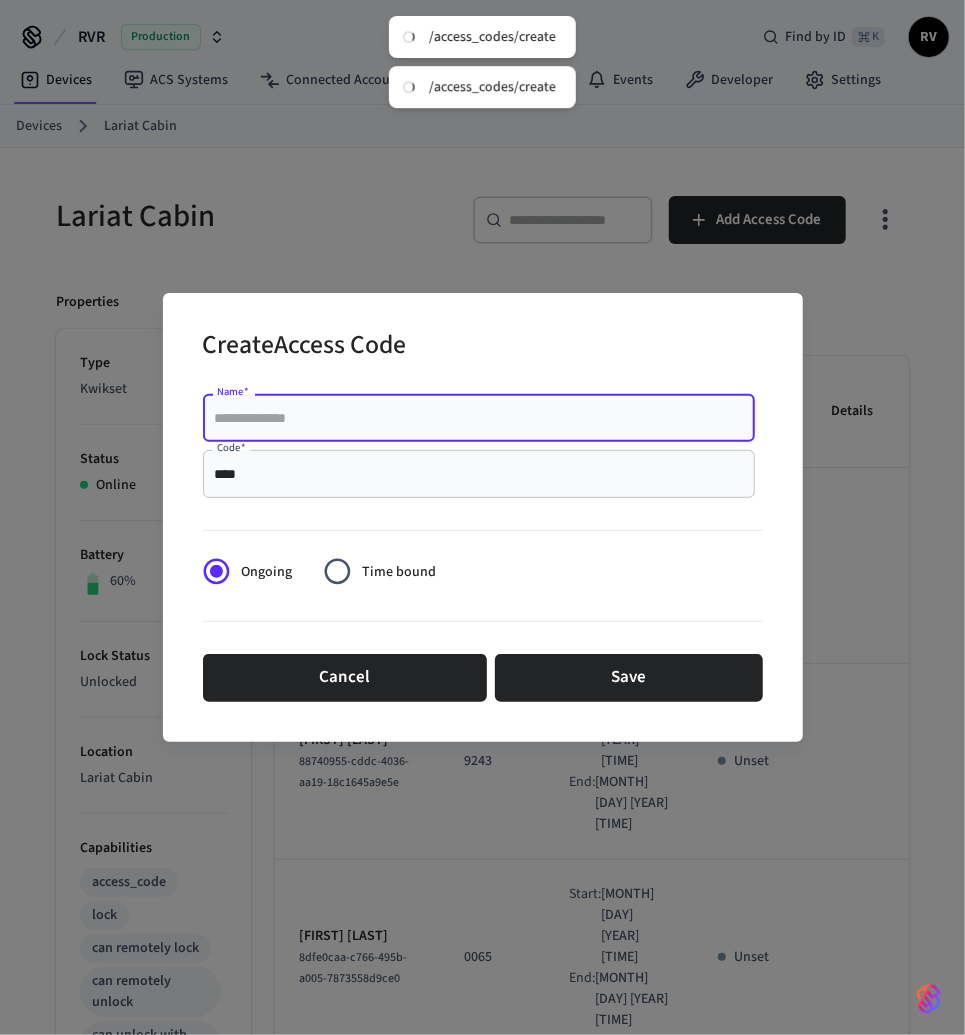 click on "Name   *" at bounding box center (479, 418) 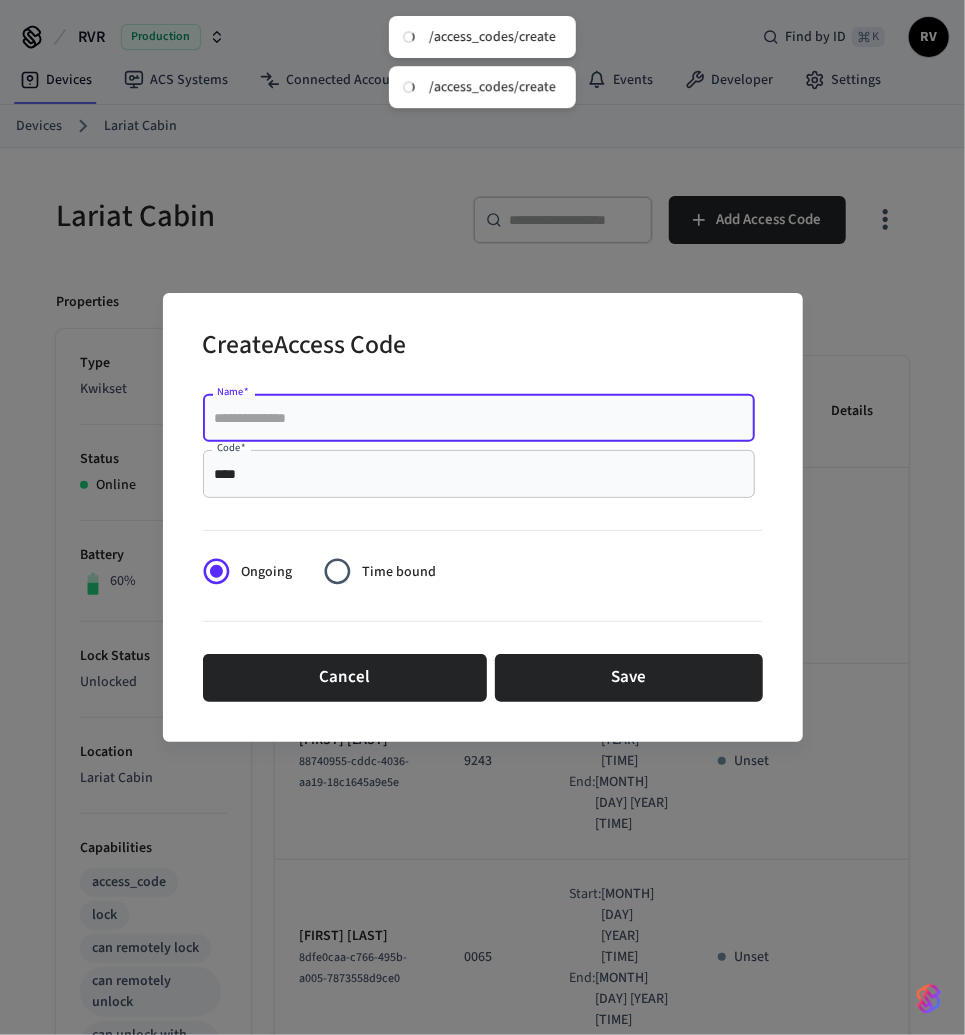 paste on "**********" 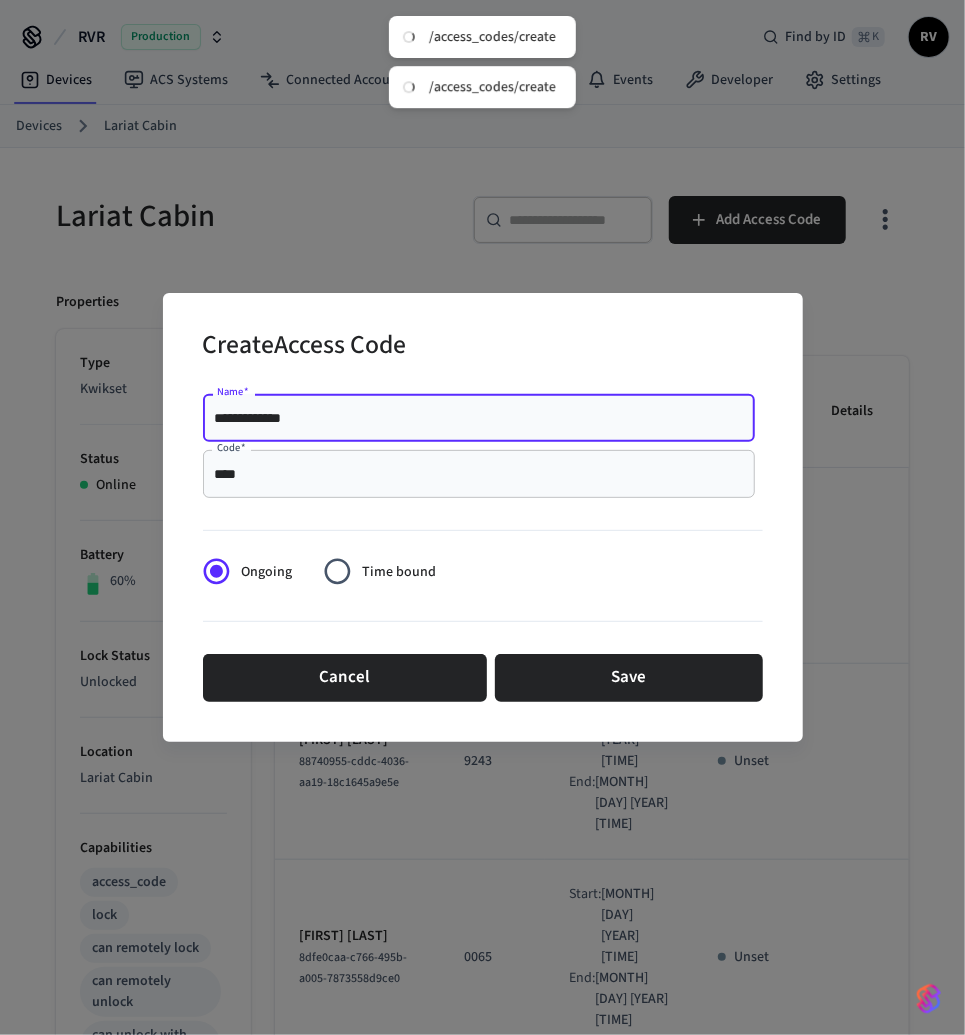 click on "**********" at bounding box center [479, 418] 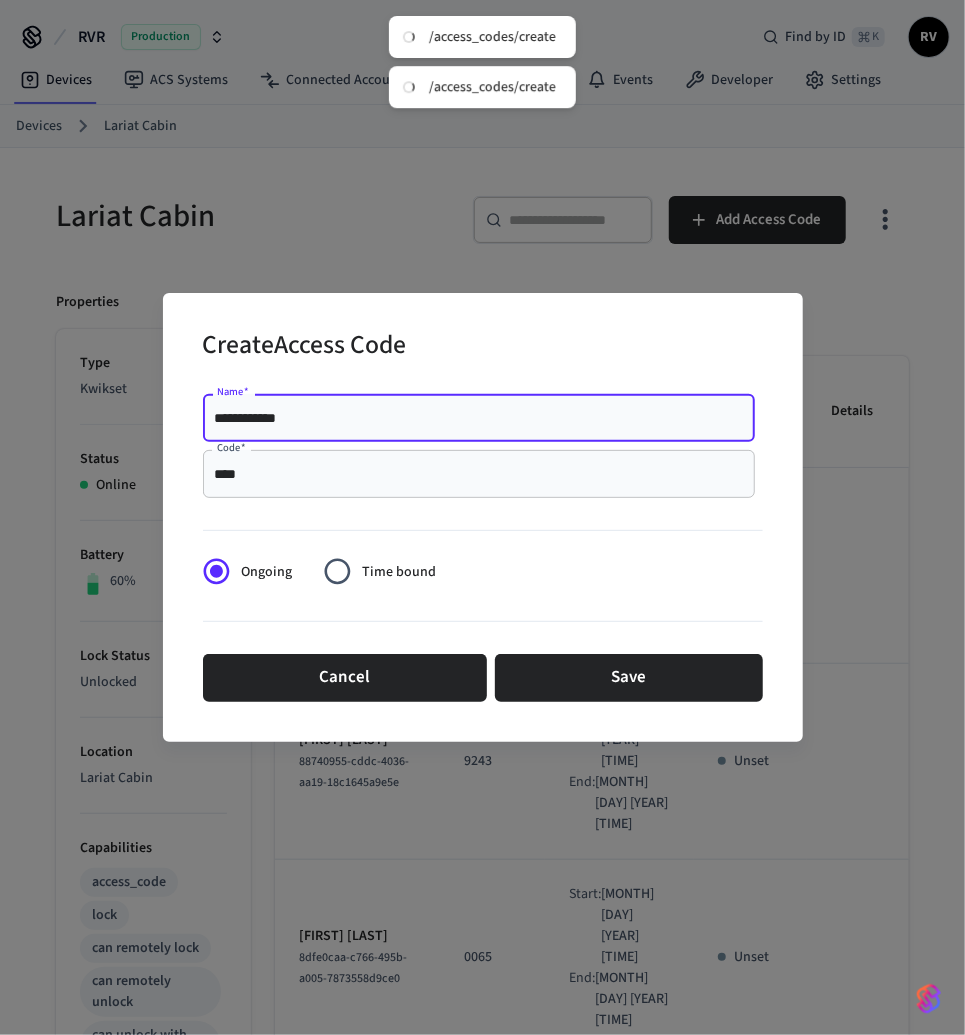 type on "**********" 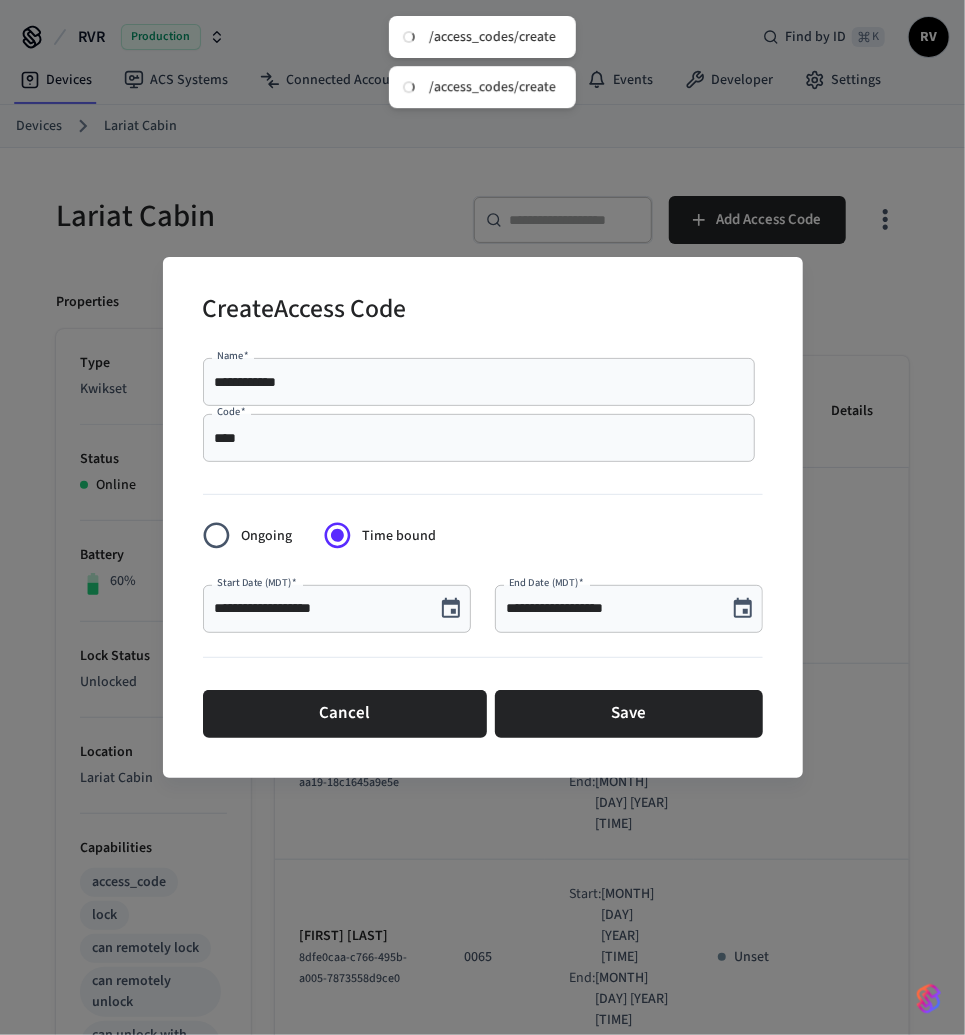 click at bounding box center (451, 609) 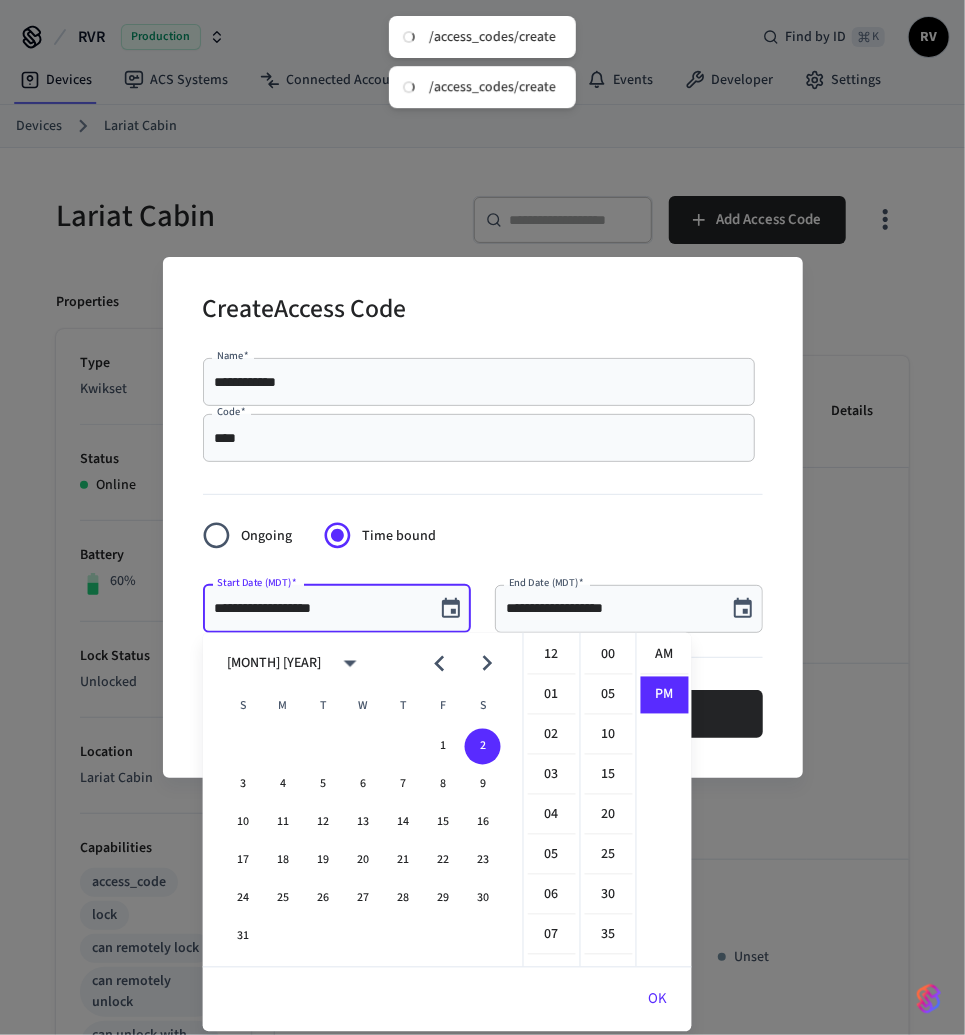 scroll, scrollTop: 397, scrollLeft: 0, axis: vertical 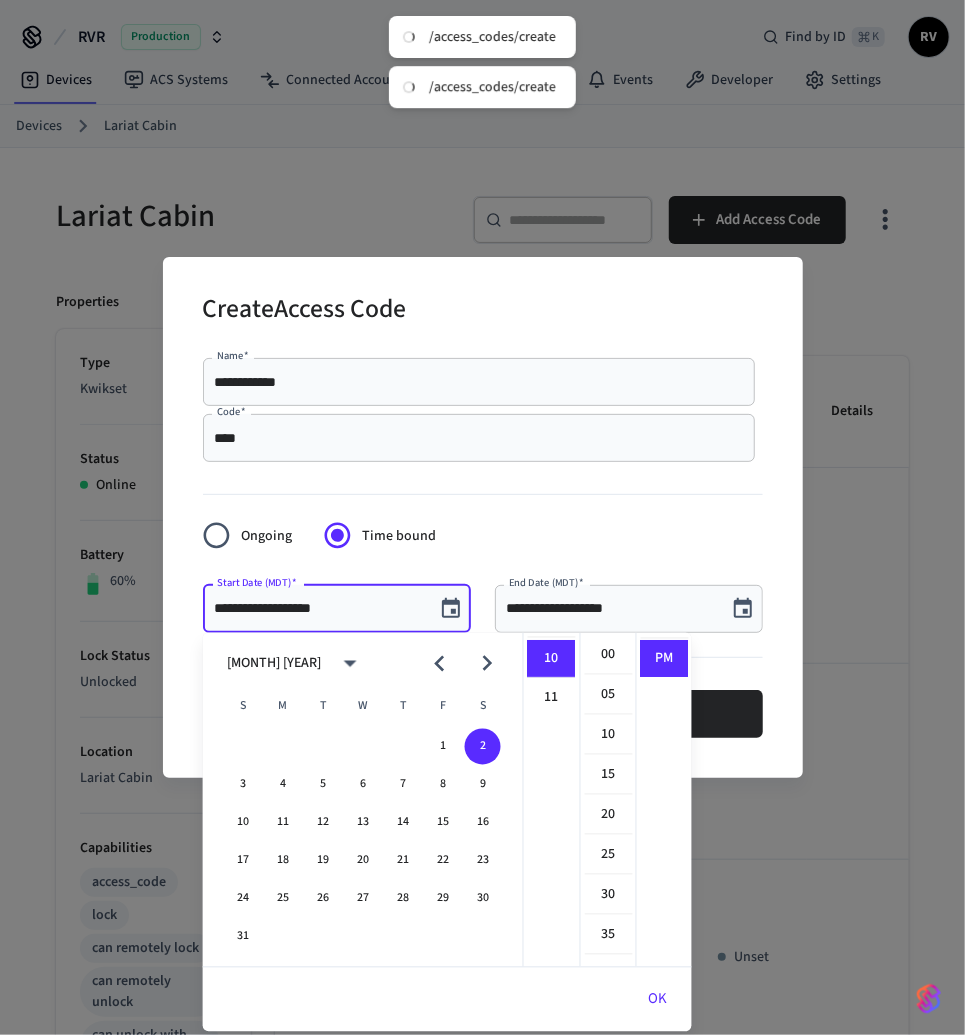 click at bounding box center (486, 663) 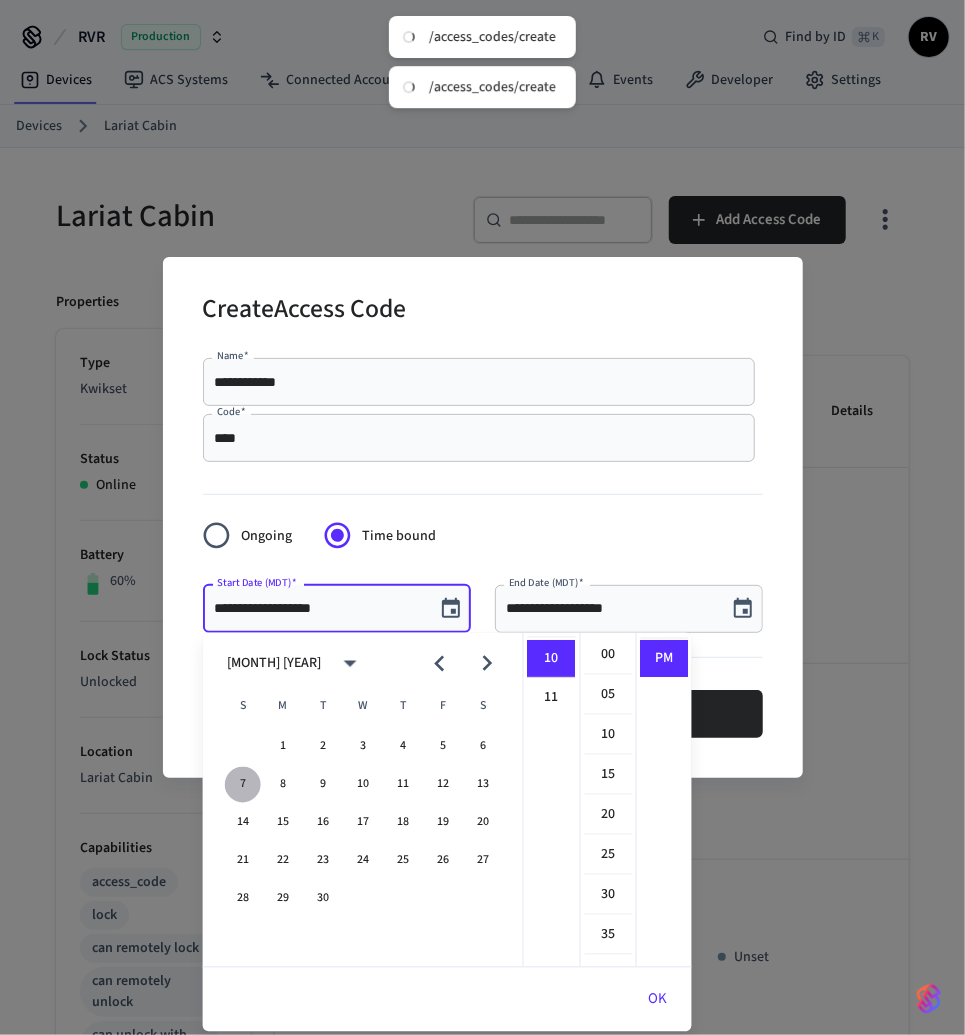 click on "7" at bounding box center (243, 785) 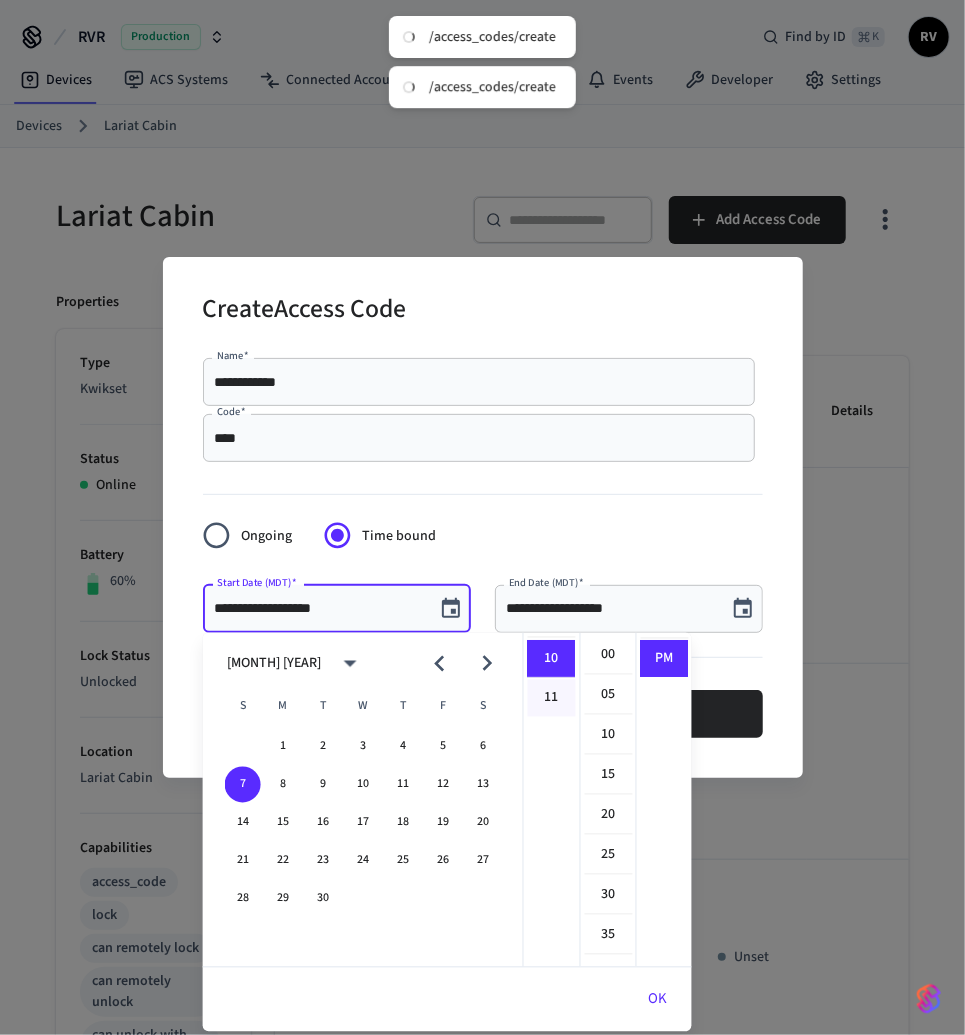 scroll, scrollTop: 0, scrollLeft: 0, axis: both 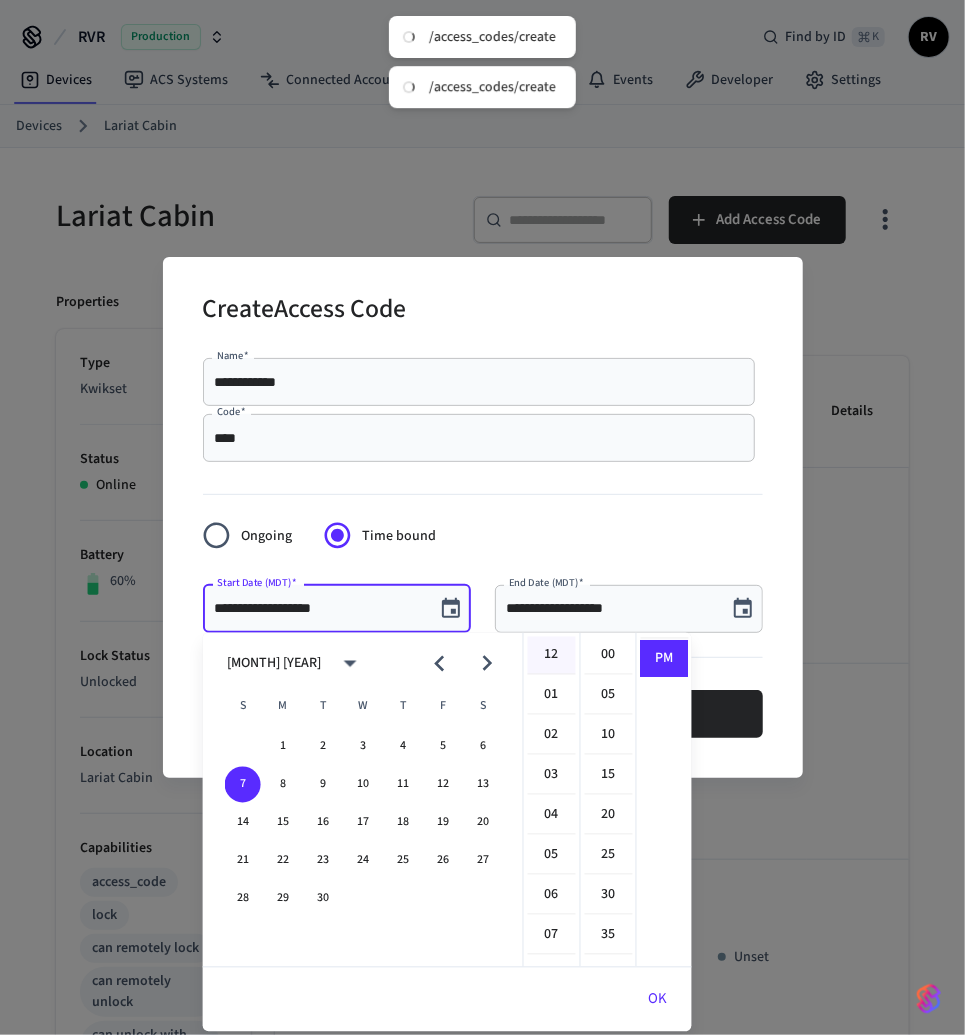 click on "12" at bounding box center [552, 656] 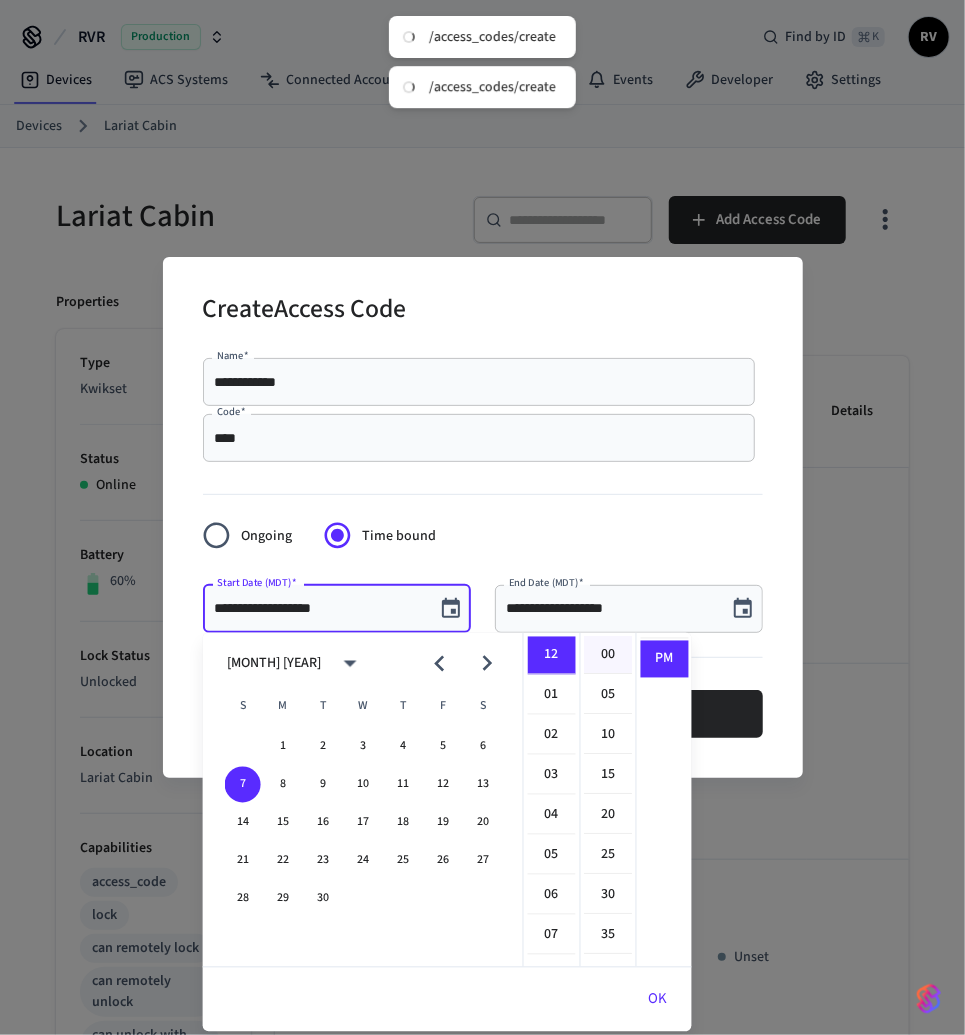 click on "00" at bounding box center (609, 656) 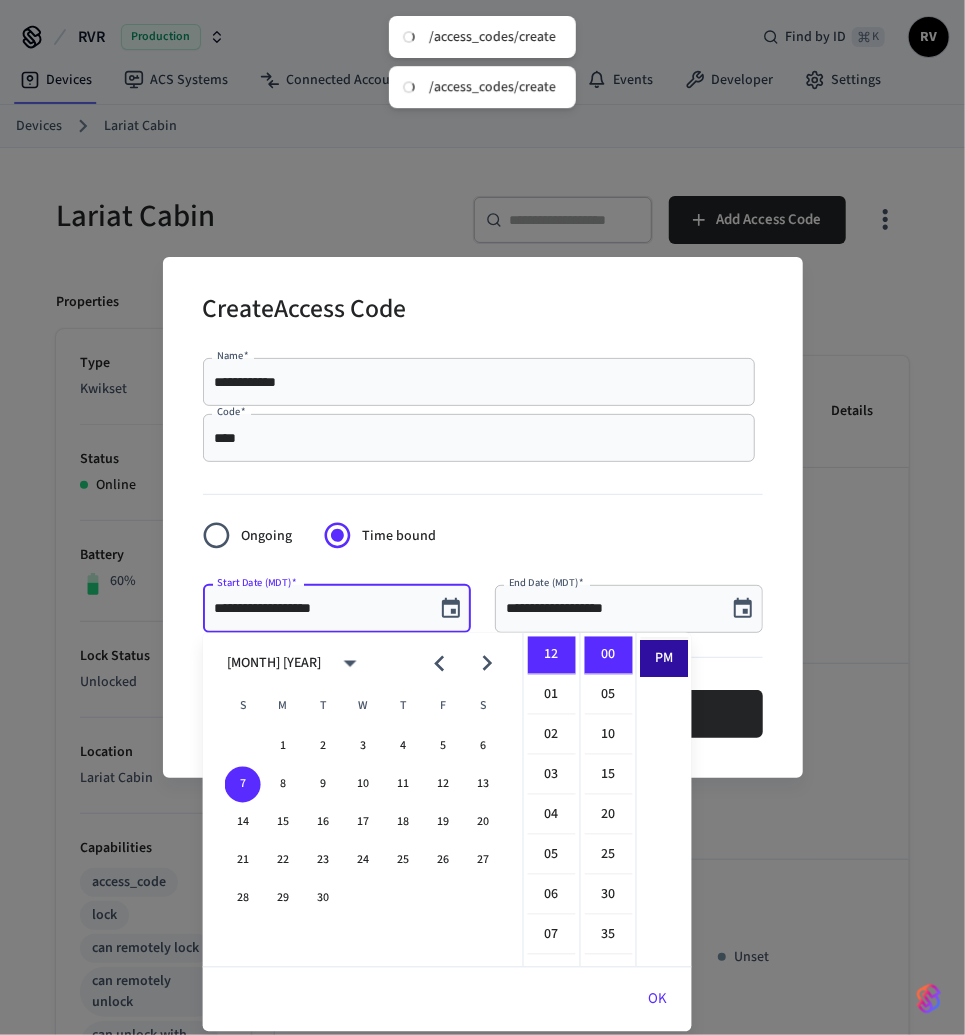click on "PM" at bounding box center (665, 659) 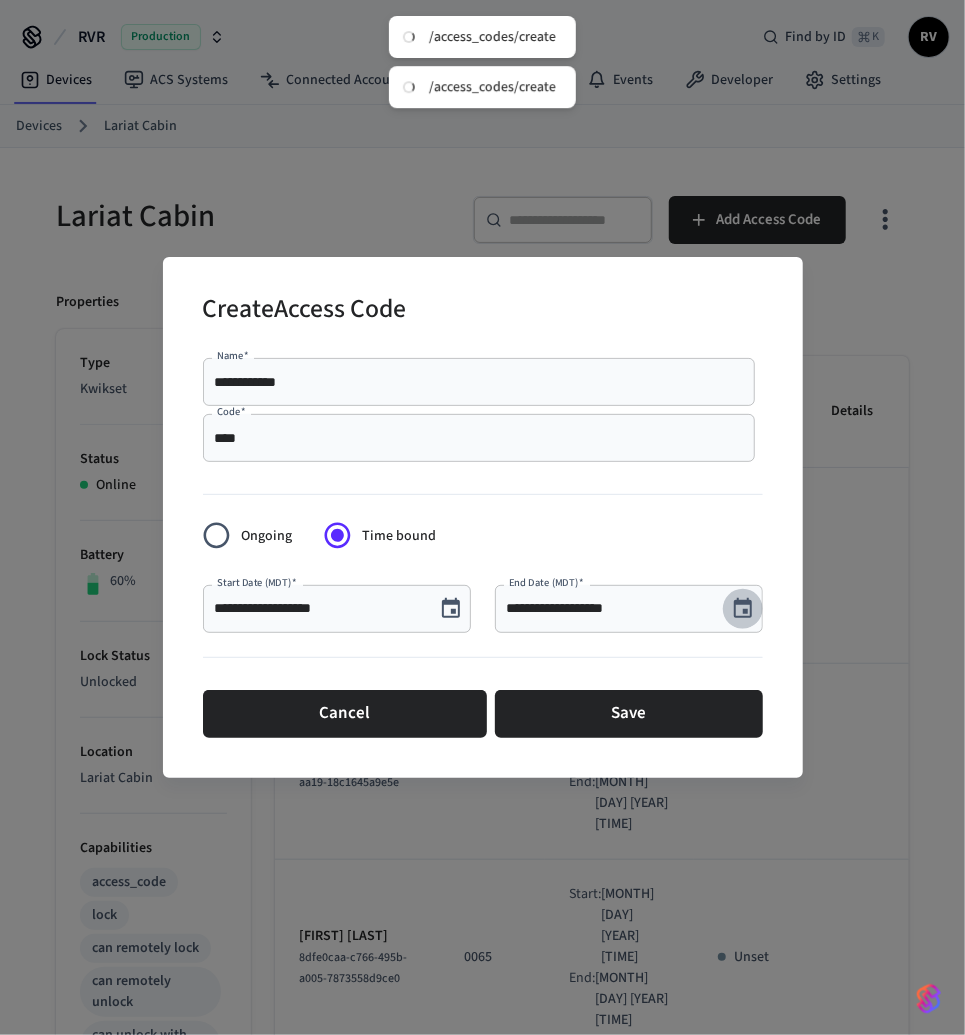 click at bounding box center [743, 609] 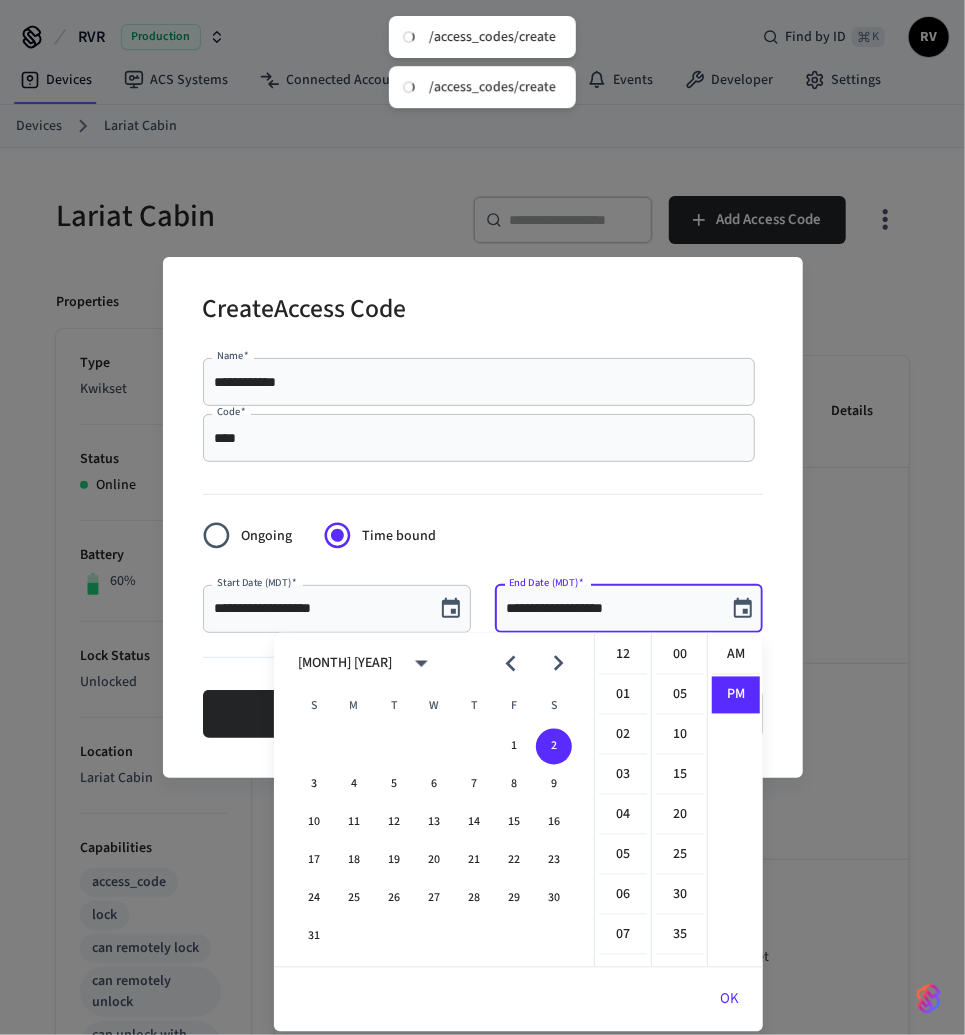 scroll, scrollTop: 397, scrollLeft: 0, axis: vertical 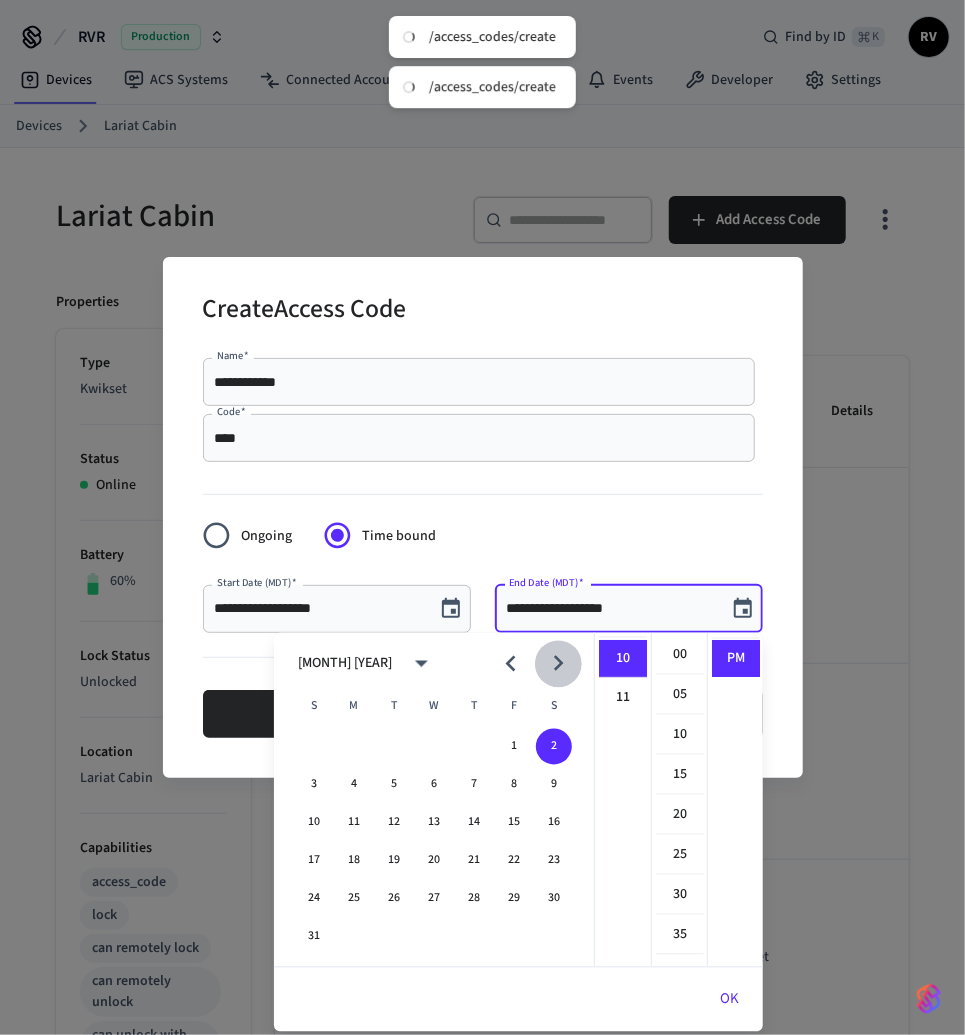 click 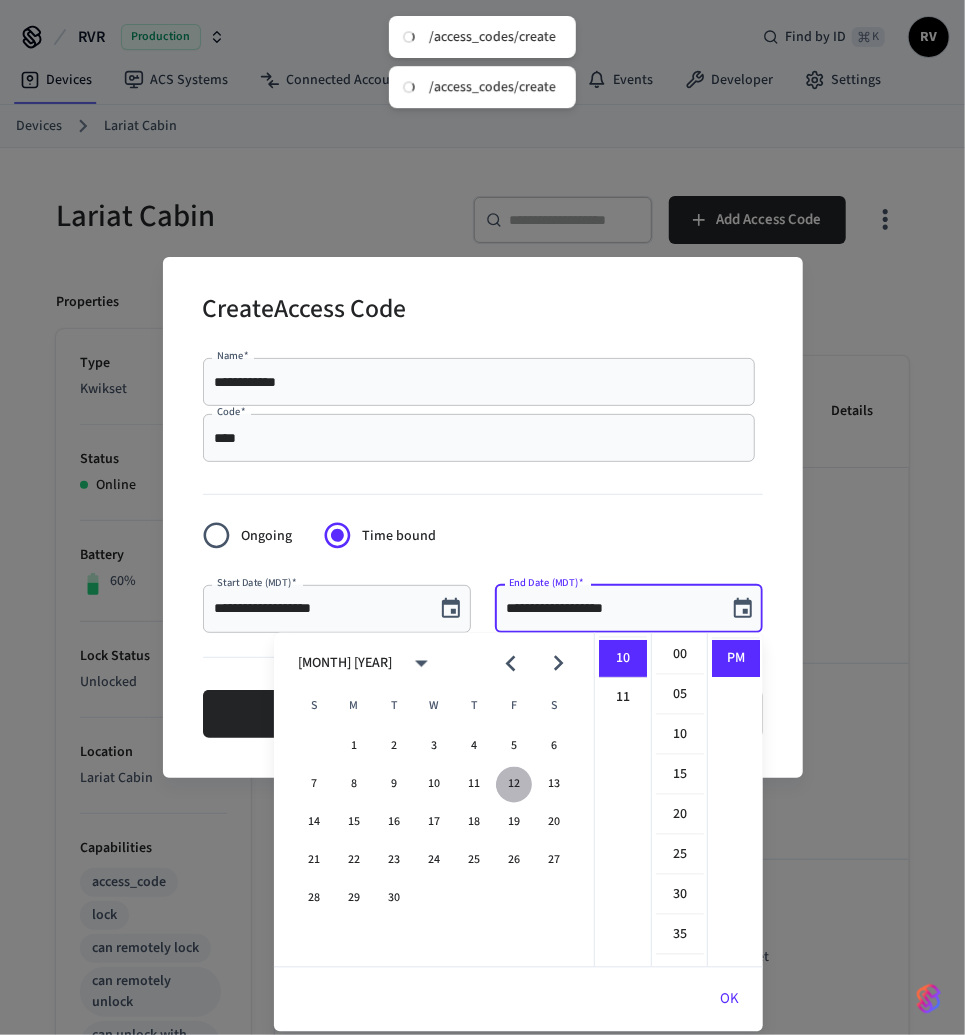 click on "12" at bounding box center [514, 785] 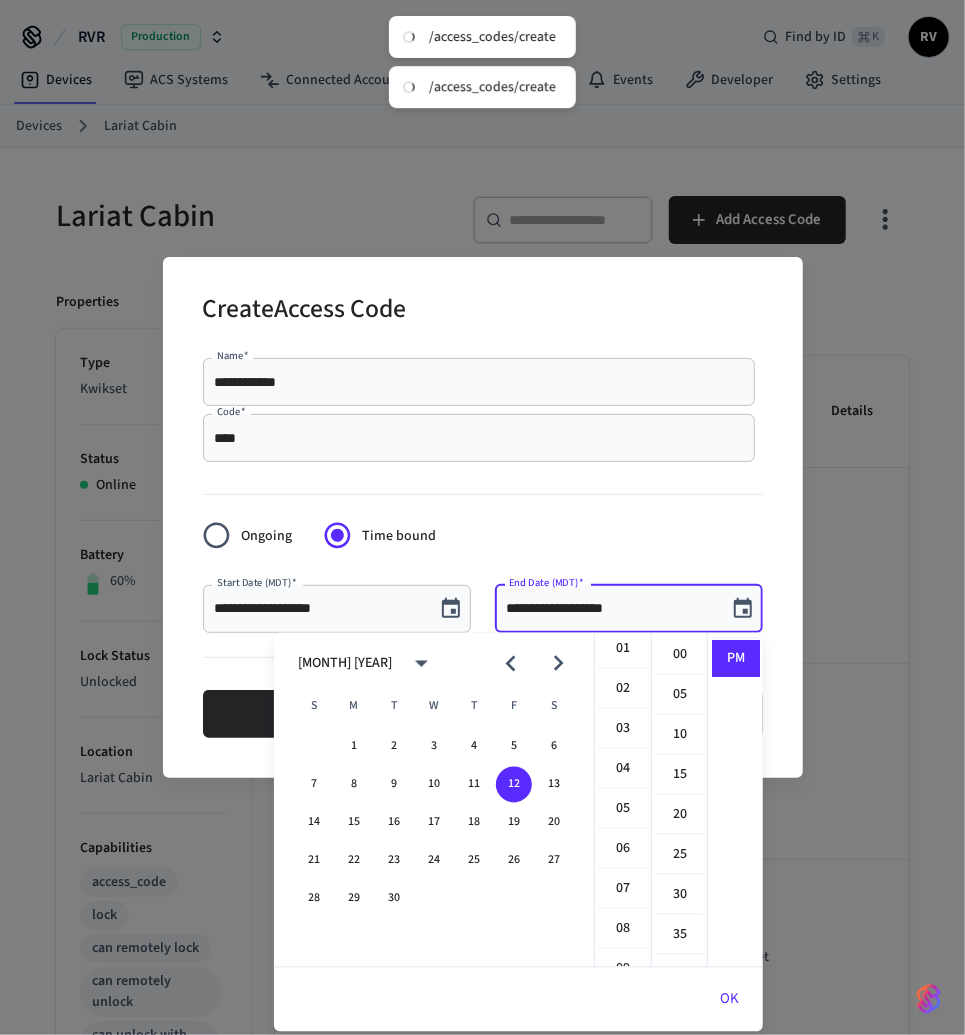 scroll, scrollTop: 0, scrollLeft: 0, axis: both 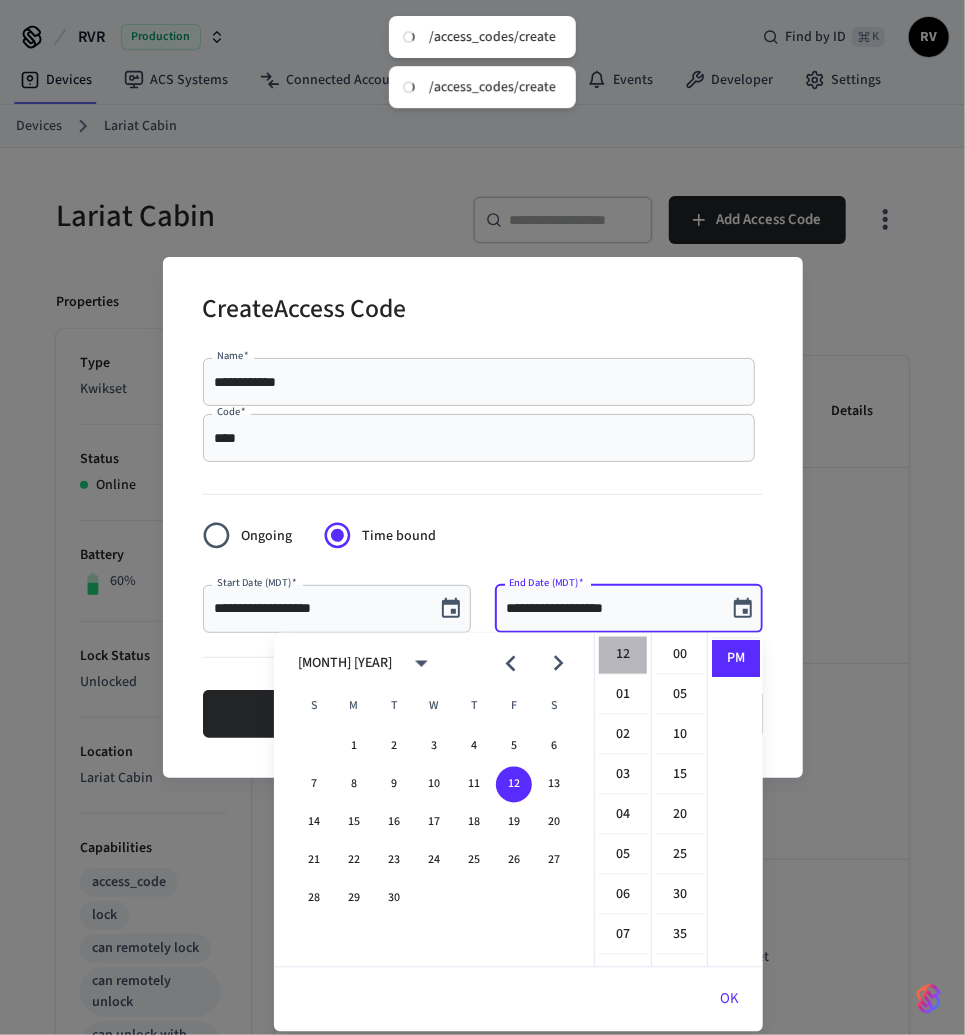 click on "12" at bounding box center (623, 656) 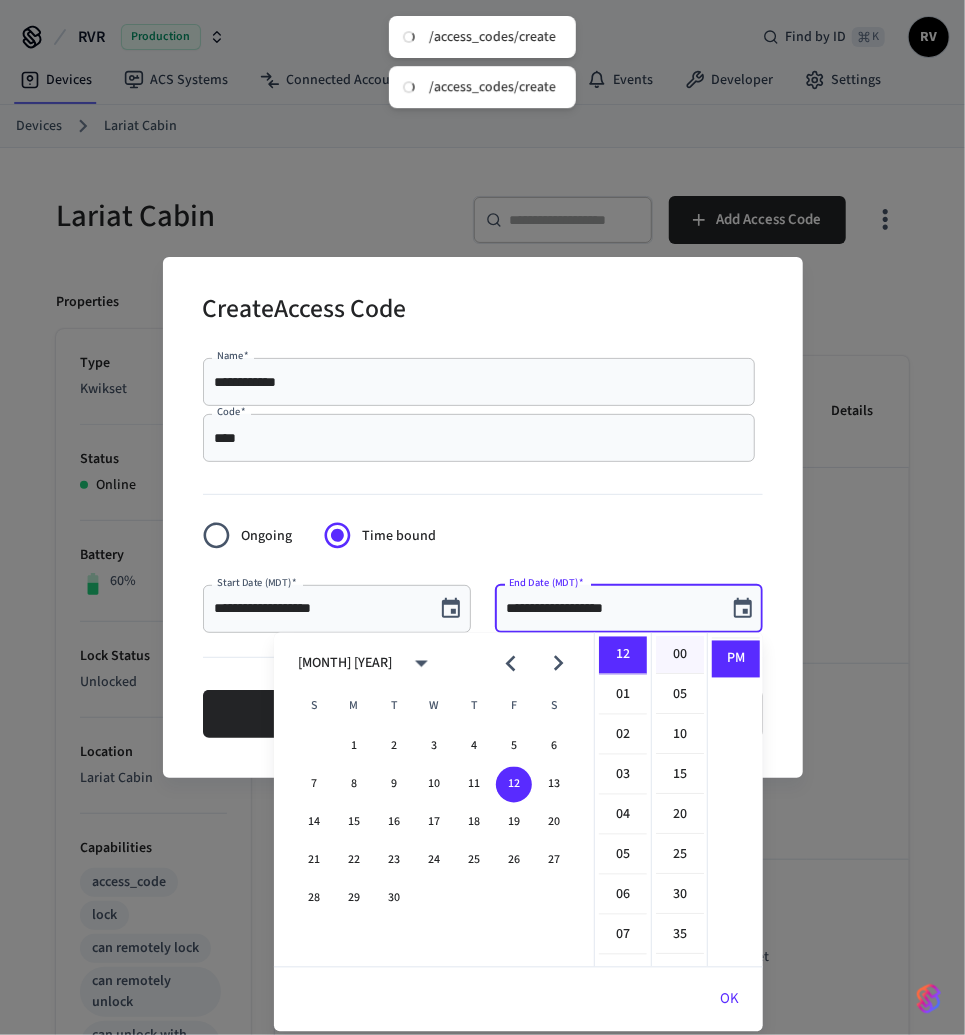 click on "00" at bounding box center [680, 656] 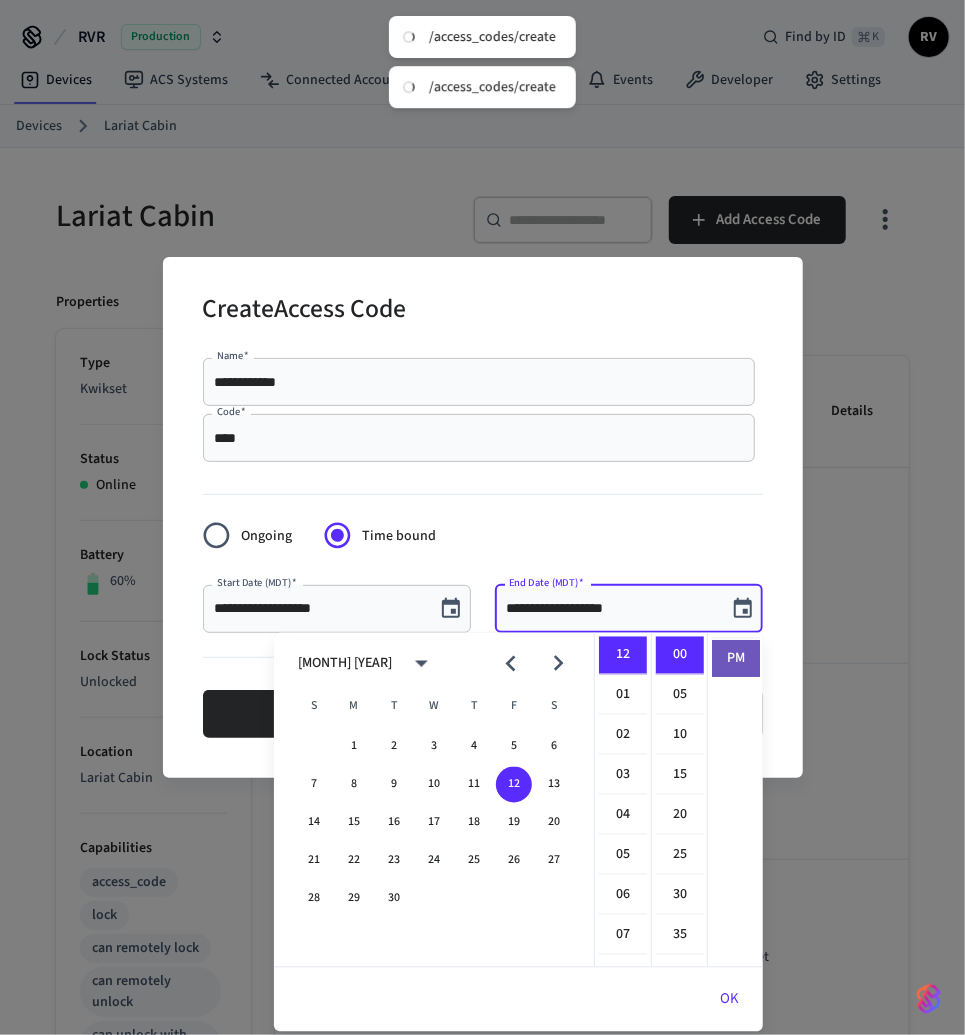click on "PM" at bounding box center (736, 659) 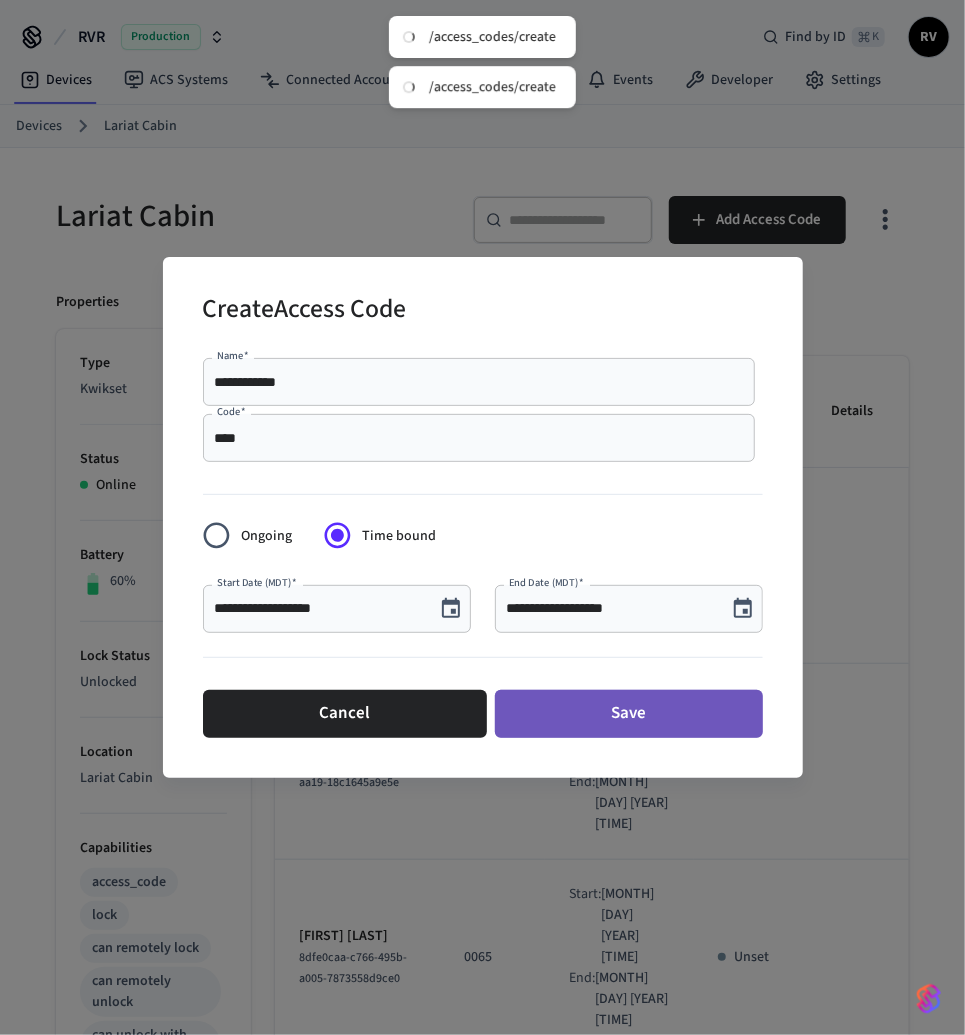 click on "Save" at bounding box center (629, 714) 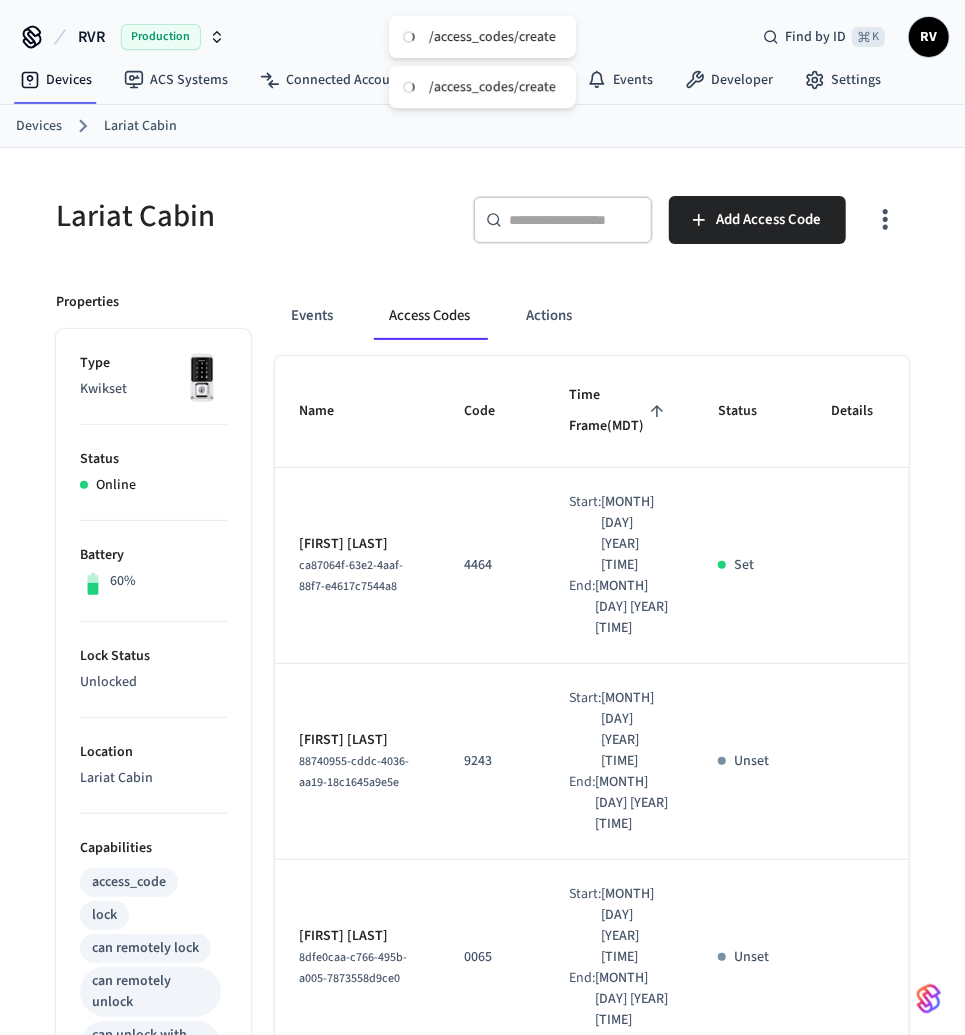click on "Devices Lariat Cabin" at bounding box center [490, 126] 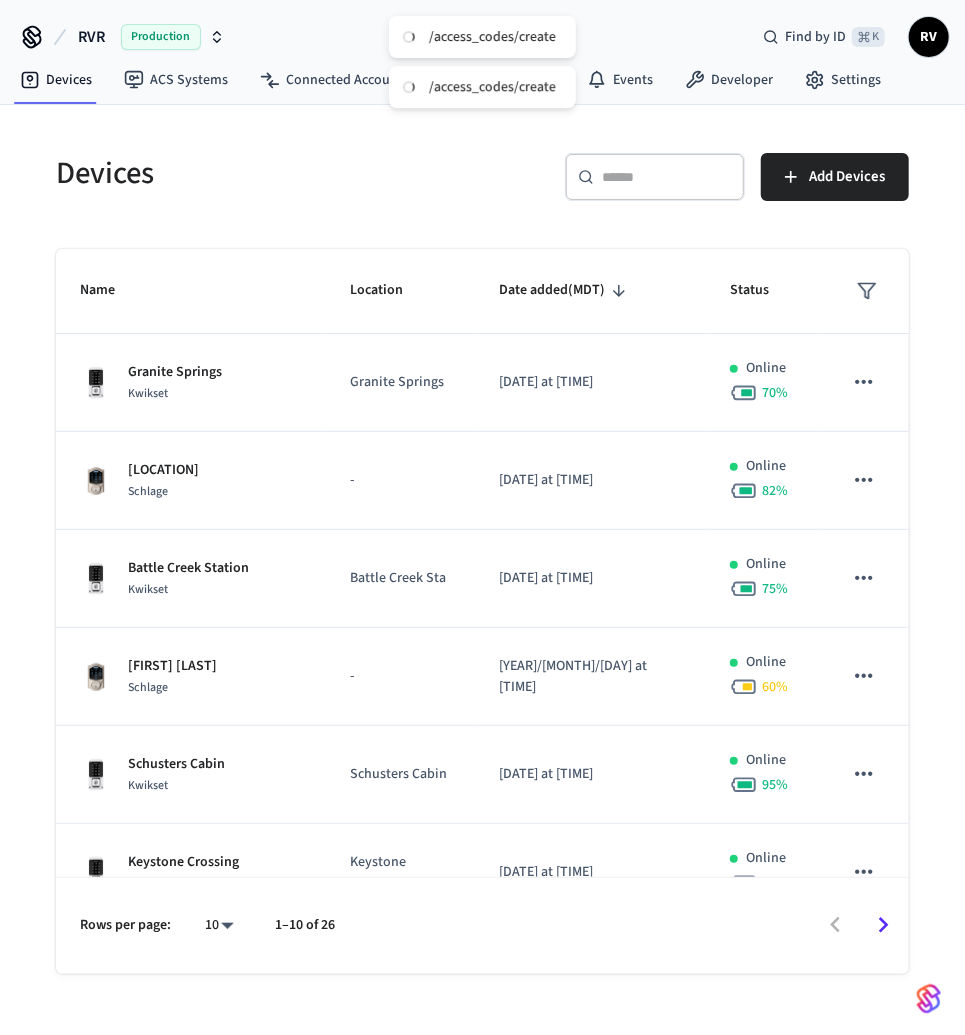 click at bounding box center [667, 177] 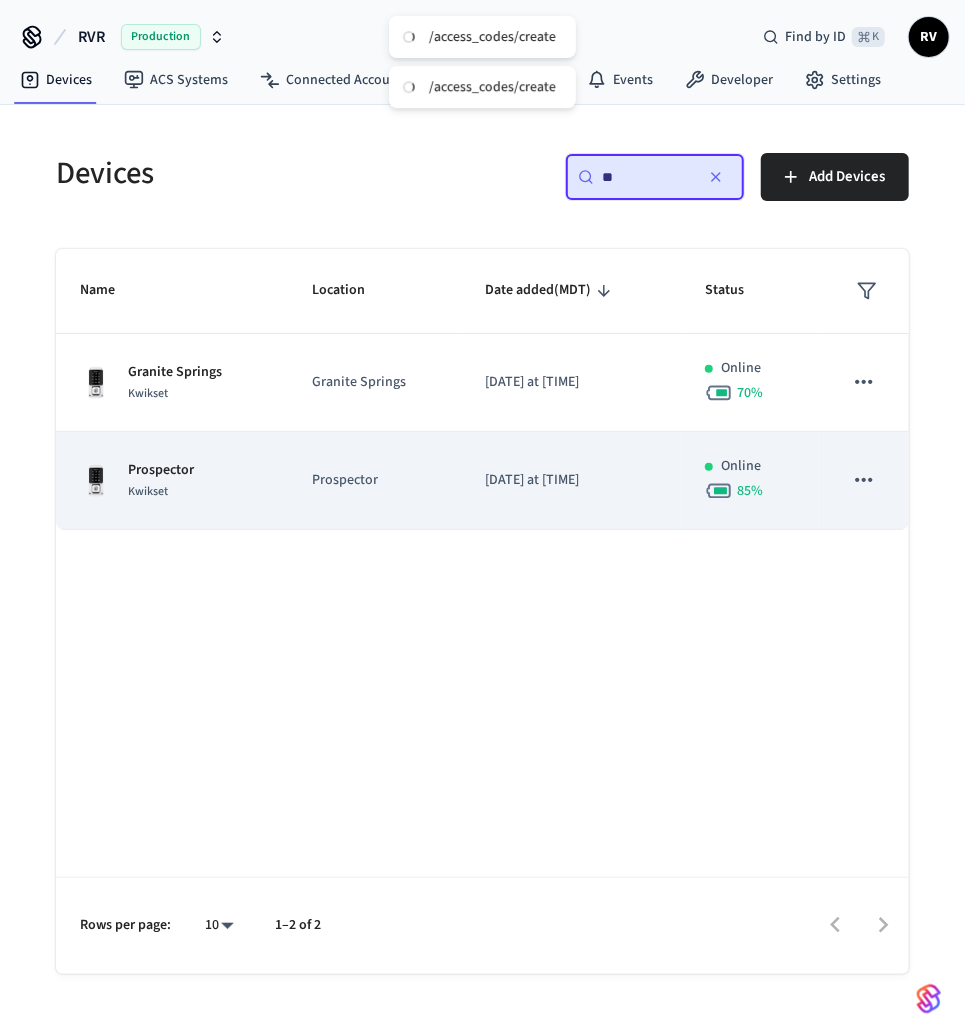 type on "**" 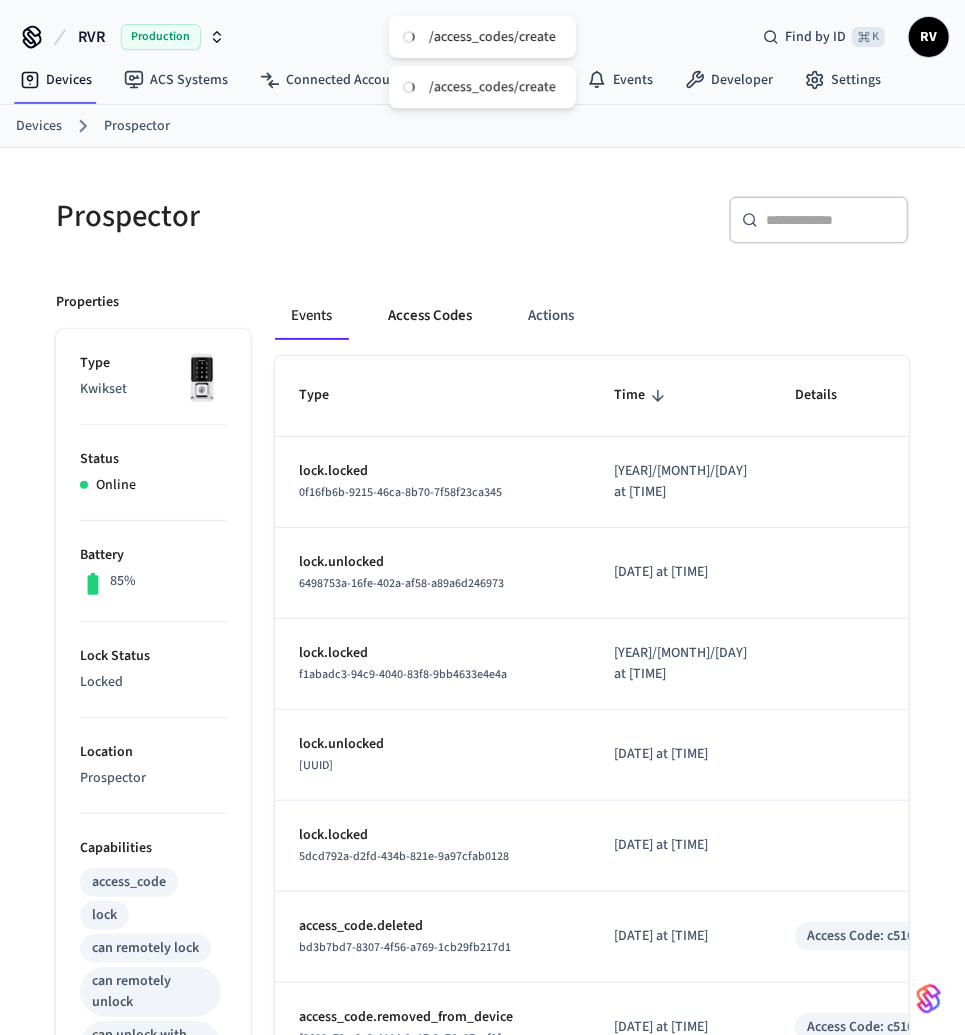 click on "Access Codes" at bounding box center [430, 316] 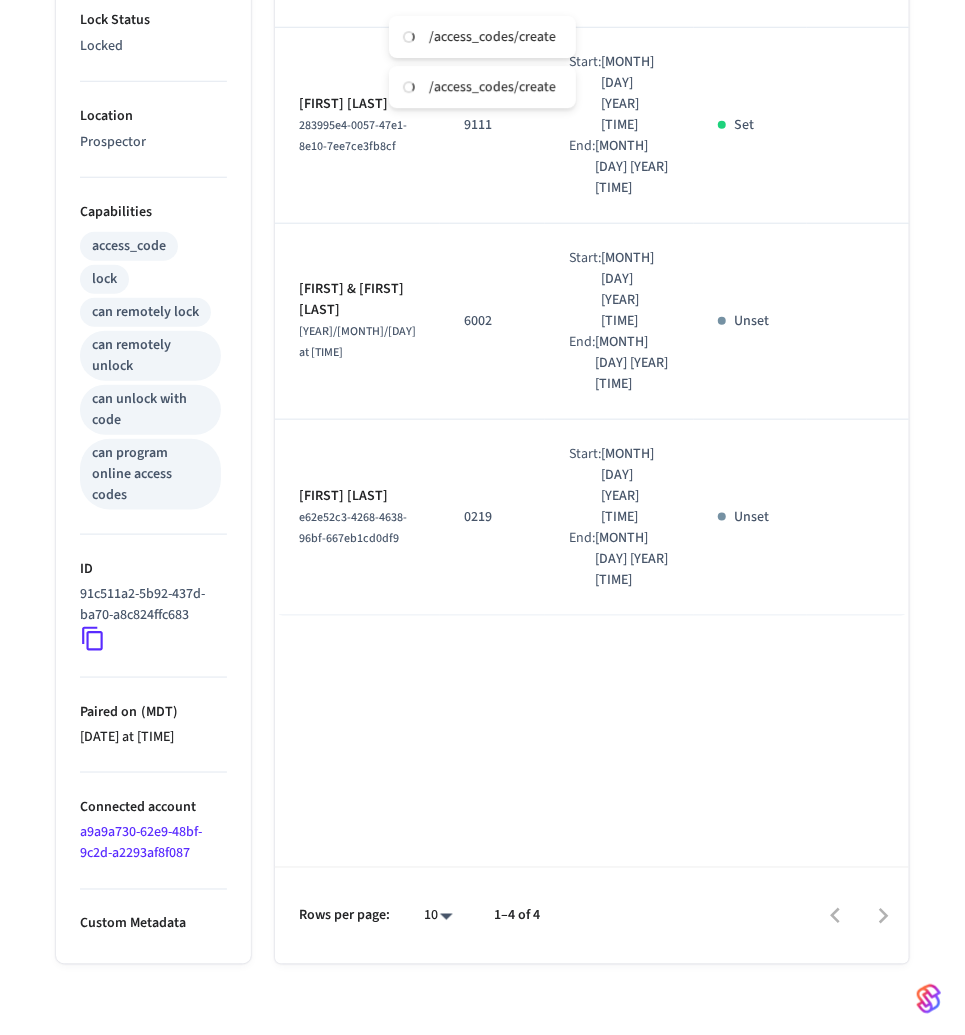 scroll, scrollTop: 0, scrollLeft: 0, axis: both 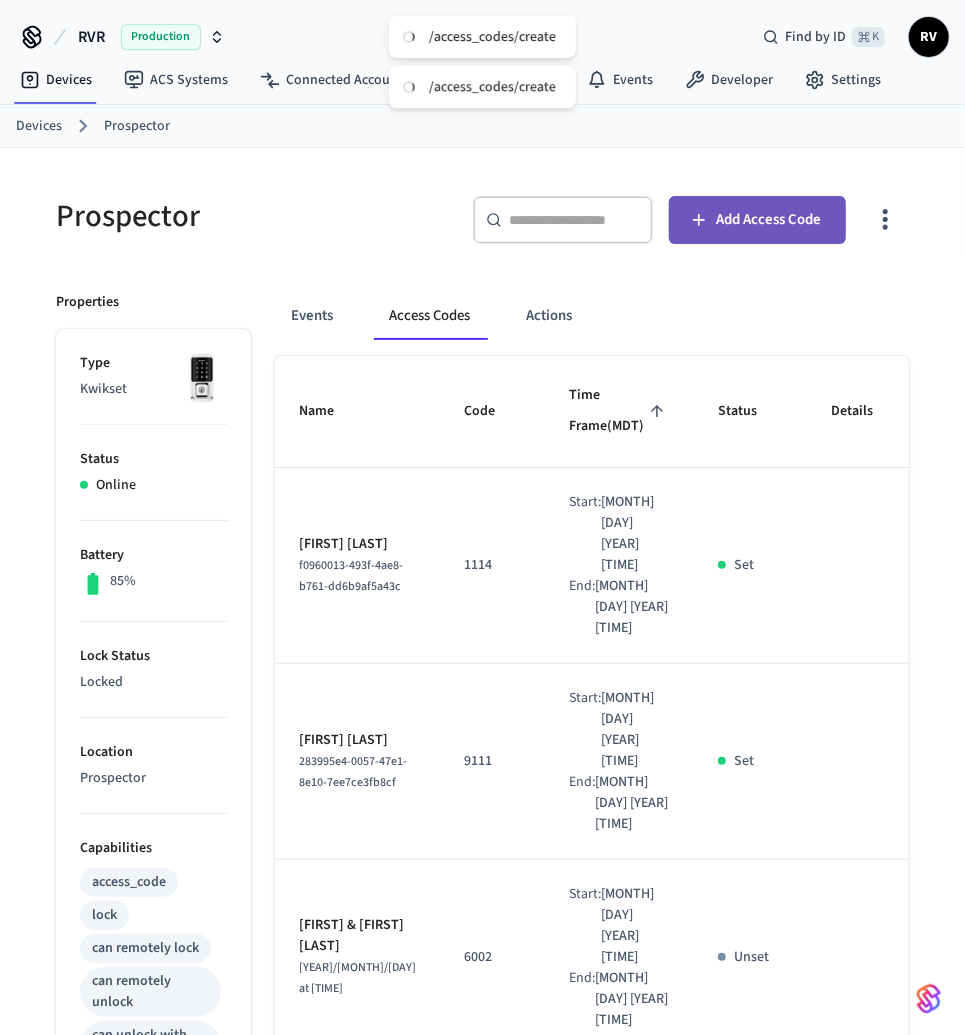 click on "Add Access Code" at bounding box center (757, 220) 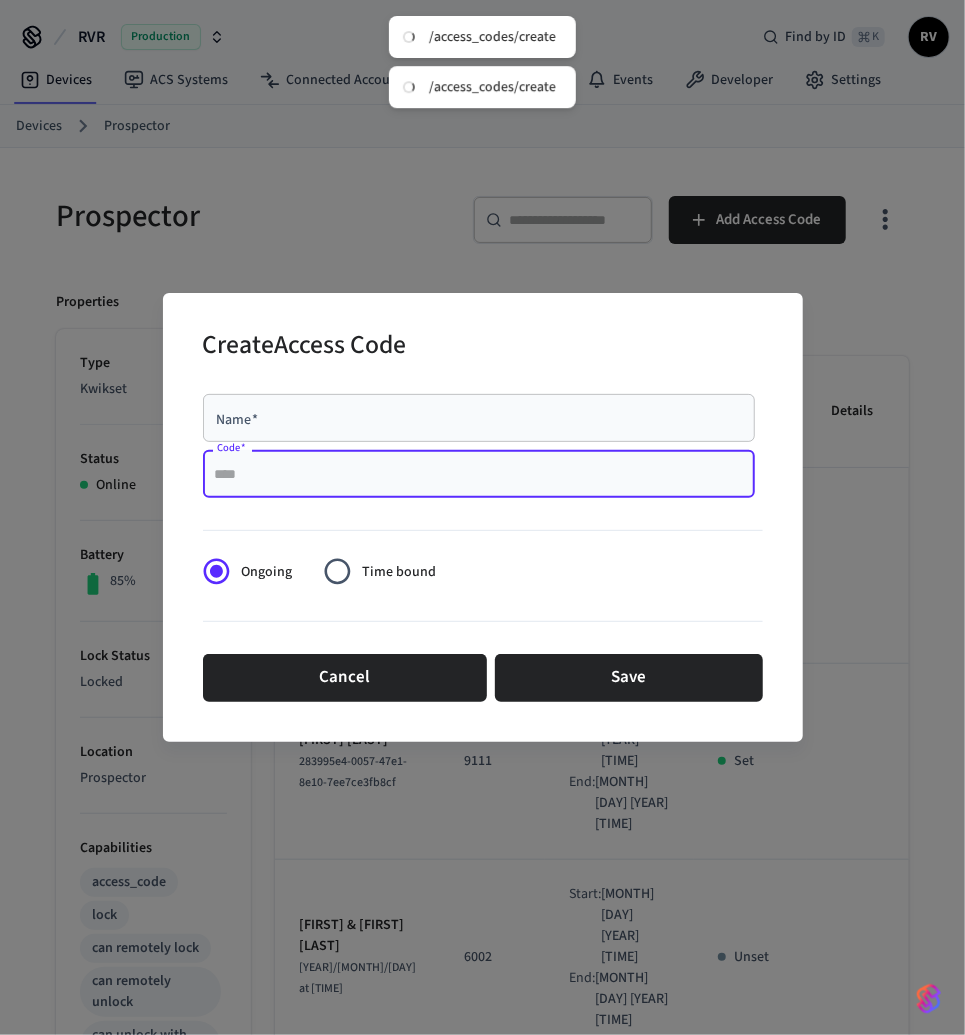 click on "Code   *" at bounding box center [479, 474] 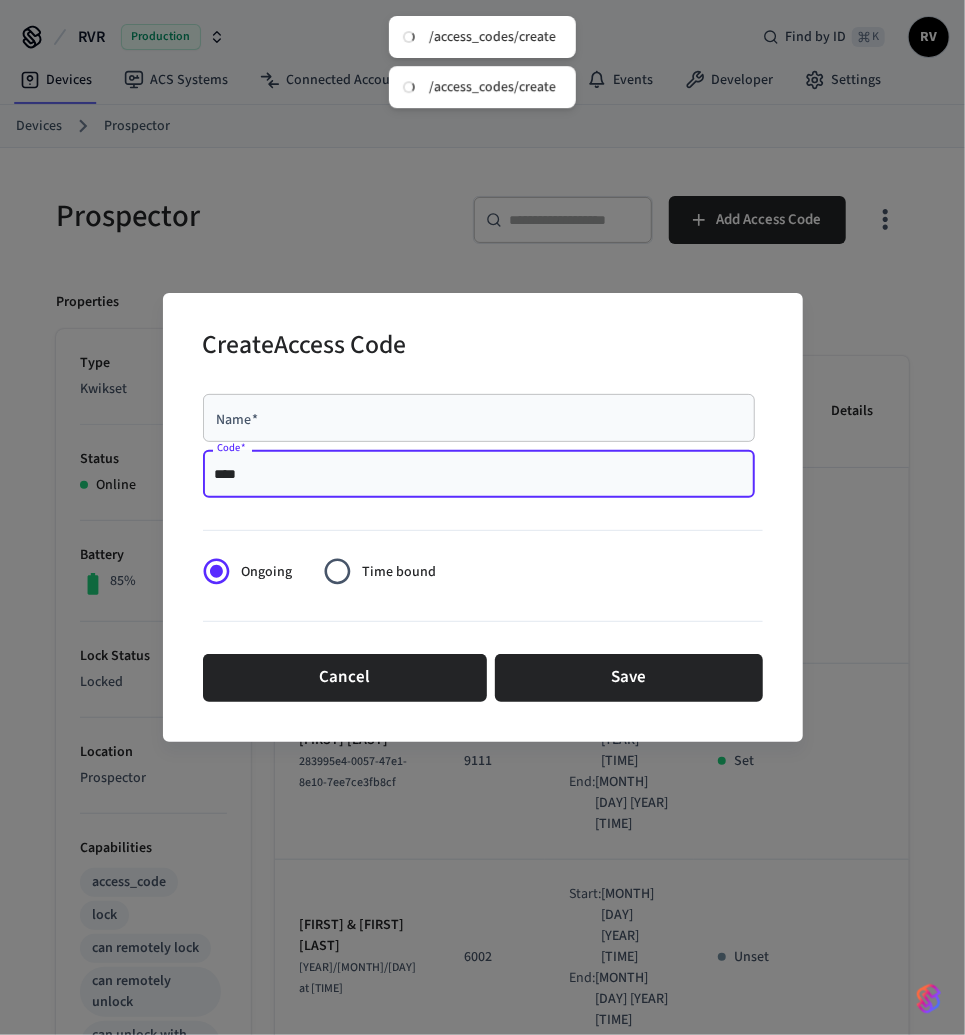 type on "****" 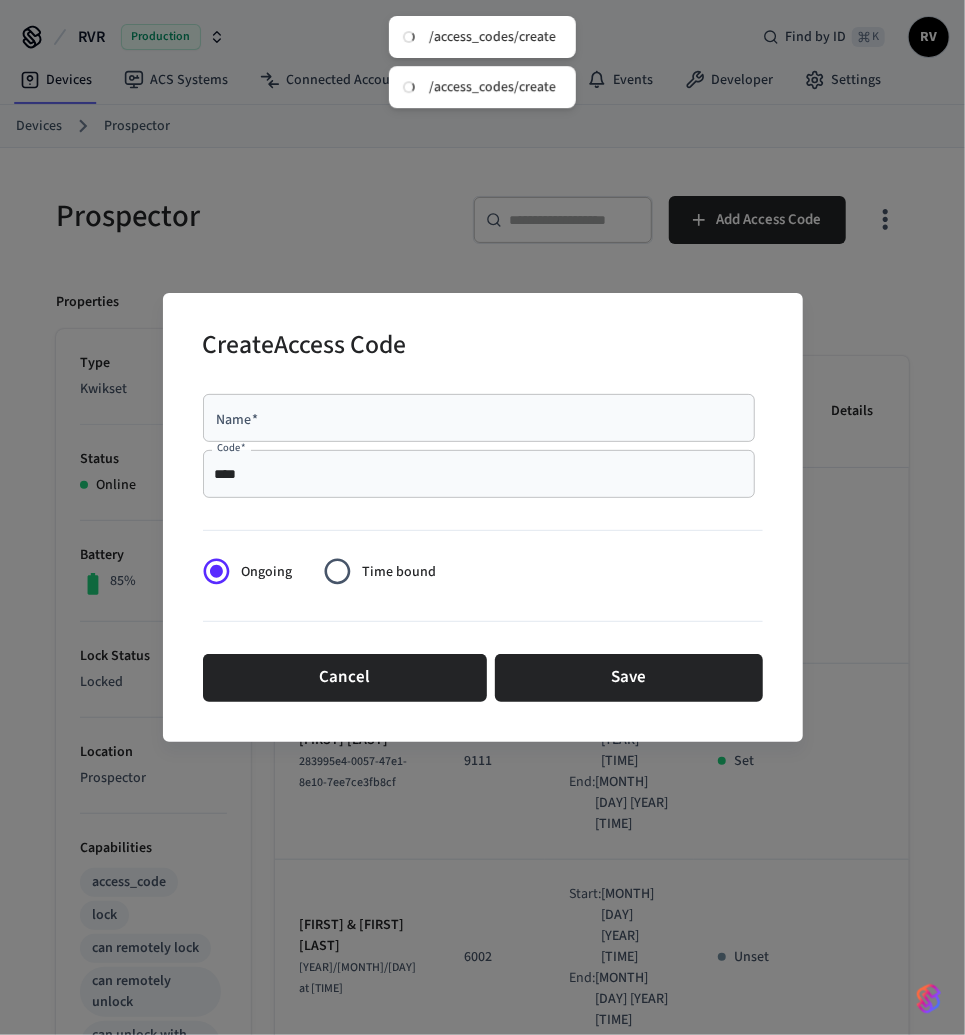 click on "Name   *" at bounding box center [479, 418] 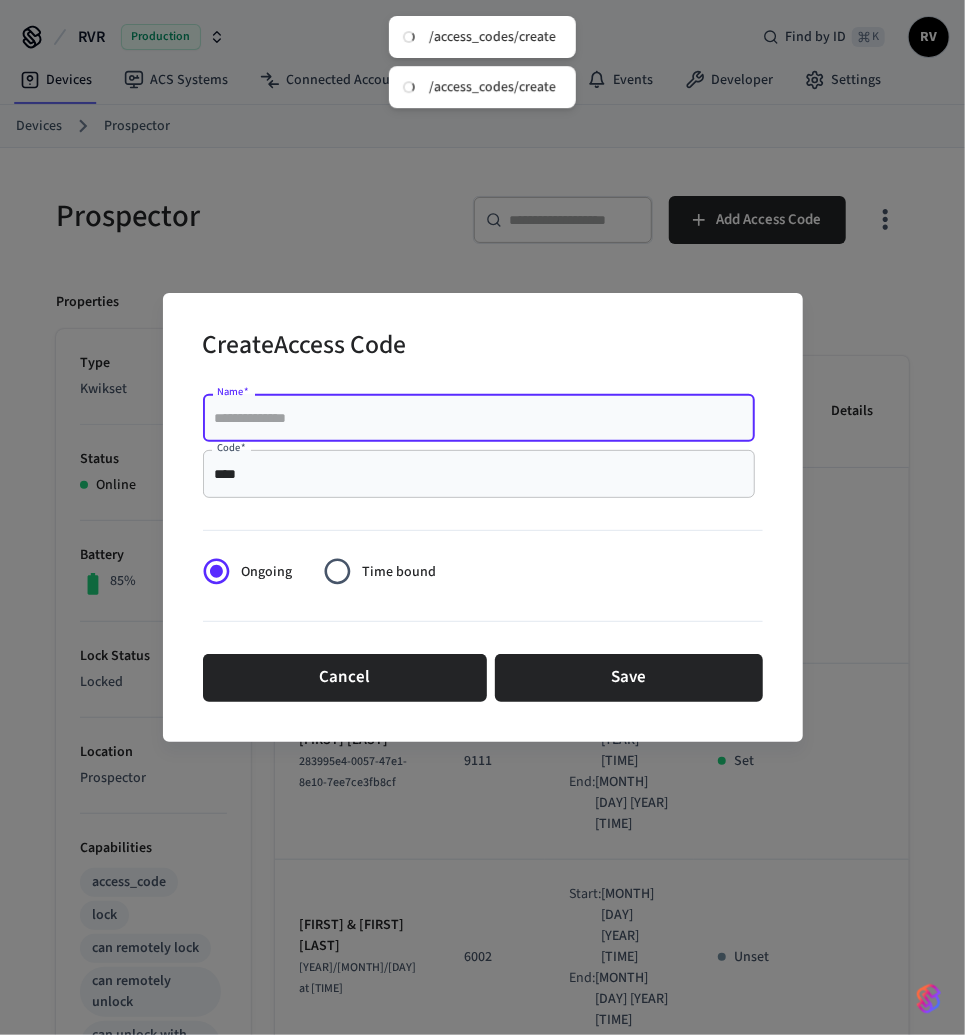 paste on "**********" 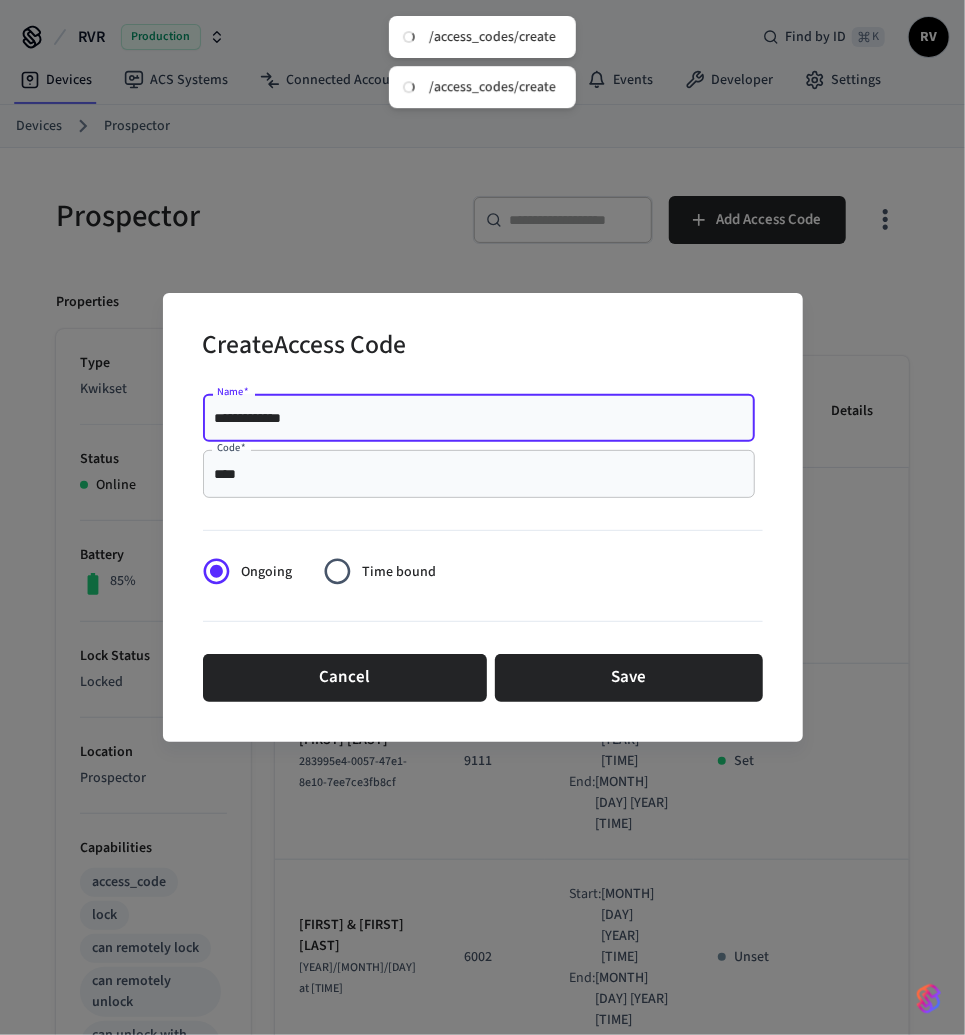 click on "**********" at bounding box center [479, 418] 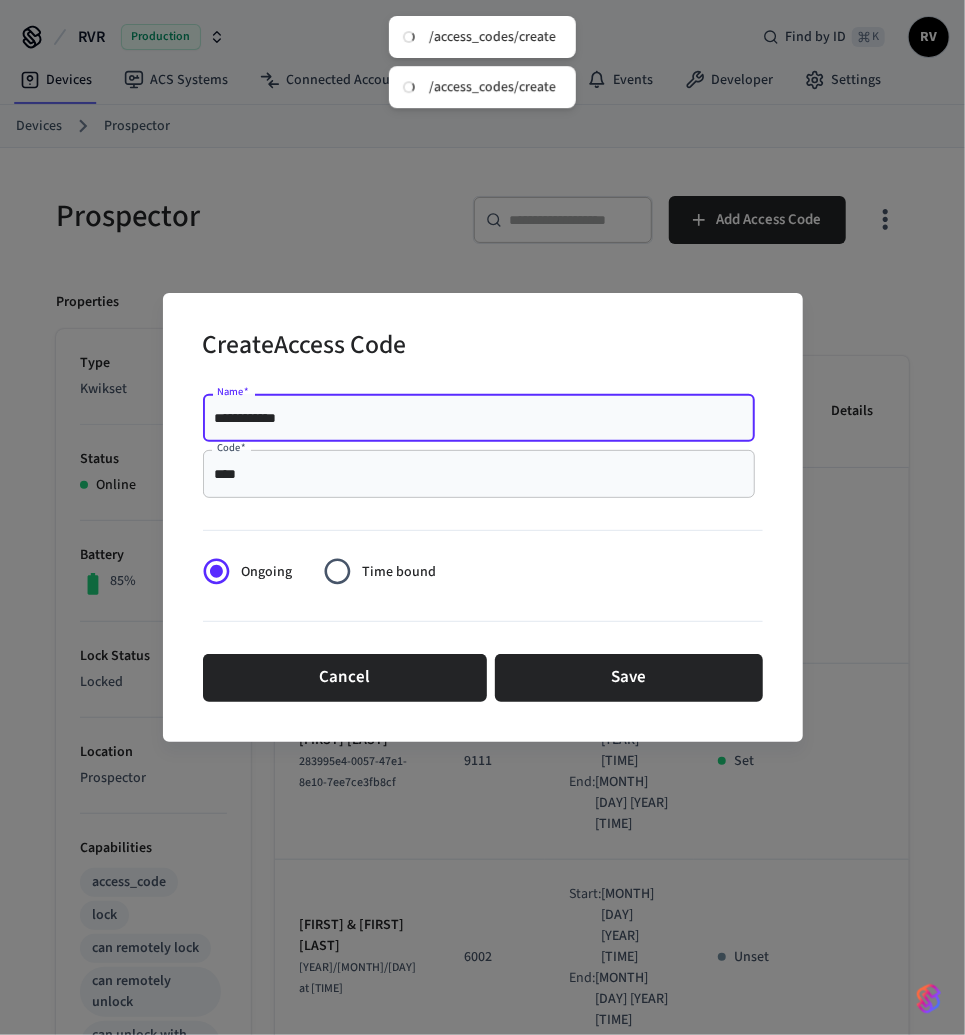type on "**********" 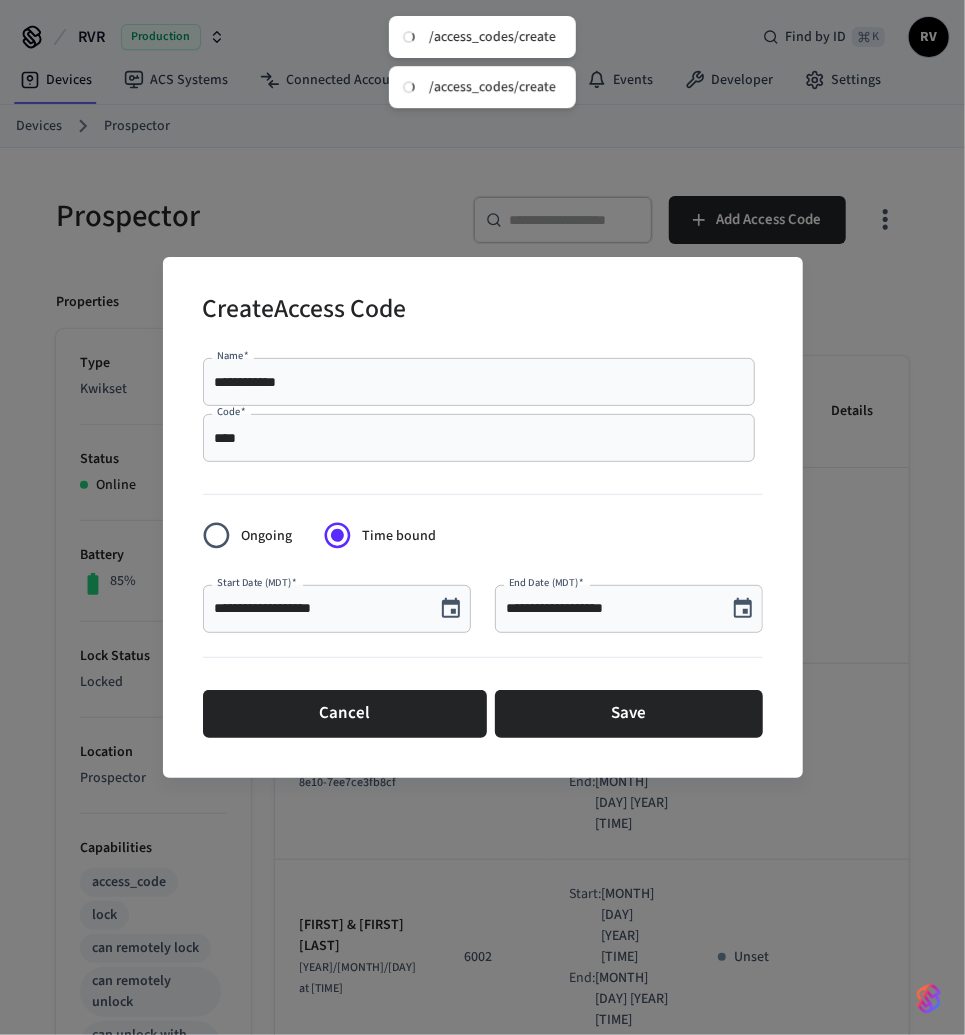 click at bounding box center [451, 609] 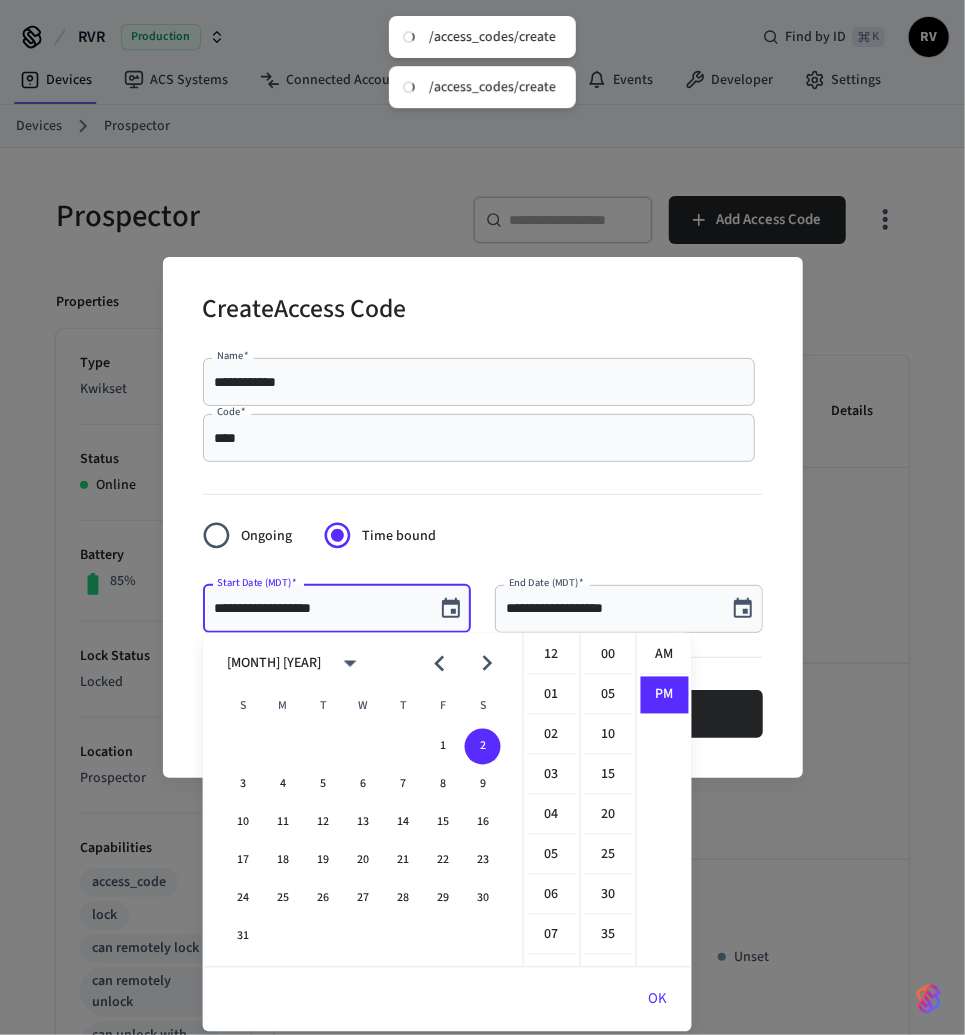 scroll, scrollTop: 397, scrollLeft: 0, axis: vertical 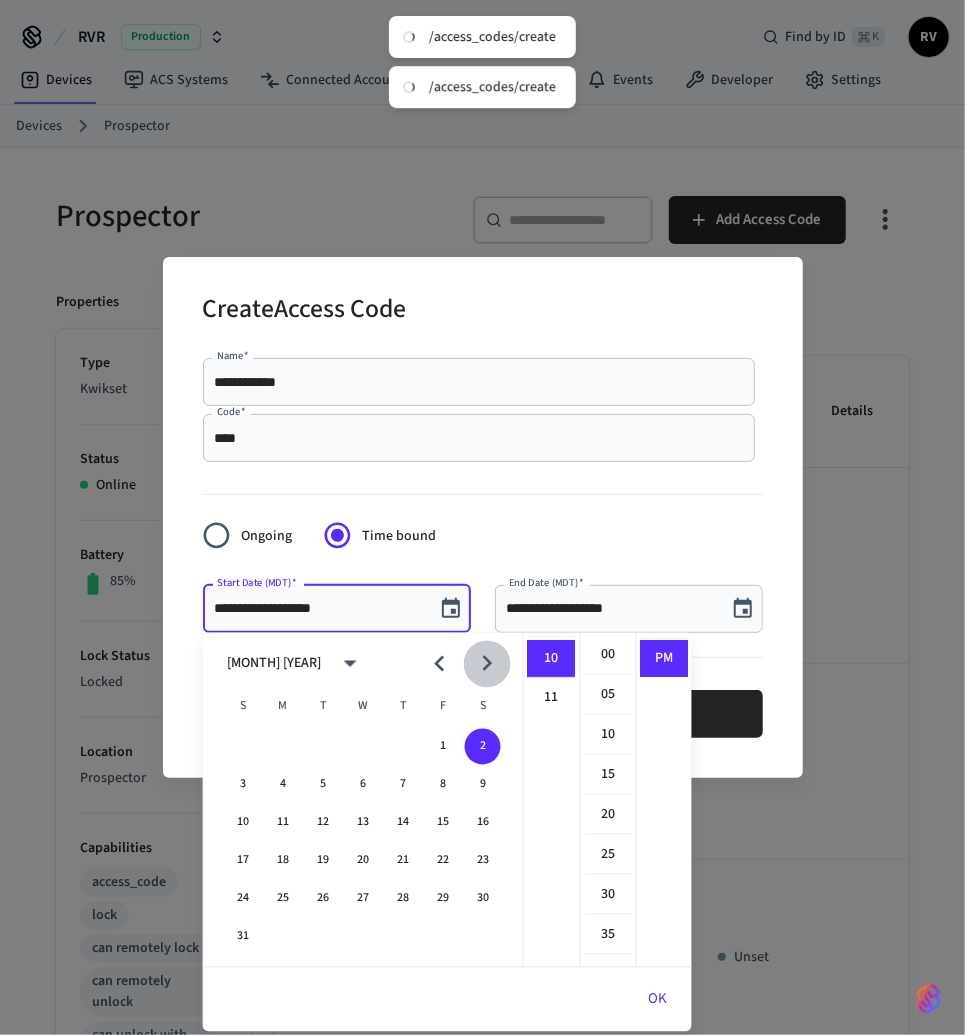 click 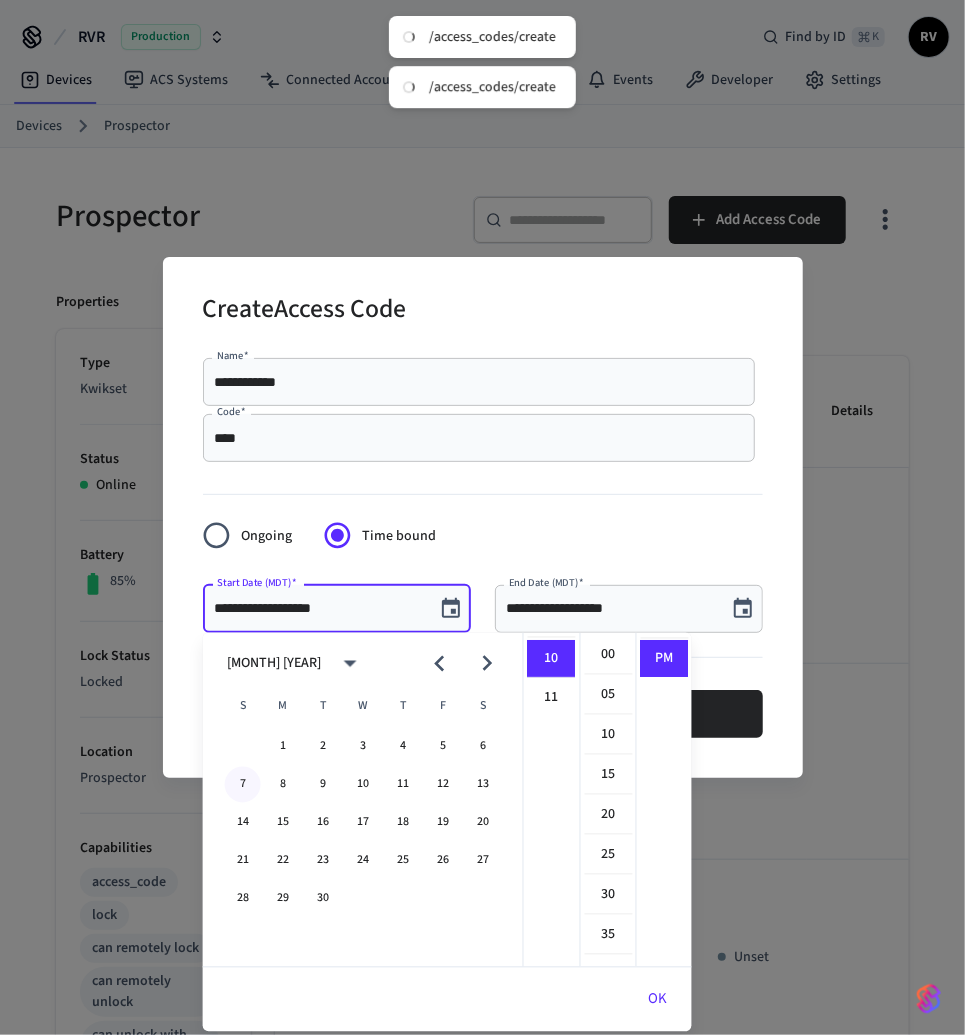 click on "7" at bounding box center [243, 785] 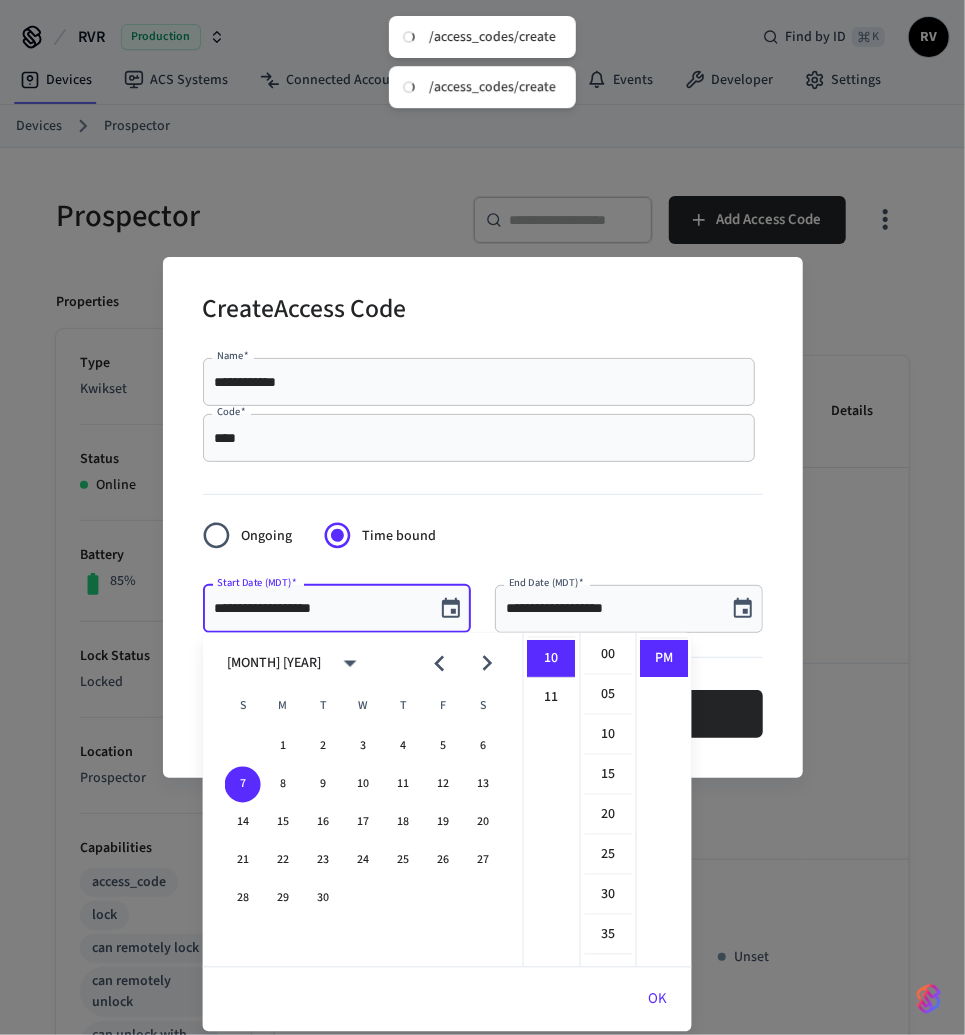 scroll, scrollTop: 0, scrollLeft: 0, axis: both 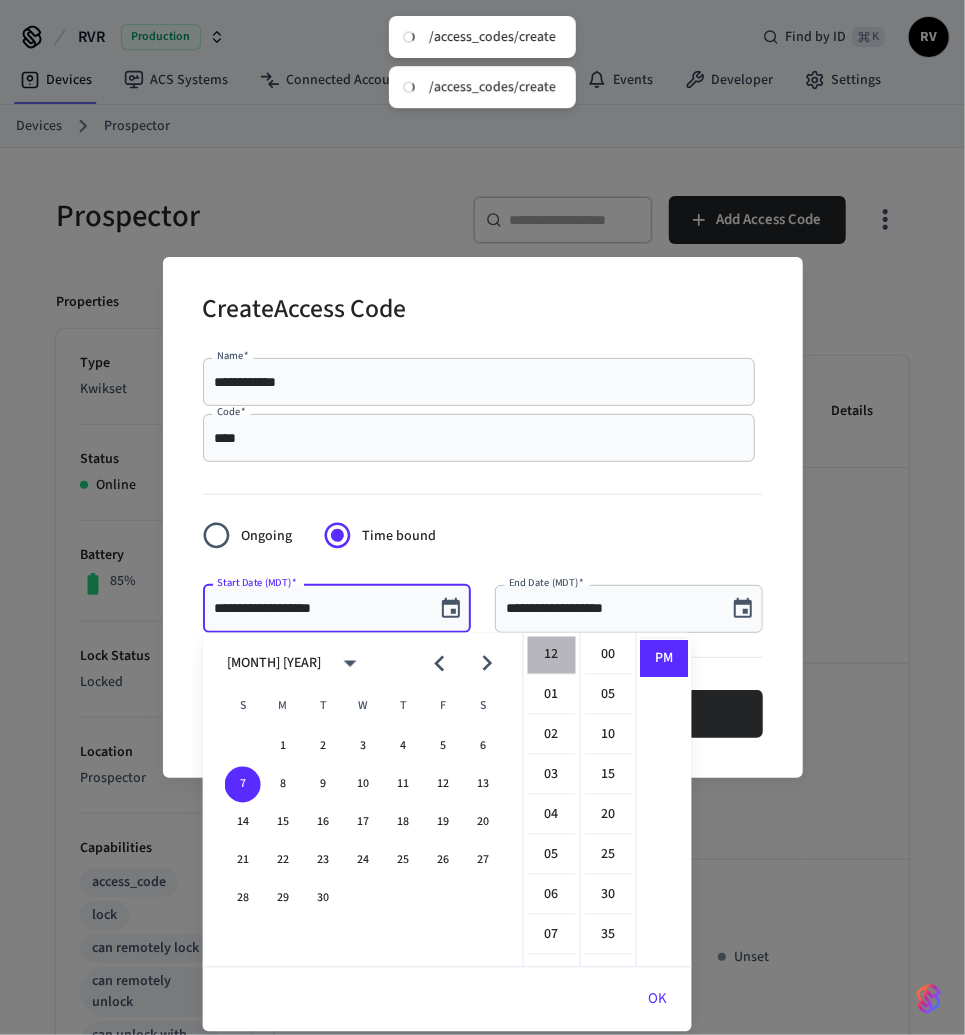 click on "12" at bounding box center (552, 656) 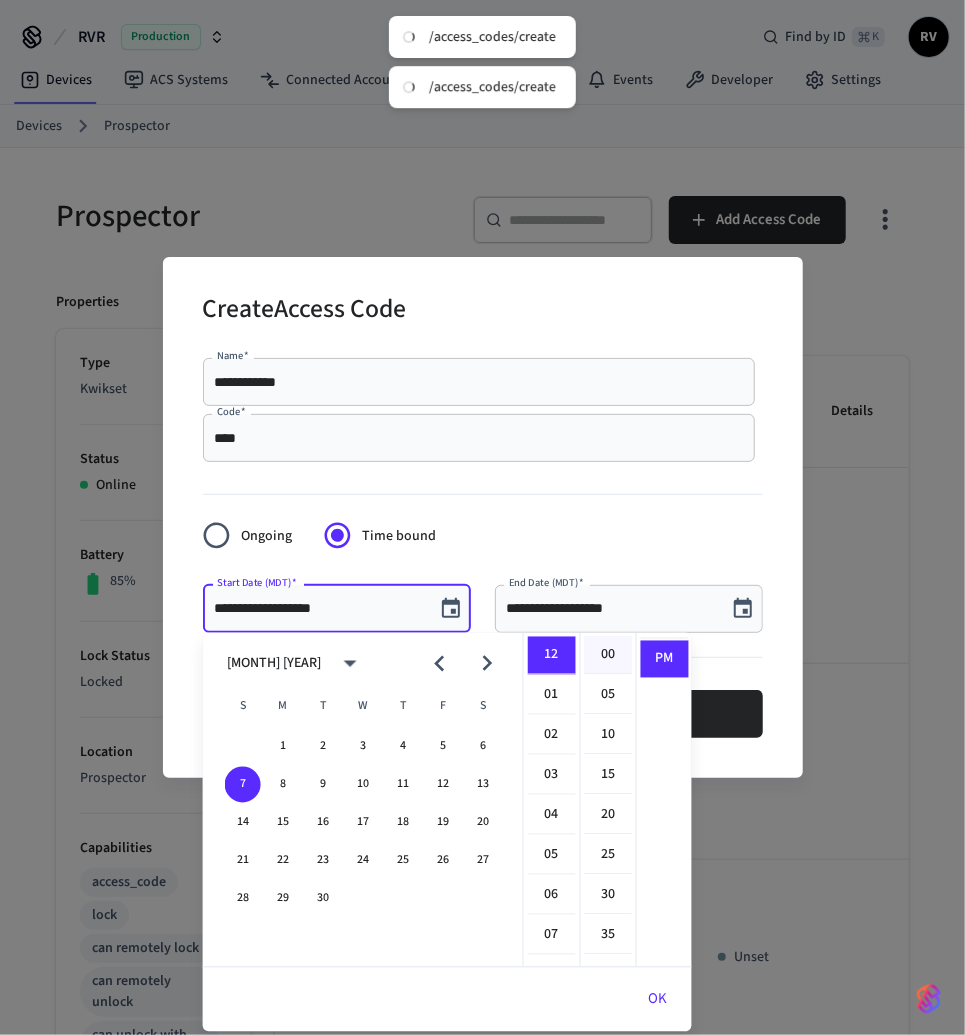 click on "00" at bounding box center (609, 656) 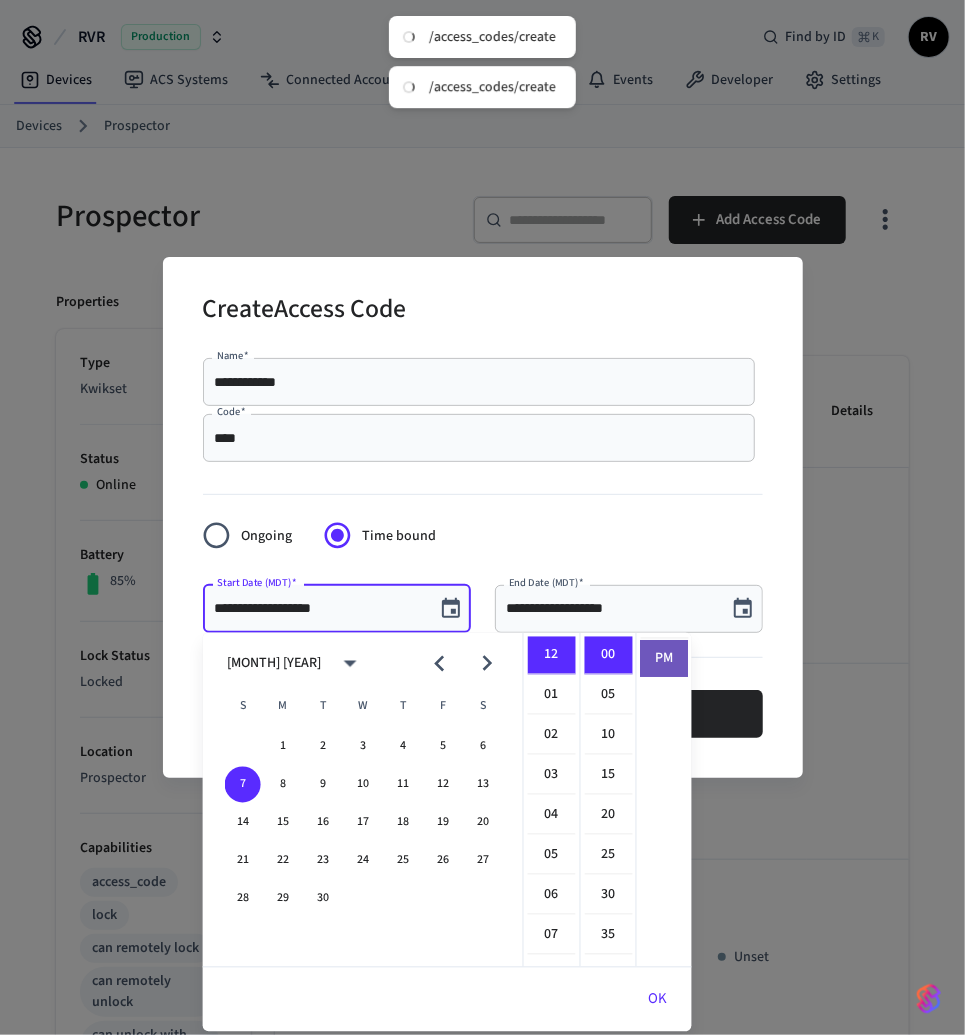 click on "PM" at bounding box center (665, 659) 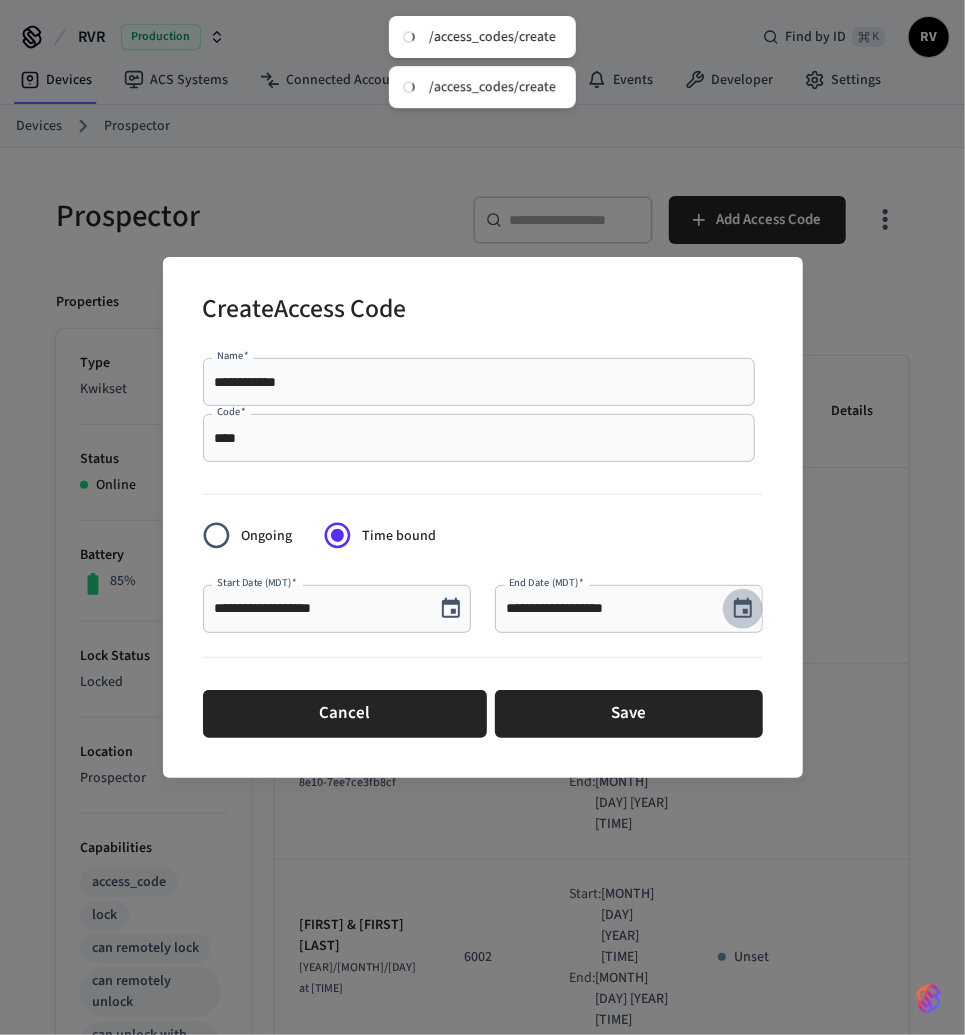 click 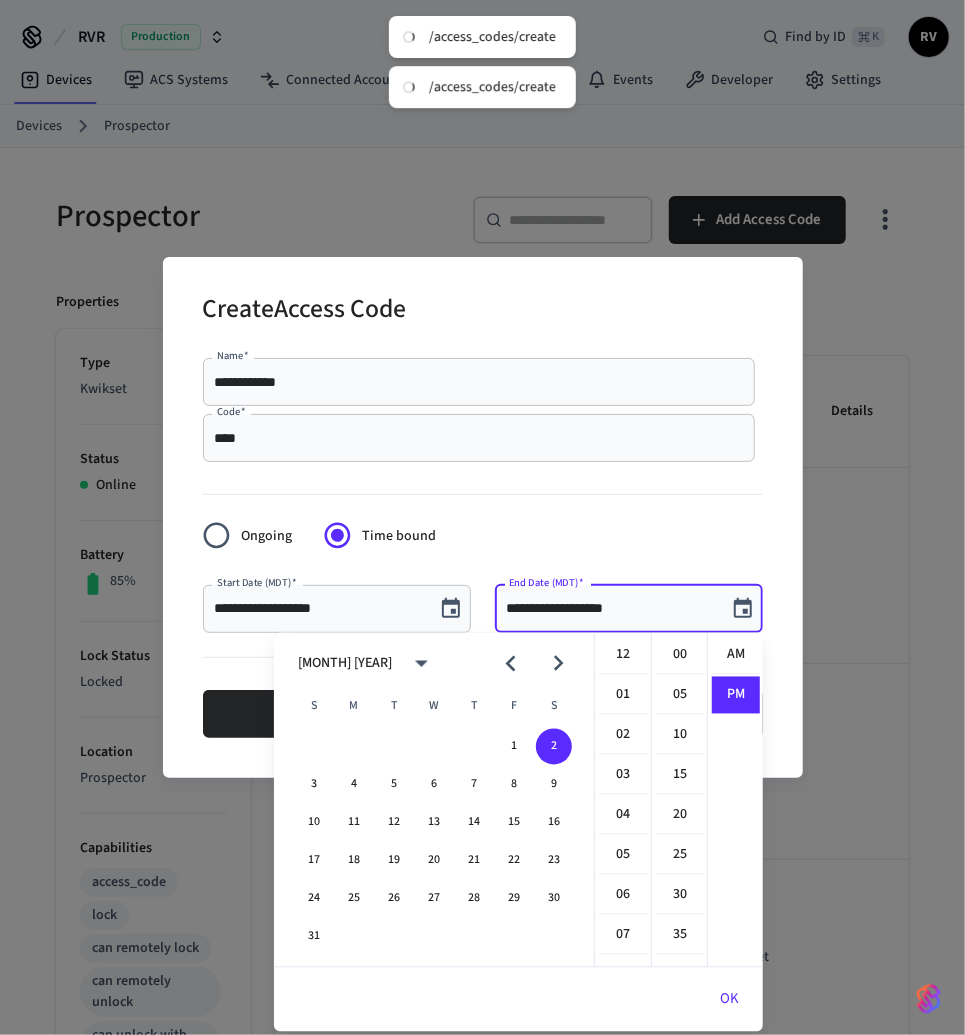 scroll, scrollTop: 397, scrollLeft: 0, axis: vertical 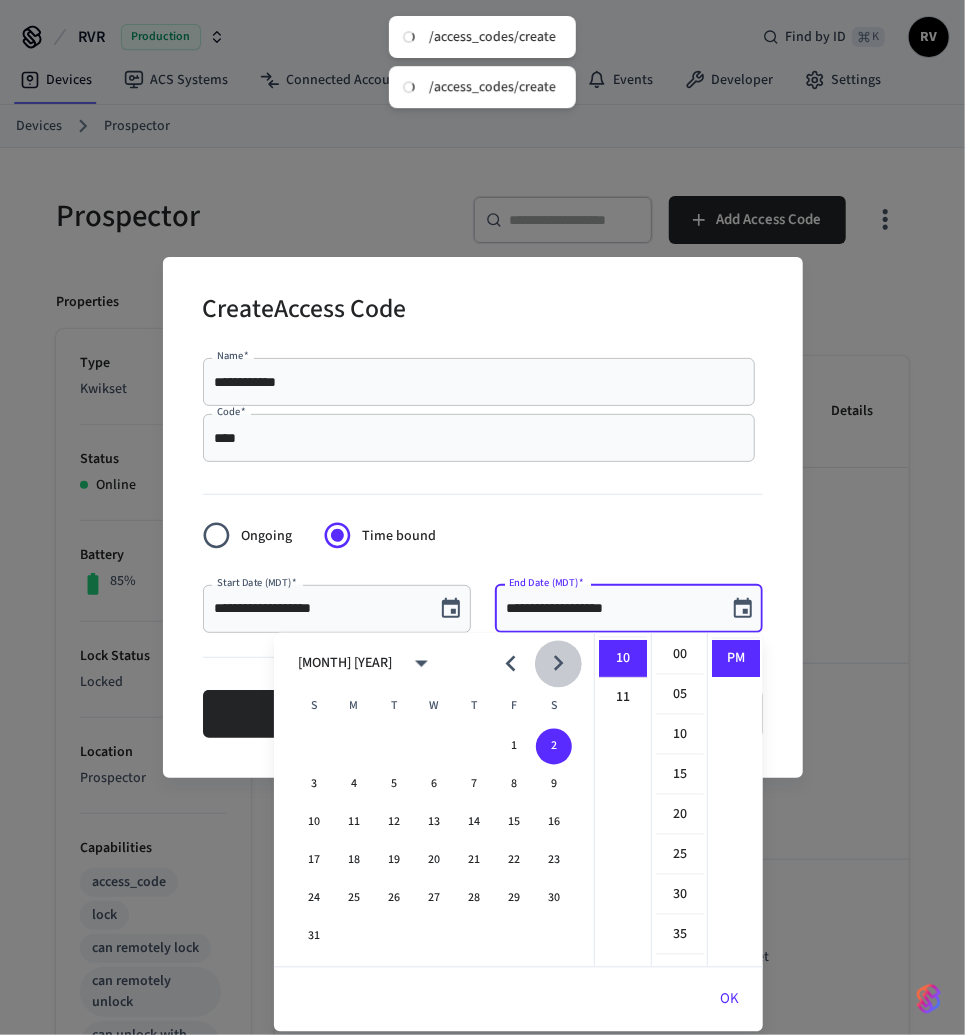click 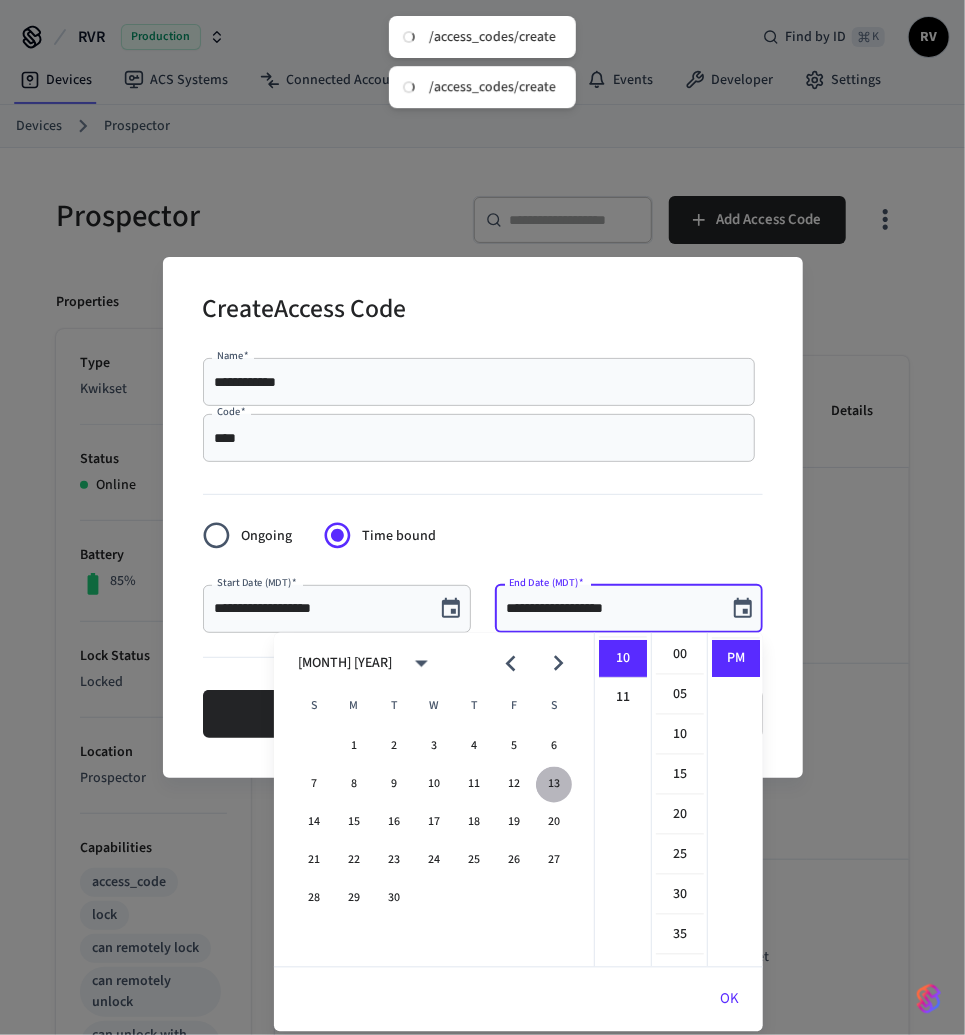 click on "13" at bounding box center (554, 785) 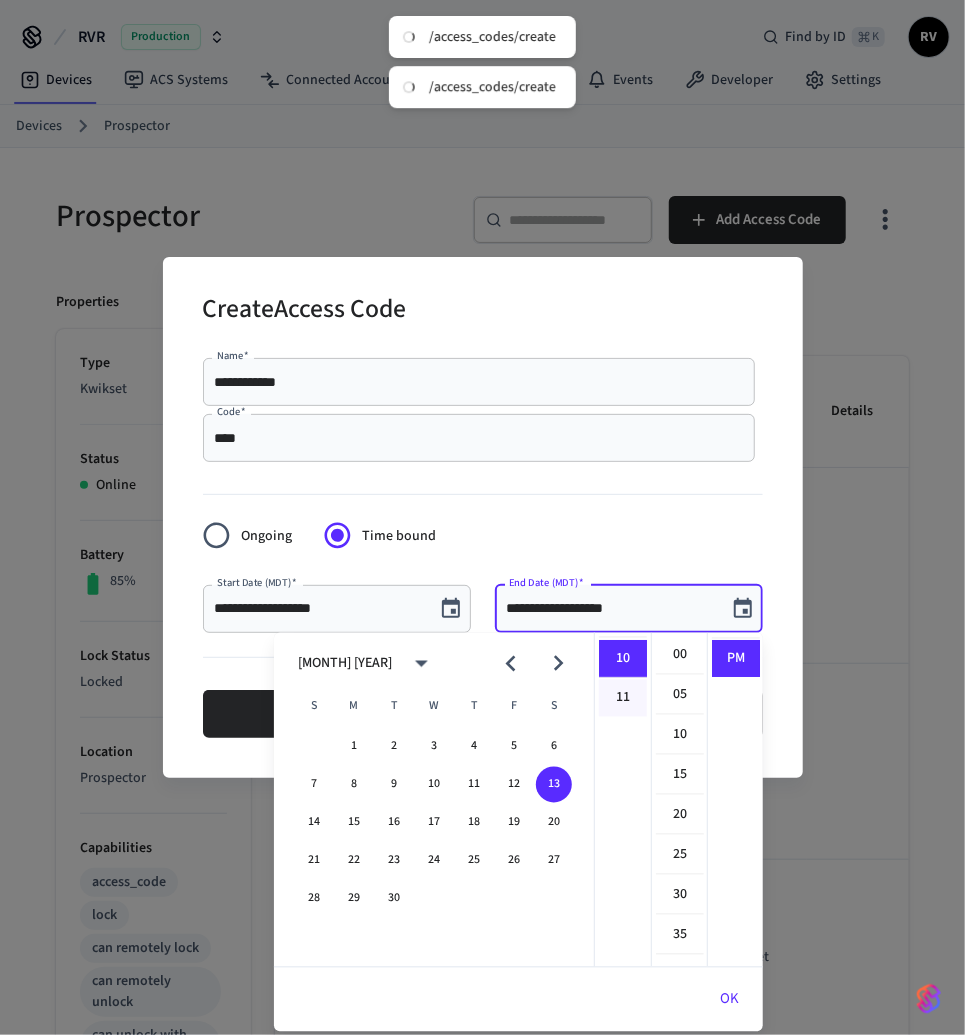 scroll, scrollTop: 0, scrollLeft: 0, axis: both 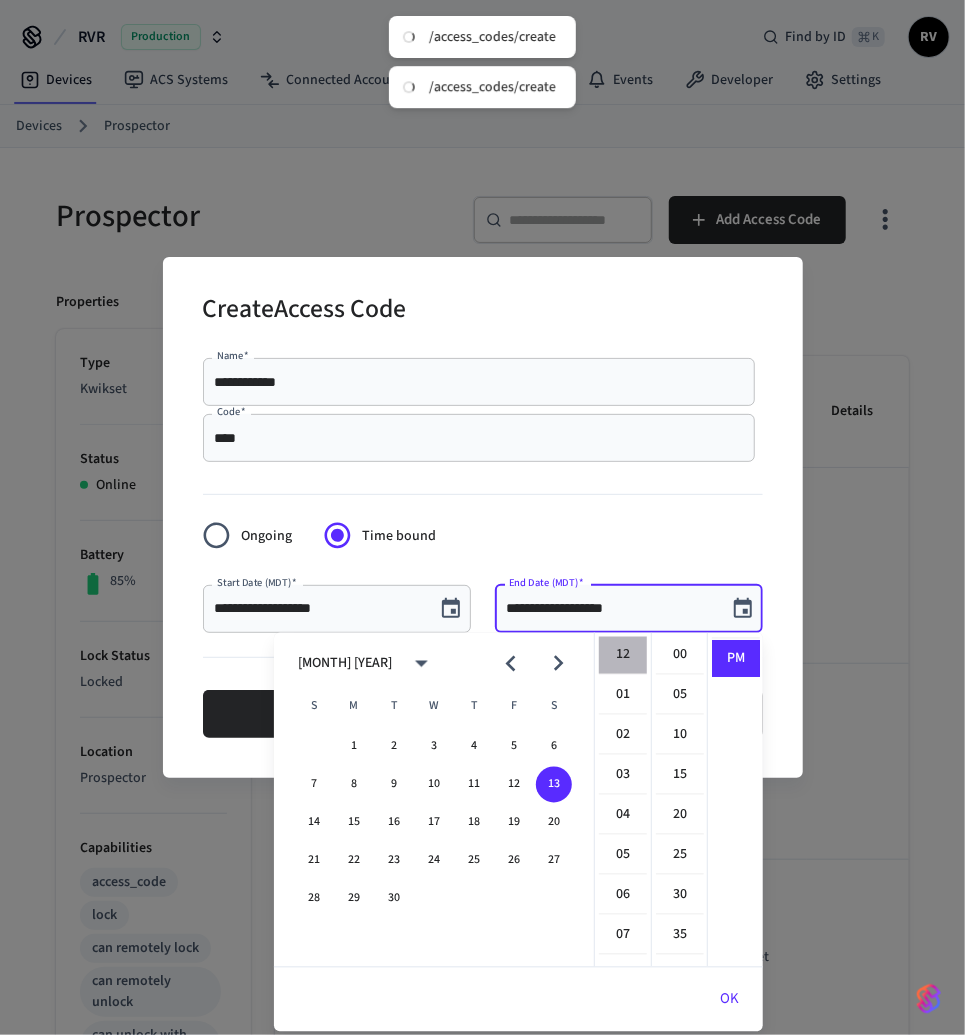 click on "12" at bounding box center (623, 656) 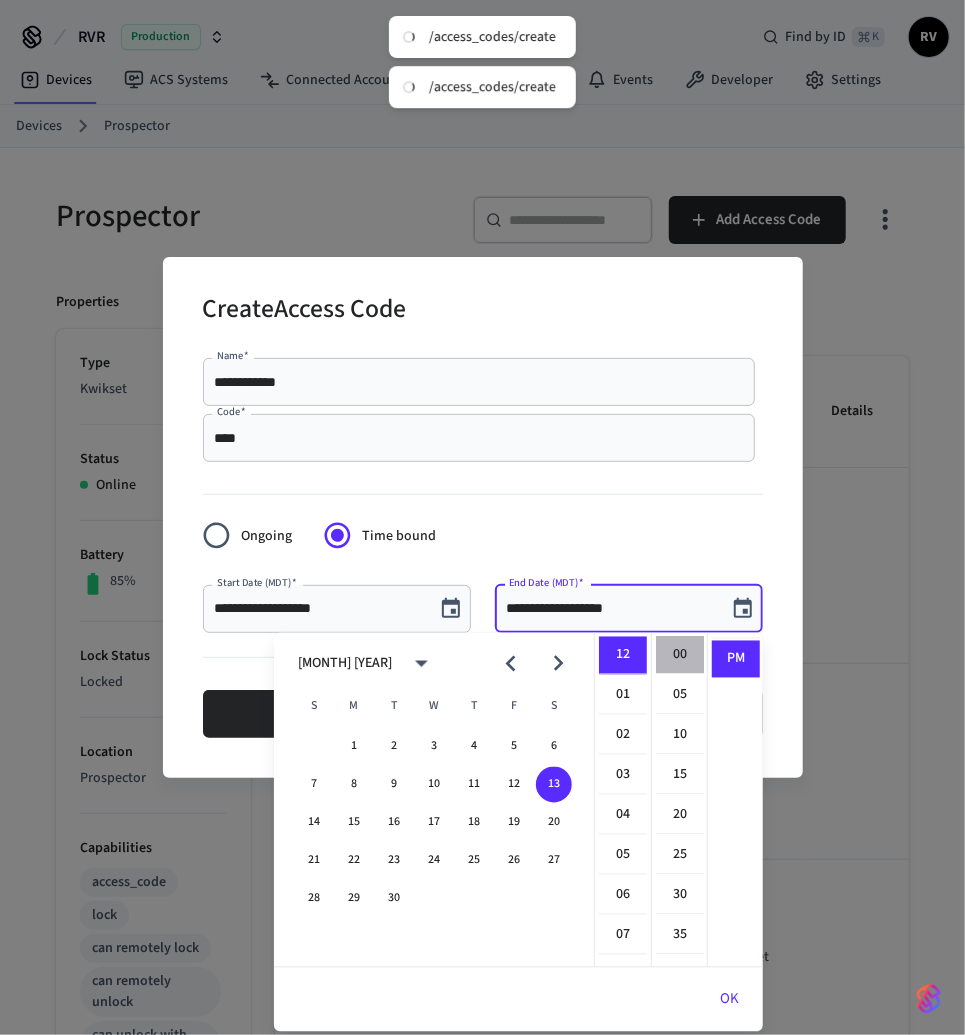 click on "00" at bounding box center [680, 656] 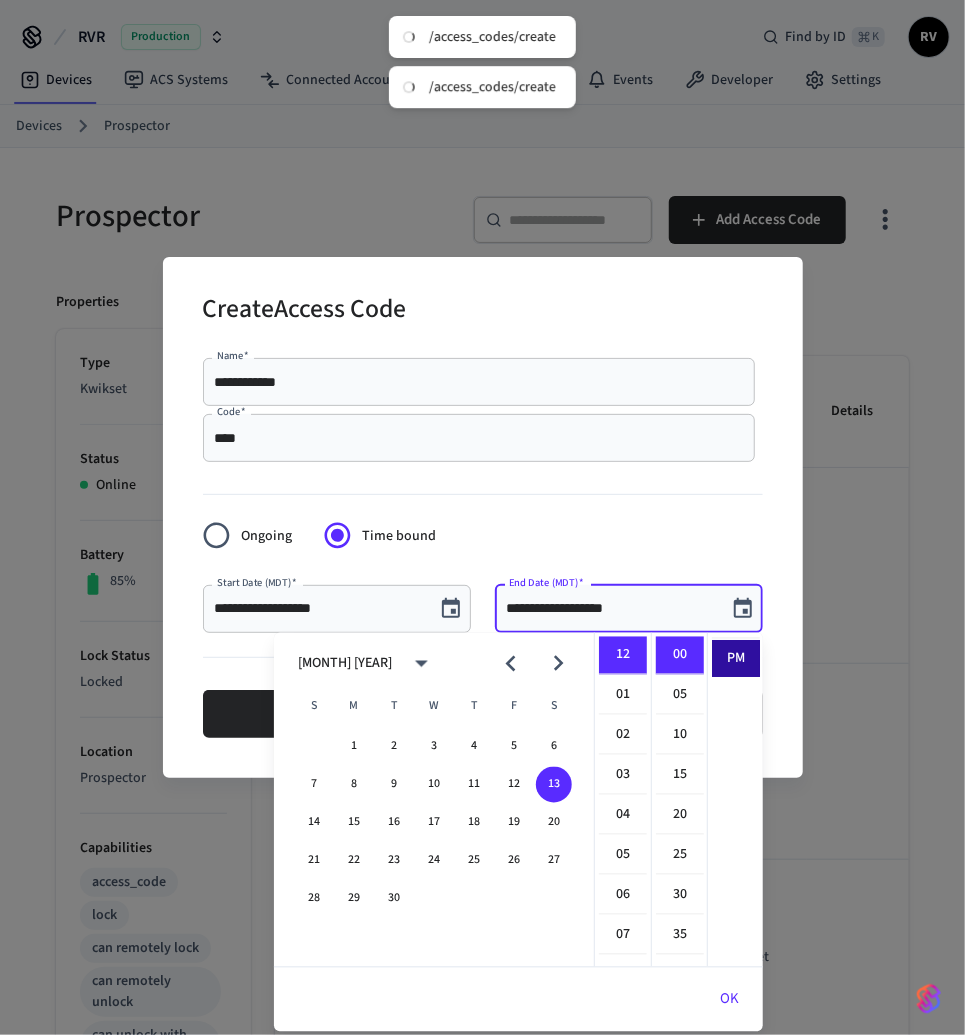 click on "PM" at bounding box center [736, 659] 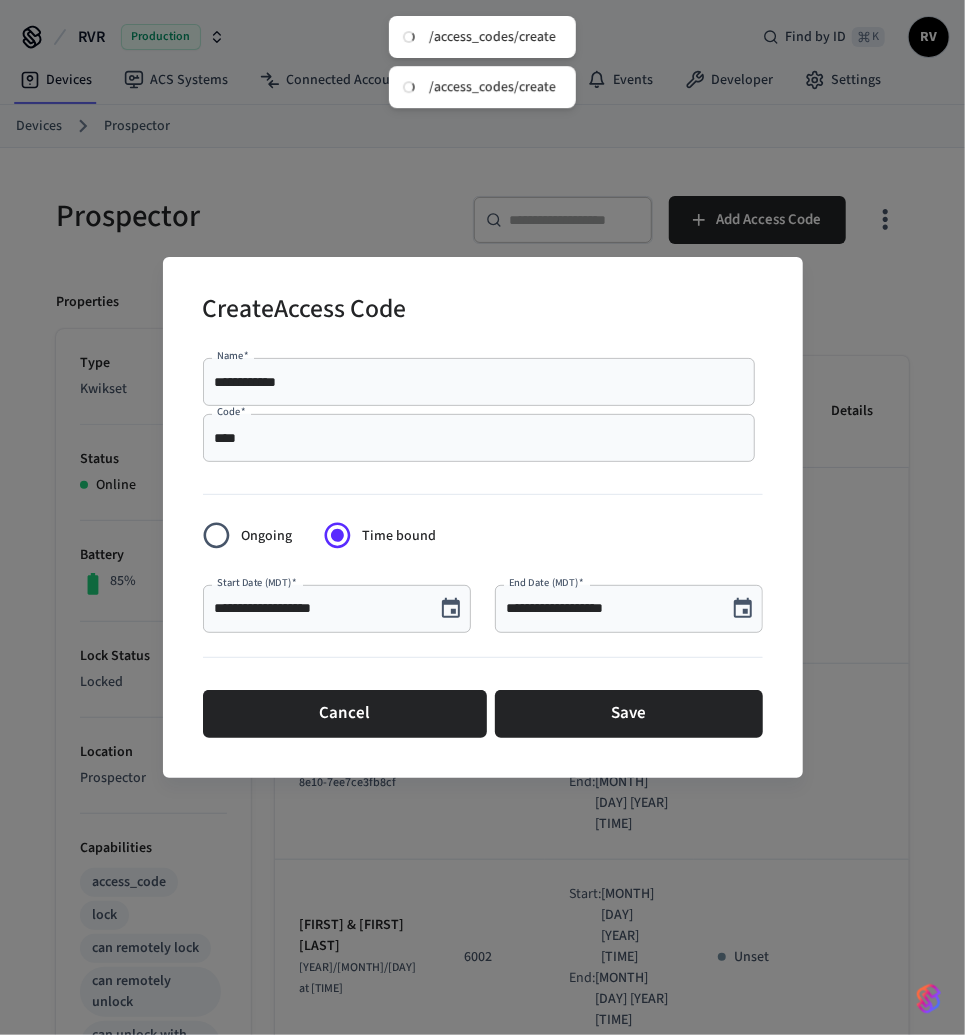 click on "Save" at bounding box center (629, 714) 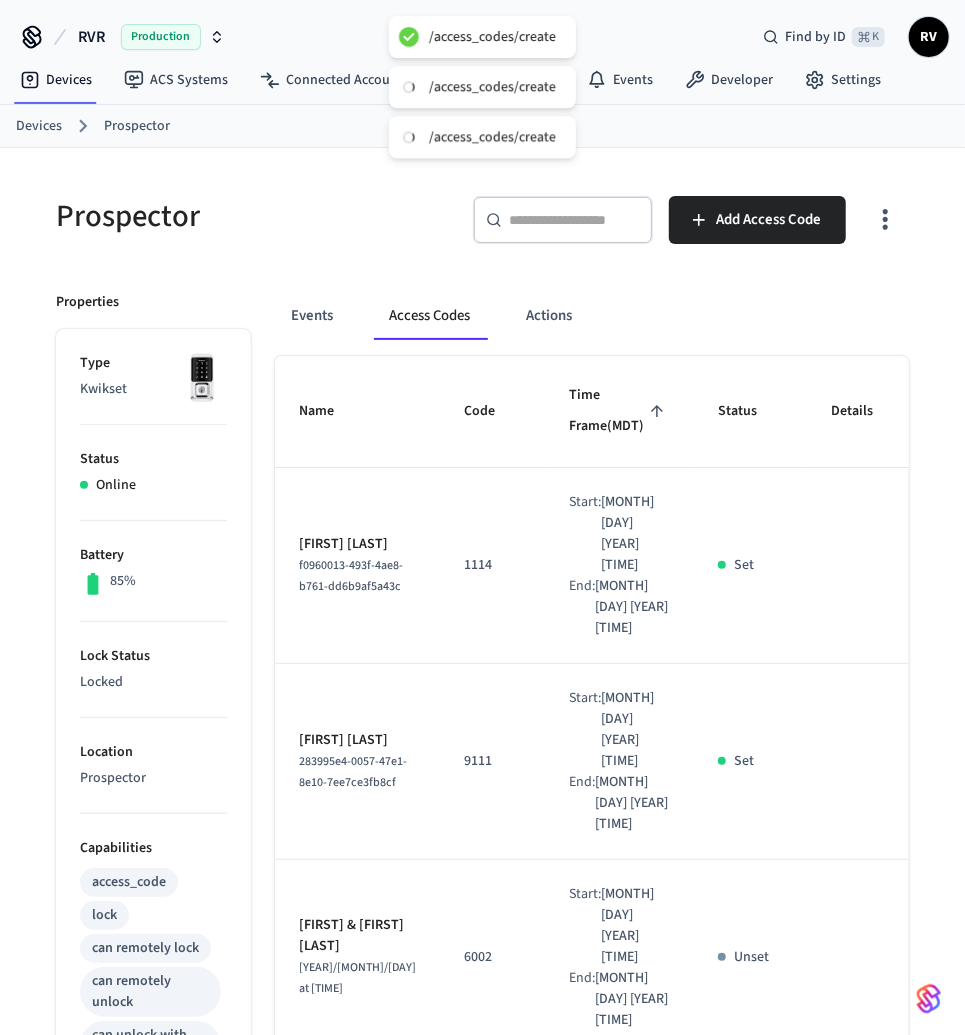 click on "Devices" at bounding box center (39, 126) 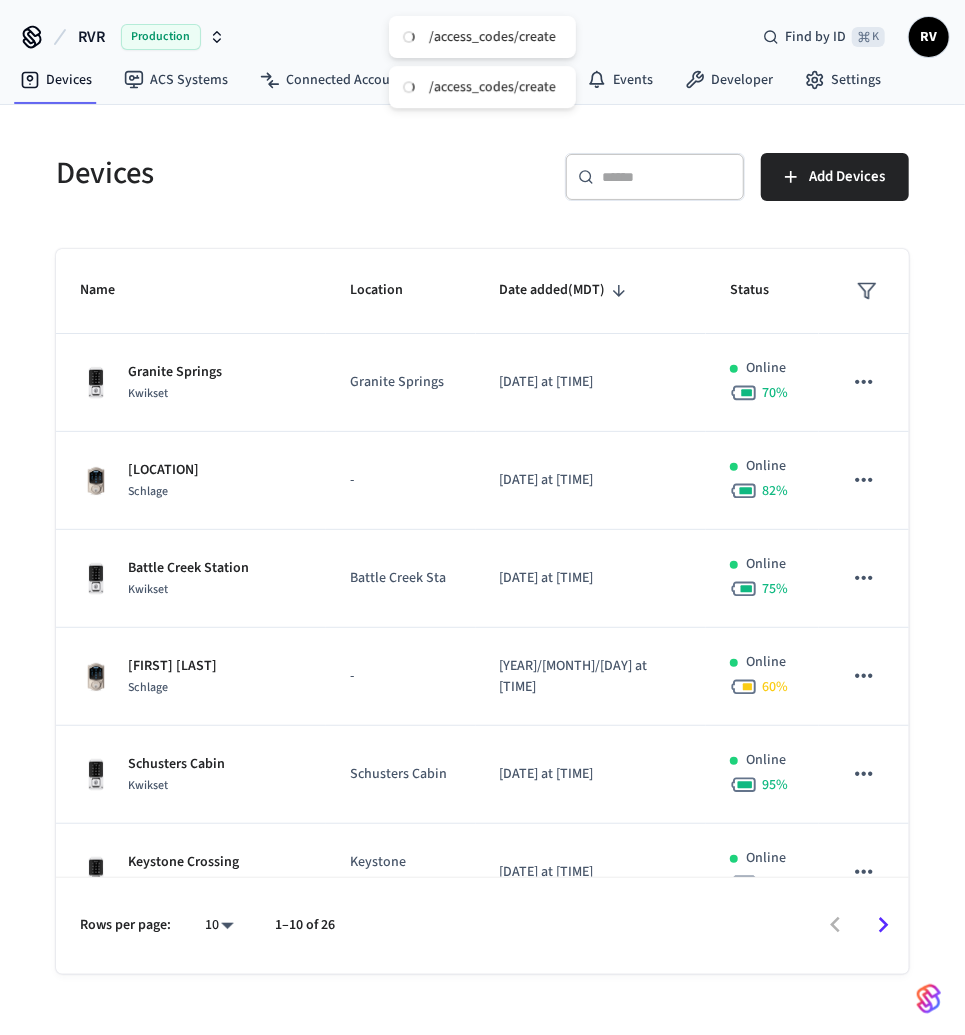 click on "​ ​" at bounding box center [655, 177] 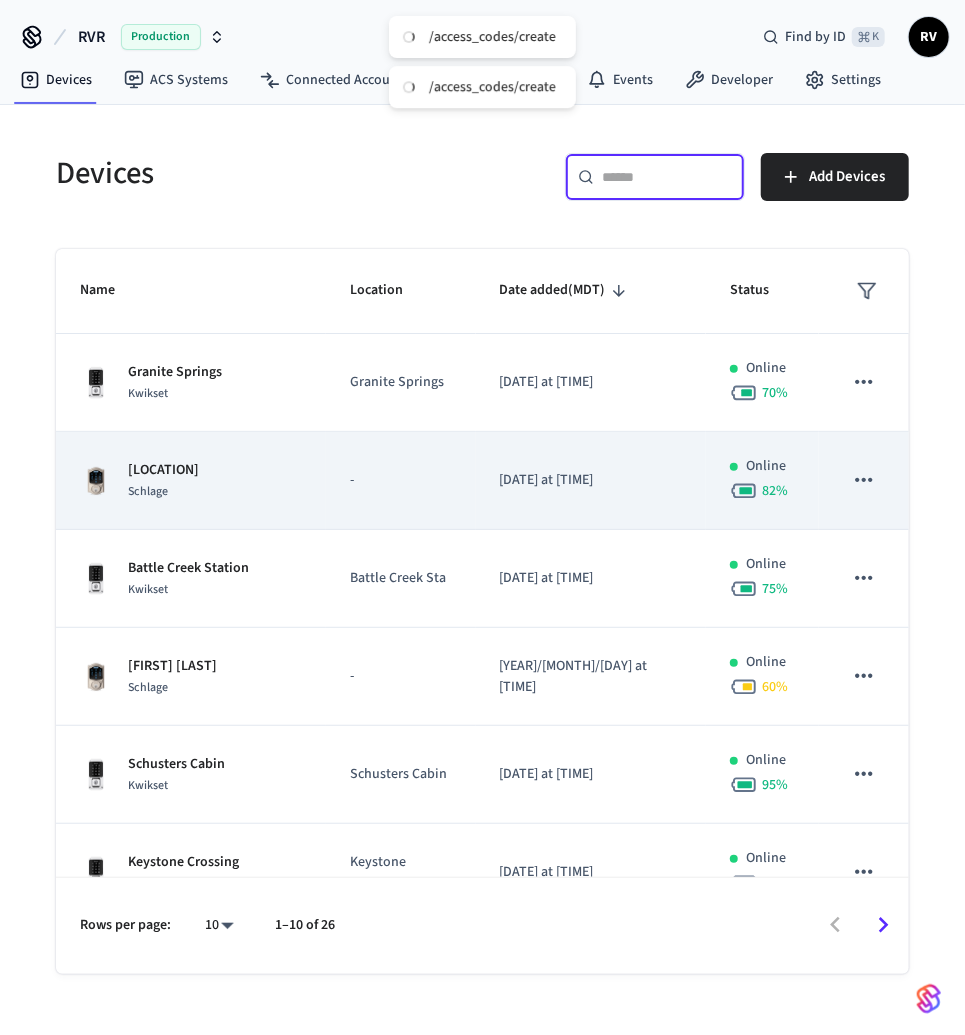 click on "Schlage" at bounding box center [163, 491] 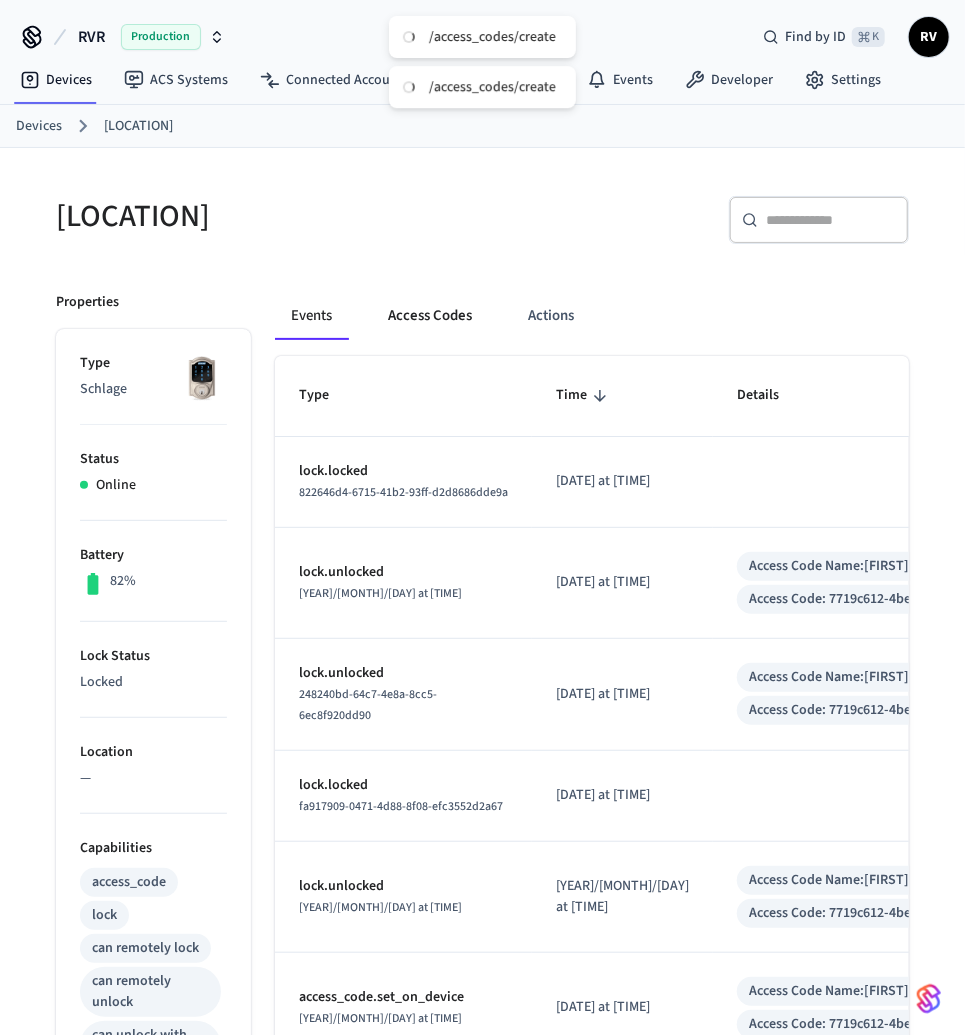 click on "Access Codes" at bounding box center [430, 316] 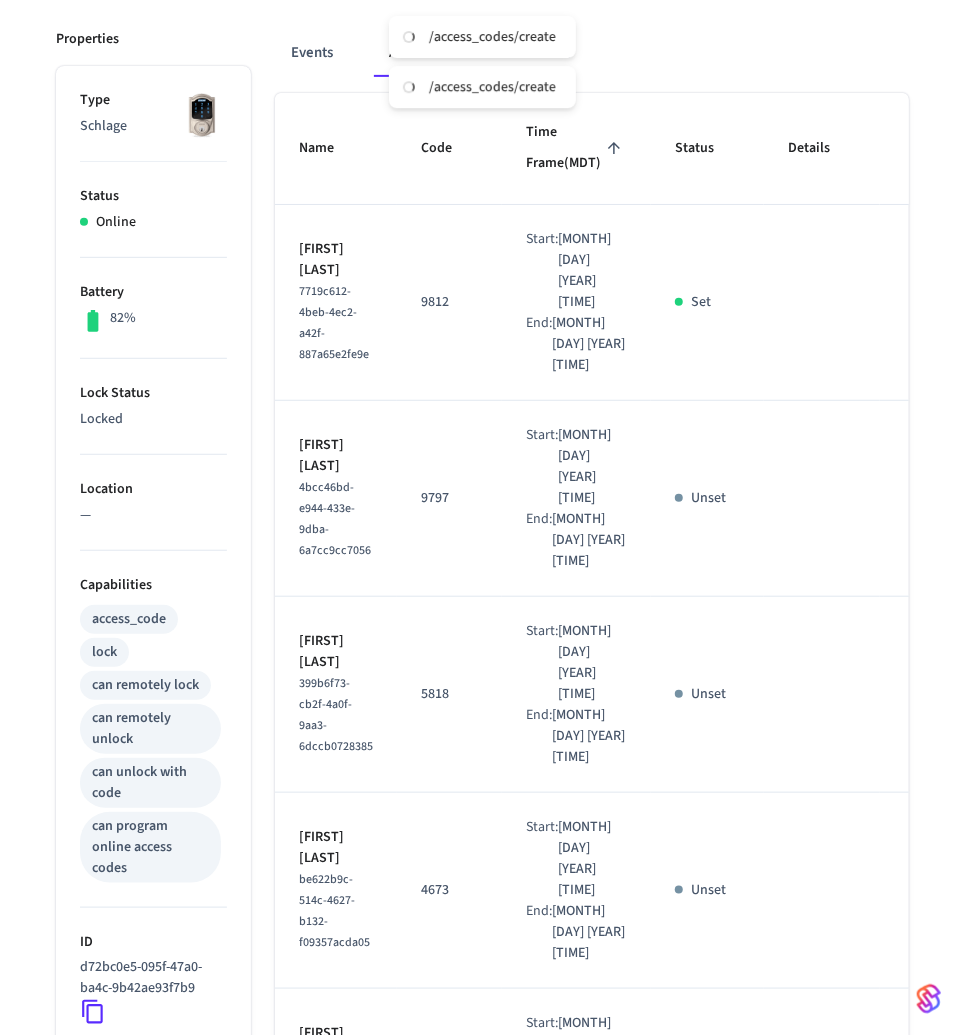 scroll, scrollTop: 0, scrollLeft: 0, axis: both 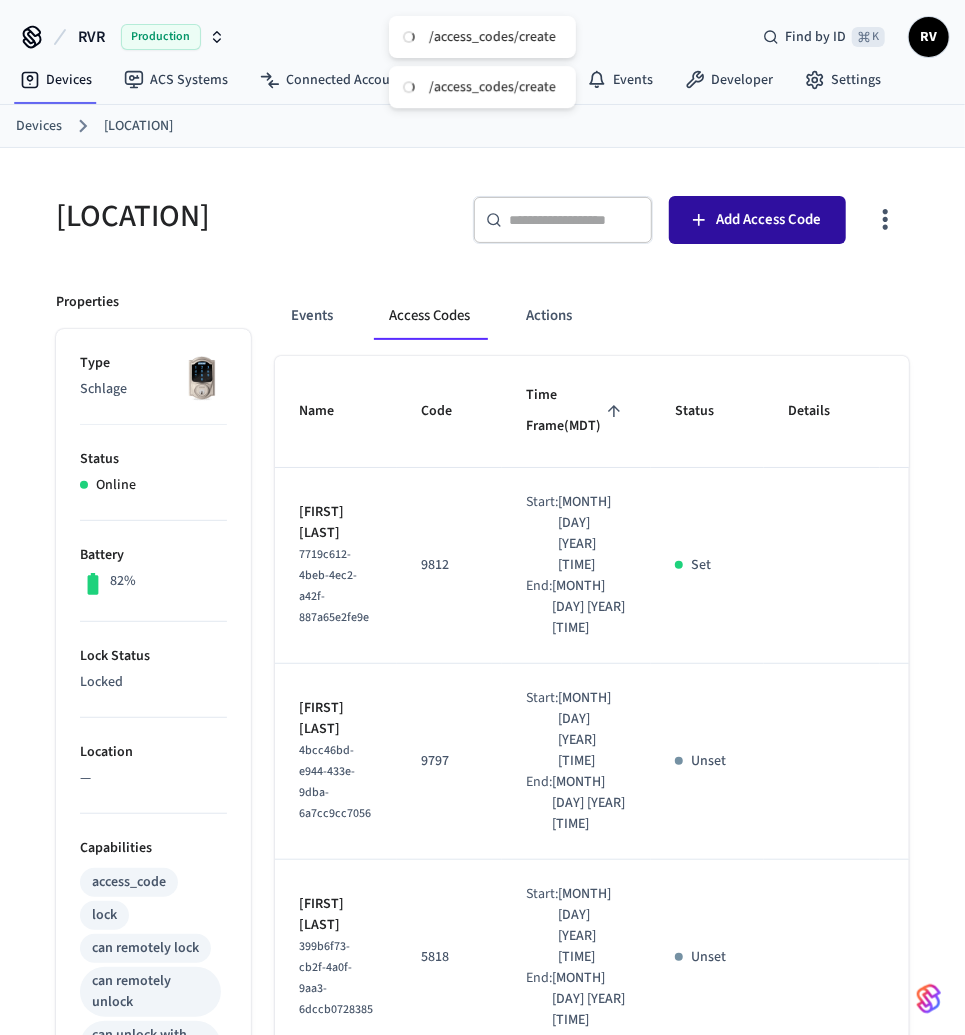 click on "Add Access Code" at bounding box center (757, 220) 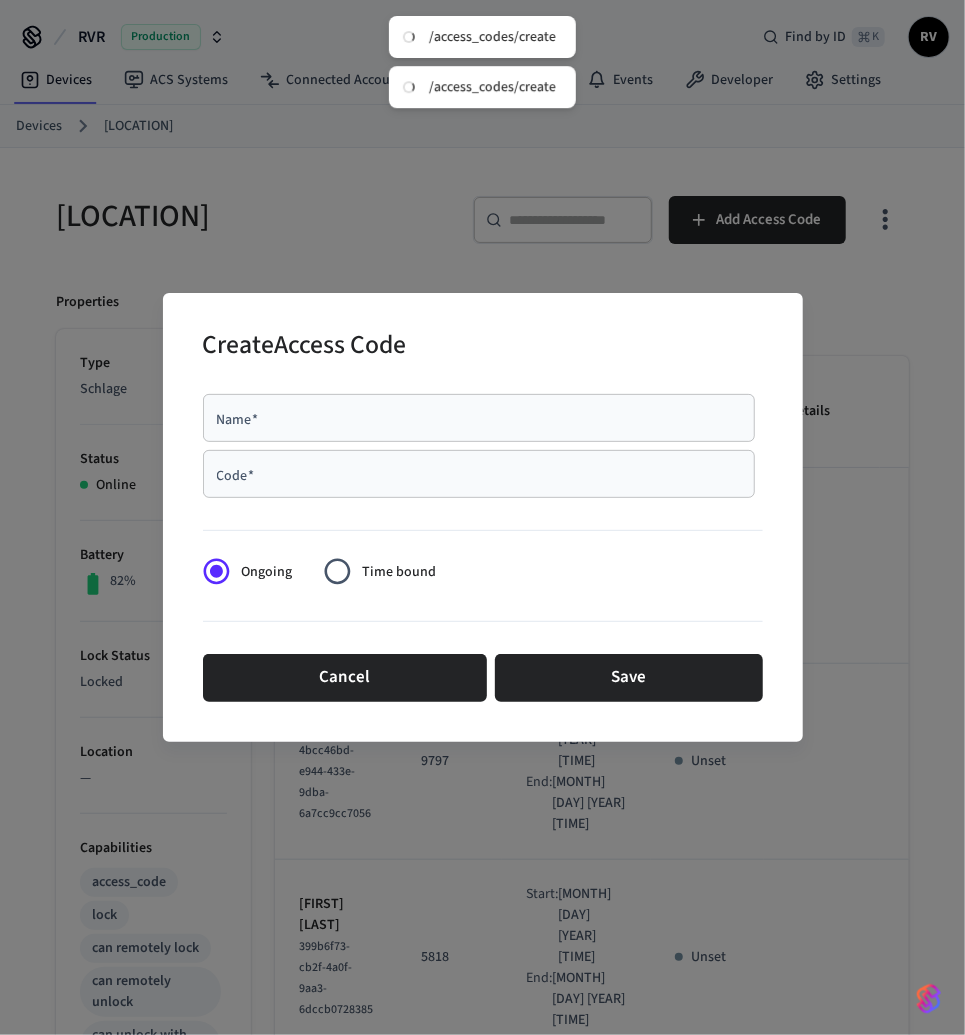 click on "Code   *" at bounding box center (479, 474) 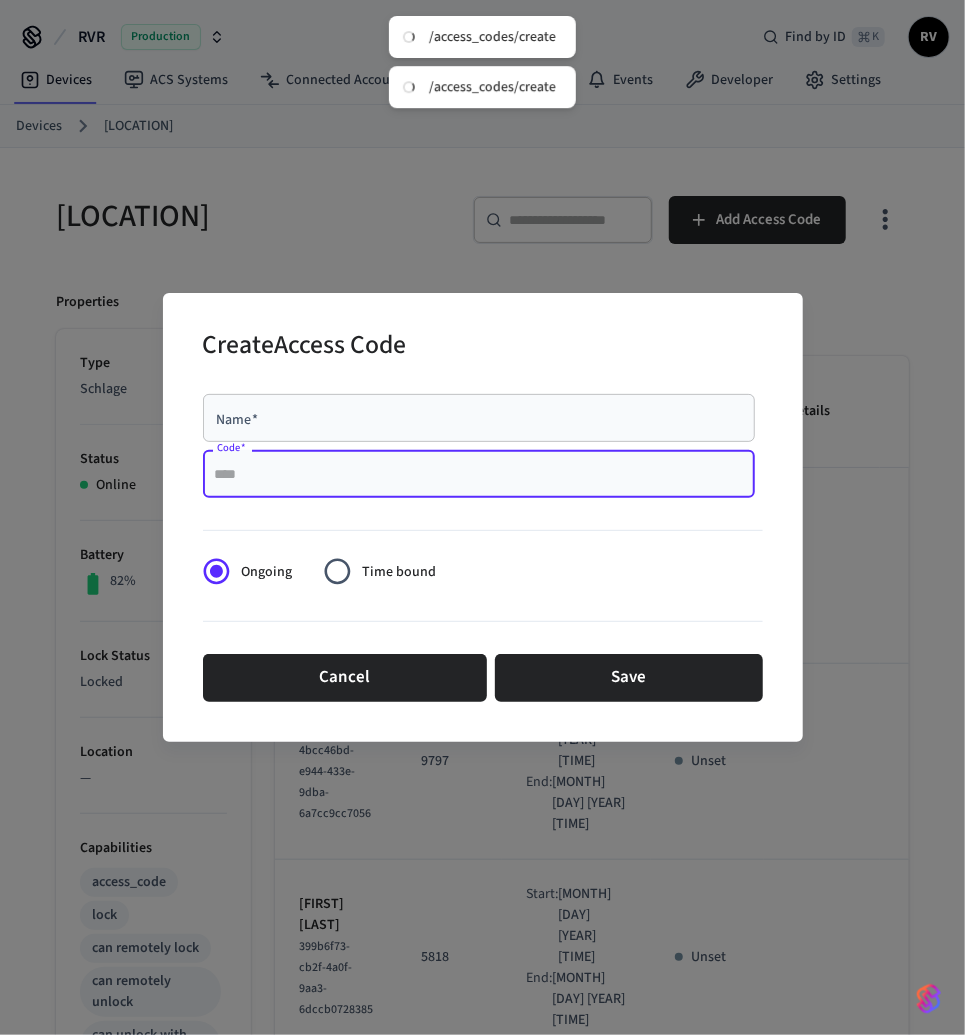 paste on "****" 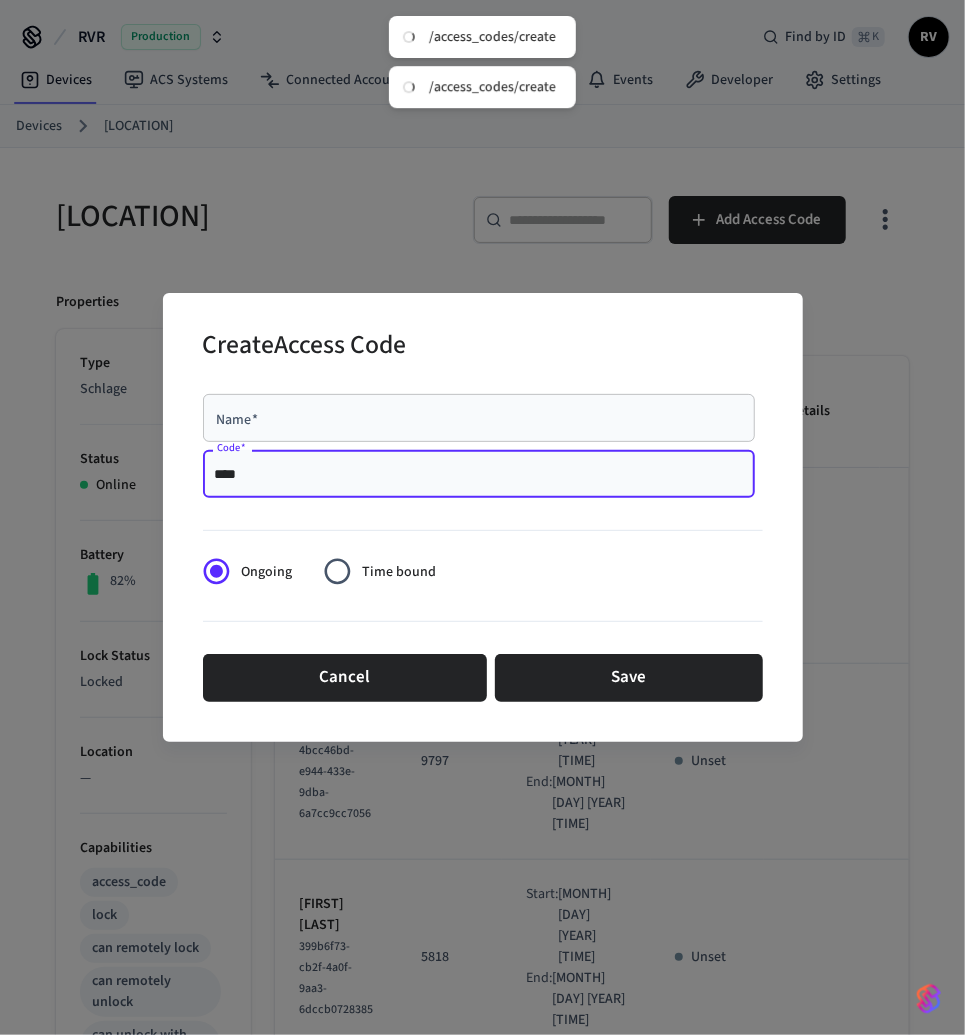 type on "****" 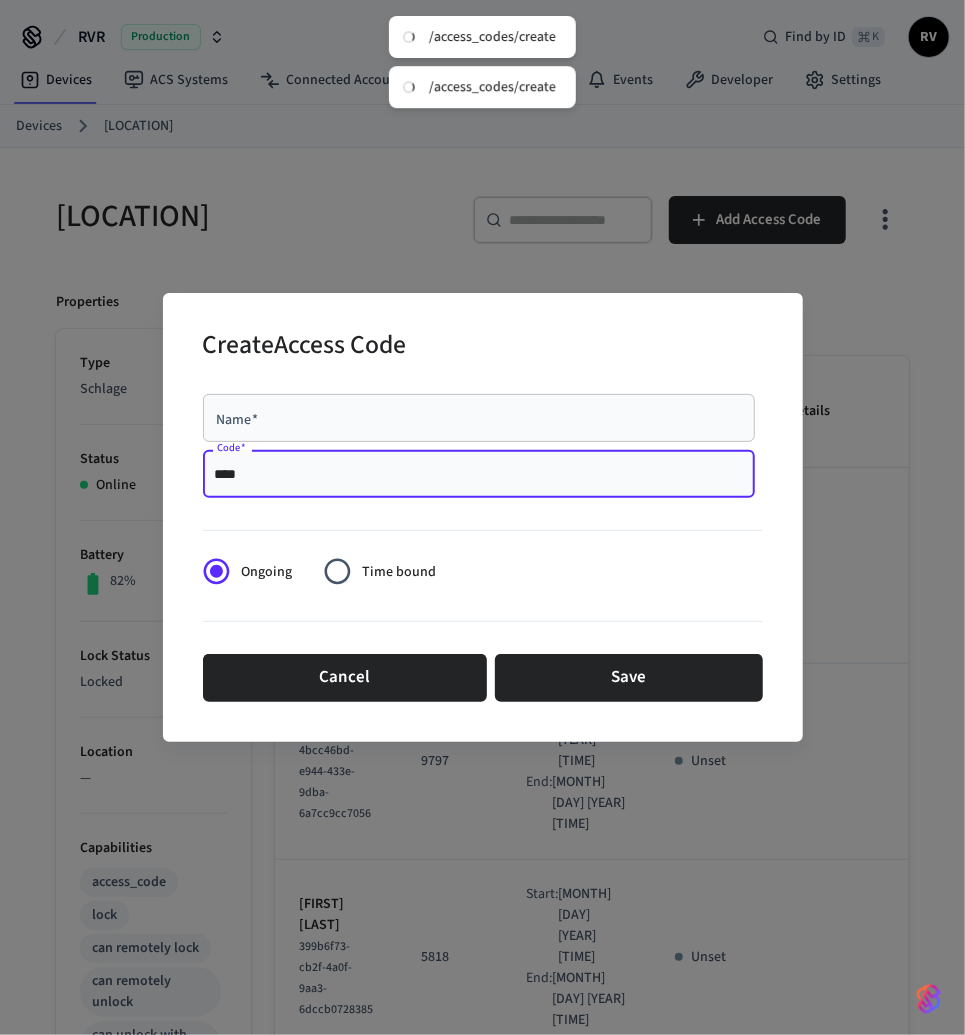 click on "Name   *" at bounding box center (479, 418) 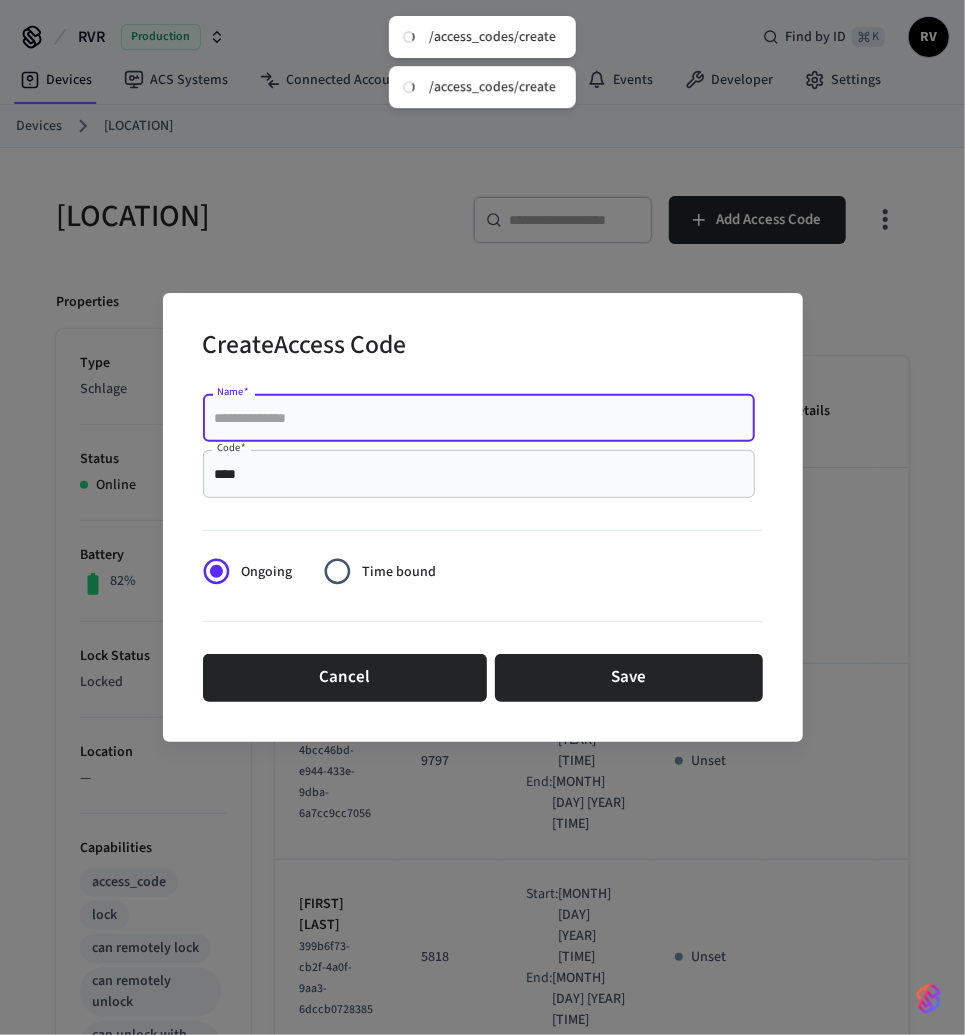paste on "**********" 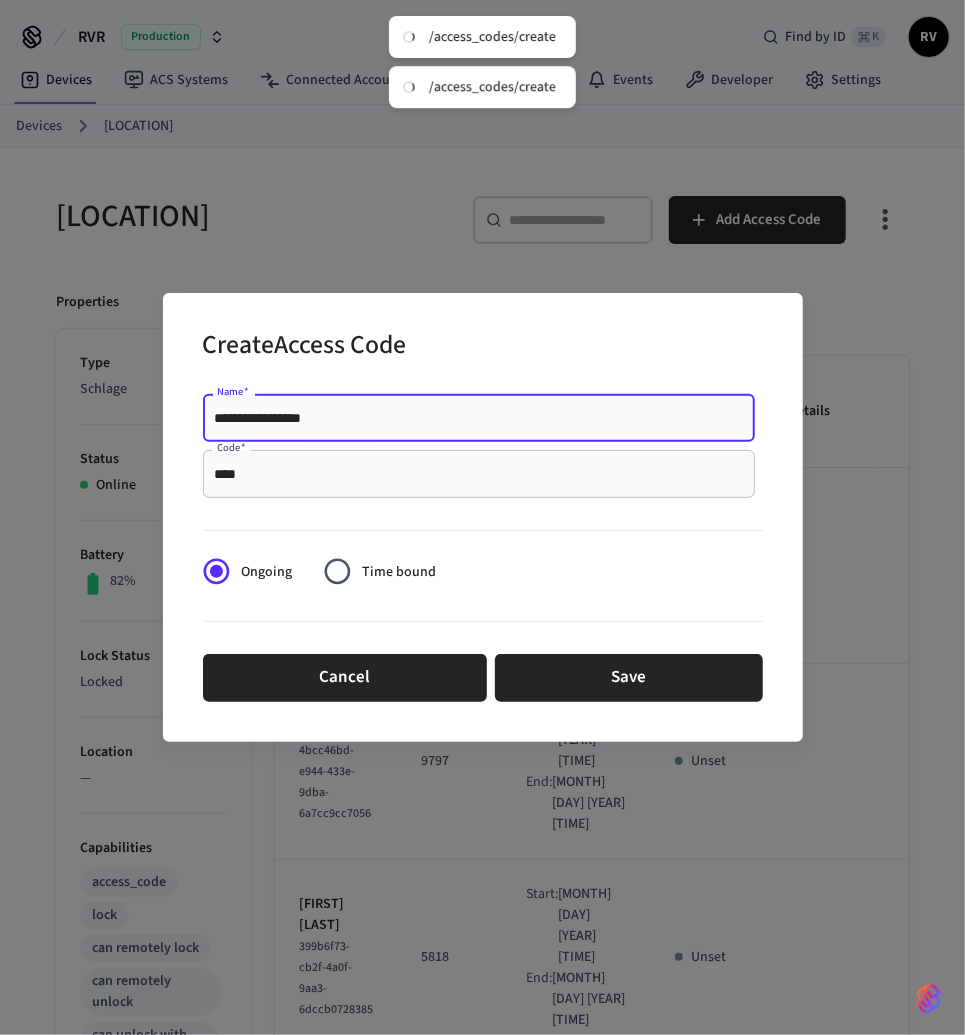 click on "**********" at bounding box center [479, 418] 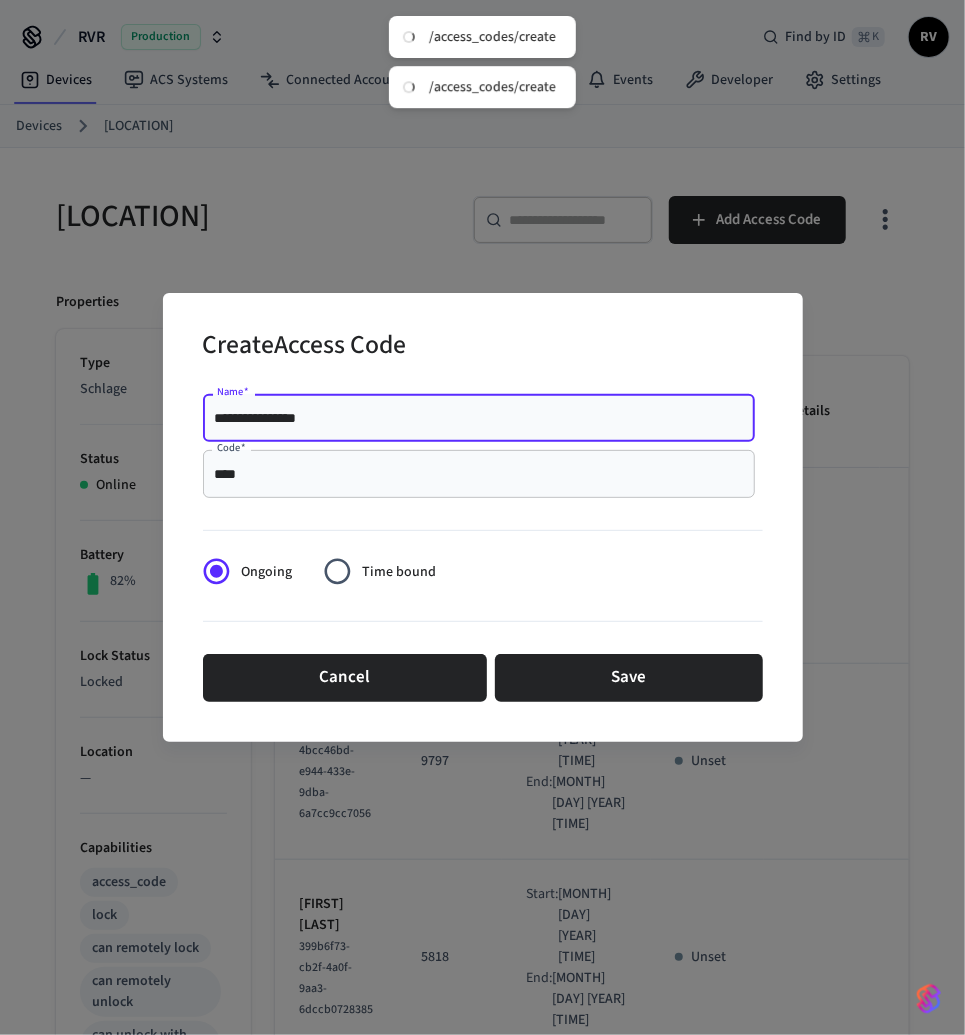 type on "**********" 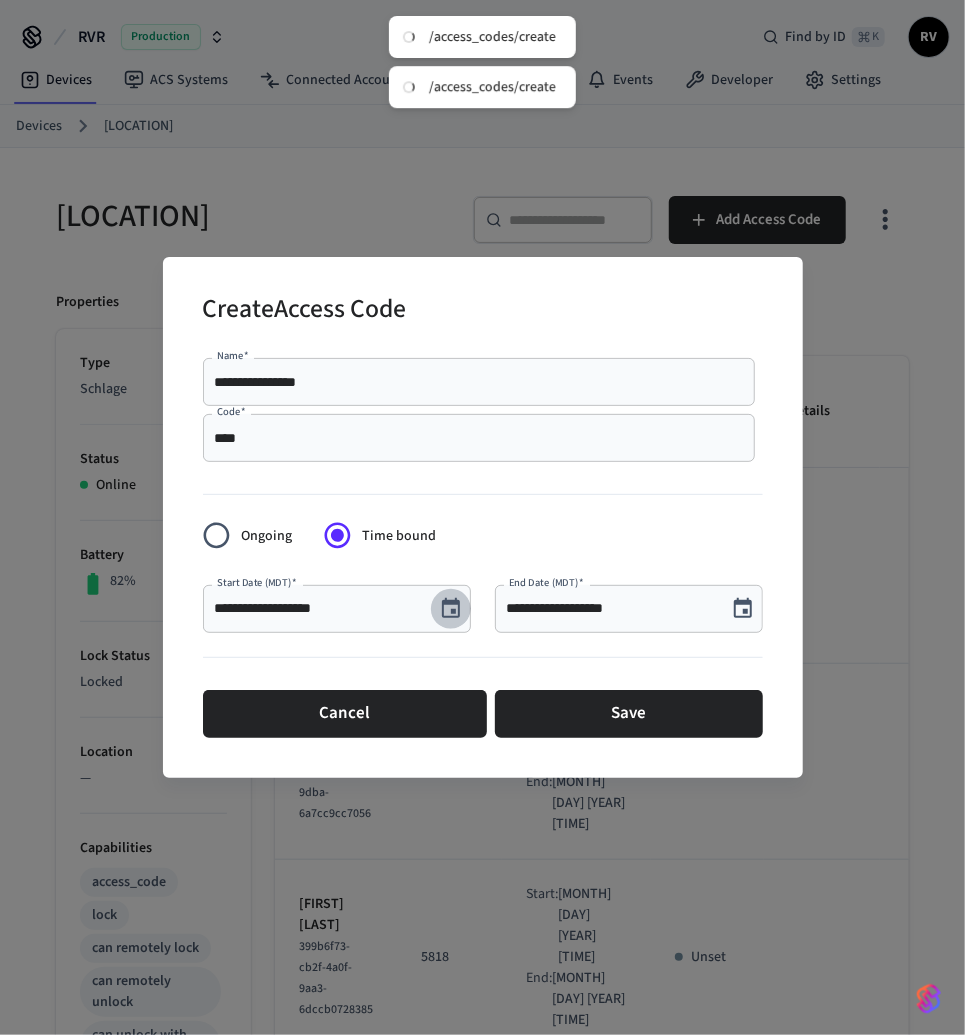 click 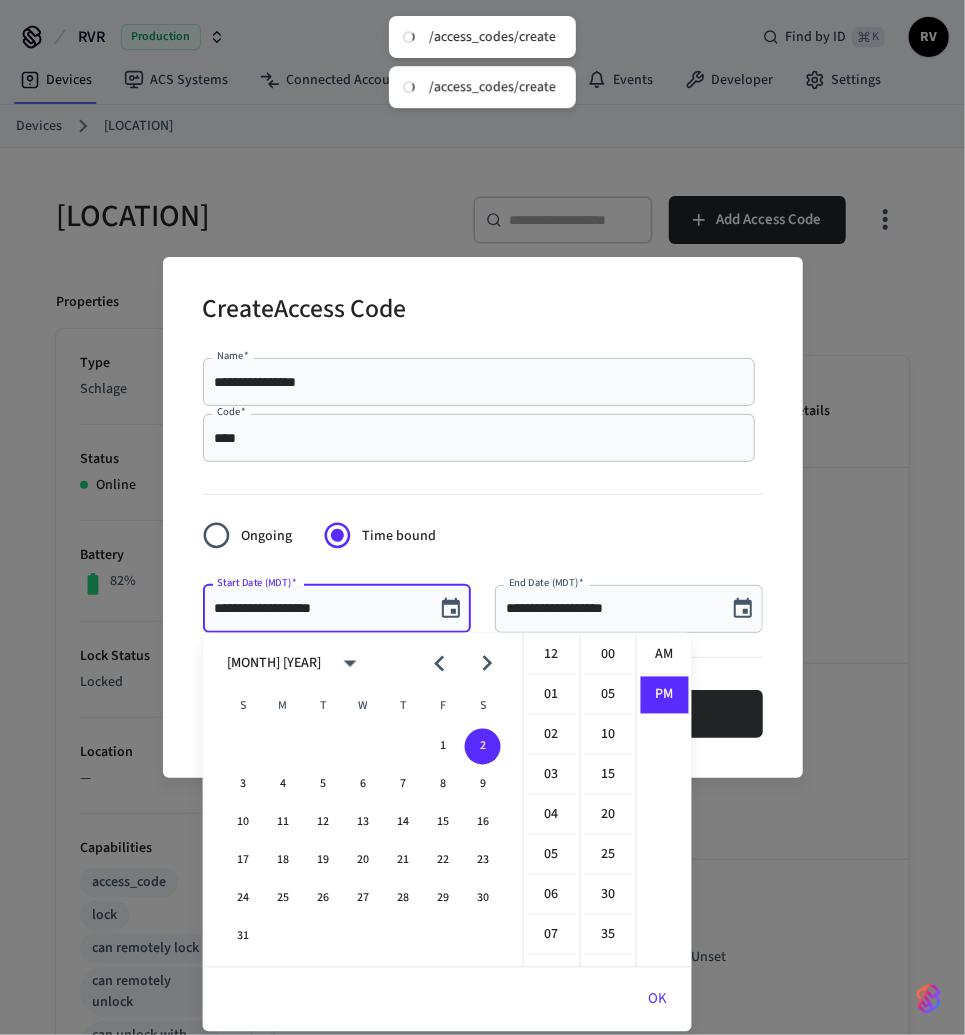 scroll, scrollTop: 397, scrollLeft: 0, axis: vertical 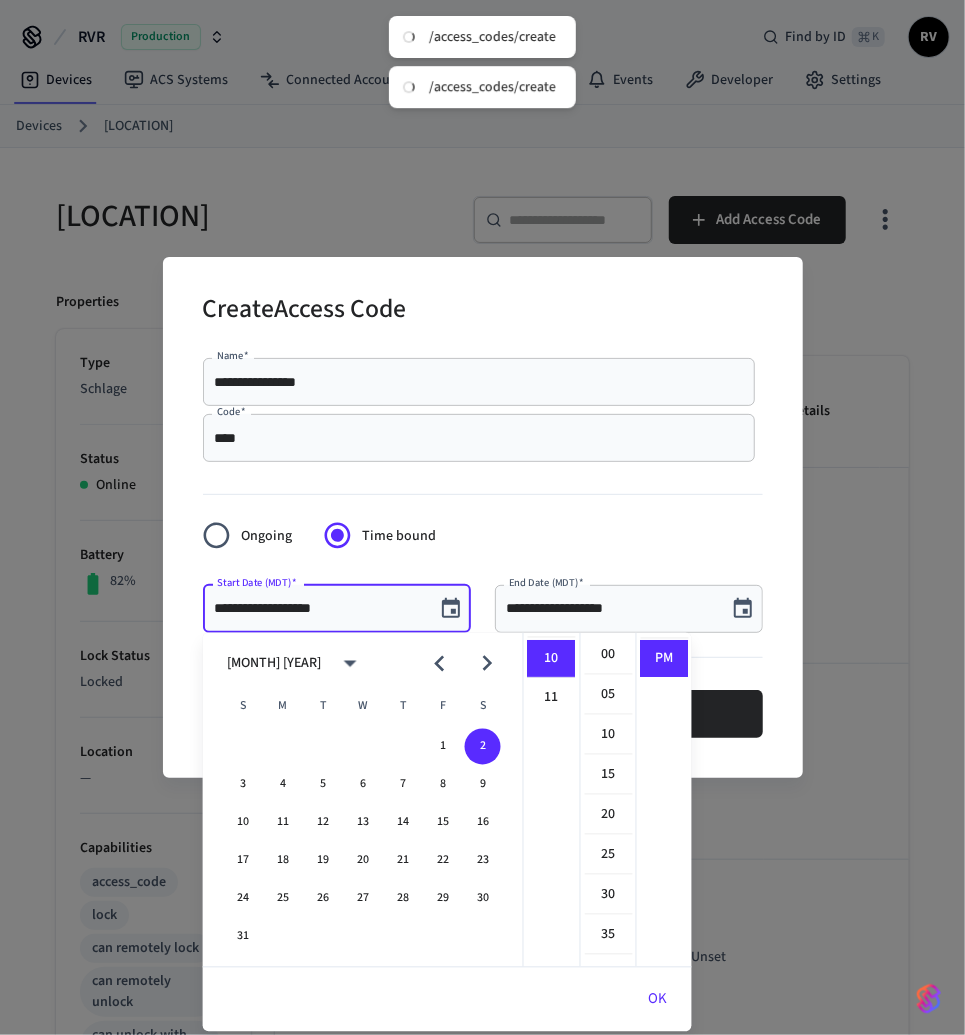 click 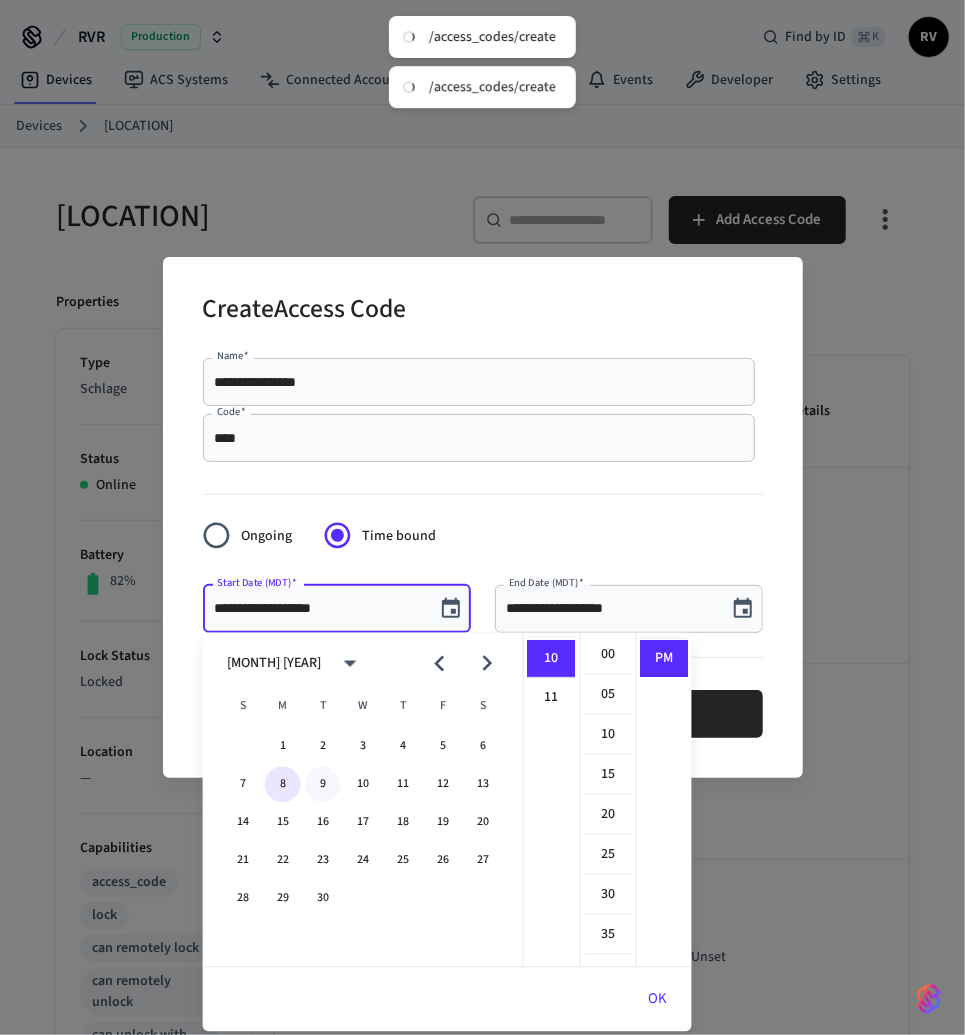 drag, startPoint x: 294, startPoint y: 786, endPoint x: 326, endPoint y: 775, distance: 33.83785 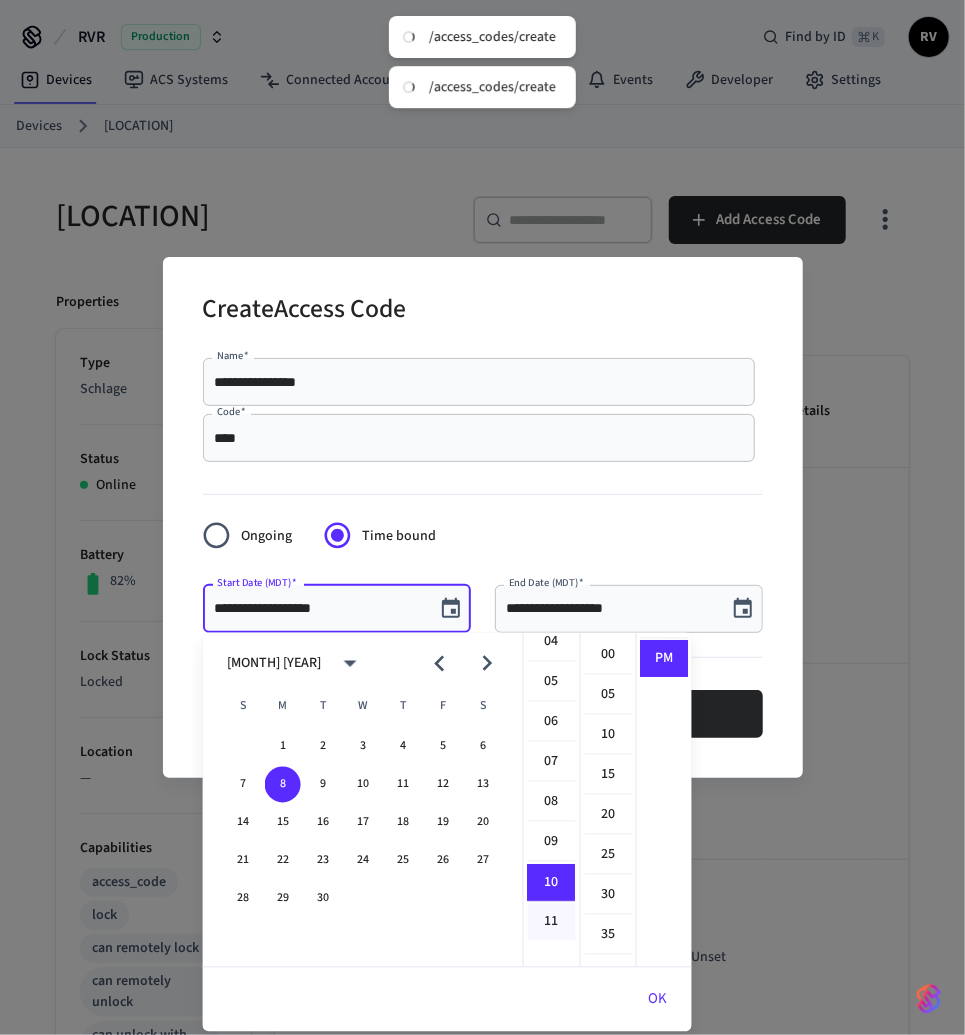 scroll, scrollTop: 0, scrollLeft: 0, axis: both 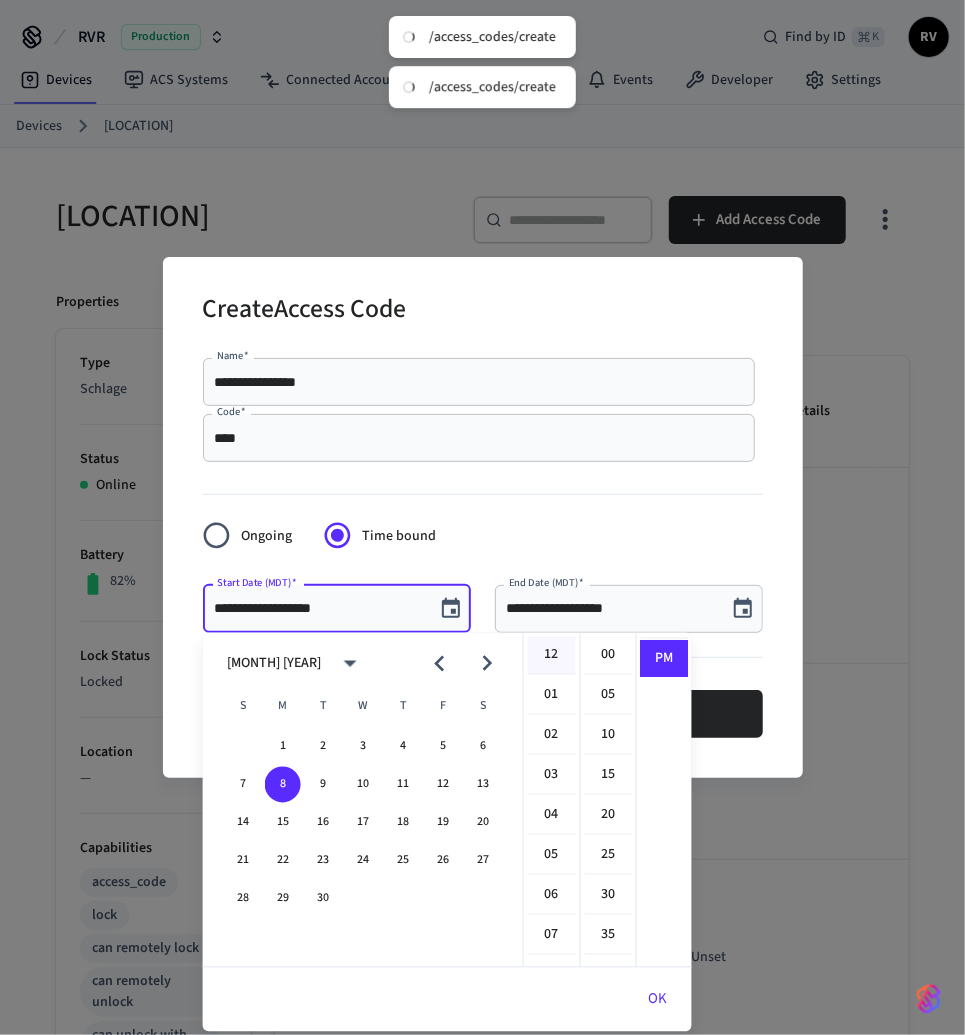 click on "12" at bounding box center (552, 656) 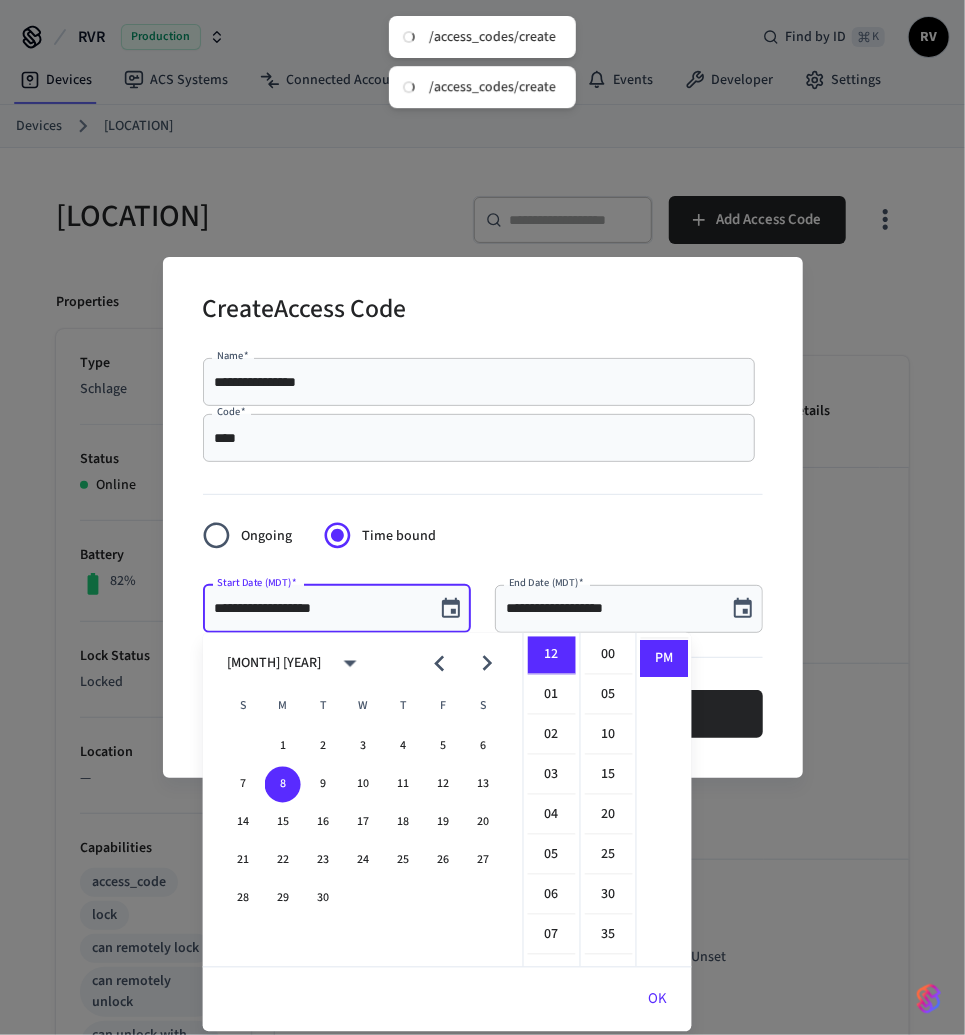 click on "AM PM" at bounding box center [664, 800] 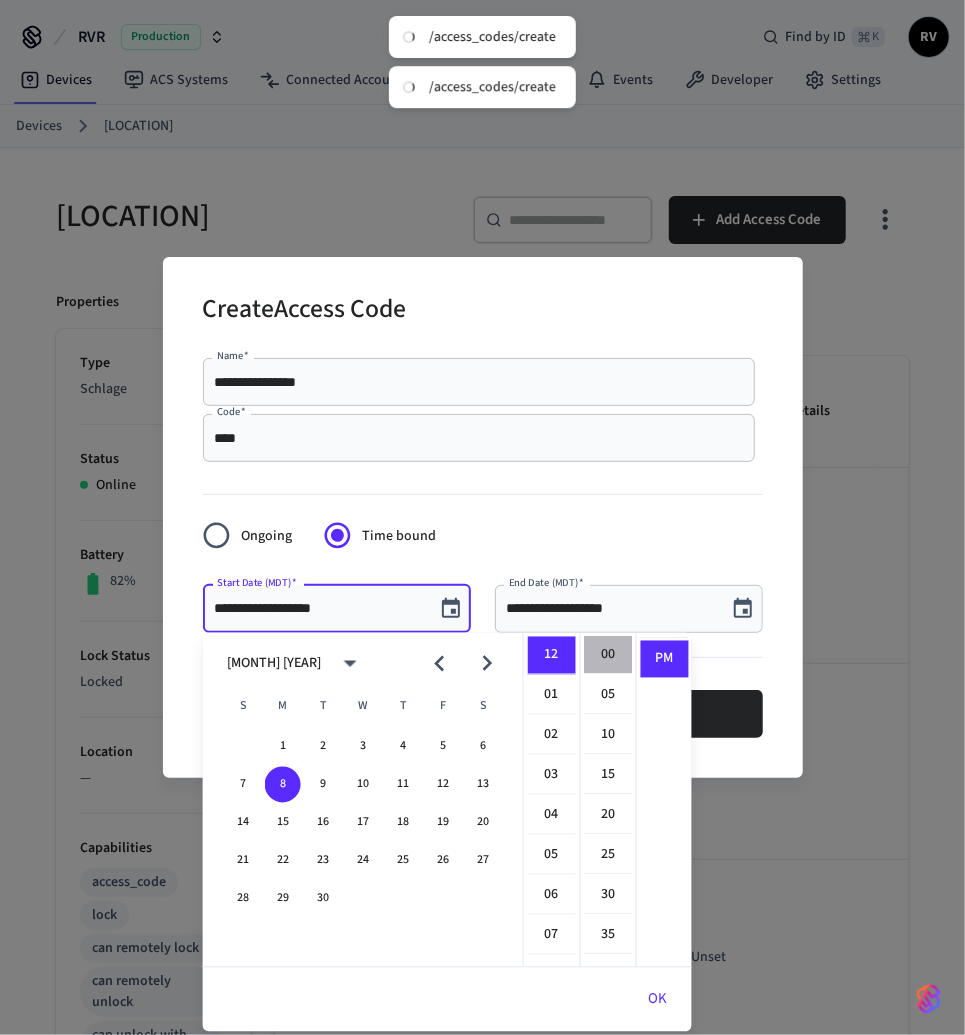 click on "00" at bounding box center (609, 656) 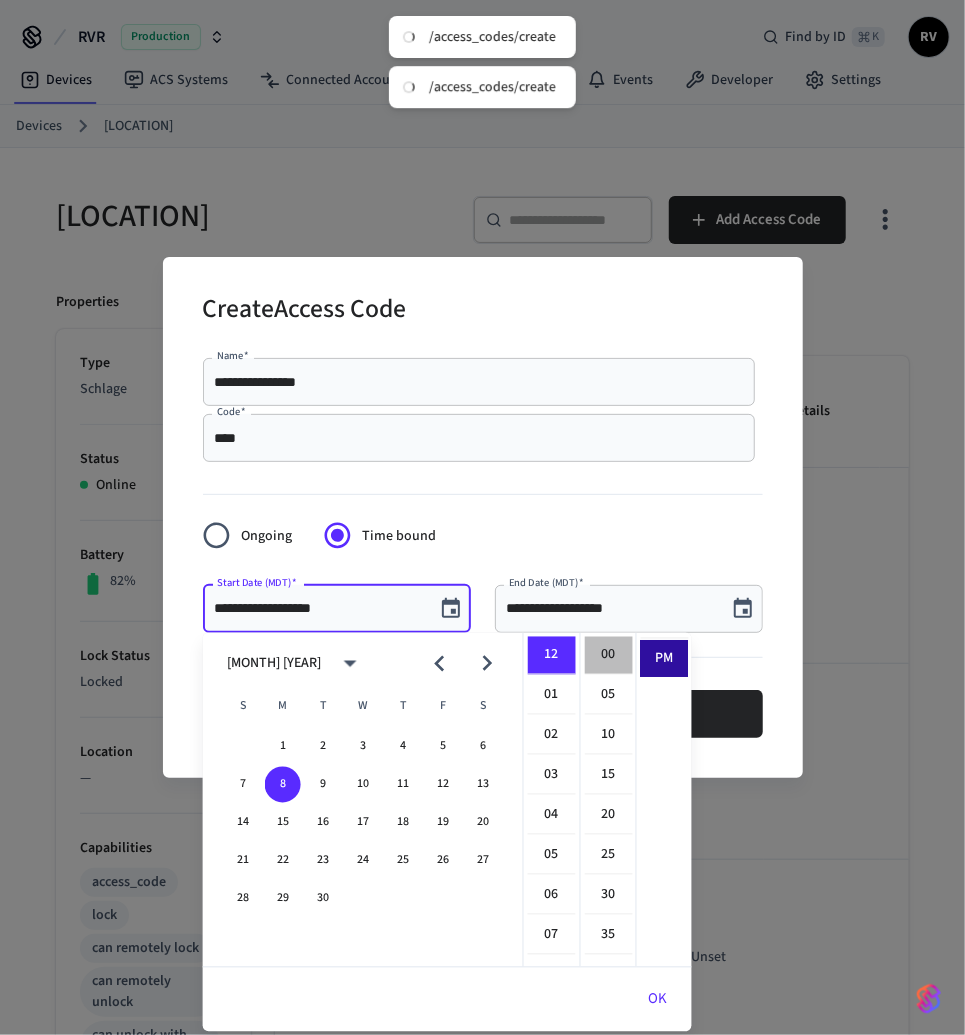 type on "**********" 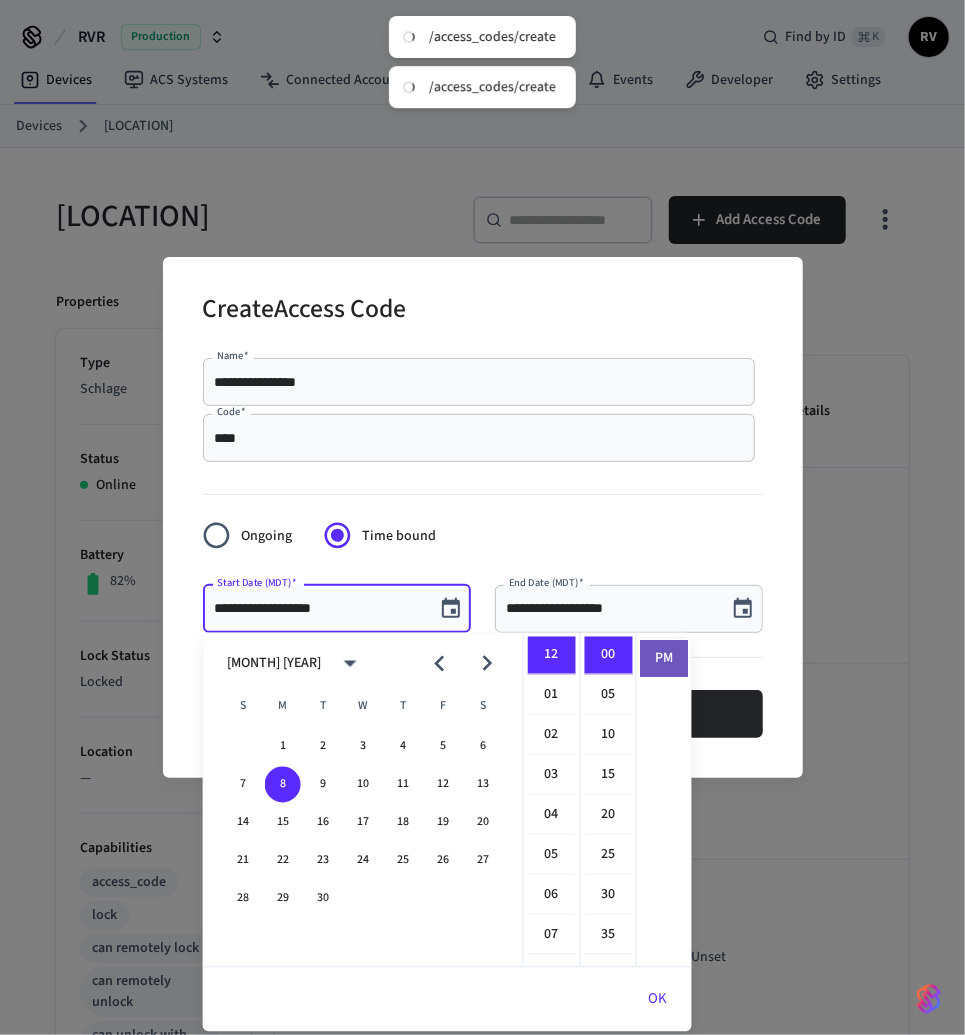 click on "PM" at bounding box center [665, 659] 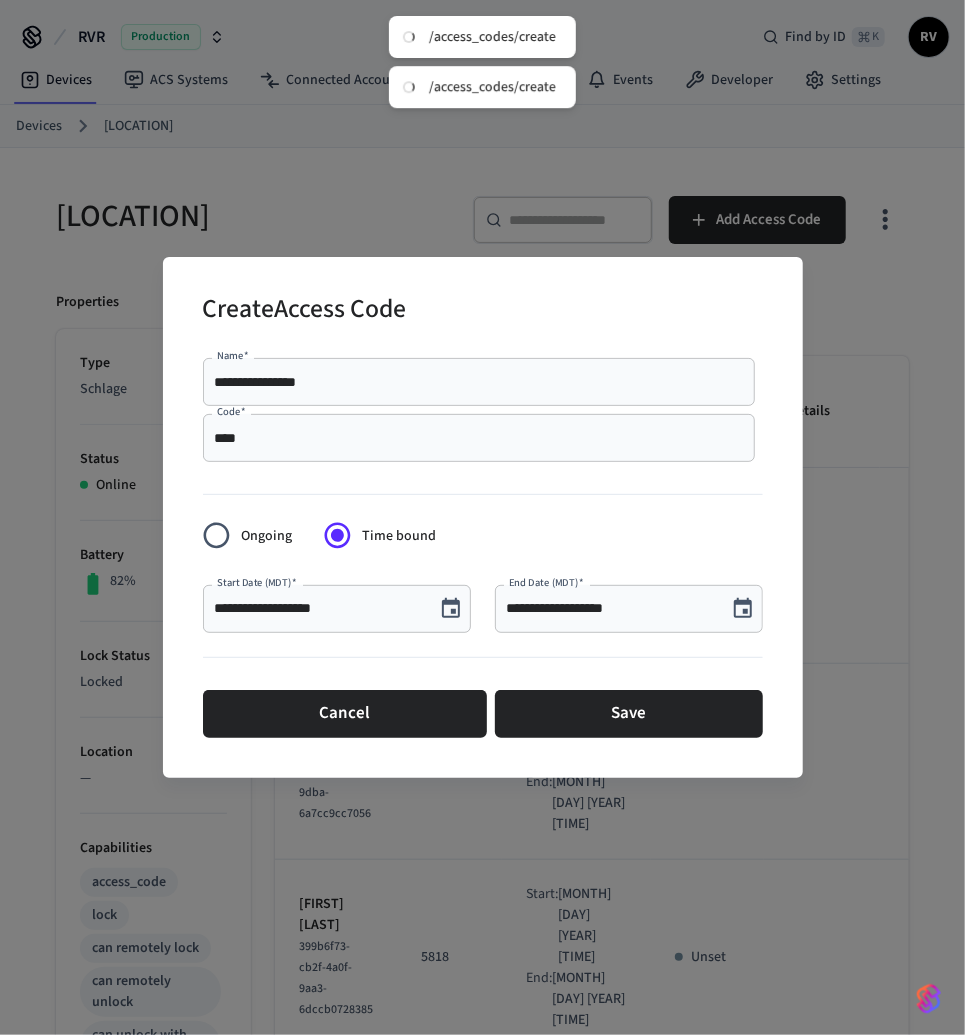 click 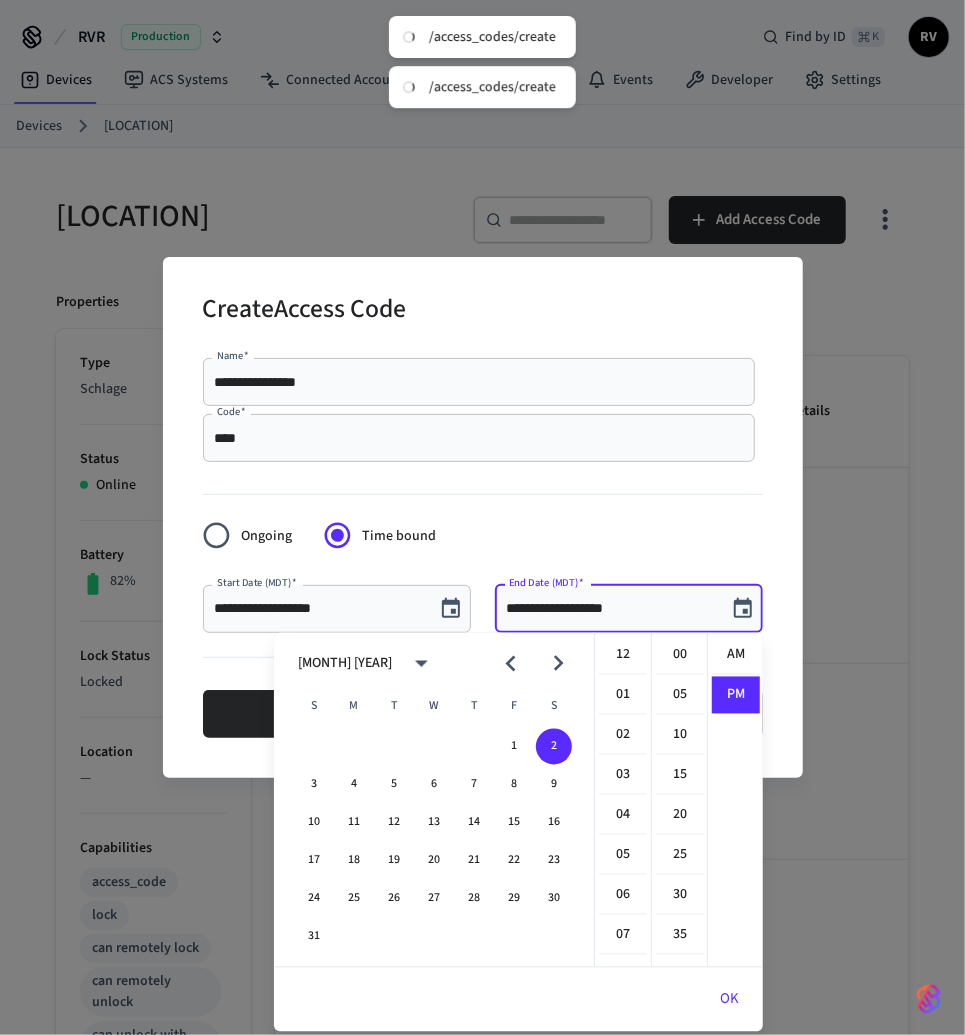 scroll, scrollTop: 397, scrollLeft: 0, axis: vertical 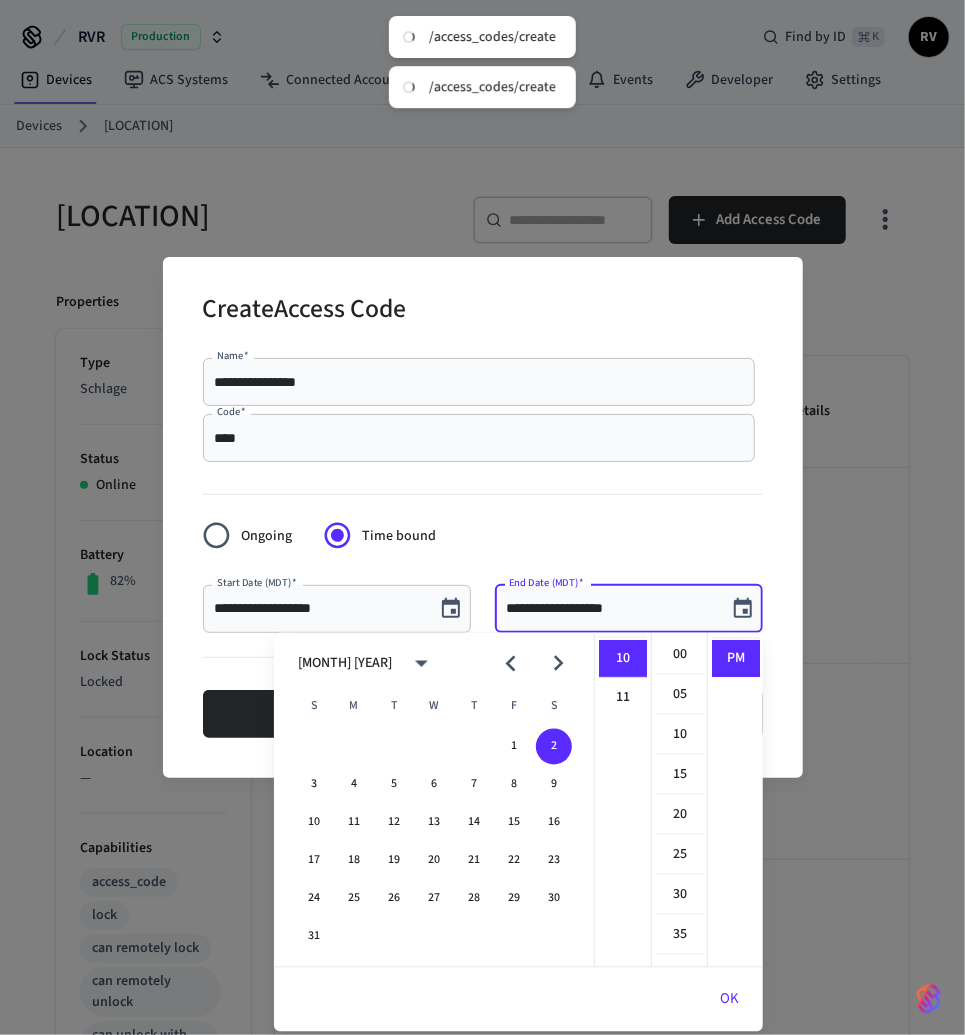 click 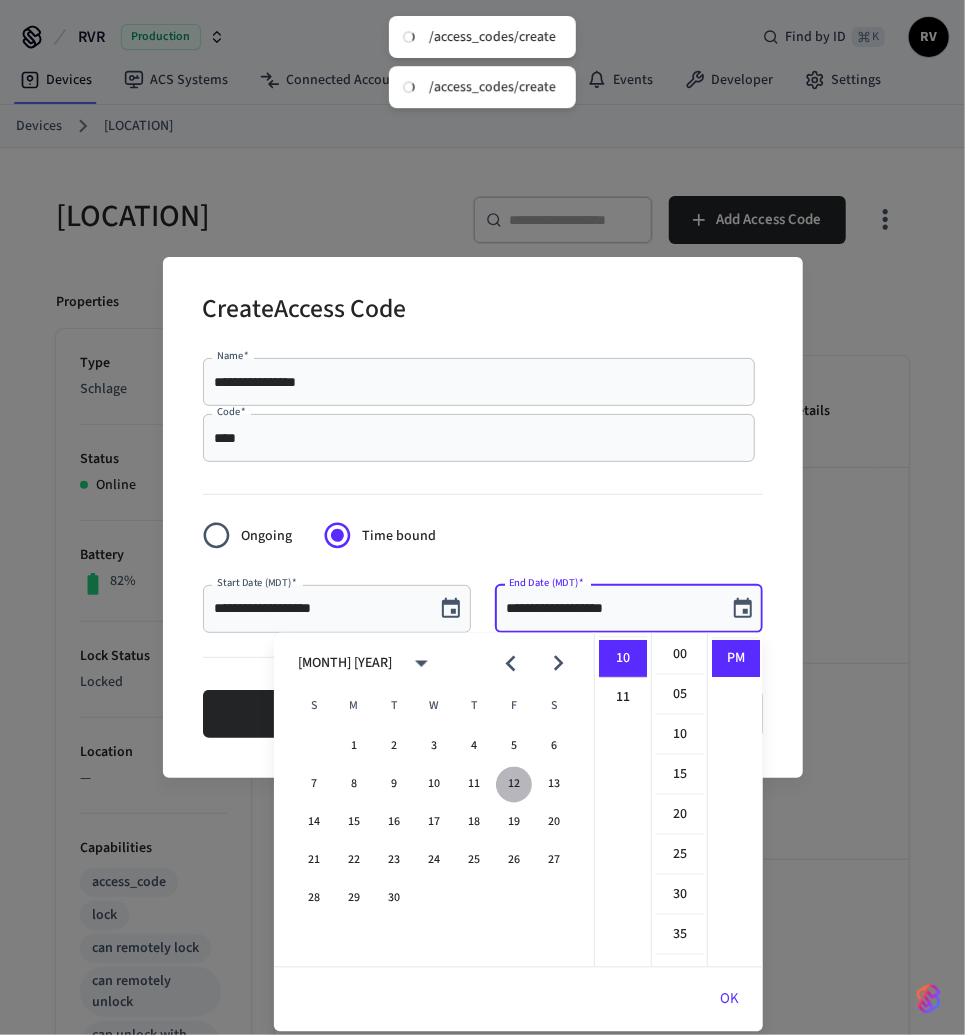click on "12" at bounding box center (514, 785) 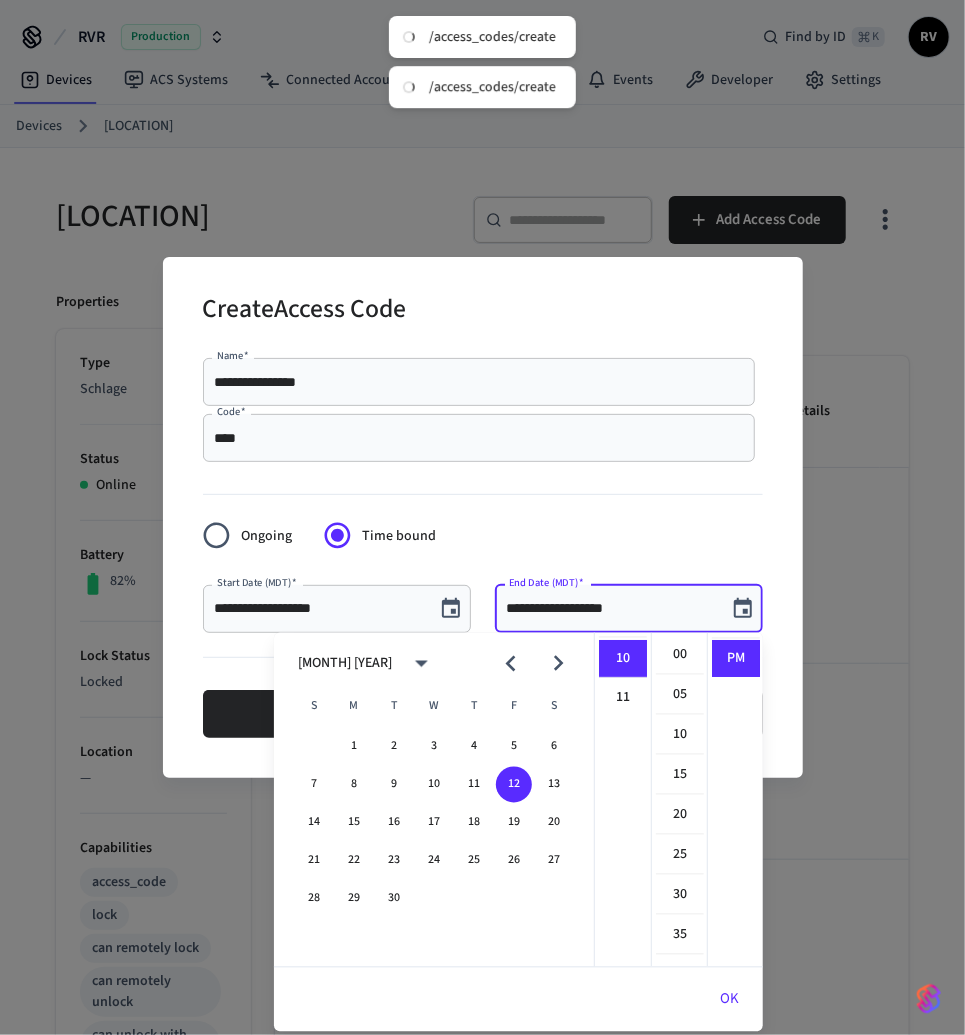 scroll, scrollTop: 0, scrollLeft: 0, axis: both 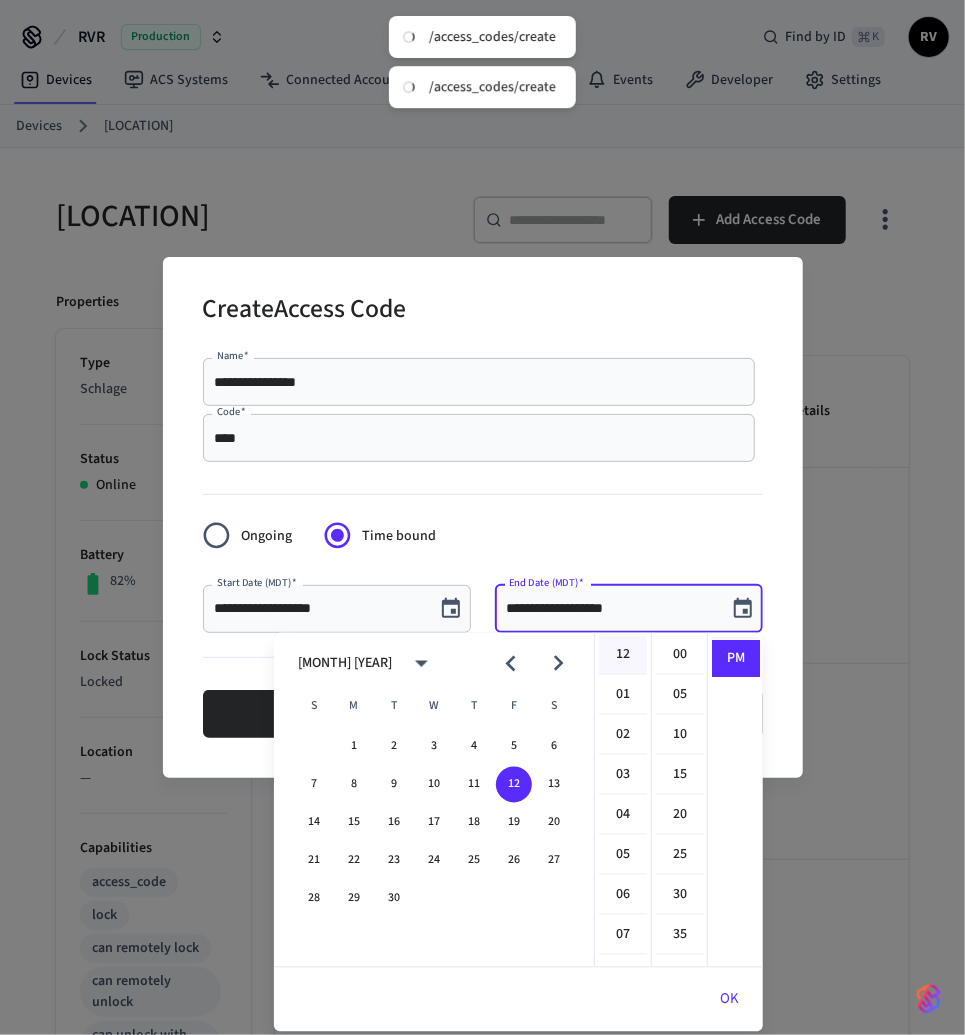 click on "12" at bounding box center (623, 656) 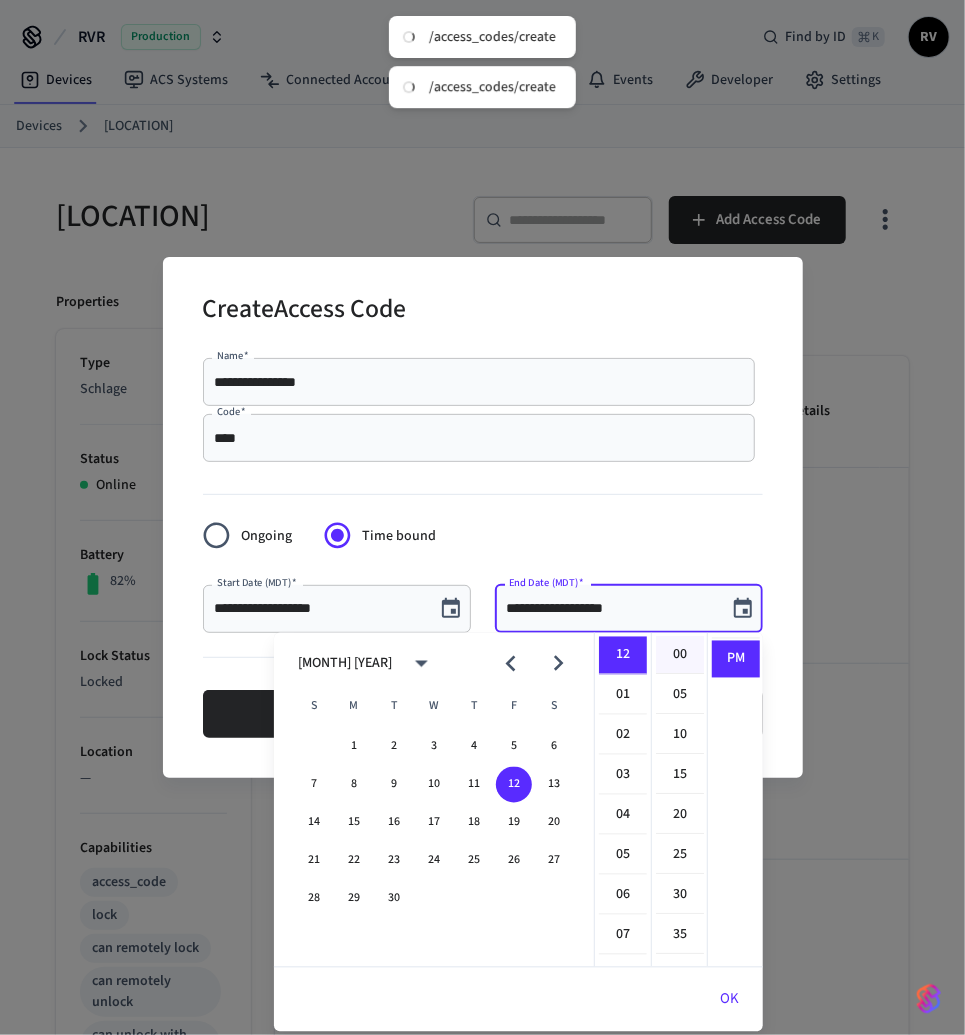 click on "00" at bounding box center [680, 656] 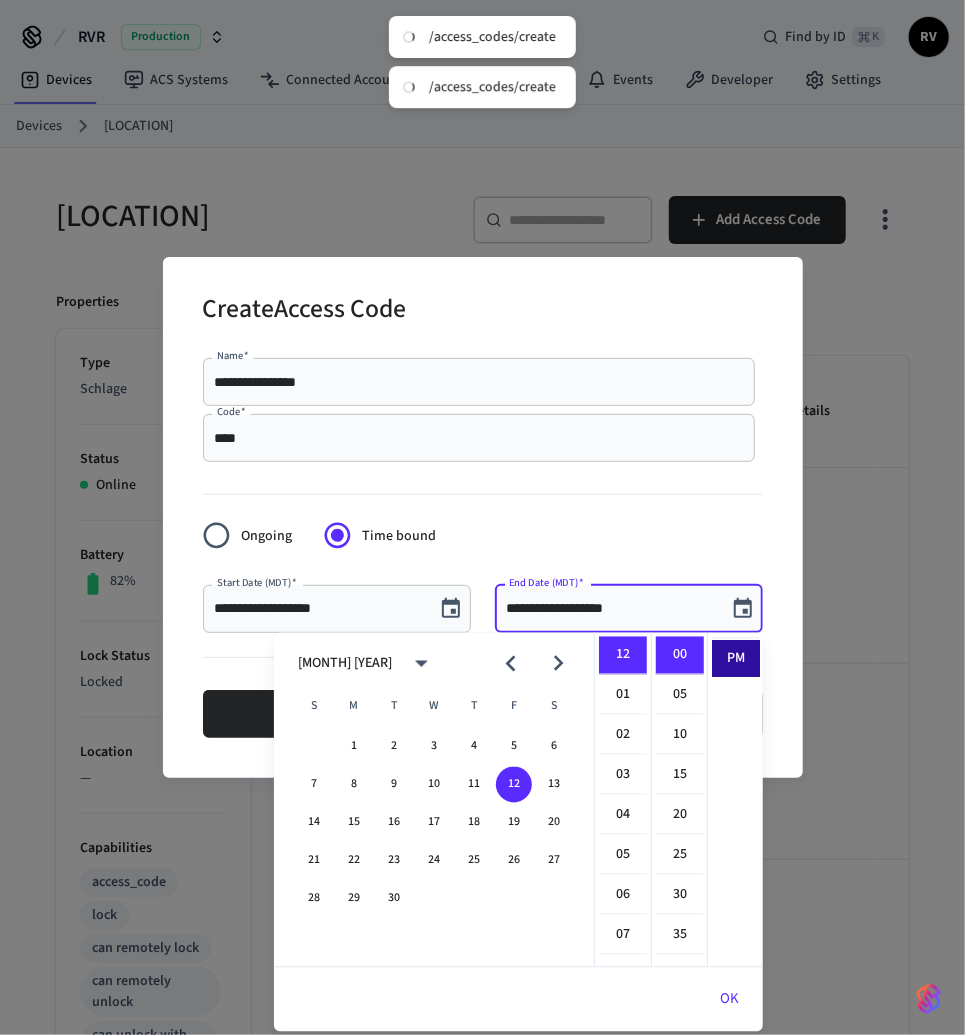 click on "PM" at bounding box center [736, 659] 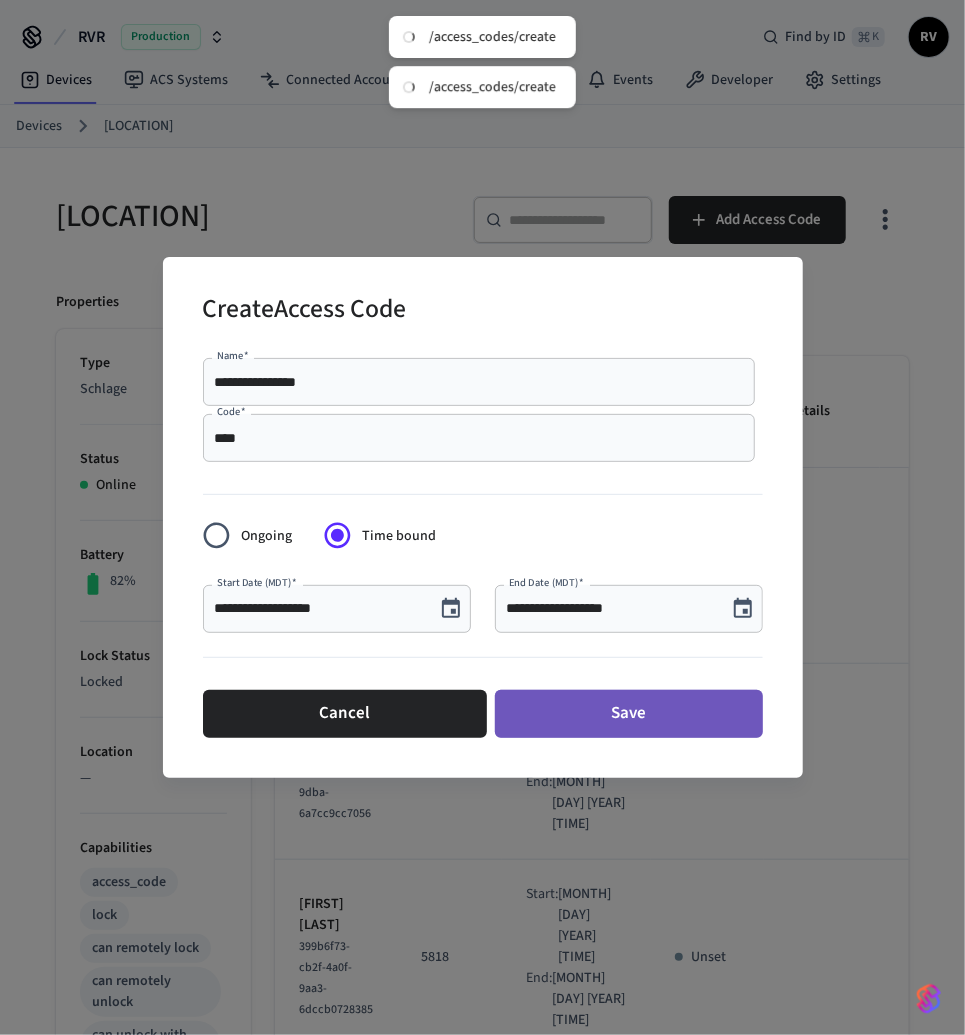click on "Save" at bounding box center (629, 714) 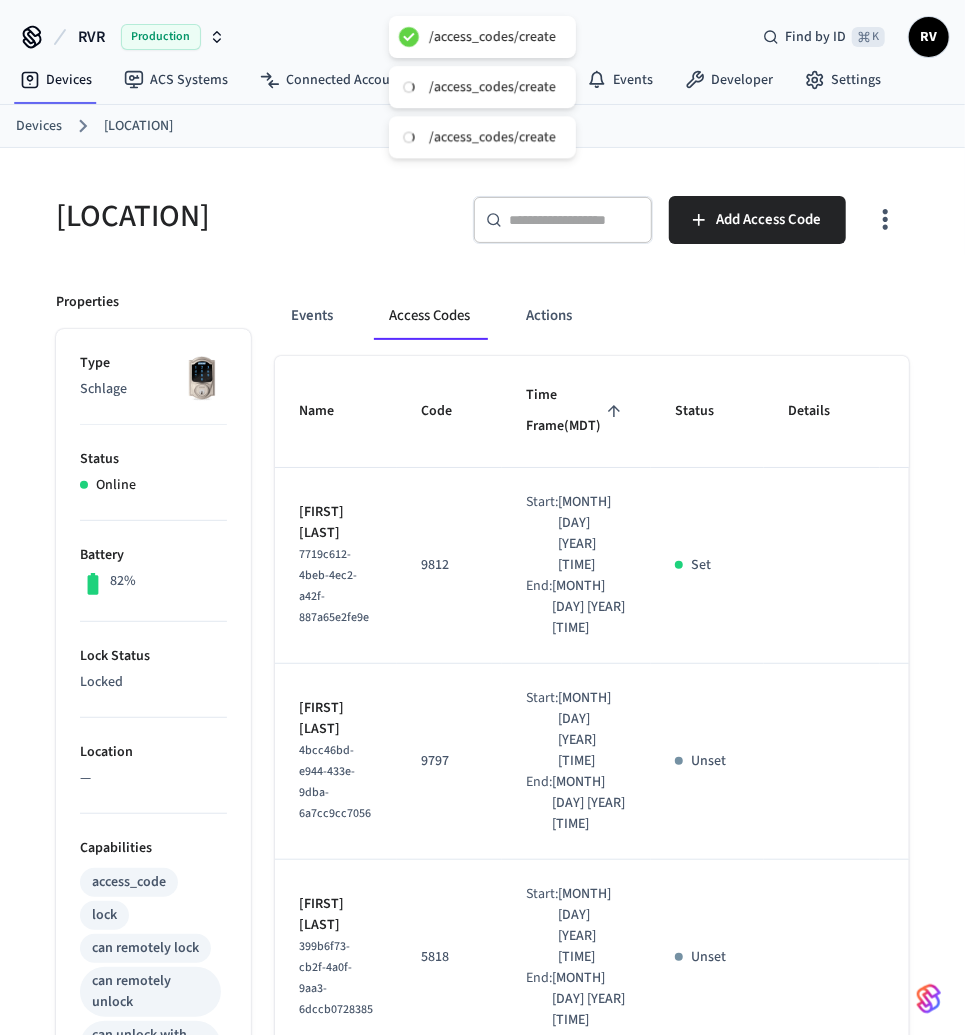 drag, startPoint x: 94, startPoint y: 123, endPoint x: 75, endPoint y: 125, distance: 19.104973 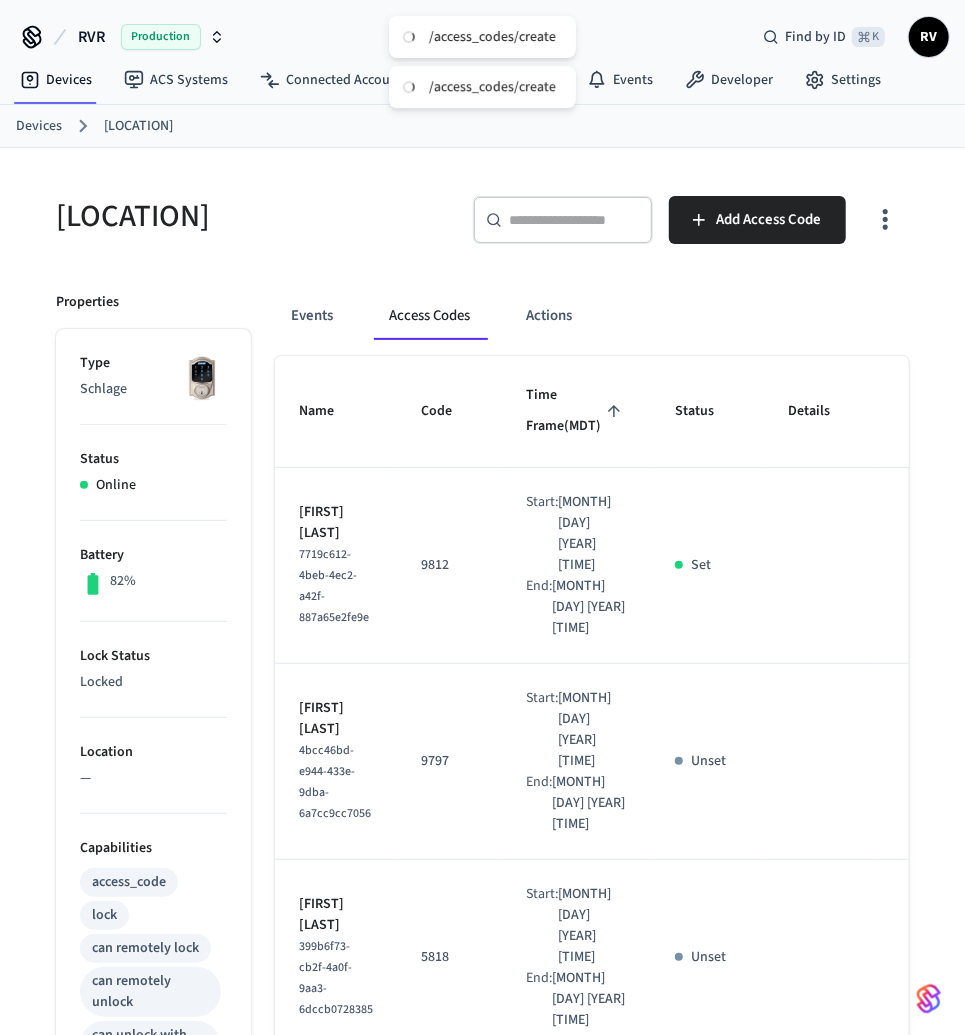 click on "Devices" at bounding box center [39, 126] 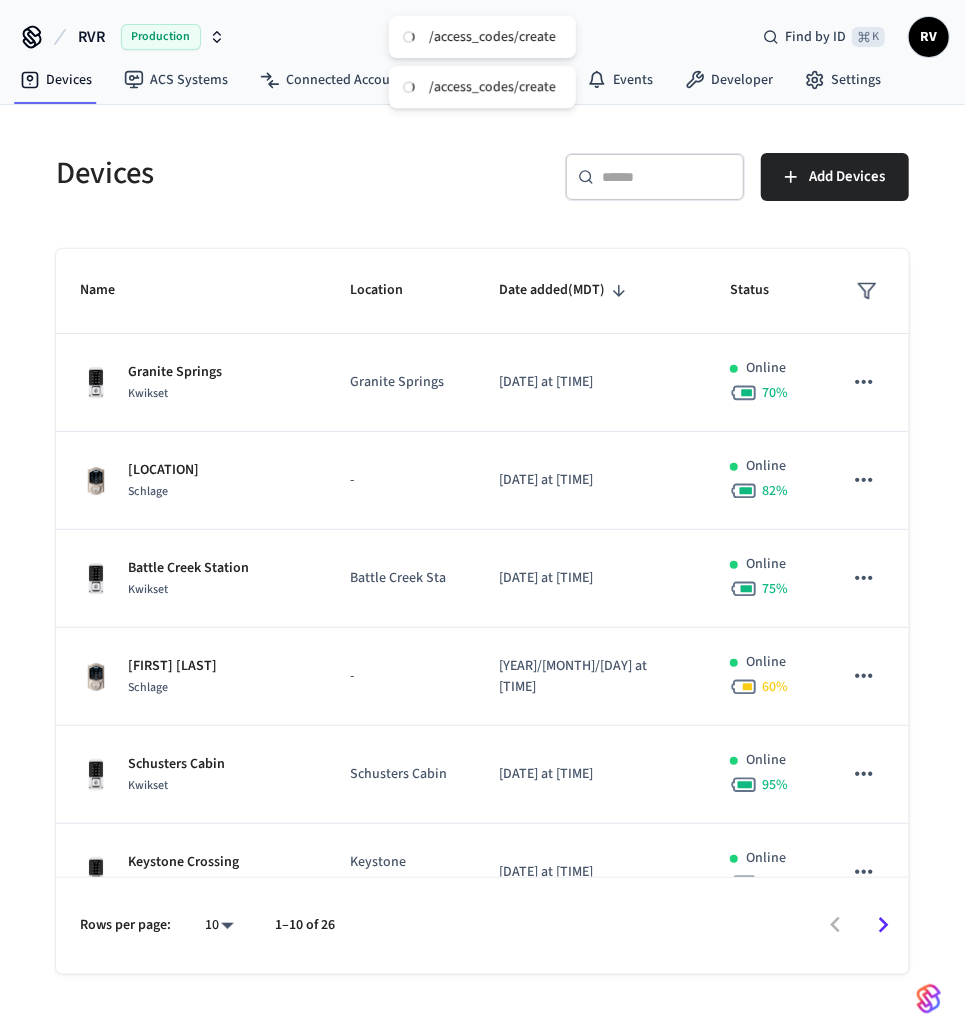 click on "​ ​" at bounding box center (655, 177) 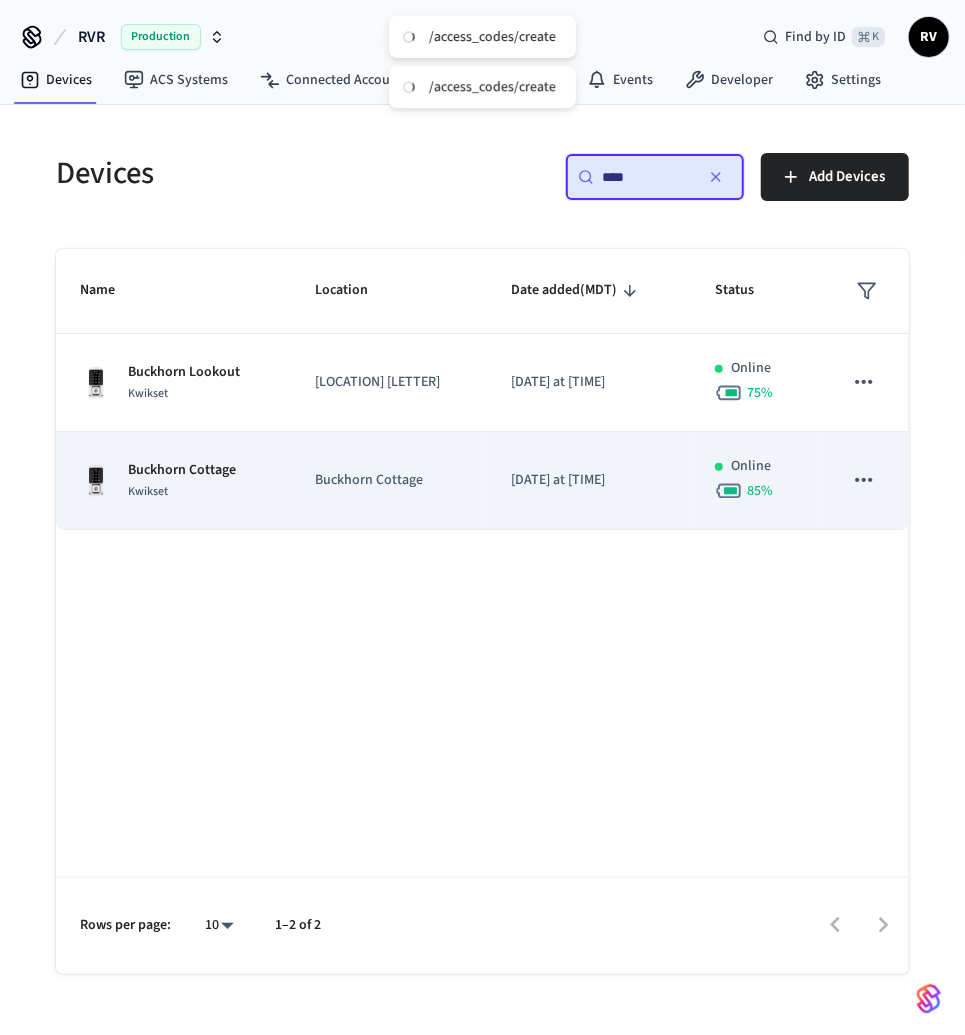 type on "****" 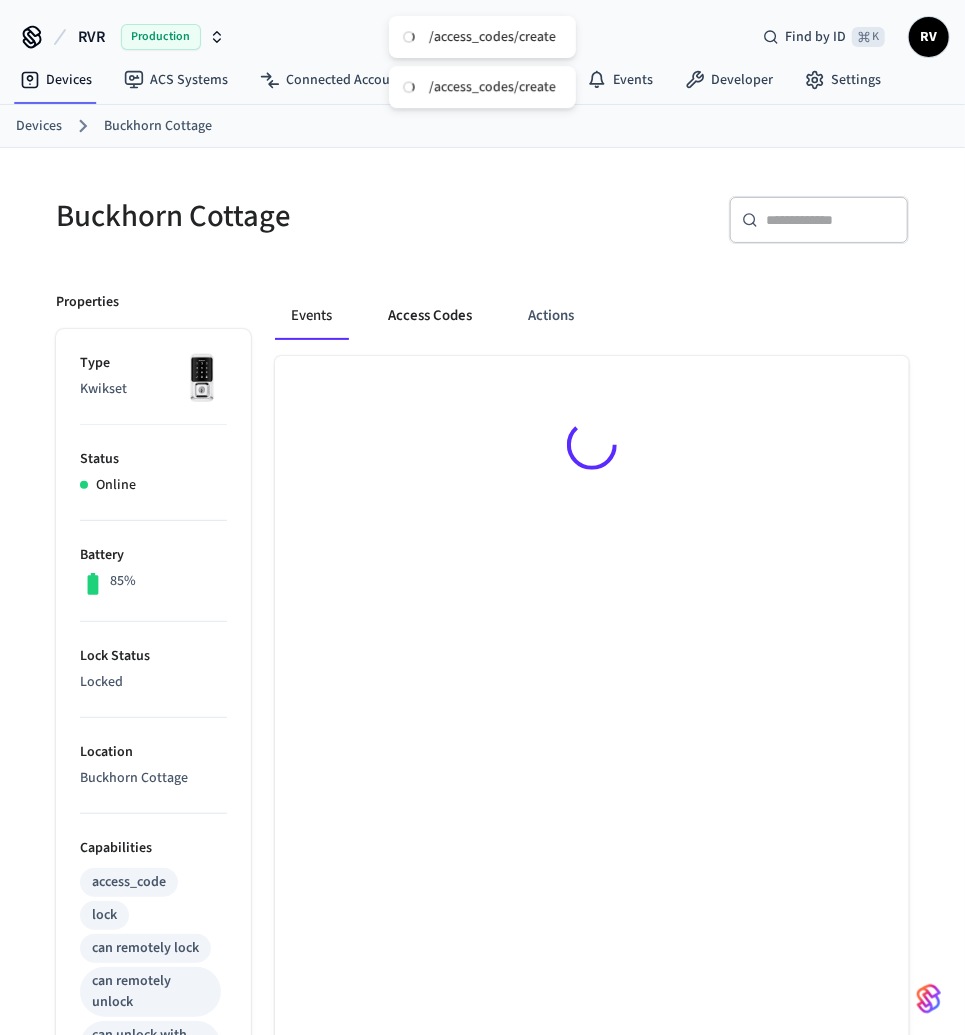 click on "Access Codes" at bounding box center [430, 316] 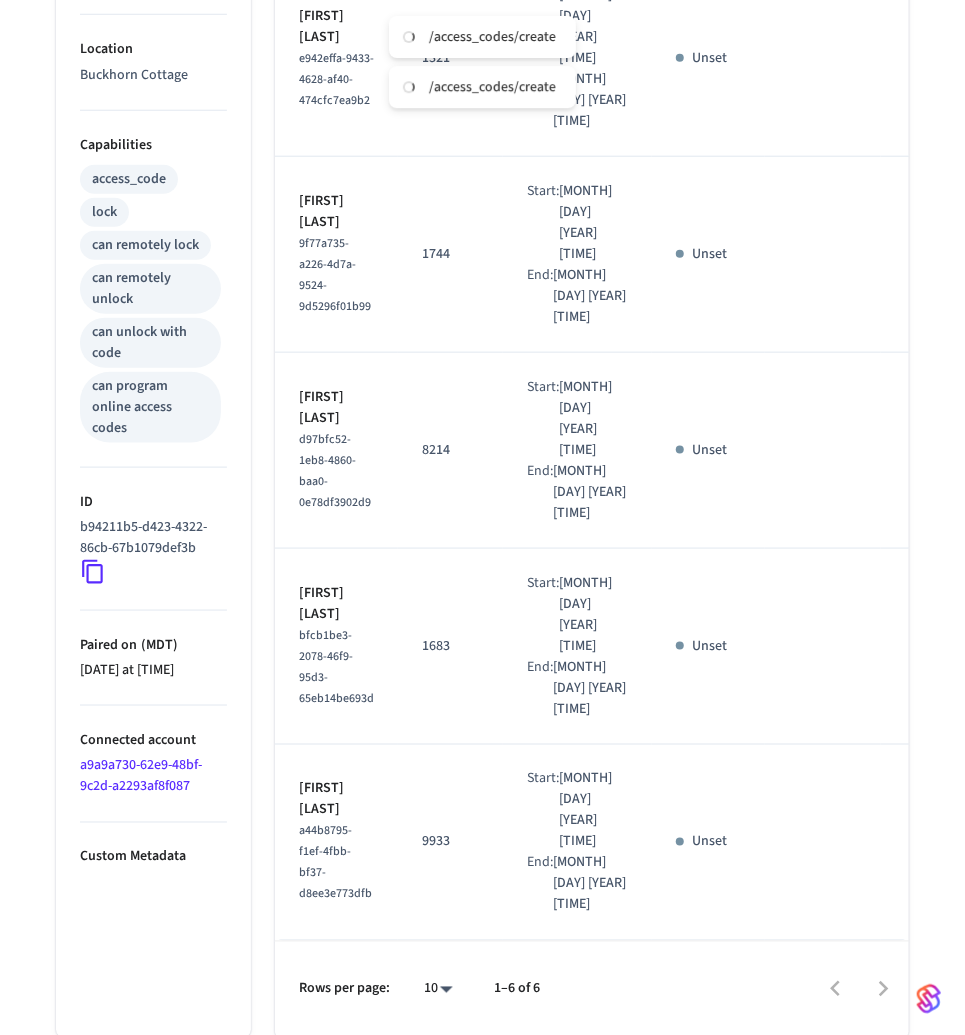 scroll, scrollTop: 0, scrollLeft: 0, axis: both 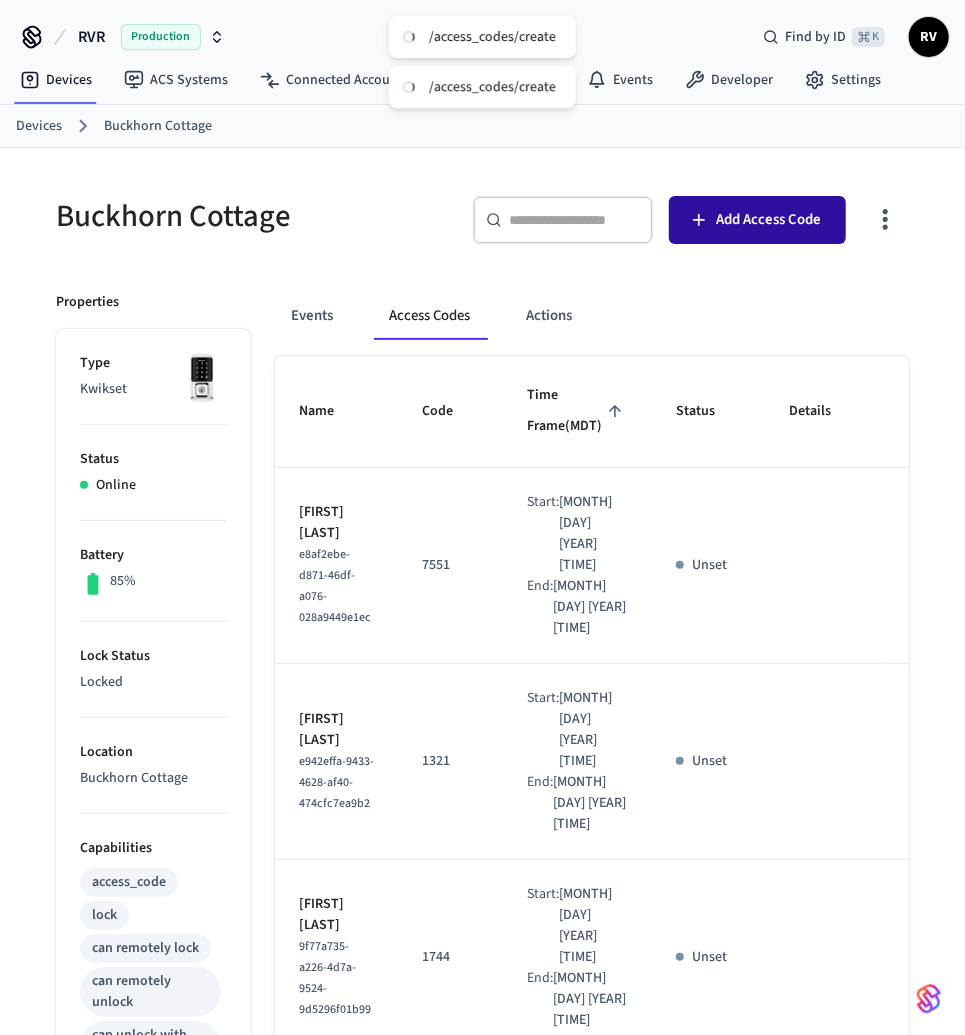 click on "Add Access Code" at bounding box center (769, 220) 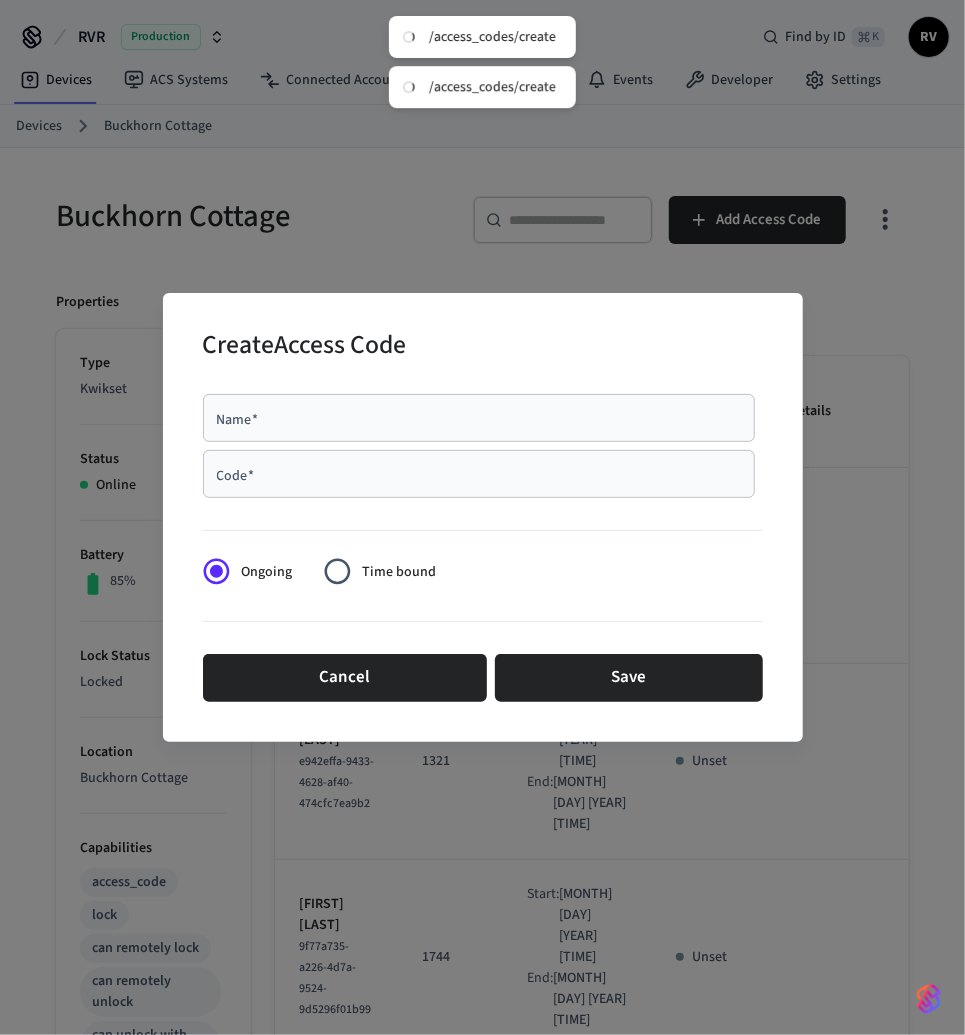 click on "Code   *" at bounding box center [479, 474] 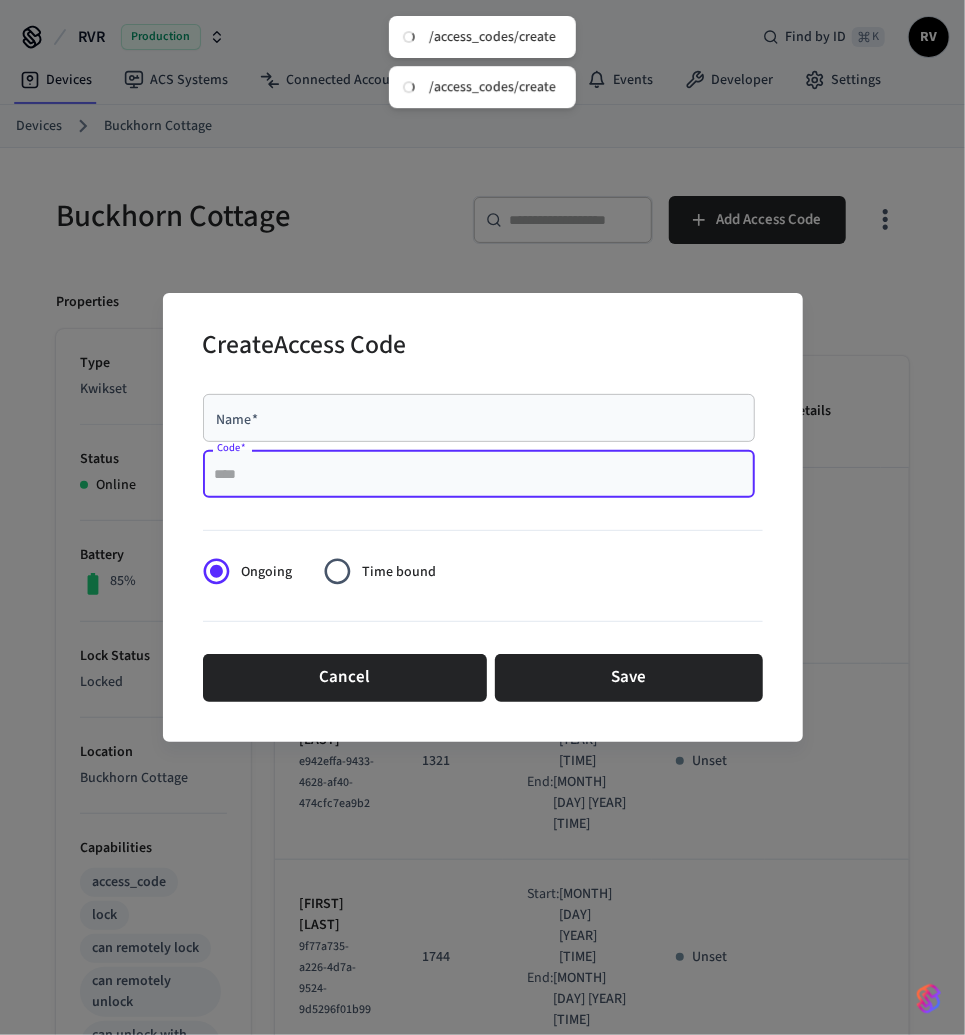 paste on "****" 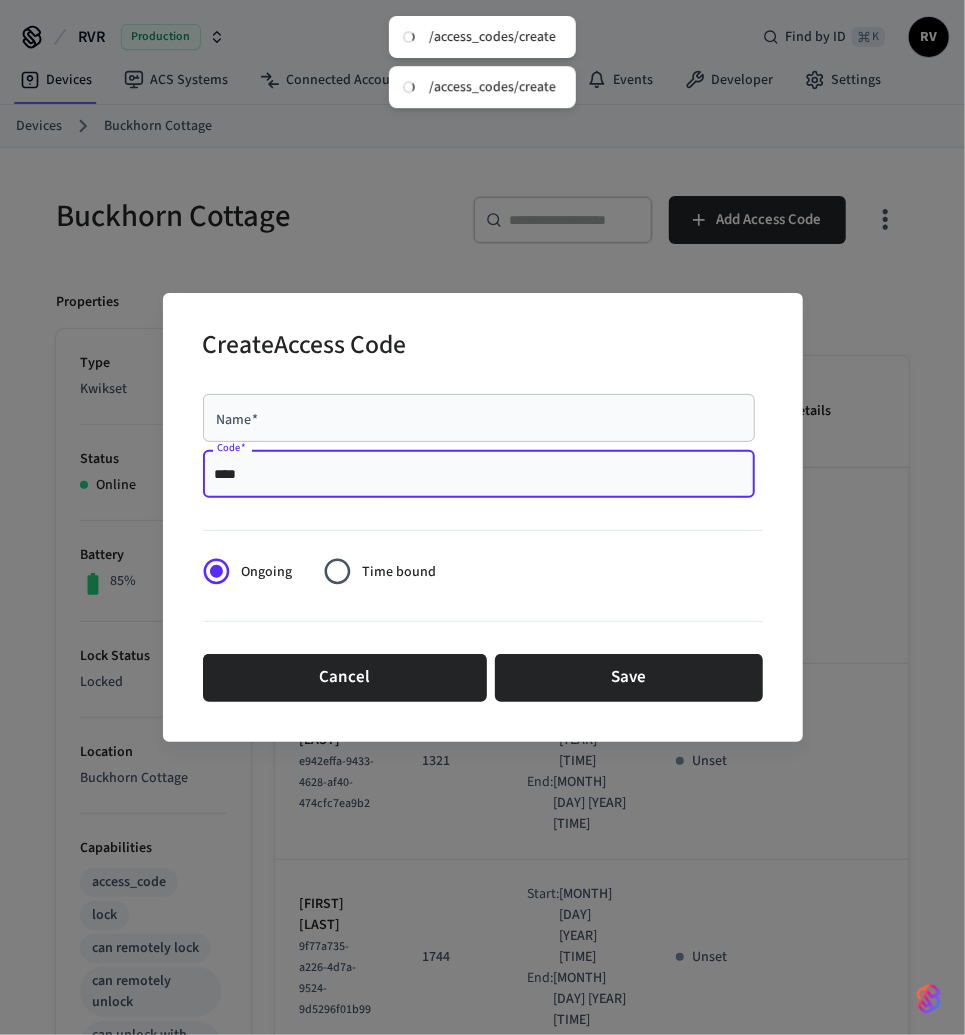 type on "****" 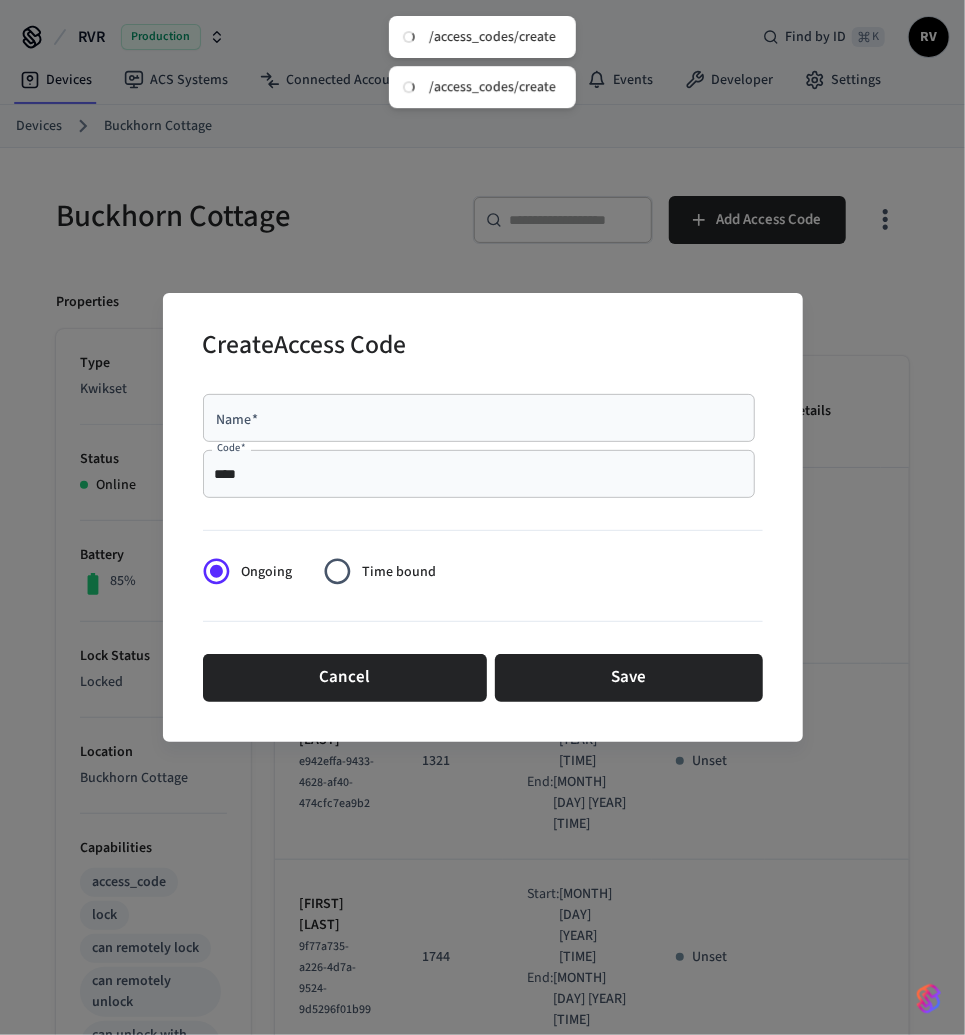 click on "Name   *" at bounding box center [479, 418] 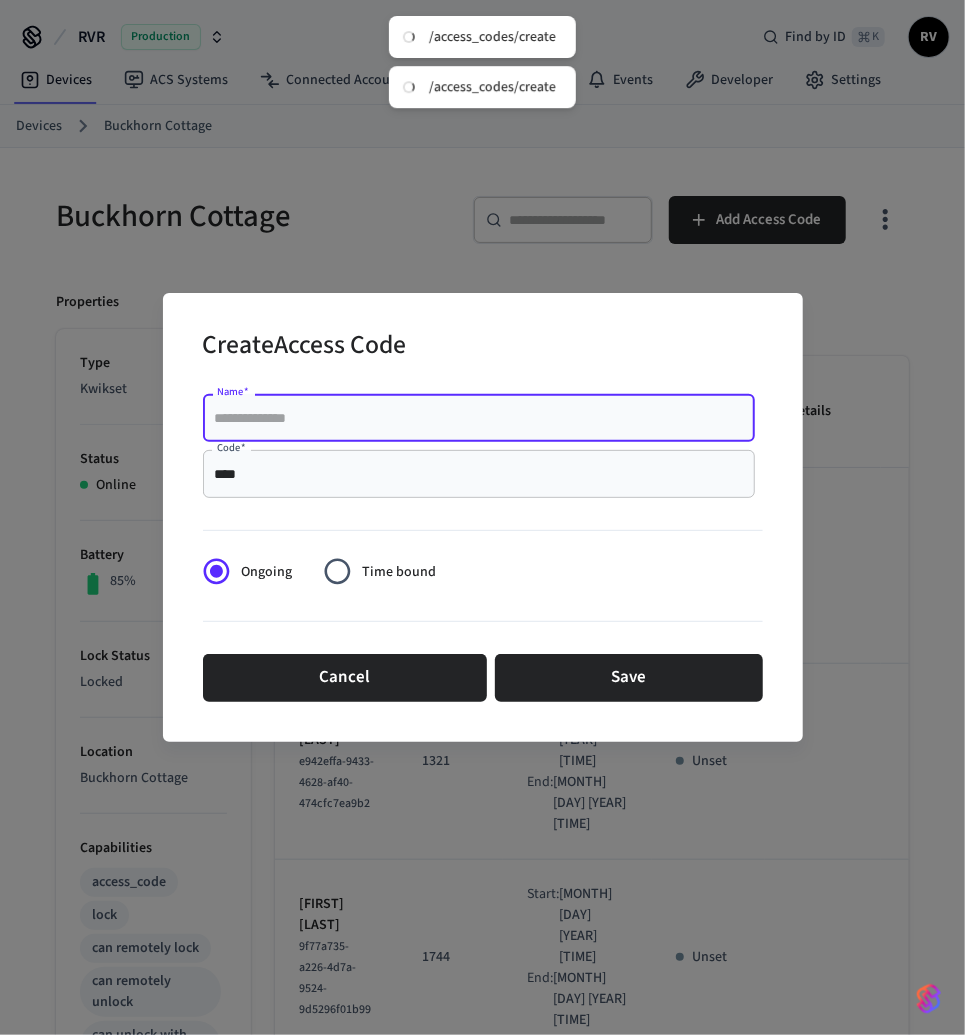 paste on "**********" 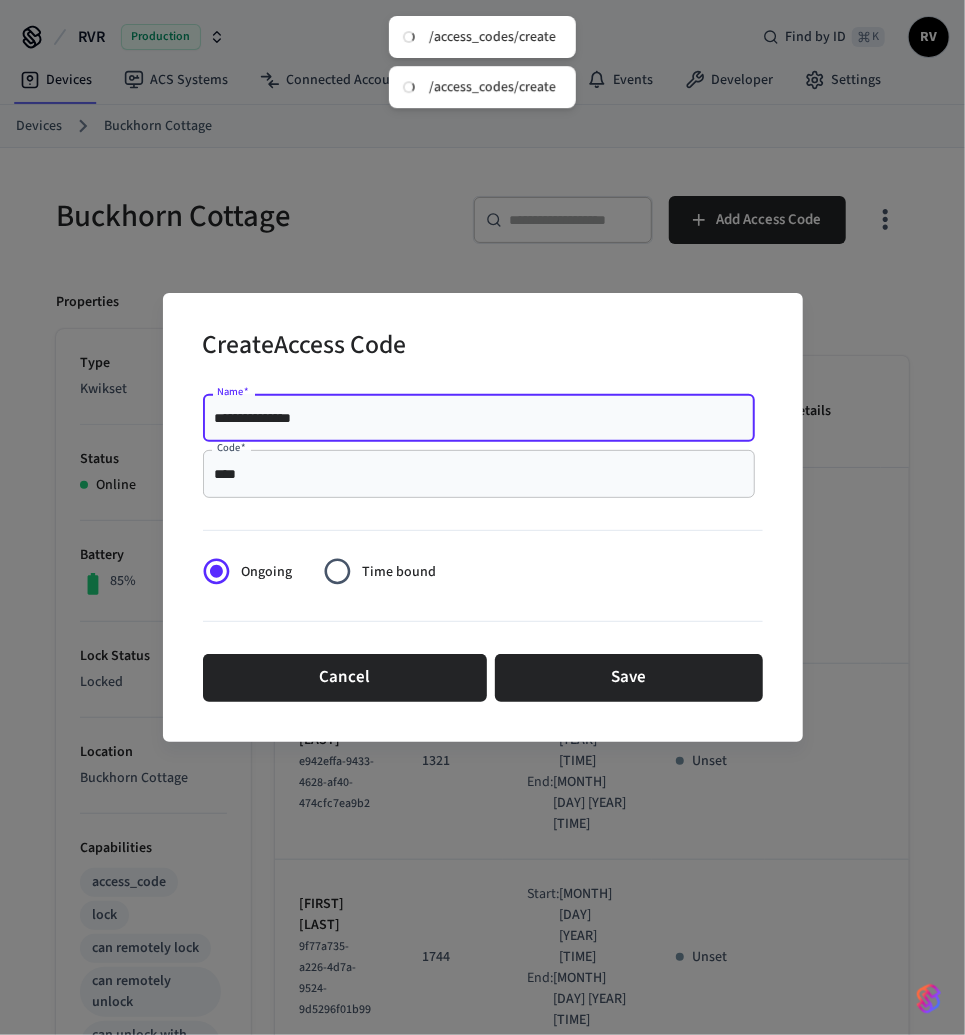 click on "**********" at bounding box center (479, 418) 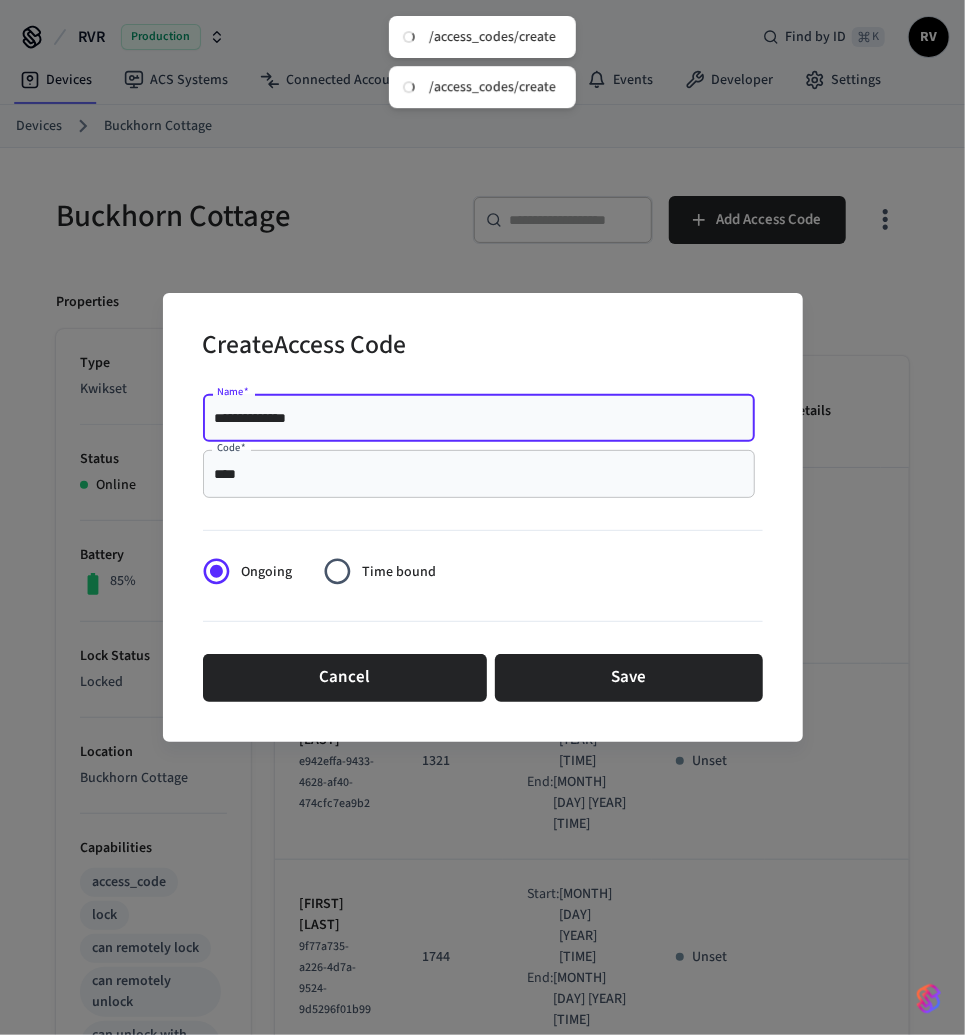 type on "**********" 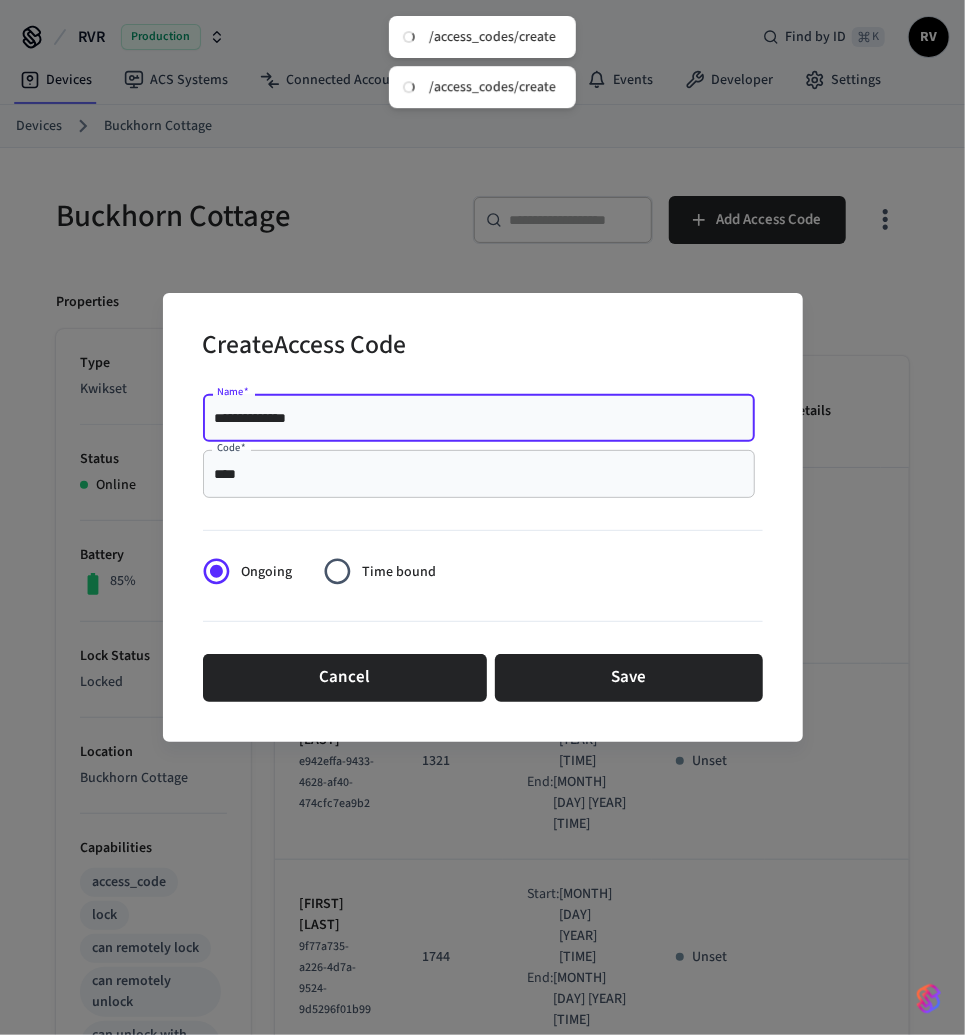 click at bounding box center (483, 621) 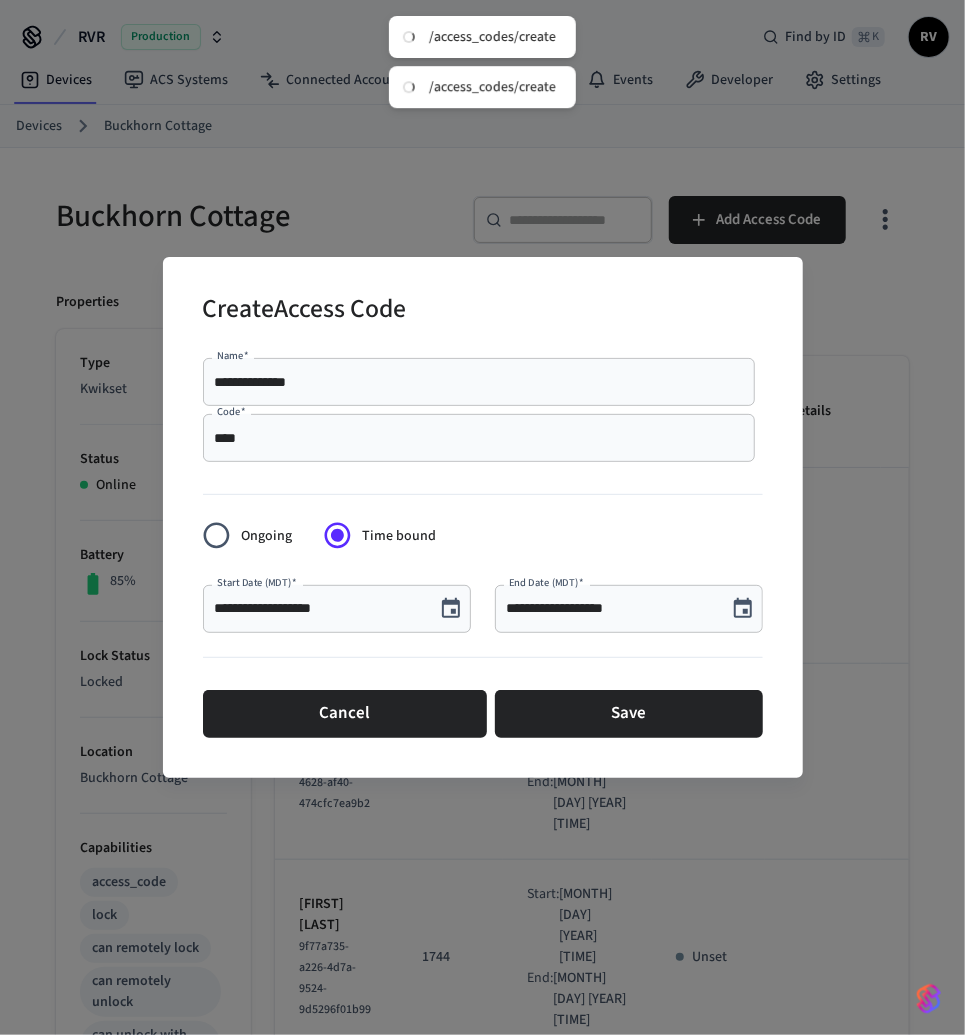 click 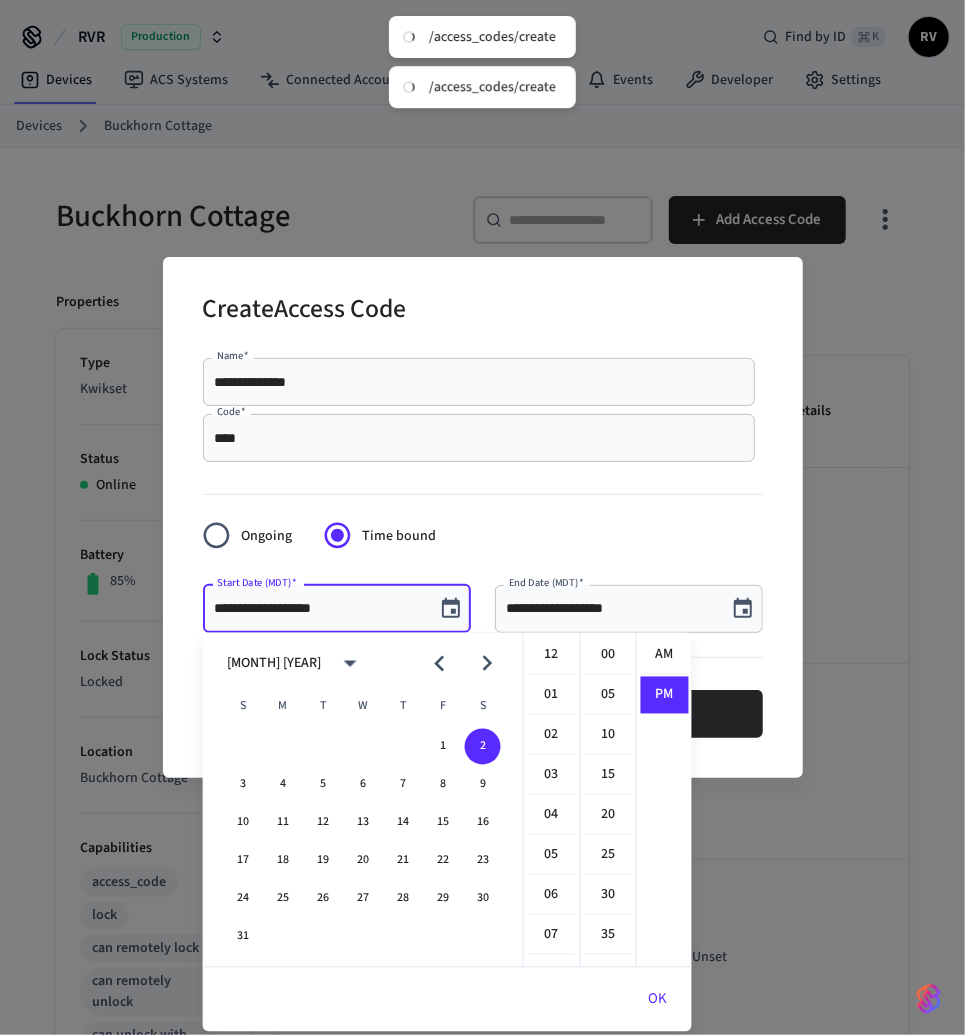 scroll, scrollTop: 397, scrollLeft: 0, axis: vertical 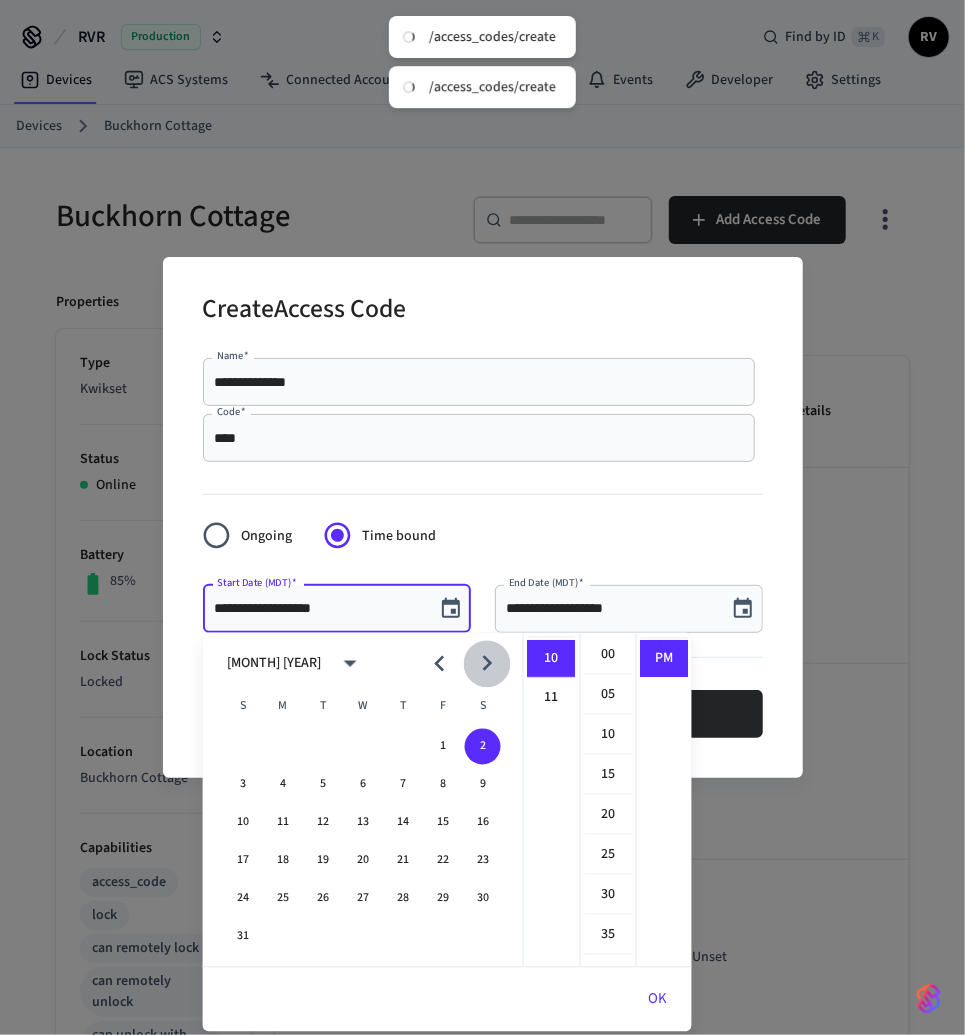click 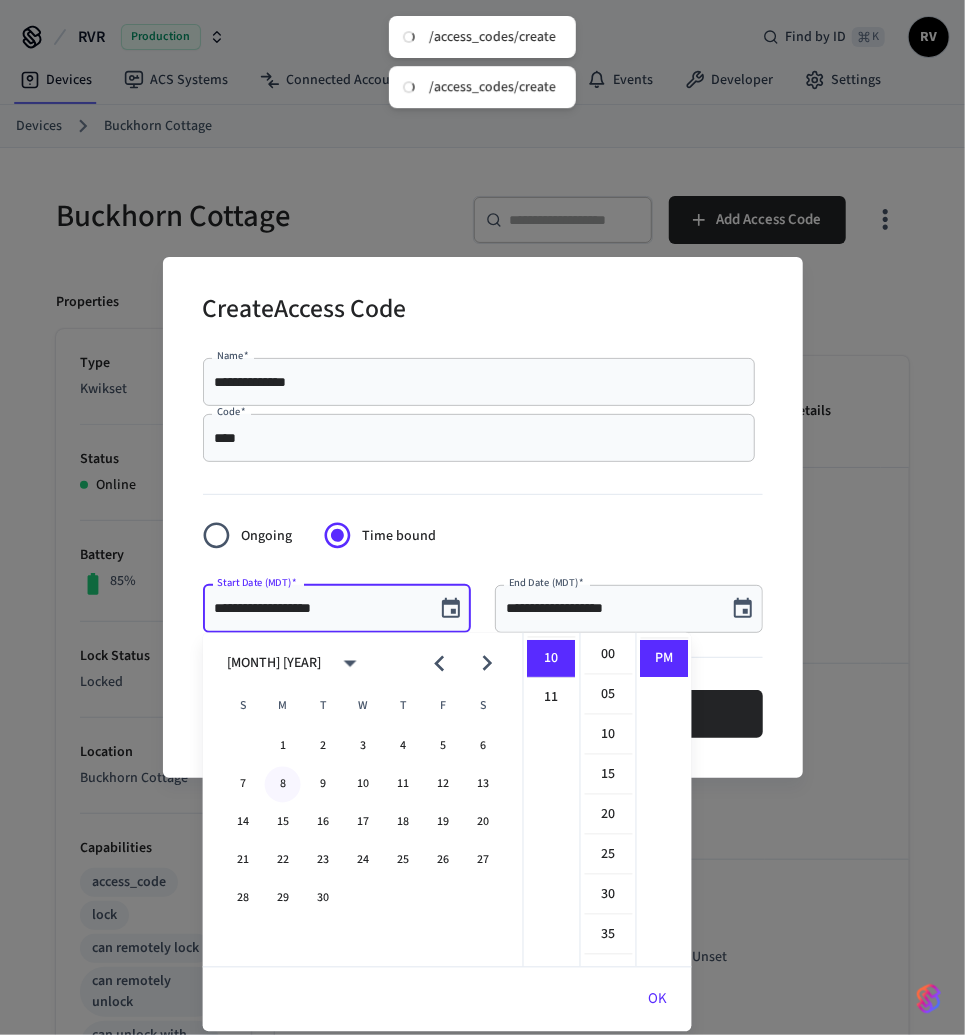 drag, startPoint x: 274, startPoint y: 788, endPoint x: 308, endPoint y: 771, distance: 38.013157 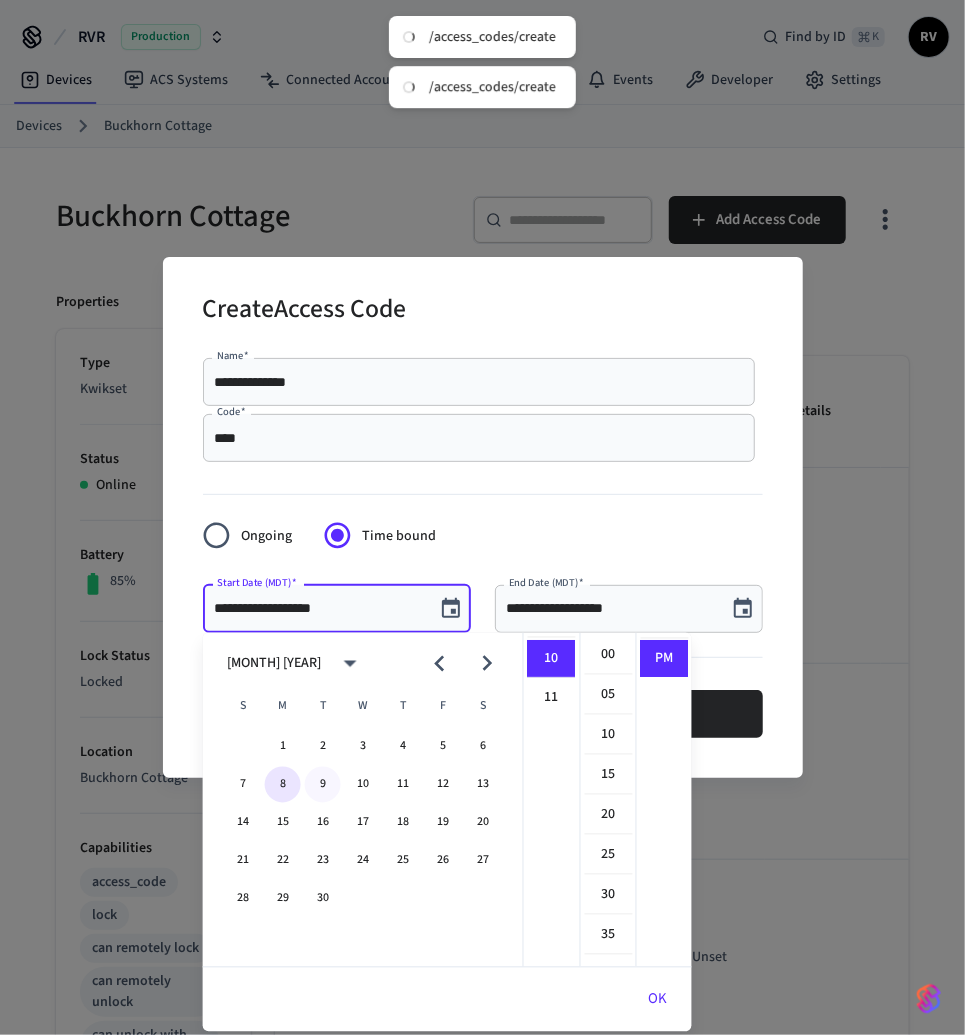 click on "8" at bounding box center (283, 785) 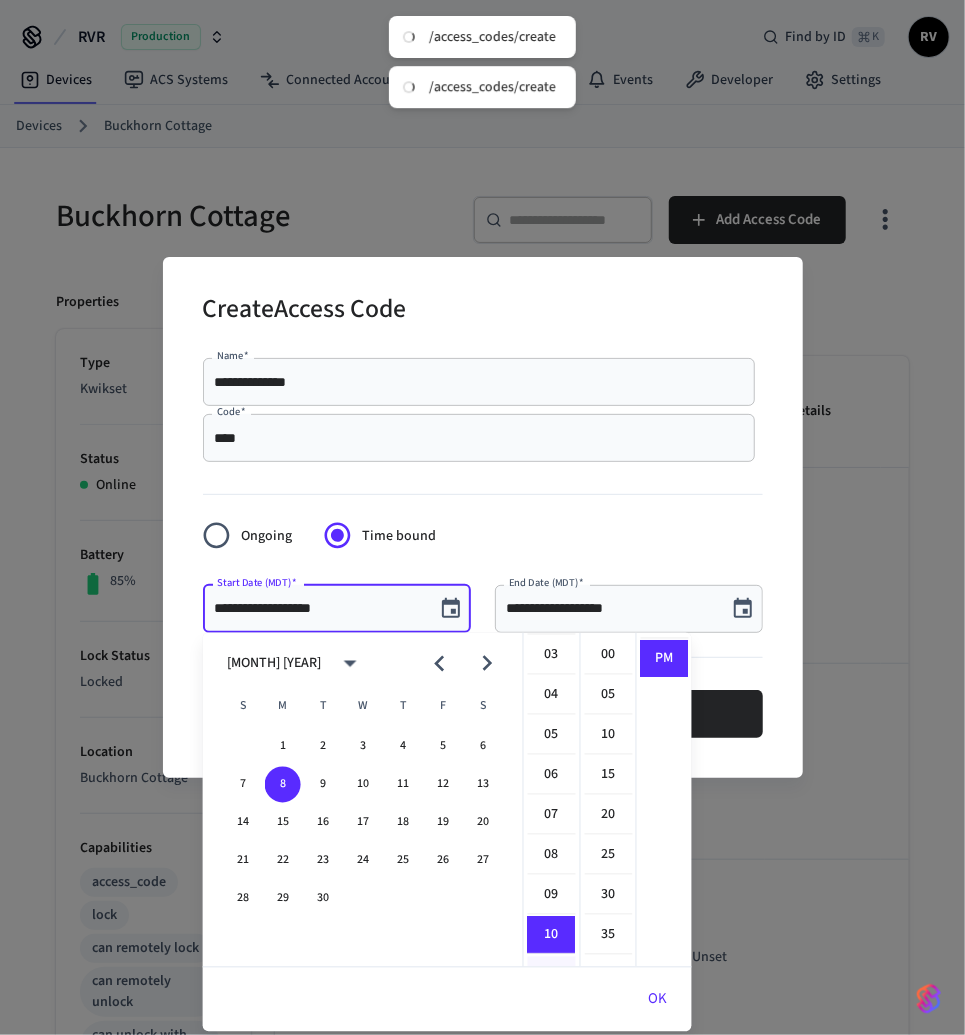 scroll, scrollTop: 0, scrollLeft: 0, axis: both 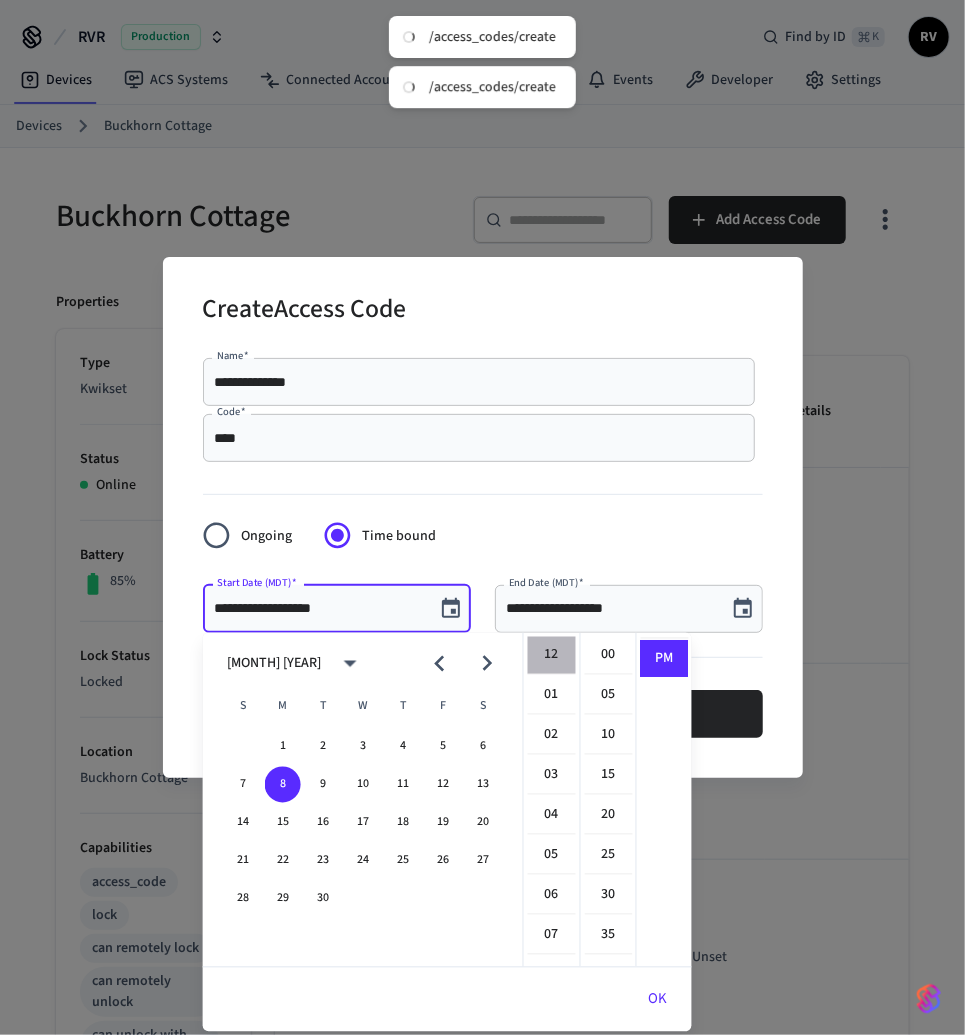 click on "12" at bounding box center [552, 656] 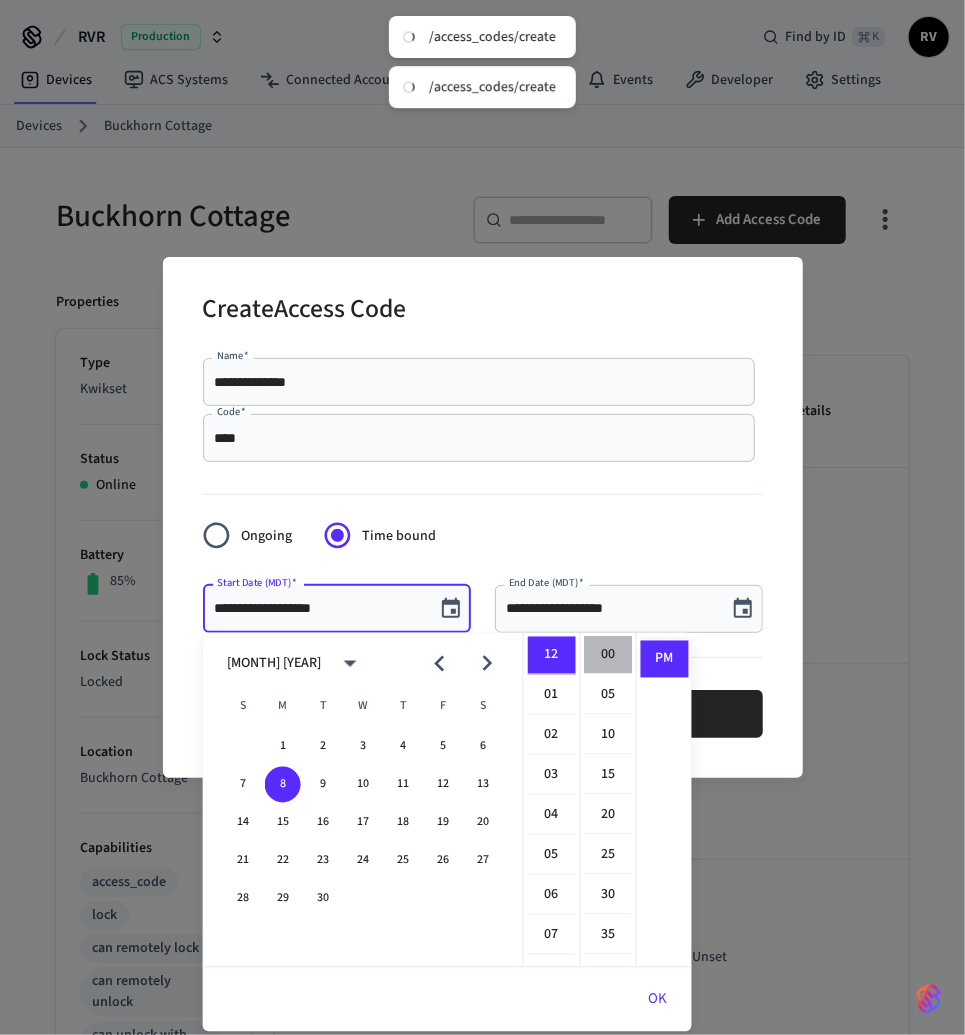 click on "00" at bounding box center [609, 656] 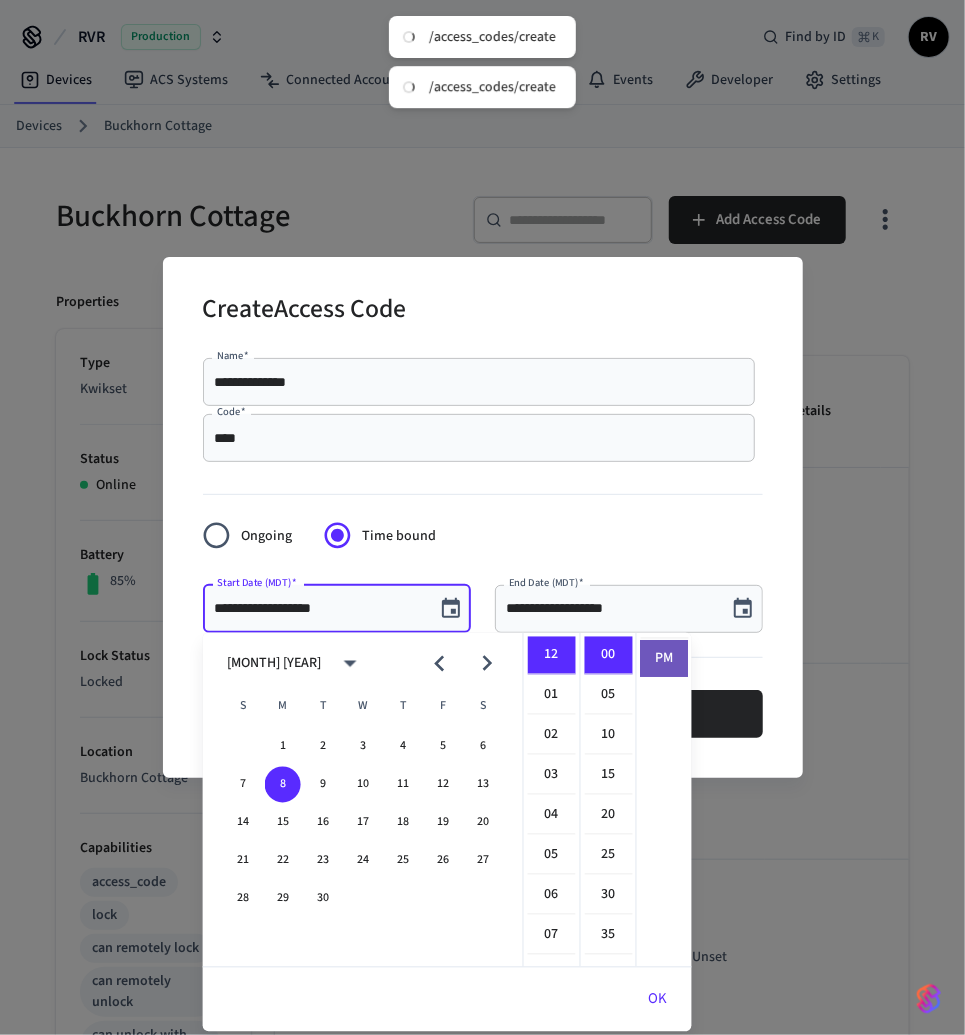 click on "PM" at bounding box center [665, 659] 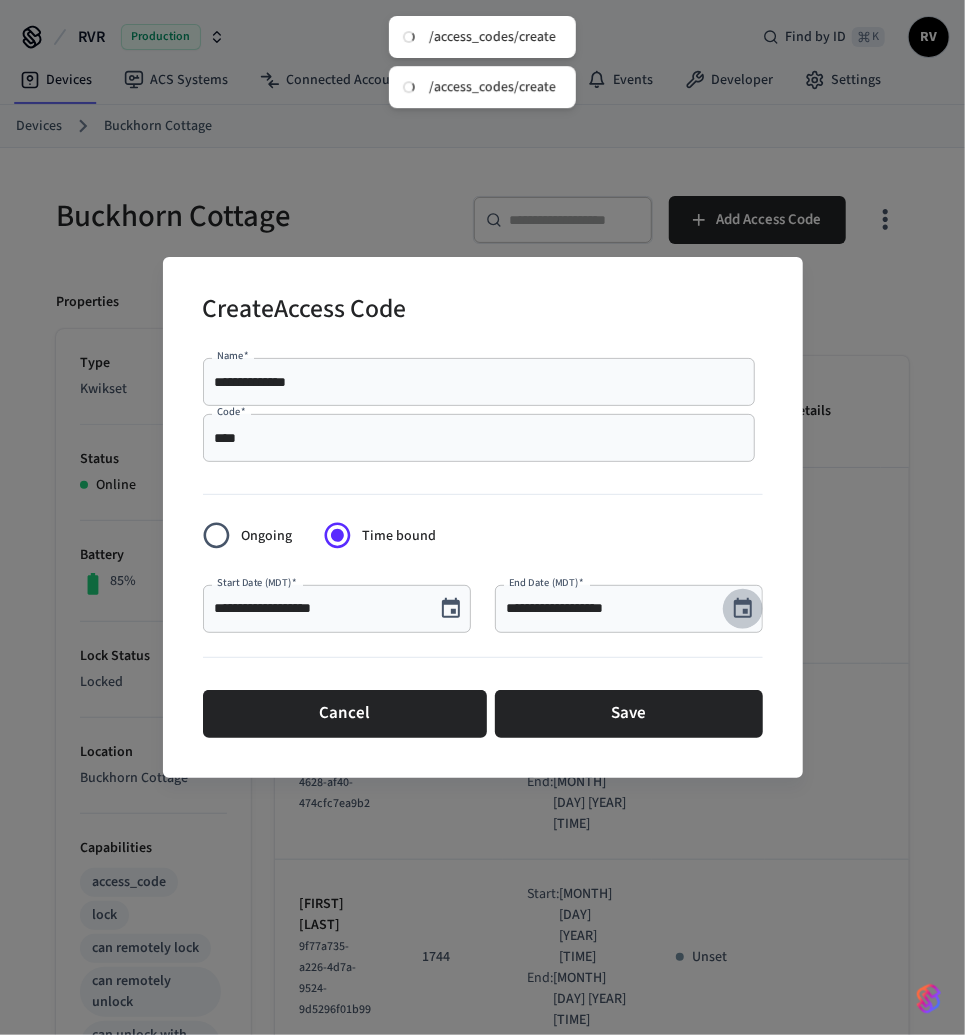 click 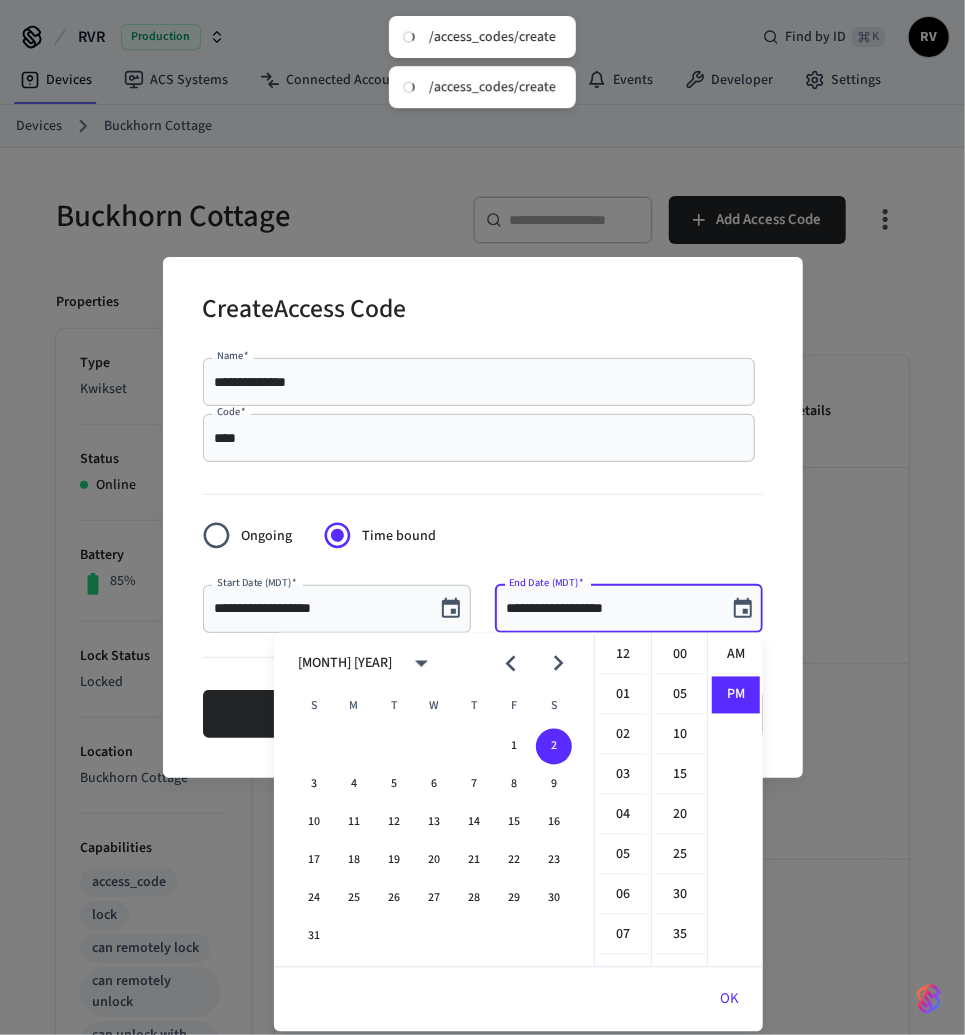 scroll, scrollTop: 397, scrollLeft: 0, axis: vertical 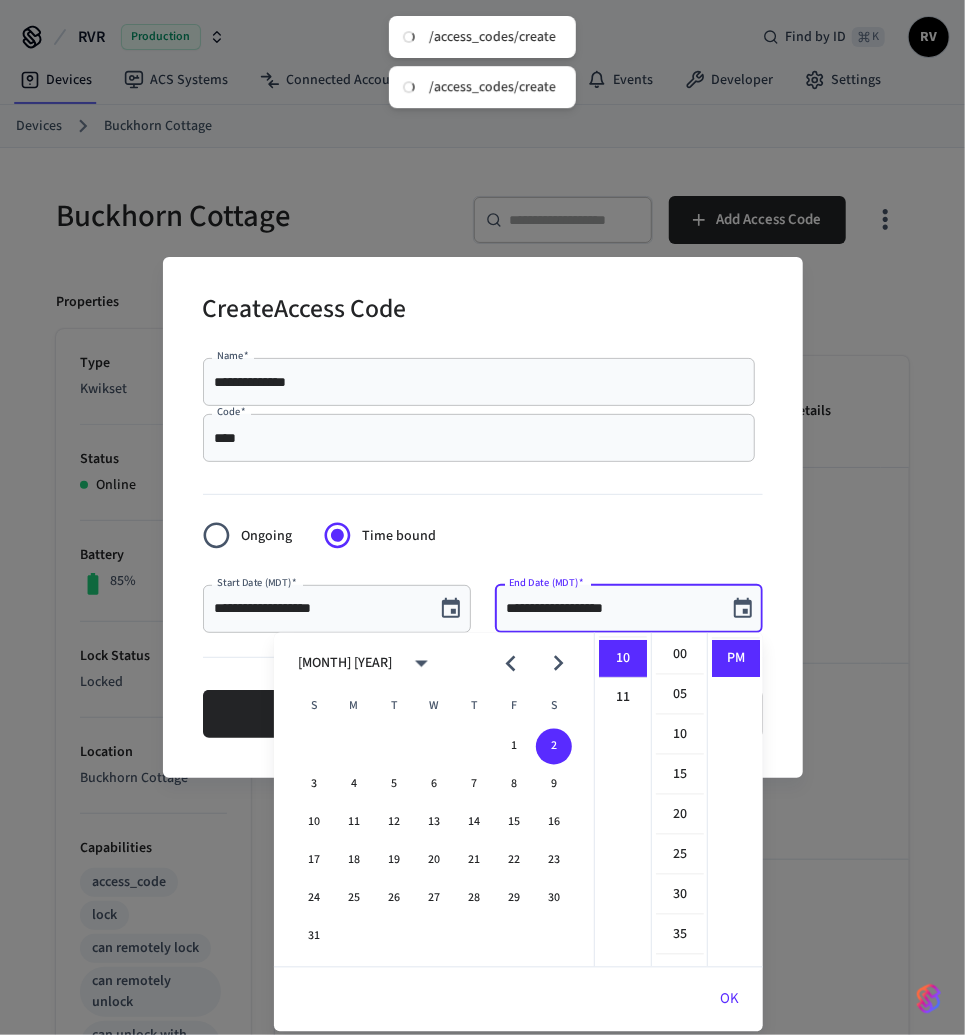 click 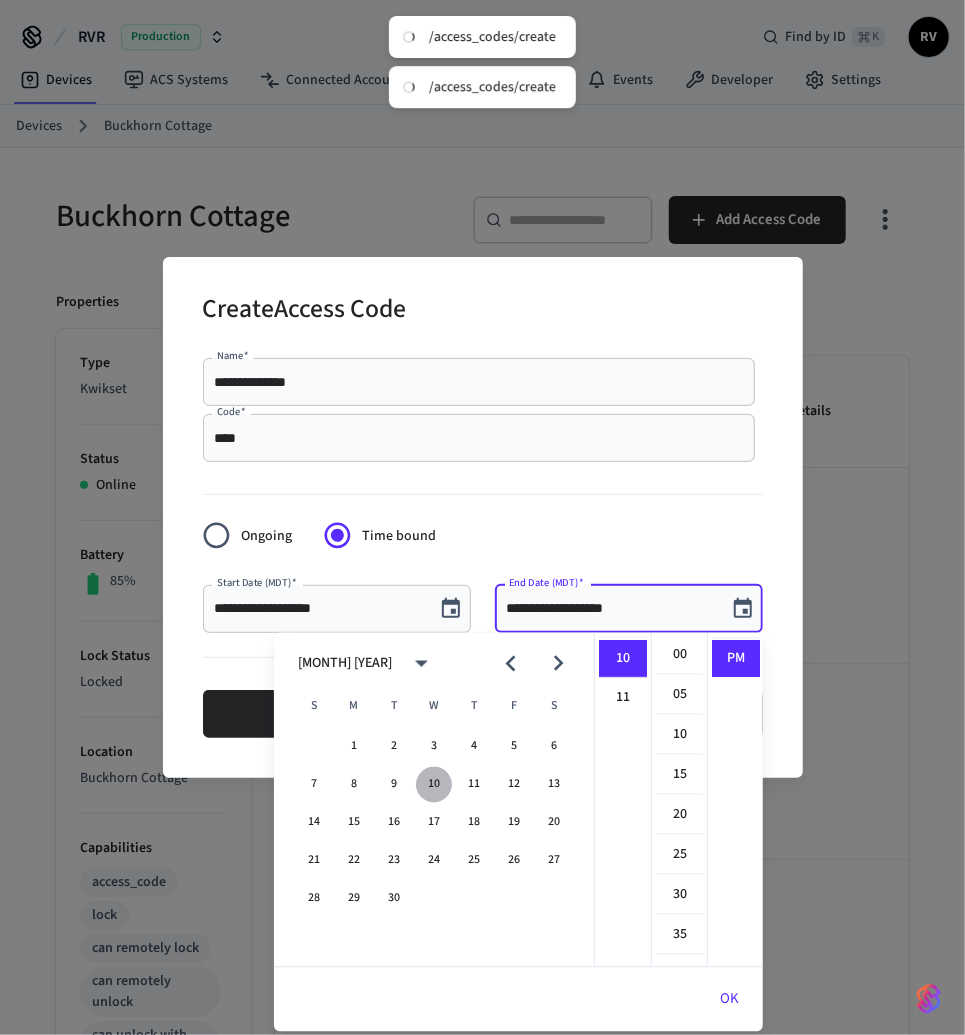 click on "10" at bounding box center (434, 785) 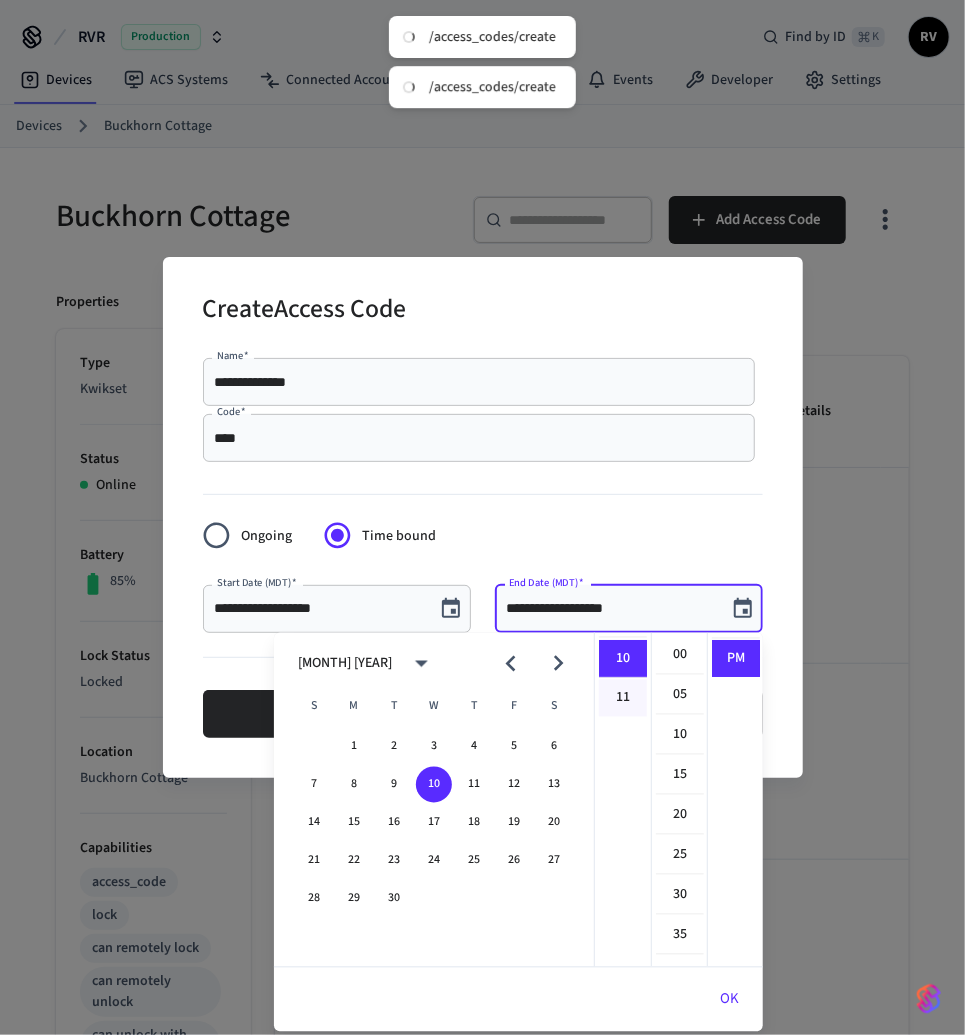 scroll, scrollTop: 0, scrollLeft: 0, axis: both 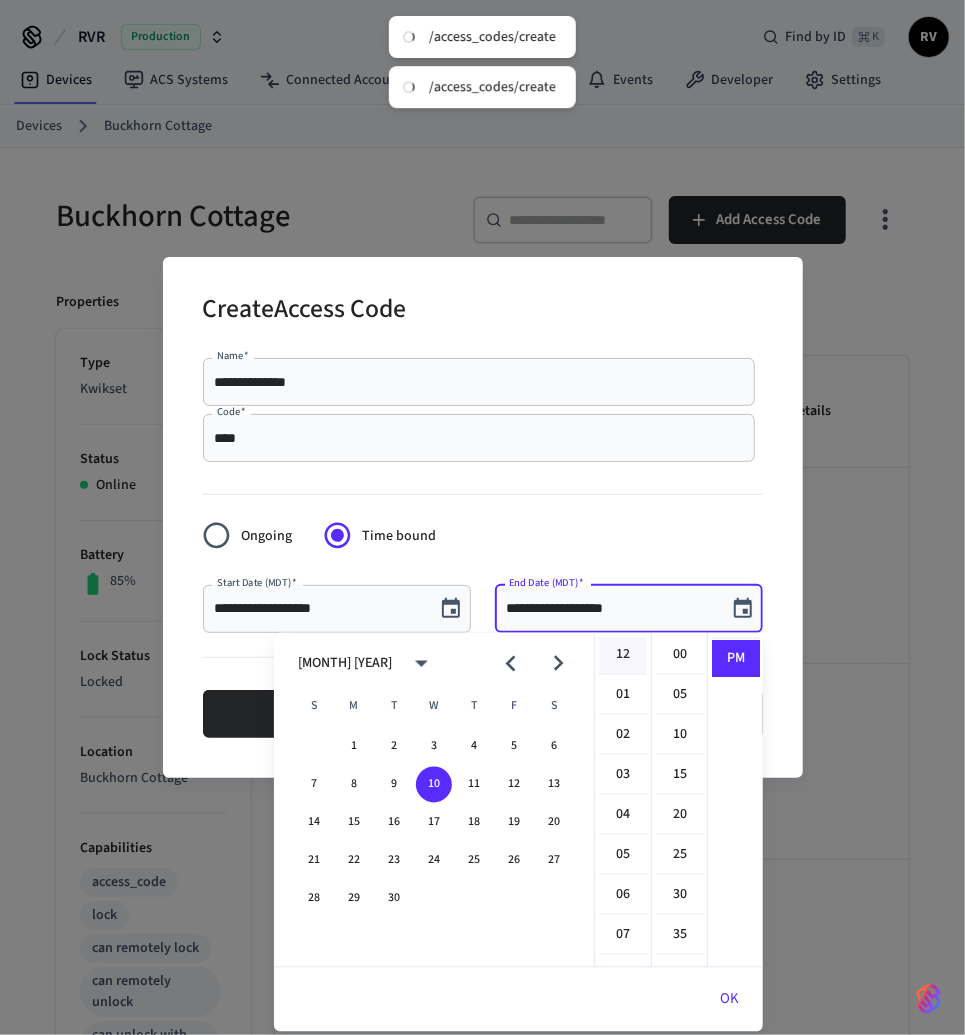 click on "12" at bounding box center [623, 656] 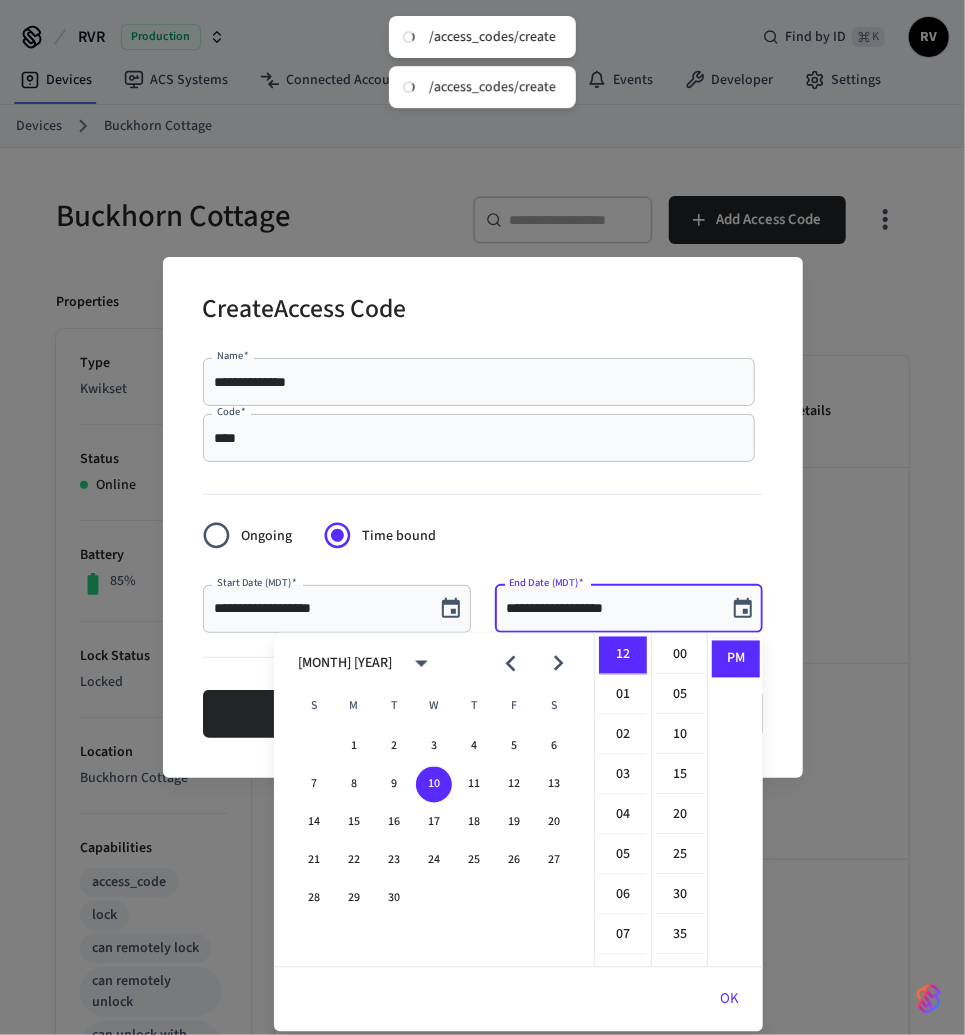 click on "00" at bounding box center [680, 656] 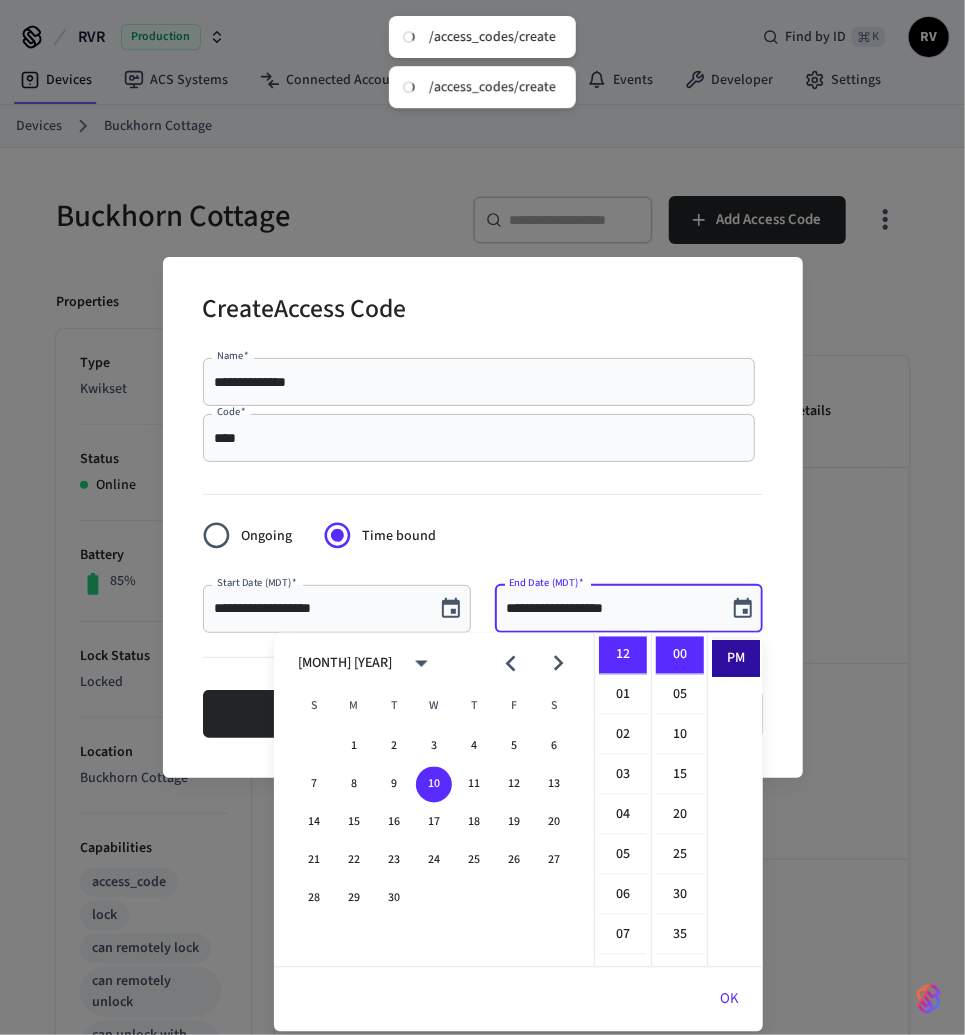 click on "PM" at bounding box center (736, 659) 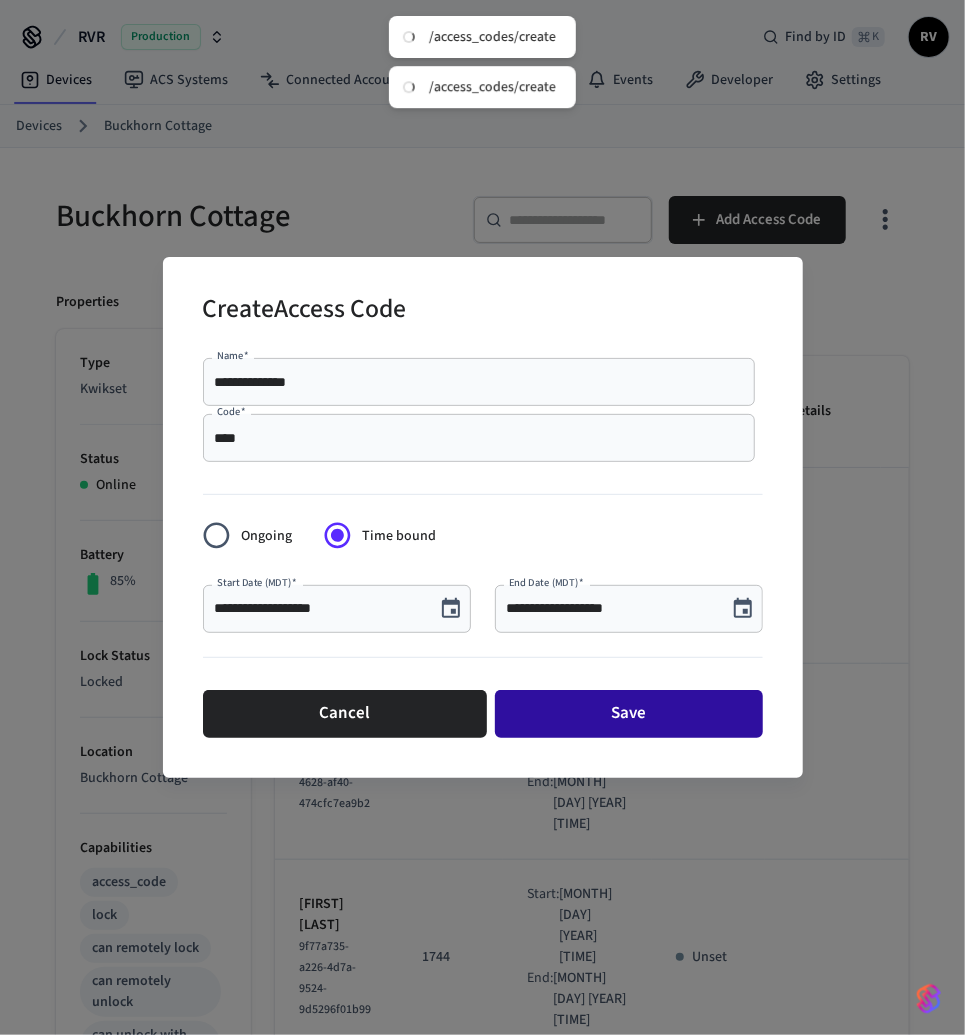 drag, startPoint x: 613, startPoint y: 687, endPoint x: 608, endPoint y: 696, distance: 10.29563 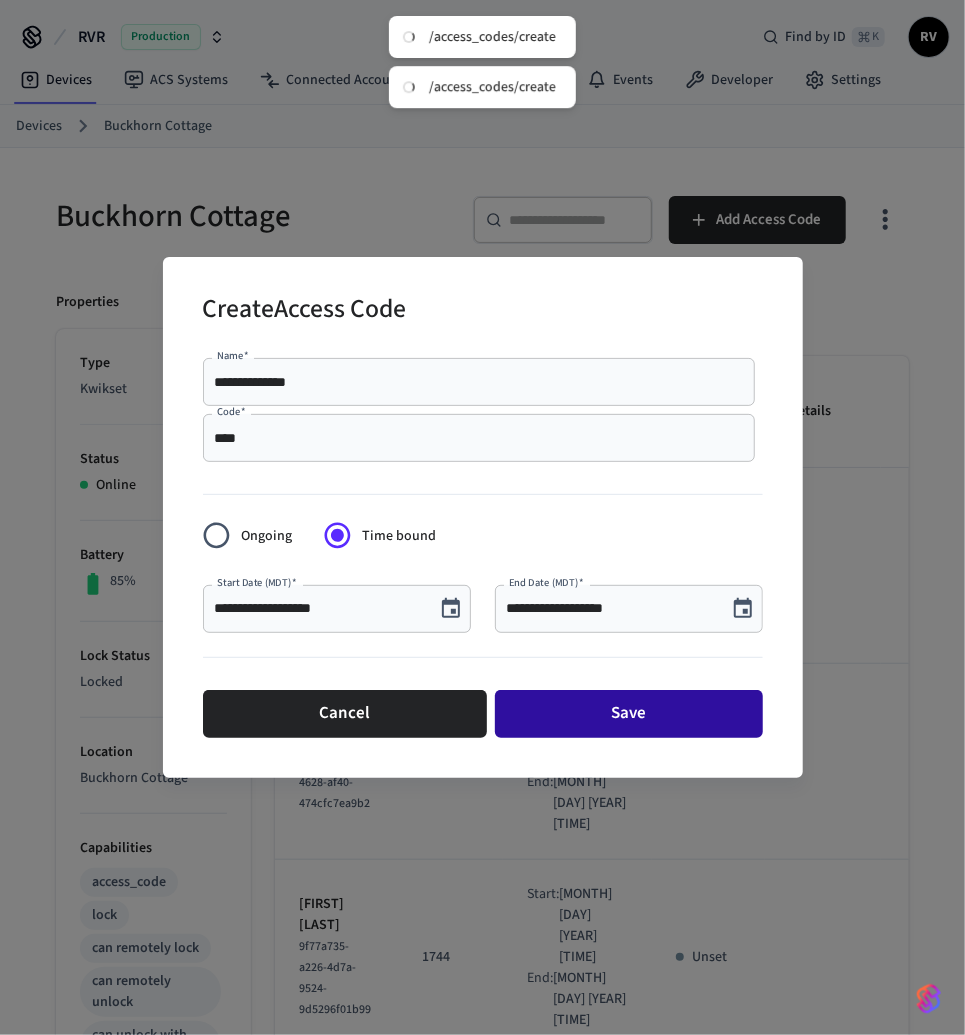 click on "Cancel Save" at bounding box center [483, 714] 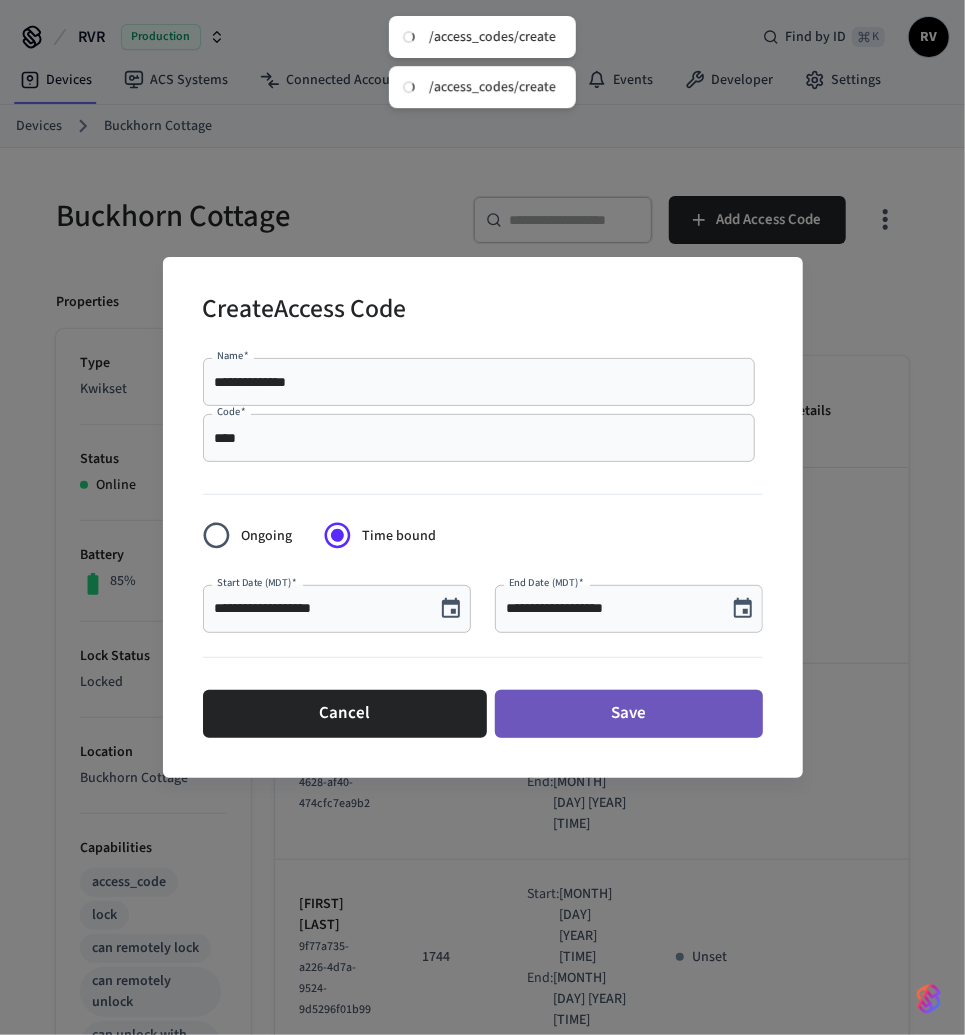 click on "Save" at bounding box center [629, 714] 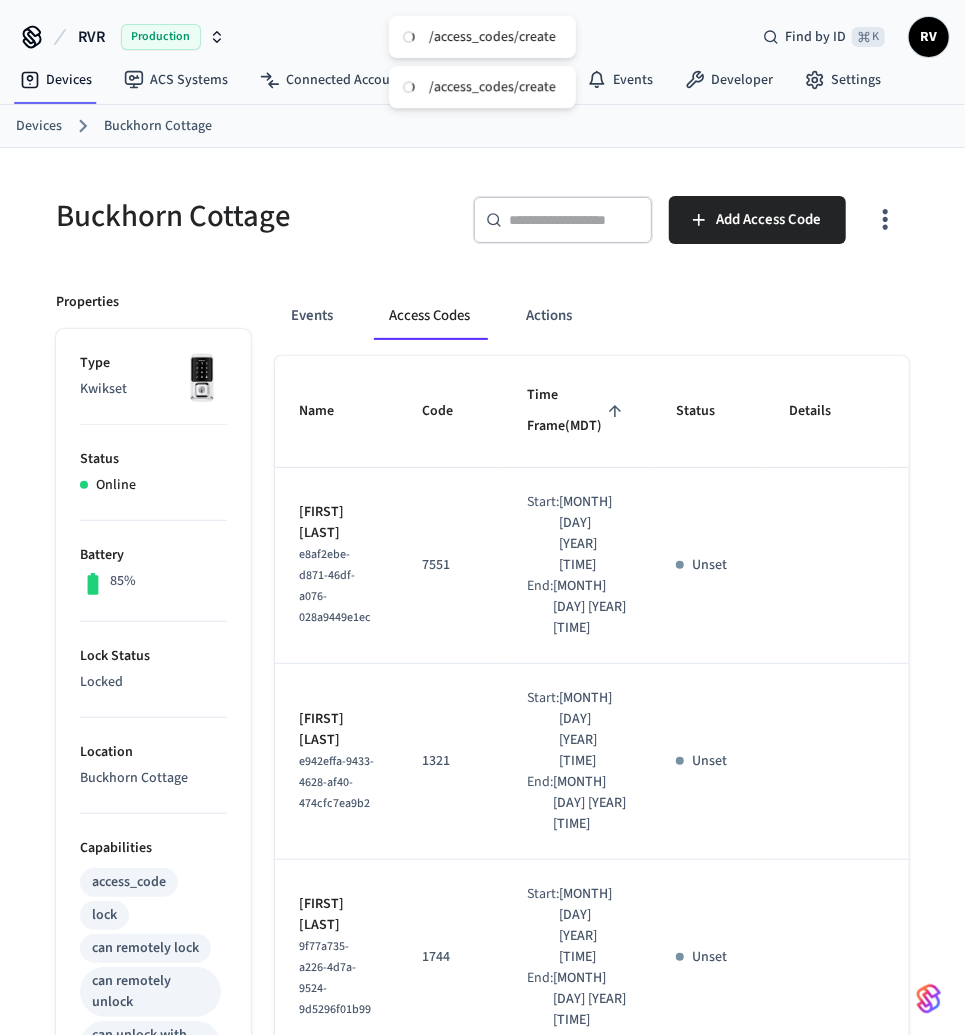 click on "Devices" at bounding box center (39, 126) 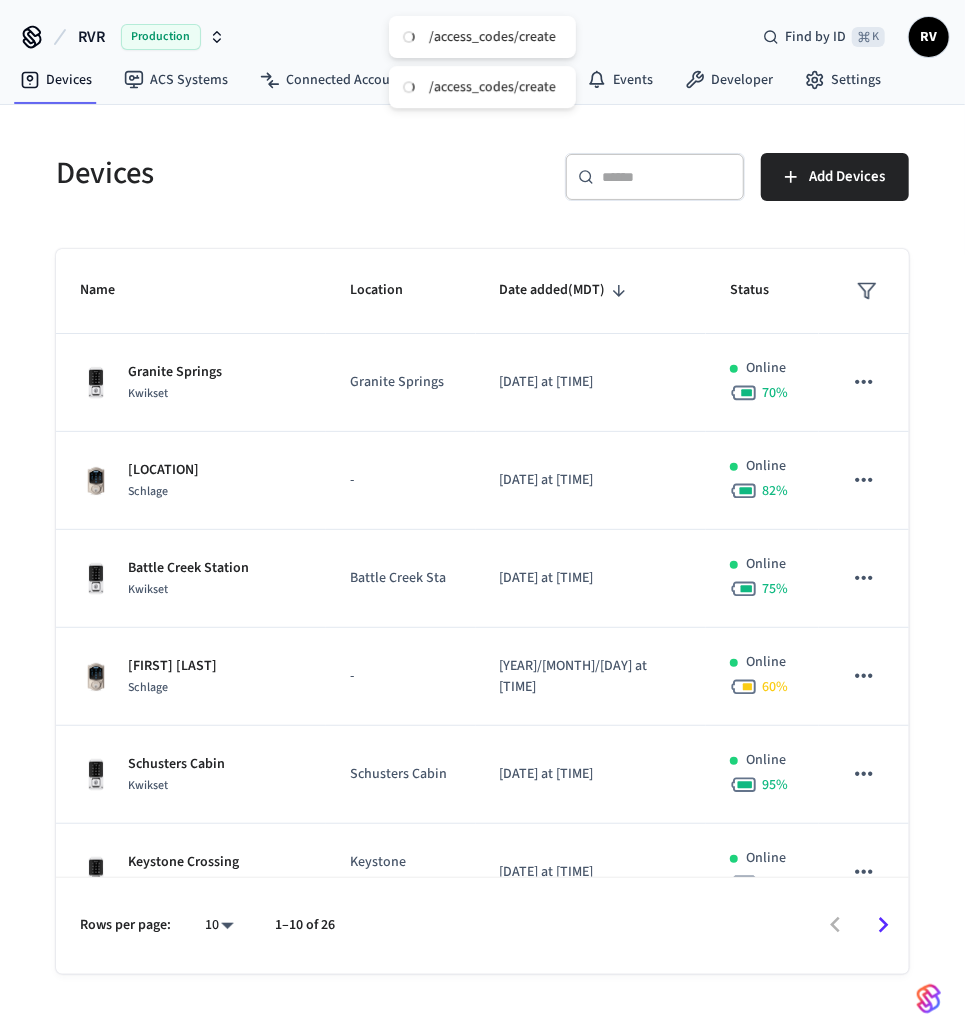 click on "​ ​" at bounding box center (655, 177) 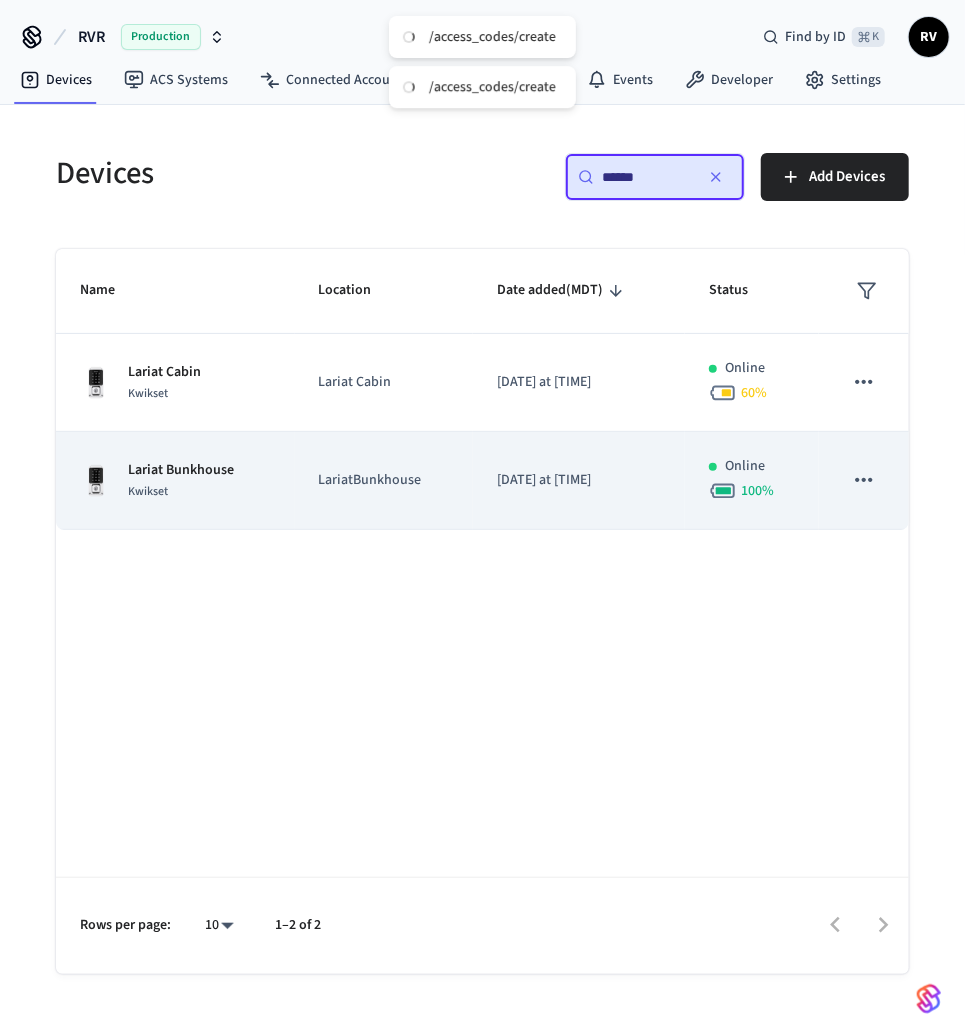 type on "******" 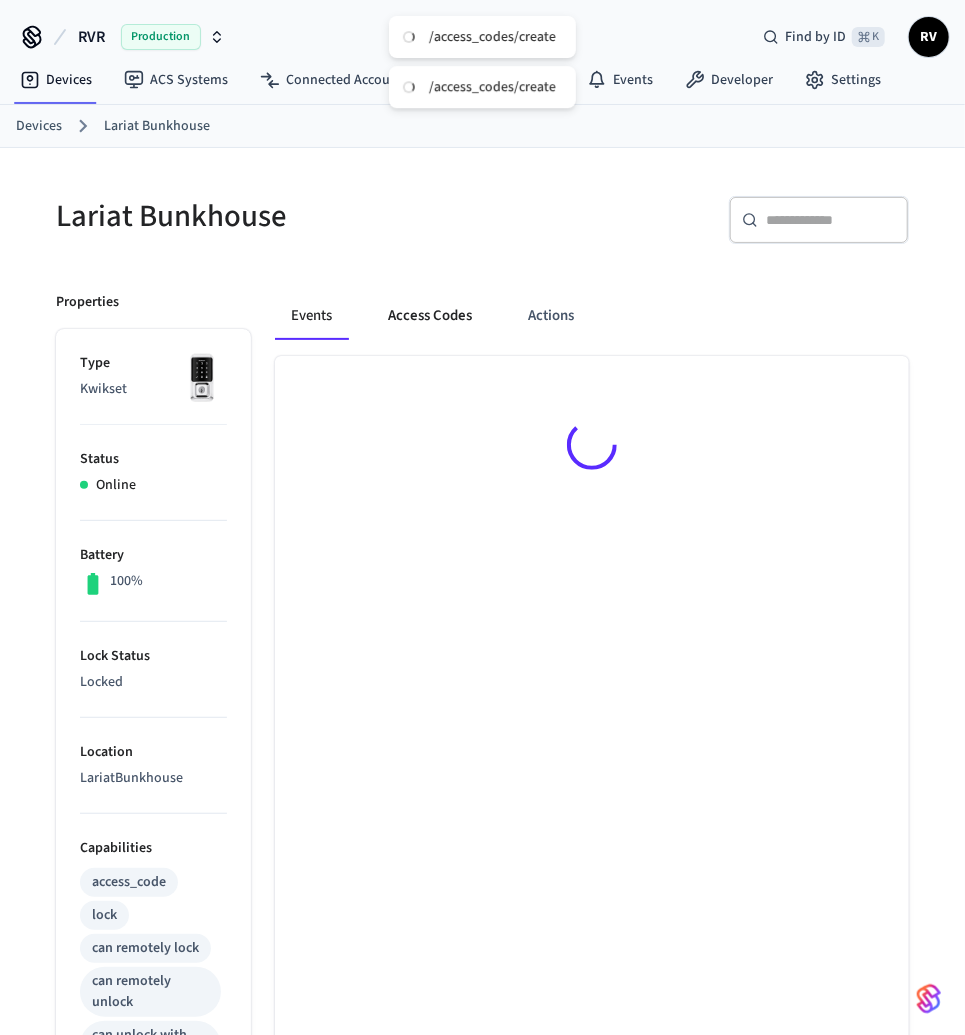 click on "Access Codes" at bounding box center (430, 316) 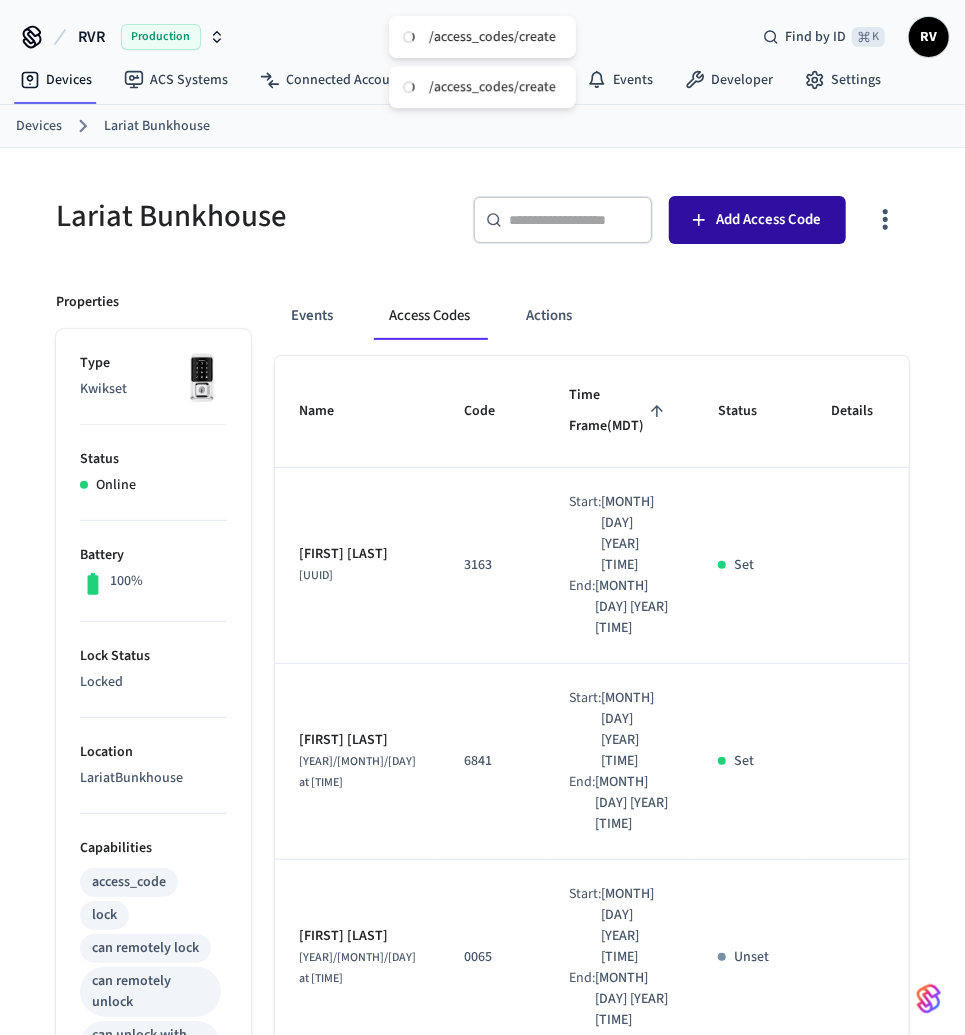 click on "Add Access Code" at bounding box center [757, 220] 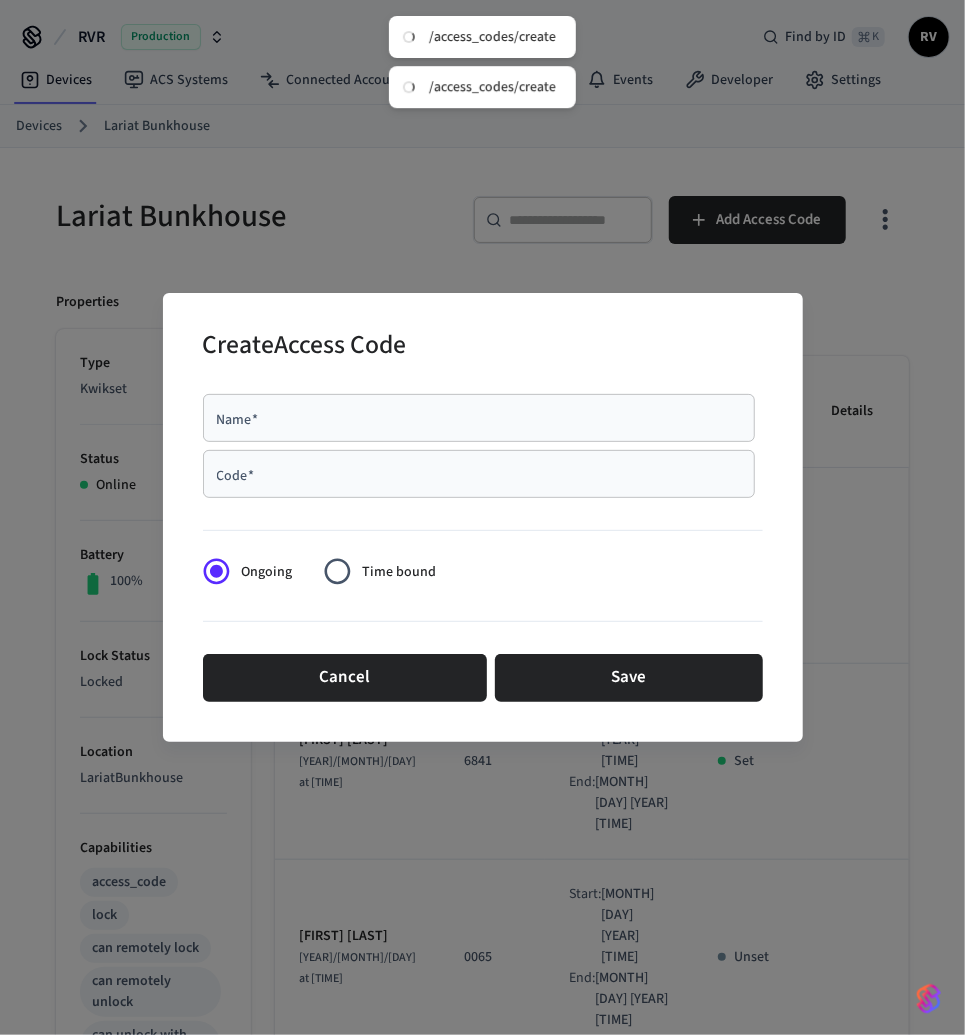 click on "Code   * Code   *" at bounding box center (483, 478) 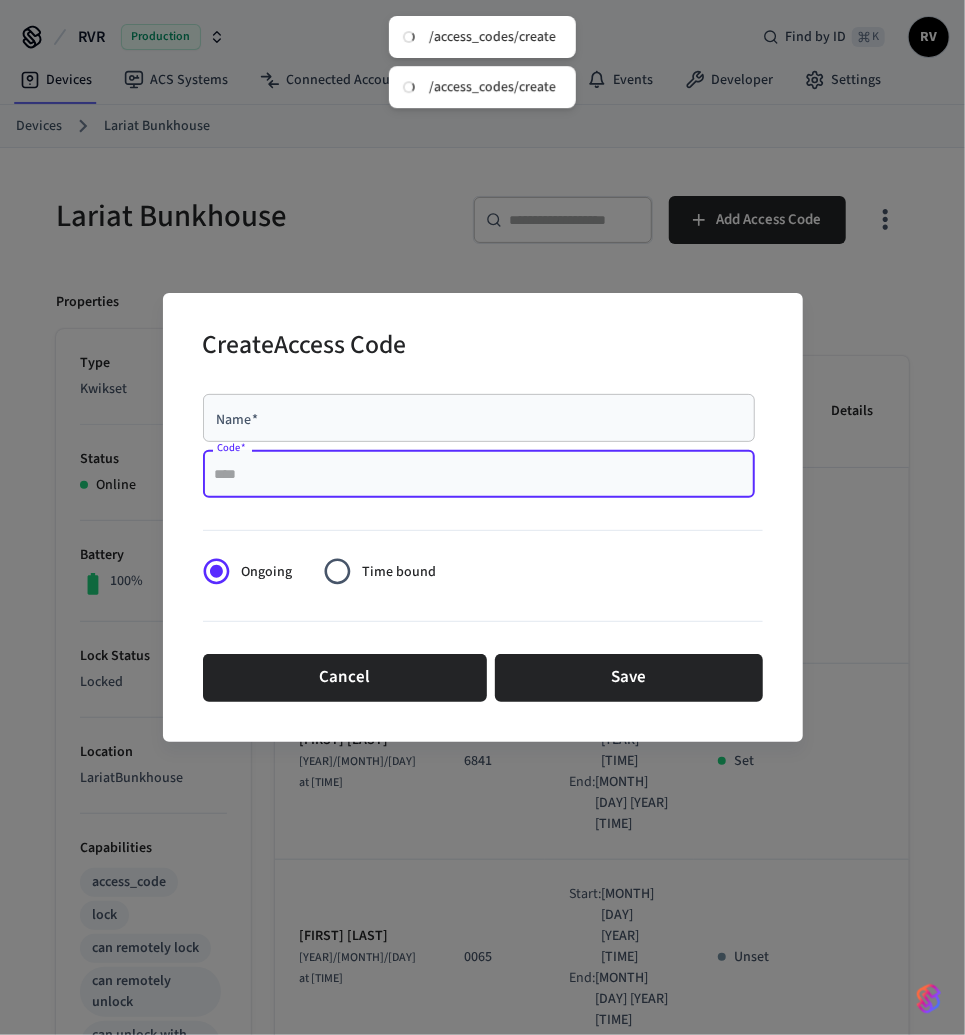 paste on "****" 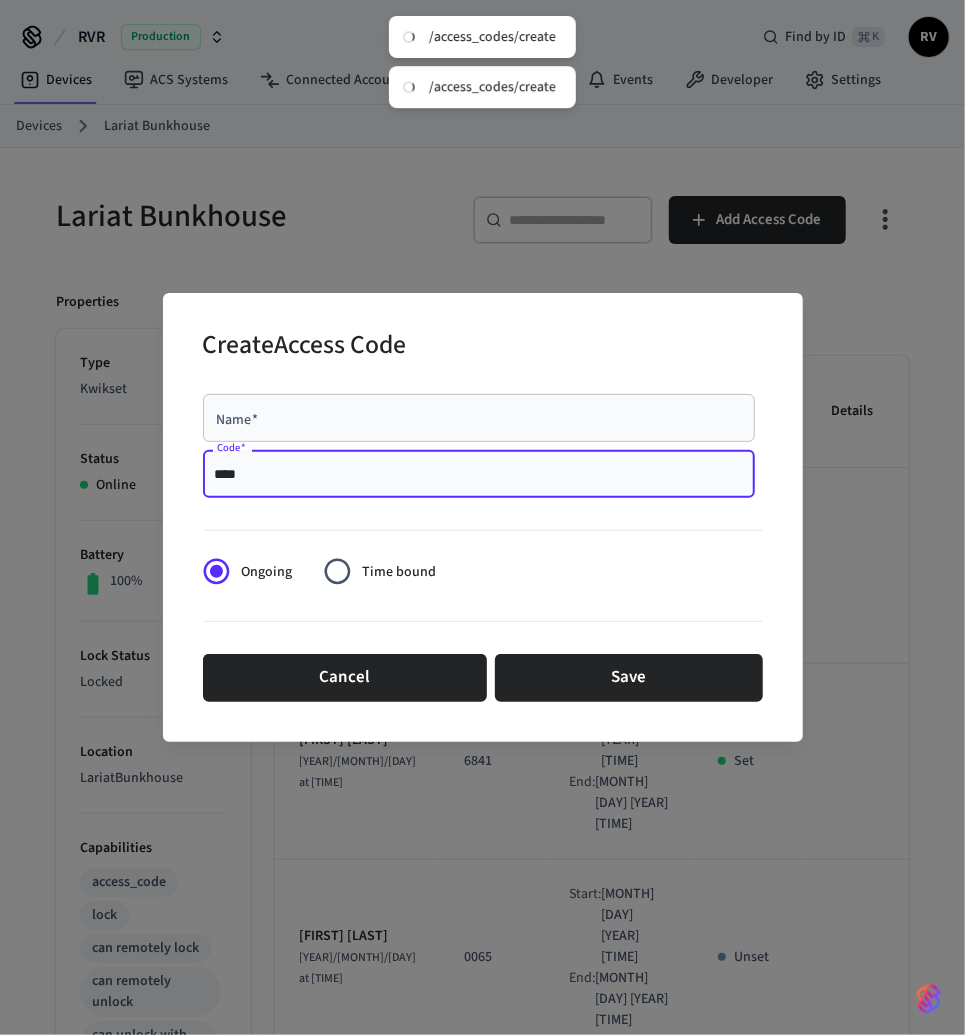 type on "****" 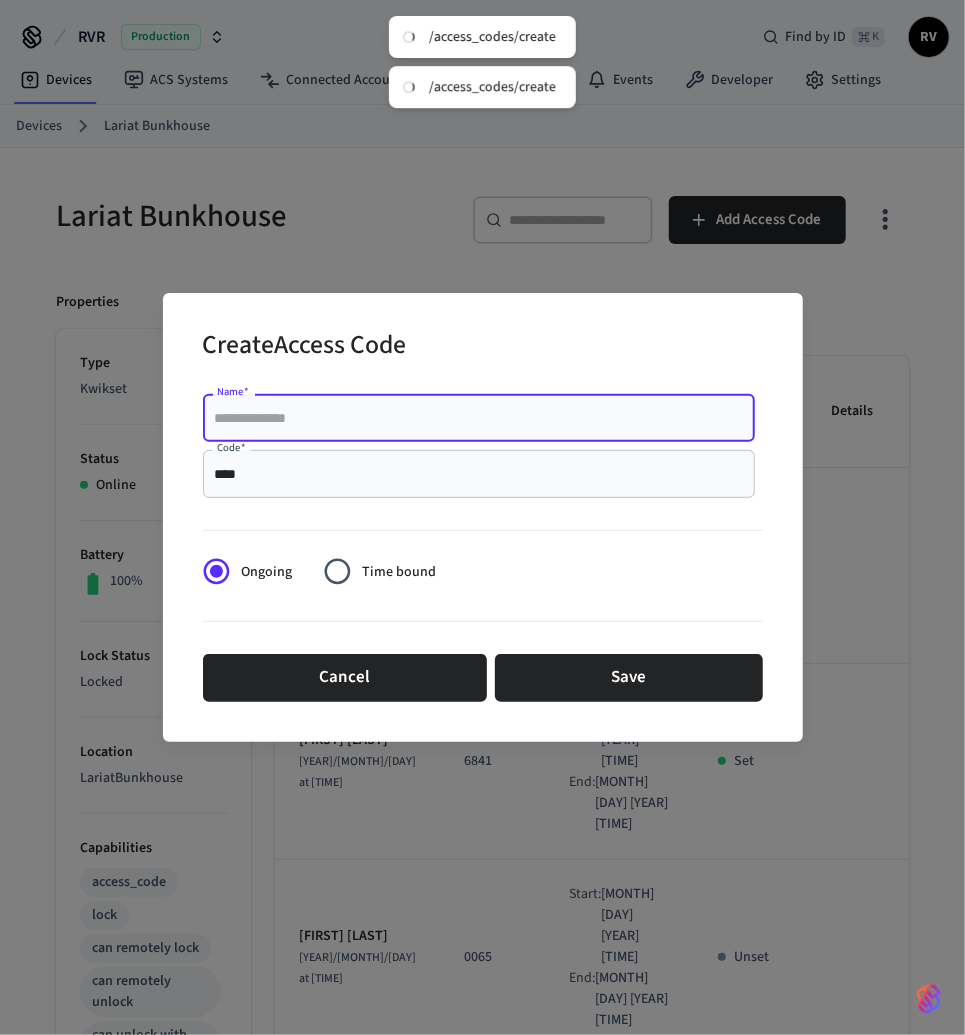 click on "Name   *" at bounding box center [479, 418] 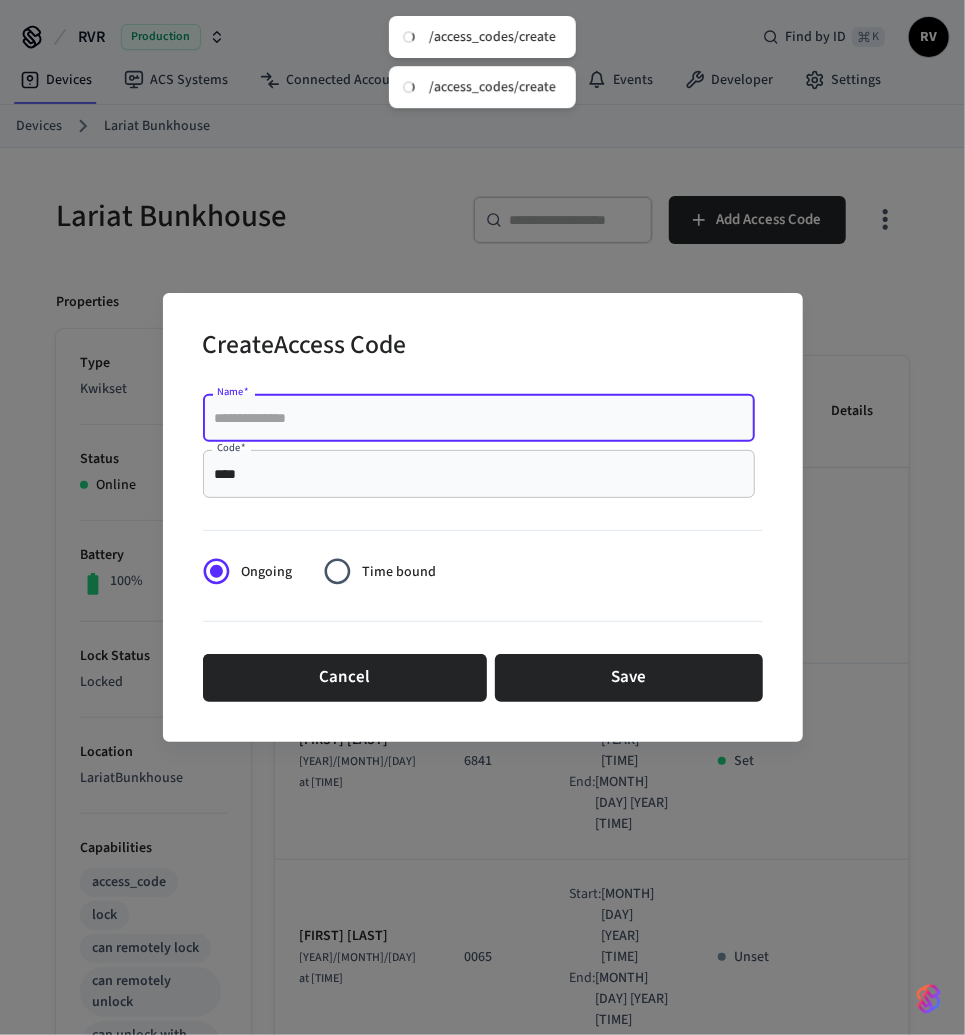 paste on "**********" 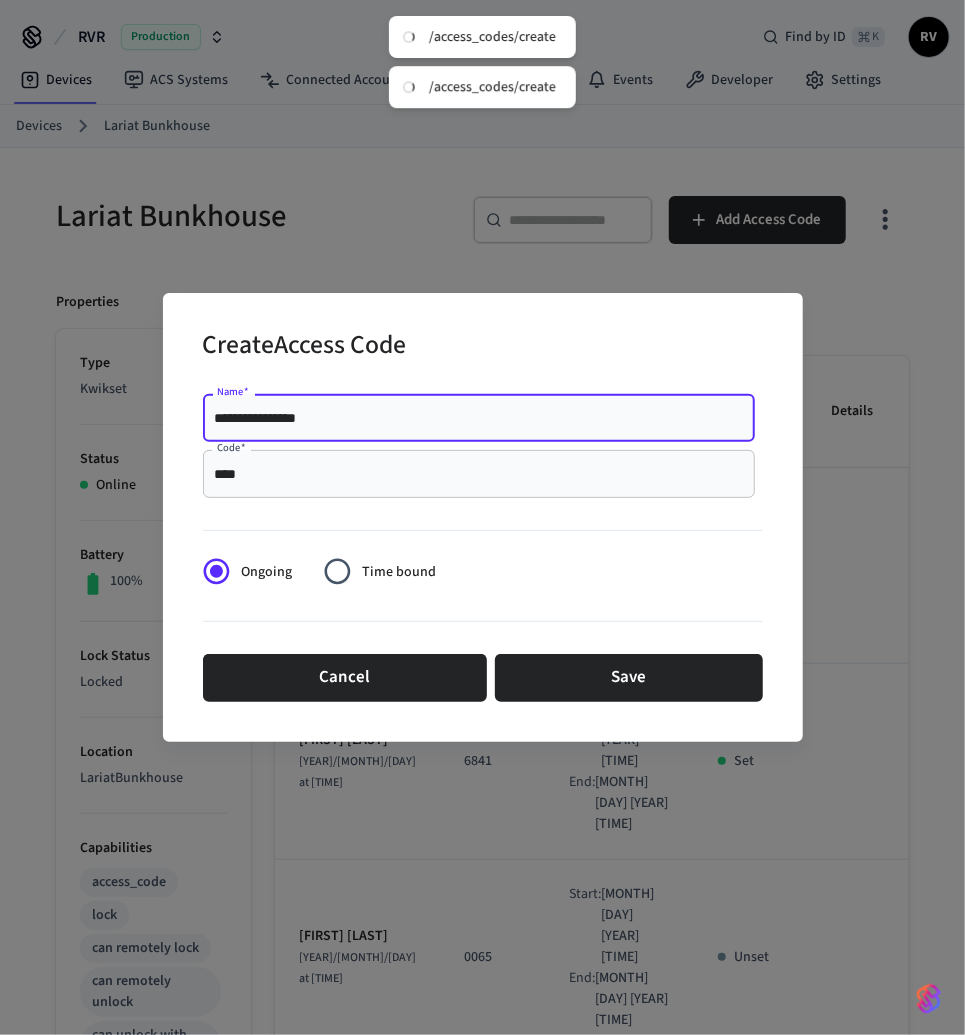 click on "**********" at bounding box center (479, 418) 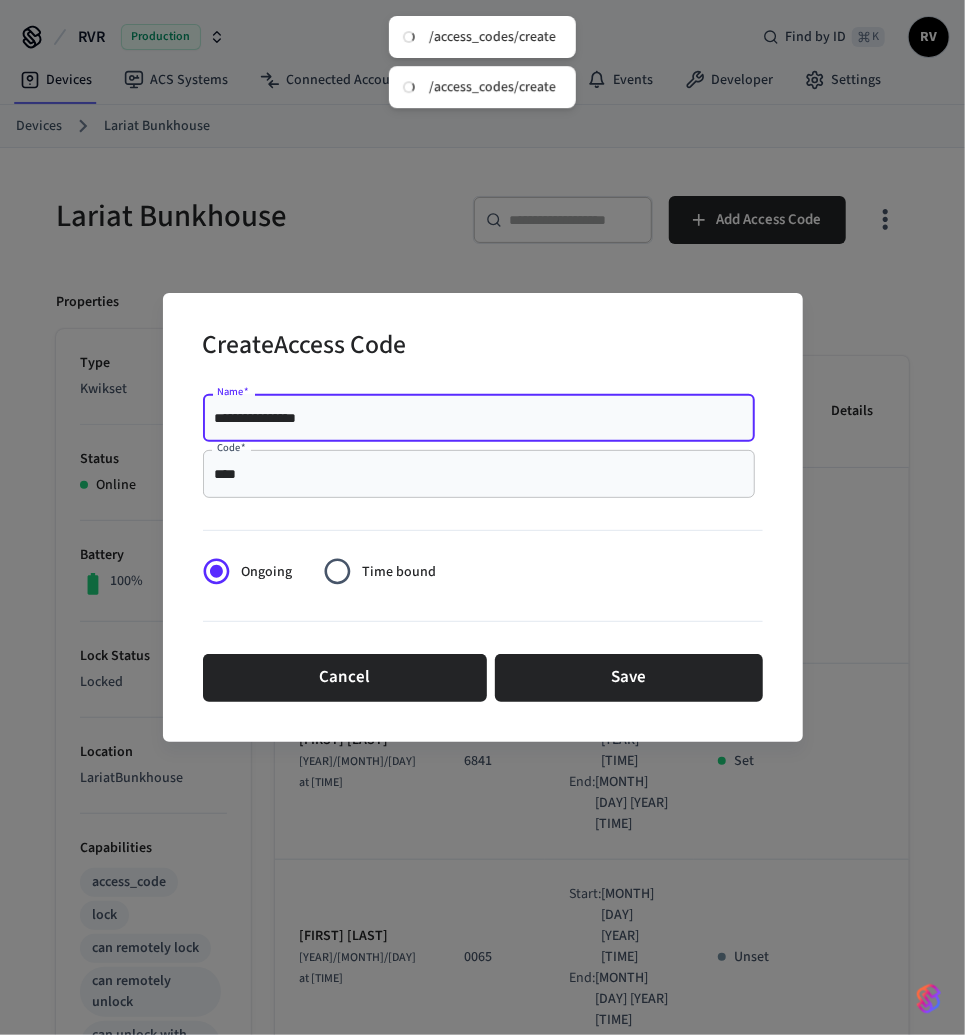 click on "**********" at bounding box center (479, 418) 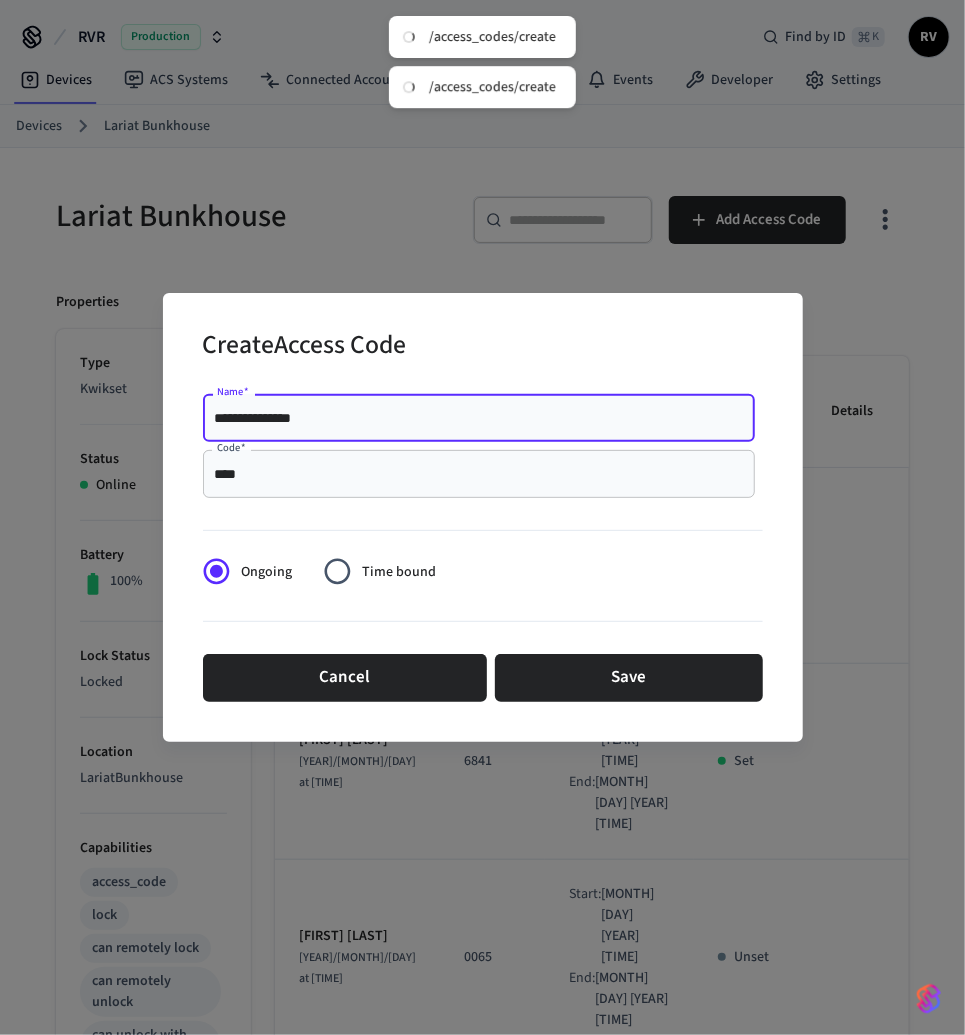 type on "**********" 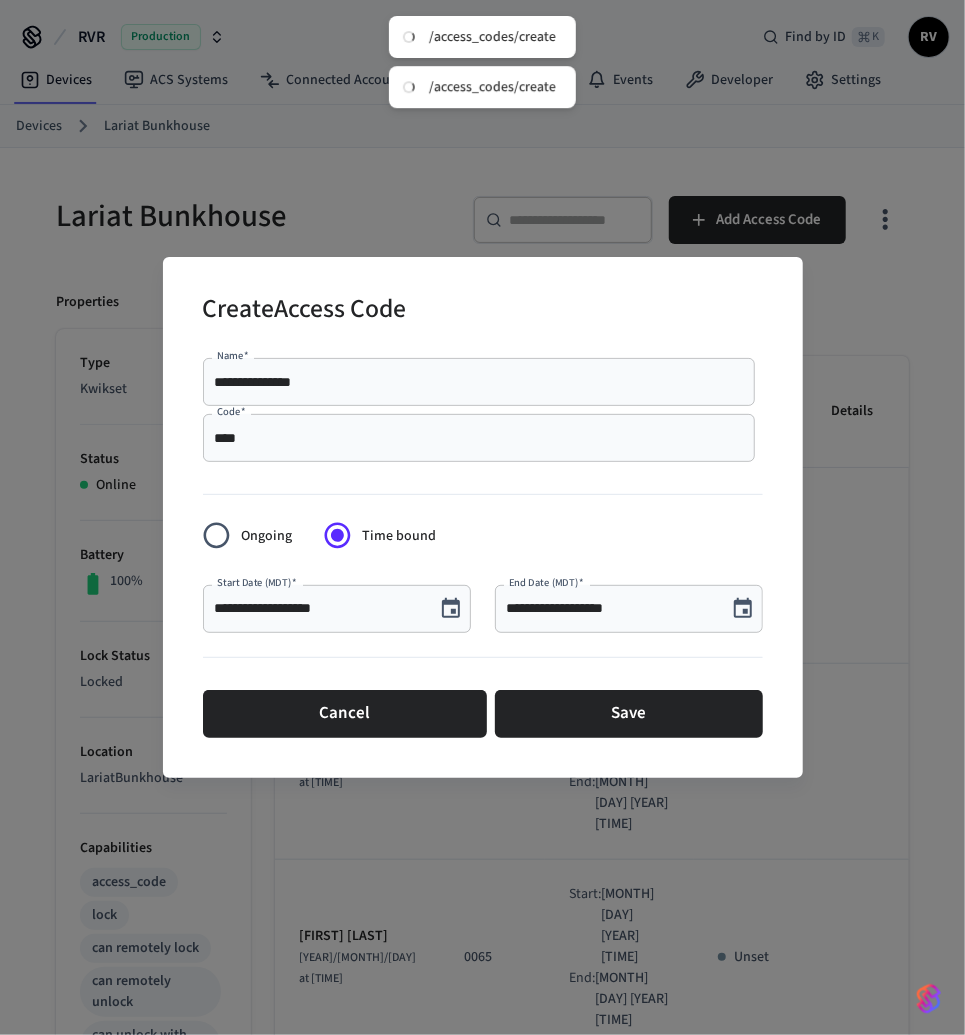 click 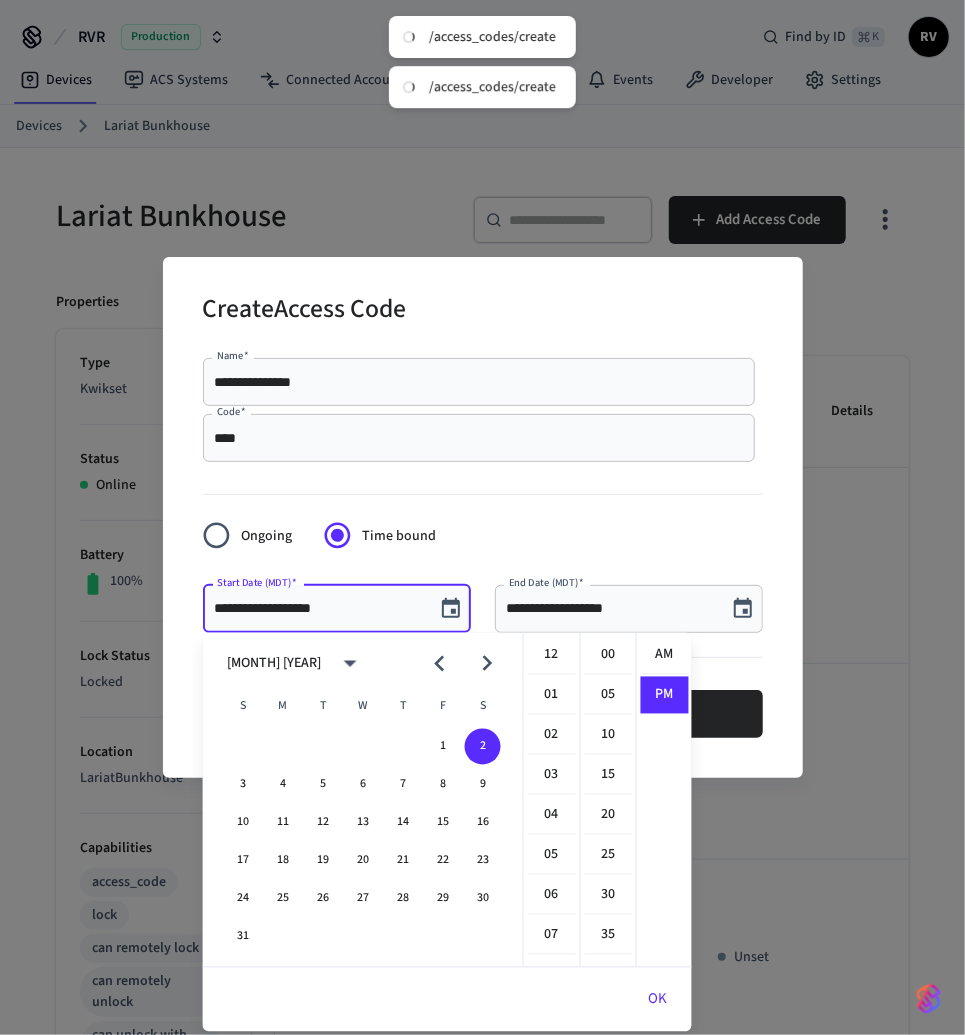 scroll, scrollTop: 397, scrollLeft: 0, axis: vertical 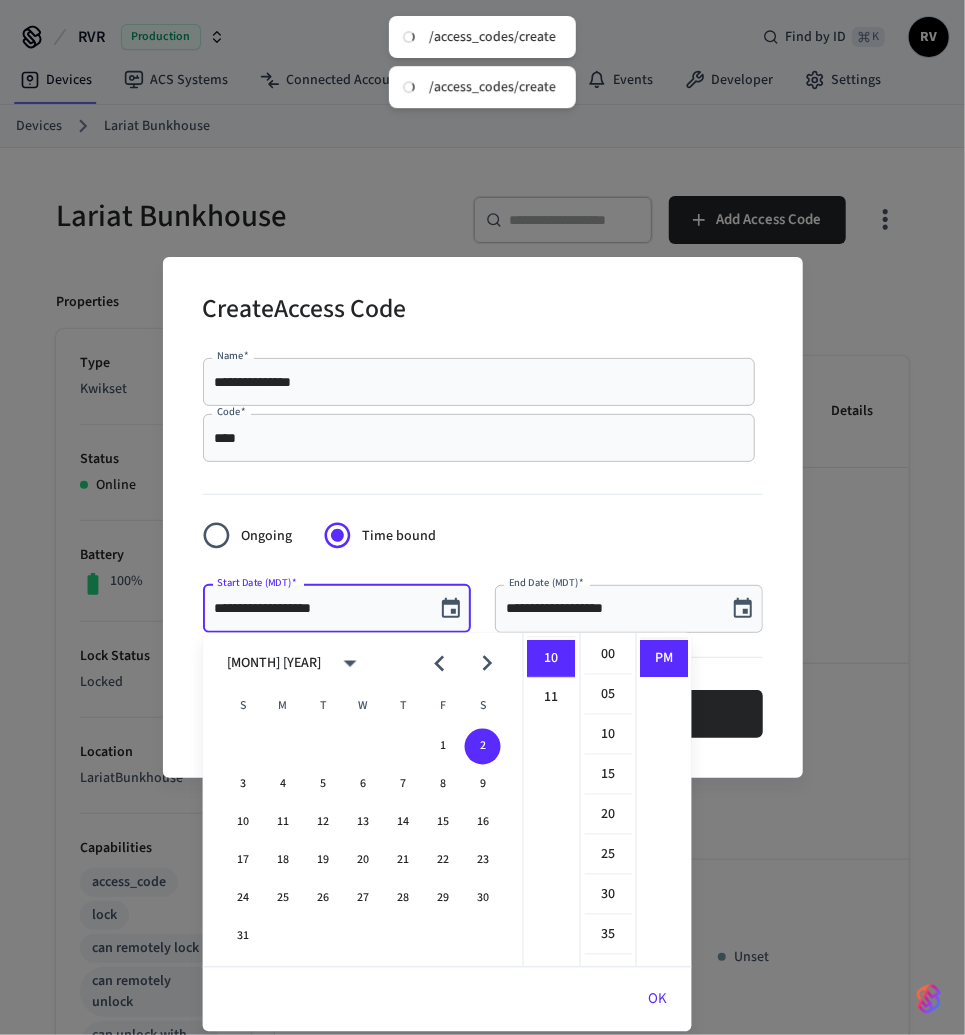 click 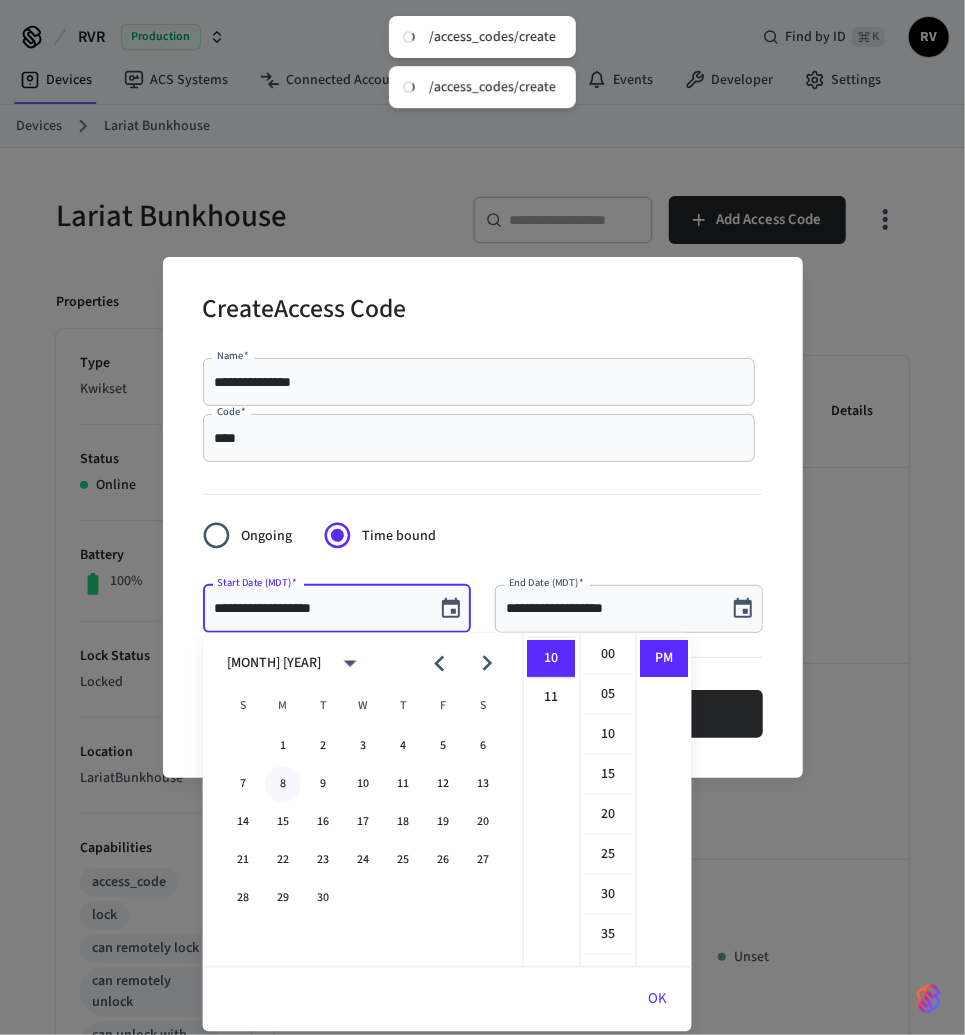click on "8" at bounding box center (283, 785) 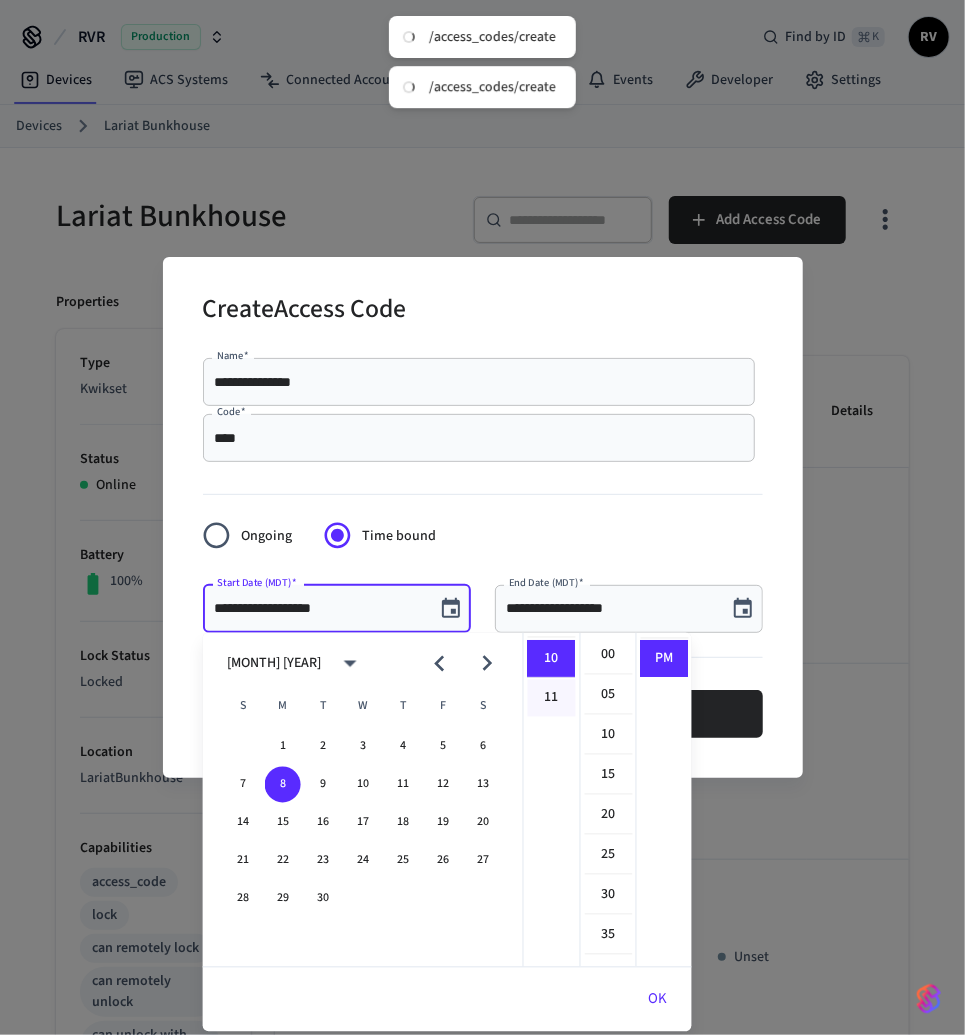scroll, scrollTop: 0, scrollLeft: 0, axis: both 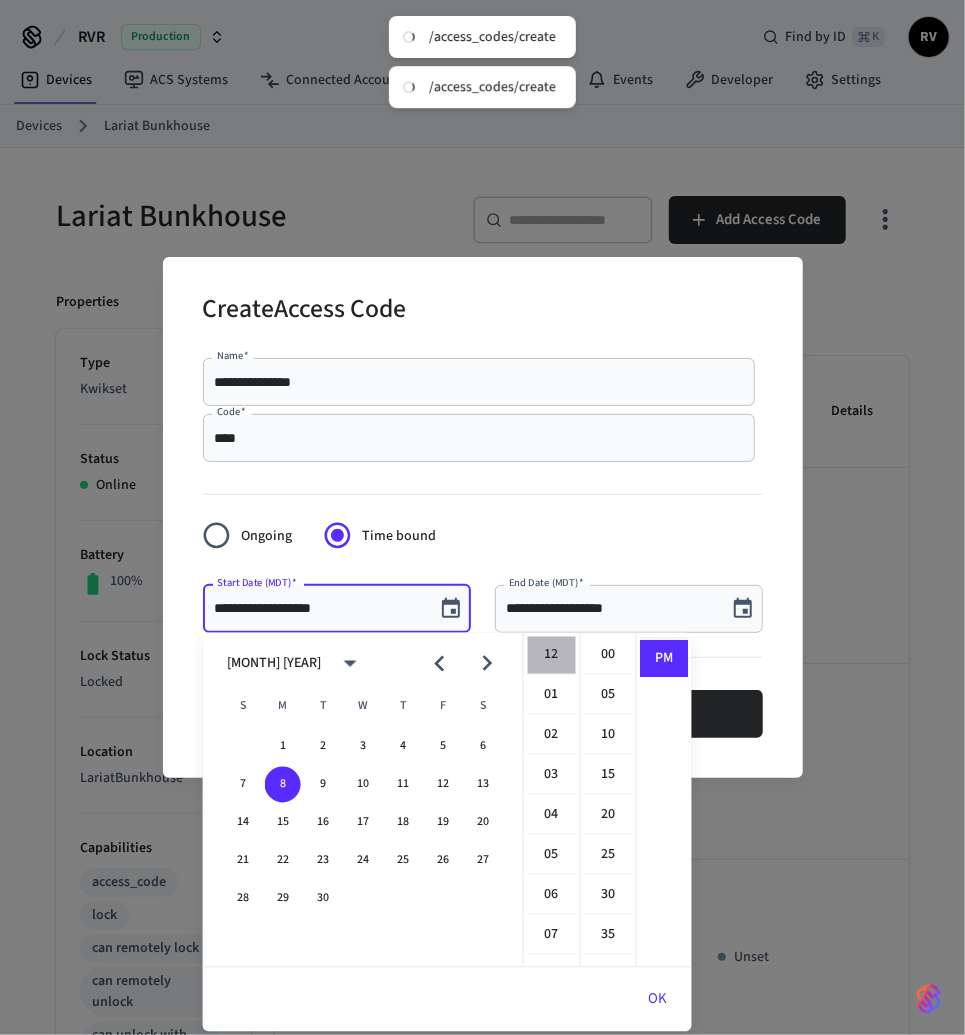 click on "12" at bounding box center [552, 656] 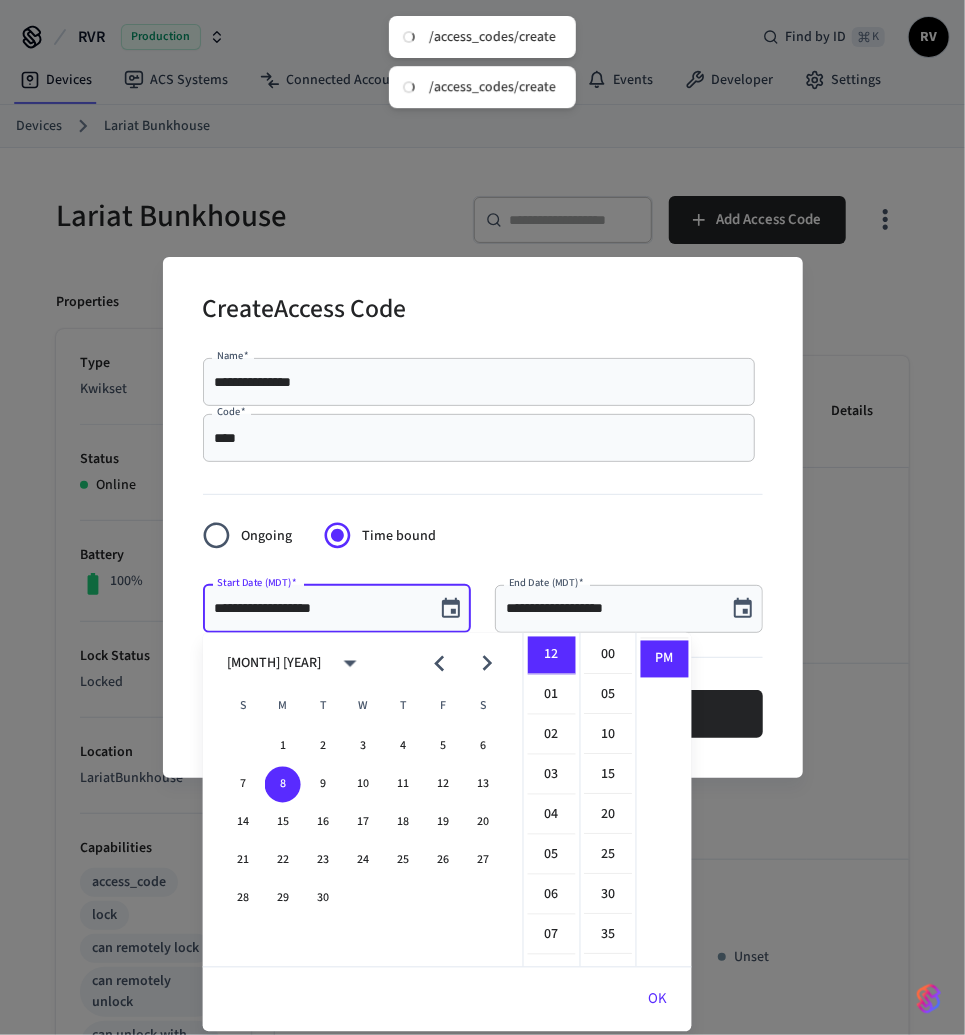 click on "00 05 10 15 20 25 30 35 40 45 50 55" at bounding box center [608, 800] 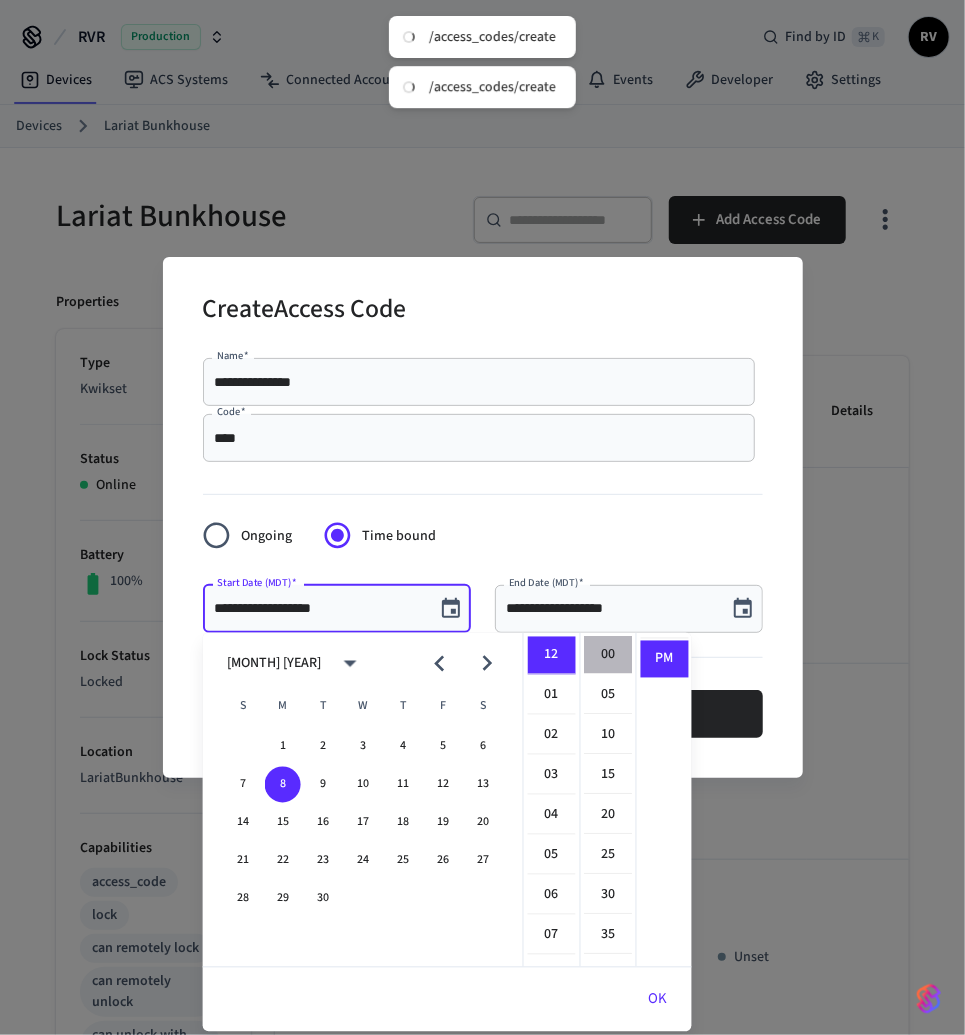 click on "00" at bounding box center [609, 656] 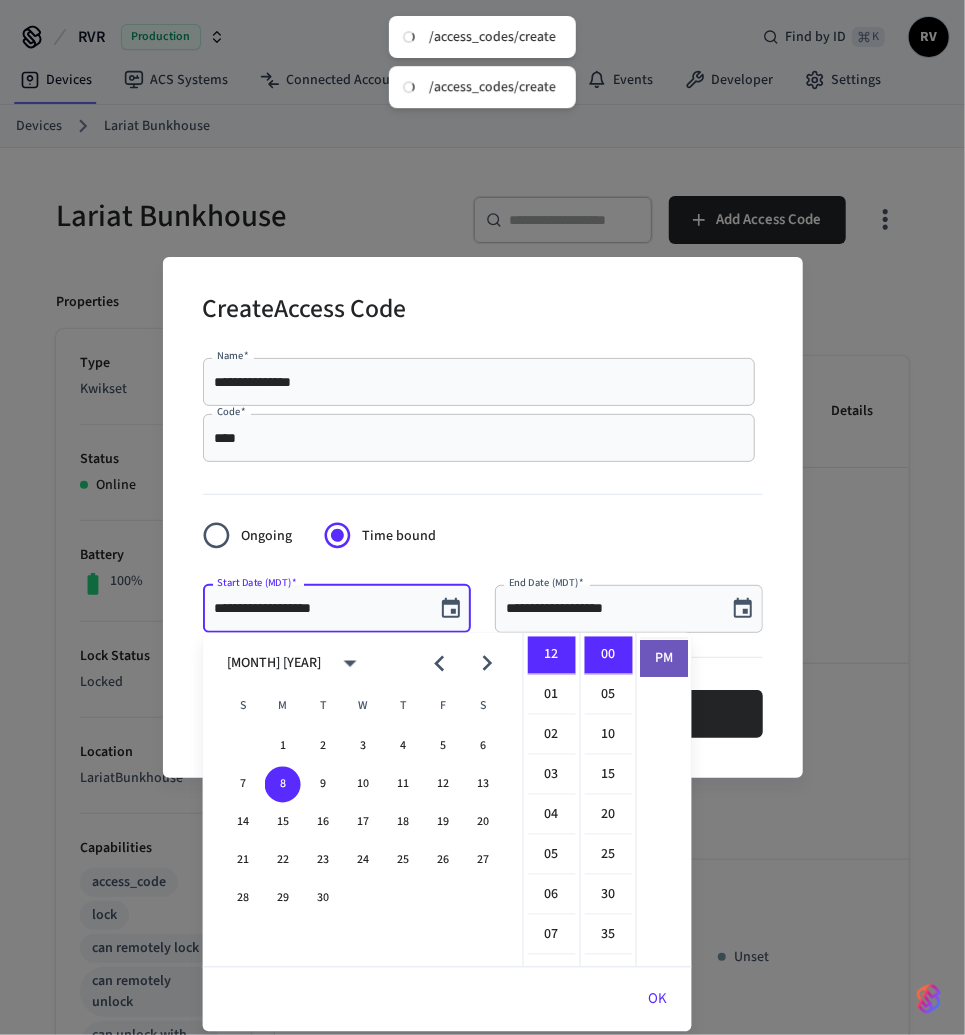 click on "PM" at bounding box center [665, 659] 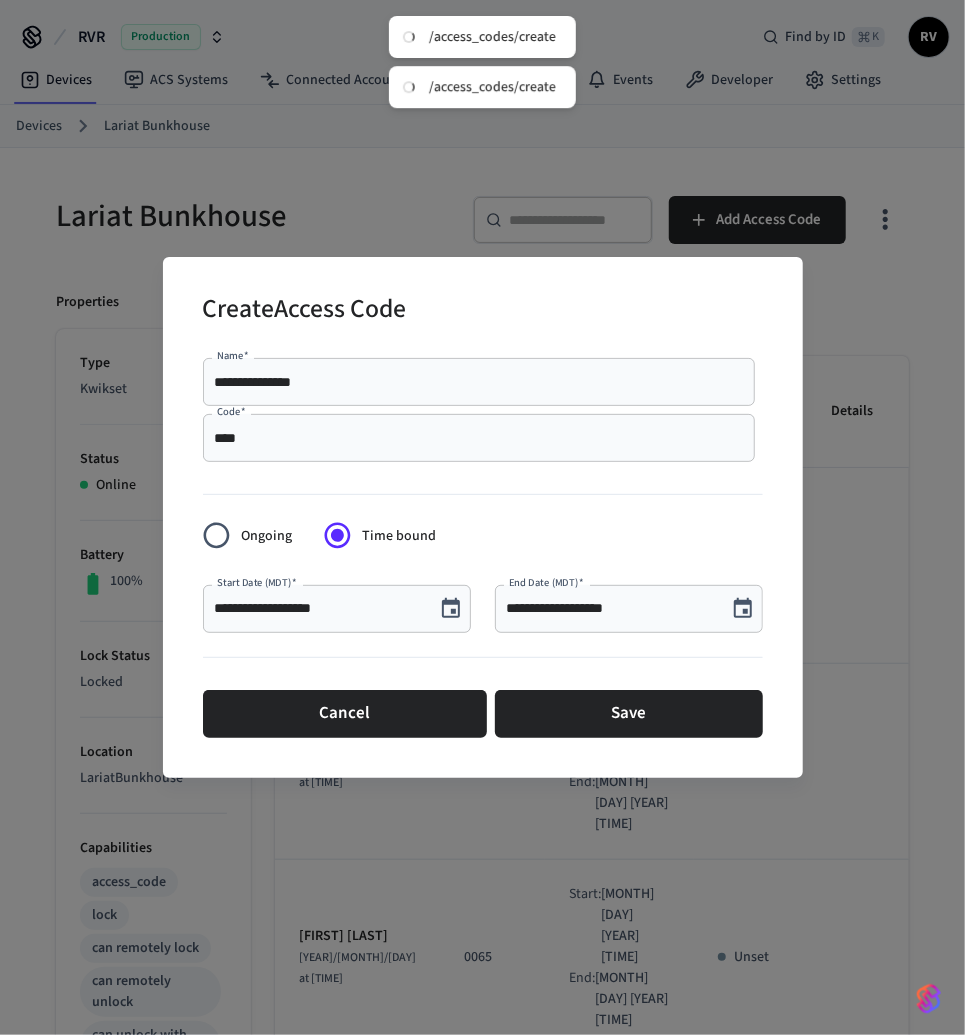 click 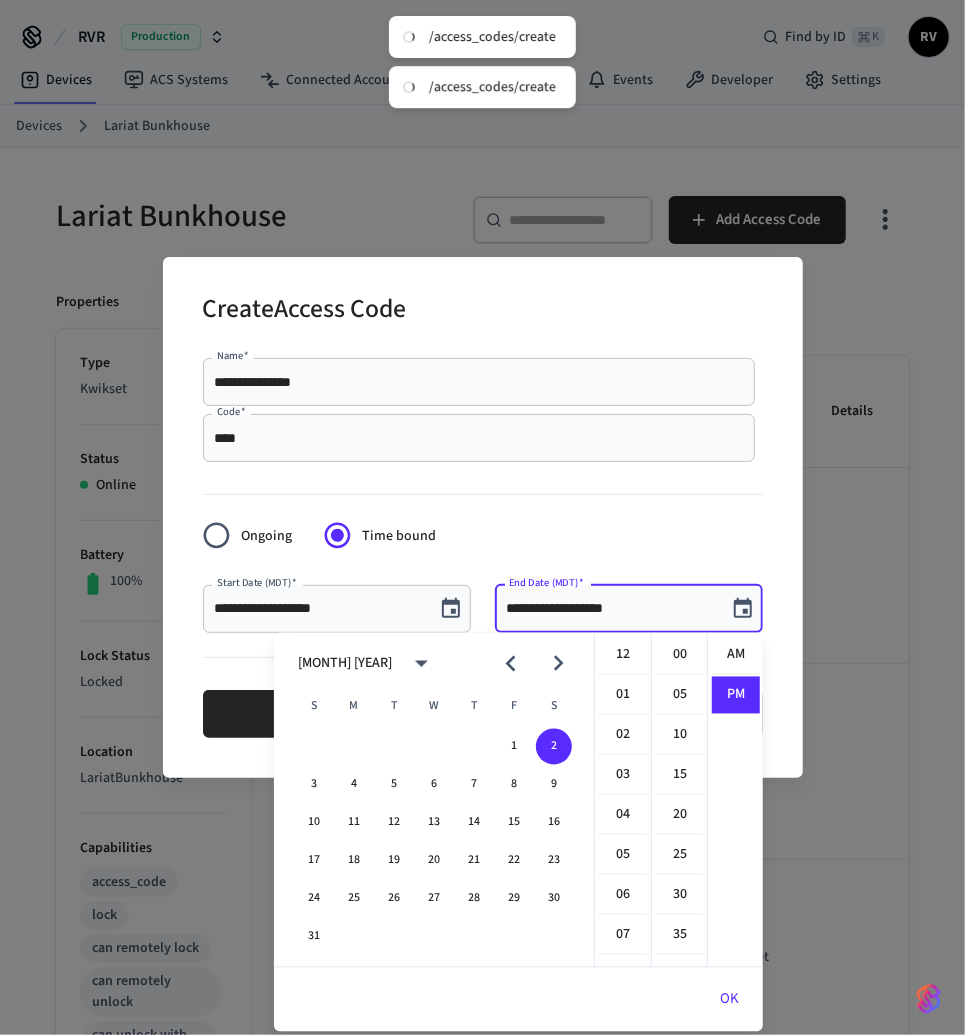 scroll, scrollTop: 397, scrollLeft: 0, axis: vertical 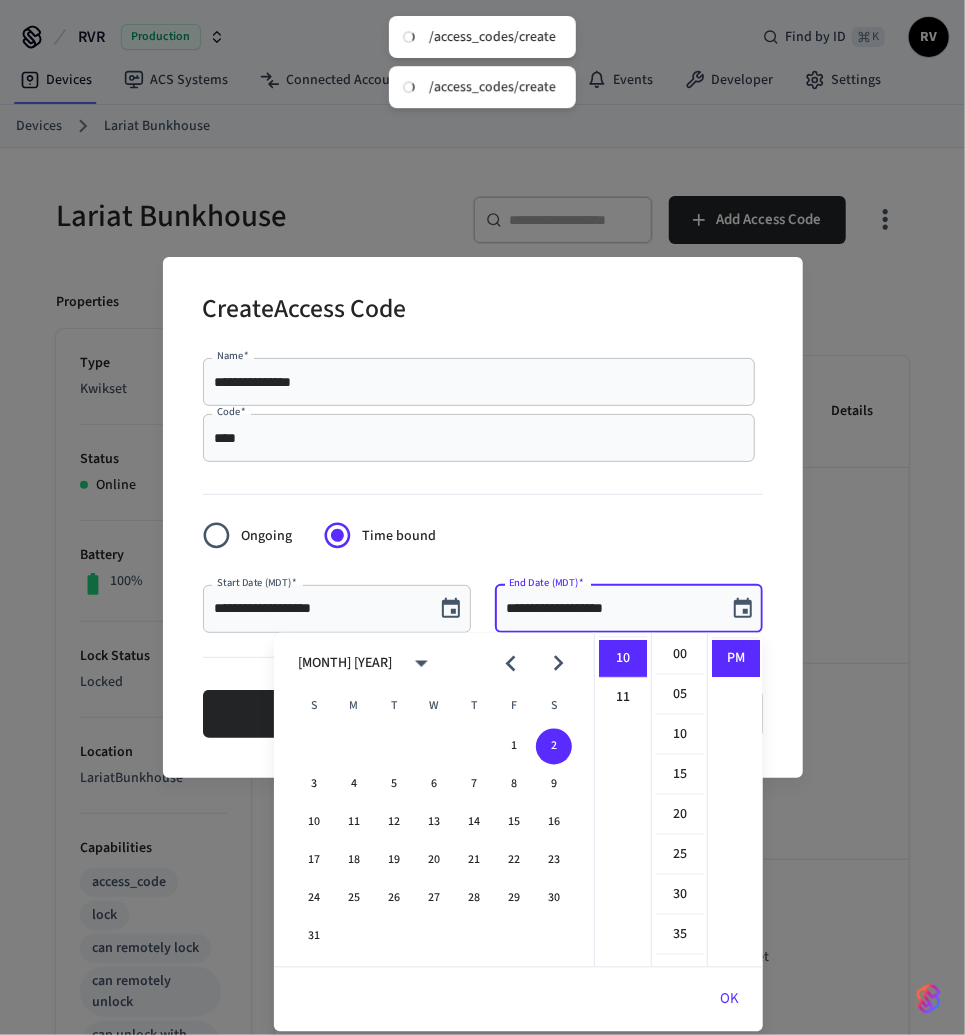 click 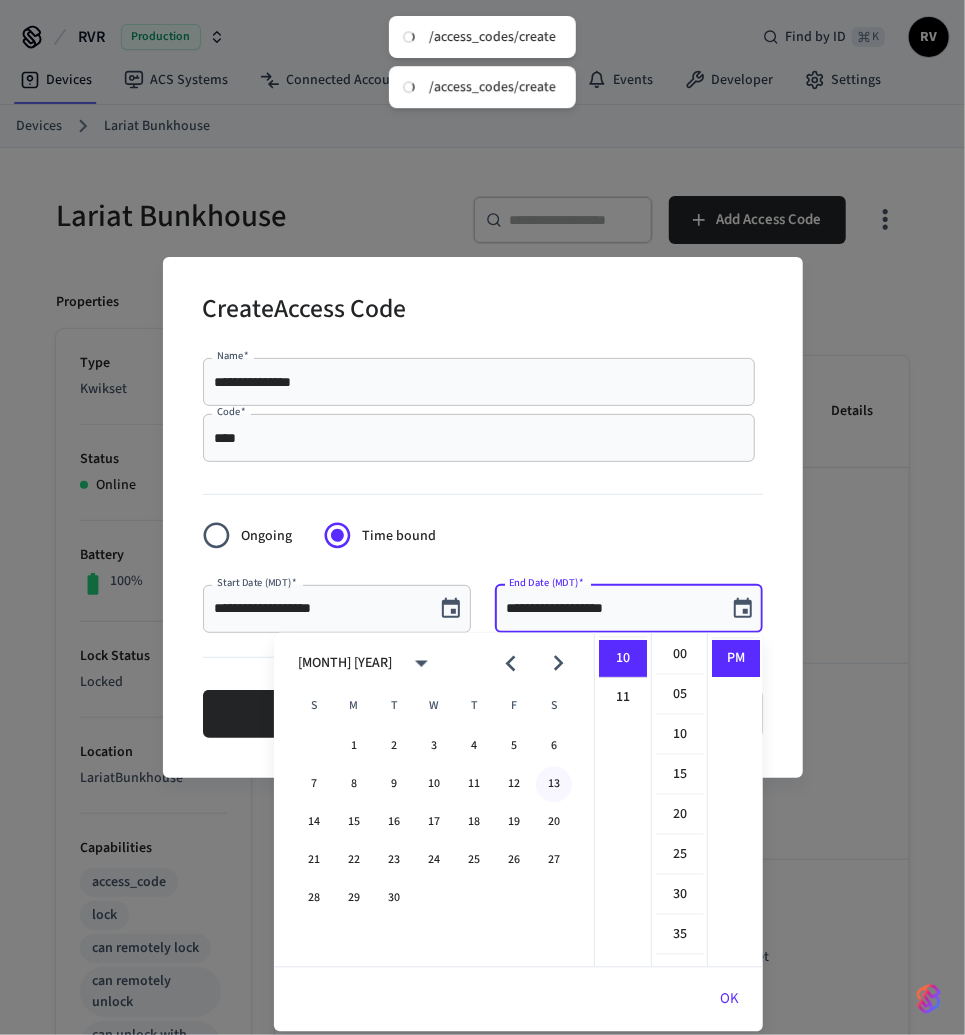 click on "13" at bounding box center [554, 785] 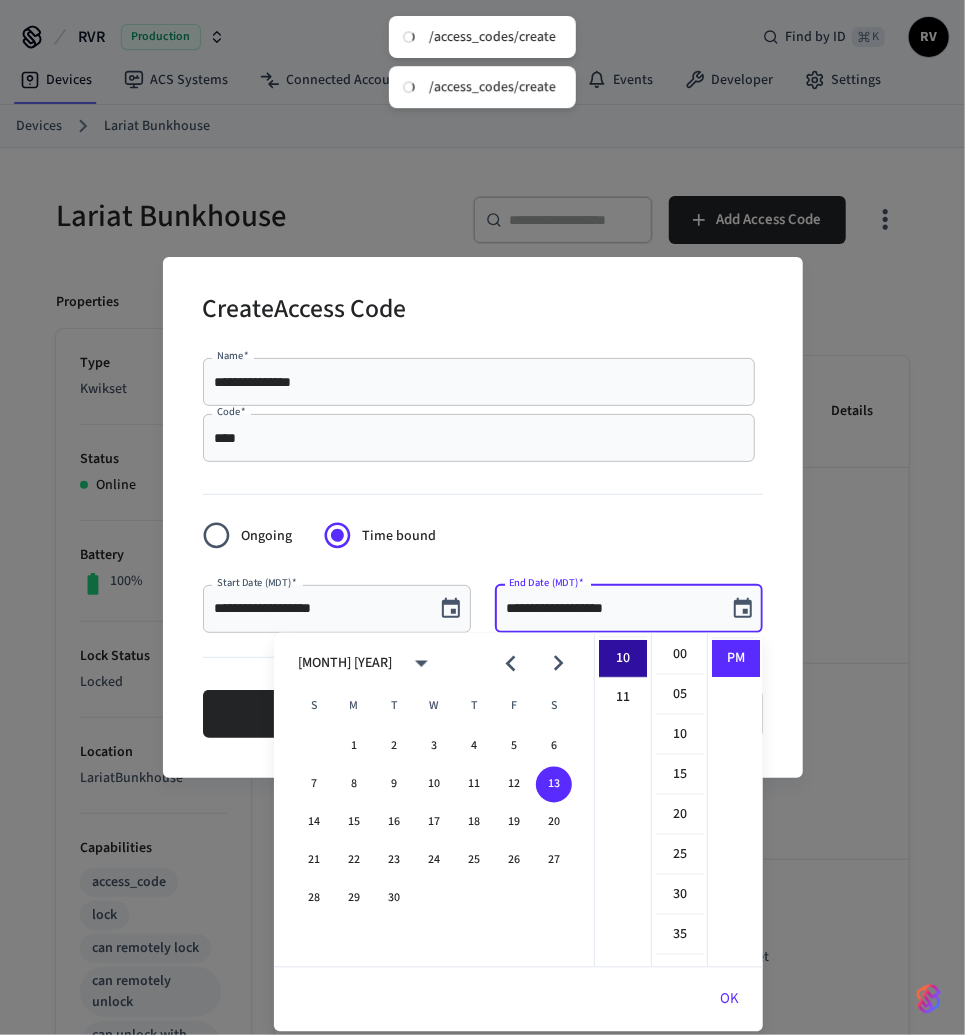 scroll, scrollTop: 0, scrollLeft: 0, axis: both 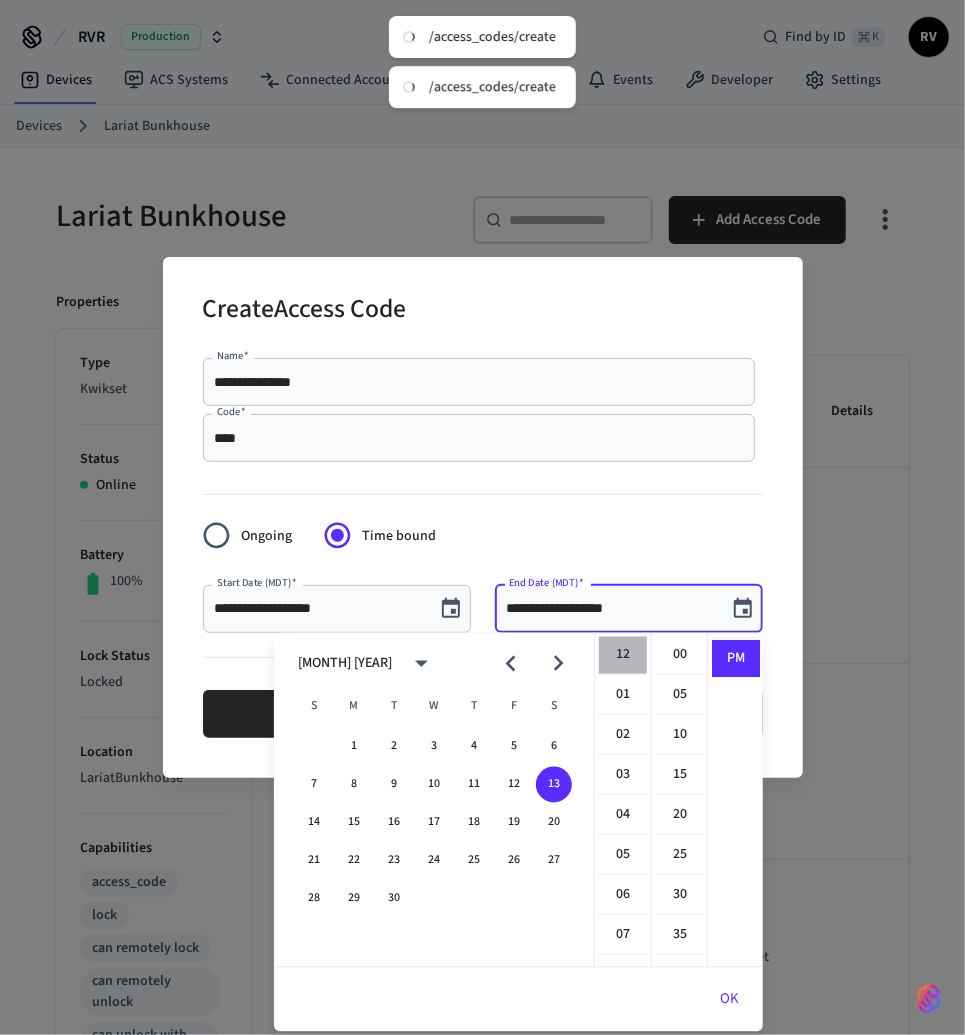 click on "12" at bounding box center (623, 656) 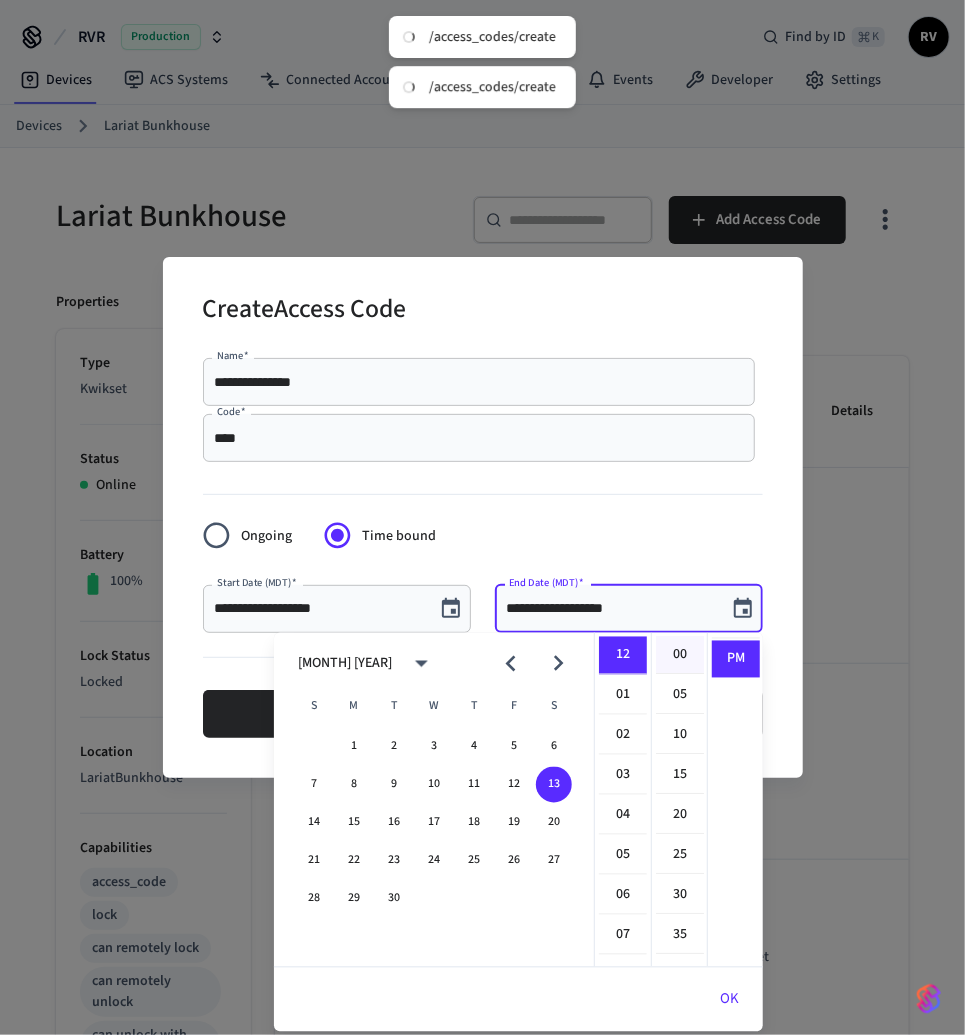 click on "00" at bounding box center (680, 656) 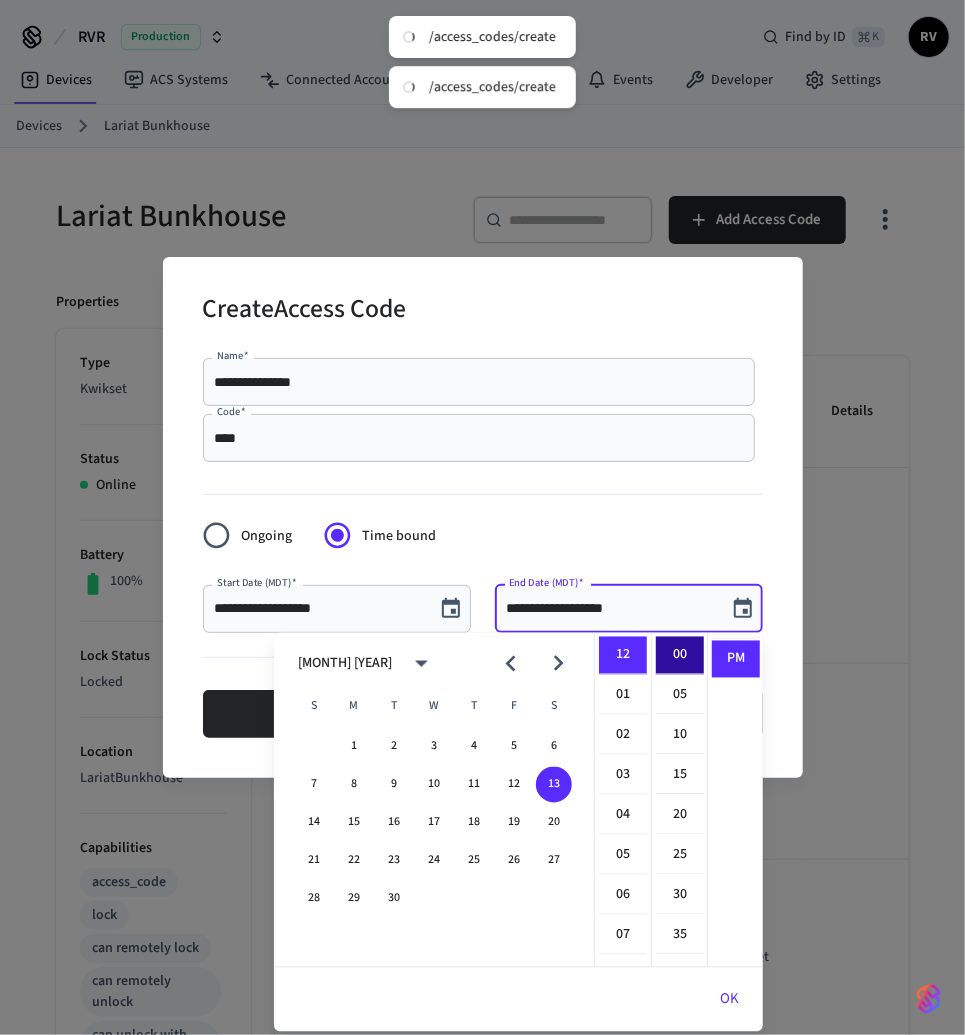 type on "**********" 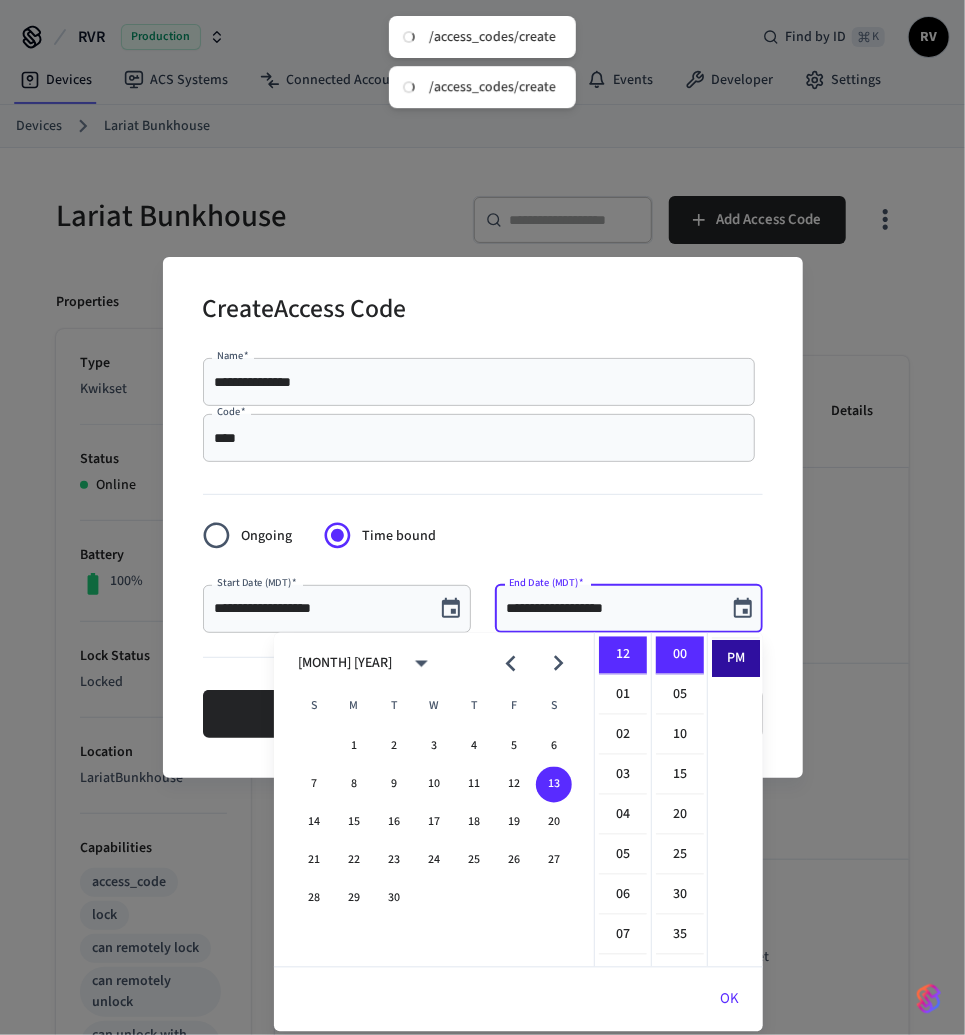 click on "PM" at bounding box center (736, 659) 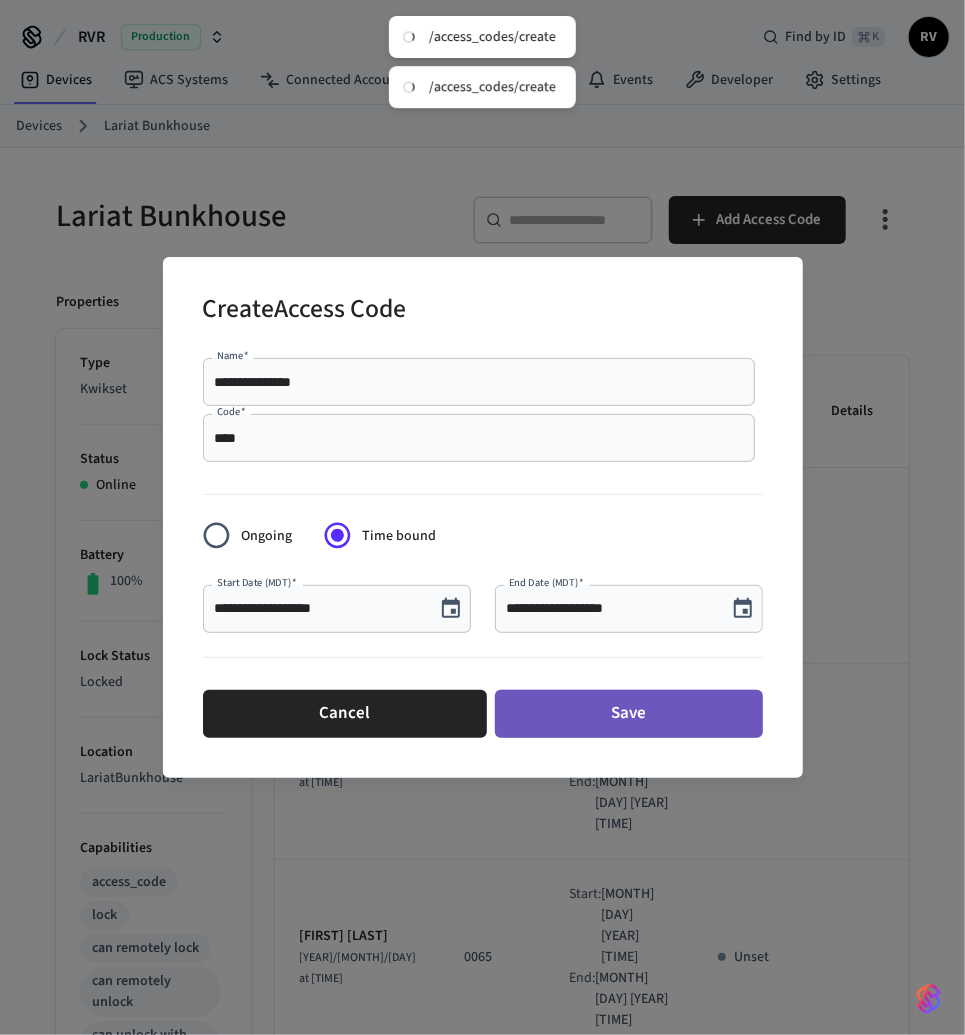 click on "Save" at bounding box center (629, 714) 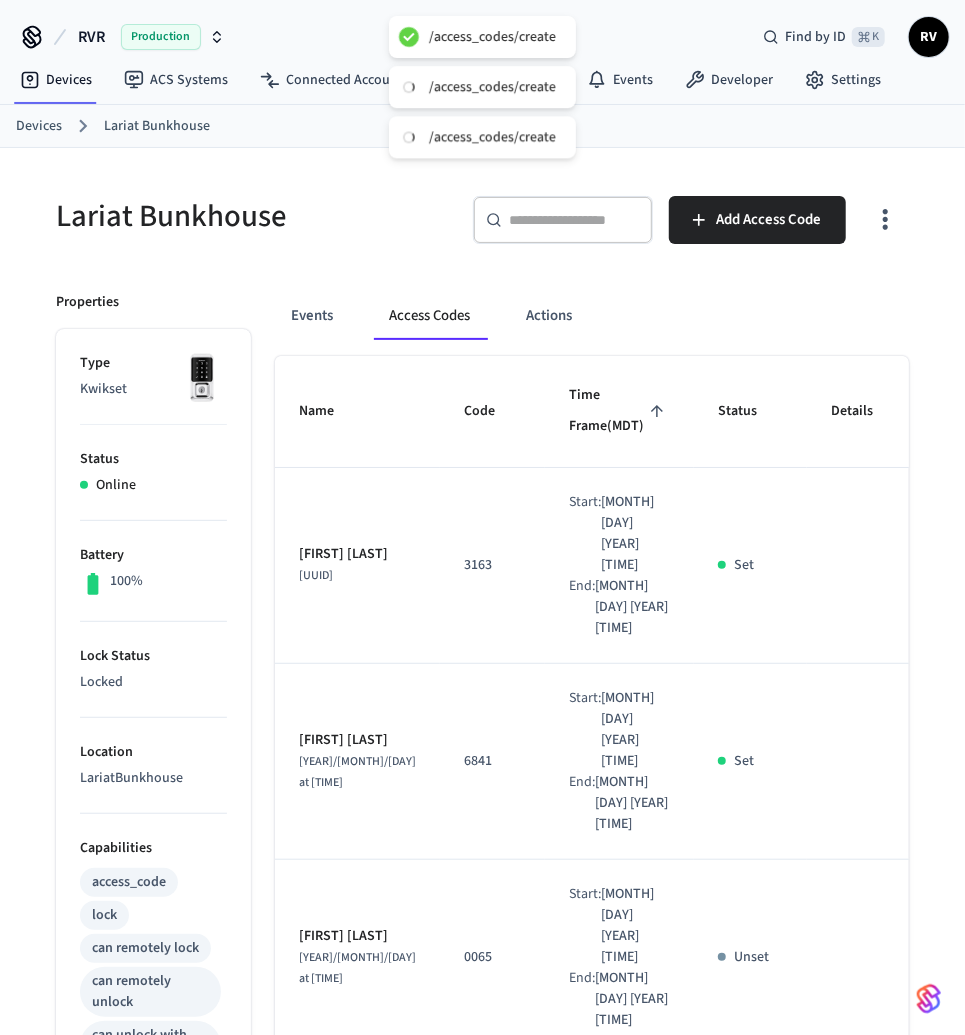 click on "Devices" at bounding box center [39, 126] 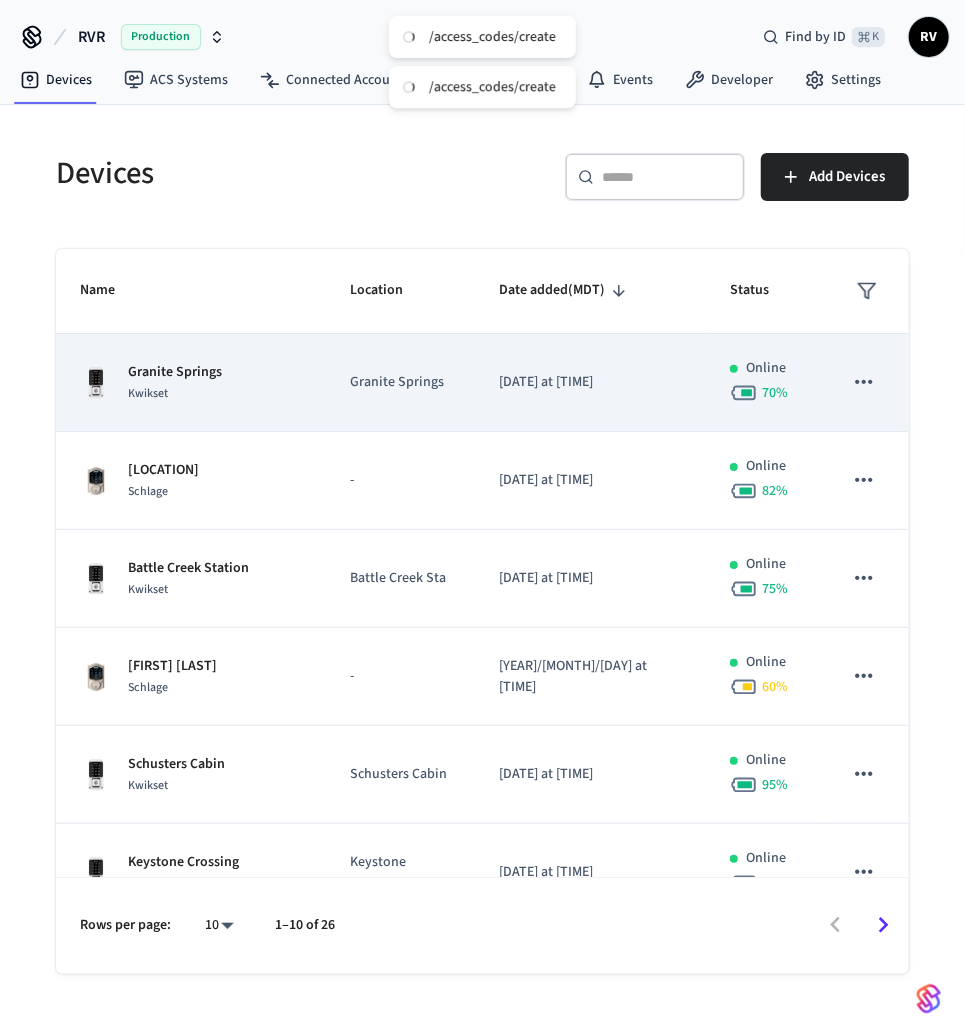 click on "Granite Springs Kwikset" at bounding box center (191, 383) 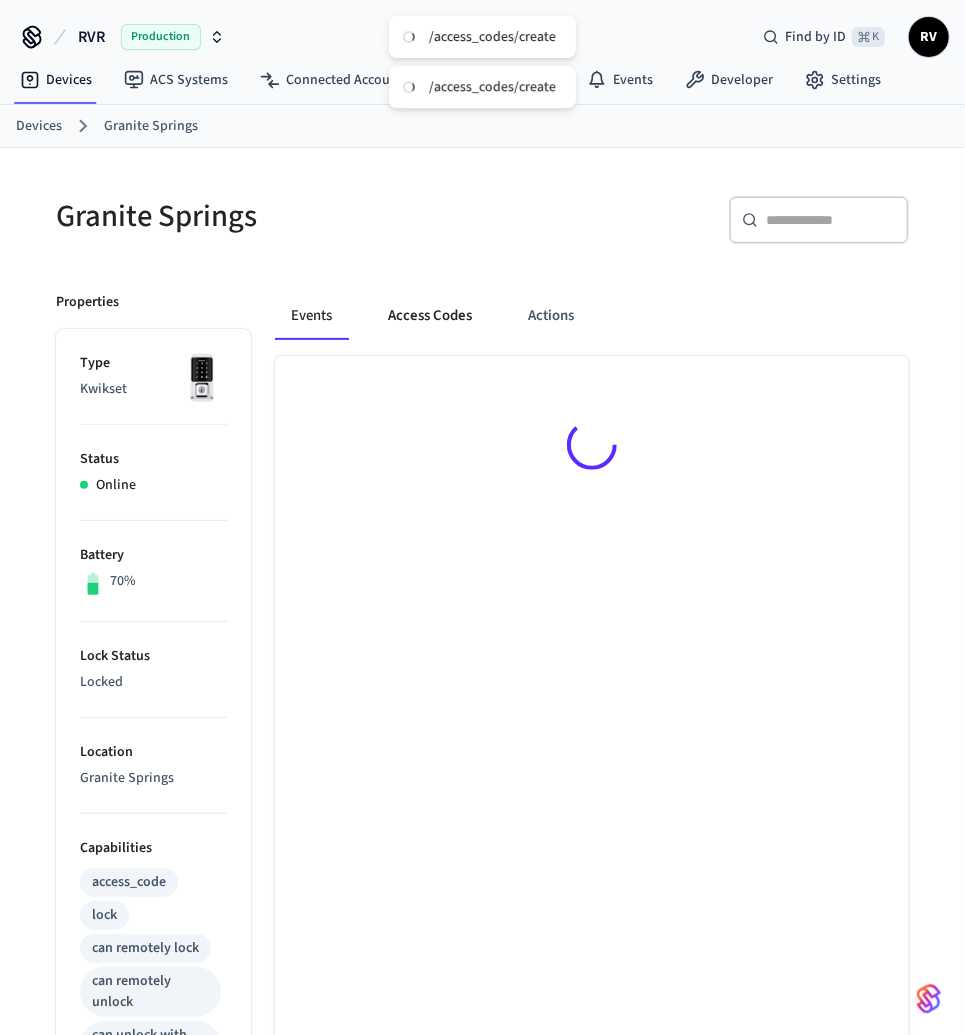 click on "Access Codes" at bounding box center (430, 316) 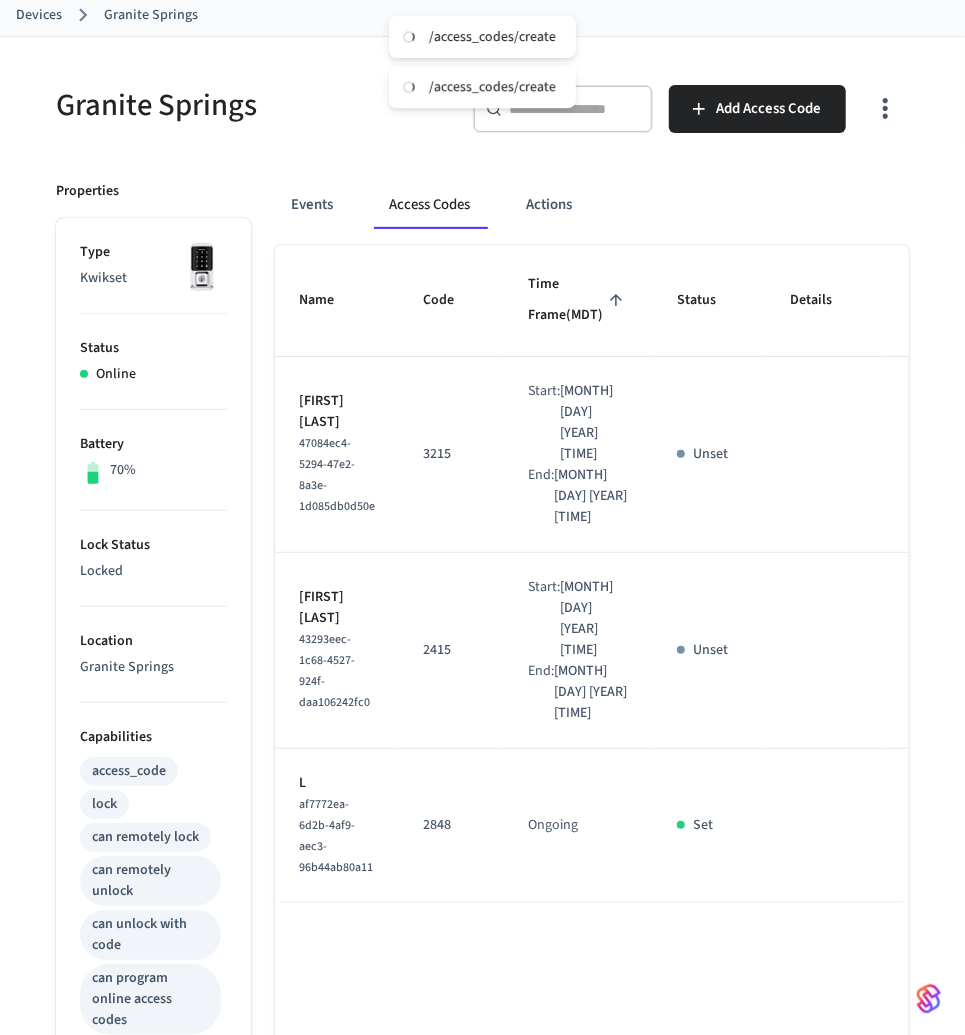 scroll, scrollTop: 0, scrollLeft: 0, axis: both 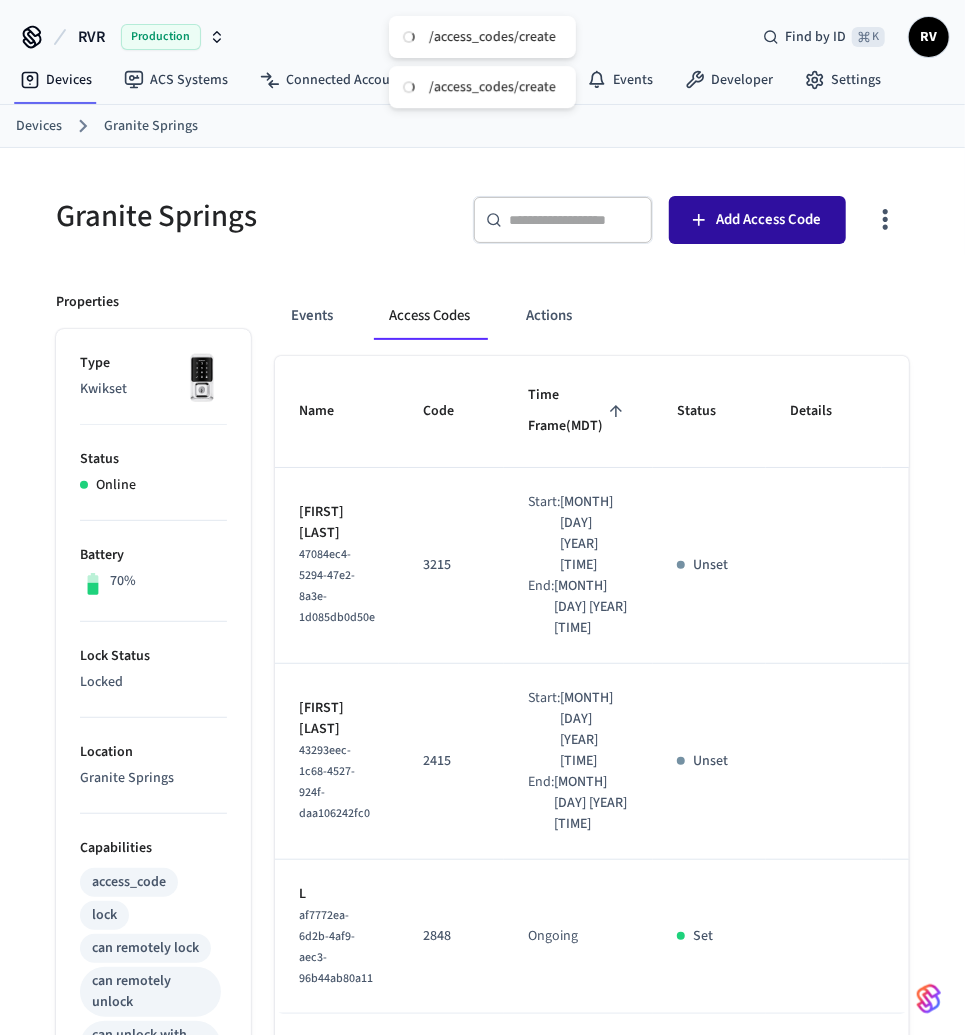 click on "Add Access Code" at bounding box center [757, 220] 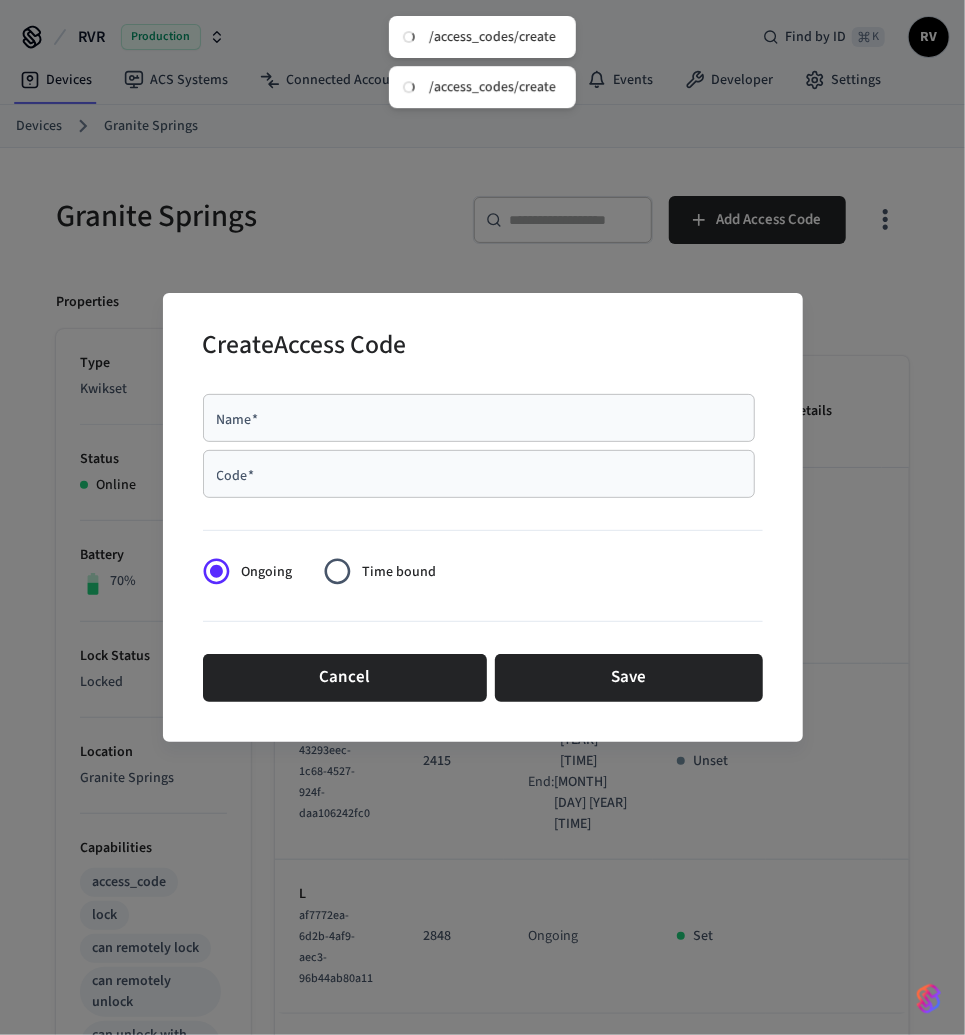 click on "Code   *" at bounding box center [479, 474] 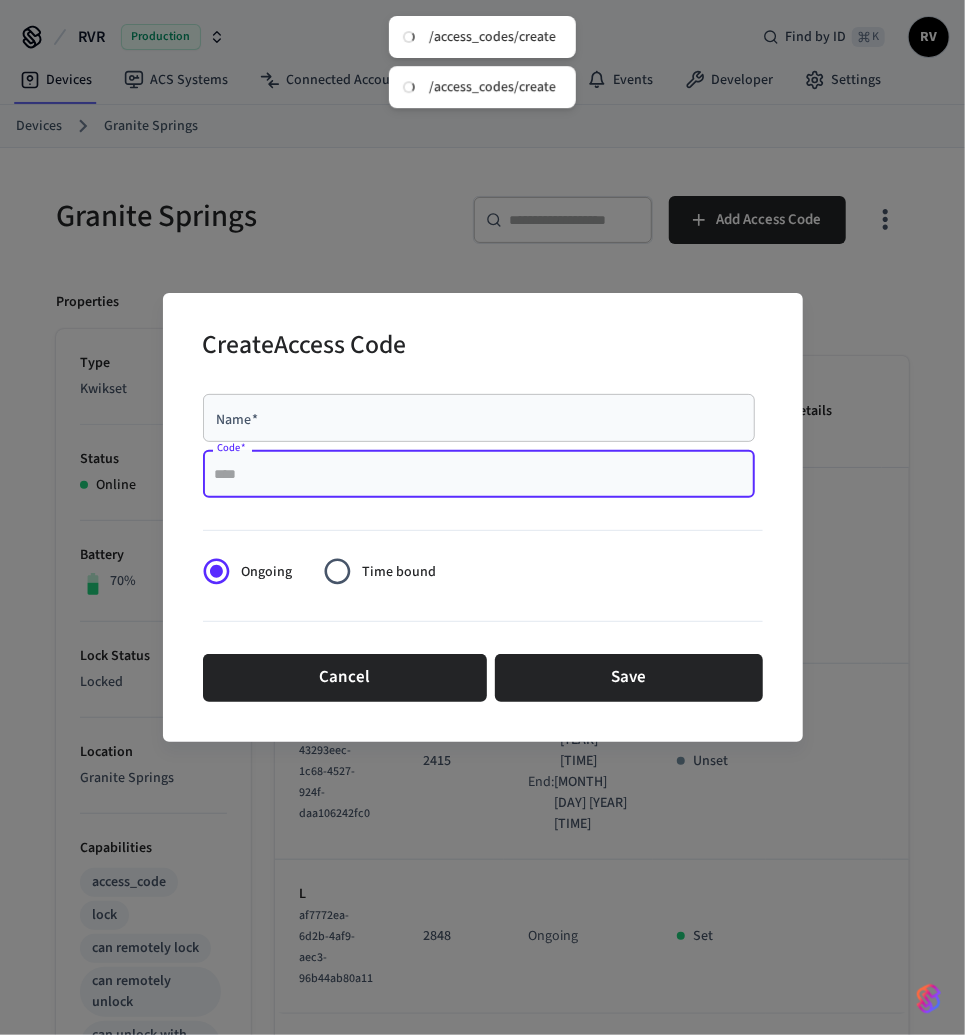 paste on "****" 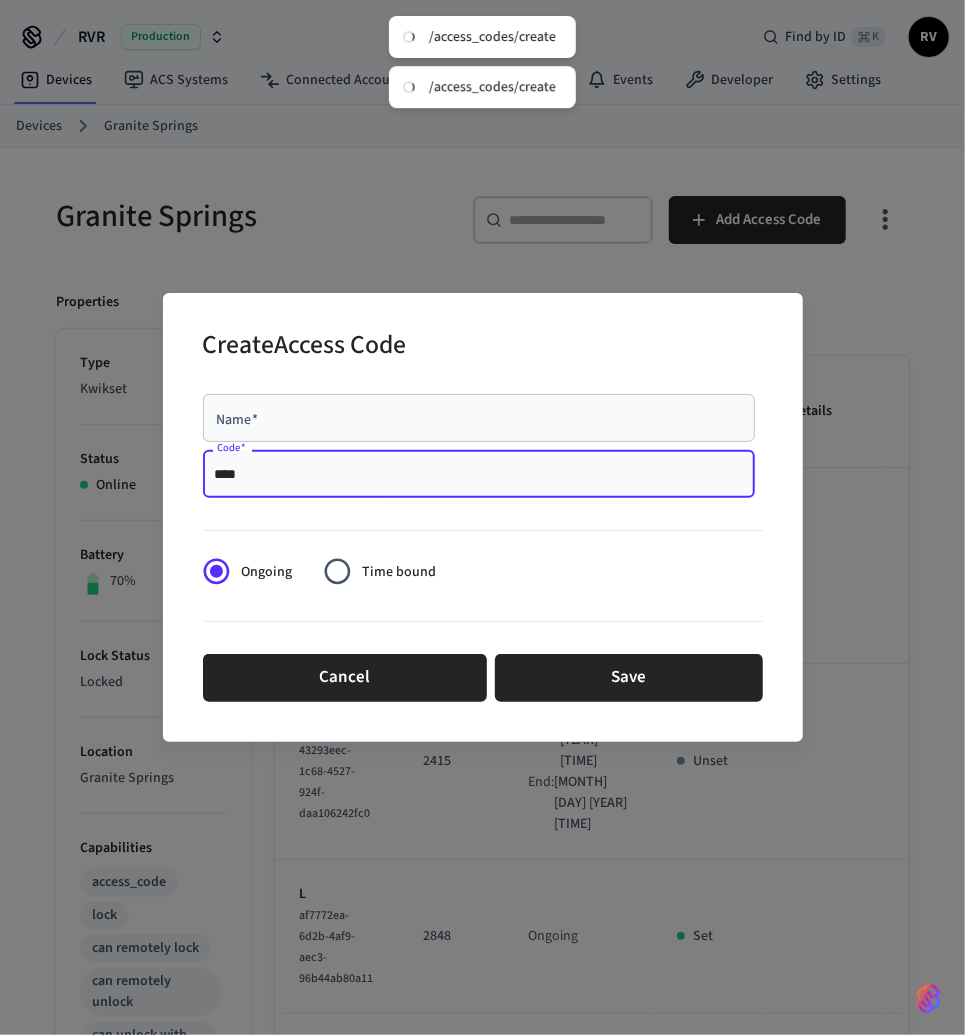 type on "****" 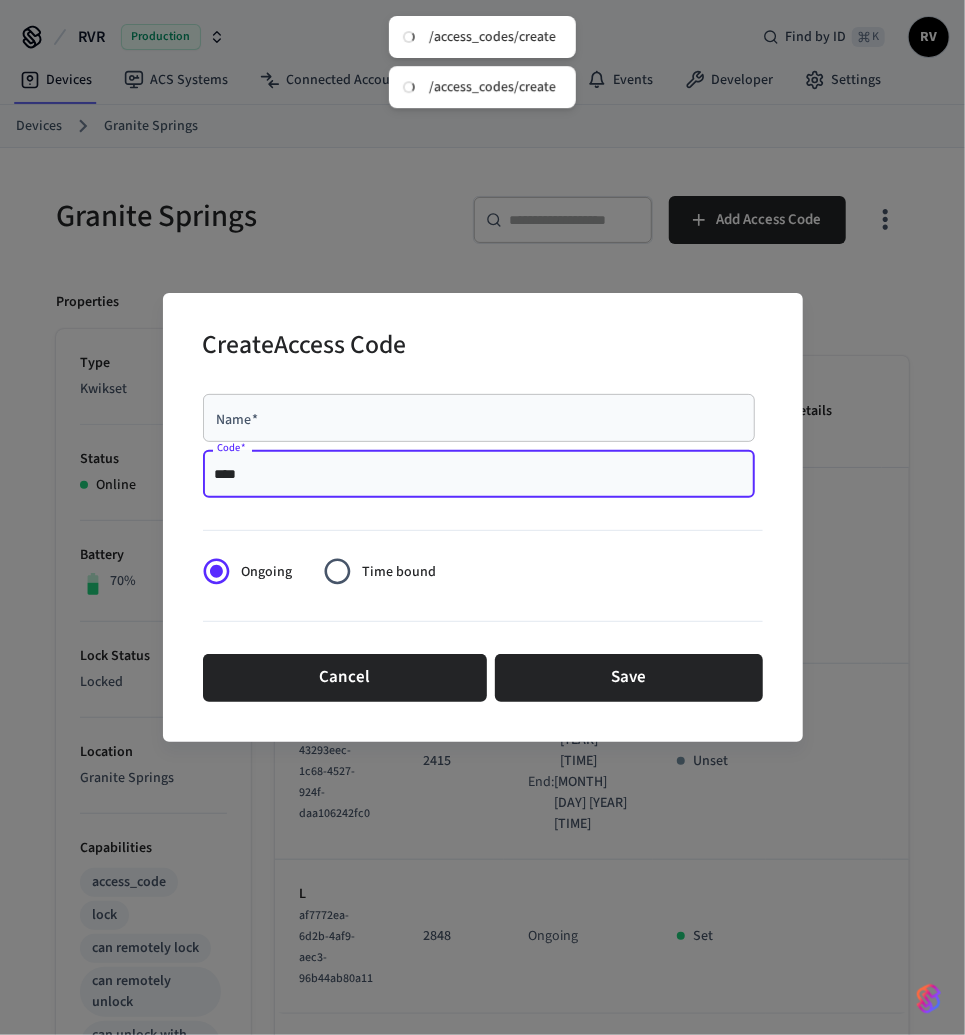 click on "Name   *" at bounding box center (479, 418) 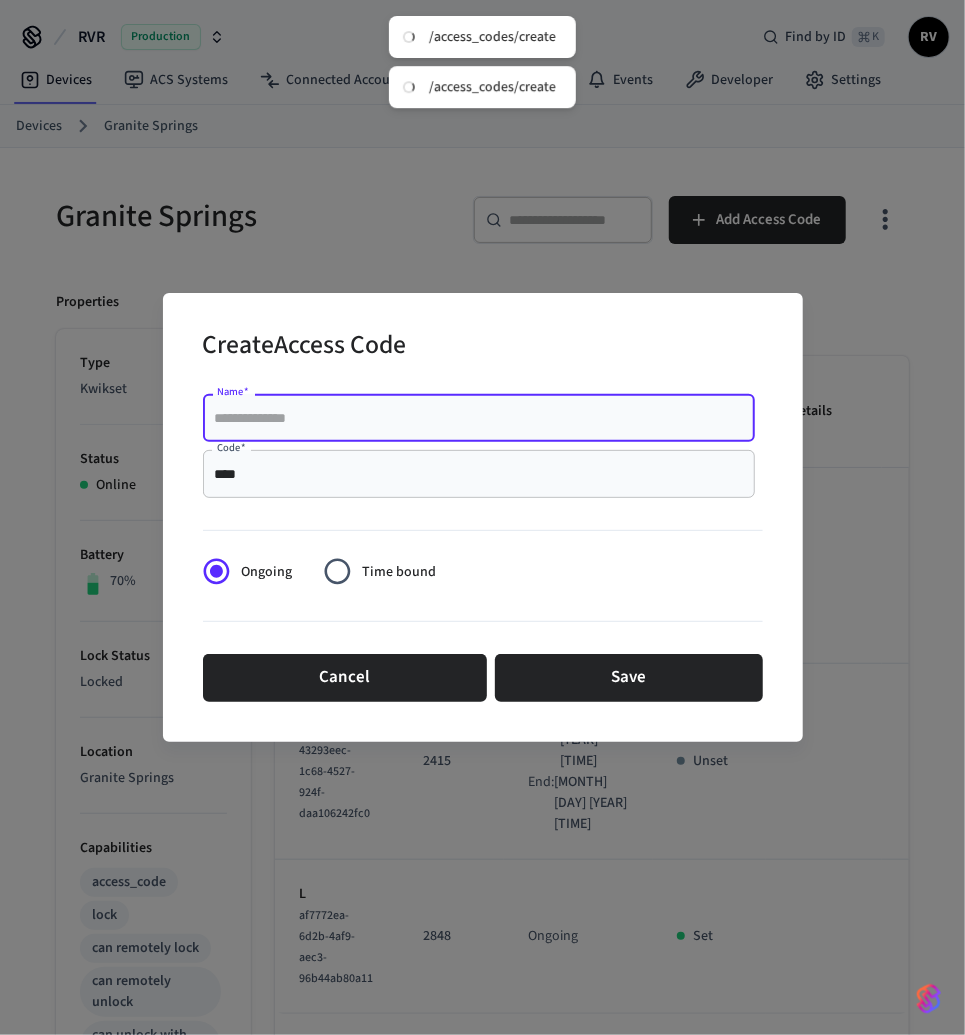 paste on "**********" 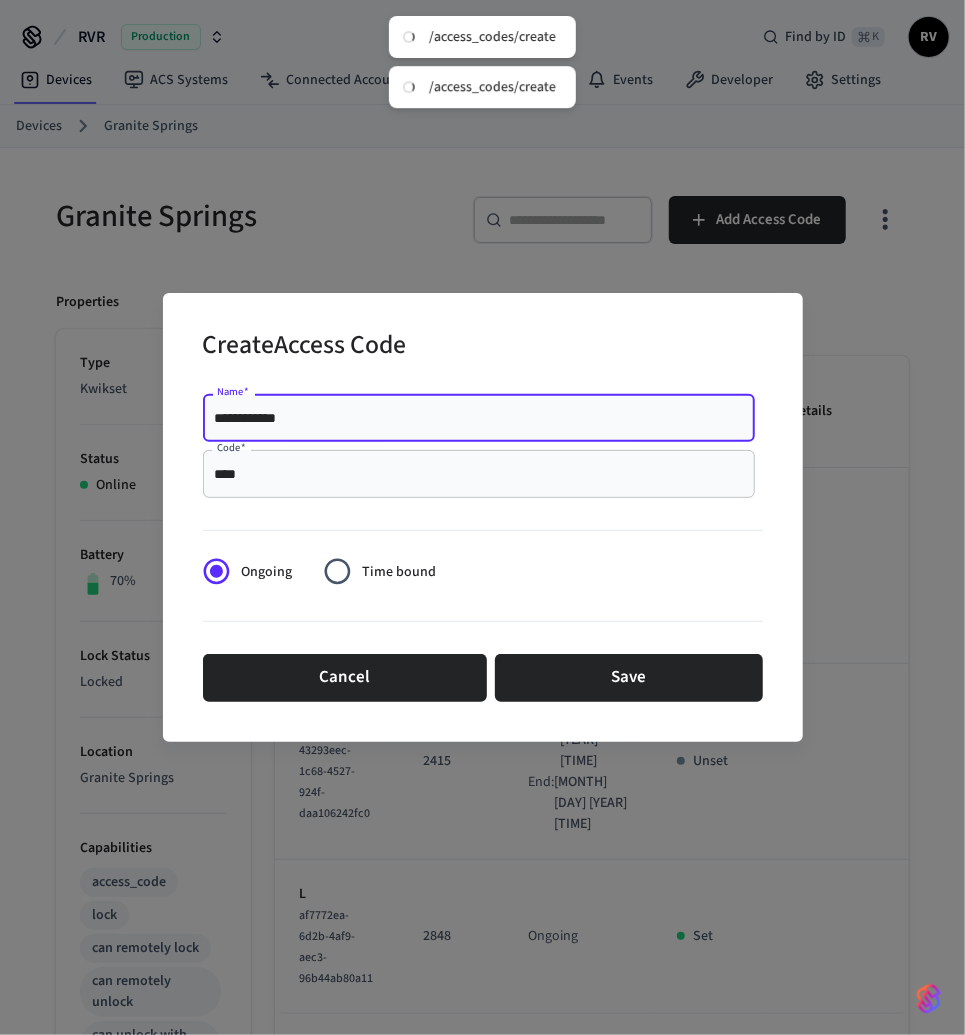 click on "**********" at bounding box center (479, 418) 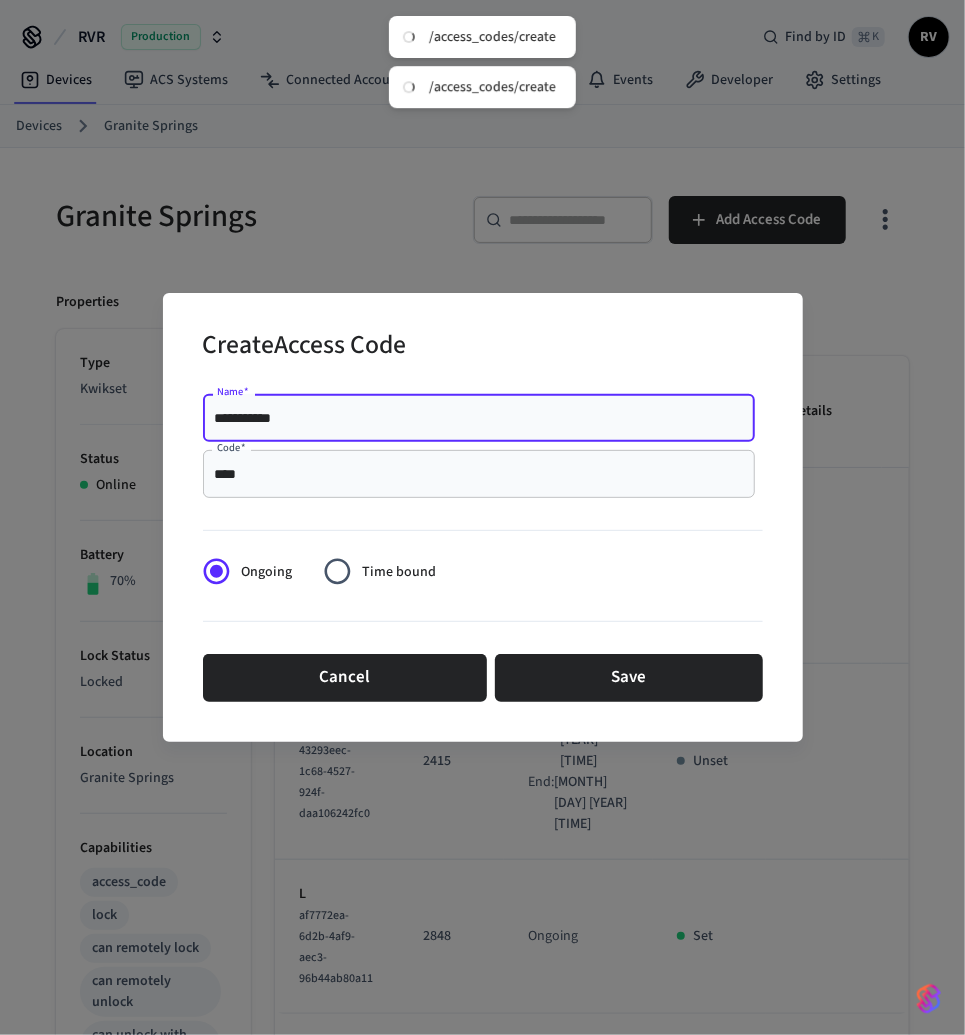type on "**********" 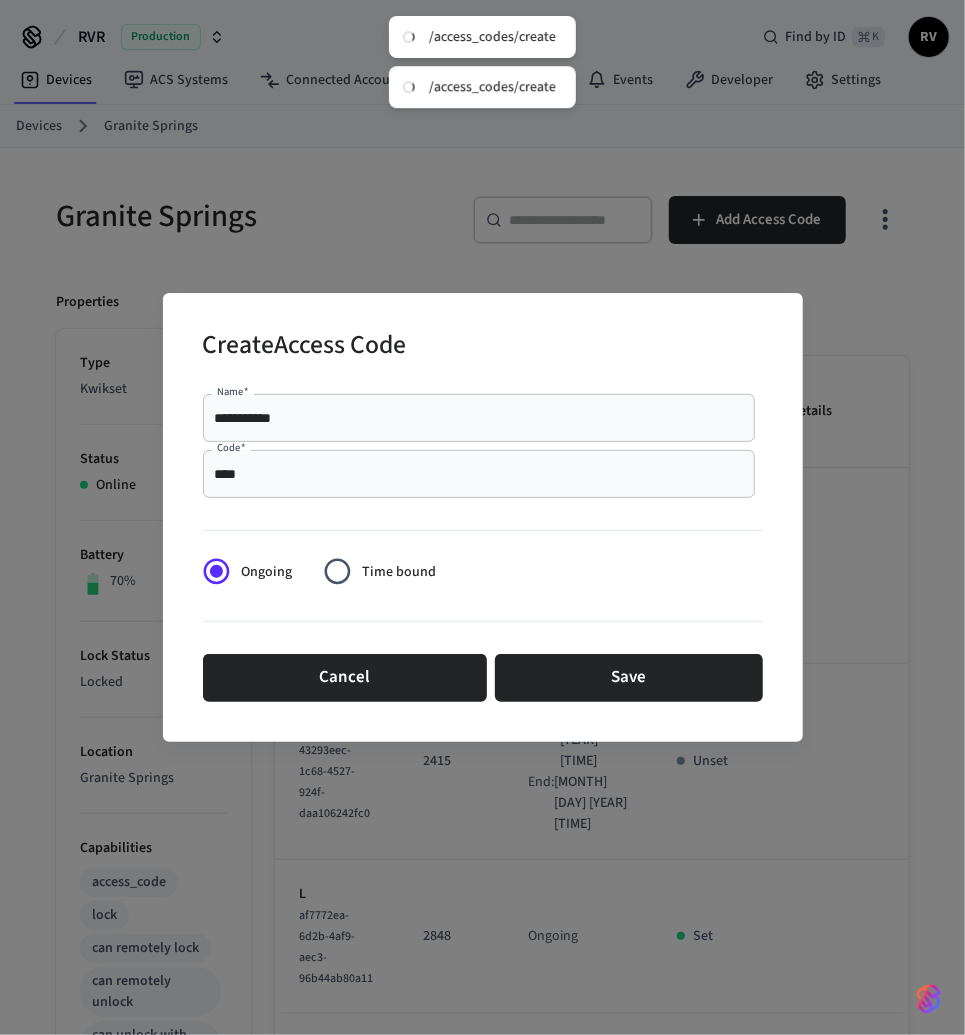 click at bounding box center (483, 526) 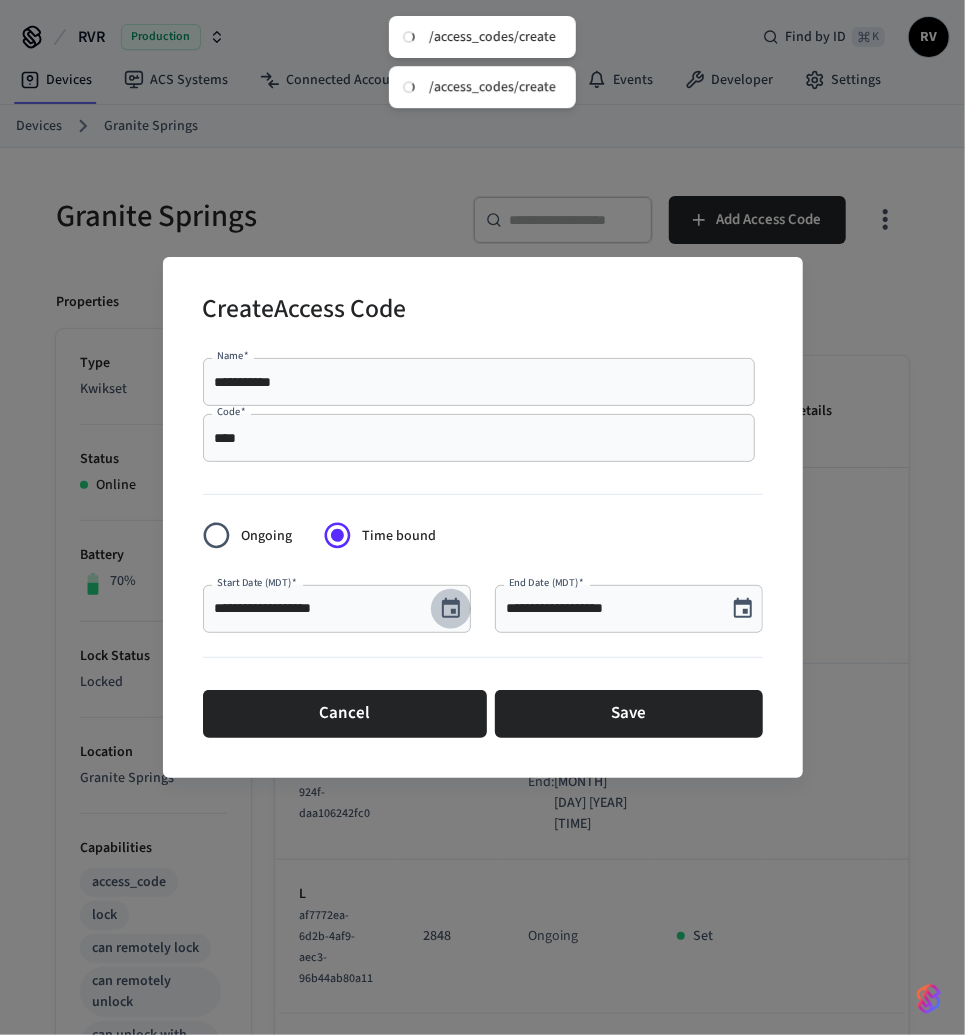 click at bounding box center (451, 609) 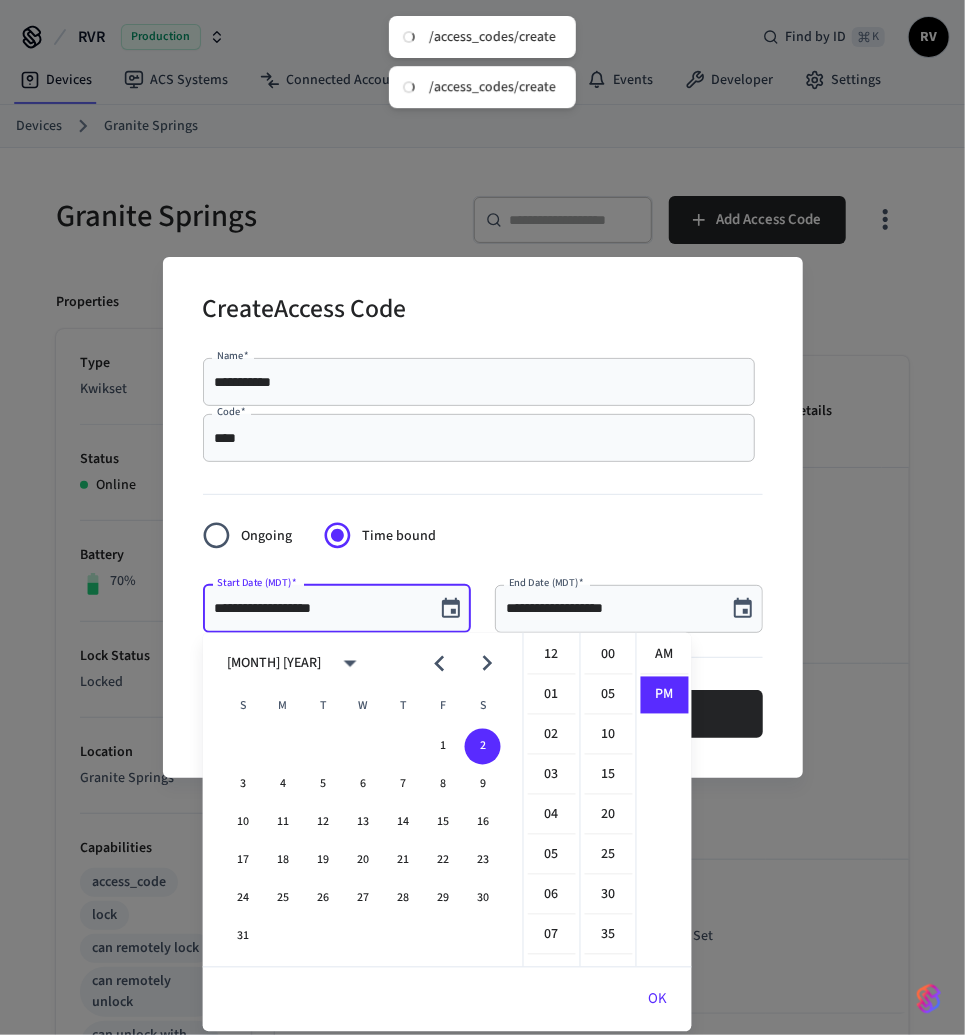 scroll, scrollTop: 397, scrollLeft: 0, axis: vertical 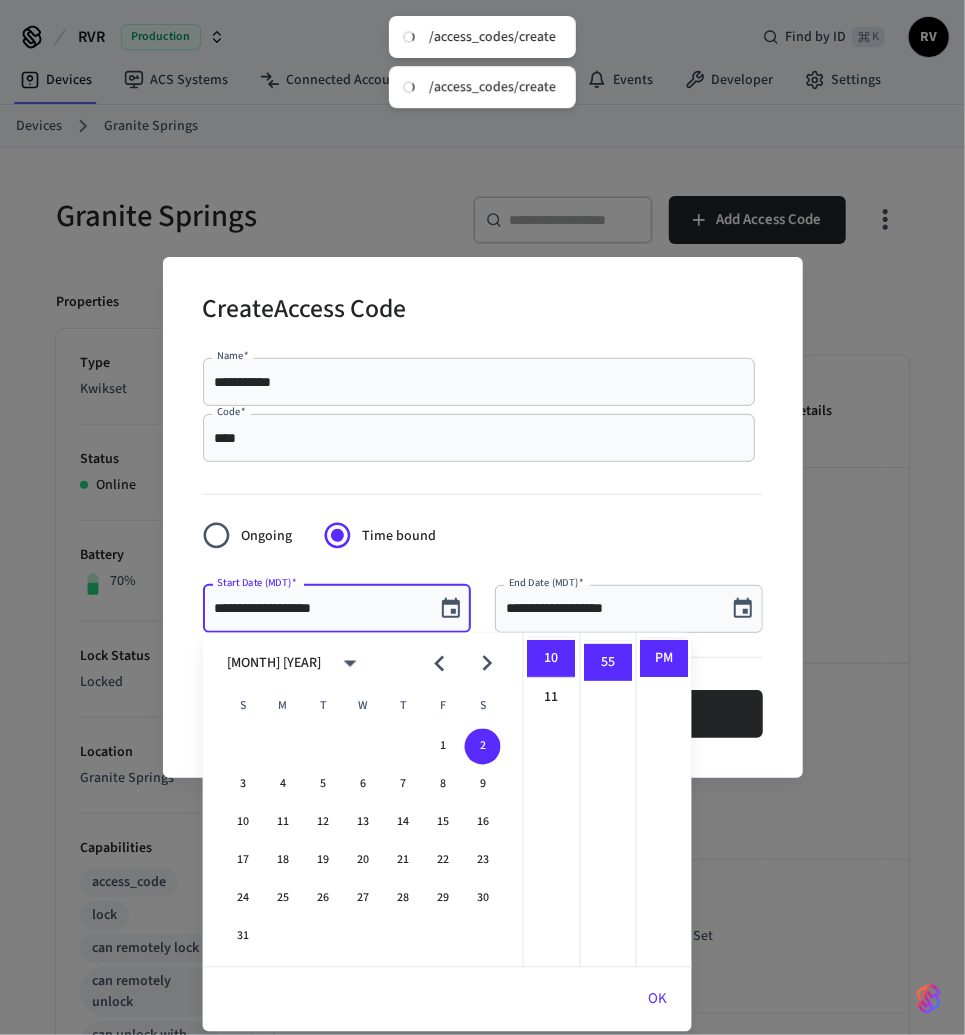 click 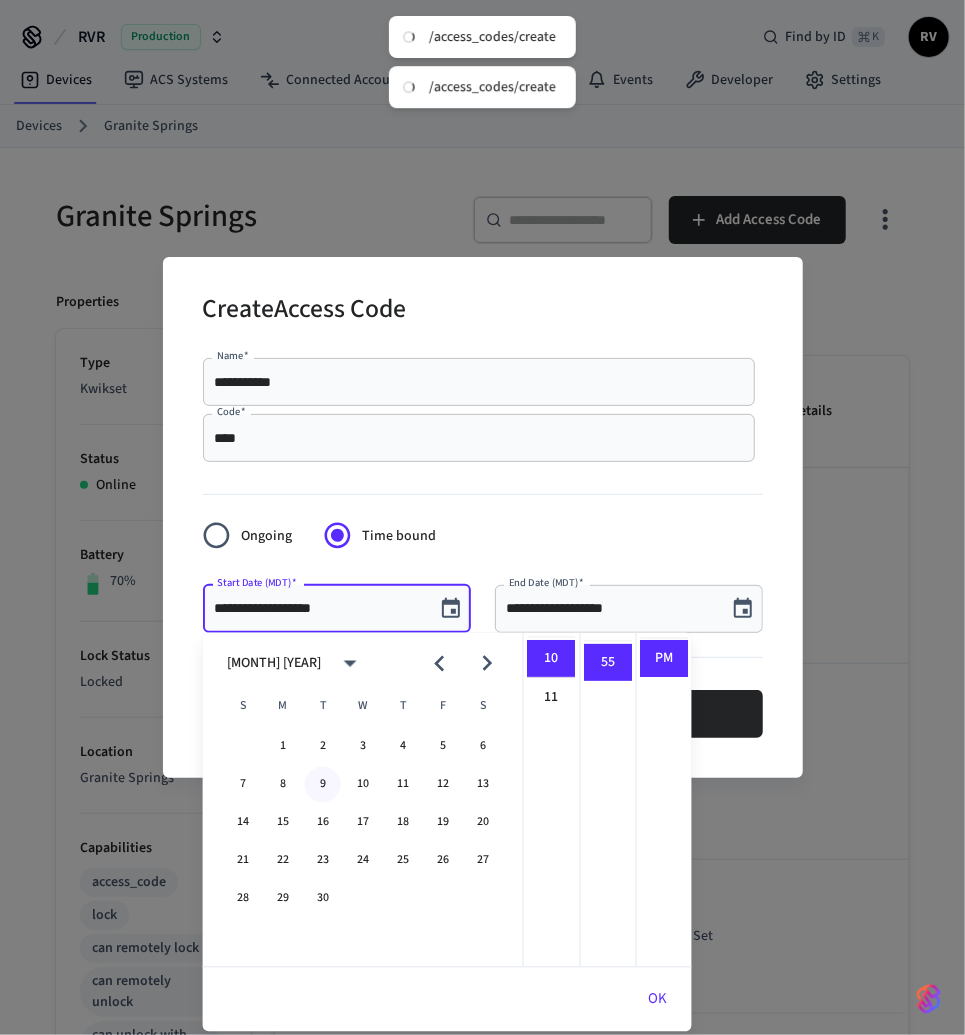 click on "9" at bounding box center [323, 785] 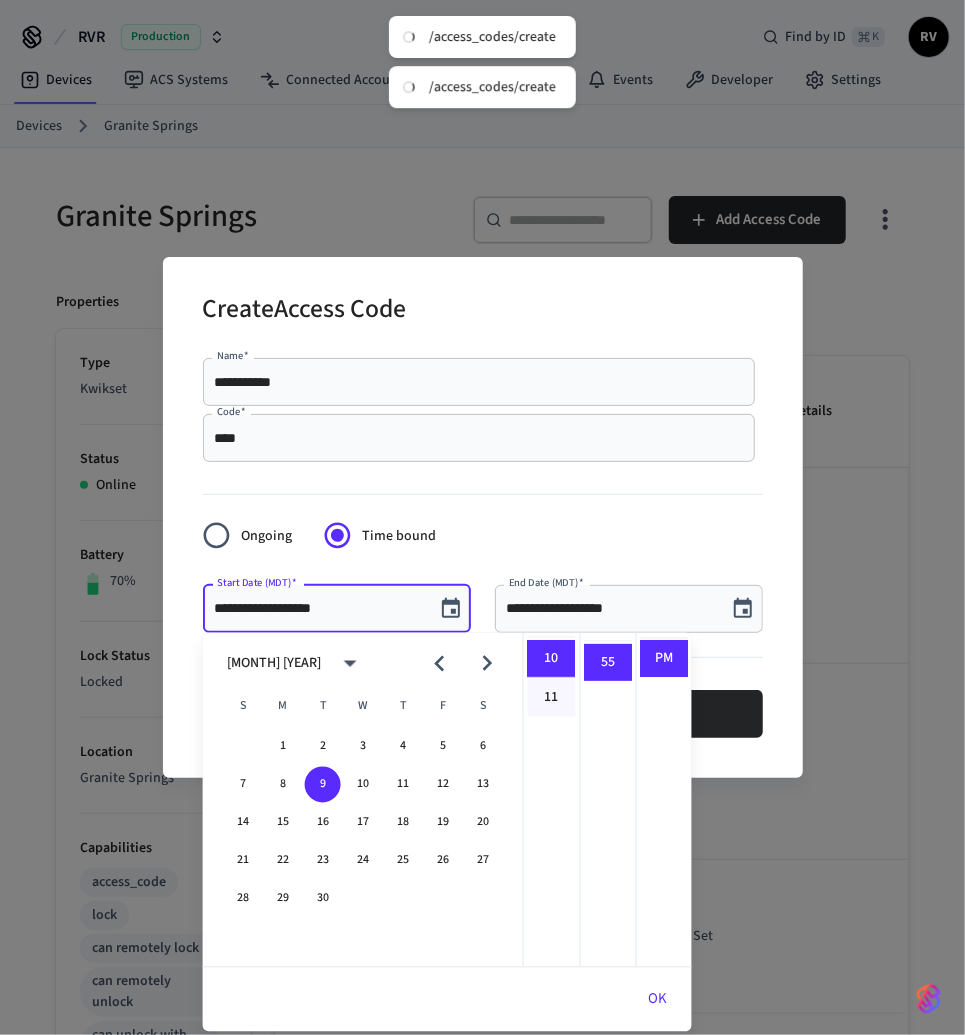 scroll, scrollTop: 0, scrollLeft: 0, axis: both 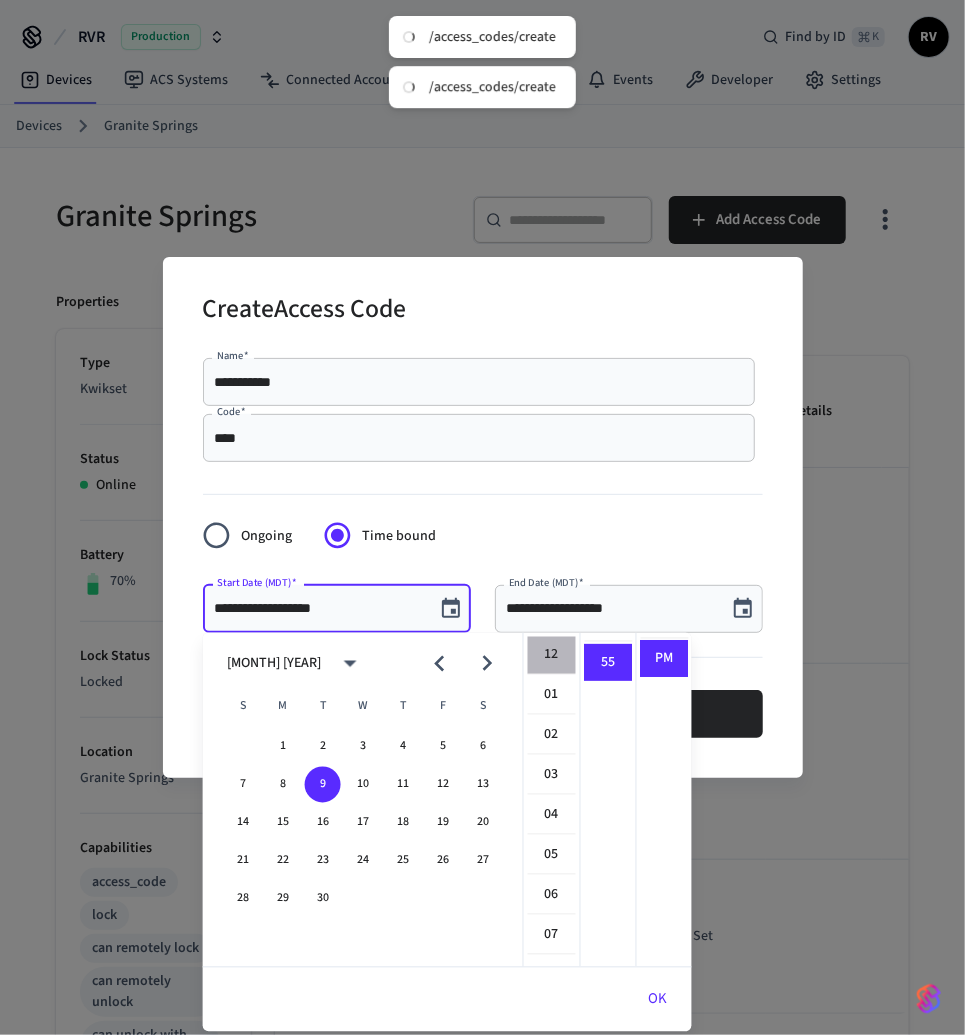 click on "12" at bounding box center [552, 656] 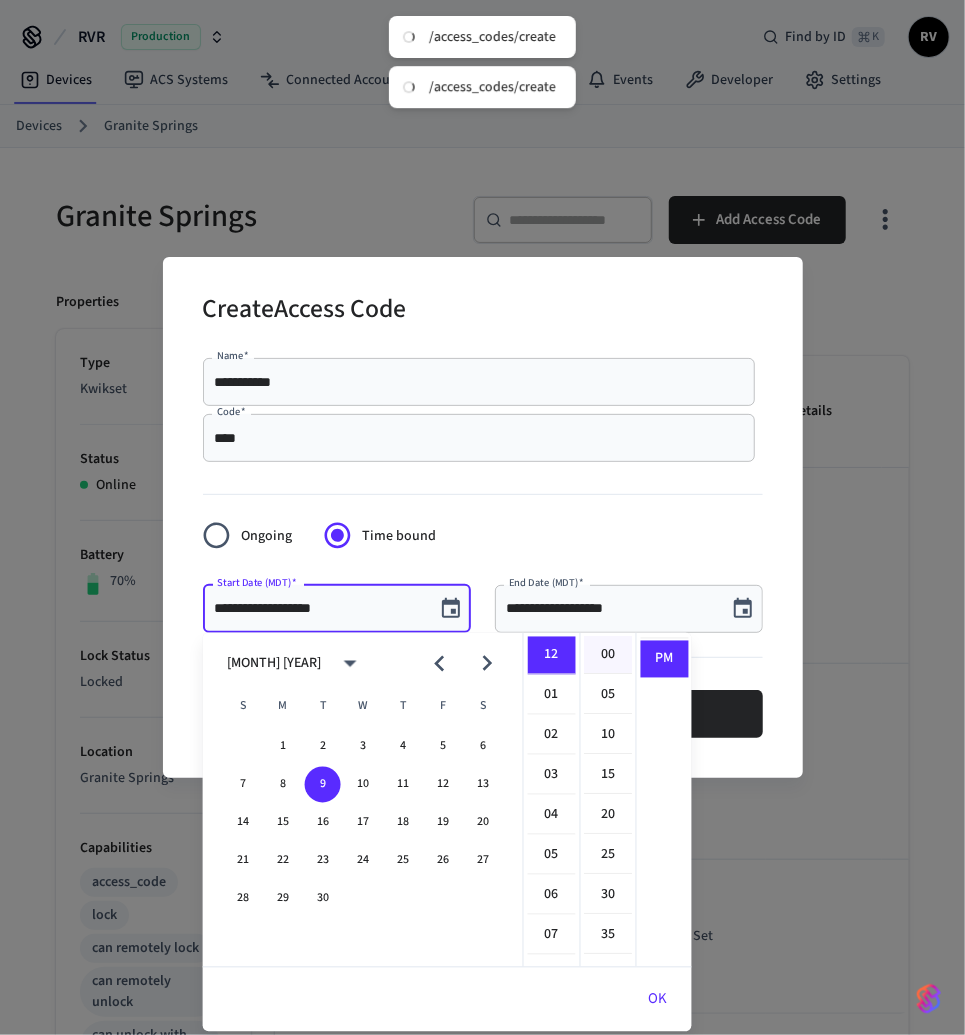 click on "00" at bounding box center (609, 656) 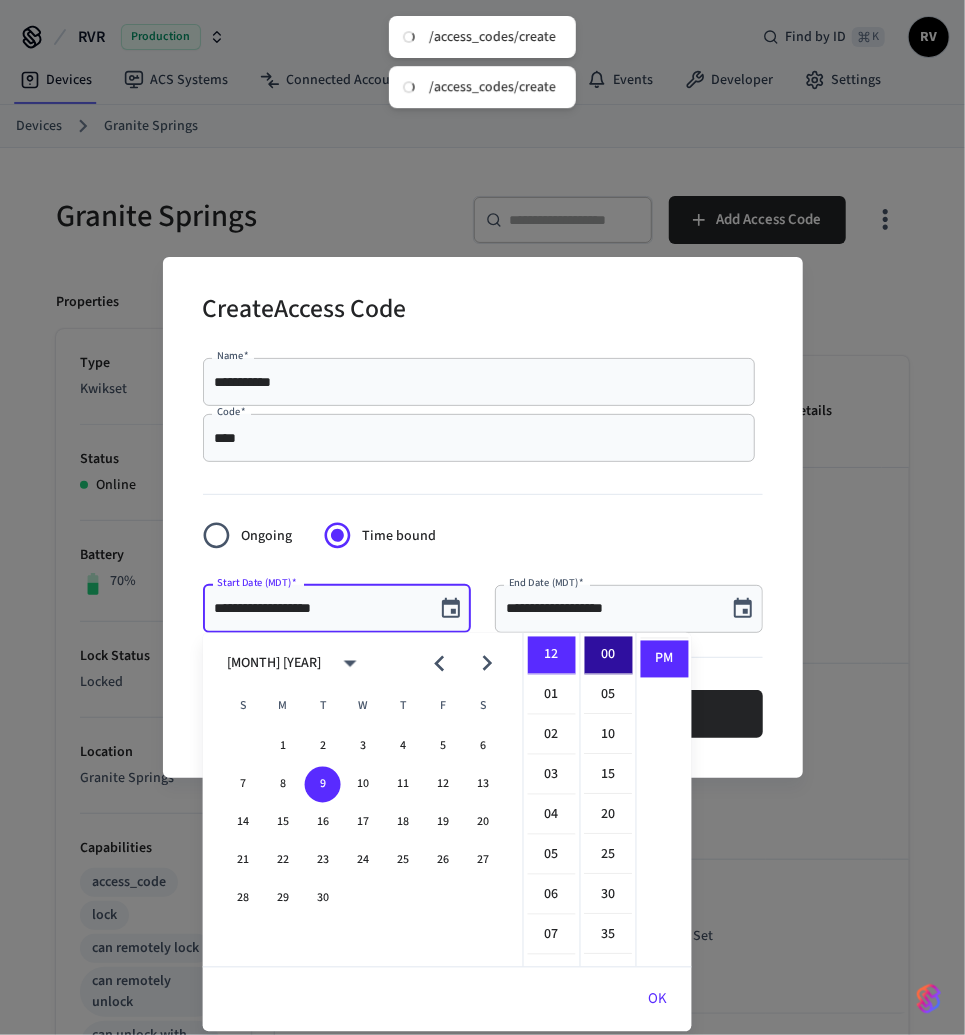 scroll, scrollTop: 0, scrollLeft: 0, axis: both 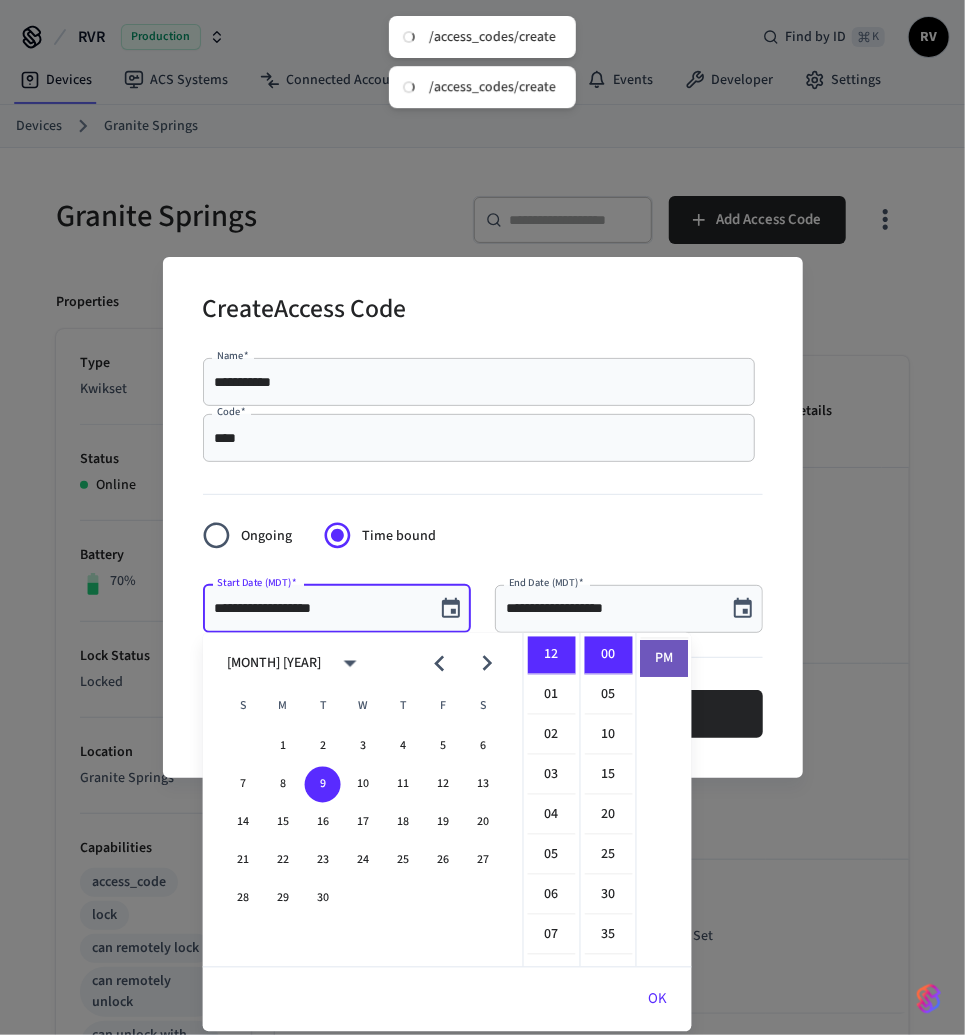 click on "PM" at bounding box center (665, 659) 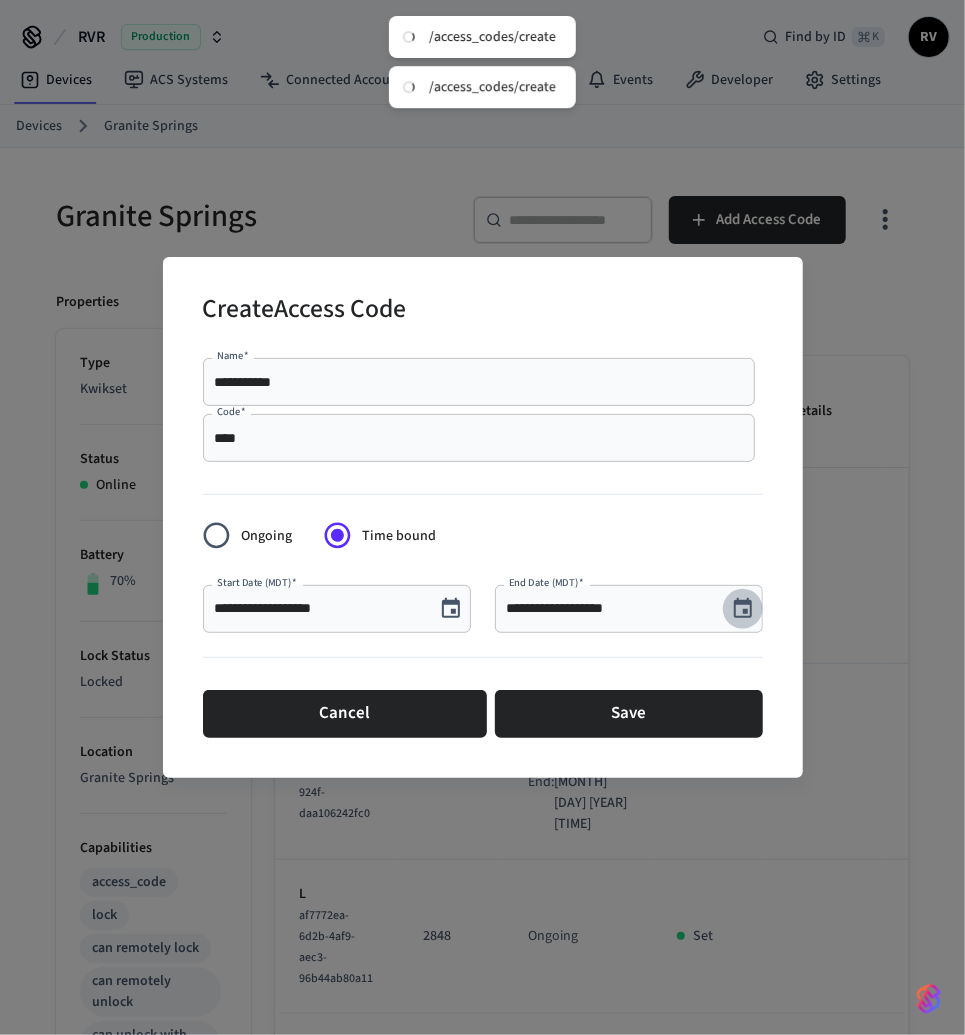 click at bounding box center [743, 609] 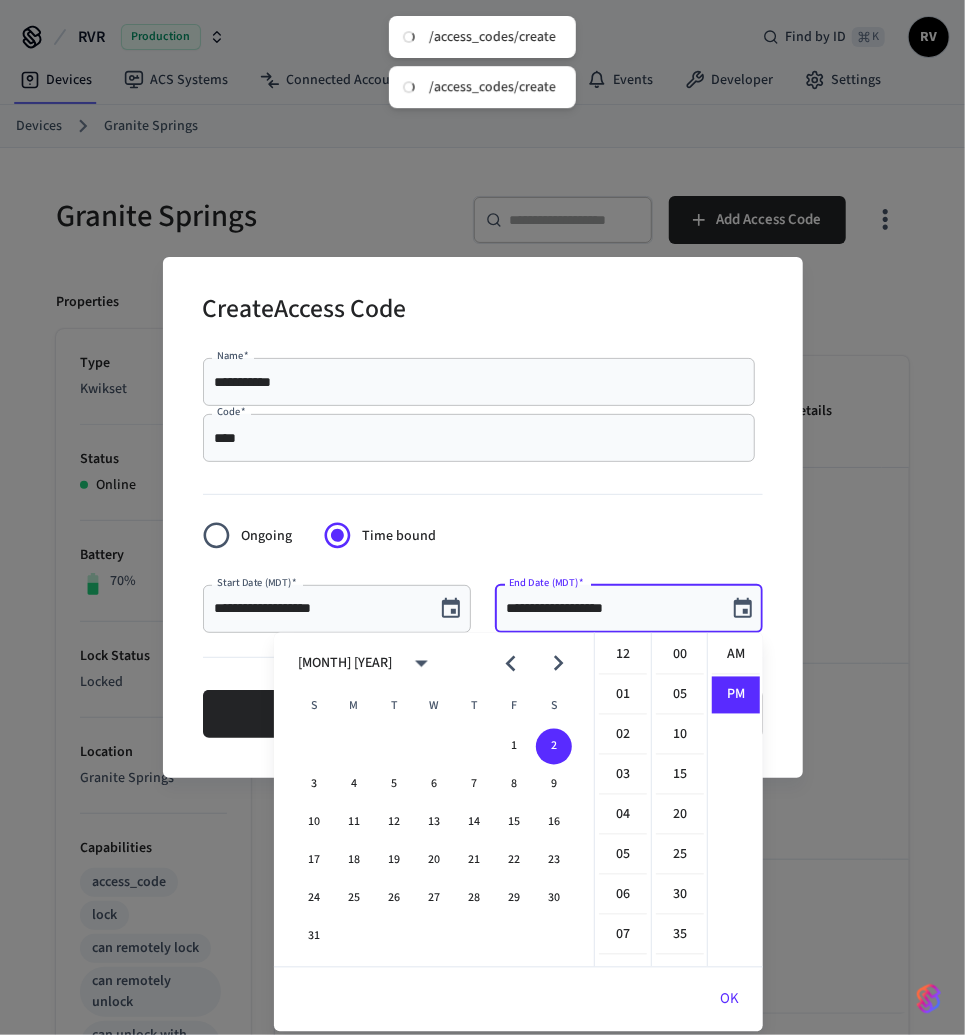 scroll, scrollTop: 397, scrollLeft: 0, axis: vertical 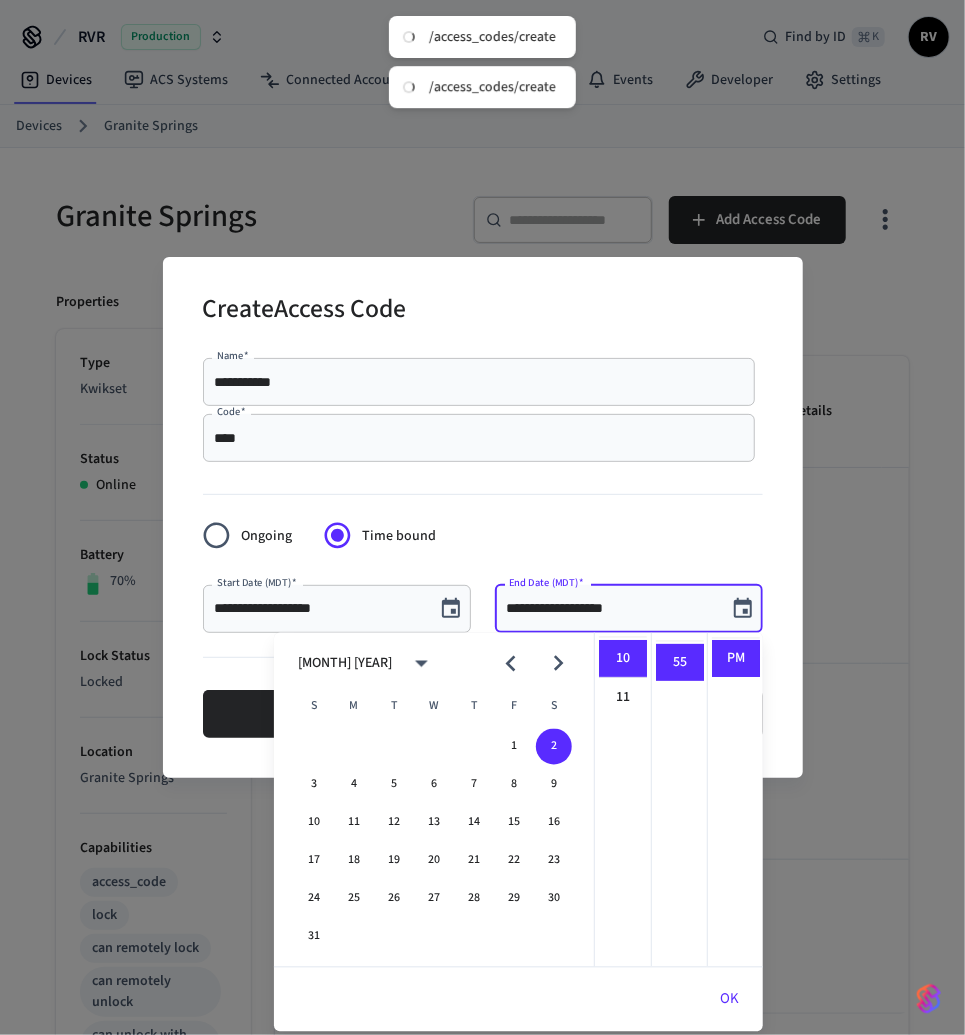 click 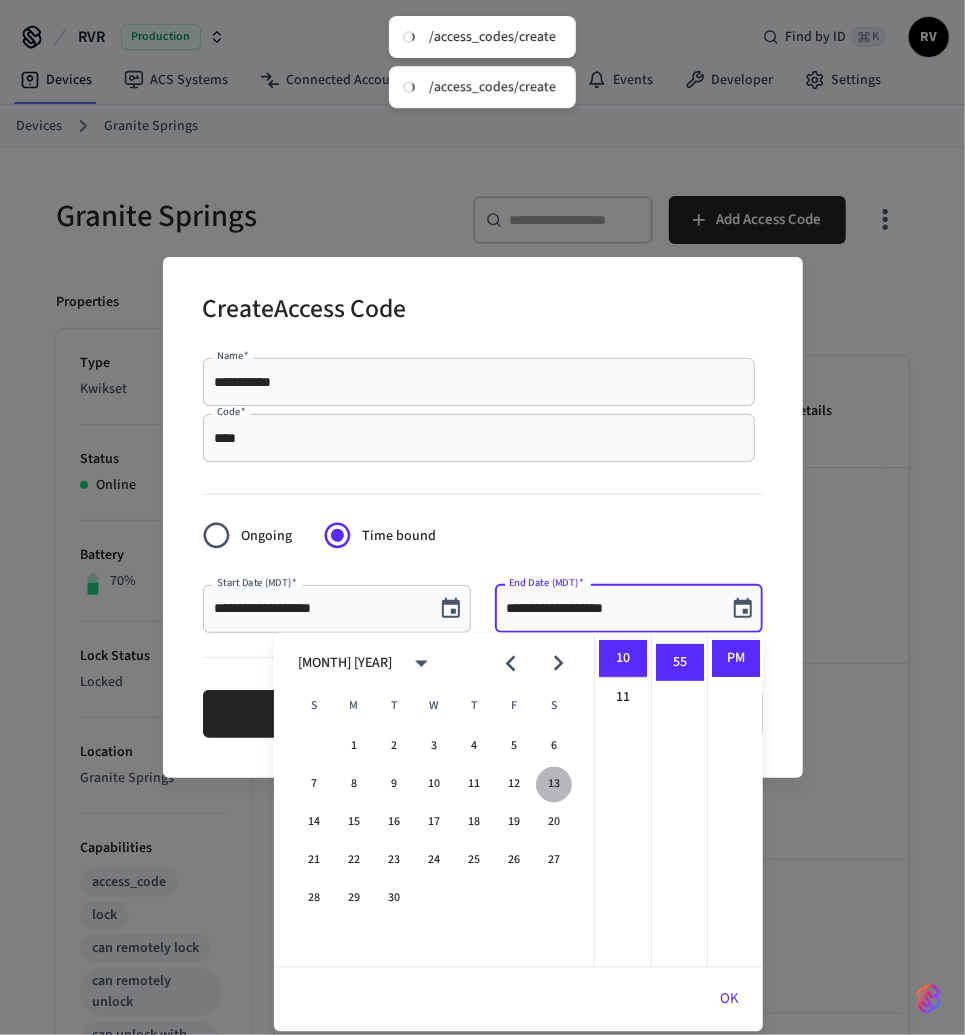 click on "13" at bounding box center [554, 785] 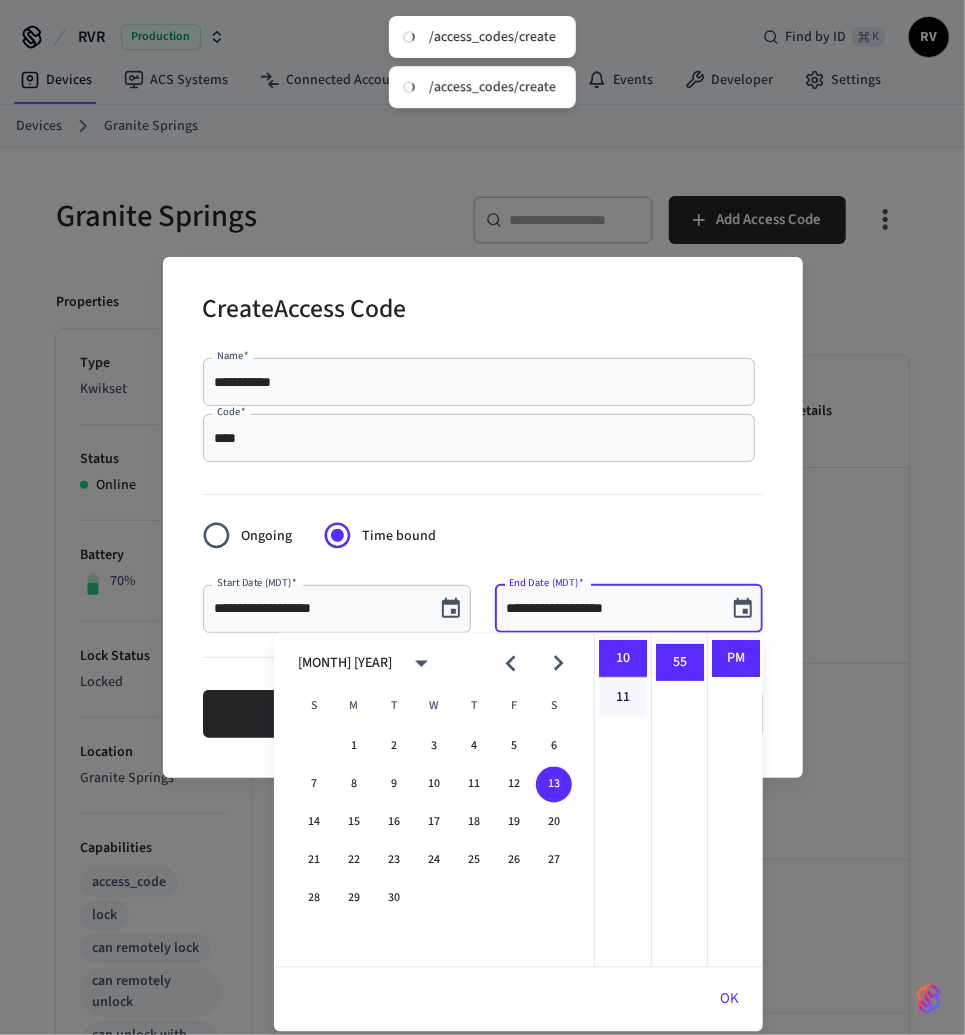 scroll, scrollTop: 0, scrollLeft: 0, axis: both 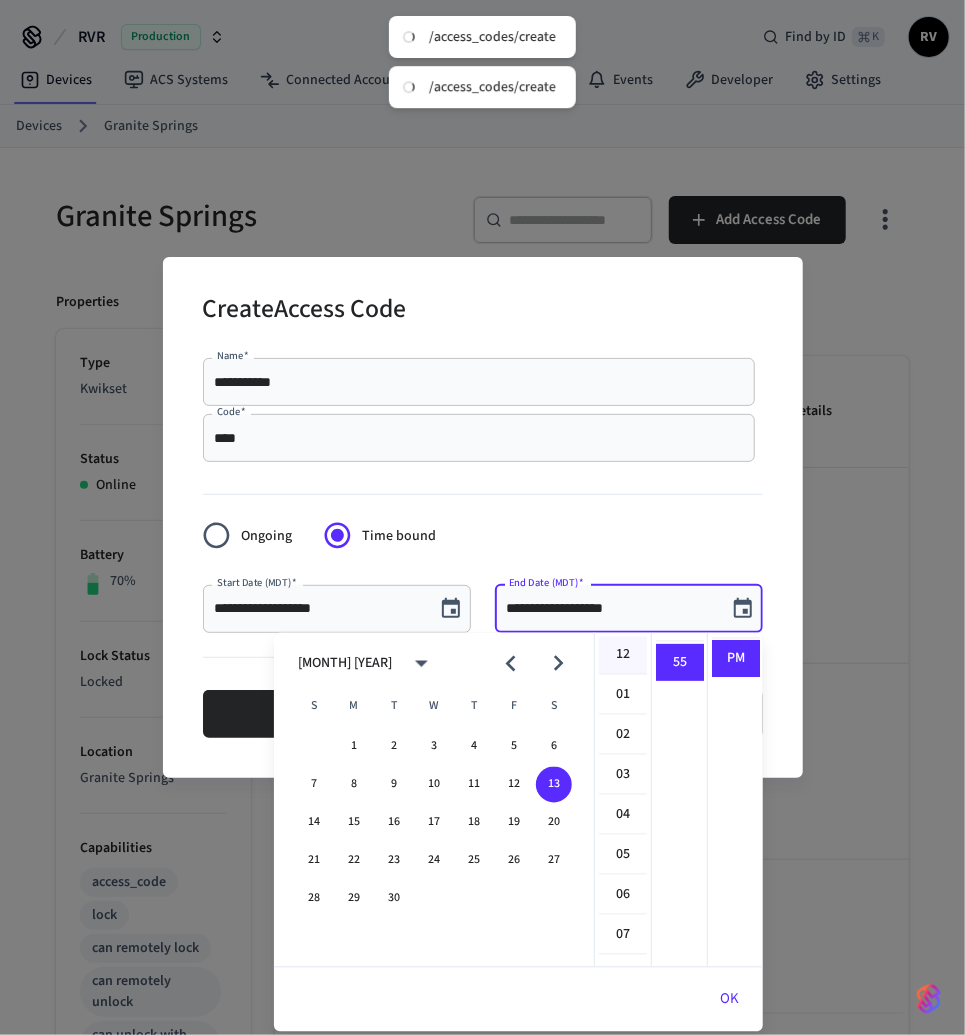 click on "12" at bounding box center [623, 656] 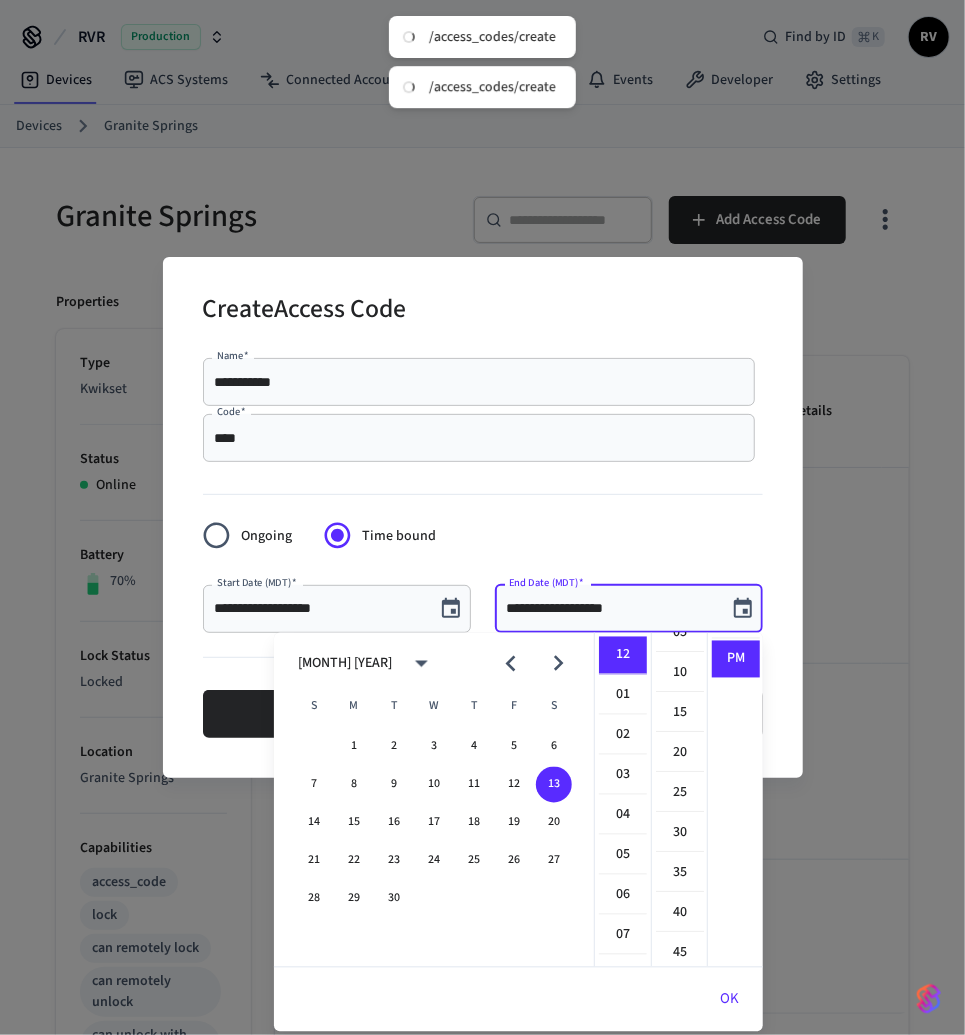 scroll, scrollTop: 0, scrollLeft: 0, axis: both 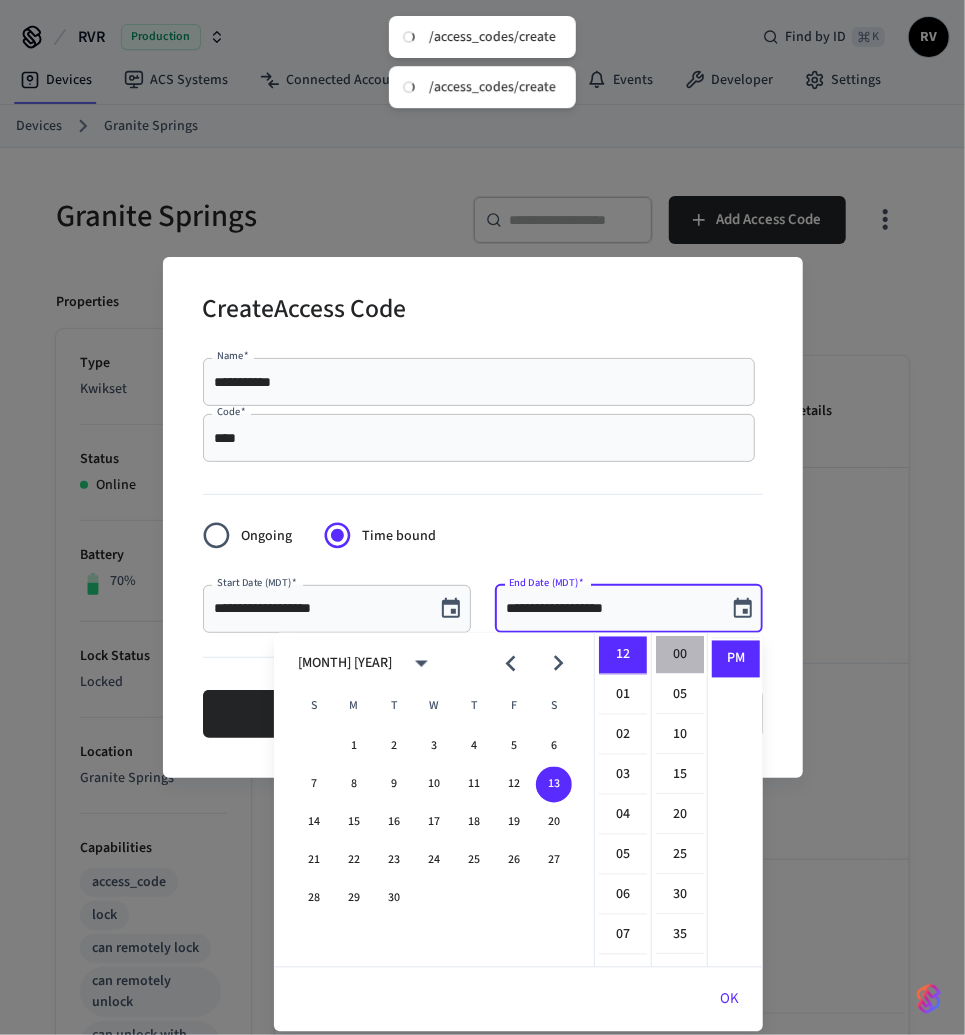 click on "00" at bounding box center [680, 656] 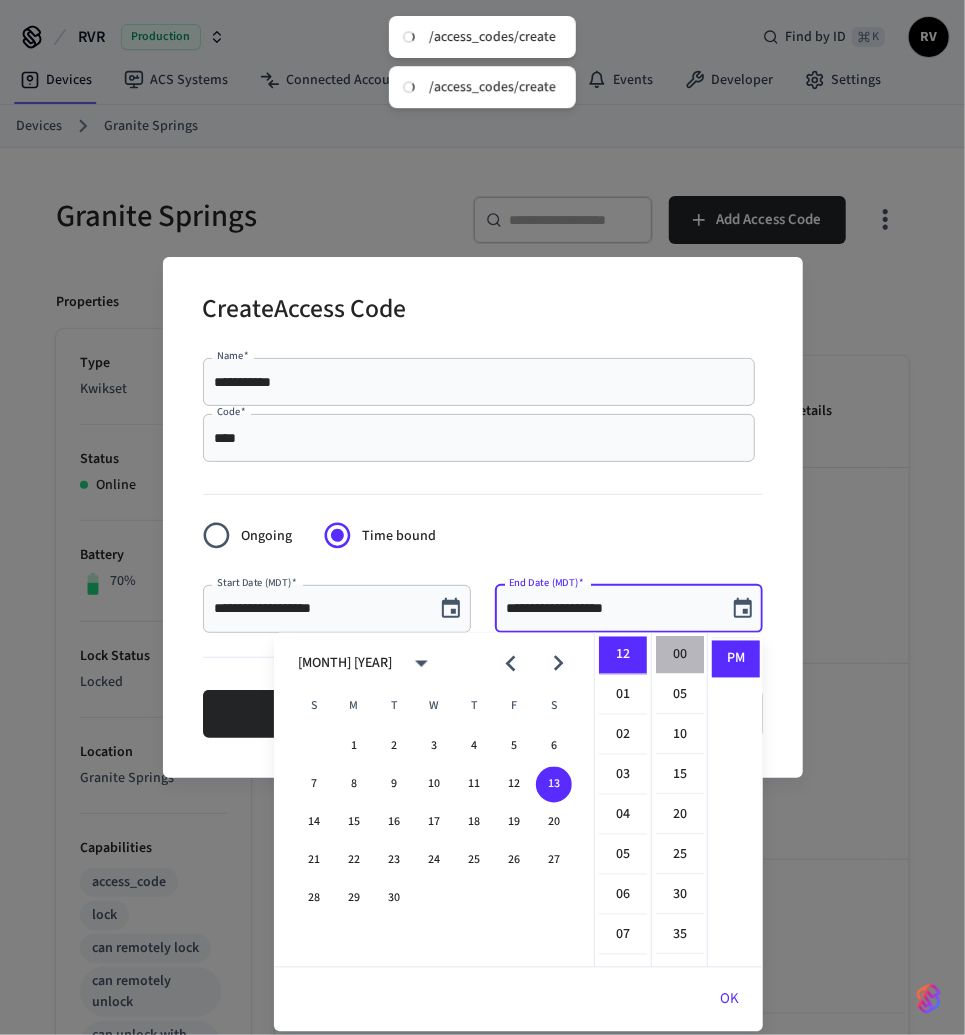 type on "**********" 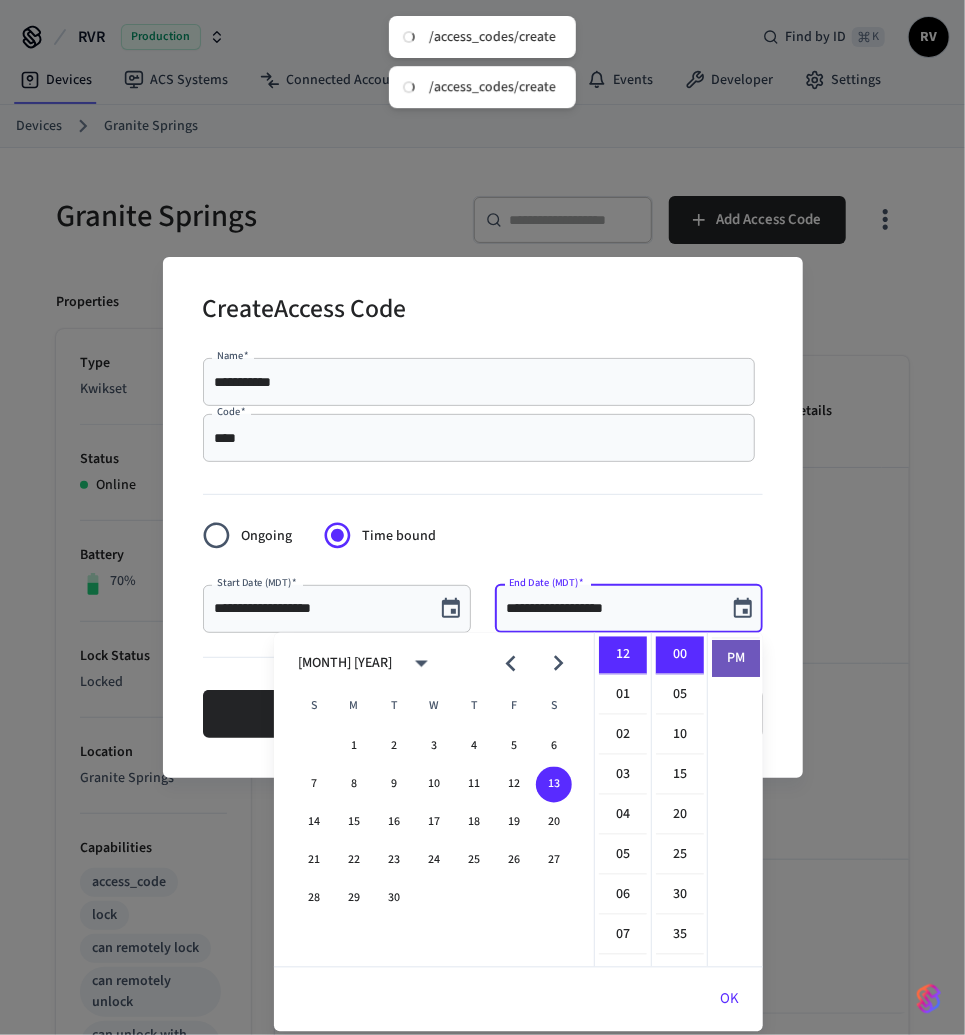 click on "PM" at bounding box center (736, 659) 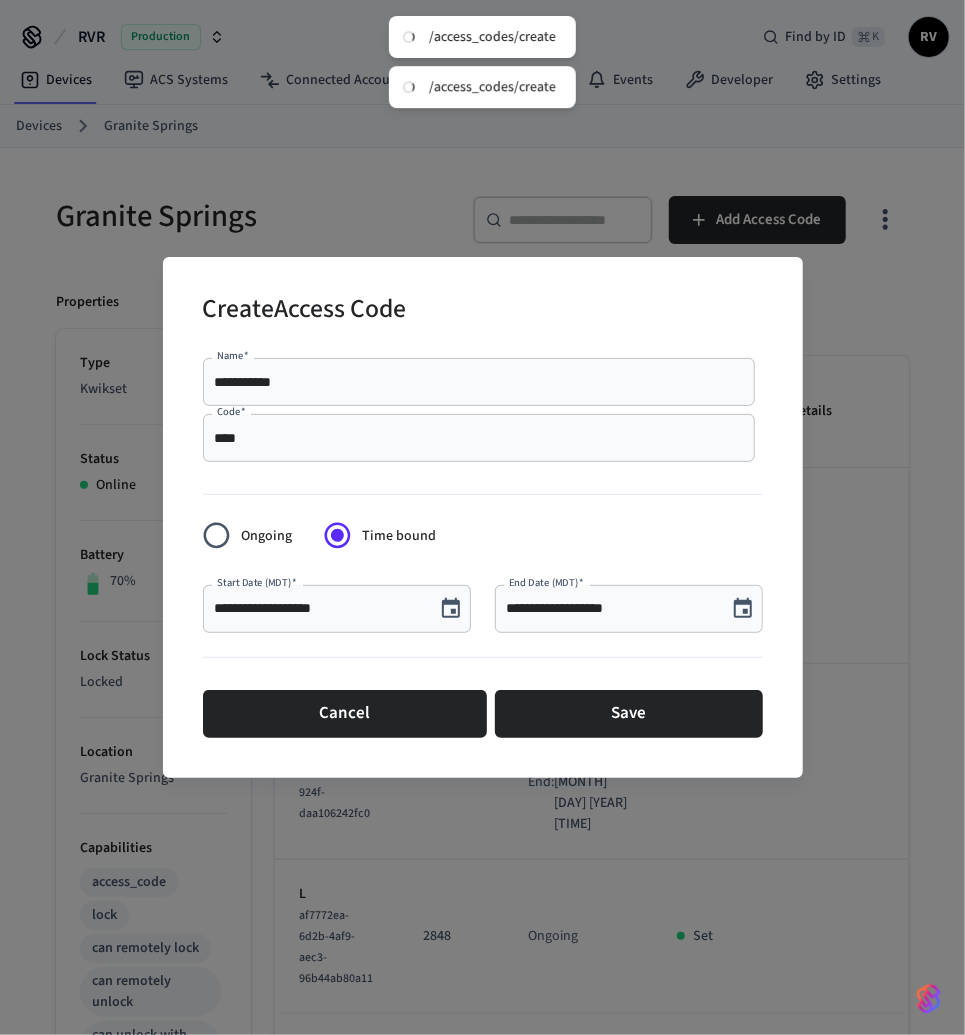 click on "Cancel Save" at bounding box center [483, 714] 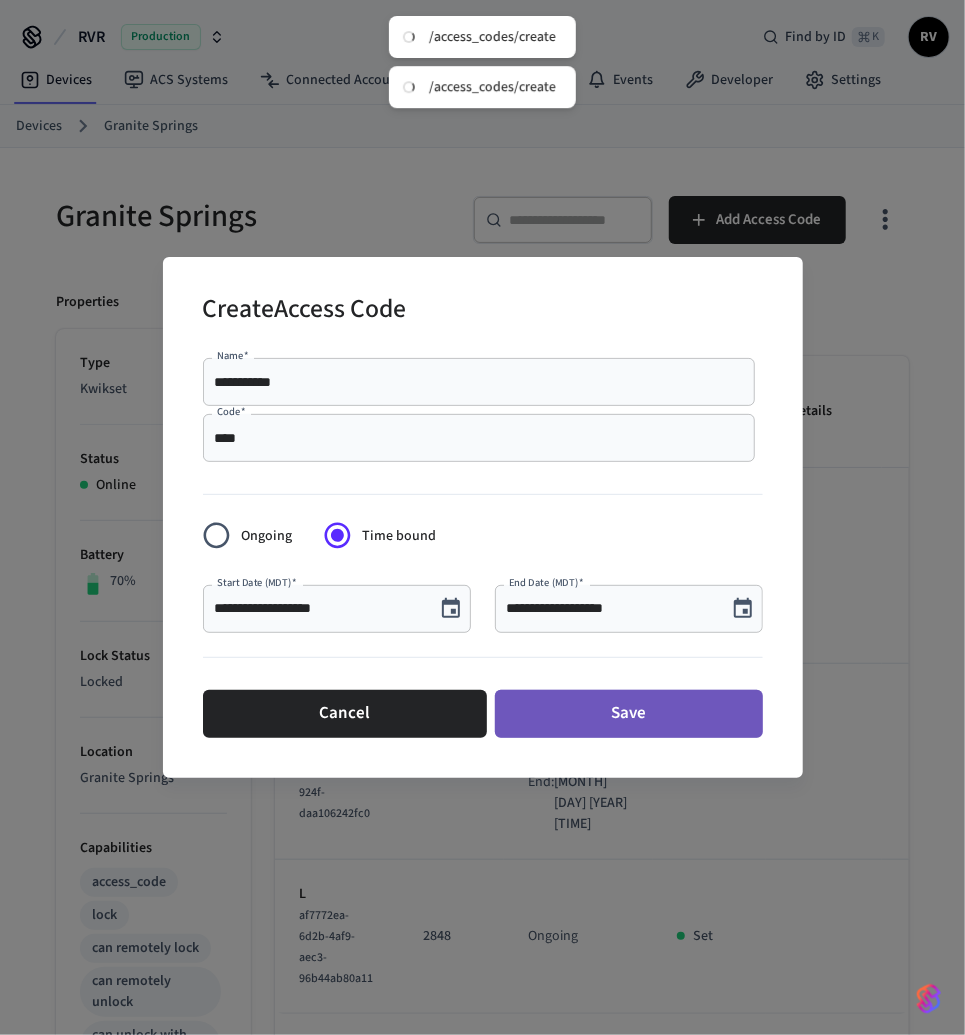 click on "Save" at bounding box center (629, 714) 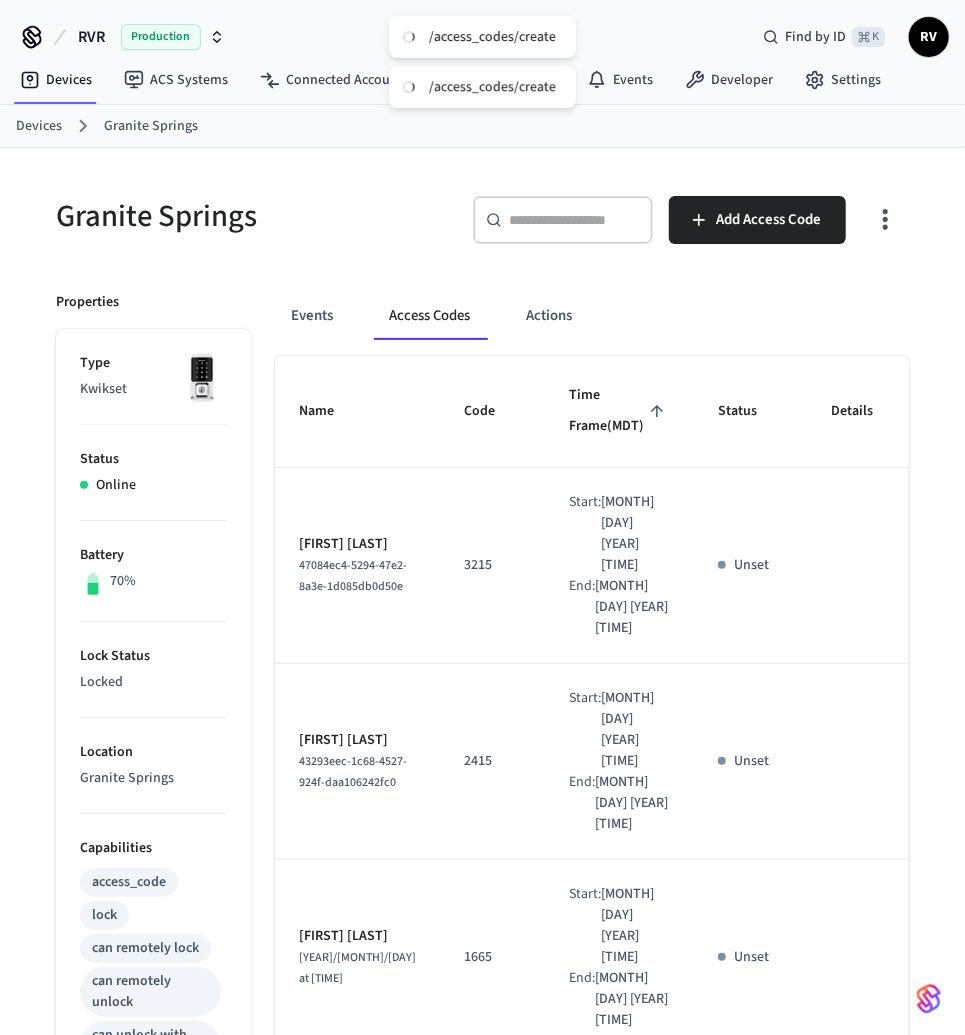 click on "Devices" at bounding box center [39, 126] 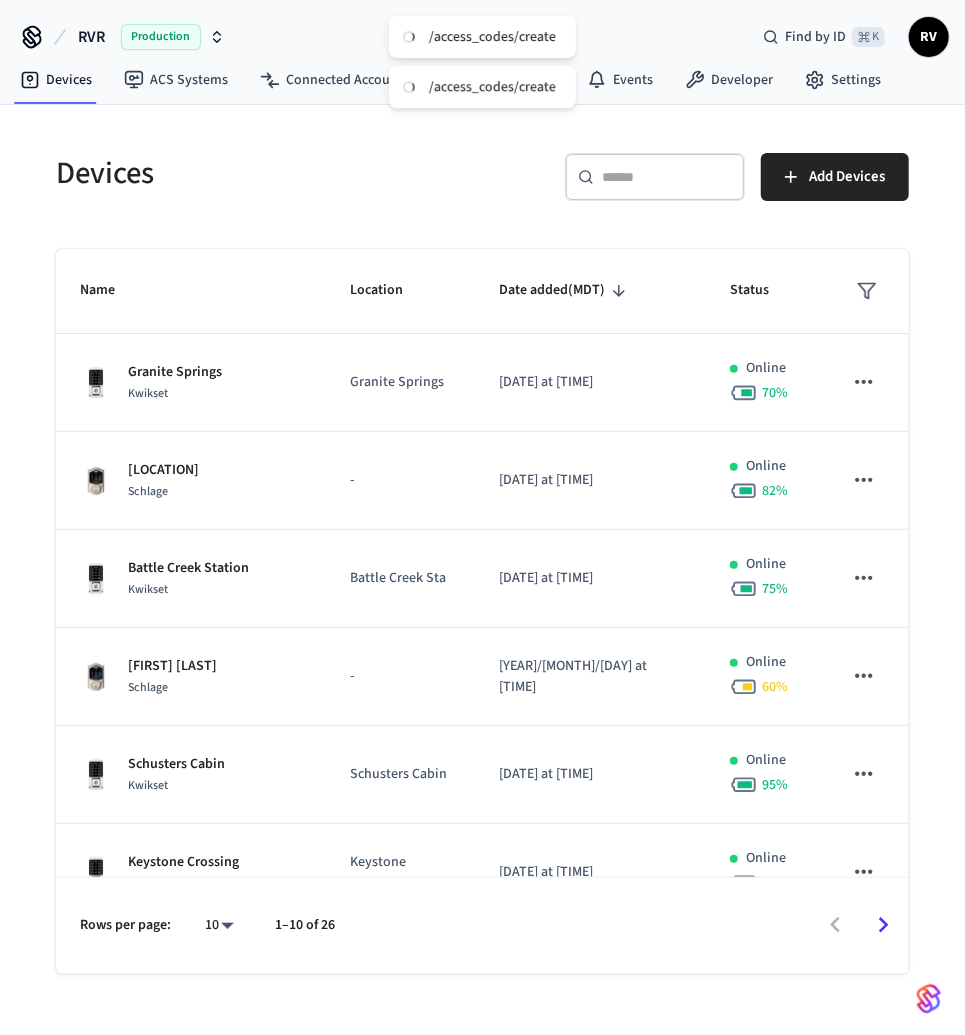 drag, startPoint x: 686, startPoint y: 163, endPoint x: 676, endPoint y: 160, distance: 10.440307 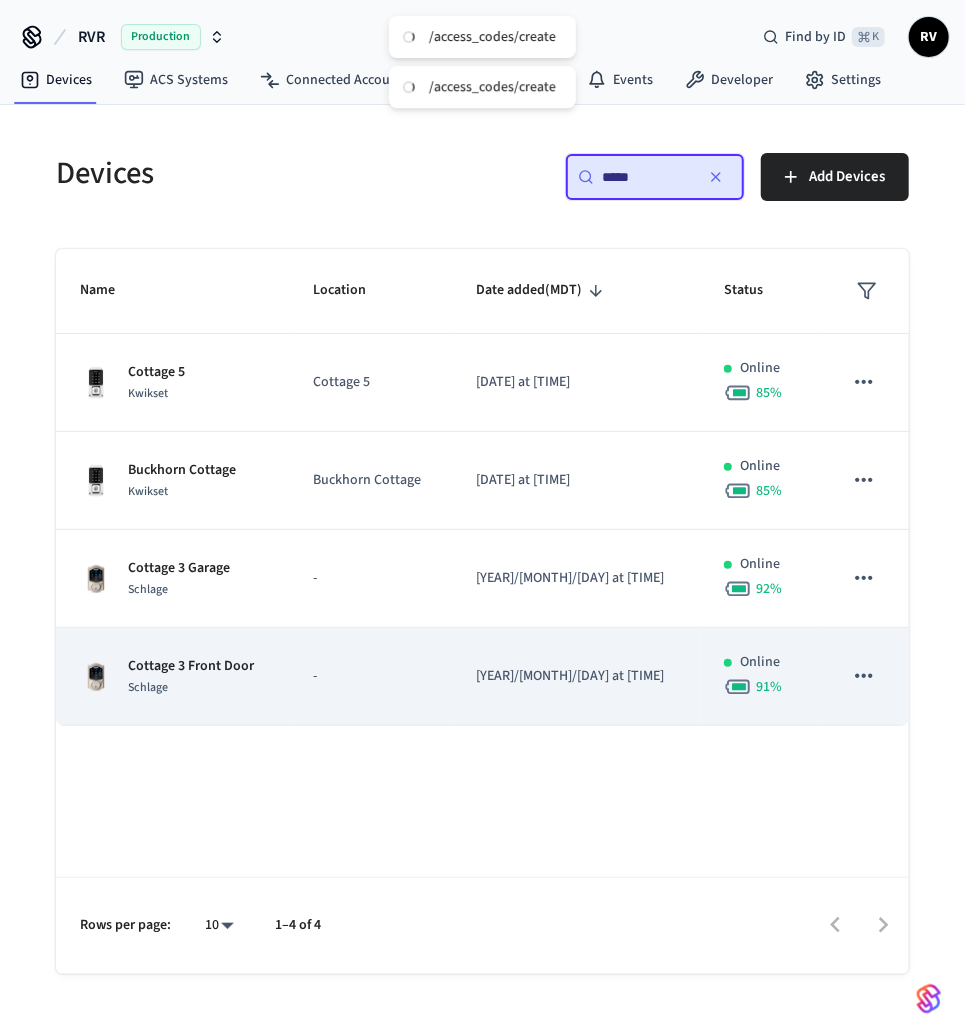 type on "*****" 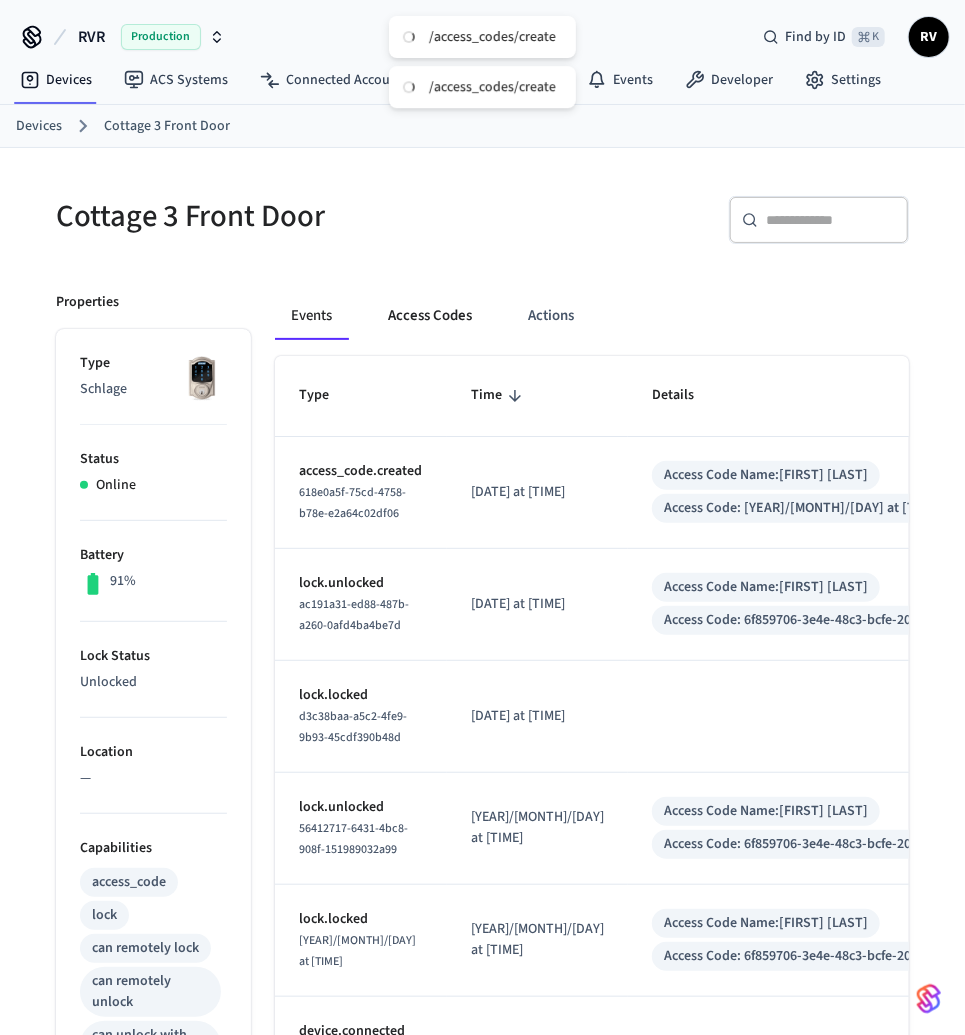 click on "Access Codes" at bounding box center (430, 316) 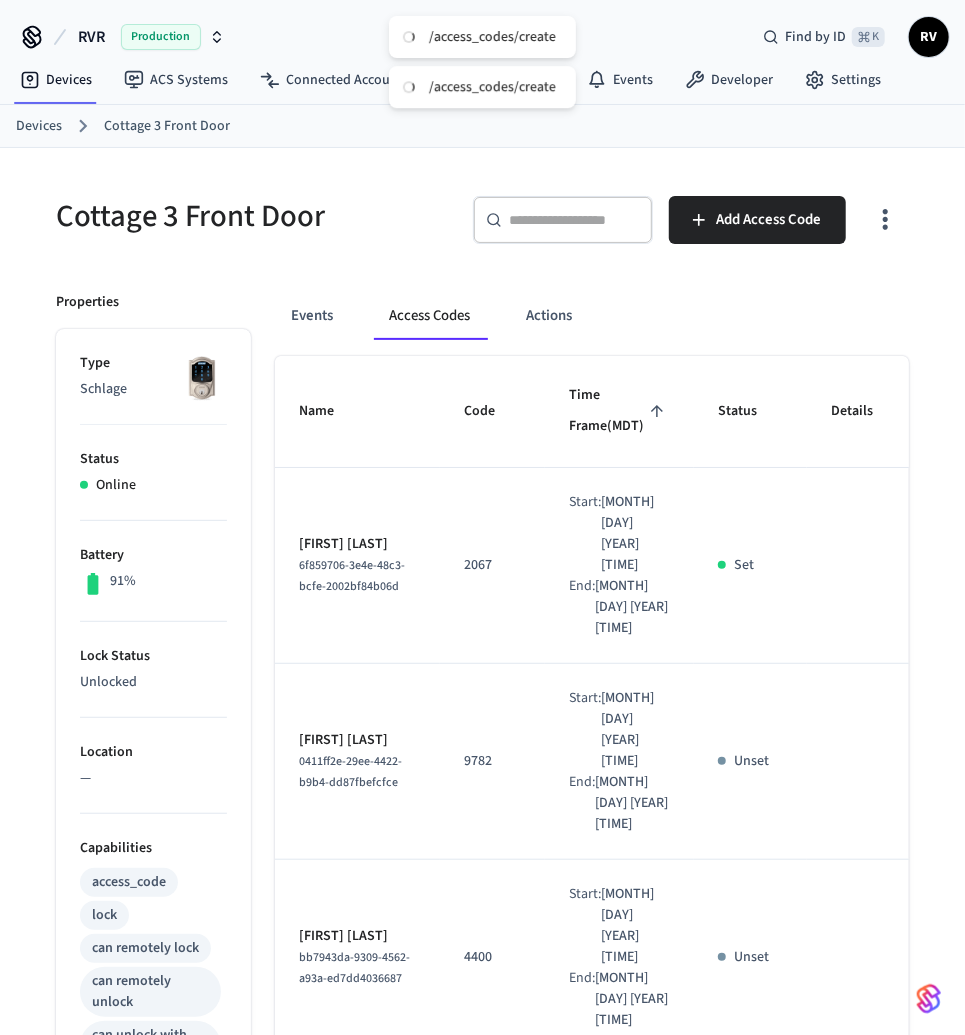 click on "Access Codes" at bounding box center (429, 316) 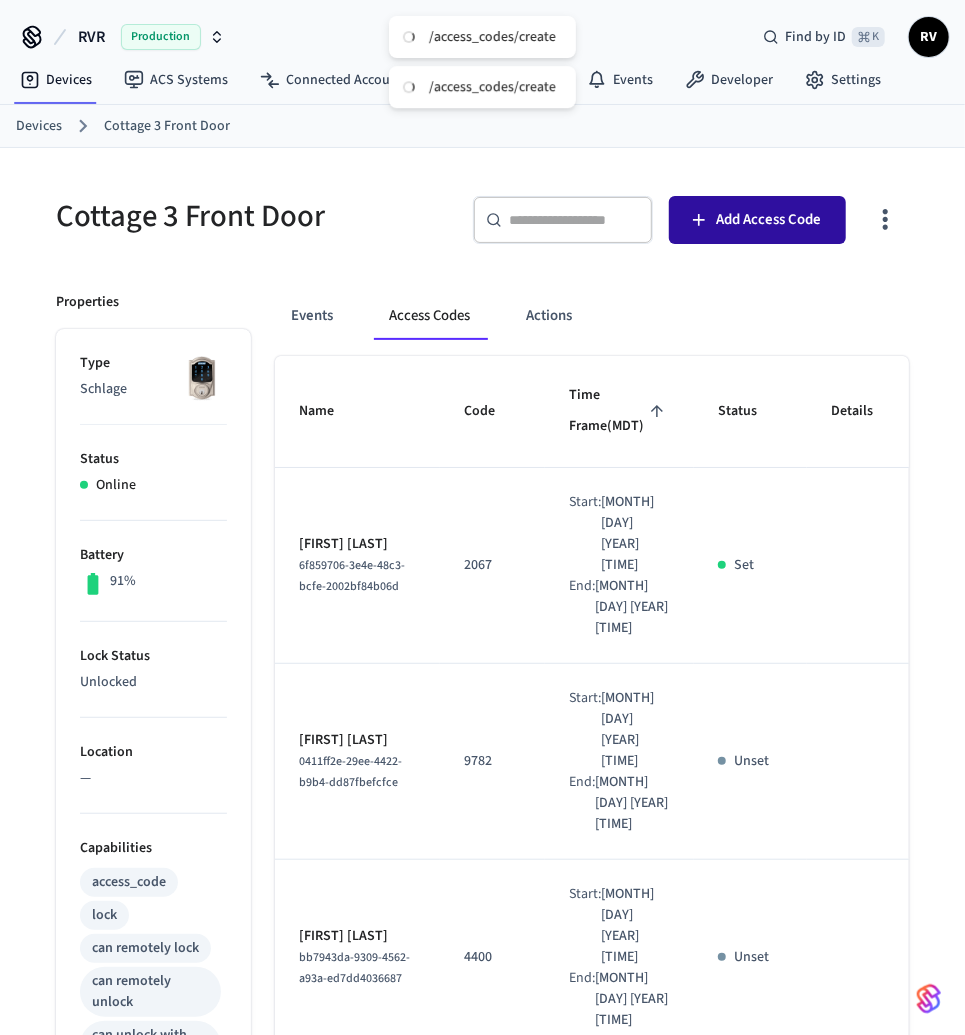 click on "Add Access Code" at bounding box center (769, 220) 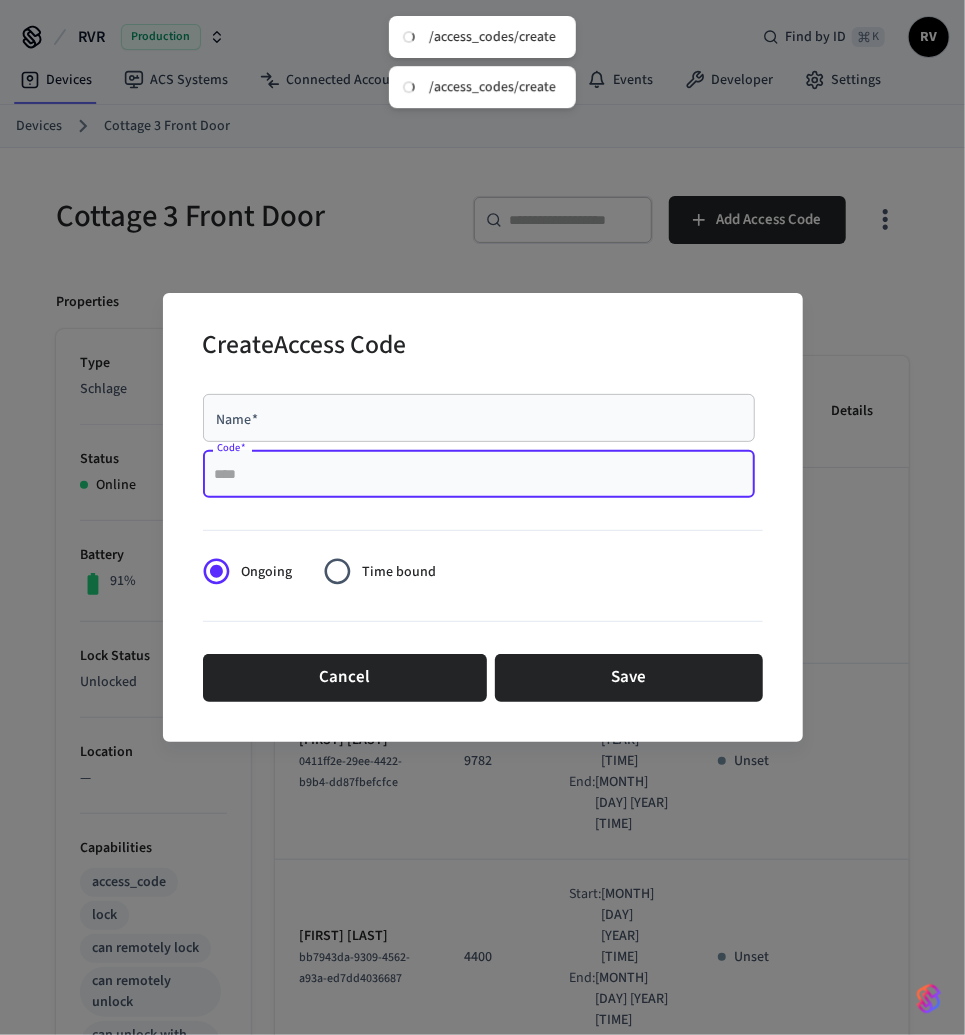 click on "Code   *" at bounding box center (479, 474) 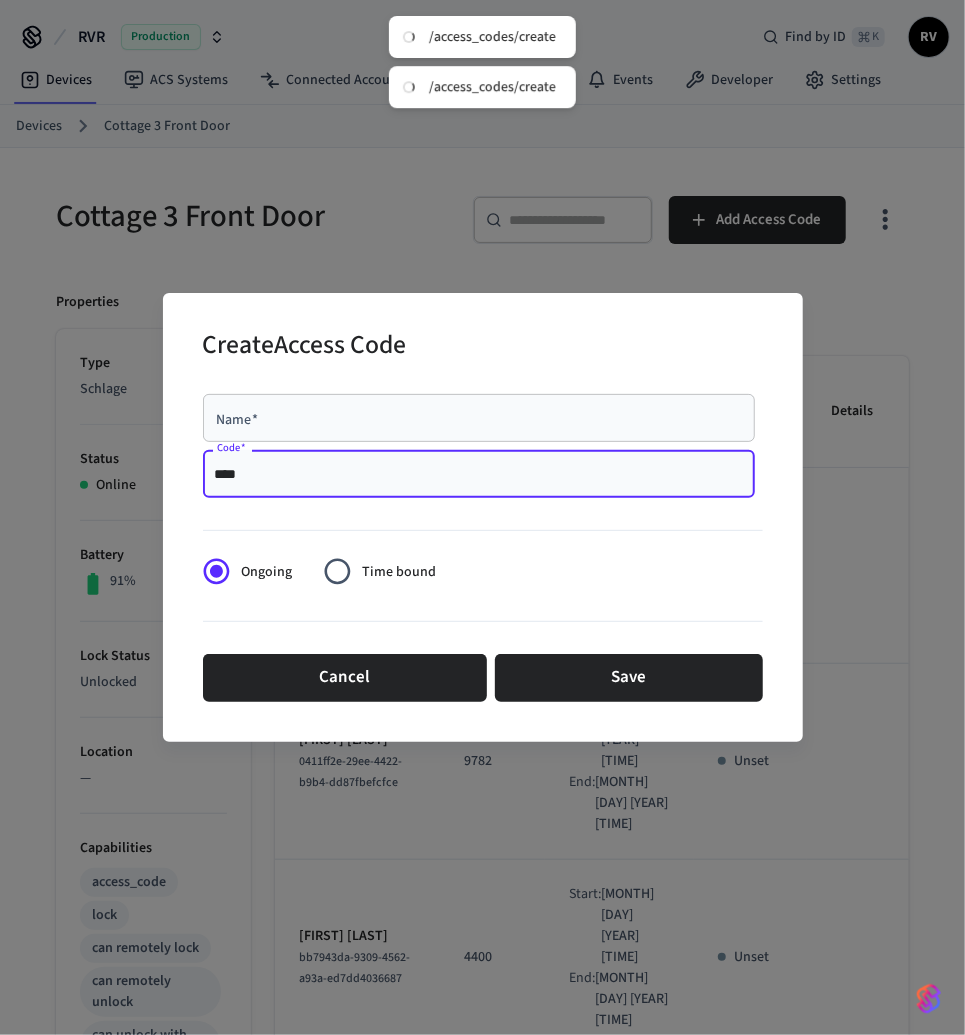 type on "****" 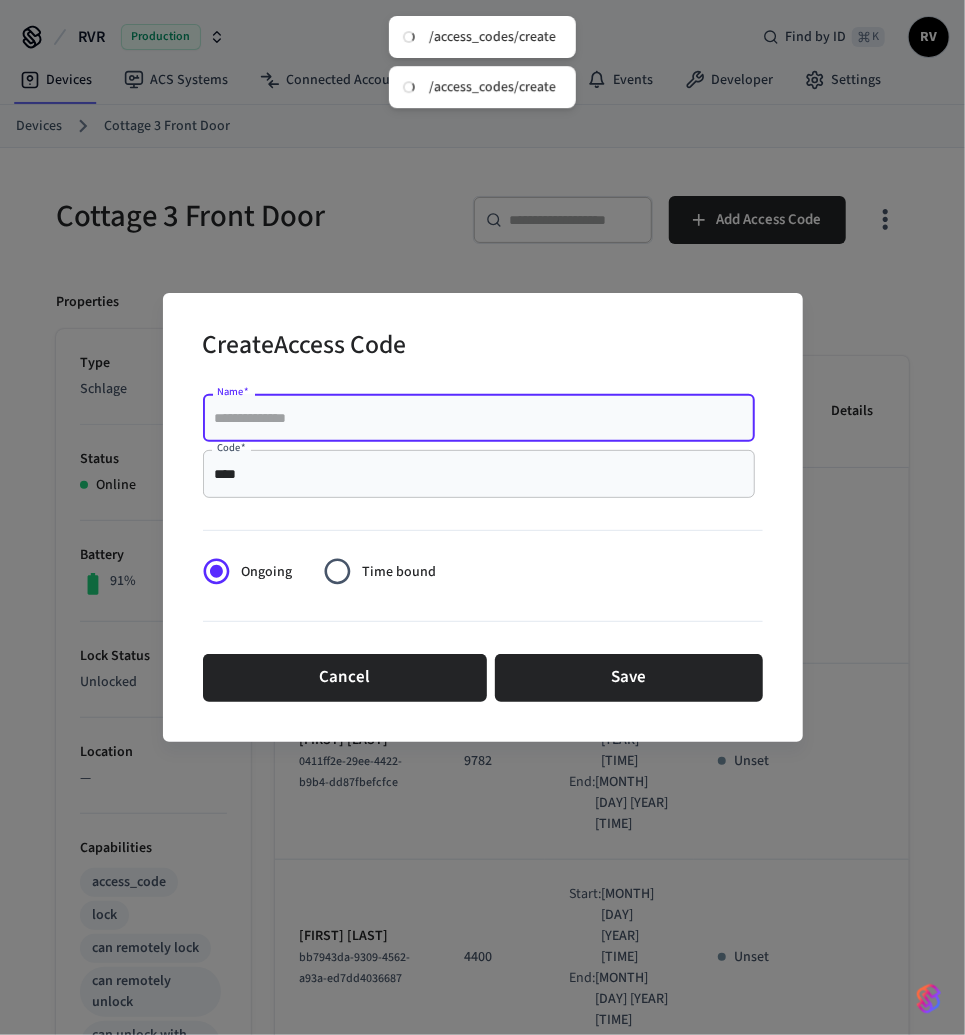 paste on "**********" 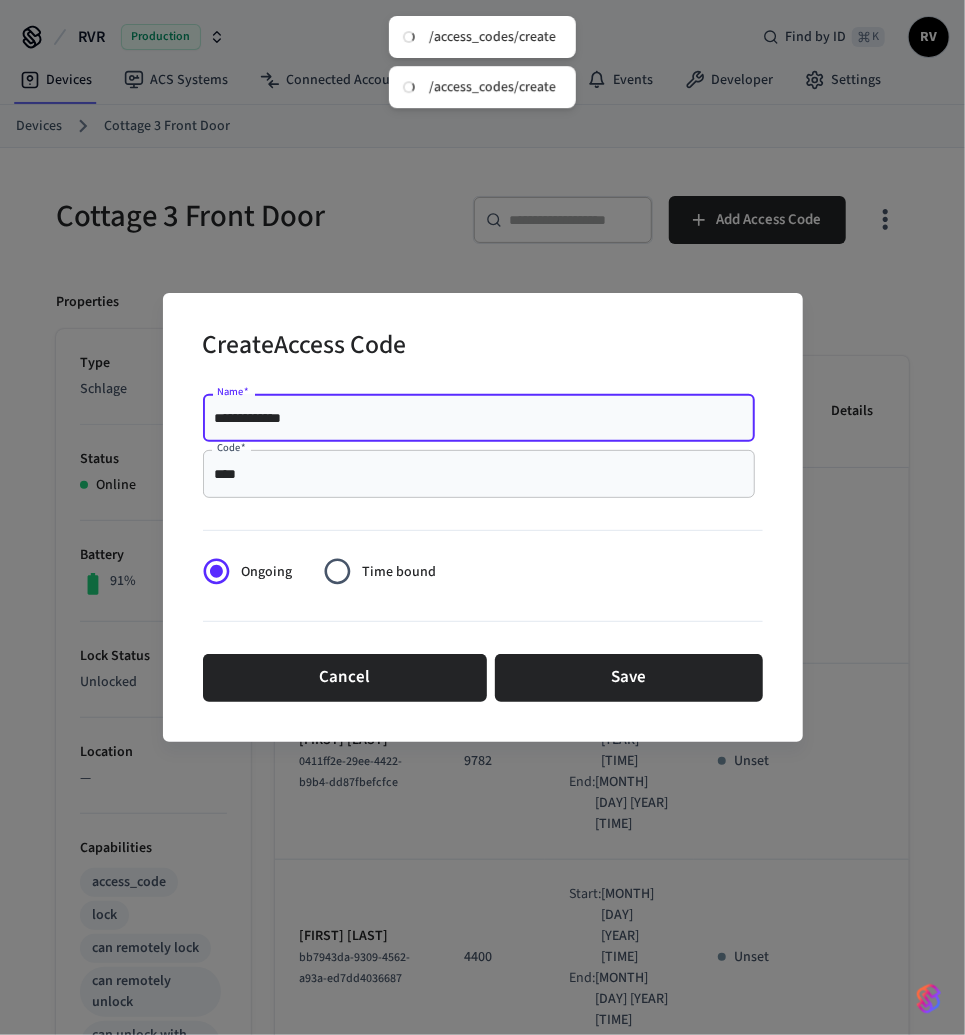 click on "**********" at bounding box center (479, 418) 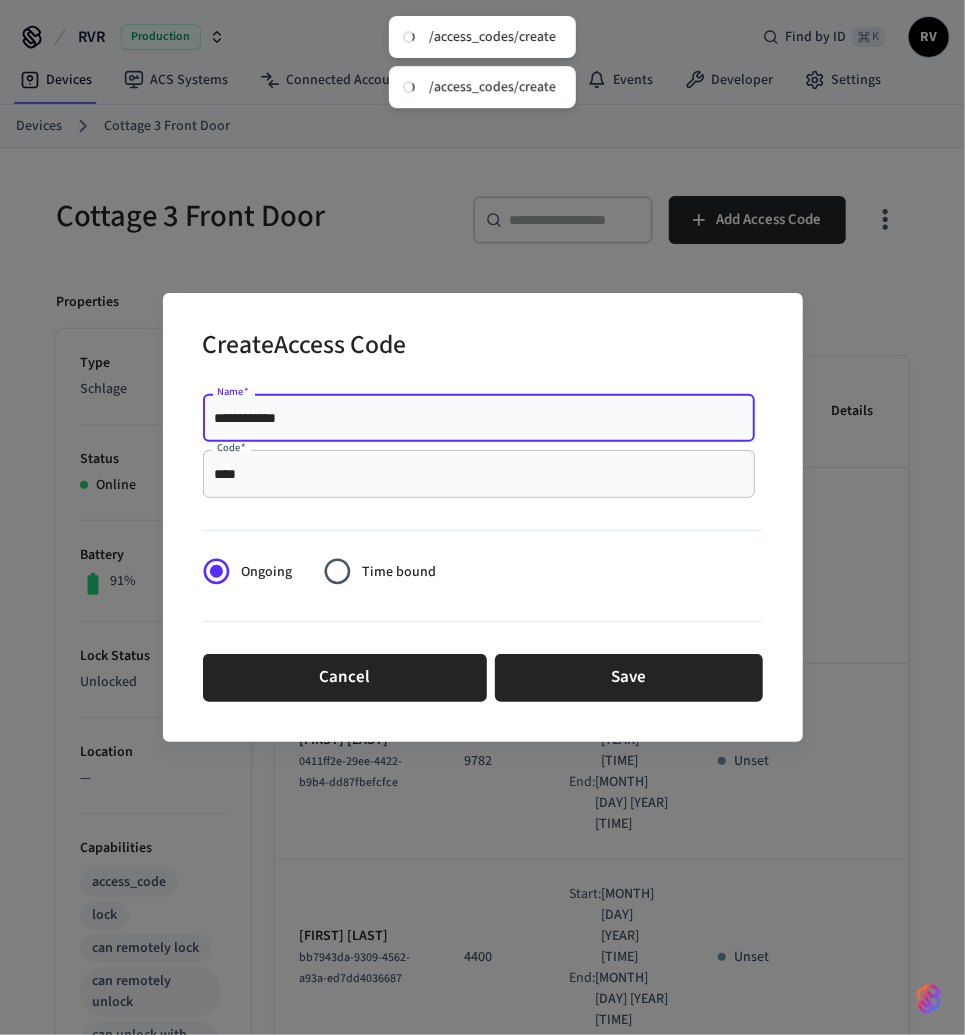 type on "**********" 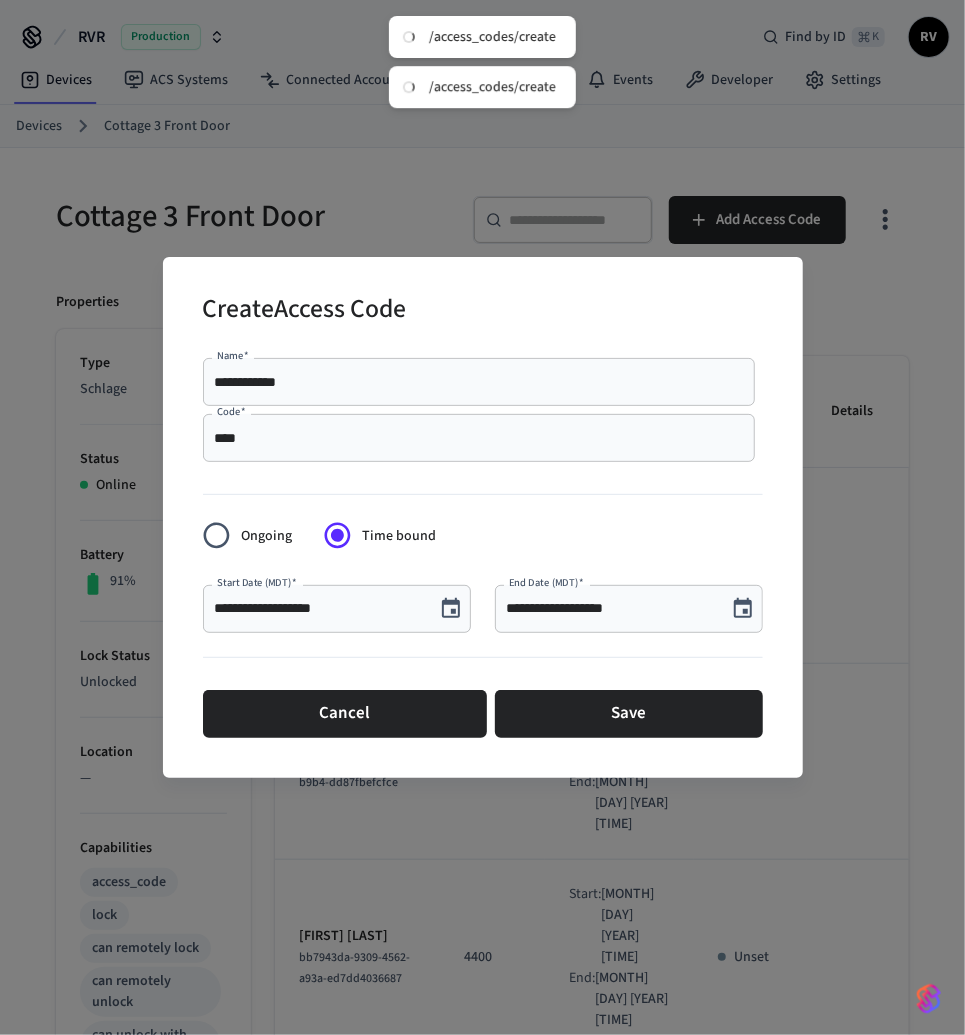 click 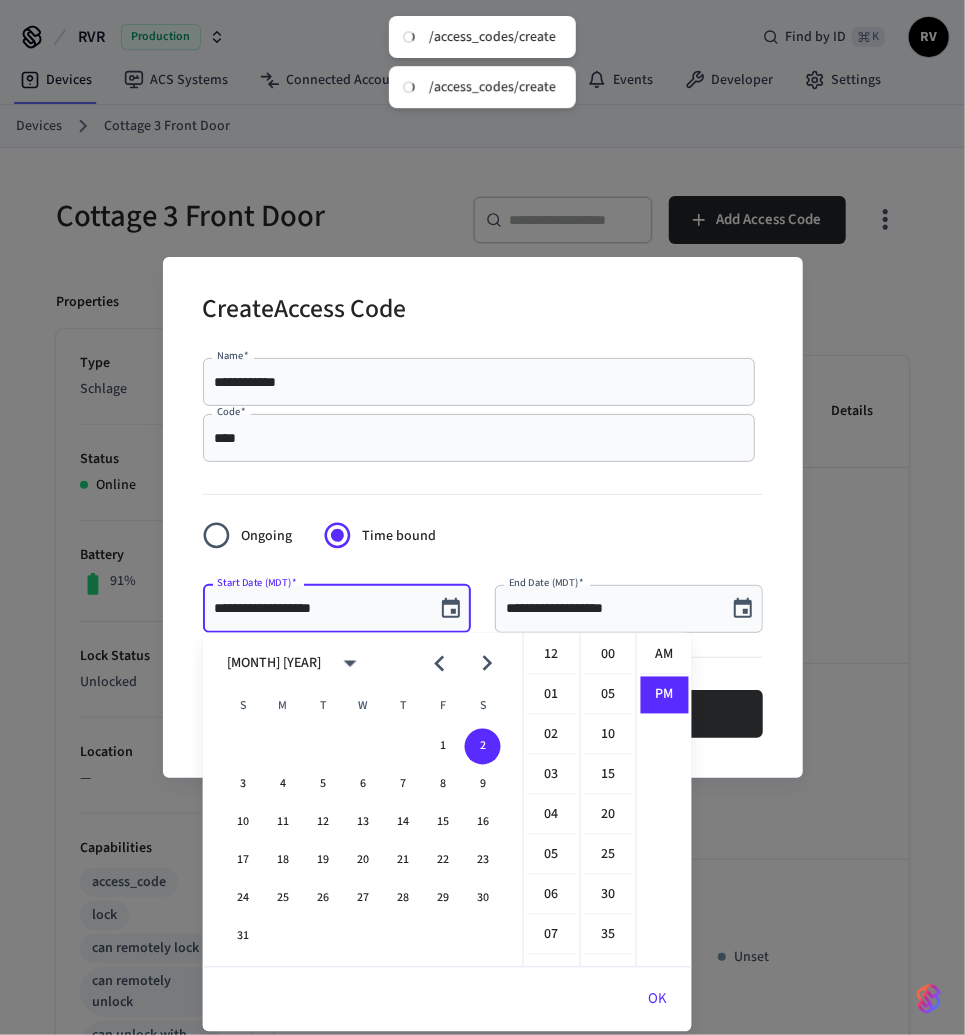 scroll, scrollTop: 397, scrollLeft: 0, axis: vertical 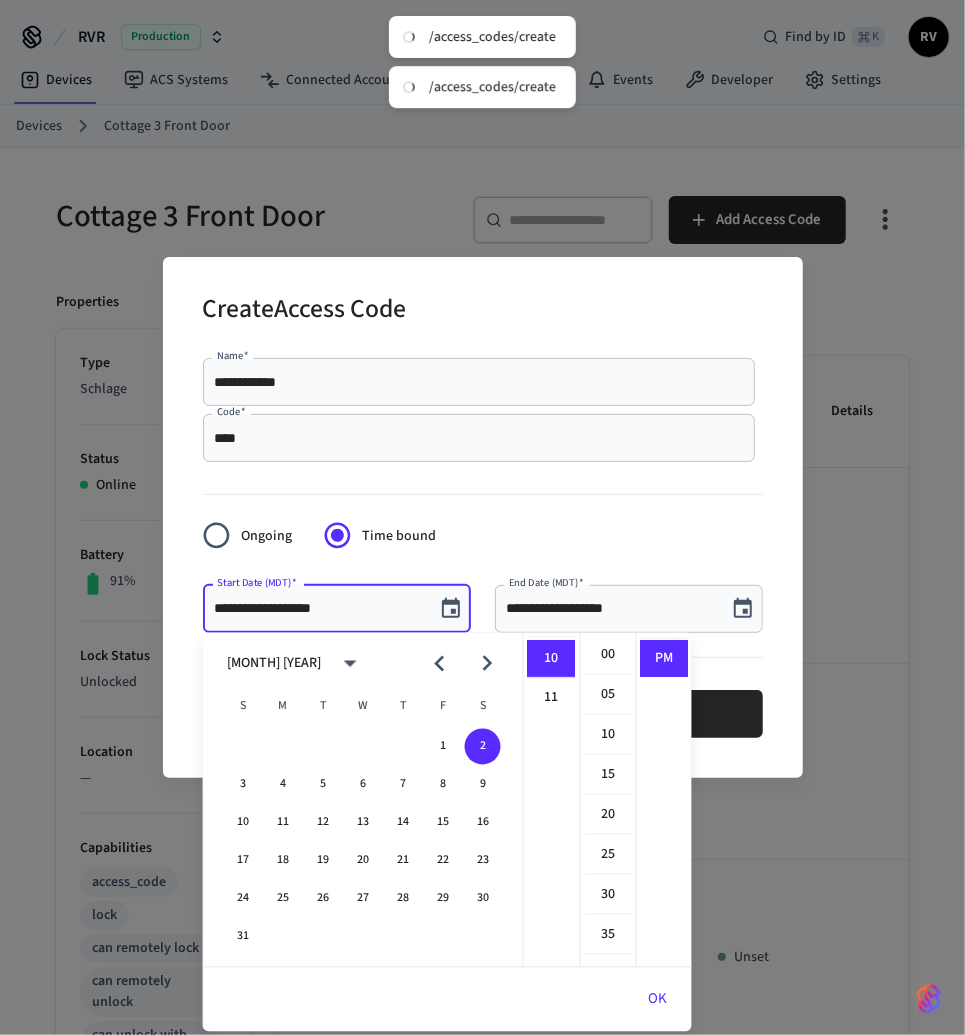 click 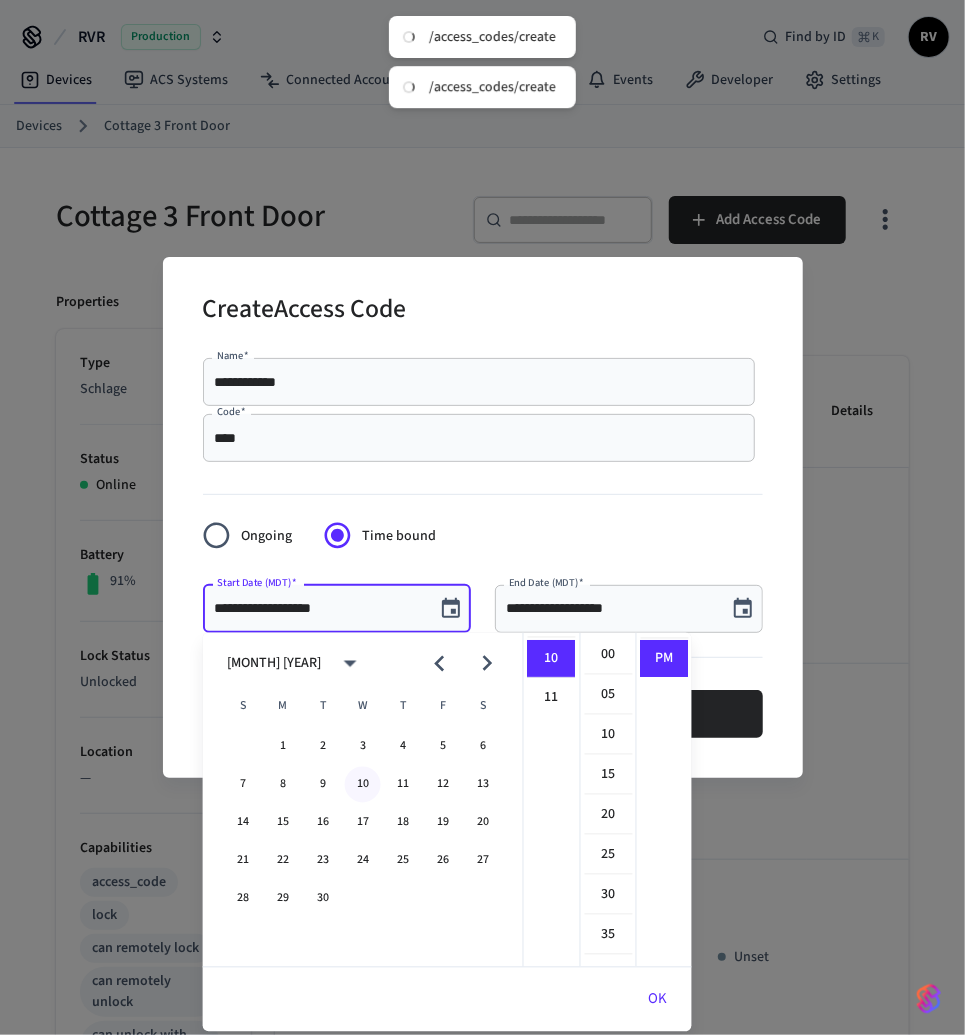 click on "10" at bounding box center (363, 785) 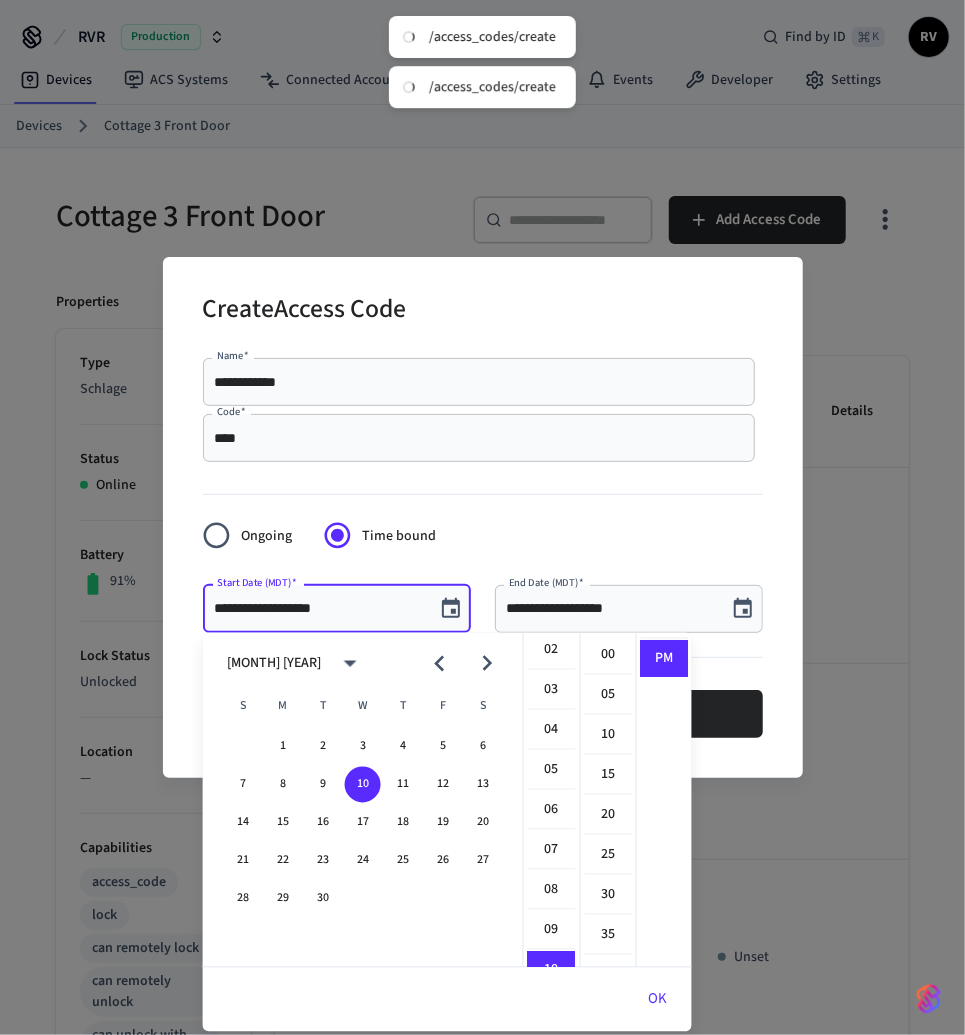 scroll, scrollTop: 0, scrollLeft: 0, axis: both 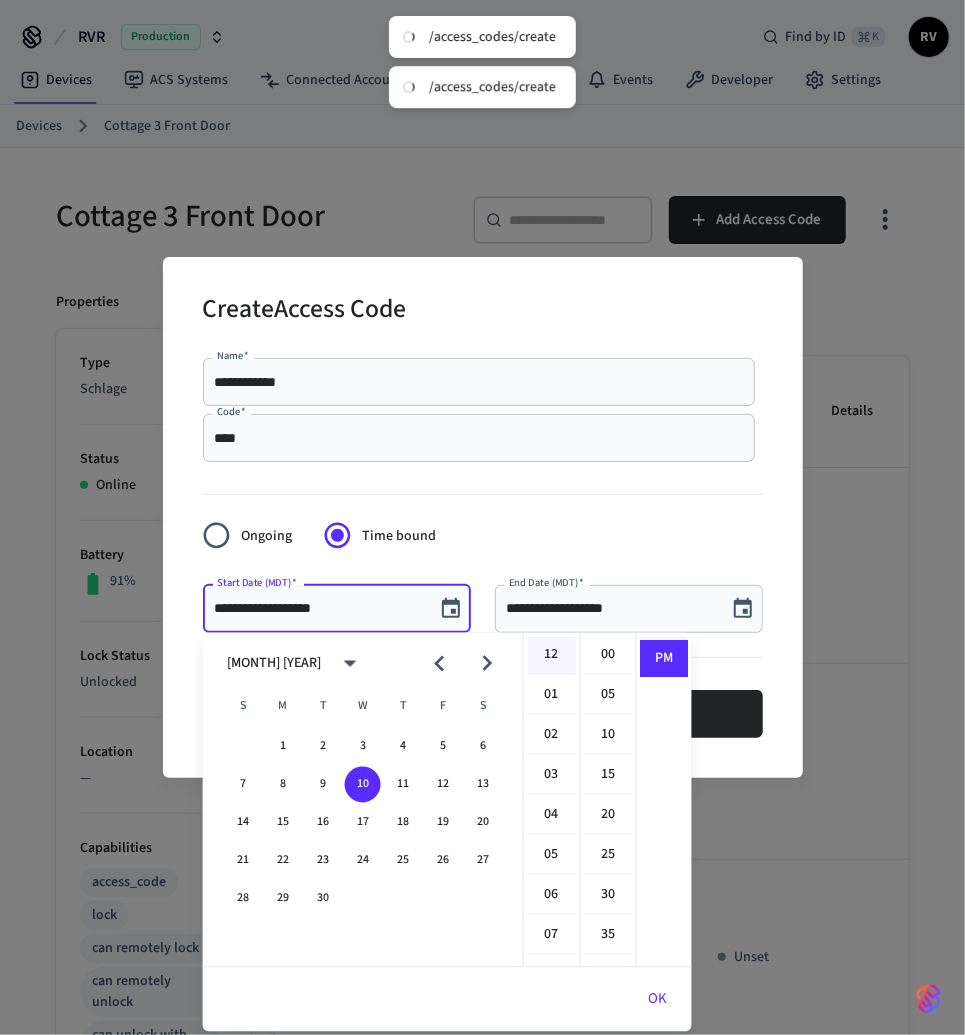 click on "12" at bounding box center [552, 656] 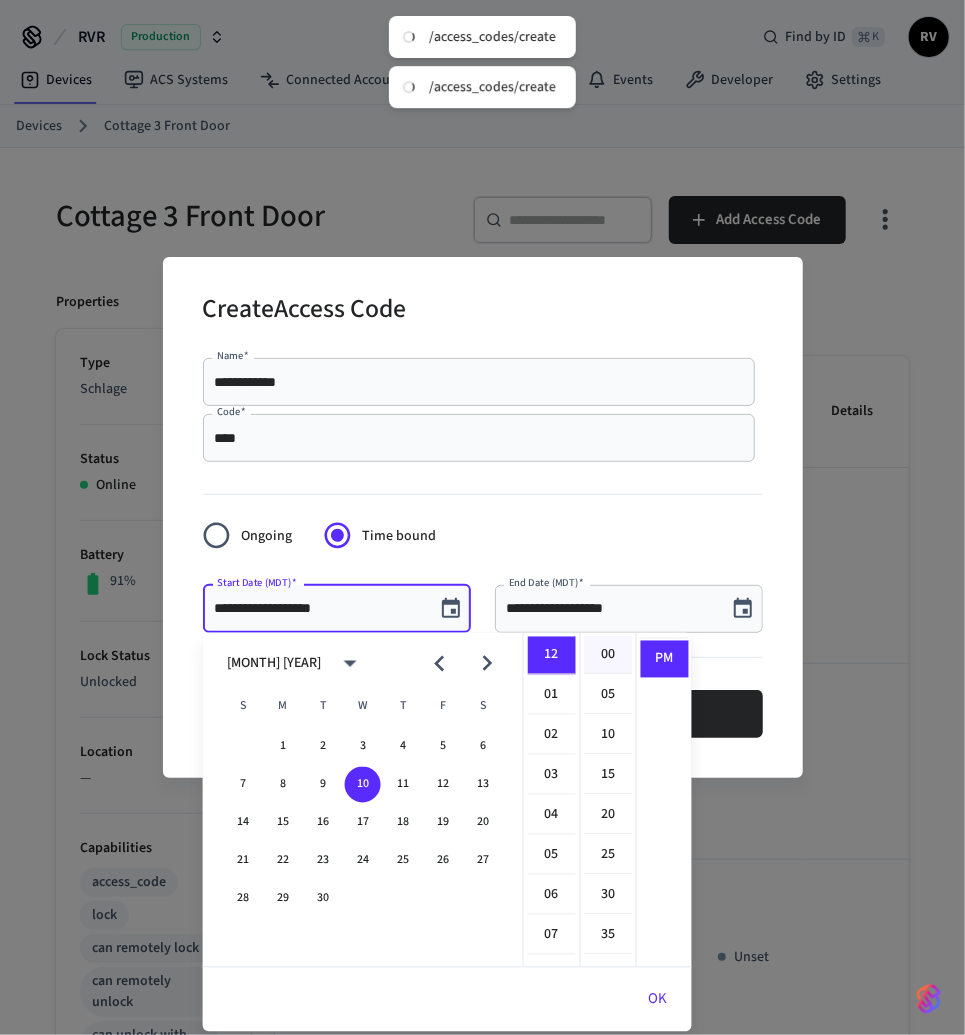 click on "00" at bounding box center (609, 656) 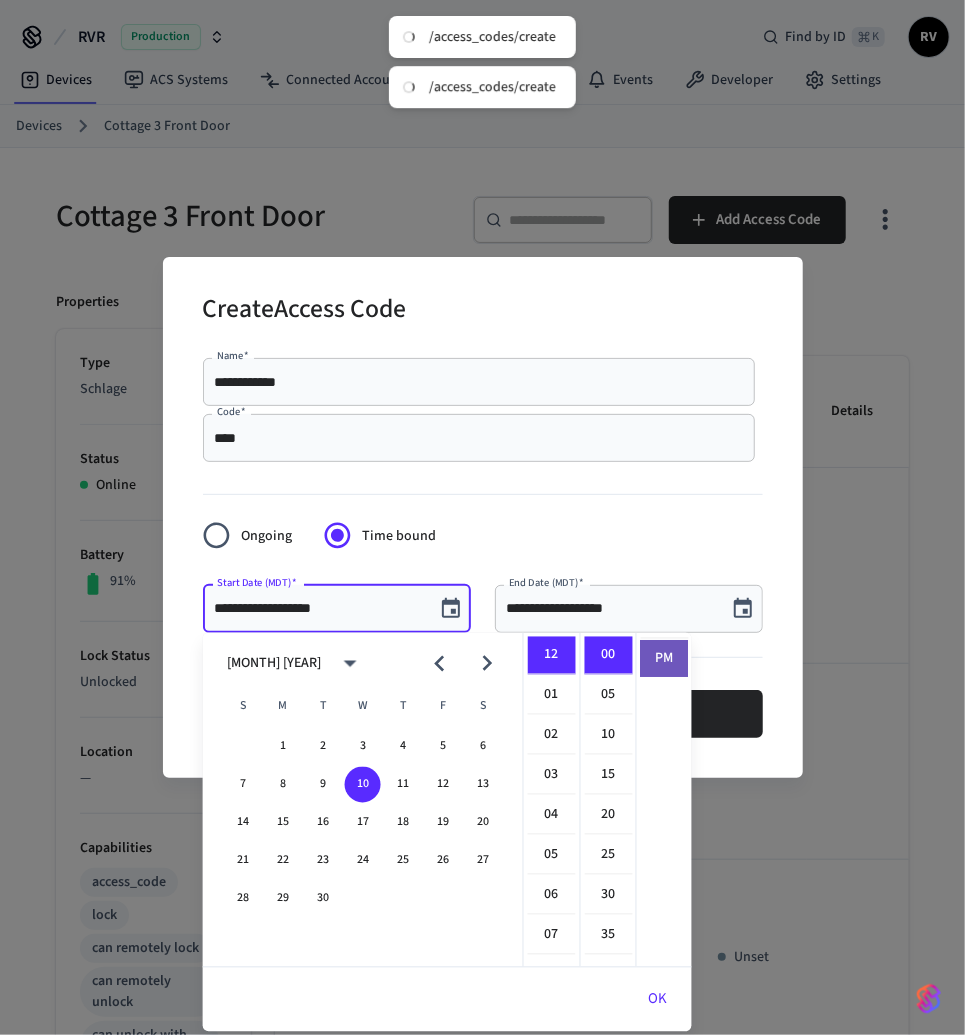 click on "PM" at bounding box center (665, 659) 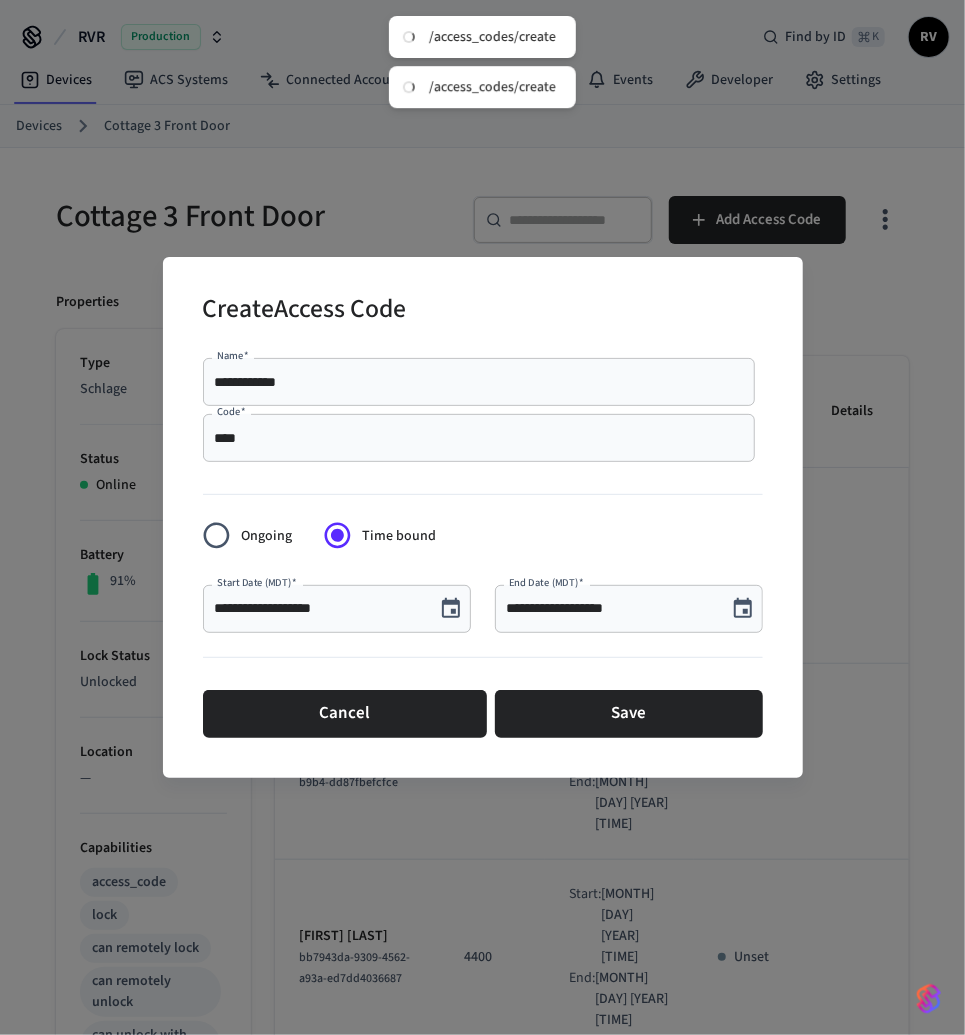 click 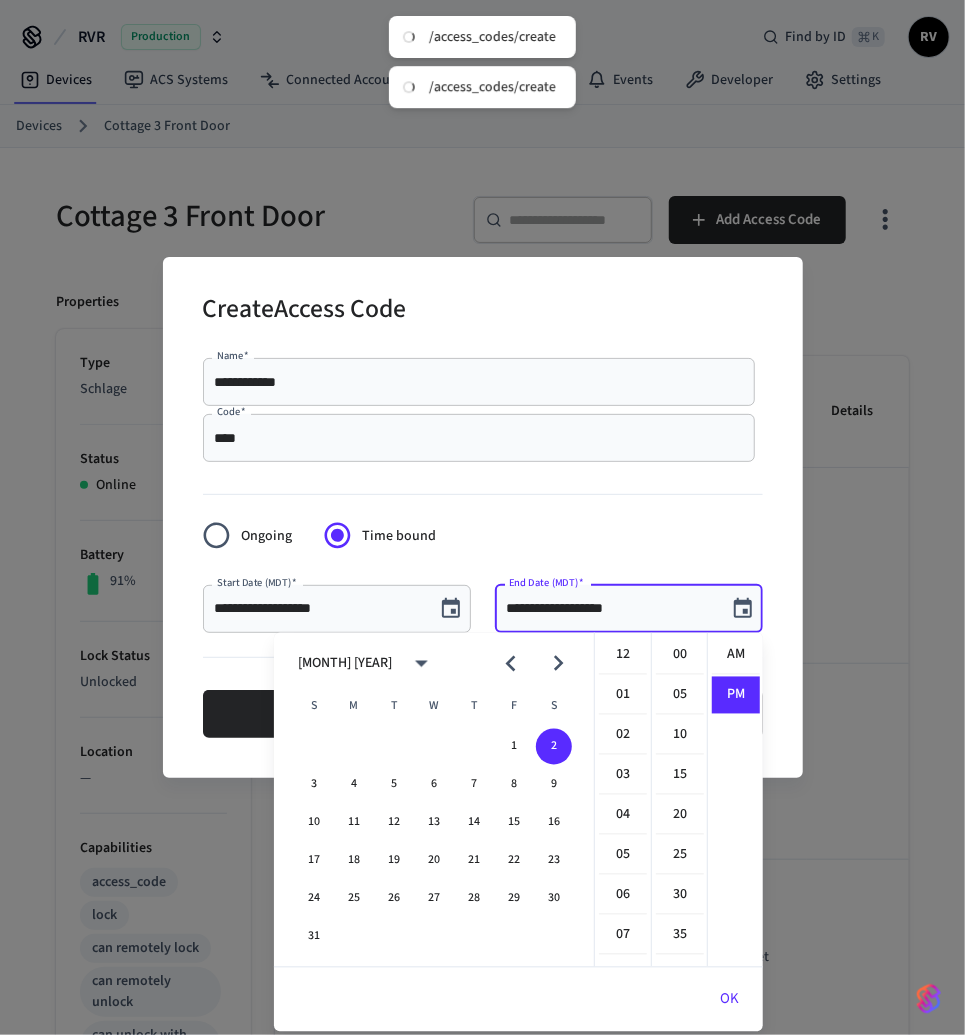 scroll, scrollTop: 397, scrollLeft: 0, axis: vertical 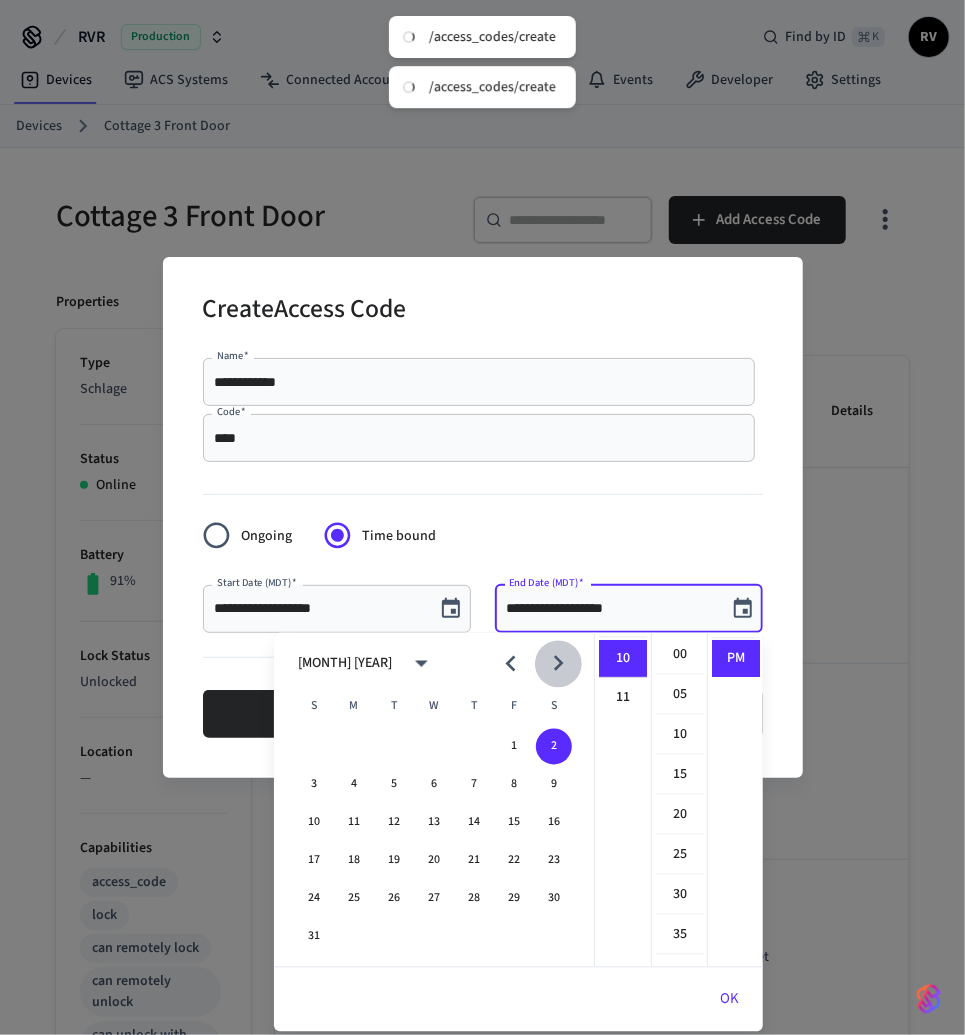 click at bounding box center [558, 663] 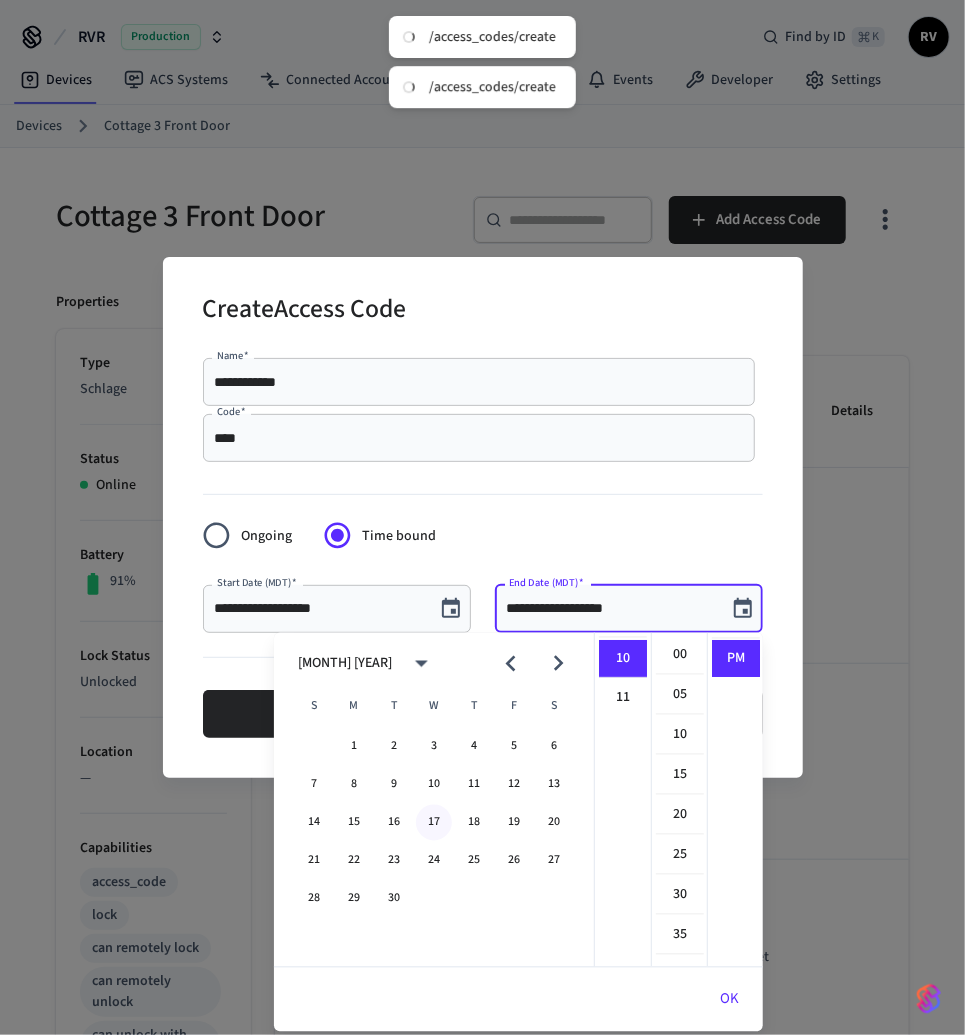 click on "17" at bounding box center (434, 823) 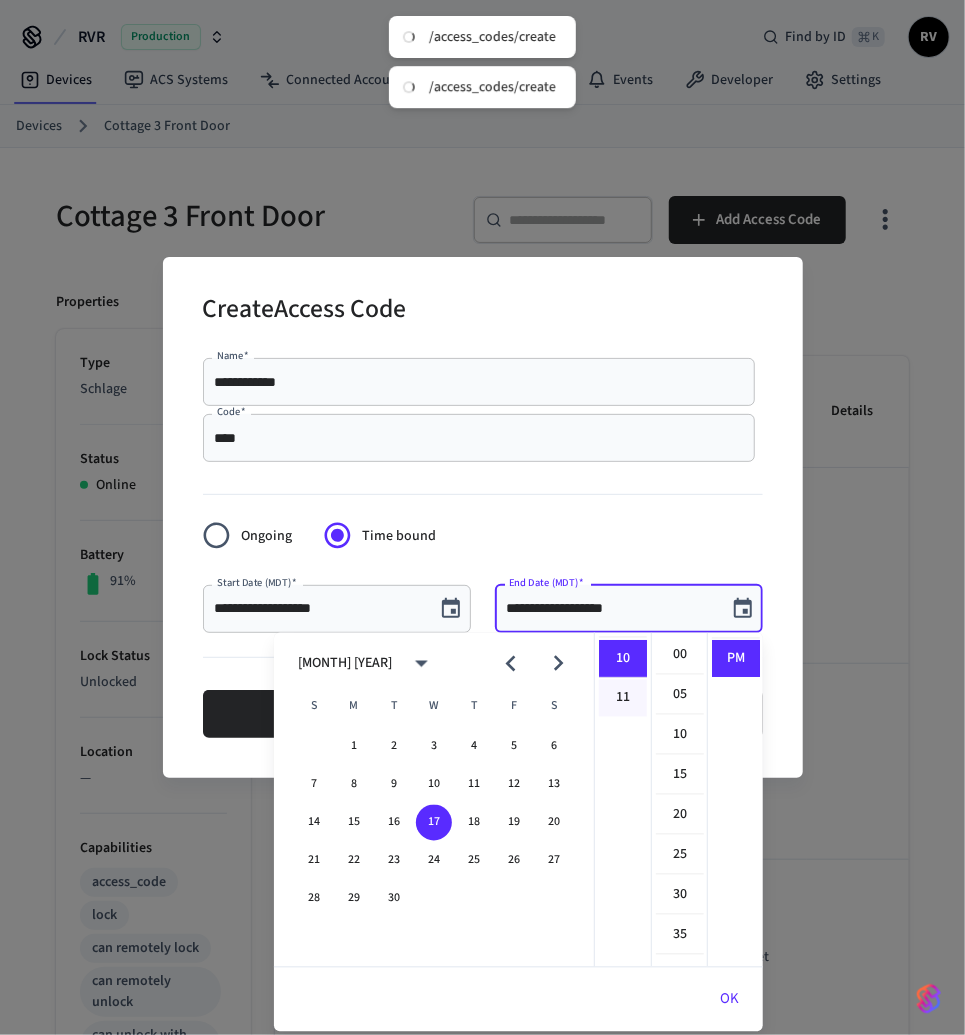 scroll, scrollTop: 0, scrollLeft: 0, axis: both 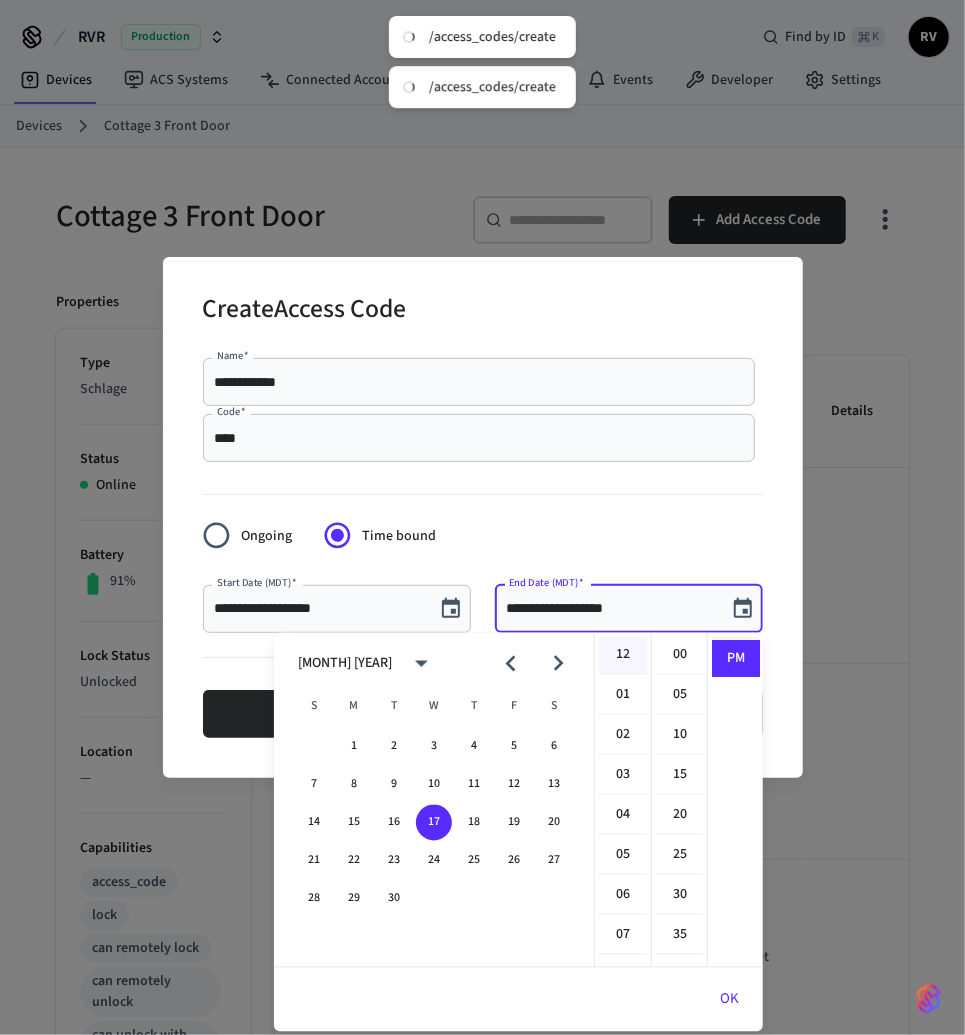 click on "12" at bounding box center (623, 656) 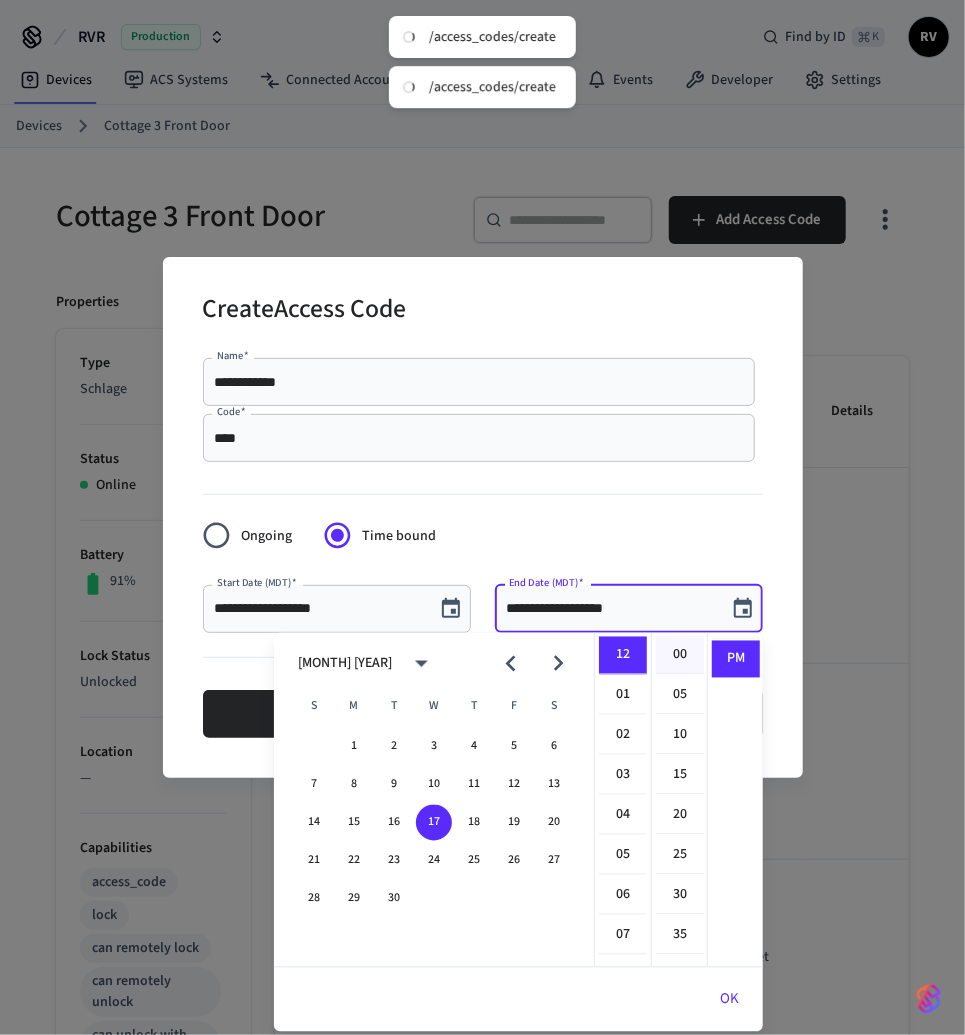 click on "00" at bounding box center (680, 656) 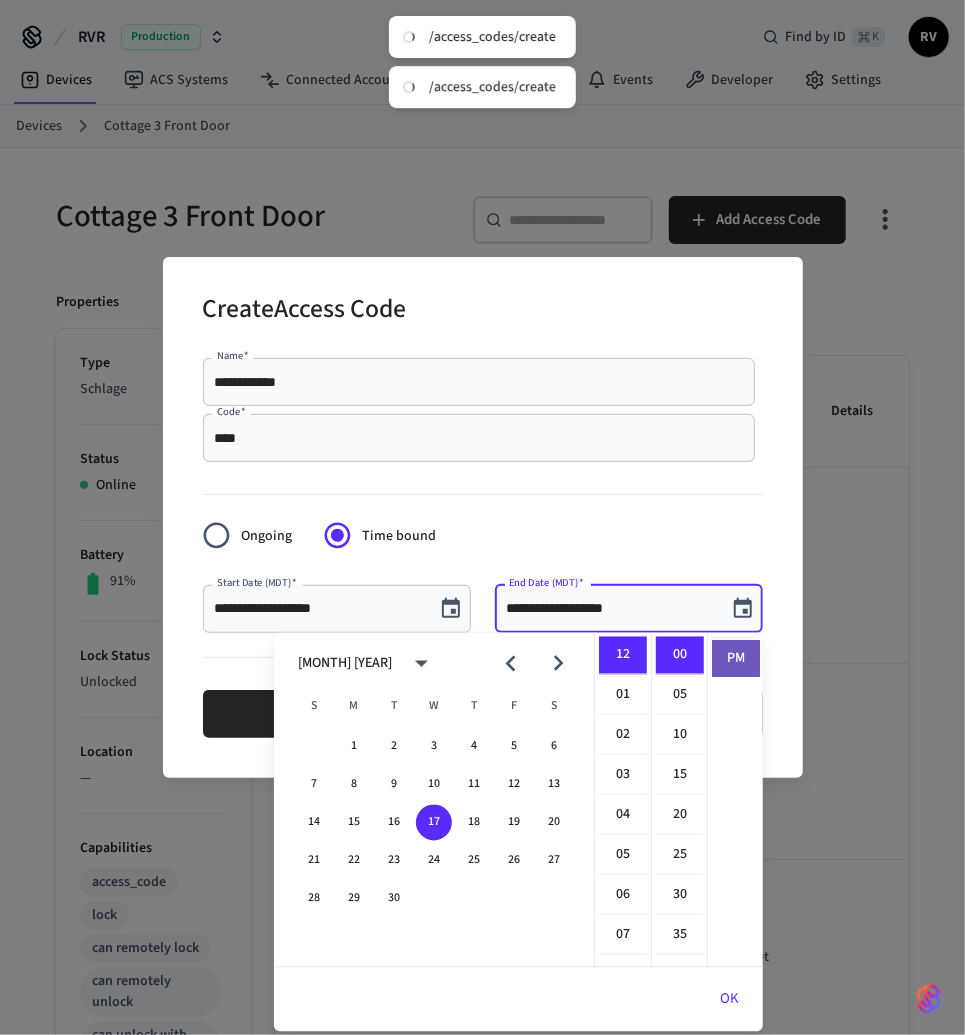 click on "PM" at bounding box center (736, 659) 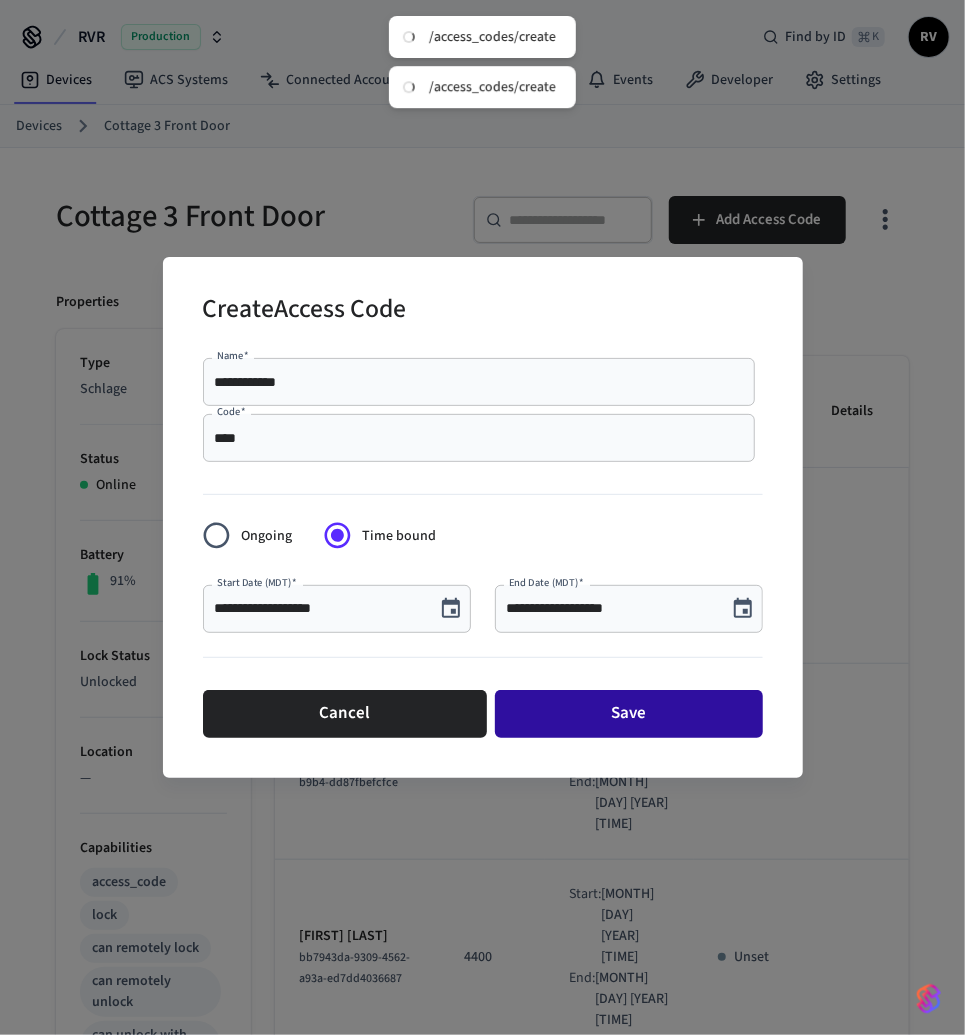 click on "Save" at bounding box center [629, 714] 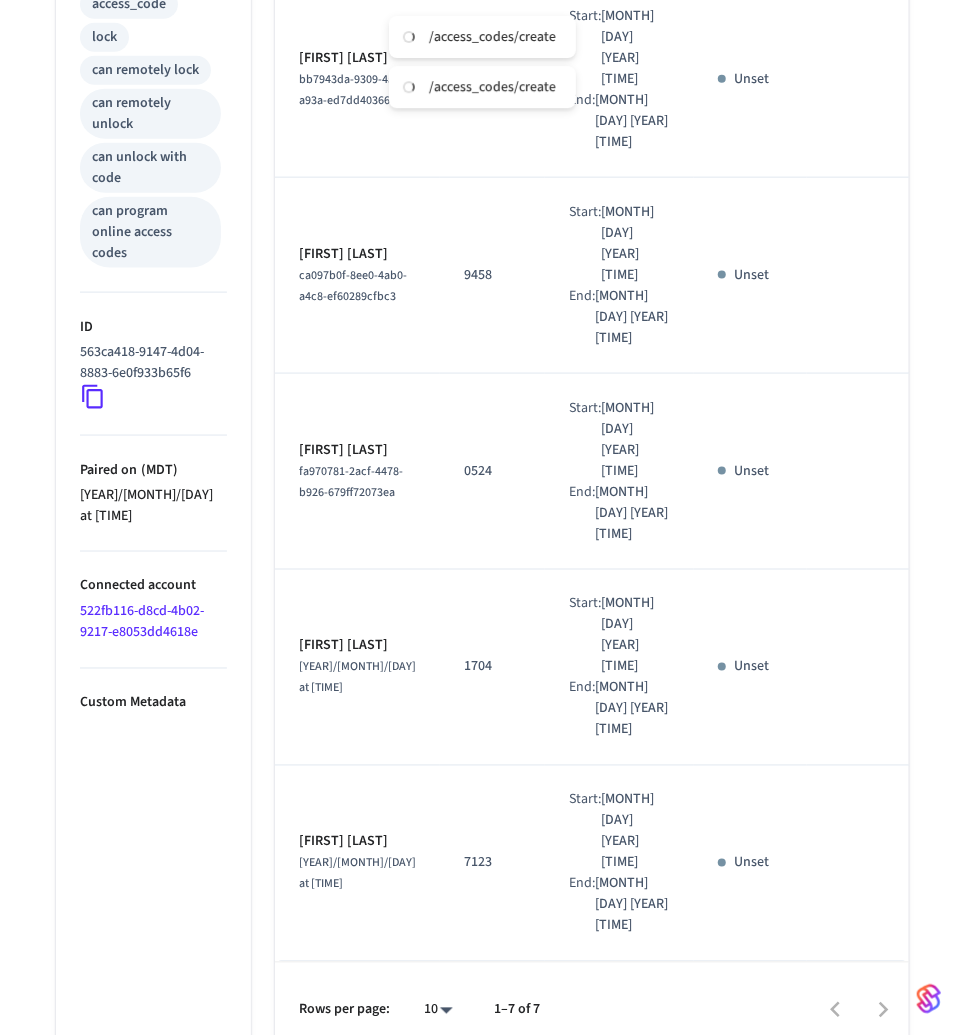 scroll, scrollTop: 0, scrollLeft: 0, axis: both 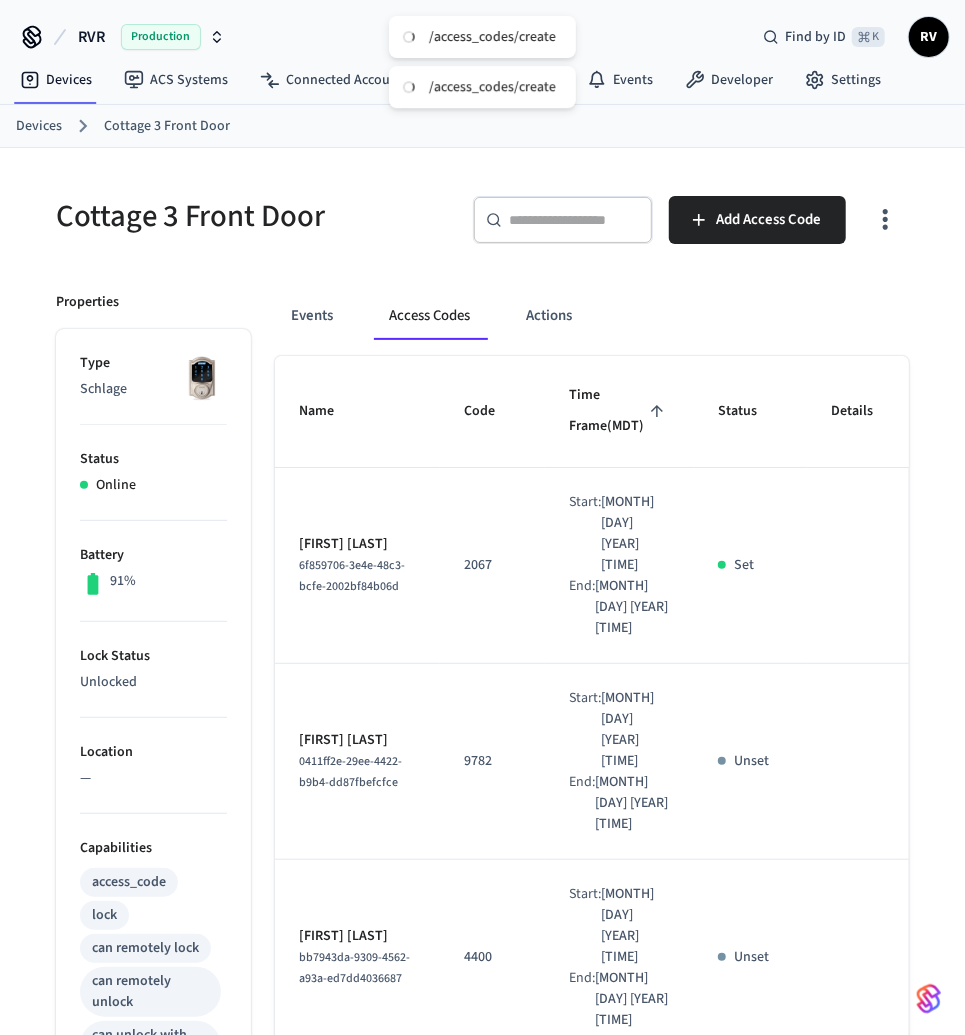 click on "Devices" at bounding box center (39, 126) 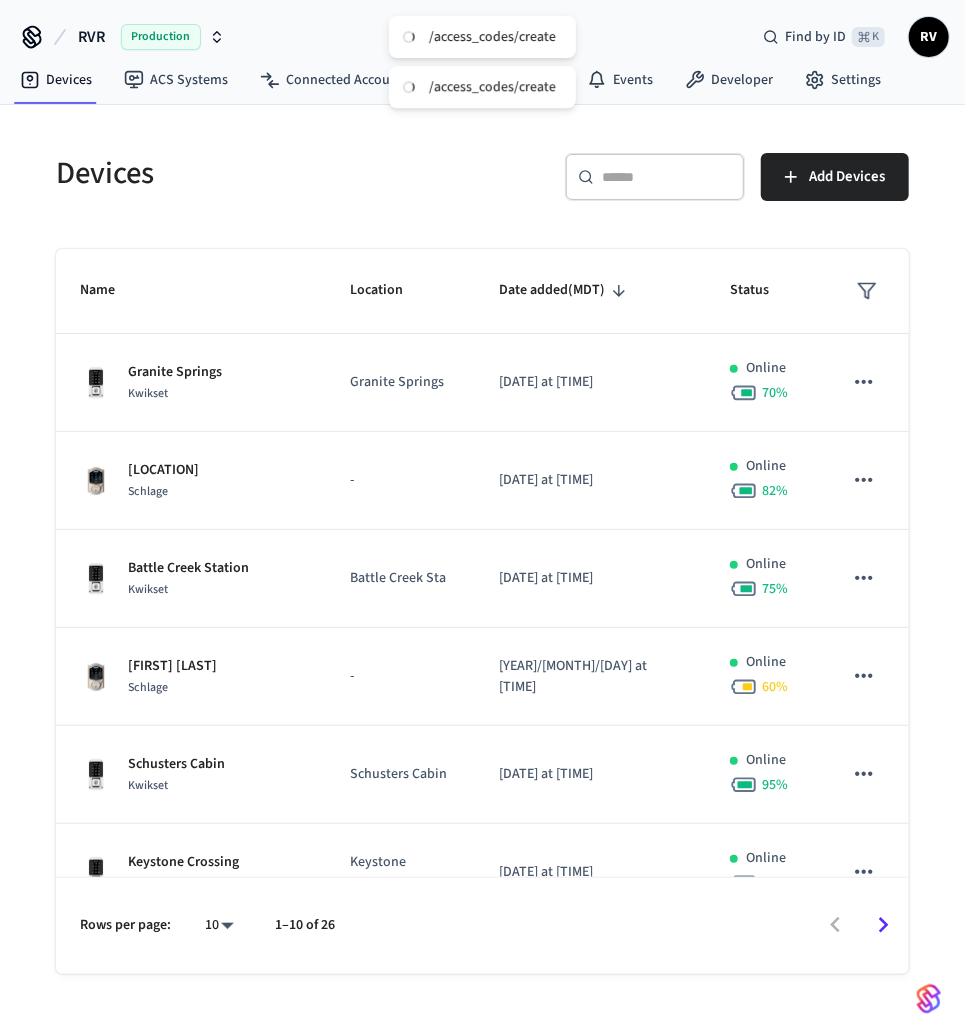 click at bounding box center (667, 177) 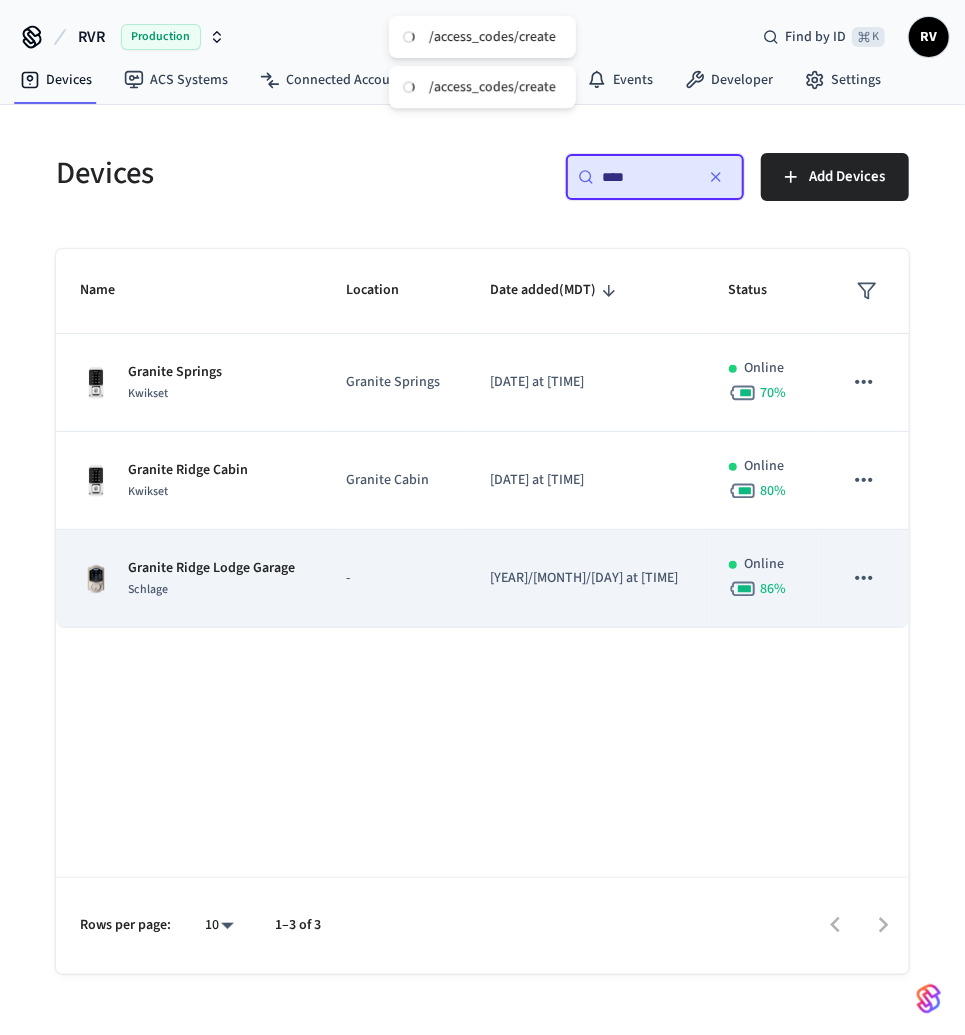 type on "****" 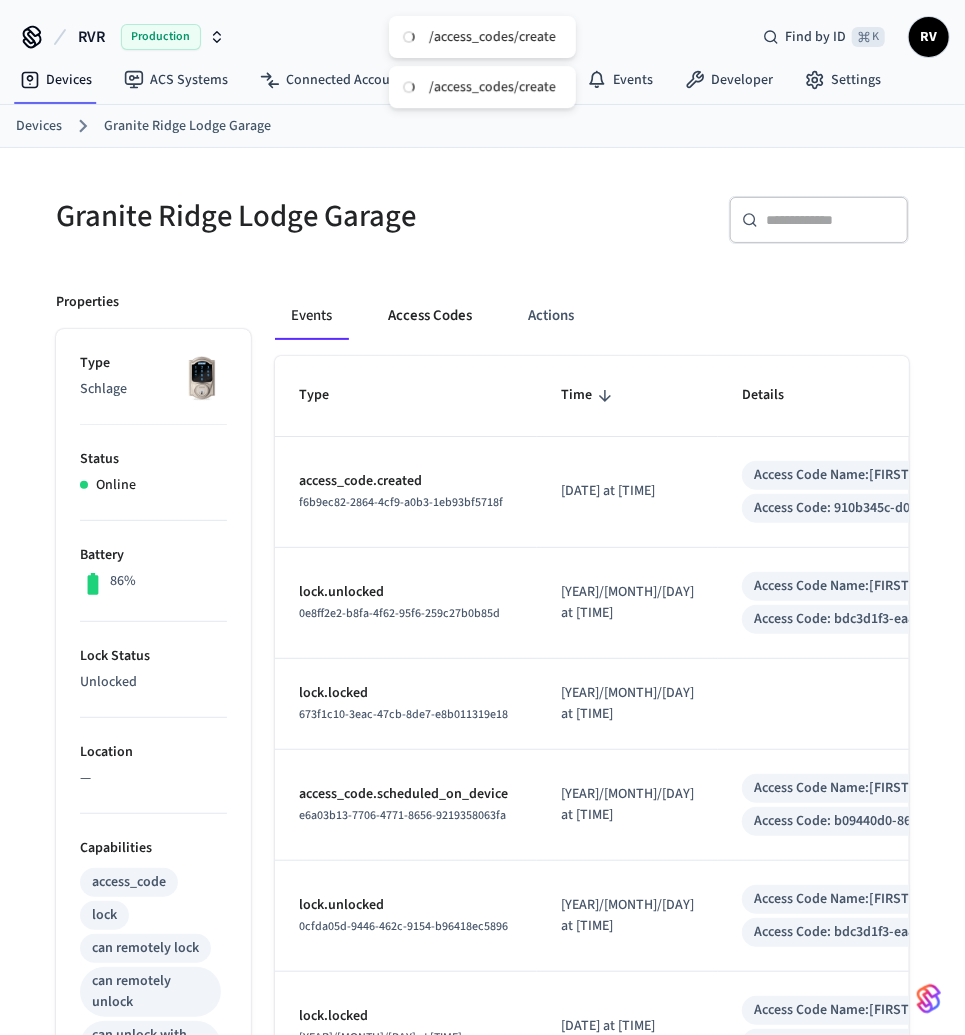 click on "Access Codes" at bounding box center [430, 316] 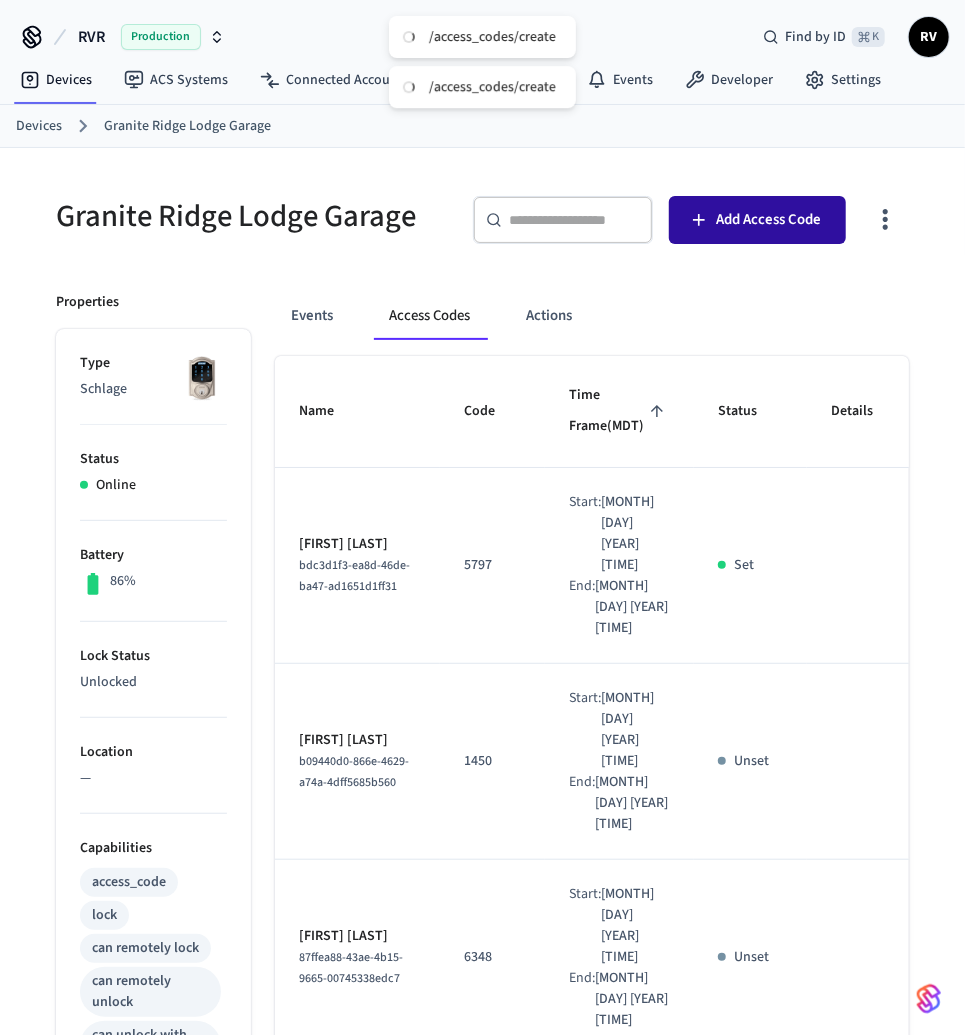 click on "Add Access Code" at bounding box center [757, 220] 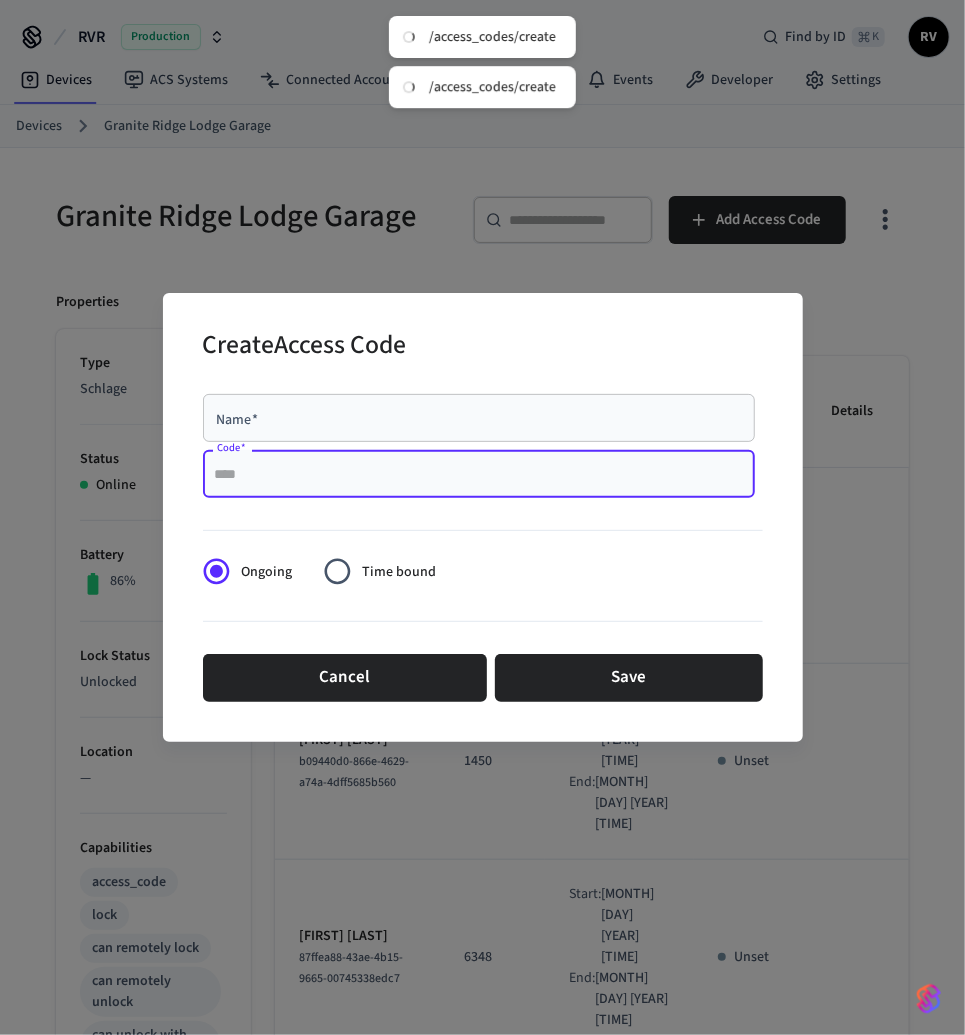 click on "Code   *" at bounding box center (479, 474) 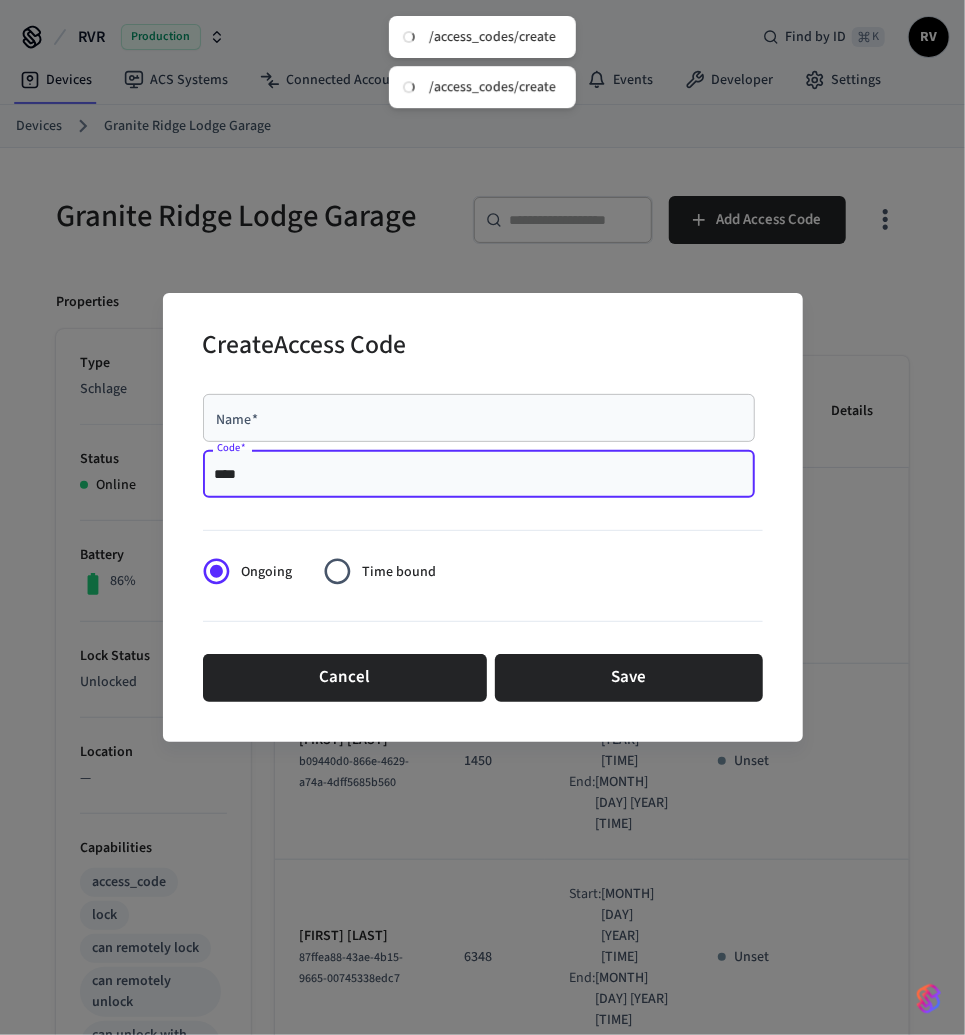 type on "****" 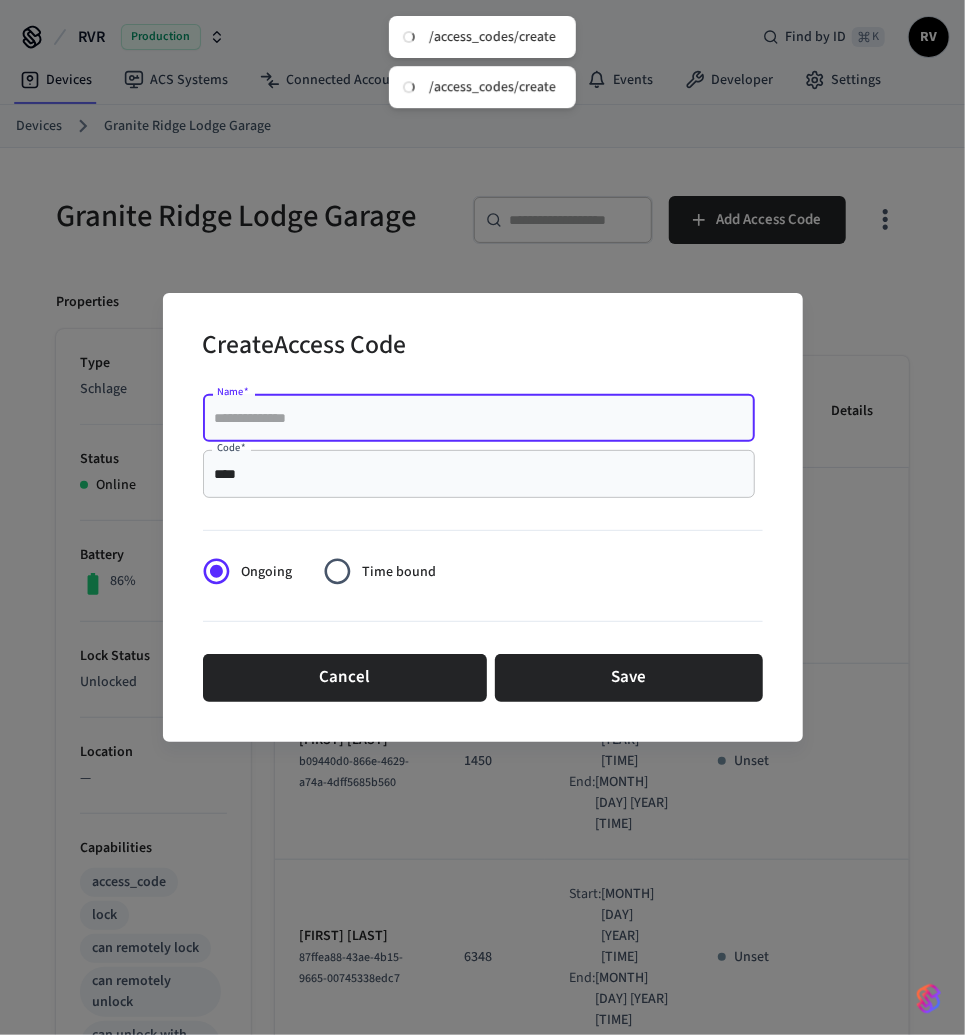 paste 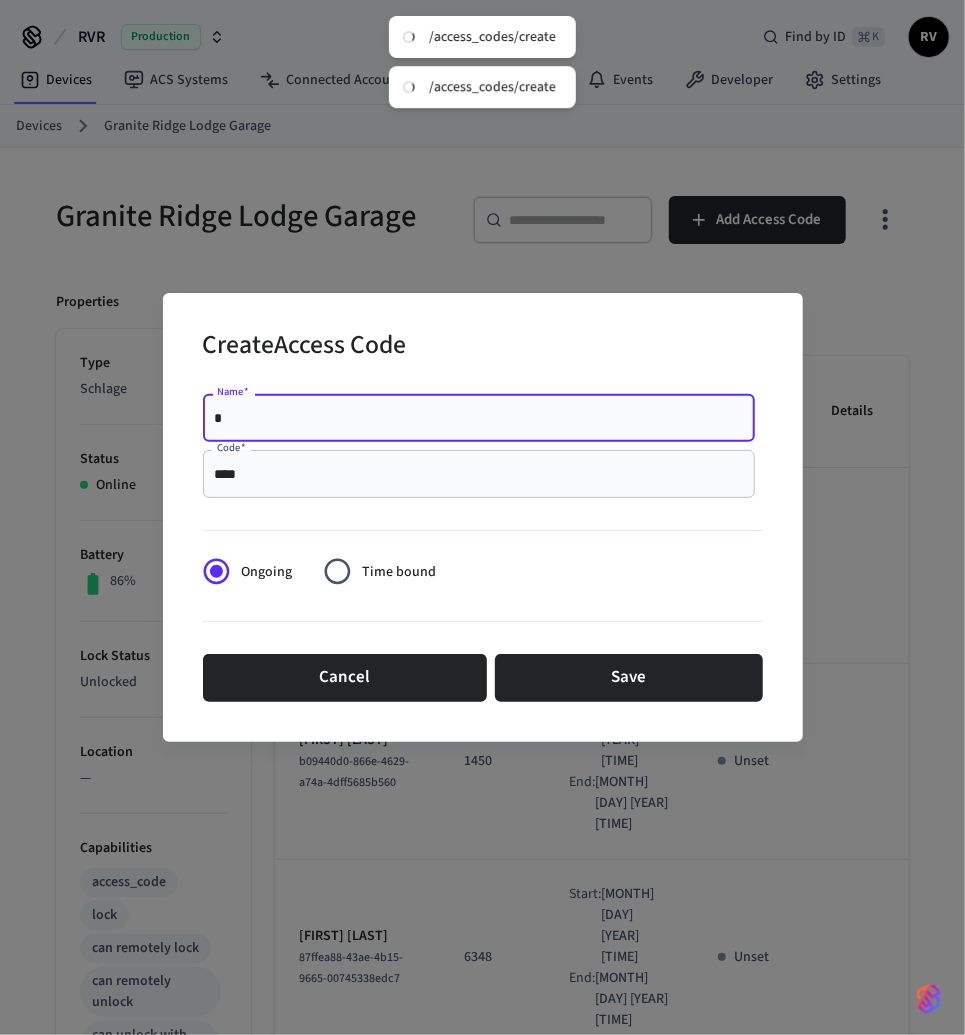 paste 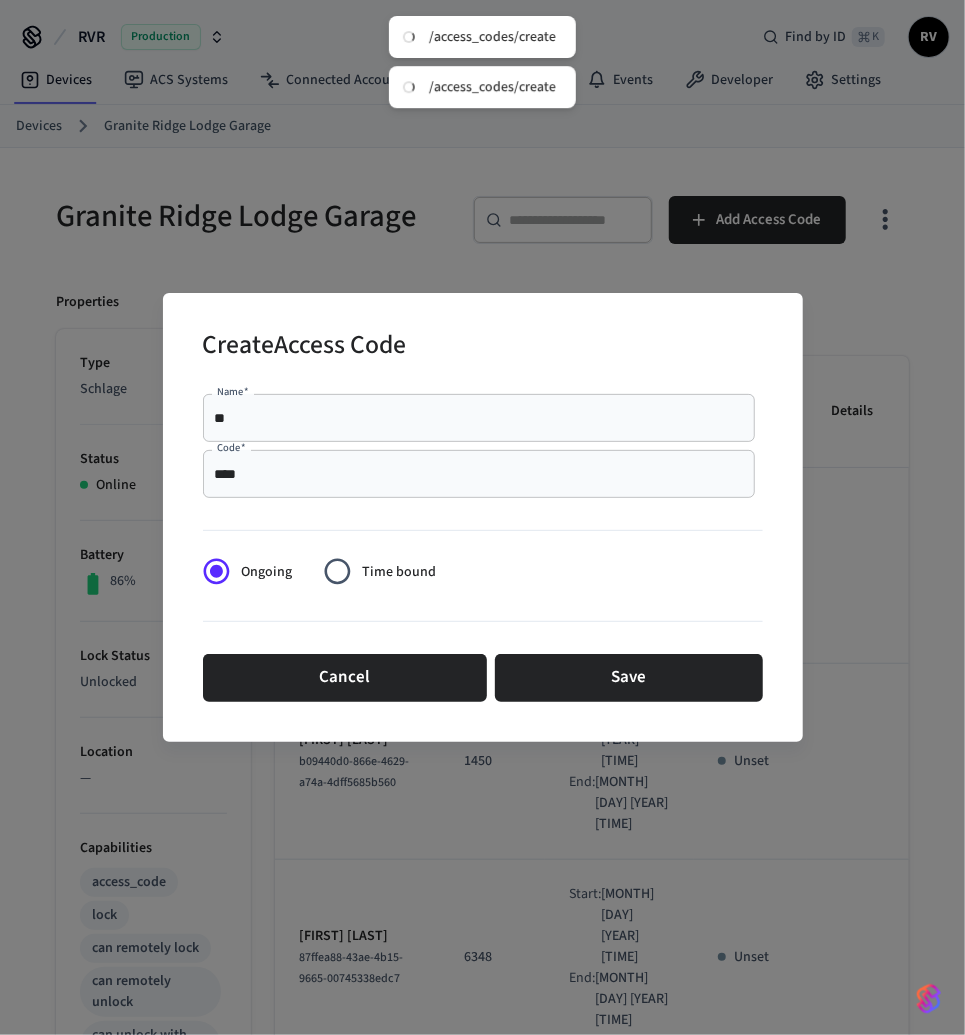 click on "Name   *" at bounding box center [479, 418] 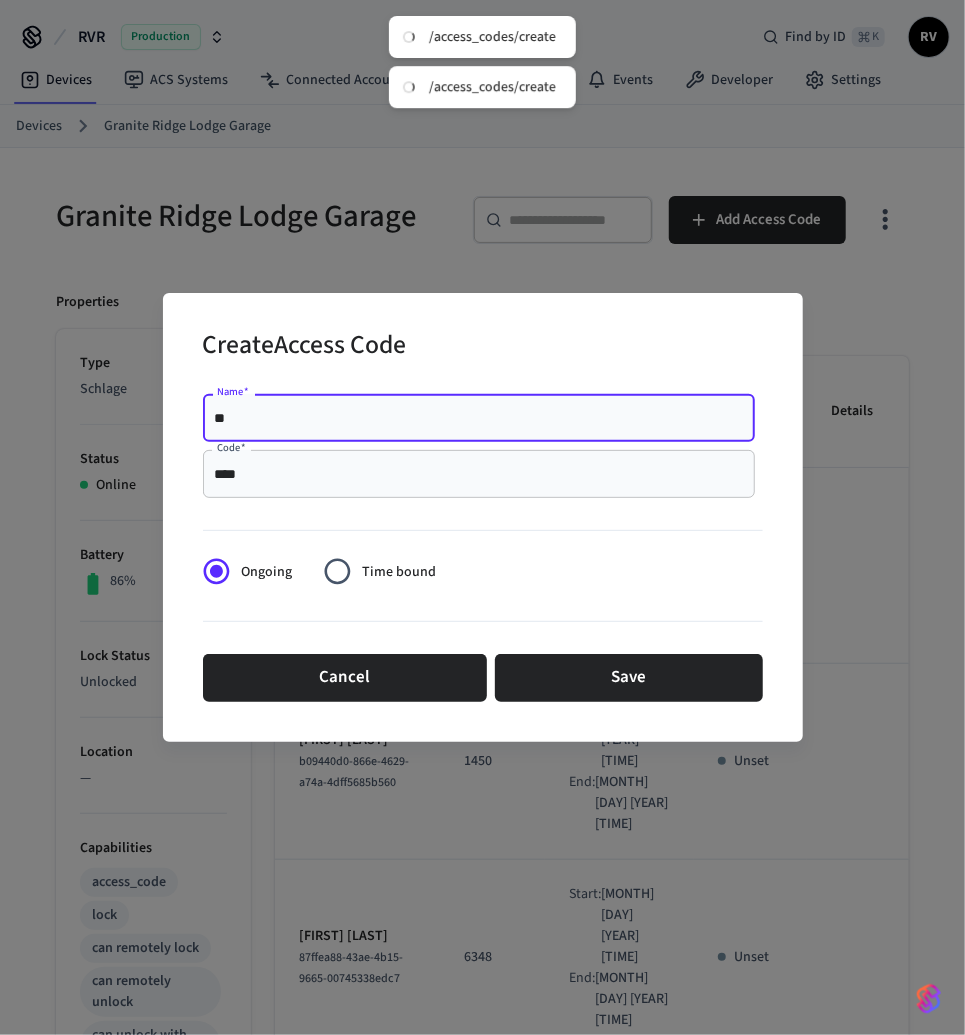 paste on "**********" 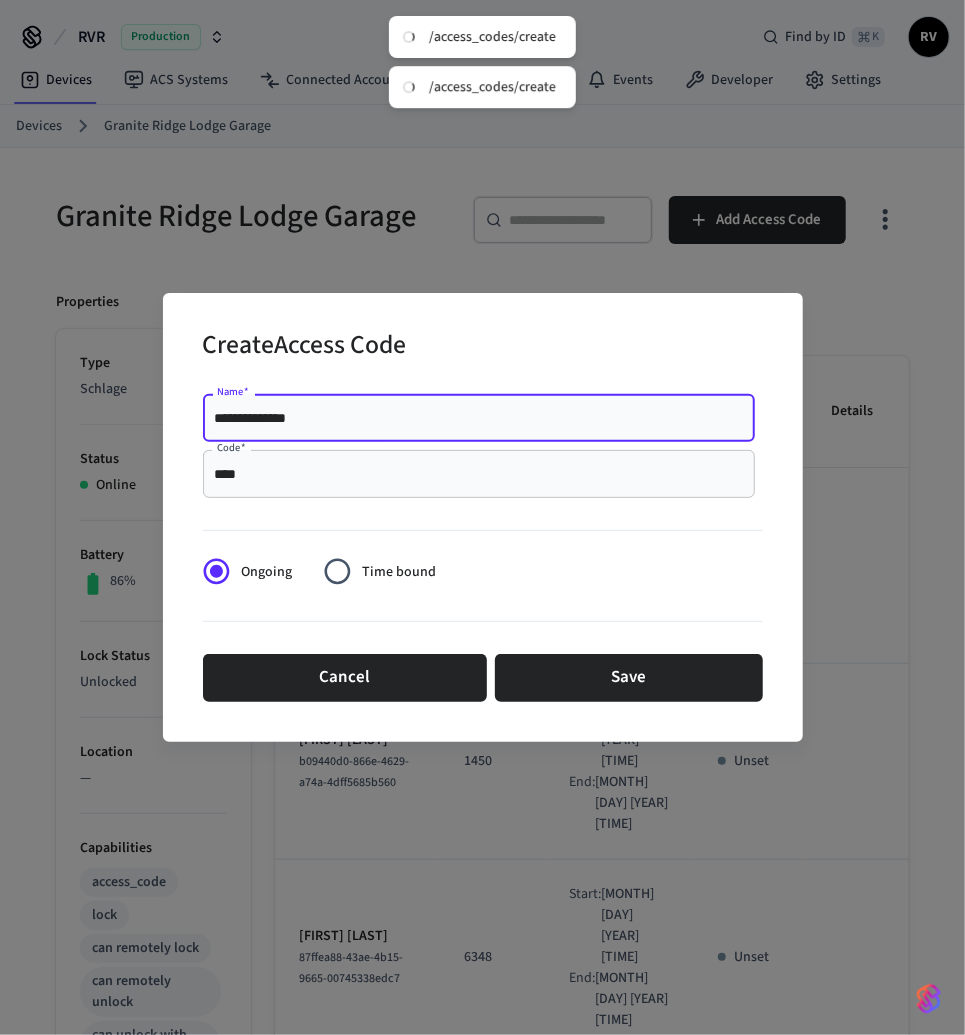 click on "**********" at bounding box center [479, 418] 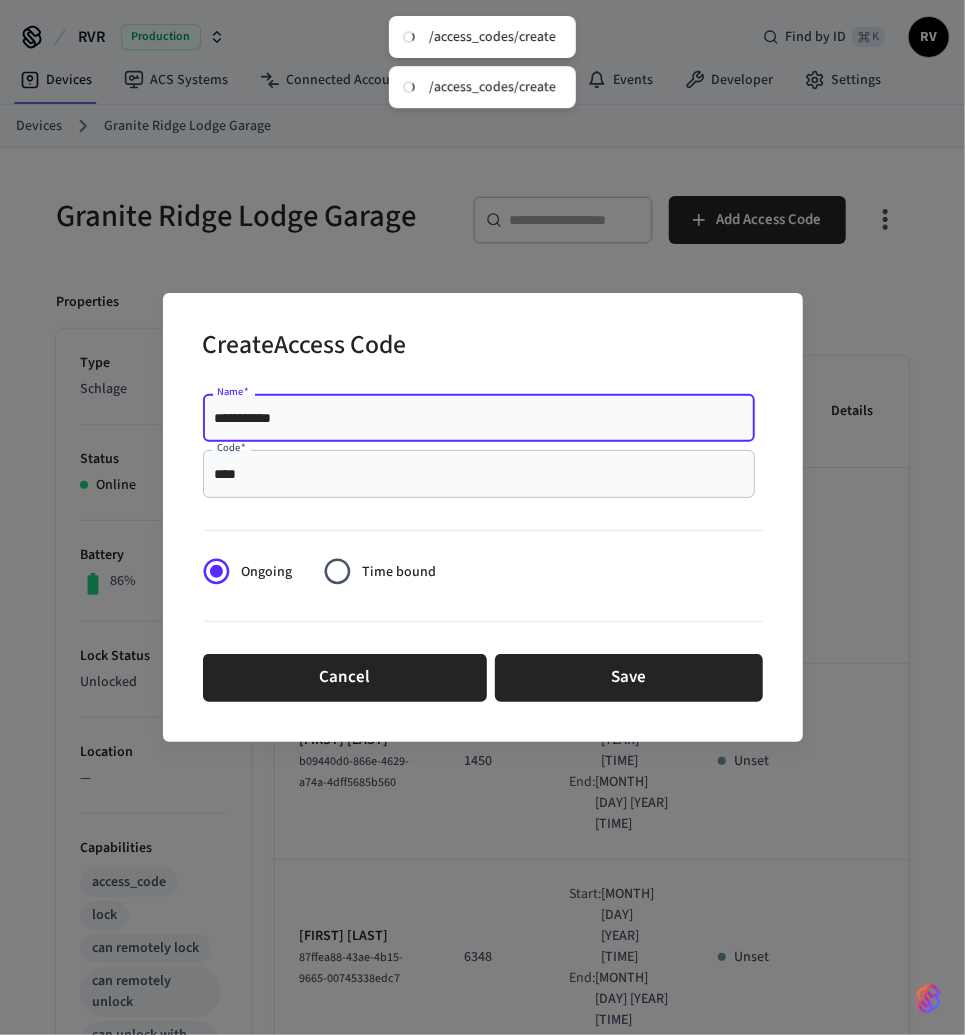 type on "**********" 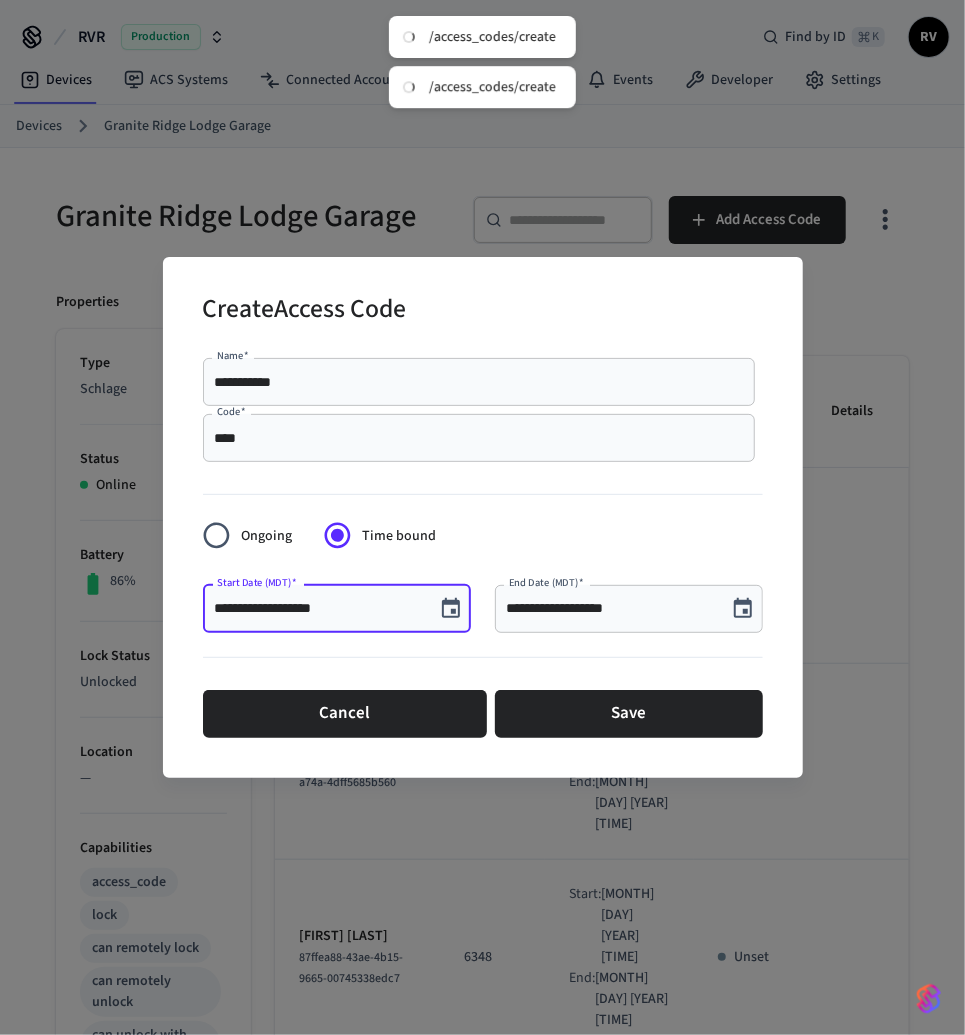 click on "**********" at bounding box center [319, 609] 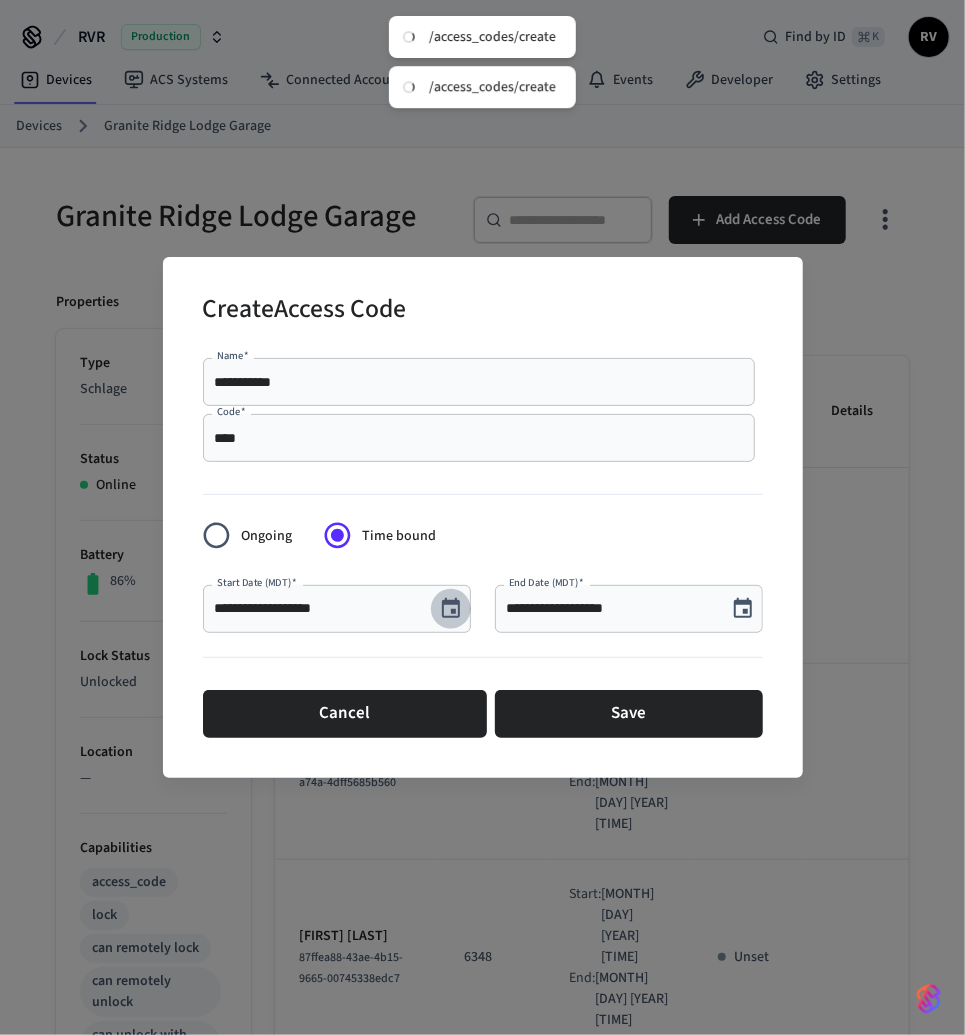 click 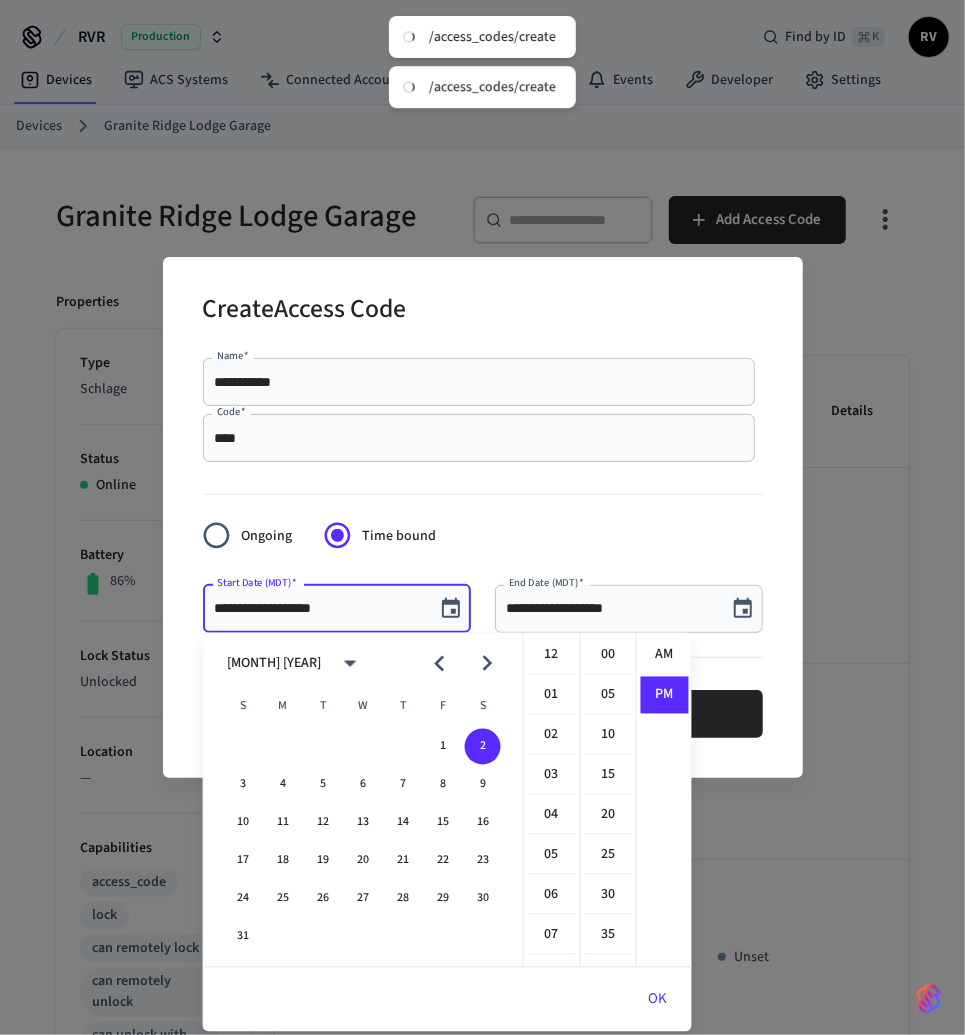scroll, scrollTop: 397, scrollLeft: 0, axis: vertical 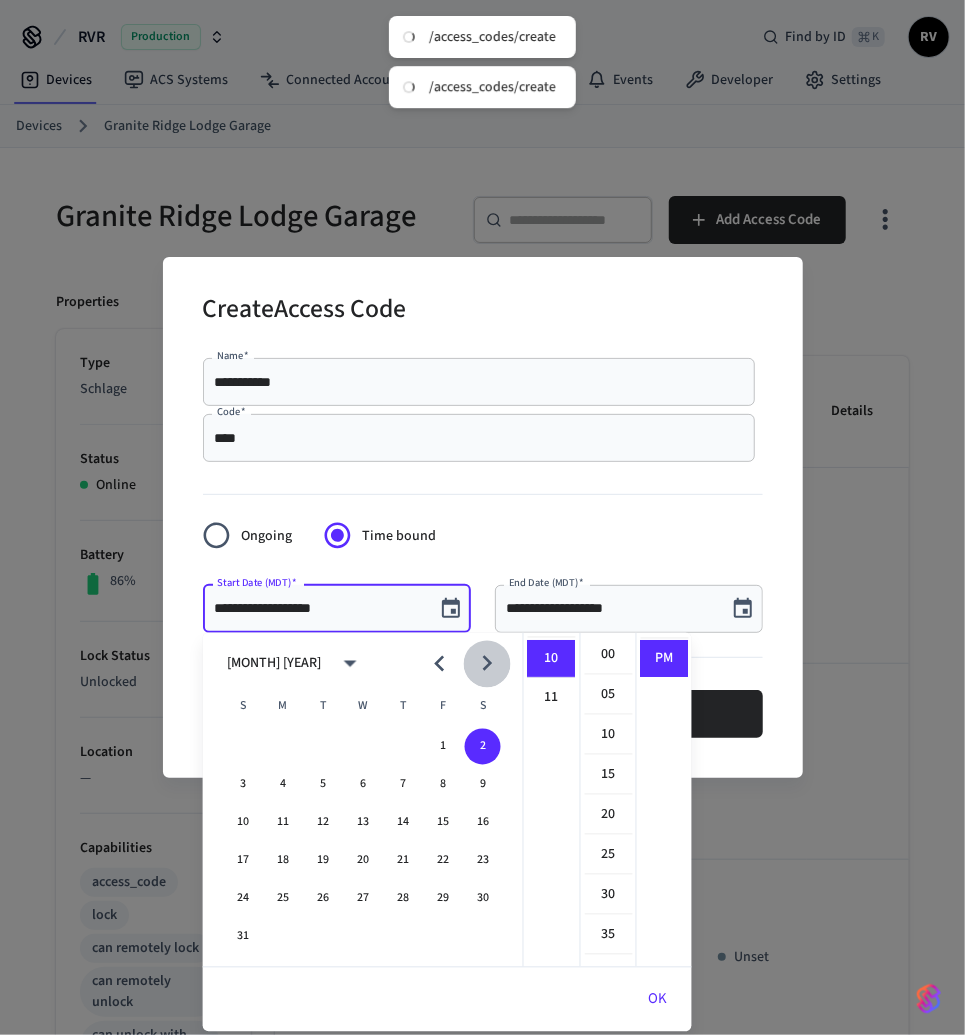 click at bounding box center (486, 663) 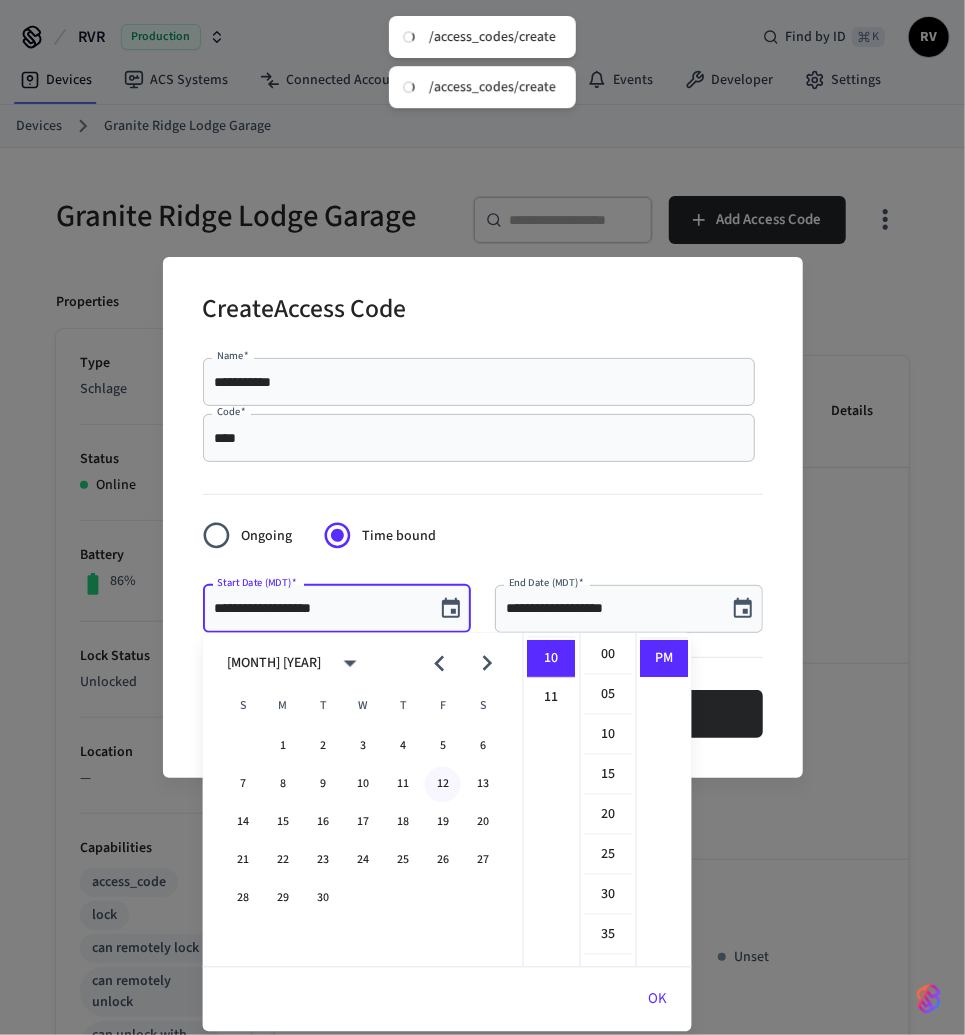 click on "12" at bounding box center [443, 785] 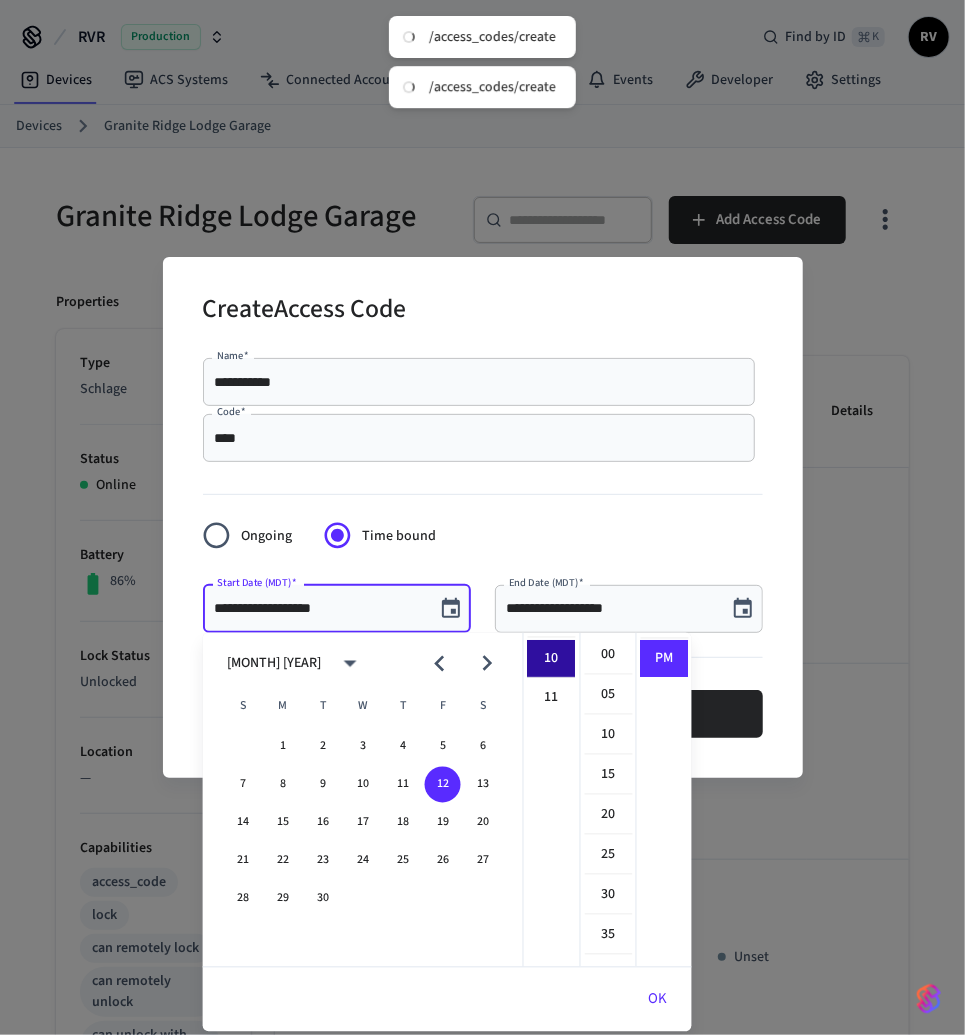 scroll, scrollTop: 0, scrollLeft: 0, axis: both 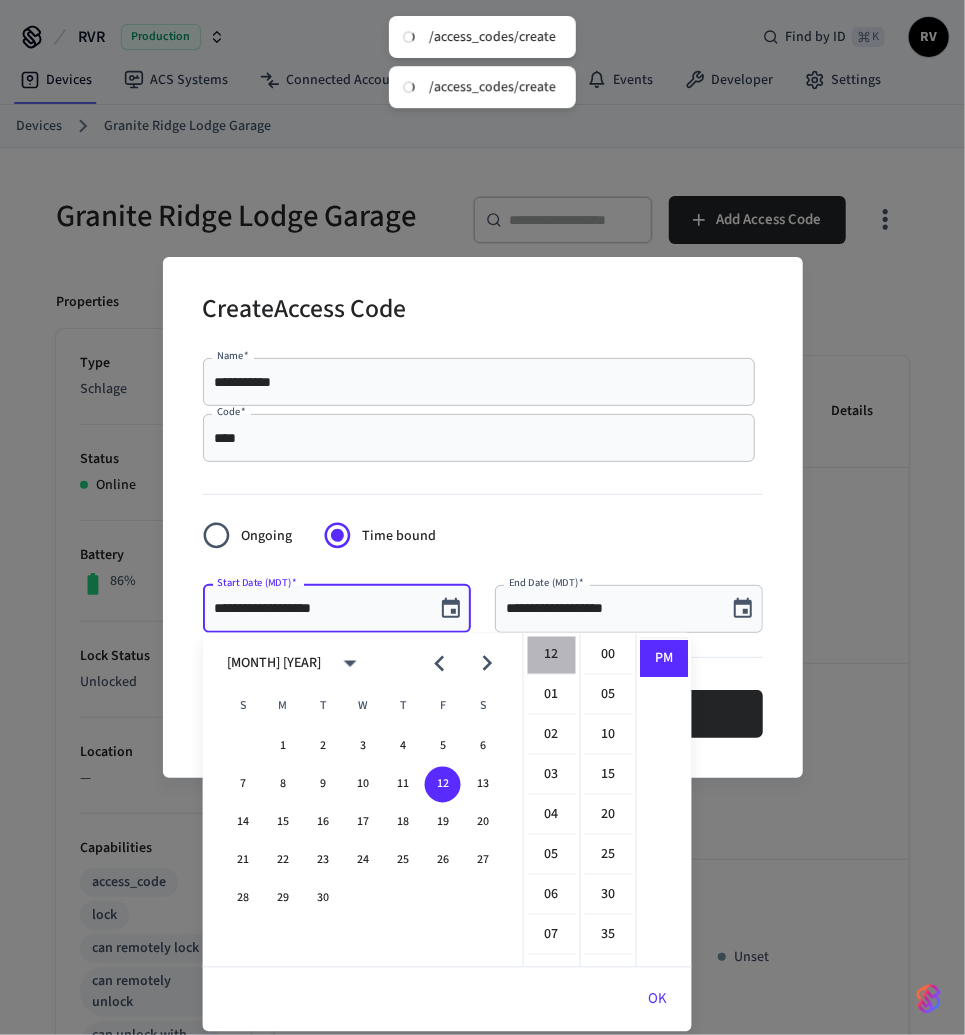 click on "12" at bounding box center (552, 656) 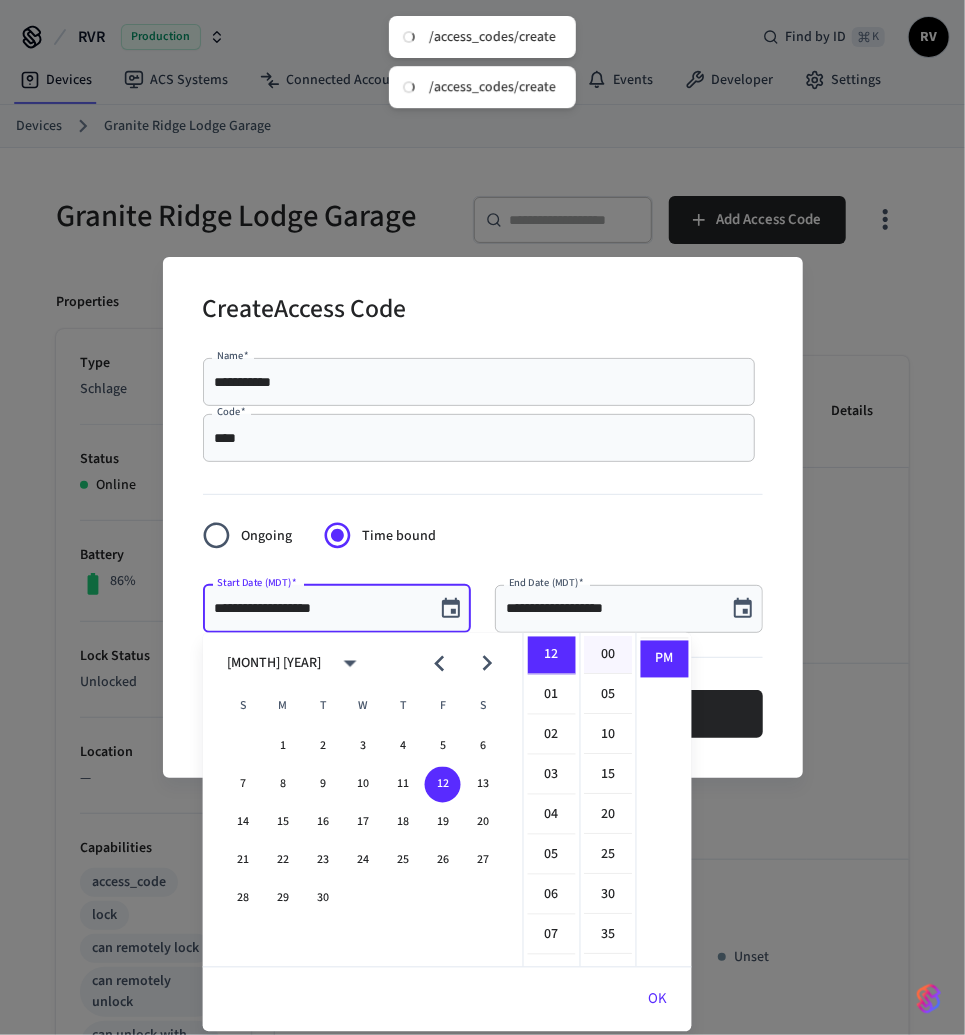 click on "00" at bounding box center (609, 656) 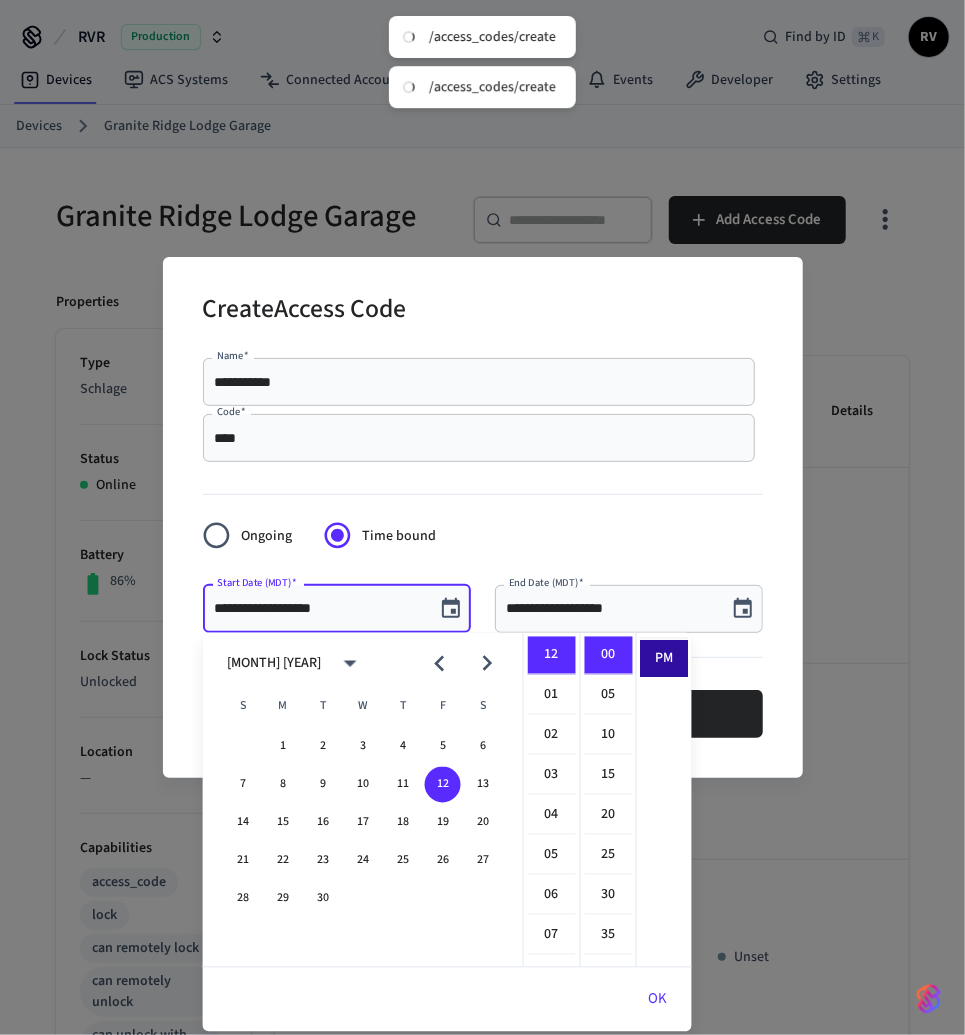 click on "PM" at bounding box center (665, 659) 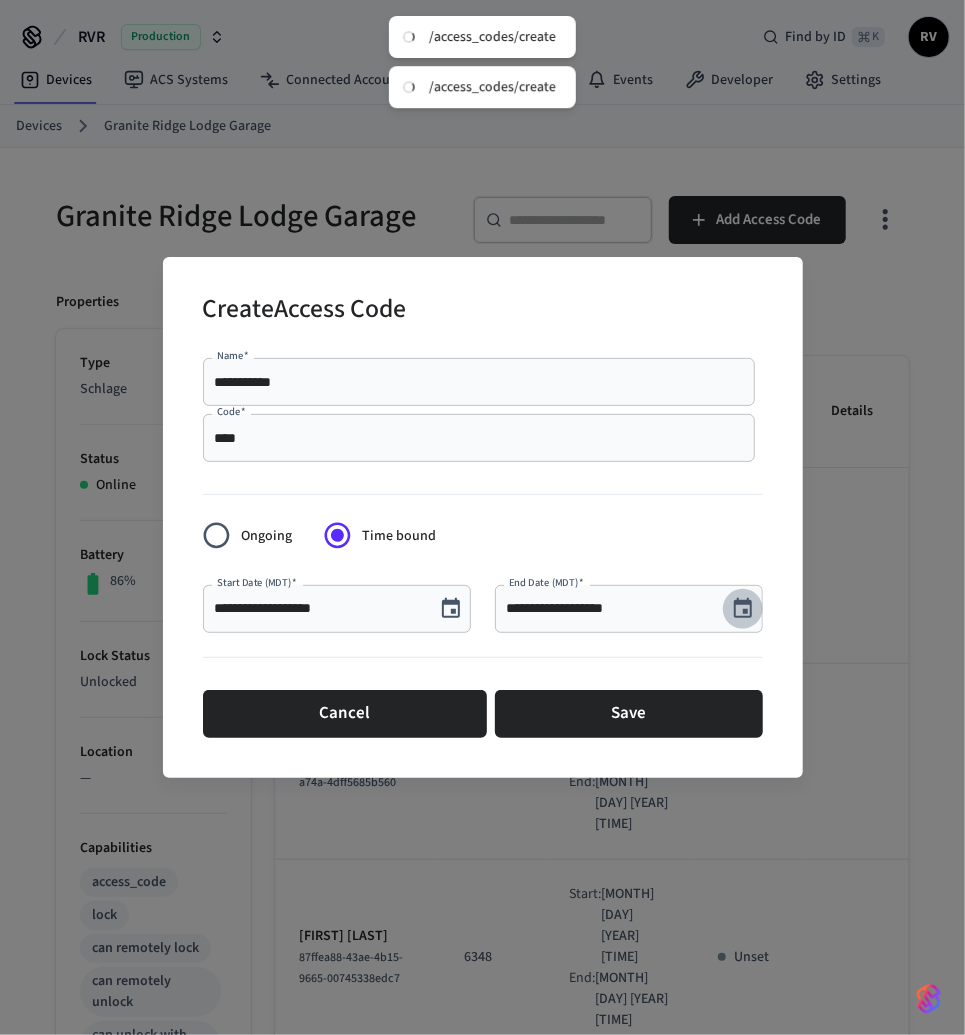 click 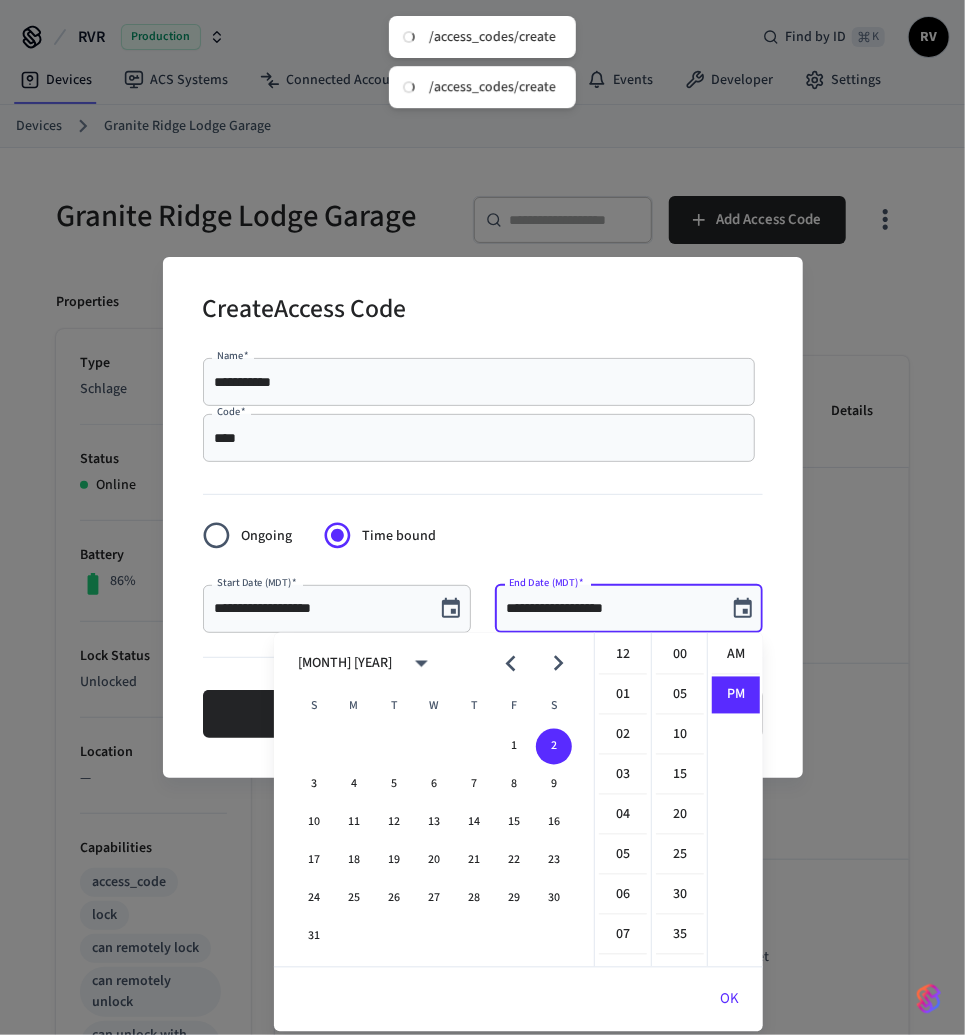 scroll, scrollTop: 397, scrollLeft: 0, axis: vertical 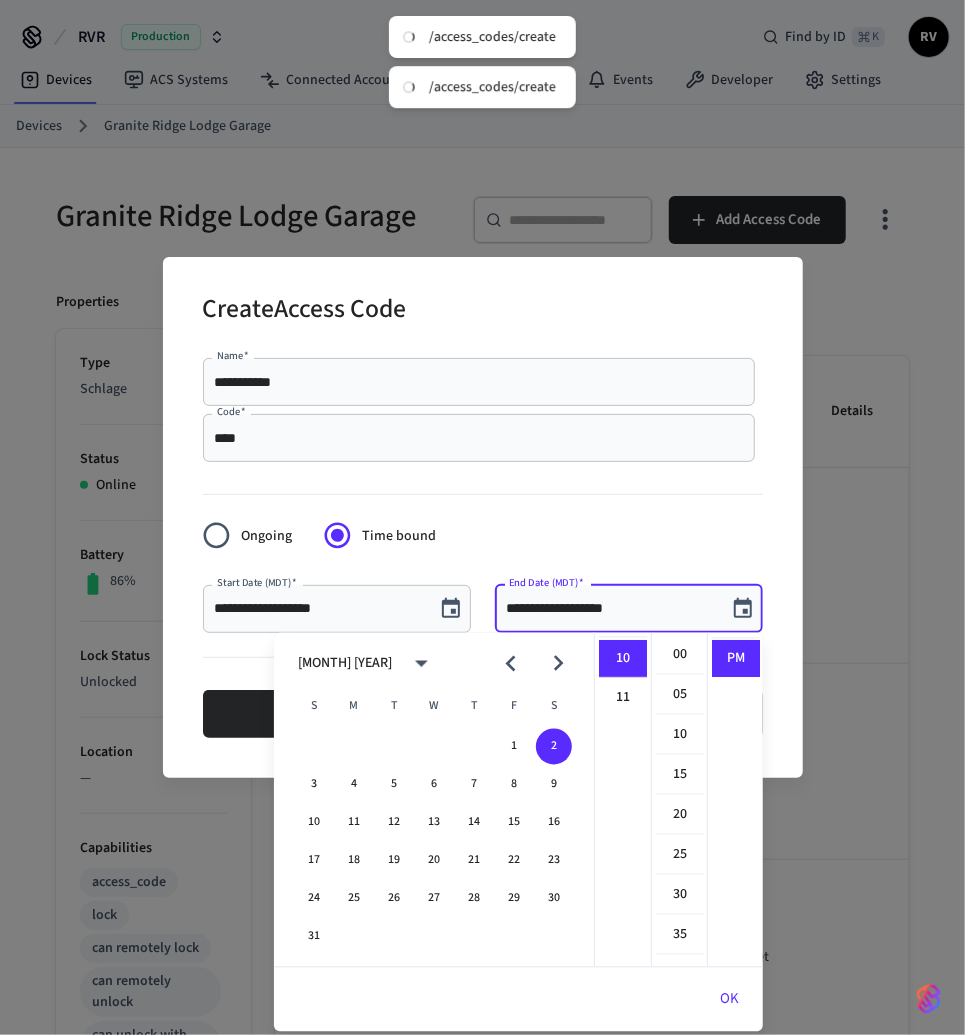 click on "[MONTH] [YEAR]" at bounding box center [434, 664] 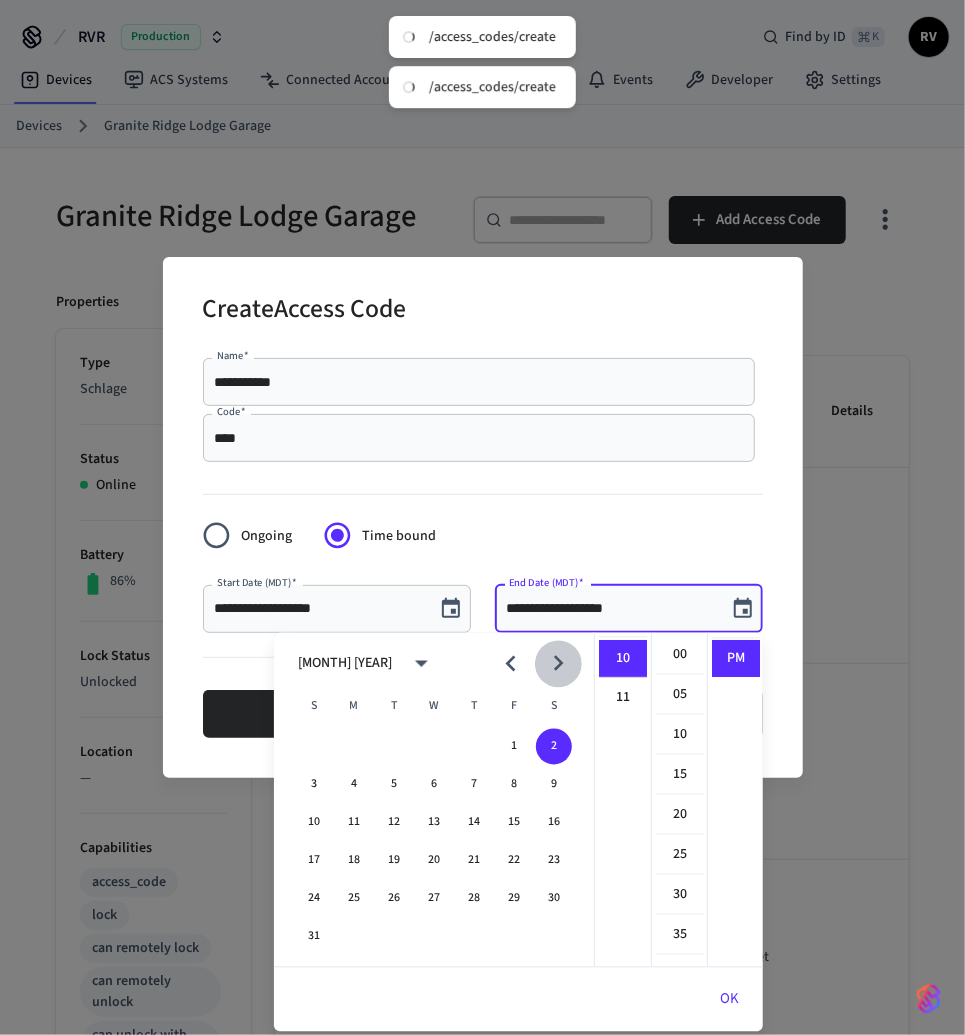 click 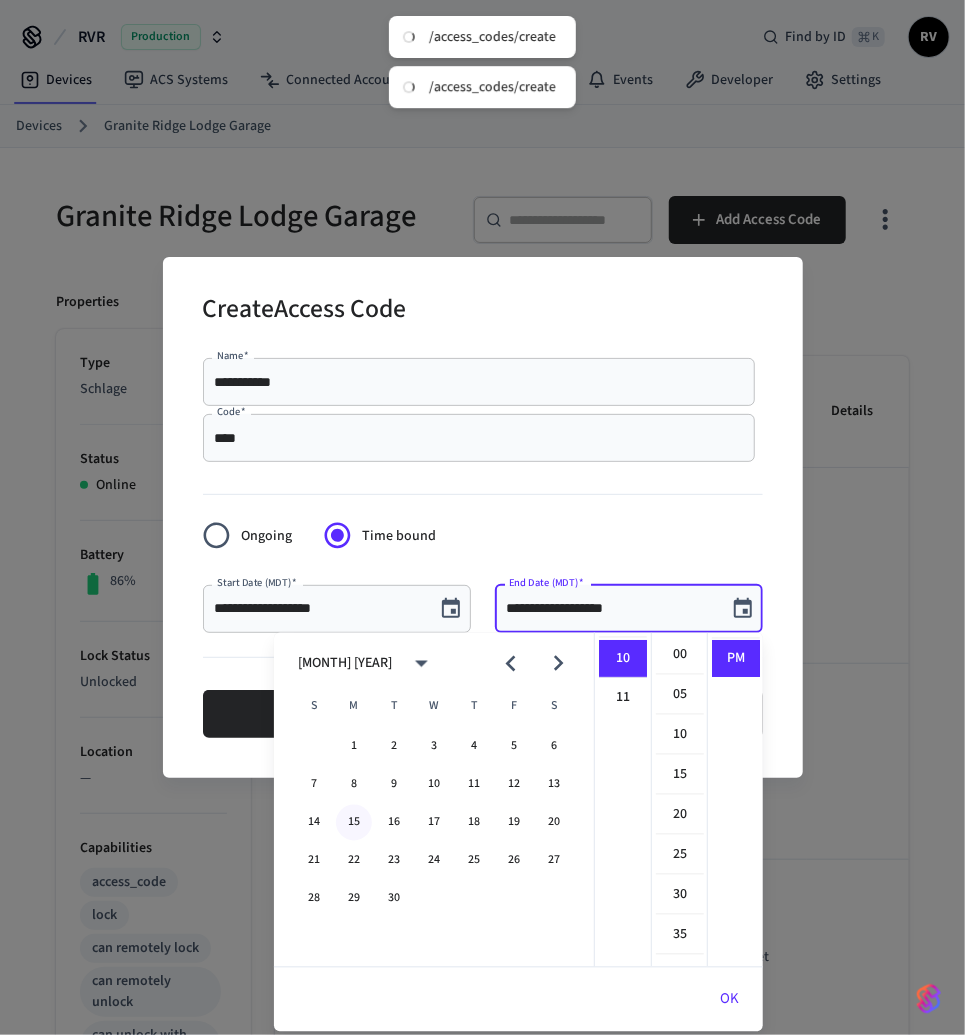 click on "15" at bounding box center [354, 823] 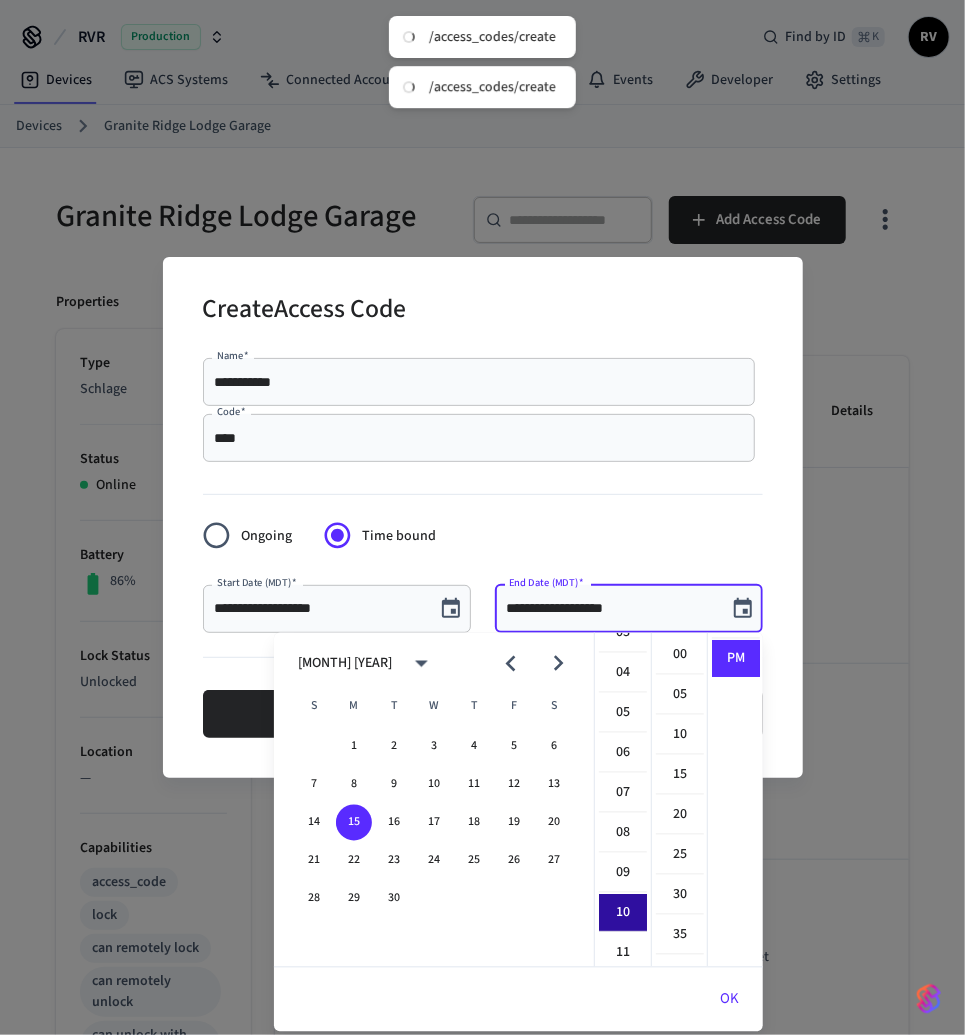 scroll, scrollTop: 0, scrollLeft: 0, axis: both 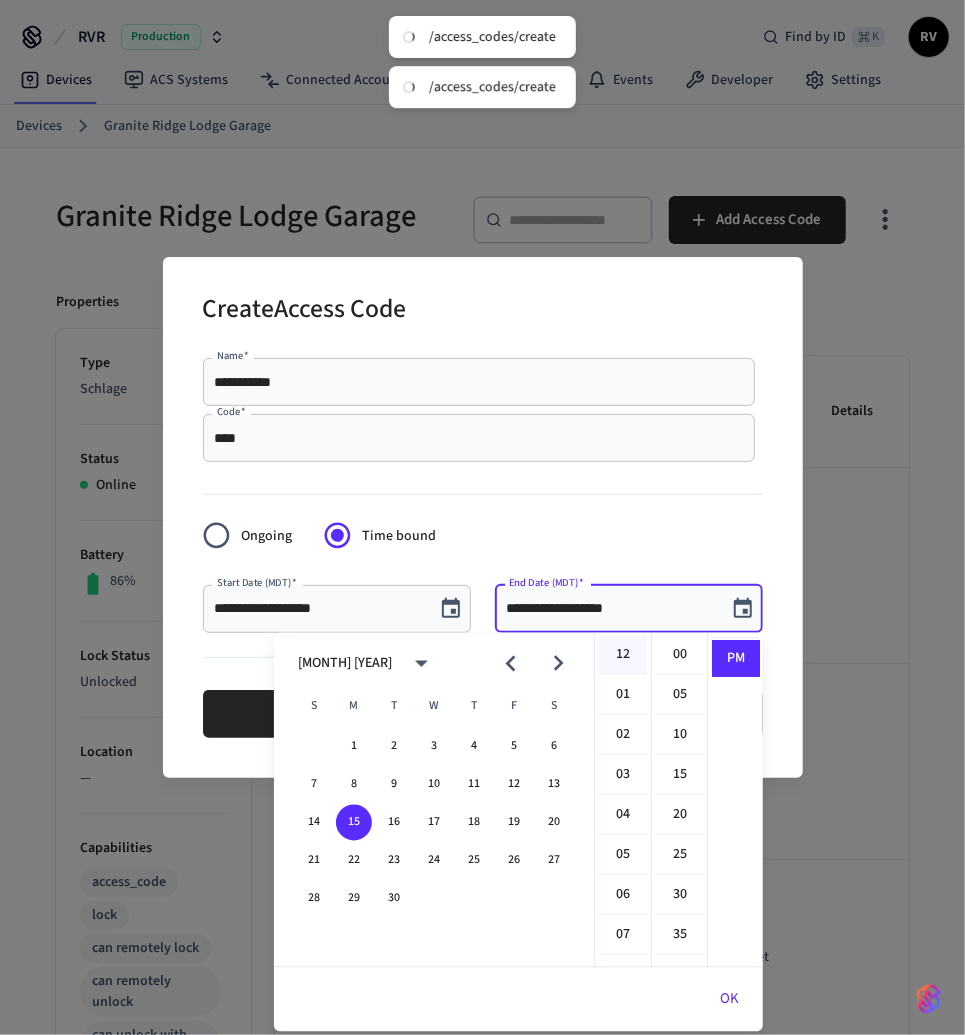click on "12" at bounding box center (623, 656) 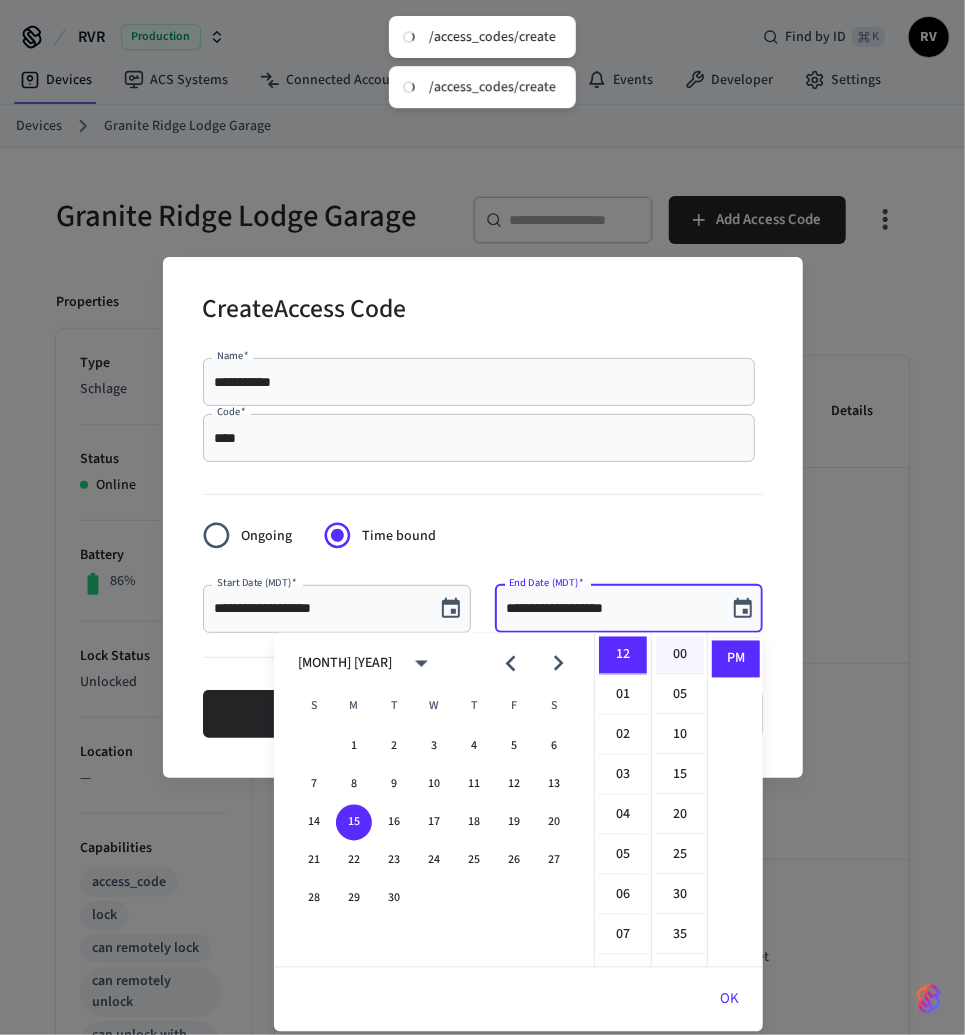 click on "00" at bounding box center (680, 656) 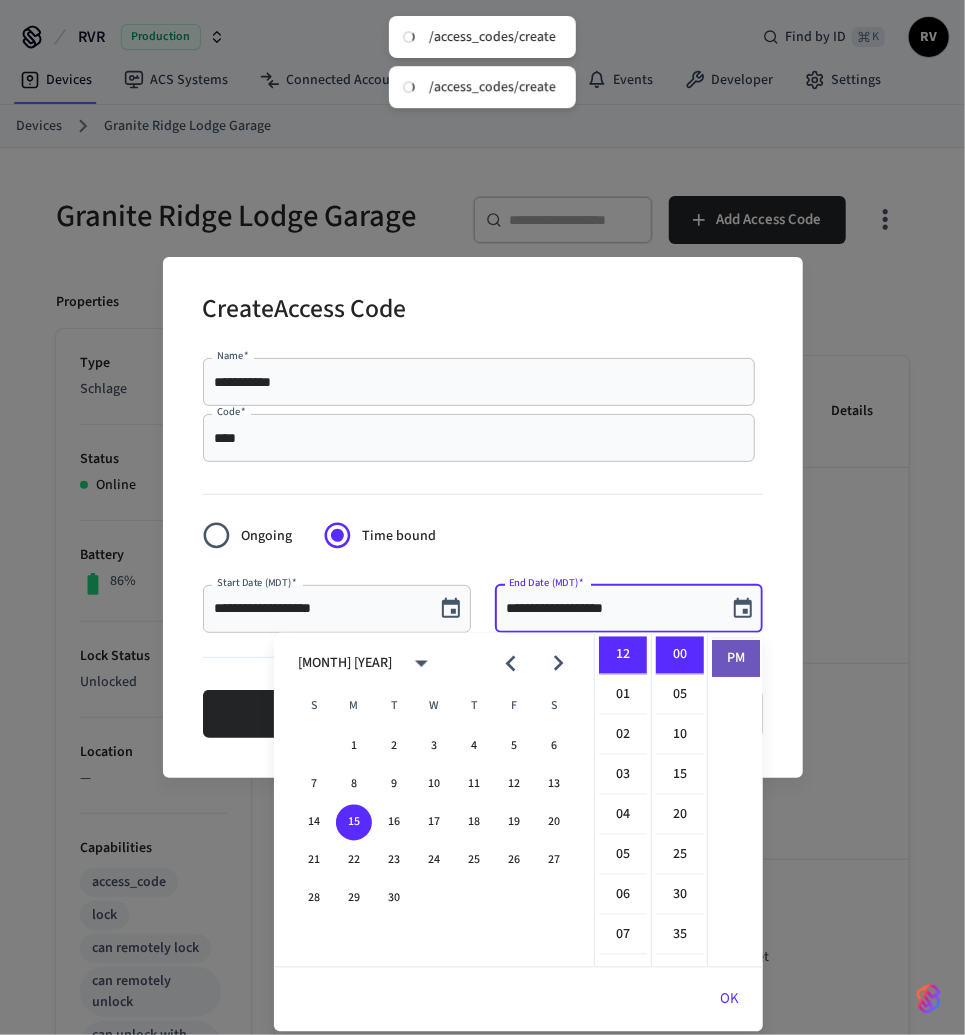 click on "PM" at bounding box center (736, 659) 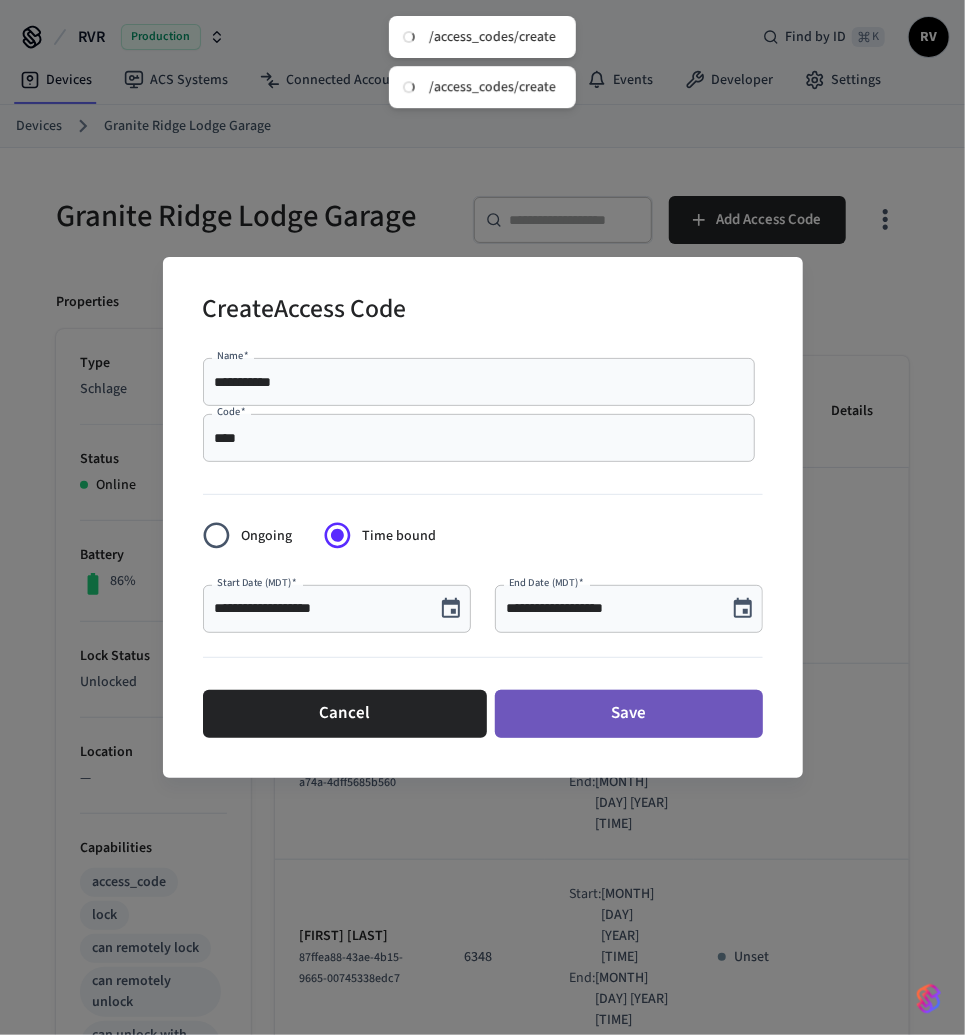 click on "Save" at bounding box center (629, 714) 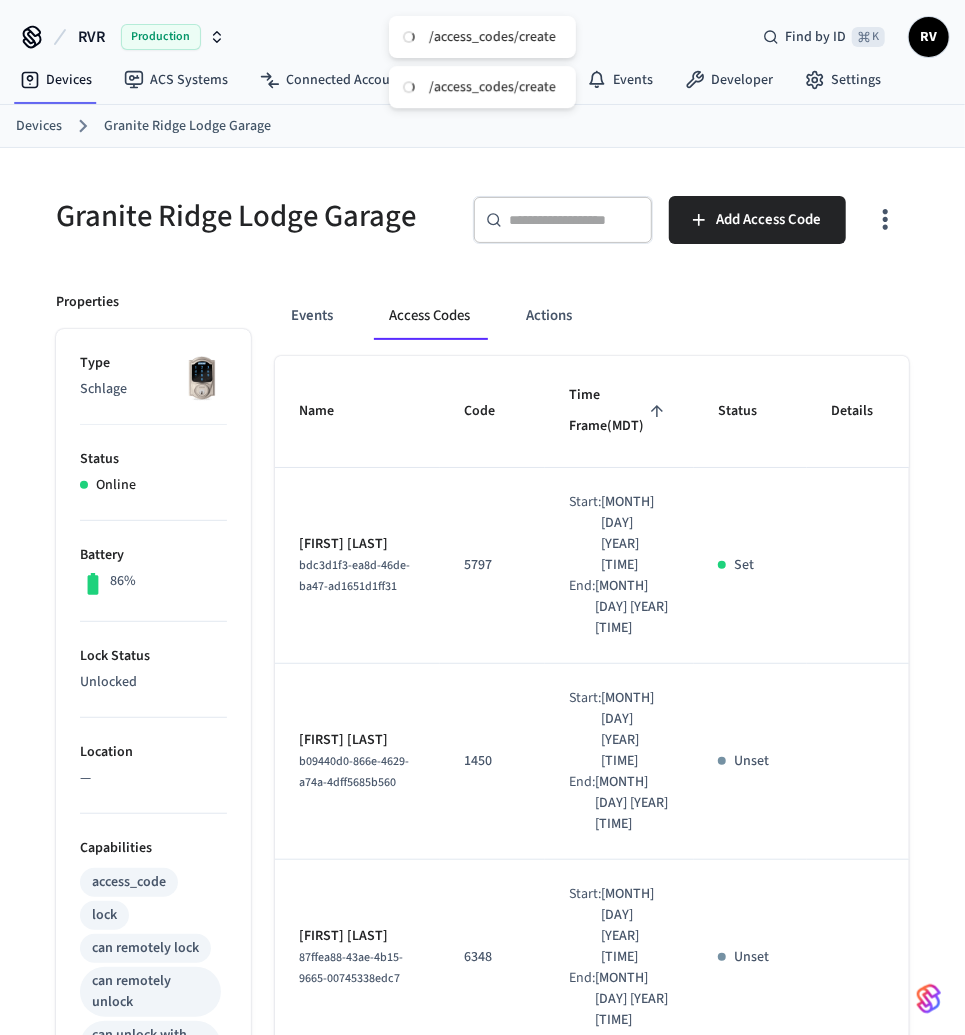 click on "Devices" at bounding box center (39, 126) 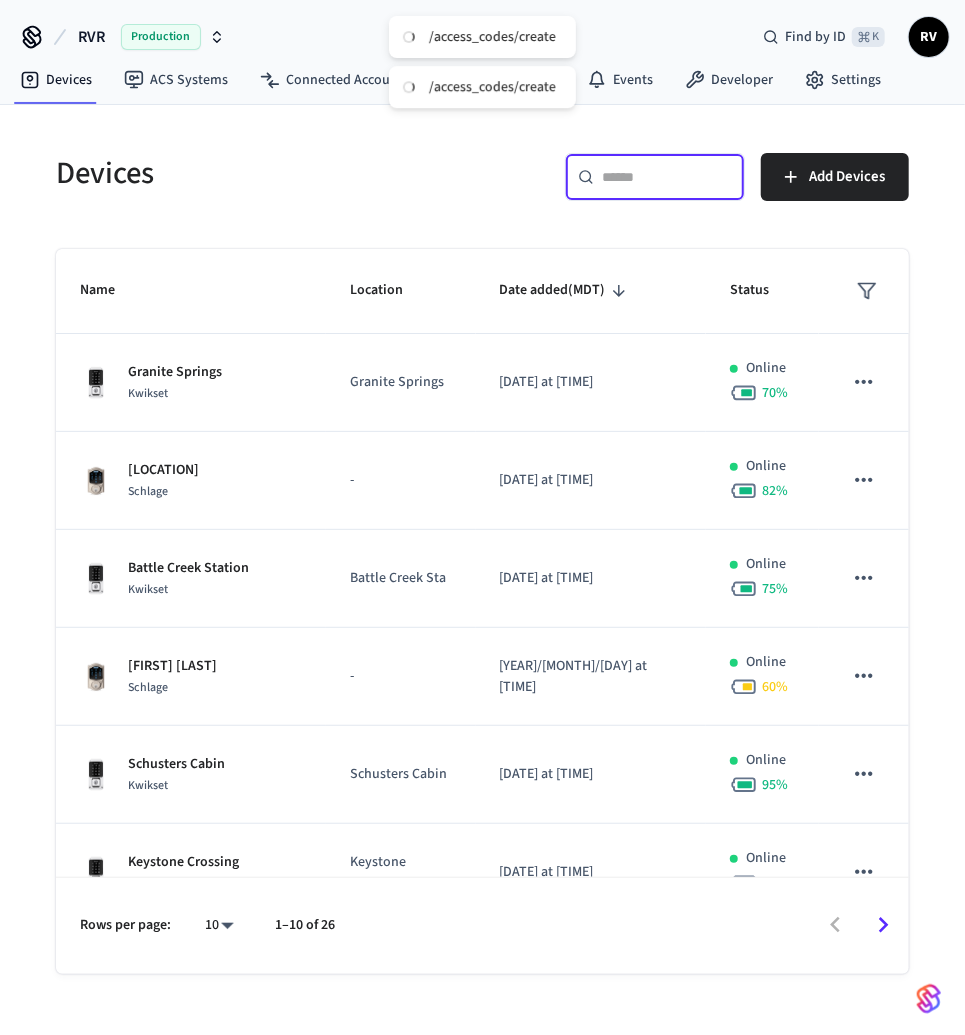 click at bounding box center (667, 177) 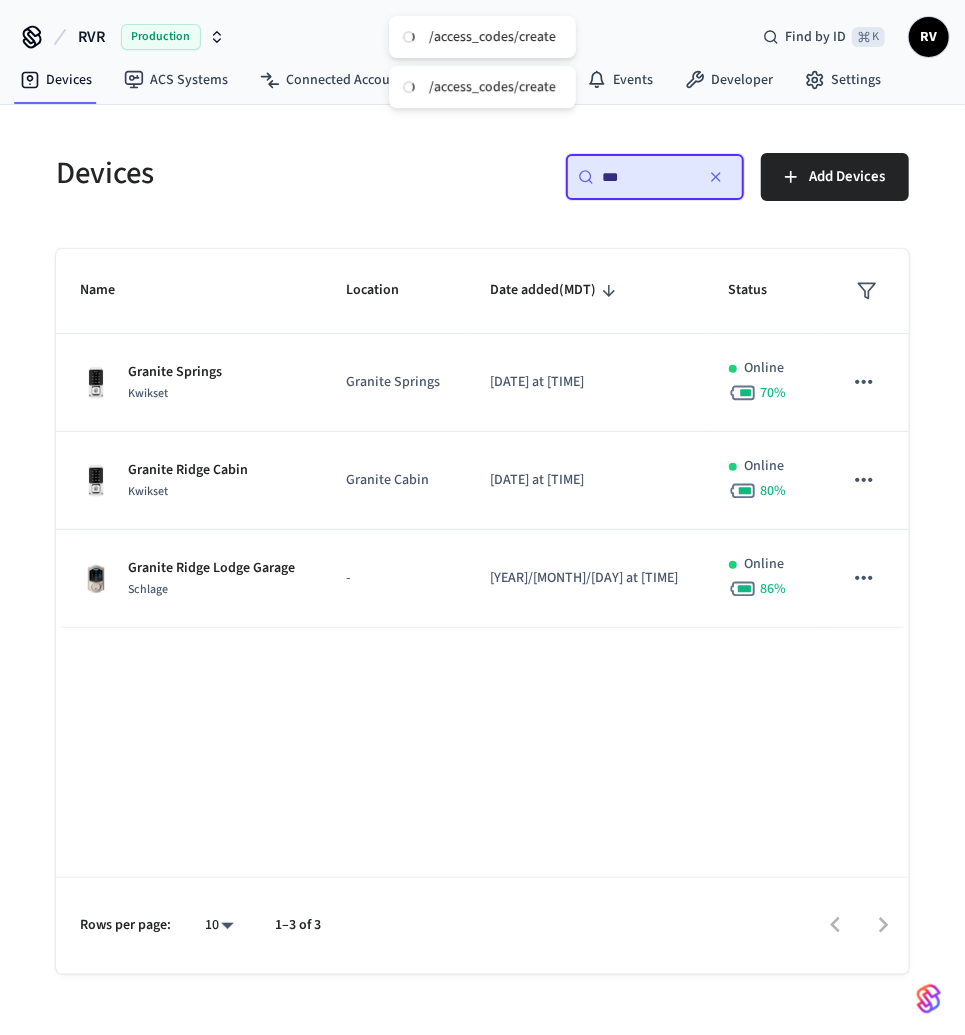 type on "***" 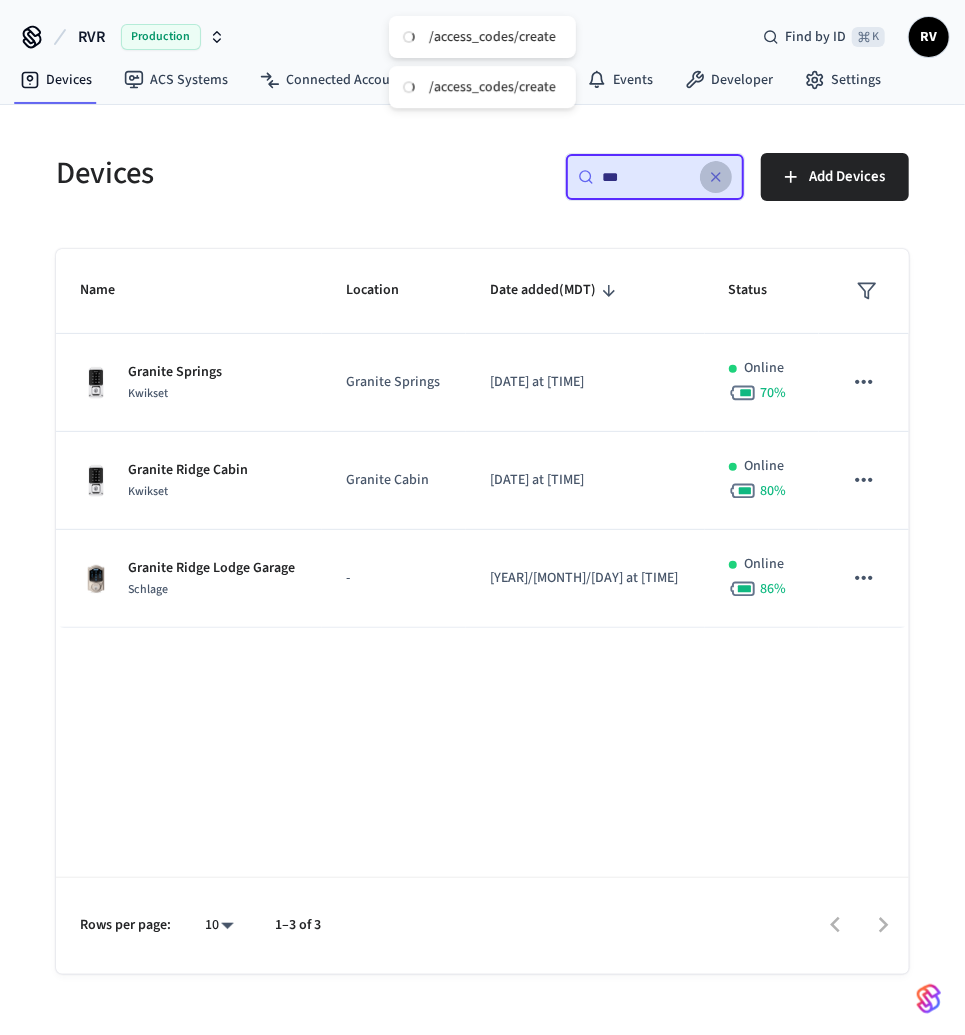 click 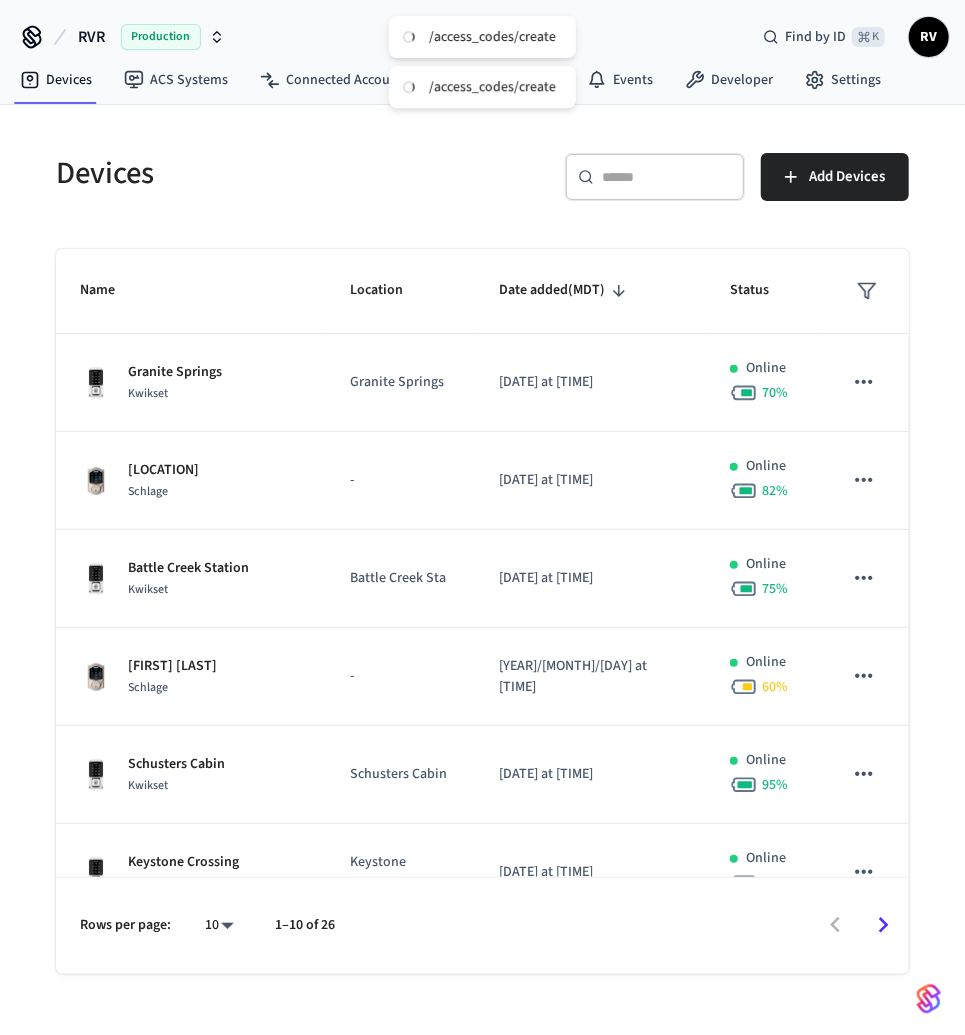 click on "​ ​ Add Devices" at bounding box center [690, 173] 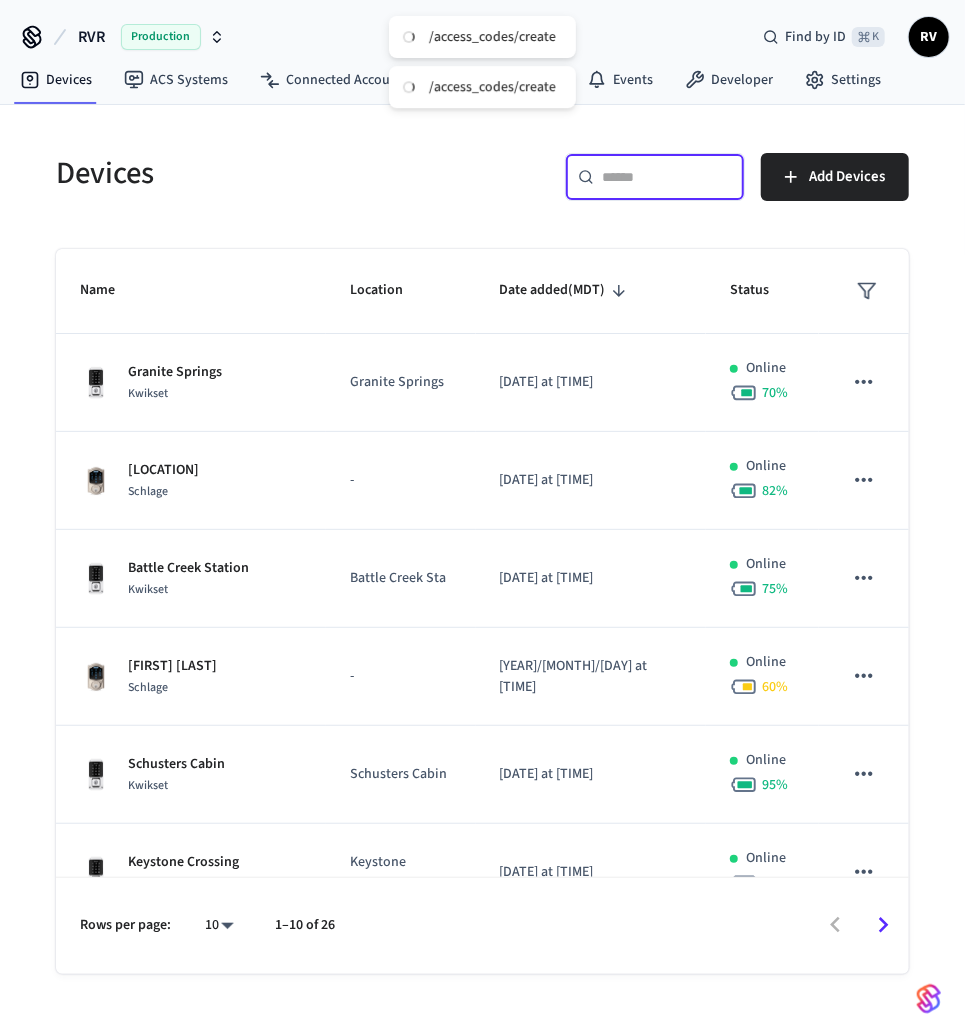 click at bounding box center [667, 177] 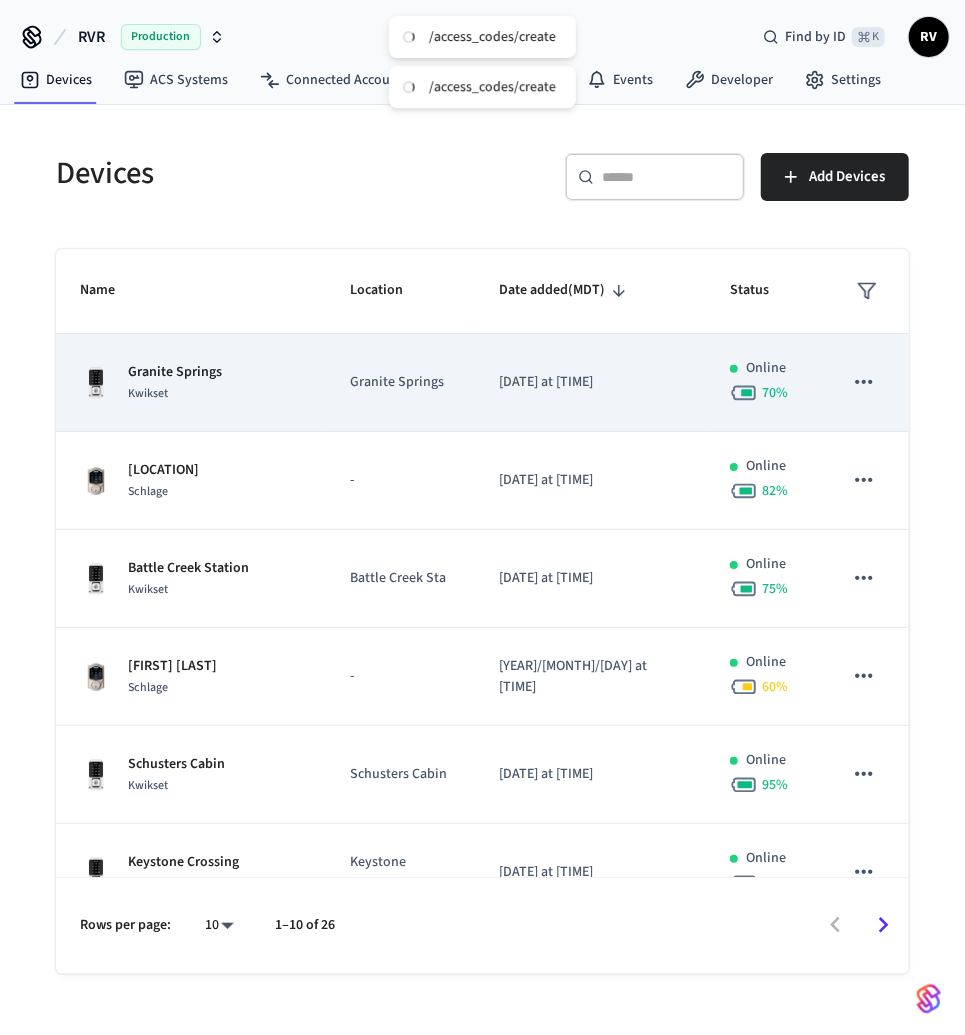 click on "Granite Springs" at bounding box center [400, 383] 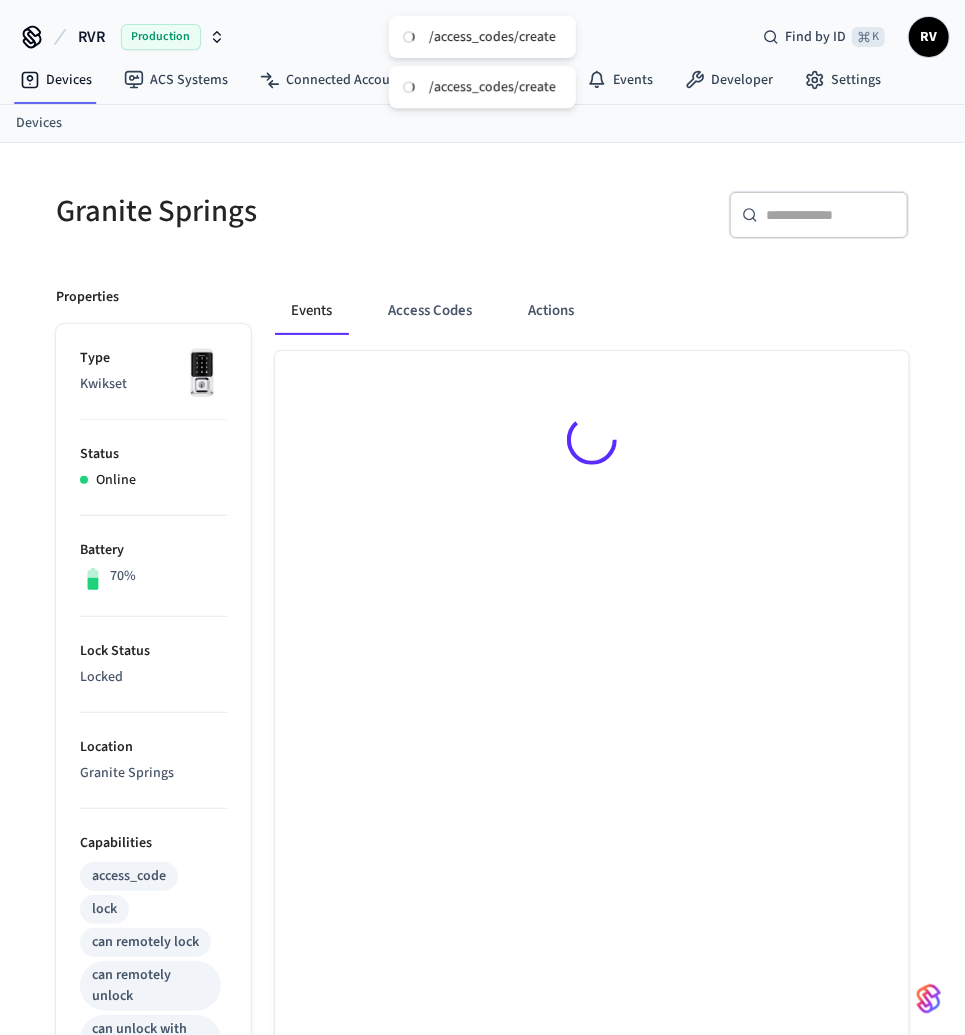 click at bounding box center [592, 443] 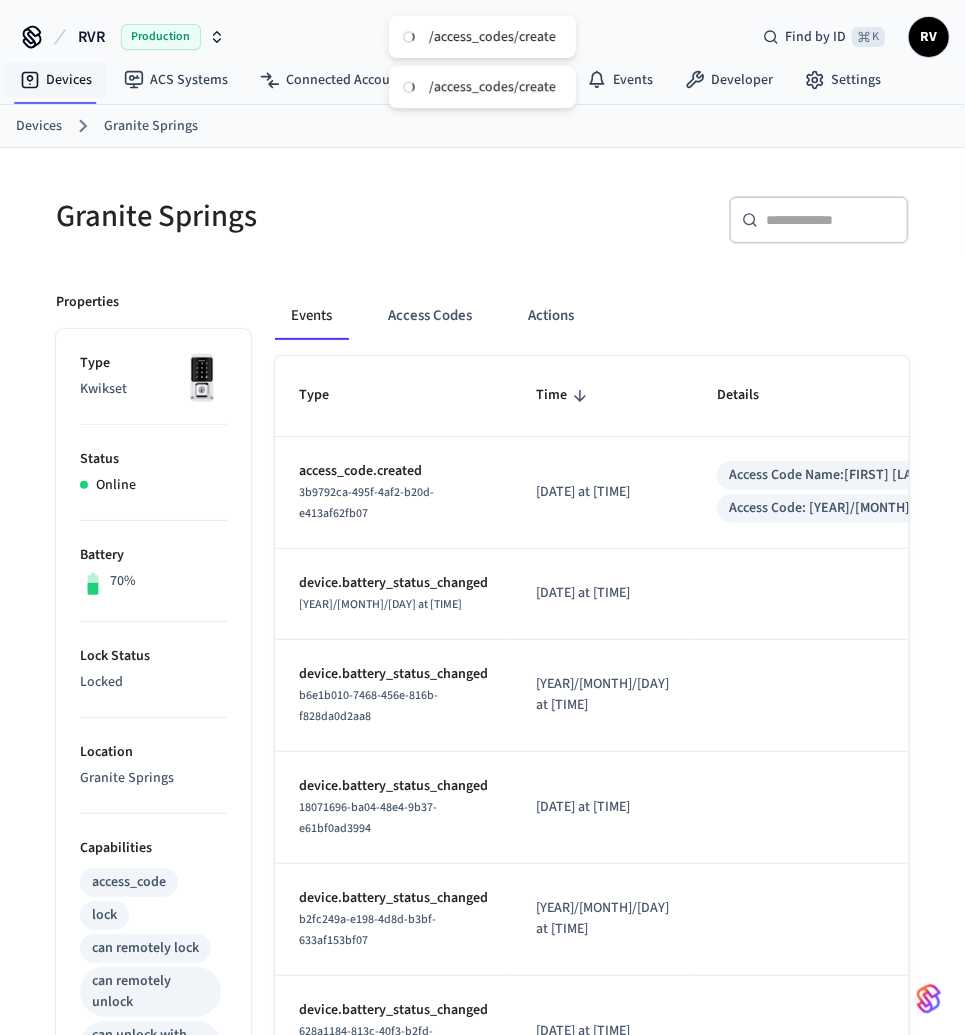click on "Devices" at bounding box center (39, 126) 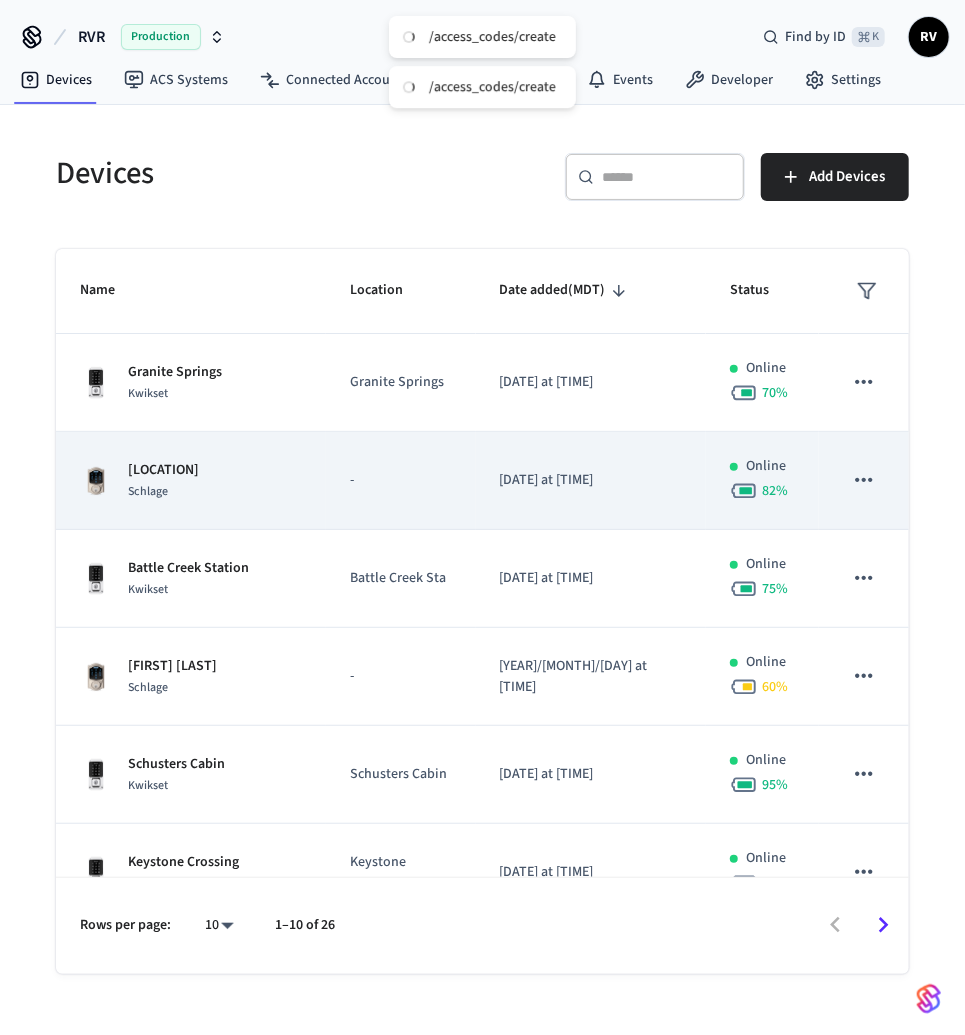 click on "12 Mile Ranch Schlage" at bounding box center [191, 481] 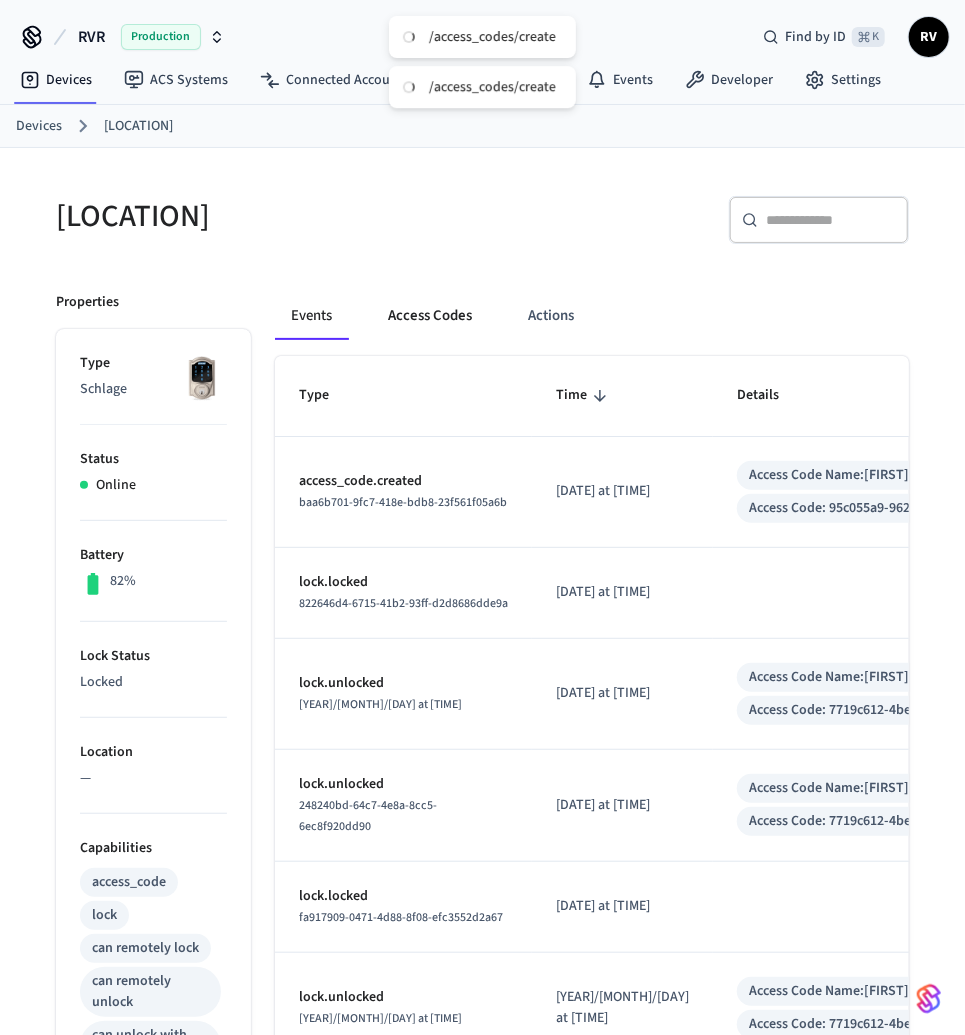 click on "Access Codes" at bounding box center [430, 316] 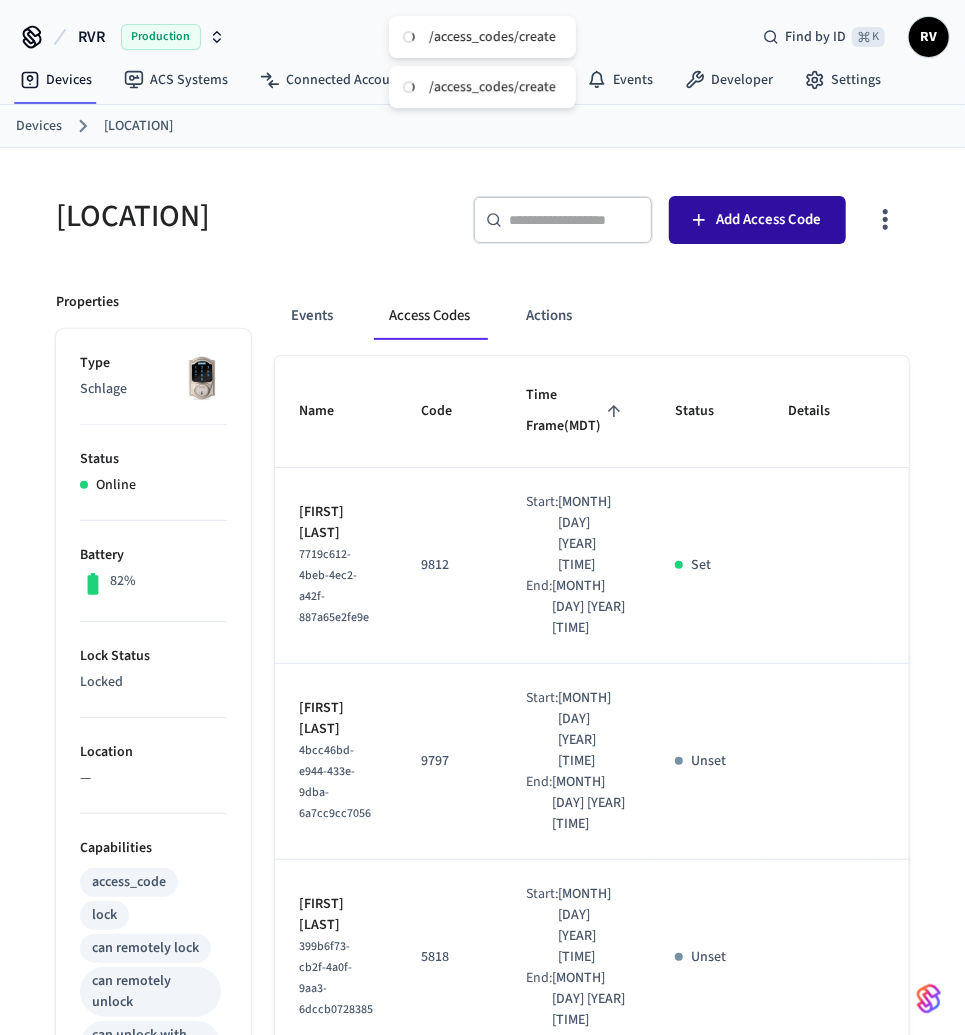 click on "Add Access Code" at bounding box center [757, 220] 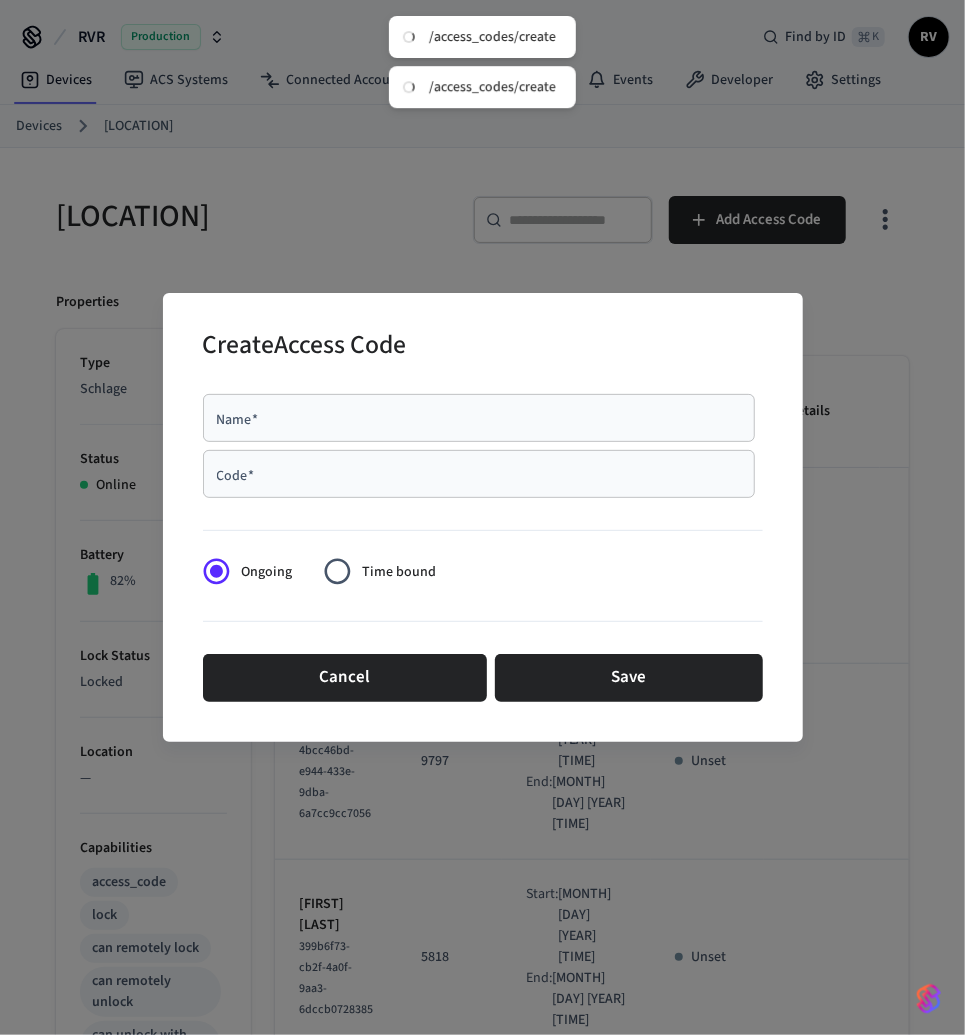 click on "Code   *" at bounding box center (479, 474) 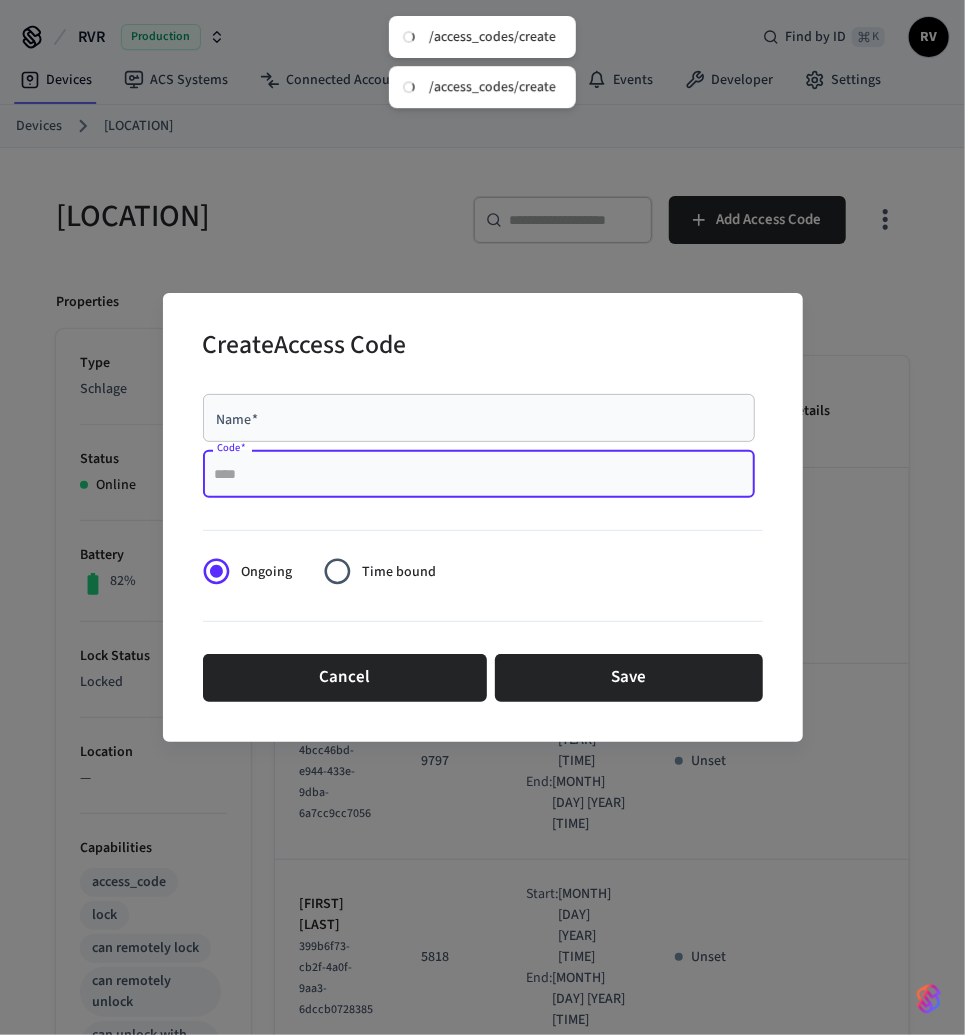 paste on "****" 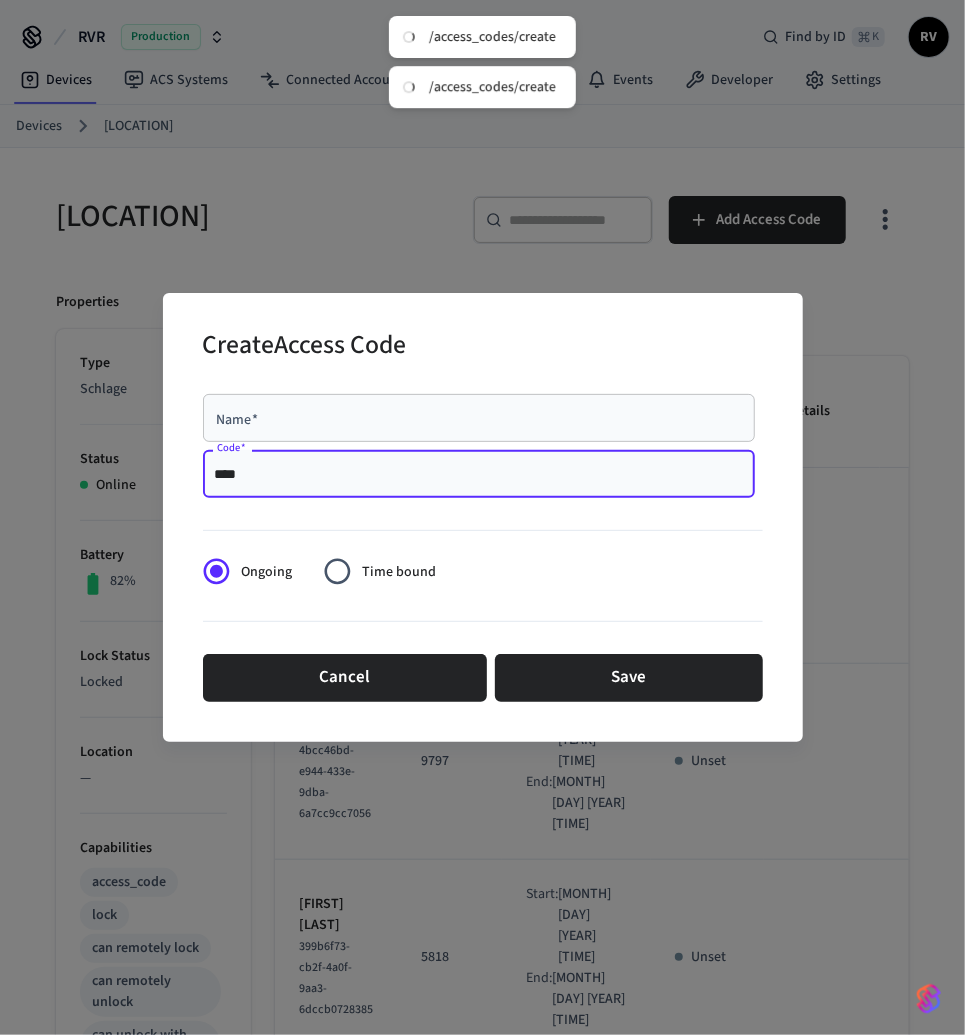 type on "****" 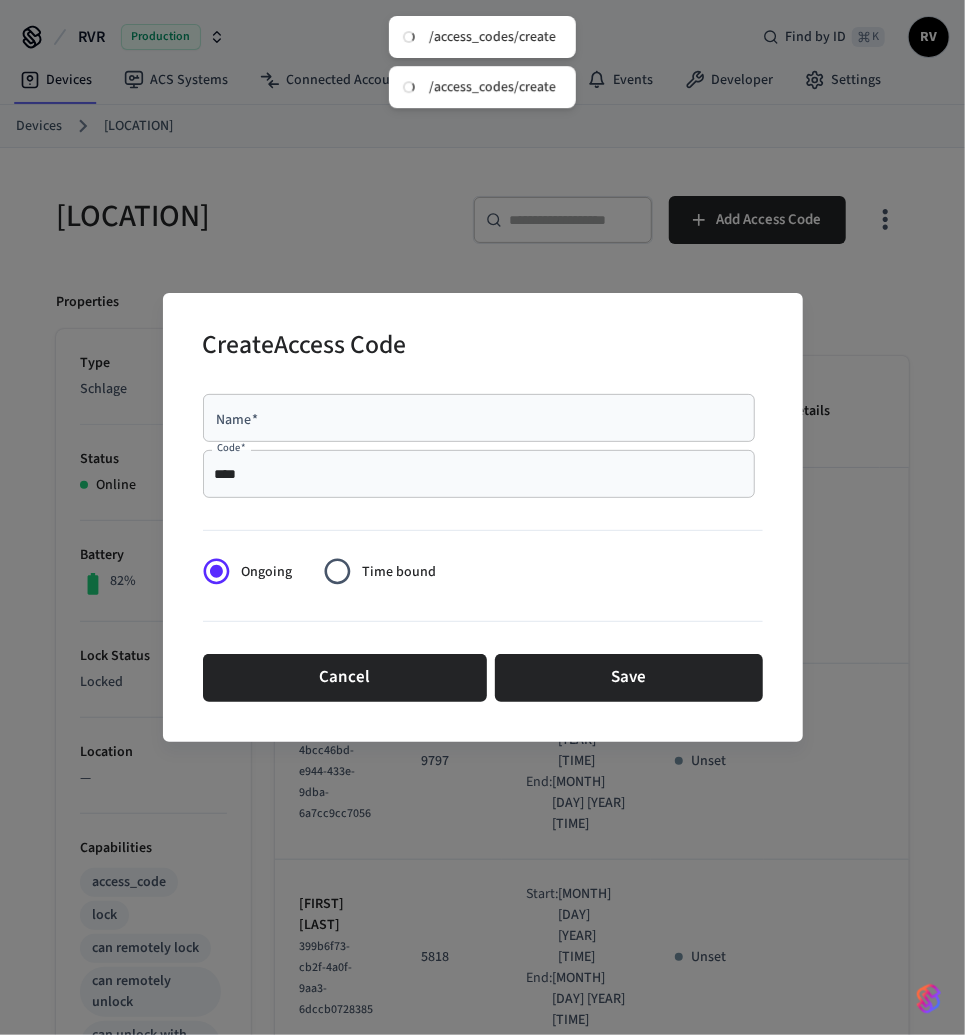 click on "Name   *" at bounding box center [479, 418] 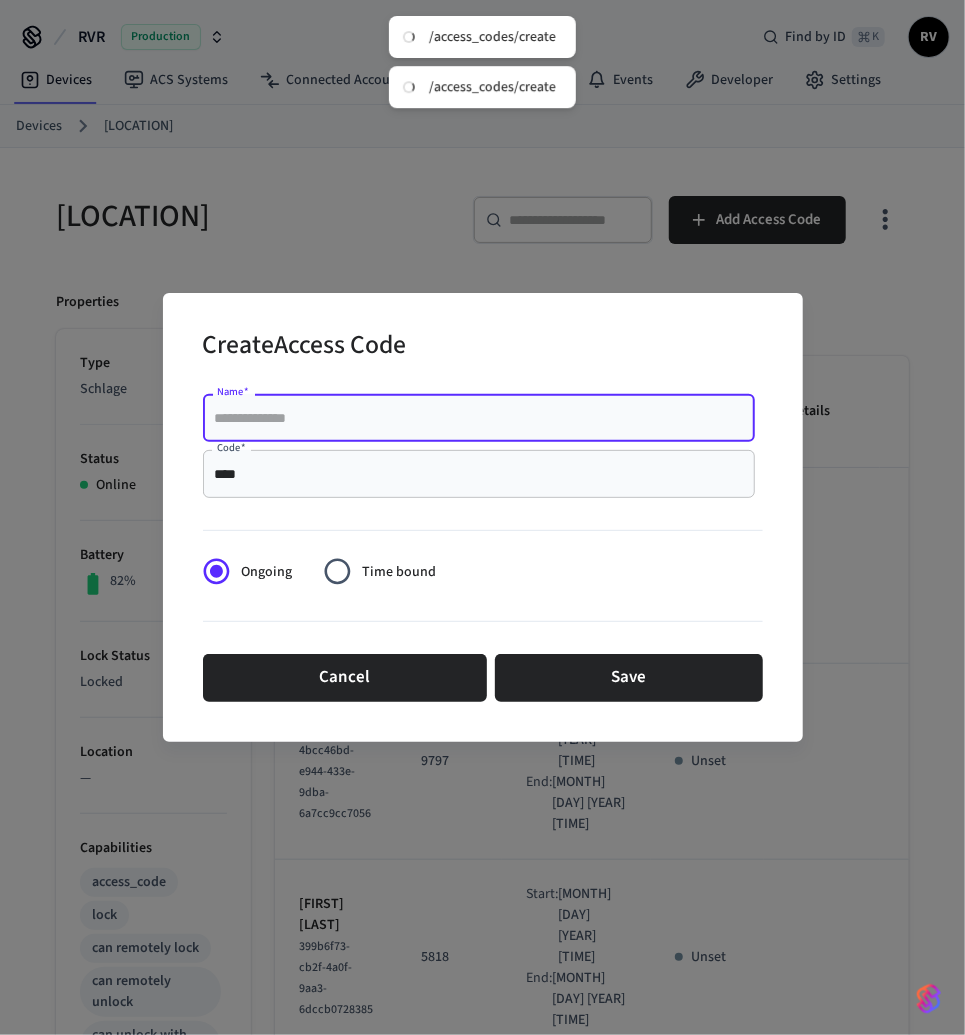 paste on "**********" 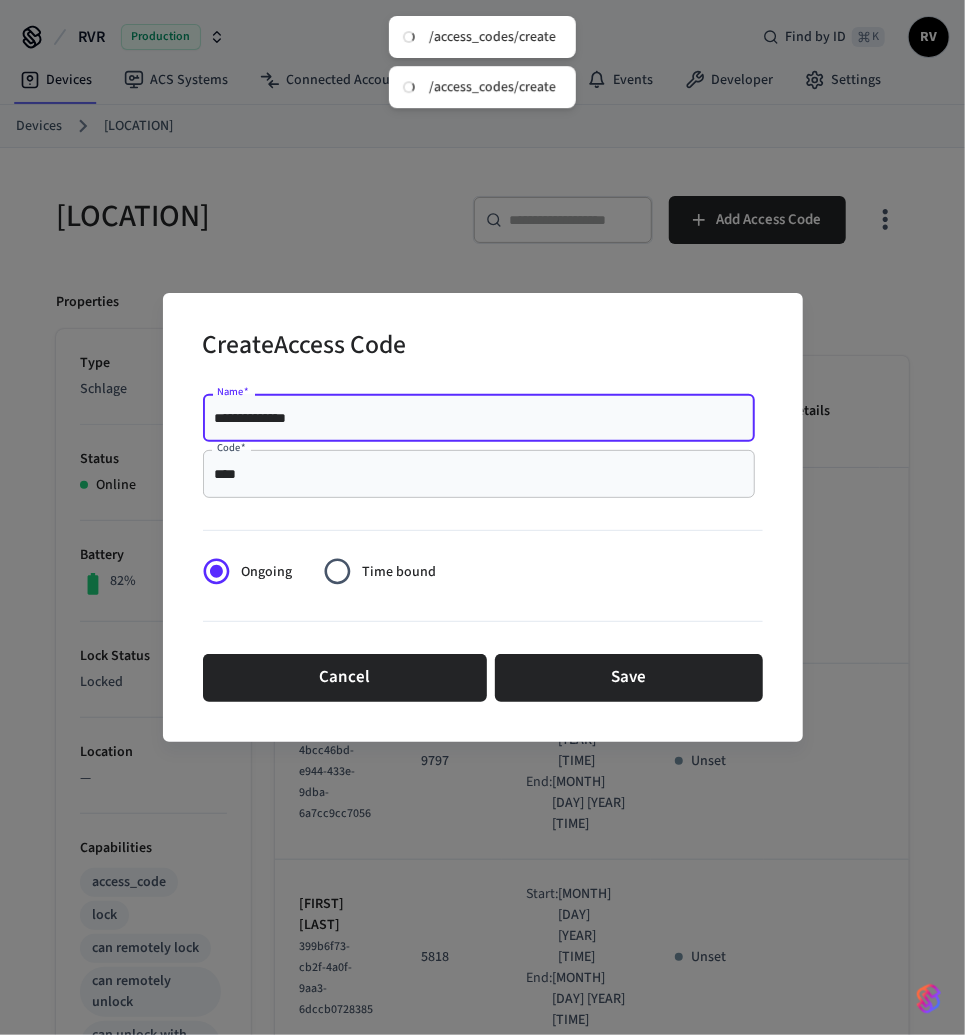 click on "**********" at bounding box center [479, 418] 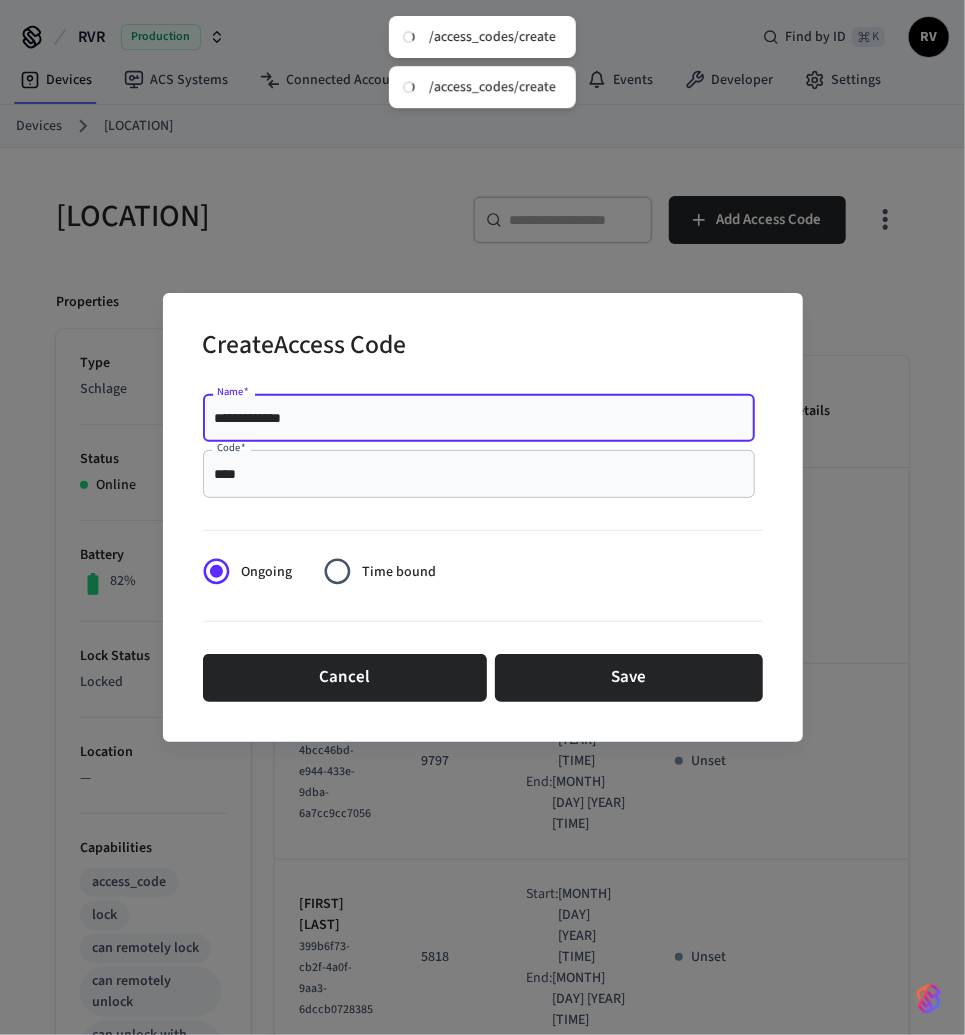 type on "**********" 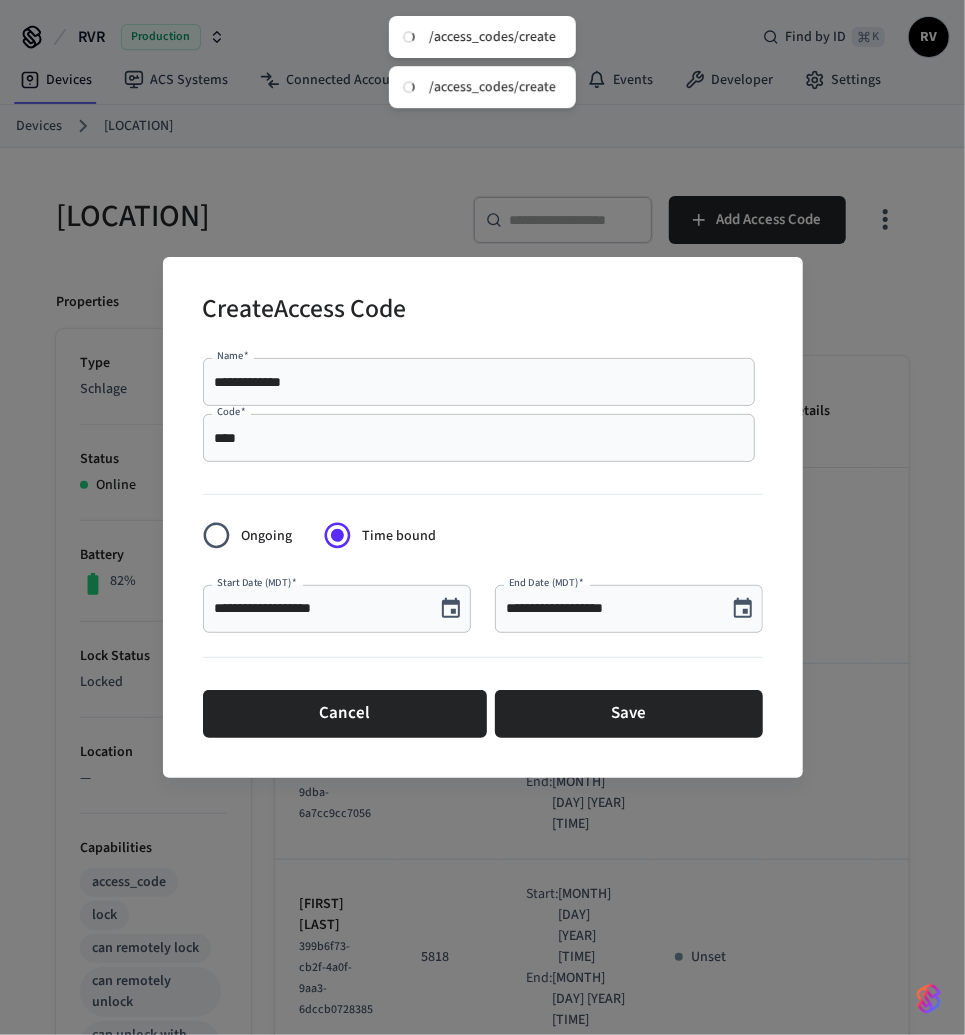 click 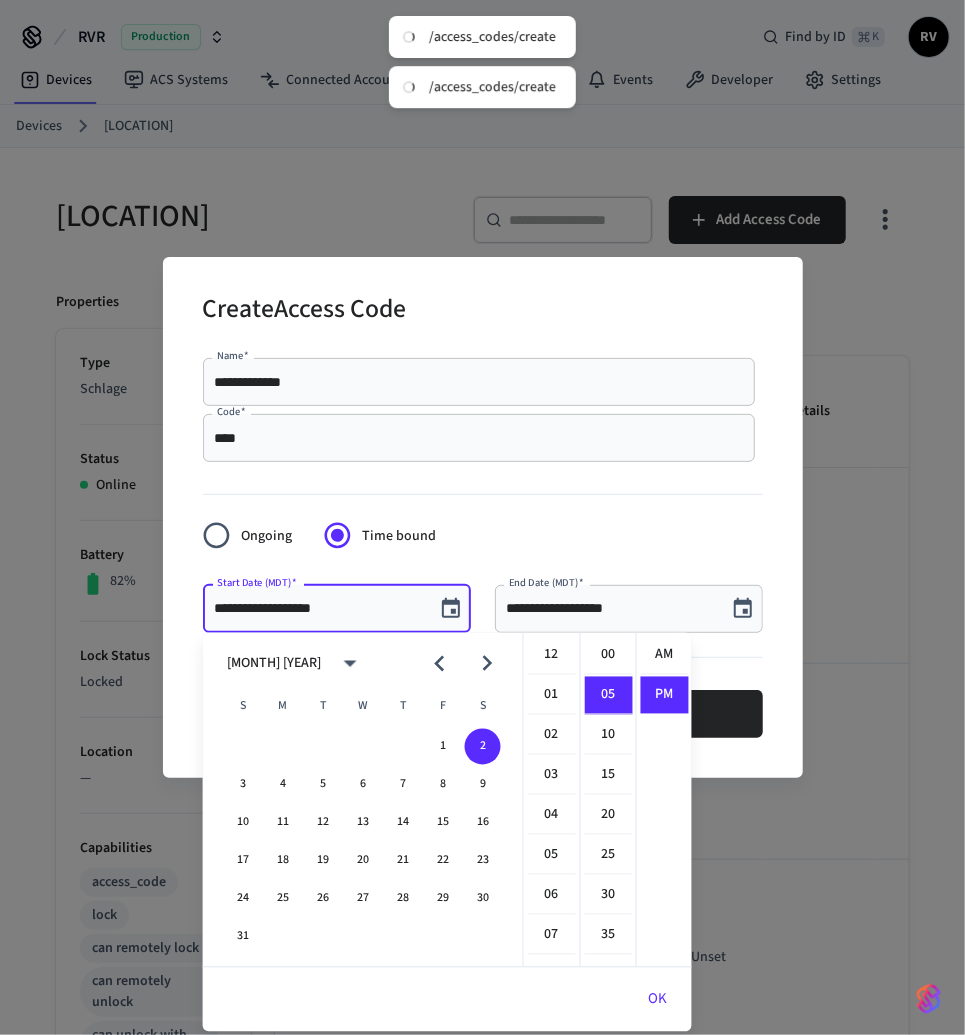 scroll, scrollTop: 433, scrollLeft: 0, axis: vertical 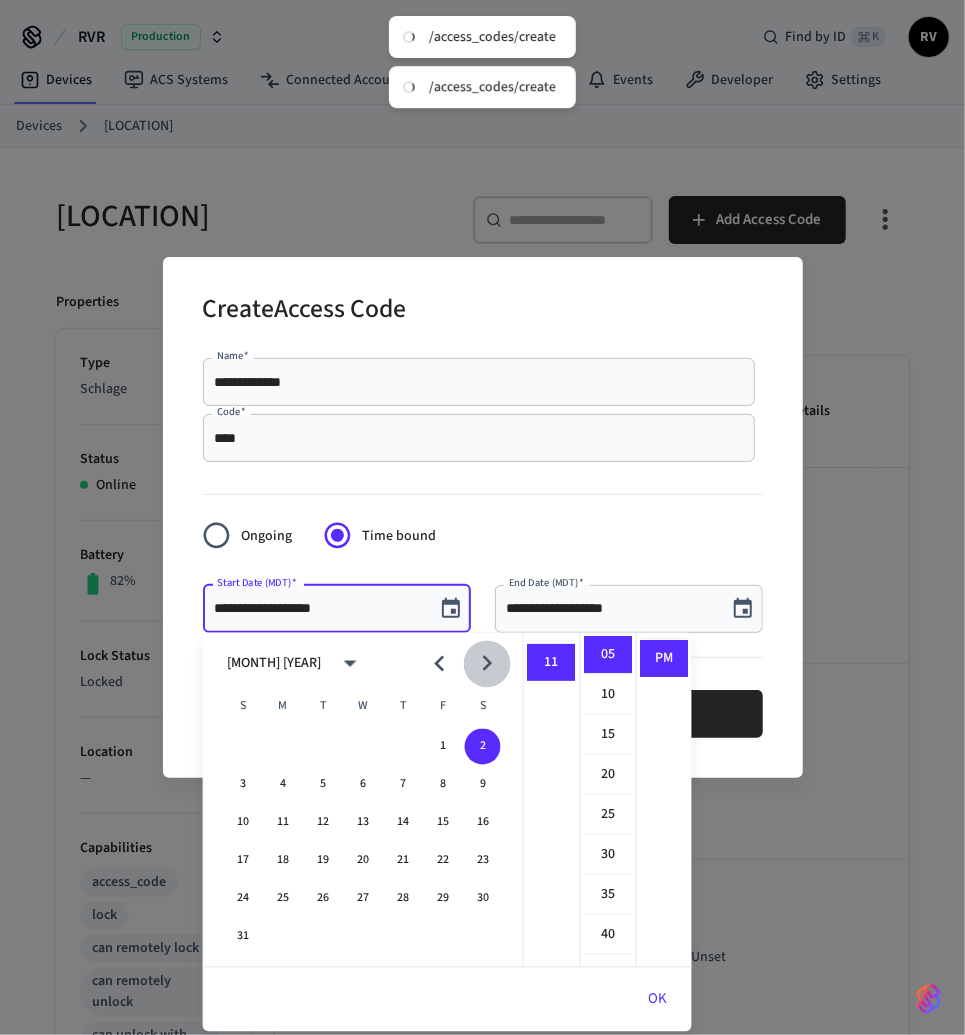 click 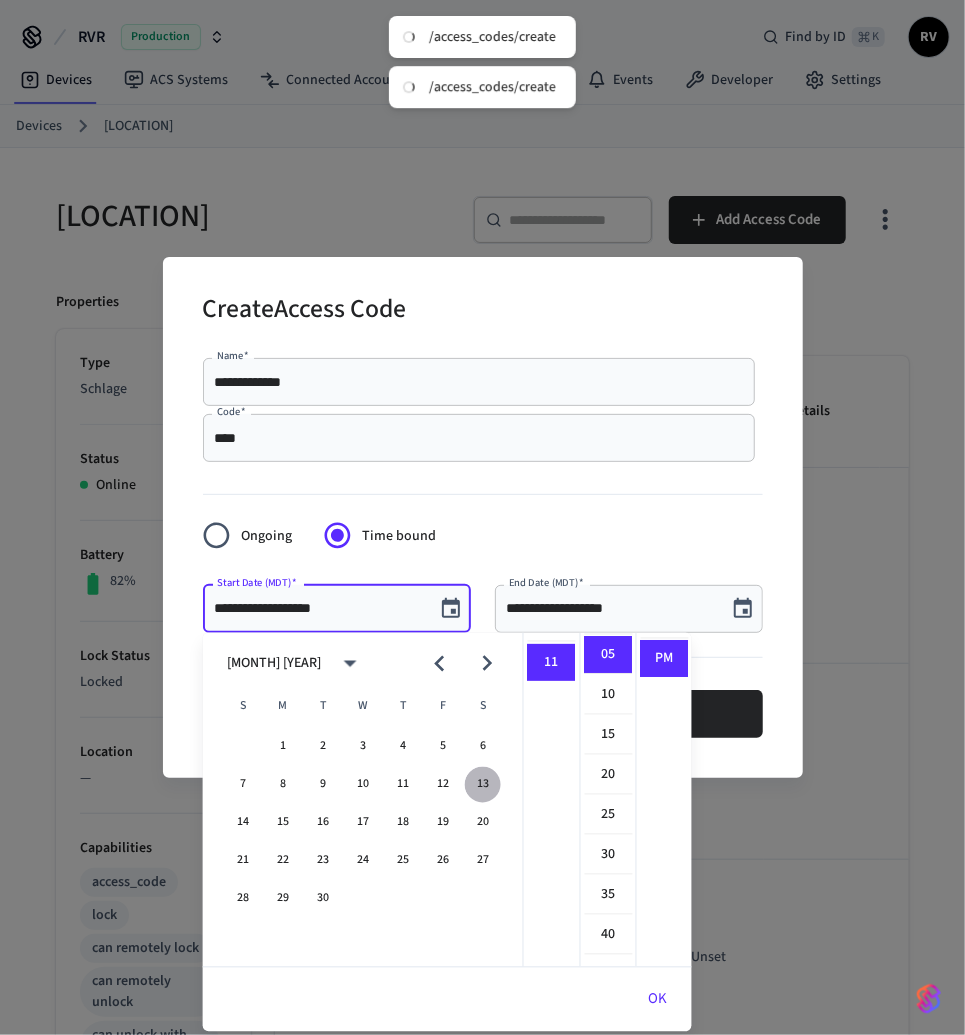 click on "13" at bounding box center (483, 785) 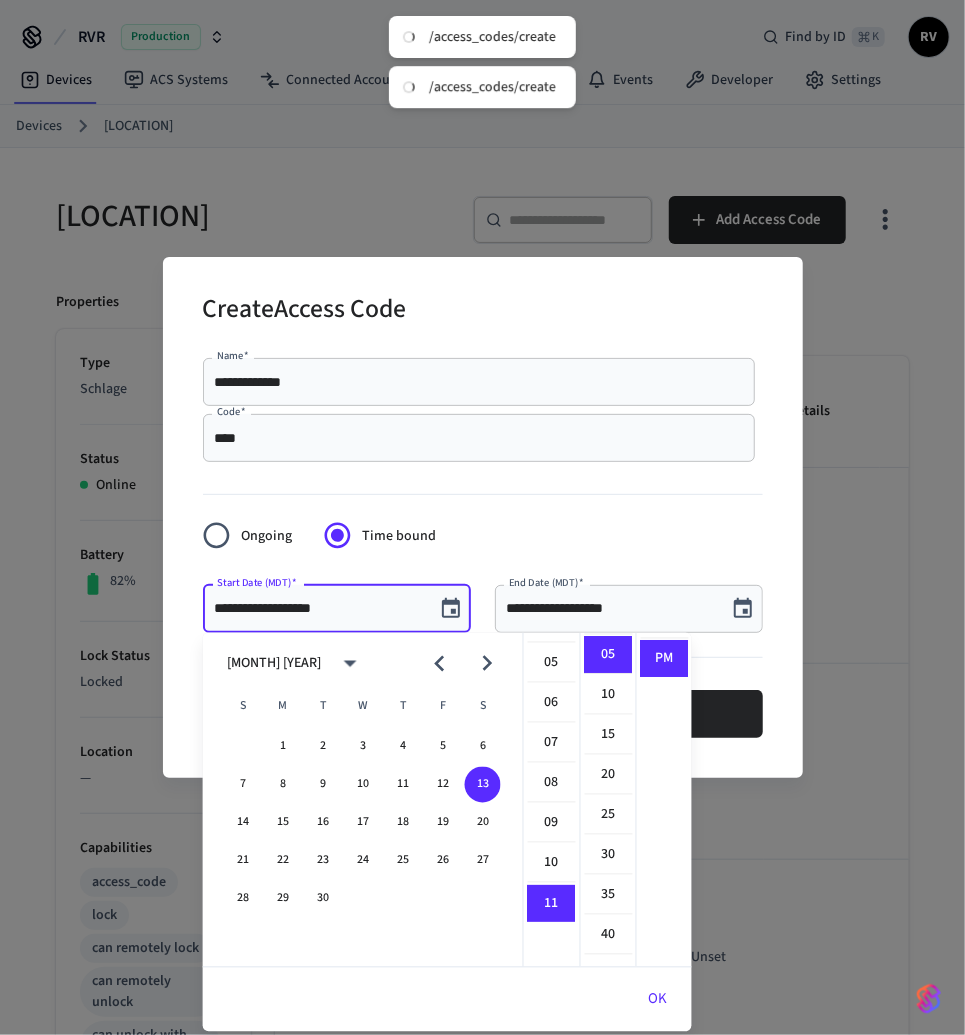 scroll, scrollTop: 0, scrollLeft: 0, axis: both 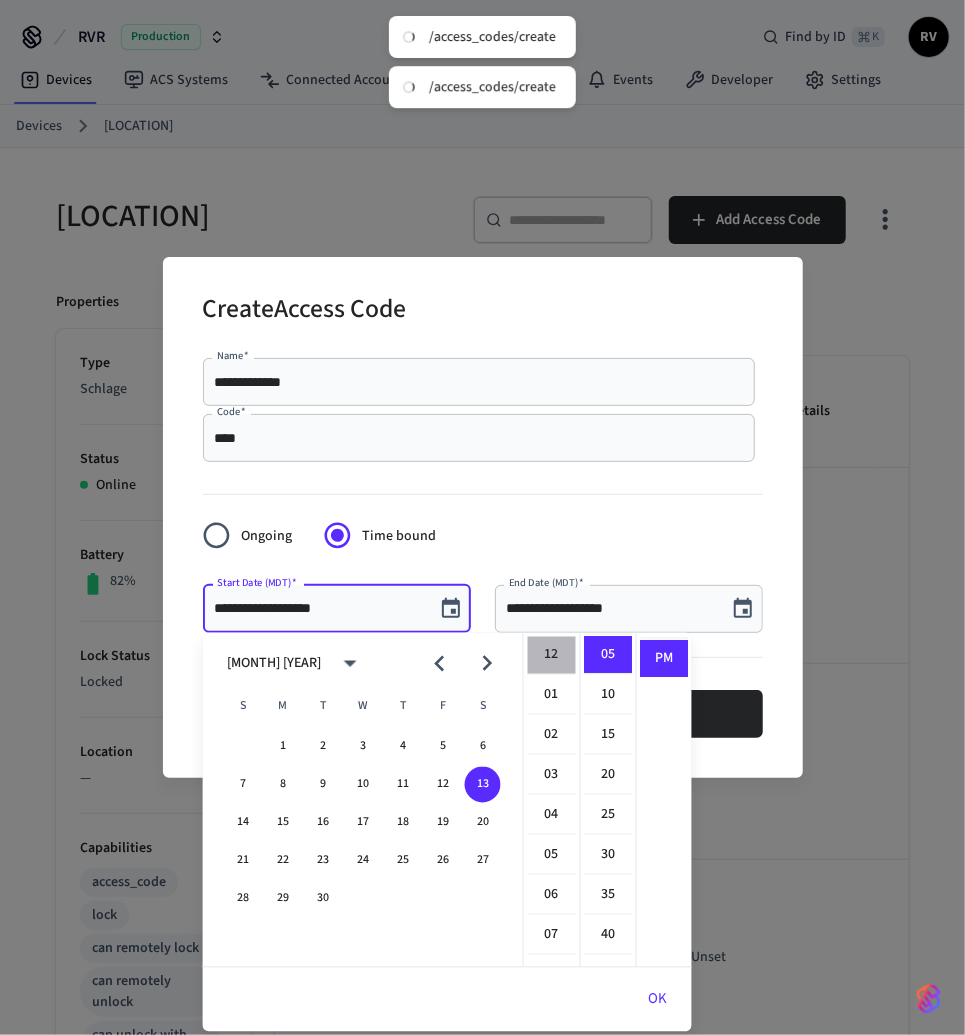 click on "12" at bounding box center [552, 656] 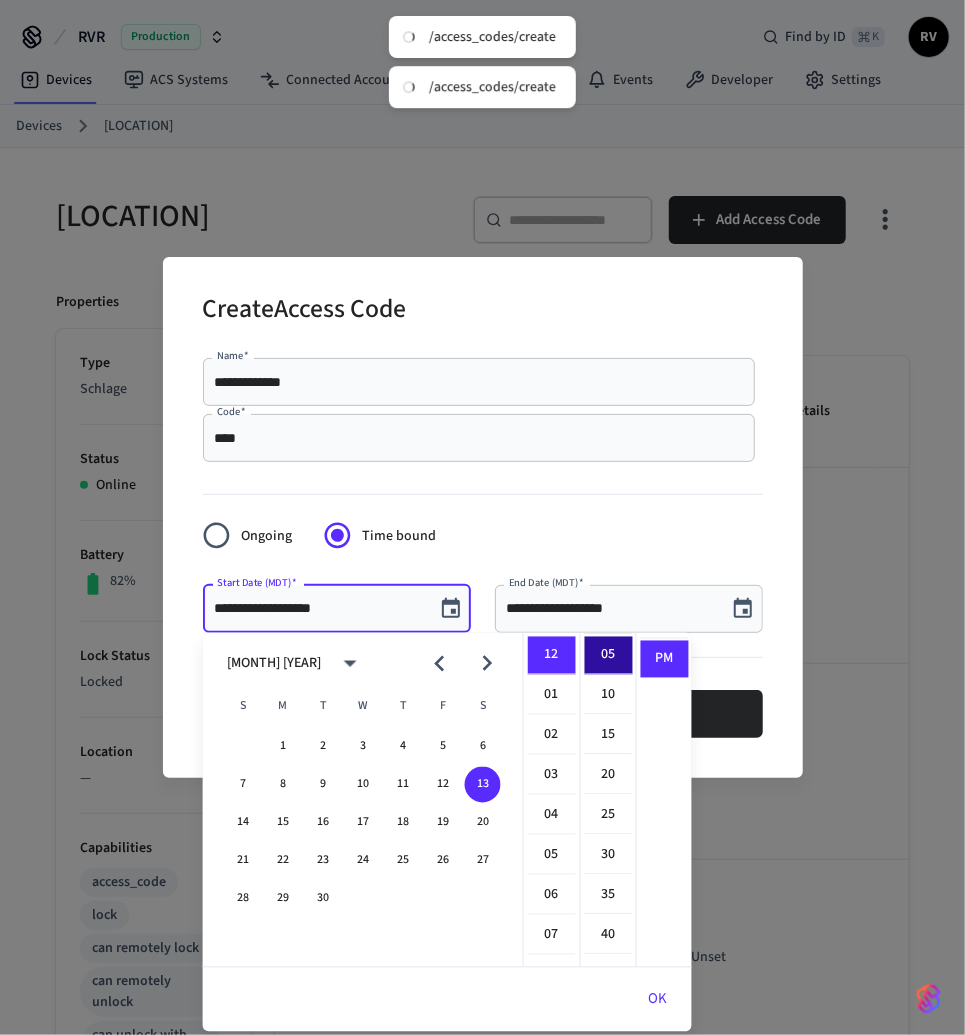 scroll, scrollTop: 0, scrollLeft: 0, axis: both 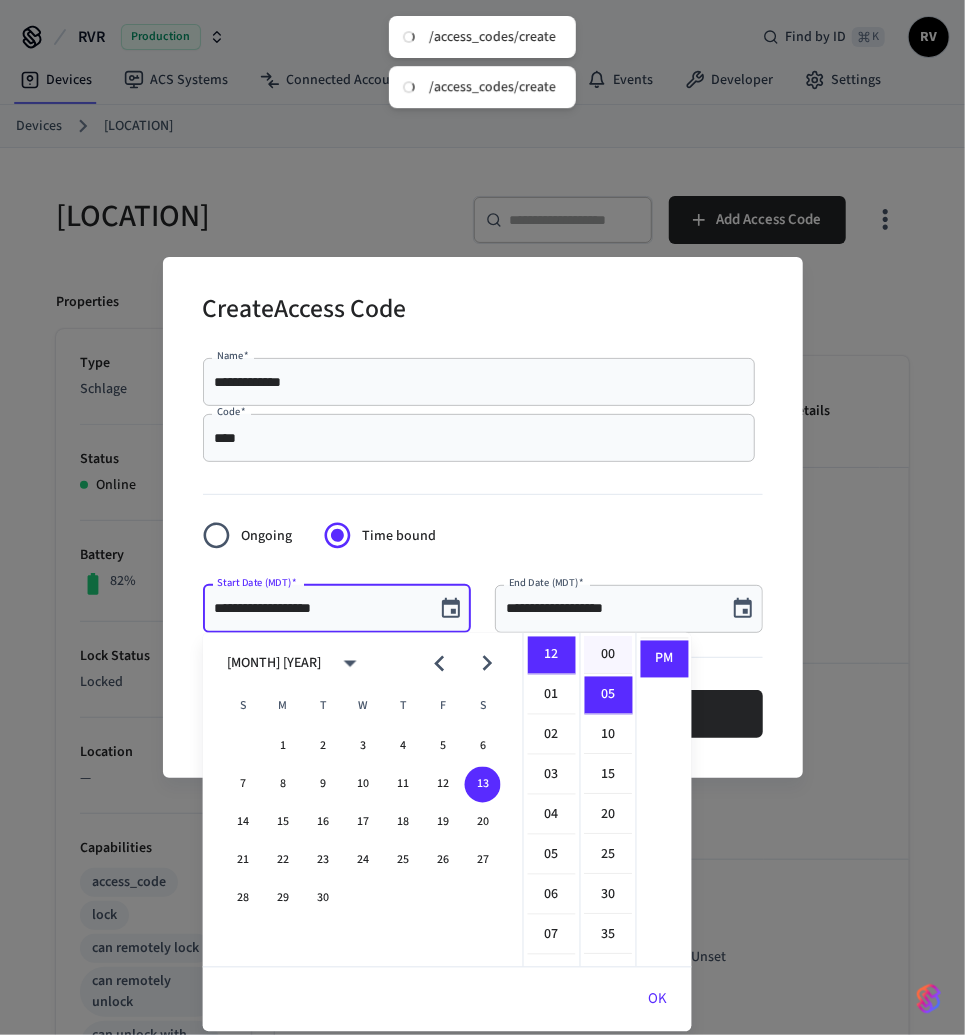 click on "00" at bounding box center [609, 656] 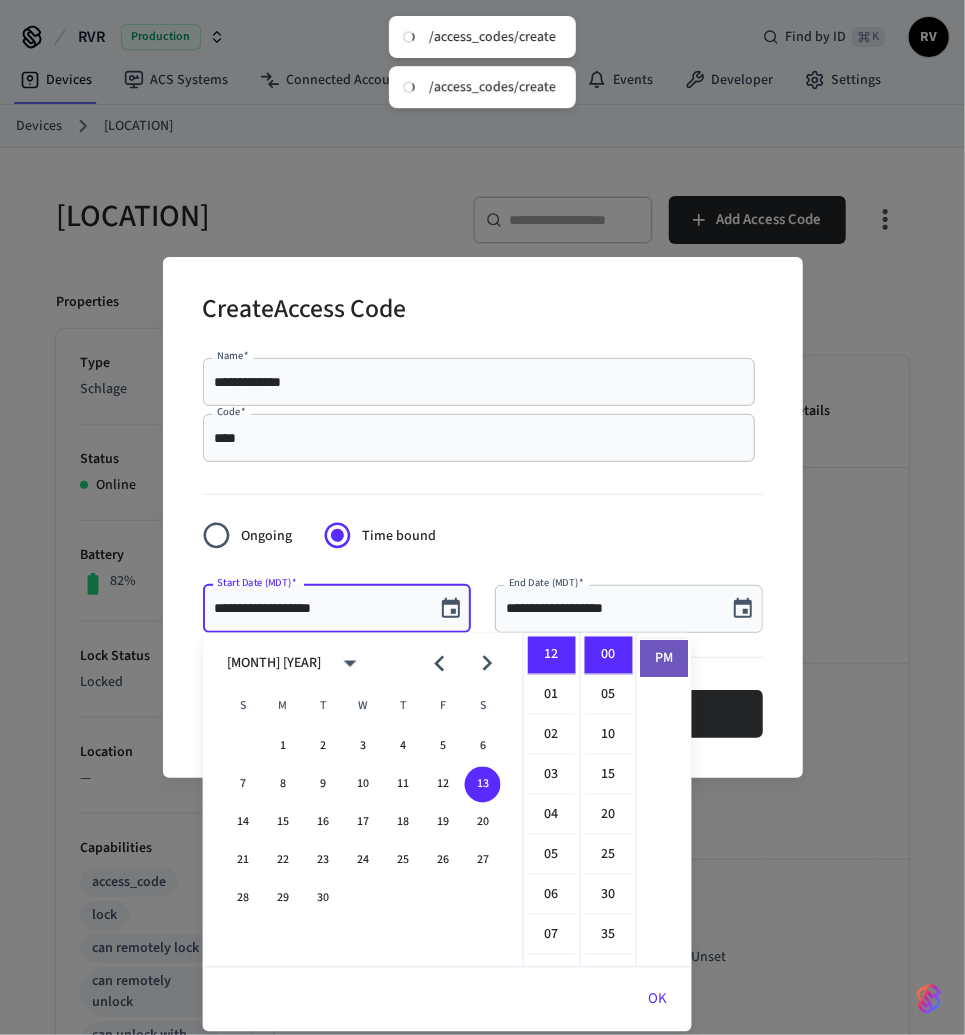 click on "PM" at bounding box center (665, 659) 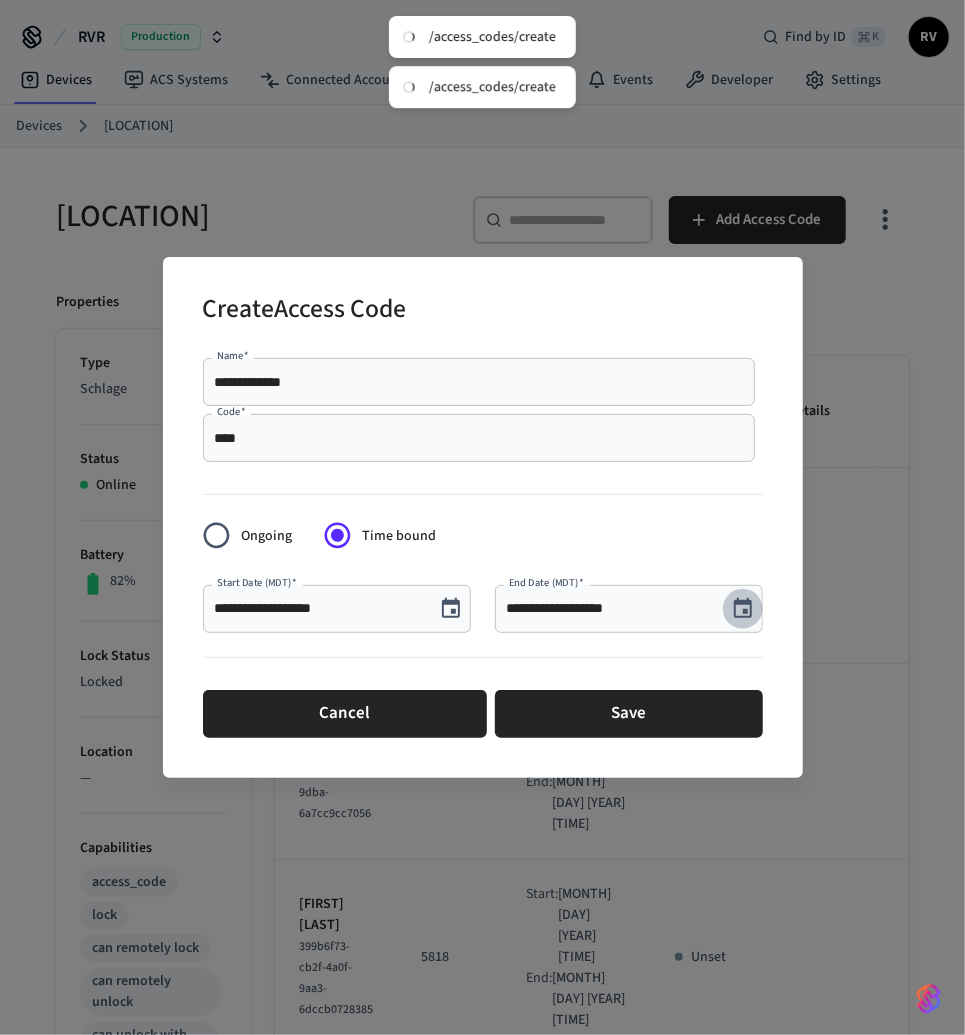 click 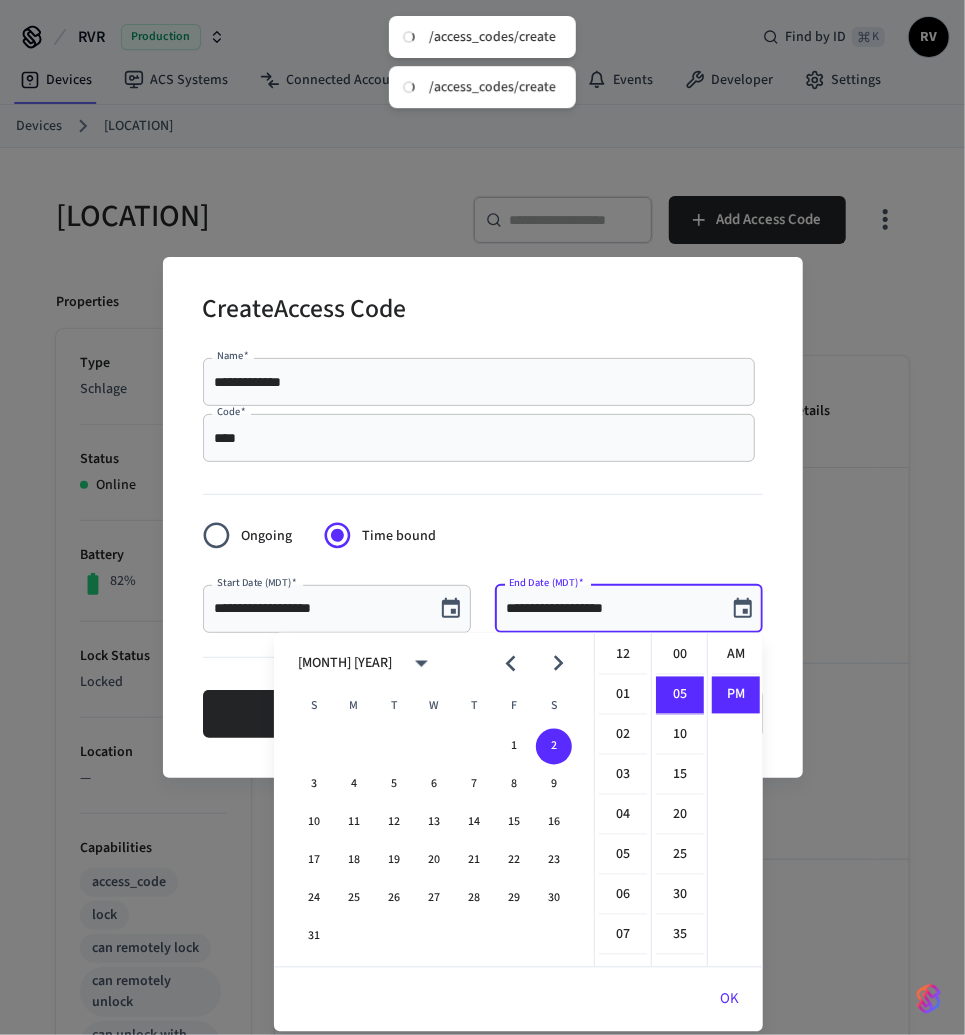 scroll, scrollTop: 433, scrollLeft: 0, axis: vertical 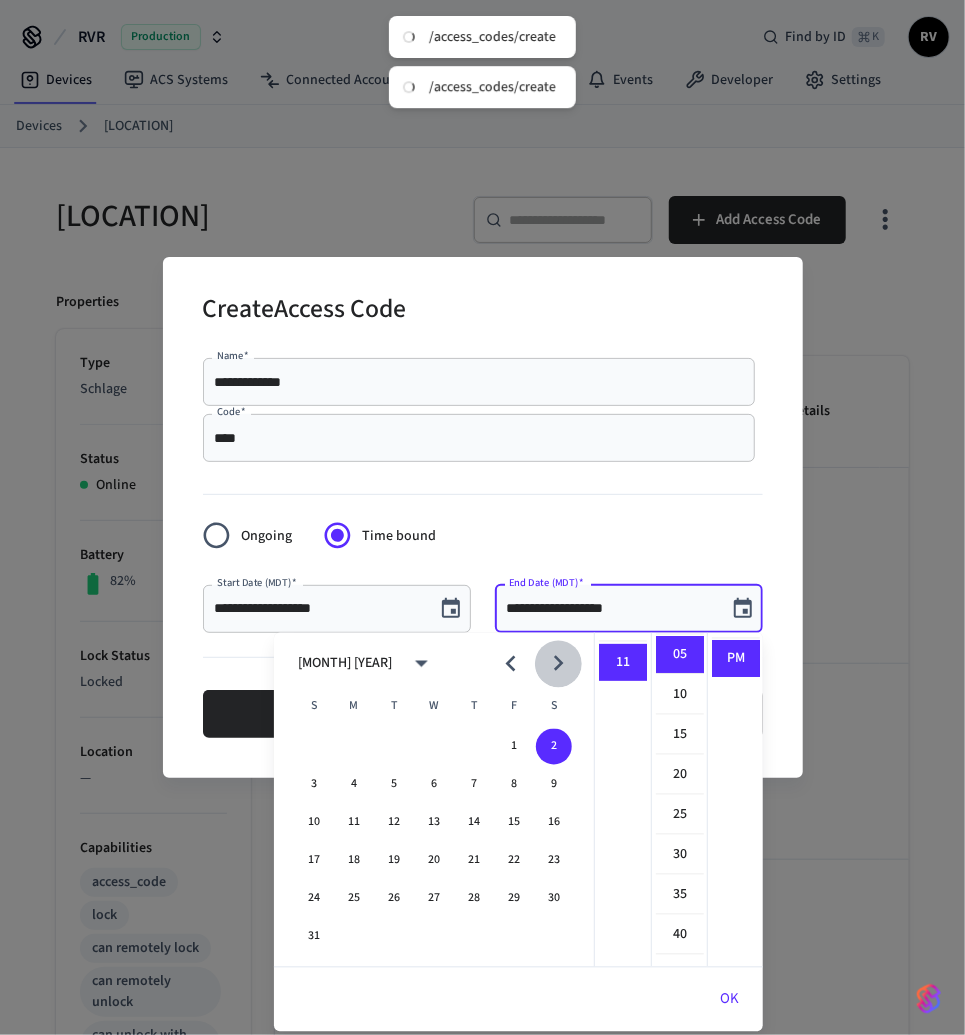 click 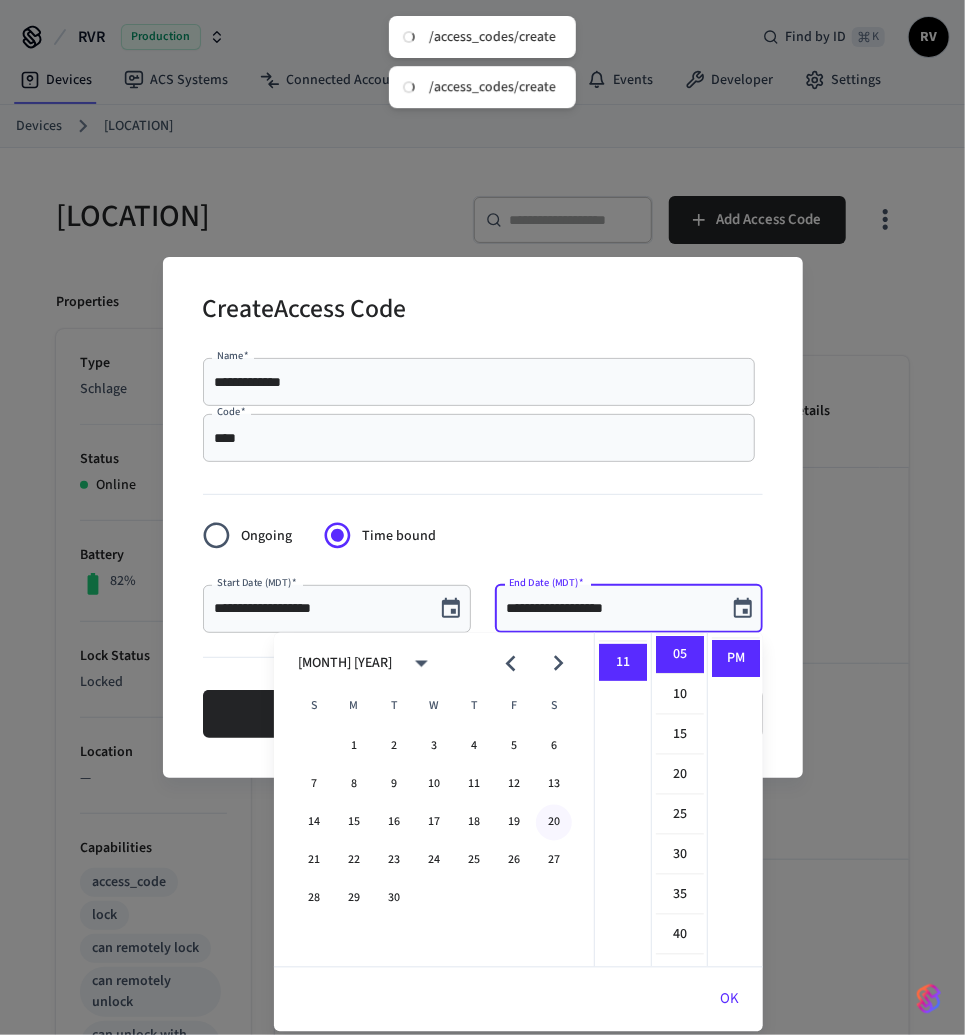 click on "20" at bounding box center (554, 823) 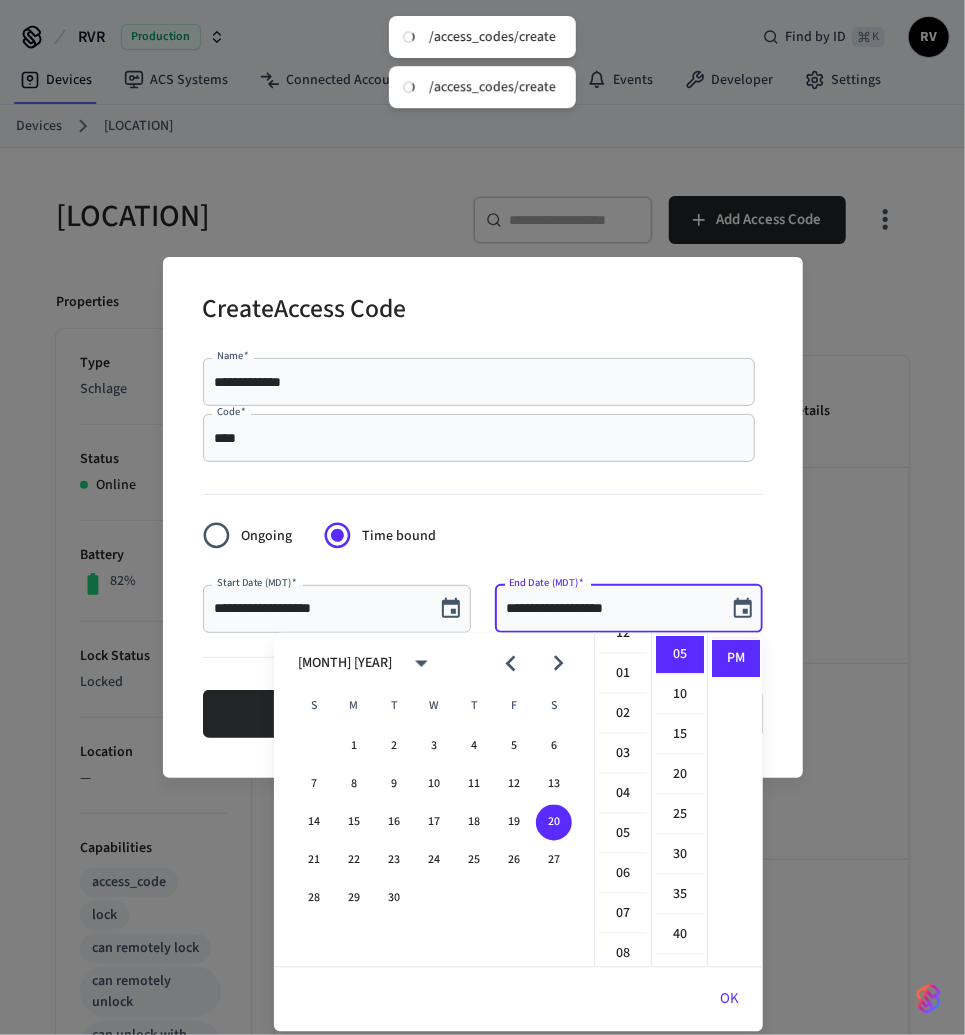 scroll, scrollTop: 0, scrollLeft: 0, axis: both 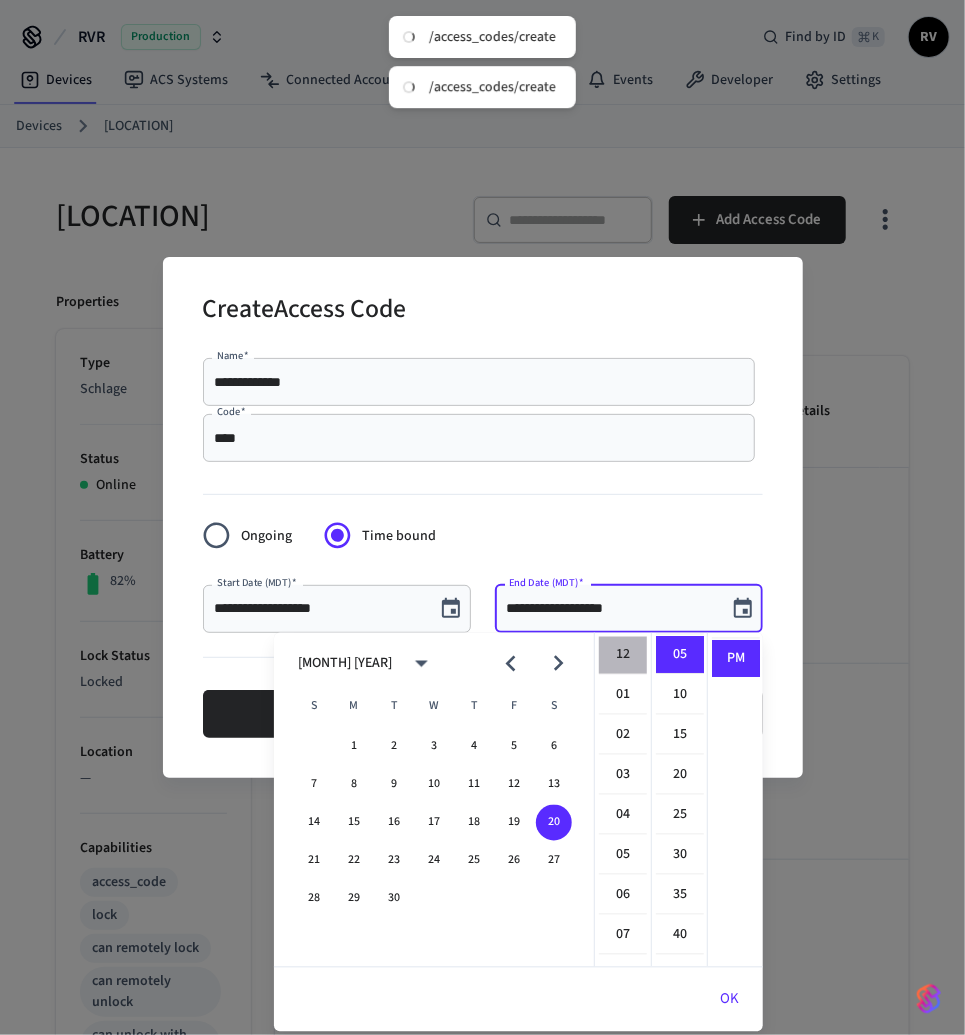 click on "12" at bounding box center [623, 656] 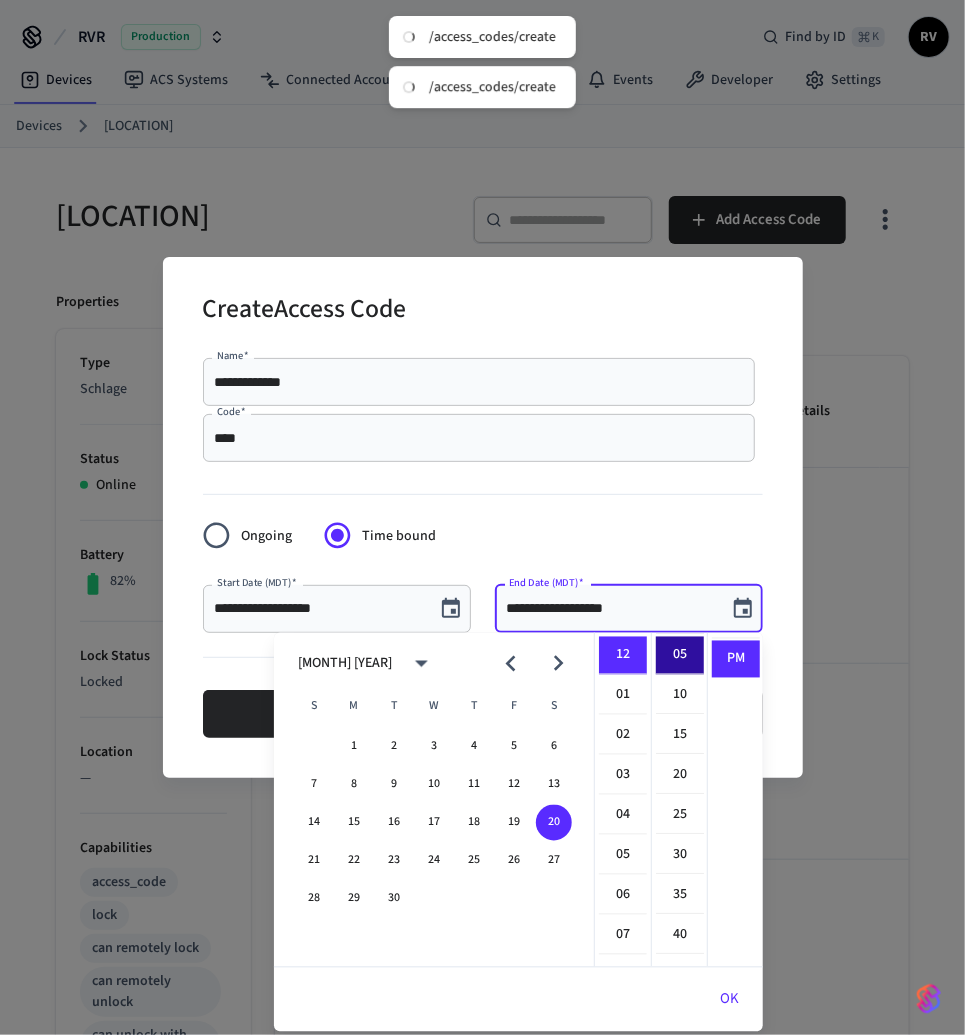 scroll, scrollTop: 0, scrollLeft: 0, axis: both 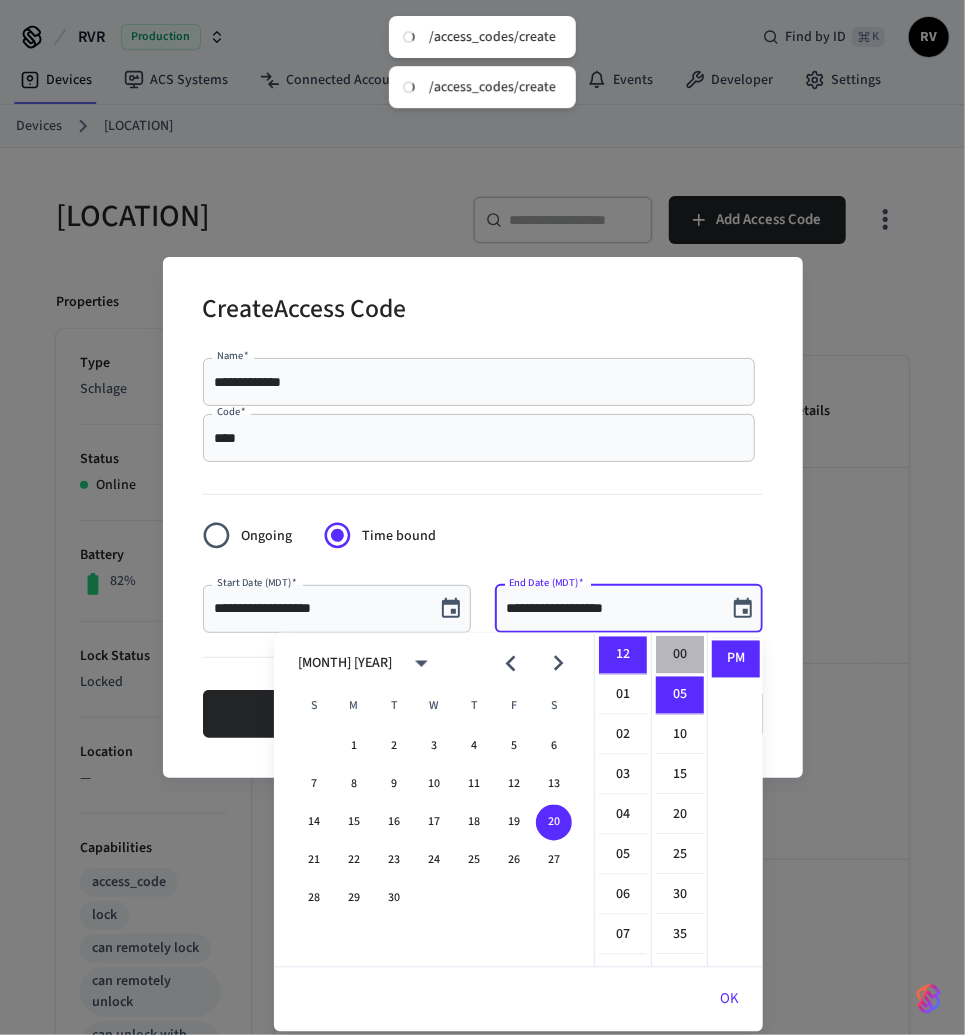 click on "00" at bounding box center (680, 656) 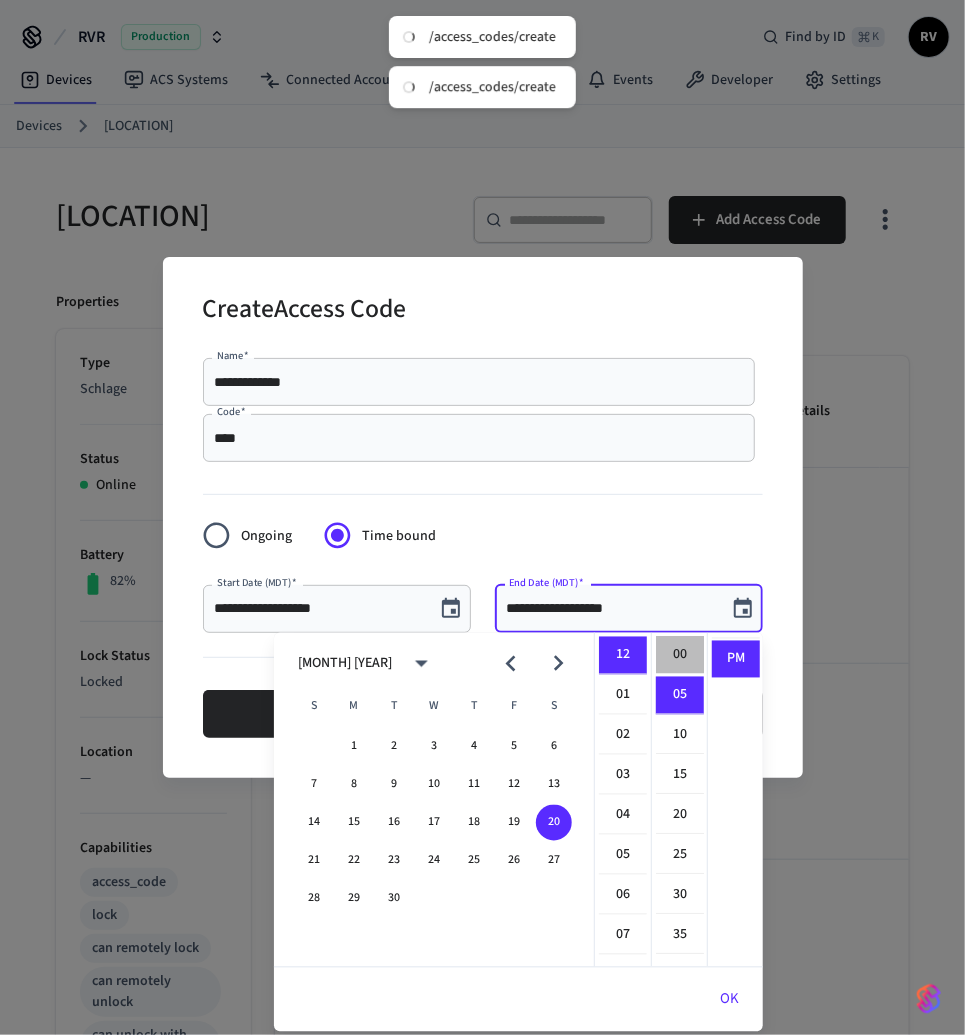 type on "**********" 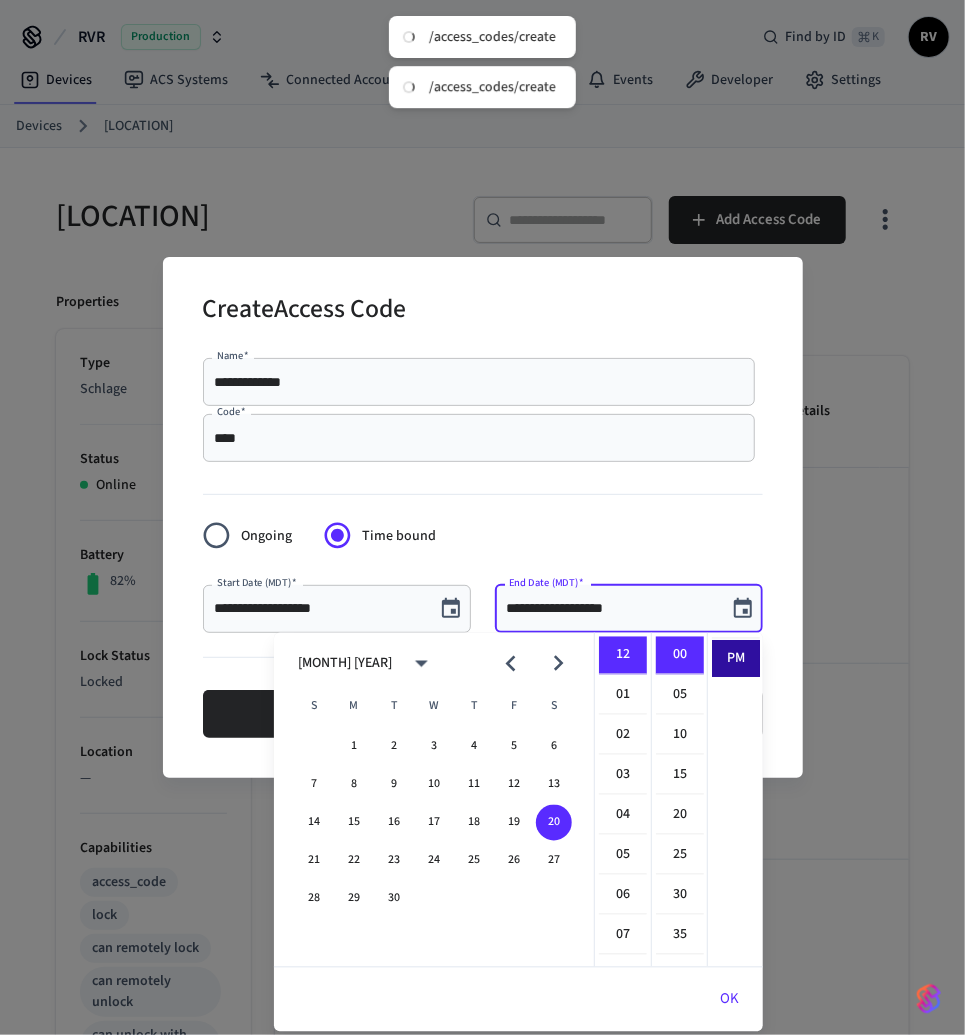 click on "PM" at bounding box center (736, 659) 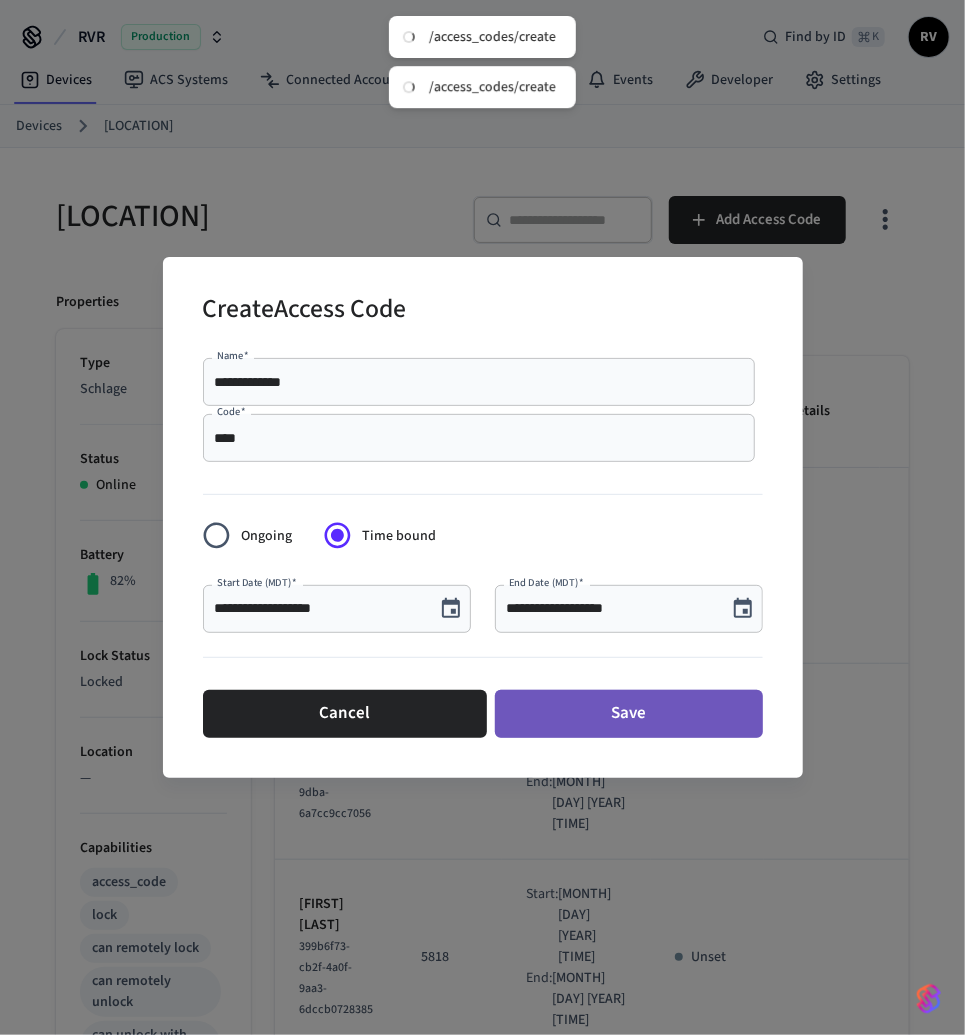 click on "Save" at bounding box center [629, 714] 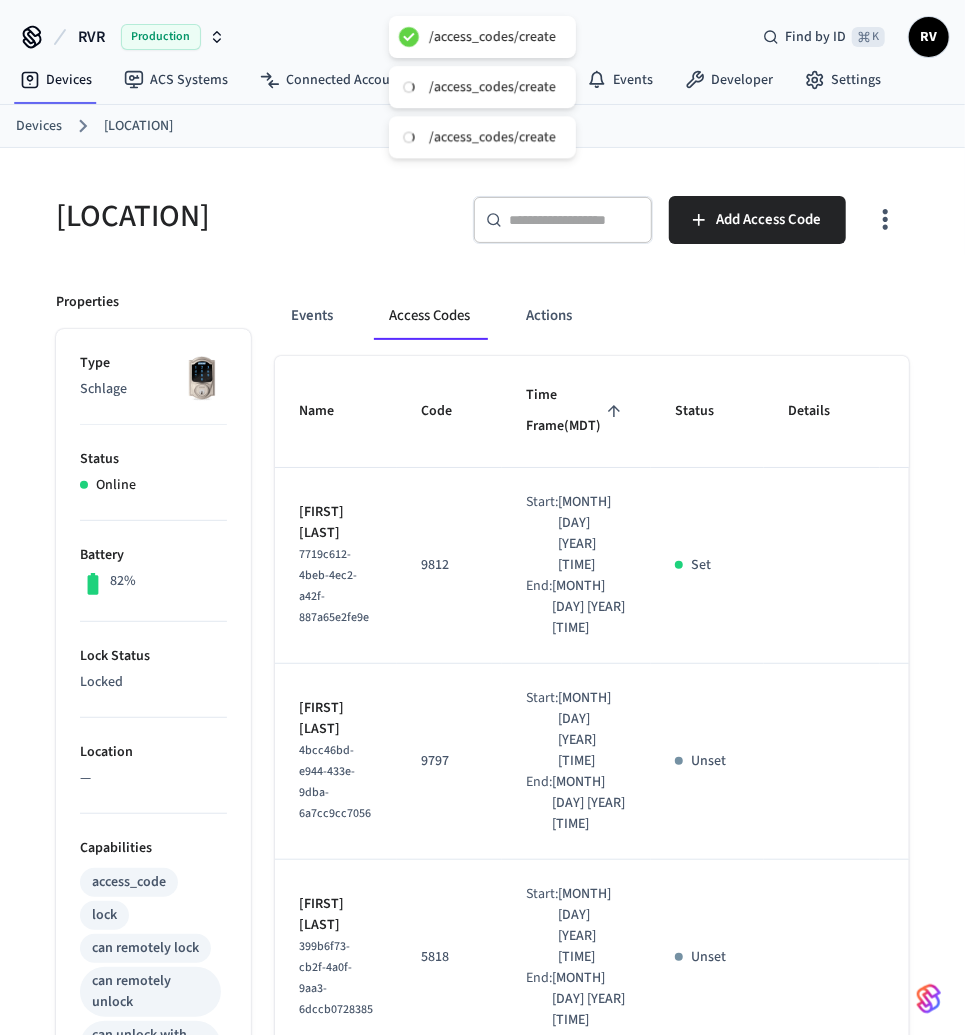 click on "Devices" at bounding box center (39, 126) 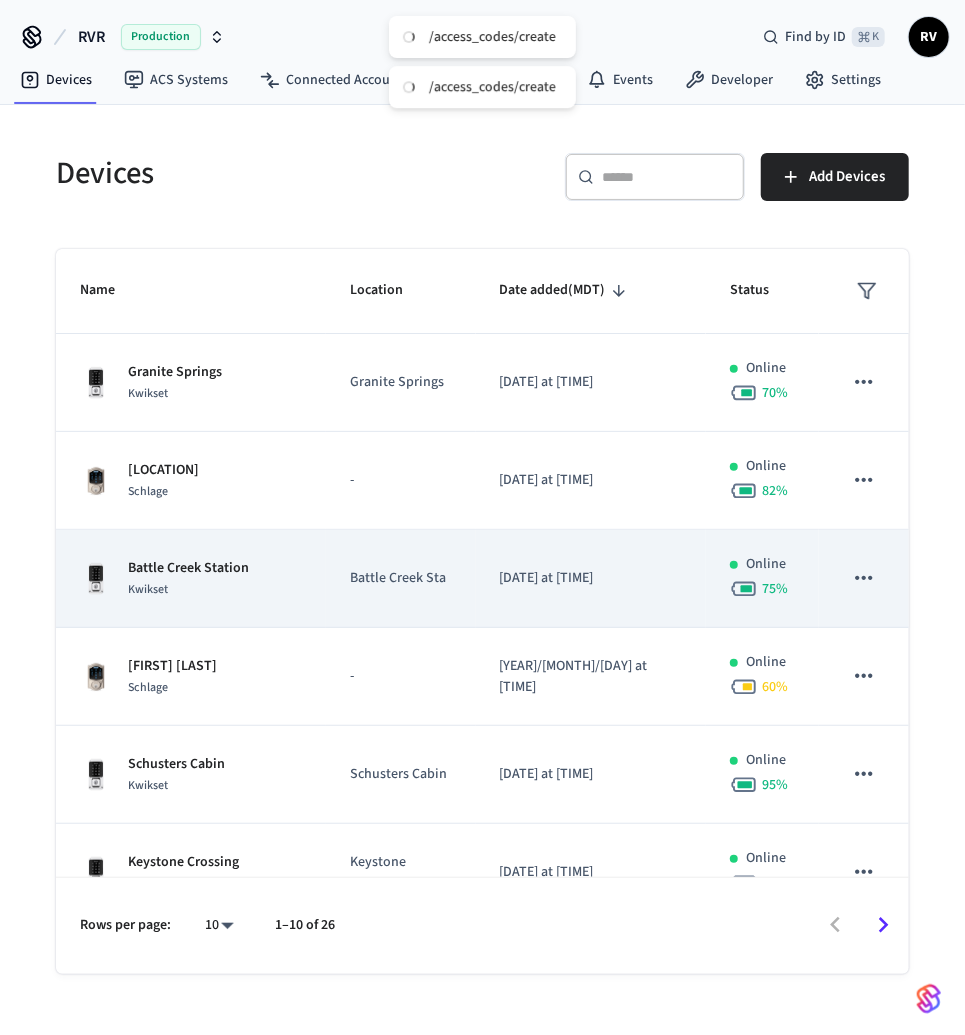 click on "Battle Creek Station Kwikset" at bounding box center [191, 579] 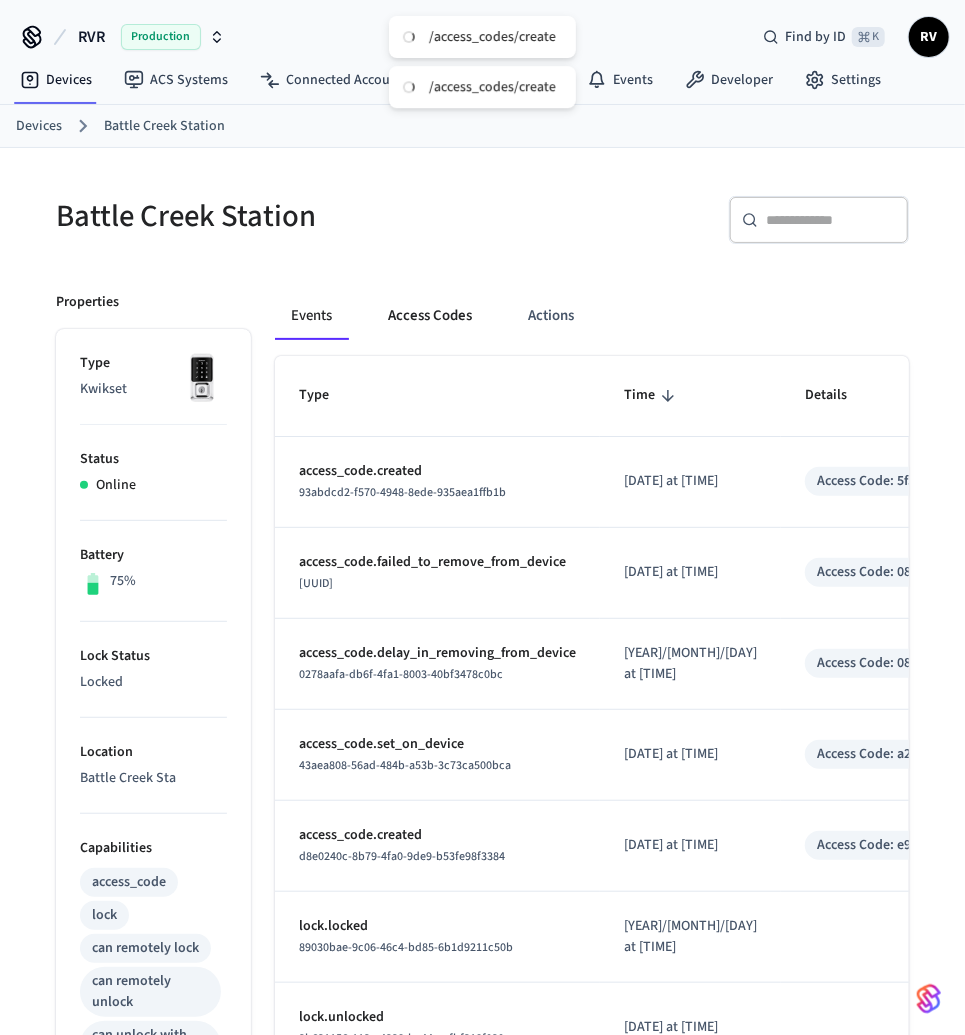 click on "Access Codes" at bounding box center [430, 316] 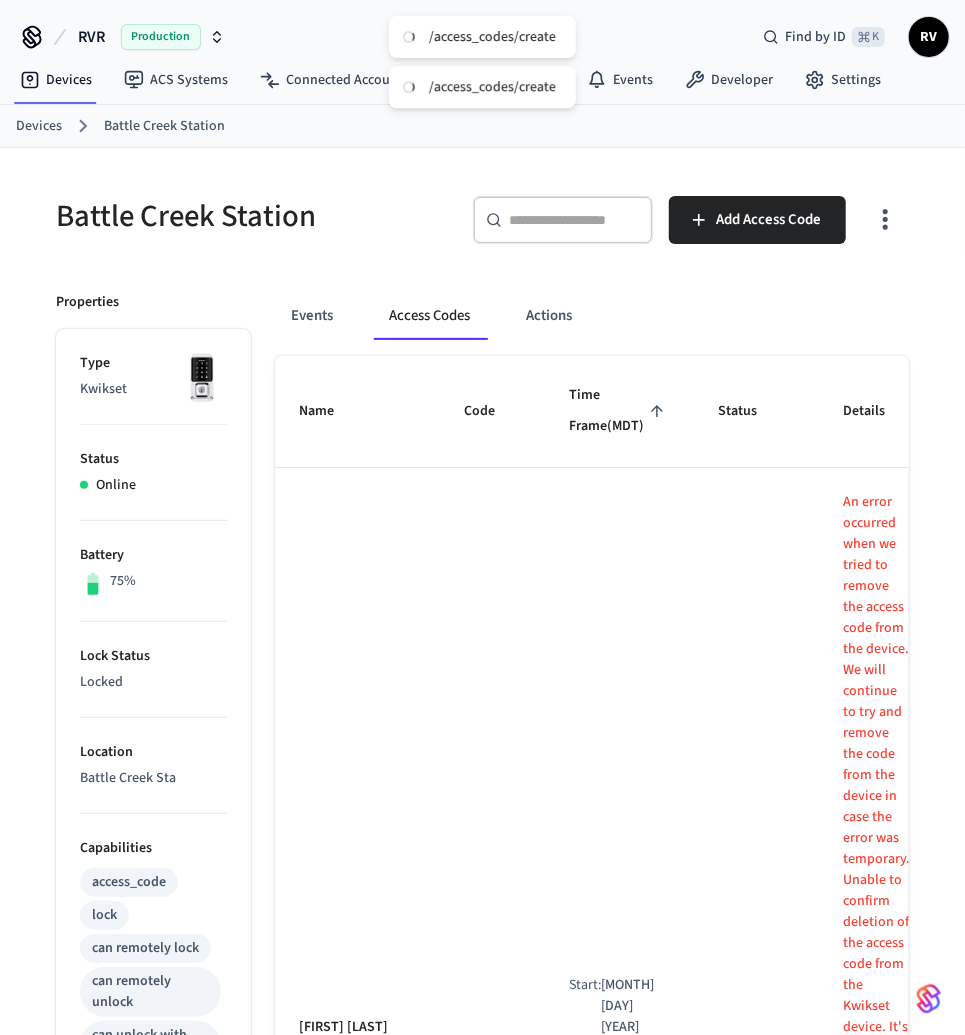 click on "Access Codes" at bounding box center (429, 316) 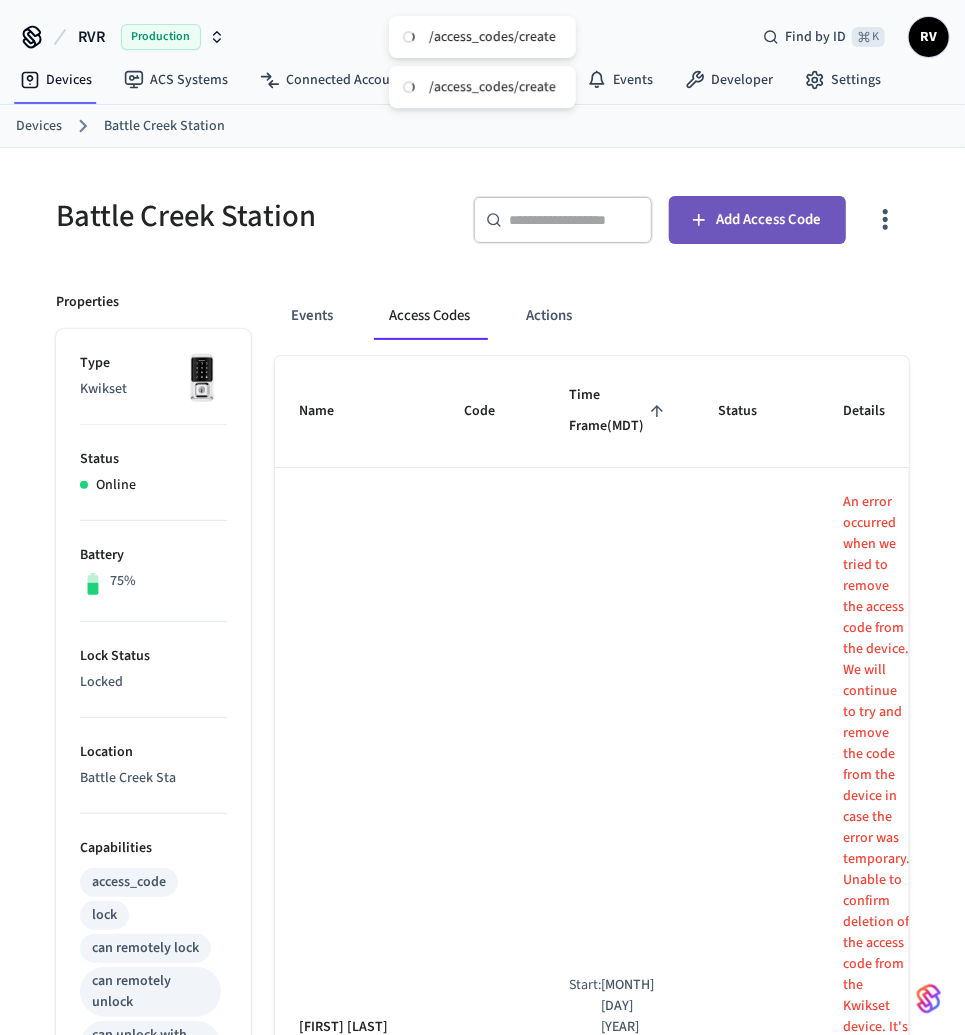 click on "Add Access Code" at bounding box center (757, 220) 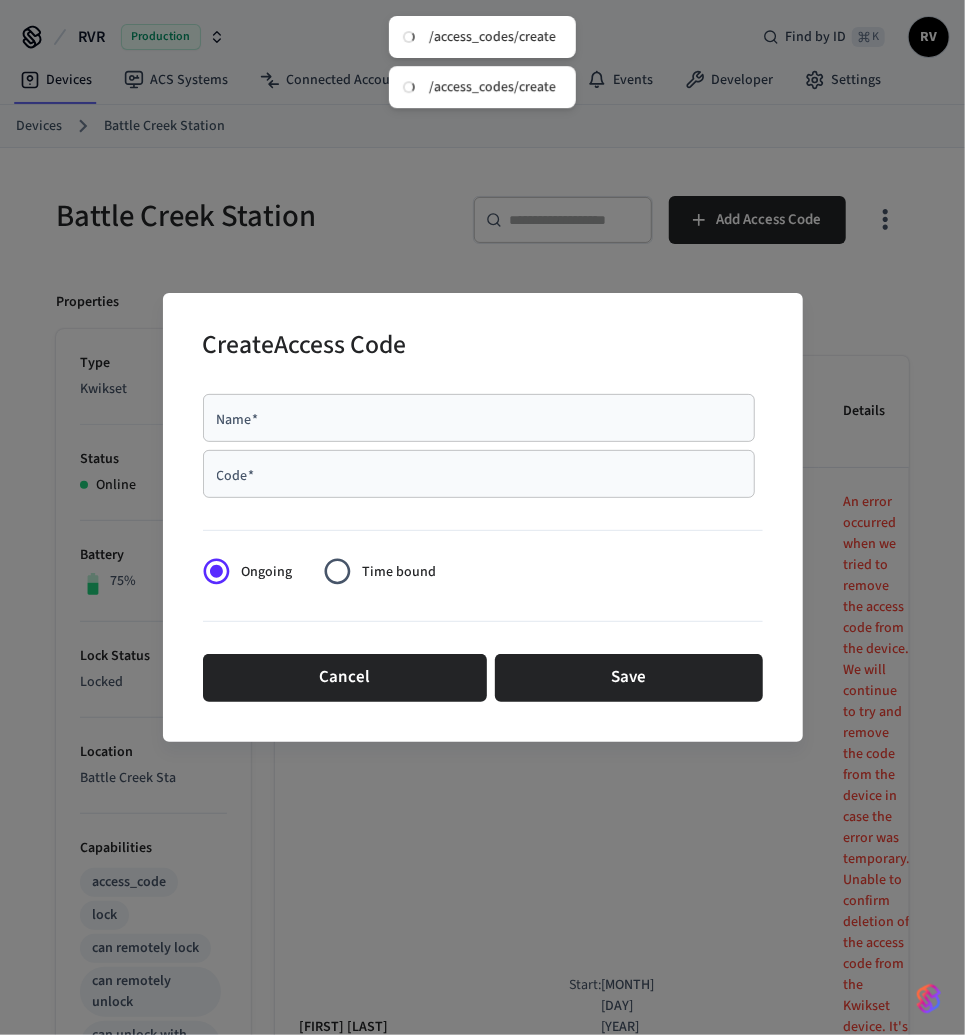 click on "Code   *" at bounding box center (479, 474) 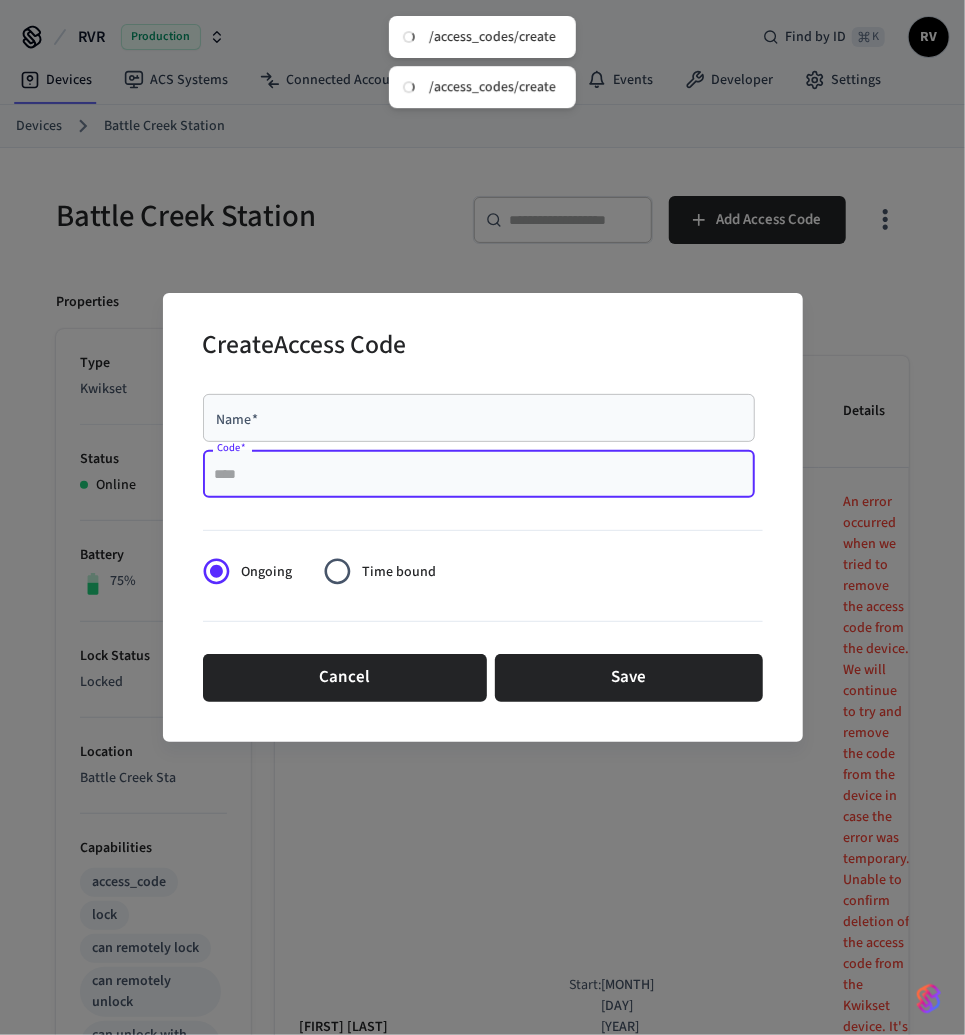 paste on "****" 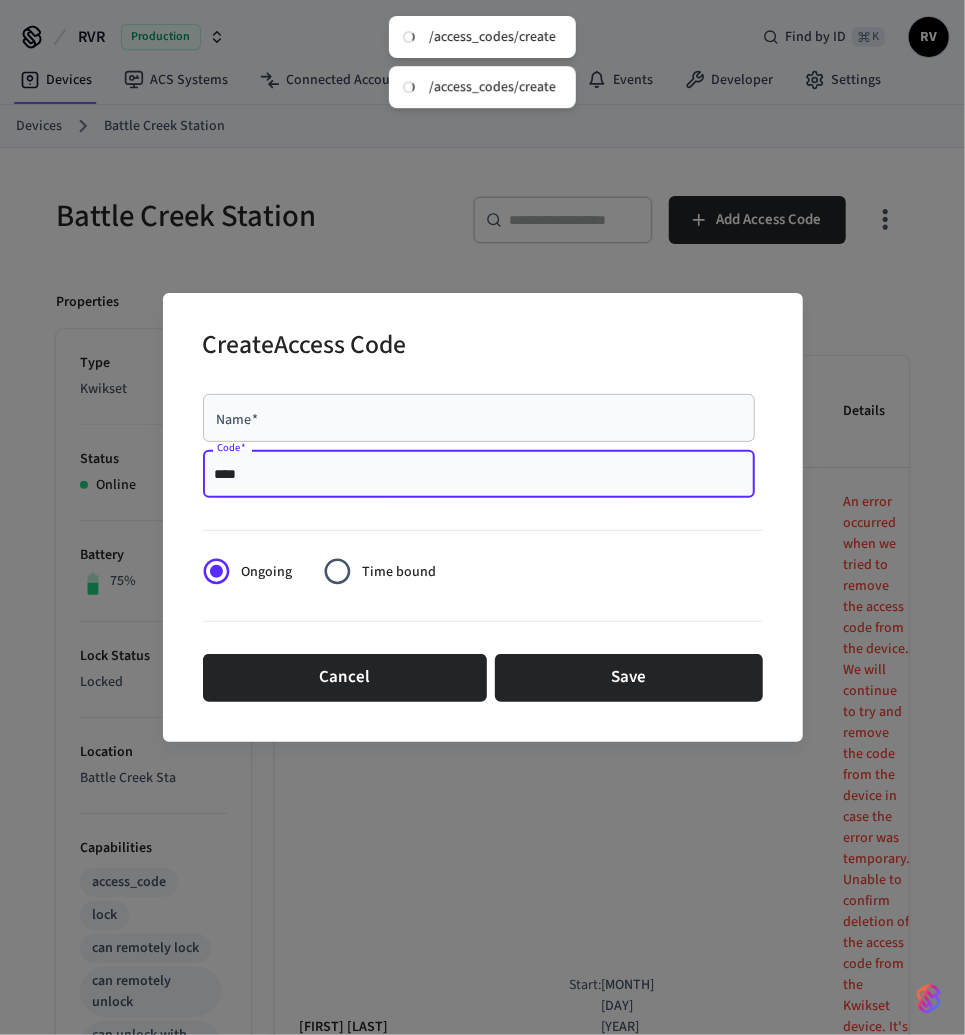 type on "****" 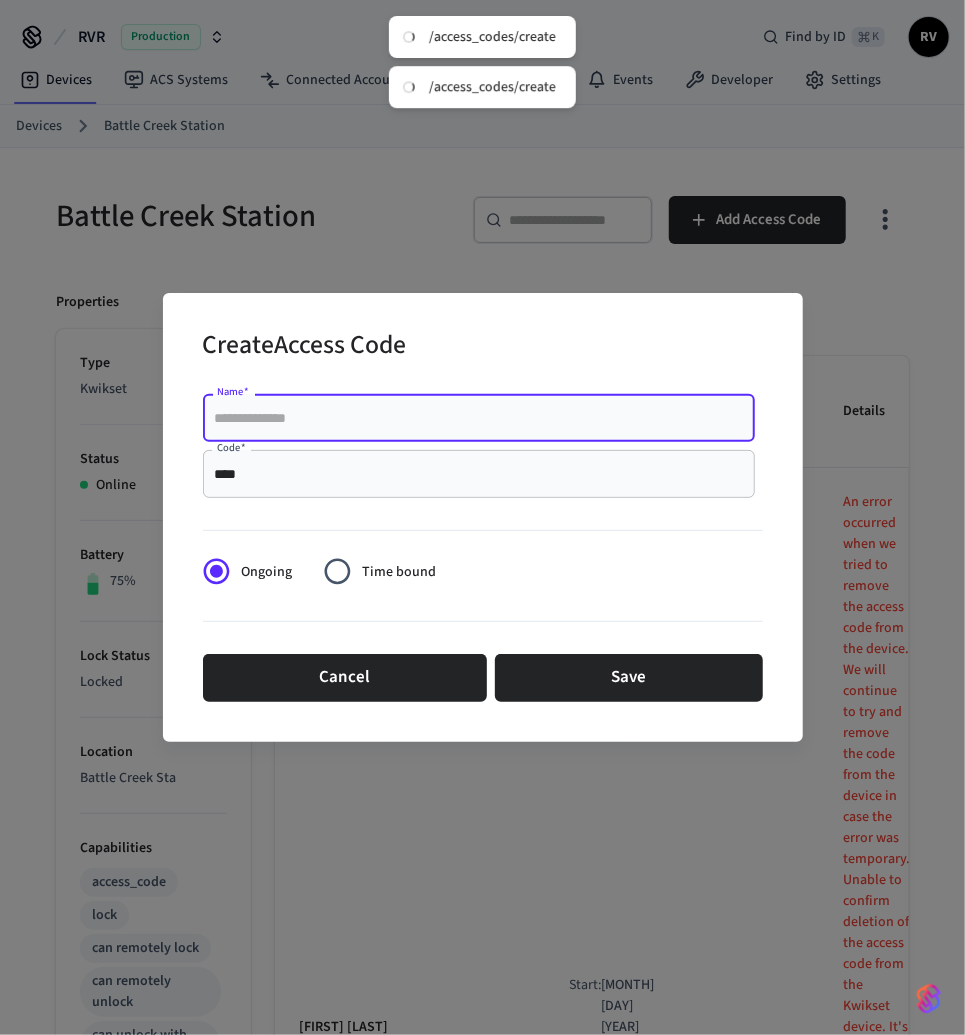 paste on "**********" 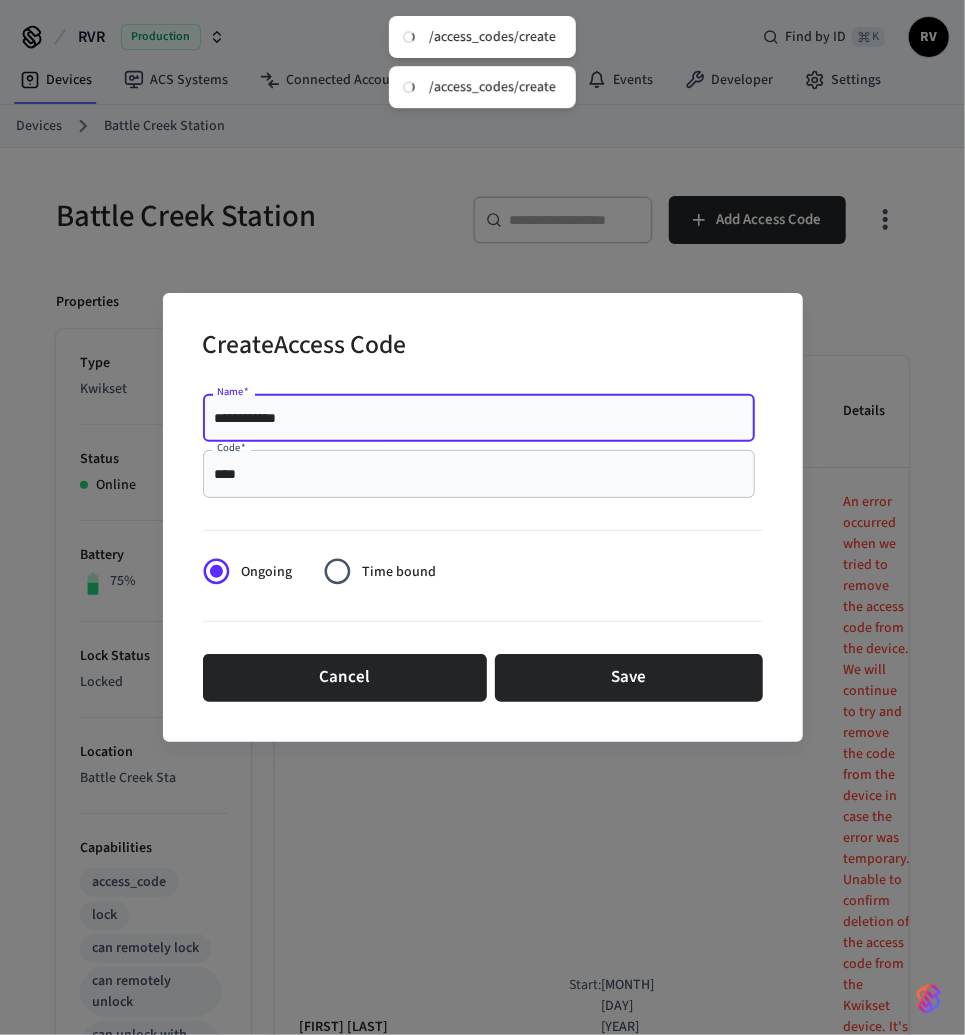 click on "**********" at bounding box center [479, 418] 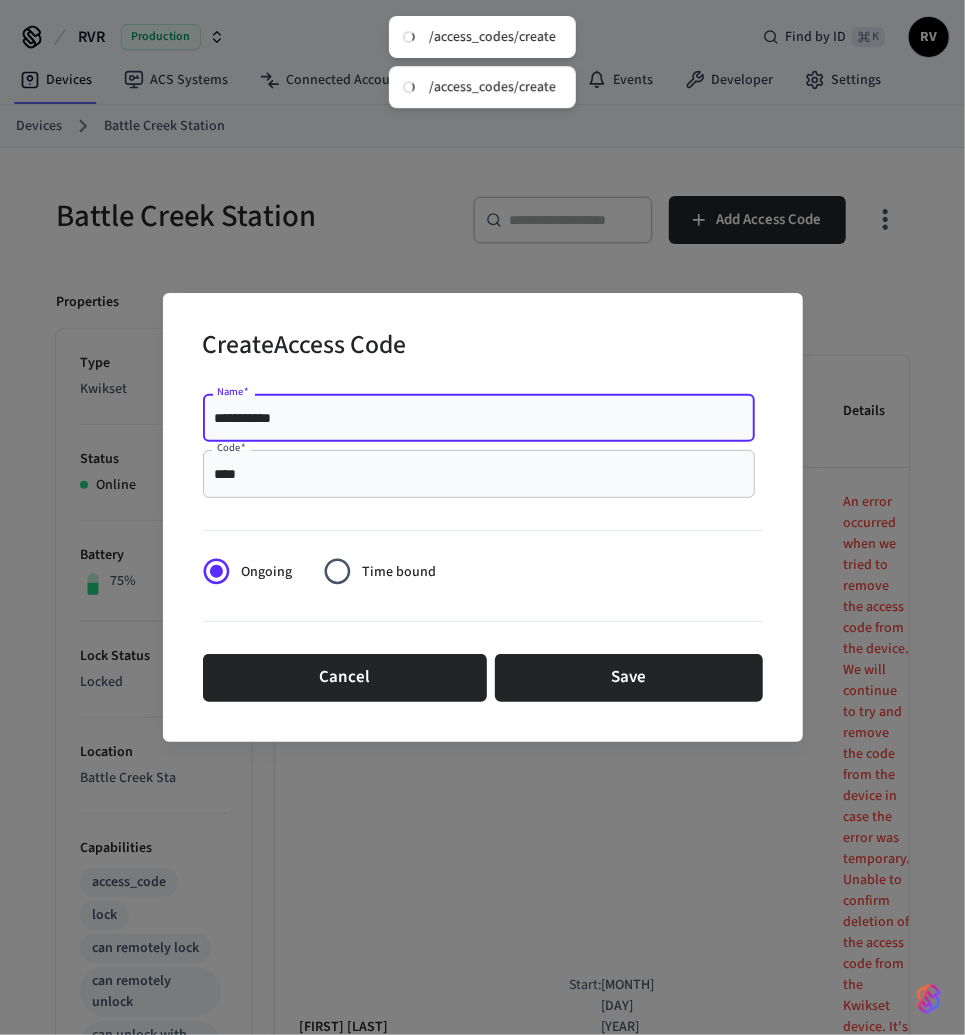 type on "**********" 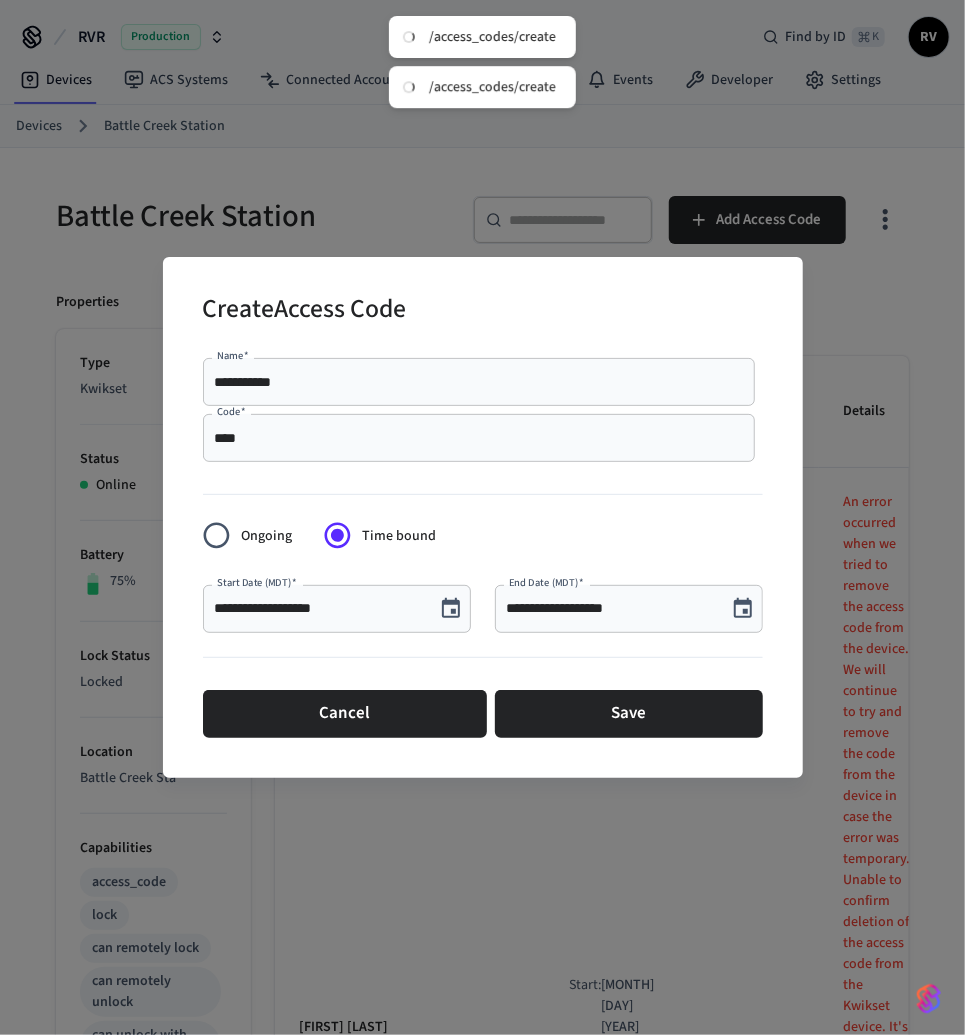 click 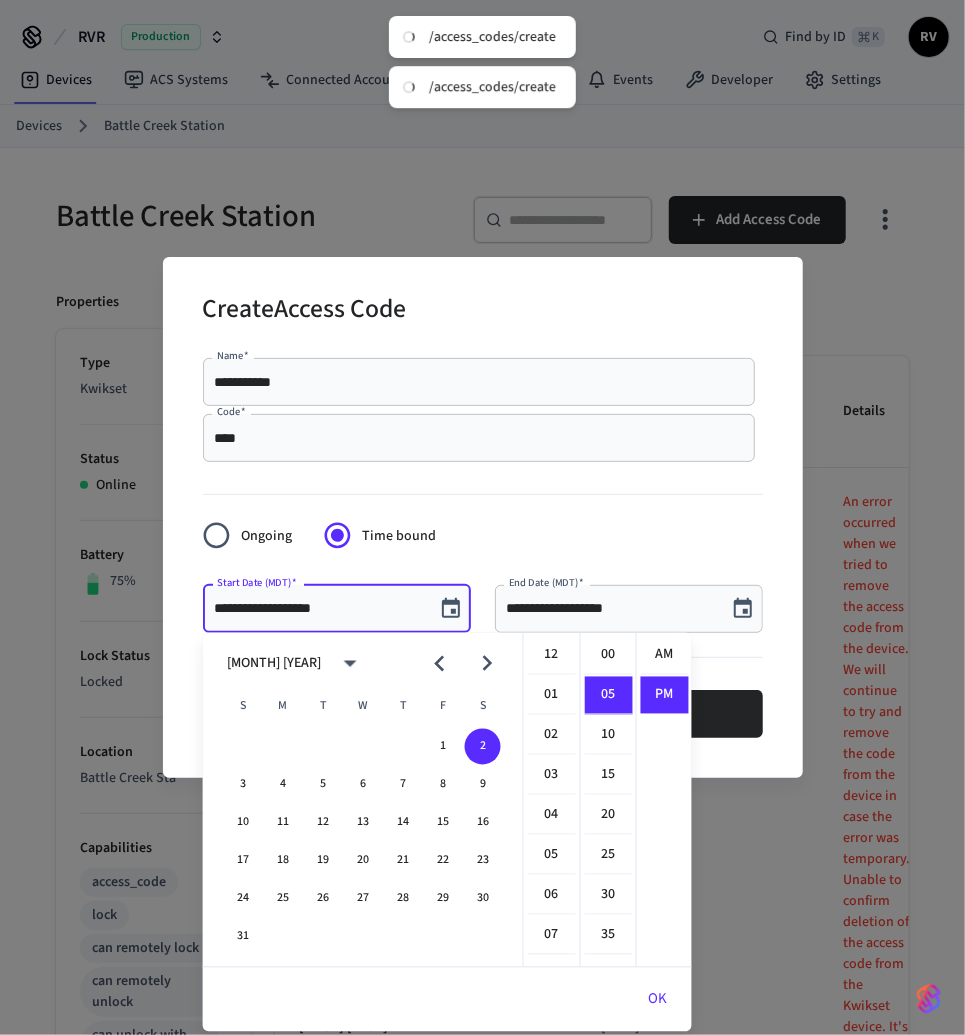 scroll, scrollTop: 433, scrollLeft: 0, axis: vertical 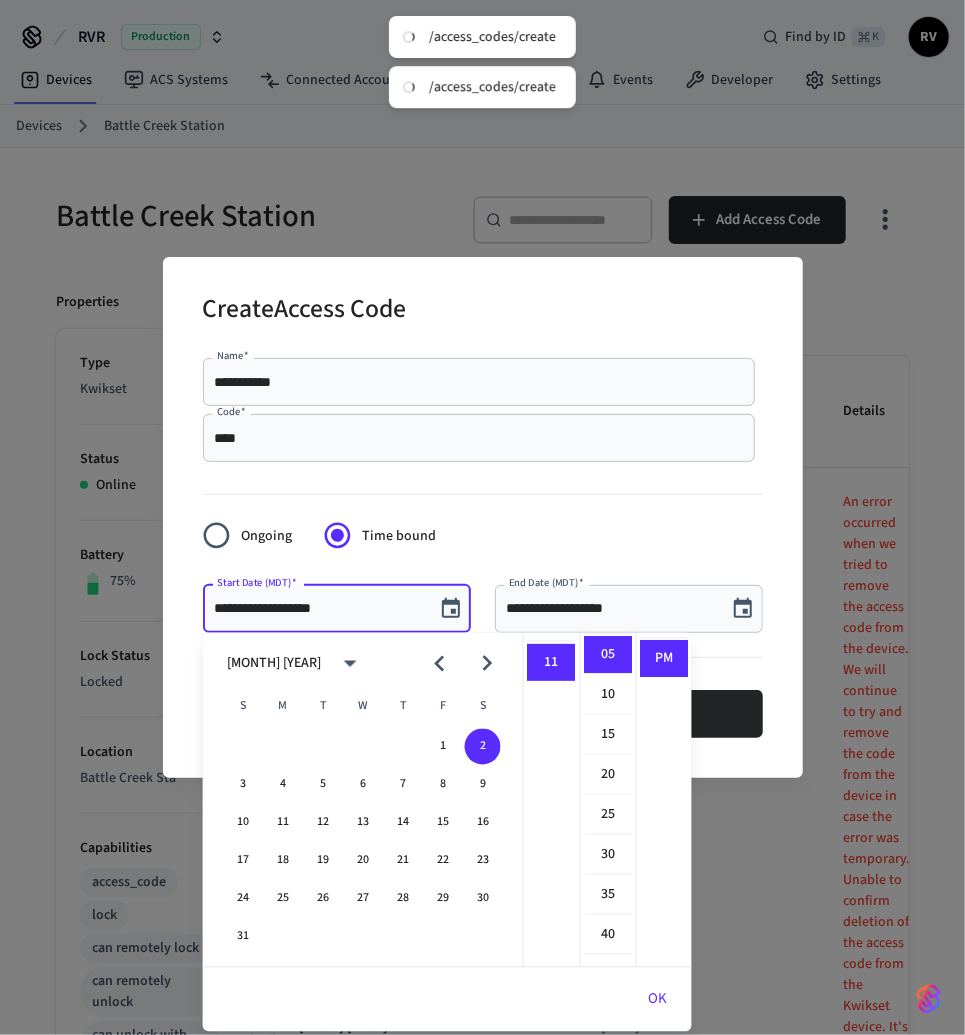 click 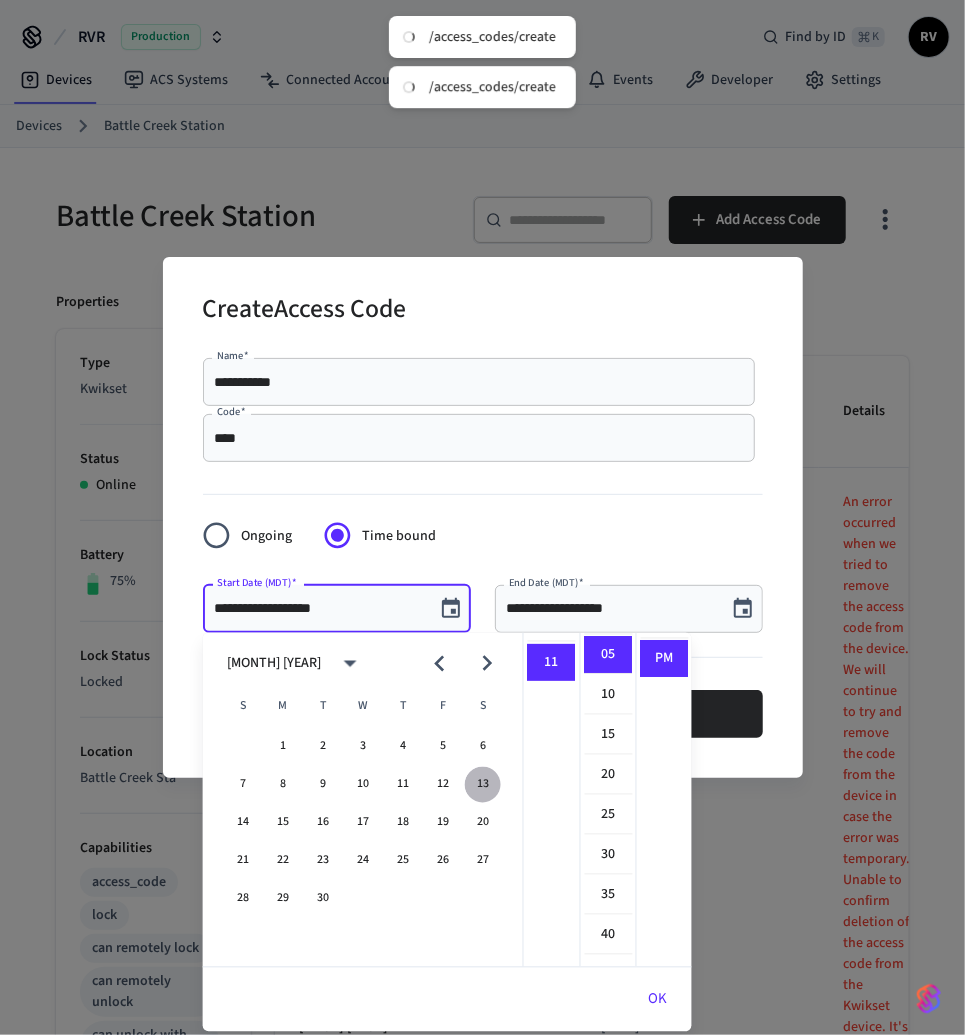 click on "13" at bounding box center [483, 785] 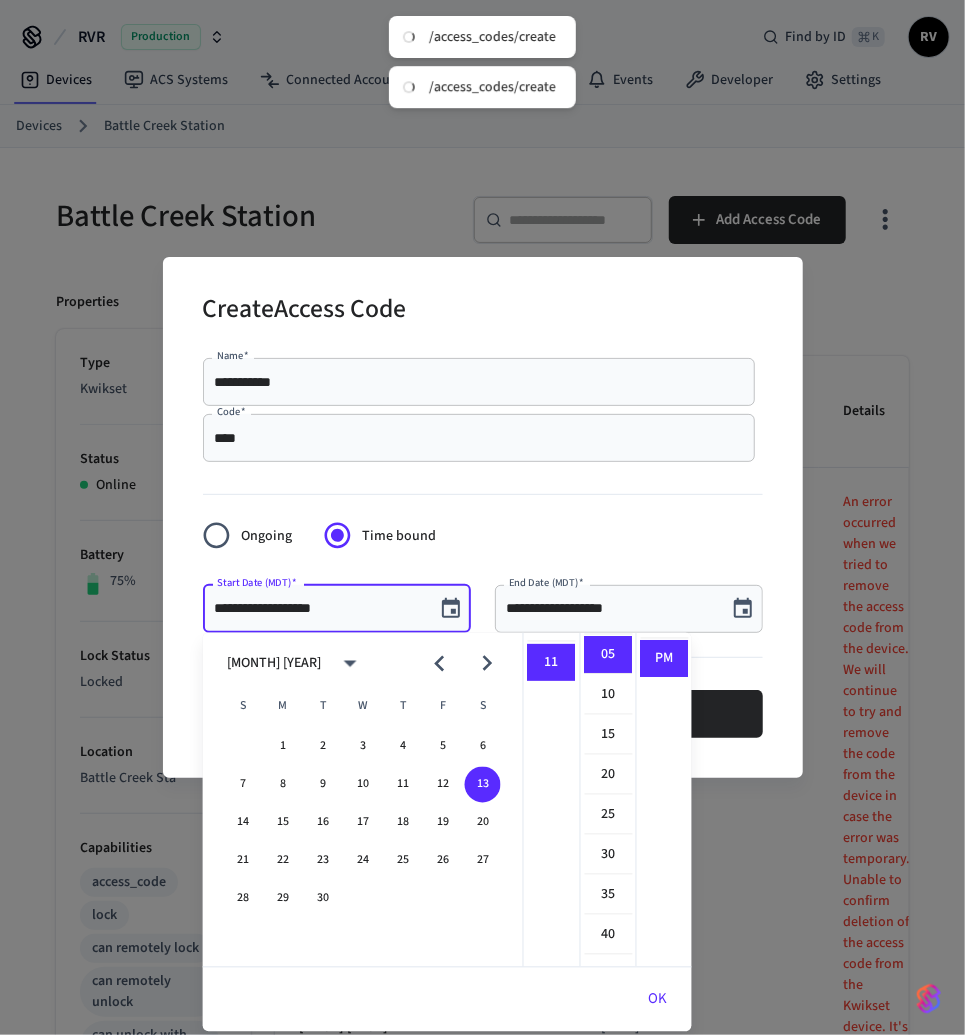 scroll, scrollTop: 0, scrollLeft: 0, axis: both 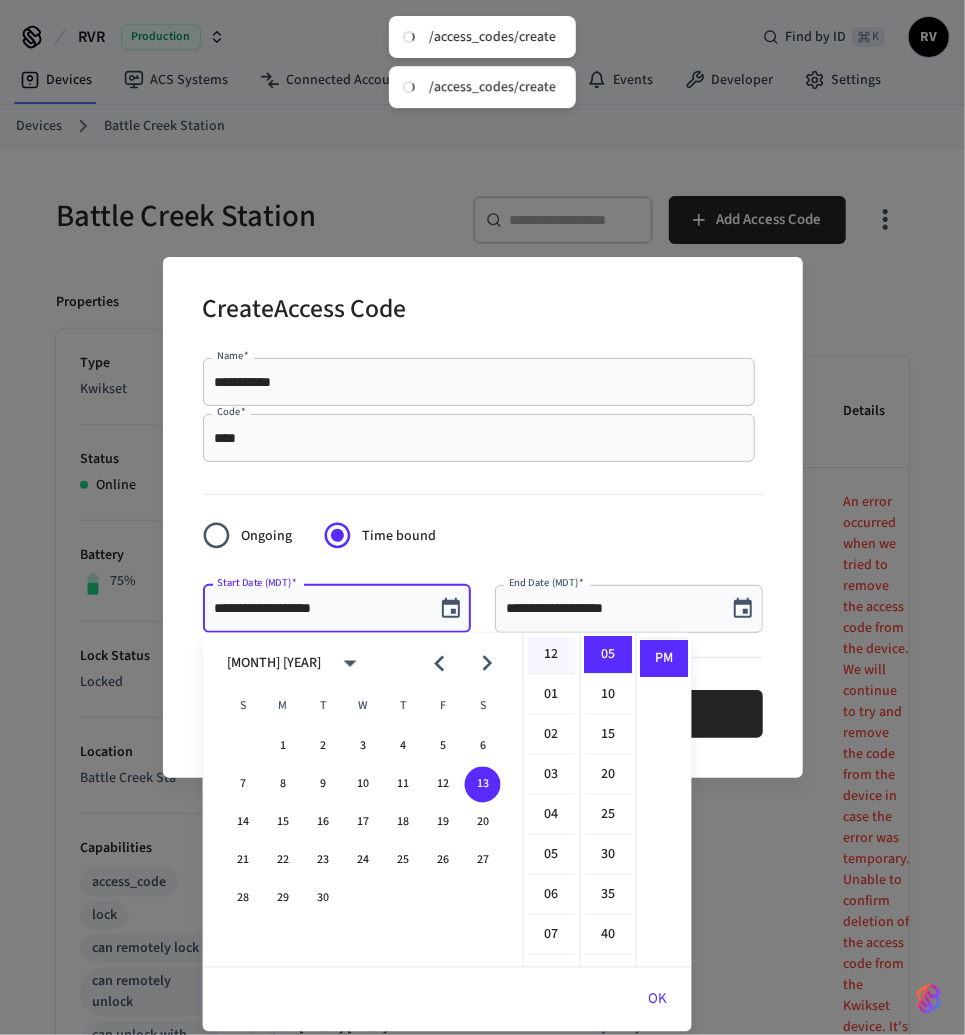 click on "12" at bounding box center [552, 656] 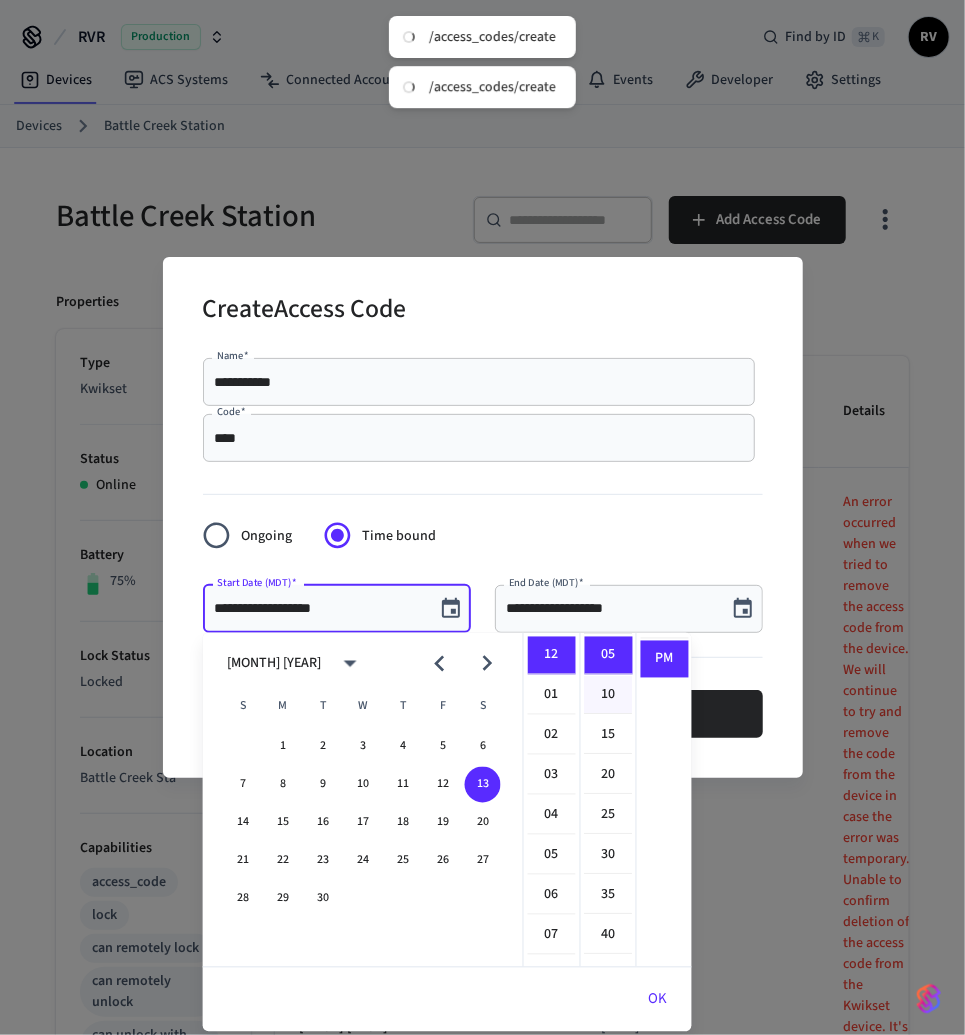 scroll, scrollTop: 0, scrollLeft: 0, axis: both 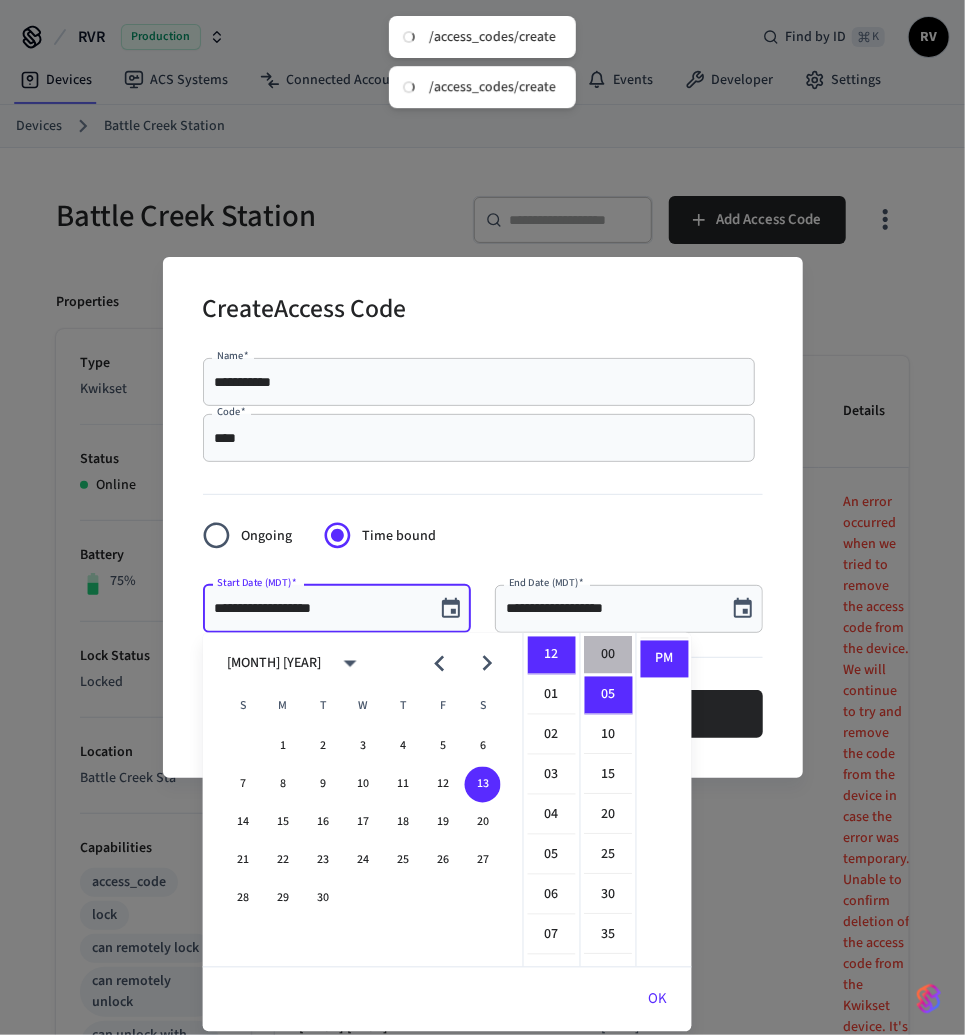 click on "00" at bounding box center [609, 656] 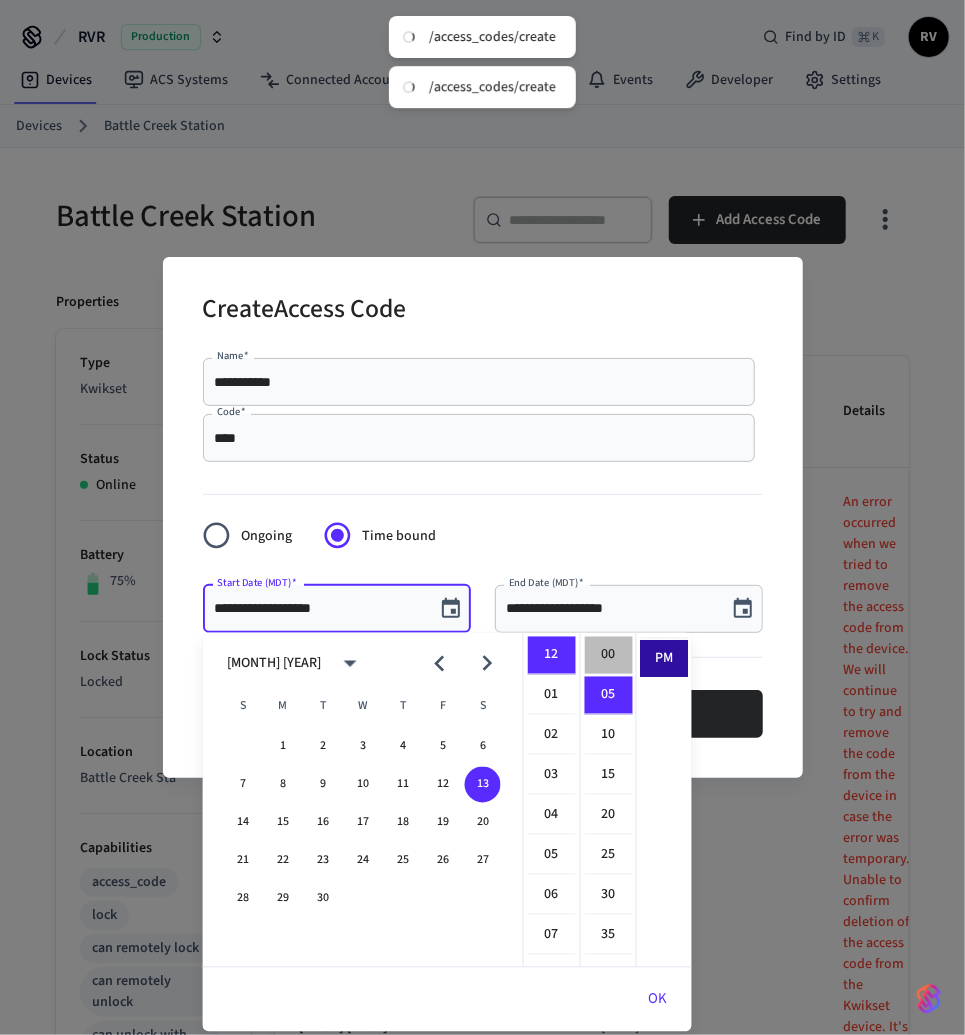 type on "**********" 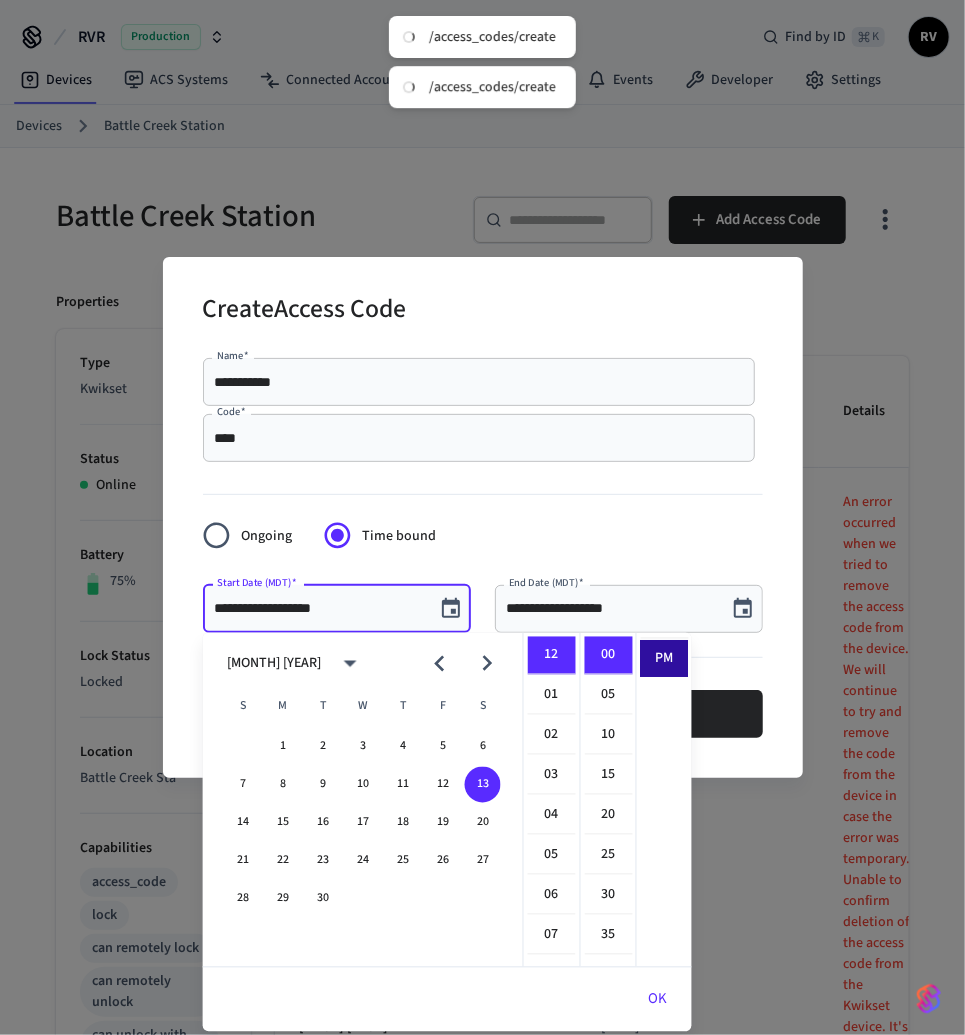 click on "PM" at bounding box center [665, 659] 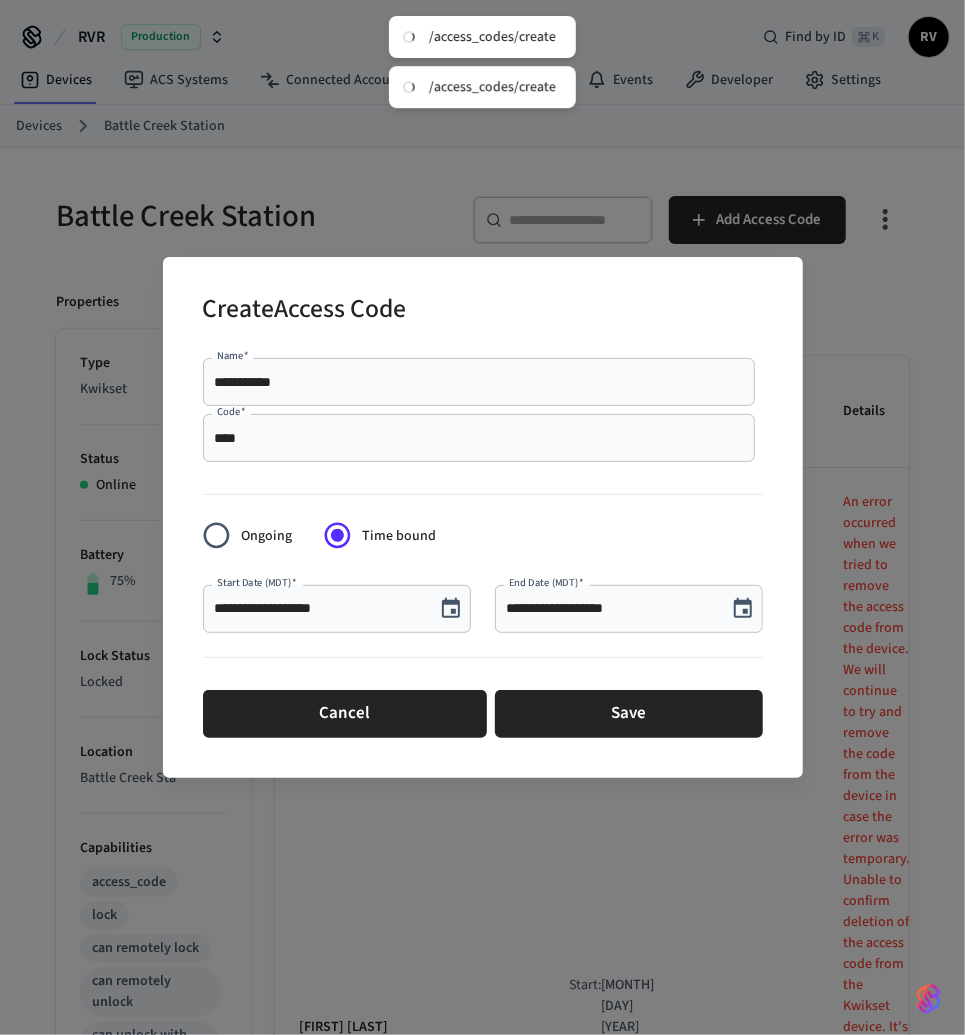 click at bounding box center [743, 609] 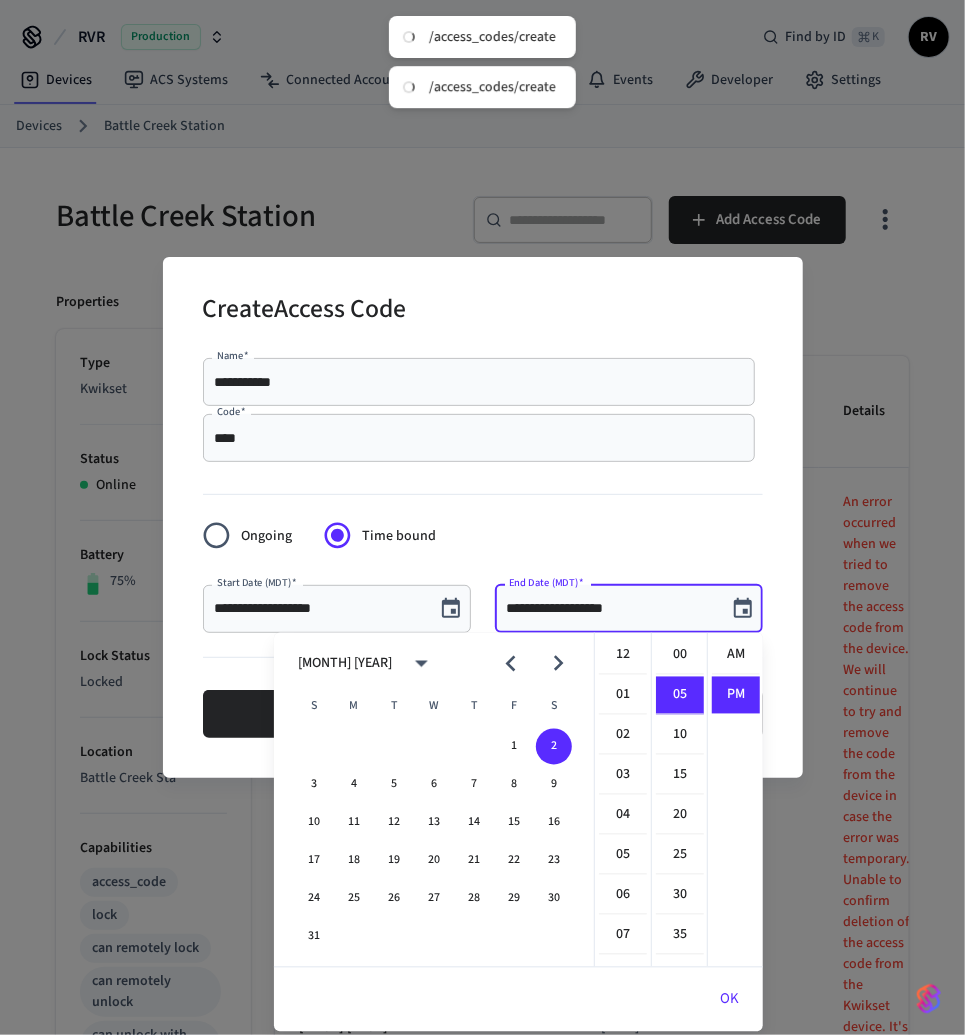scroll, scrollTop: 433, scrollLeft: 0, axis: vertical 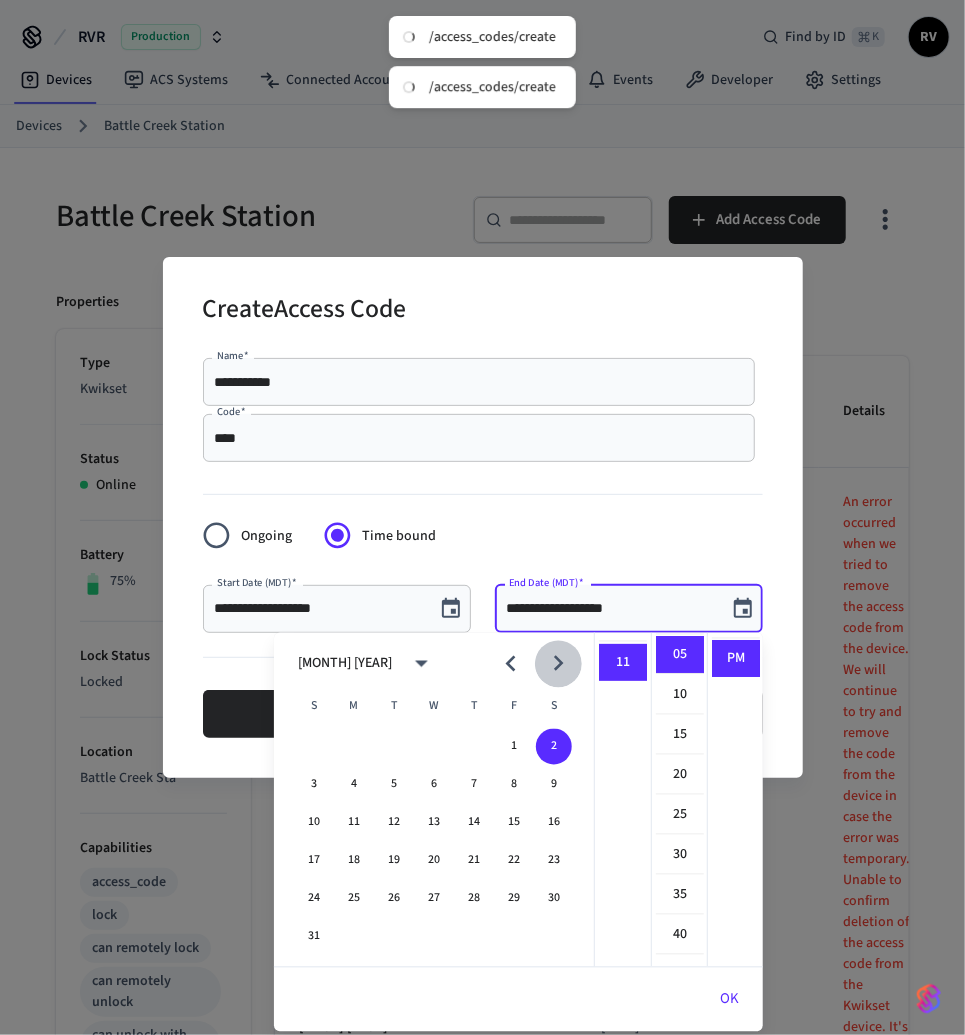 click 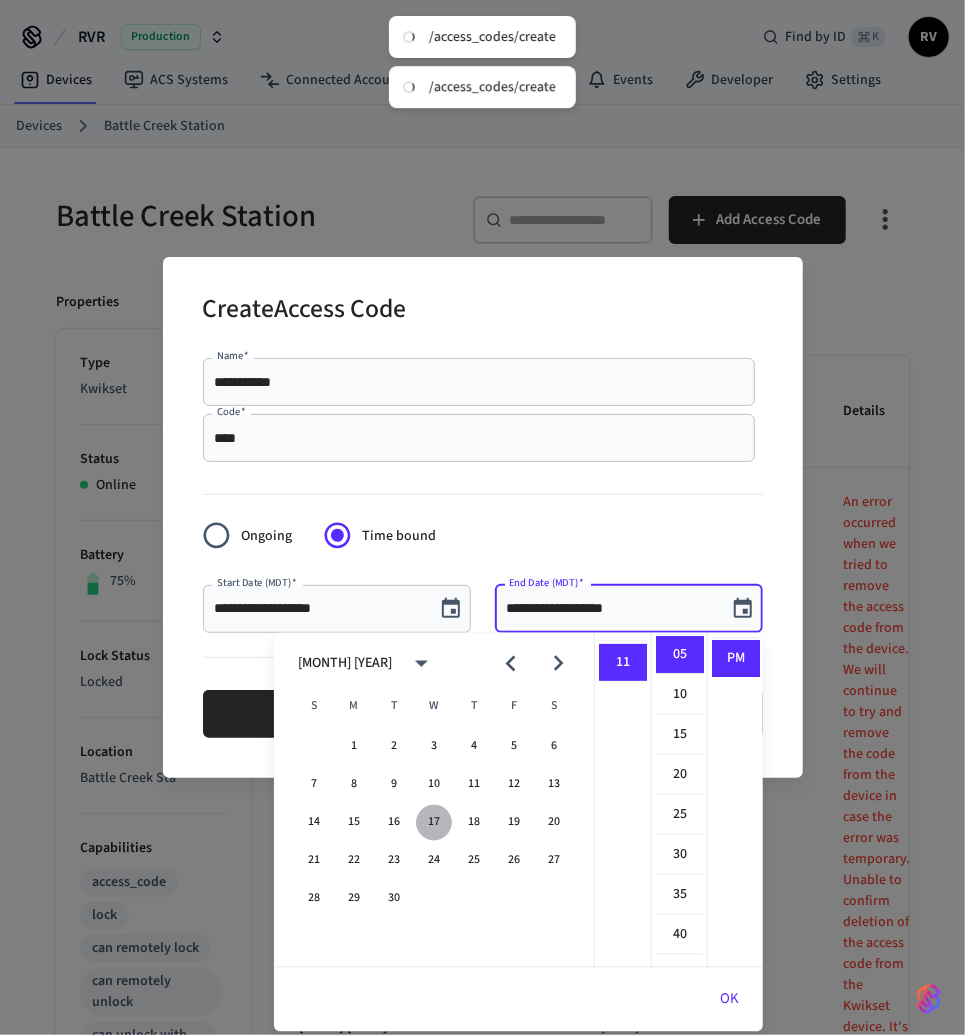 click on "17" at bounding box center [434, 823] 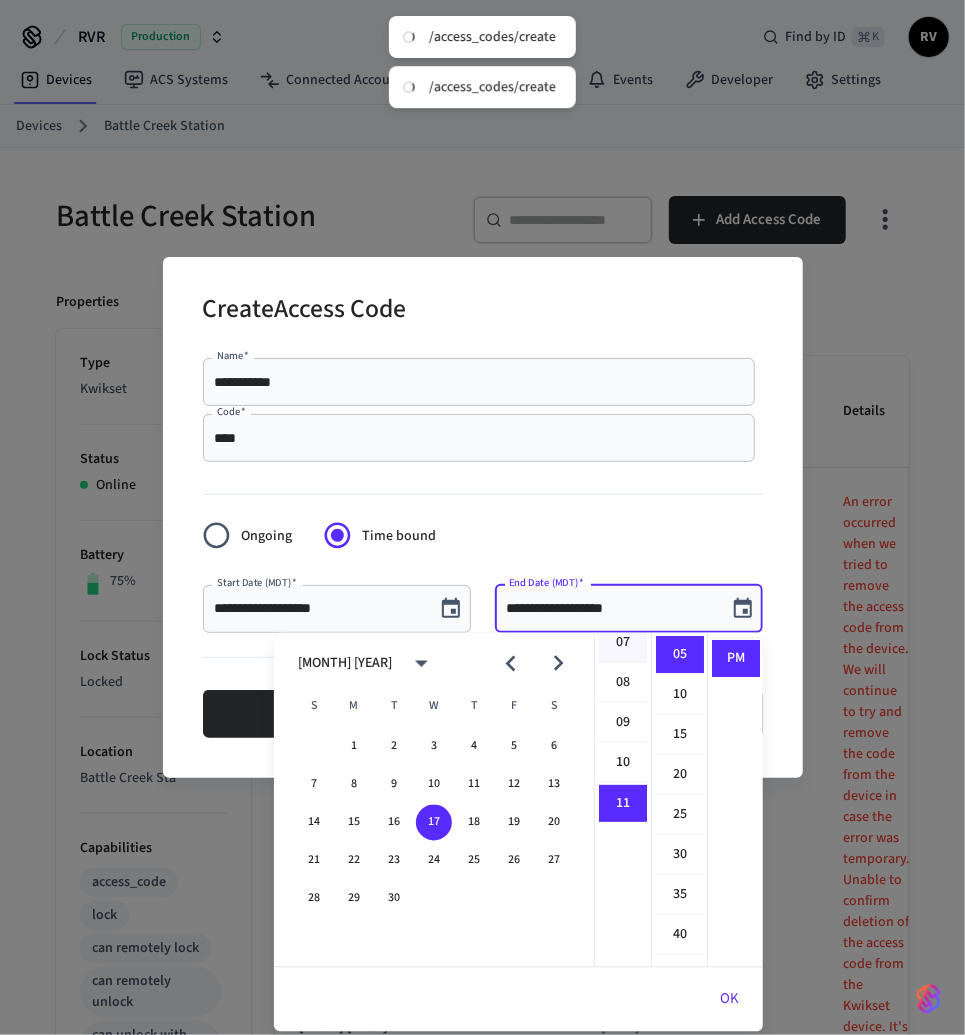 scroll, scrollTop: 0, scrollLeft: 0, axis: both 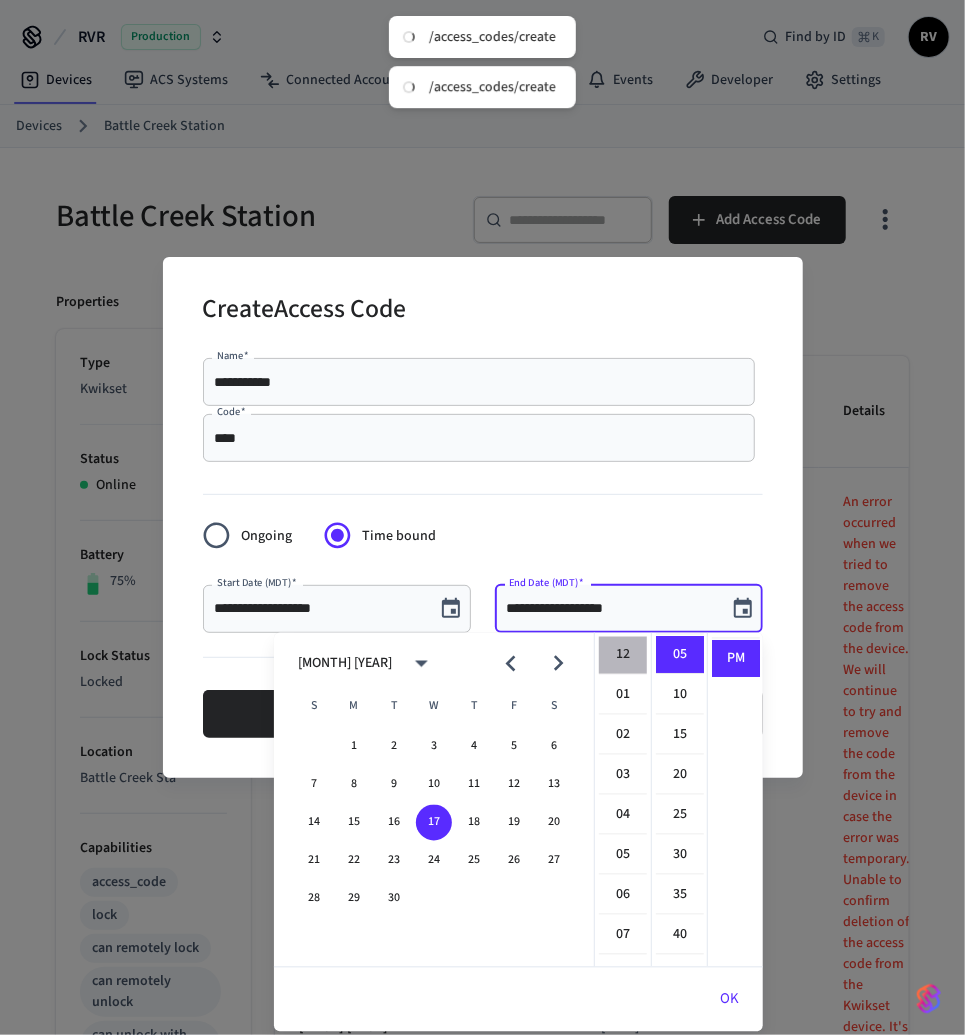 click on "12" at bounding box center [623, 656] 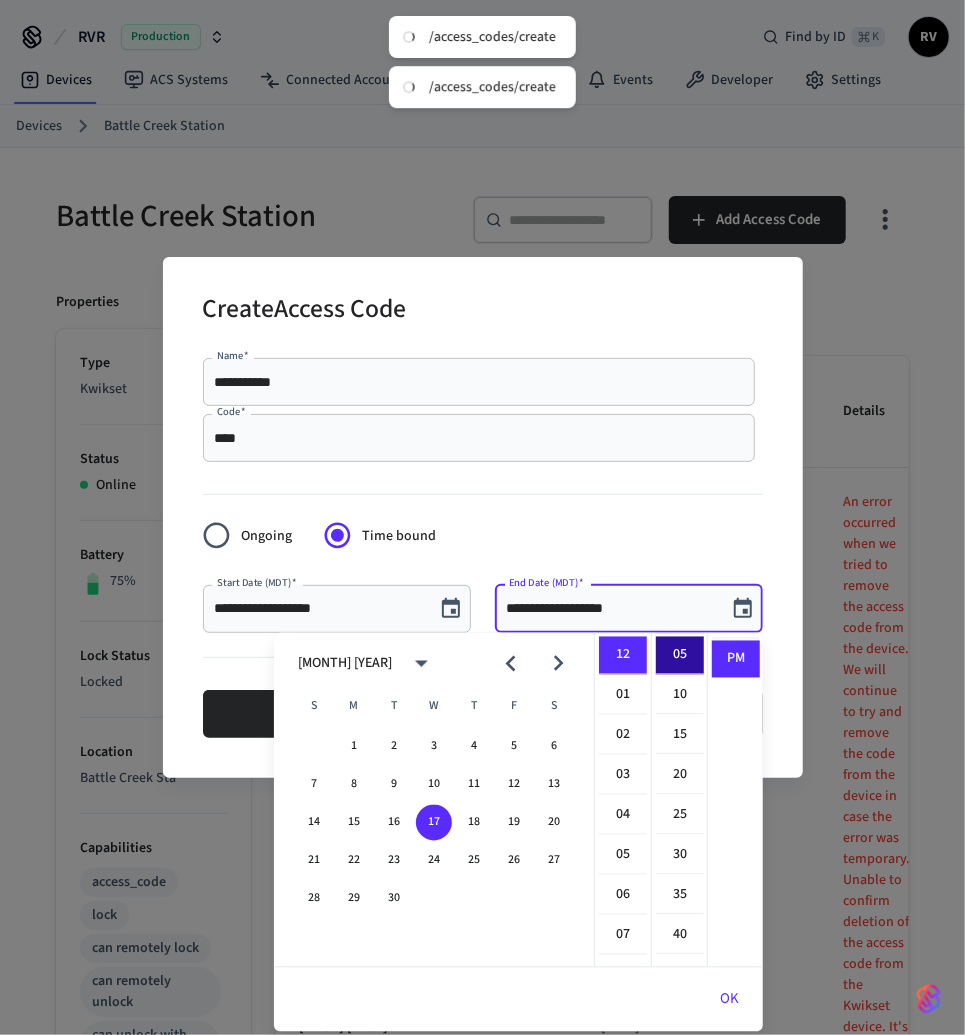 scroll, scrollTop: 0, scrollLeft: 0, axis: both 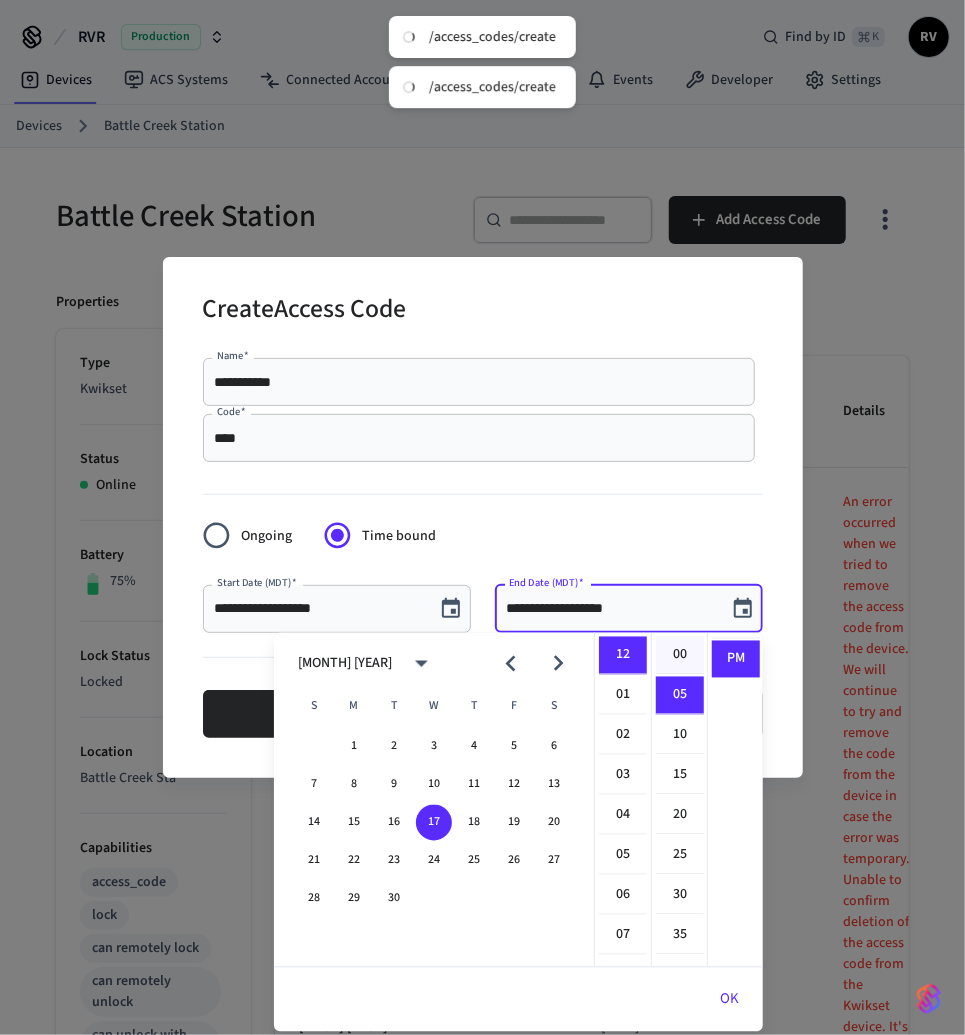 click on "00" at bounding box center (680, 656) 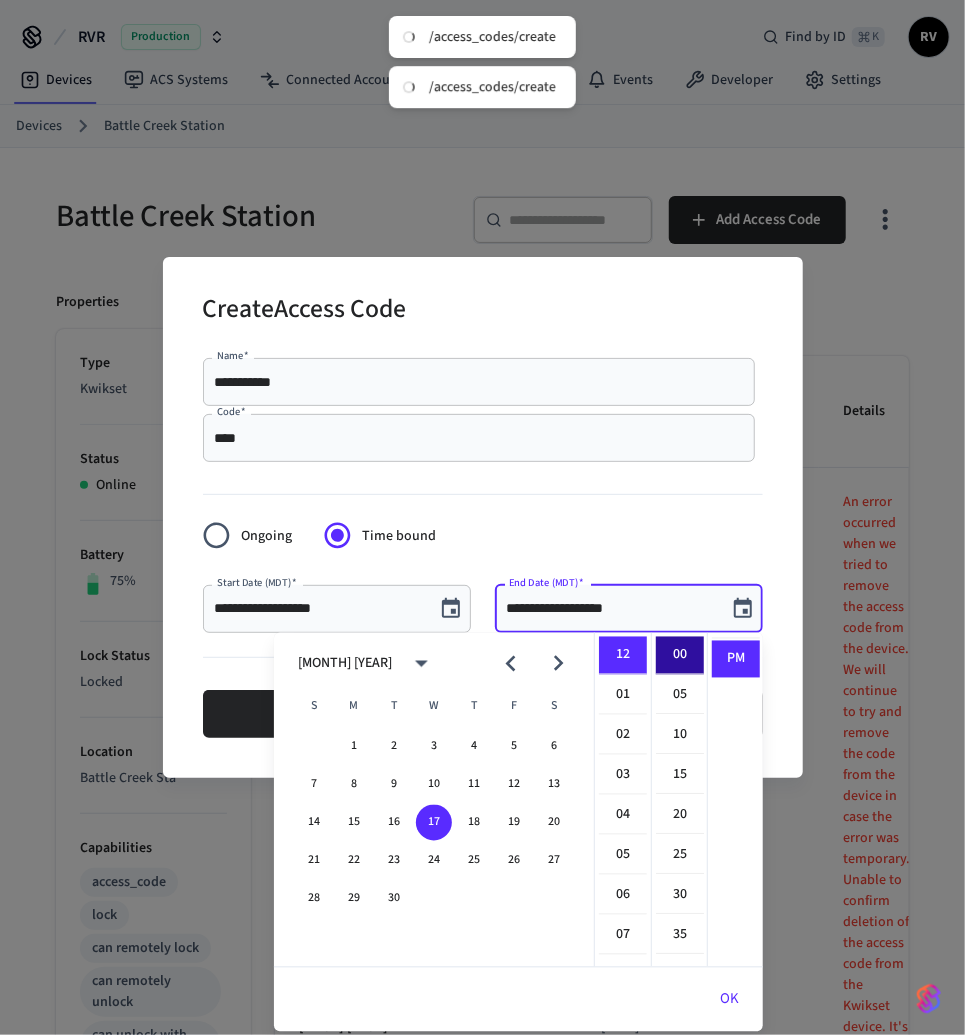type on "**********" 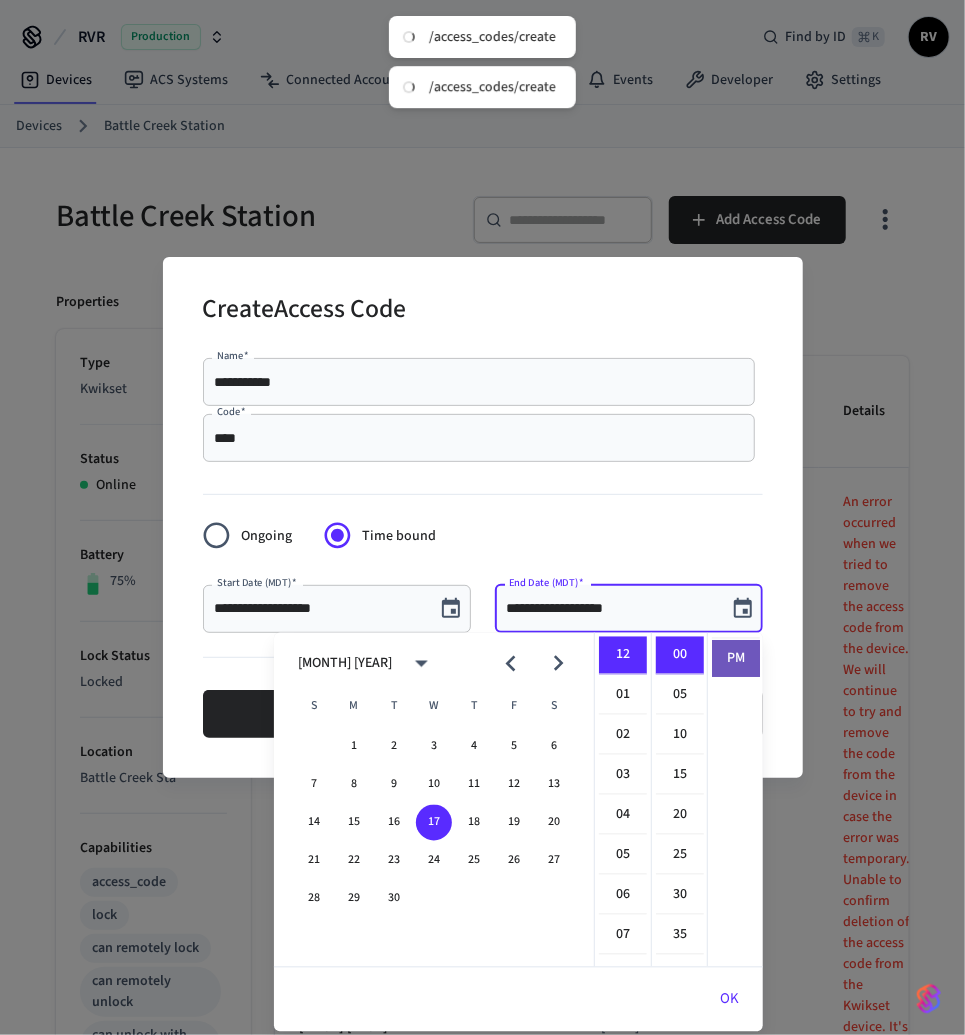 click on "PM" at bounding box center (736, 659) 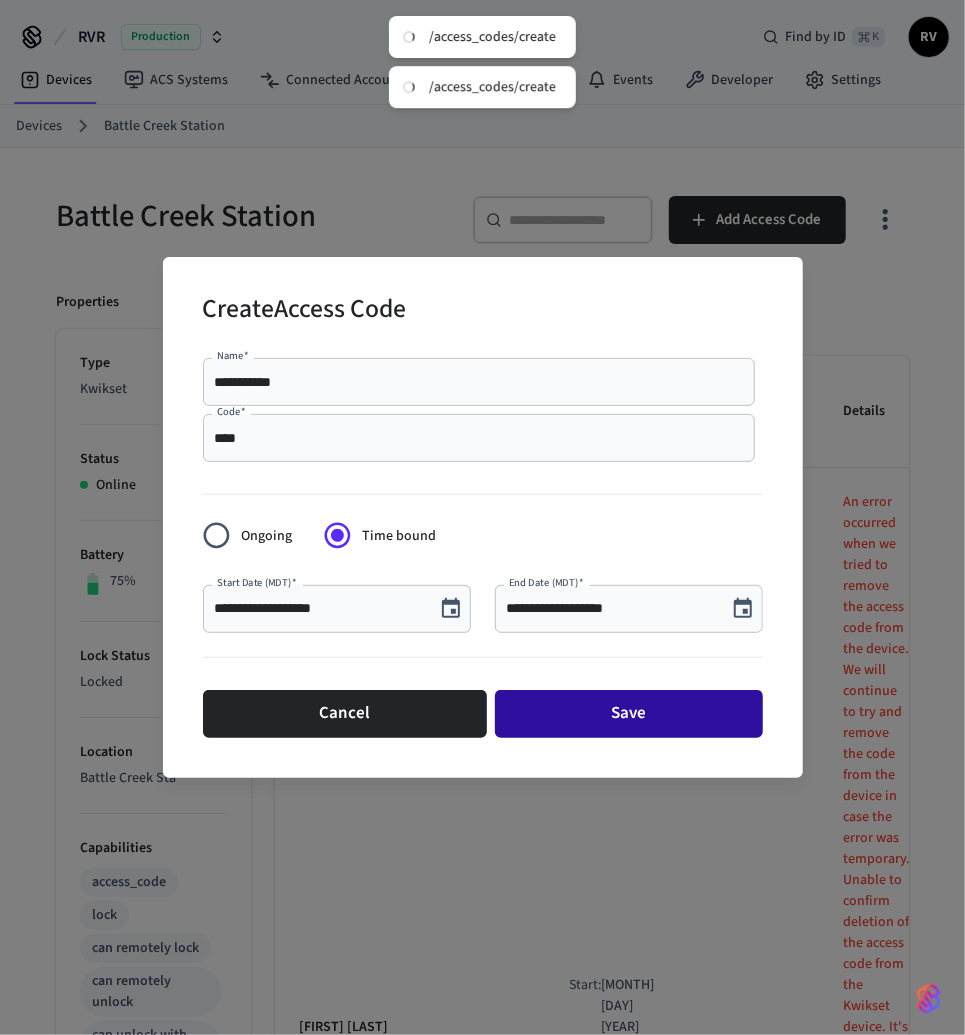 click on "Save" at bounding box center (629, 714) 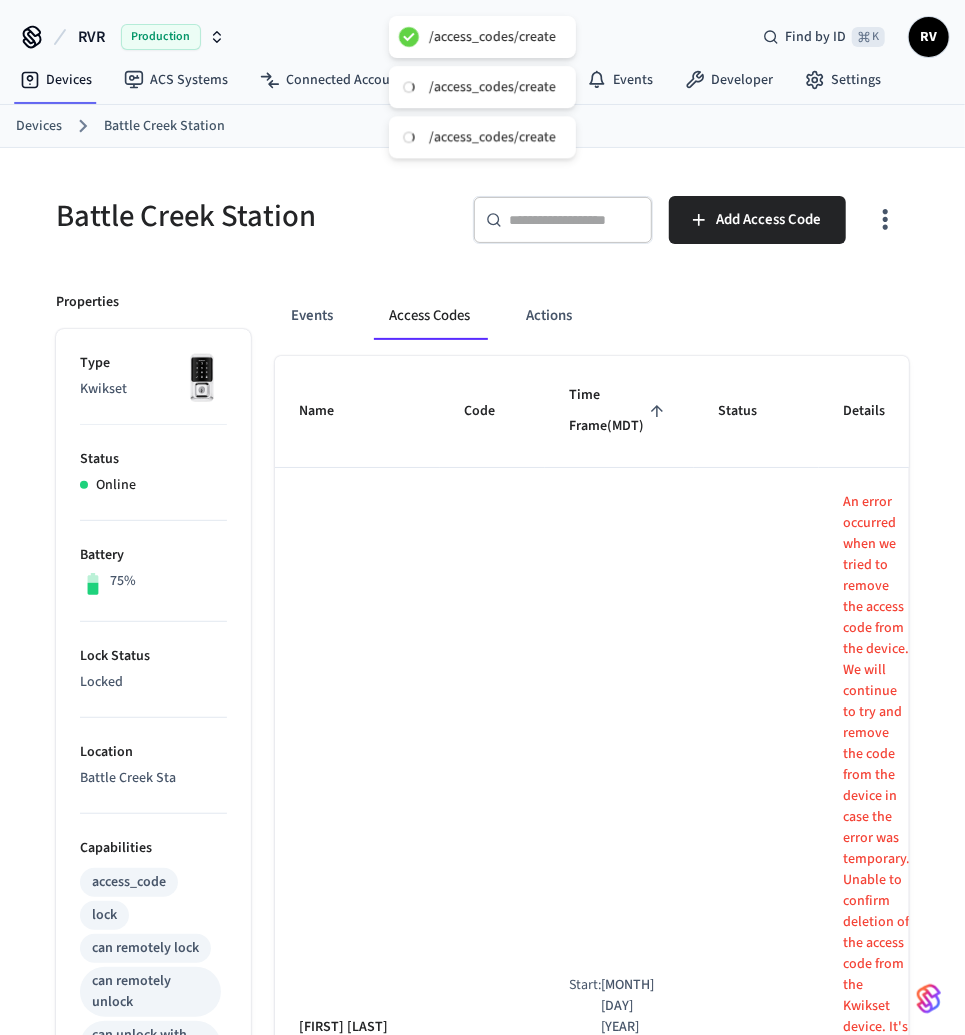 click on "Devices Battle Creek Station" at bounding box center (490, 126) 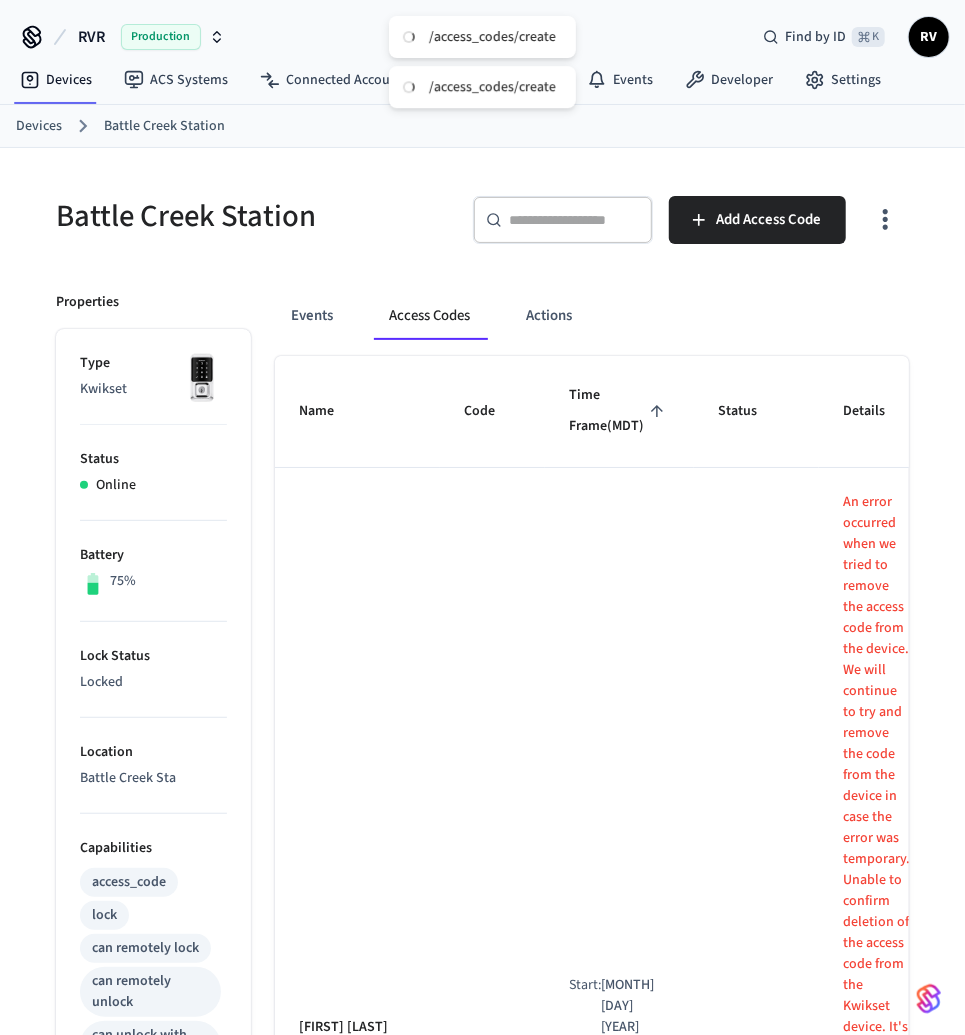click on "Devices" at bounding box center (39, 126) 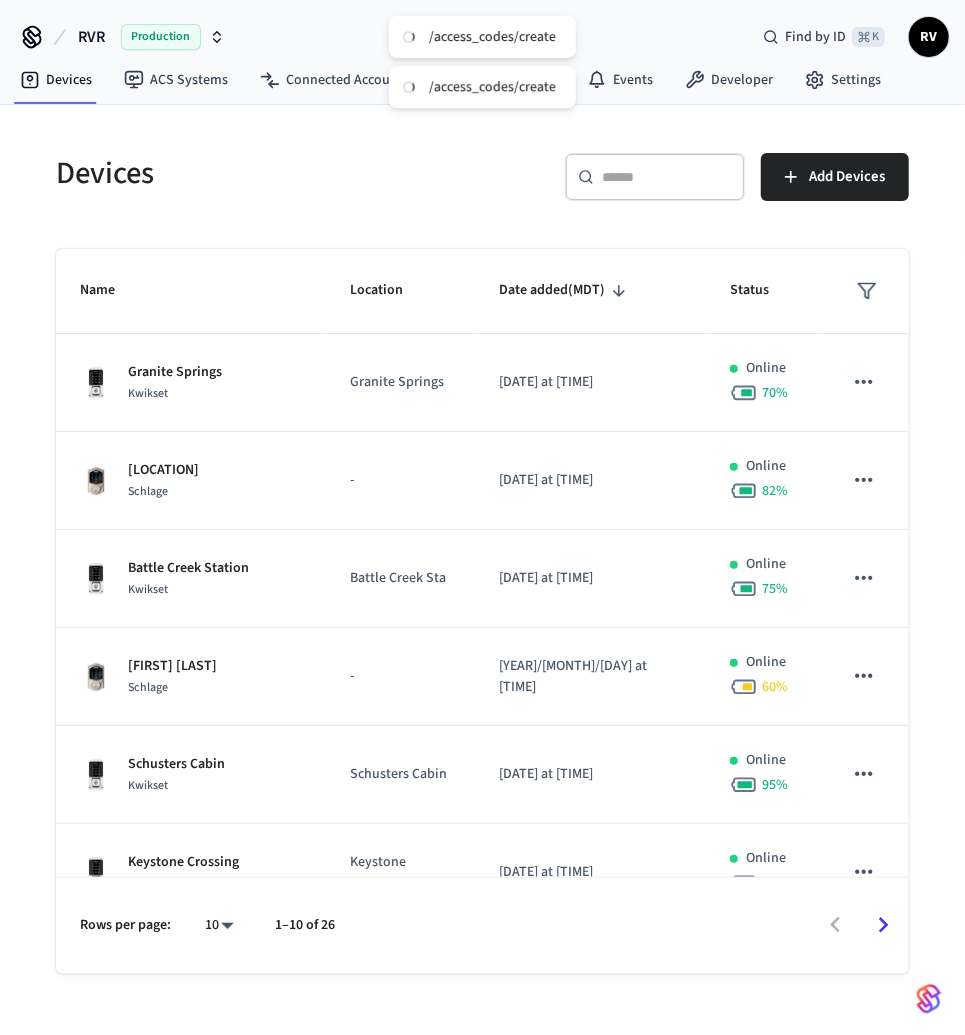 click on "​ ​" at bounding box center (655, 177) 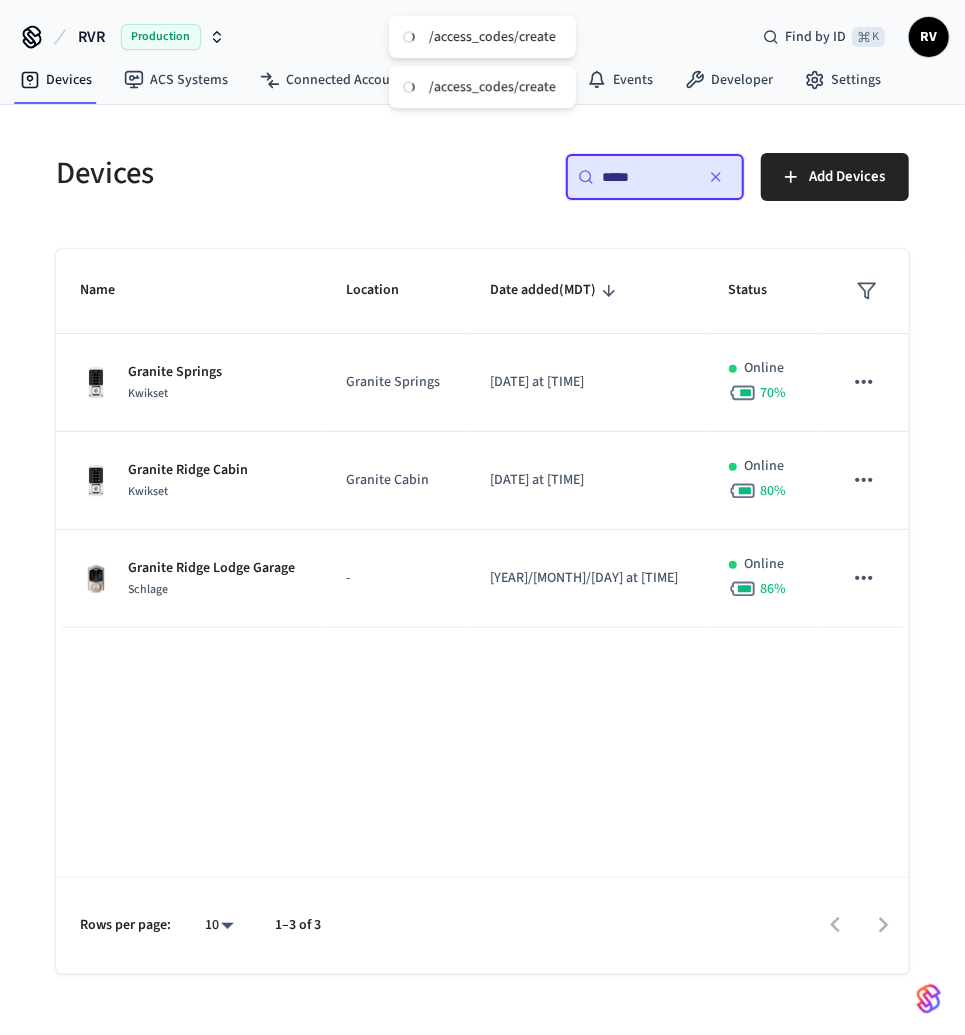 type on "*****" 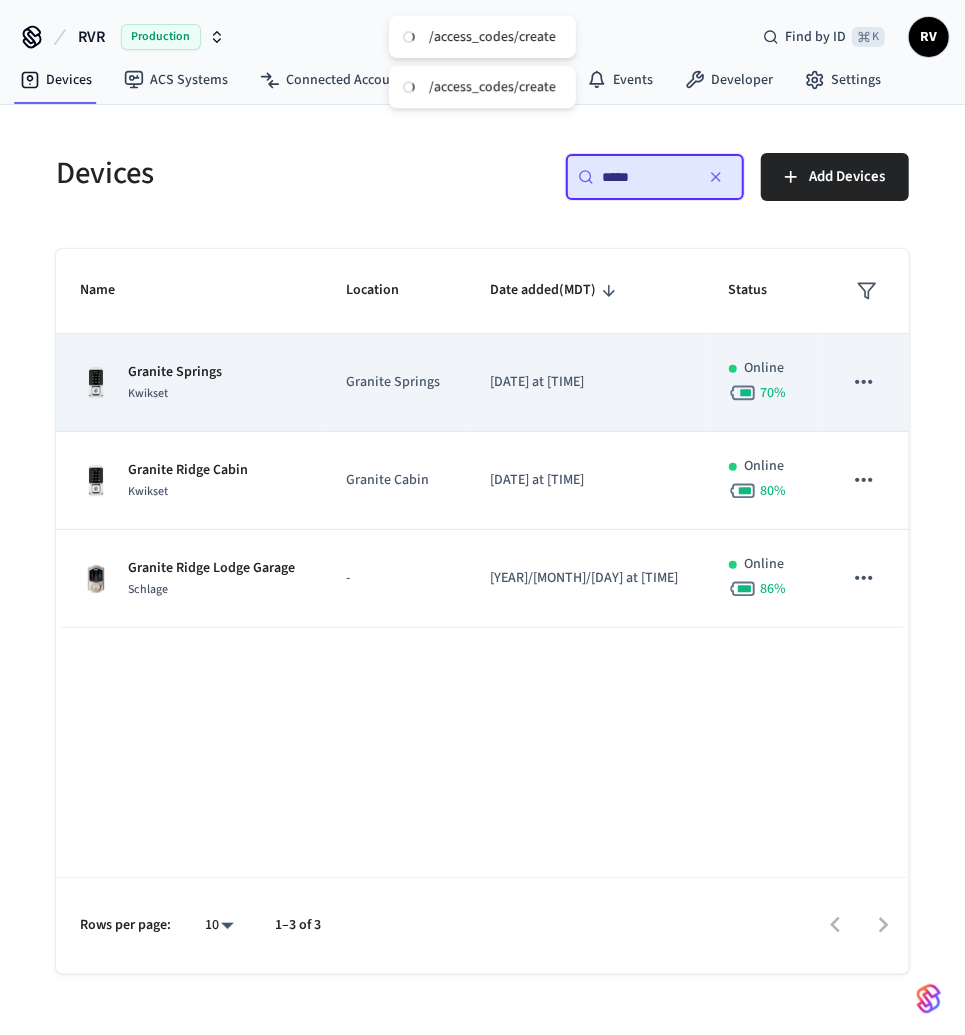 click on "Granite Springs Kwikset" at bounding box center (189, 383) 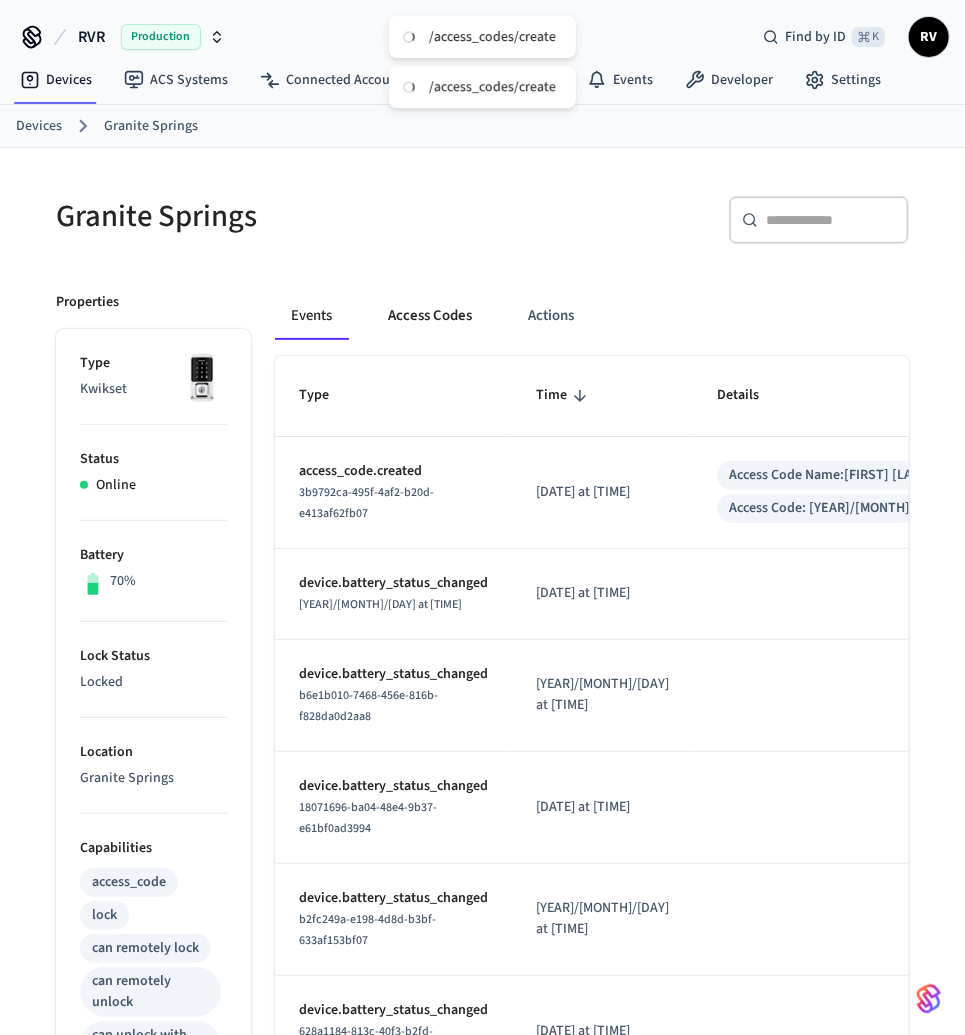 click on "Access Codes" at bounding box center (430, 316) 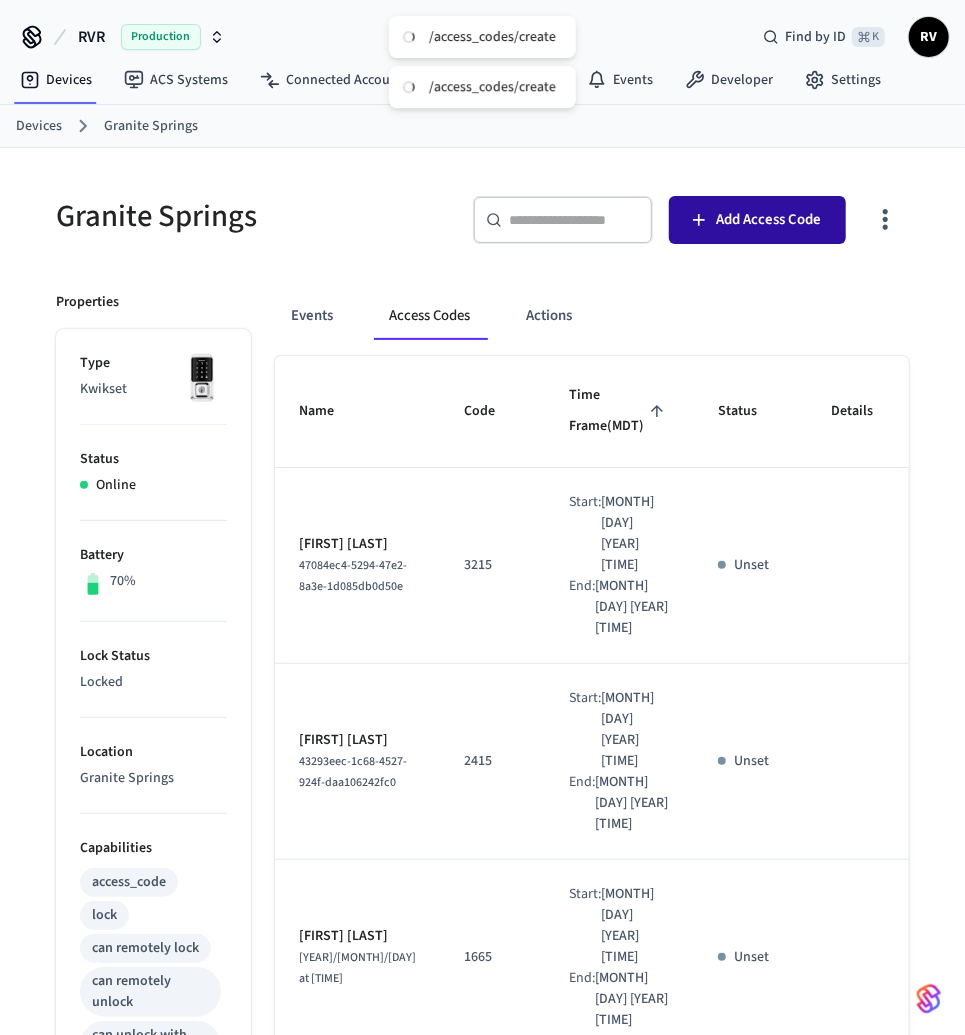click on "Add Access Code" at bounding box center (757, 220) 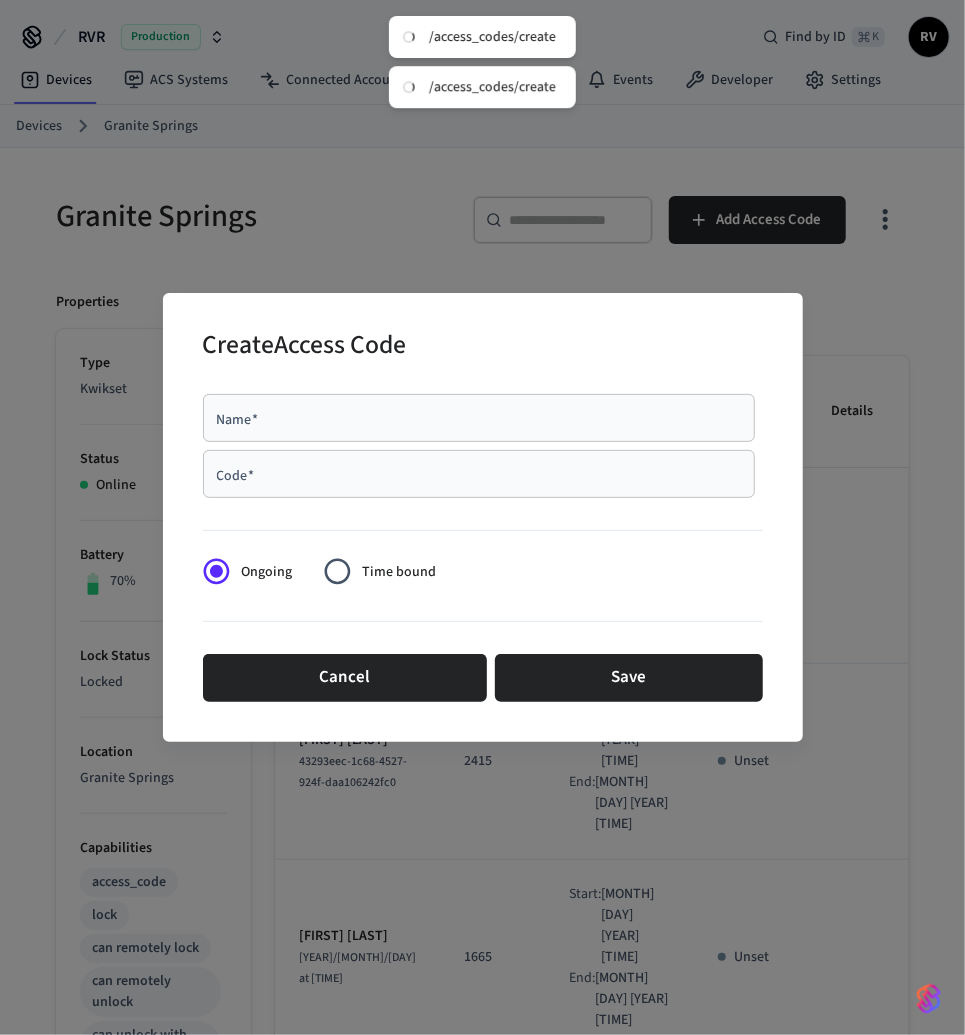 click on "Code   *" at bounding box center [479, 474] 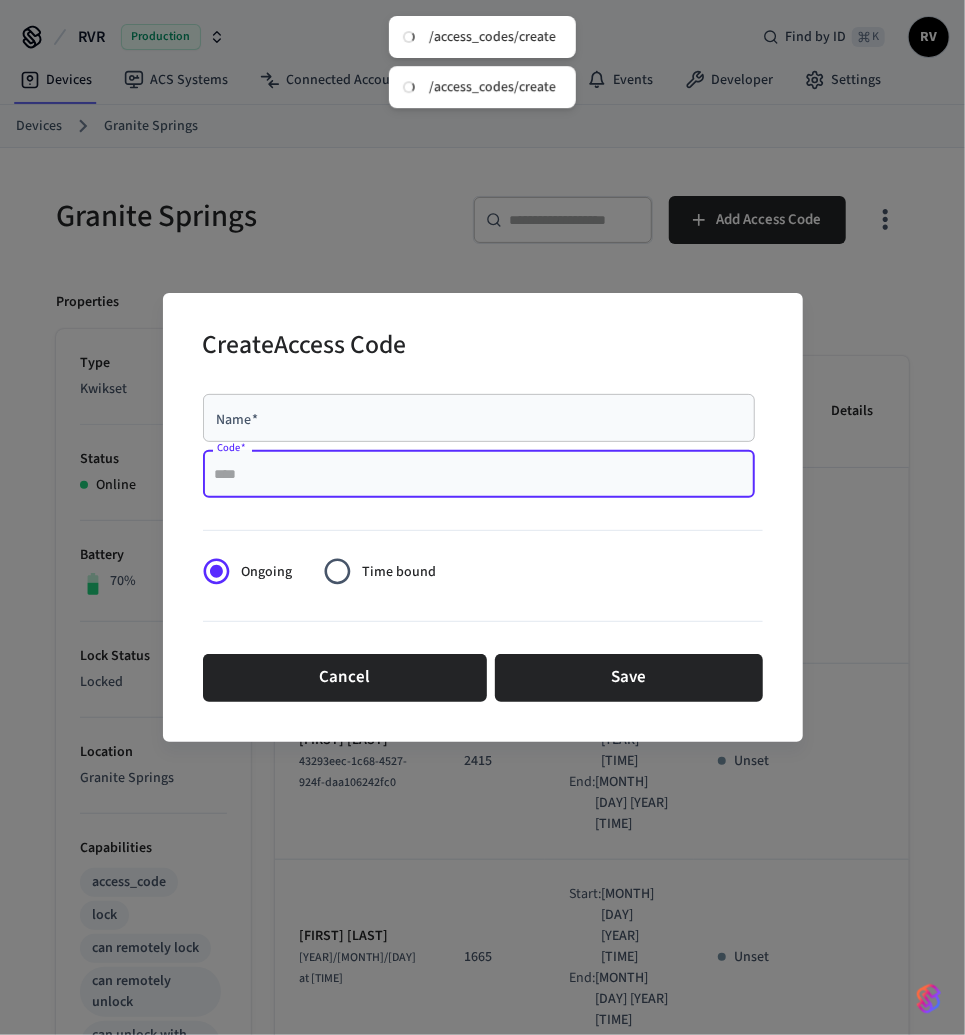 paste on "****" 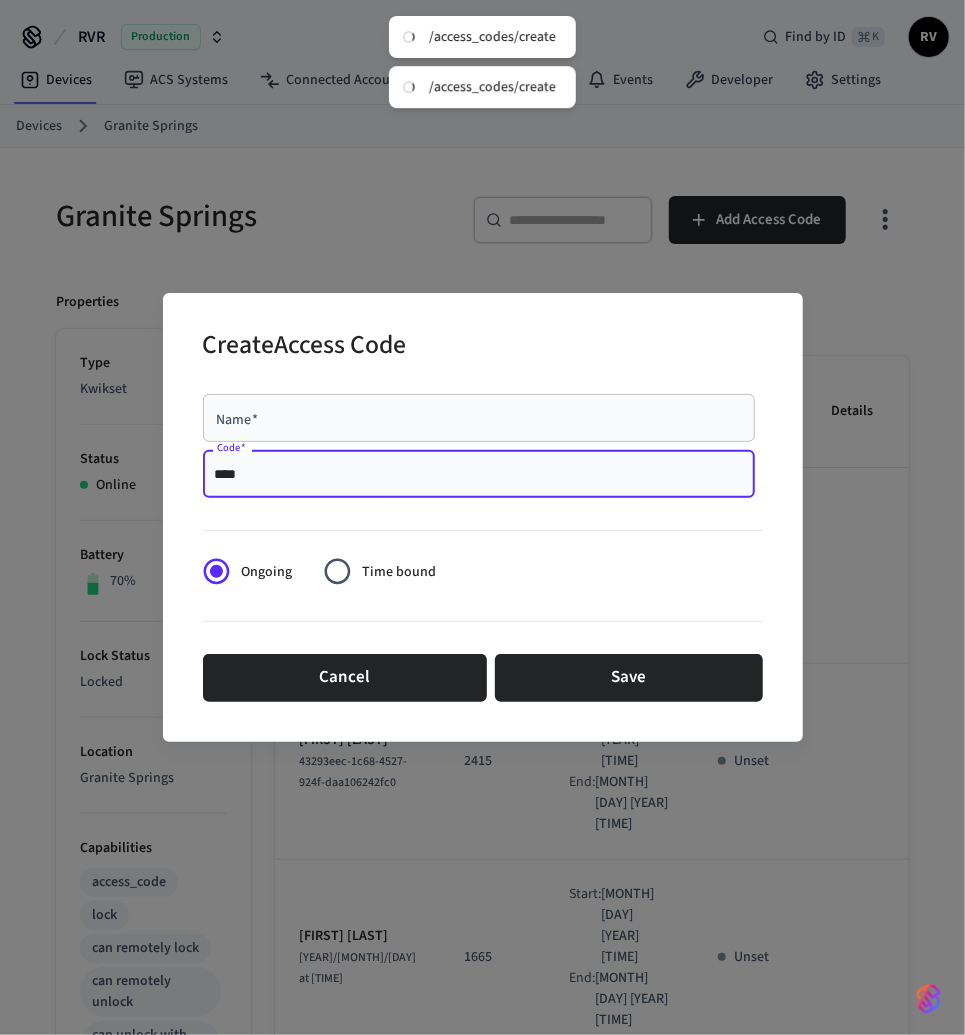 type on "****" 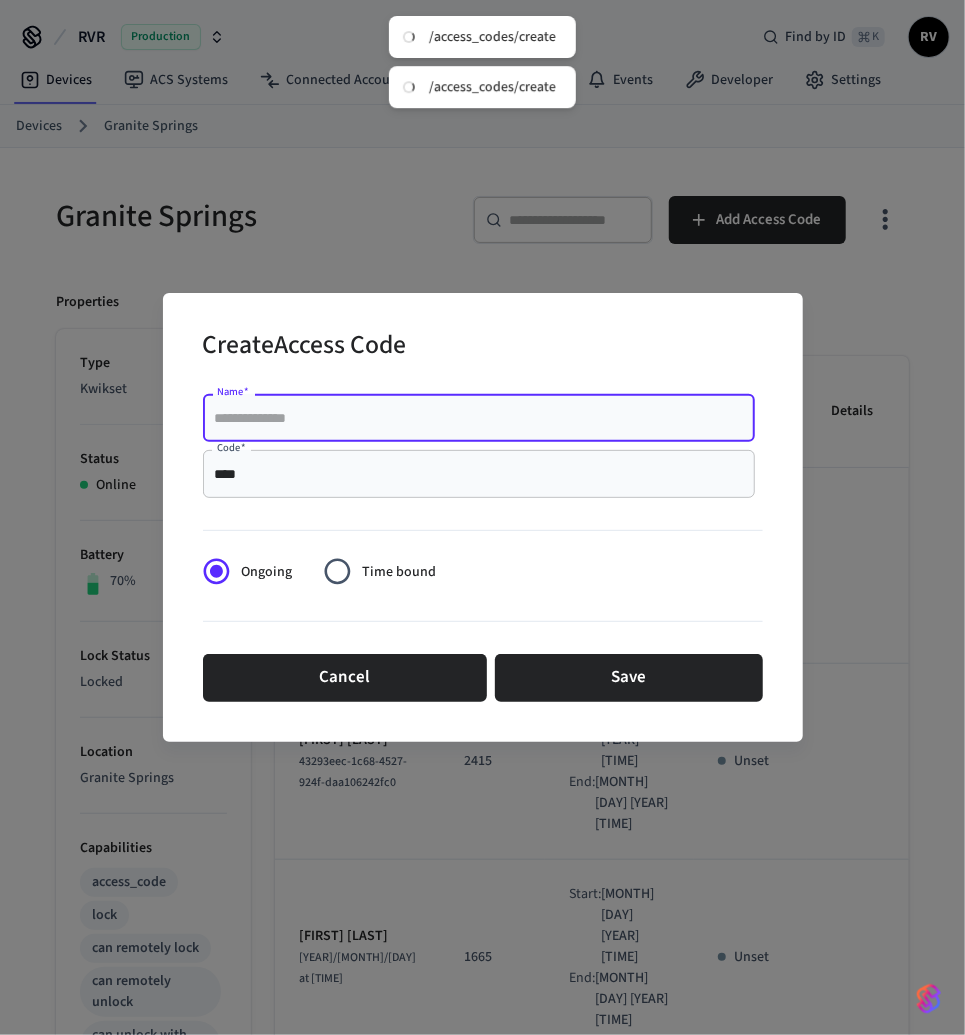 click on "Name   *" at bounding box center (479, 418) 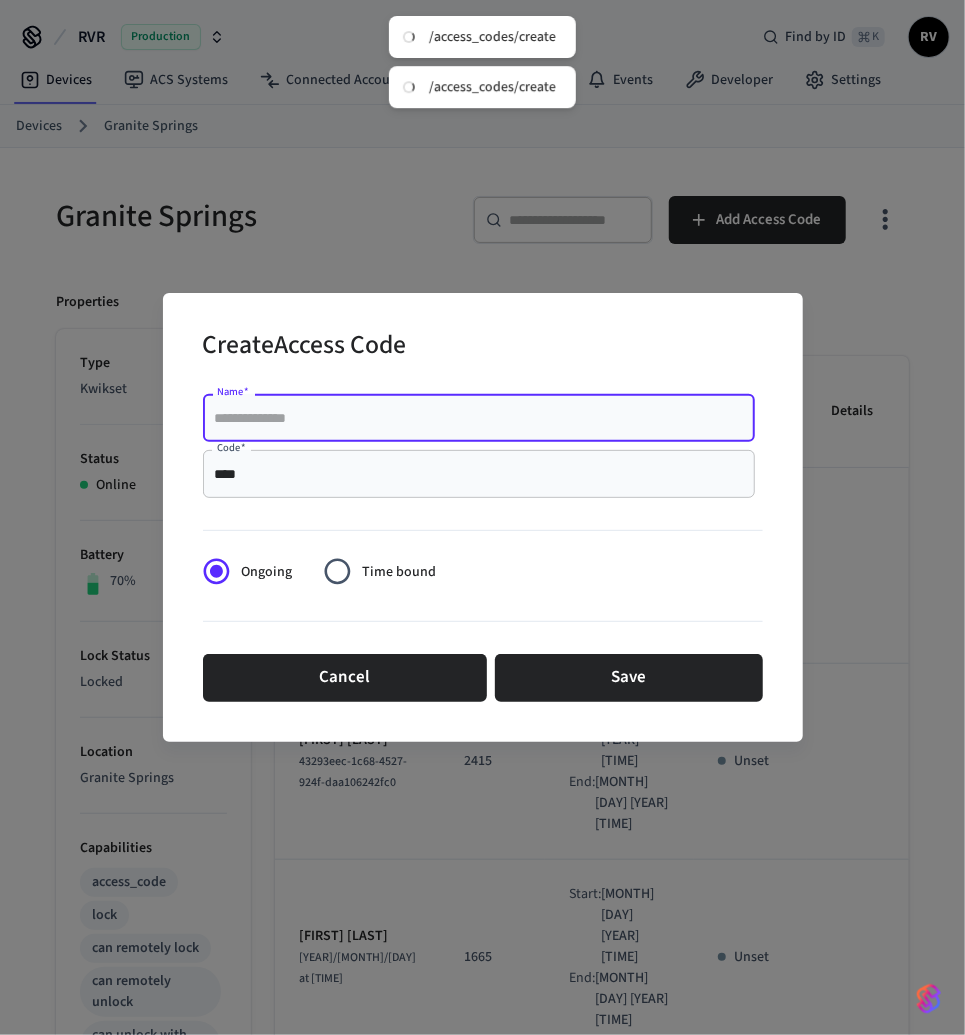 paste on "**********" 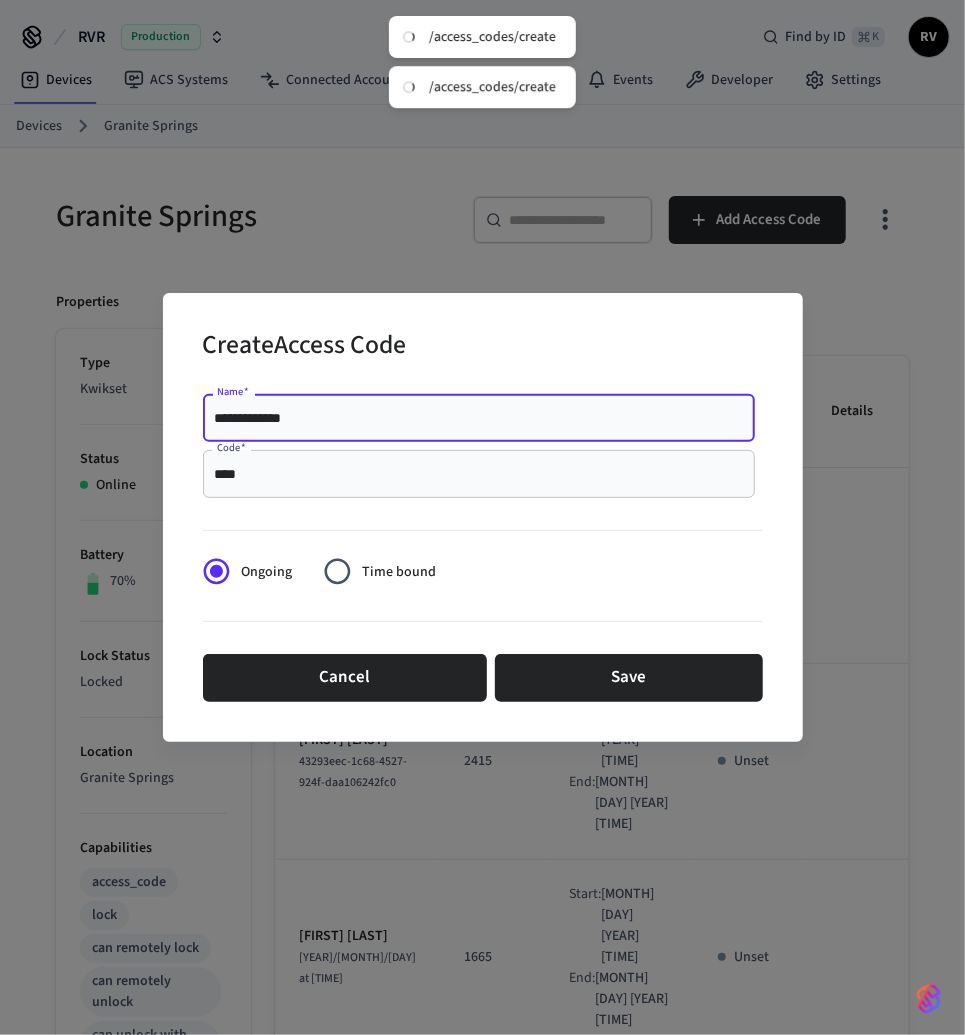 click on "**********" at bounding box center (479, 418) 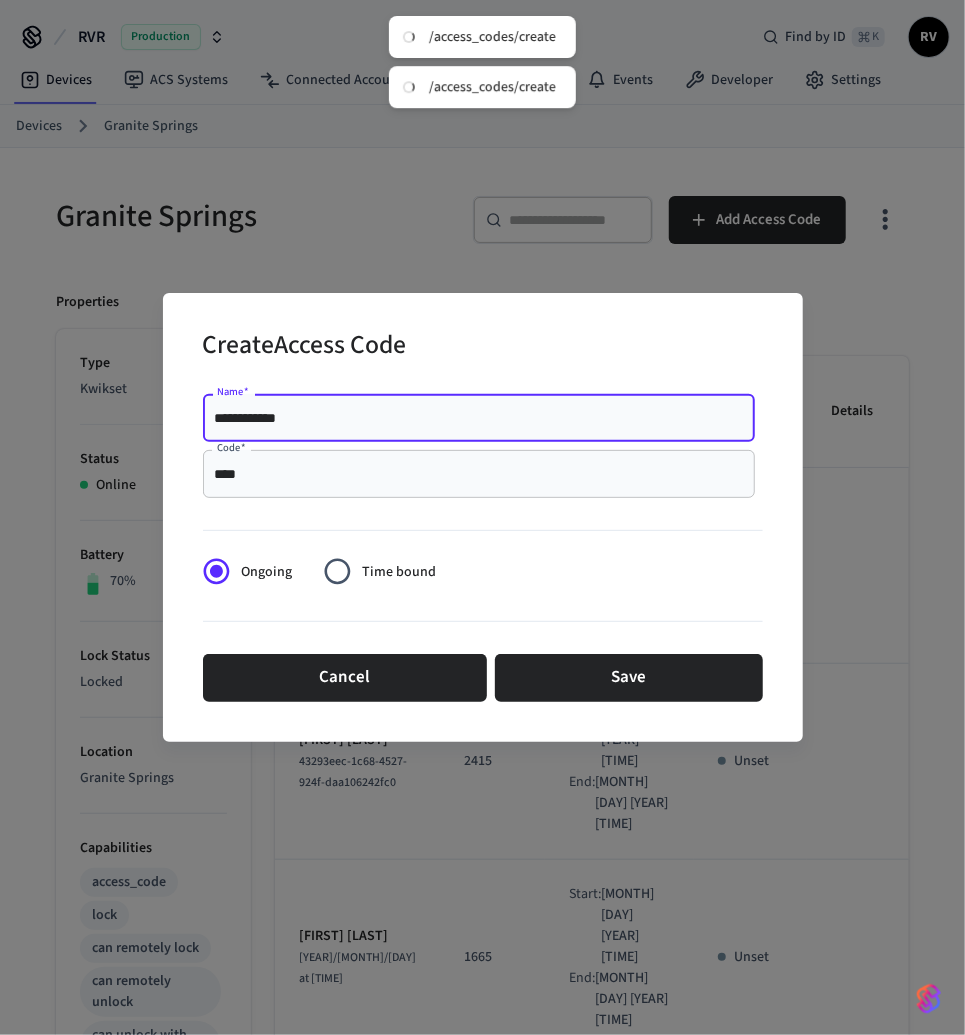 type on "**********" 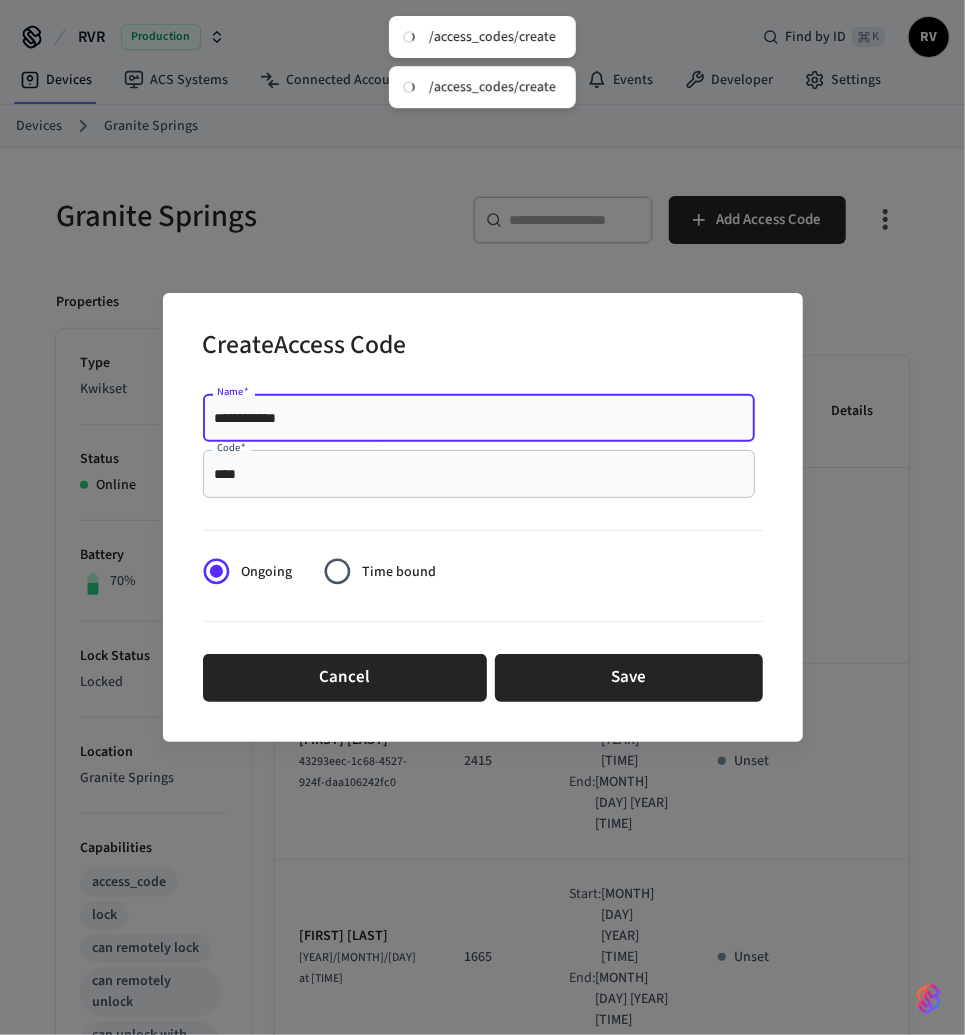 click at bounding box center (483, 625) 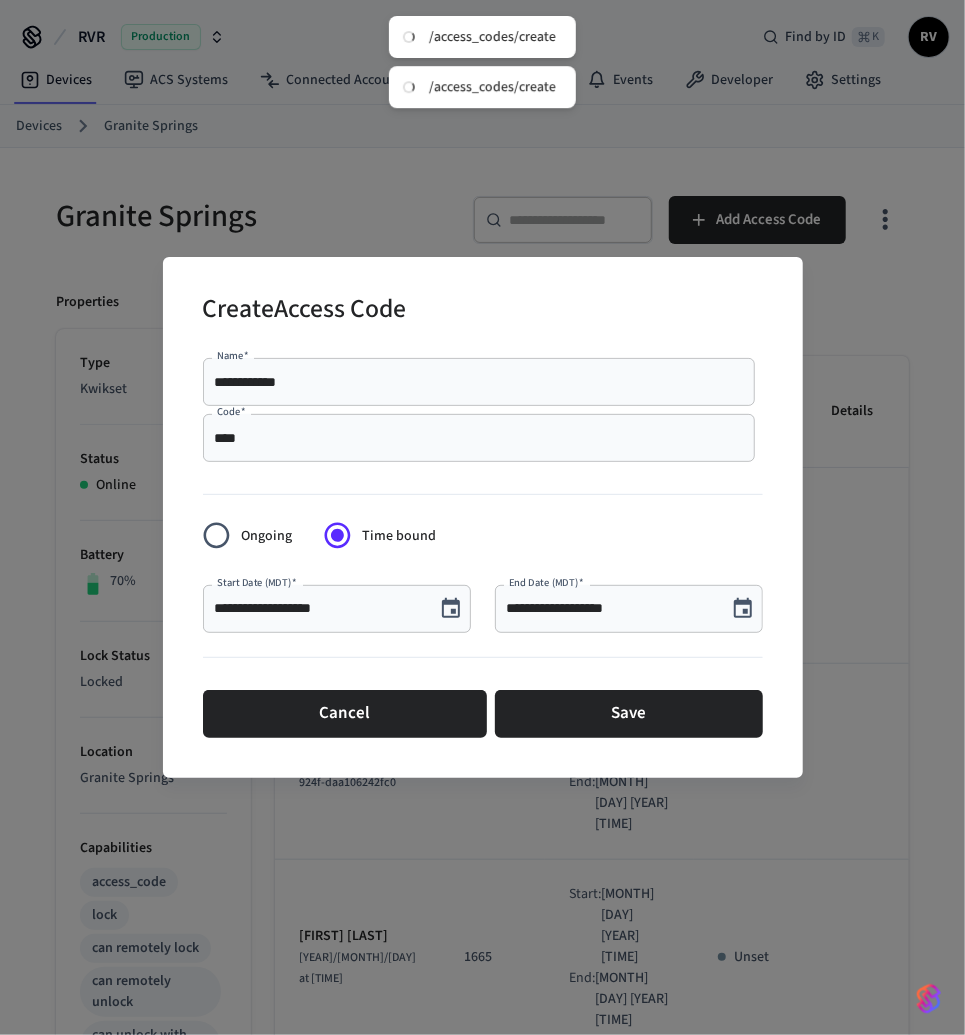 click on "**********" at bounding box center [337, 609] 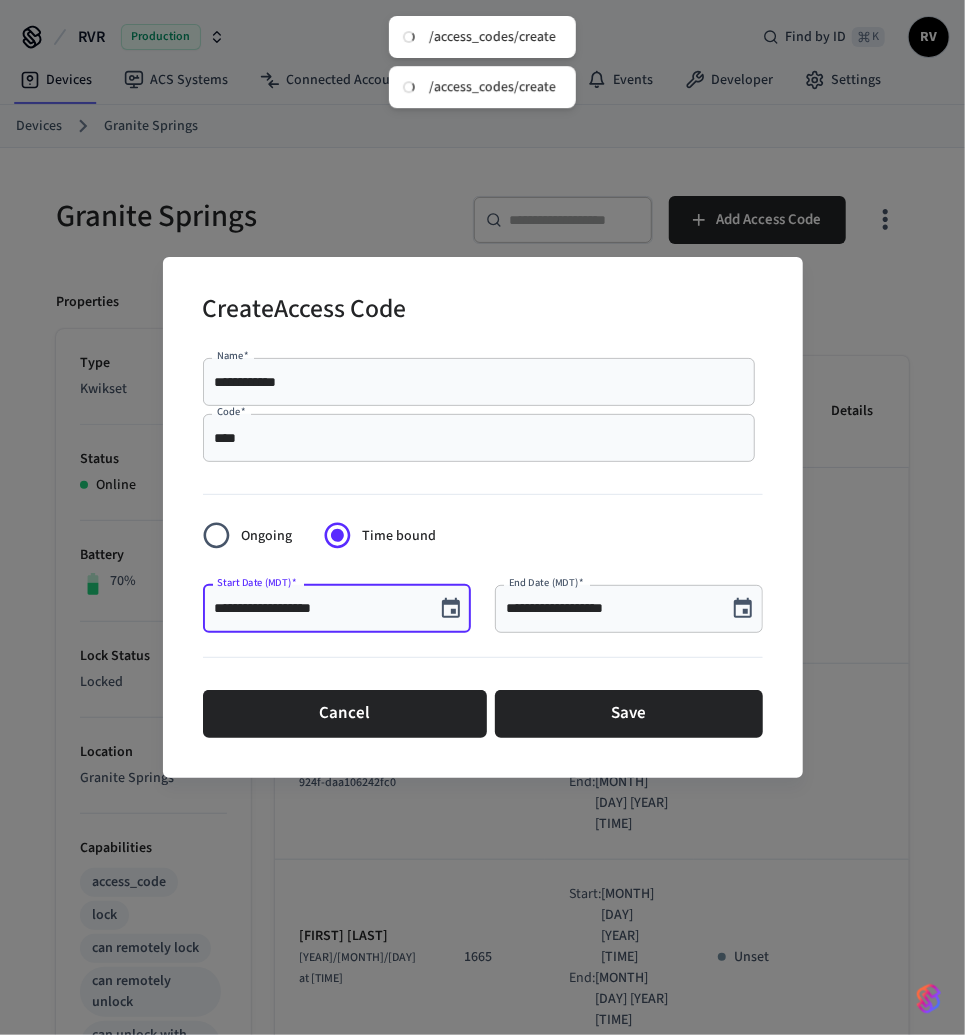 click 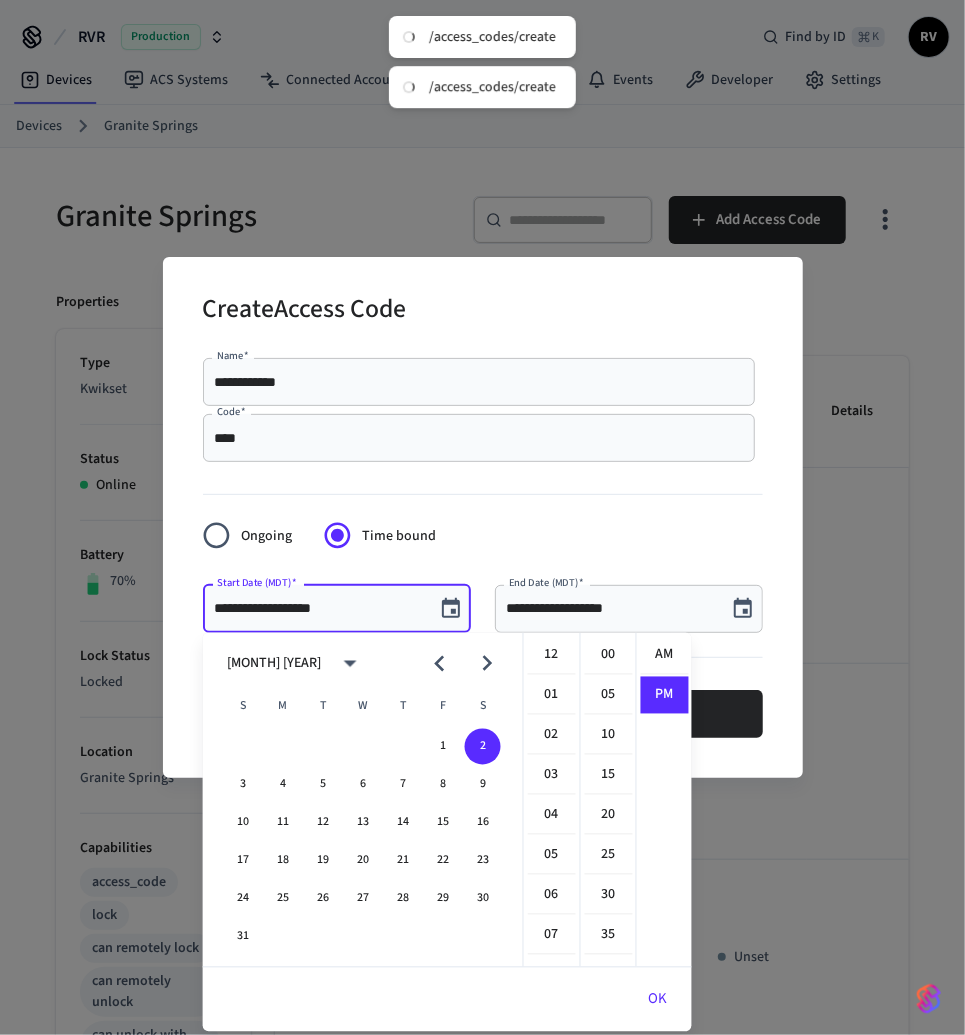 scroll, scrollTop: 433, scrollLeft: 0, axis: vertical 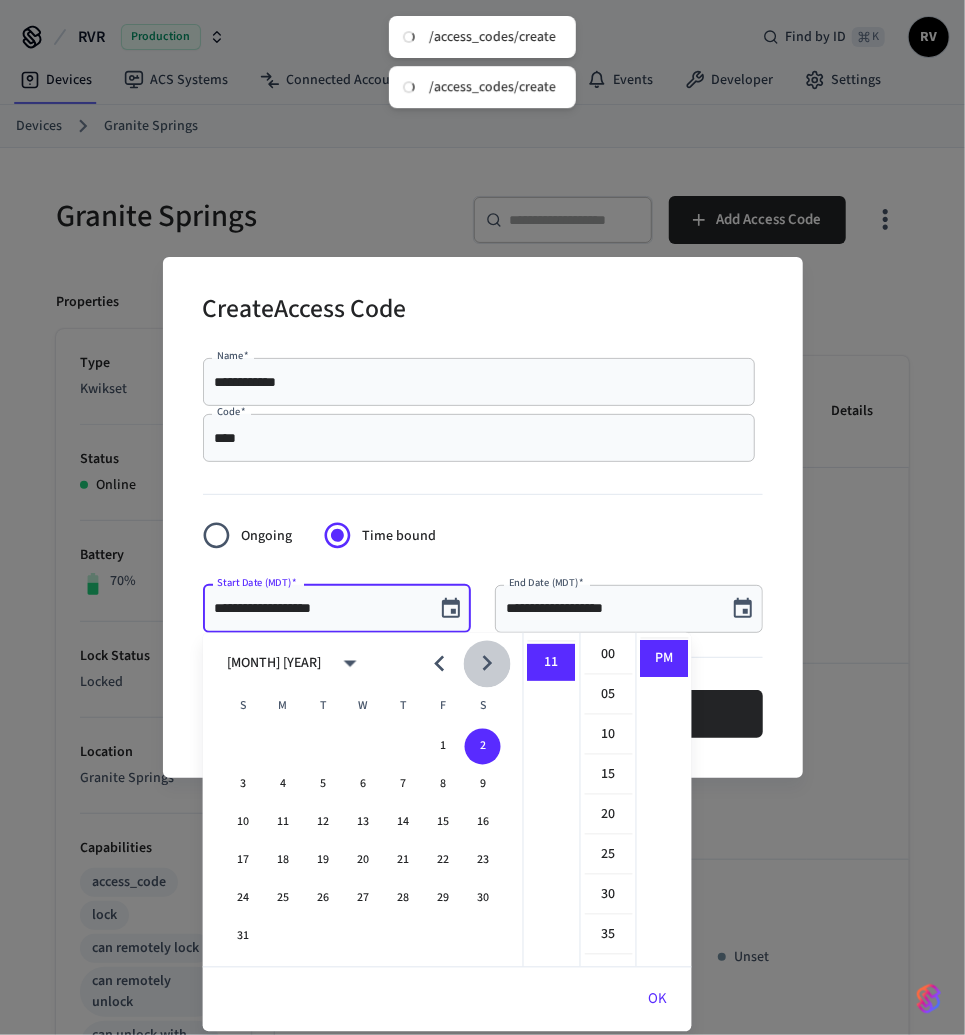 click at bounding box center (486, 663) 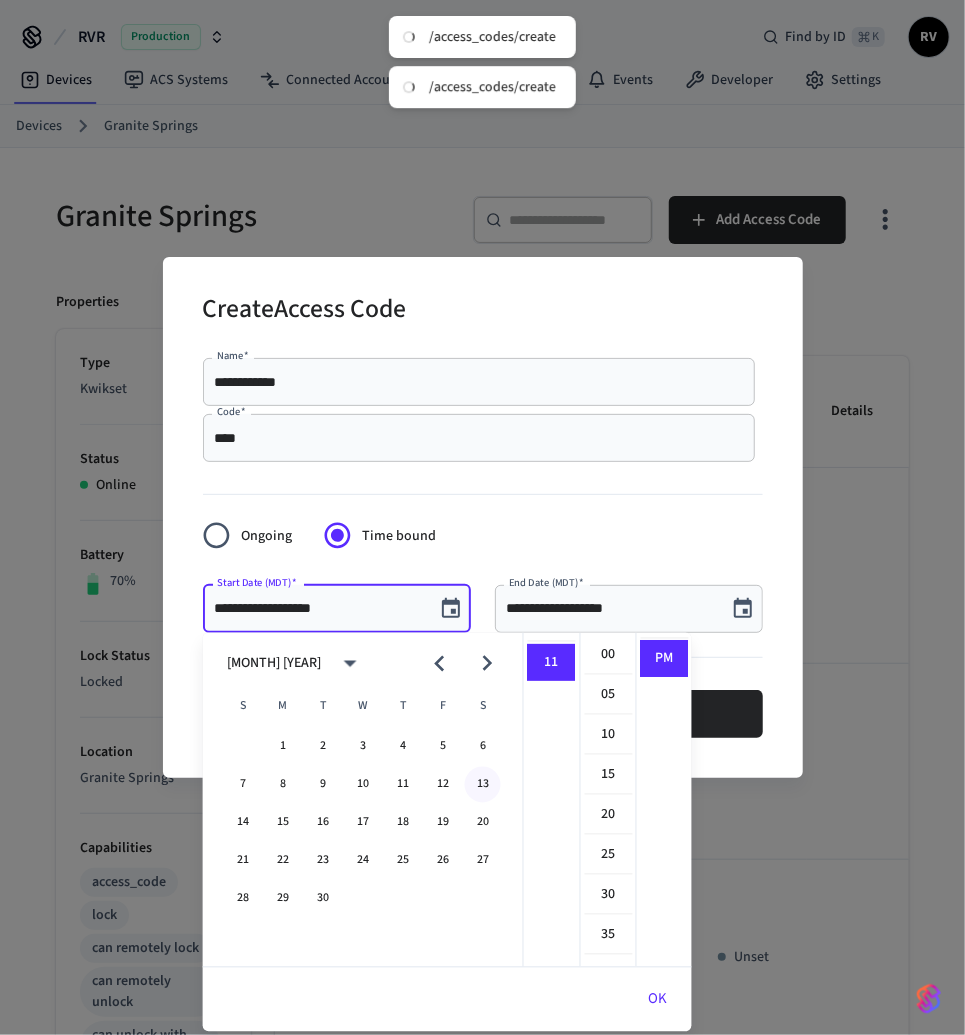 click on "13" at bounding box center [483, 785] 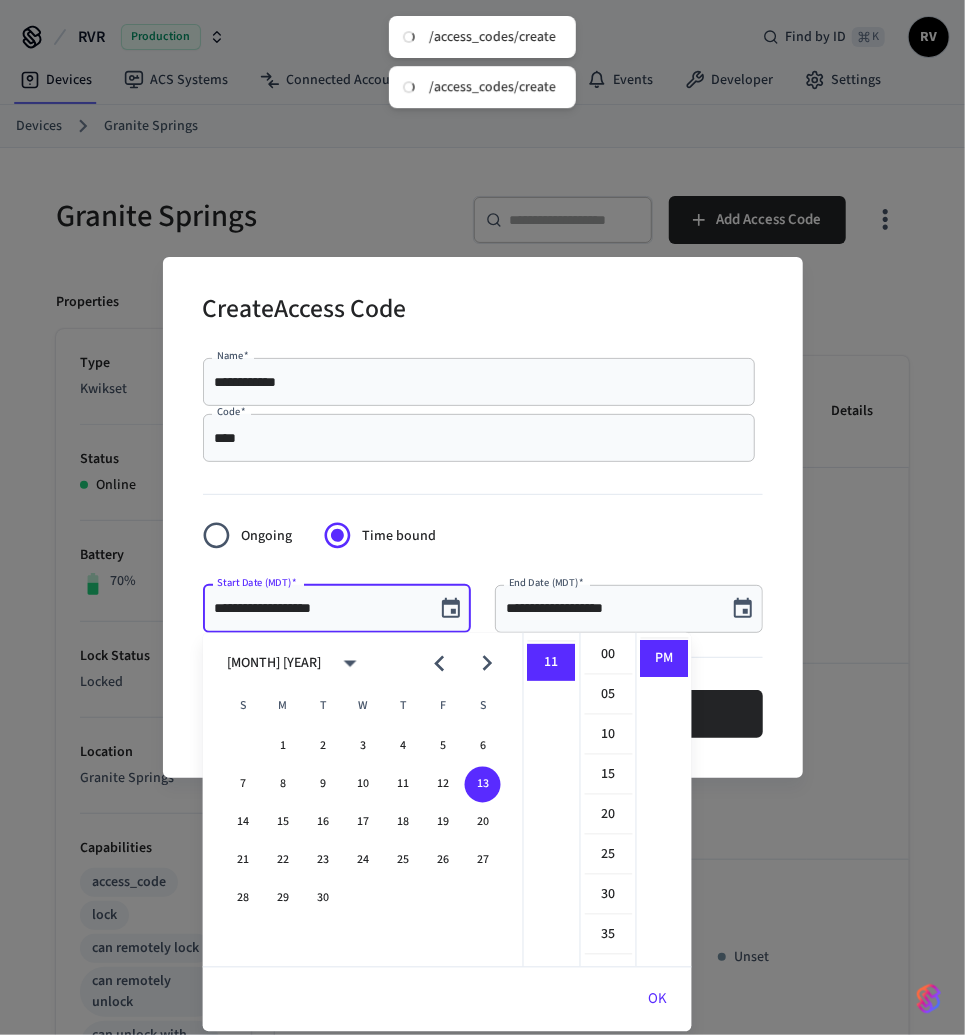 scroll, scrollTop: 0, scrollLeft: 0, axis: both 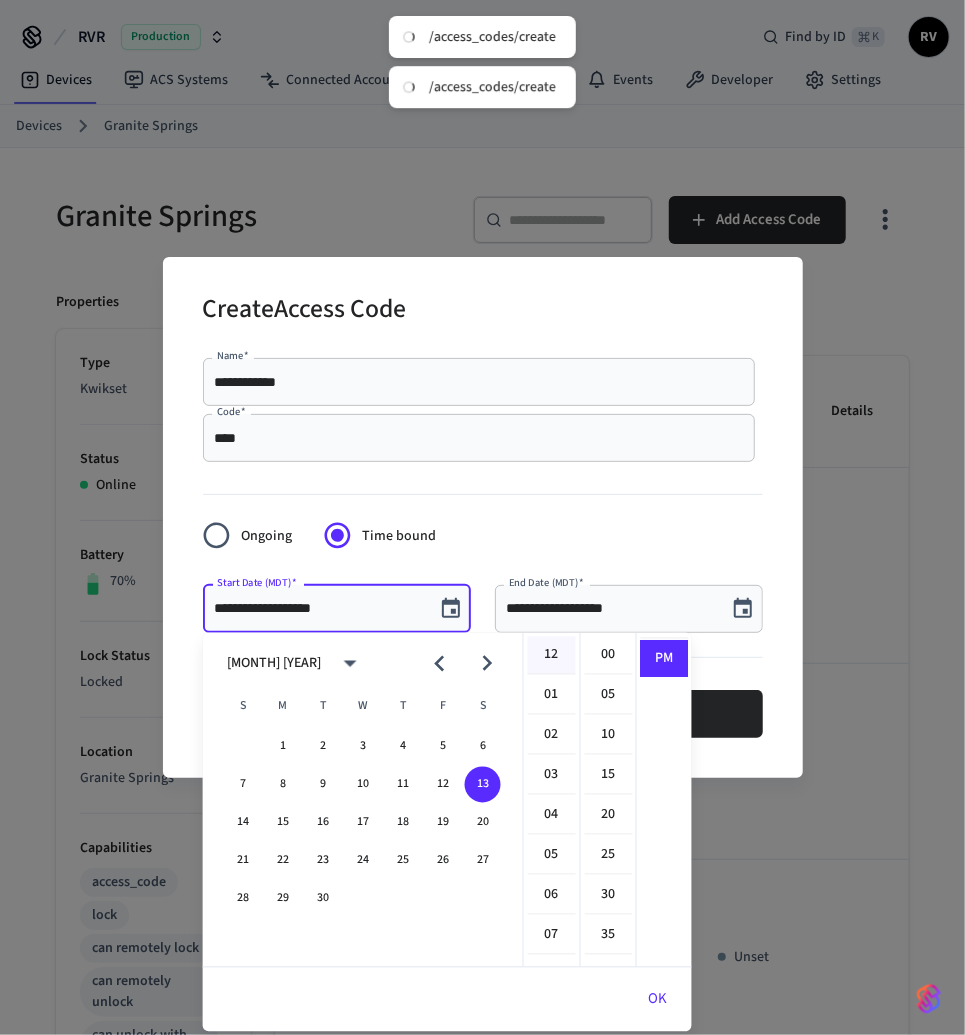 click on "12" at bounding box center [552, 656] 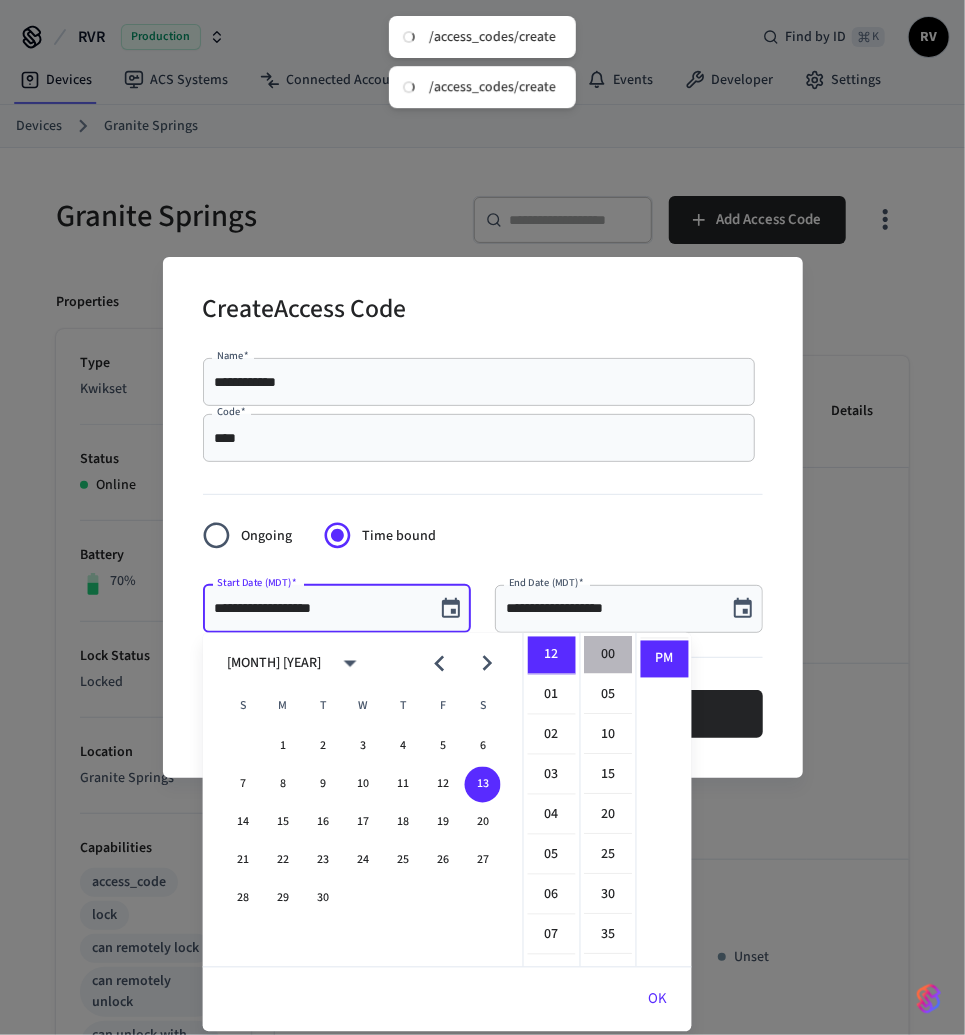 click on "00" at bounding box center (609, 656) 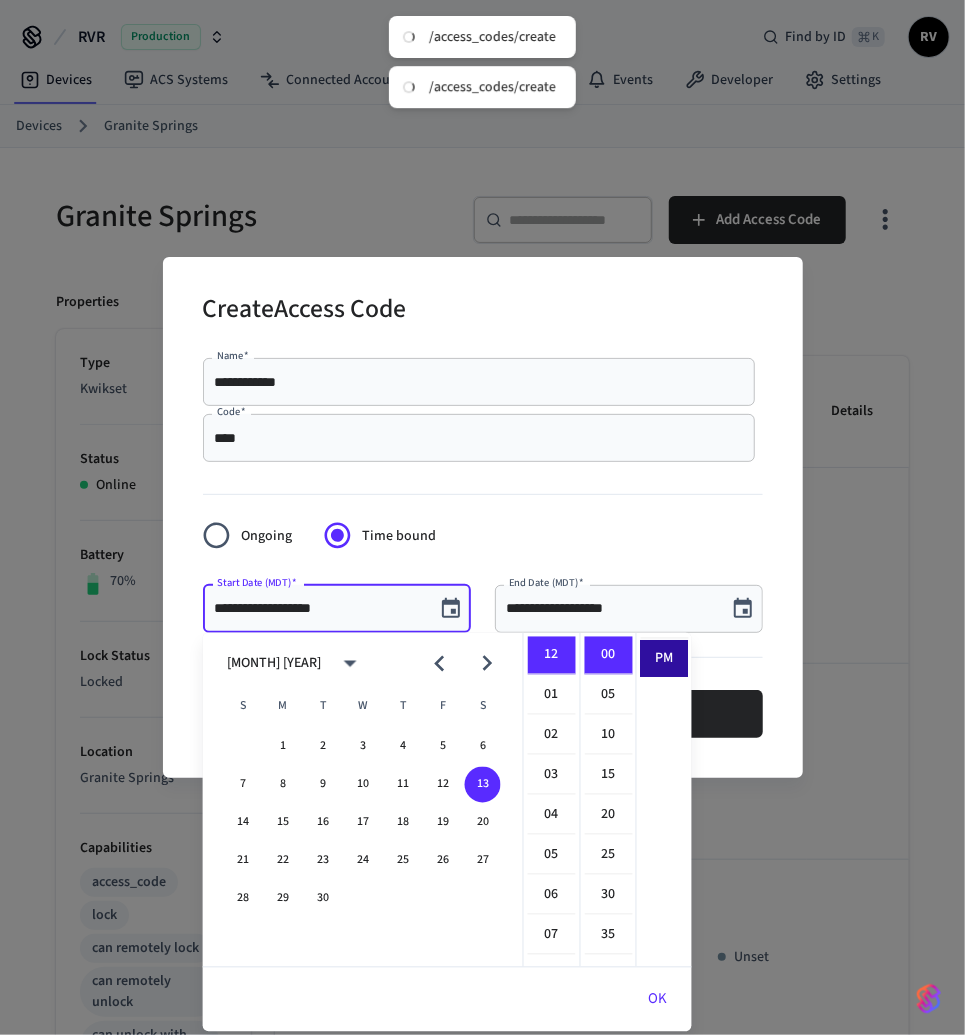 click on "PM" at bounding box center (665, 659) 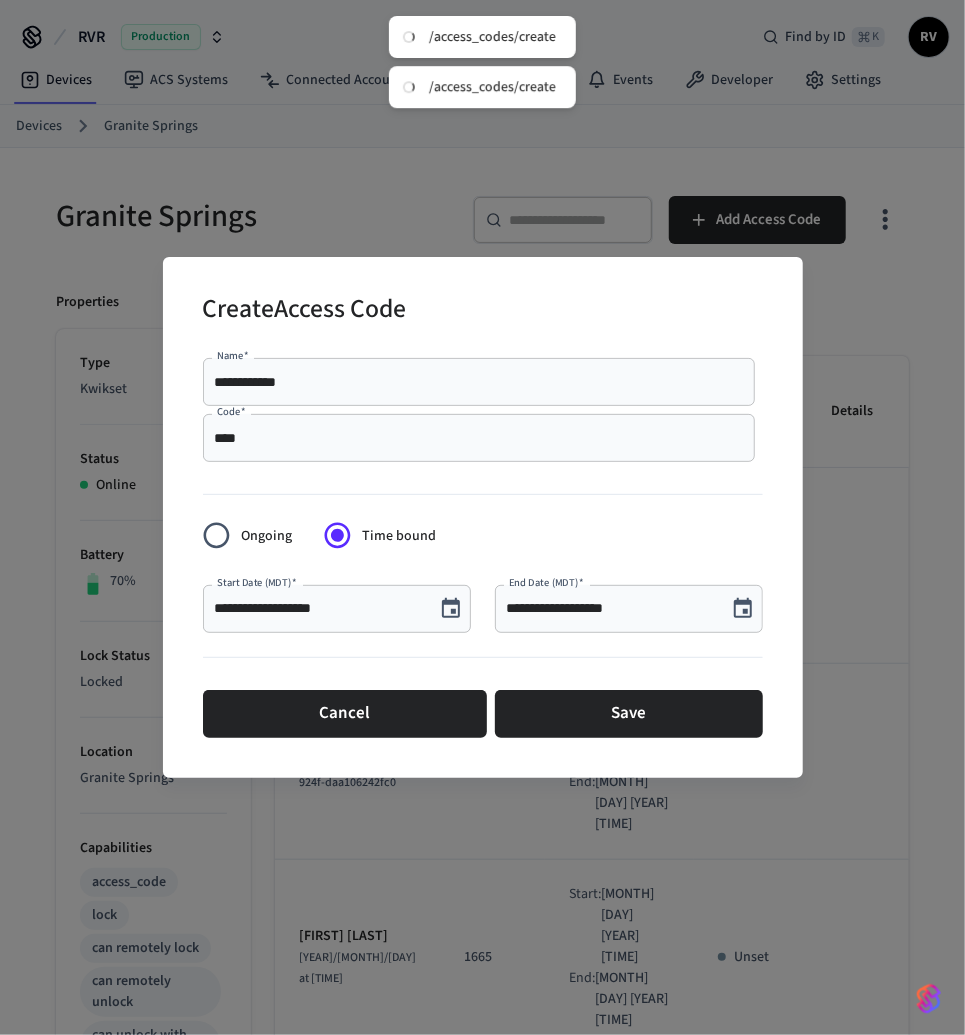 click 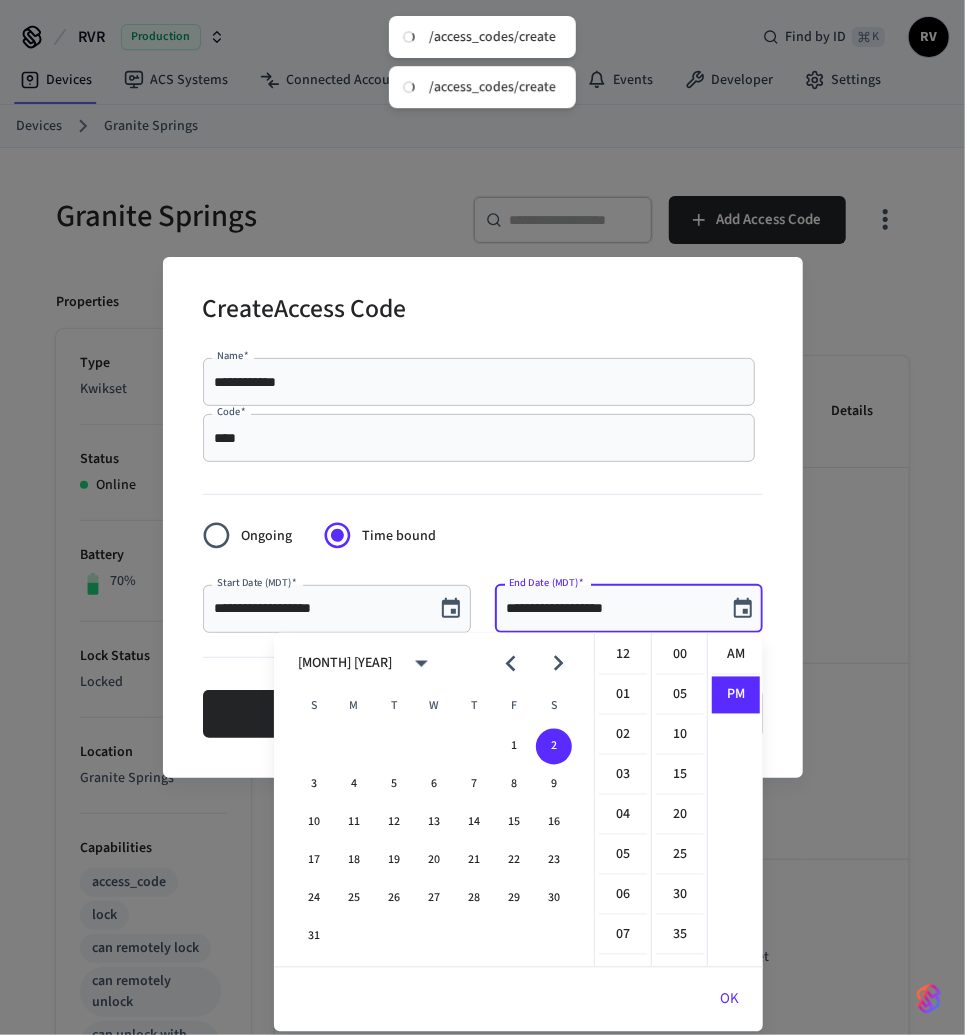 scroll, scrollTop: 433, scrollLeft: 0, axis: vertical 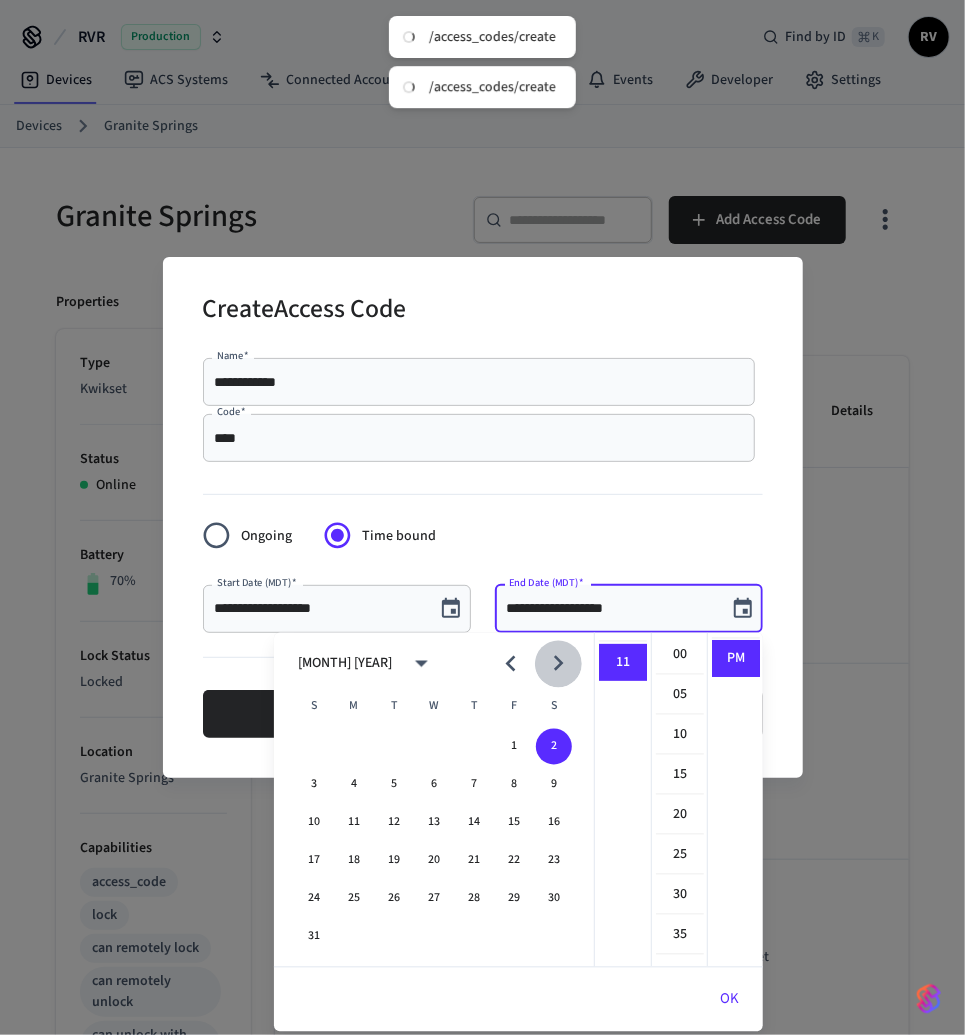 click 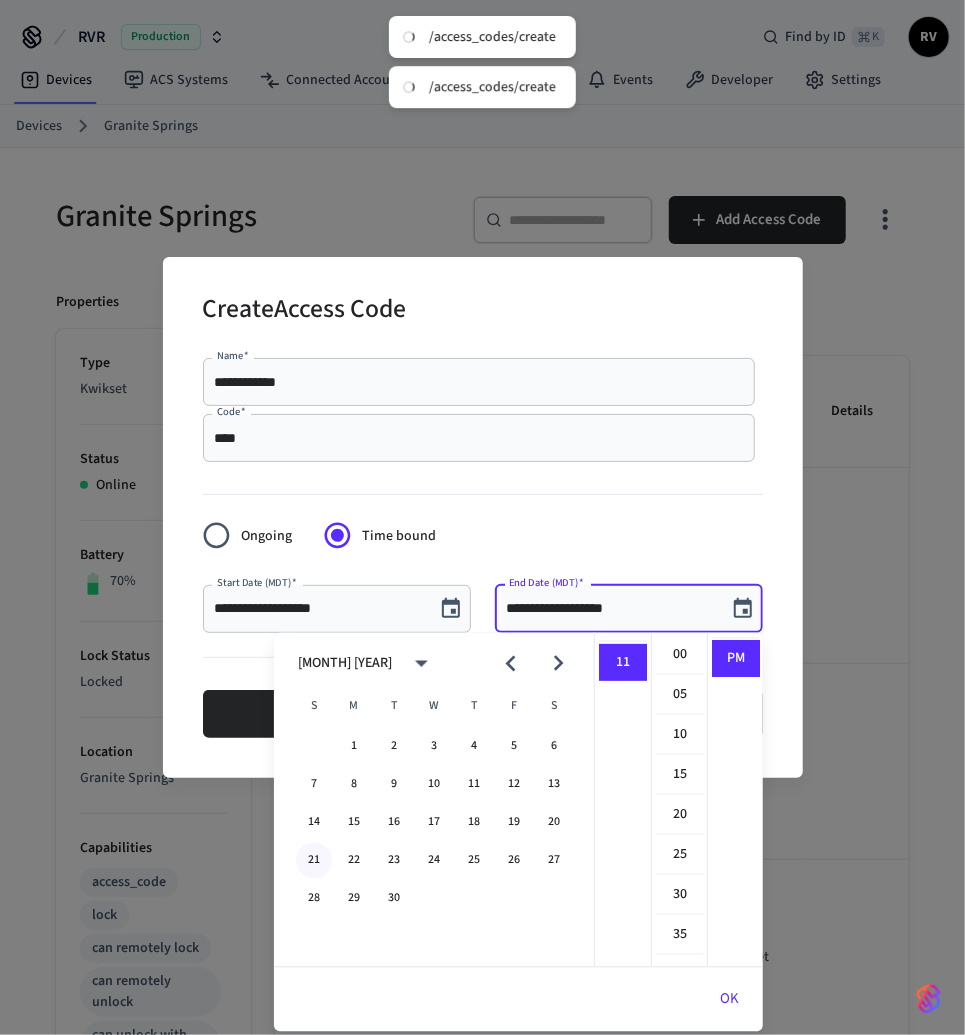click on "21" at bounding box center [314, 861] 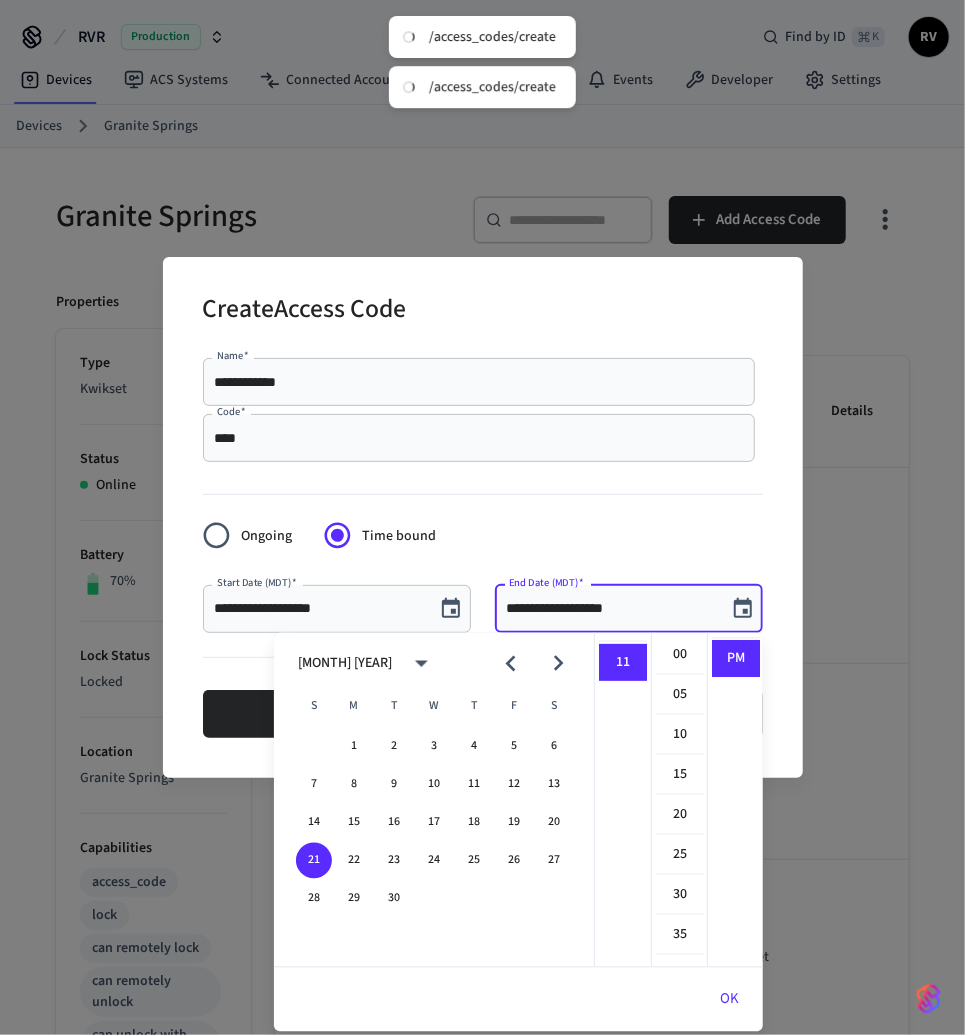 scroll, scrollTop: 0, scrollLeft: 0, axis: both 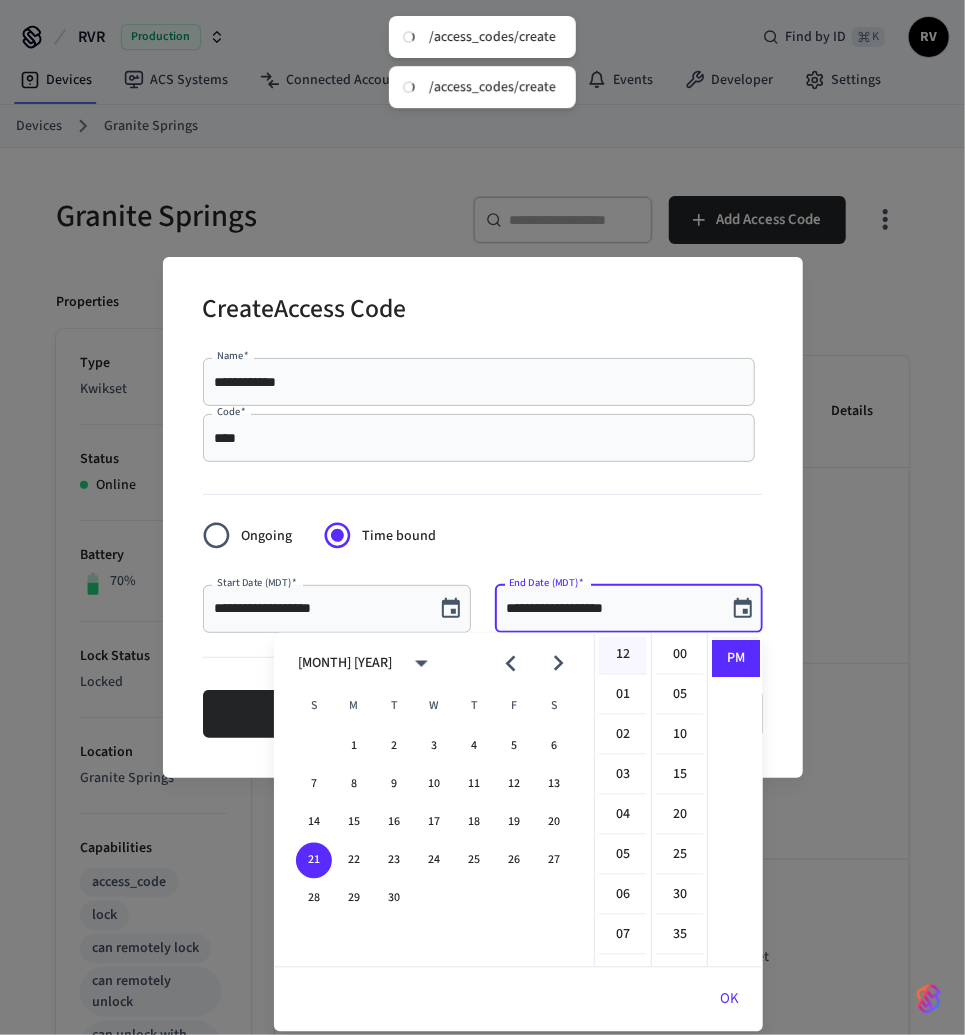 click on "12" at bounding box center (623, 656) 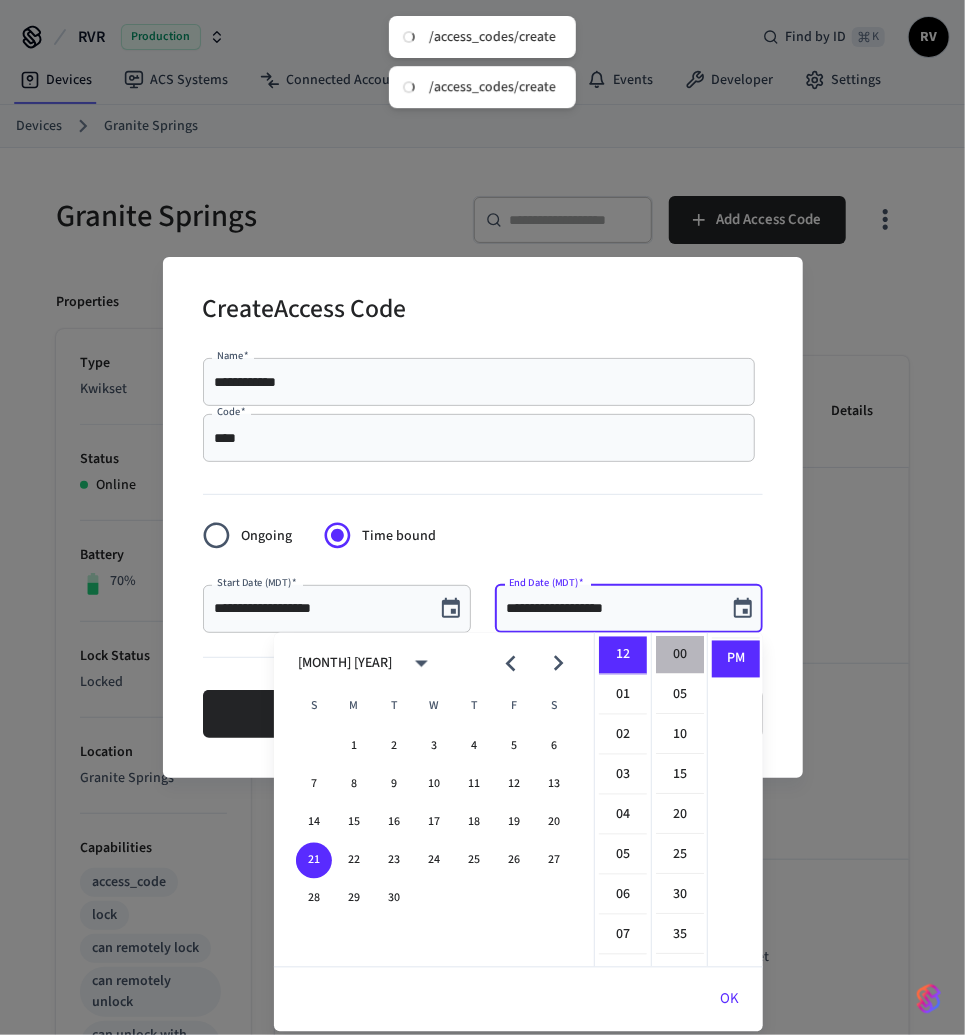 click on "00" at bounding box center [680, 656] 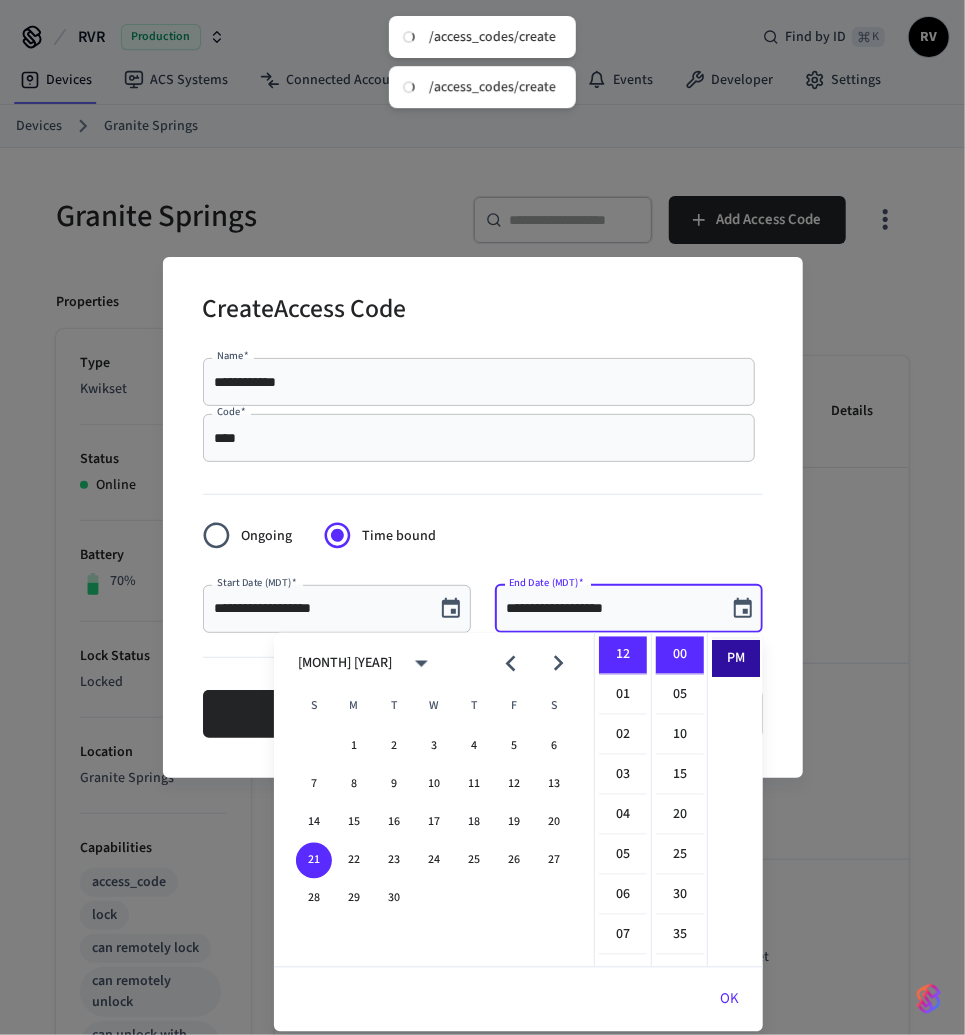click on "PM" at bounding box center (736, 659) 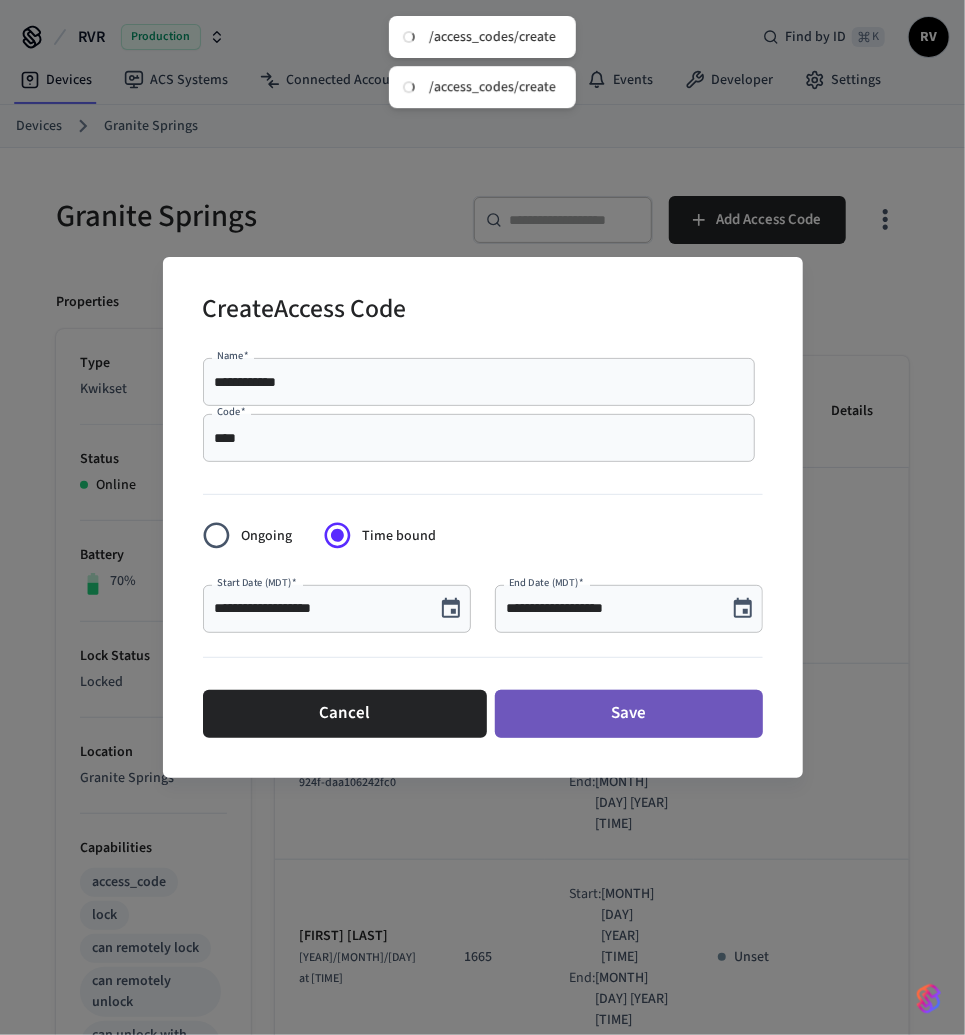 click on "Save" at bounding box center [629, 714] 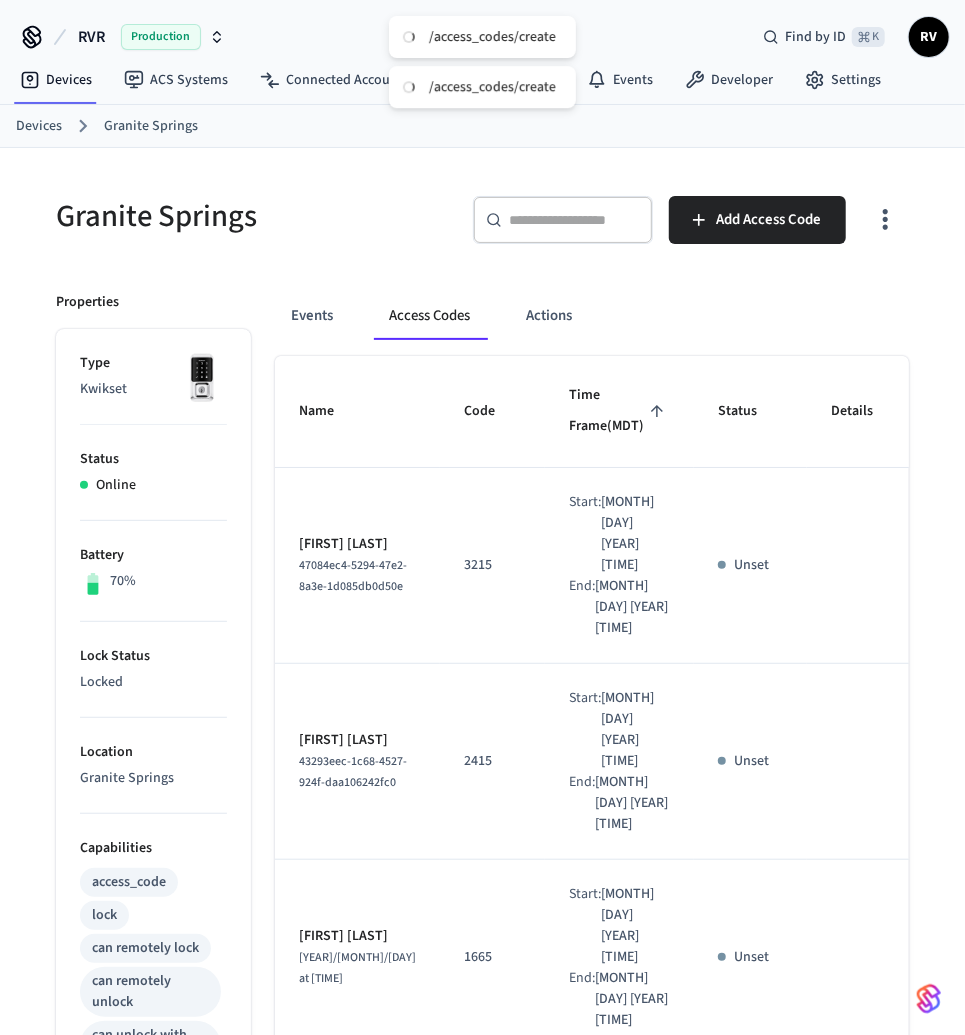 click on "Devices Granite Springs" at bounding box center [482, 126] 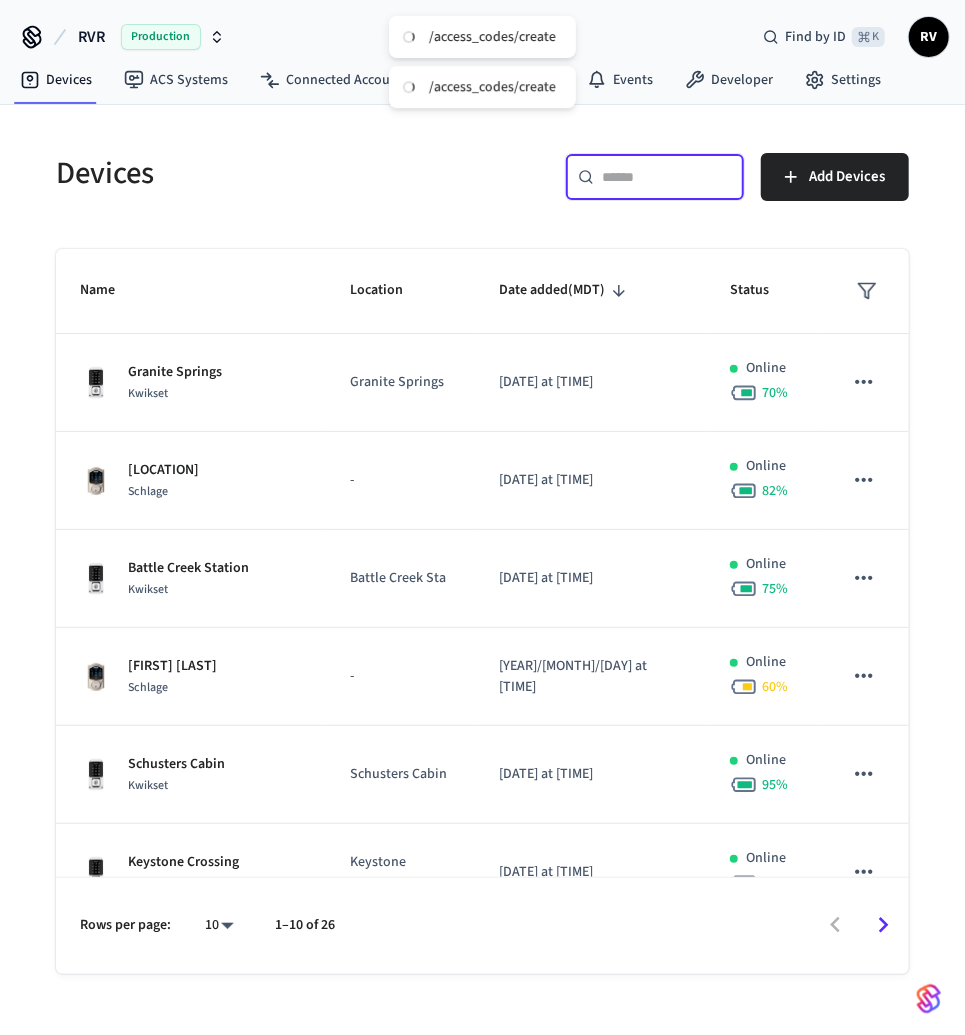 click at bounding box center [667, 177] 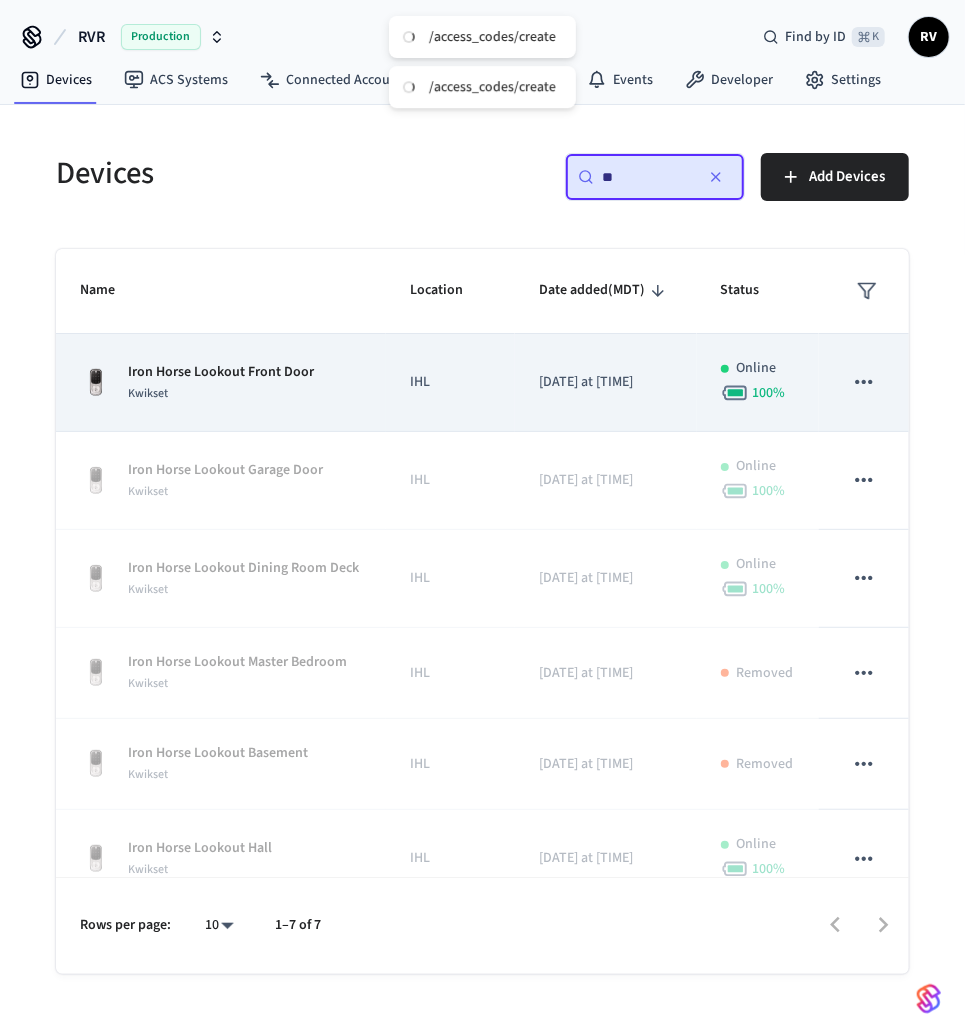 type on "**" 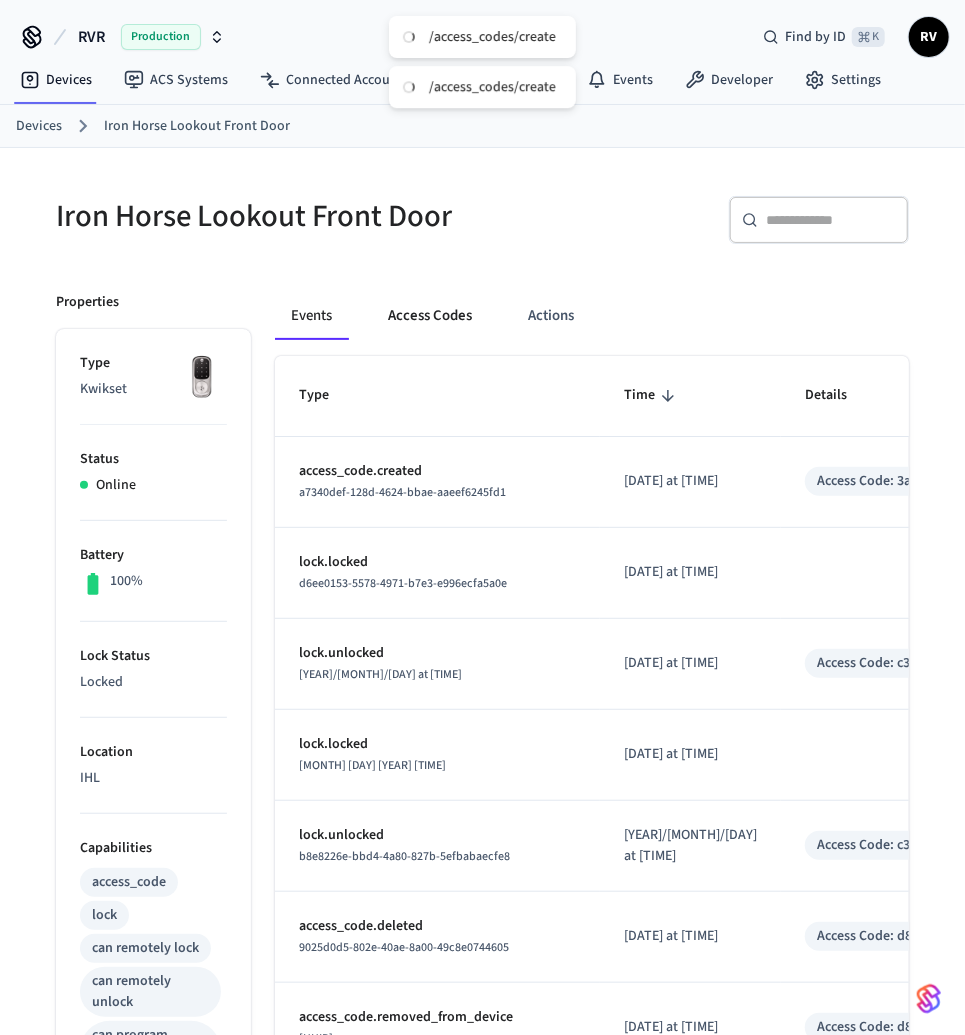 click on "Access Codes" at bounding box center (430, 316) 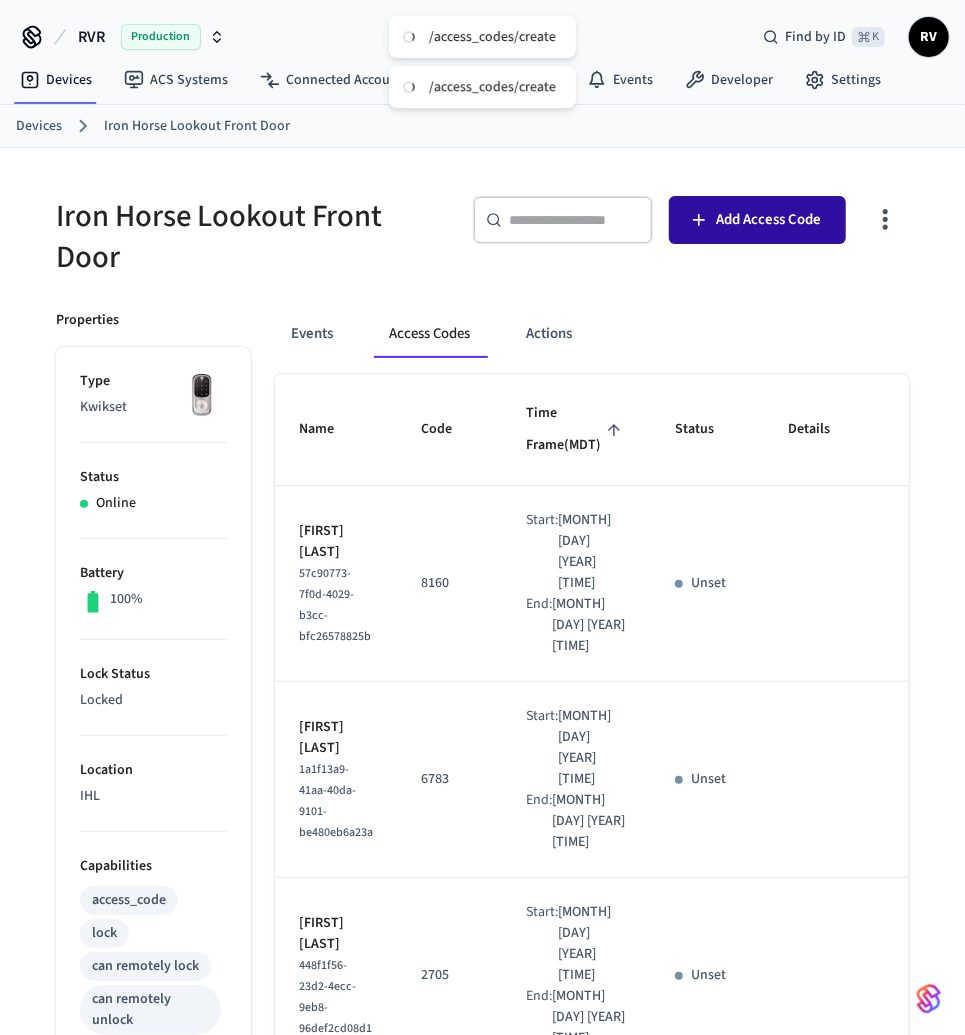 click on "Add Access Code" at bounding box center [769, 220] 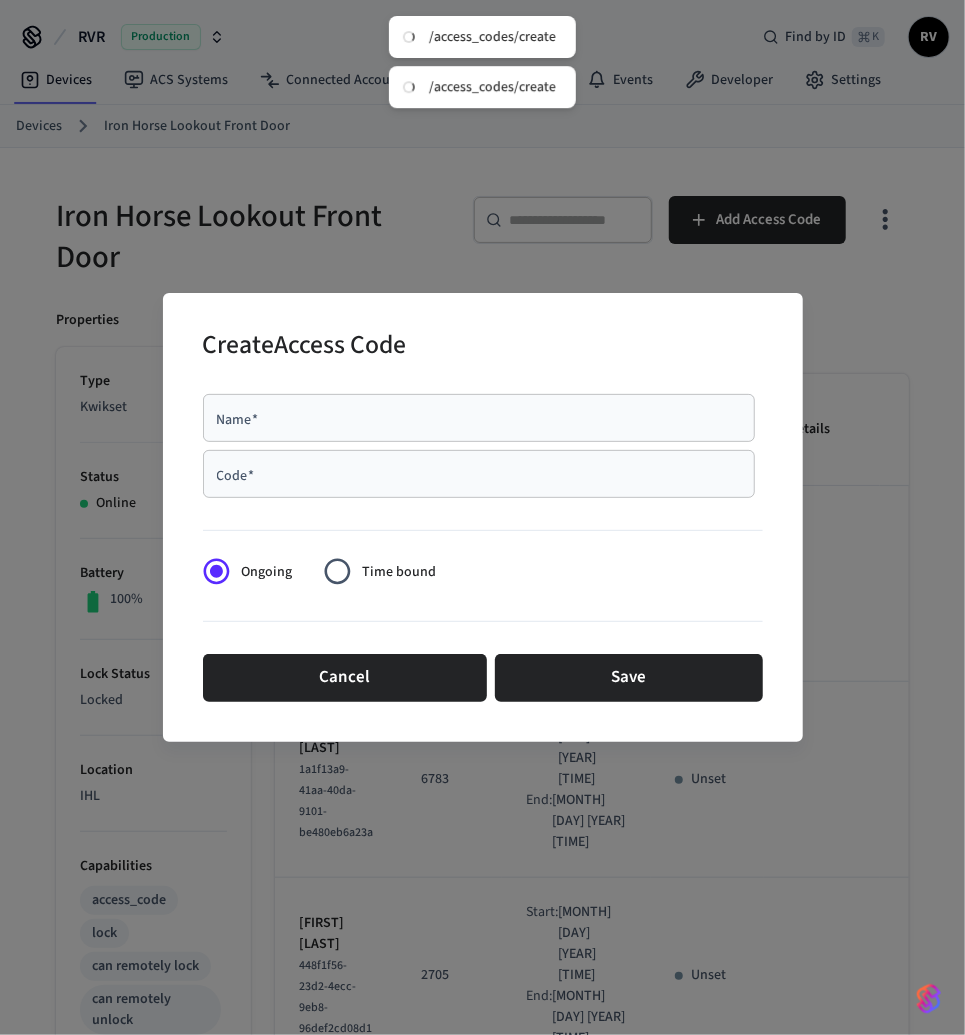 click on "Code   *" at bounding box center [479, 474] 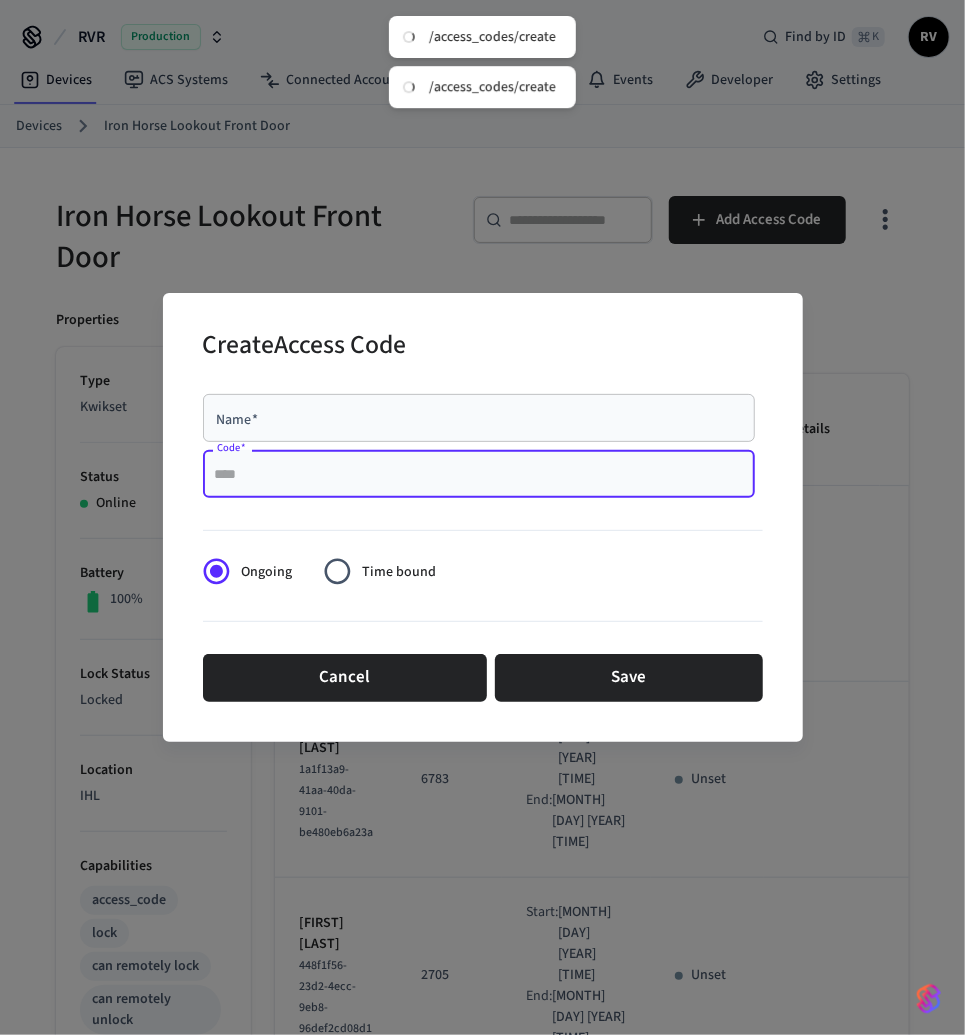paste on "****" 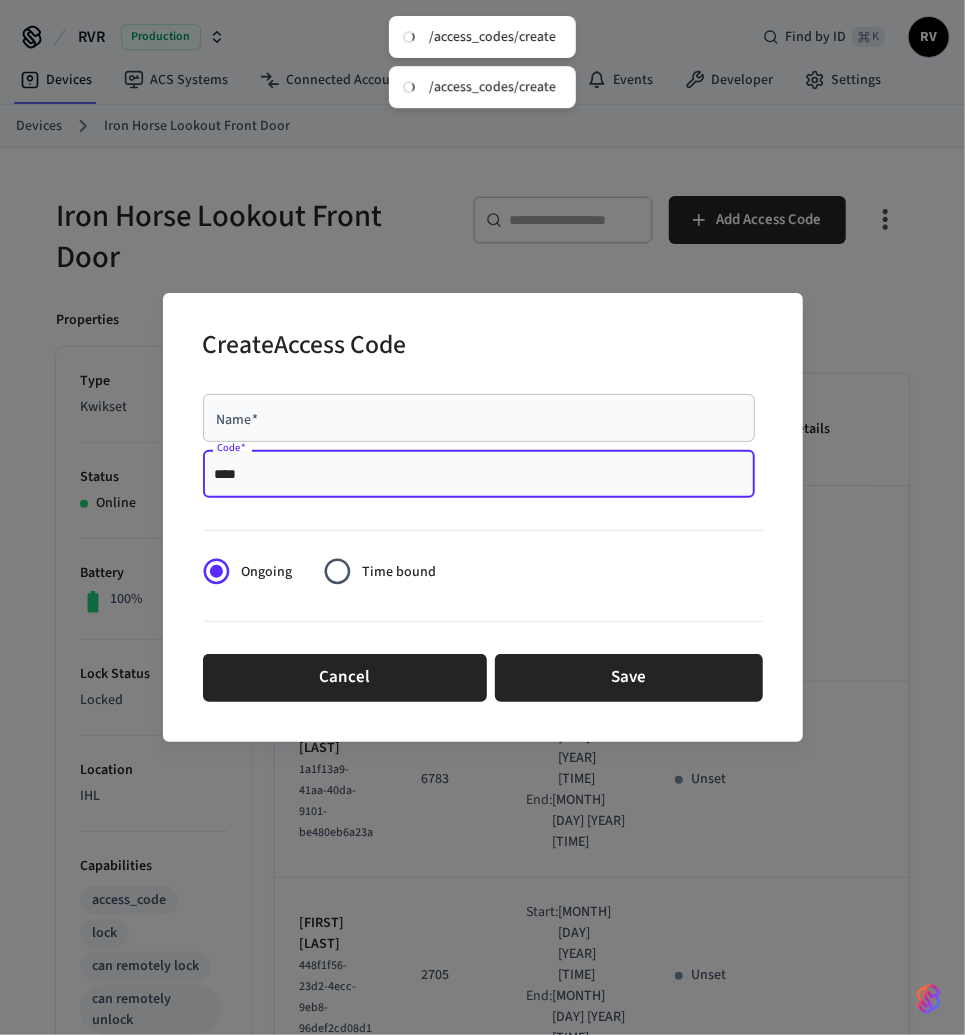 type on "****" 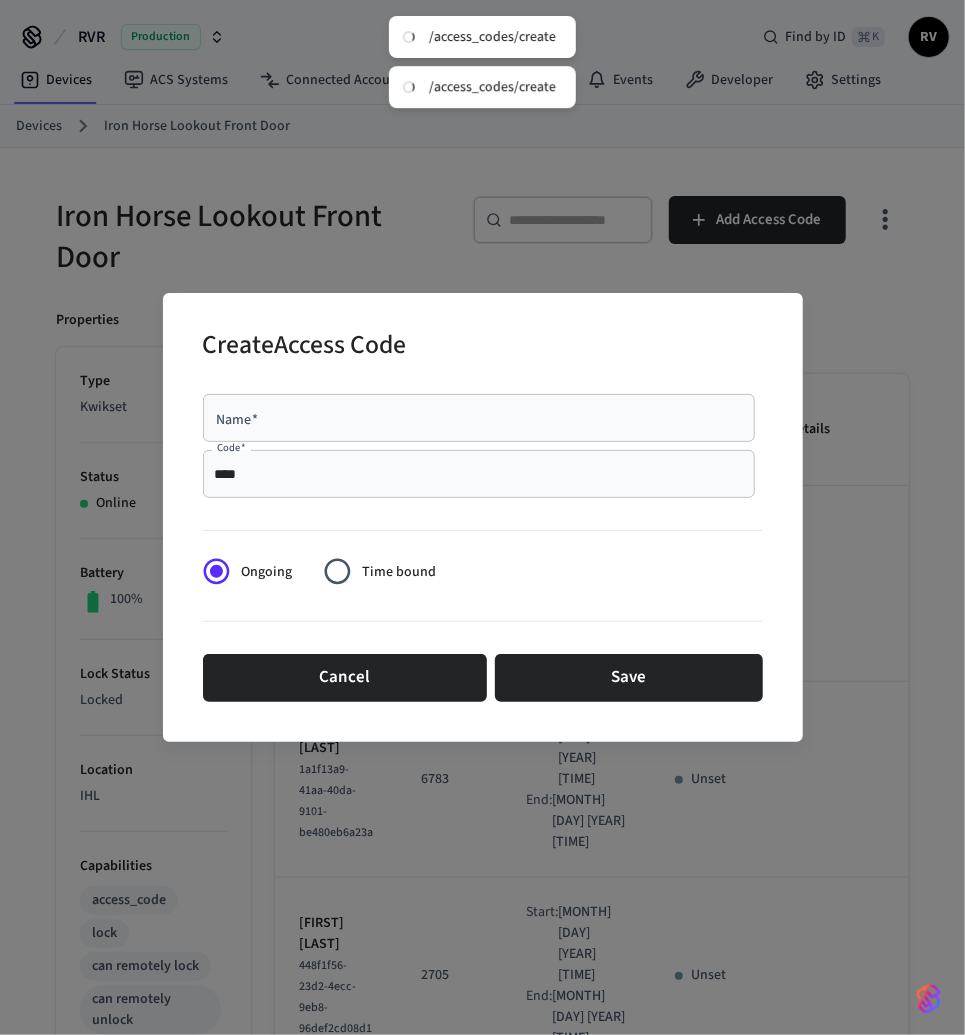 click on "Name   *" at bounding box center (479, 418) 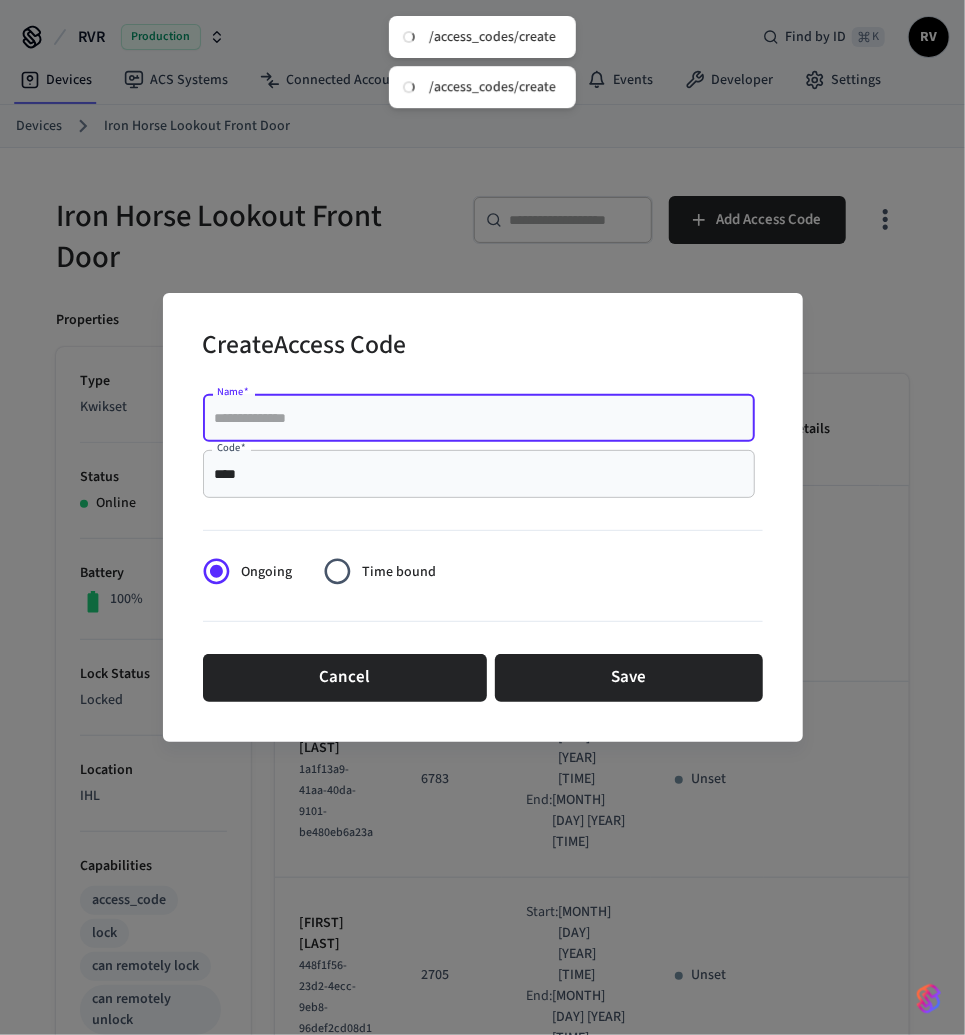 paste on "**********" 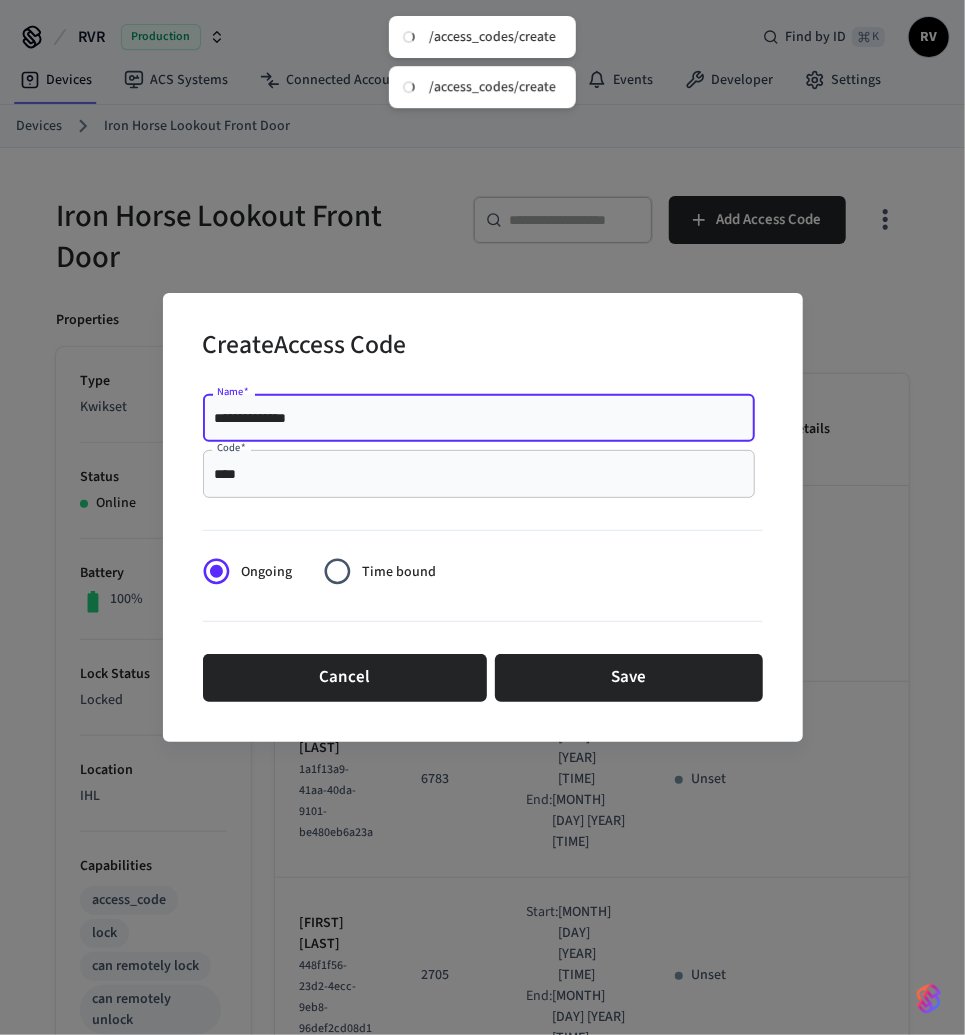 click on "**********" at bounding box center (479, 418) 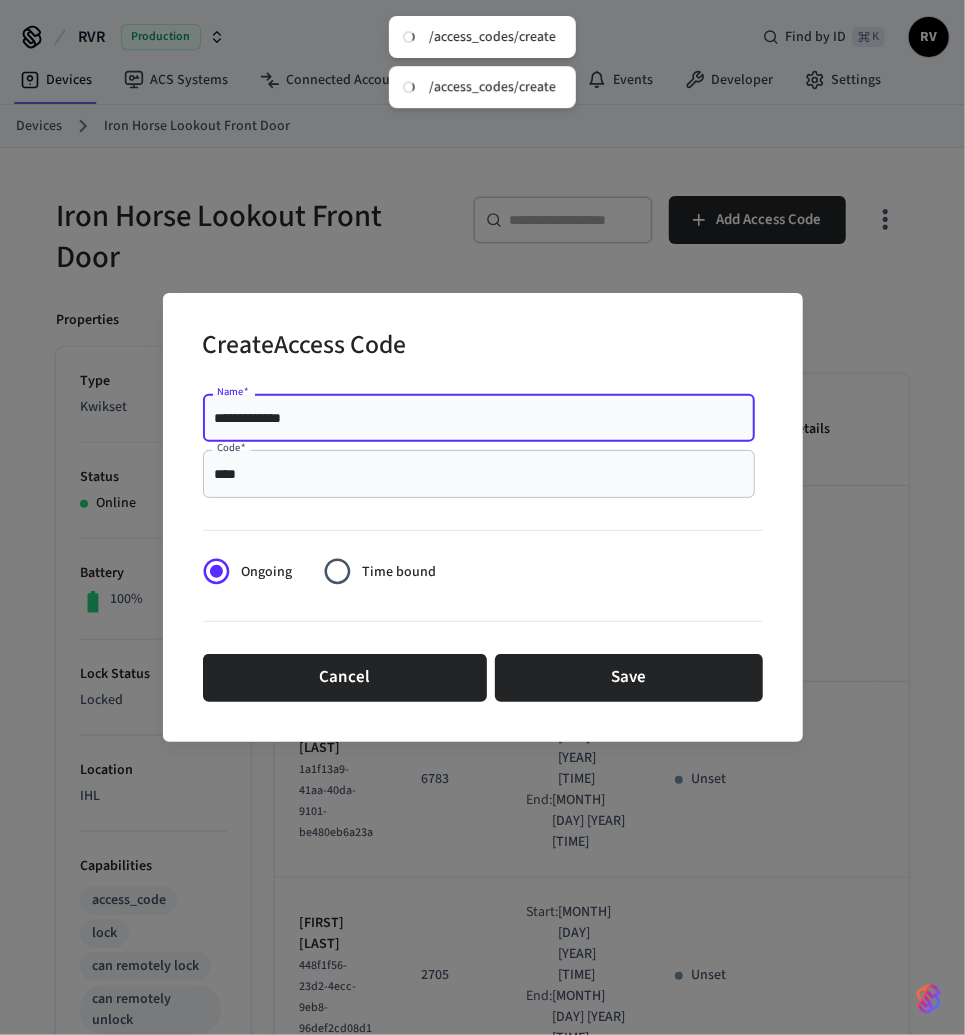 type on "**********" 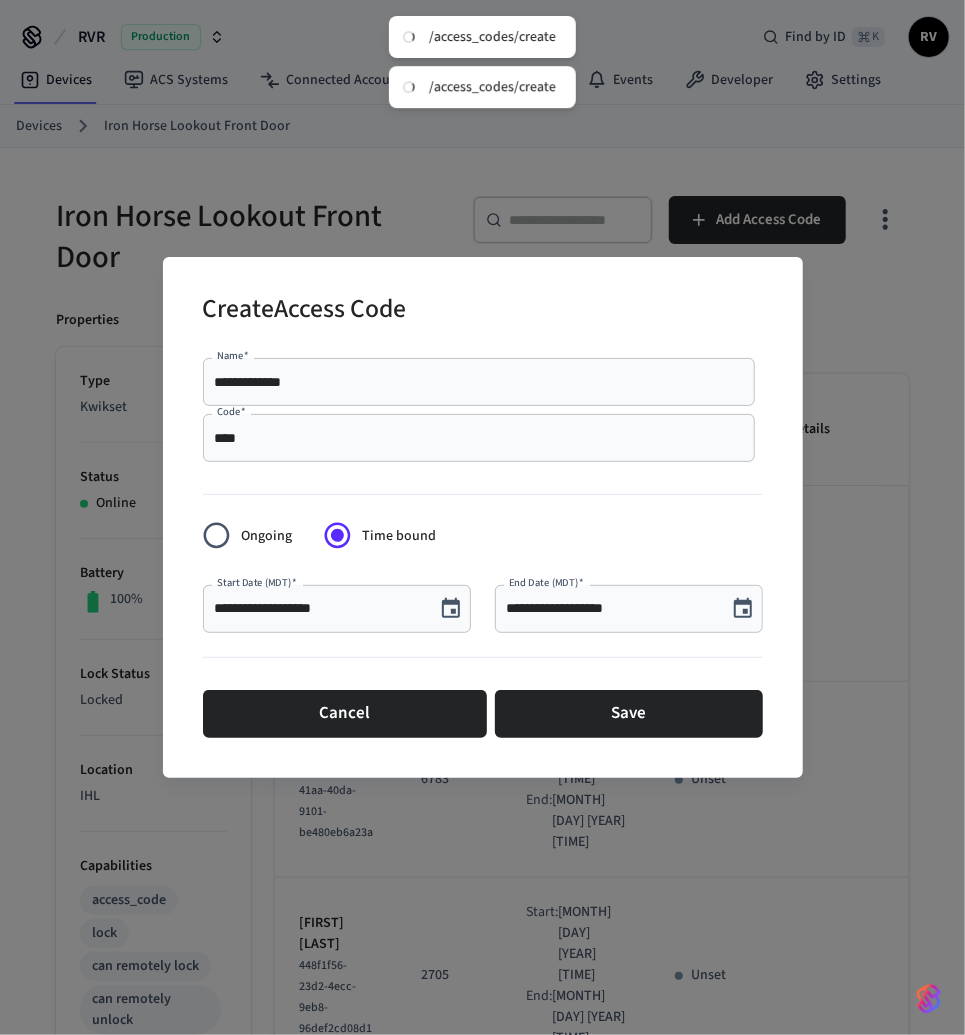 click at bounding box center [451, 609] 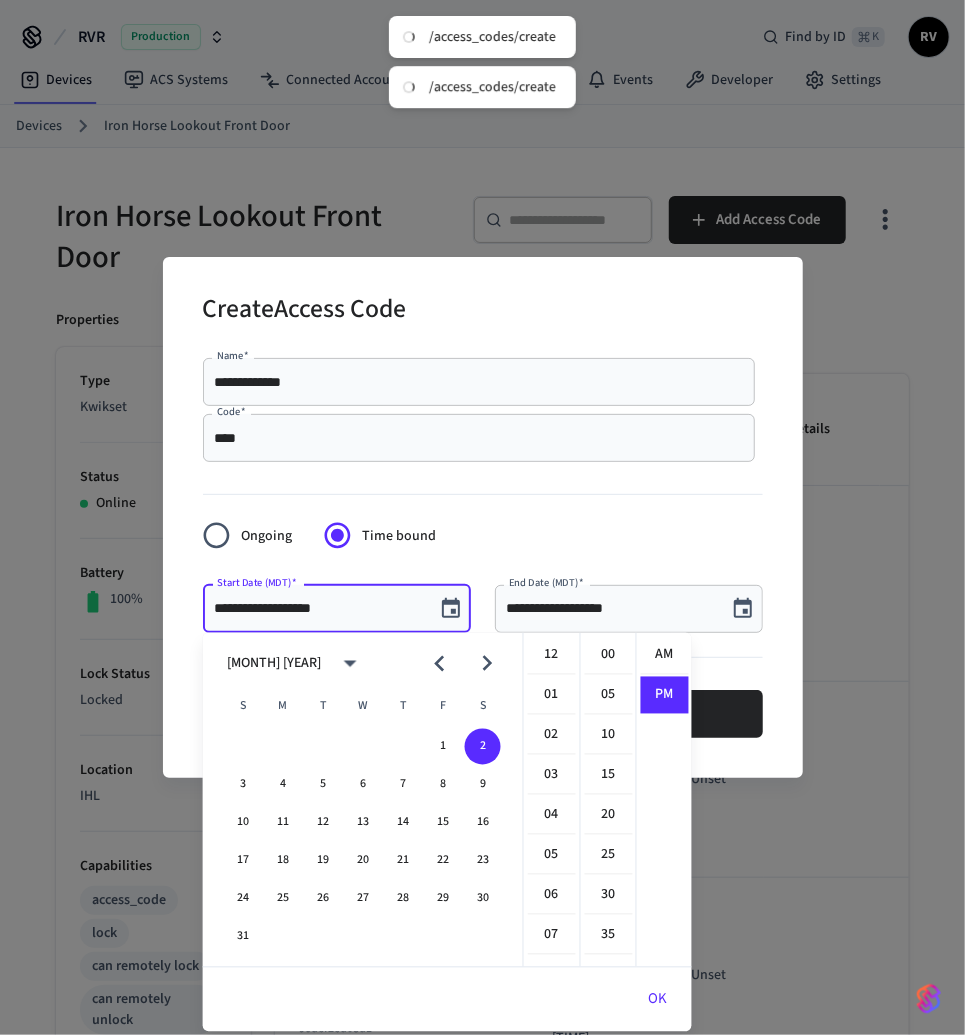 scroll, scrollTop: 433, scrollLeft: 0, axis: vertical 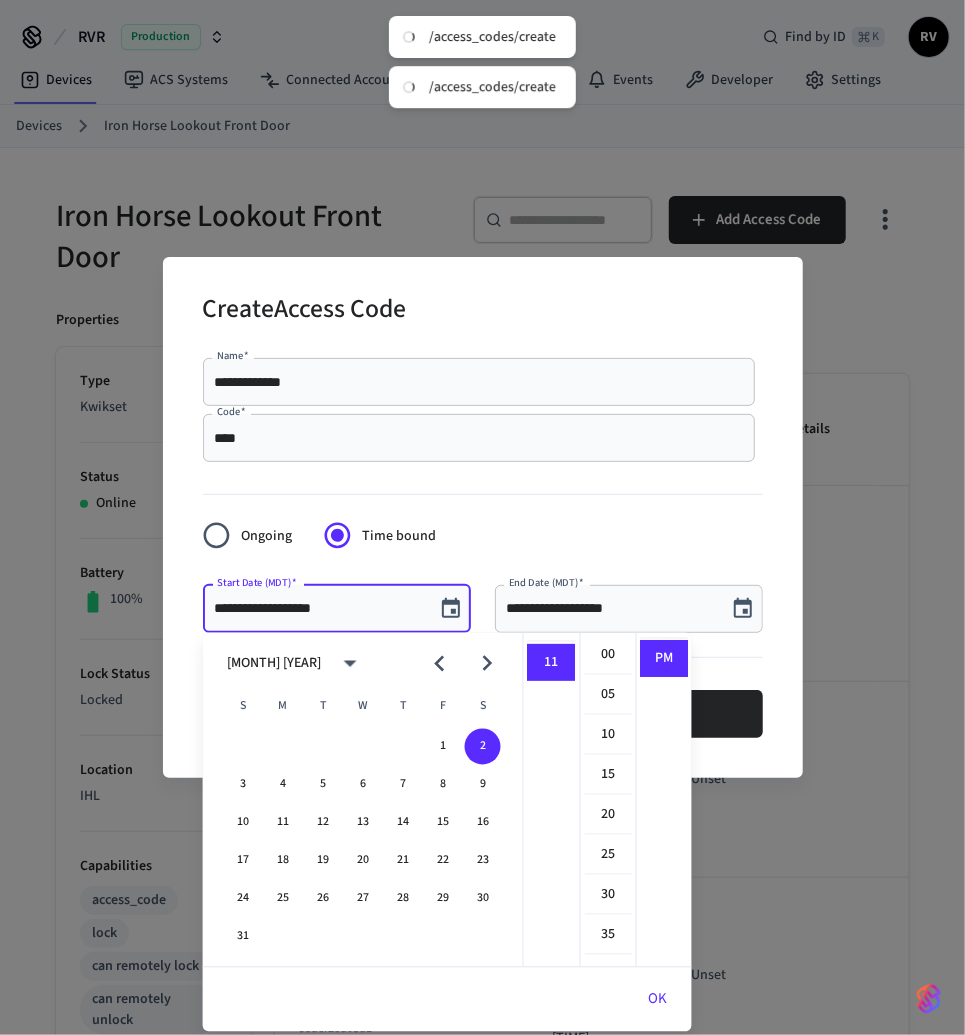 click on "S M T W T F S" at bounding box center [363, 707] 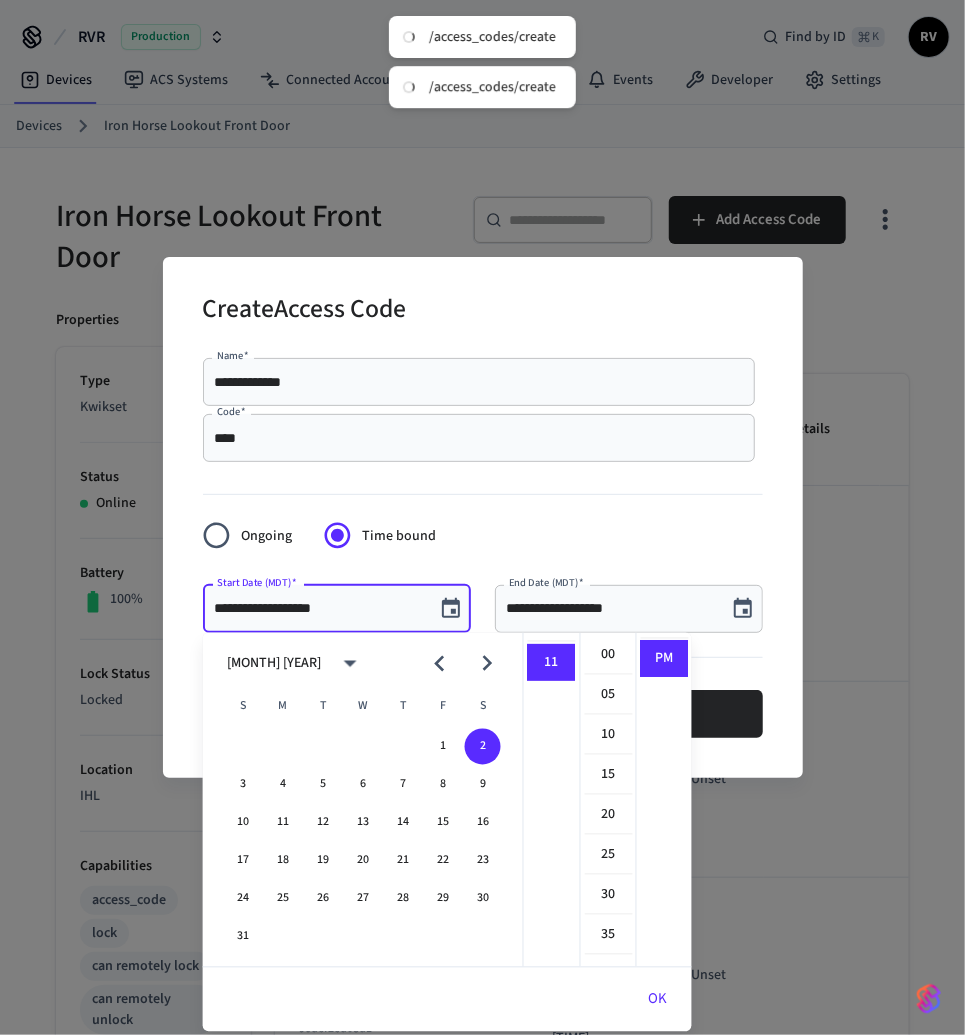 click at bounding box center (486, 663) 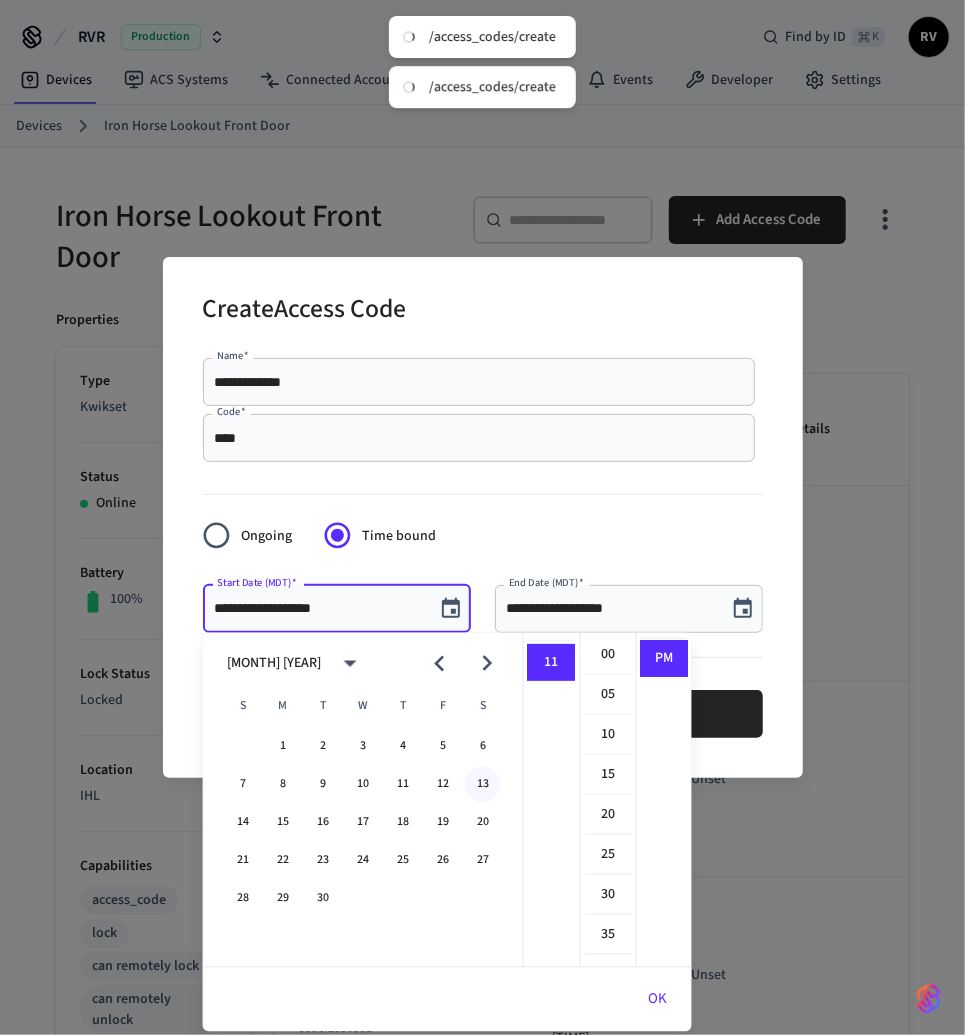 click on "13" at bounding box center (483, 785) 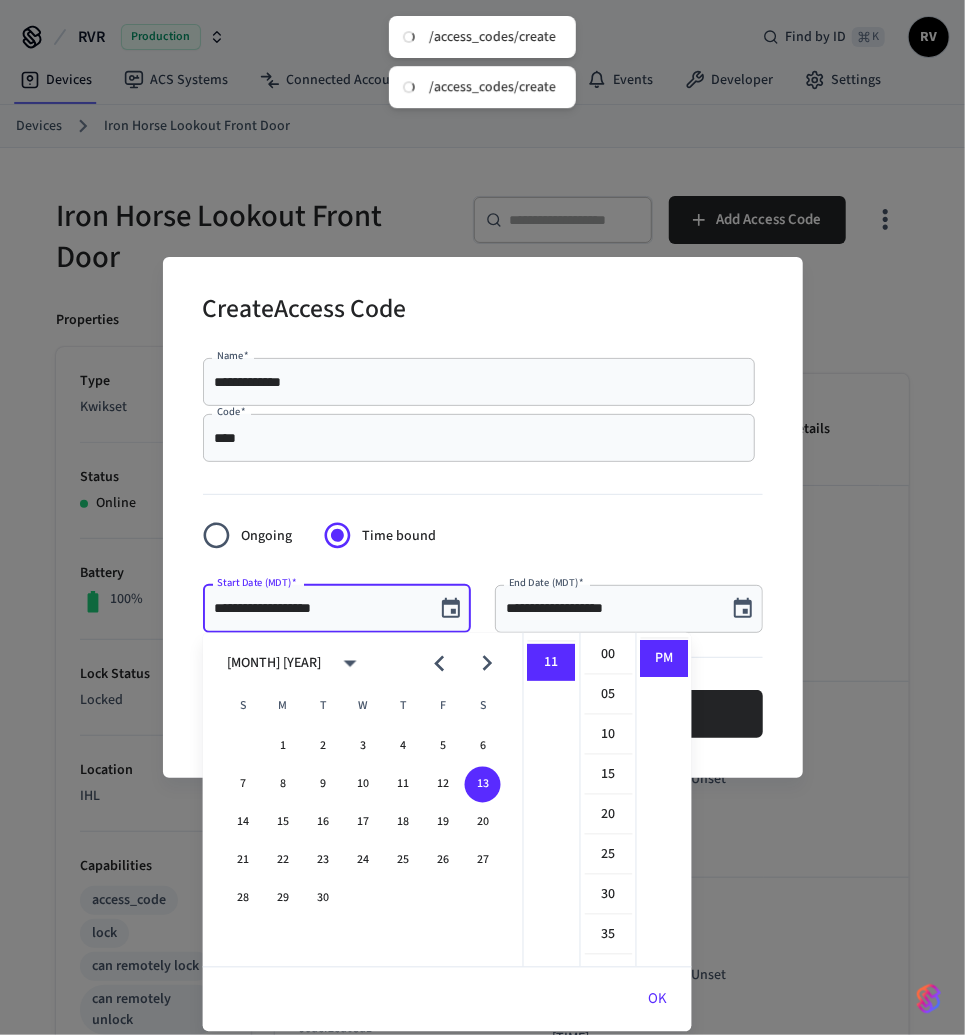 scroll, scrollTop: 0, scrollLeft: 0, axis: both 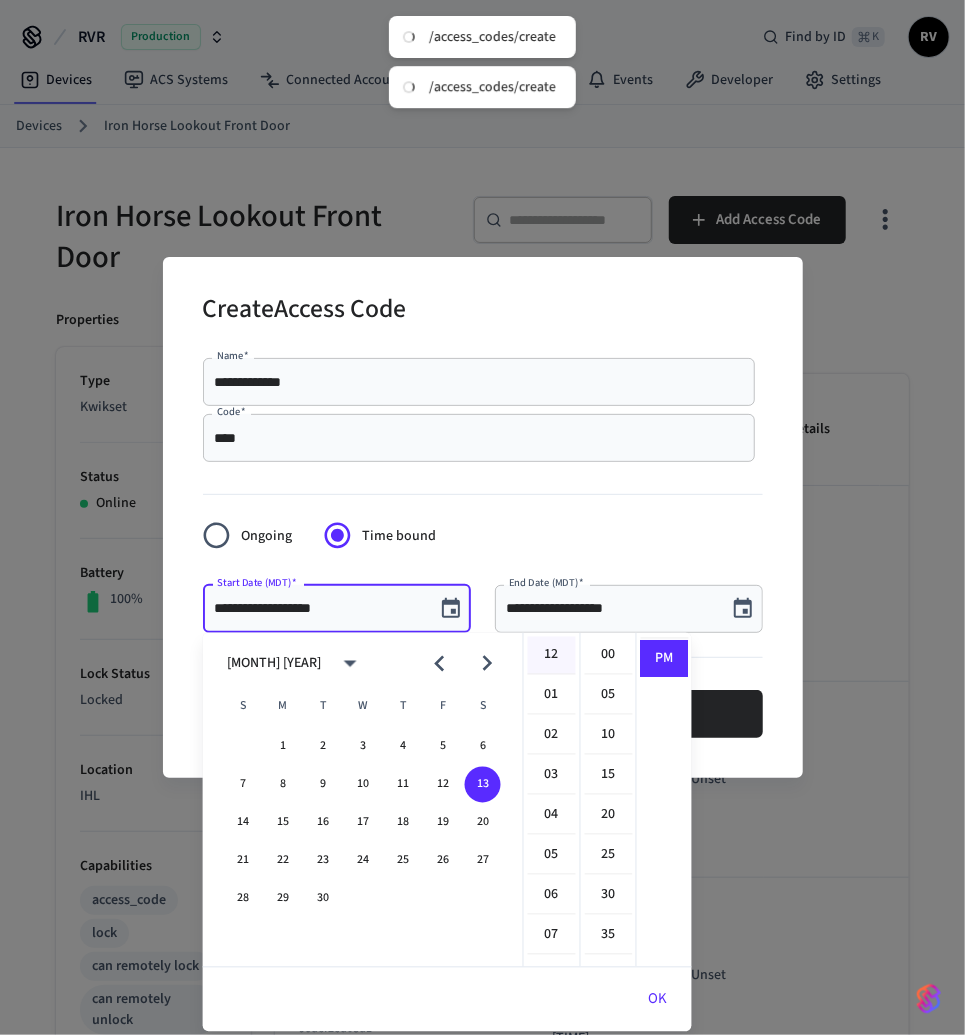 click on "12" at bounding box center [552, 656] 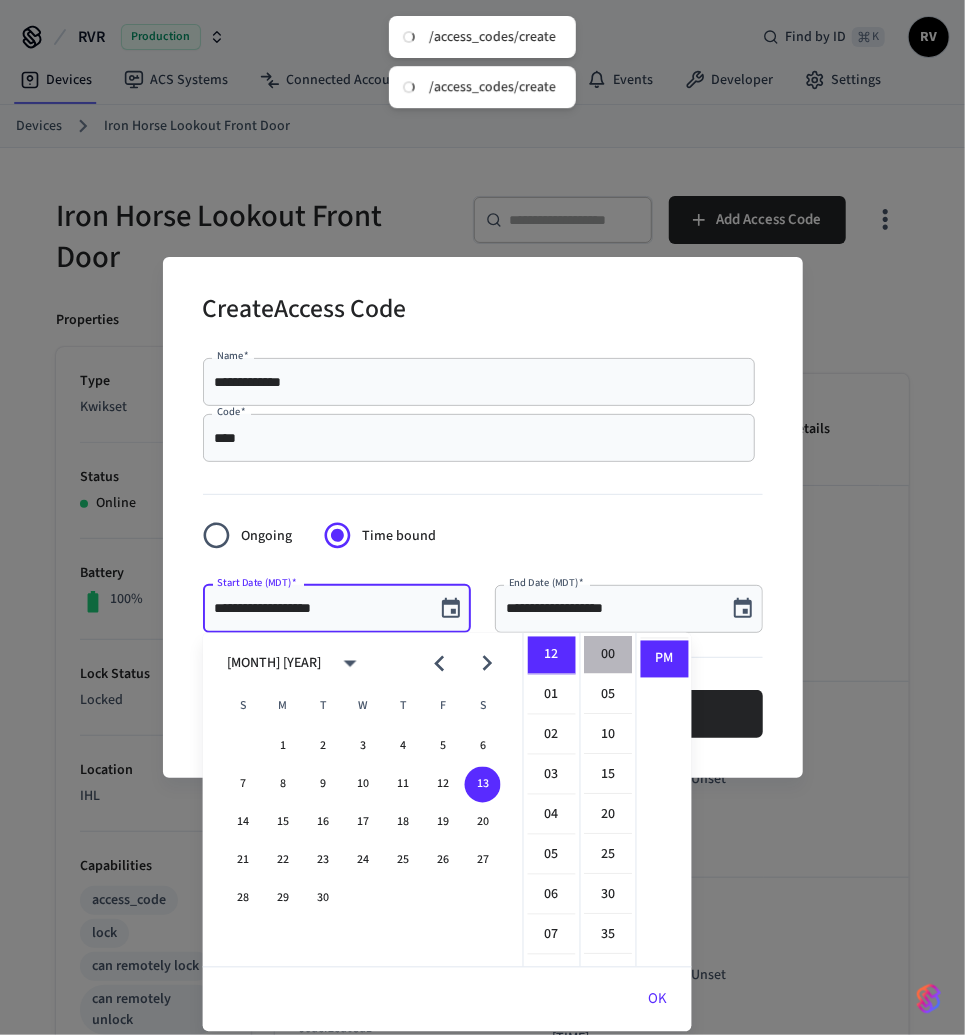 click on "00" at bounding box center [609, 656] 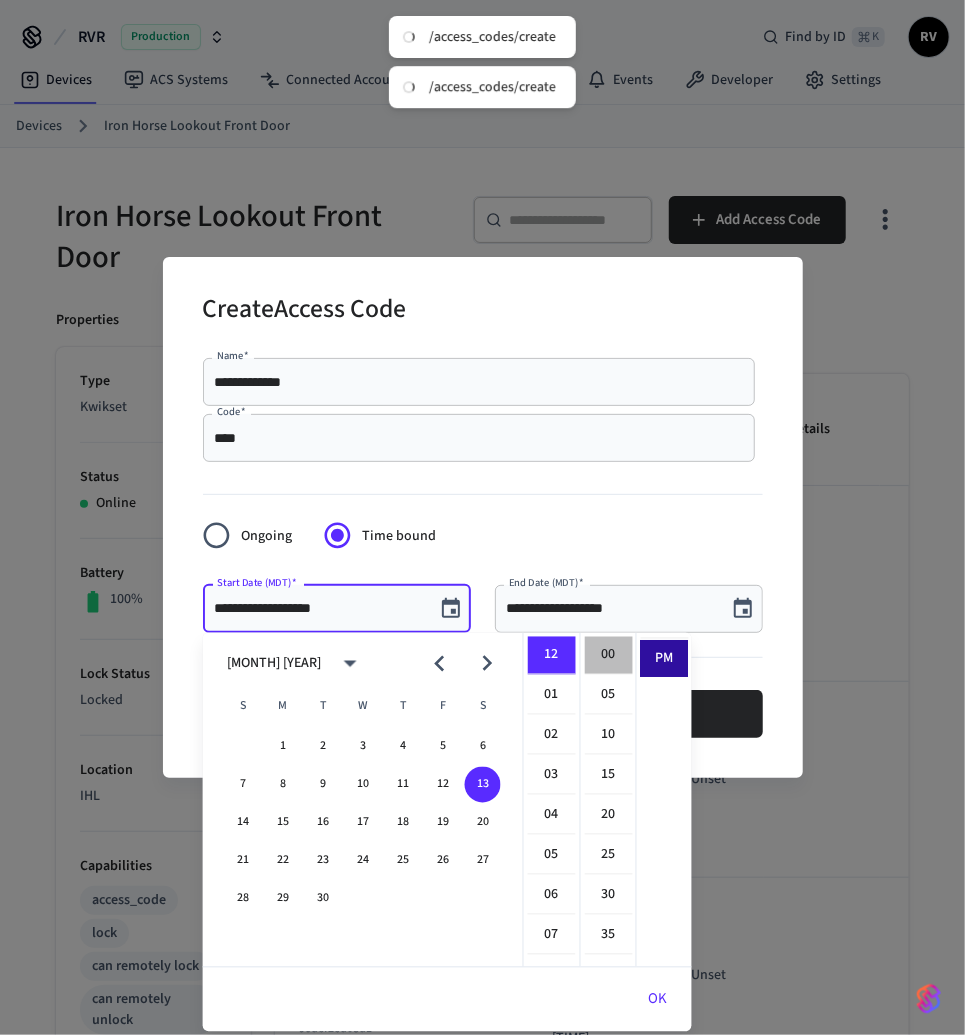 type on "**********" 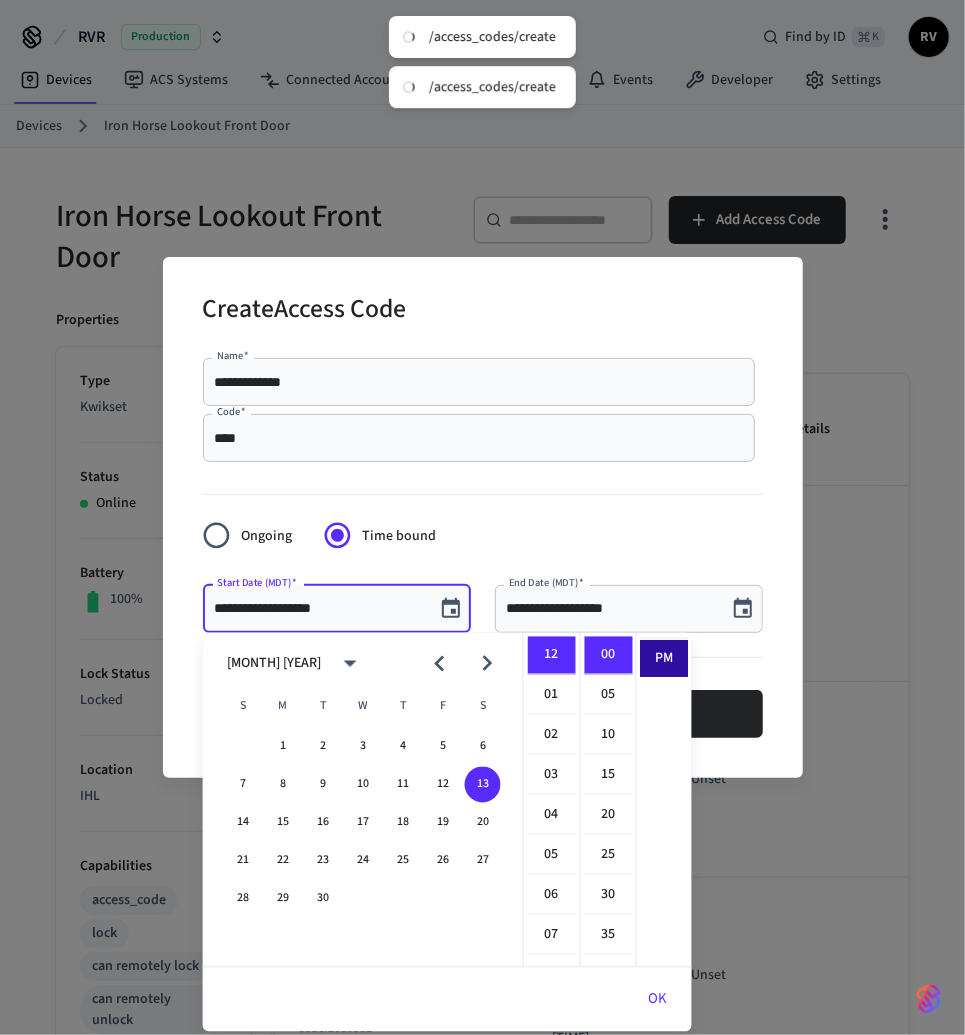 click on "PM" at bounding box center [665, 659] 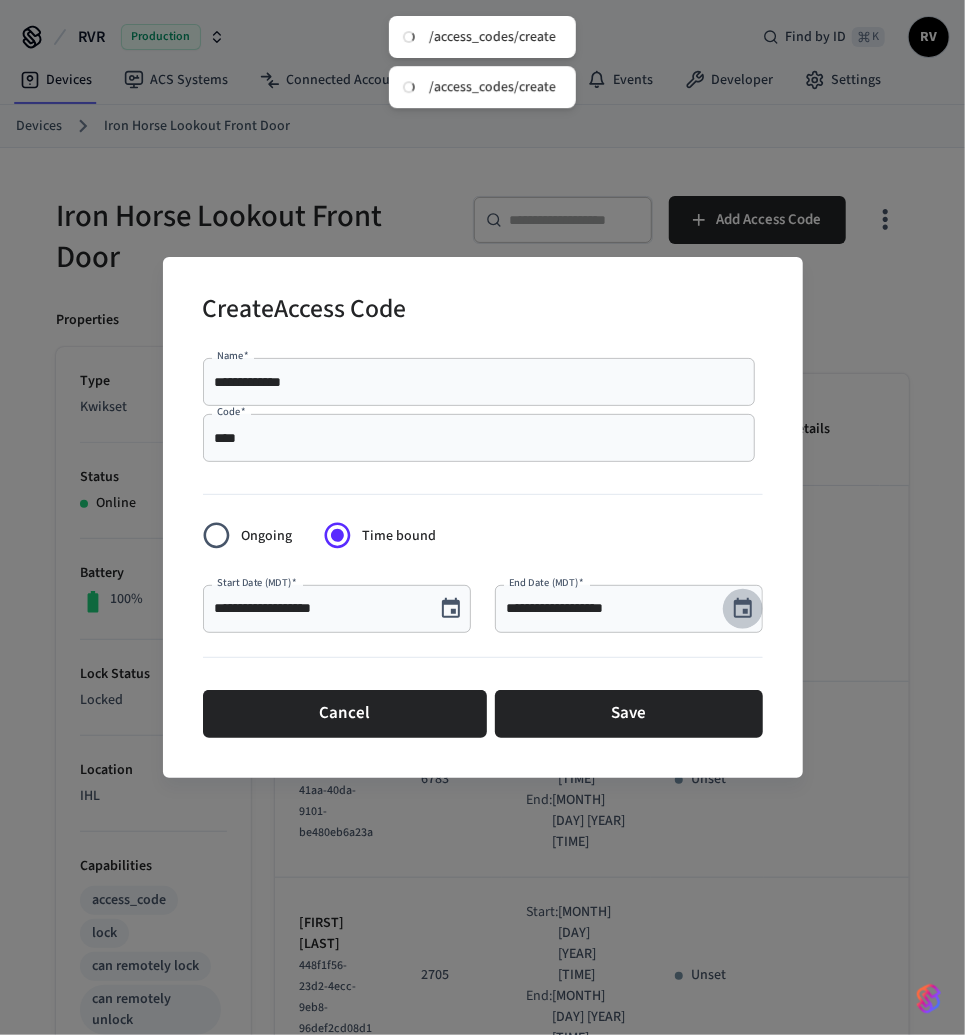 click 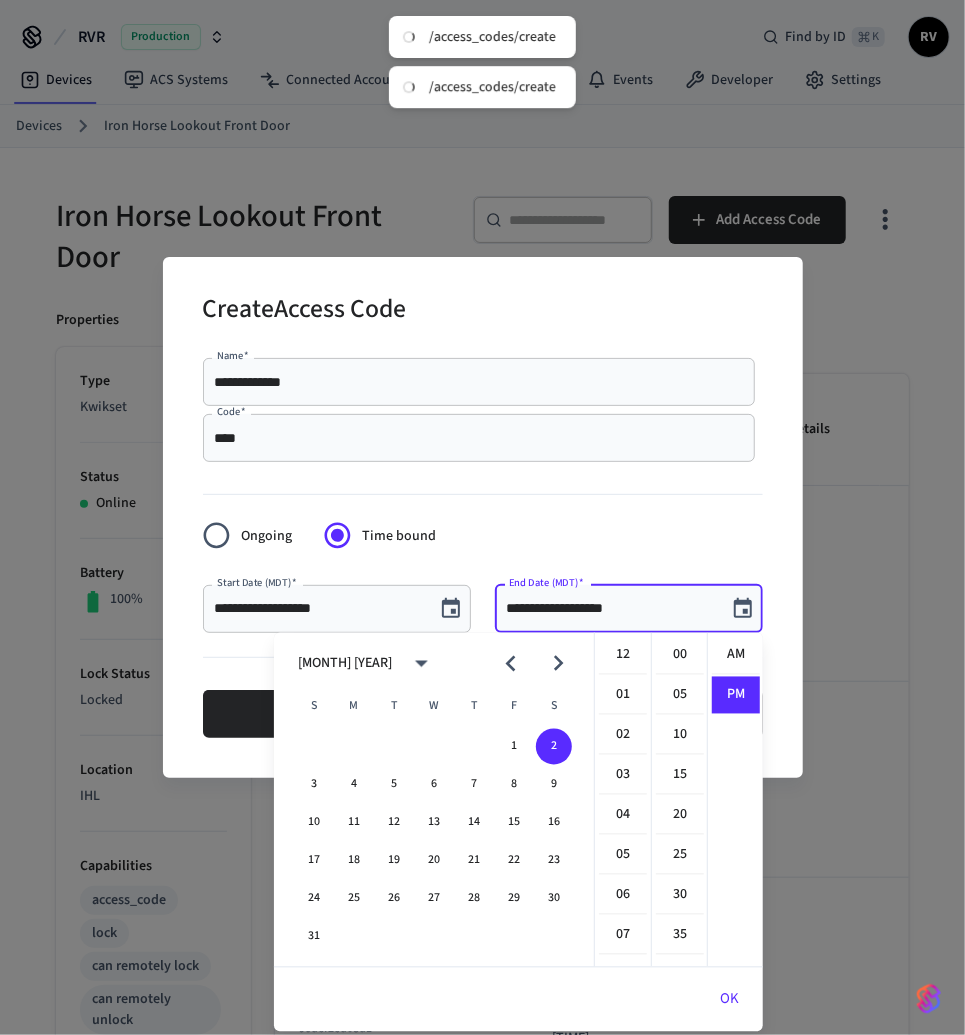 scroll, scrollTop: 433, scrollLeft: 0, axis: vertical 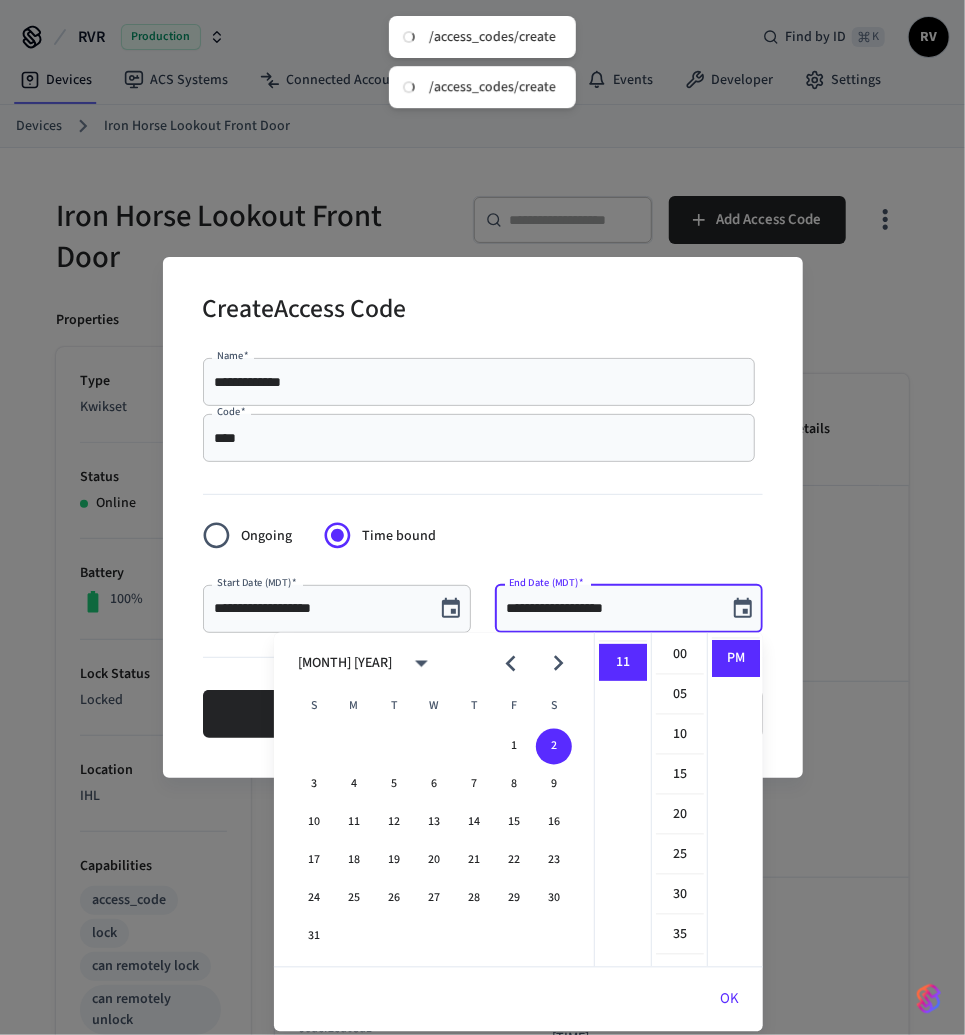 click 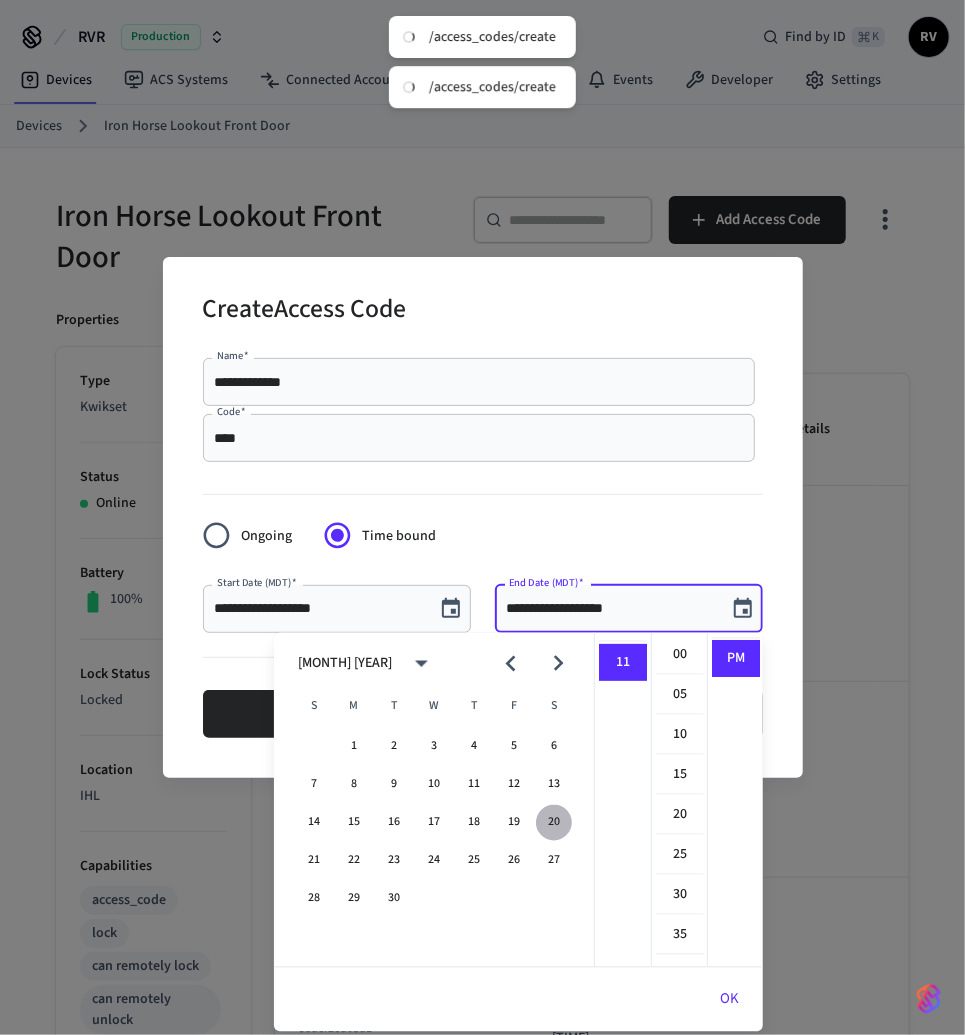 click on "20" at bounding box center [554, 823] 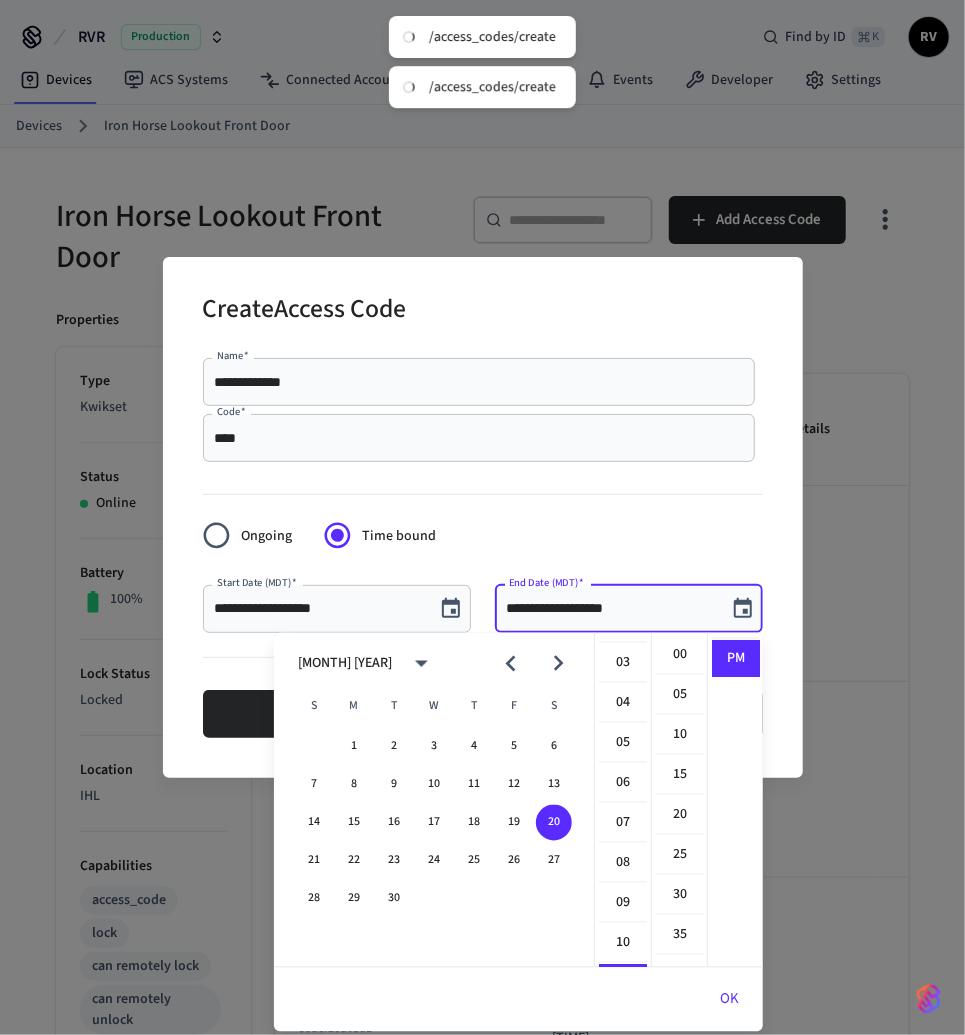 scroll, scrollTop: 0, scrollLeft: 0, axis: both 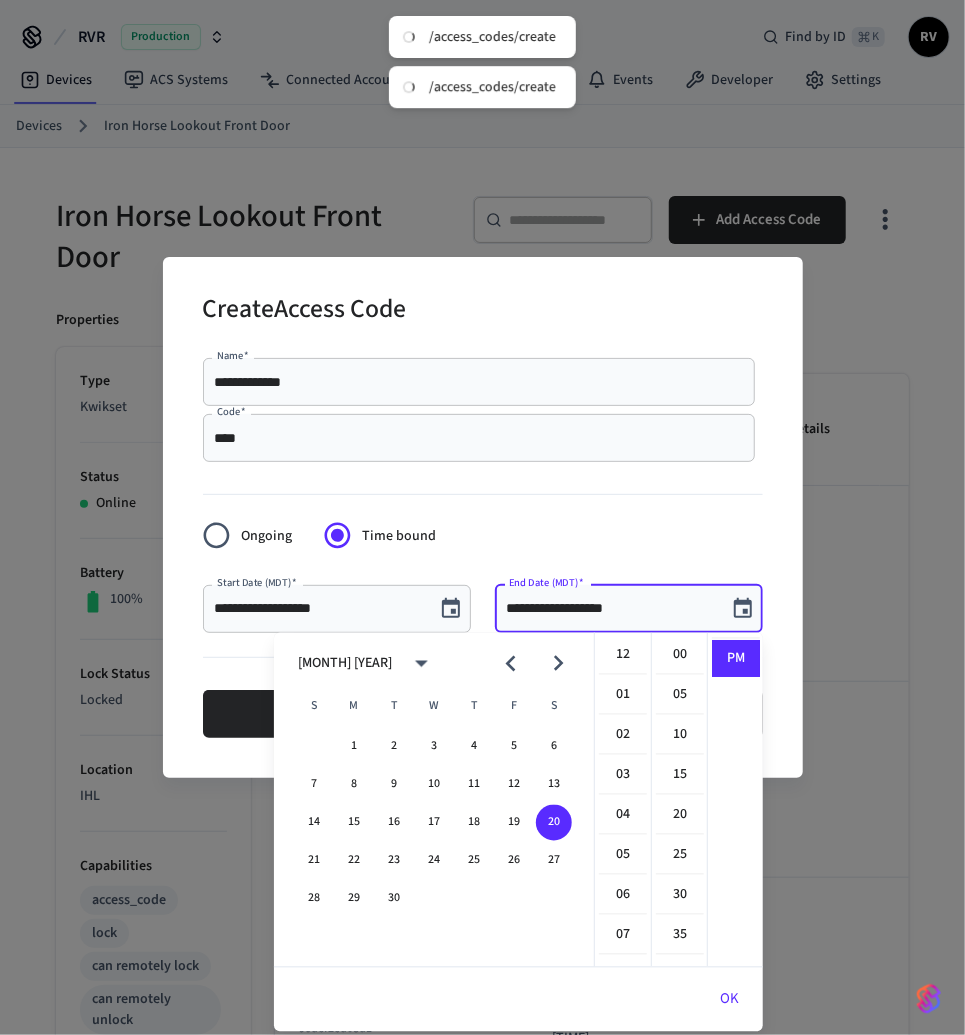 drag, startPoint x: 619, startPoint y: 661, endPoint x: 631, endPoint y: 660, distance: 12.0415945 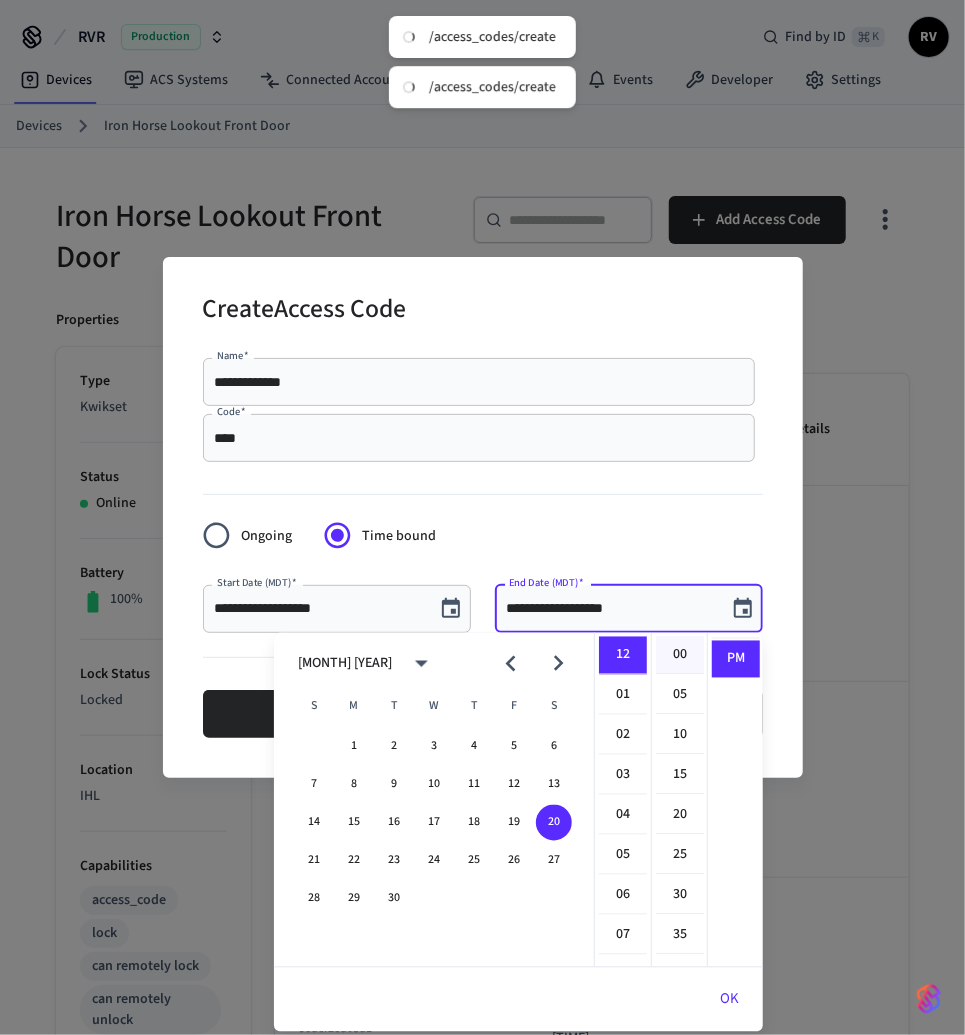 click on "00" at bounding box center [680, 656] 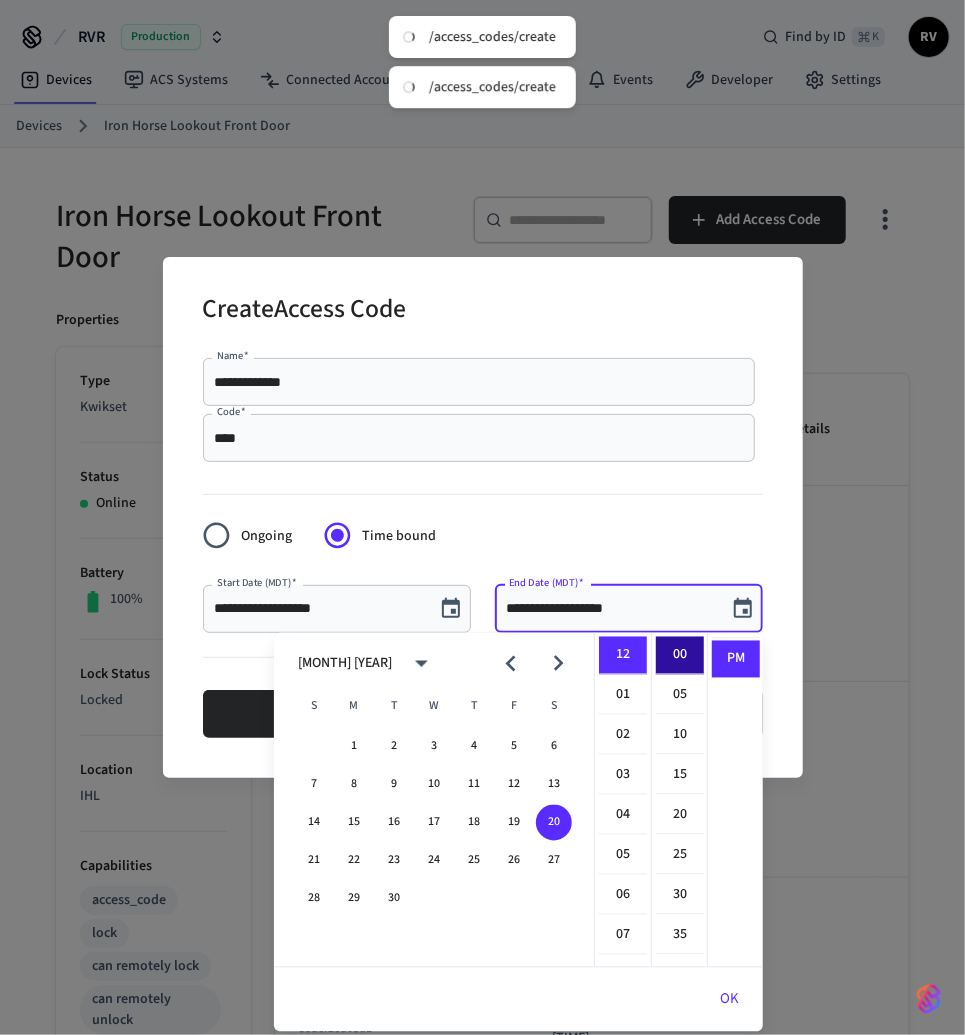 type on "**********" 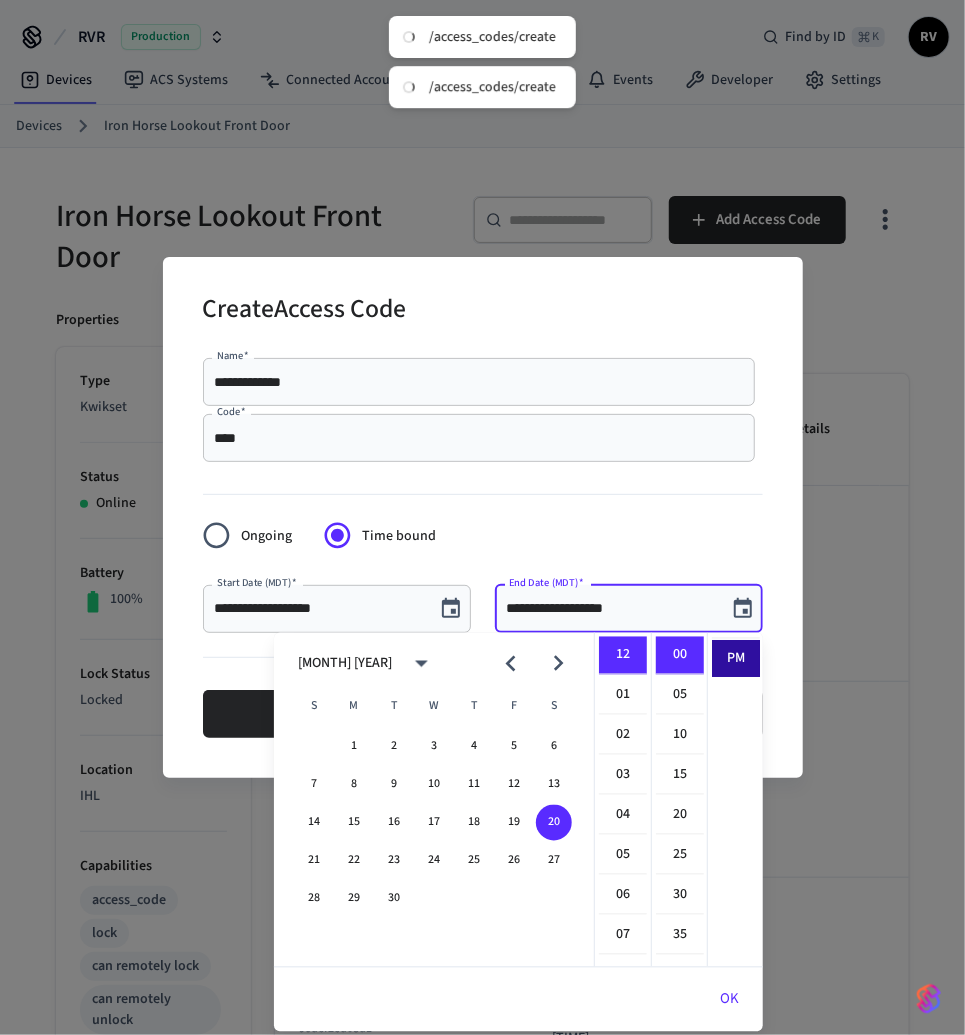 click on "PM" at bounding box center [736, 659] 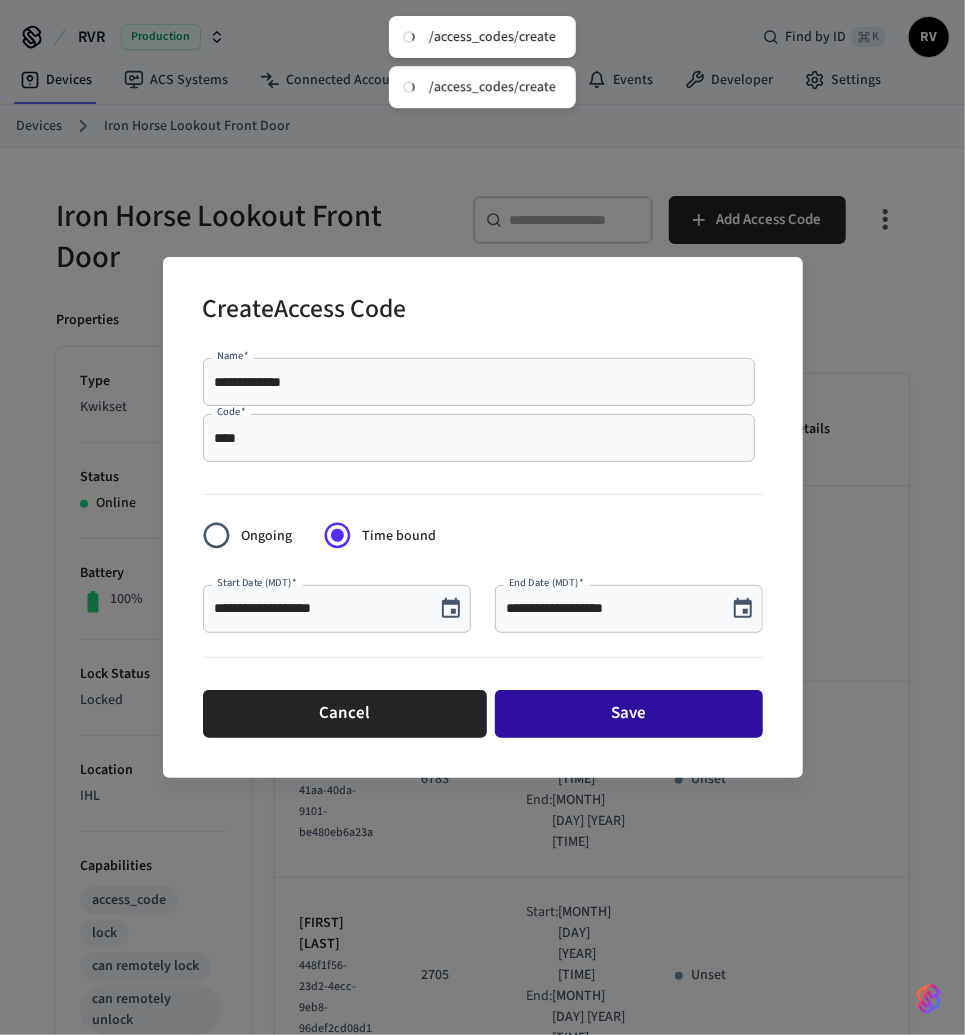 click on "Save" at bounding box center [629, 714] 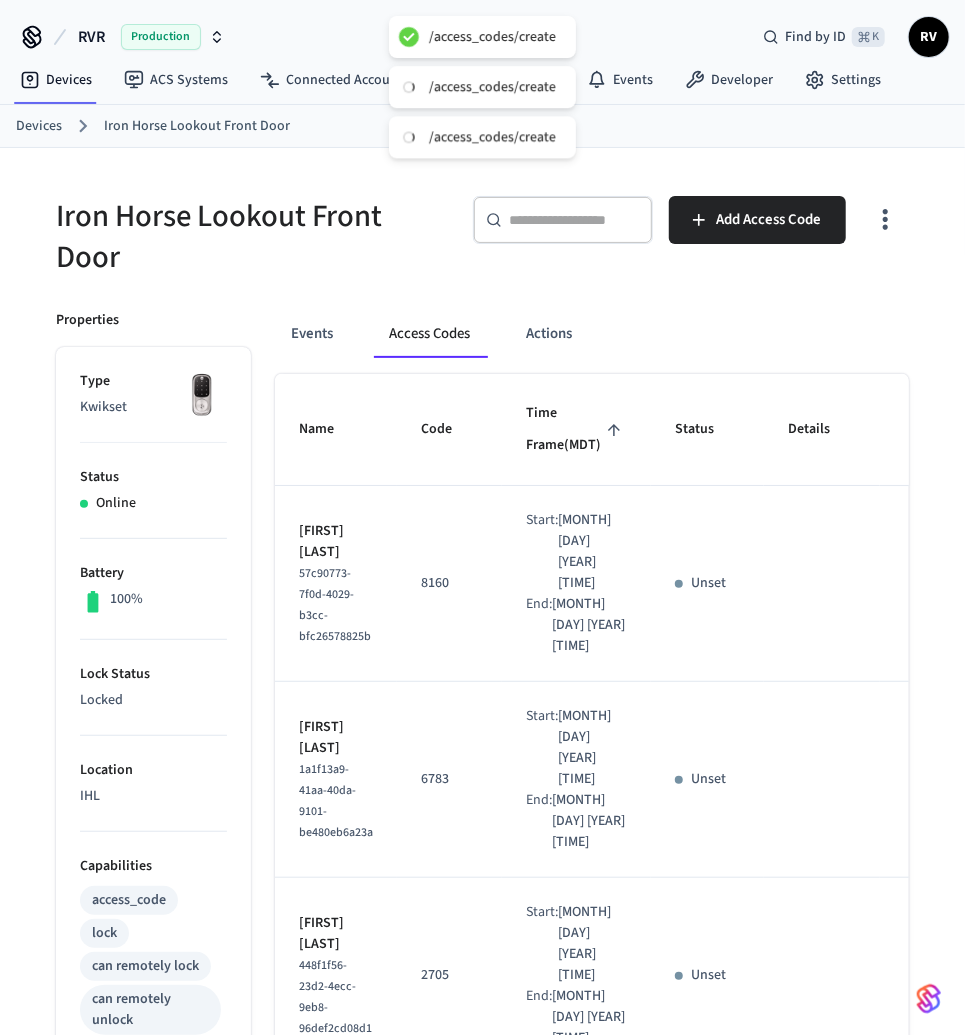 click on "Devices" at bounding box center (39, 126) 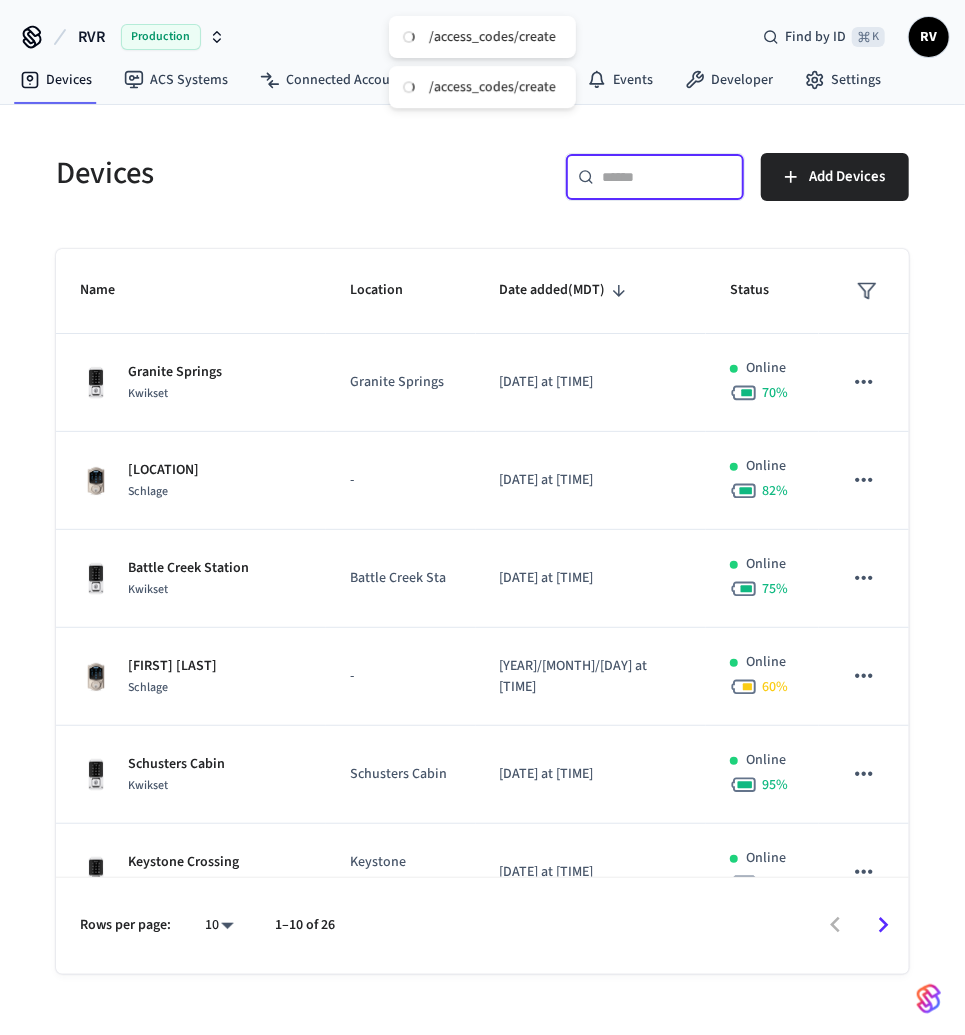 click at bounding box center [667, 177] 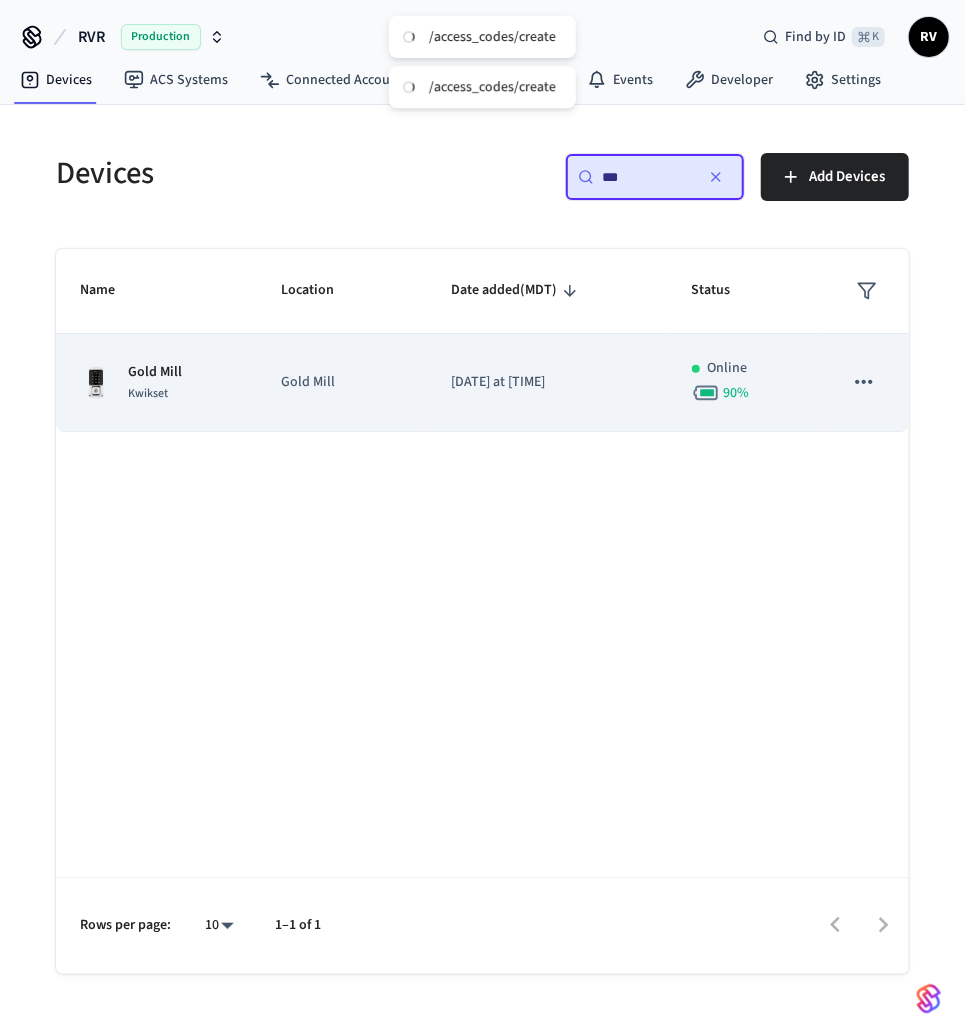 type on "***" 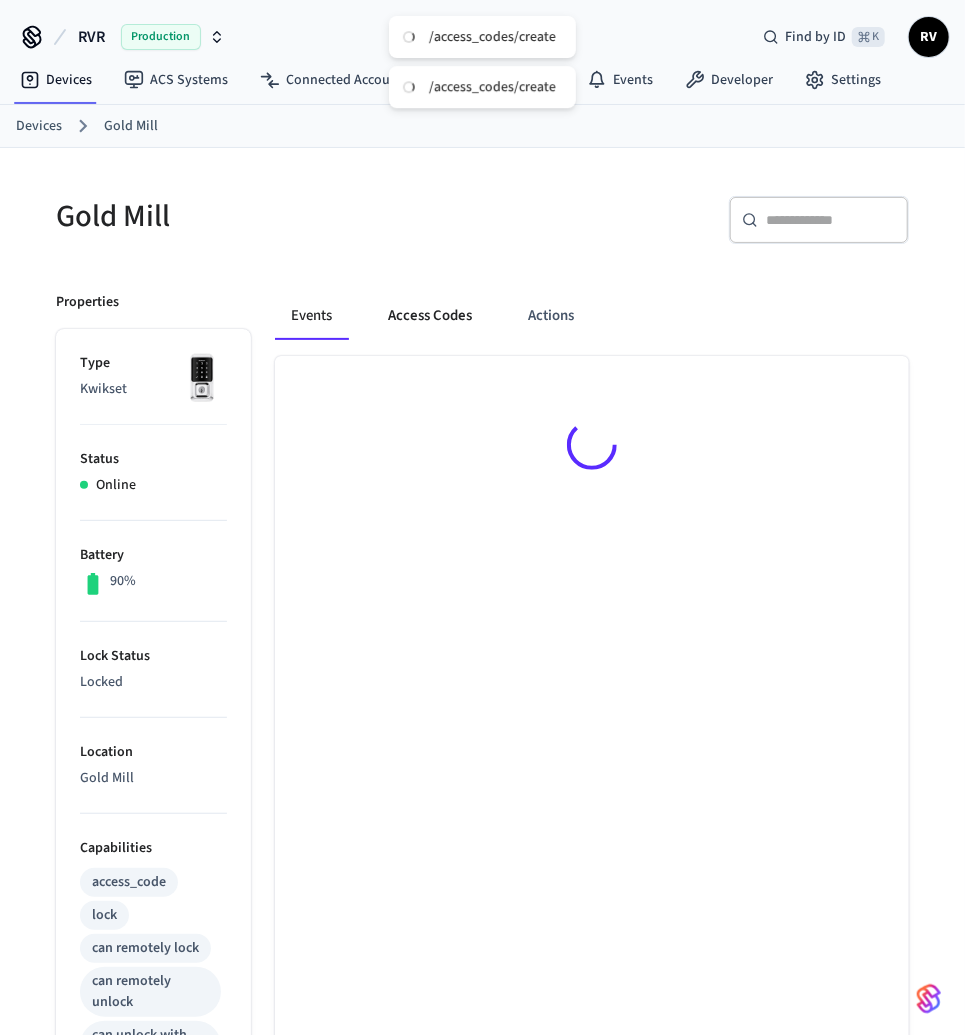 click on "Access Codes" at bounding box center (430, 316) 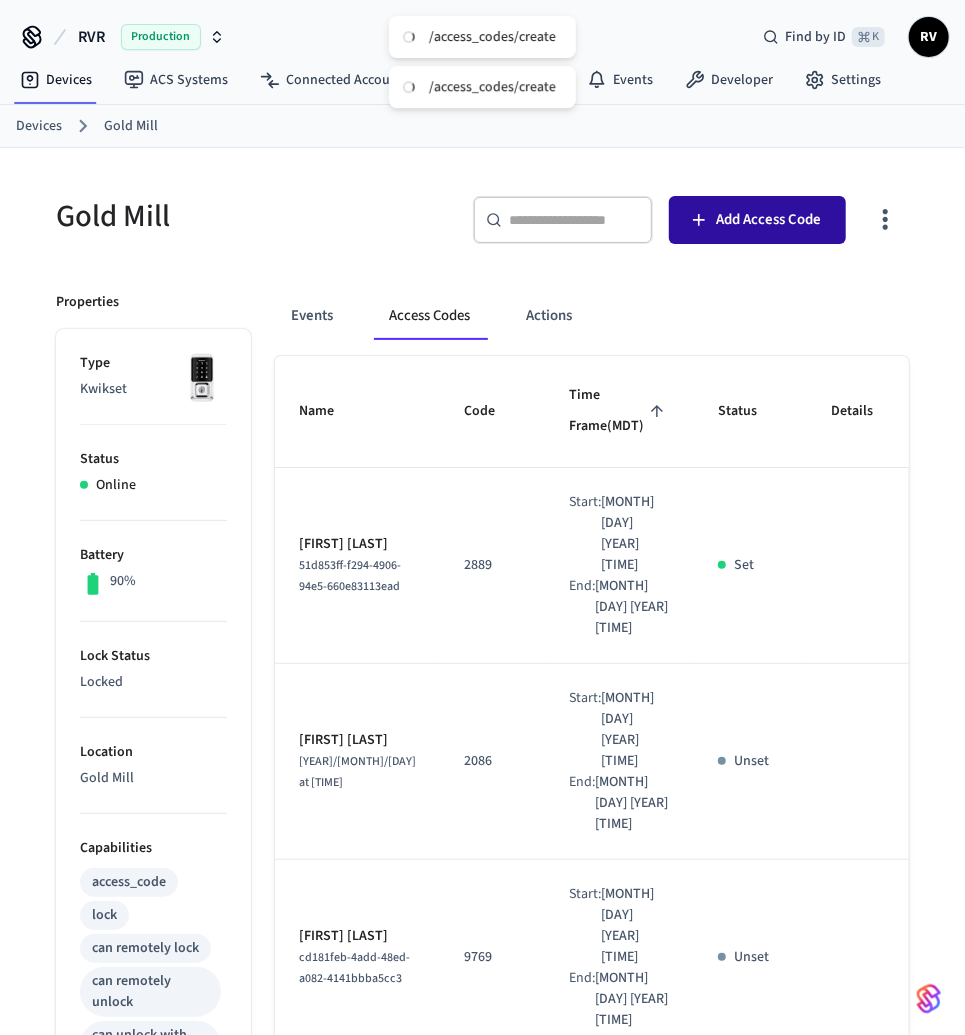 click on "Add Access Code" at bounding box center [769, 220] 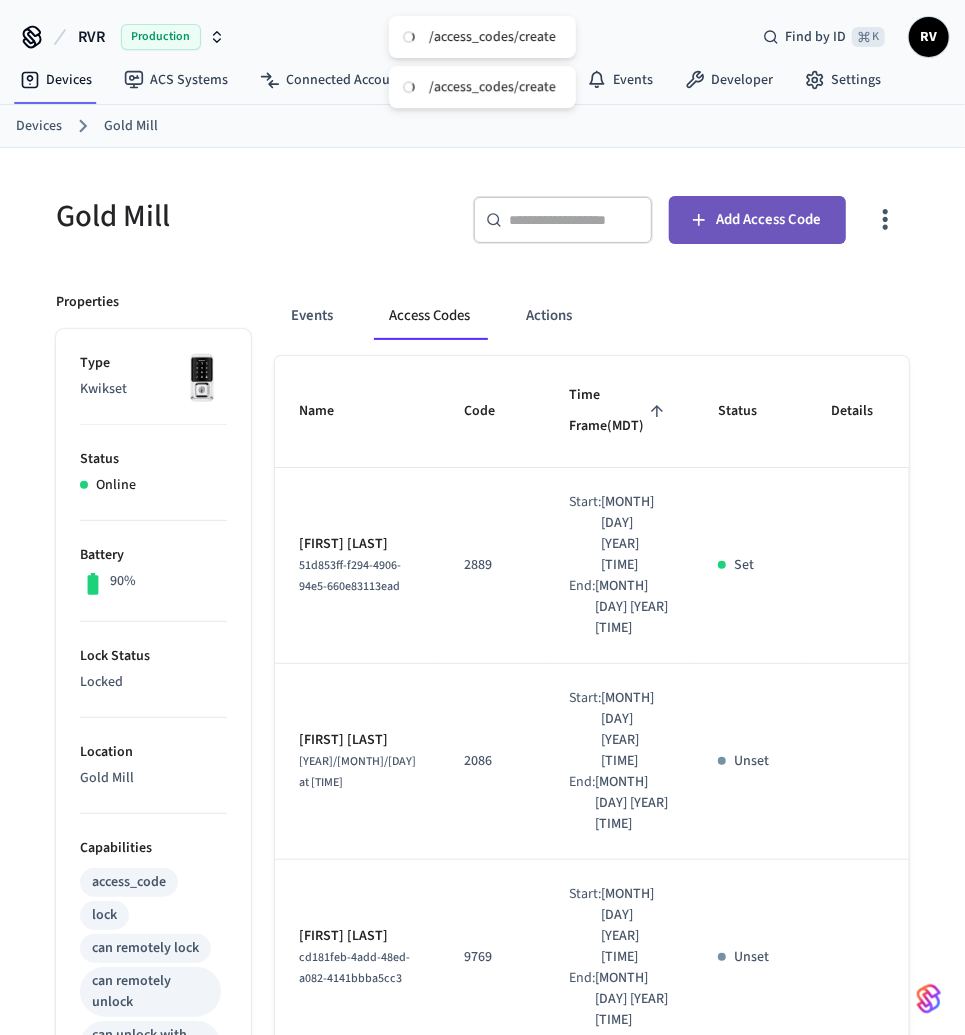 click on "Add Access Code" at bounding box center (757, 220) 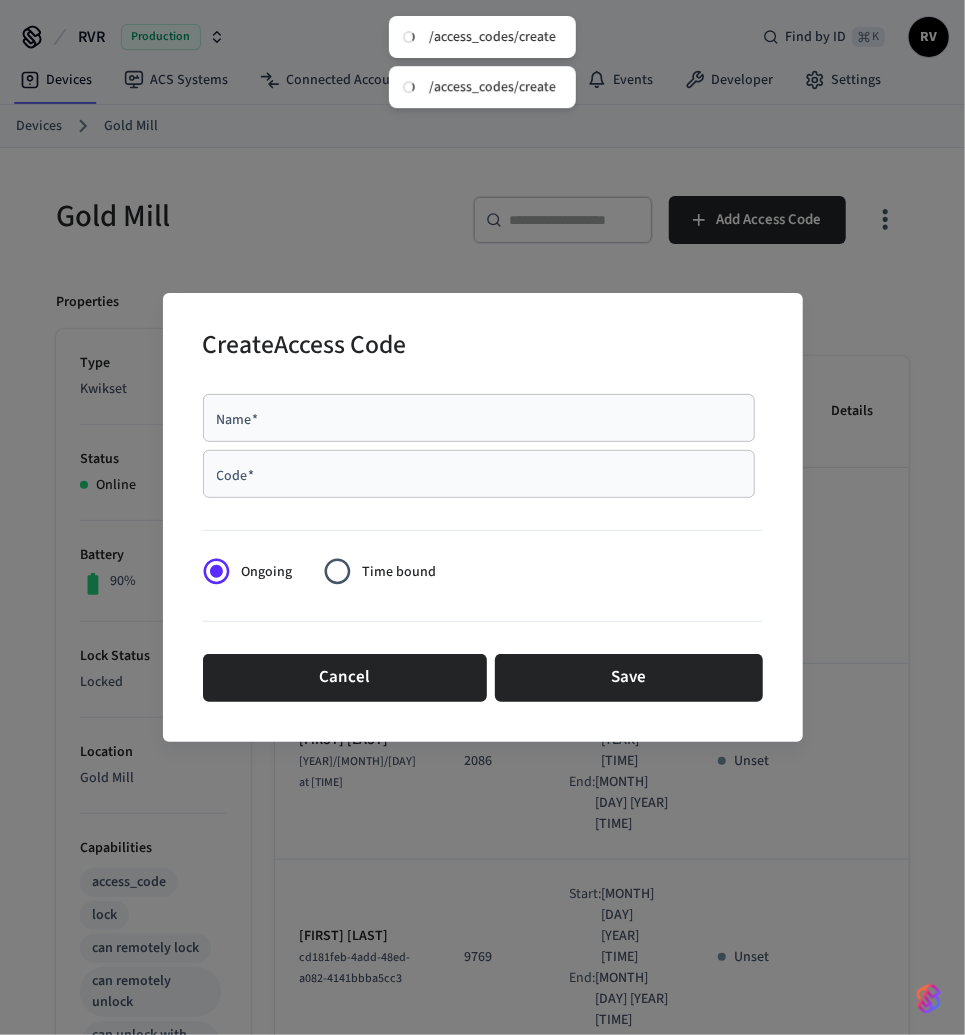 drag, startPoint x: 347, startPoint y: 431, endPoint x: 344, endPoint y: 441, distance: 10.440307 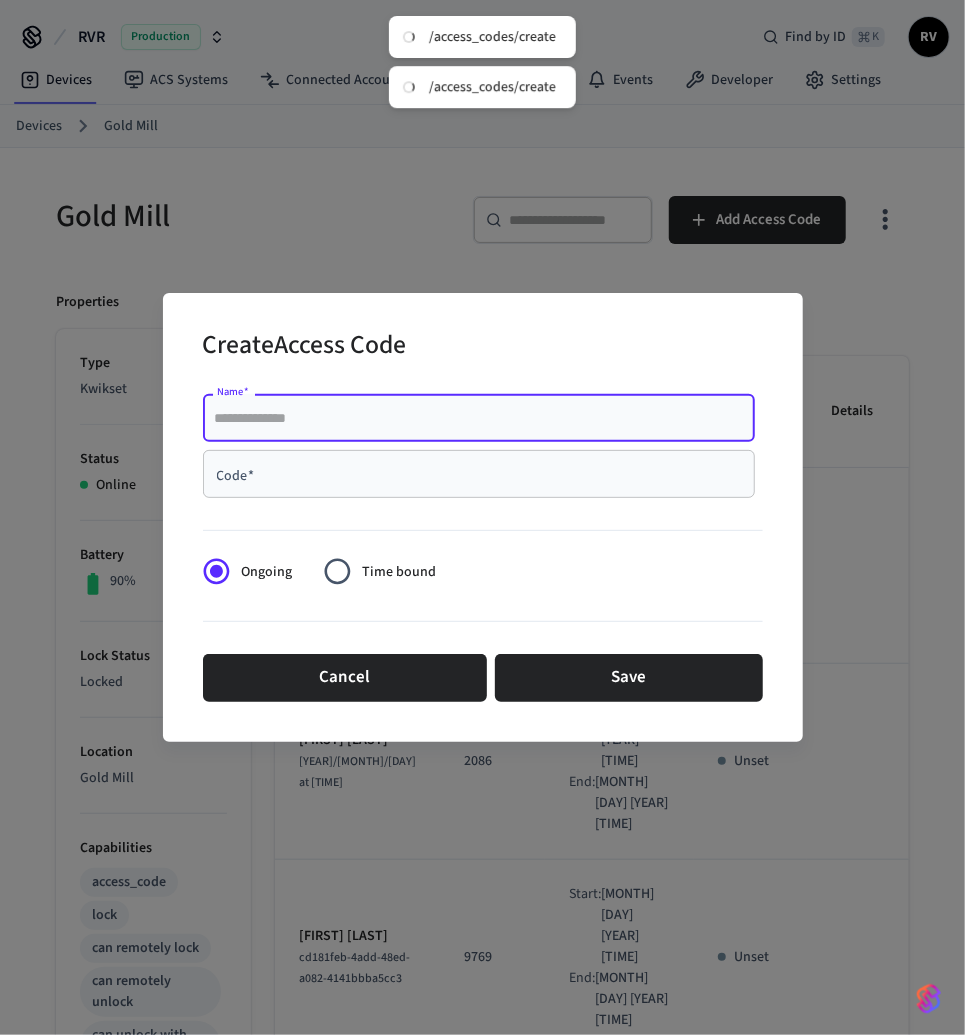 click on "Code   *" at bounding box center [479, 474] 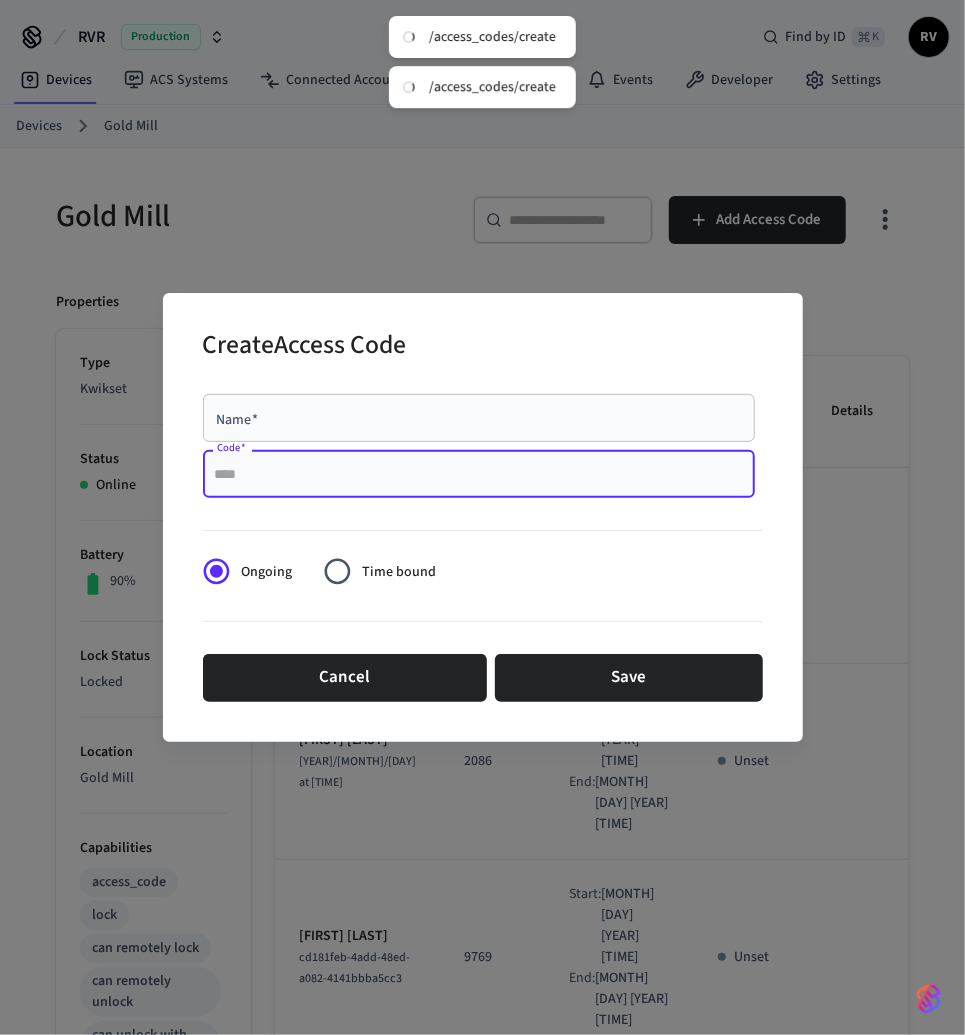 paste on "****" 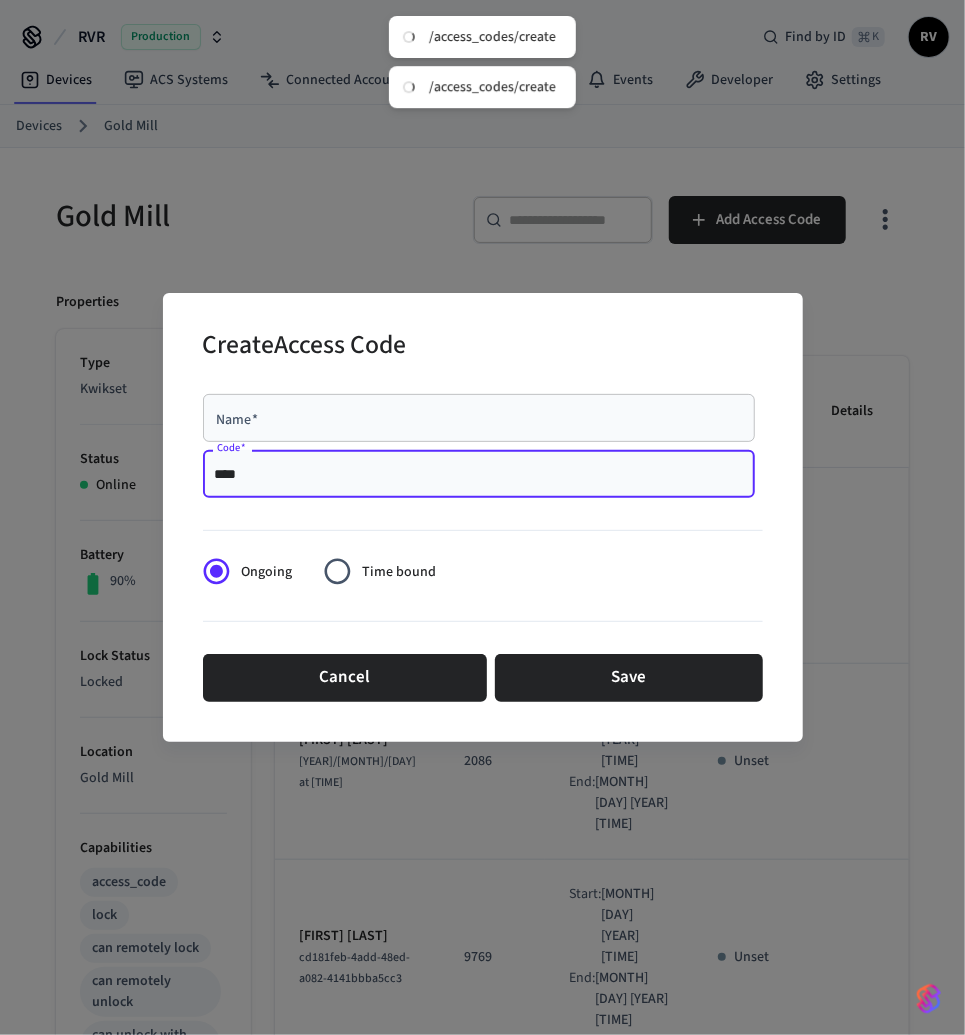 type on "****" 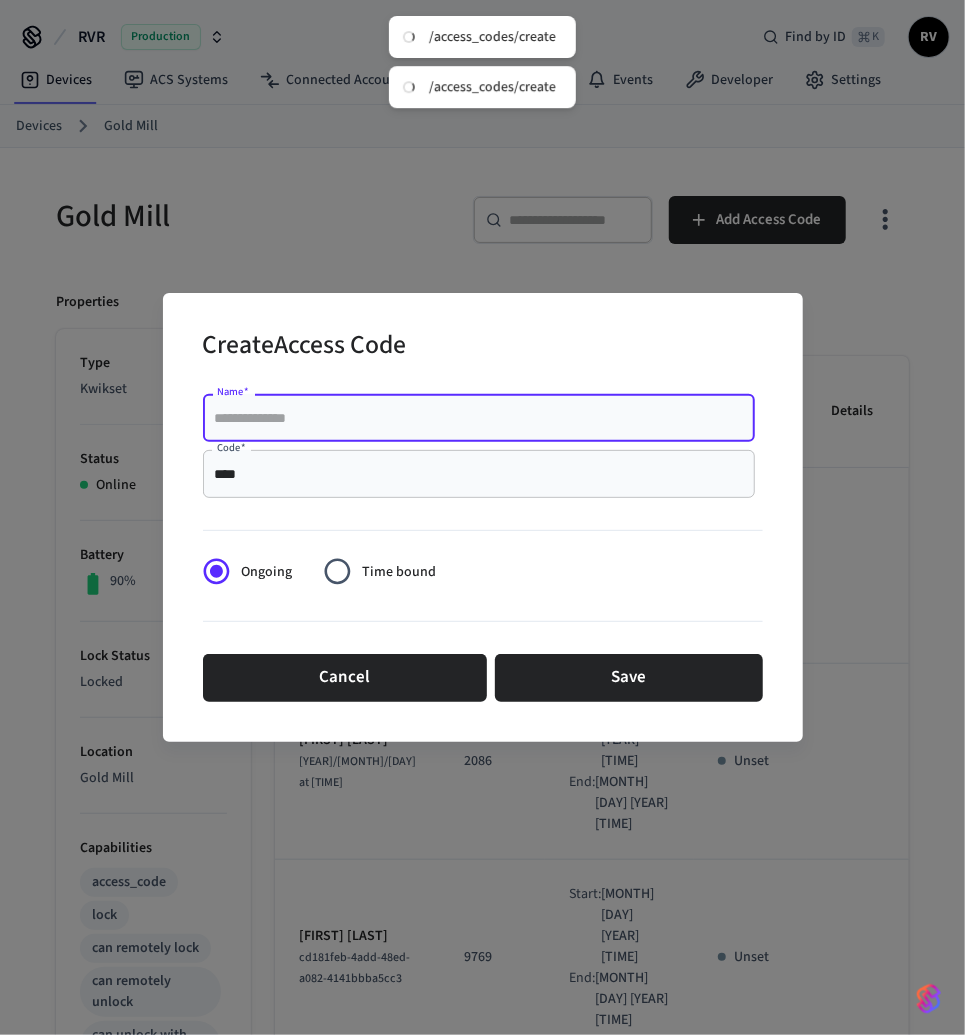paste on "**********" 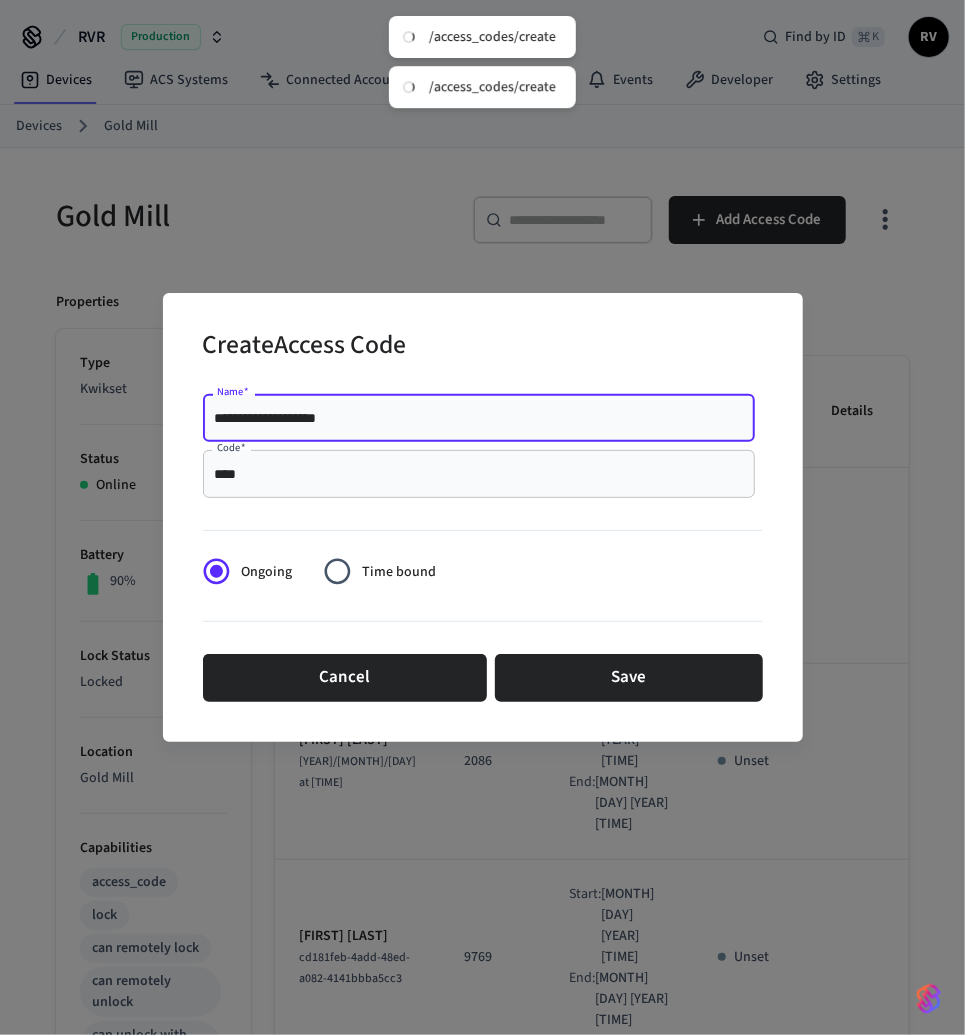click on "**********" at bounding box center (479, 418) 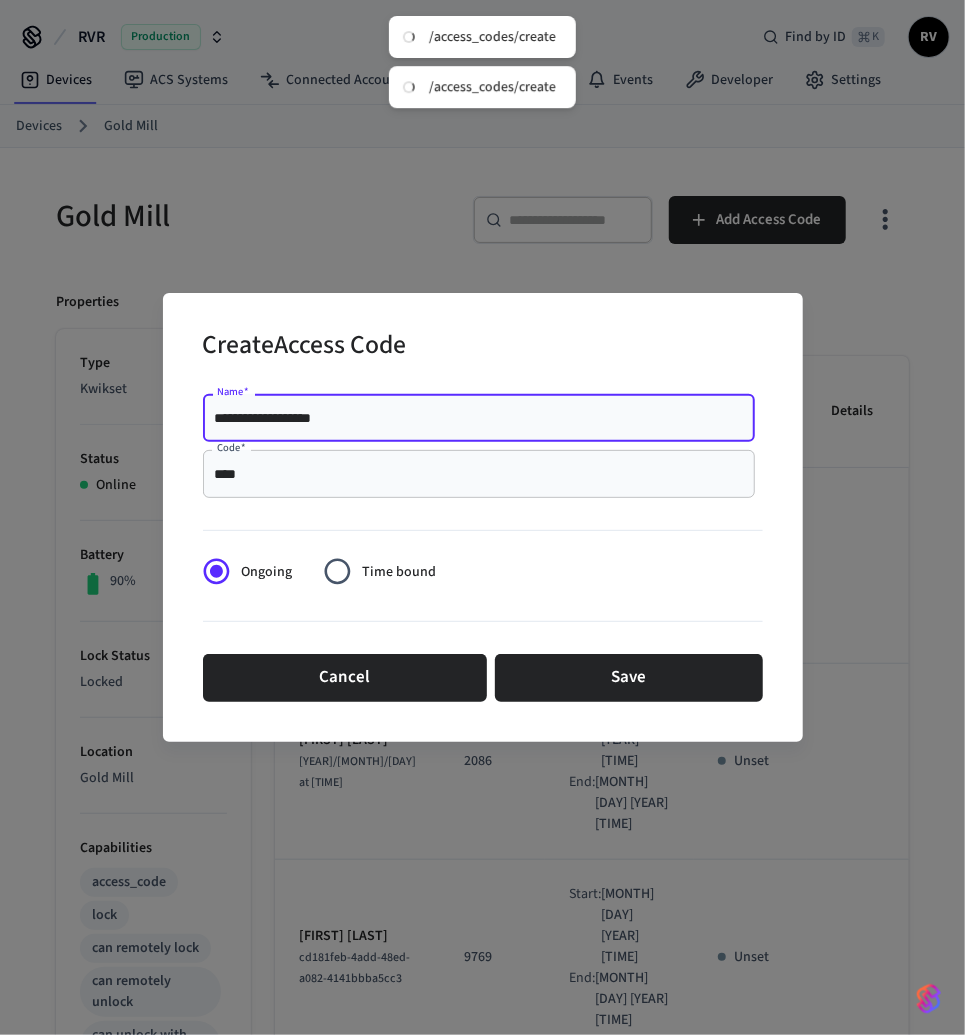 type on "**********" 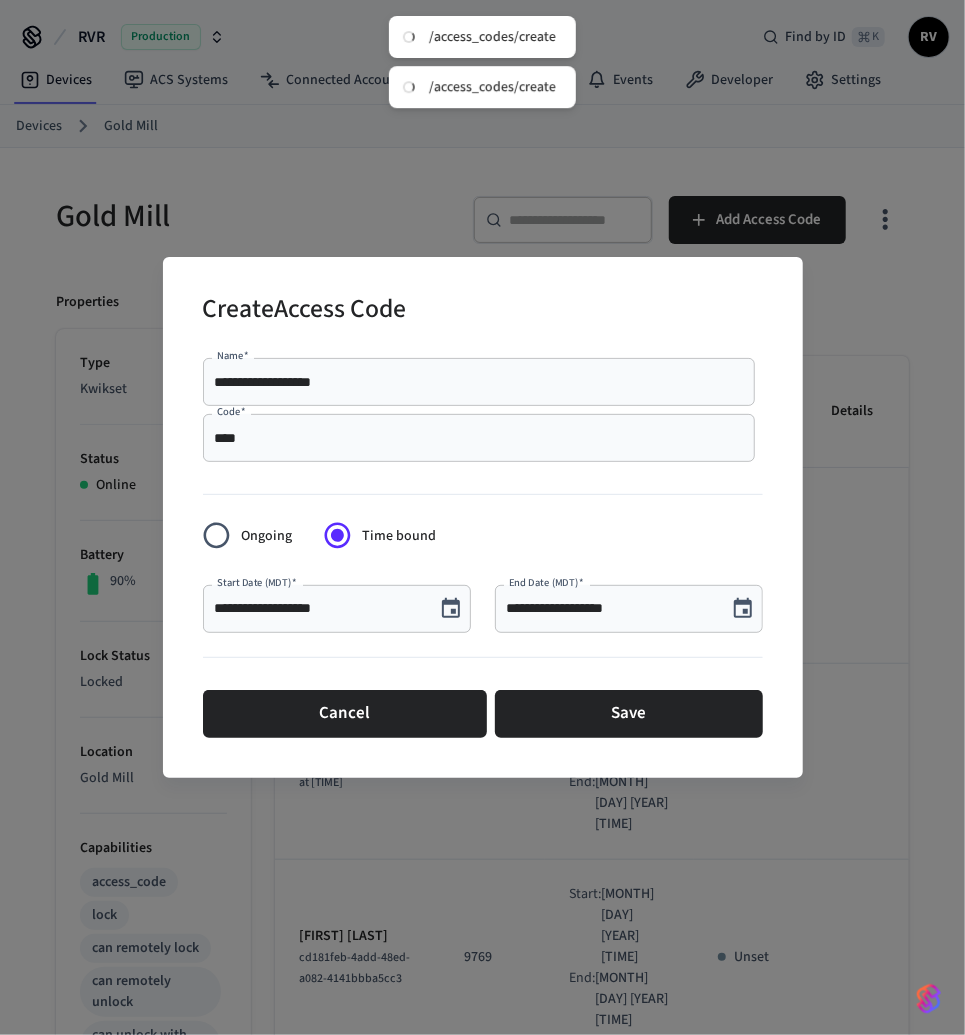 click at bounding box center (451, 609) 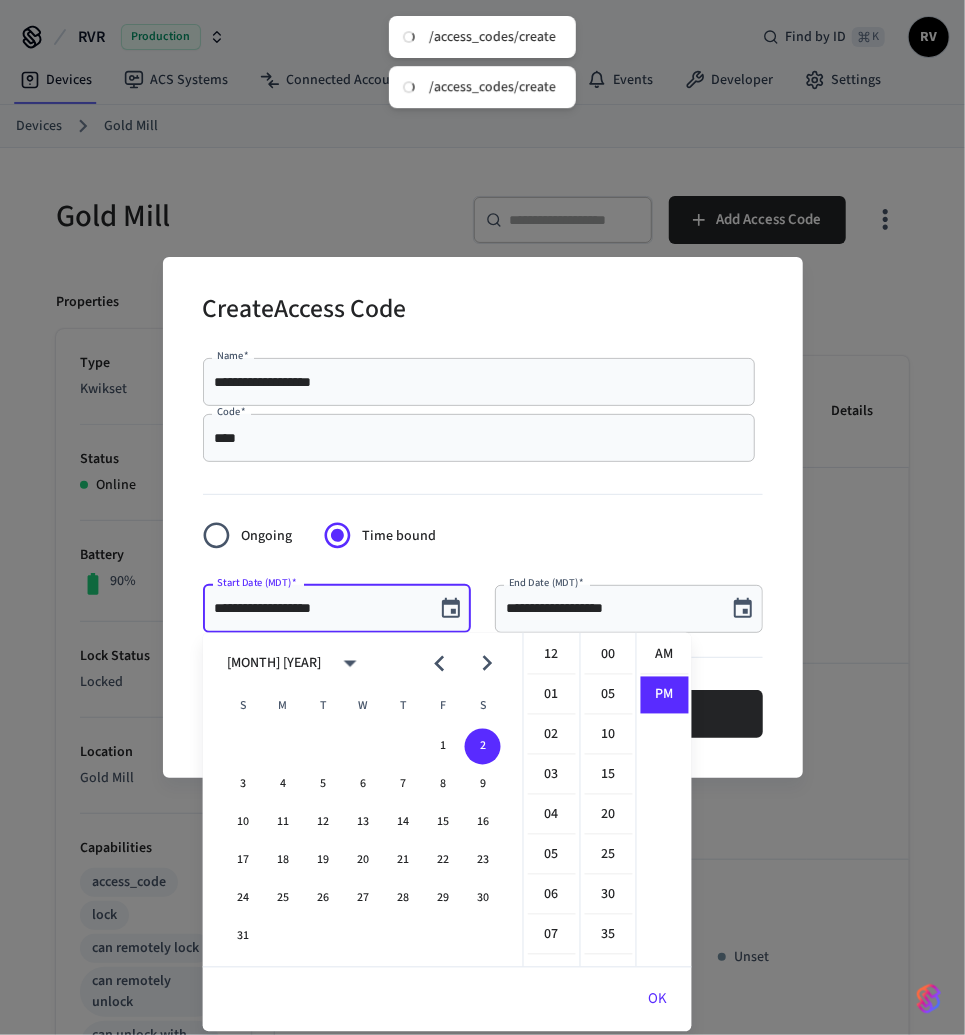 scroll, scrollTop: 433, scrollLeft: 0, axis: vertical 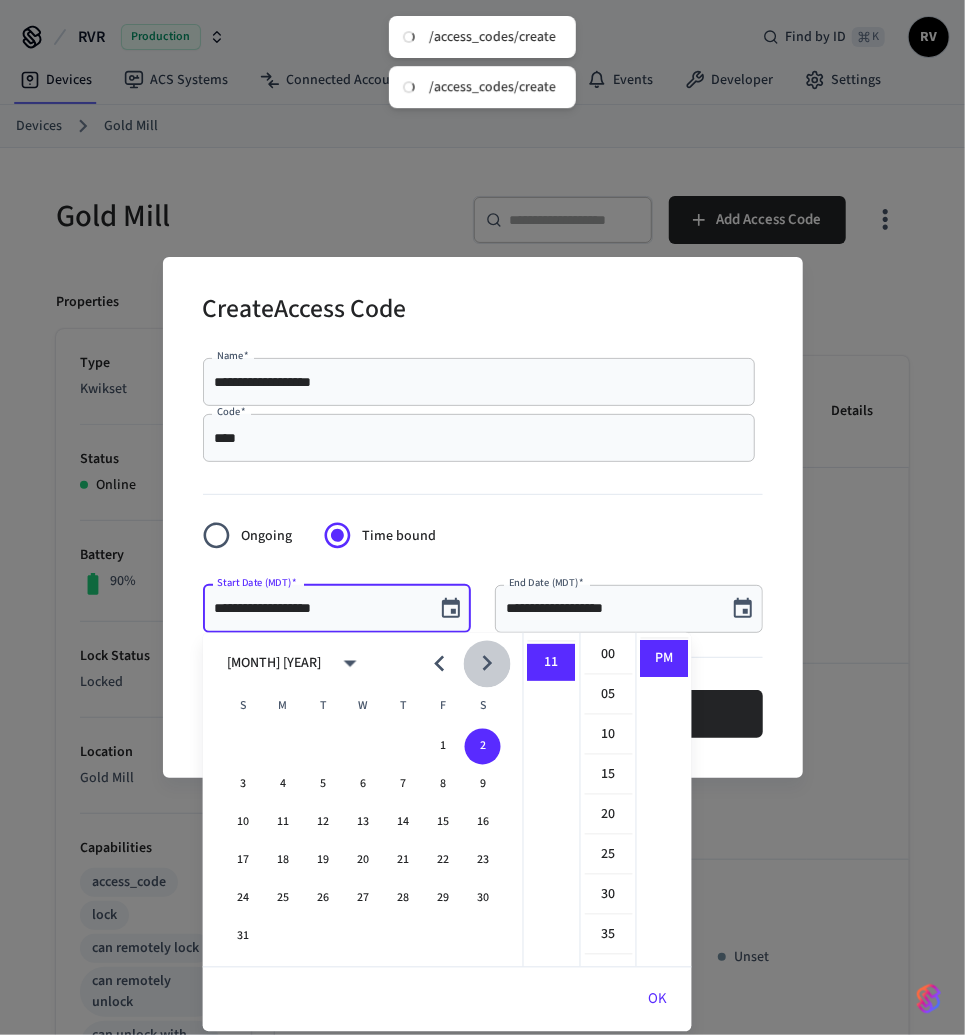 click 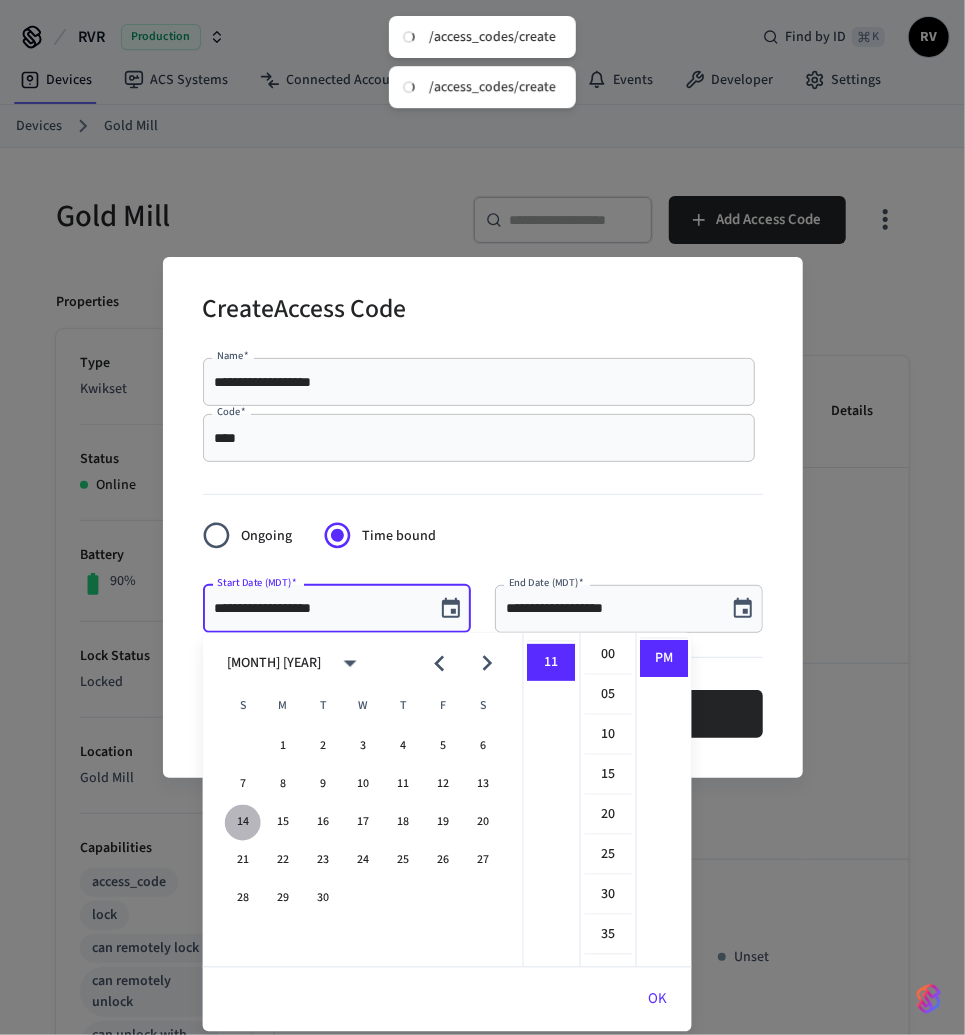 click on "14" at bounding box center [243, 823] 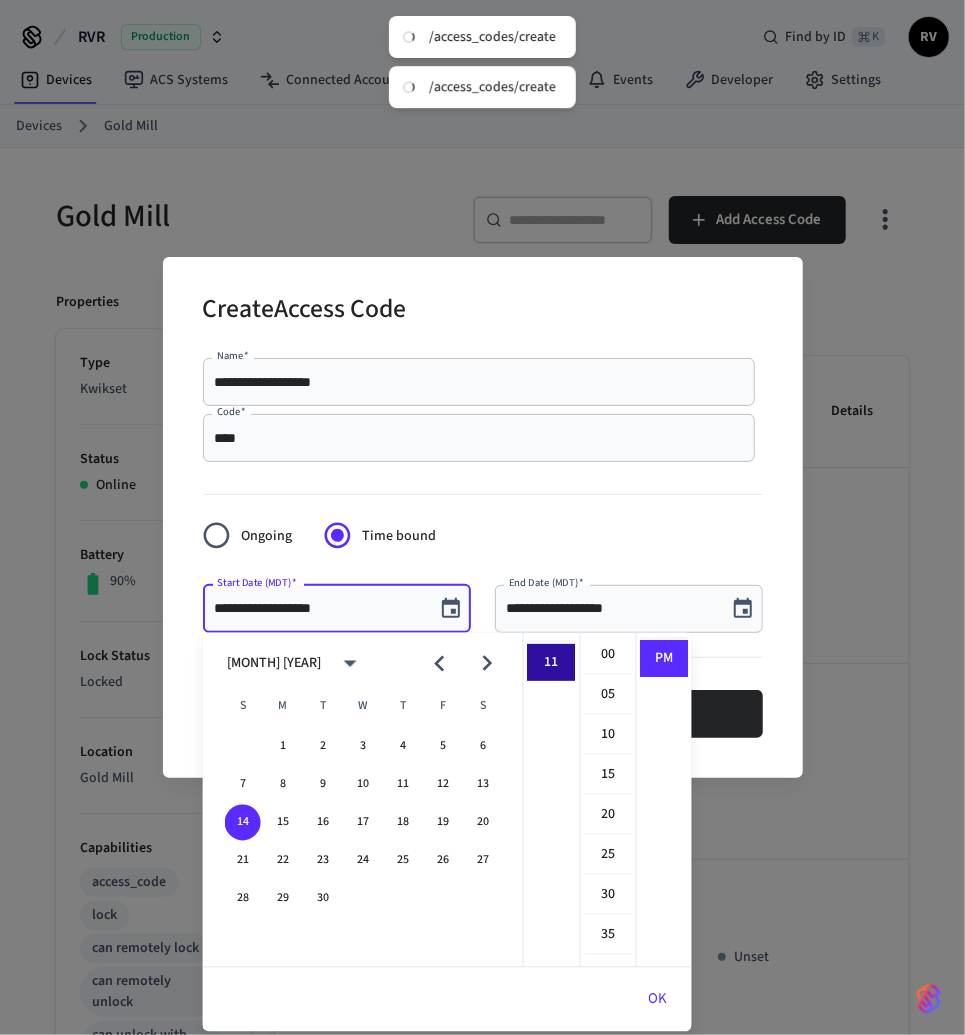 scroll, scrollTop: 0, scrollLeft: 0, axis: both 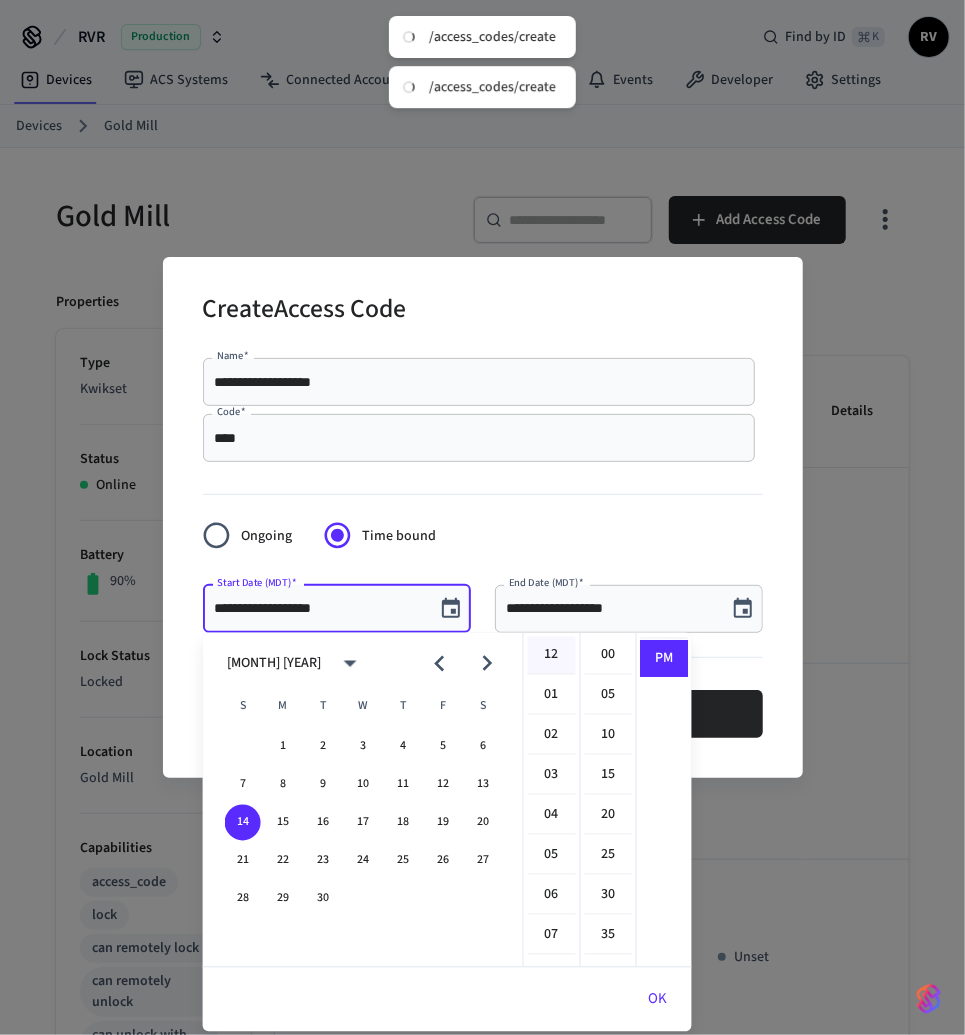 click on "12" at bounding box center (552, 656) 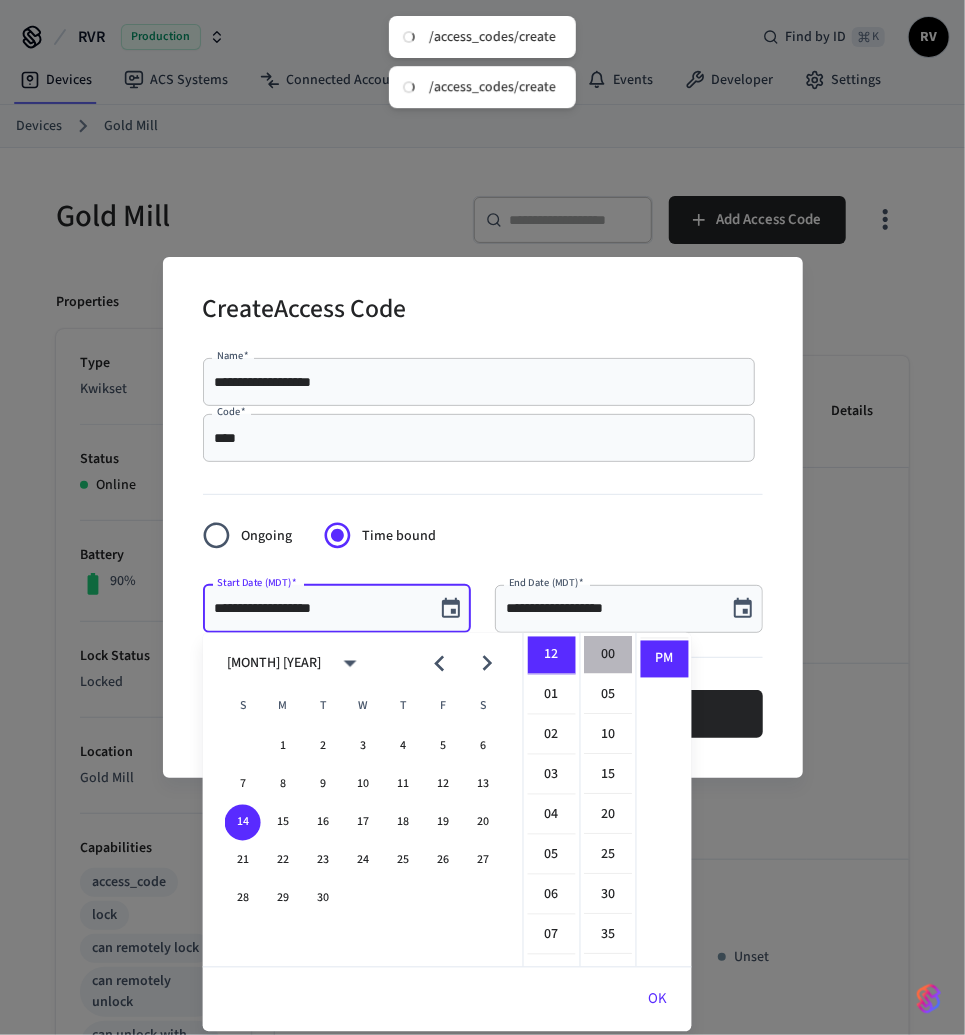 click on "00" at bounding box center [609, 656] 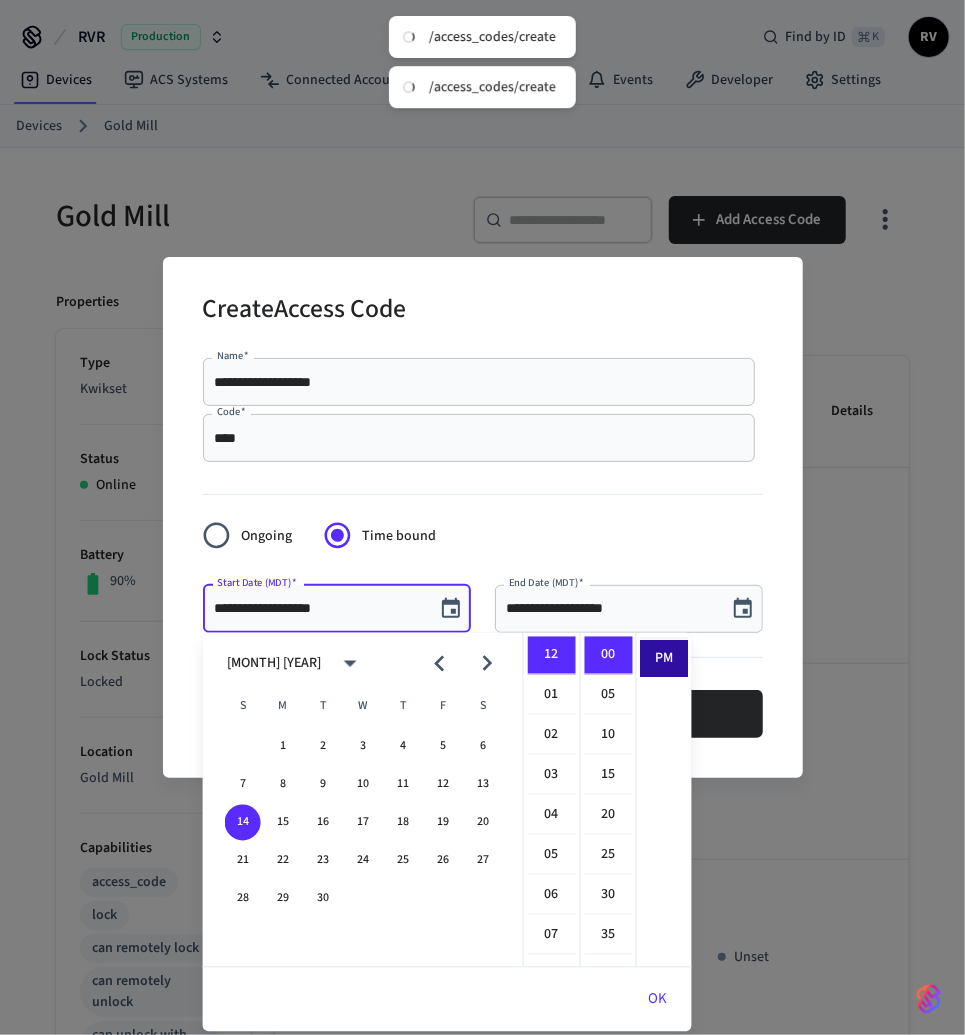 click on "PM" at bounding box center (665, 659) 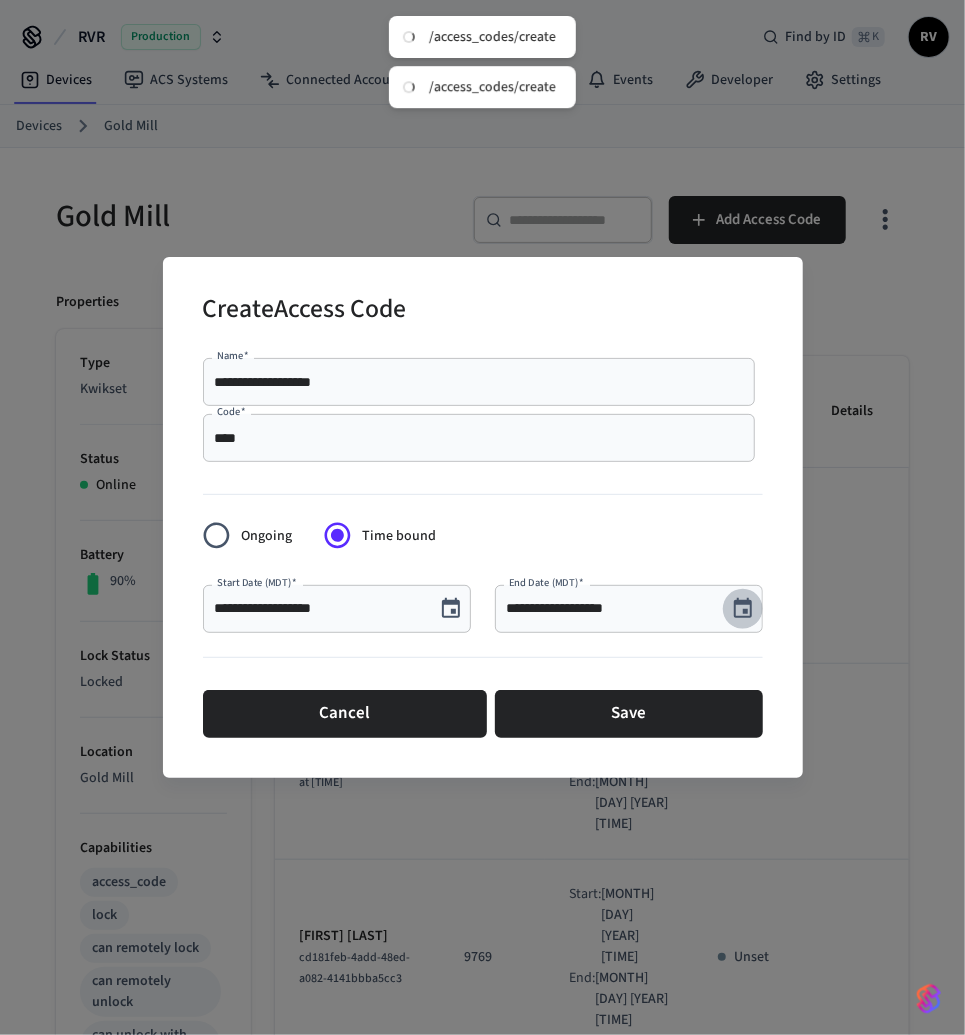 click 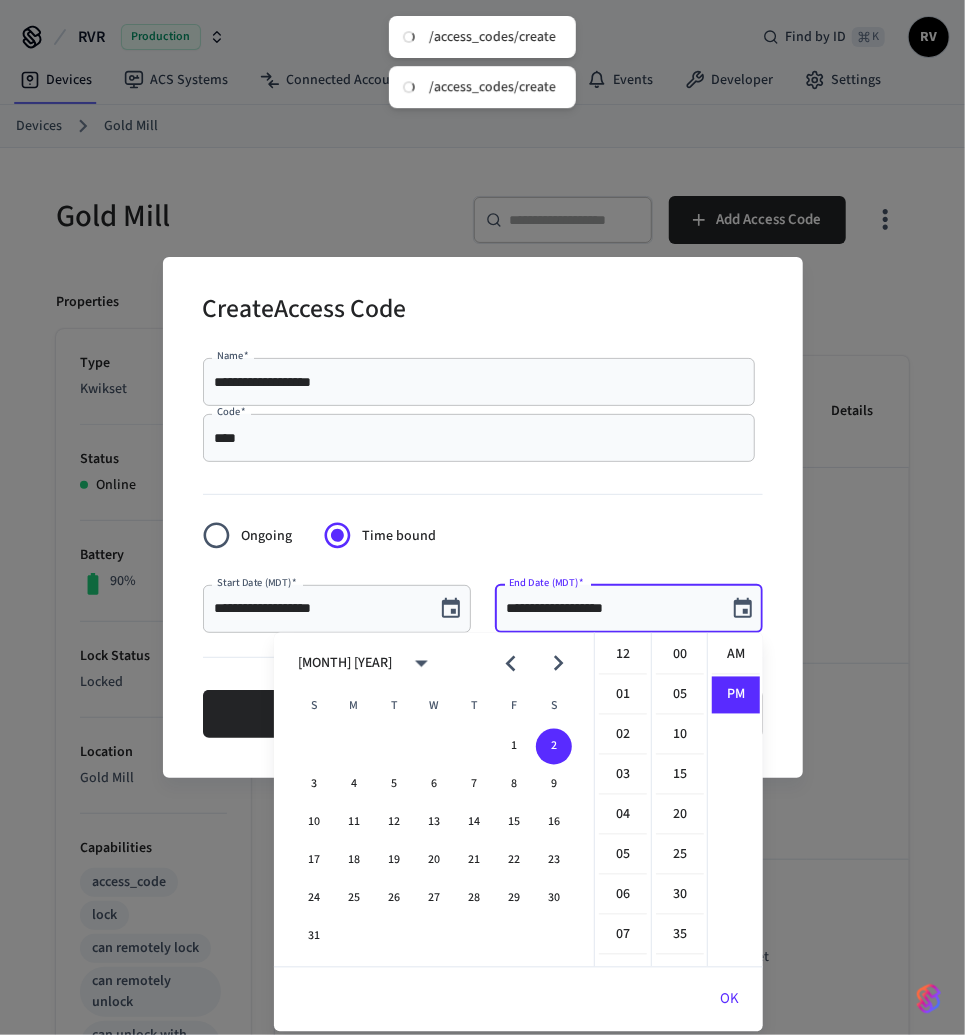 scroll, scrollTop: 433, scrollLeft: 0, axis: vertical 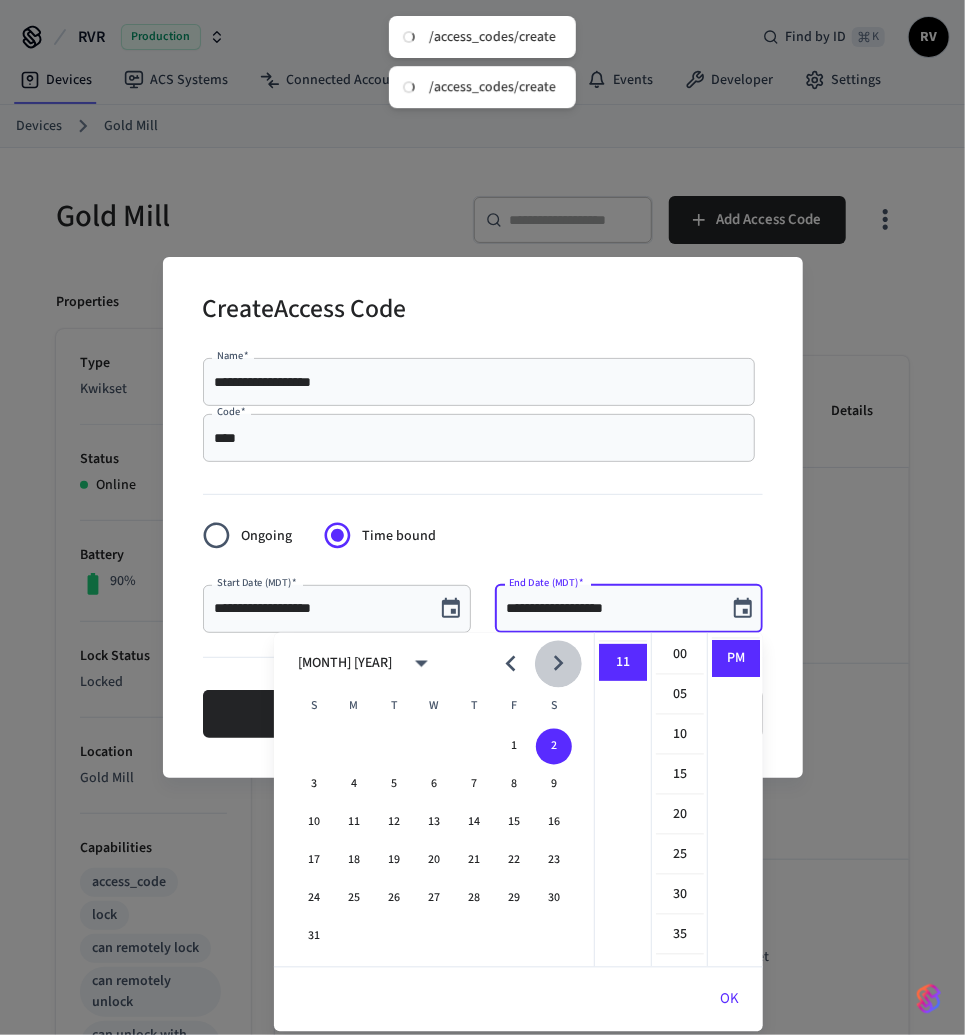 click 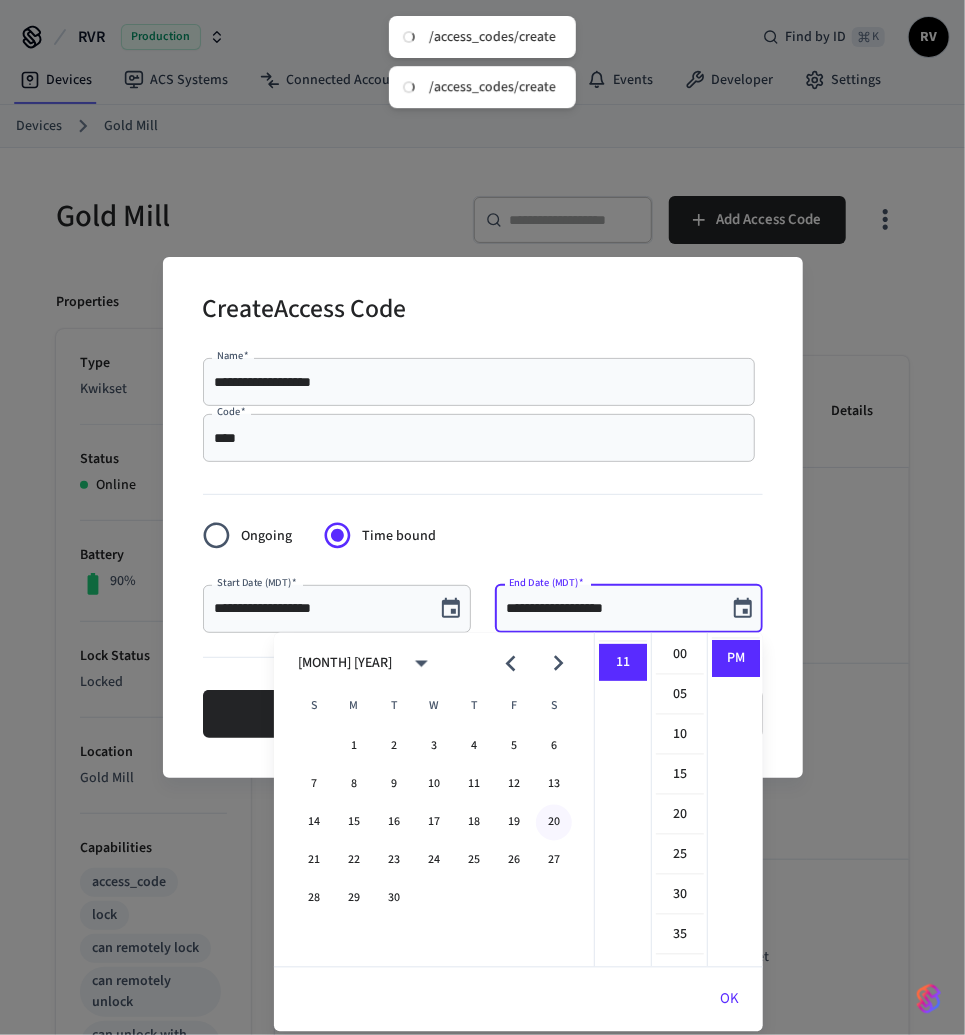click on "20" at bounding box center (554, 823) 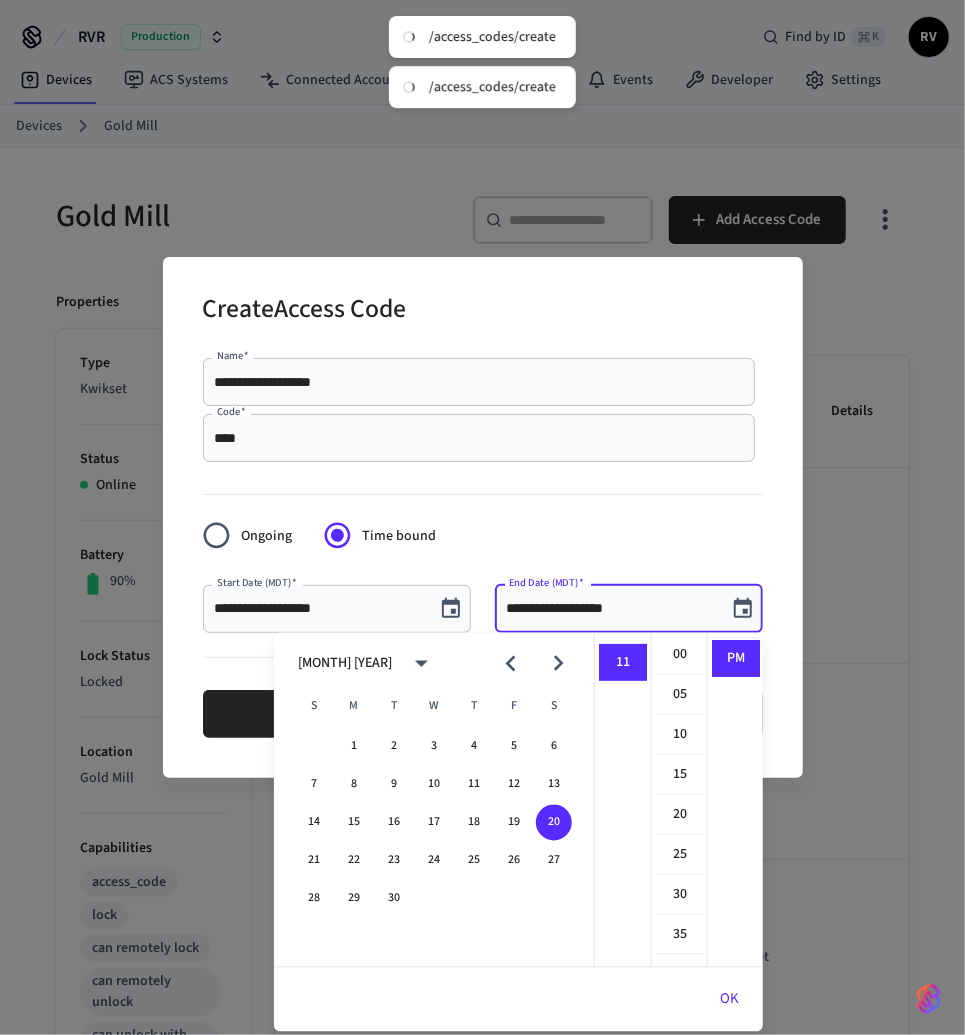 scroll, scrollTop: 0, scrollLeft: 0, axis: both 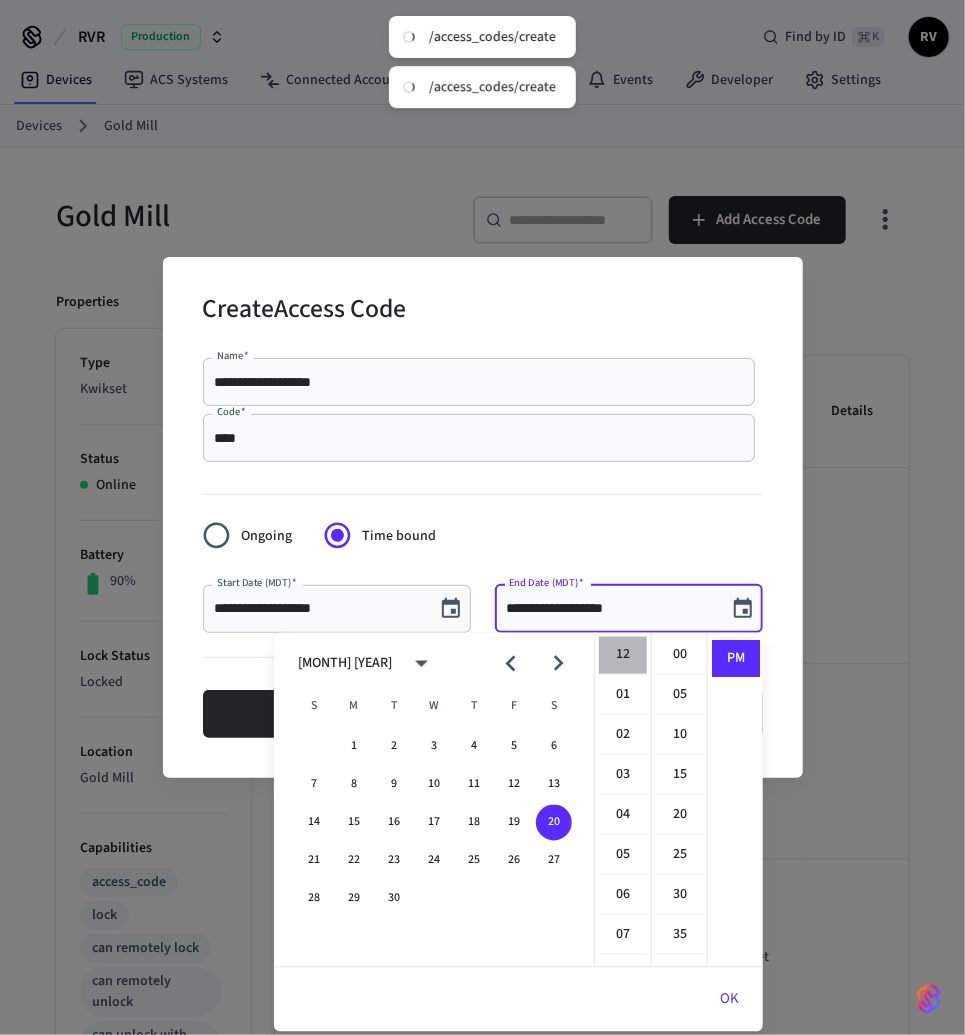 click on "12" at bounding box center (623, 656) 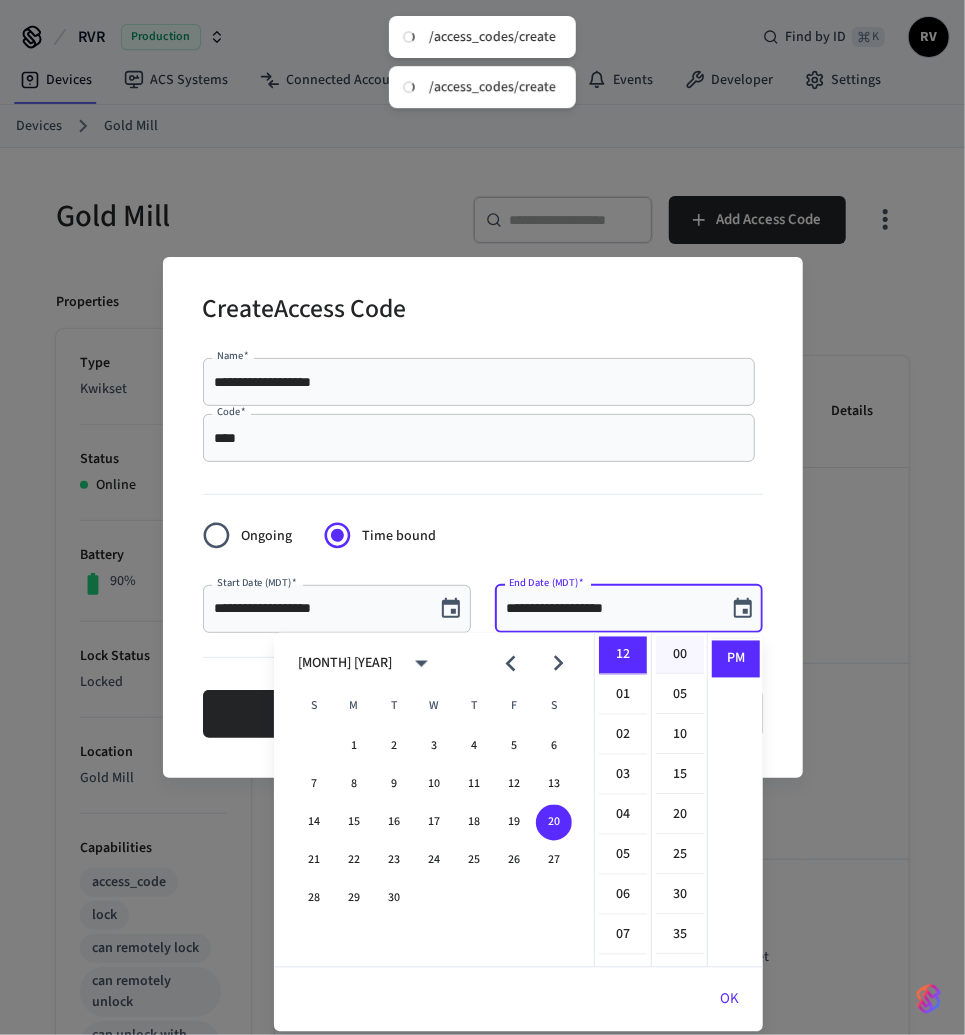 click on "00" at bounding box center (680, 656) 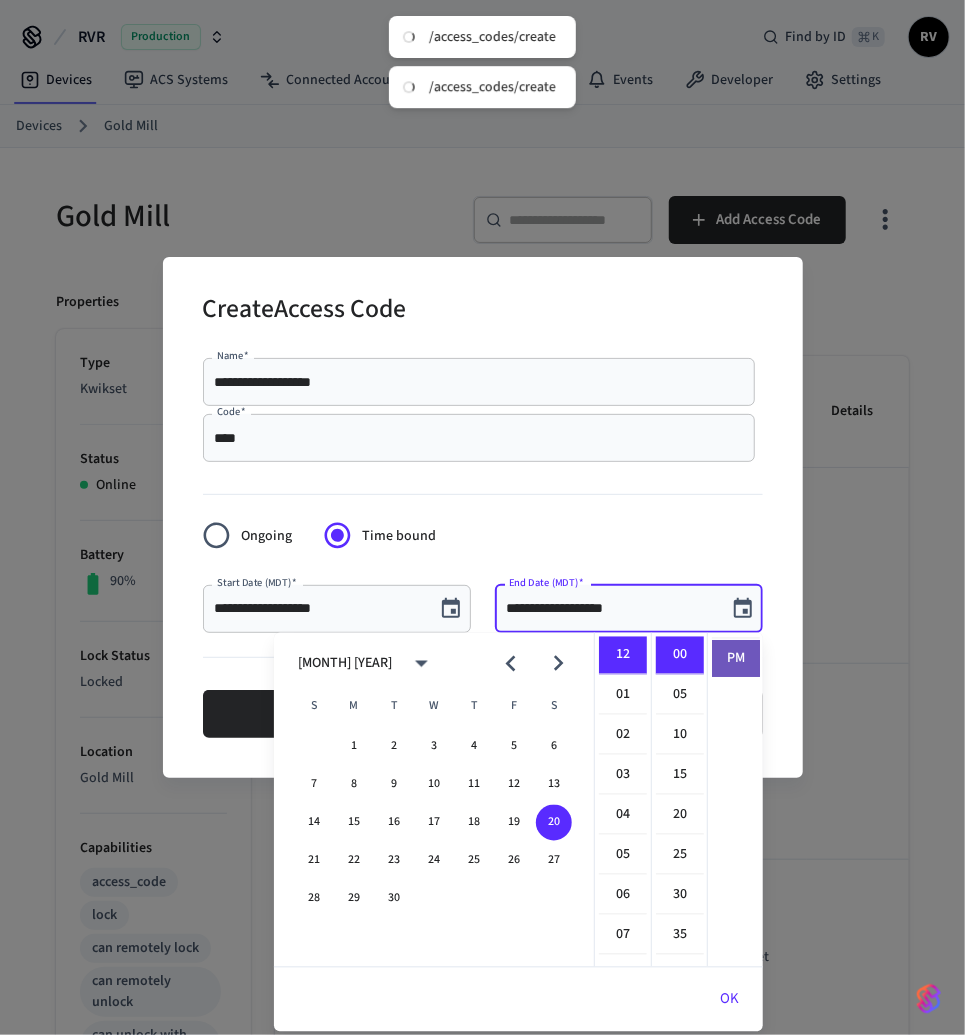 click on "PM" at bounding box center (736, 659) 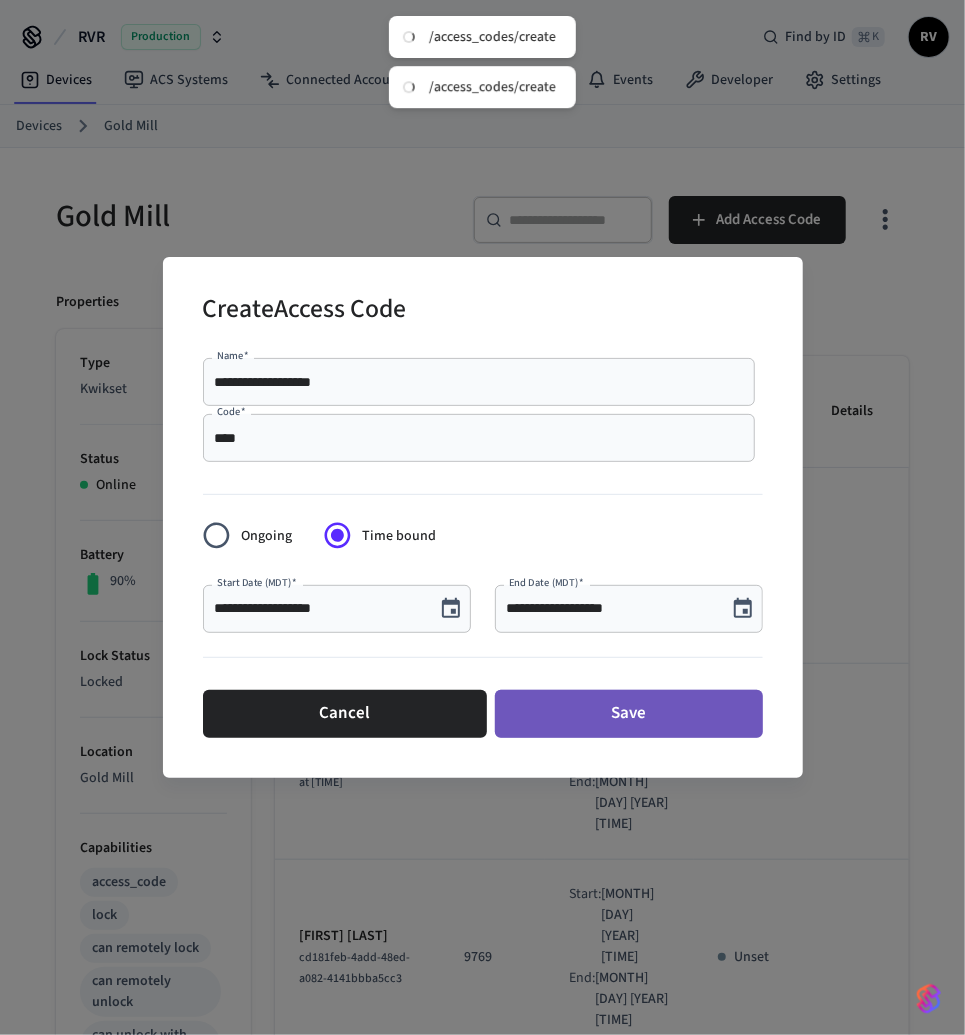 click on "Save" at bounding box center (629, 714) 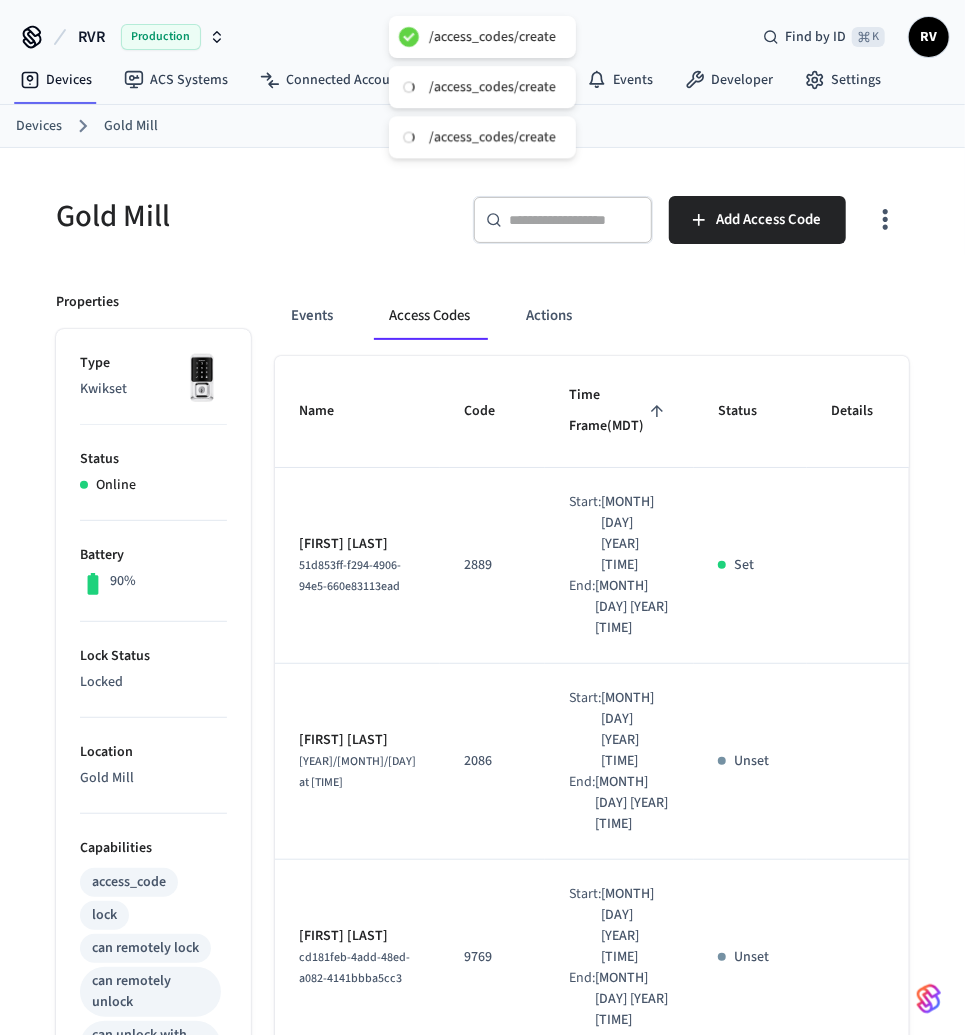 click on "Devices" at bounding box center (39, 126) 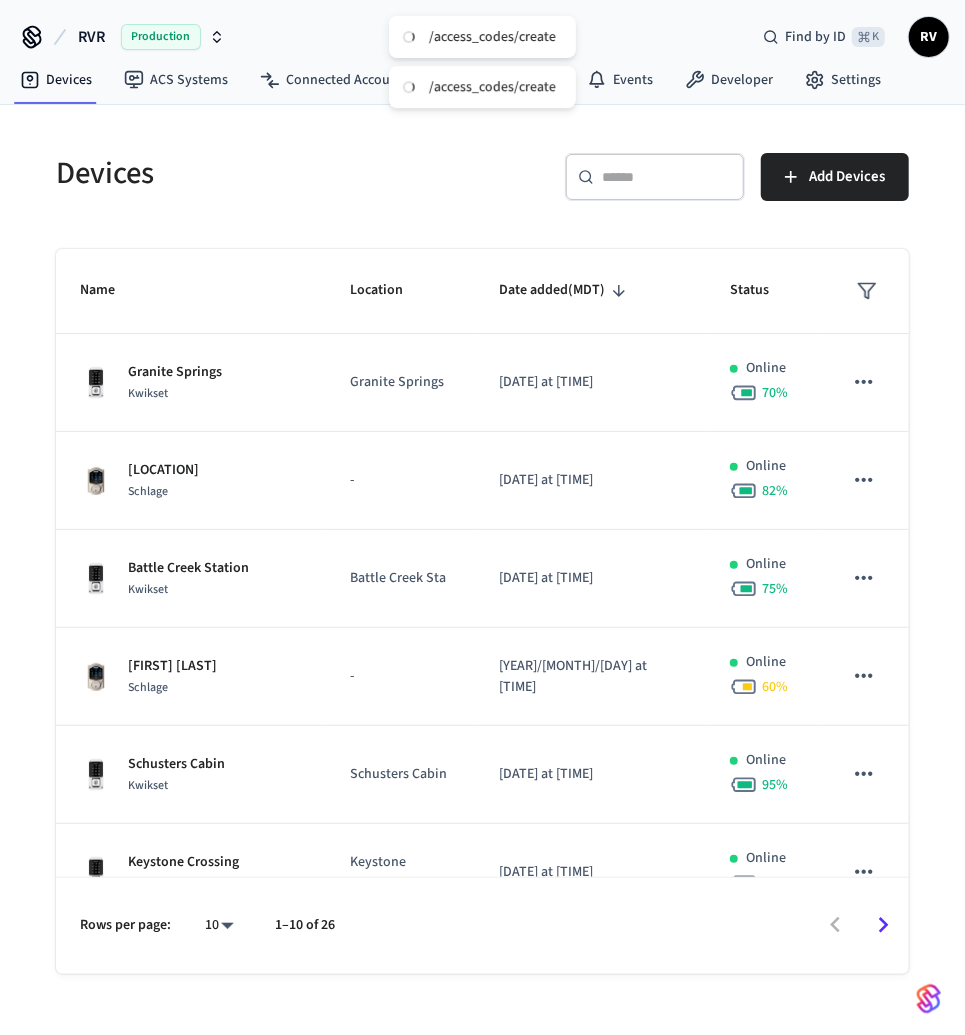 drag, startPoint x: 619, startPoint y: 224, endPoint x: 619, endPoint y: 199, distance: 25 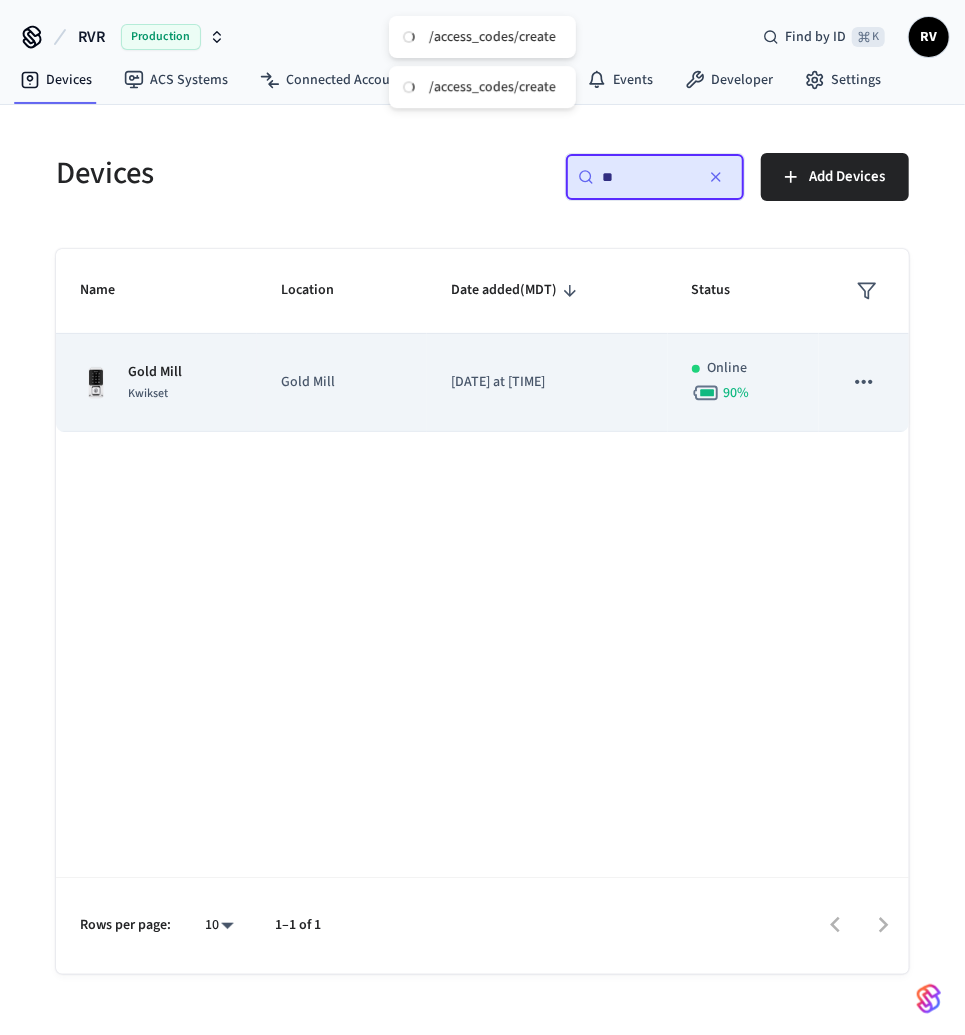 type on "**" 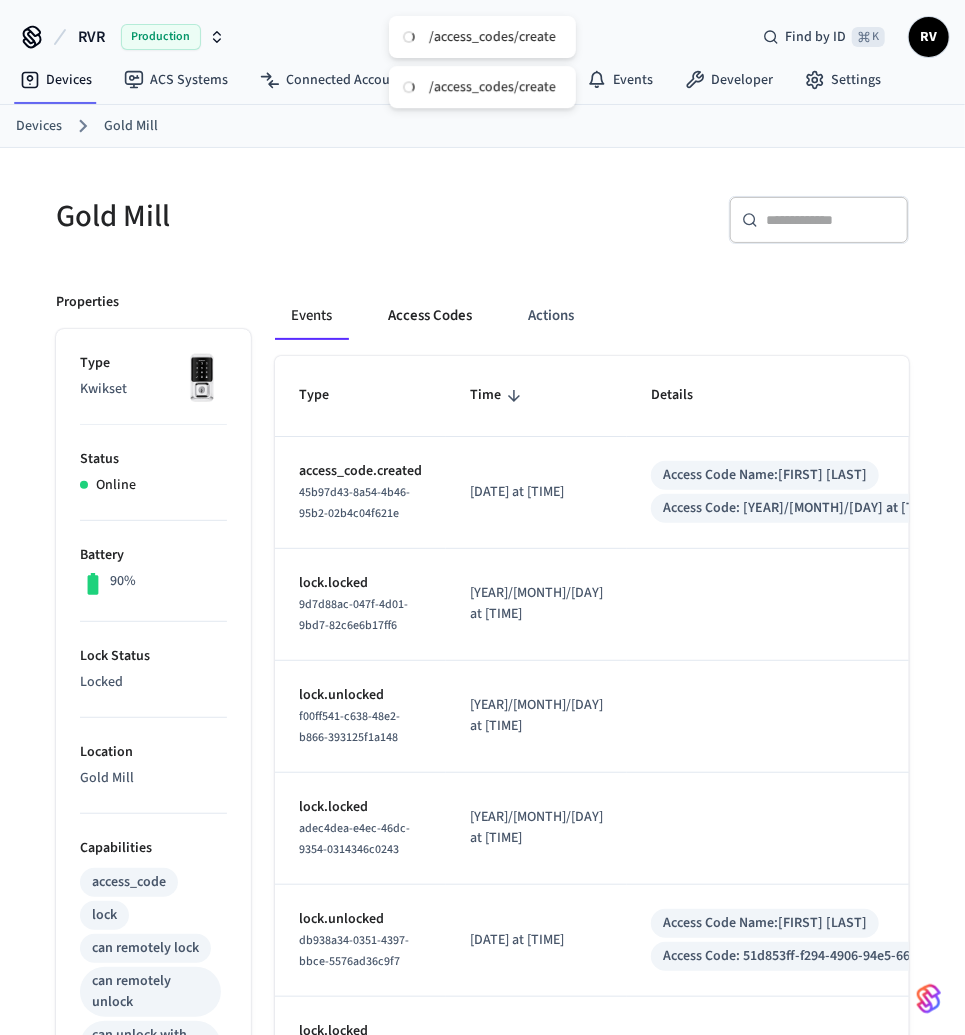 click on "Access Codes" at bounding box center (430, 316) 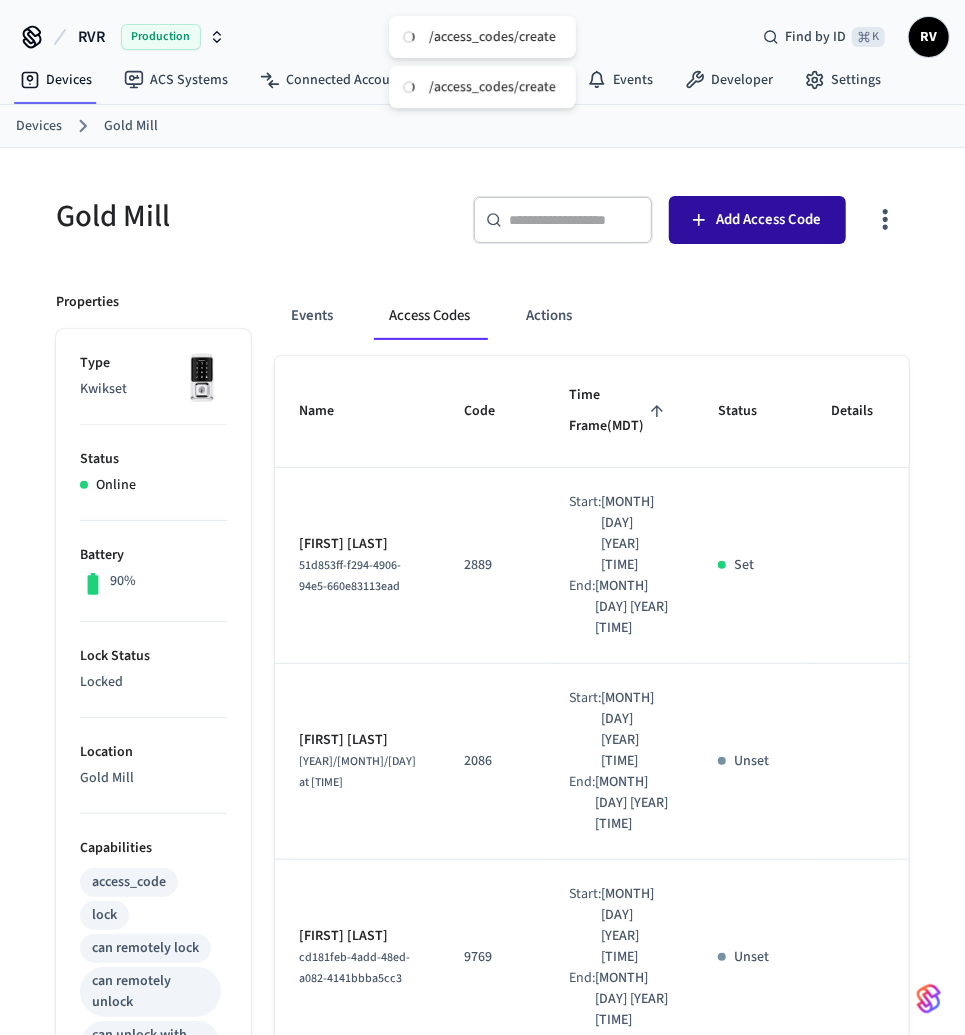 click on "Add Access Code" at bounding box center [769, 220] 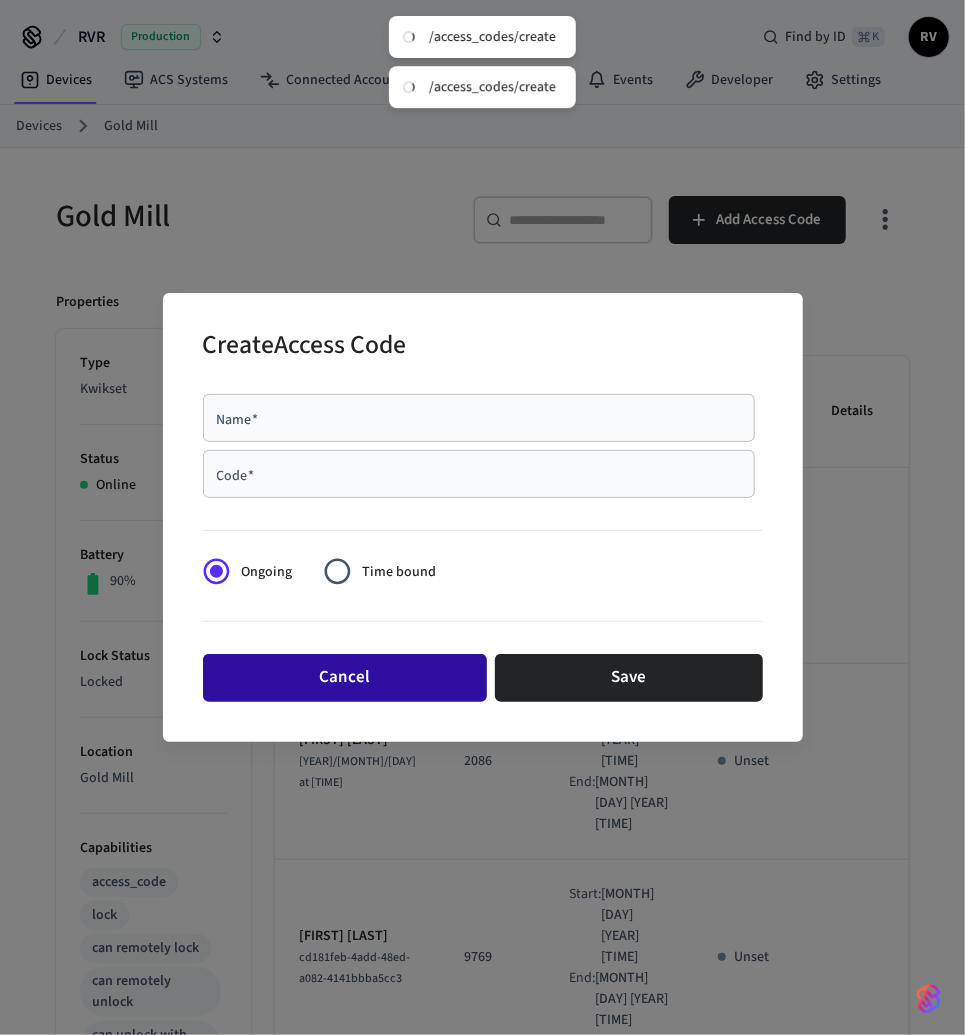 click on "Cancel" at bounding box center [345, 678] 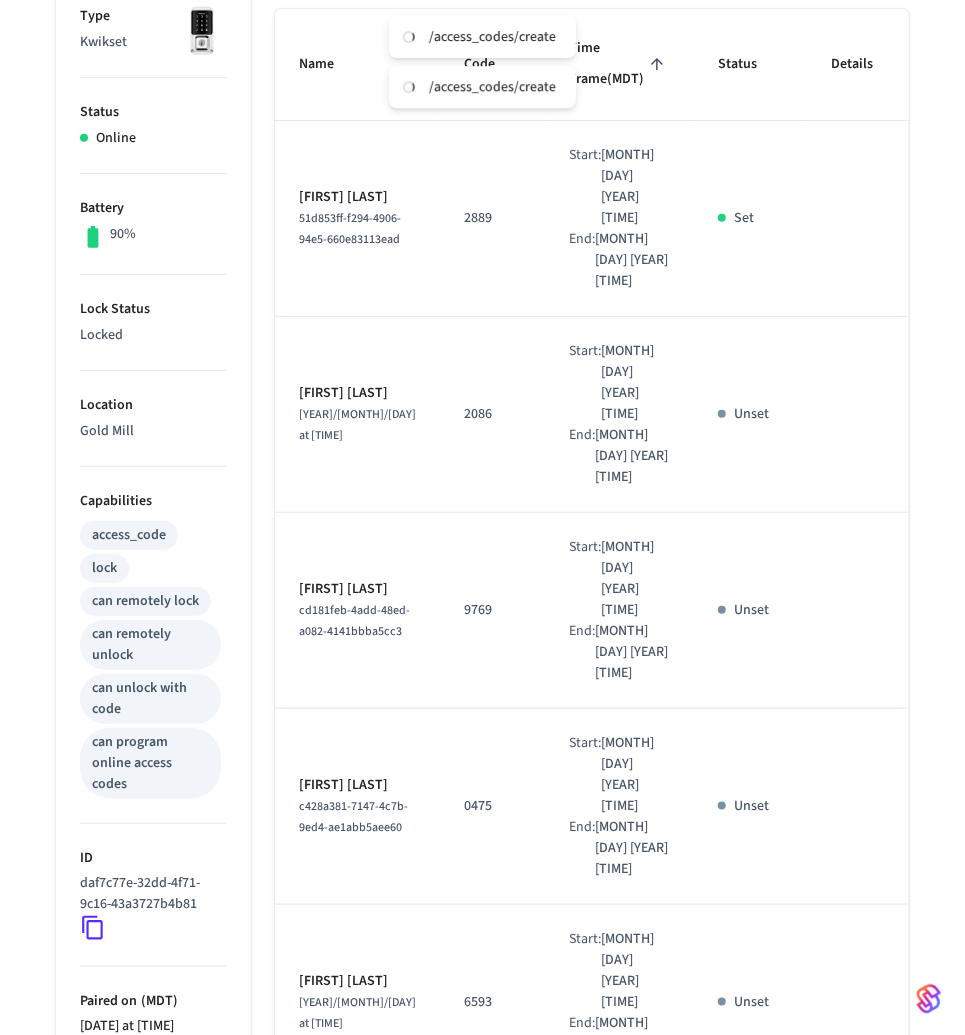 scroll, scrollTop: 0, scrollLeft: 0, axis: both 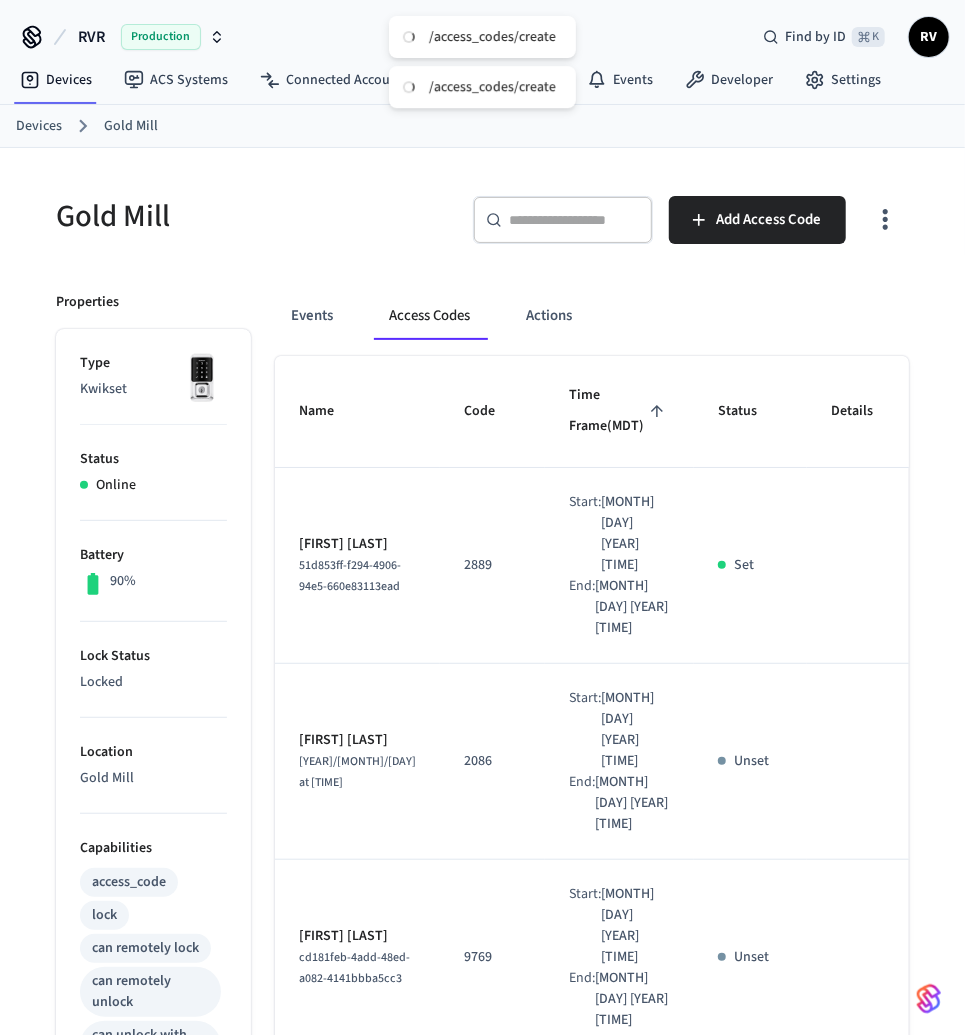 click on "Devices Gold Mill" at bounding box center (482, 126) 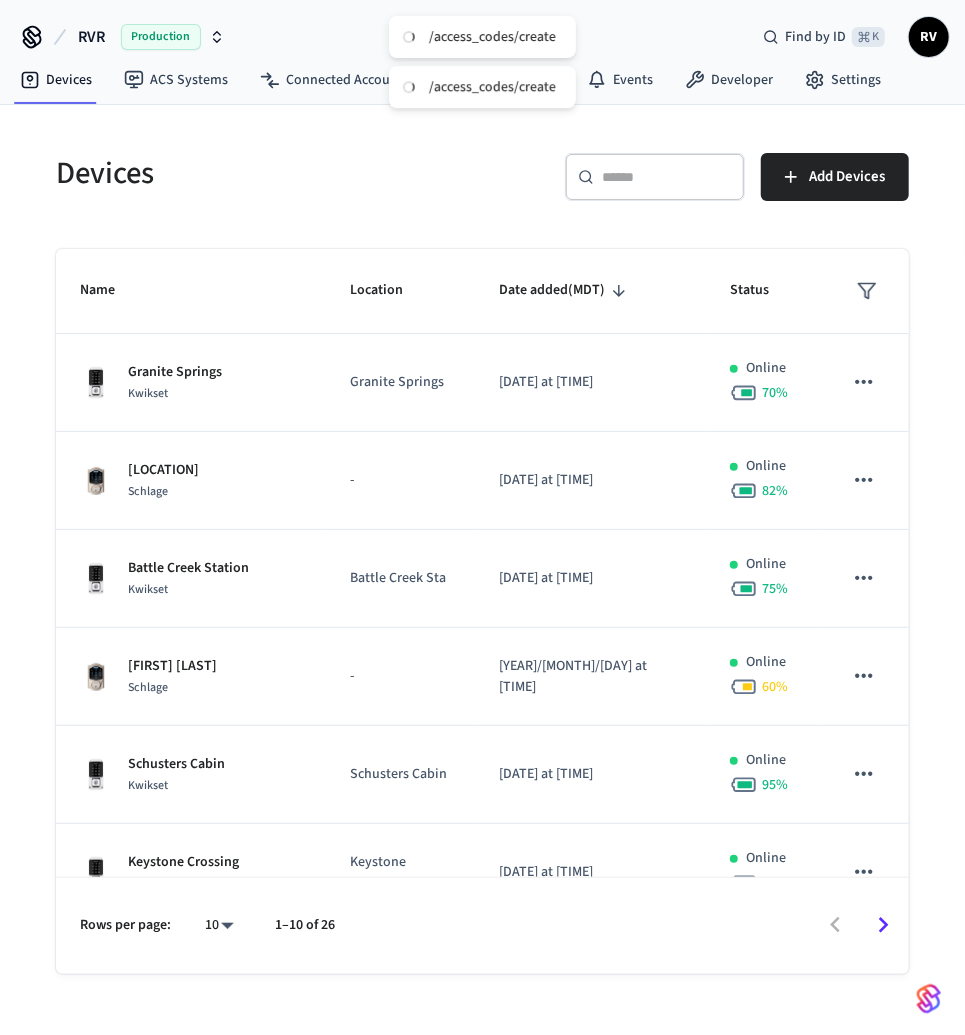 click at bounding box center [667, 177] 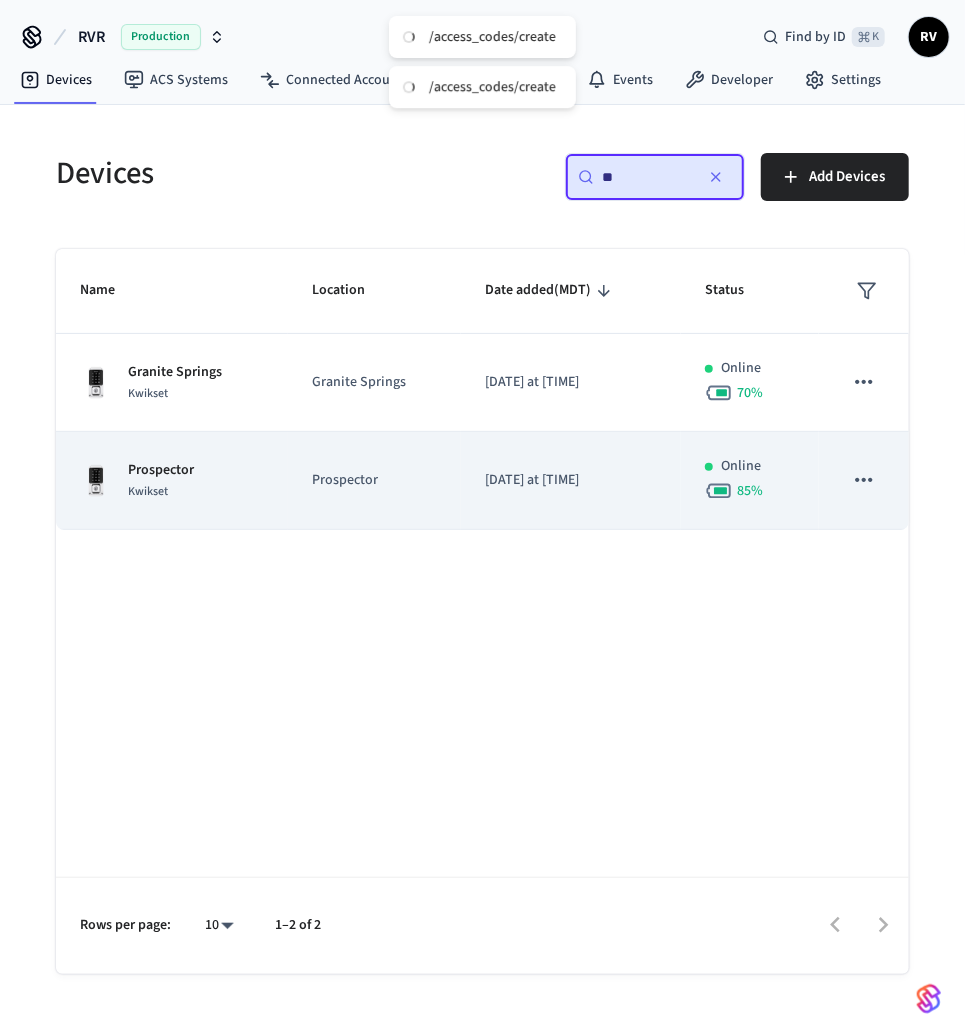 type on "**" 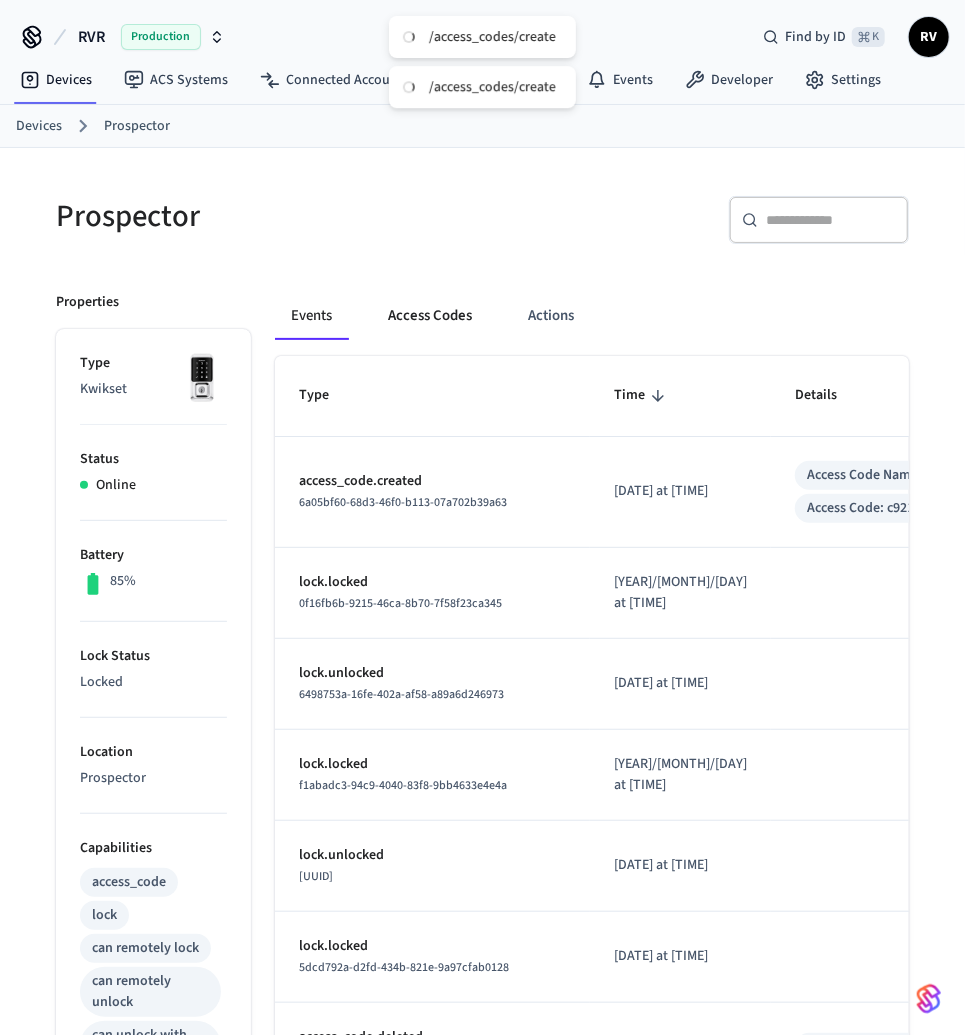 click on "Access Codes" at bounding box center (430, 316) 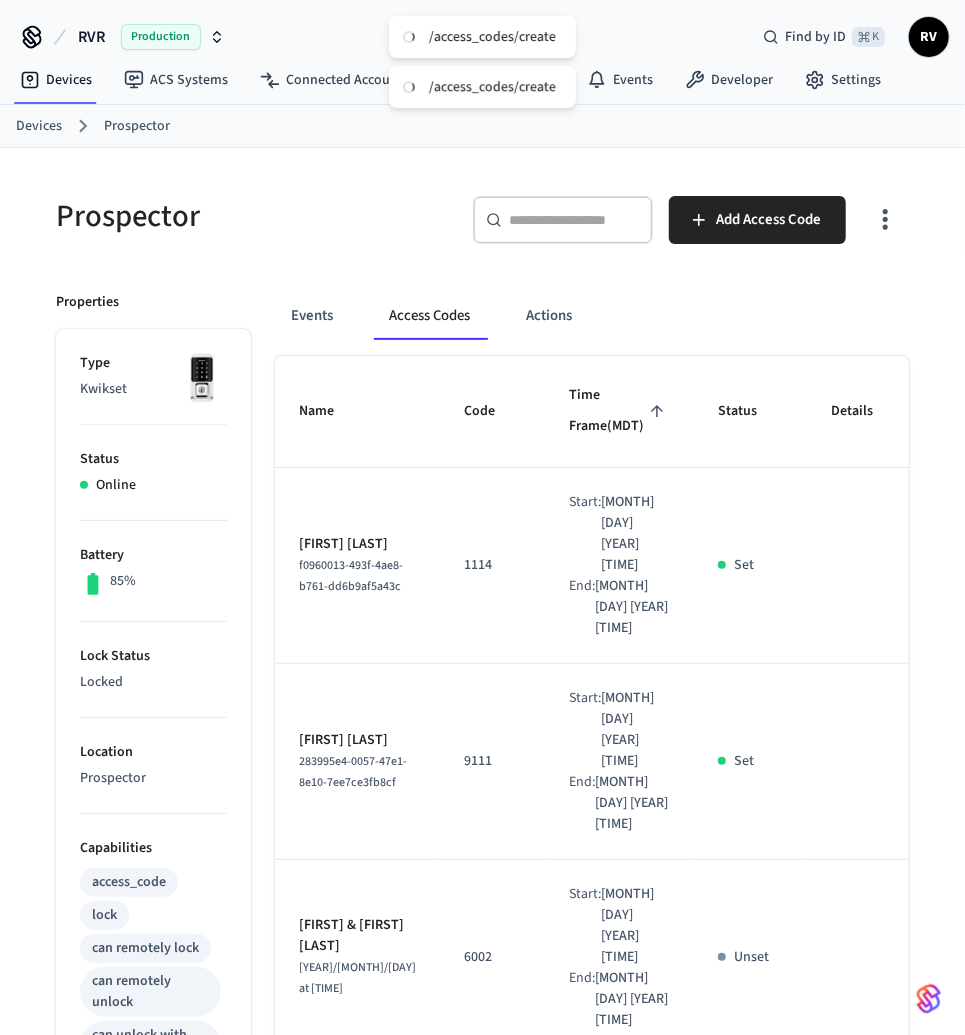 click on "Access Codes" at bounding box center [429, 316] 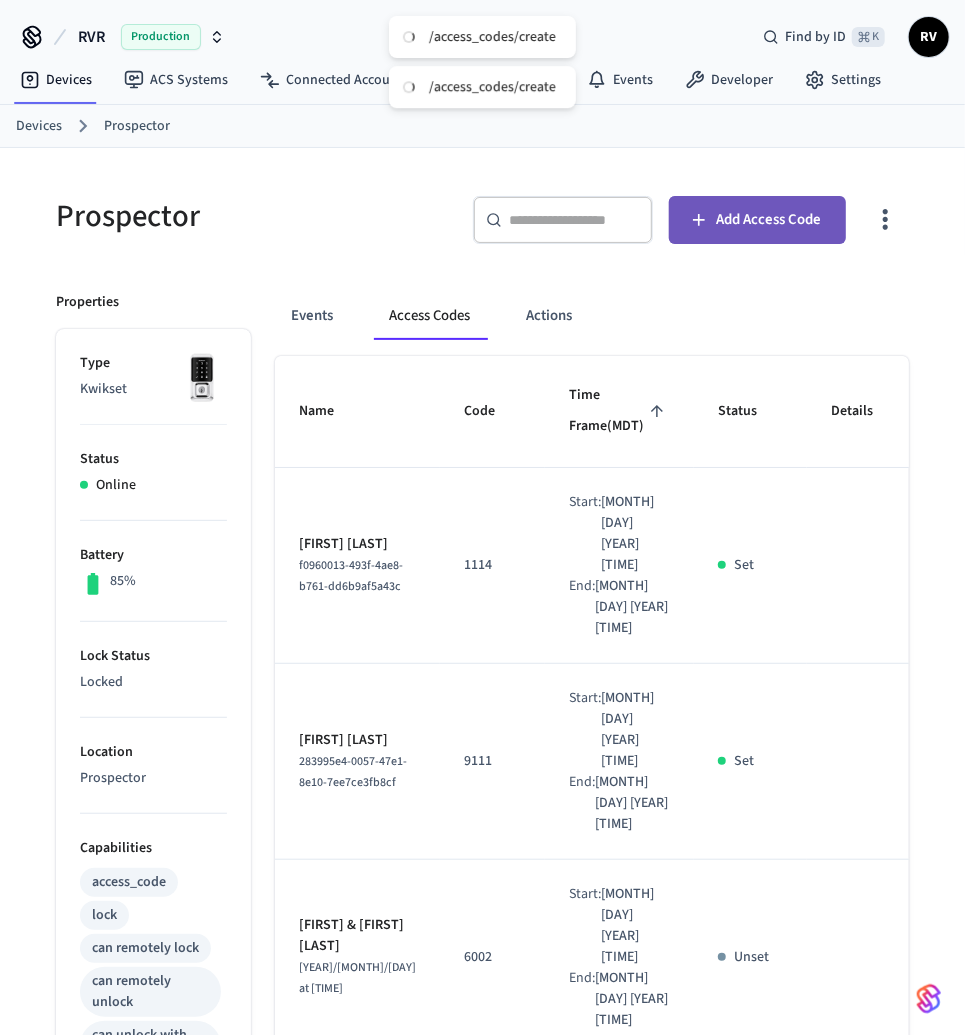 click on "Add Access Code" at bounding box center [769, 220] 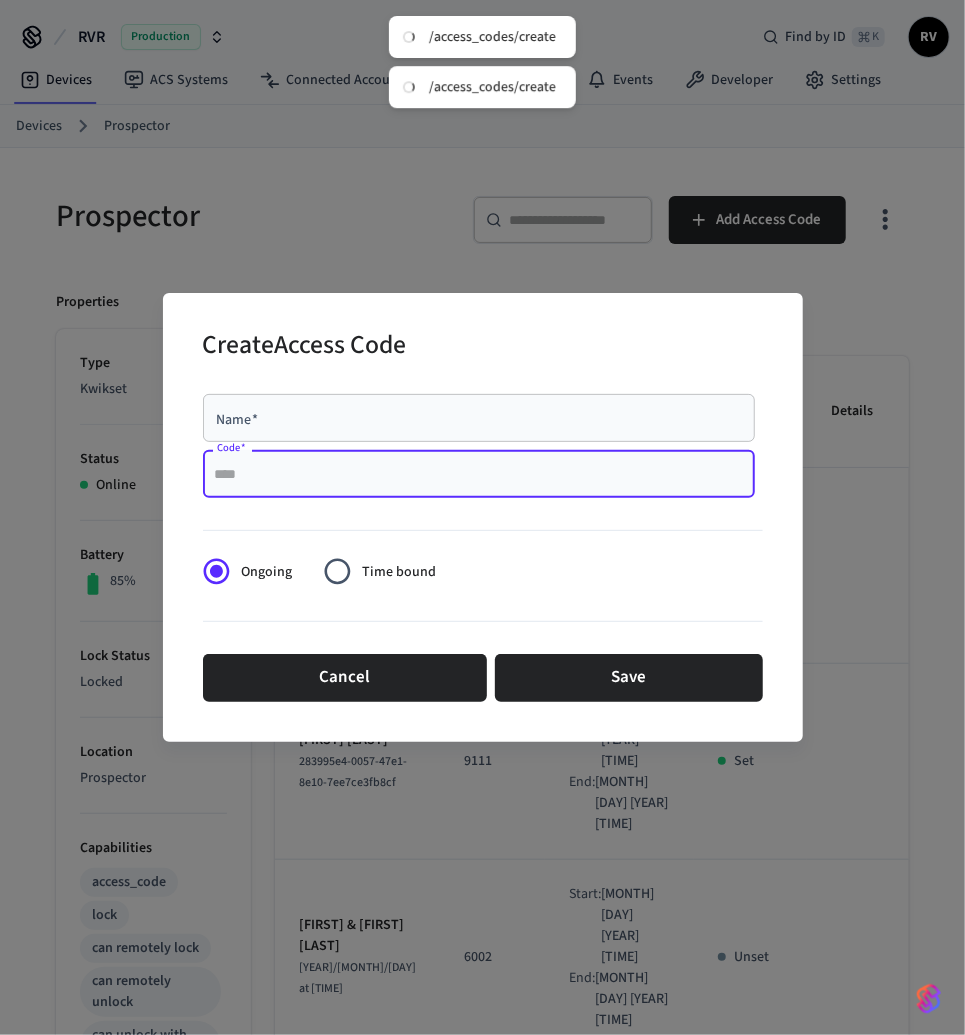 click on "Code   *" at bounding box center [479, 474] 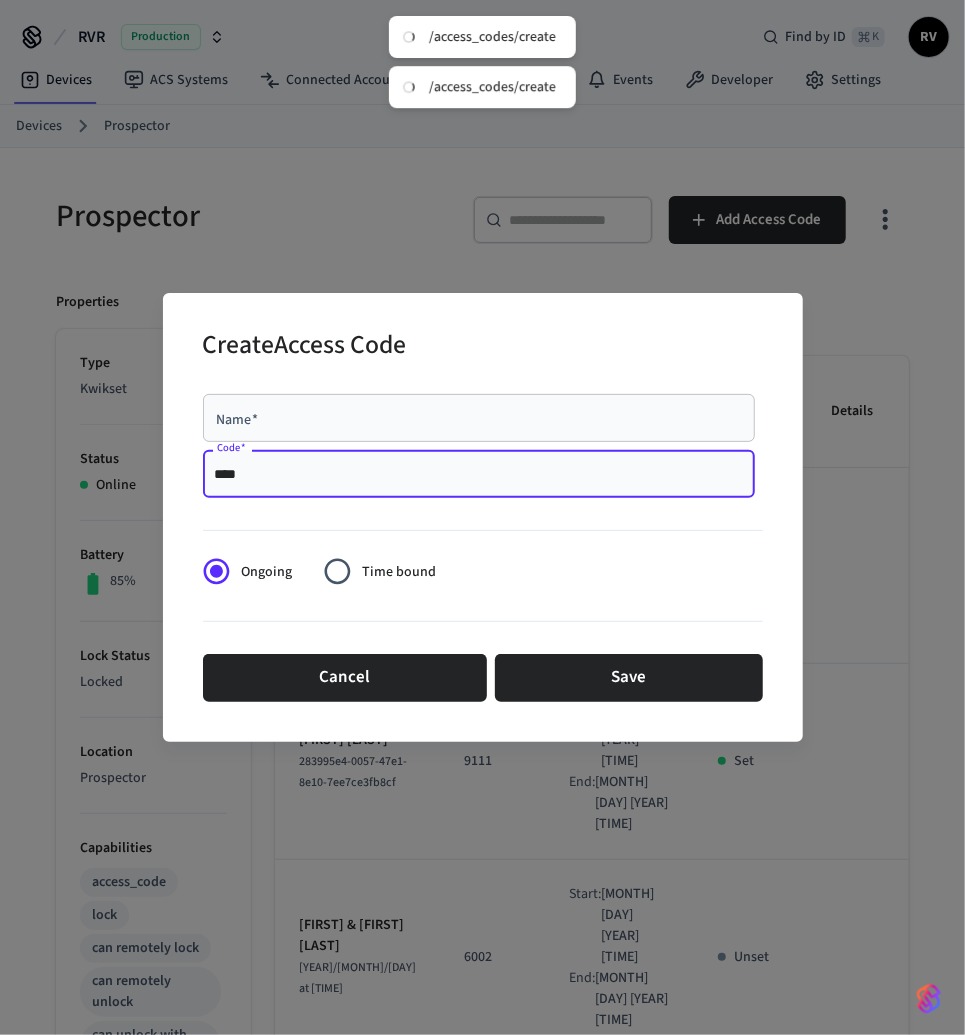 type on "****" 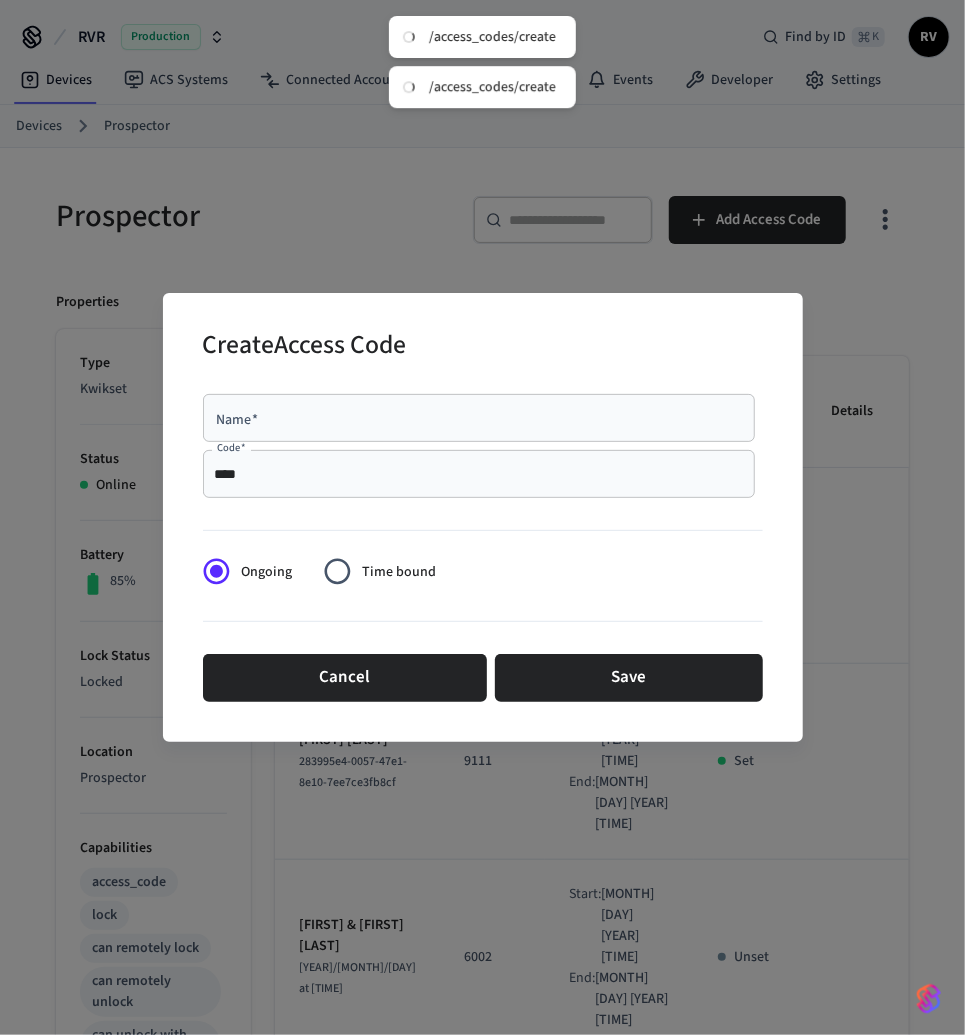 click on "Name   * Name   *" at bounding box center [483, 422] 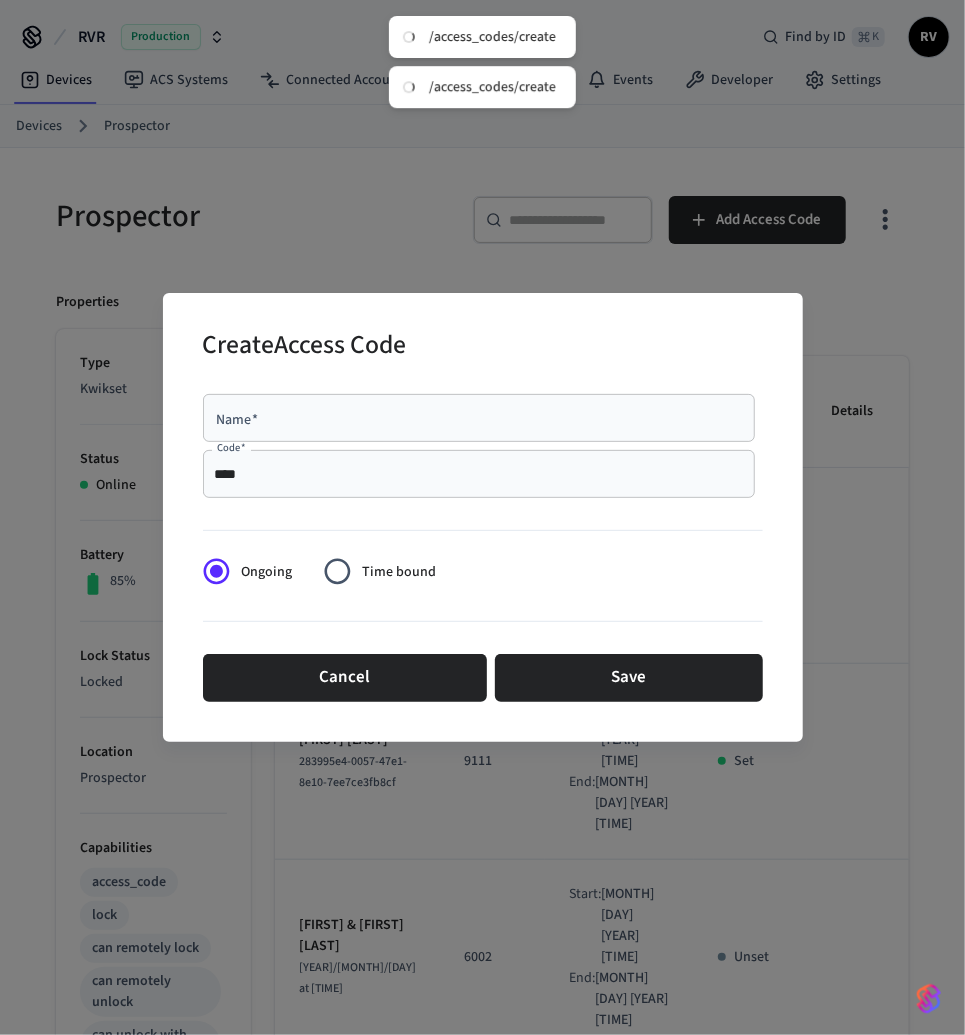 click on "Name   * Name   *" at bounding box center [483, 422] 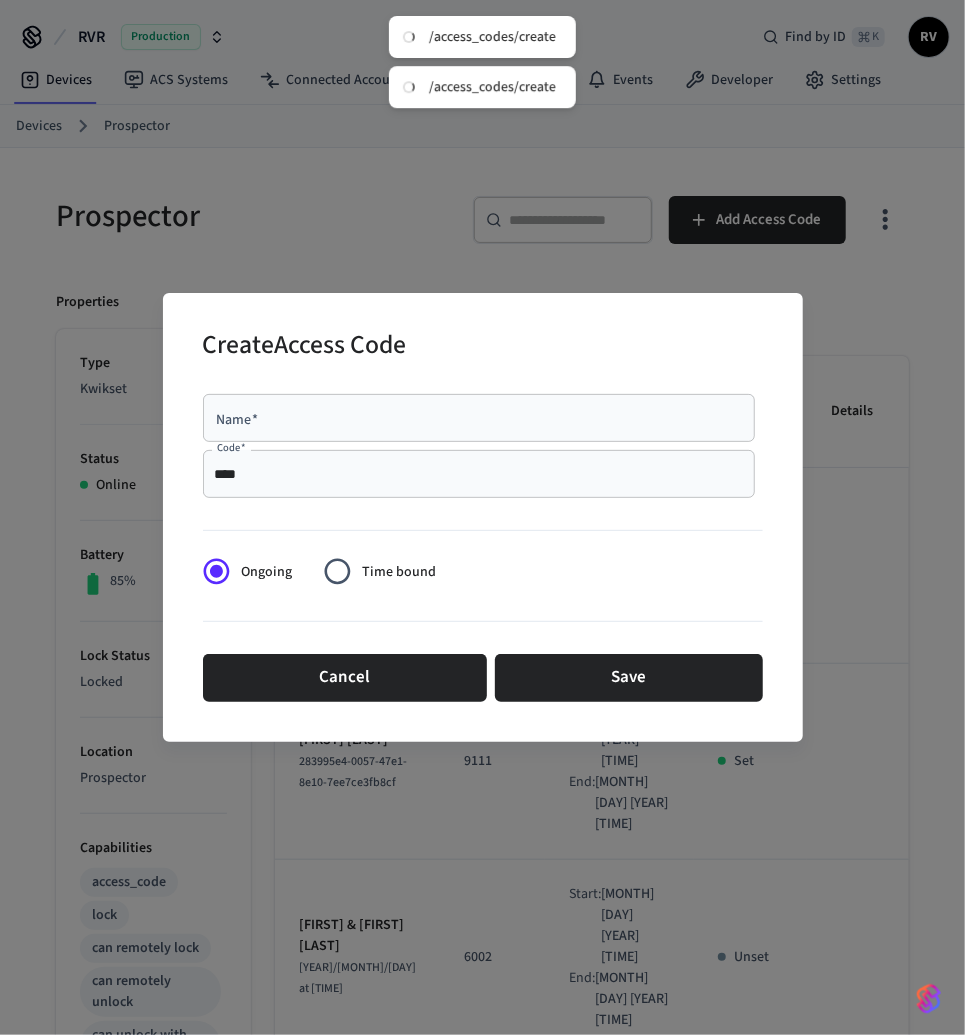 click on "Name   *" at bounding box center (479, 418) 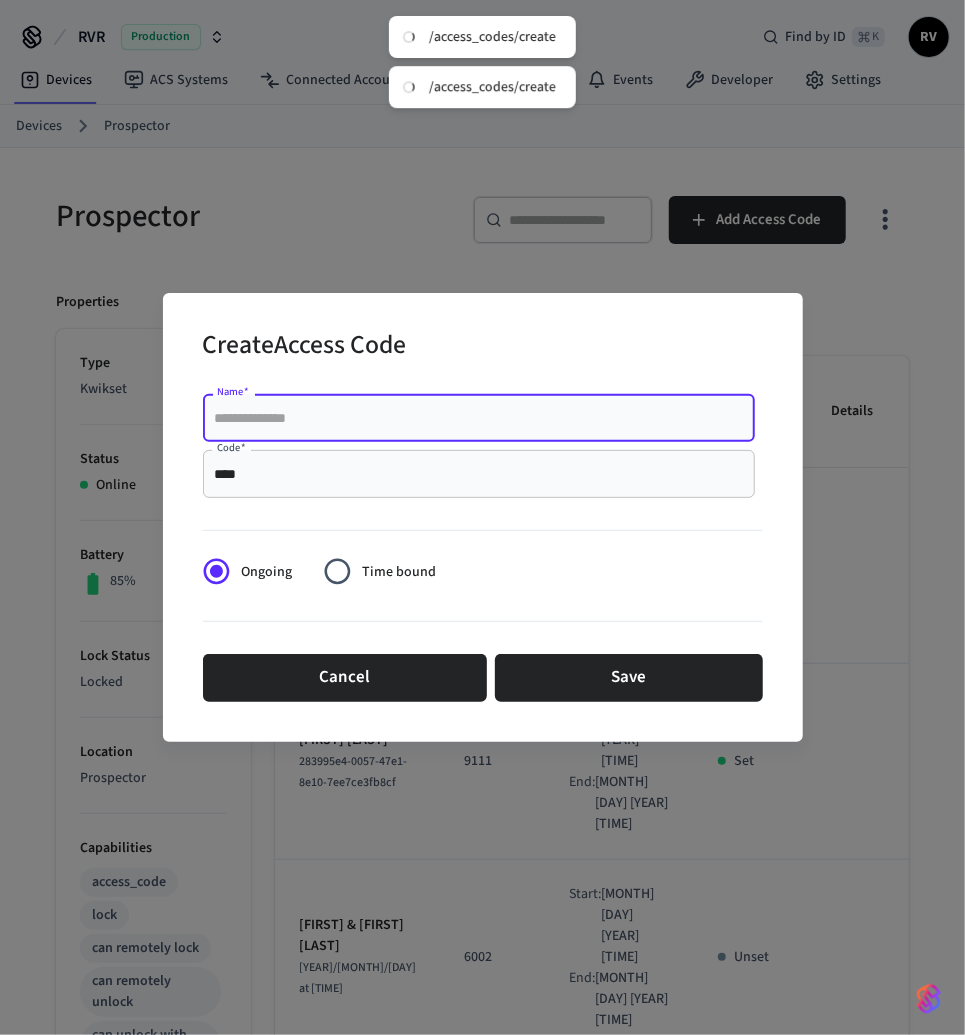 paste on "*********" 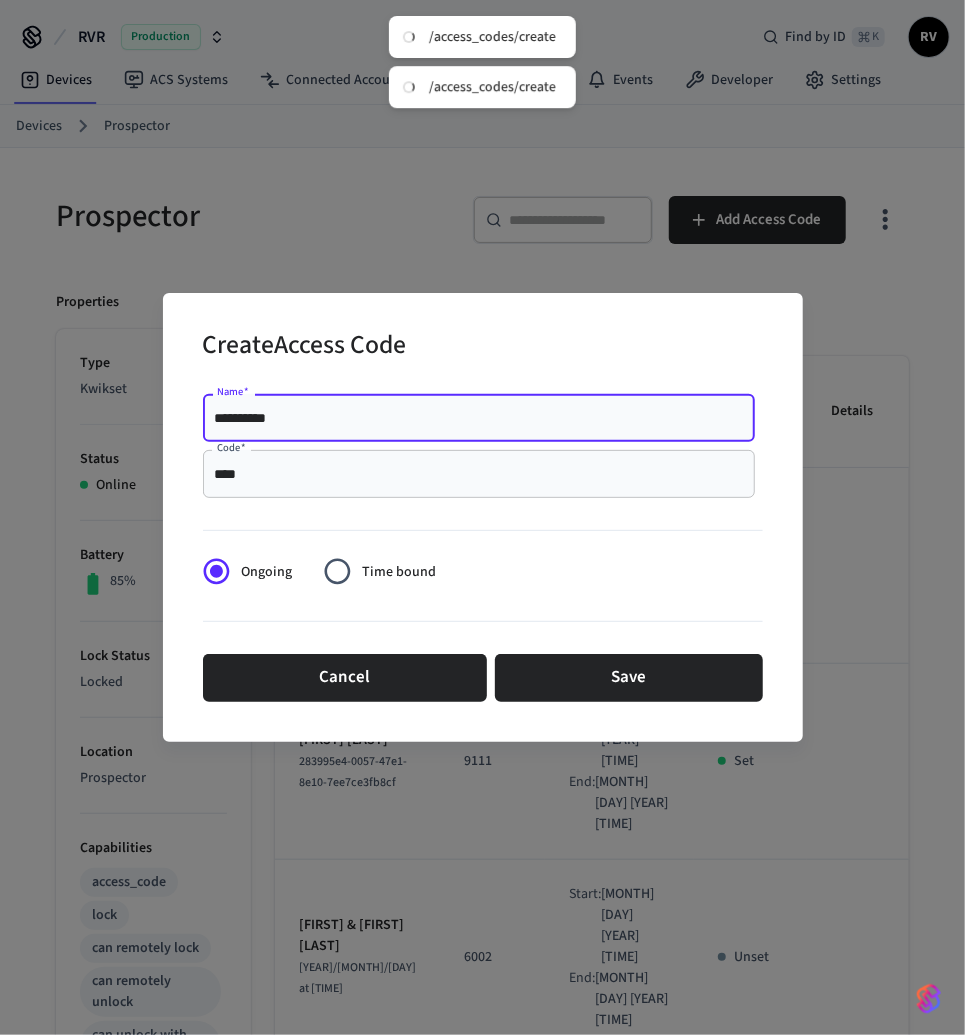 click on "*********" at bounding box center (479, 418) 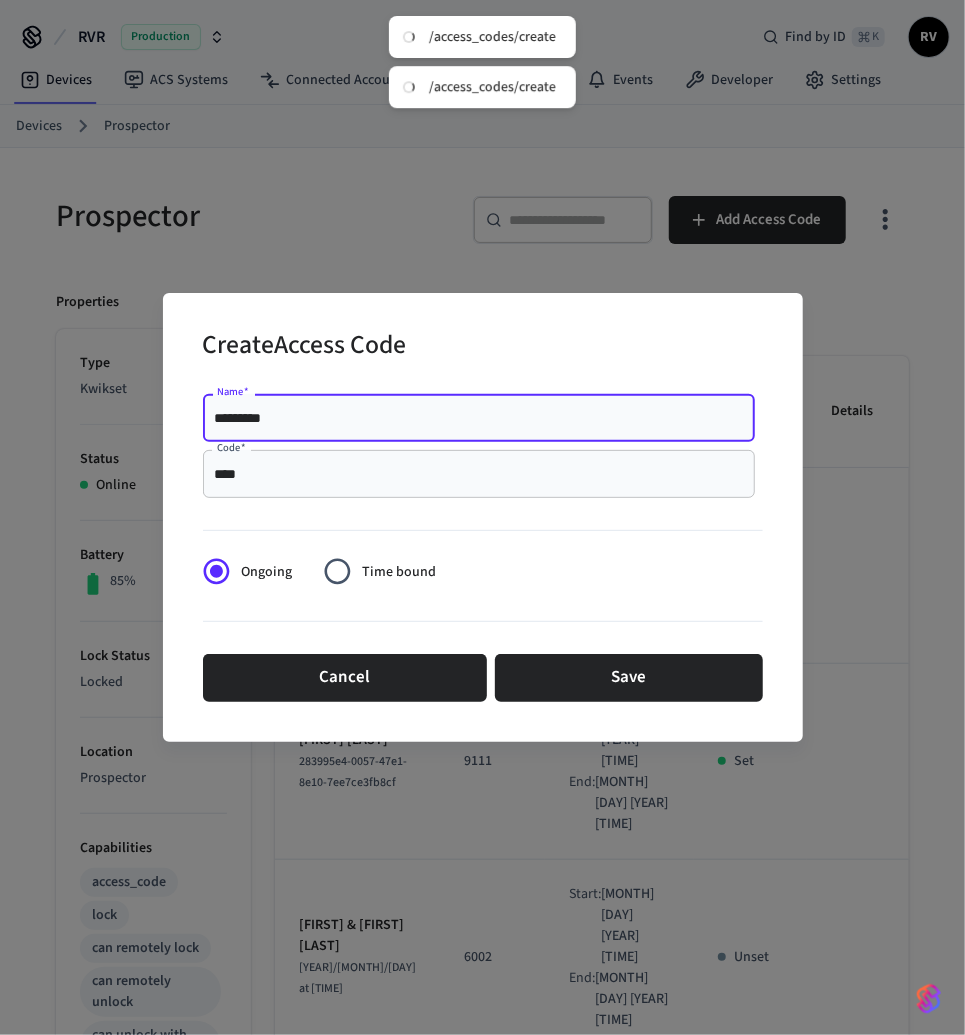type on "*********" 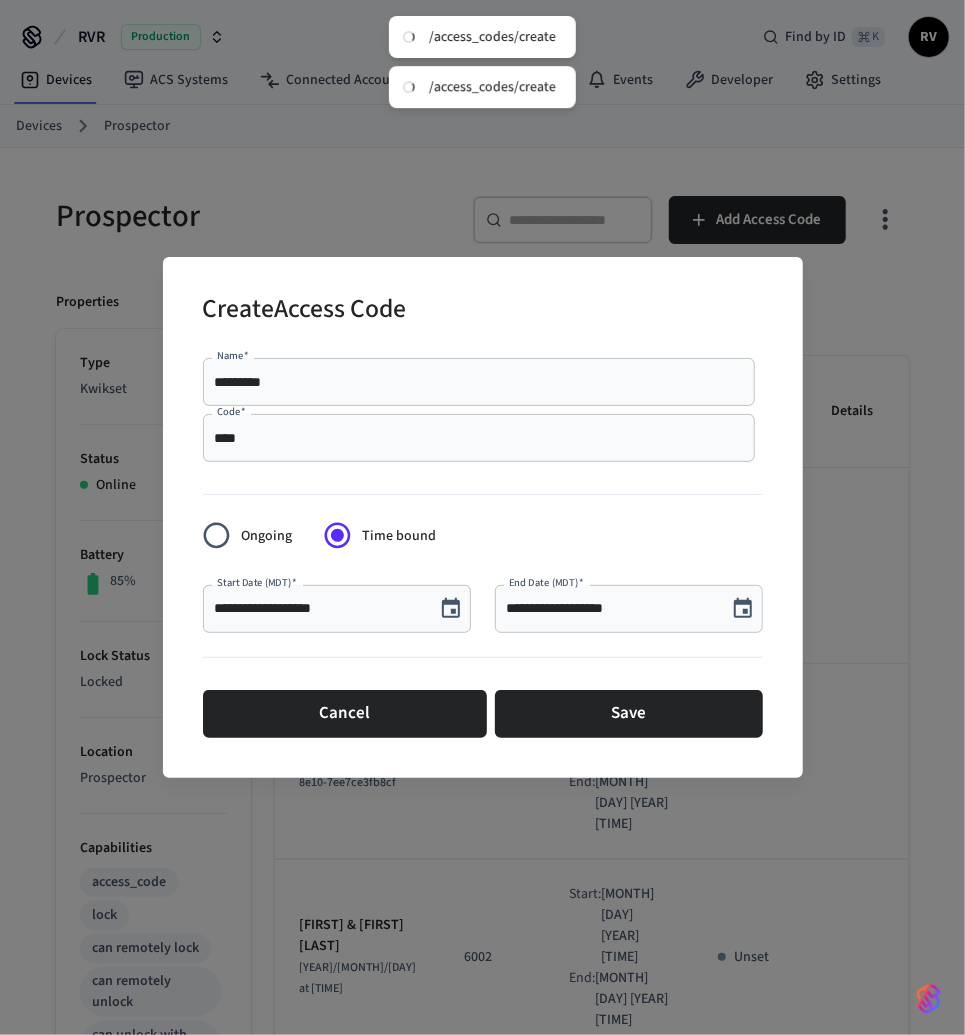 click at bounding box center [483, 661] 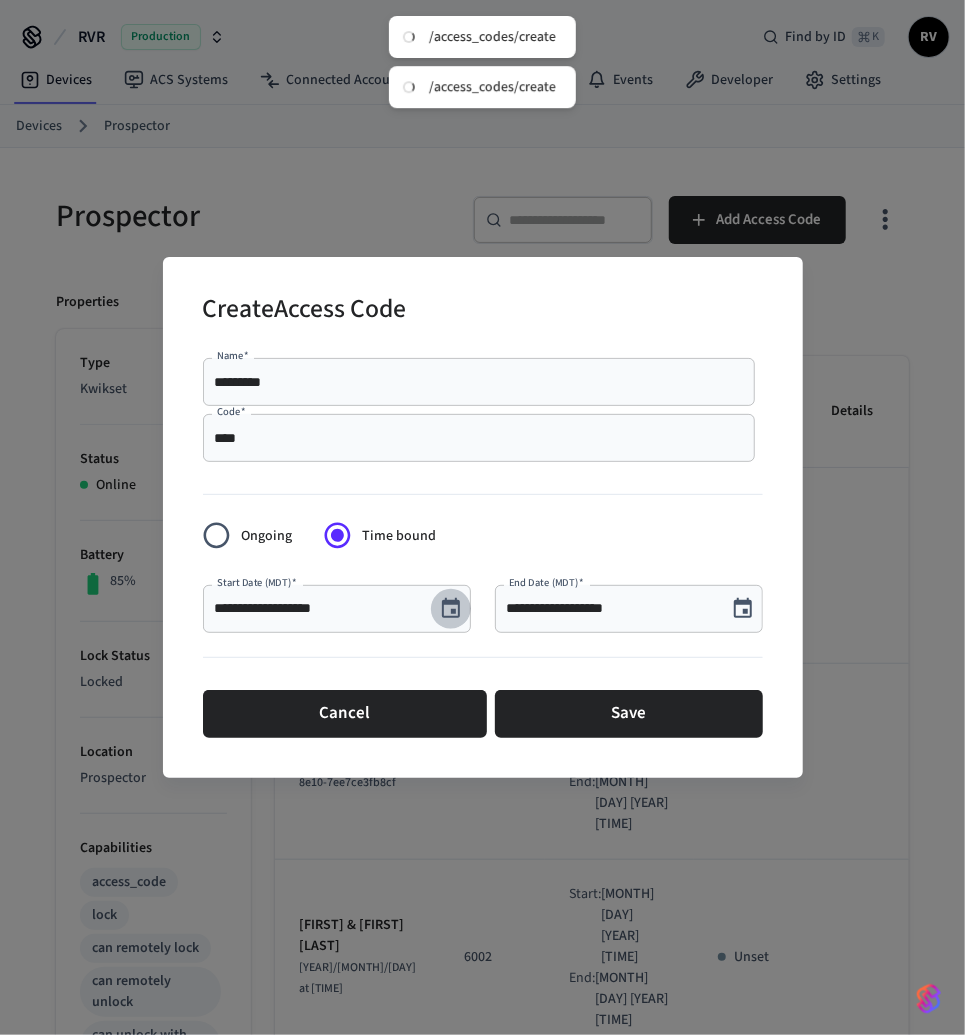 click at bounding box center (451, 609) 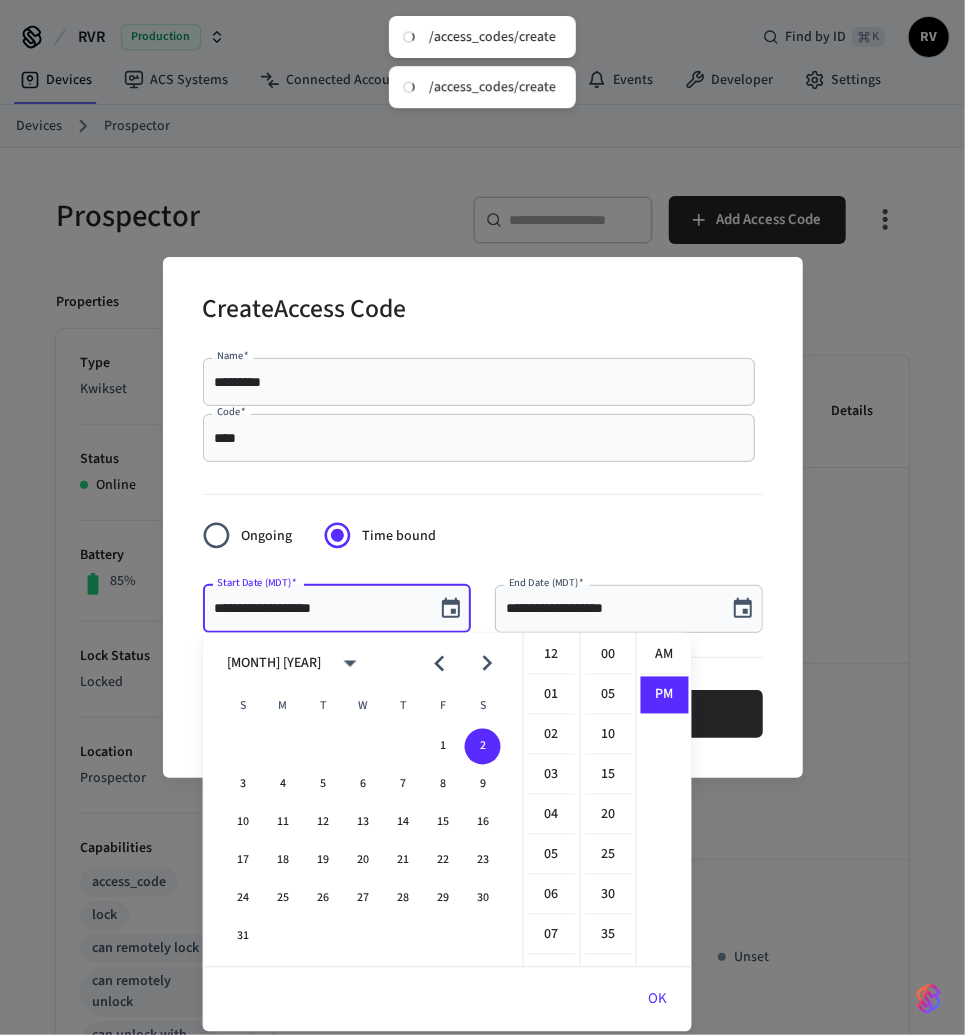 scroll, scrollTop: 433, scrollLeft: 0, axis: vertical 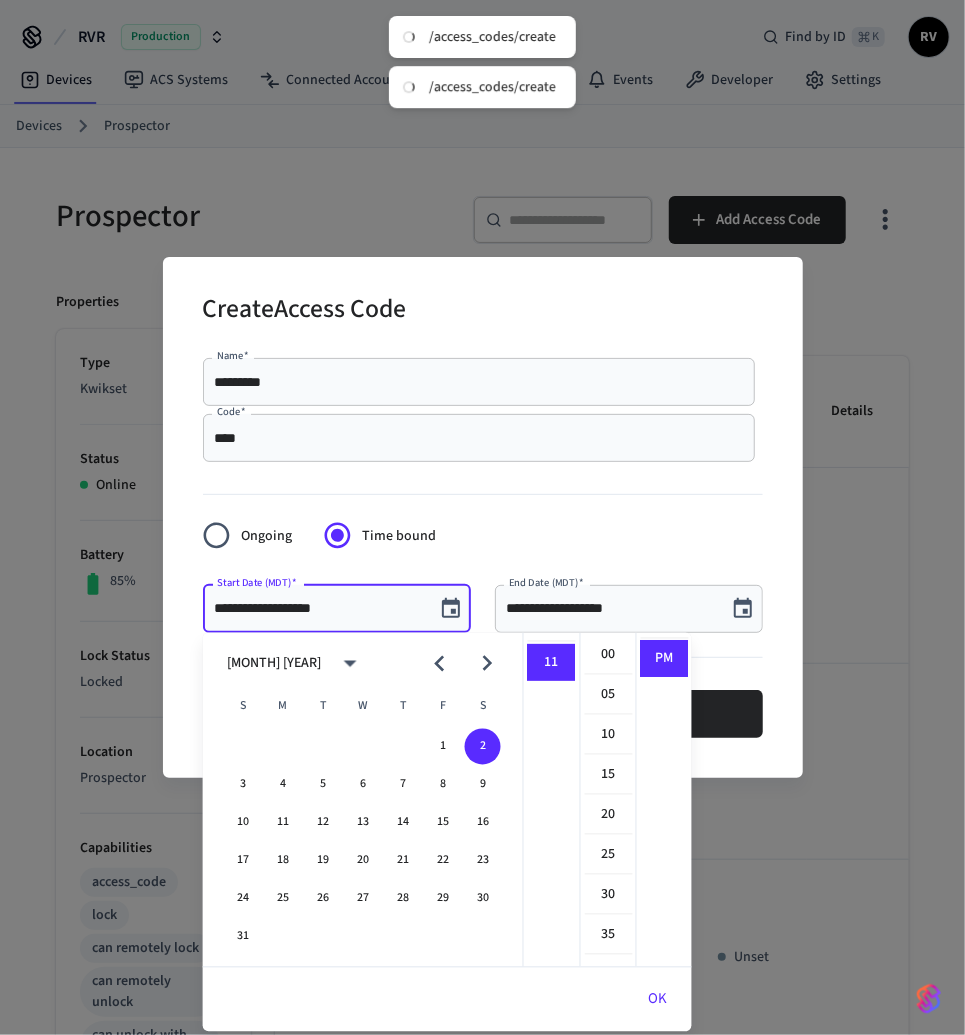 click at bounding box center [463, 663] 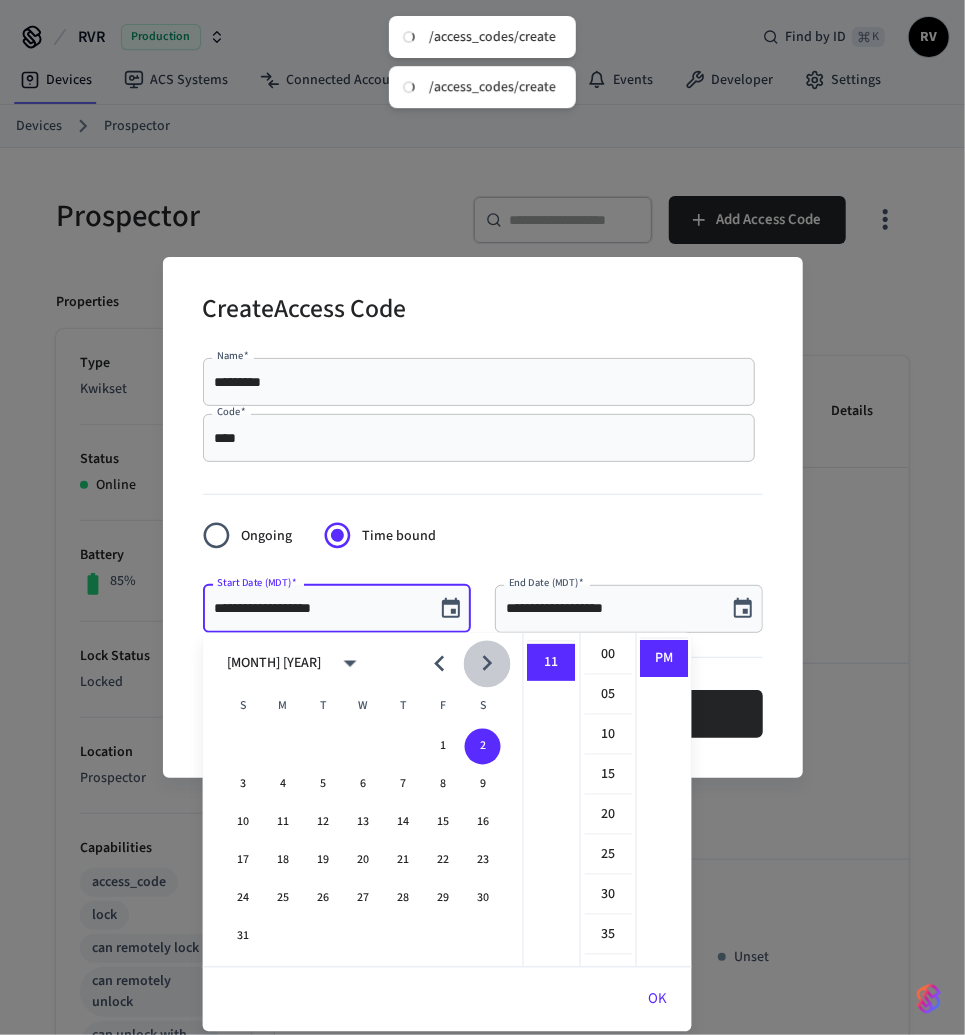 click at bounding box center [486, 663] 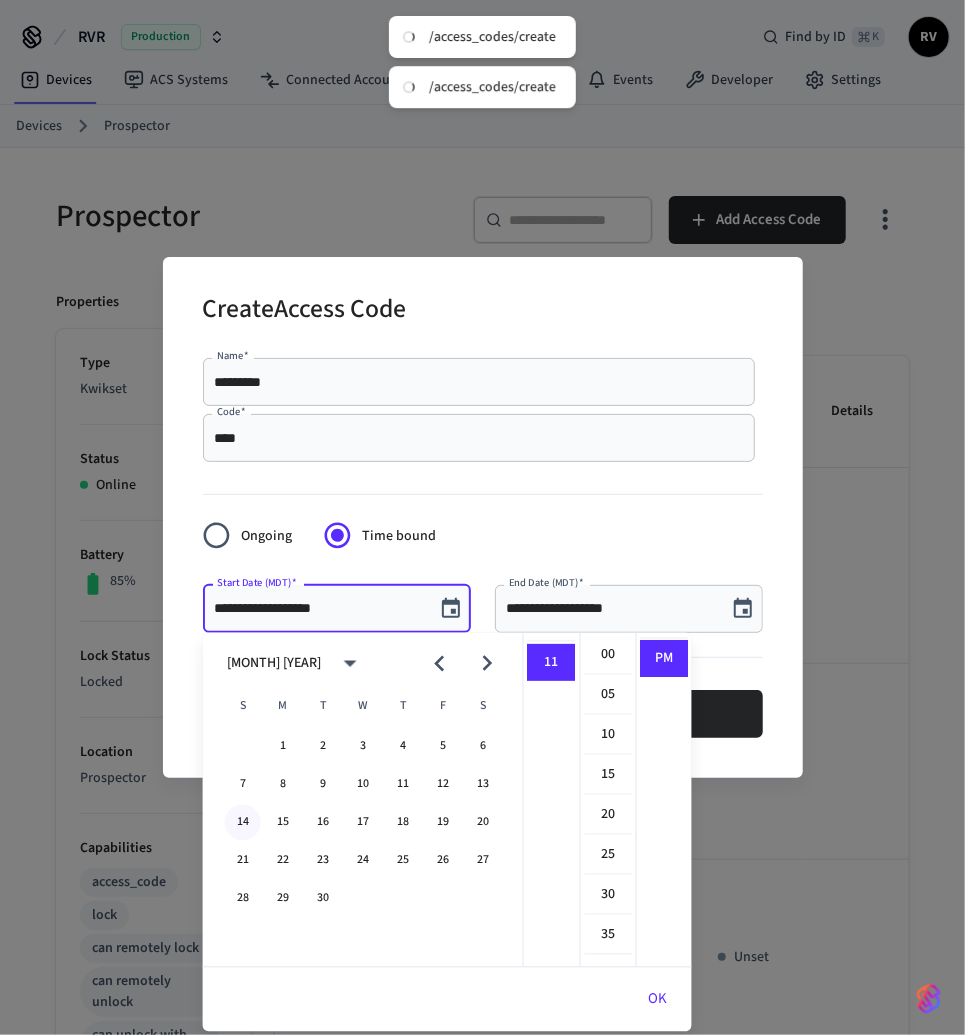 click on "14" at bounding box center [243, 823] 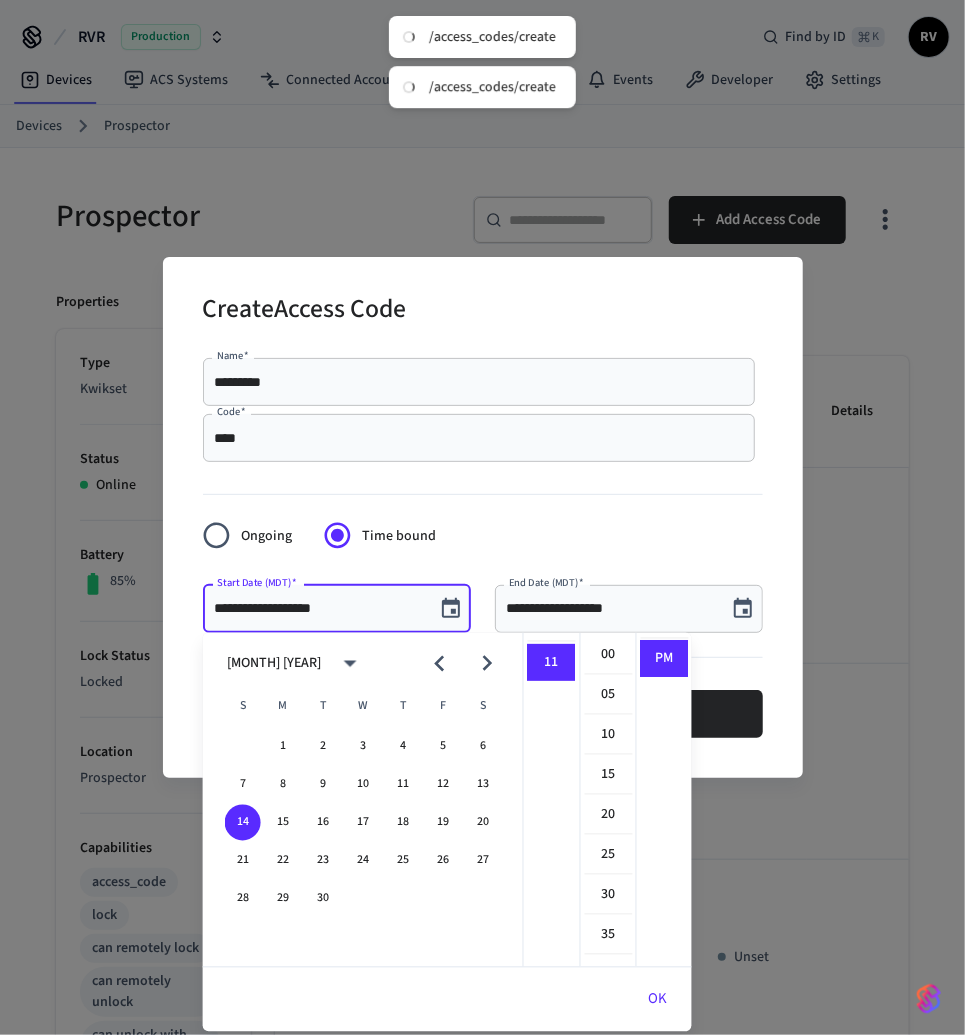 scroll, scrollTop: 0, scrollLeft: 0, axis: both 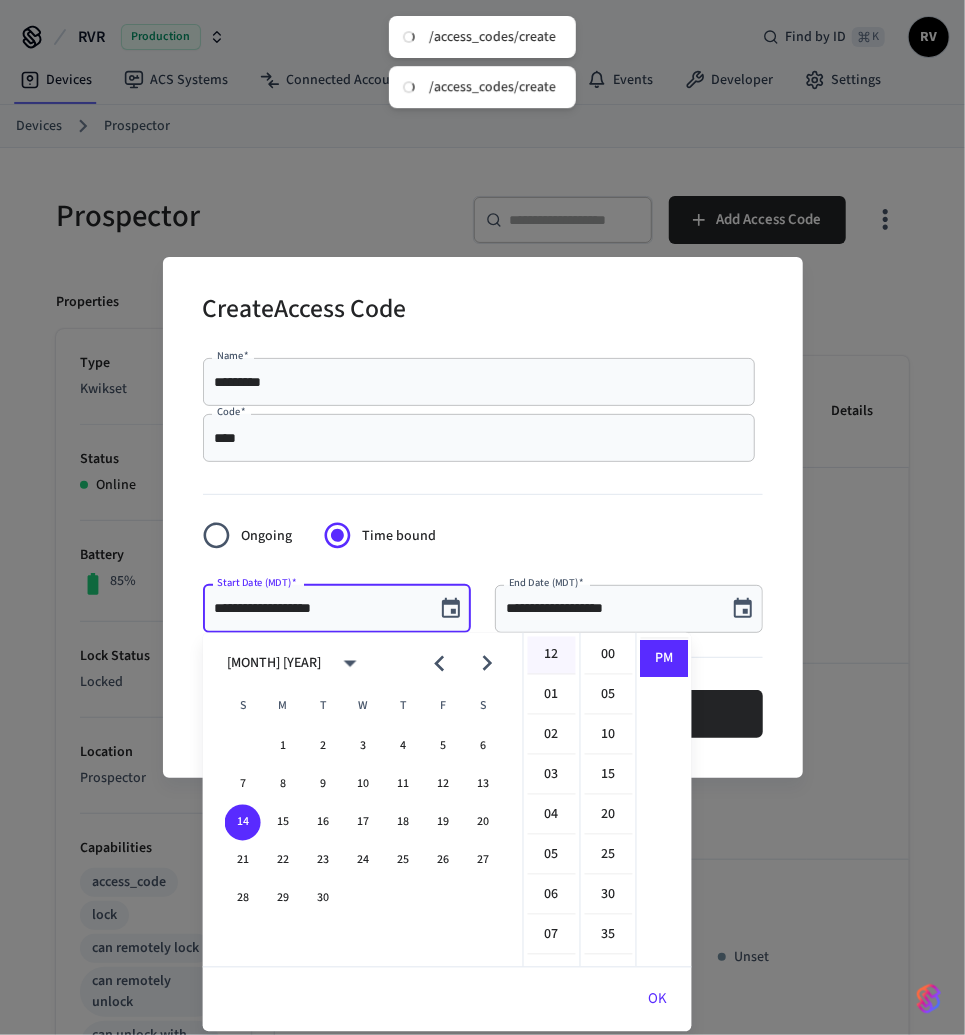 click on "12" at bounding box center (552, 656) 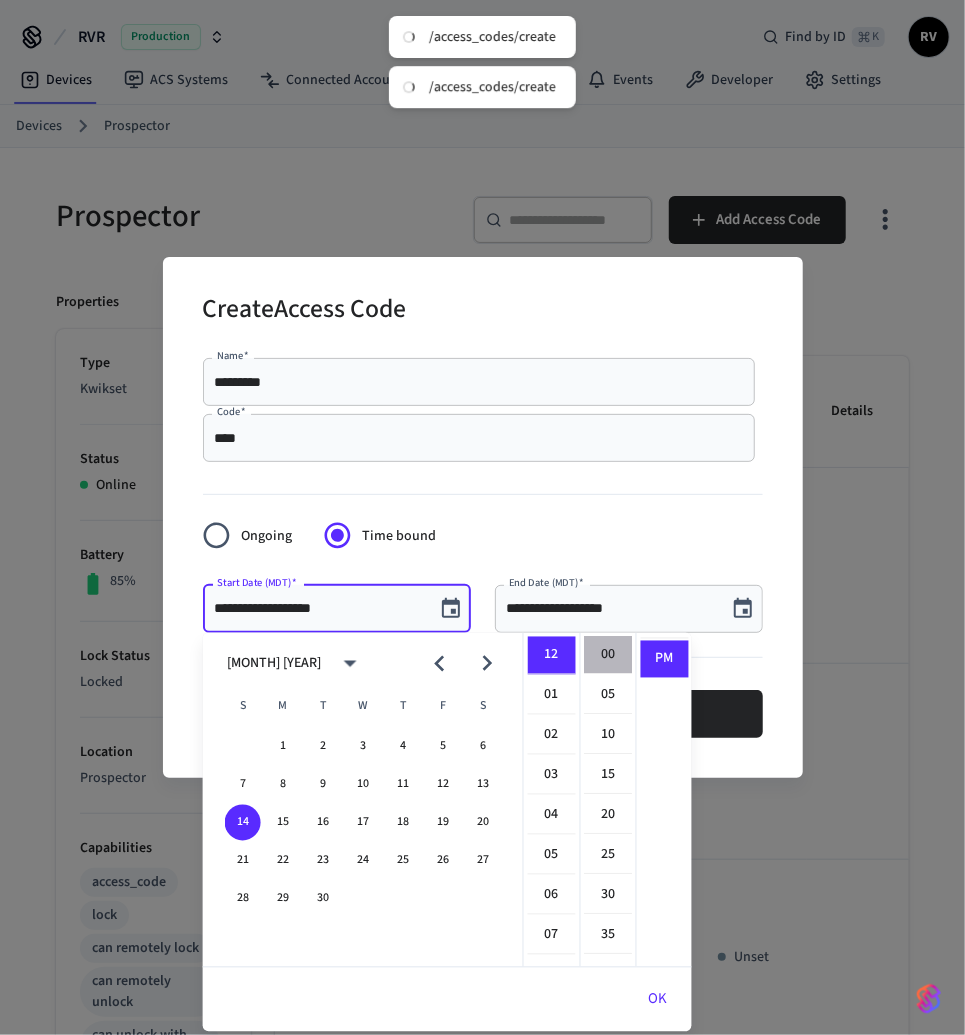 click on "00" at bounding box center [609, 656] 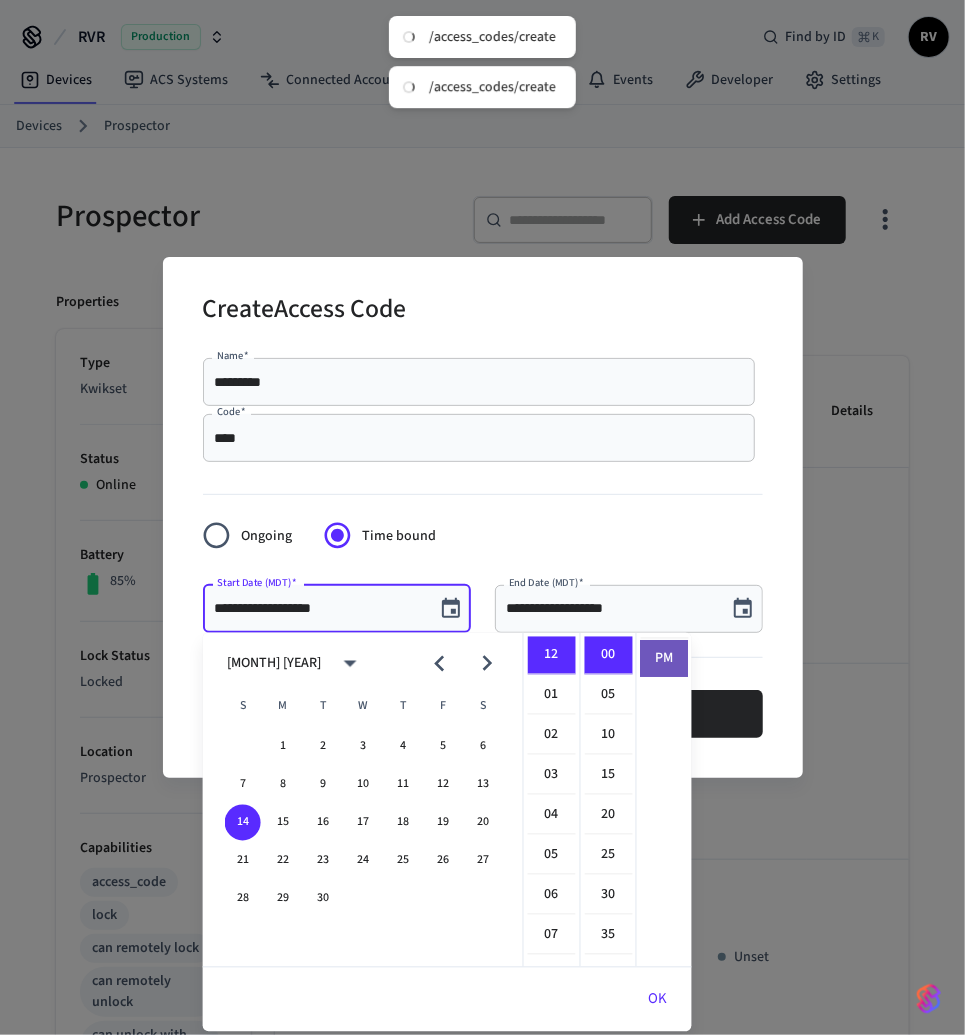 click on "PM" at bounding box center (665, 659) 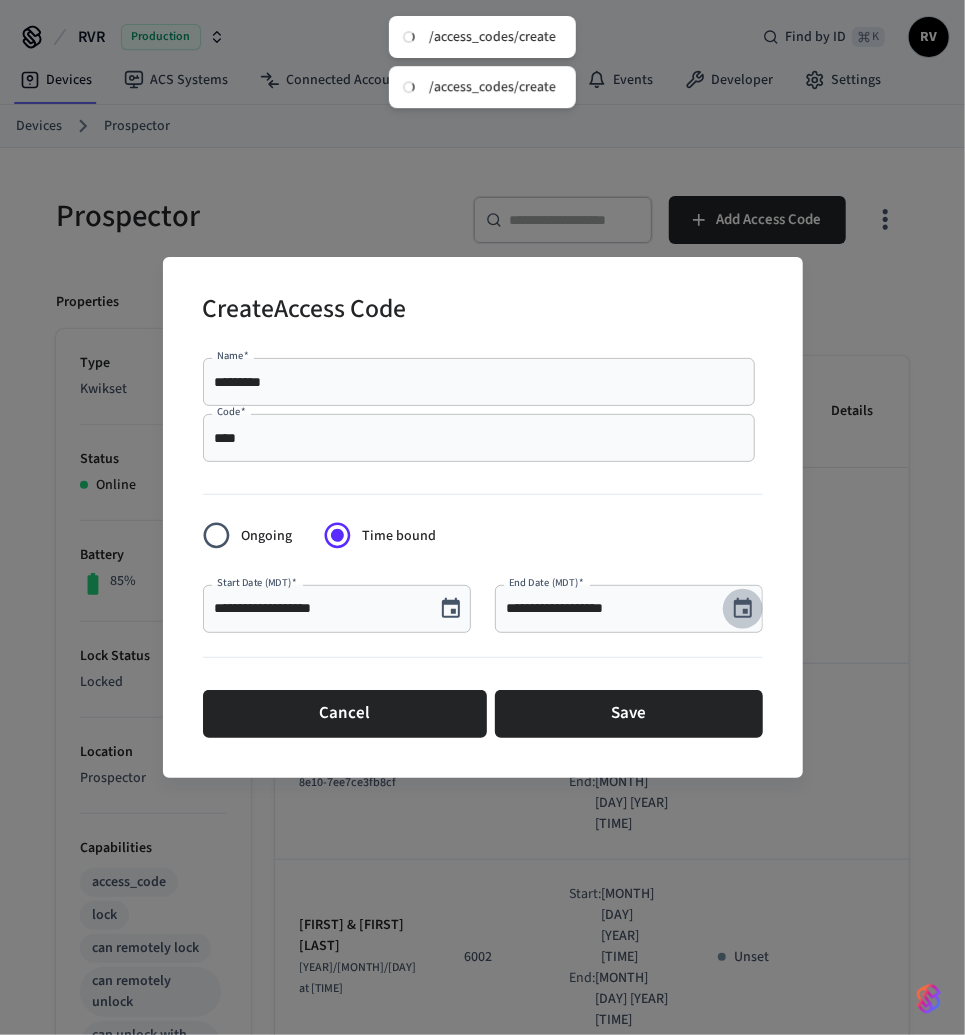click at bounding box center (743, 609) 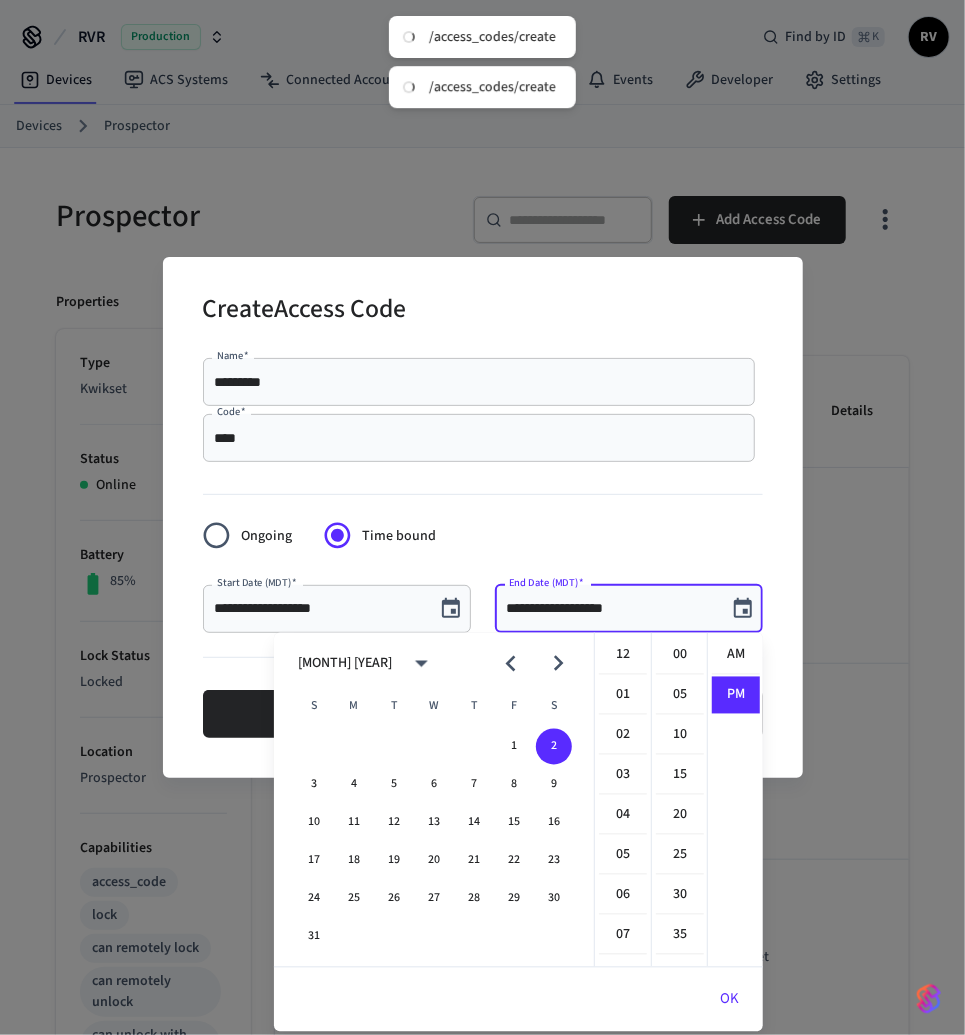 scroll, scrollTop: 433, scrollLeft: 0, axis: vertical 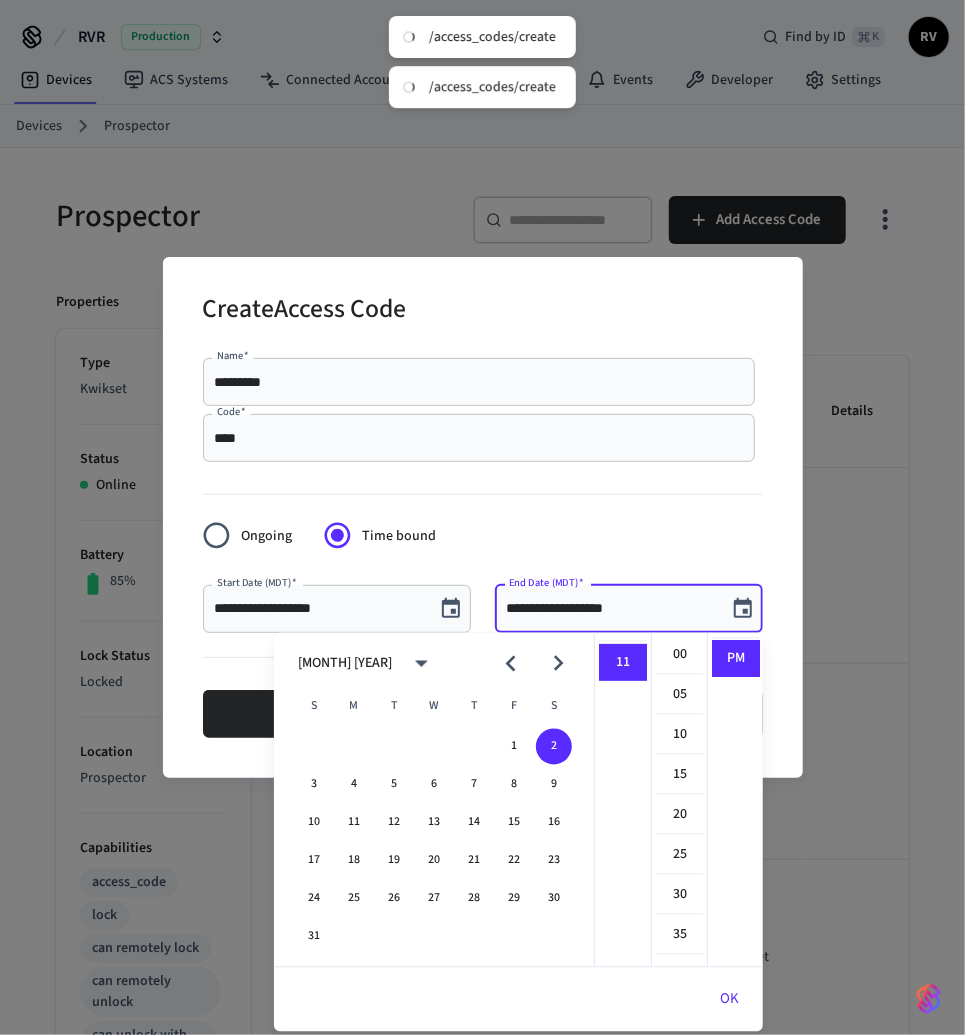 click 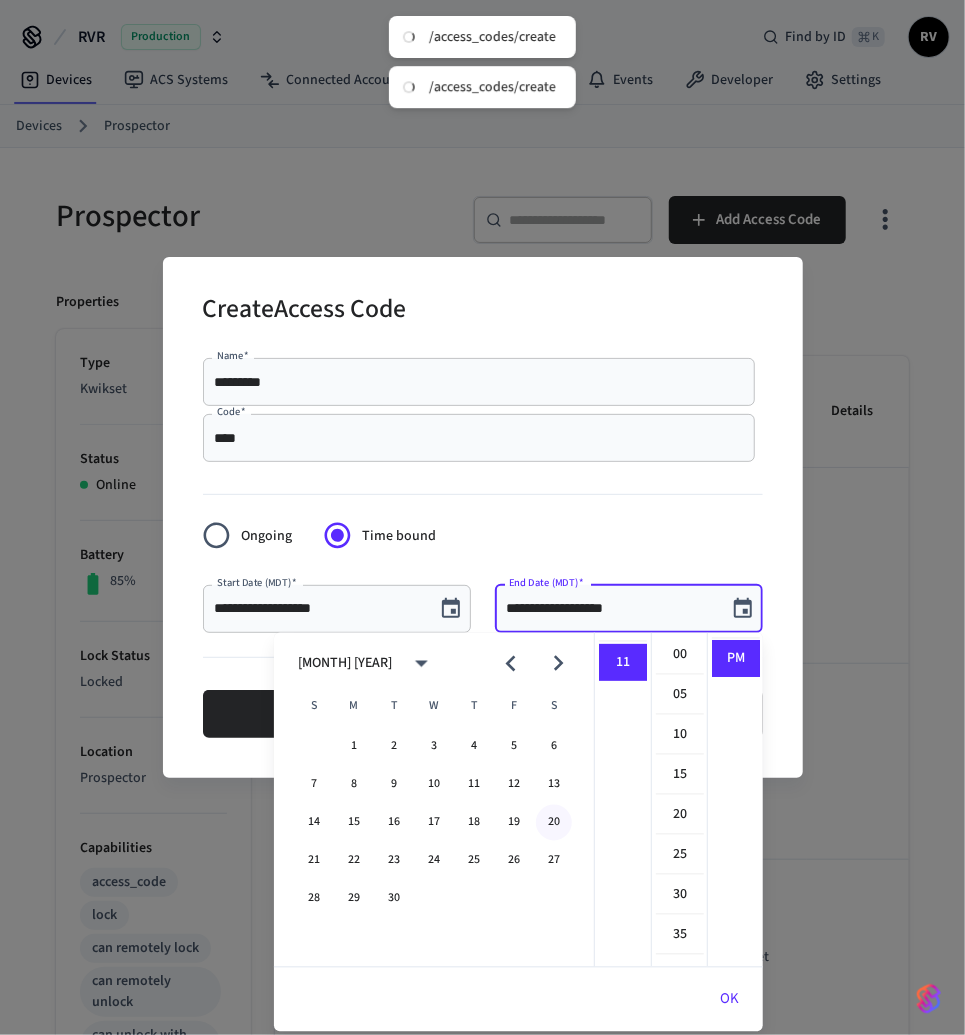 click on "20" at bounding box center (554, 823) 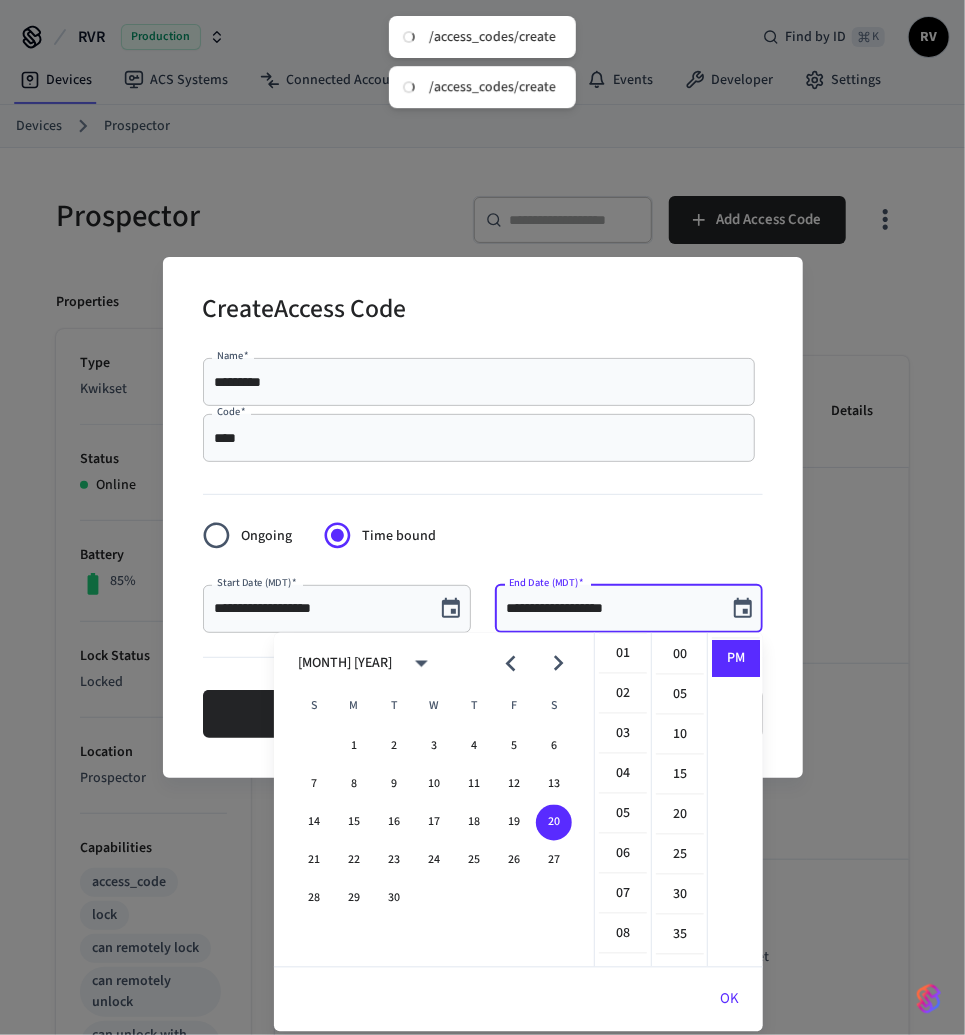scroll, scrollTop: 8, scrollLeft: 0, axis: vertical 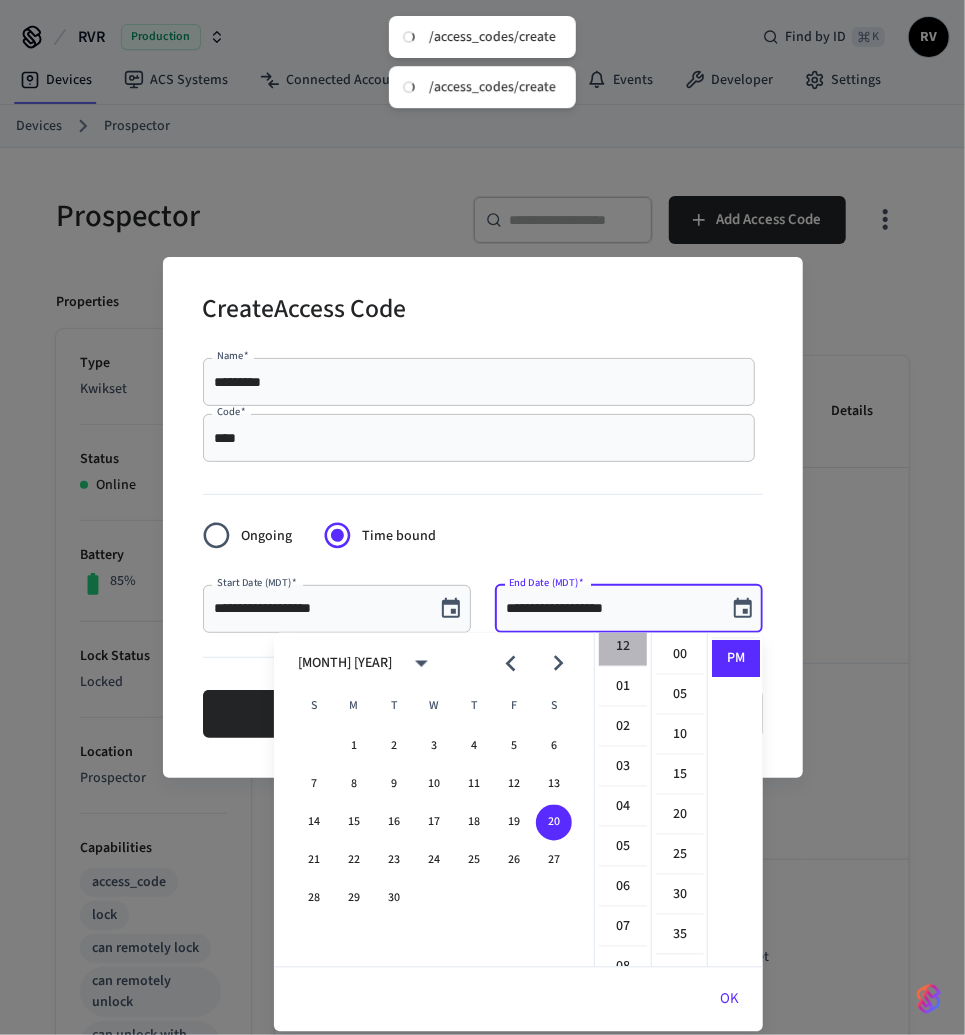 click on "12" at bounding box center (623, 648) 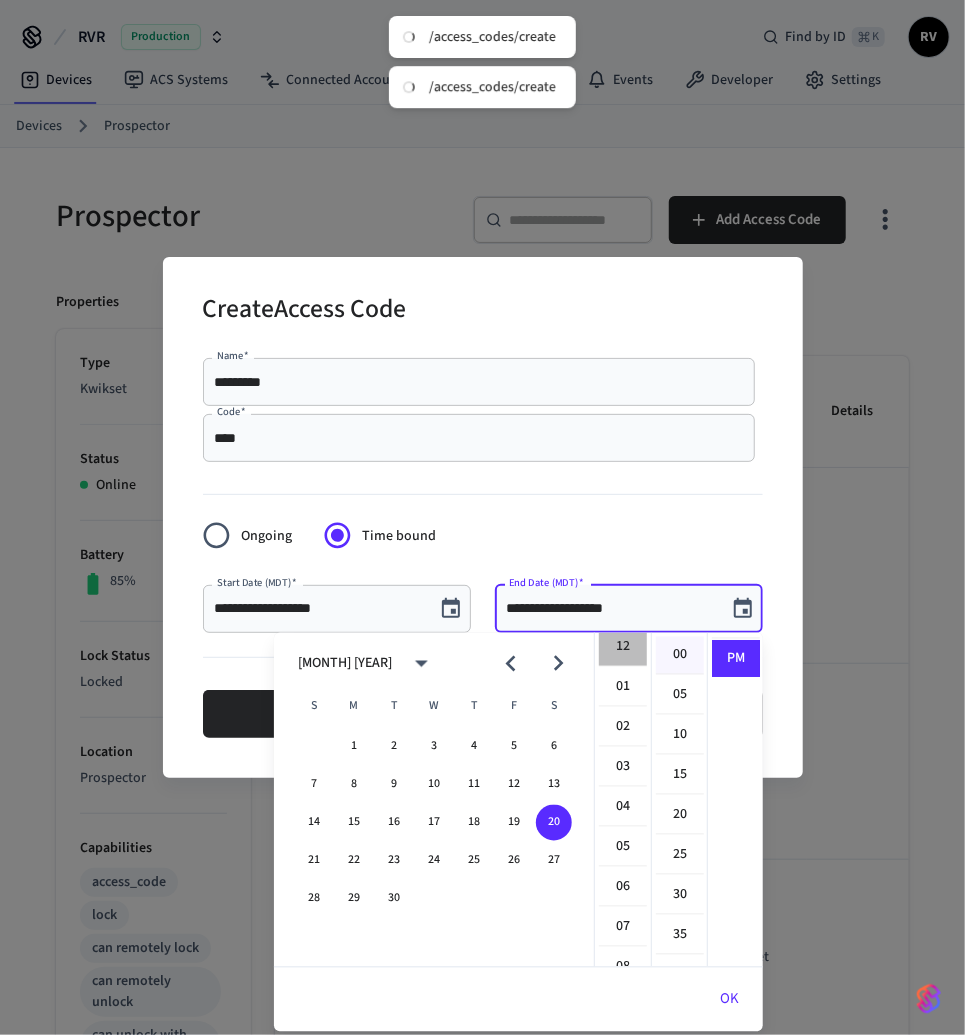 scroll, scrollTop: 0, scrollLeft: 0, axis: both 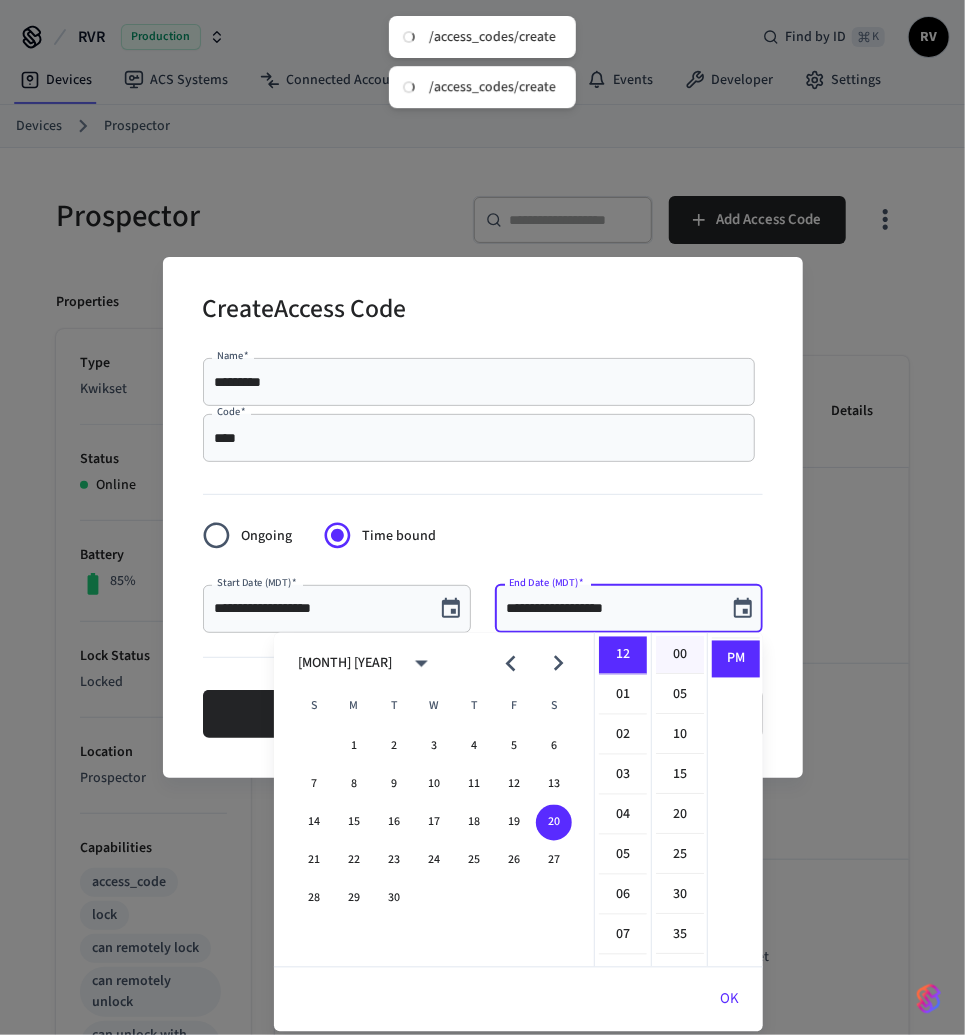 click on "00" at bounding box center (680, 656) 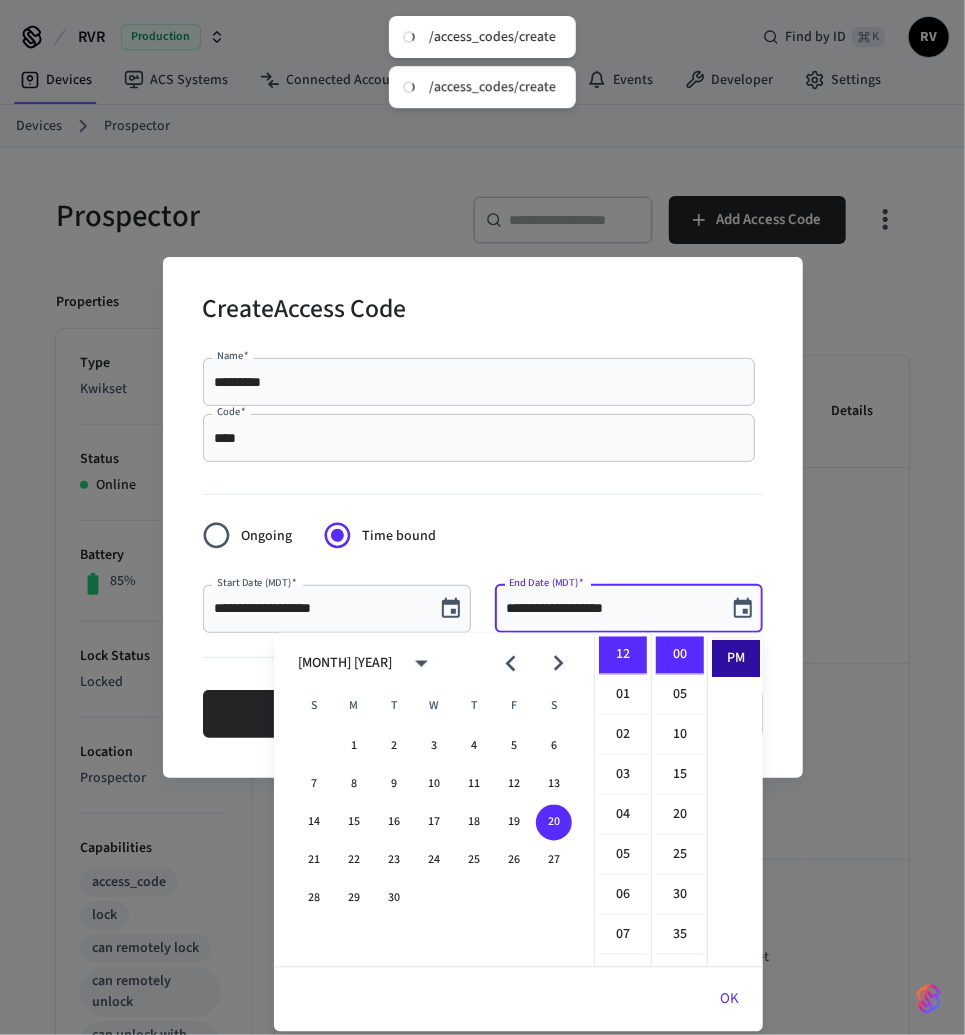 click on "PM" at bounding box center (736, 659) 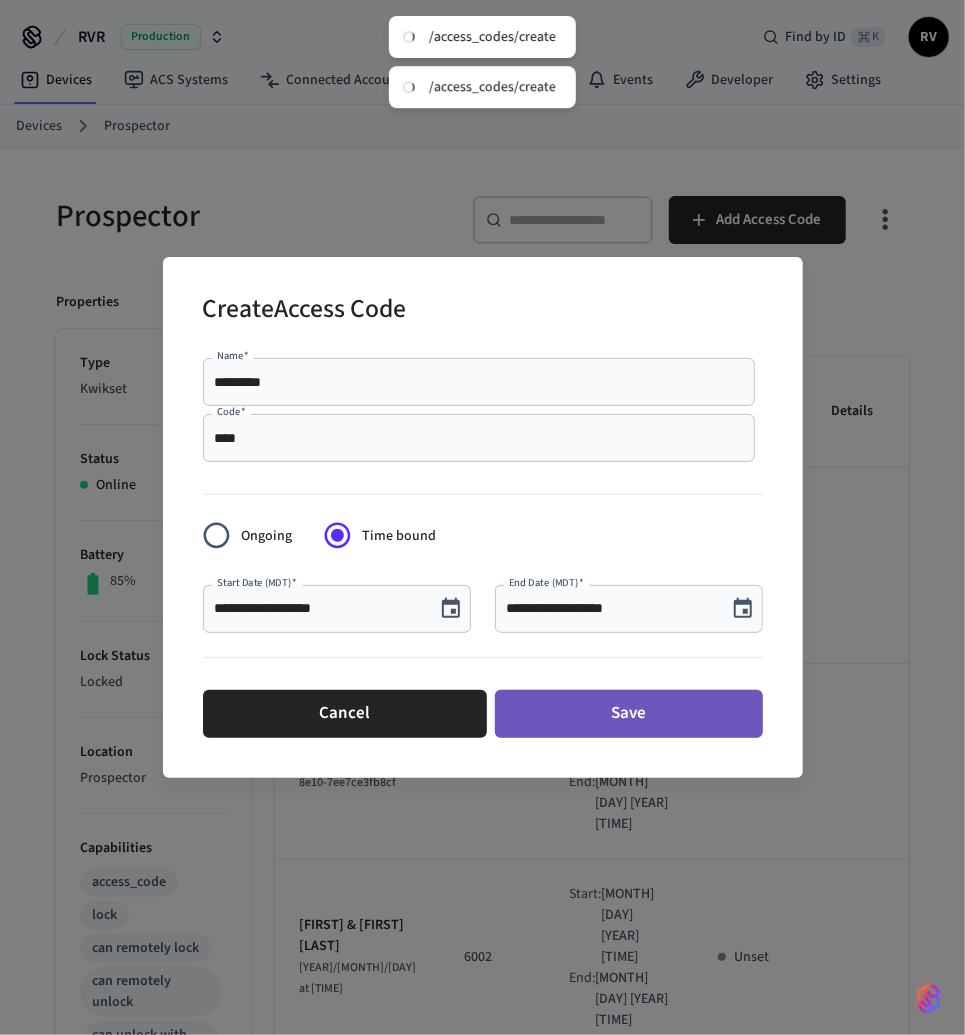 click on "Save" at bounding box center (629, 714) 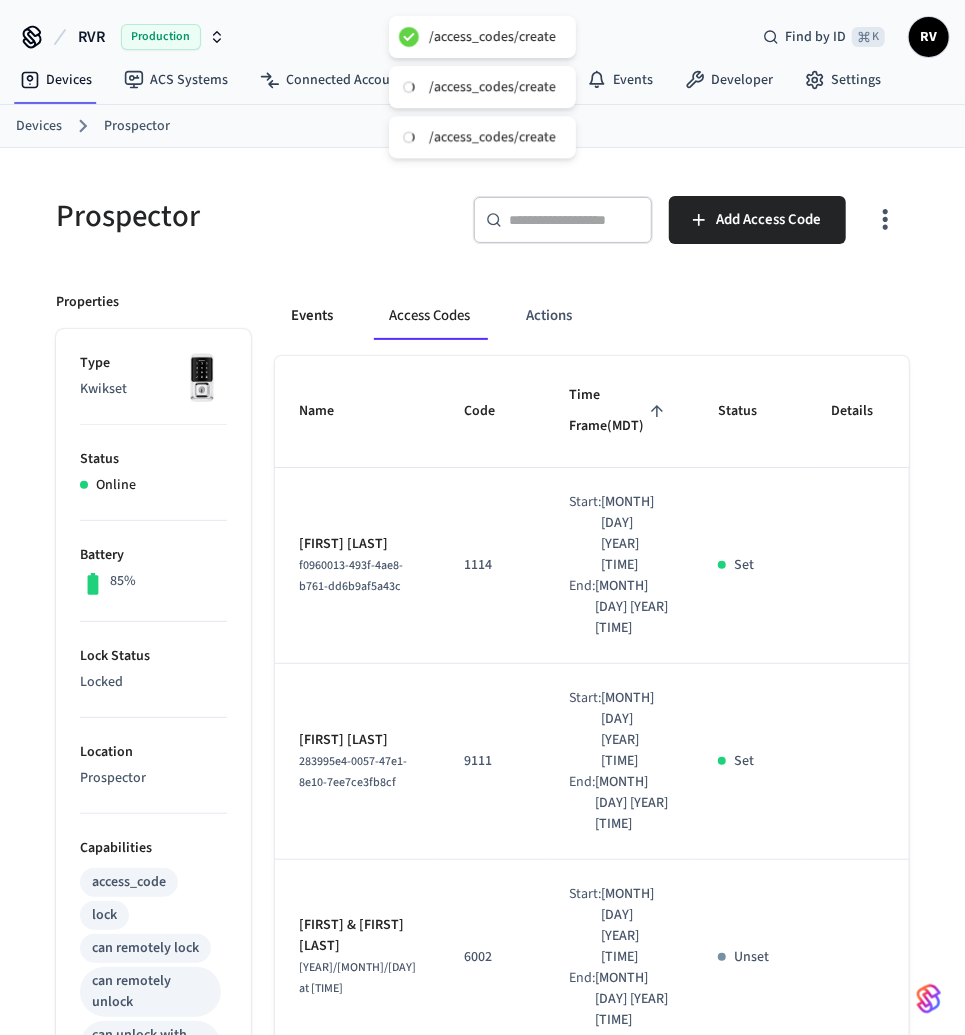drag, startPoint x: 337, startPoint y: 322, endPoint x: 312, endPoint y: 320, distance: 25.079872 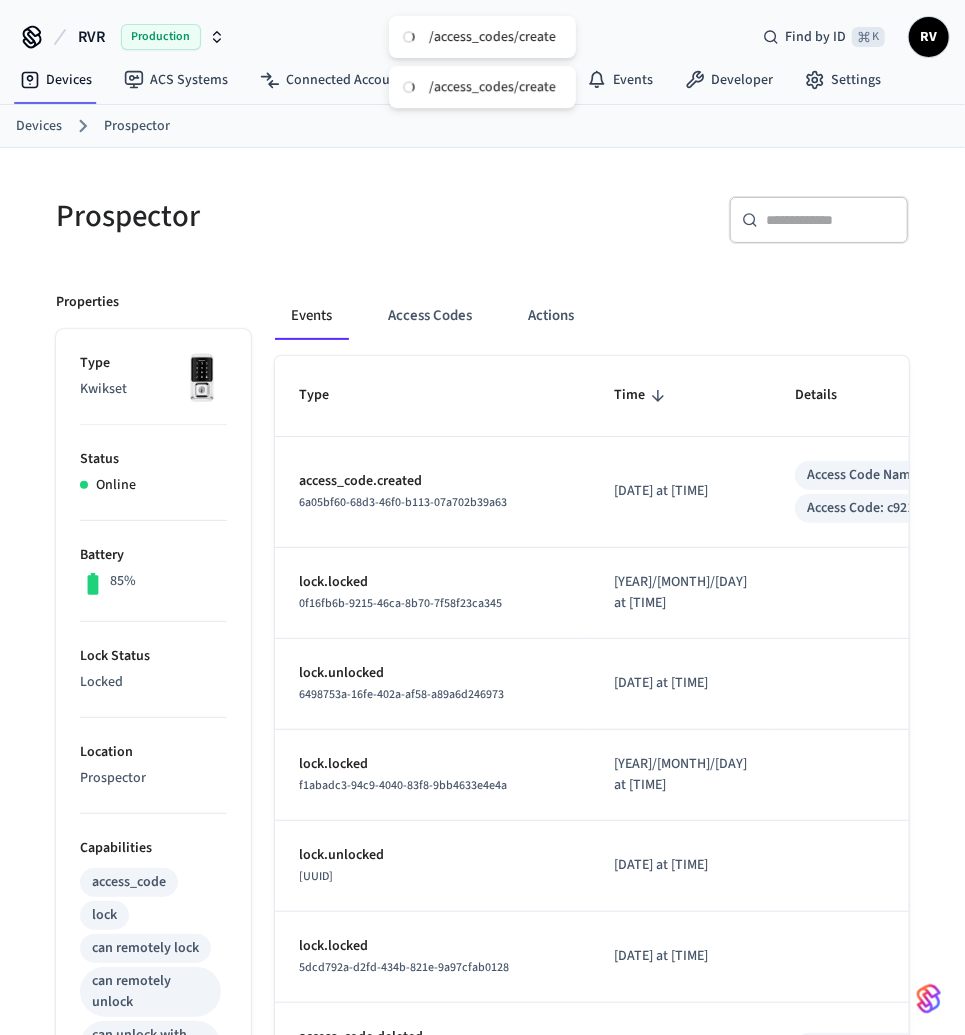click on "Events" at bounding box center [311, 316] 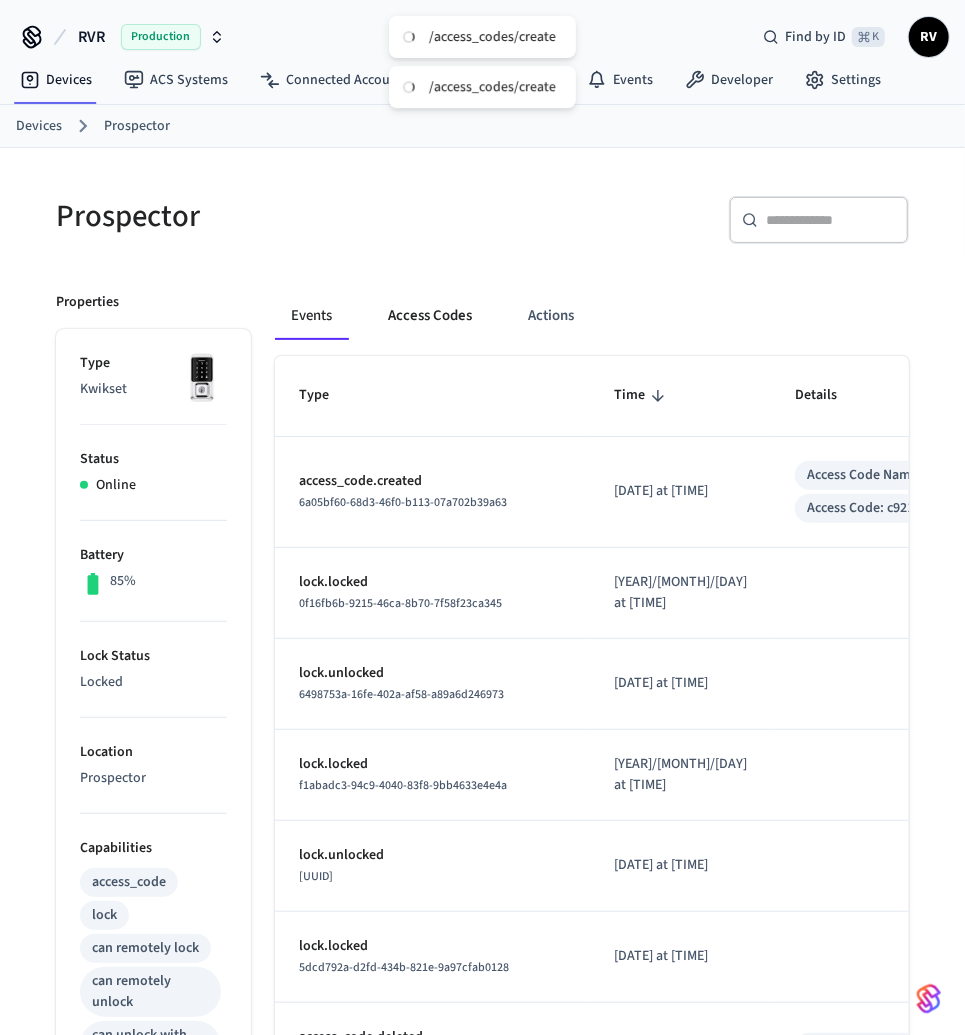 click on "Access Codes" at bounding box center [430, 316] 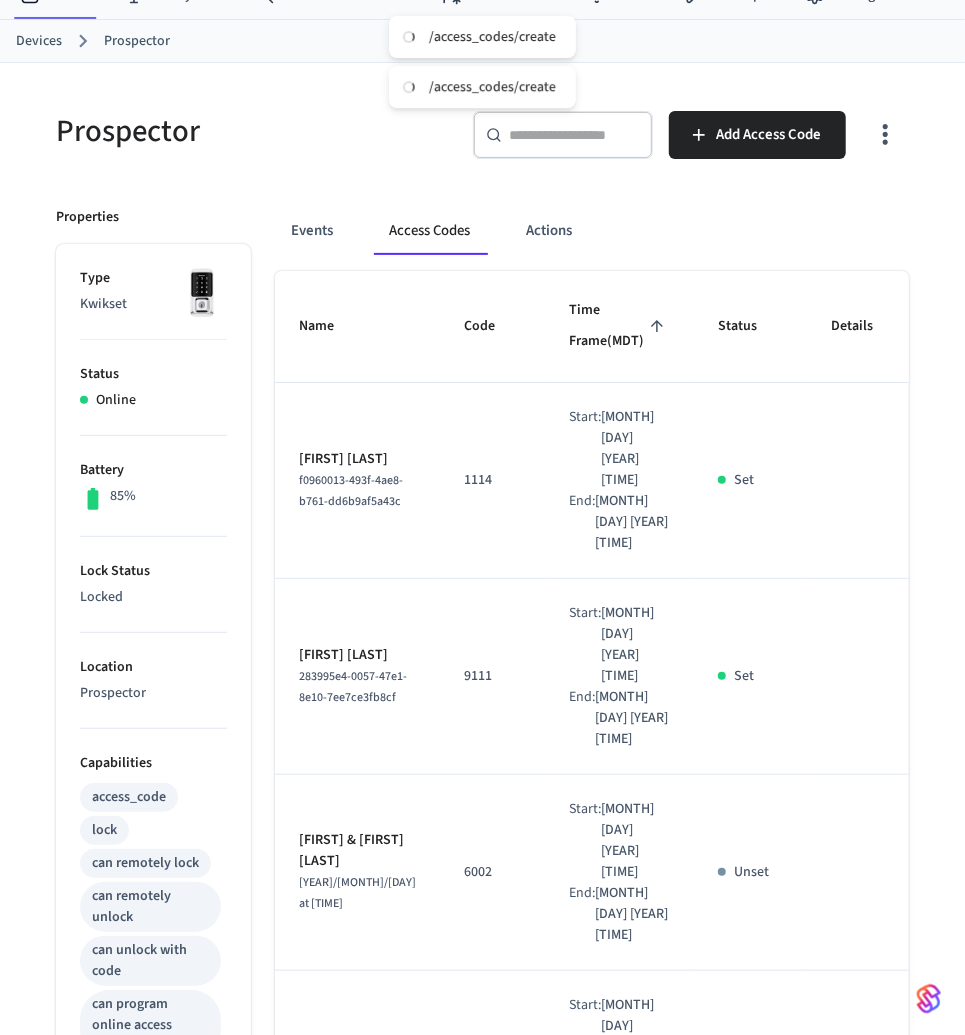 scroll, scrollTop: 0, scrollLeft: 0, axis: both 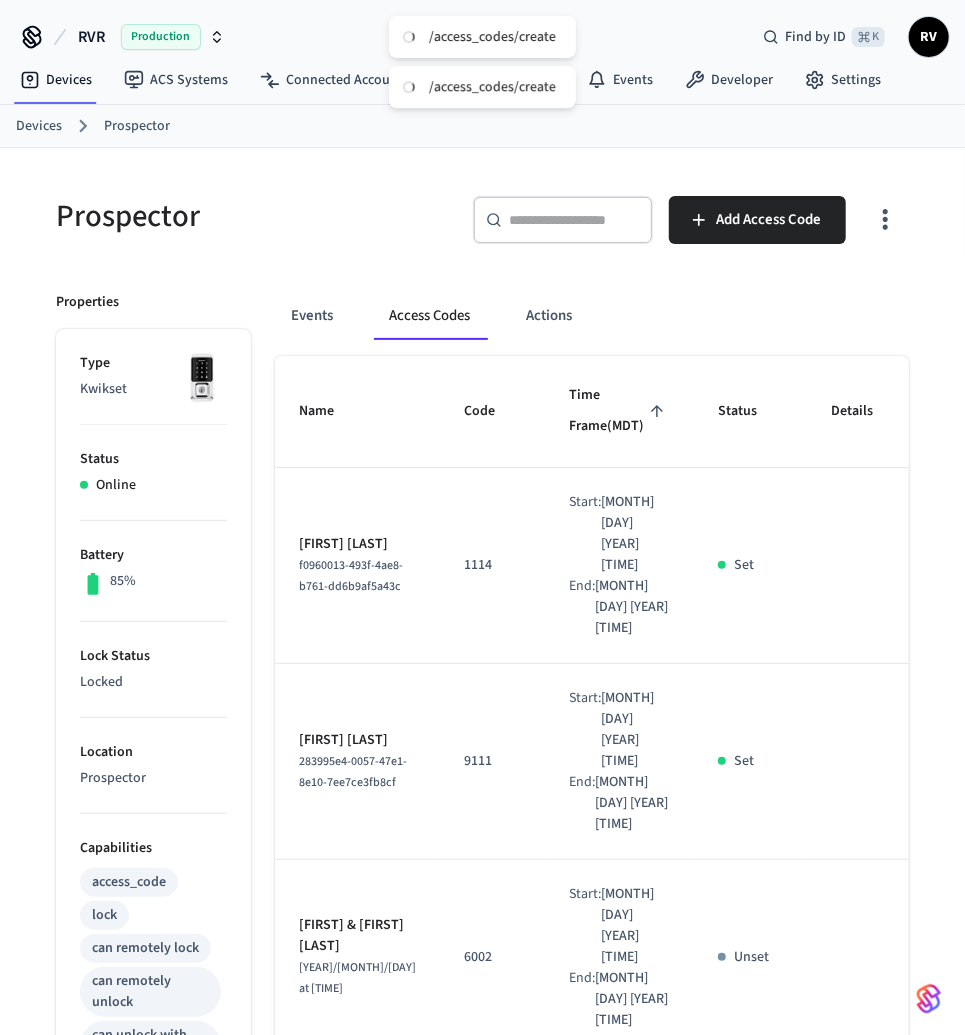 click on "Prospector" at bounding box center [252, 216] 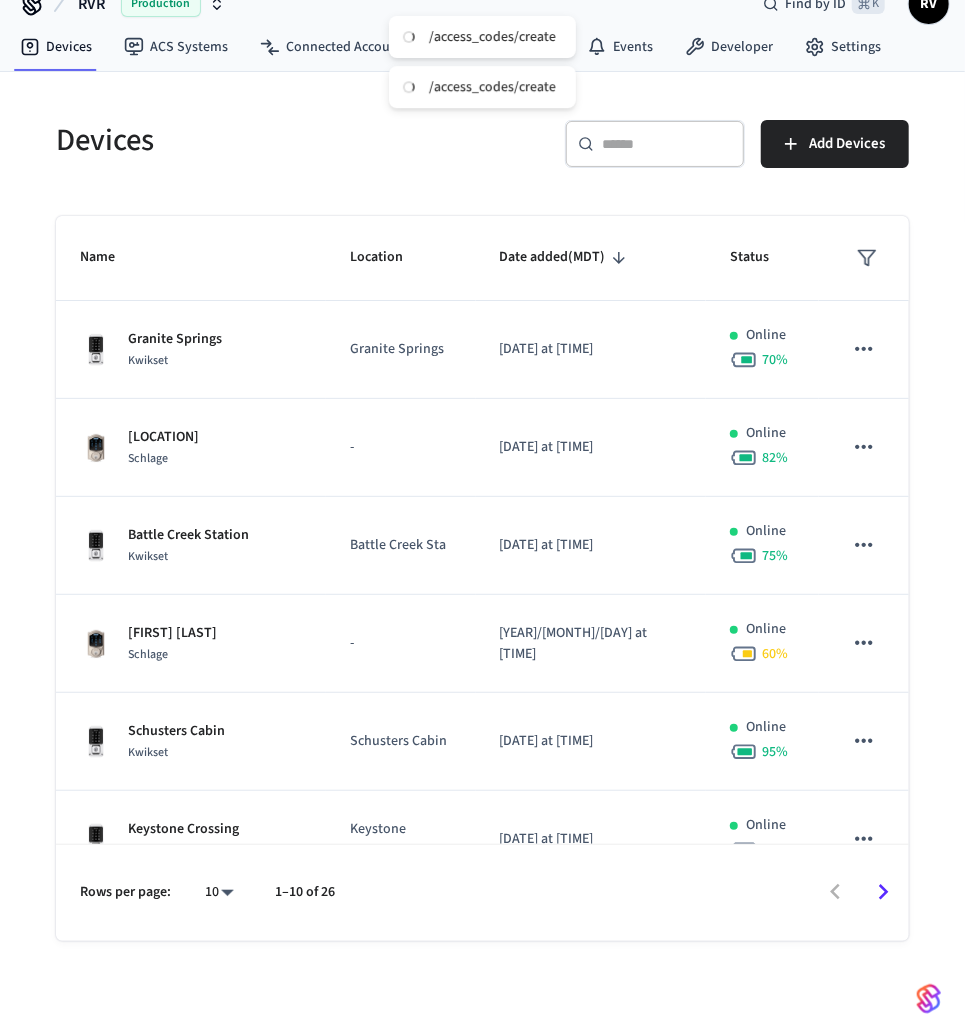 scroll, scrollTop: 0, scrollLeft: 0, axis: both 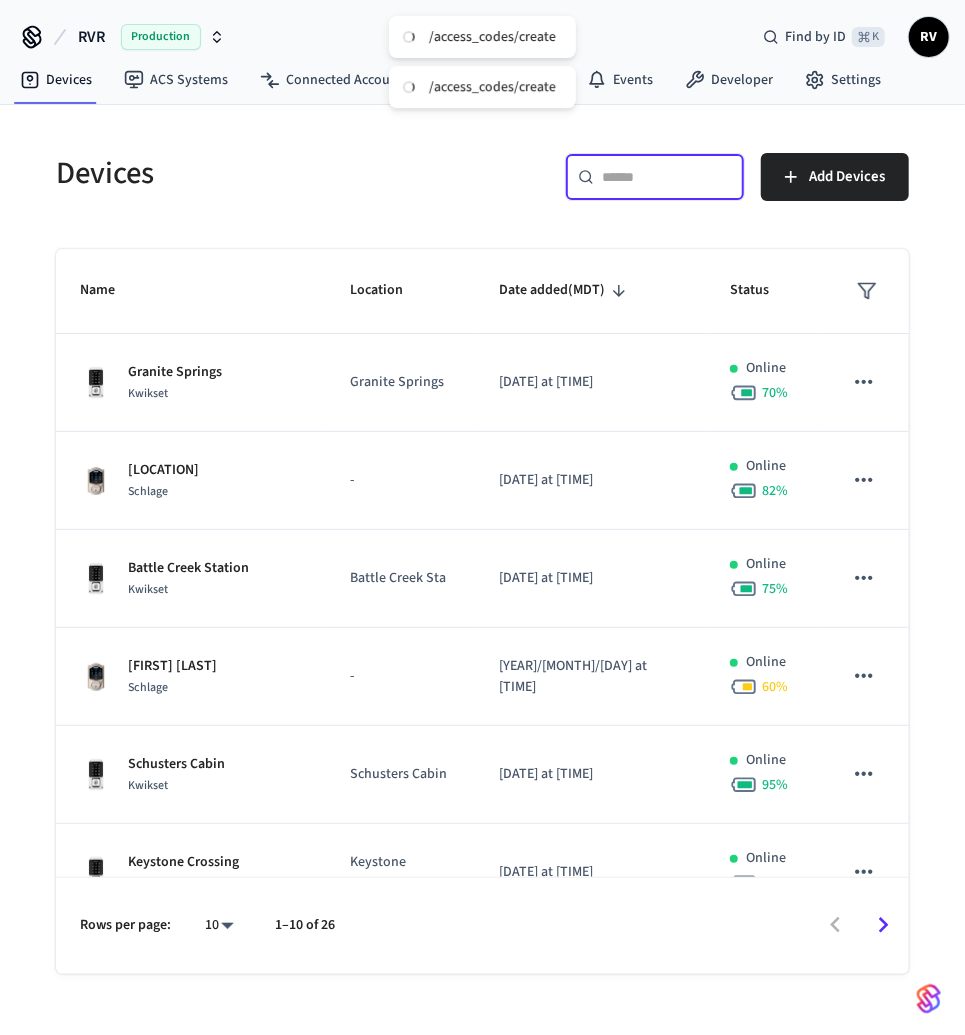 click at bounding box center [667, 177] 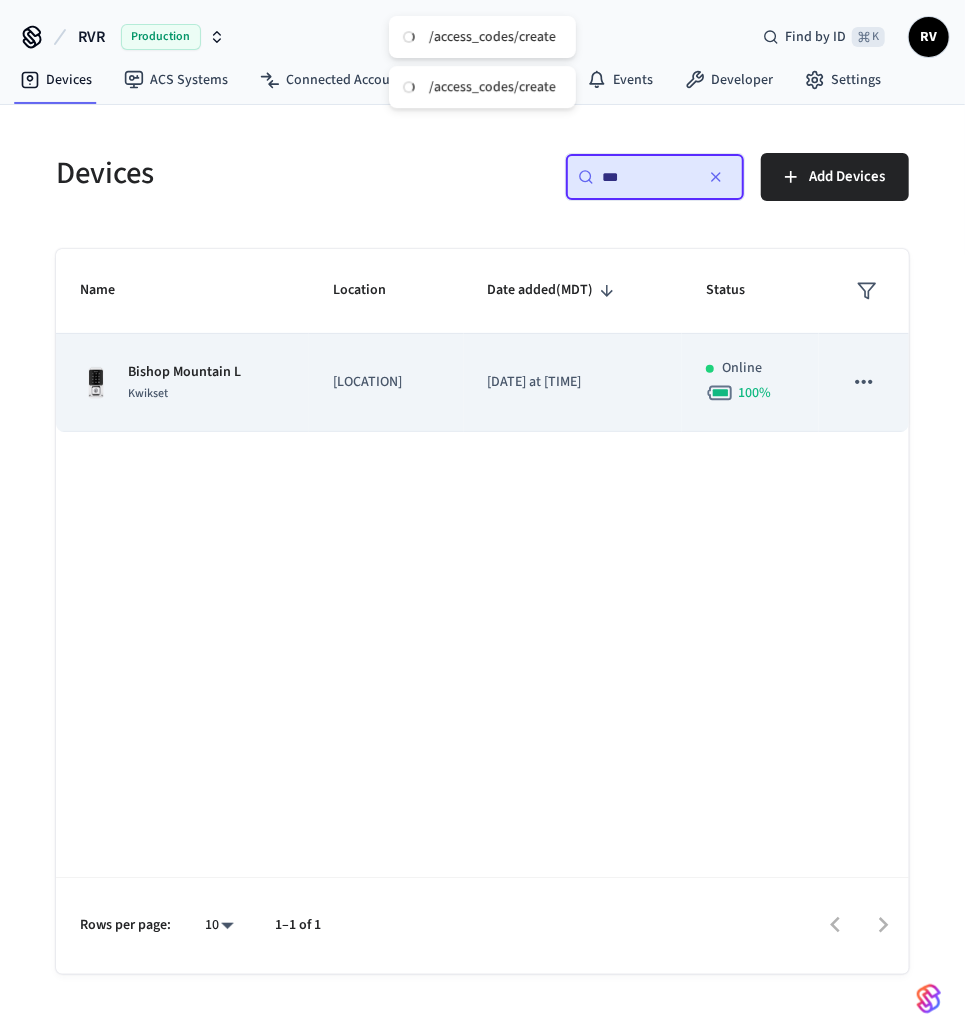 type on "***" 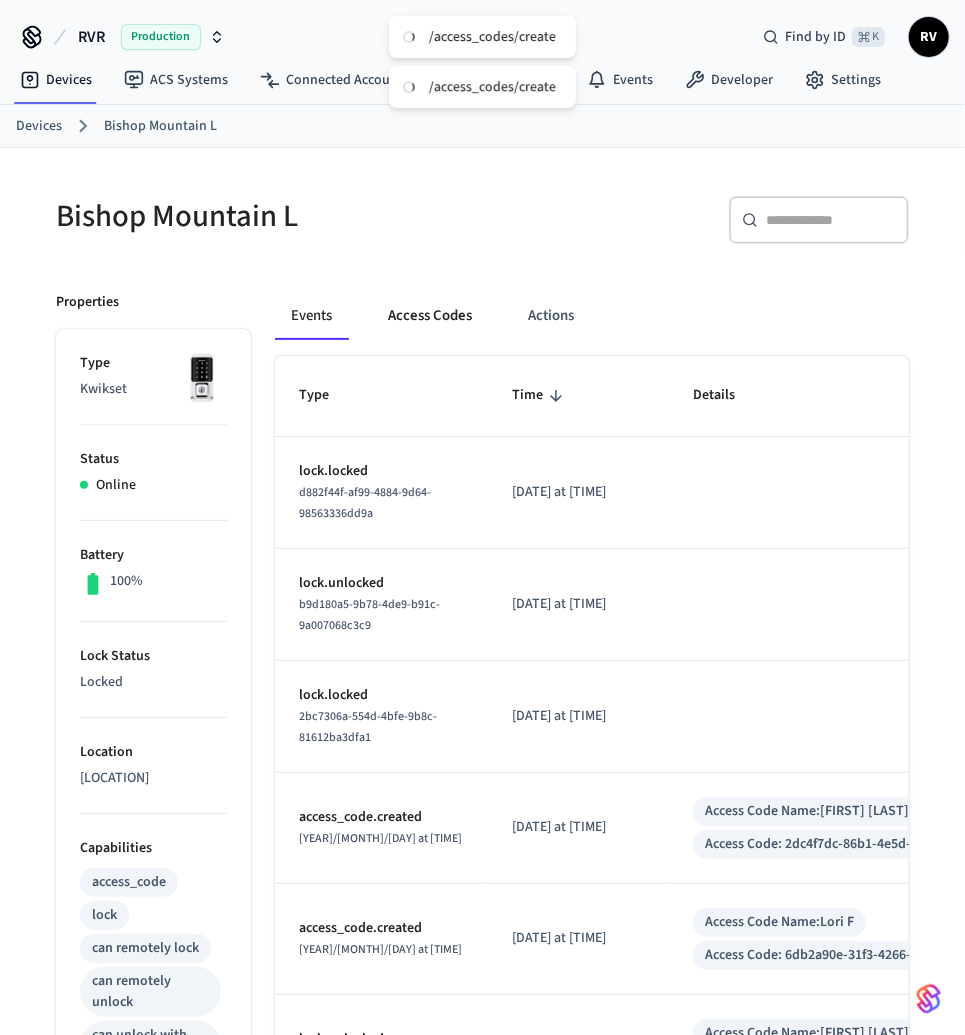 click on "Access Codes" at bounding box center (430, 316) 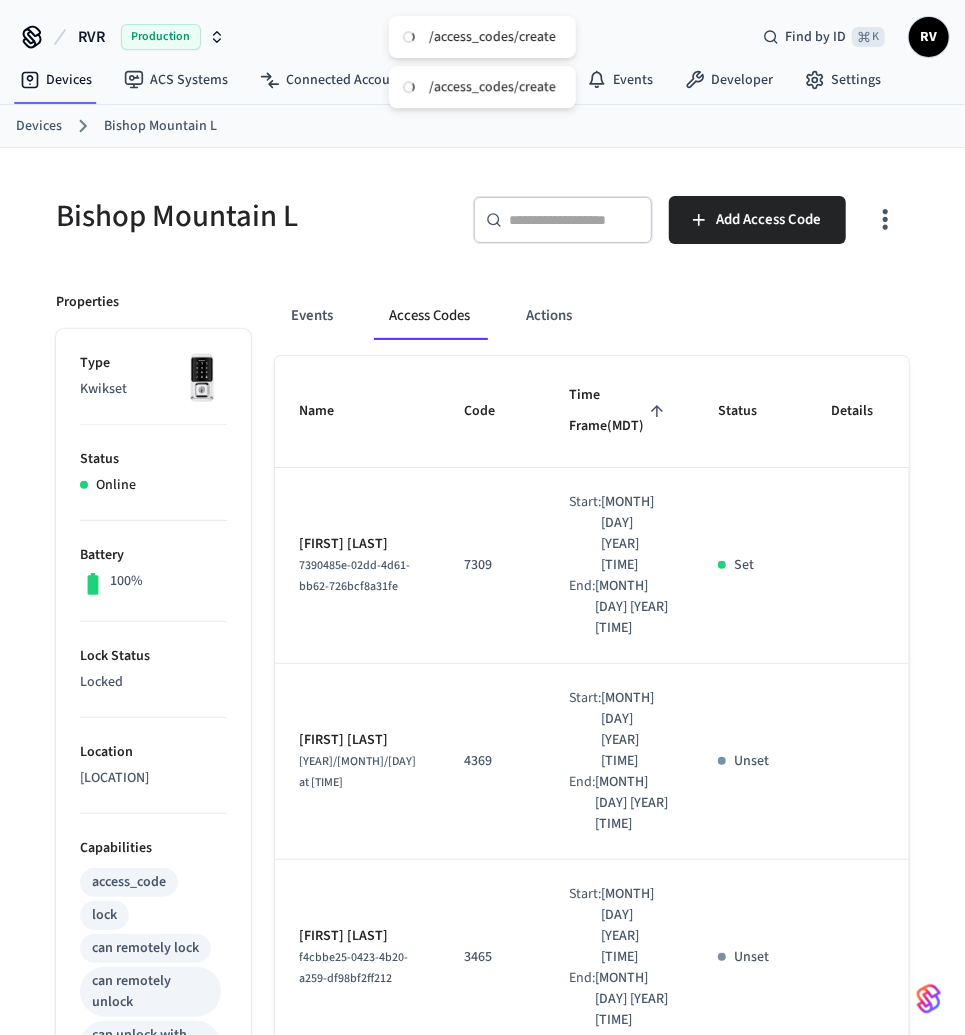 click on "​ ​ Add Access Code" at bounding box center [691, 228] 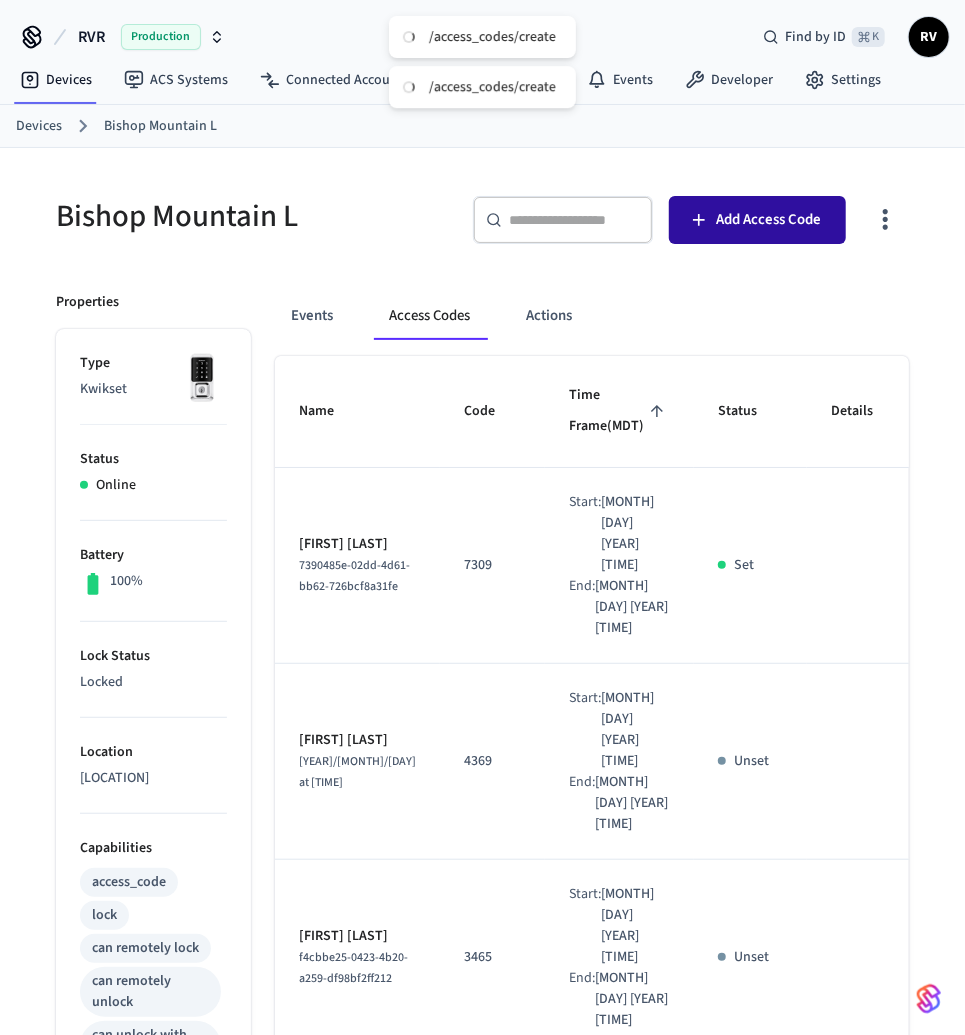 click 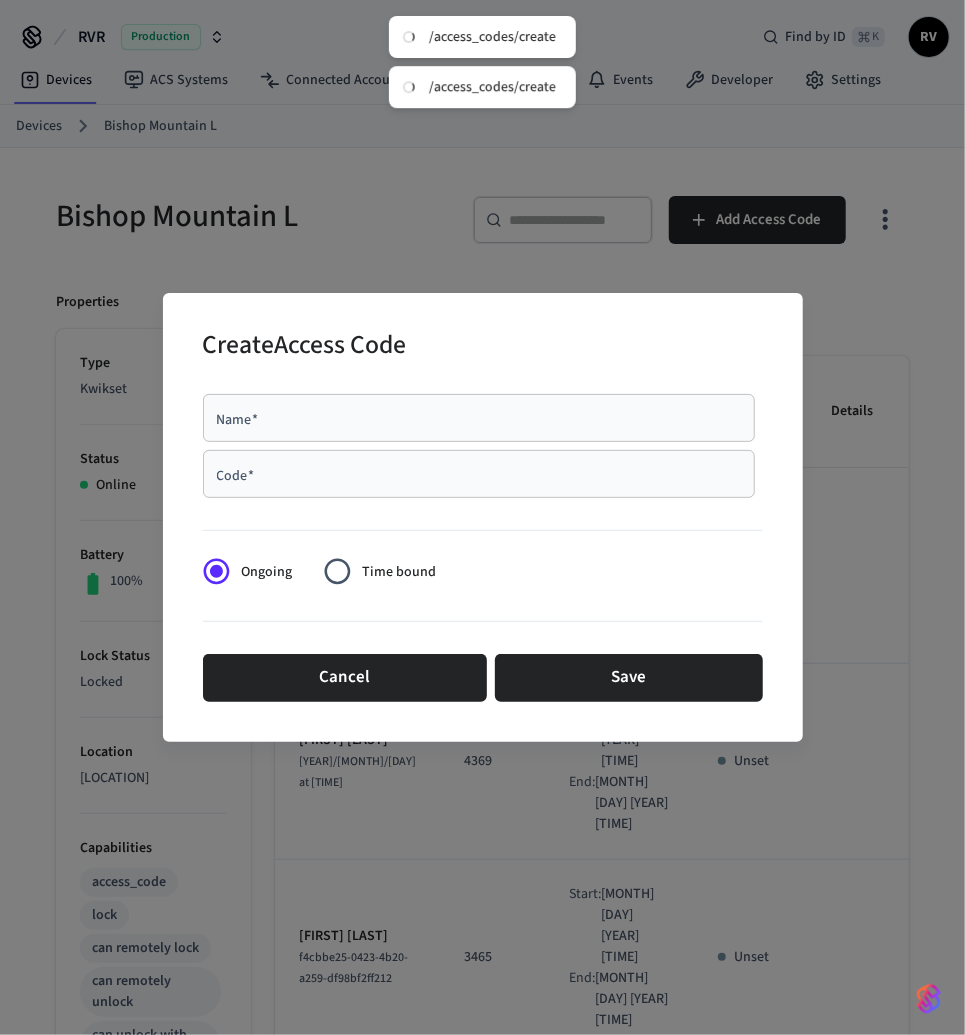 click at bounding box center [483, 526] 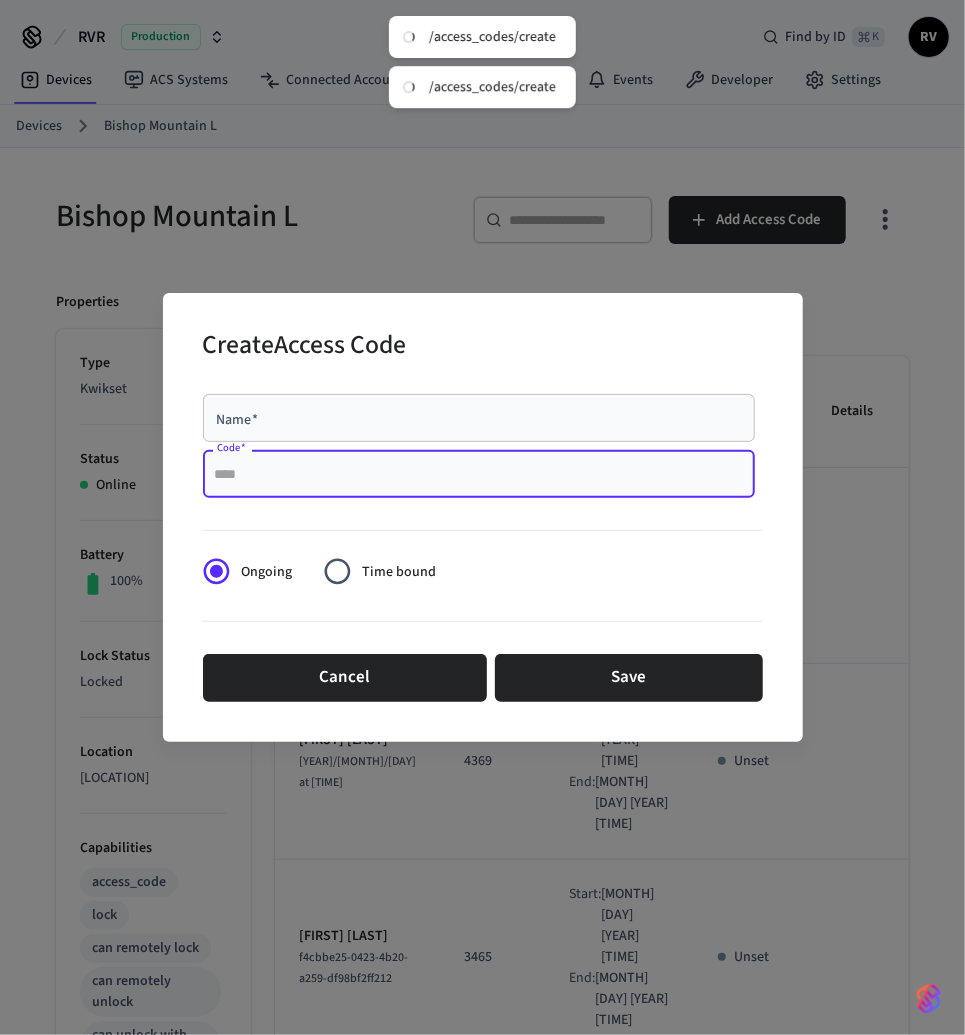 paste on "****" 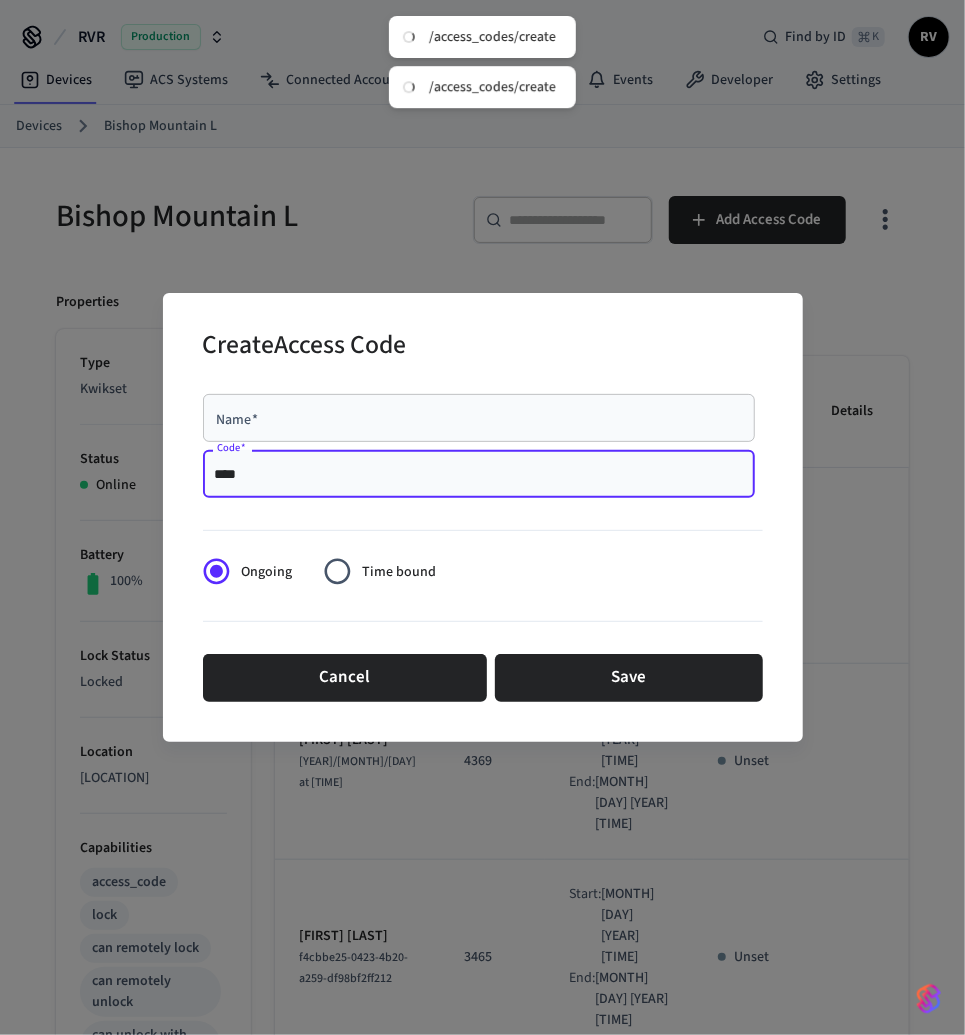 type on "****" 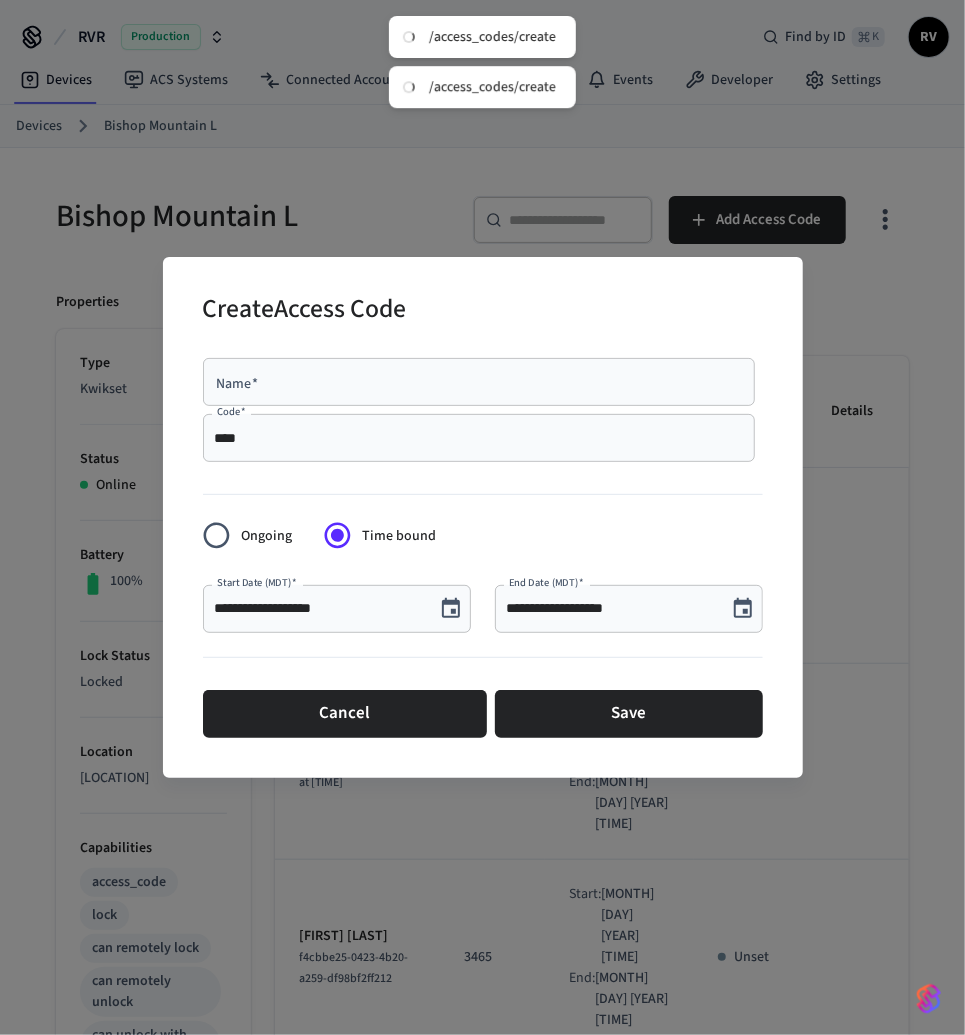 click at bounding box center [451, 609] 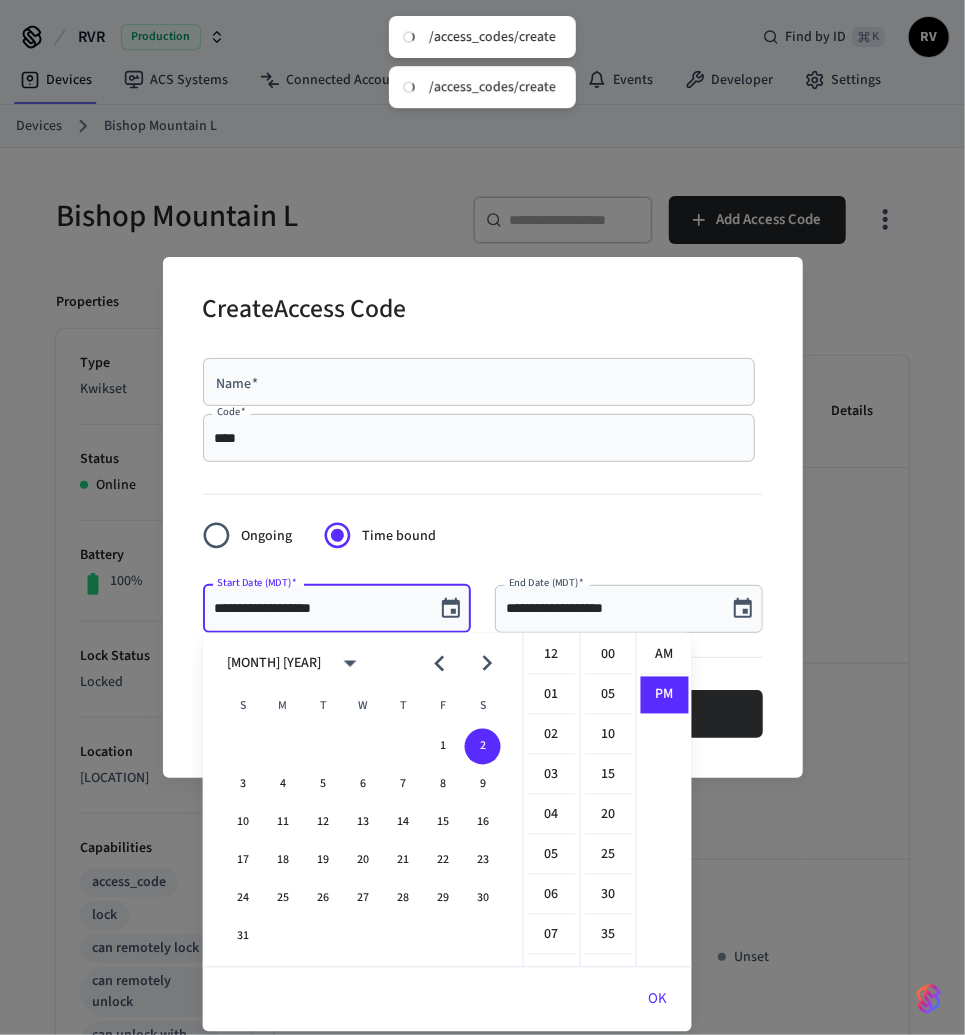 scroll, scrollTop: 433, scrollLeft: 0, axis: vertical 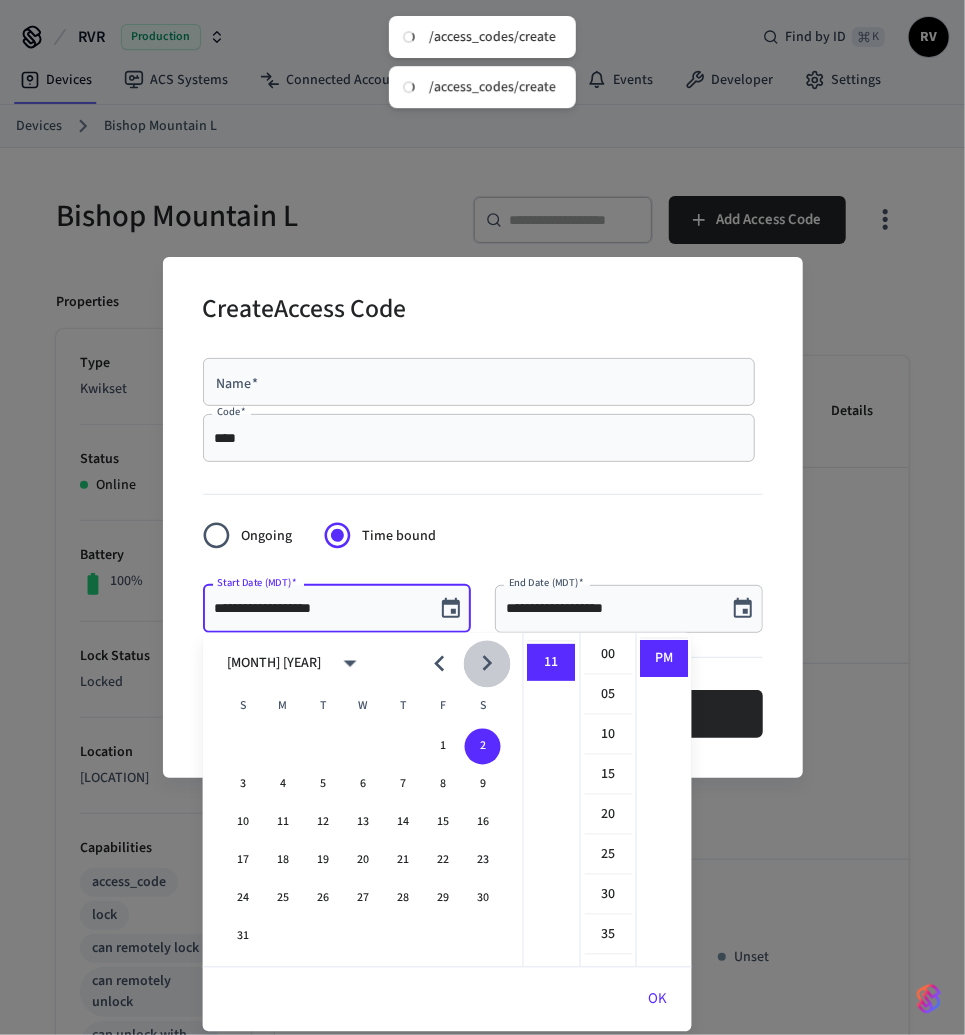 click 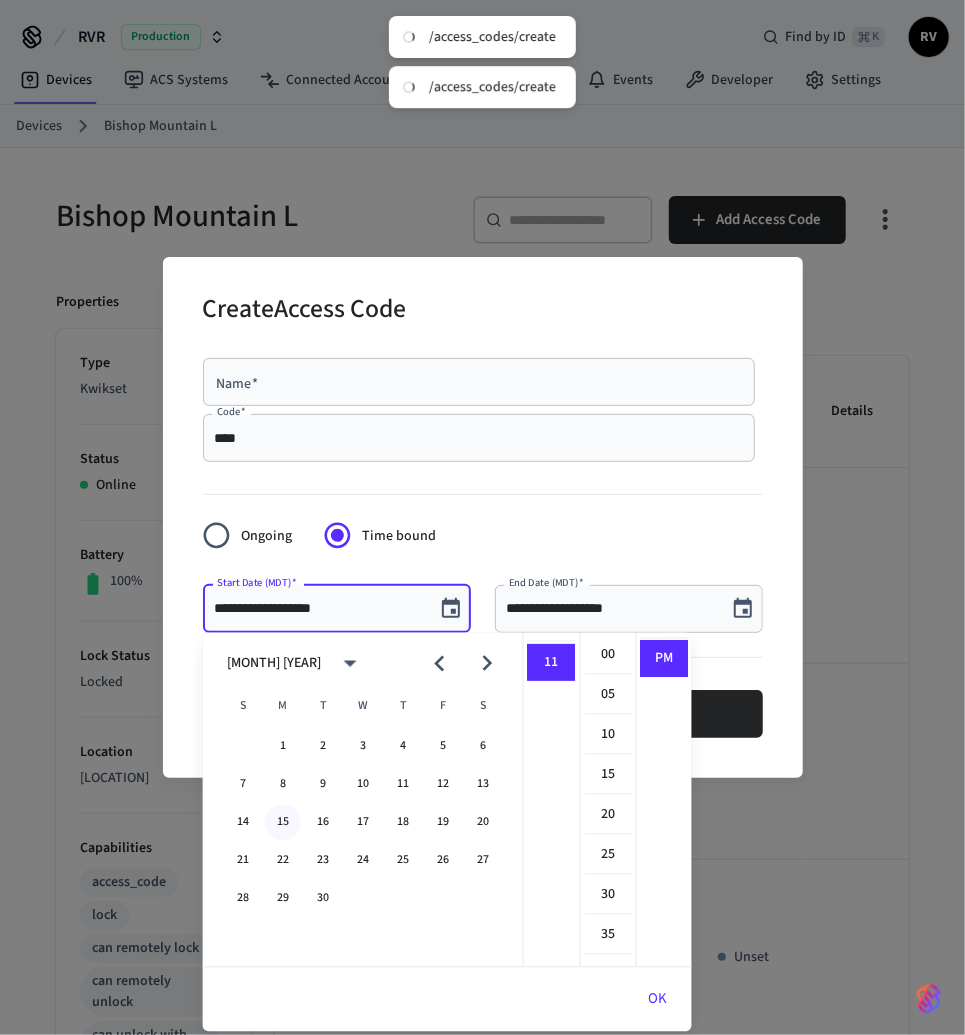 click on "15" at bounding box center (283, 823) 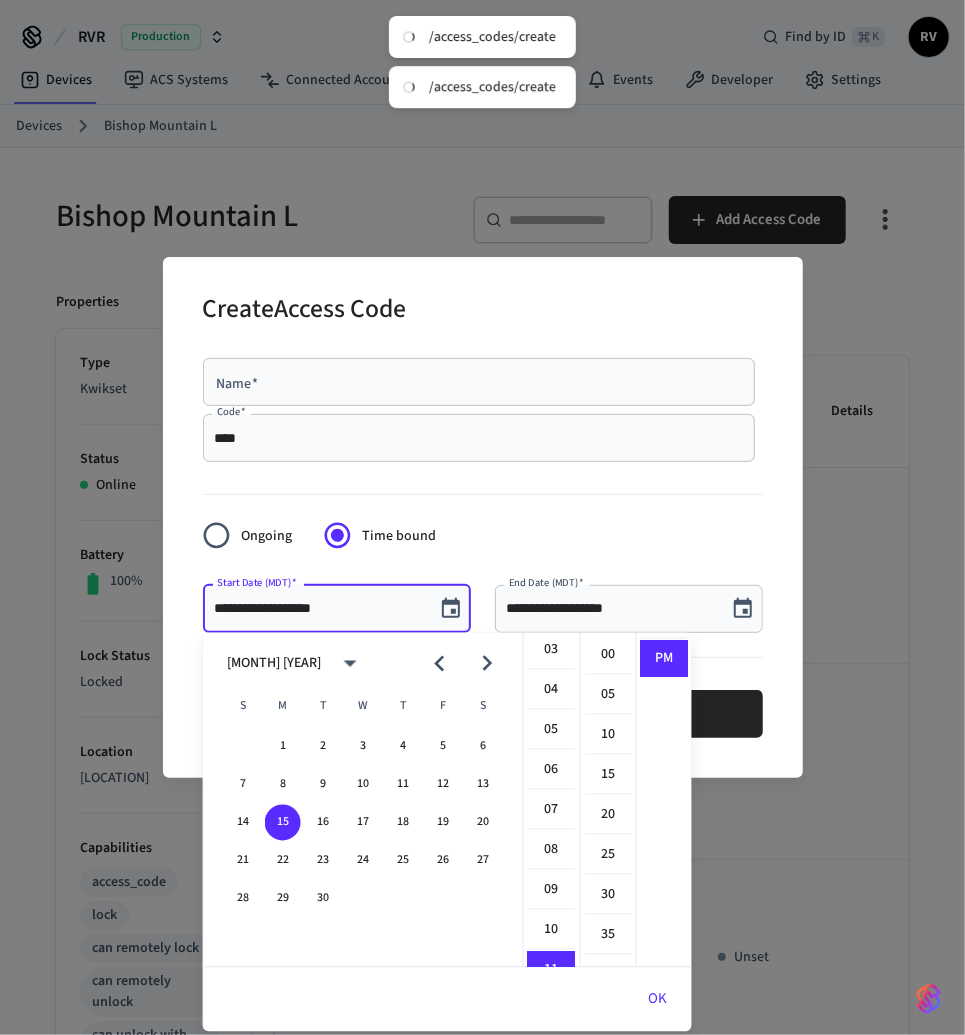scroll, scrollTop: 0, scrollLeft: 0, axis: both 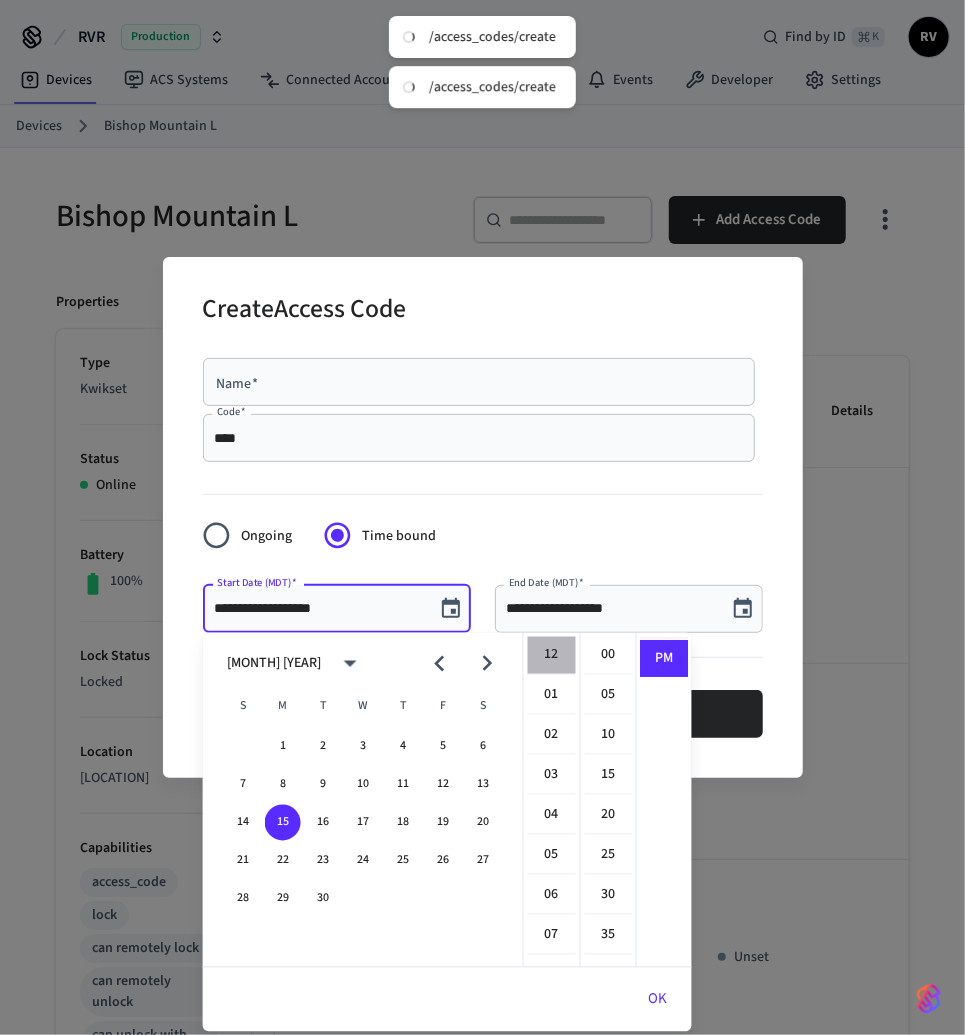 click on "12" at bounding box center (552, 656) 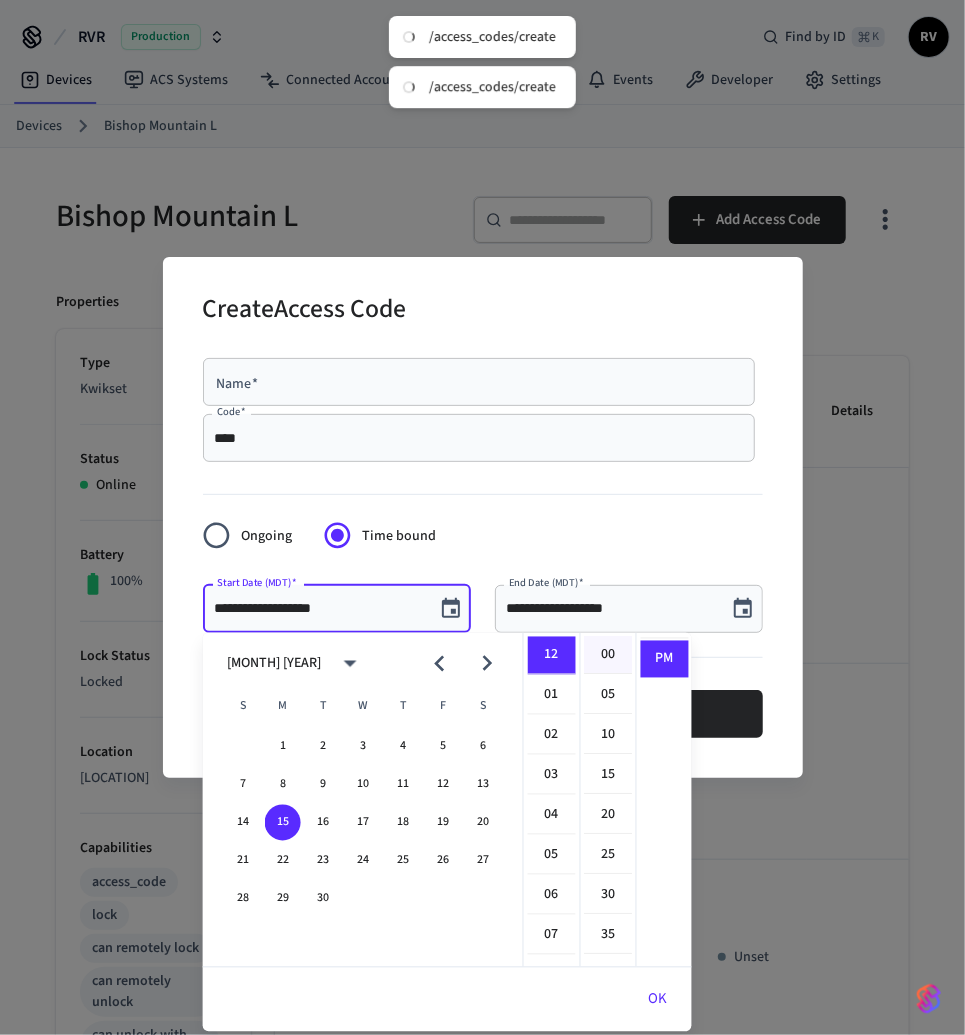 click on "00" at bounding box center (609, 656) 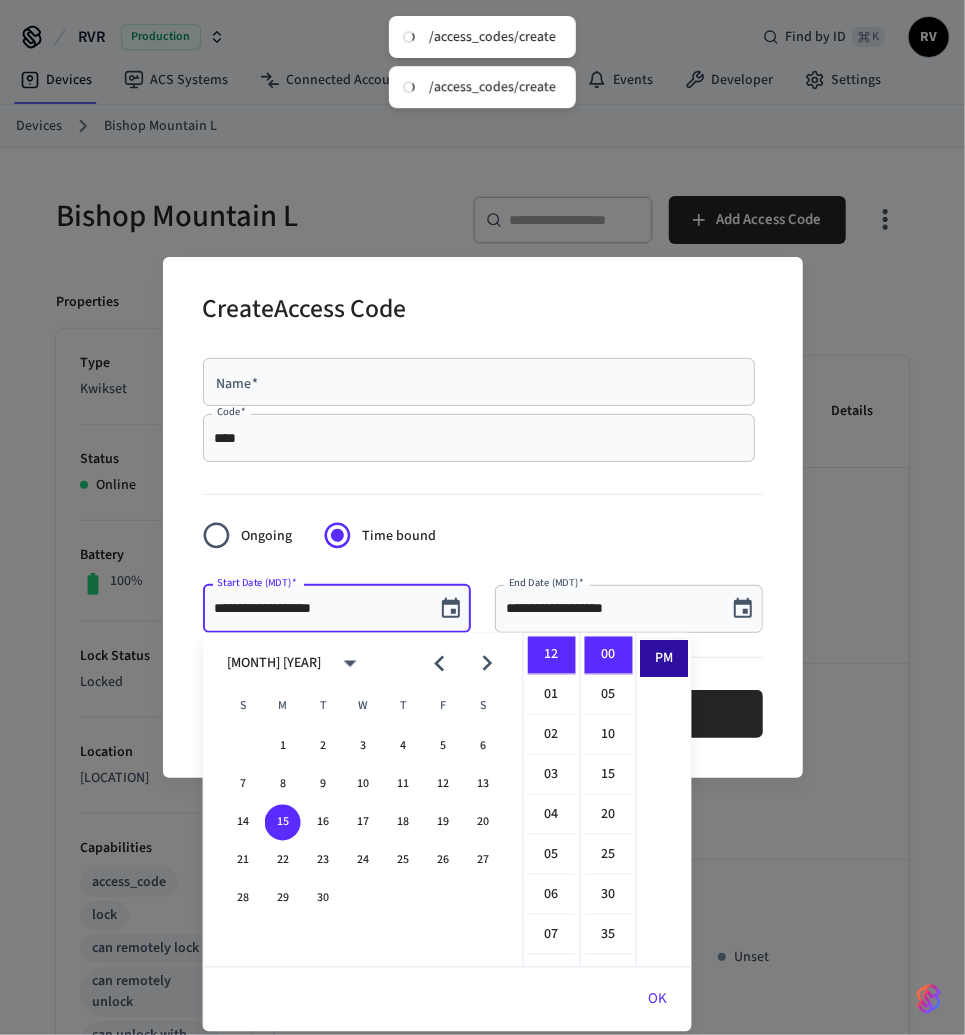 click on "PM" at bounding box center (665, 659) 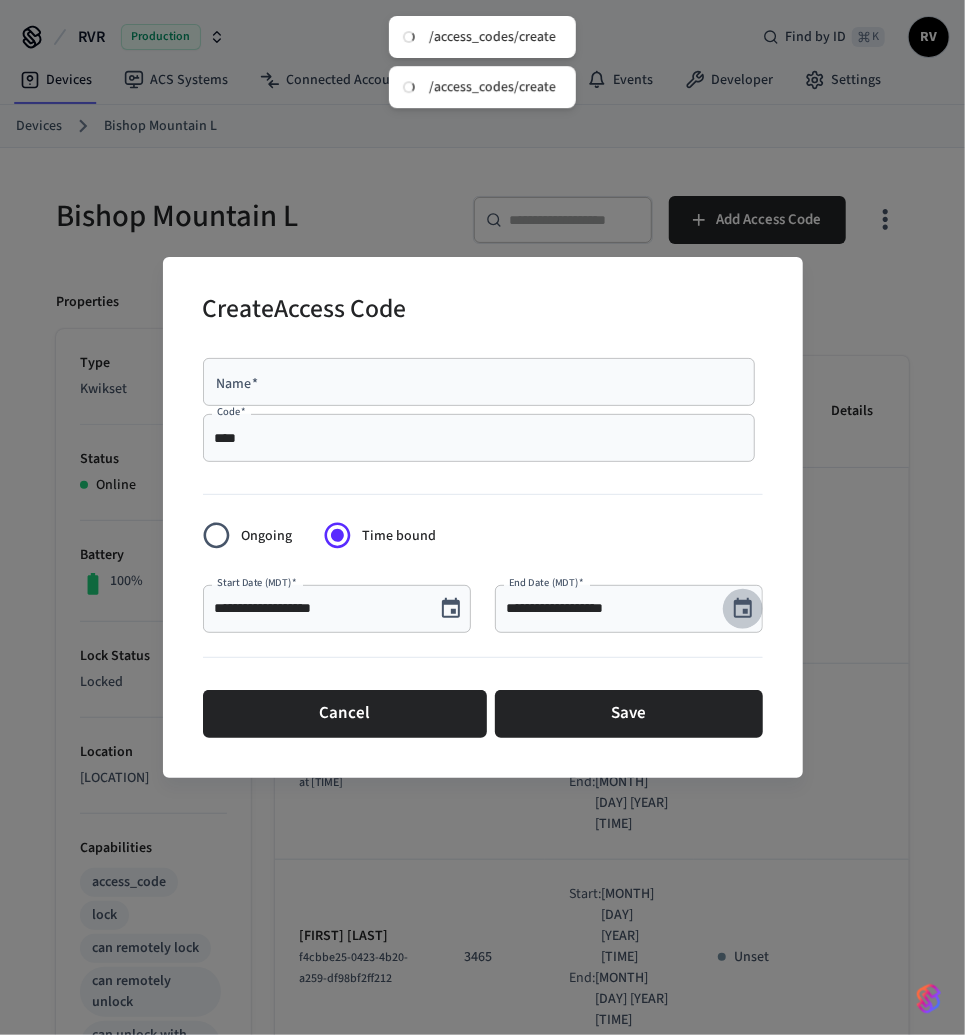 click 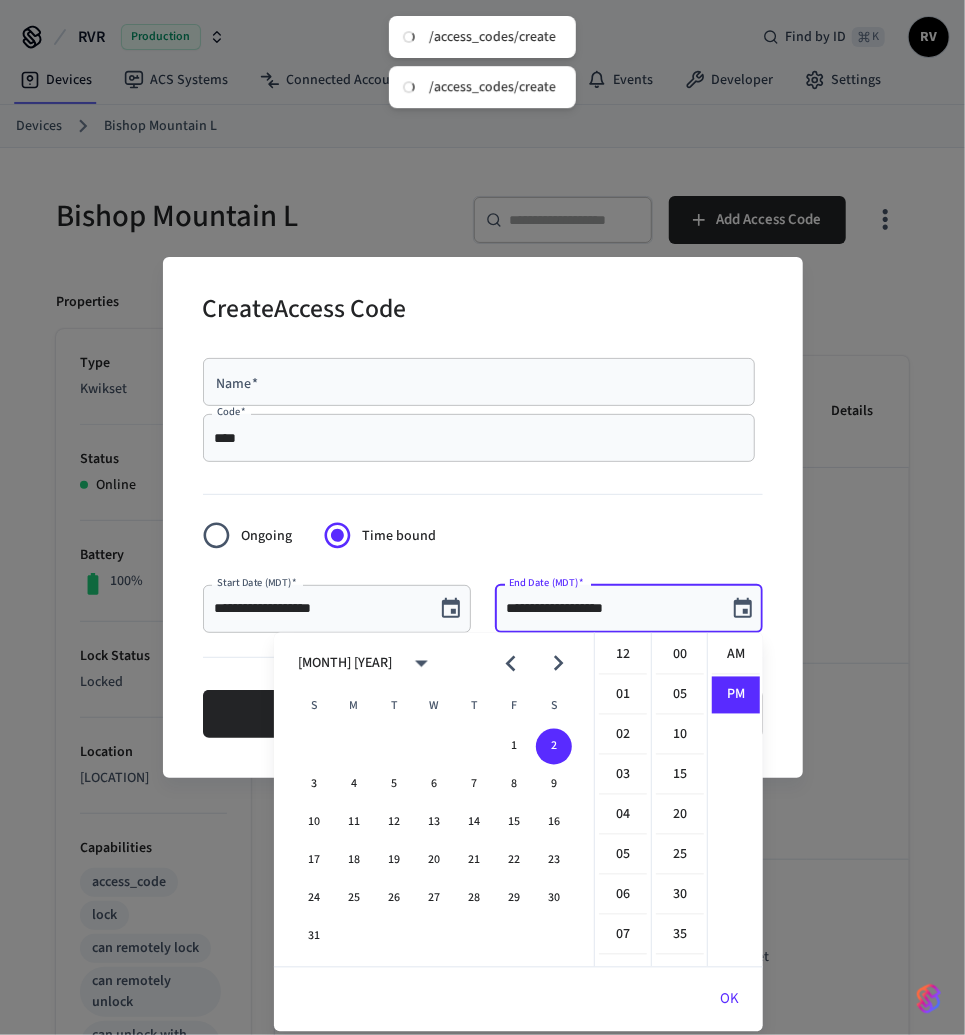 scroll, scrollTop: 433, scrollLeft: 0, axis: vertical 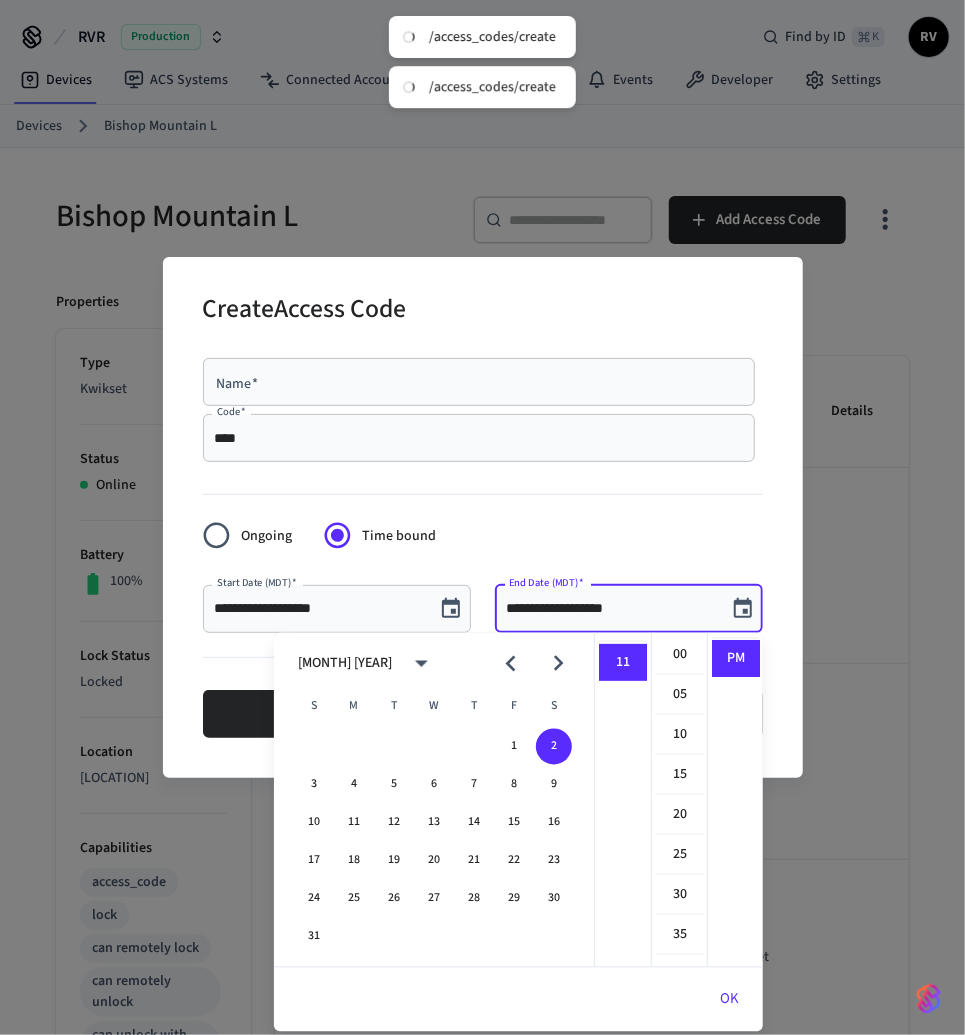 click 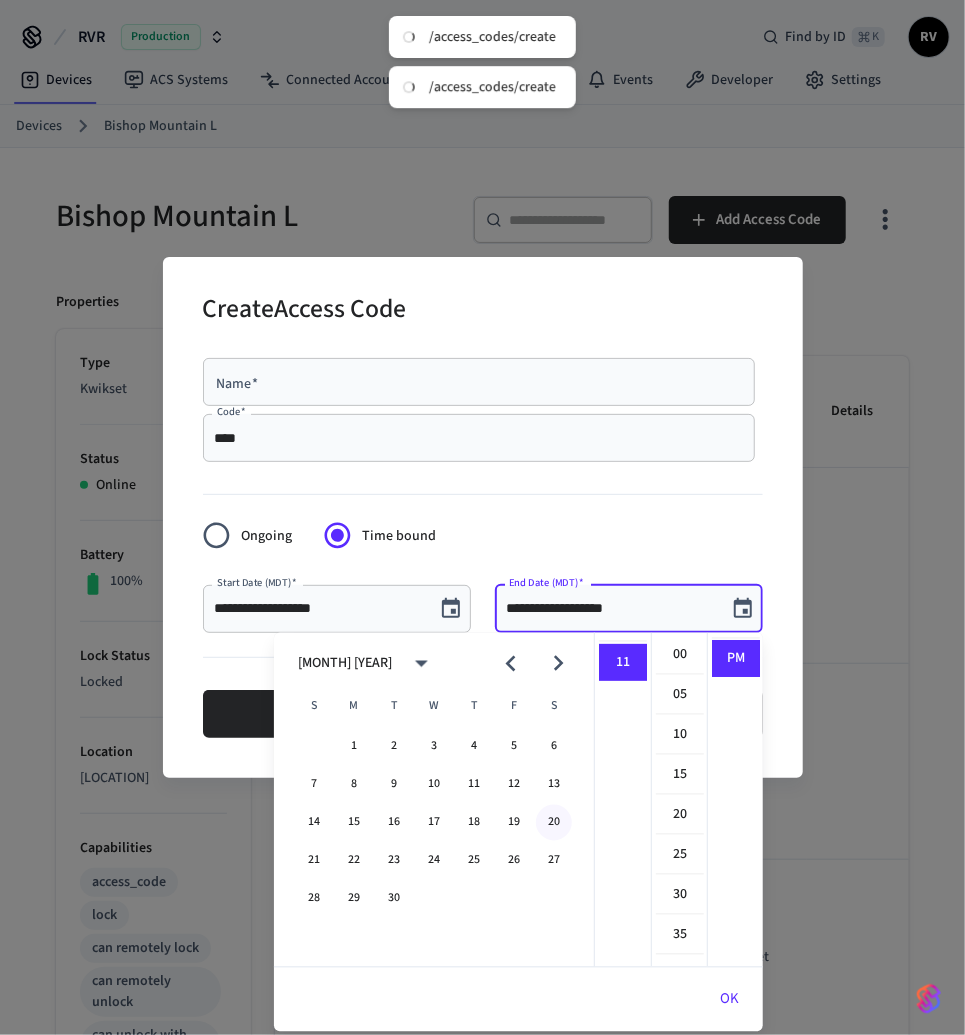 click on "20" at bounding box center (554, 823) 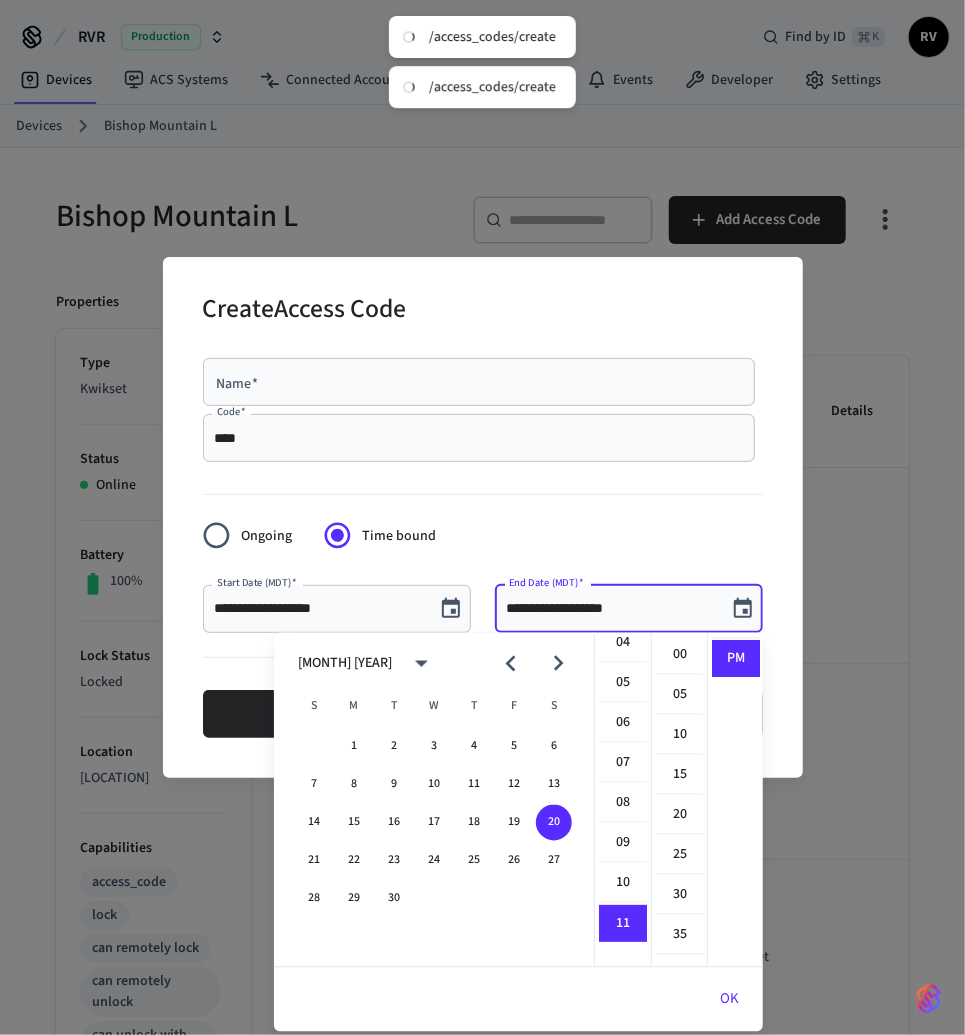 scroll, scrollTop: 0, scrollLeft: 0, axis: both 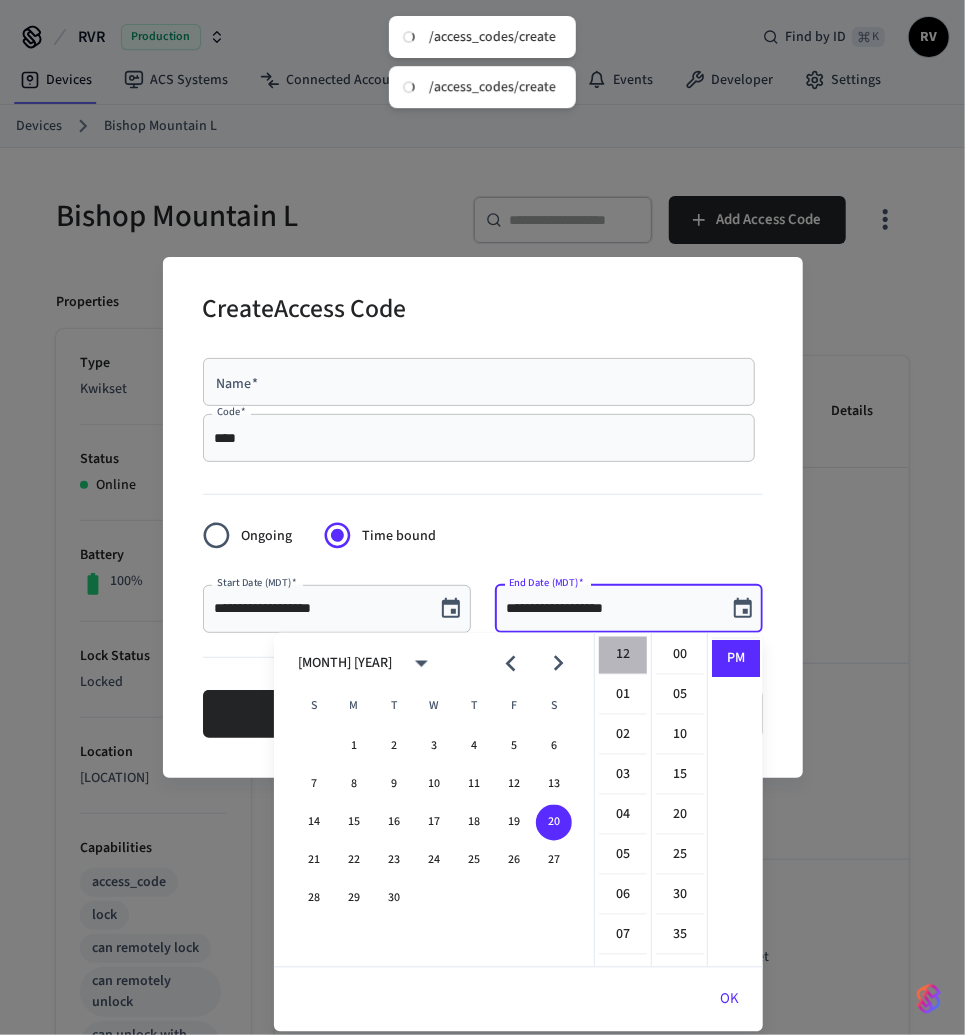 click on "12" at bounding box center [623, 656] 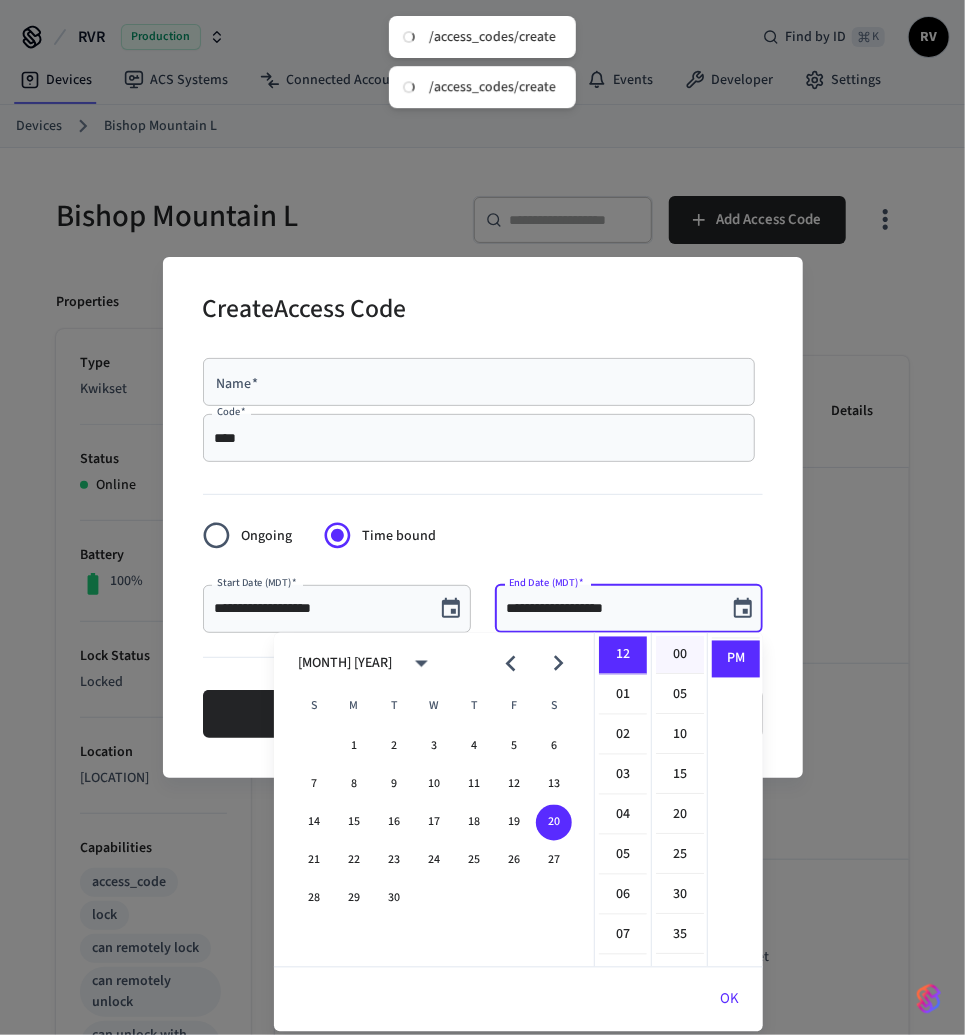 click on "00" at bounding box center (680, 656) 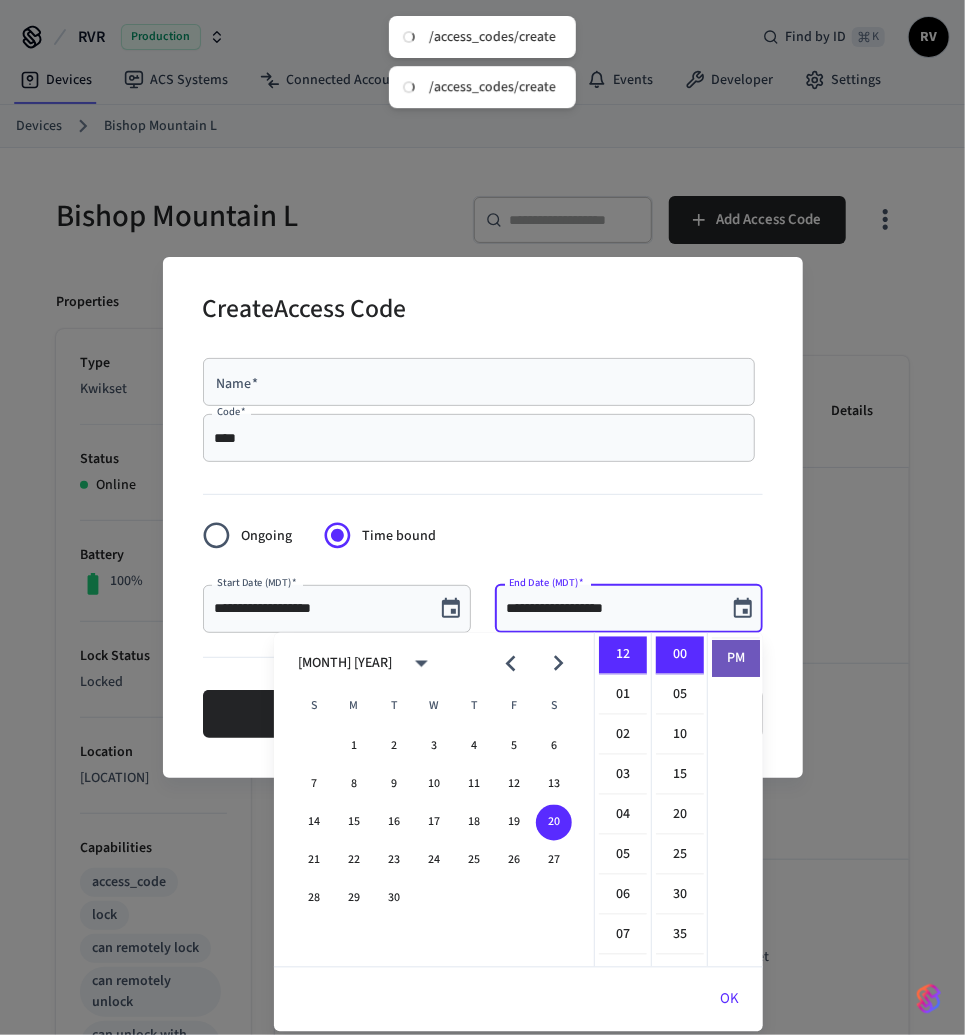 click on "PM" at bounding box center (736, 659) 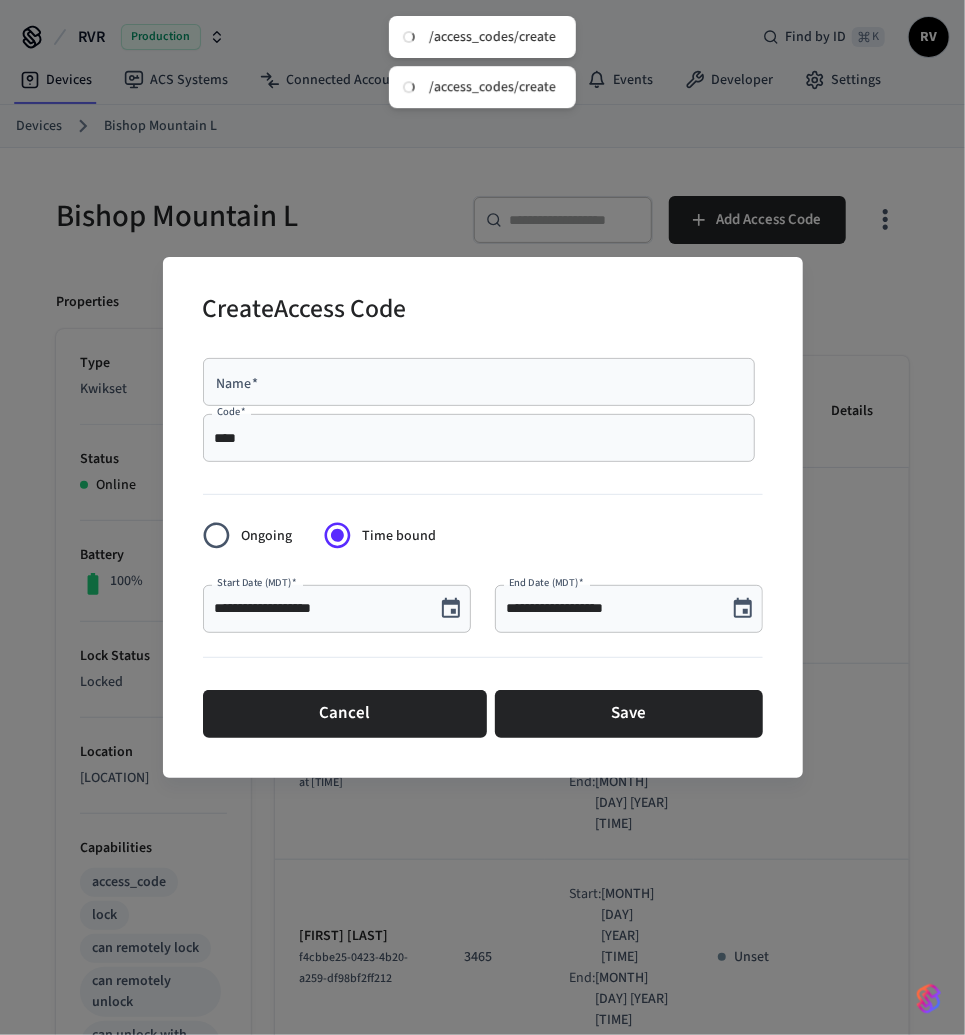 click on "Name   *" at bounding box center [479, 382] 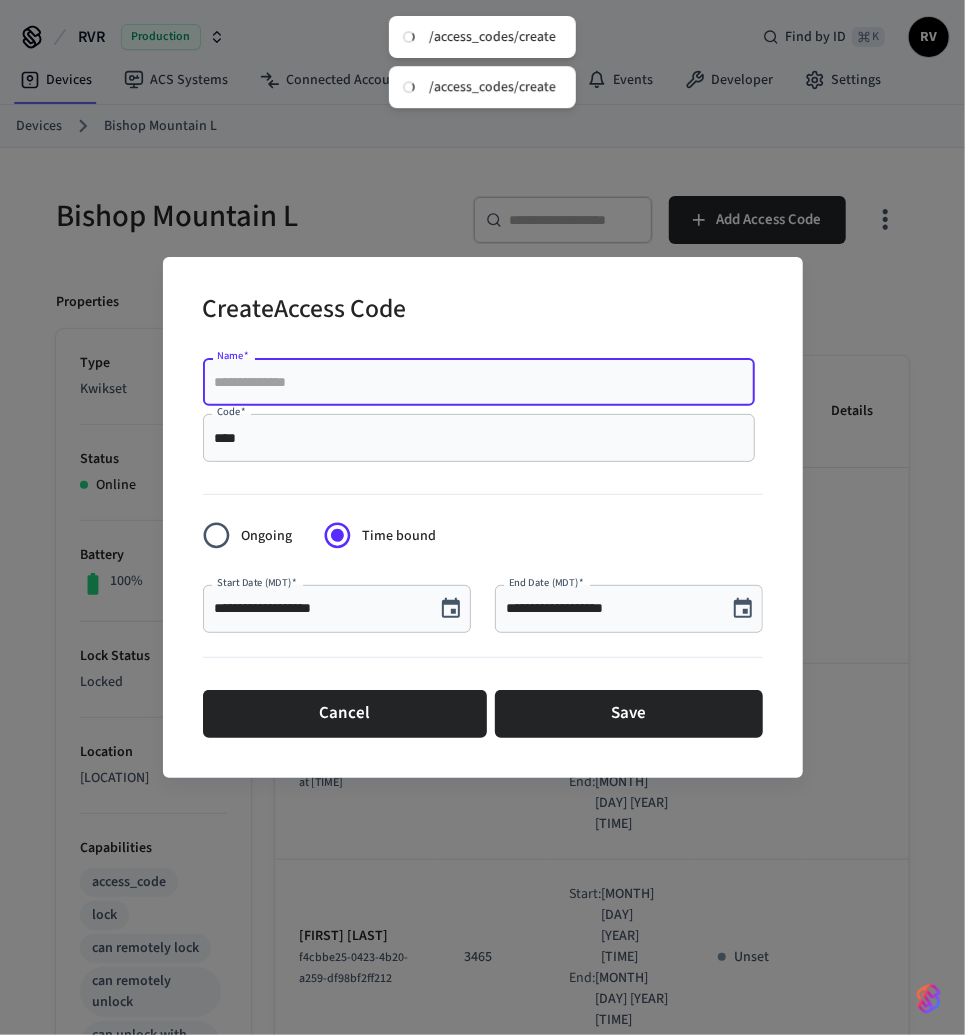 paste on "**********" 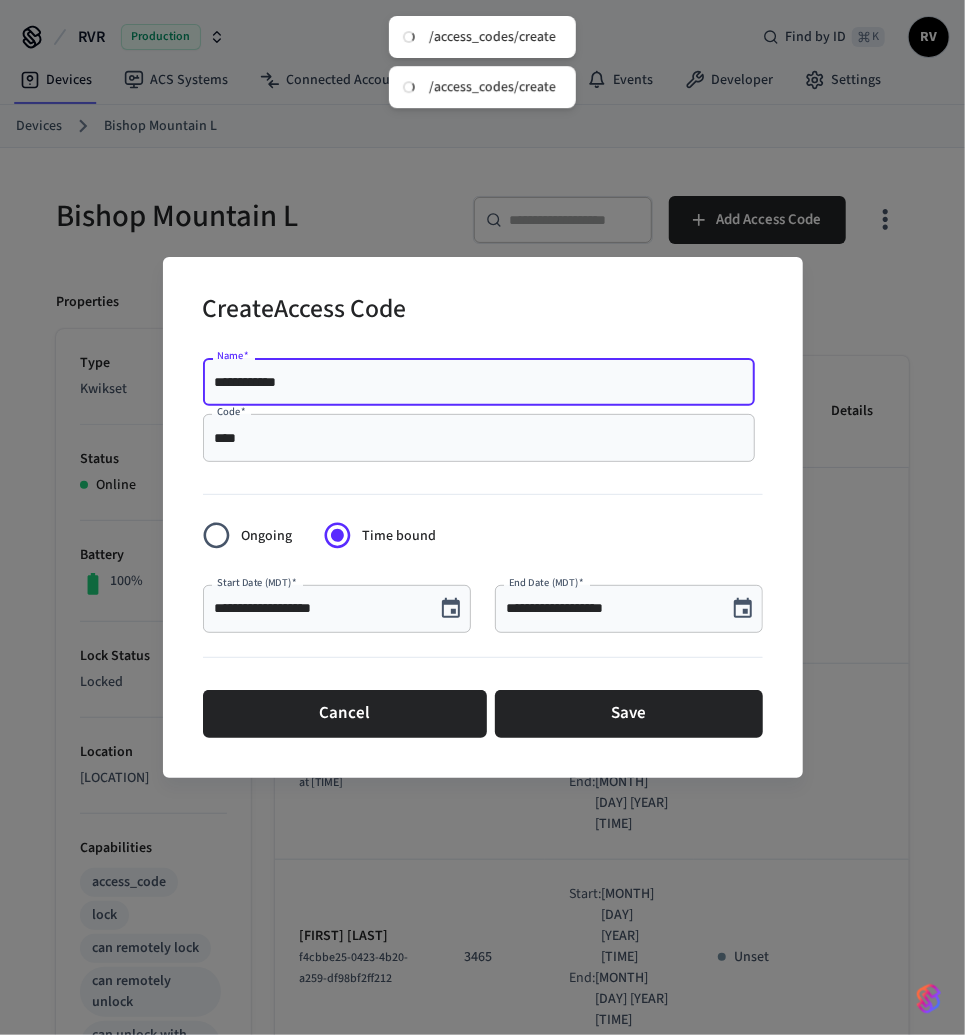click on "**********" at bounding box center [479, 382] 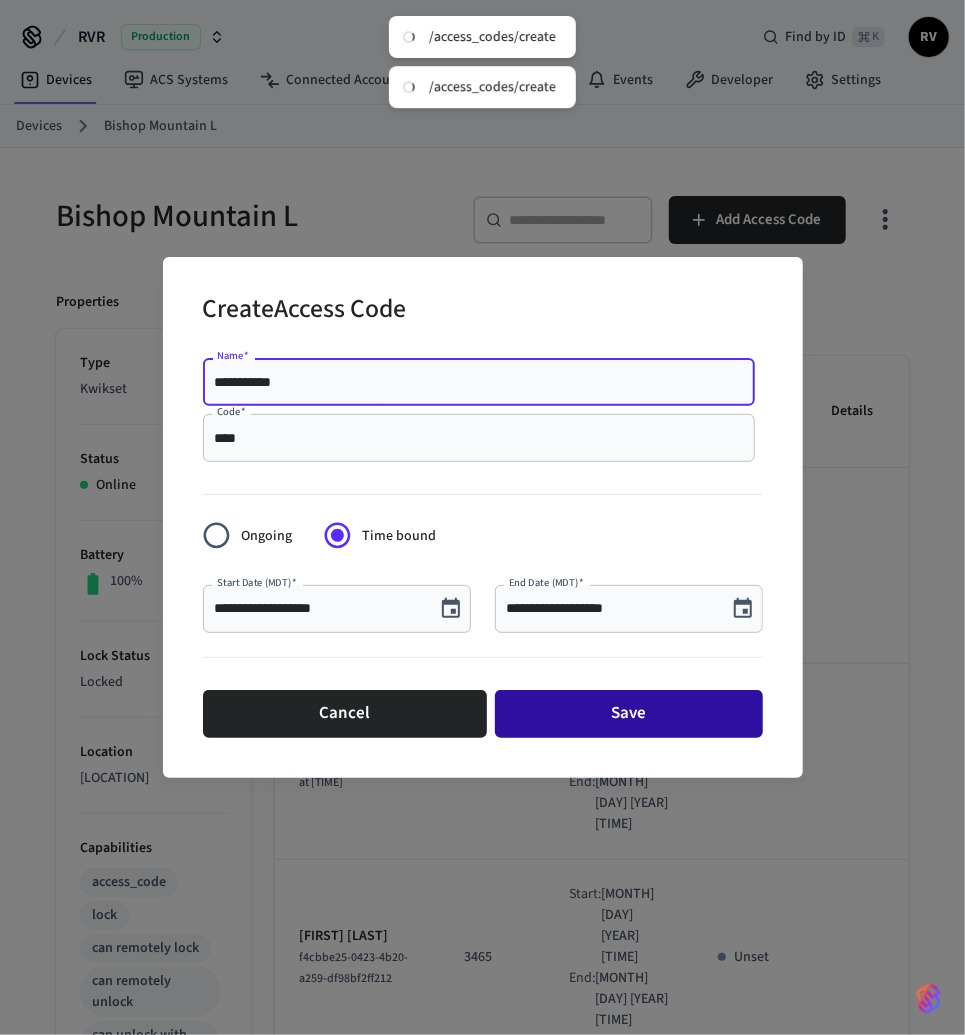type on "**********" 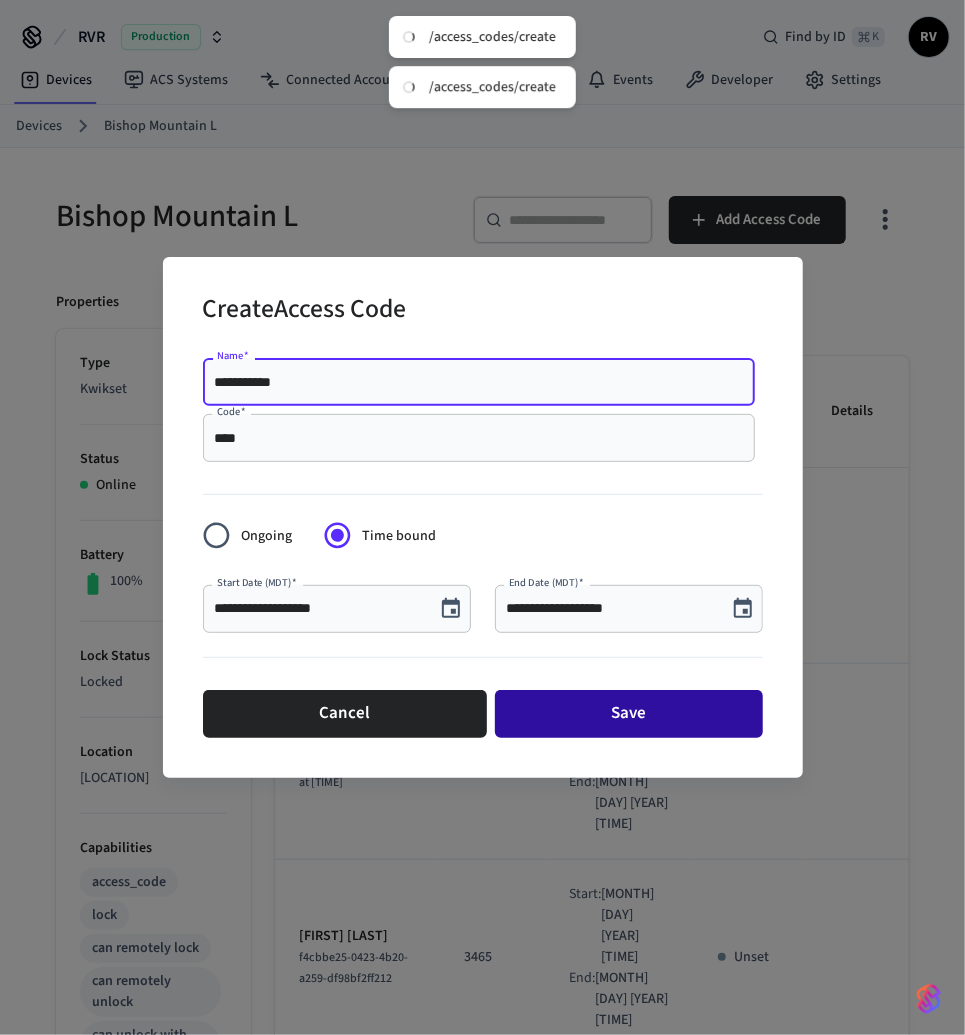 click on "Save" at bounding box center (629, 714) 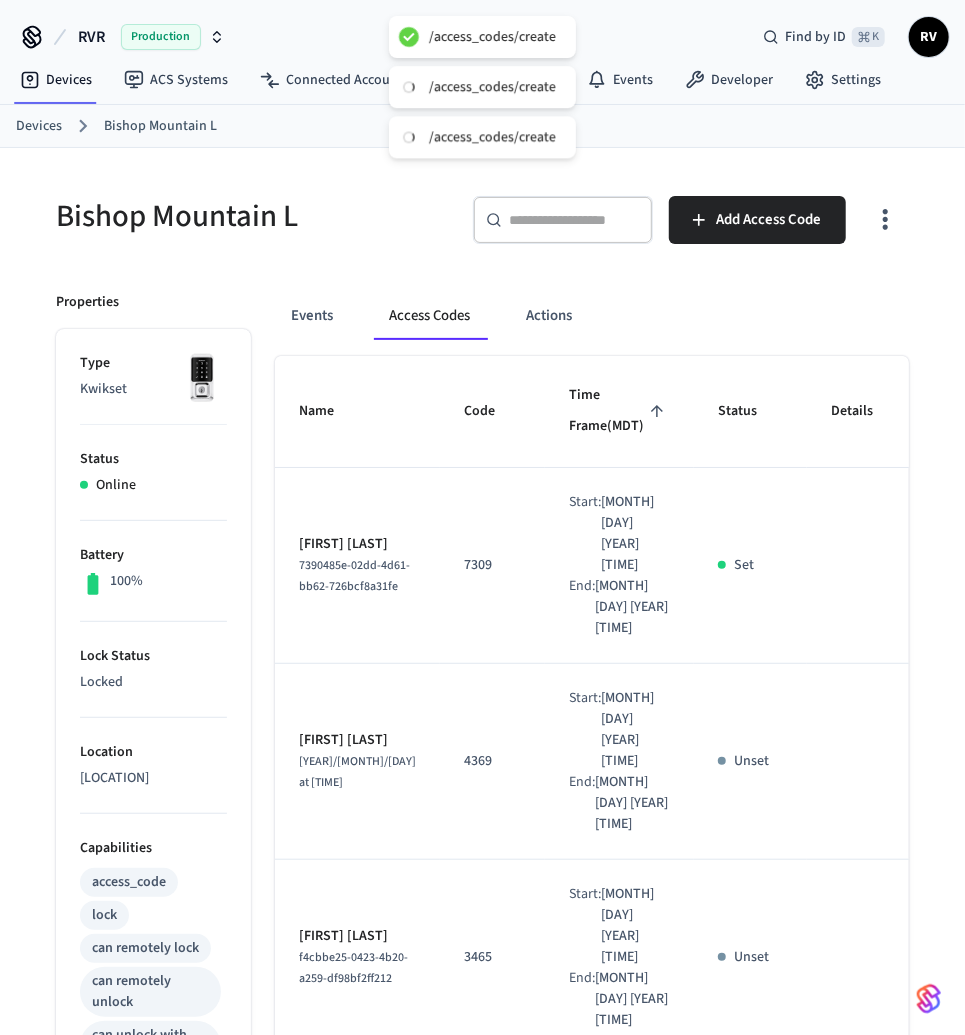 click on "Devices Bishop Mountain L" at bounding box center [482, 126] 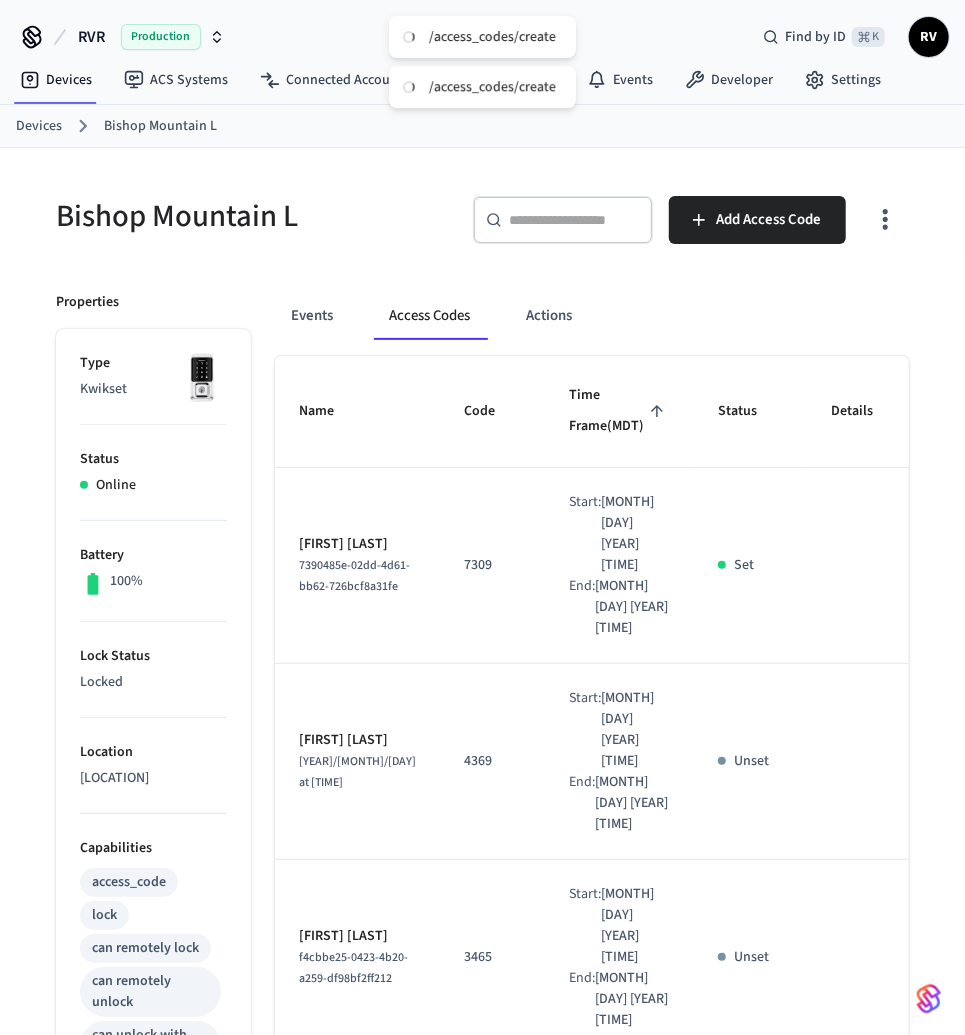 click on "Devices Bishop Mountain L" at bounding box center [490, 126] 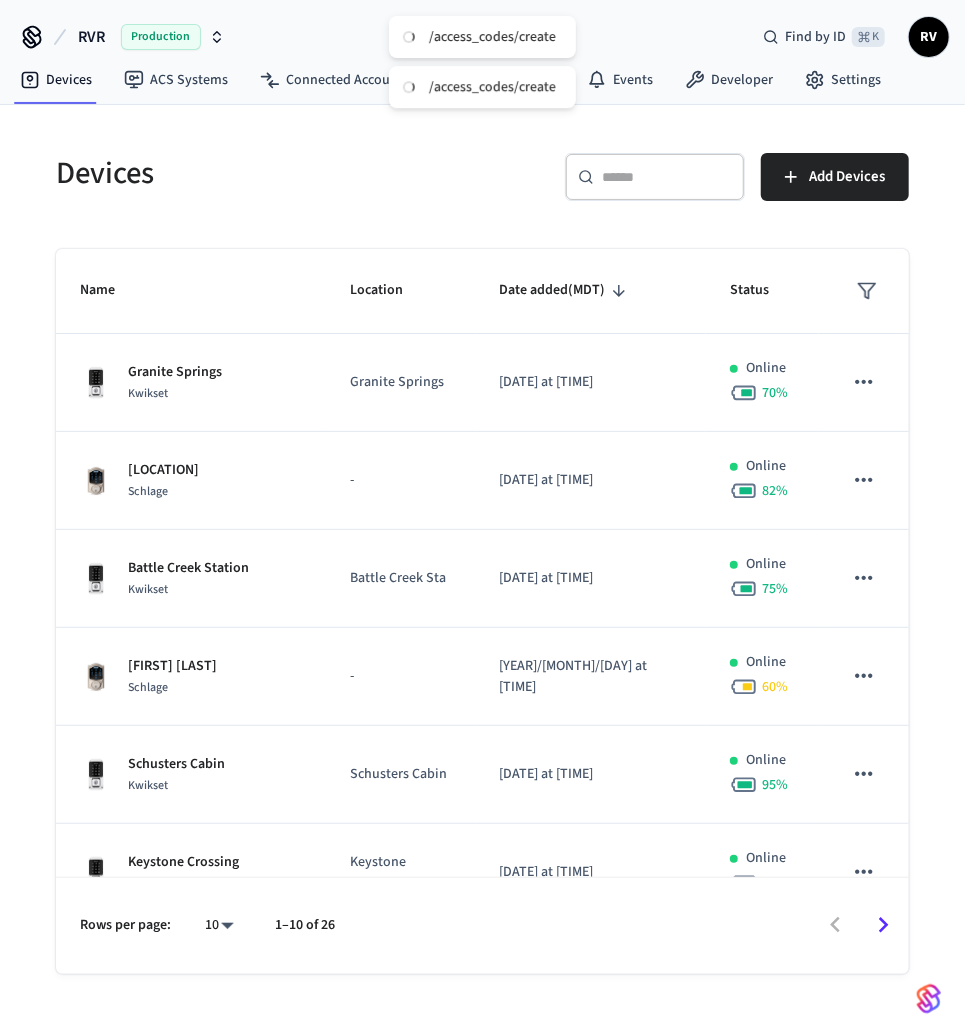 click on "​ ​" at bounding box center [655, 181] 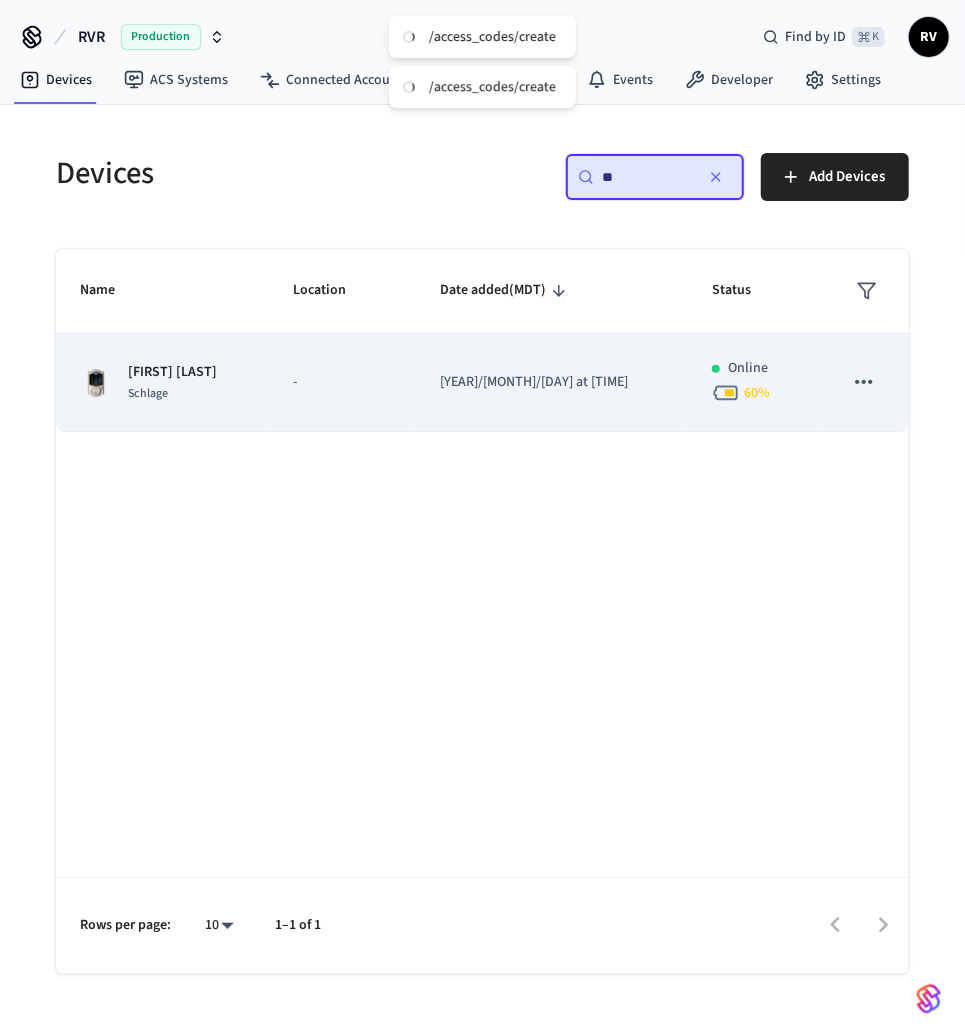 type on "**" 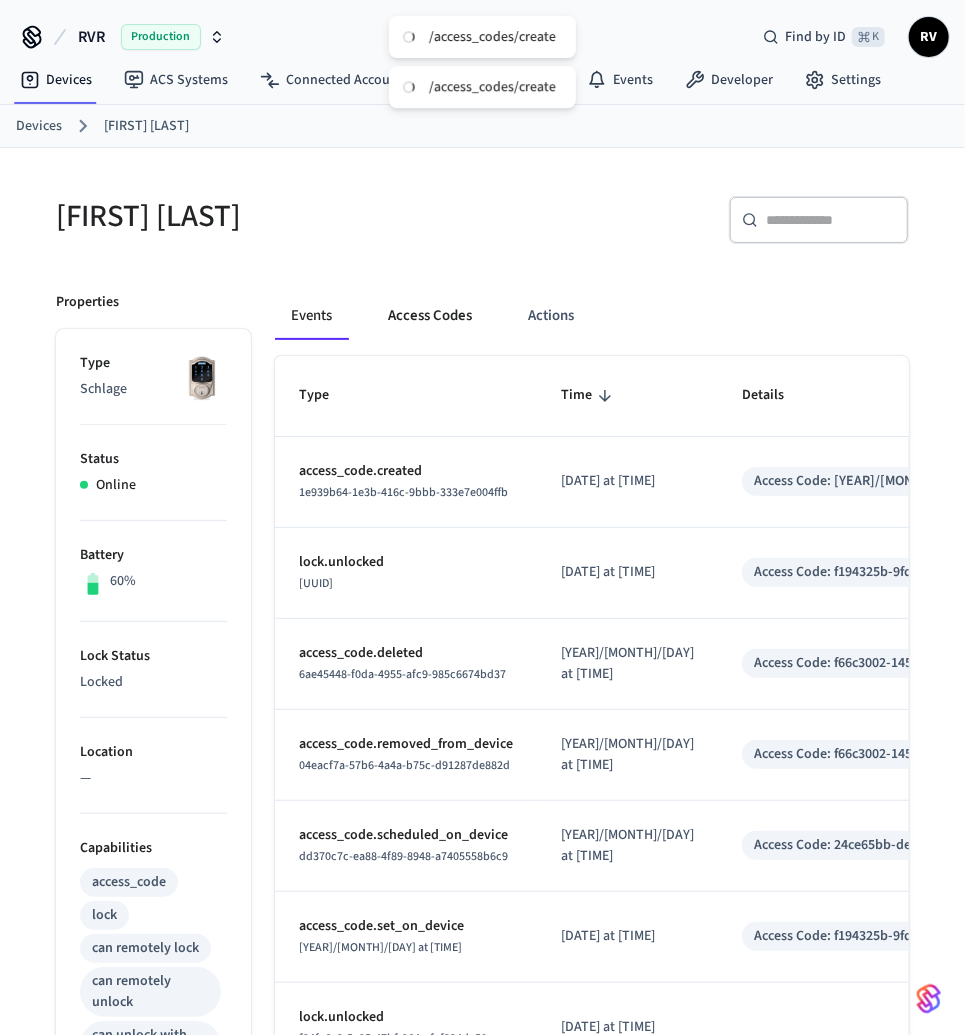 click on "Access Codes" at bounding box center (430, 316) 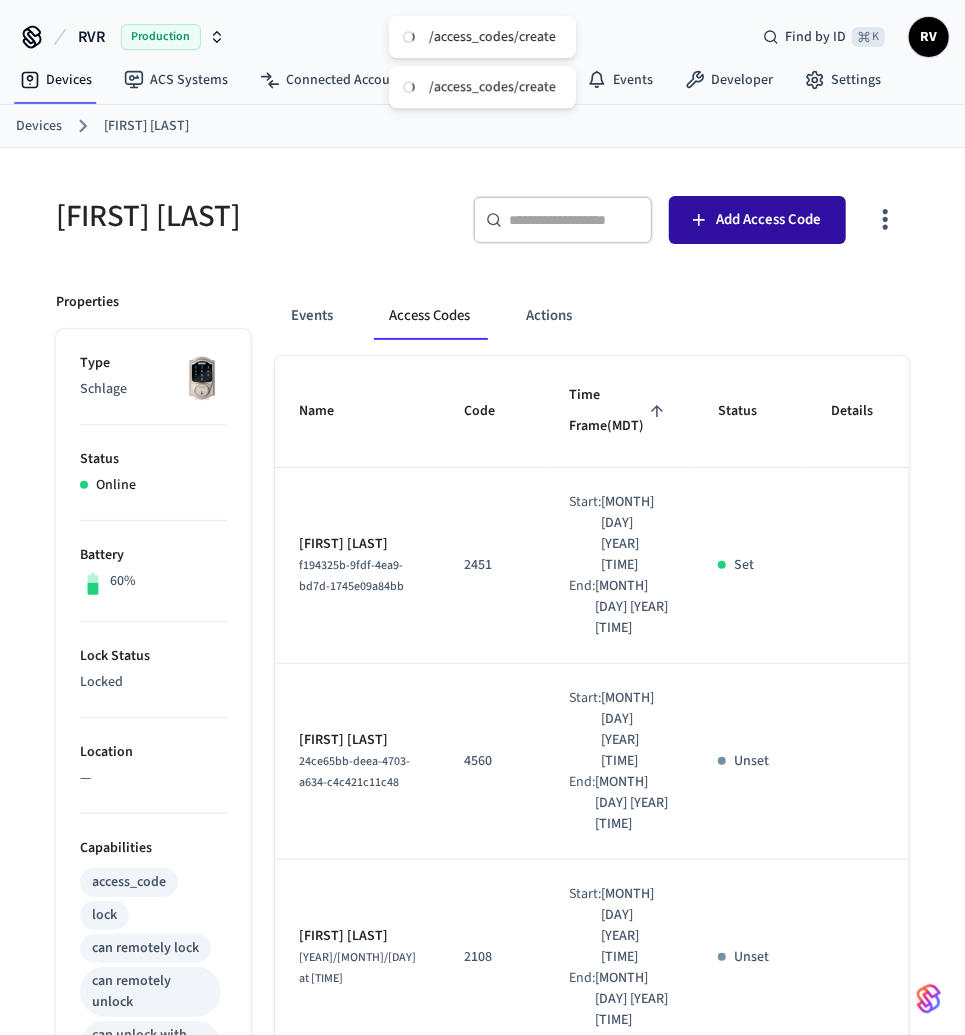 click 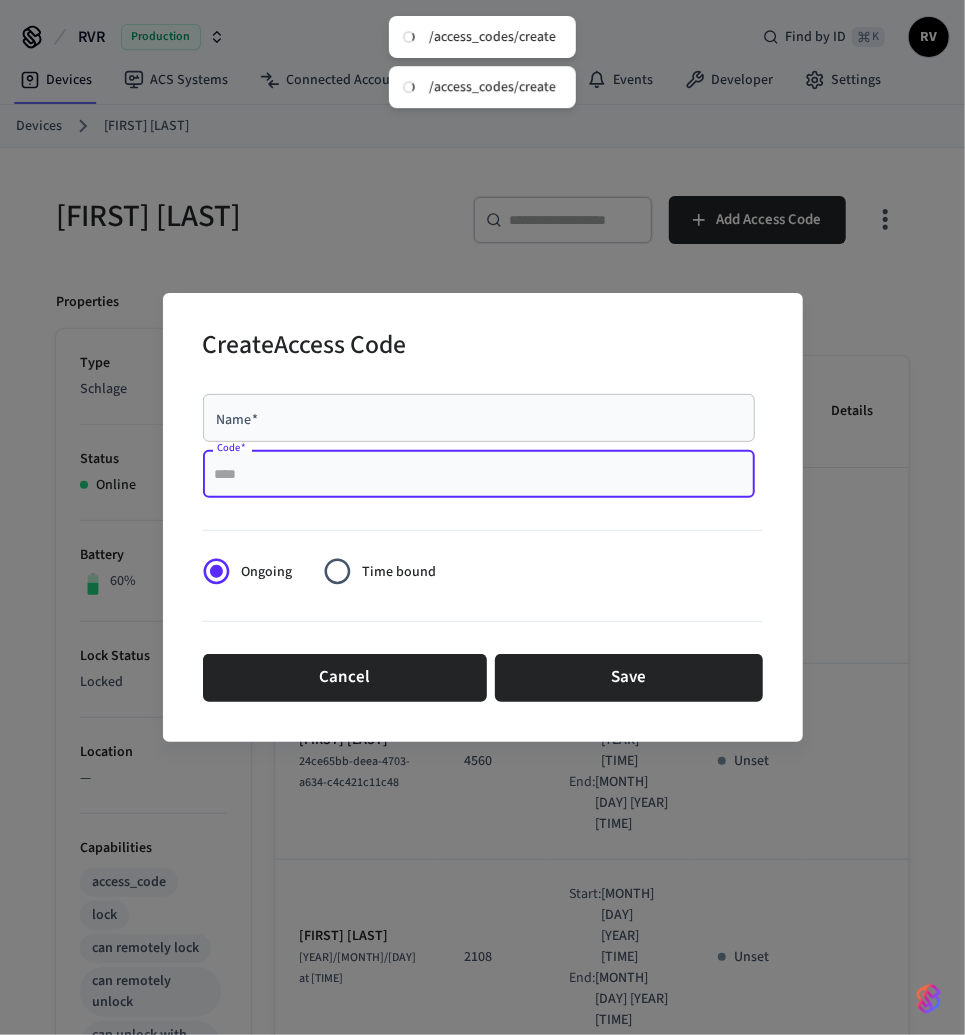 click on "Code   *" at bounding box center (479, 474) 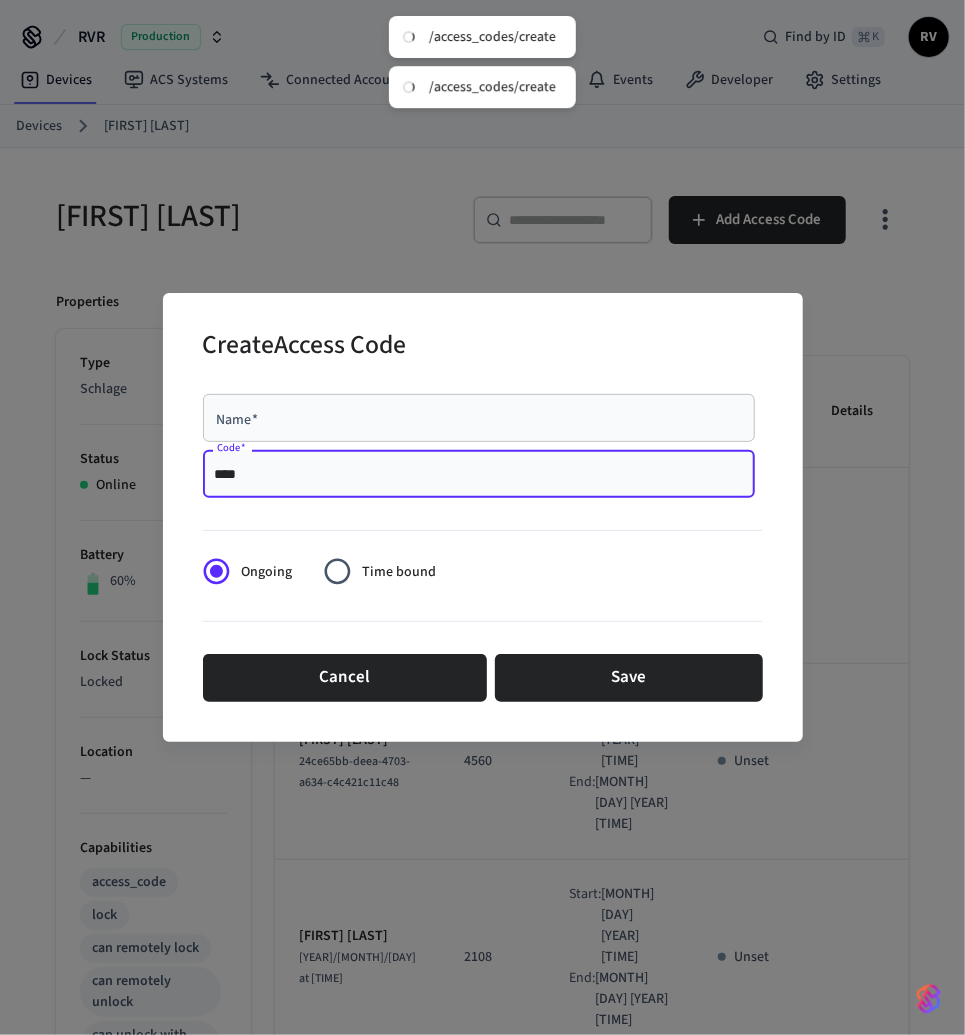 type on "****" 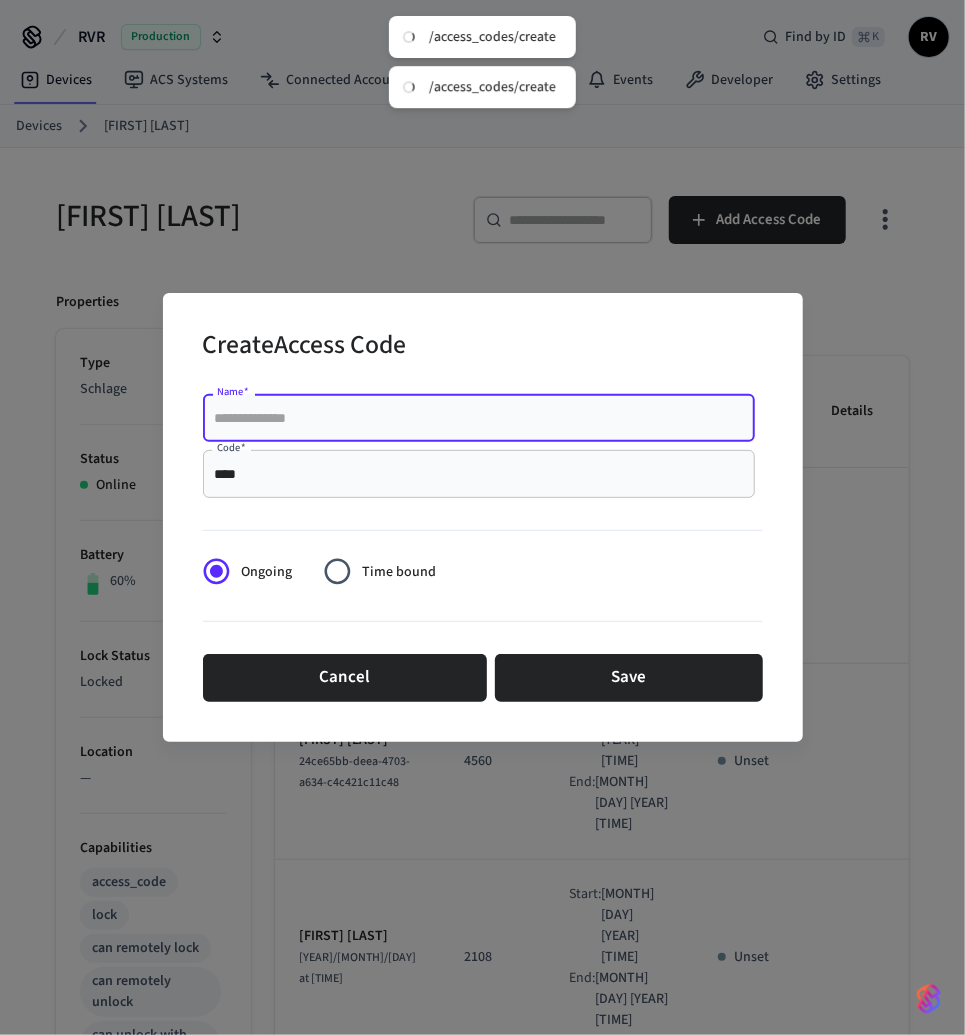 paste on "**********" 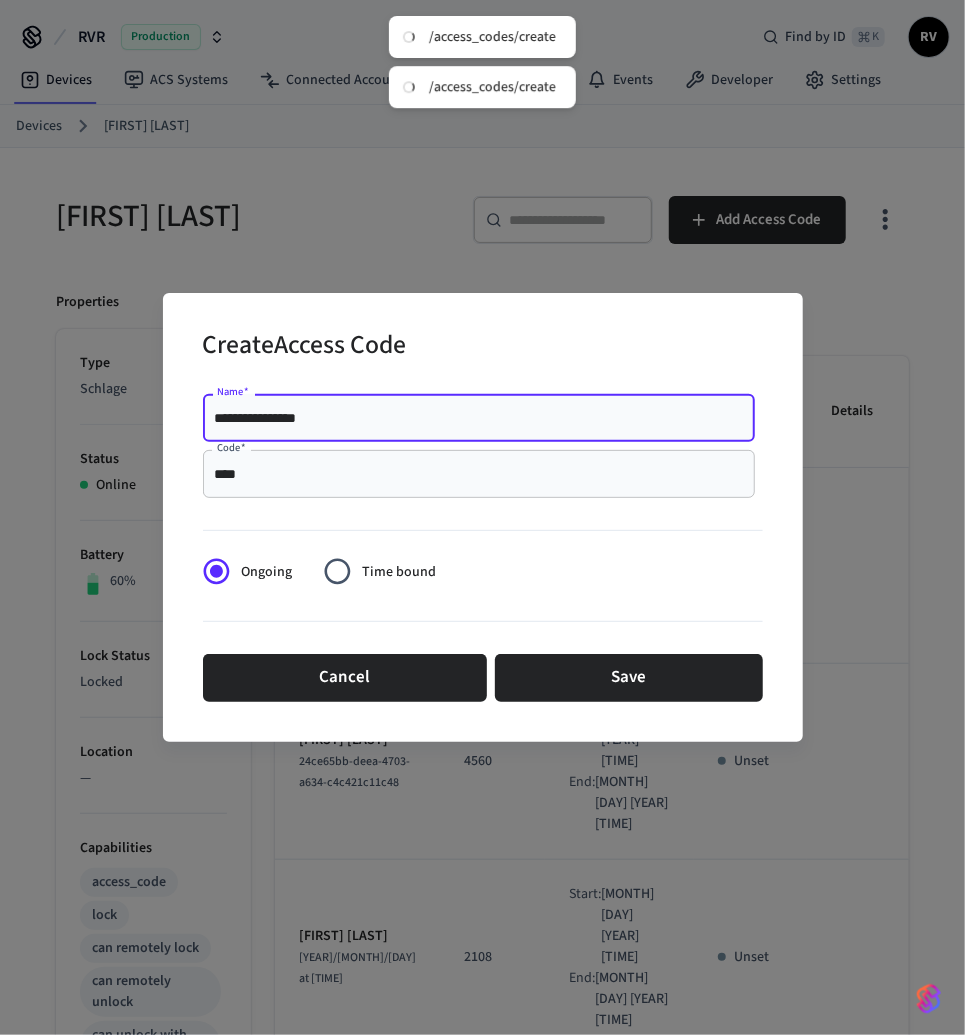 click on "**********" at bounding box center (479, 418) 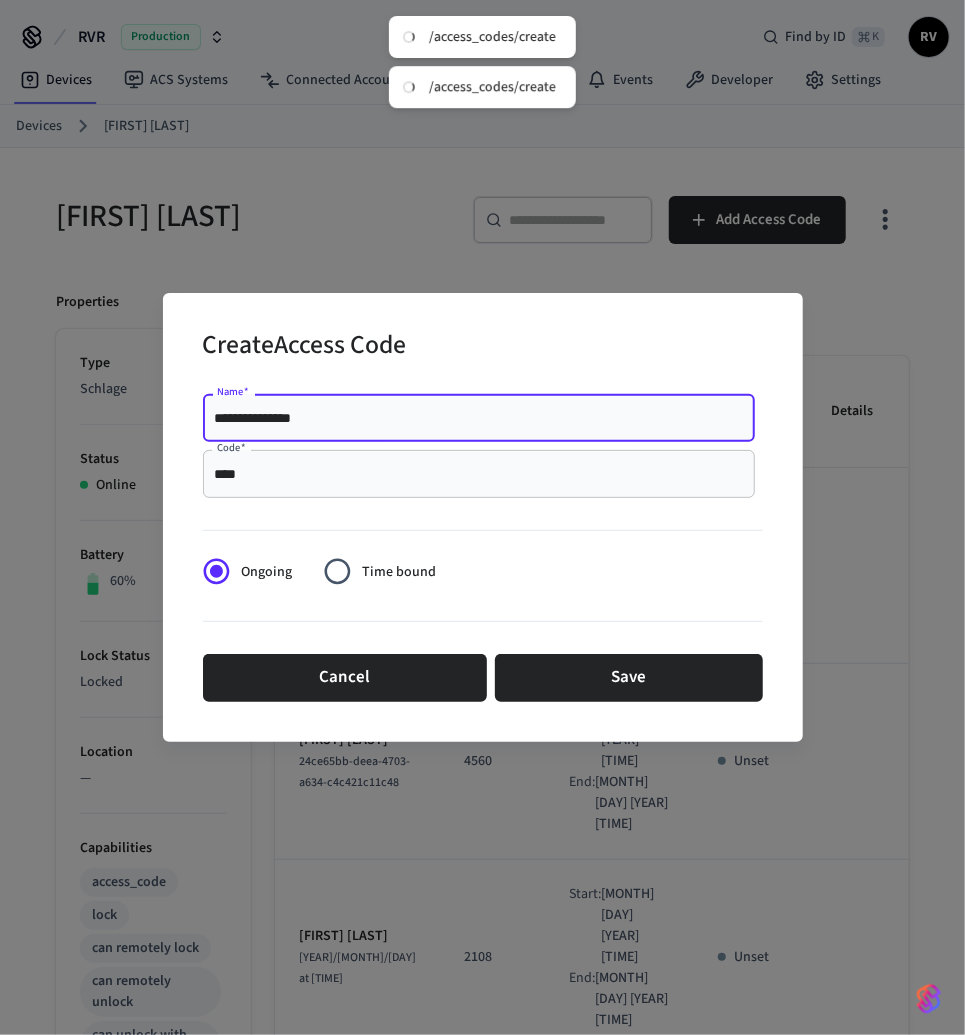 type on "**********" 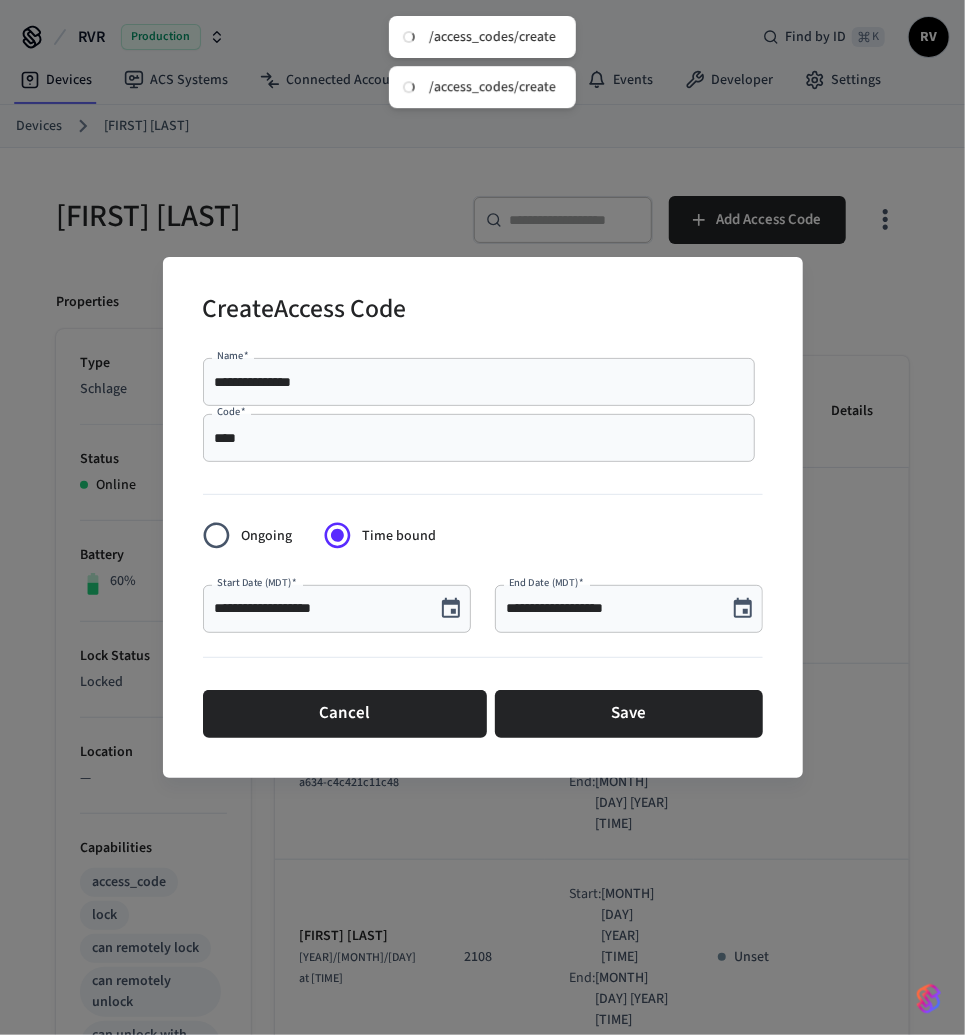 click on "**********" at bounding box center [337, 609] 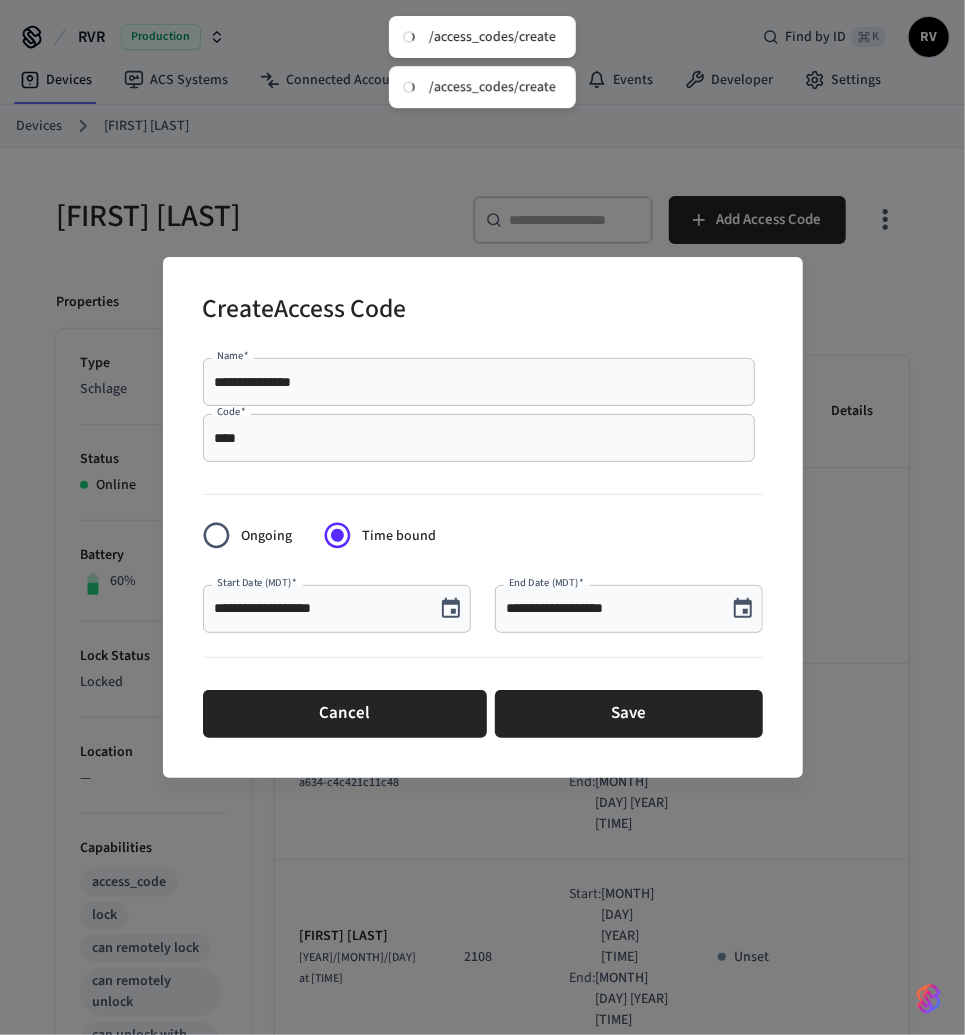click on "**********" at bounding box center (337, 609) 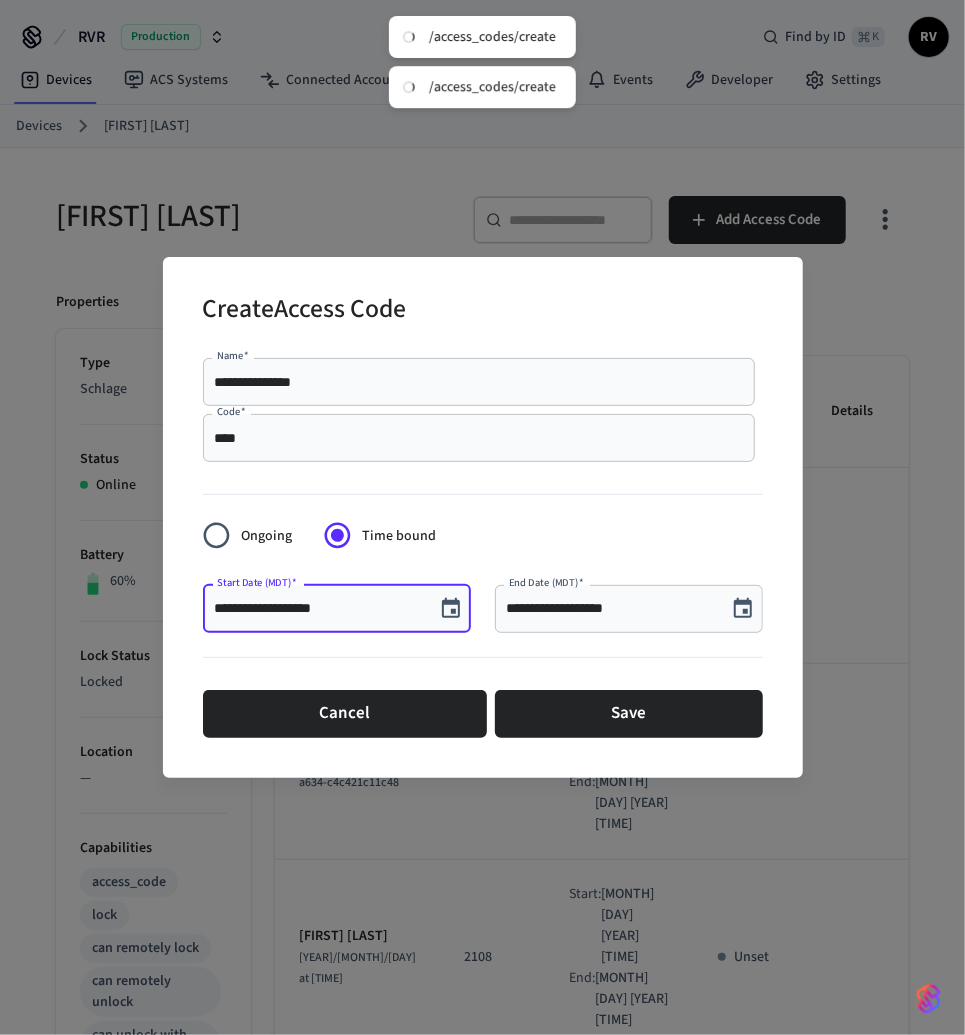 click 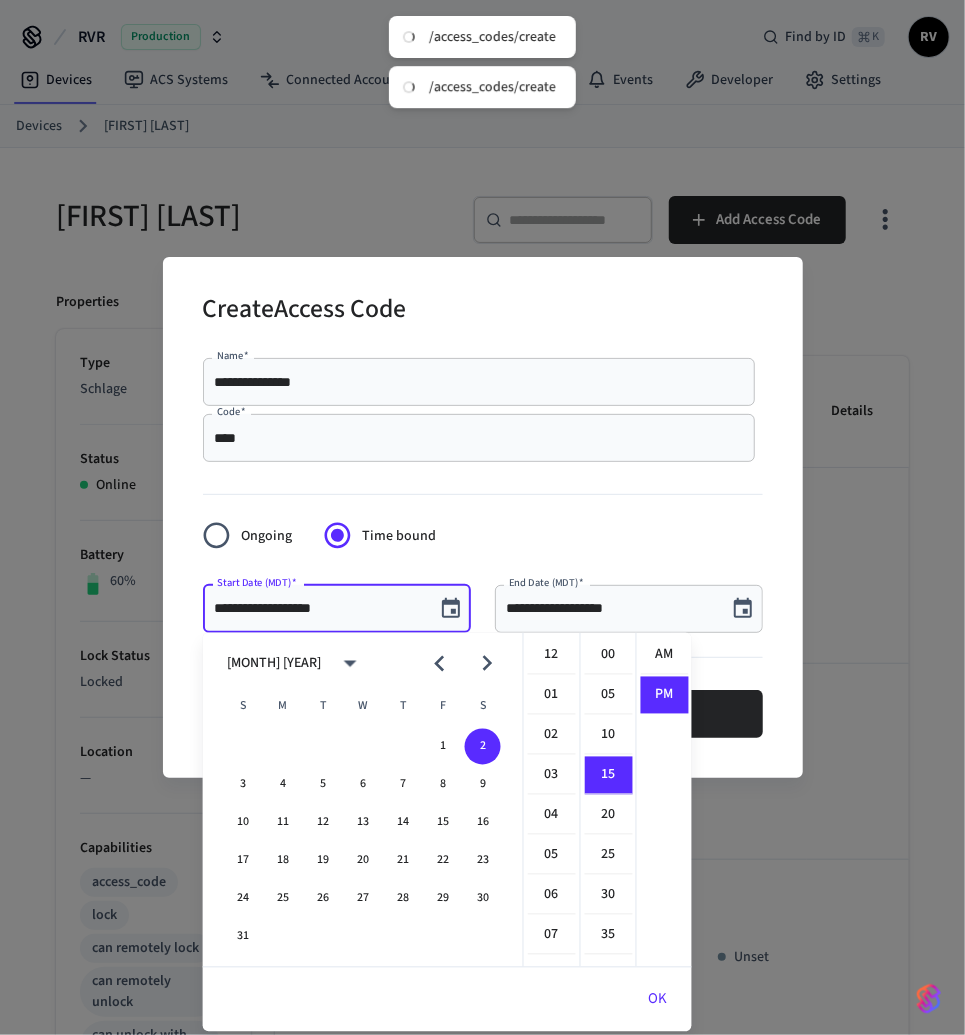 scroll, scrollTop: 433, scrollLeft: 0, axis: vertical 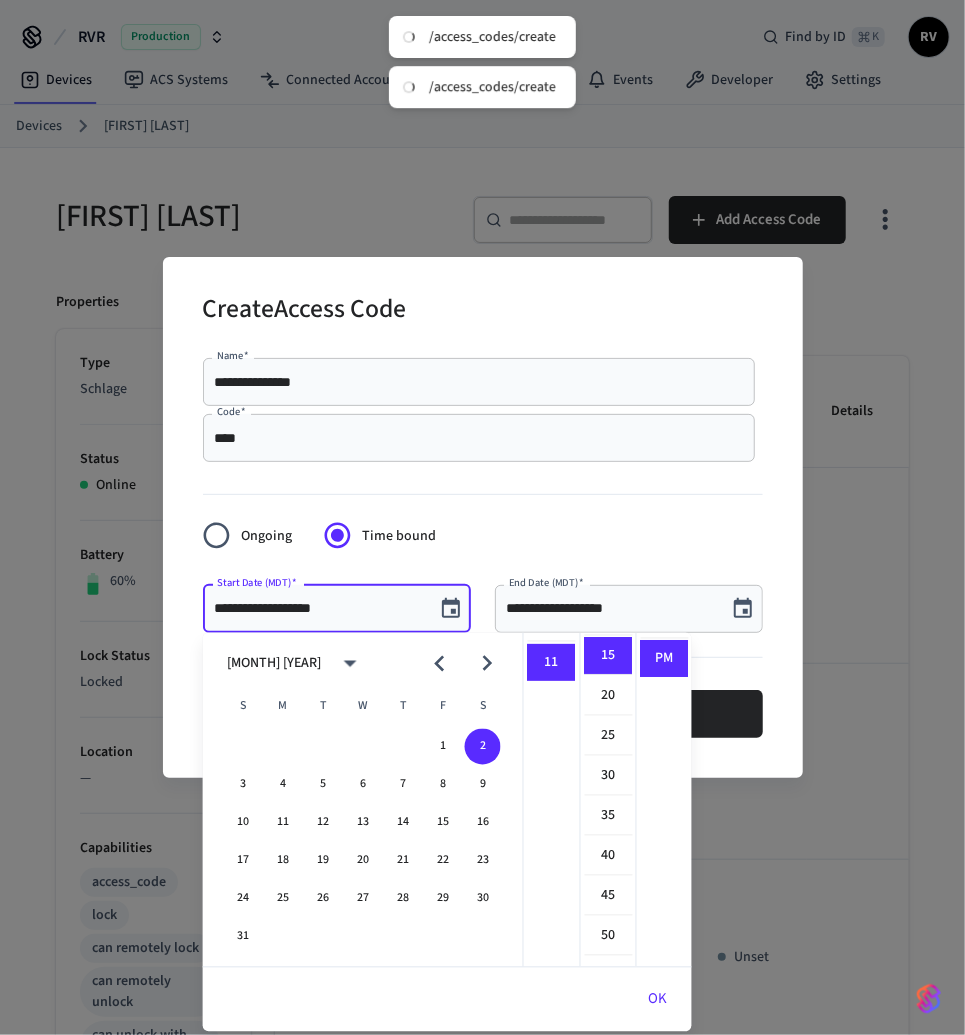 click at bounding box center [439, 663] 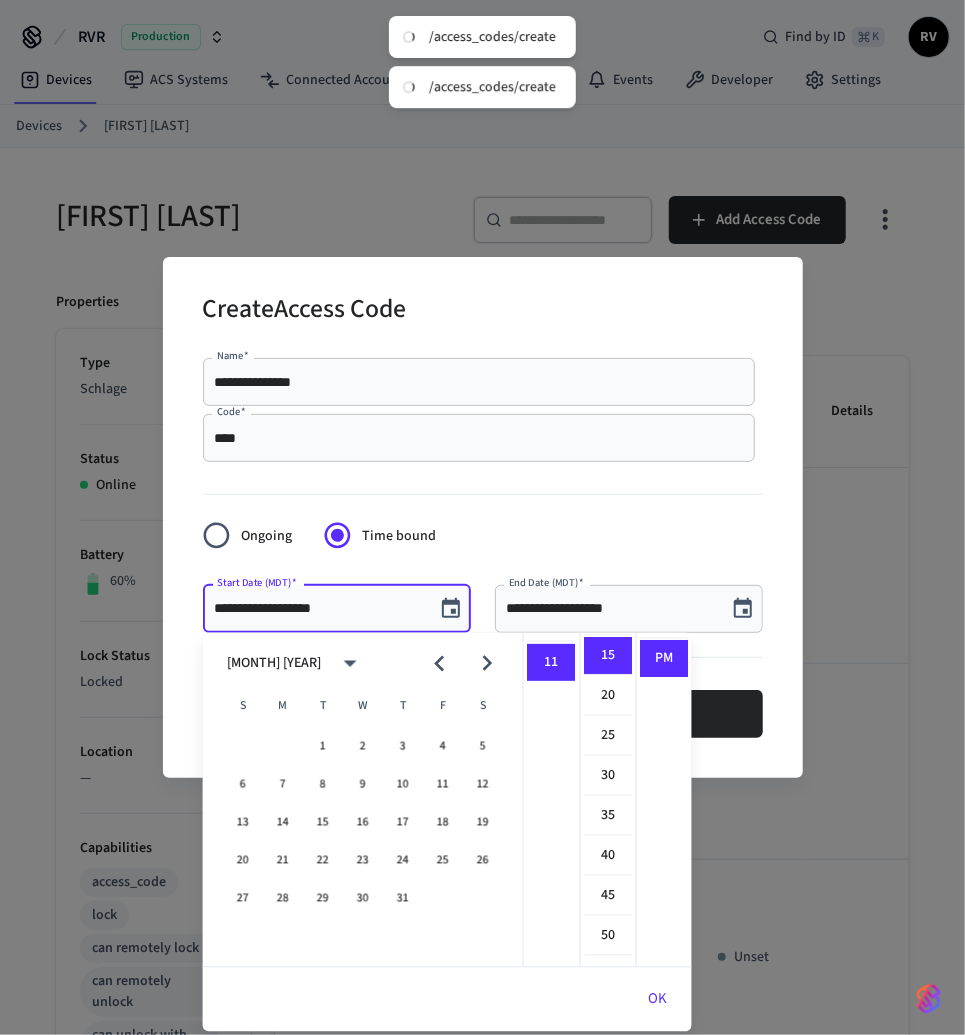 click 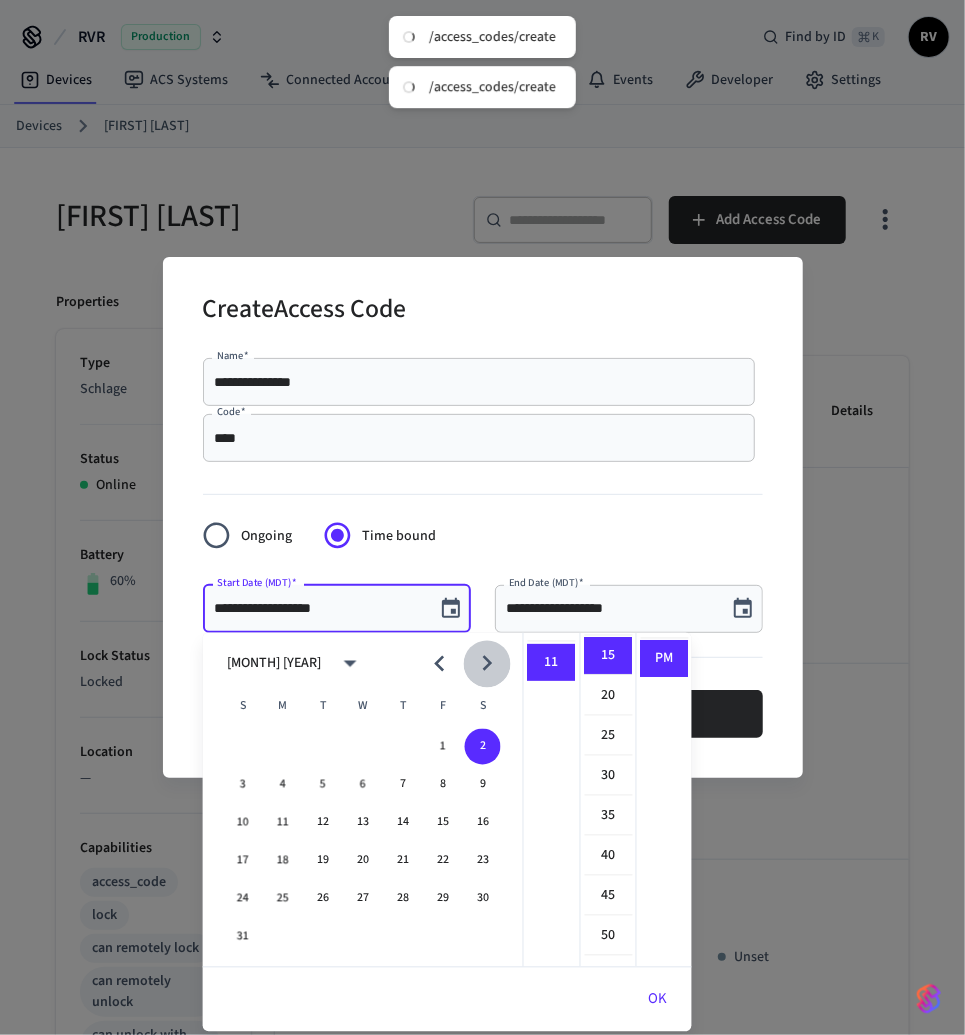 click 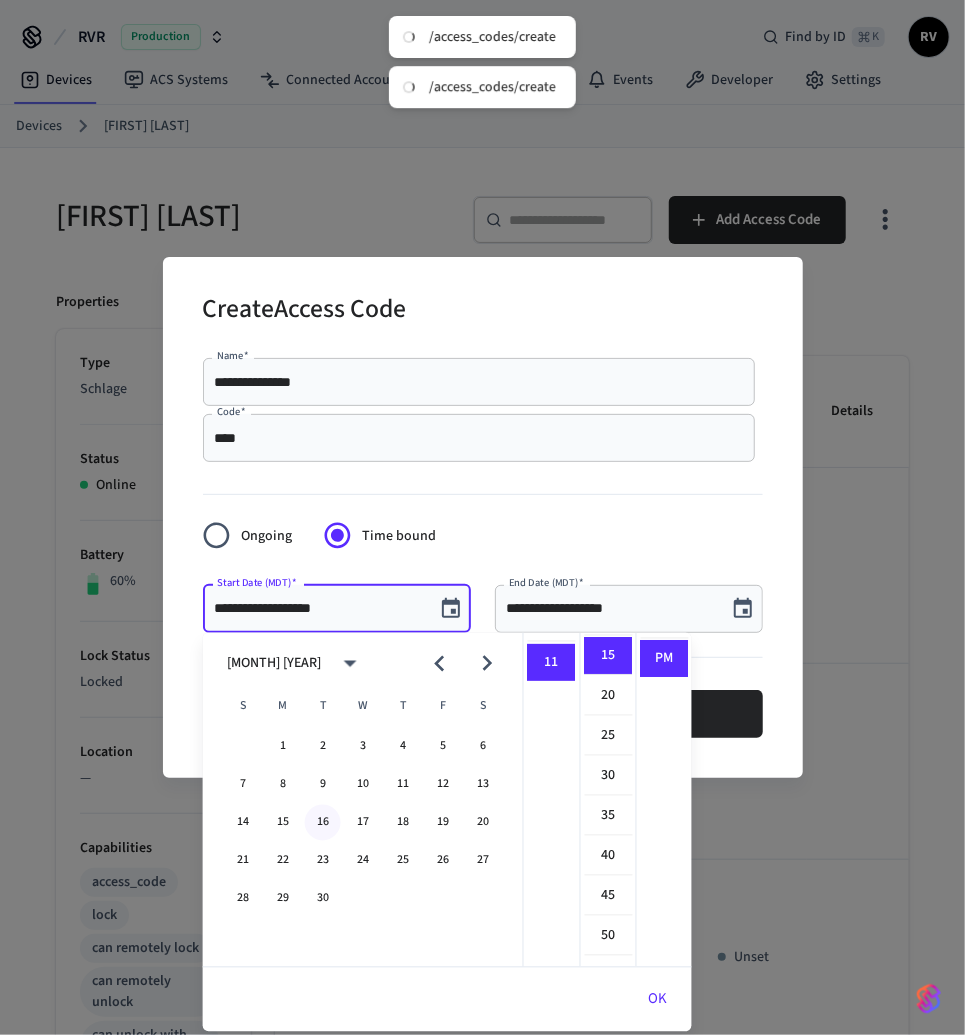 click on "16" at bounding box center [323, 823] 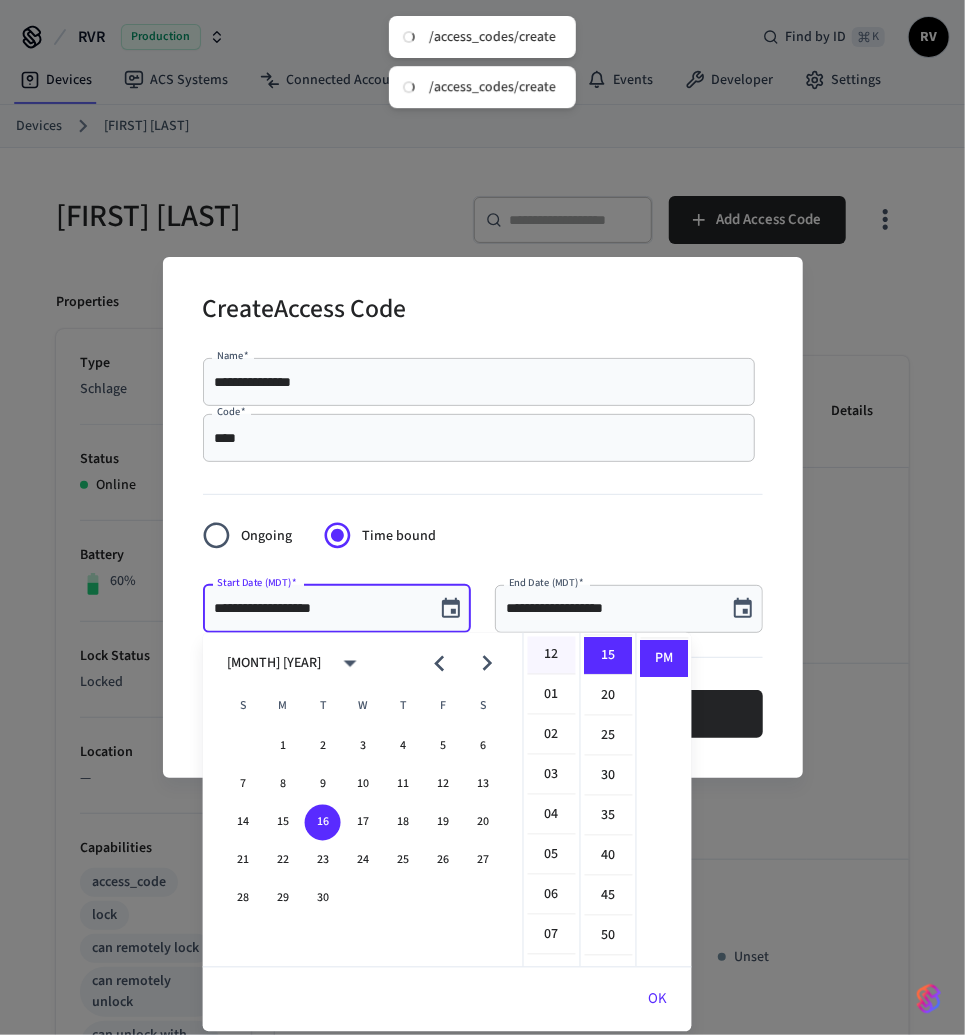 click on "12" at bounding box center (552, 656) 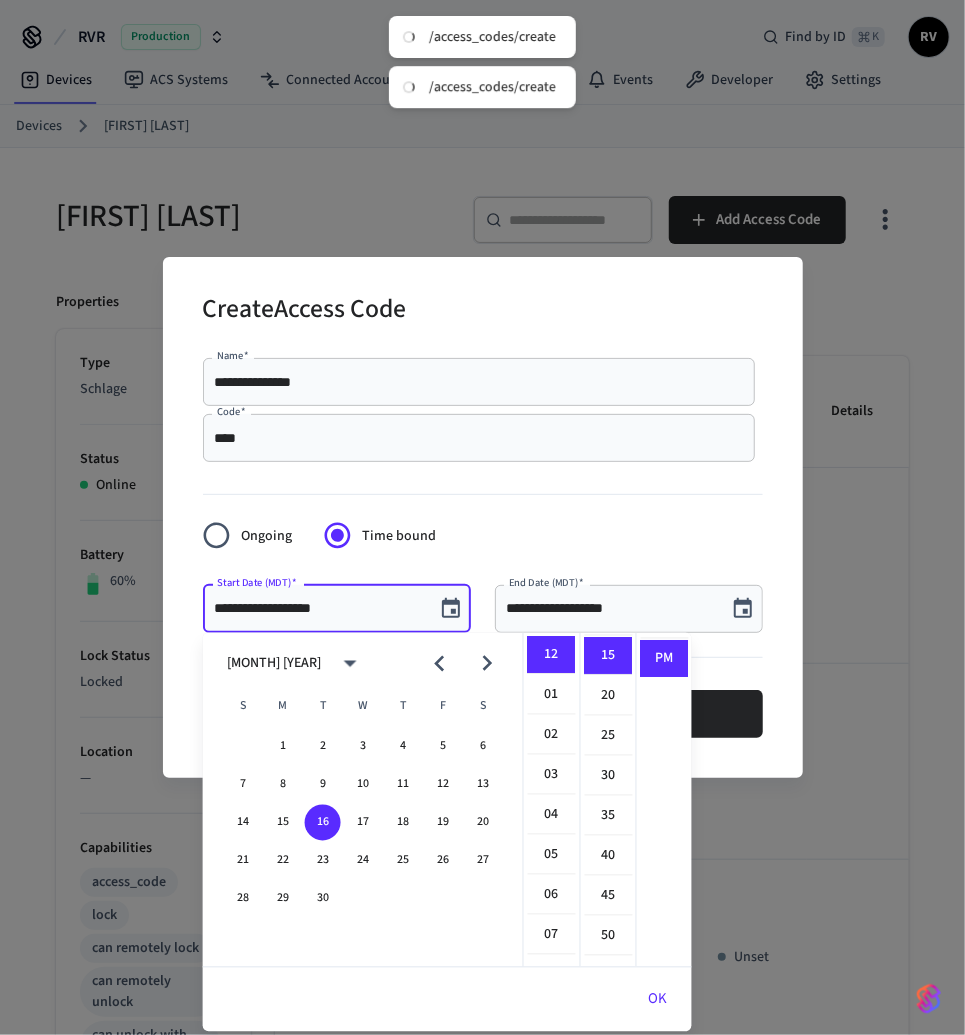 scroll, scrollTop: 0, scrollLeft: 0, axis: both 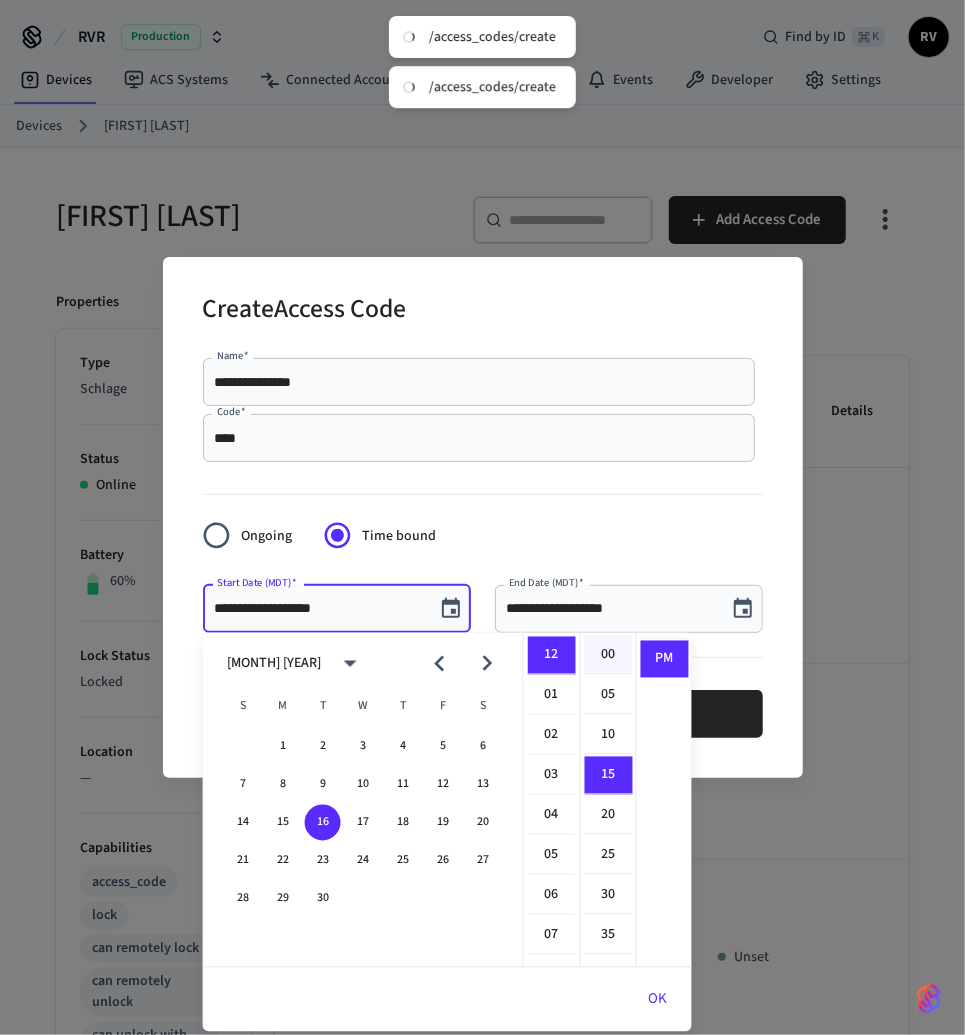 click on "00" at bounding box center (609, 656) 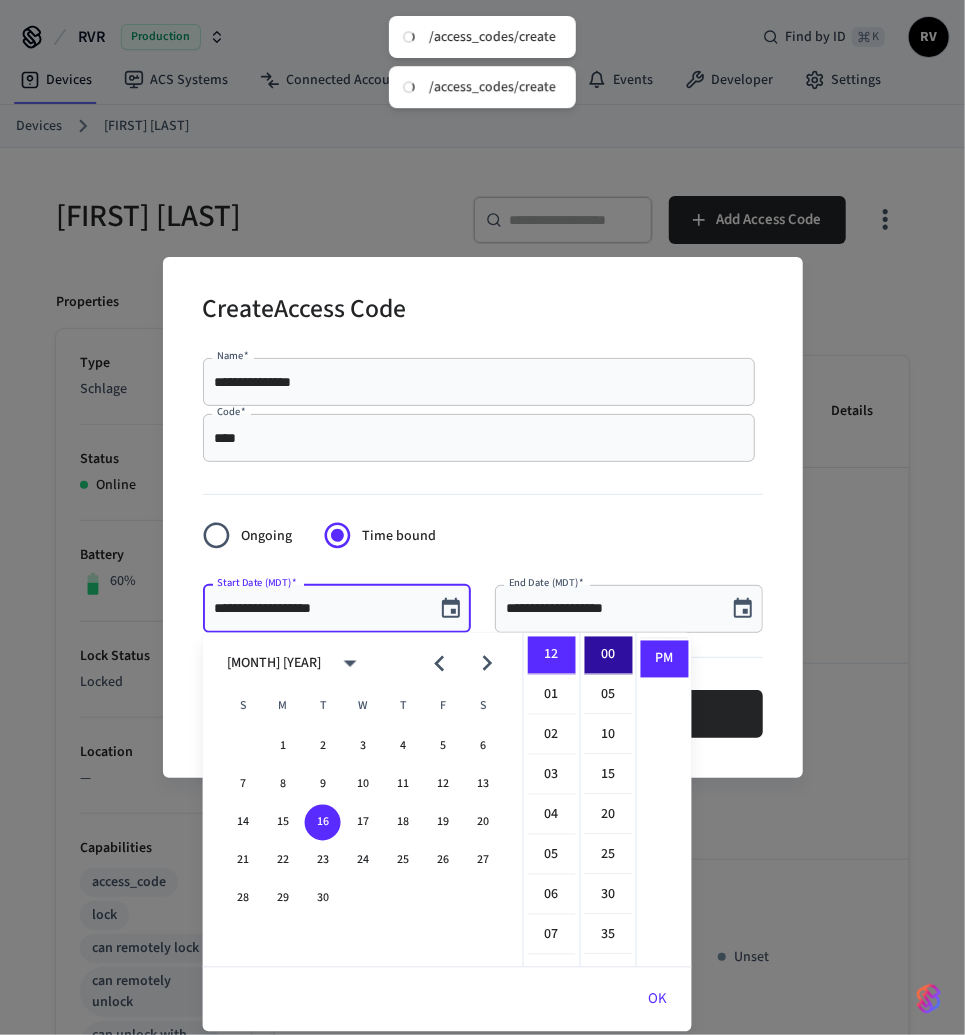 type on "**********" 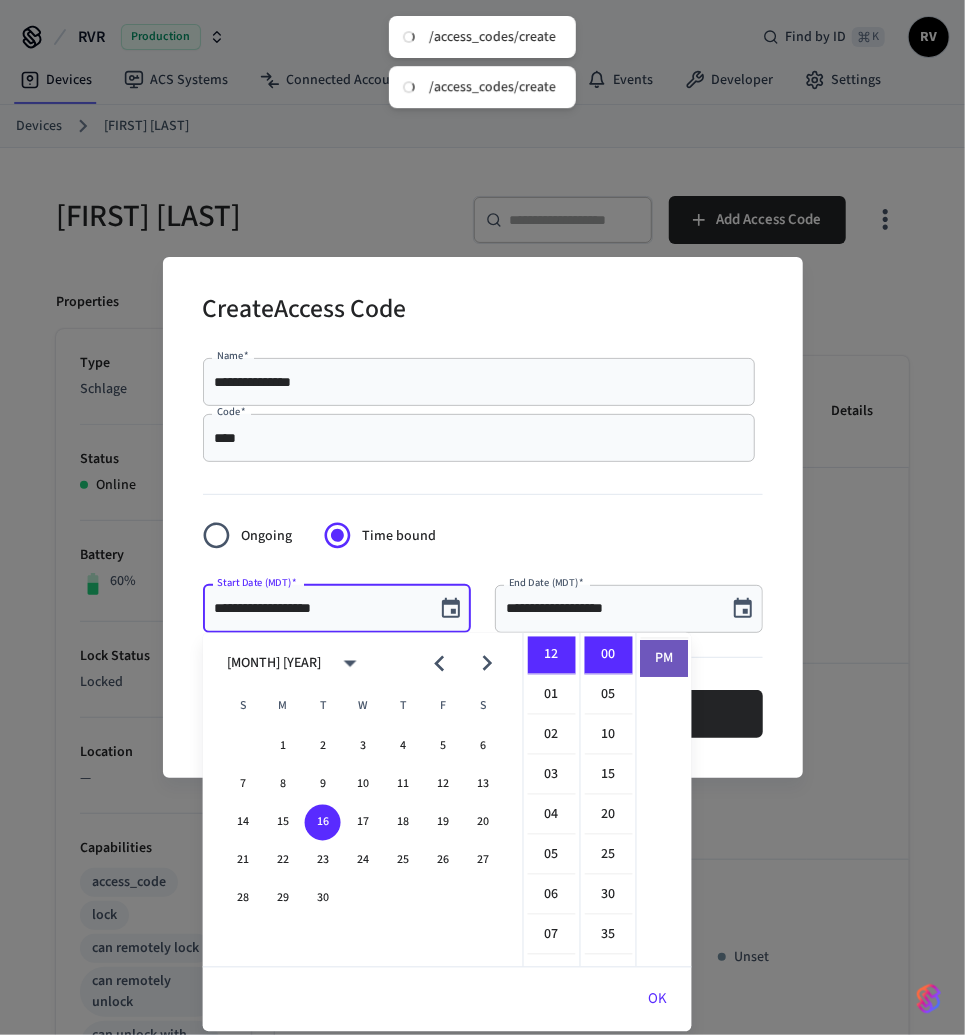 click on "PM" at bounding box center (665, 659) 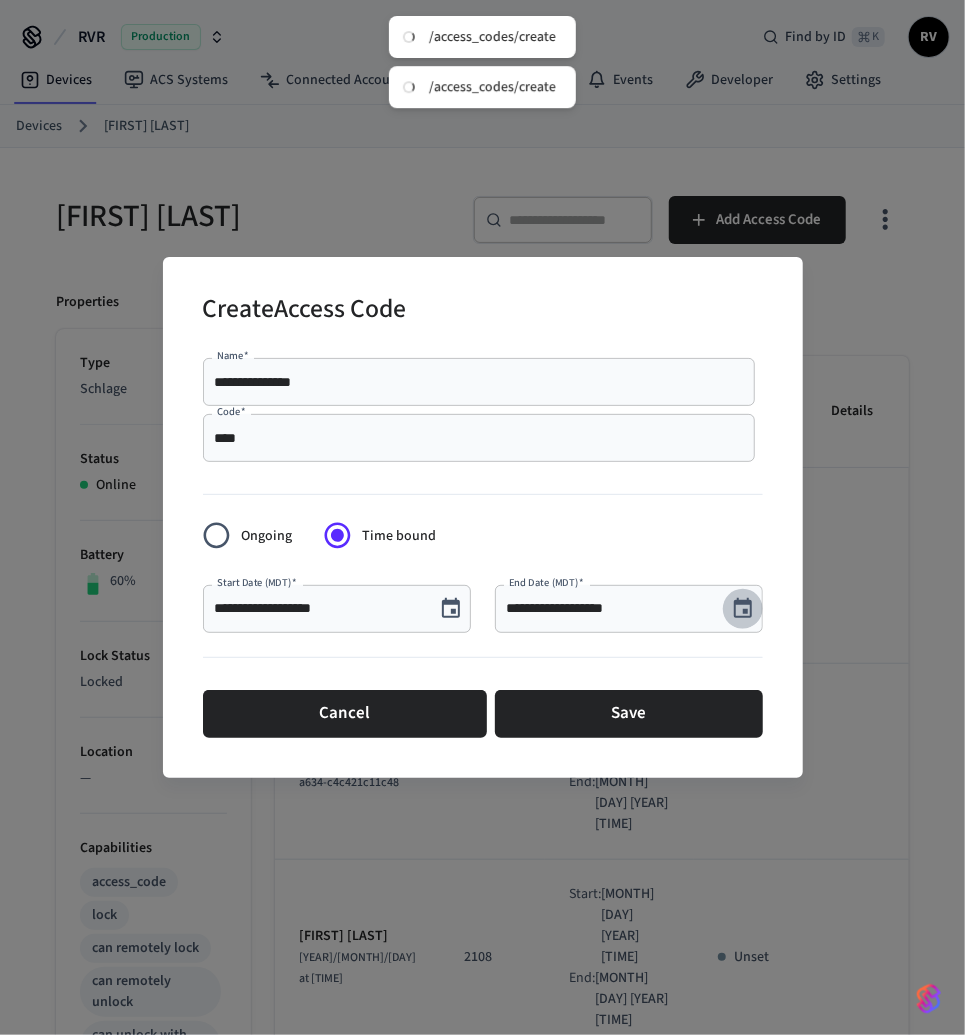 click at bounding box center (743, 609) 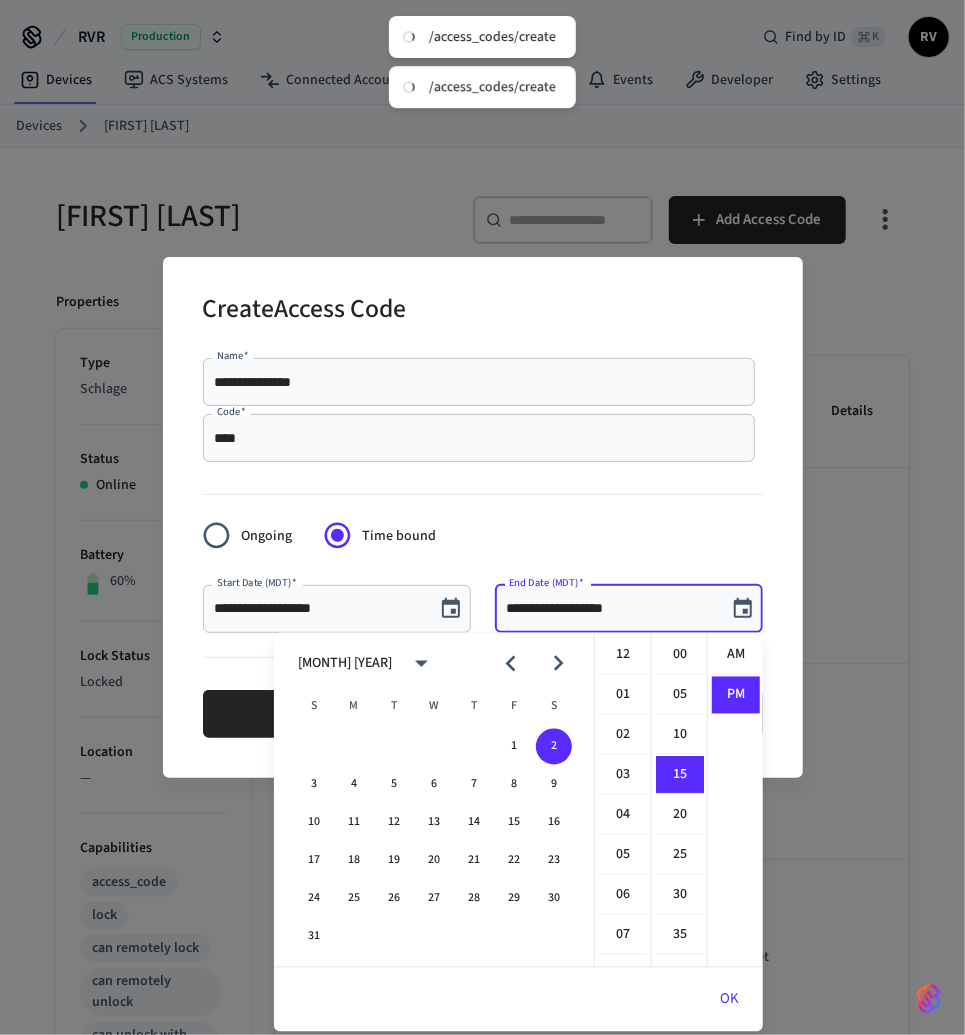 scroll, scrollTop: 433, scrollLeft: 0, axis: vertical 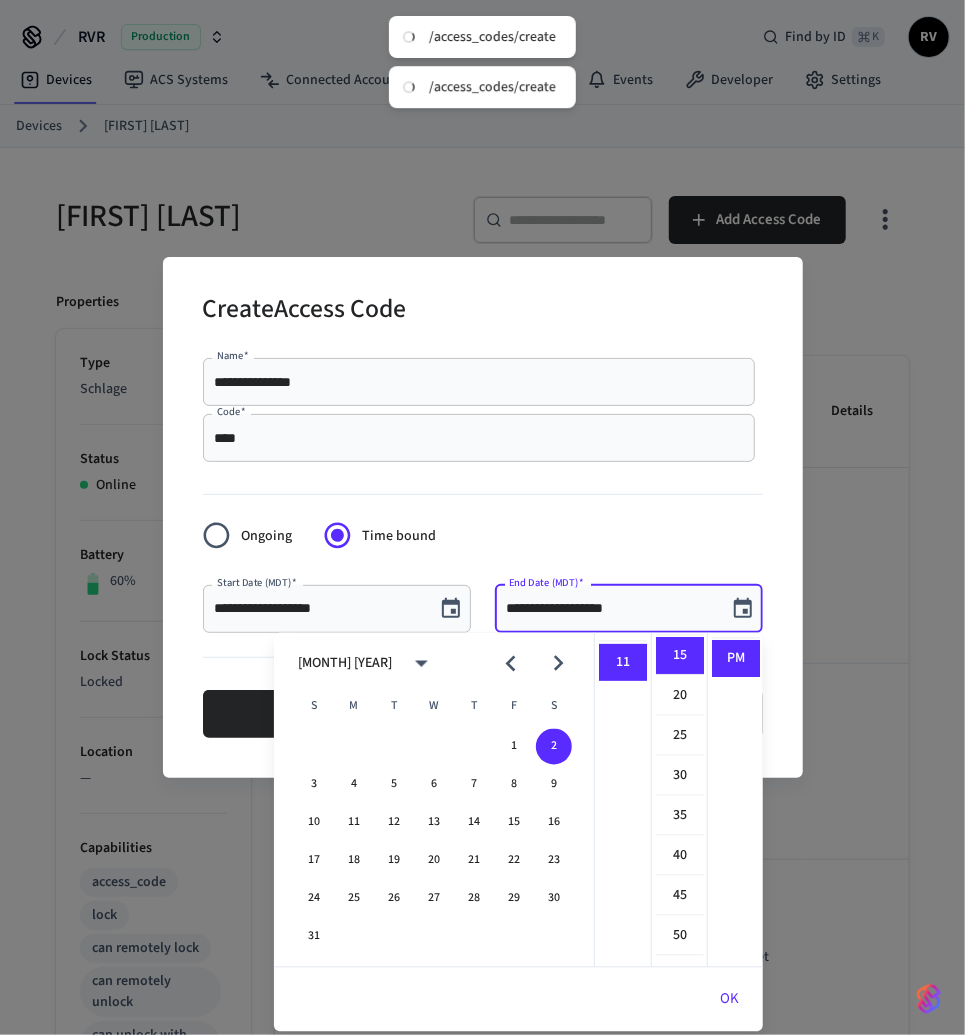 click 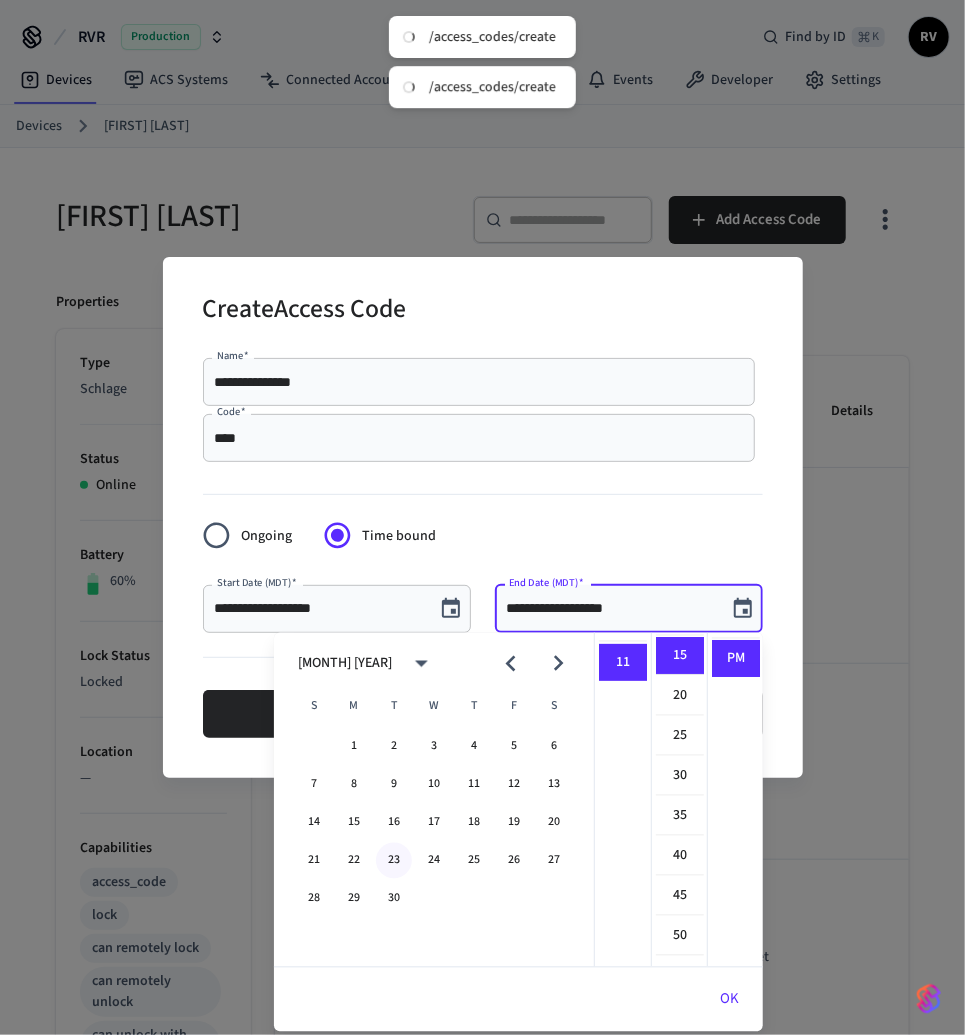 click on "23" at bounding box center [394, 861] 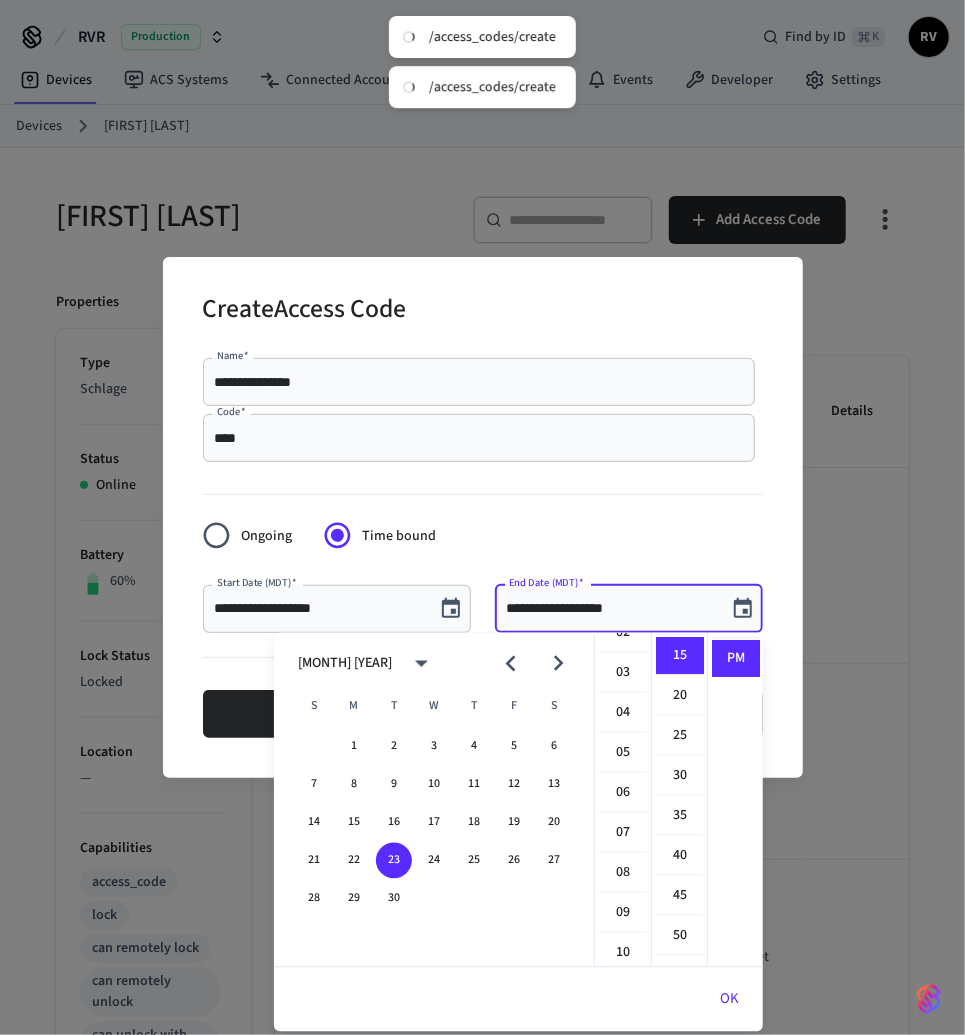 scroll, scrollTop: 0, scrollLeft: 0, axis: both 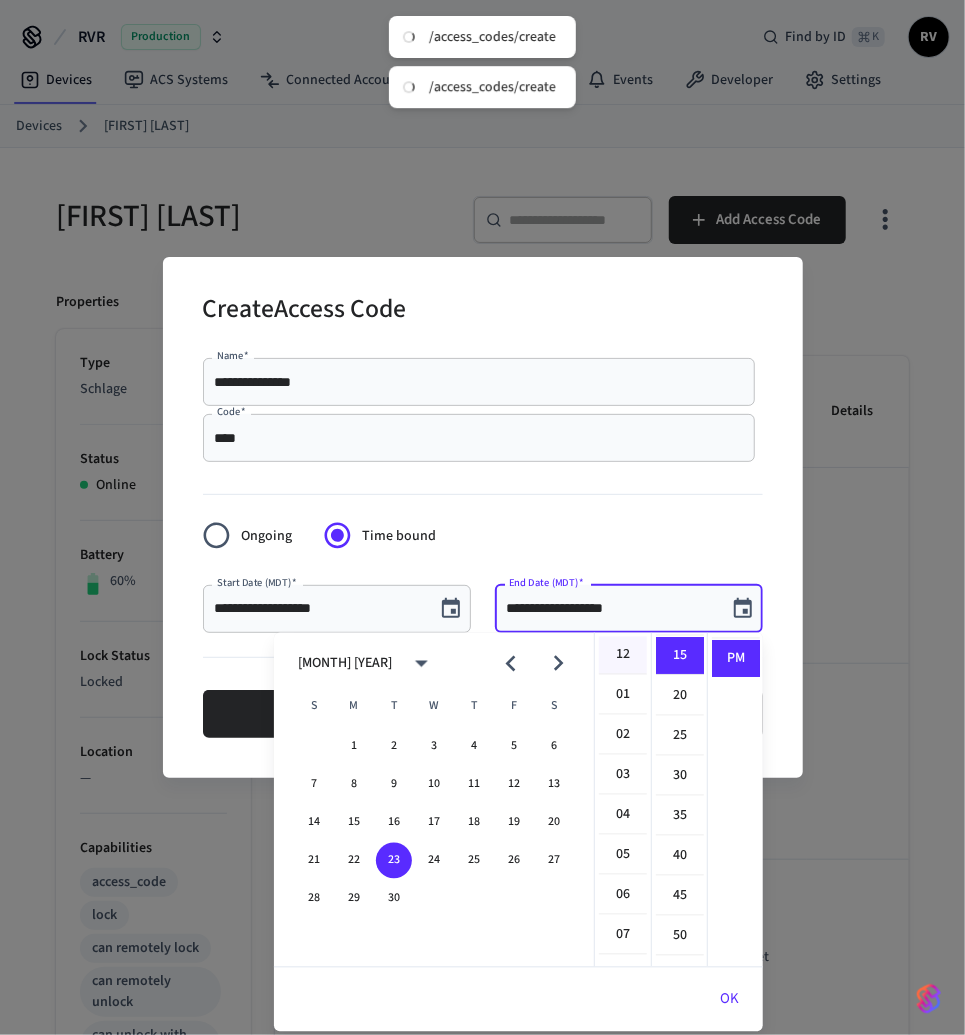 click on "12" at bounding box center (623, 656) 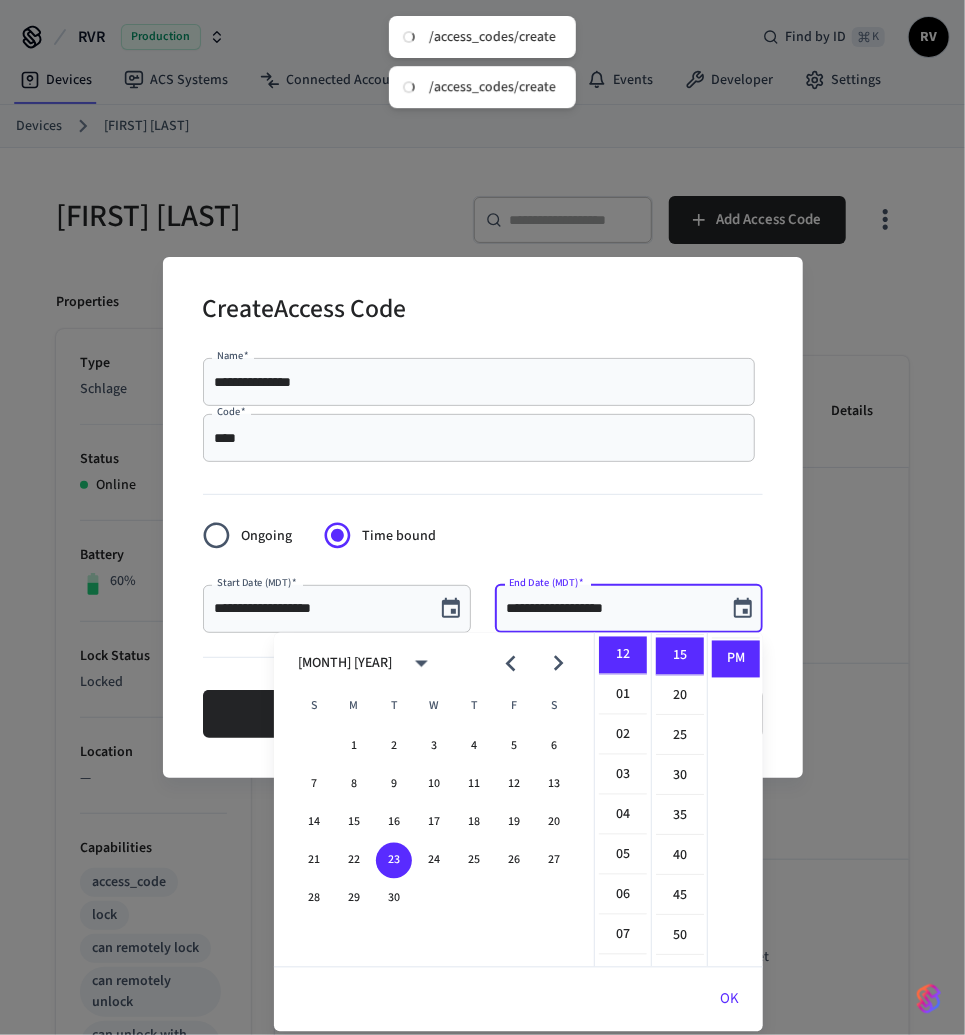 scroll, scrollTop: 0, scrollLeft: 0, axis: both 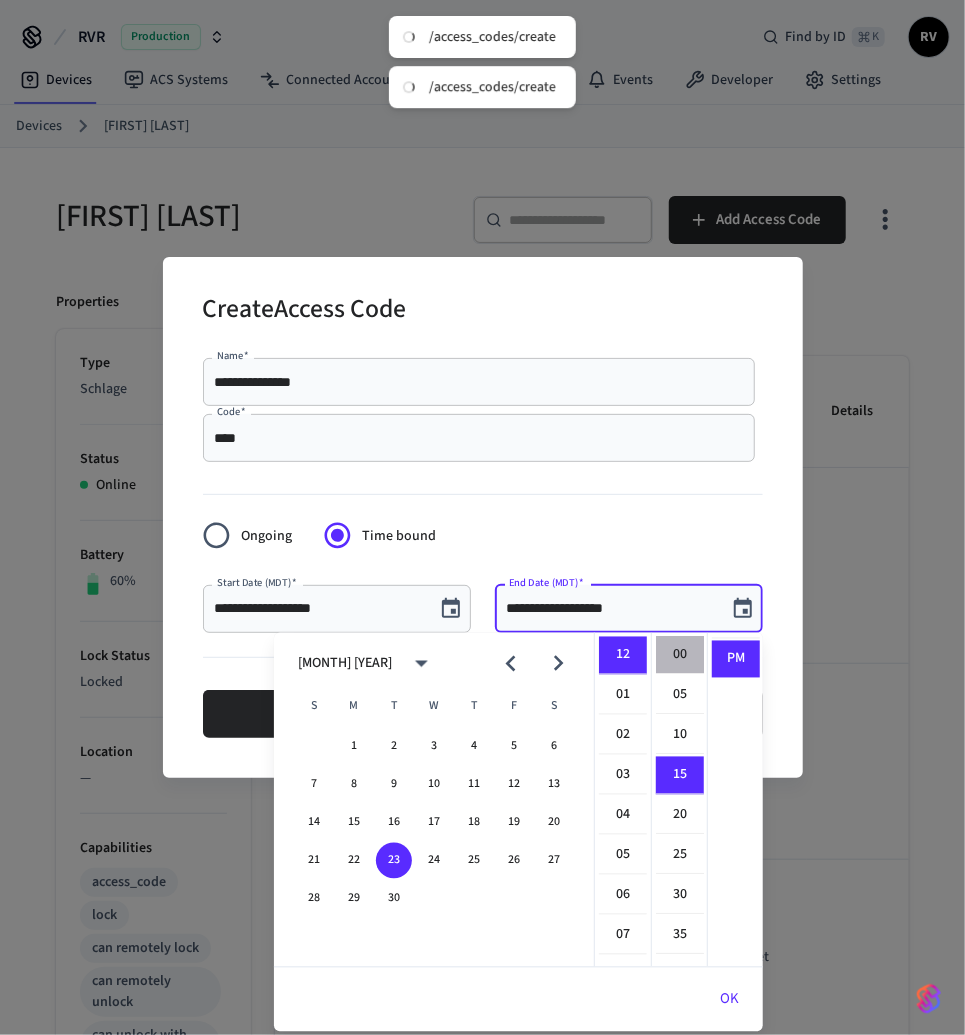 click on "00" at bounding box center (680, 656) 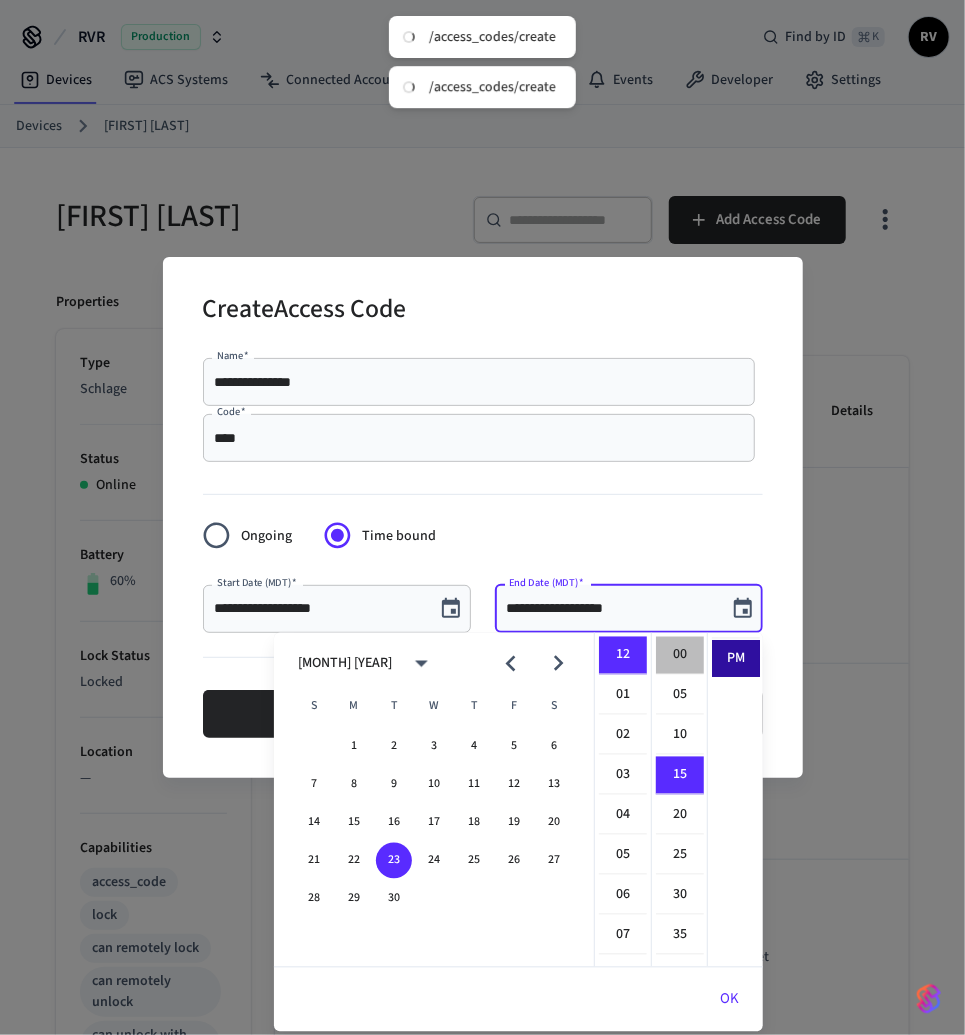 type on "**********" 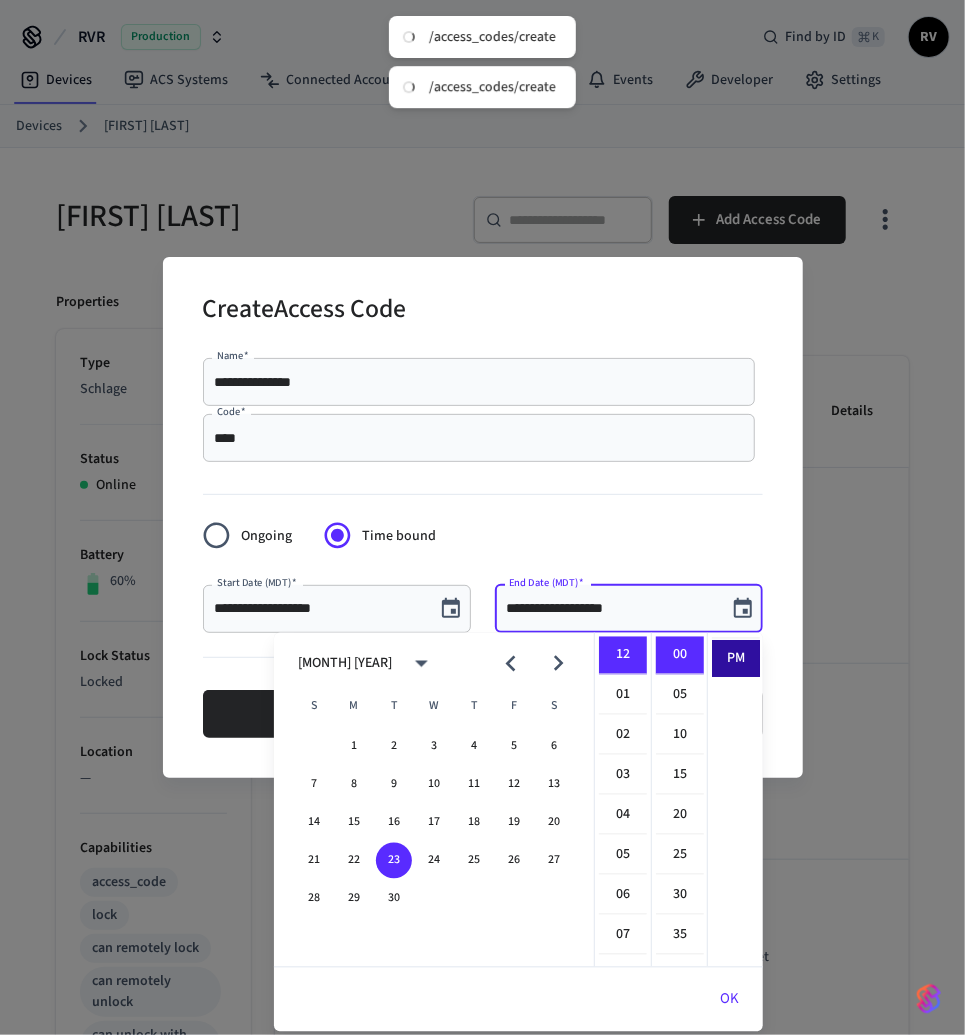 click on "PM" at bounding box center [736, 659] 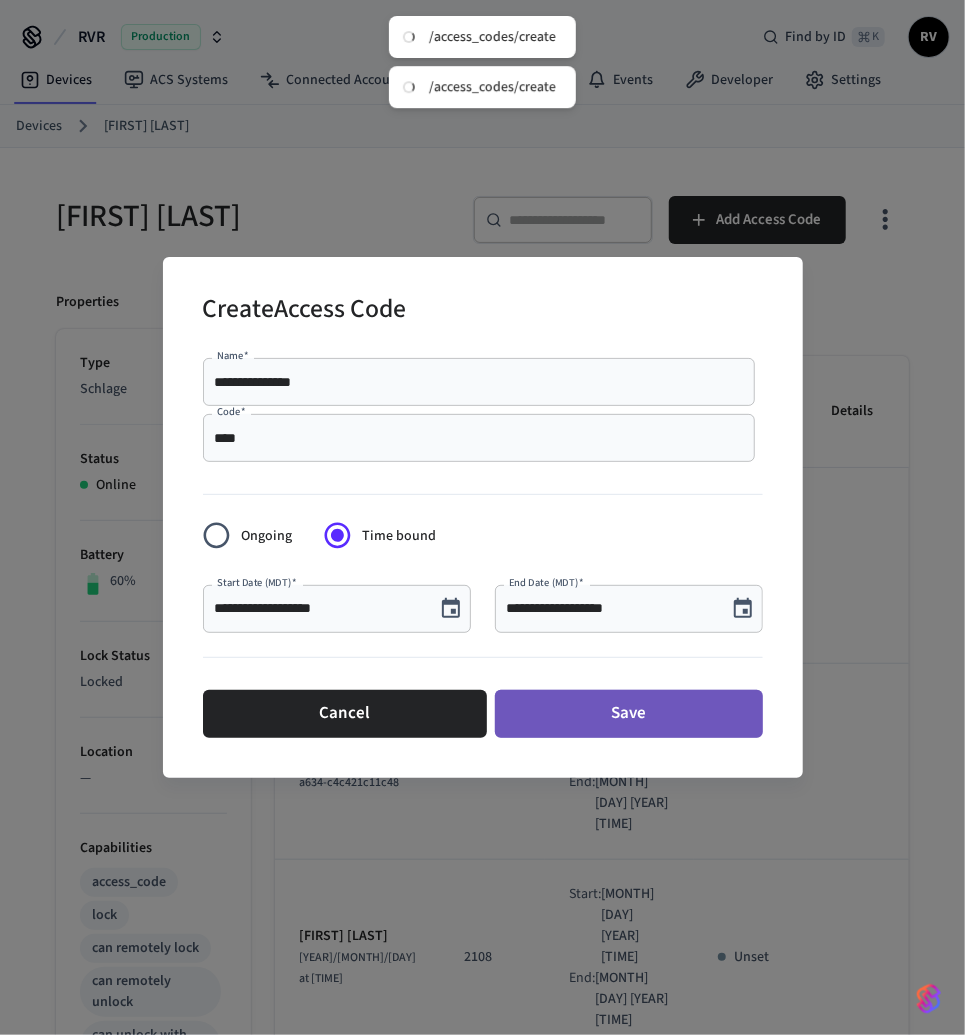 click on "Save" at bounding box center (629, 714) 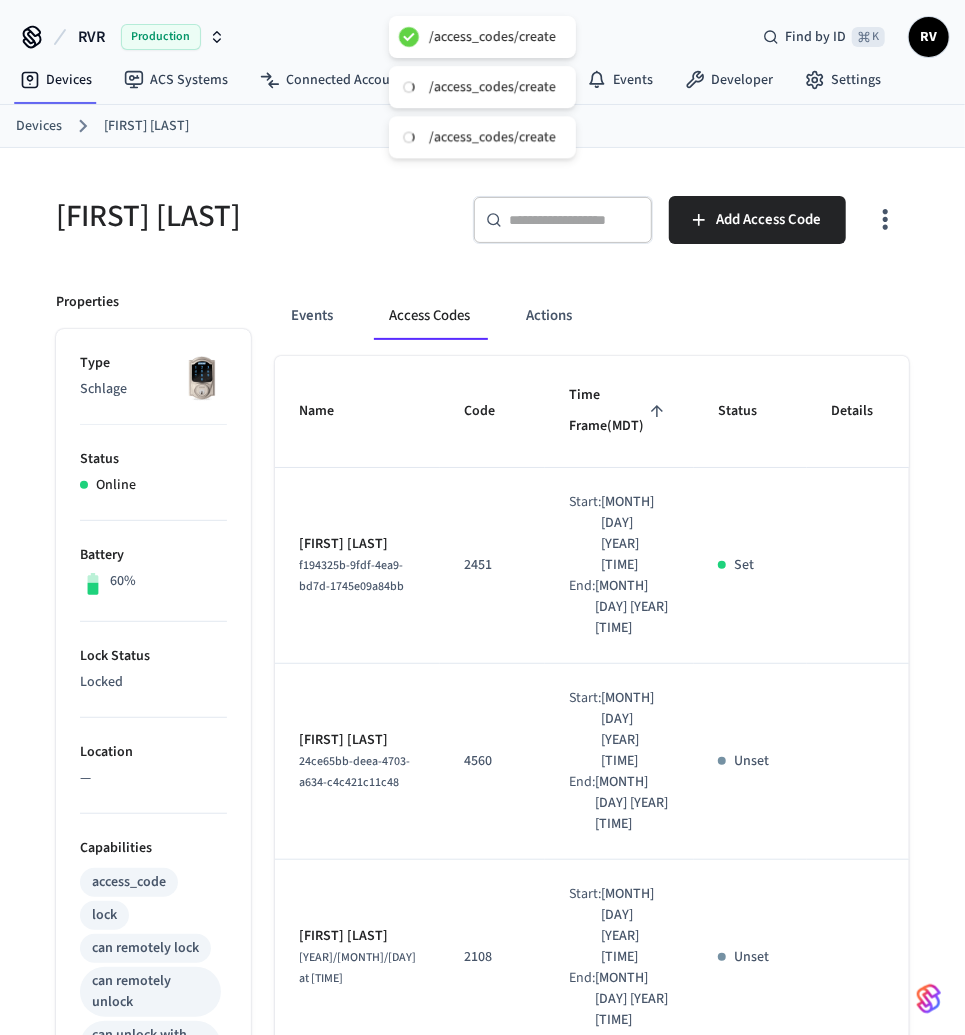 click on "Devices" at bounding box center (39, 126) 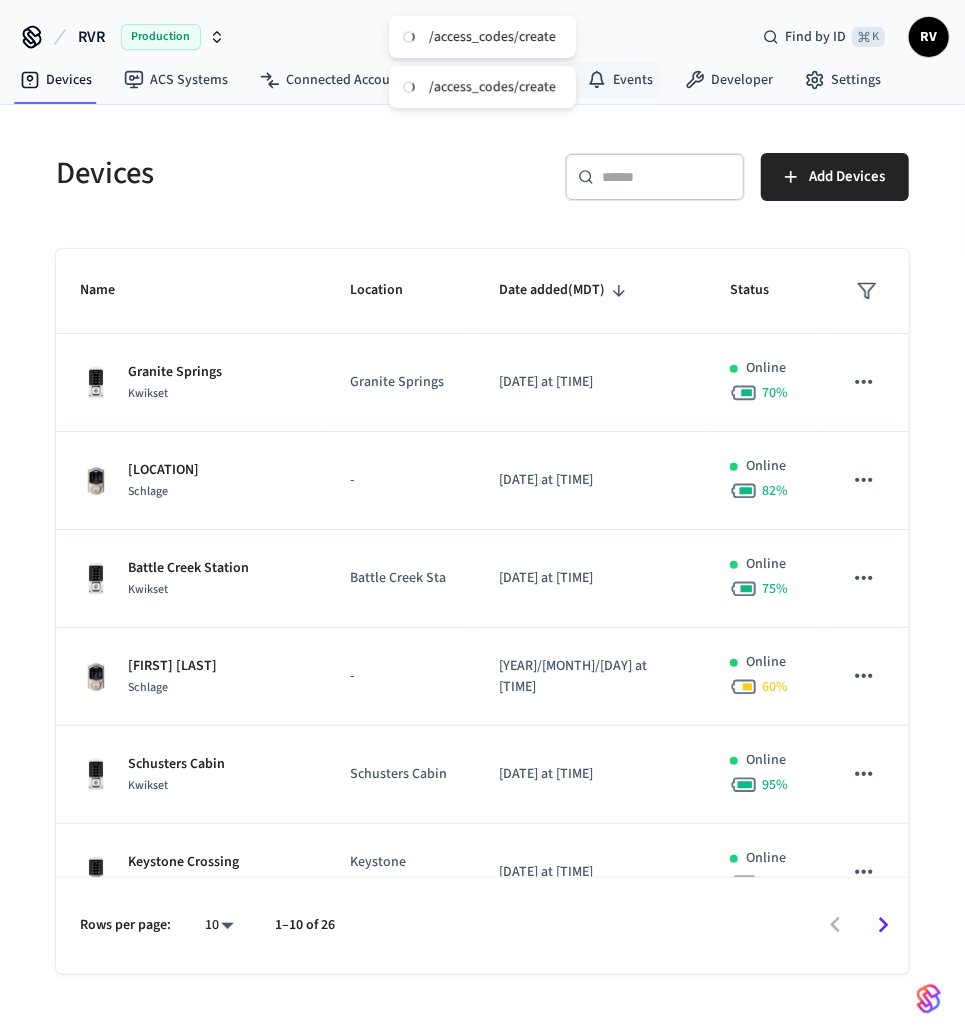 drag, startPoint x: 661, startPoint y: 110, endPoint x: 647, endPoint y: 121, distance: 17.804493 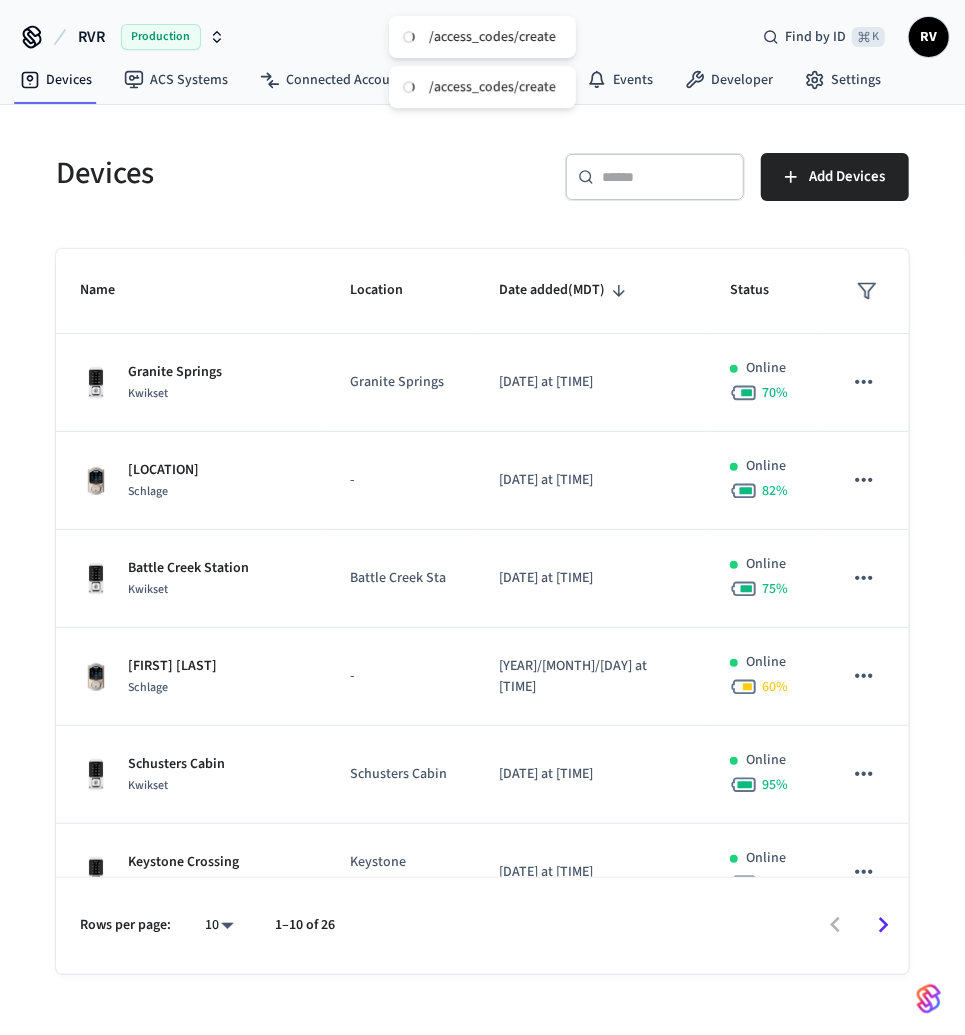 click at bounding box center (667, 177) 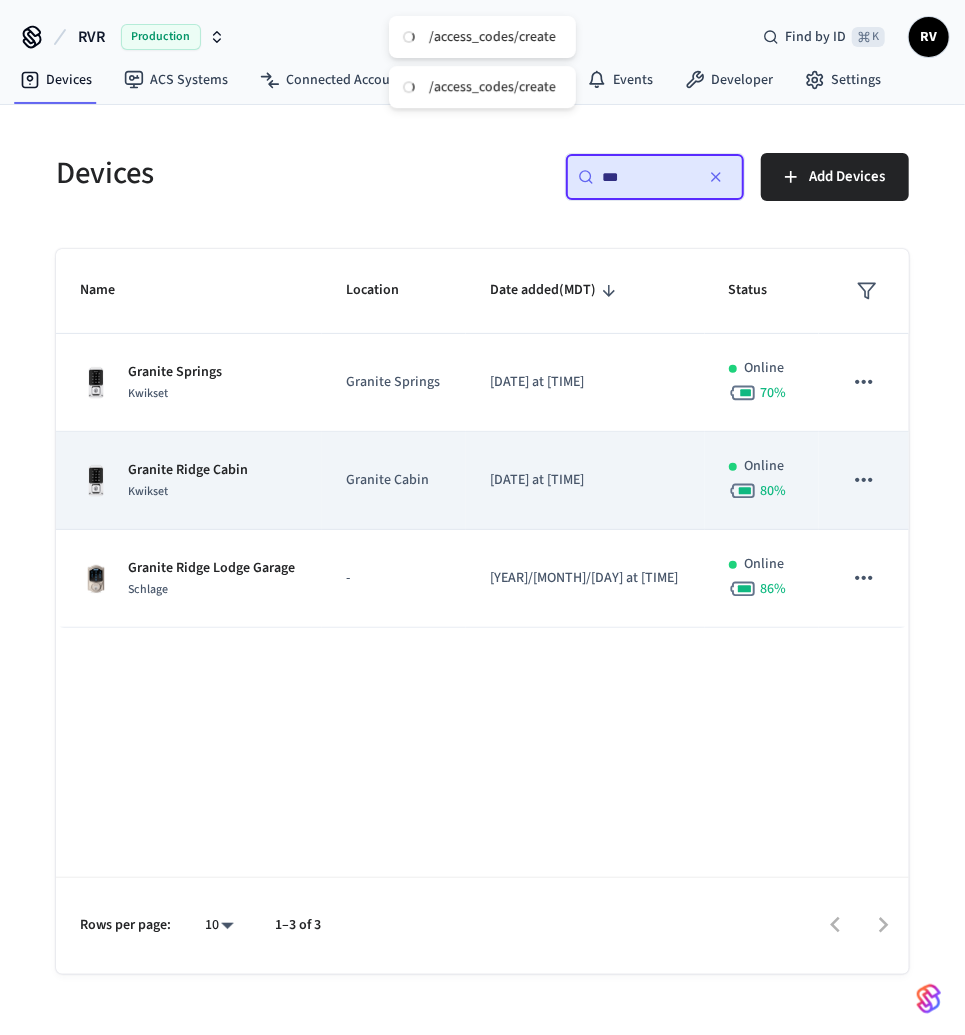 type on "***" 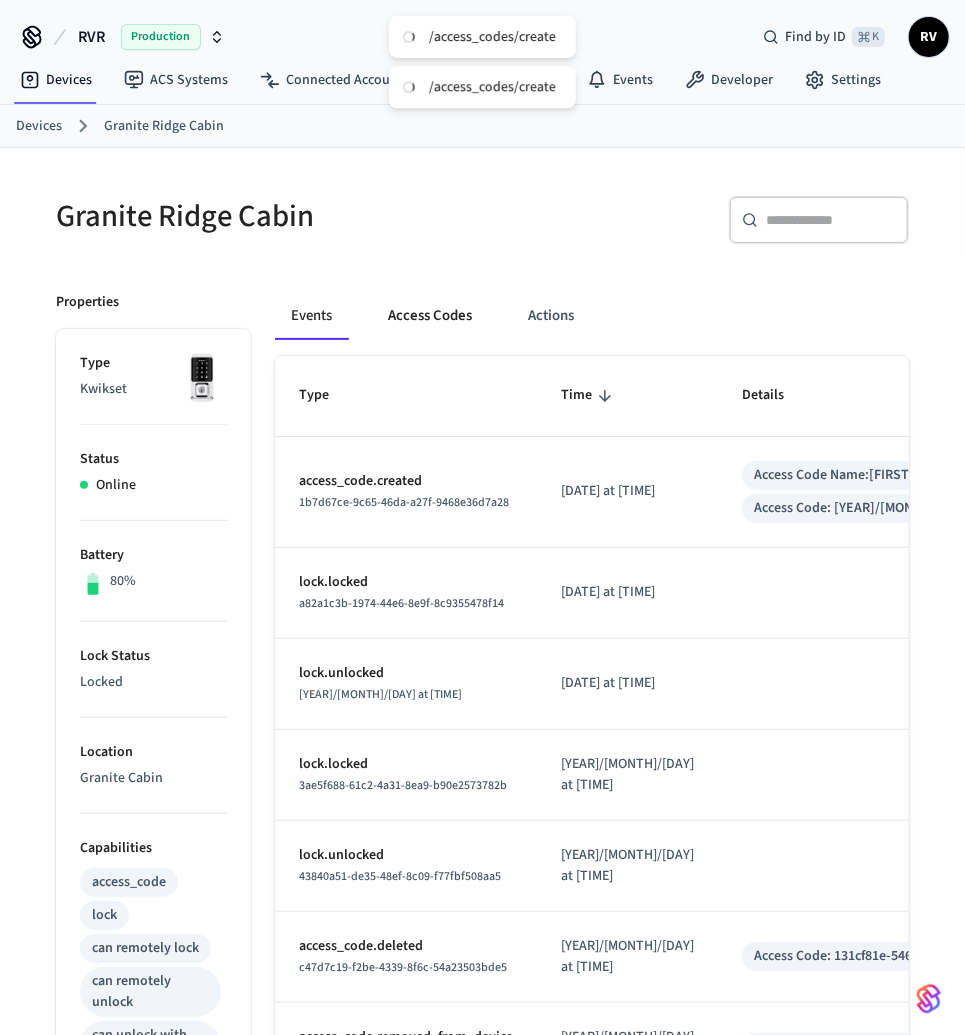 click on "Access Codes" at bounding box center (430, 316) 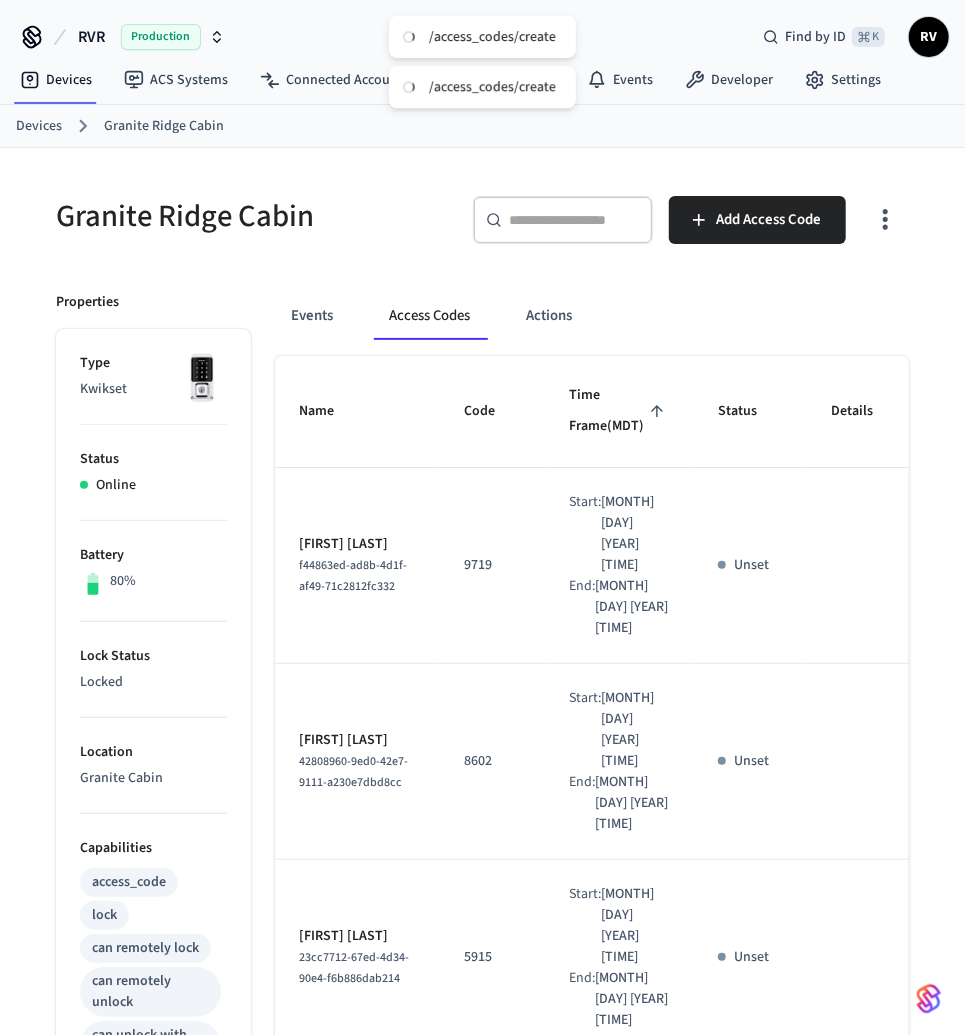 click on "​ ​ Add Access Code" at bounding box center [691, 228] 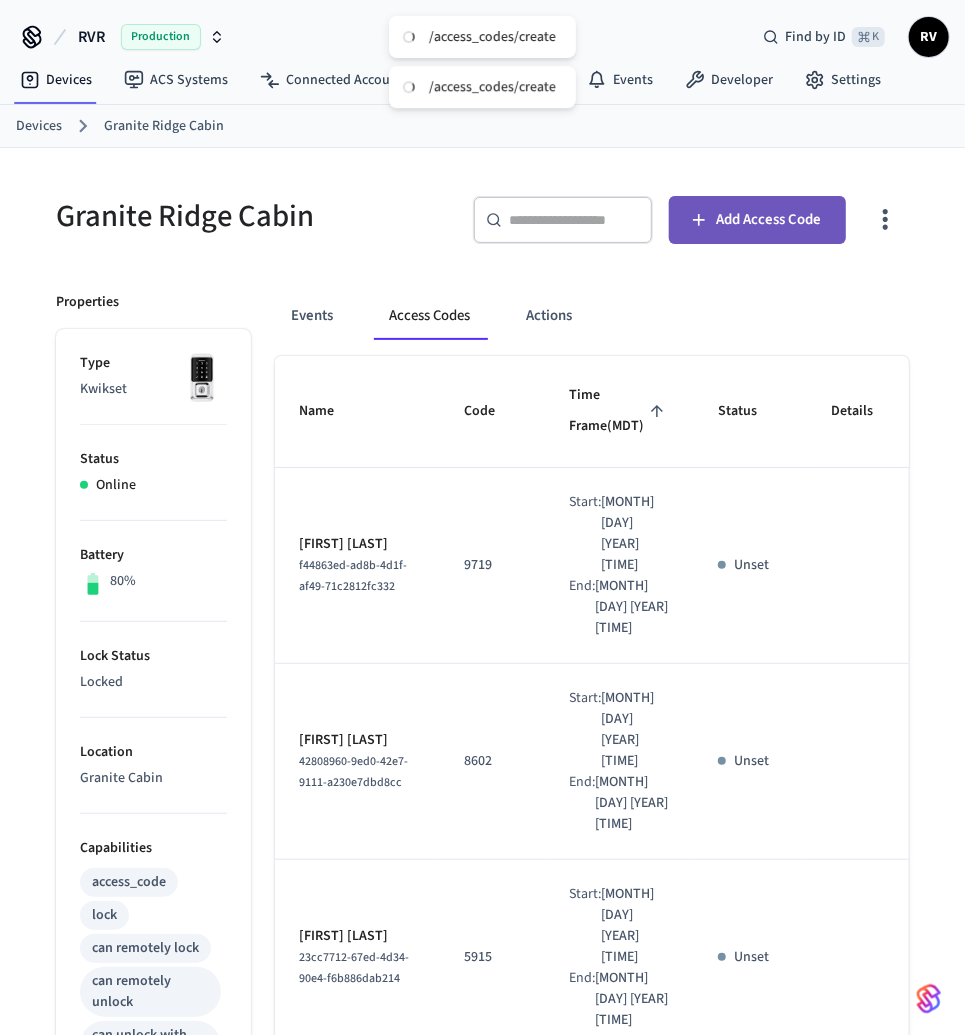click on "Add Access Code" at bounding box center [757, 220] 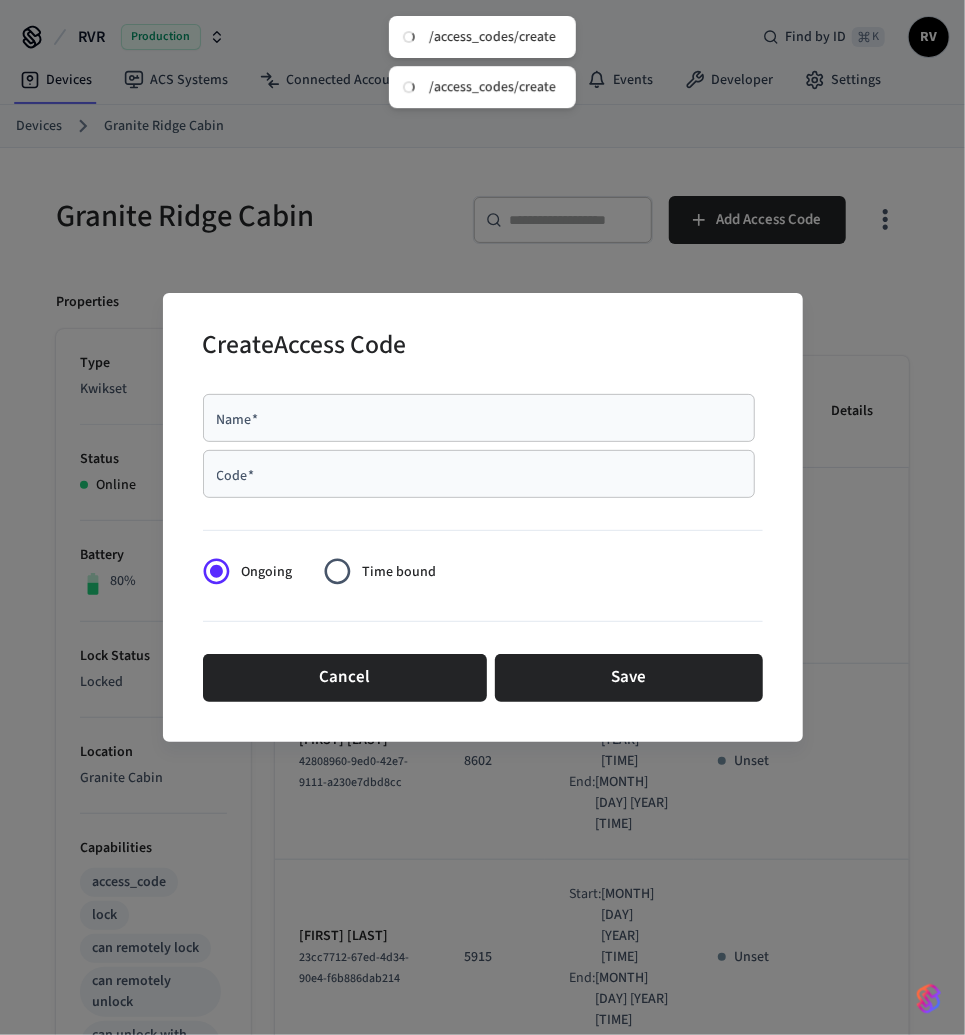 click on "Code   *" at bounding box center (479, 474) 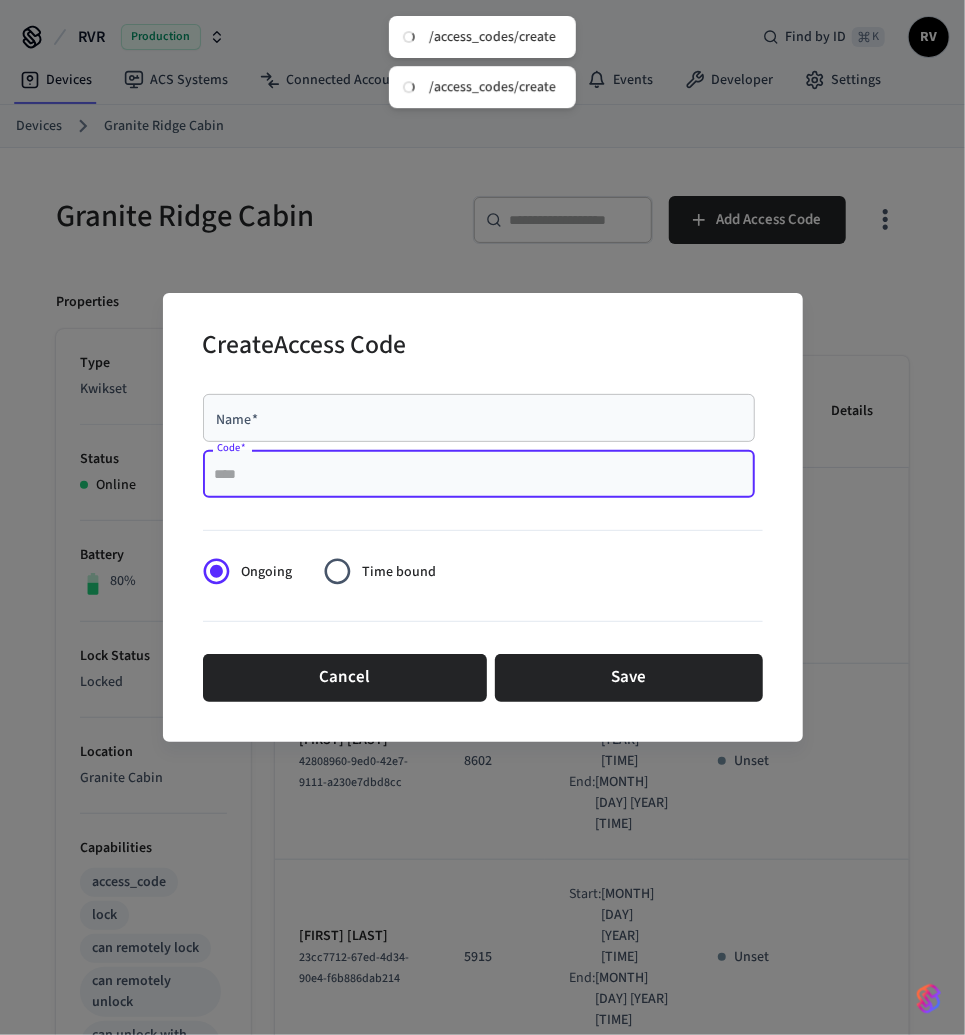 paste on "****" 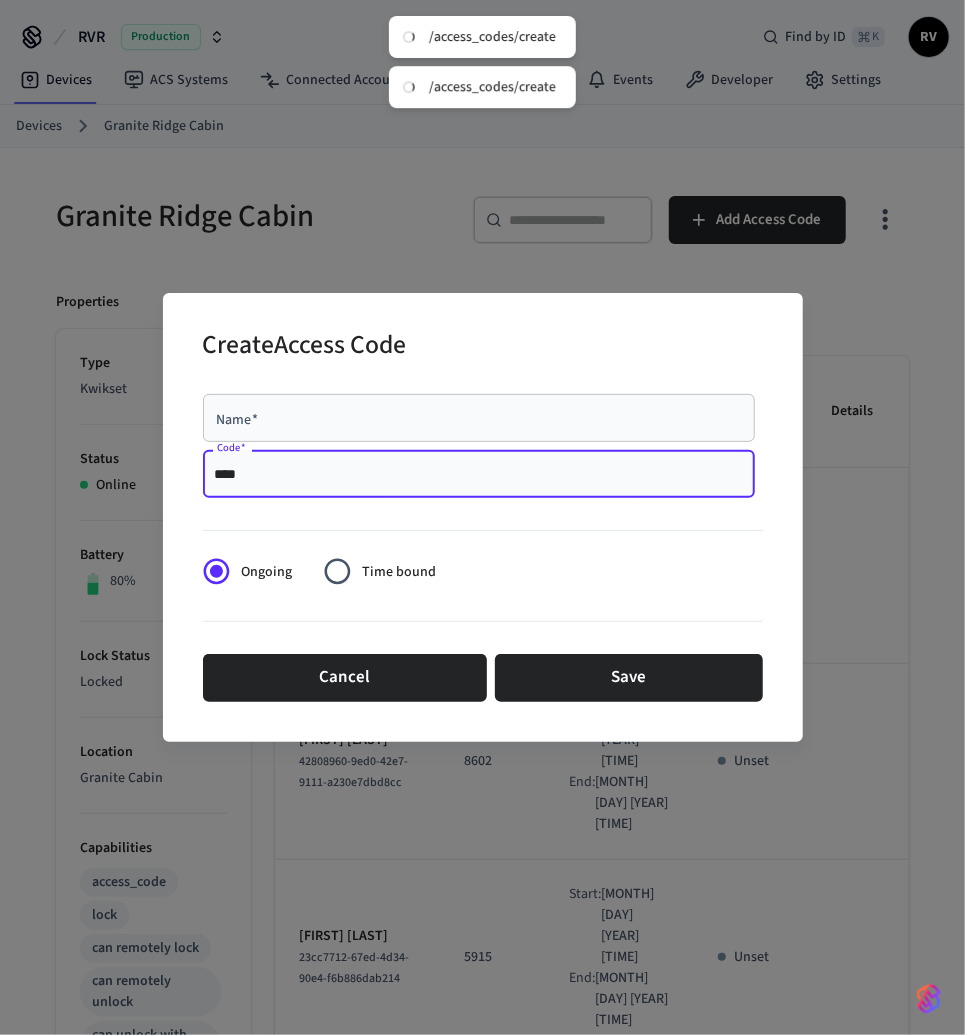 type on "****" 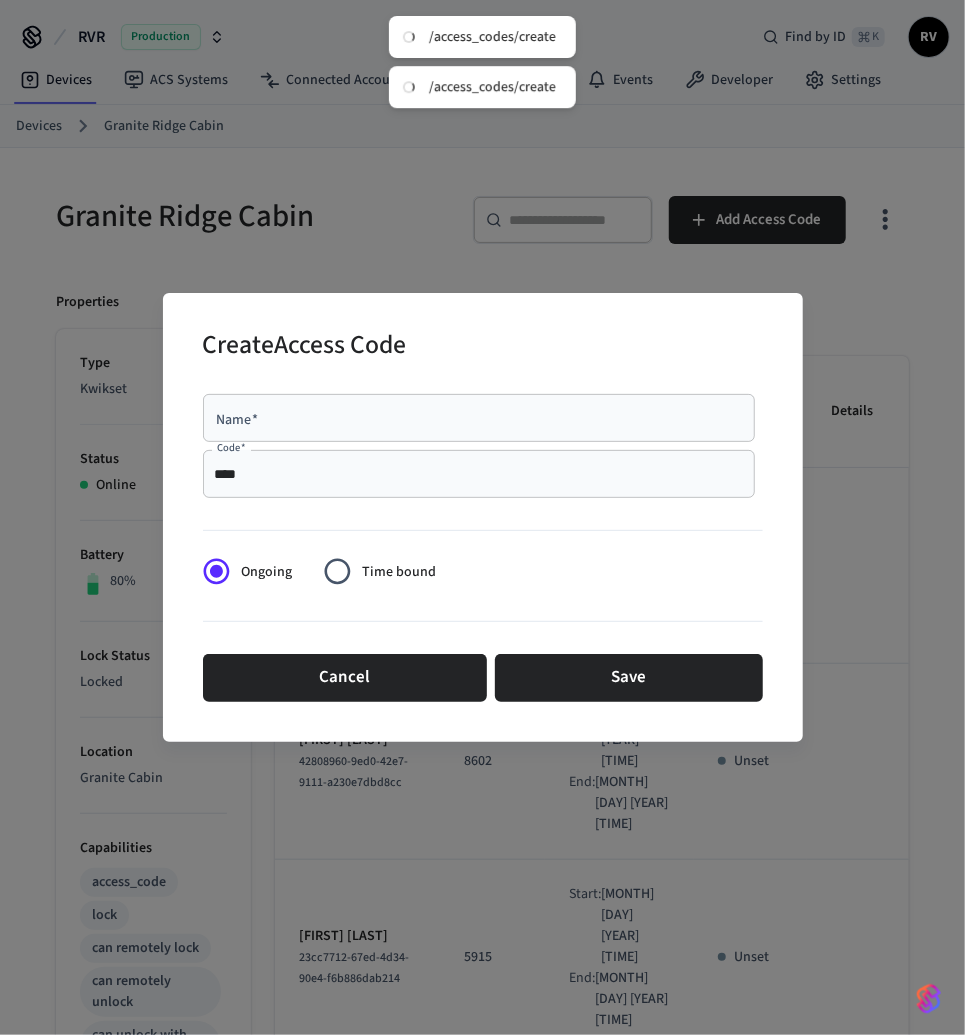 click on "Name   *" at bounding box center (479, 418) 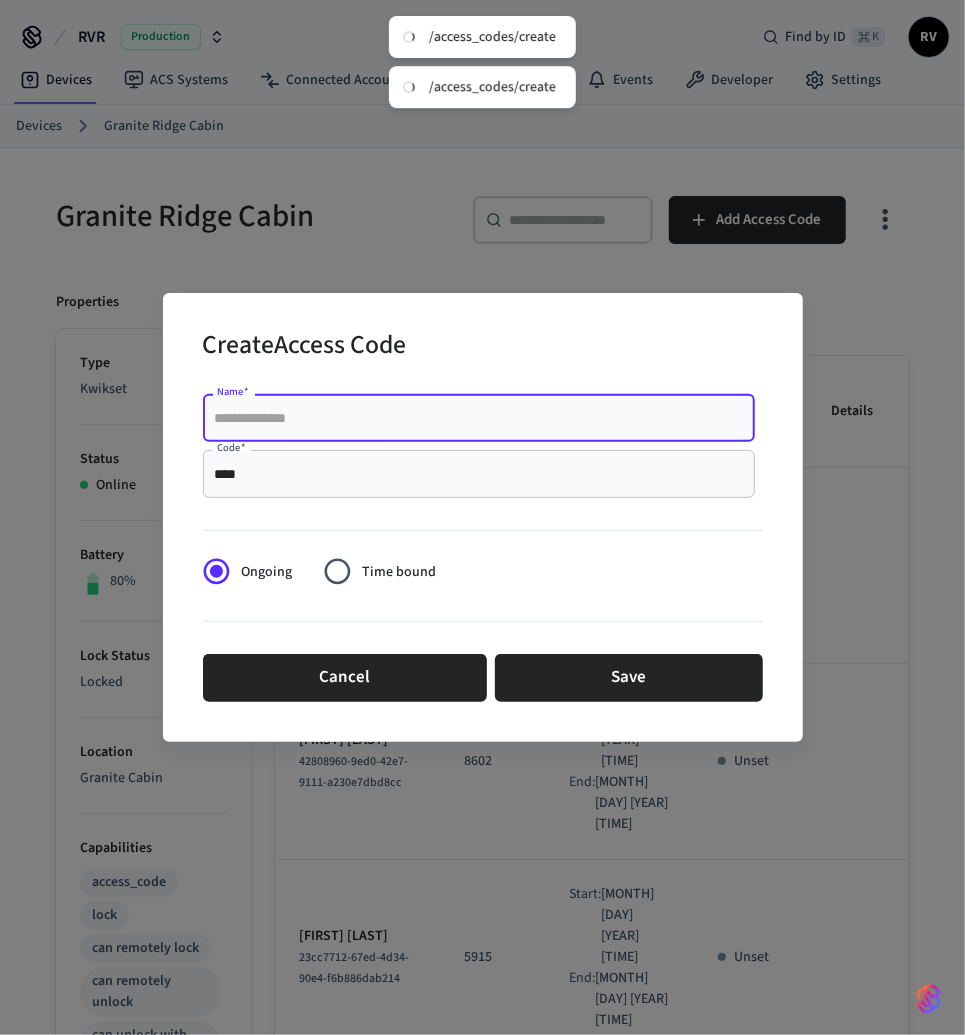 click on "Name   *" at bounding box center (479, 418) 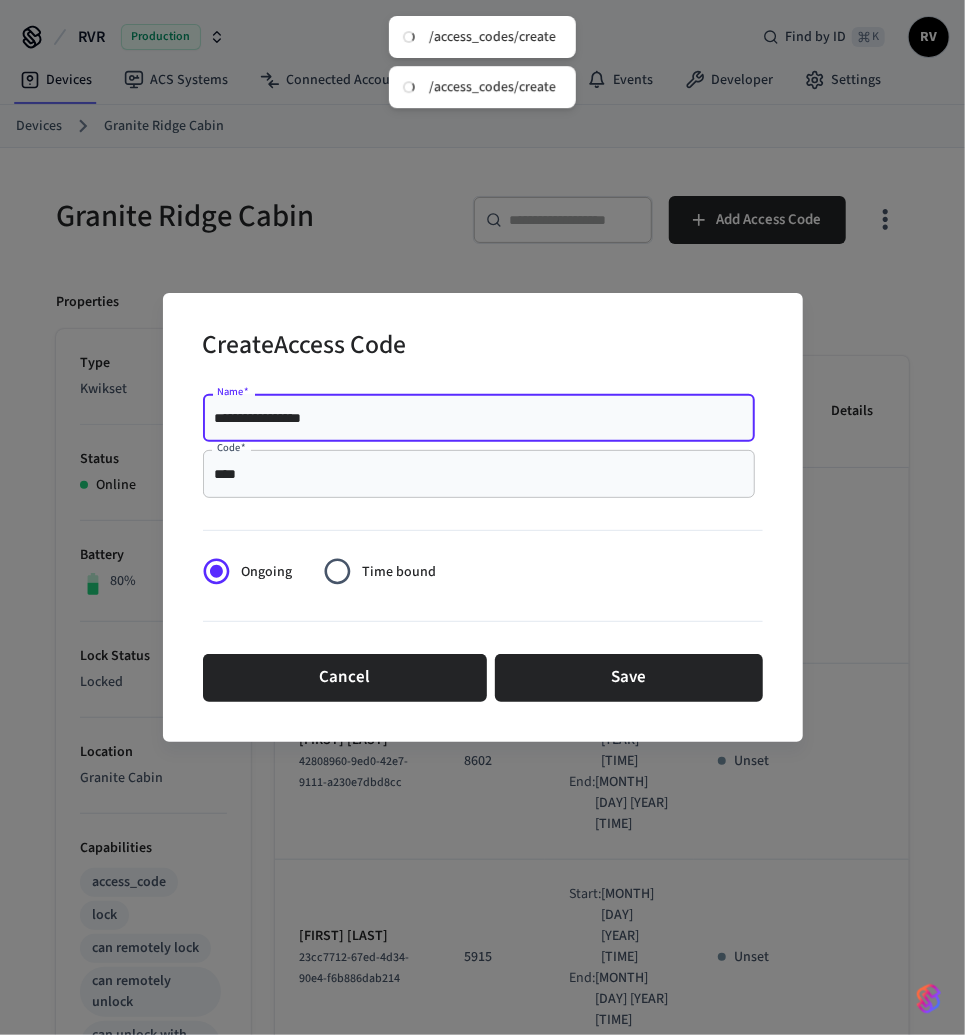 click on "**********" at bounding box center (479, 418) 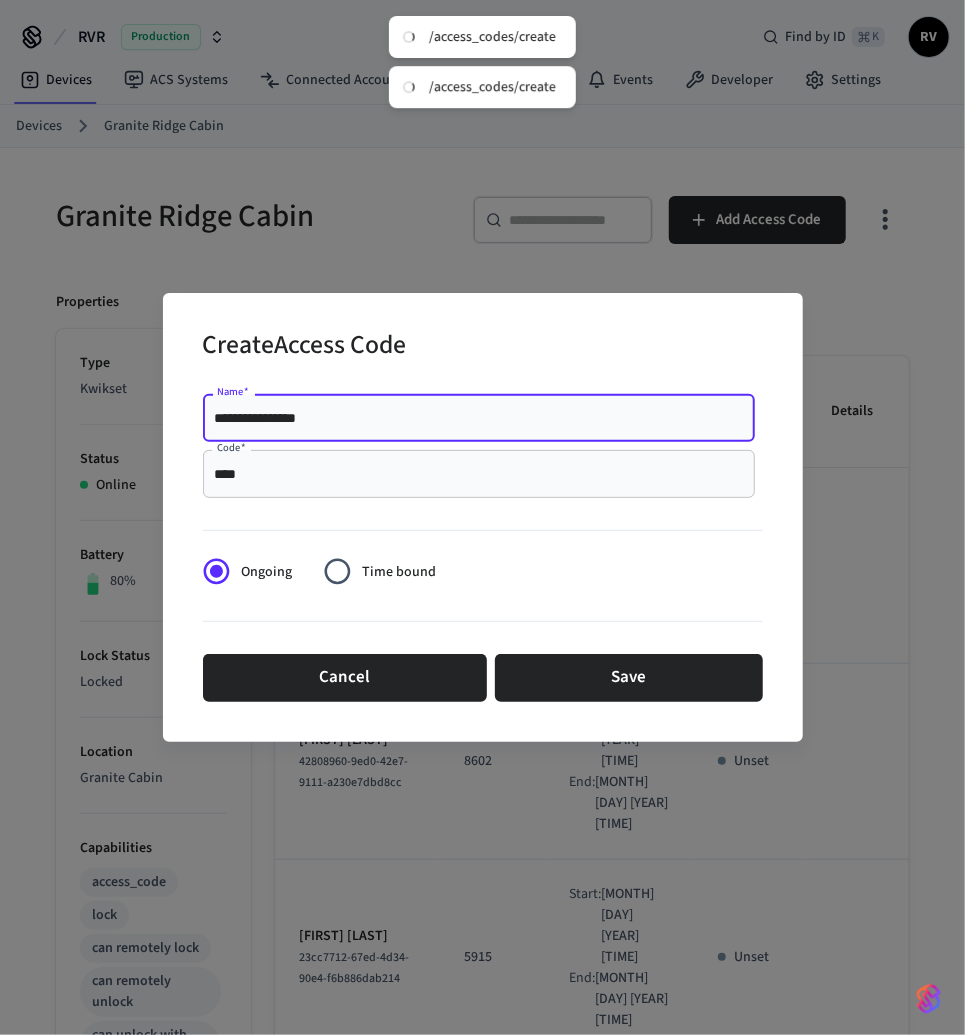 type on "**********" 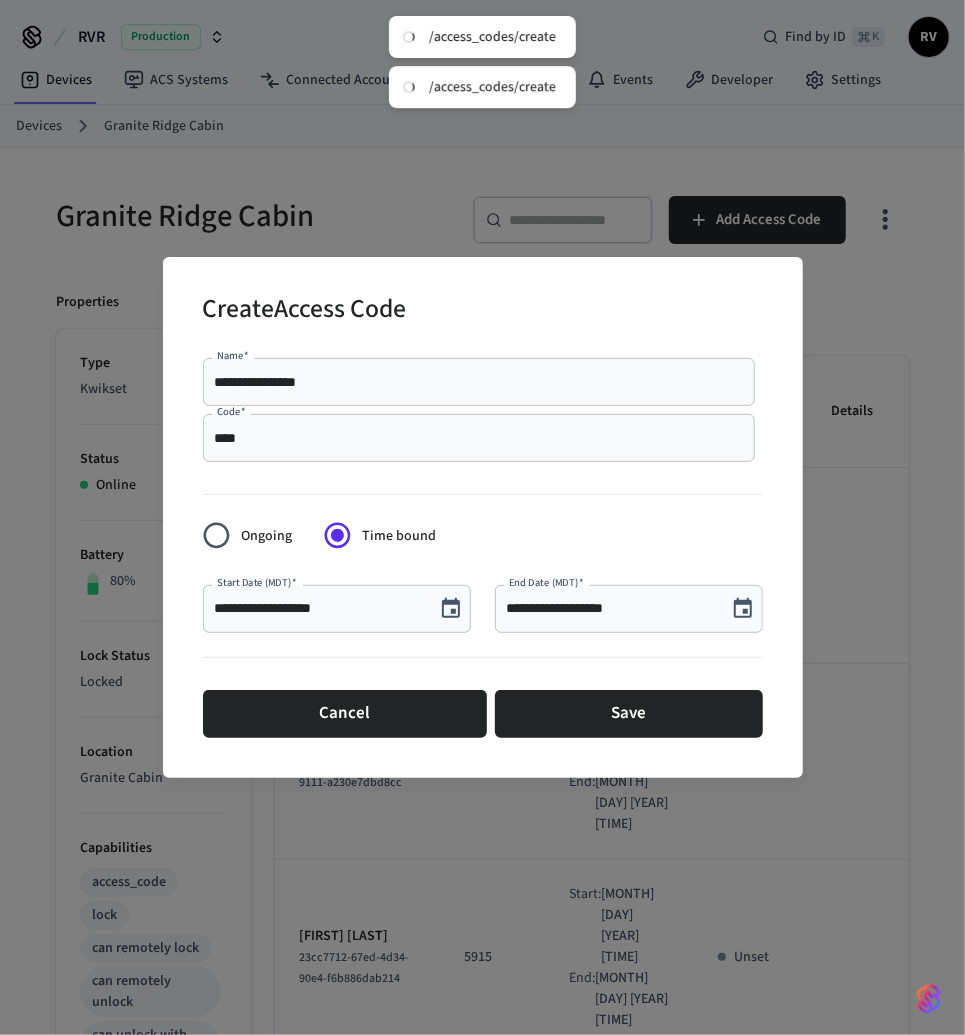 click 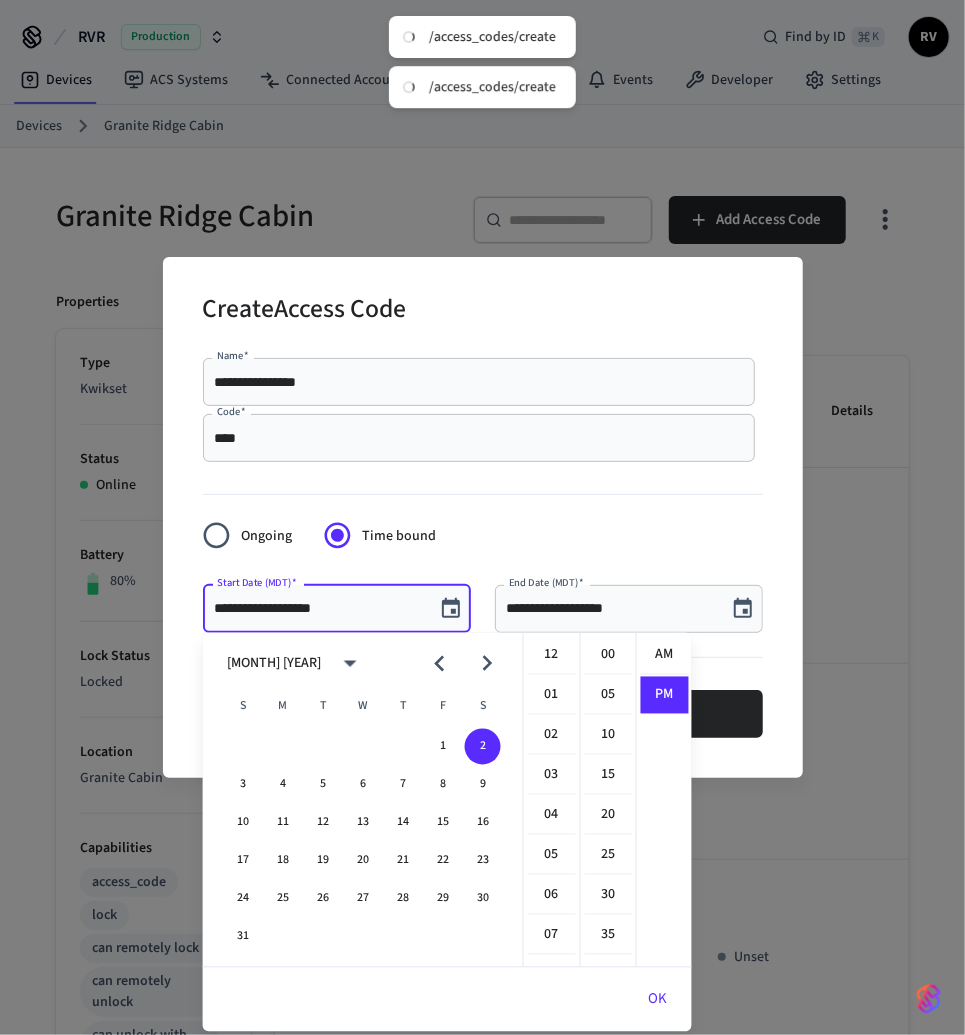 scroll, scrollTop: 433, scrollLeft: 0, axis: vertical 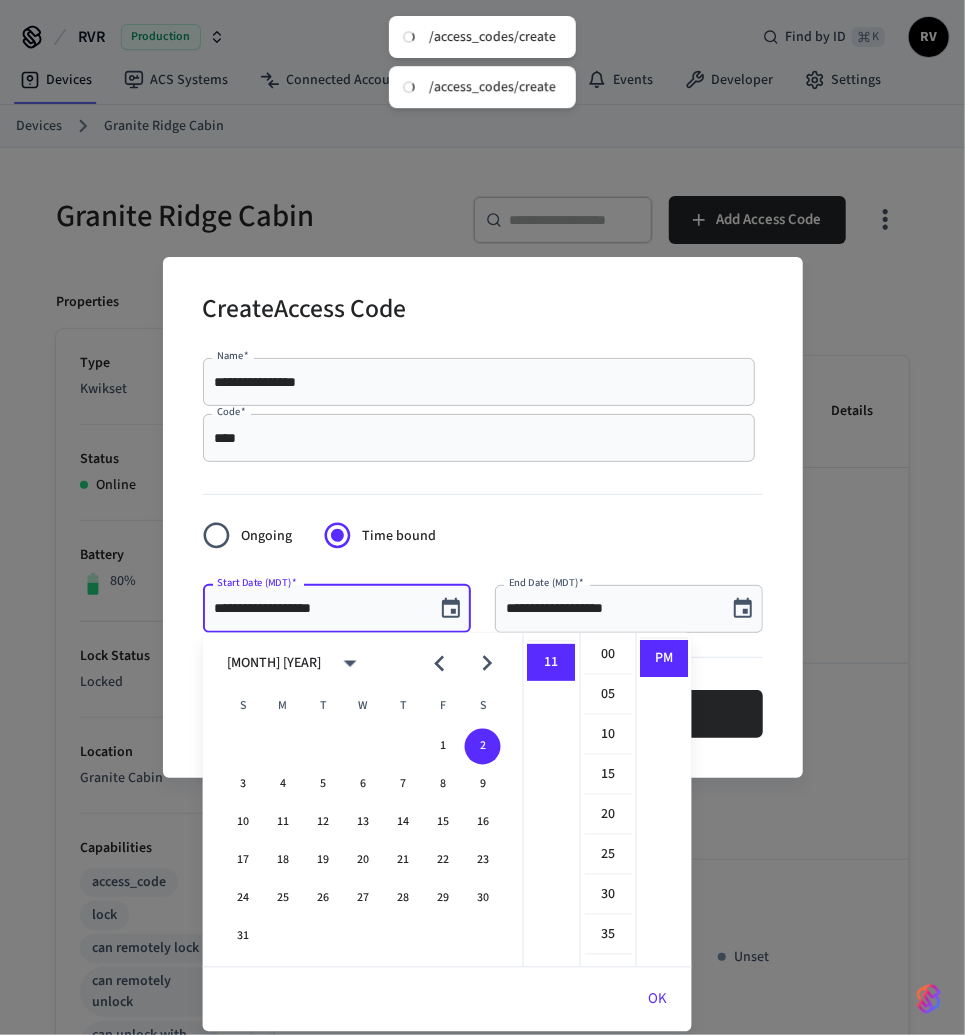click 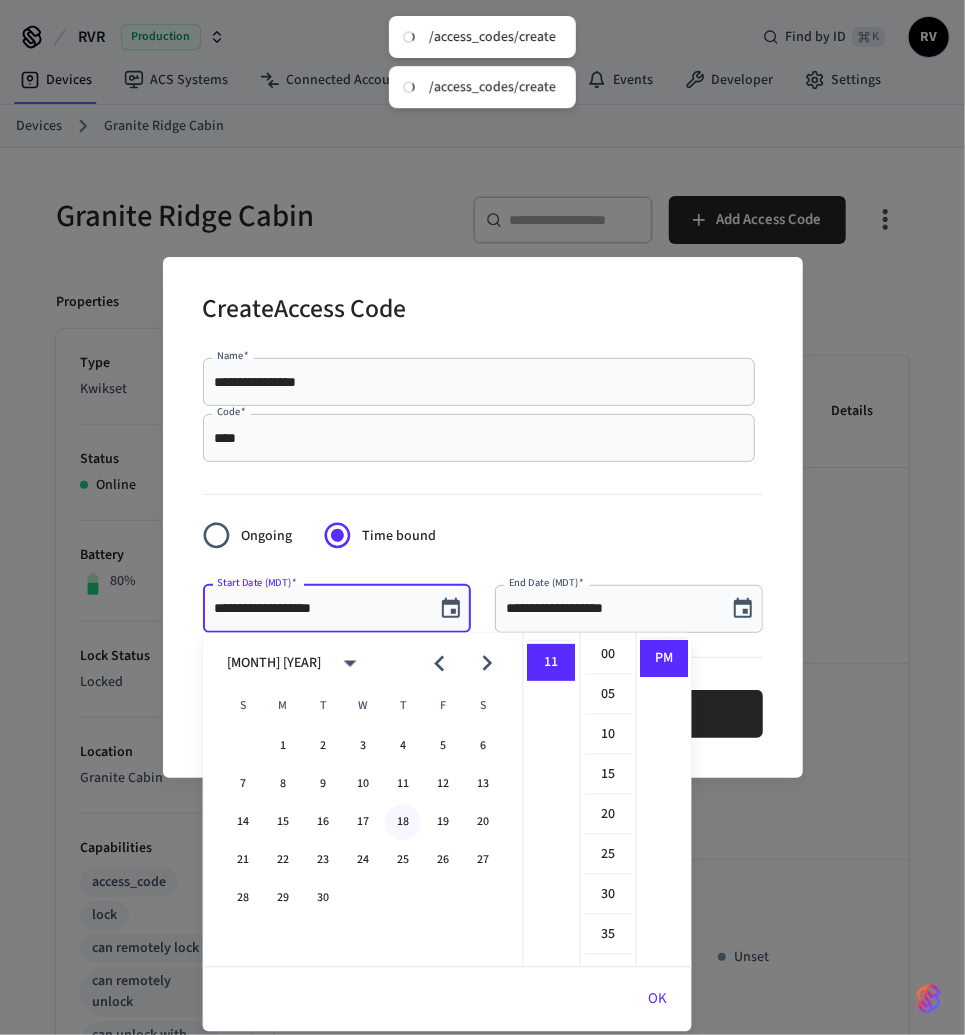 click on "18" at bounding box center (403, 823) 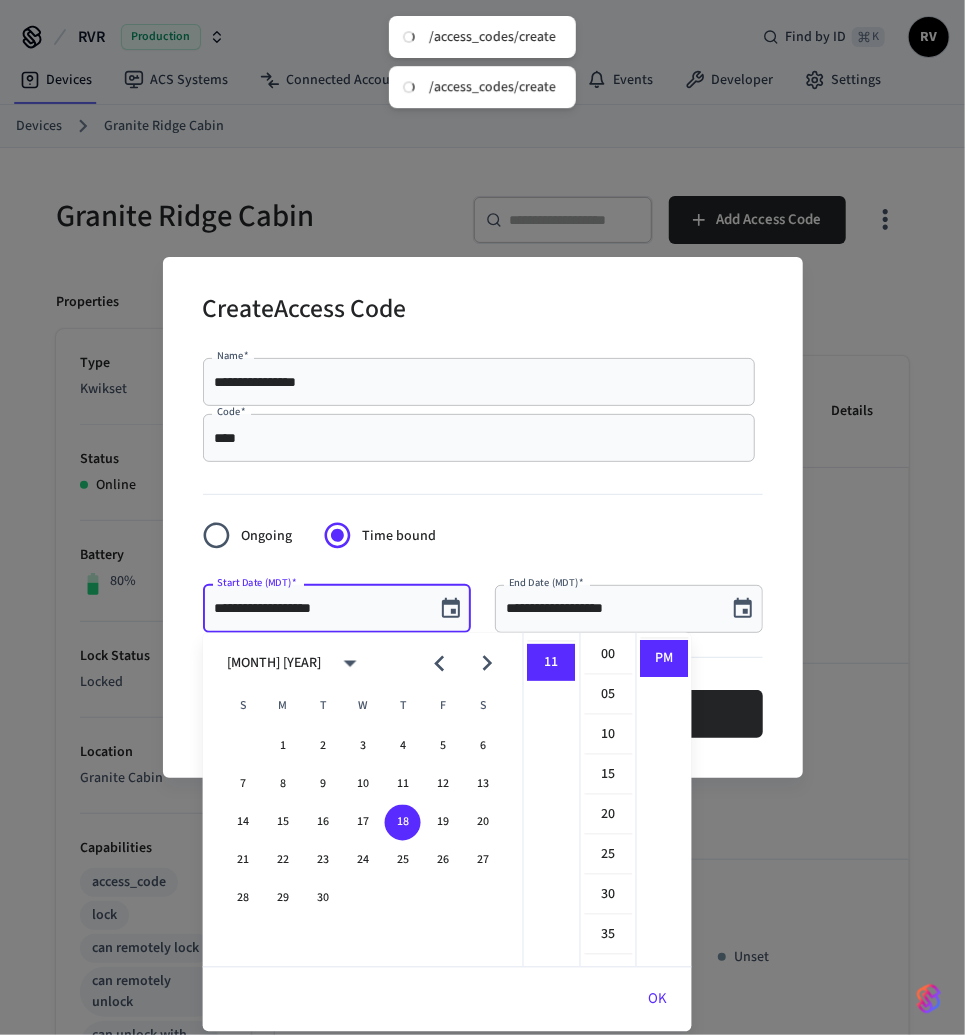 scroll, scrollTop: 0, scrollLeft: 0, axis: both 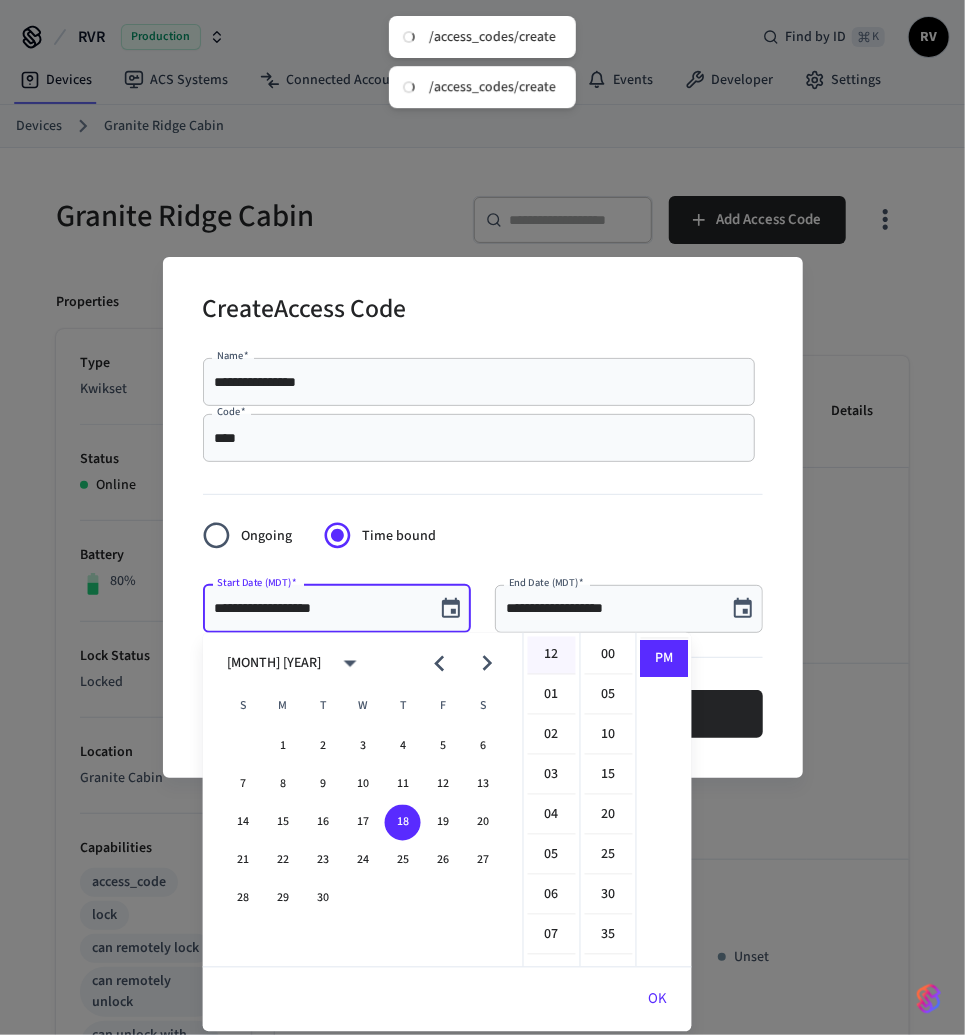 click on "12" at bounding box center (552, 656) 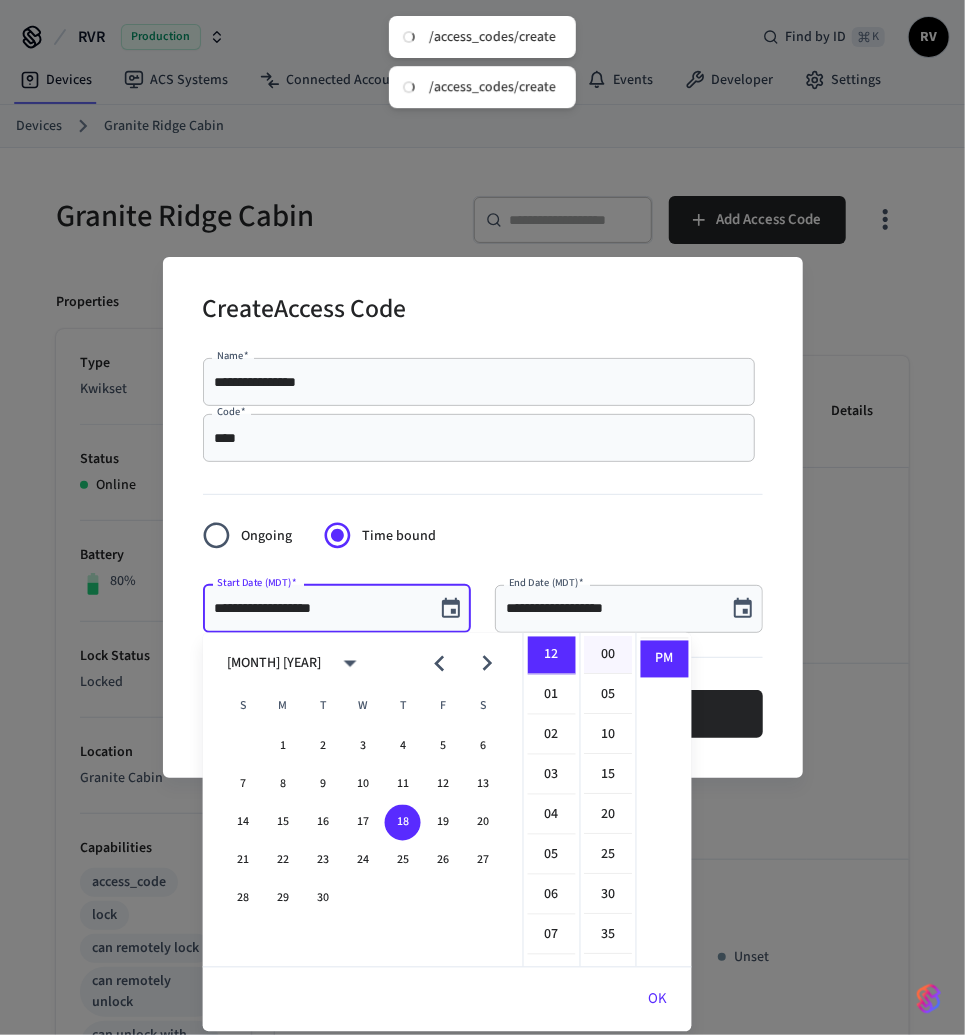 click on "00" at bounding box center [609, 656] 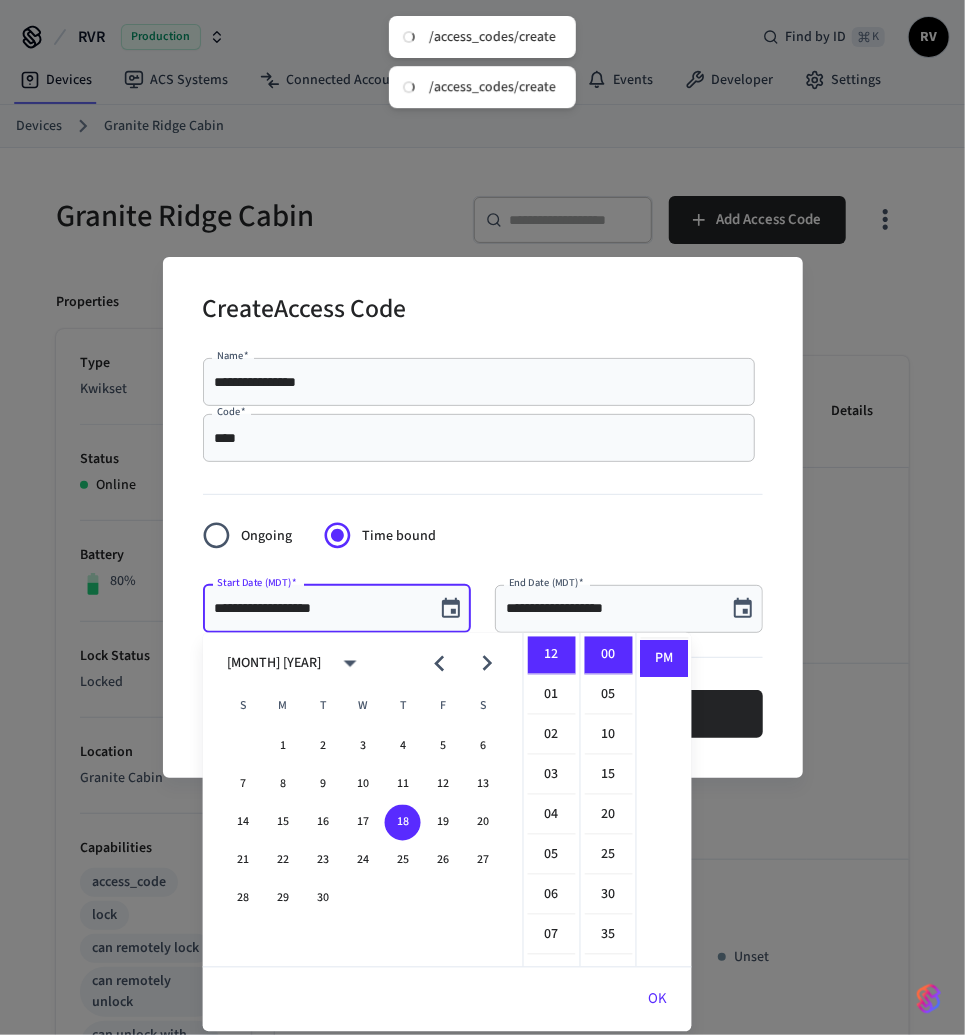 click on "PM" at bounding box center (665, 659) 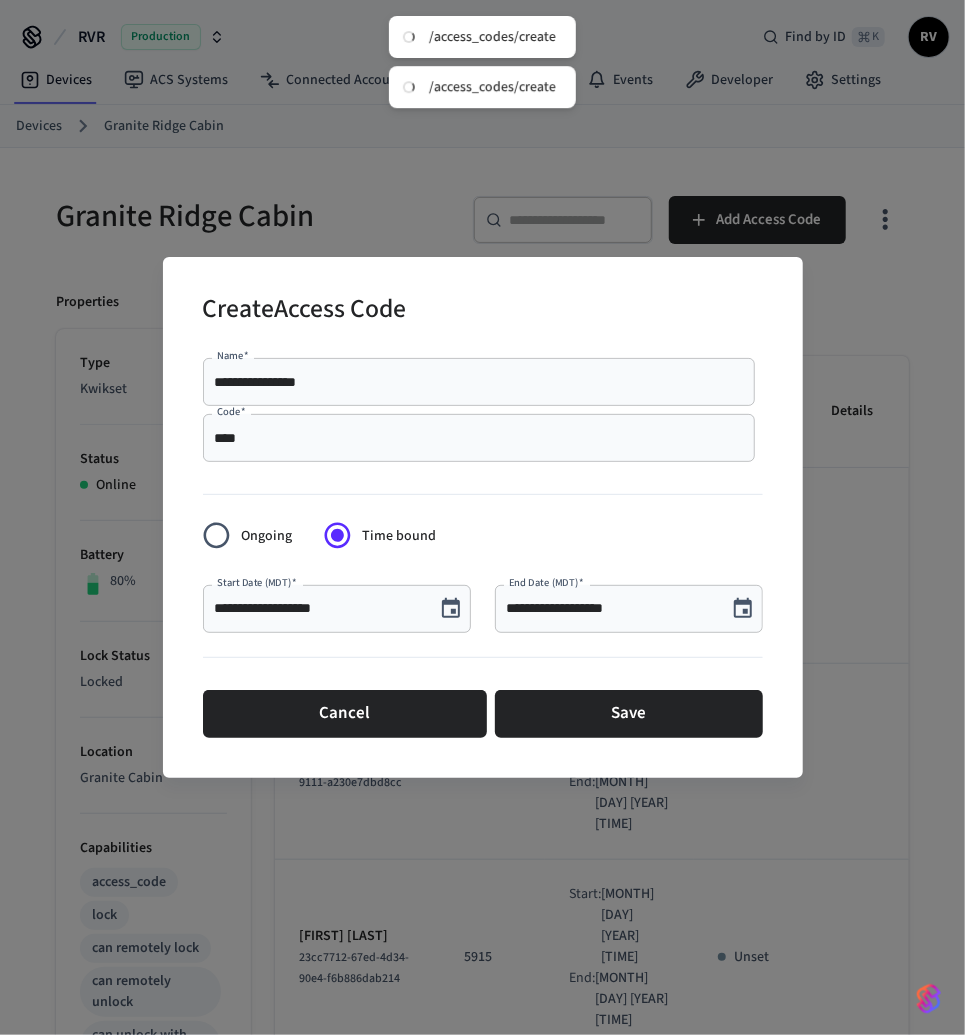click 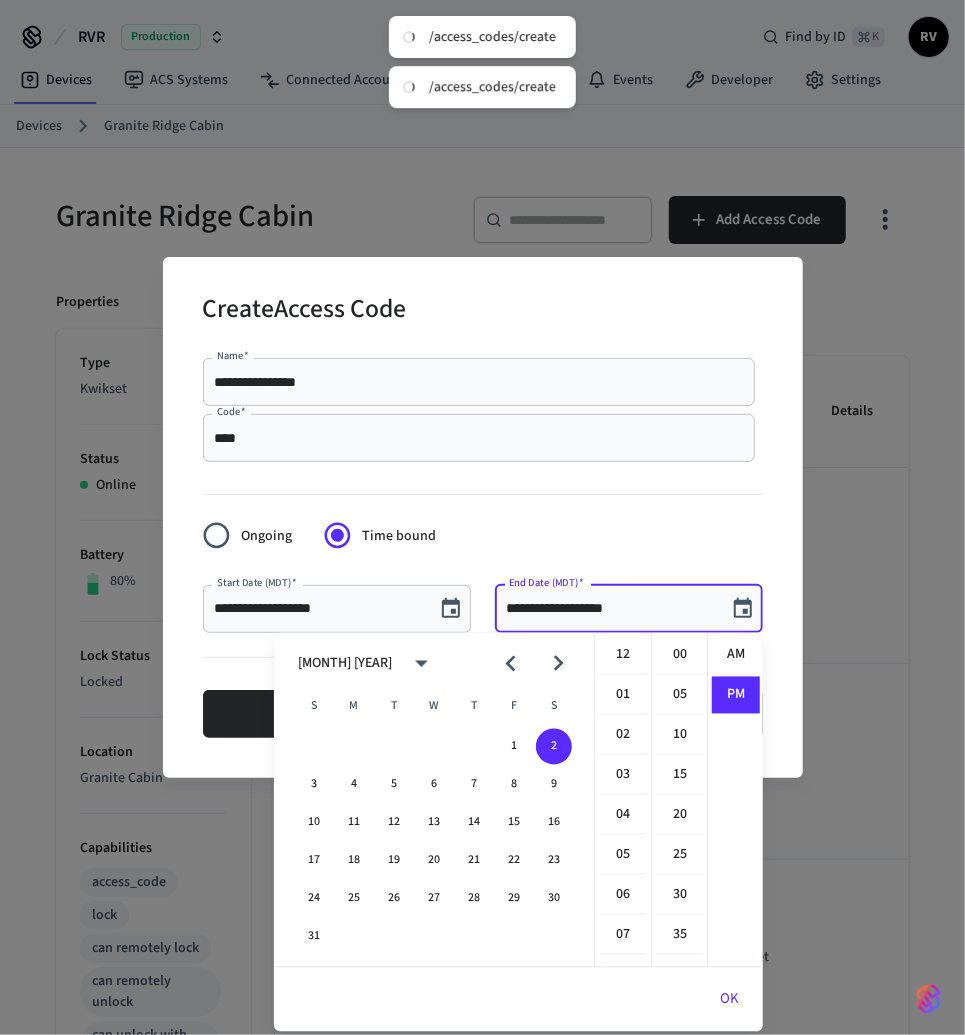 scroll, scrollTop: 433, scrollLeft: 0, axis: vertical 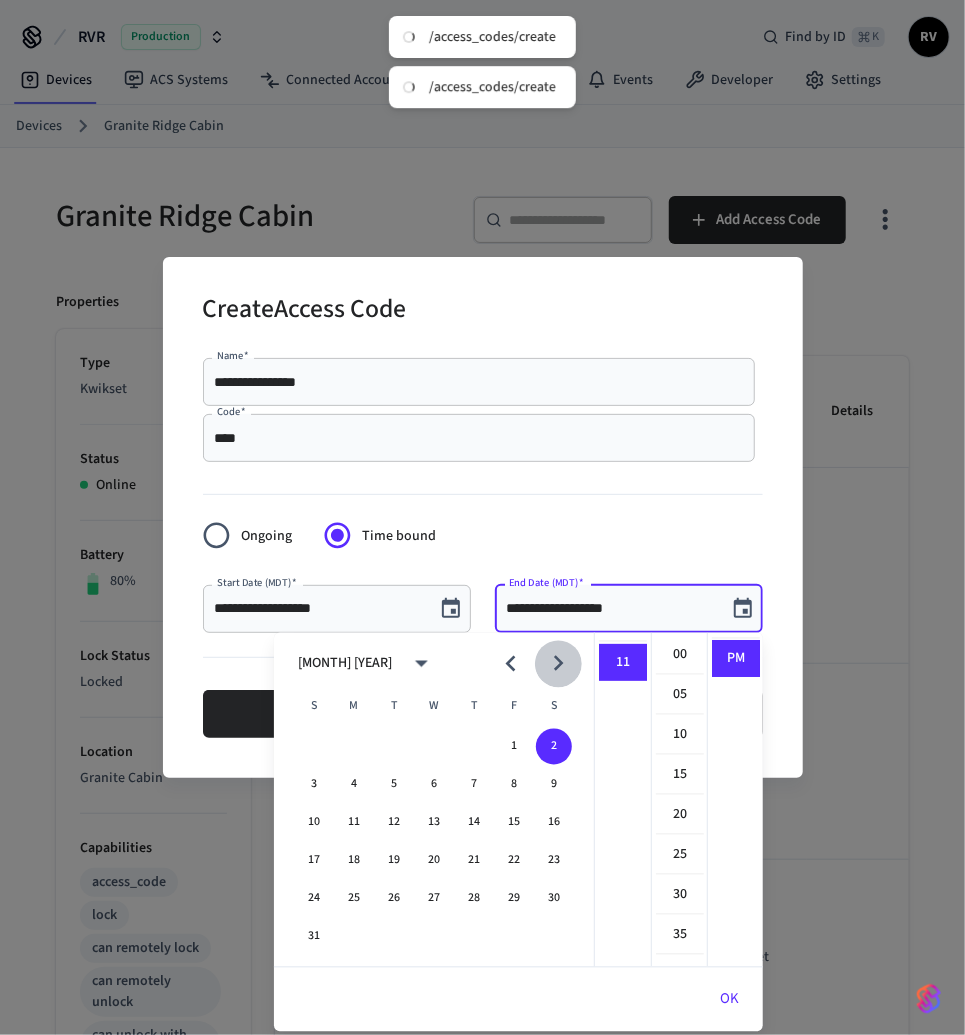 click at bounding box center [558, 663] 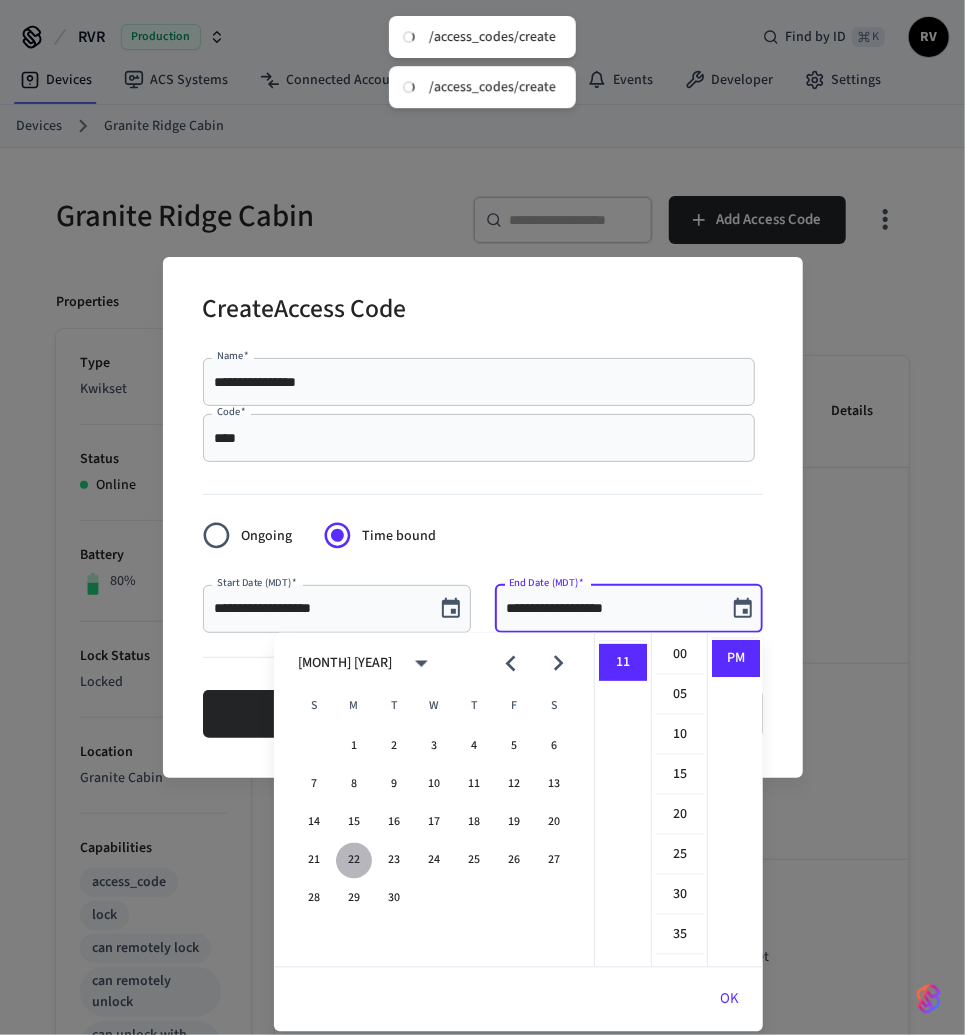 click on "22" at bounding box center (354, 861) 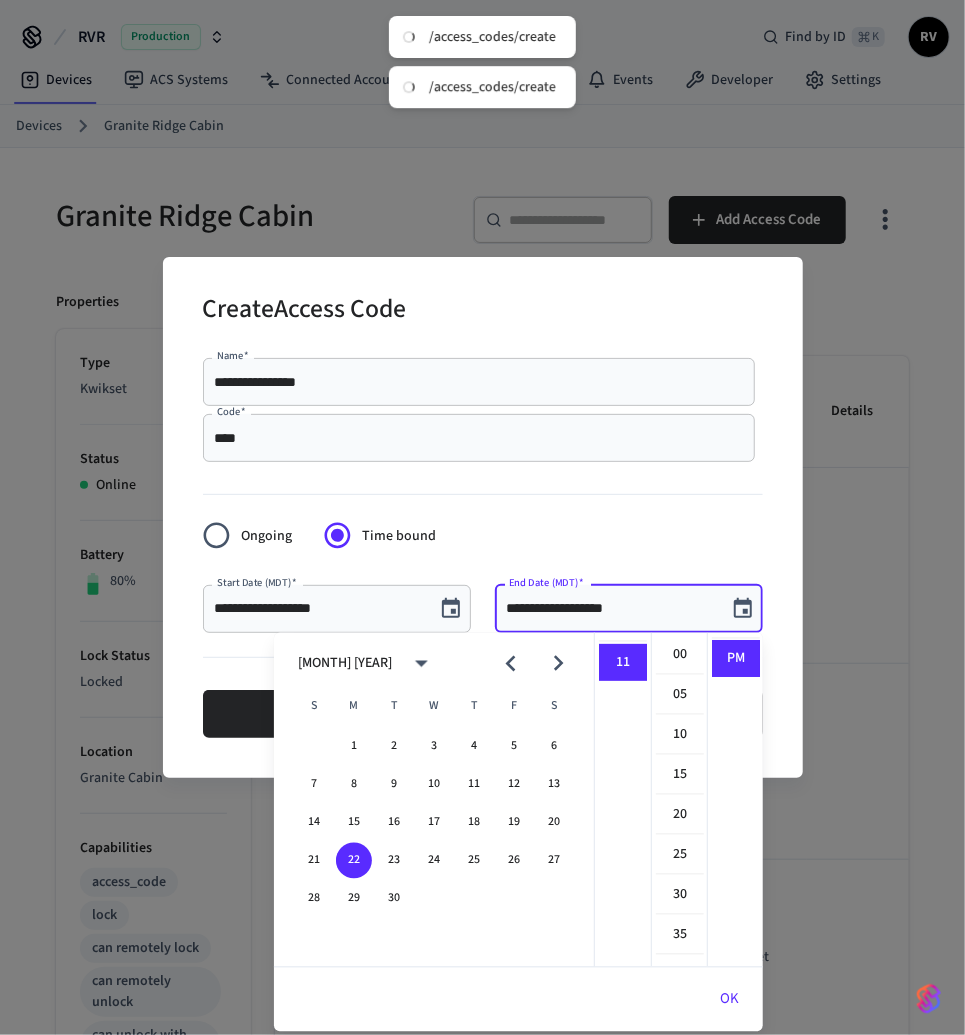 scroll, scrollTop: 0, scrollLeft: 0, axis: both 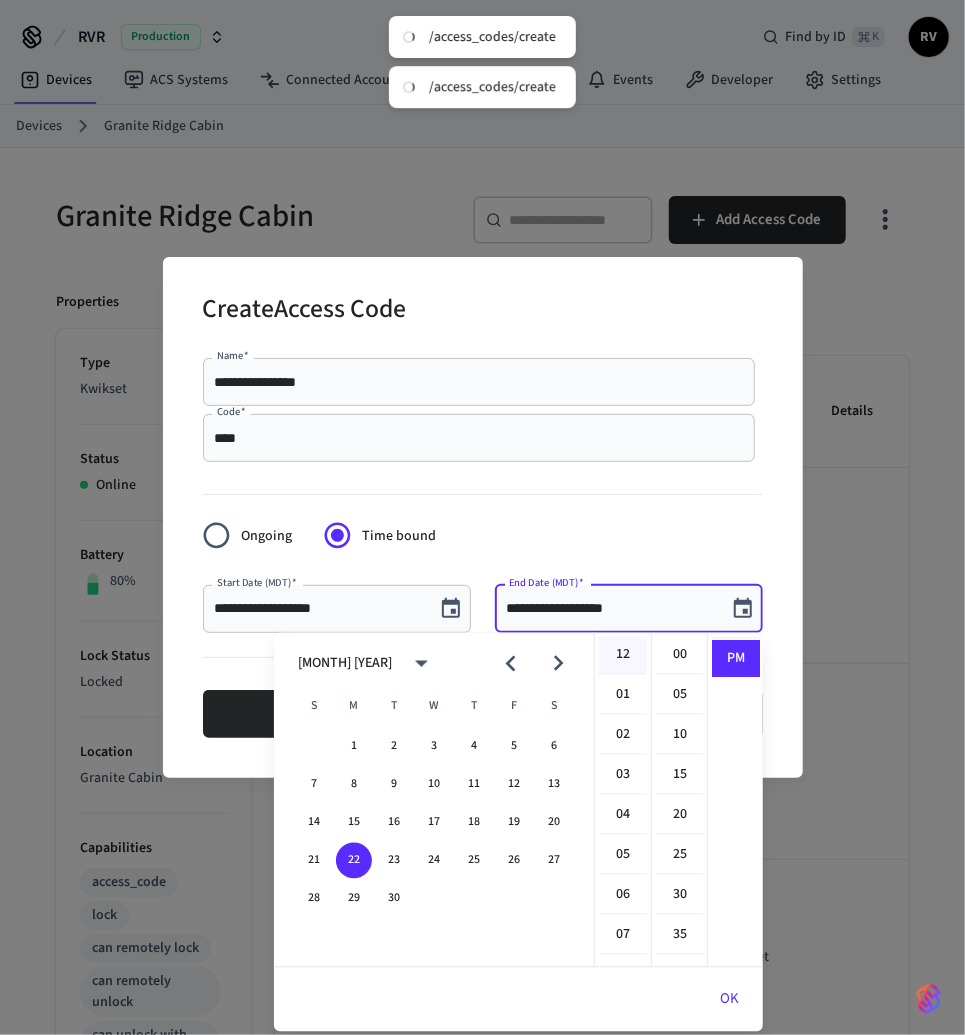 click on "12" at bounding box center [623, 656] 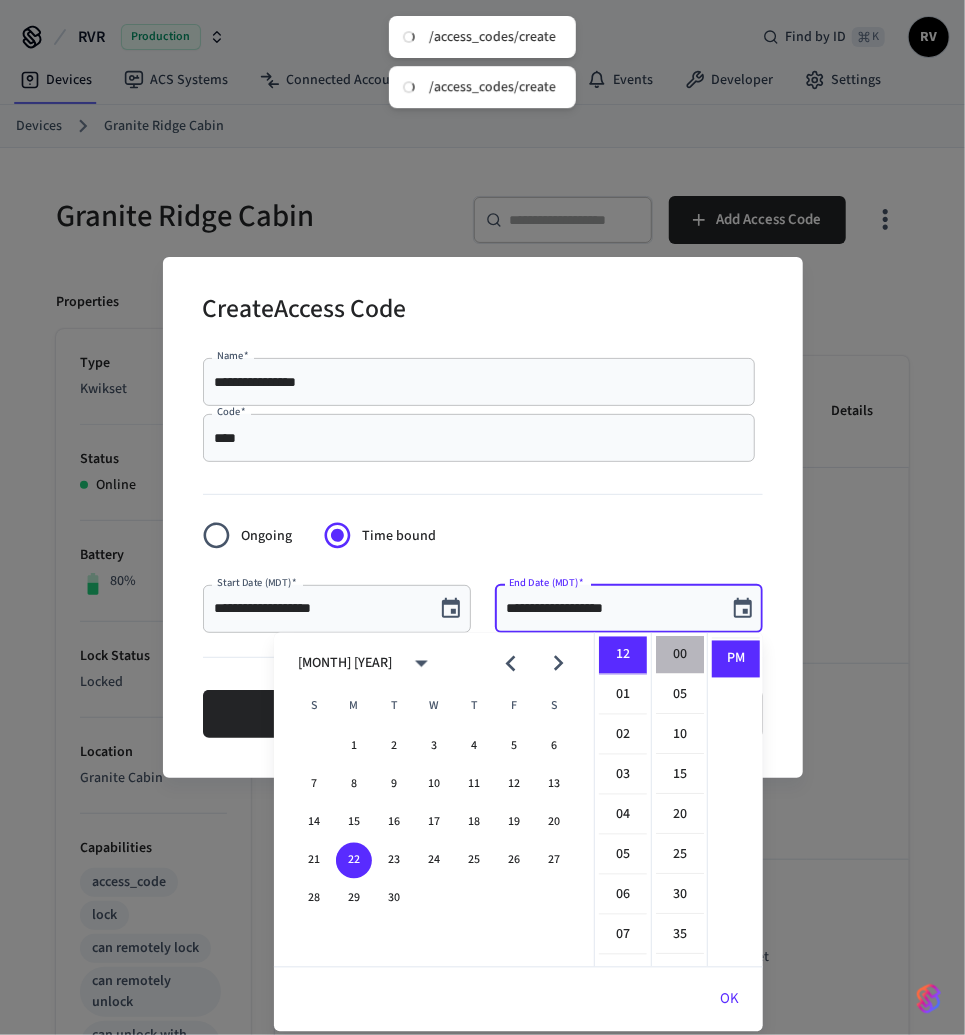 click on "00" at bounding box center (680, 656) 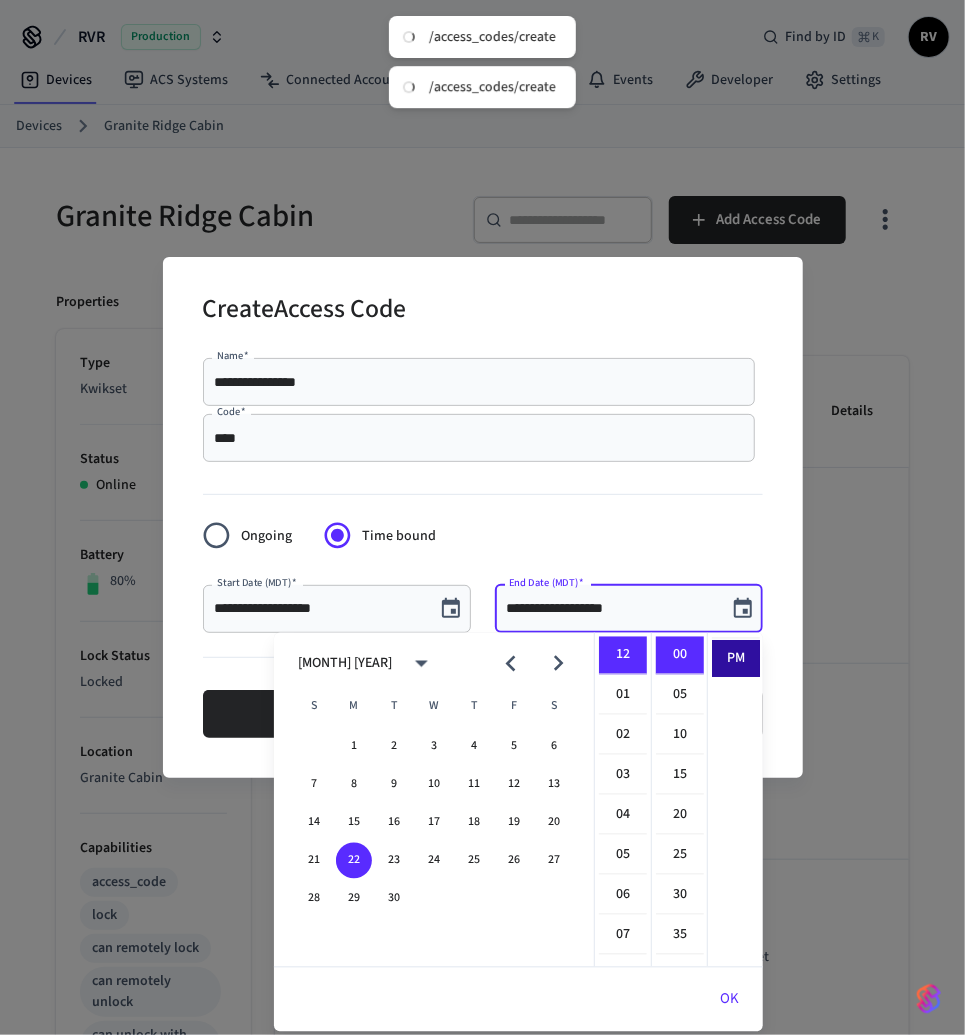 click on "PM" at bounding box center [736, 659] 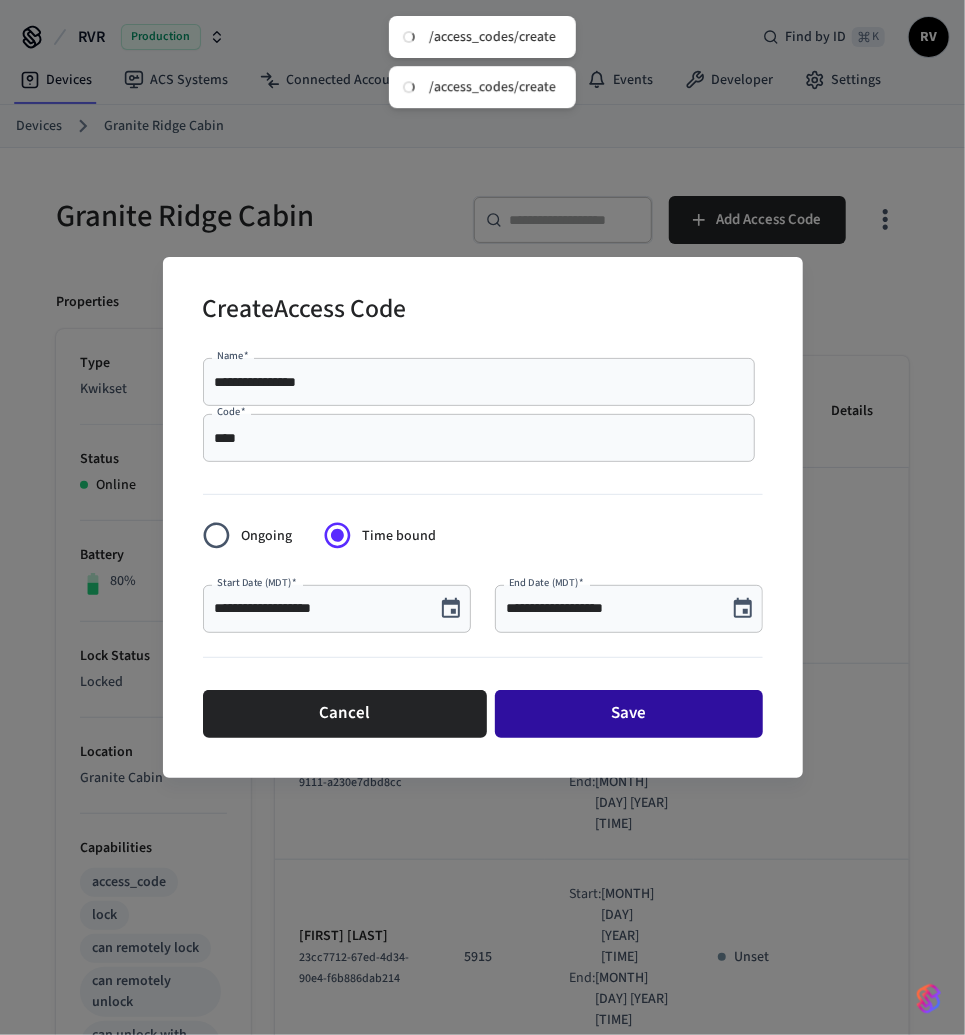 click on "Save" at bounding box center (629, 714) 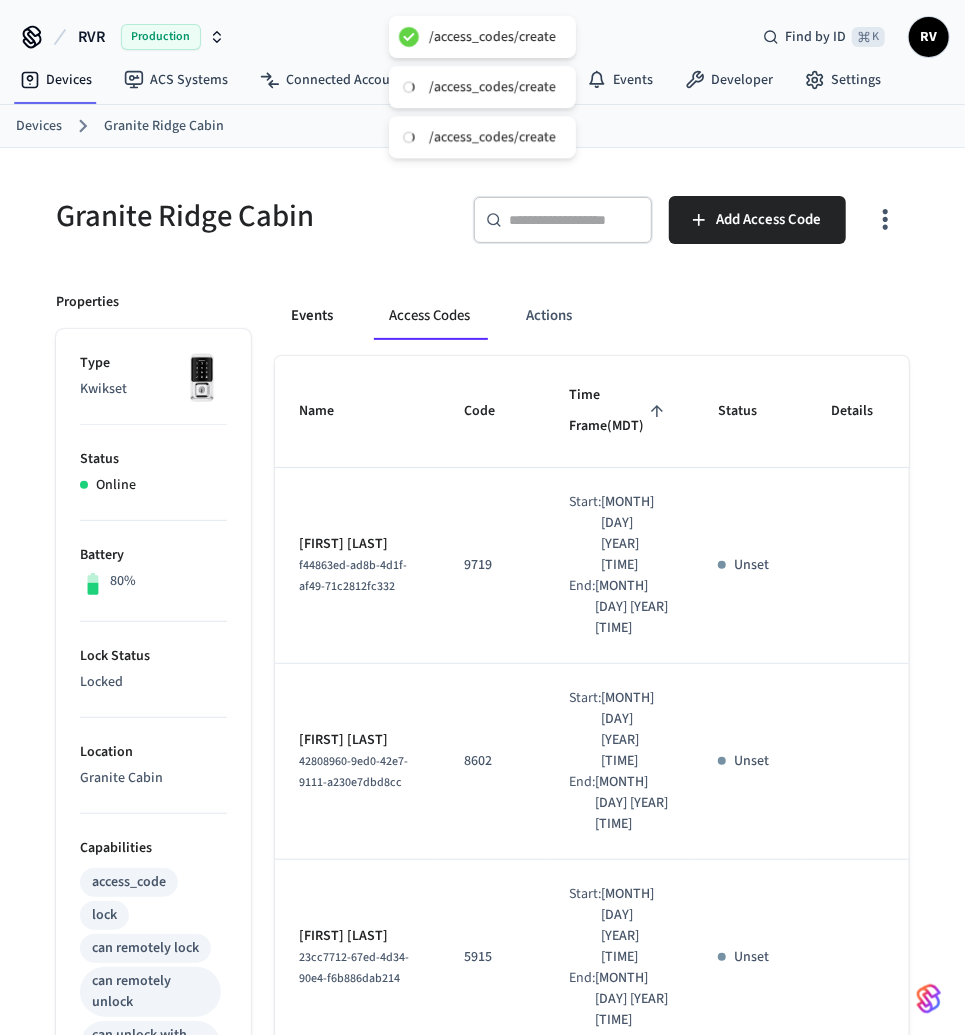 click on "Events" at bounding box center (312, 316) 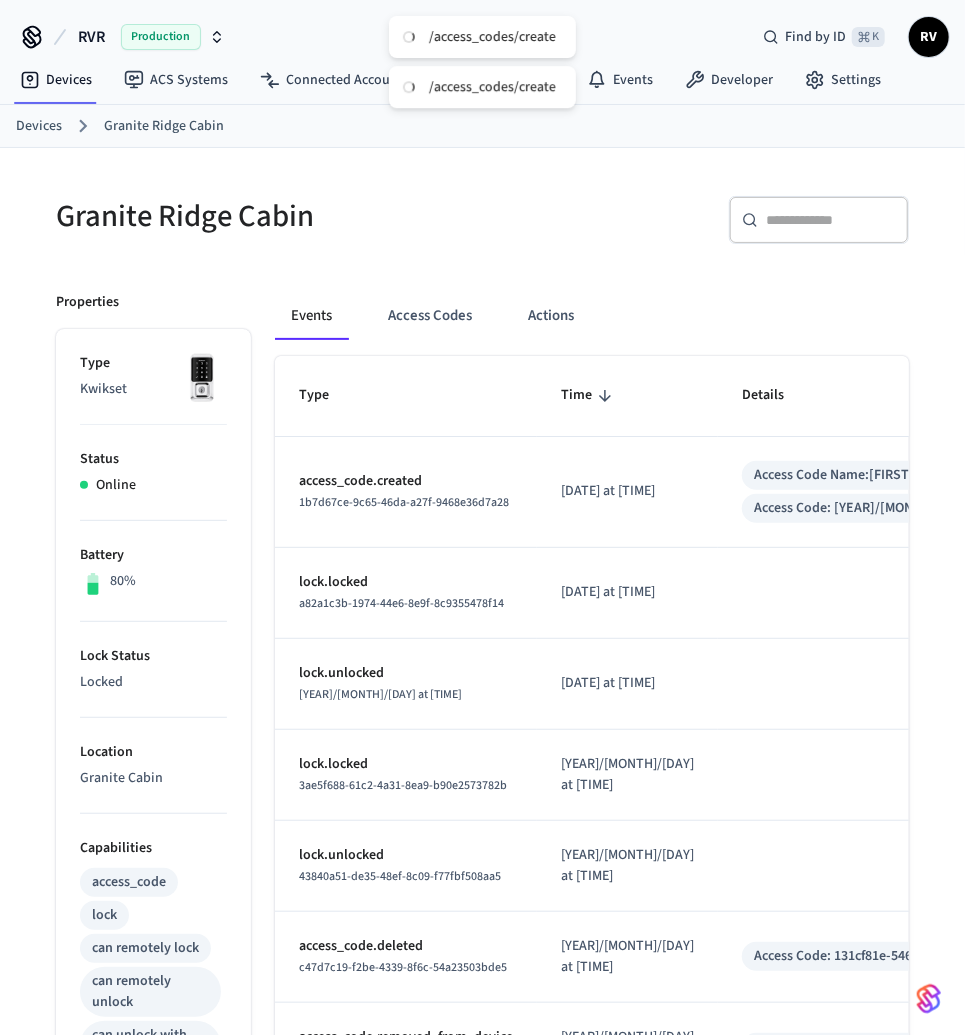 click on "Devices" at bounding box center [39, 126] 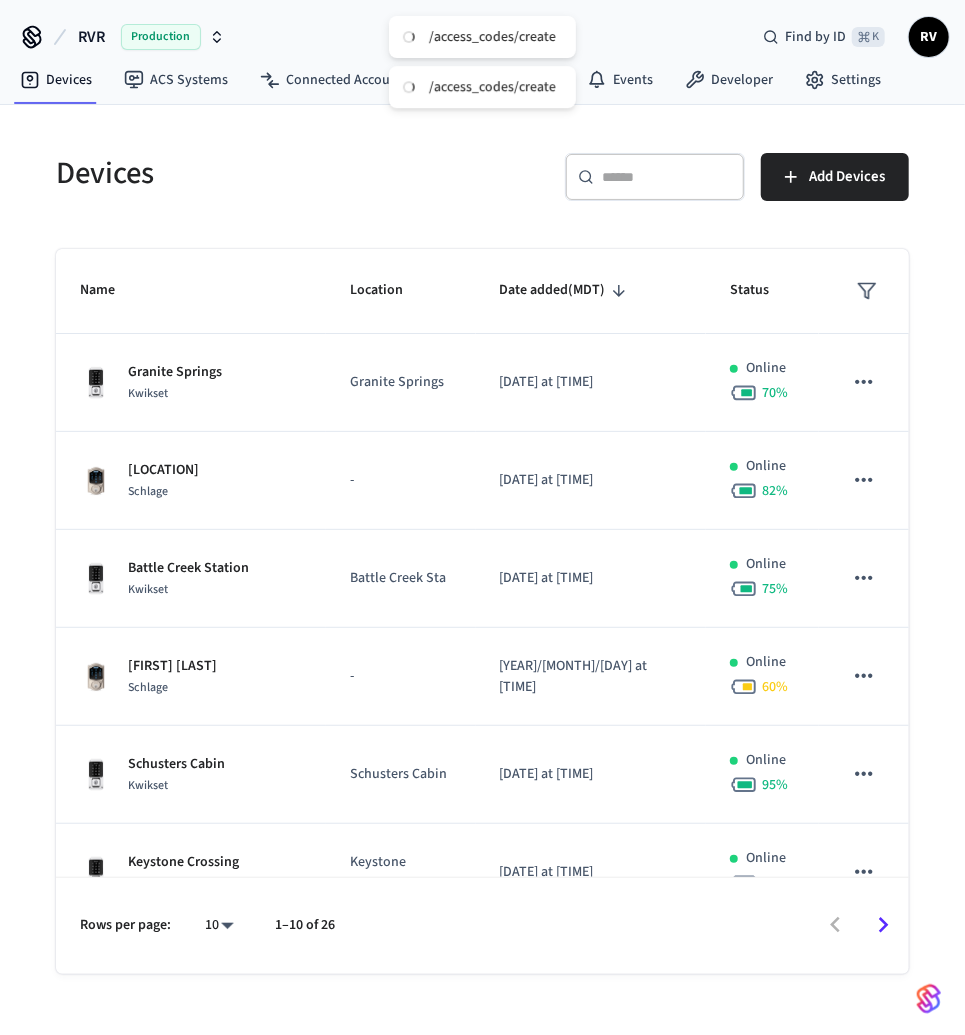 click on "​ ​" at bounding box center [655, 177] 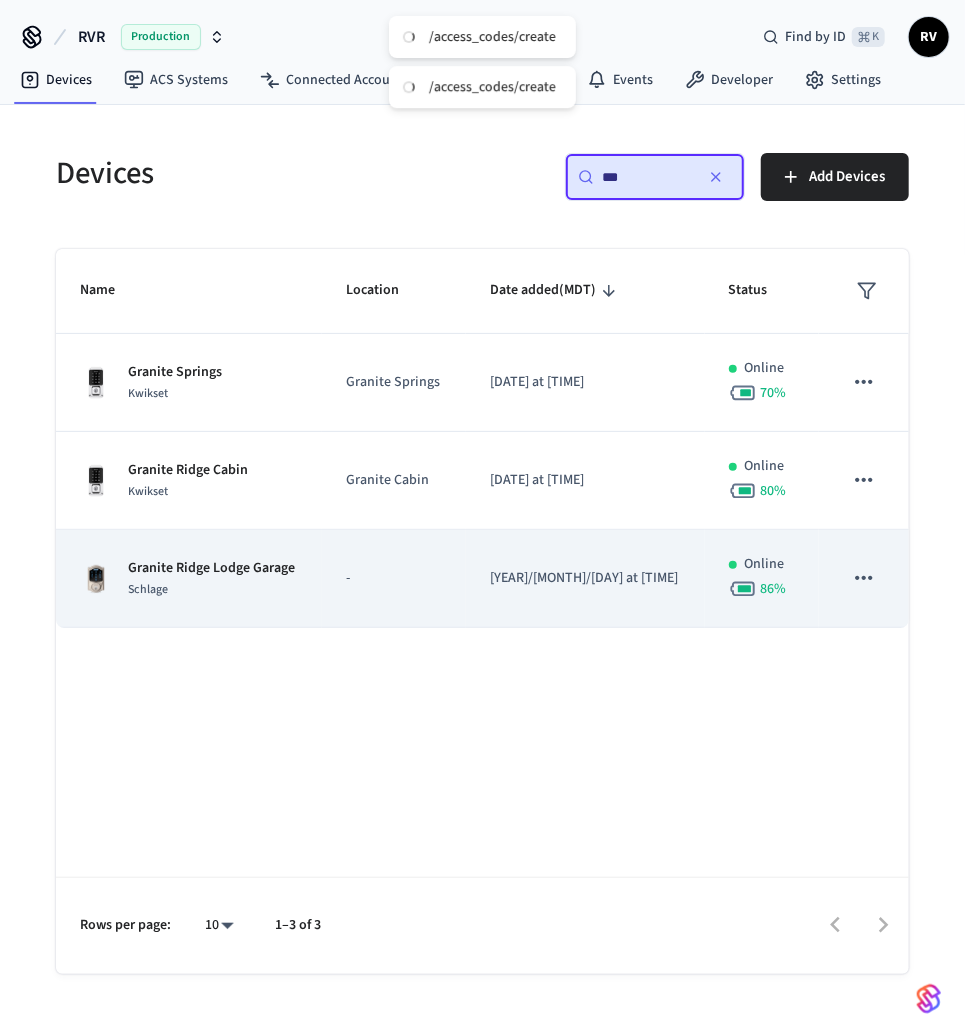 type on "***" 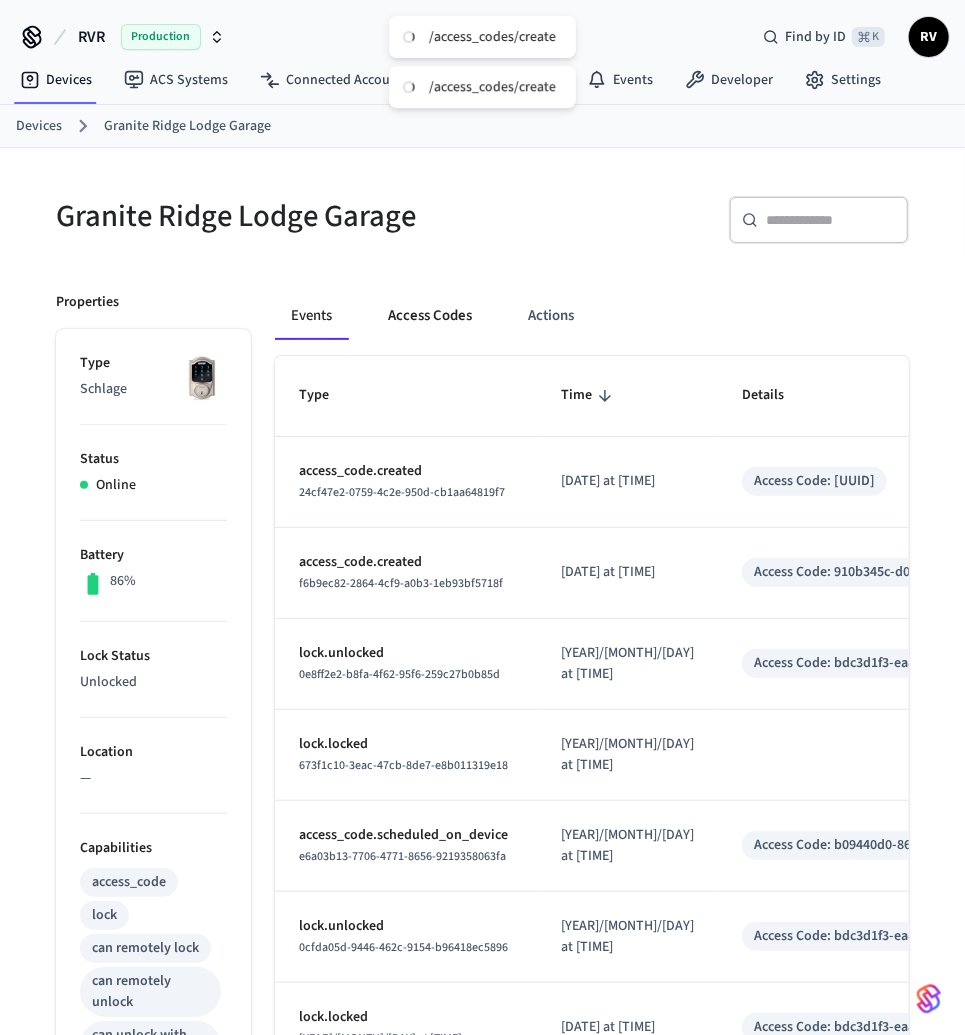 click on "Access Codes" at bounding box center (430, 316) 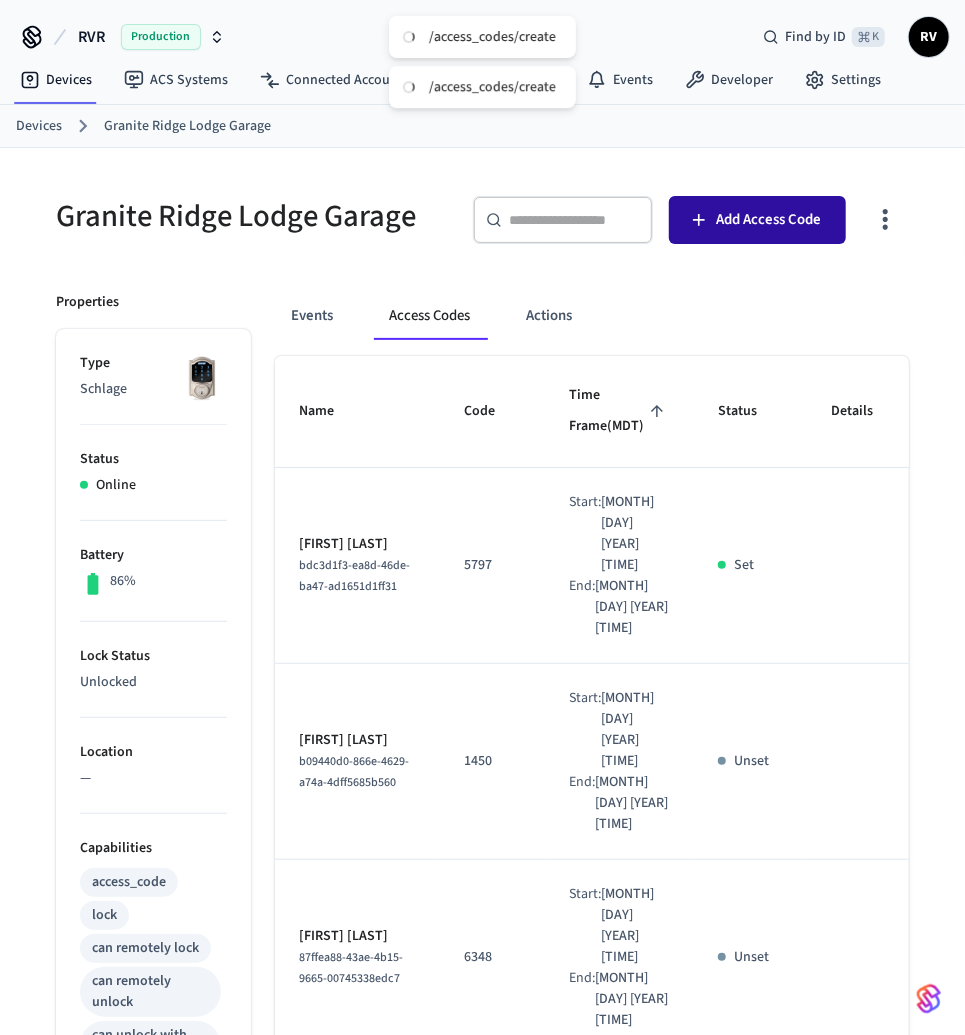 click on "Add Access Code" at bounding box center (757, 220) 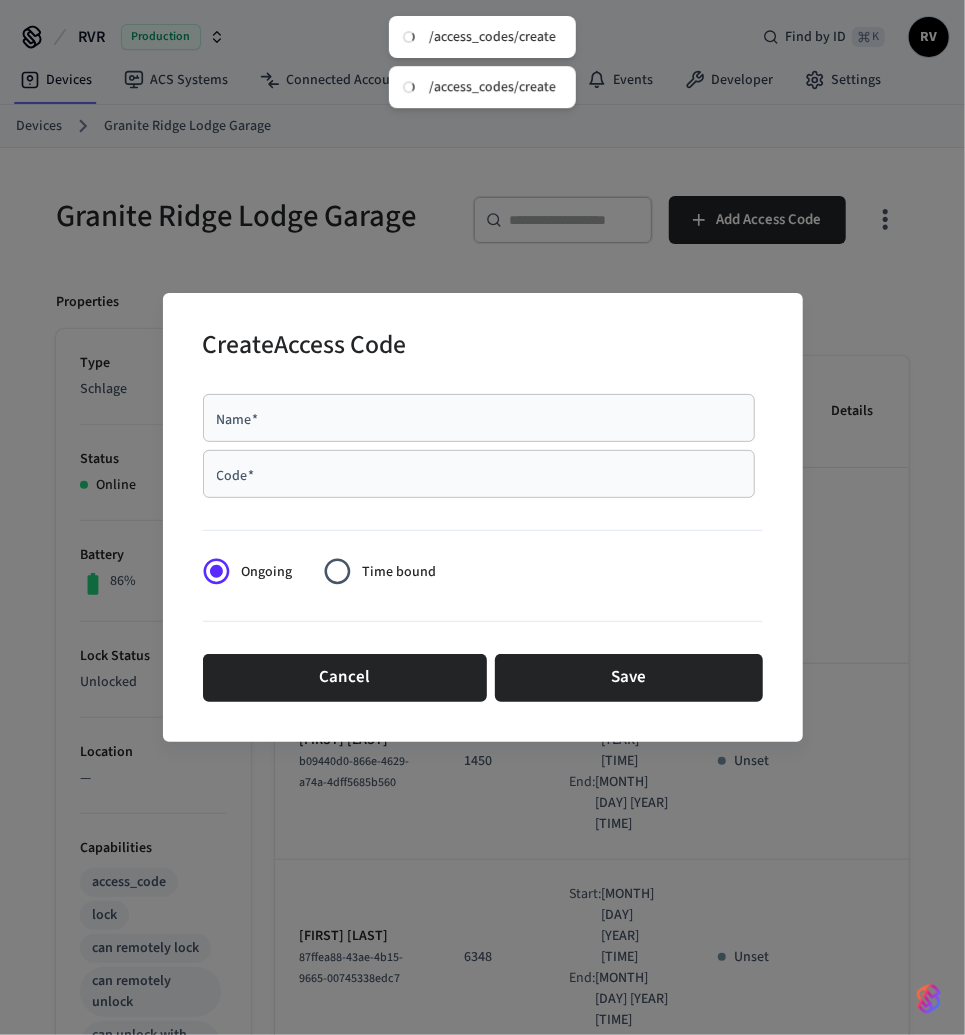 click on "Code   *" at bounding box center [479, 474] 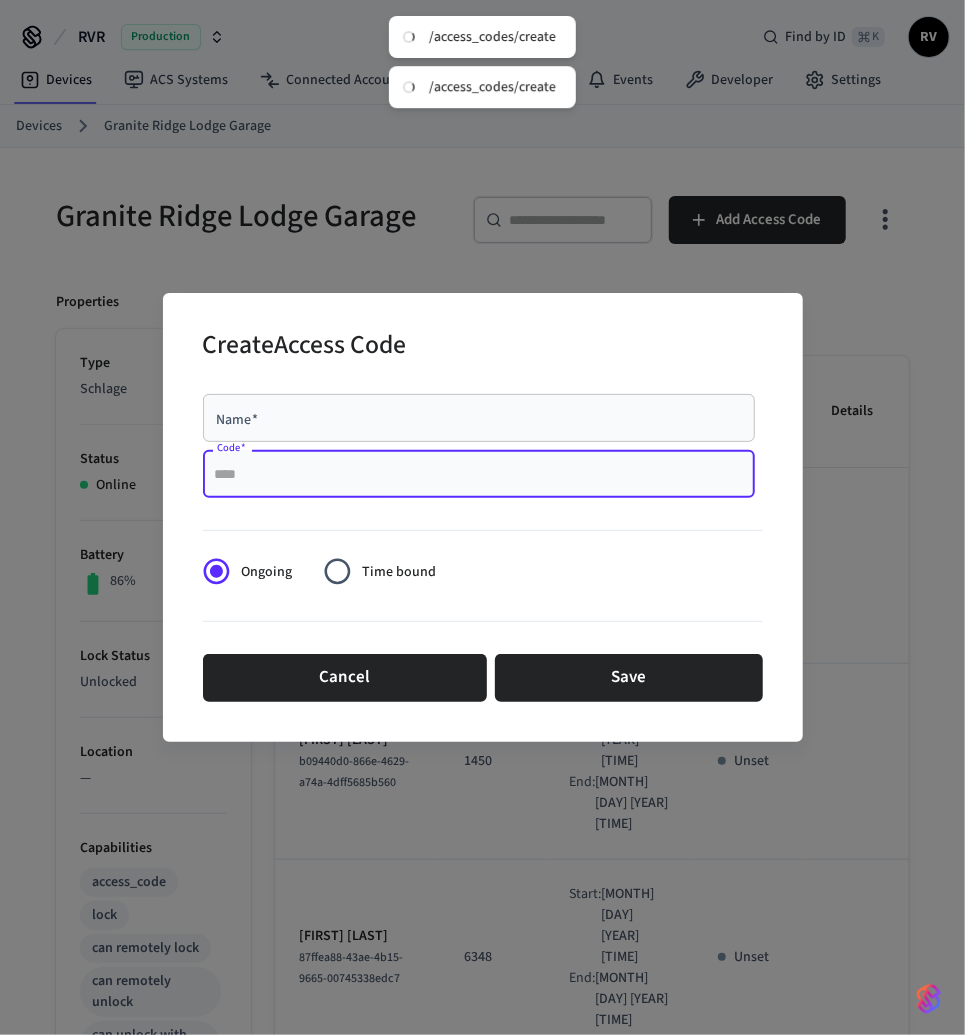 paste on "****" 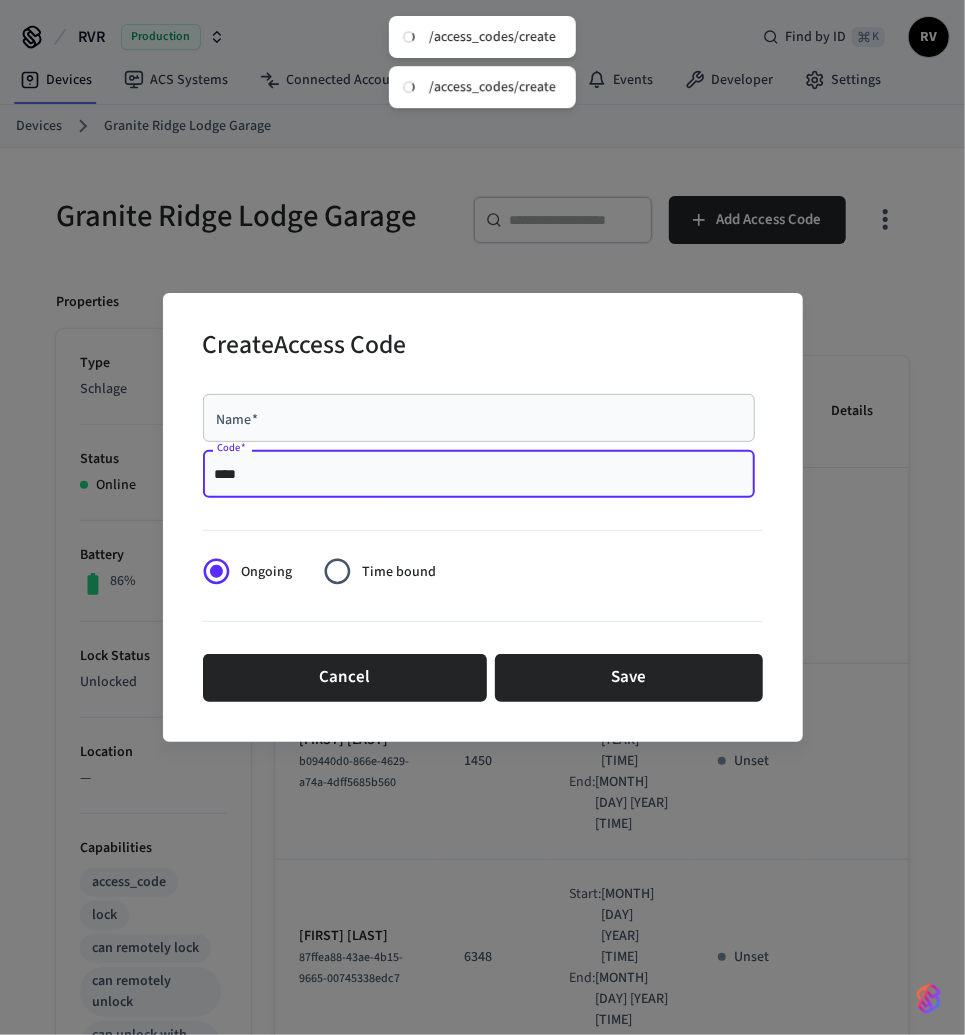 type on "****" 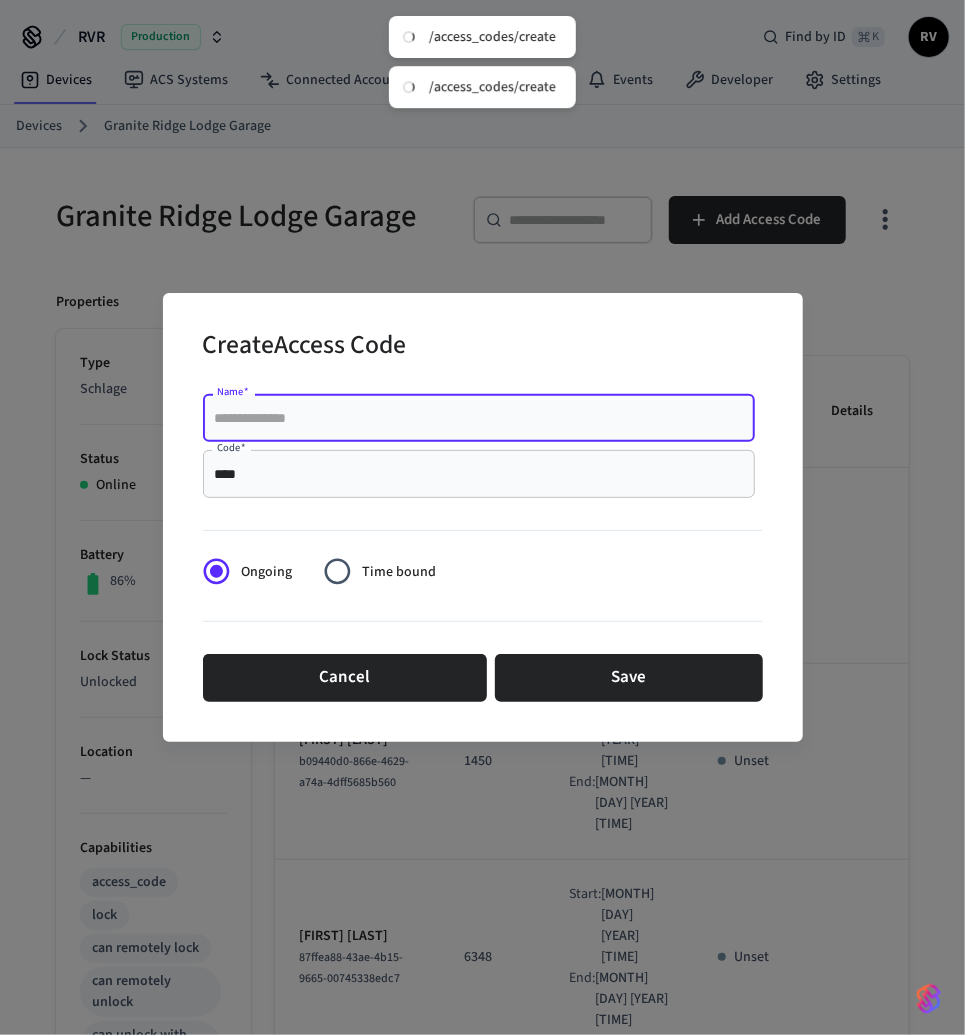 paste on "**********" 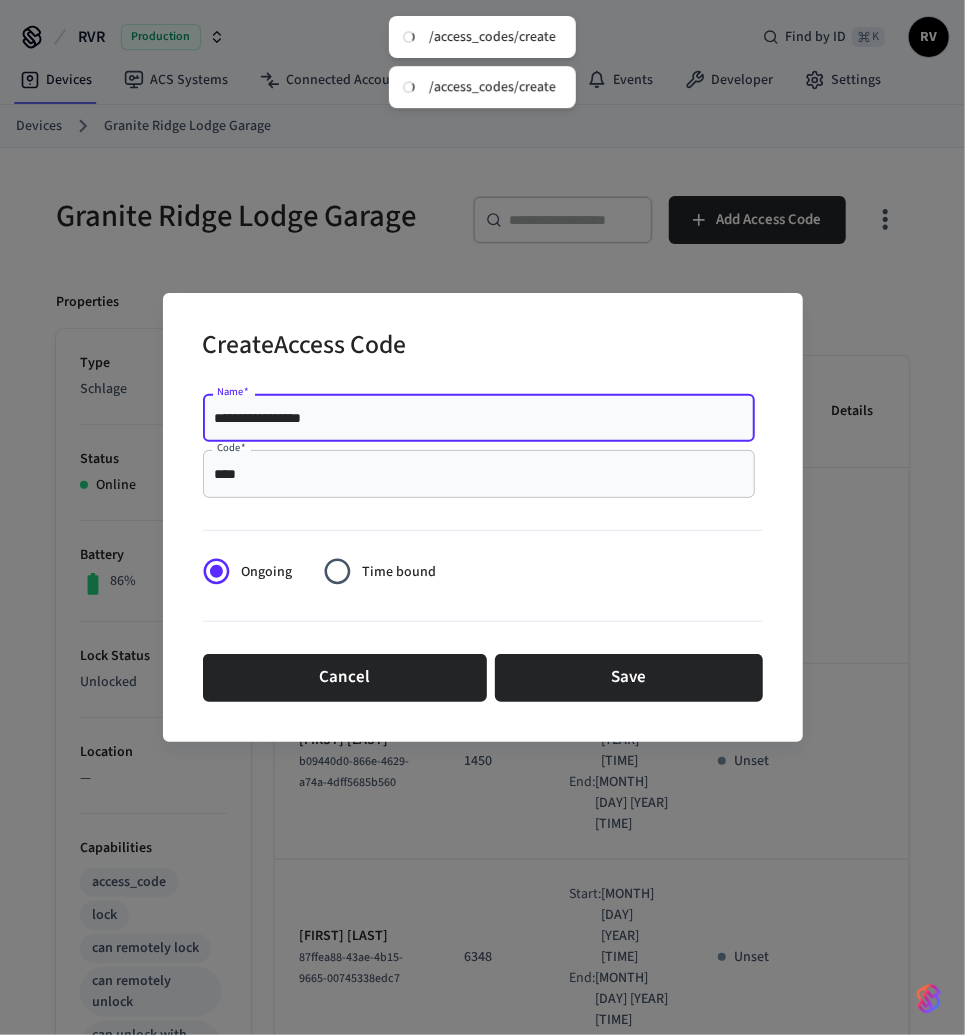click on "**********" at bounding box center (479, 418) 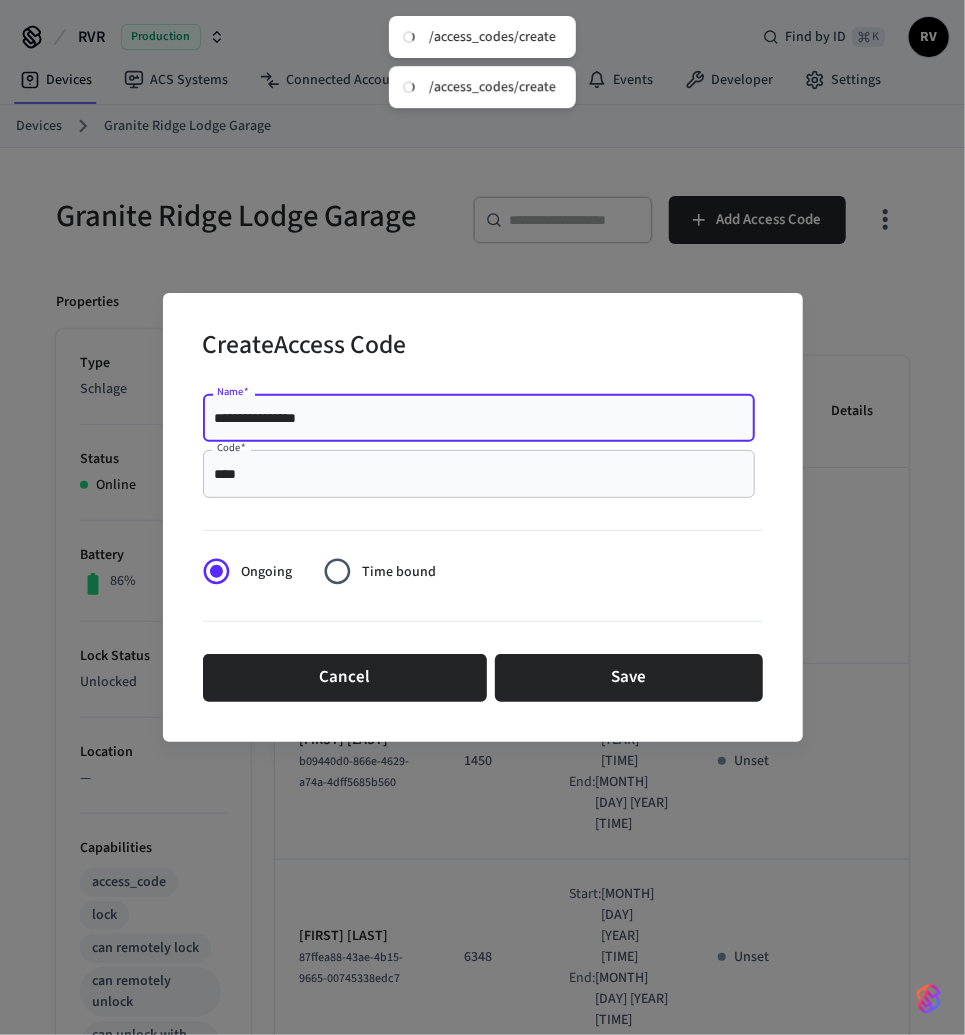 type on "**********" 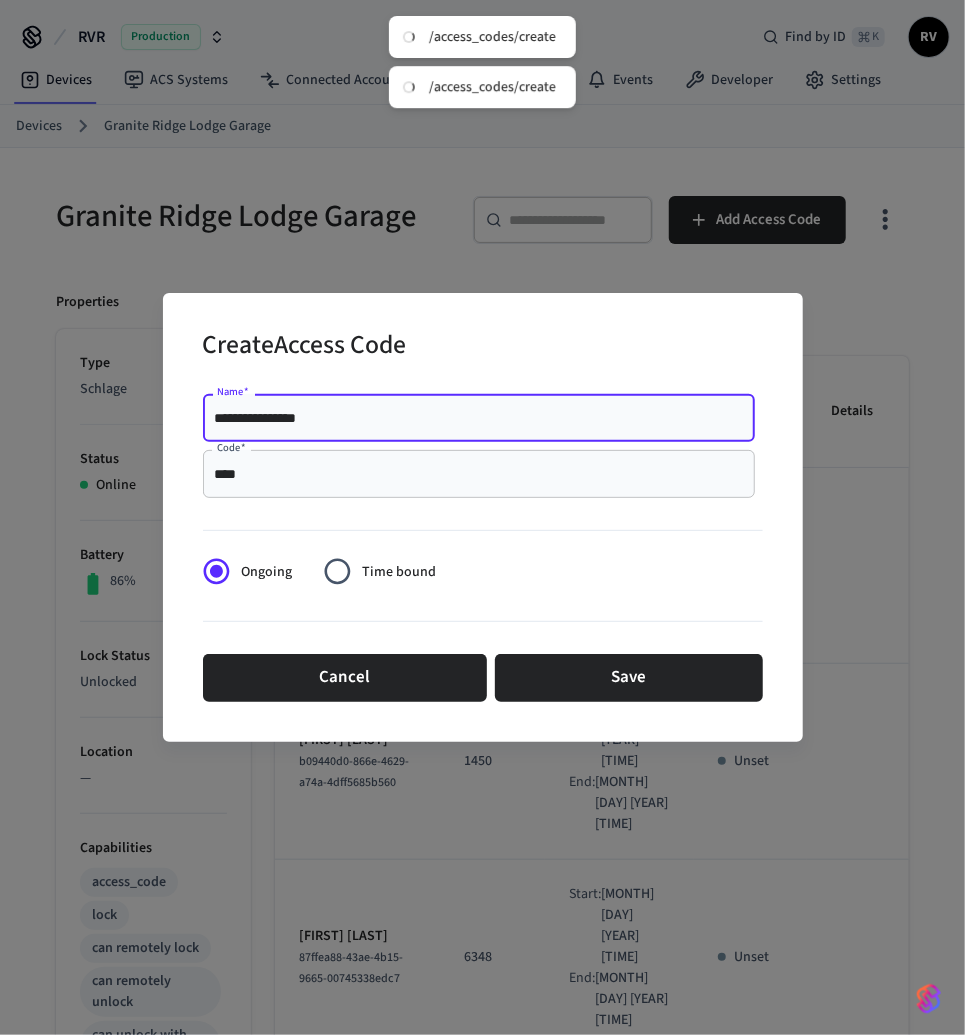 click on "Time bound" at bounding box center (399, 572) 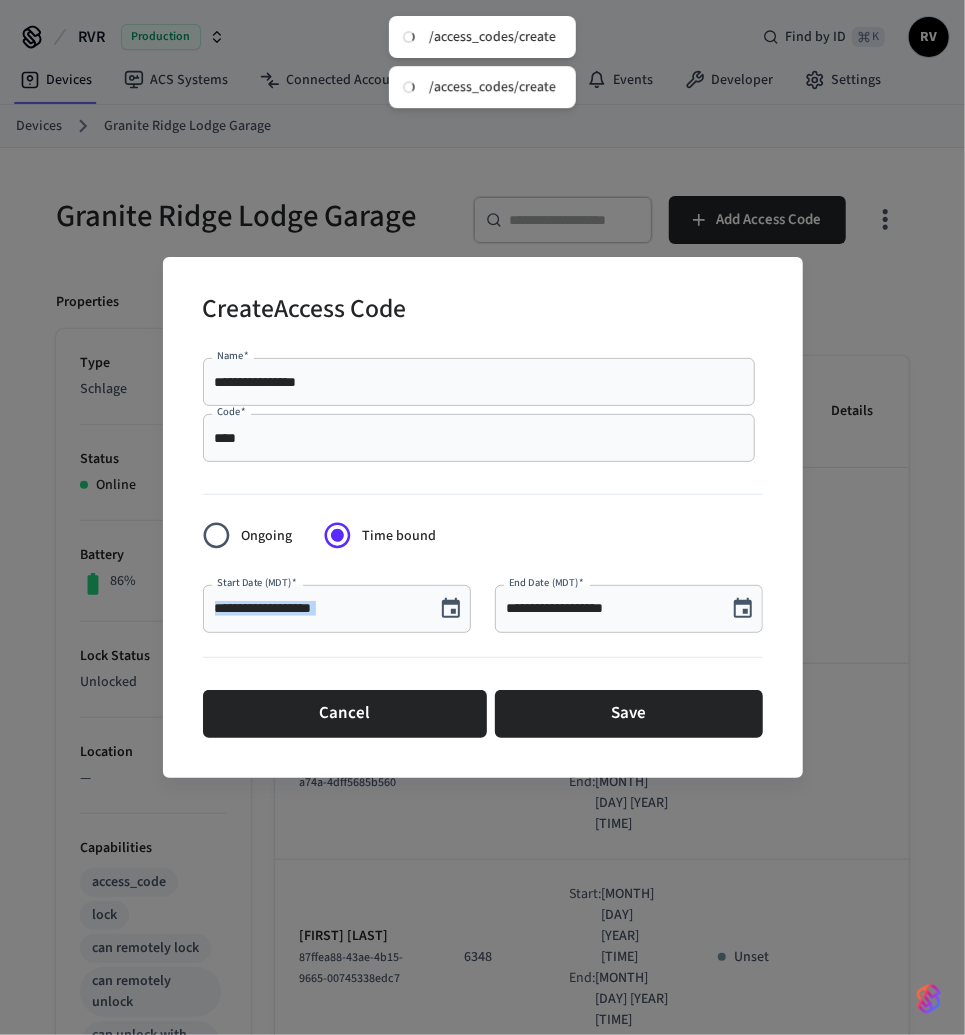click on "**********" at bounding box center (337, 609) 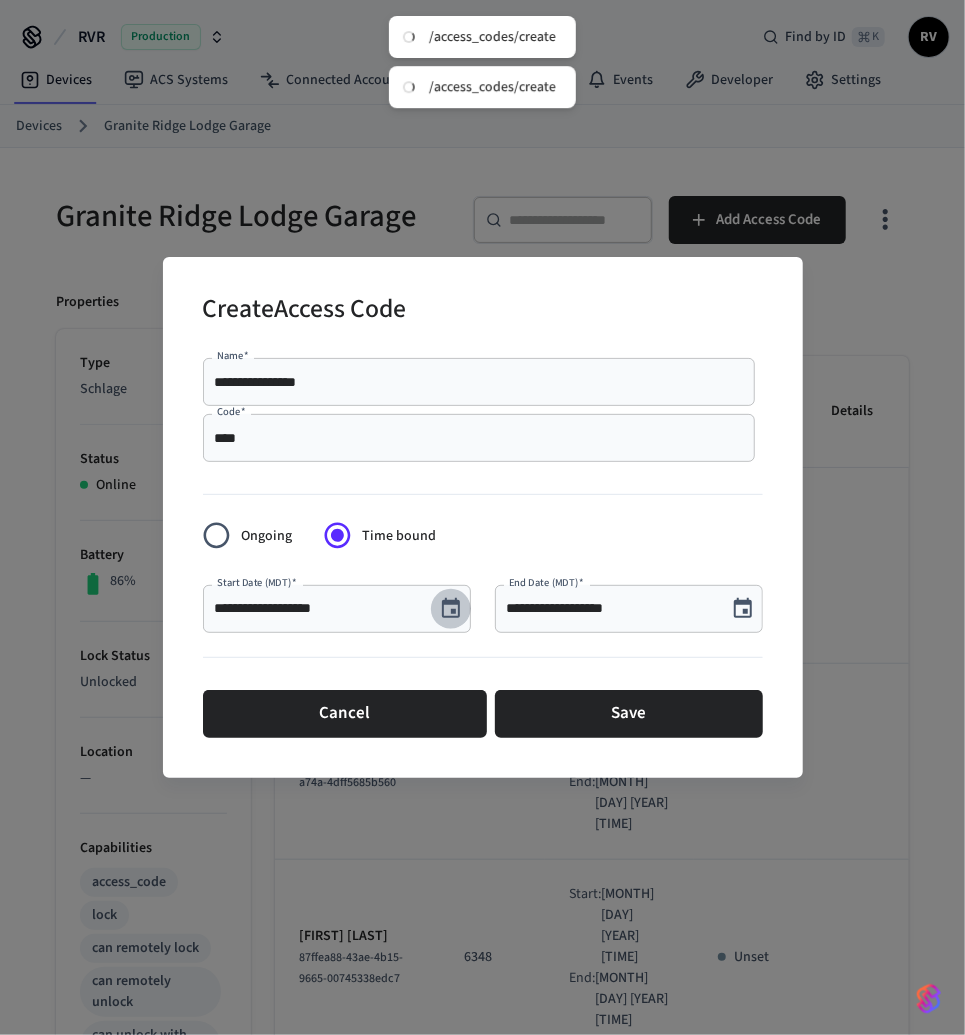 click 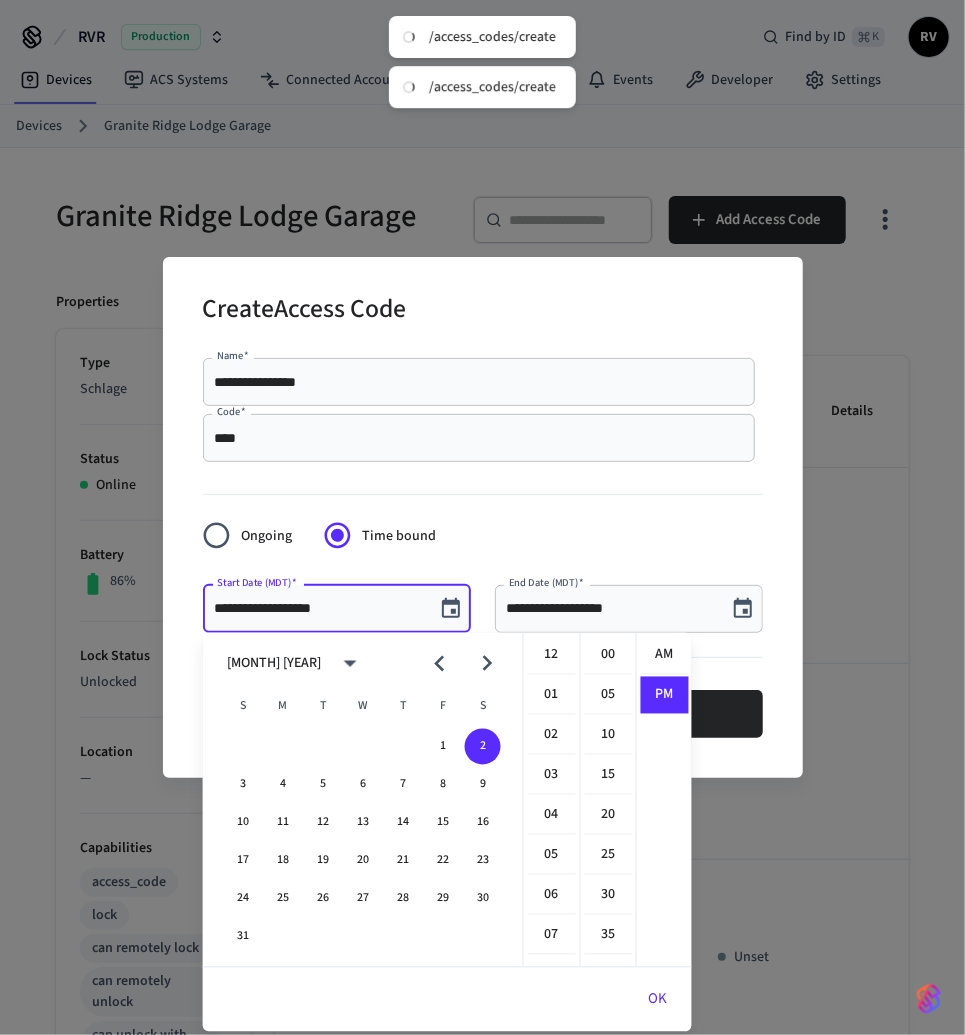 scroll, scrollTop: 433, scrollLeft: 0, axis: vertical 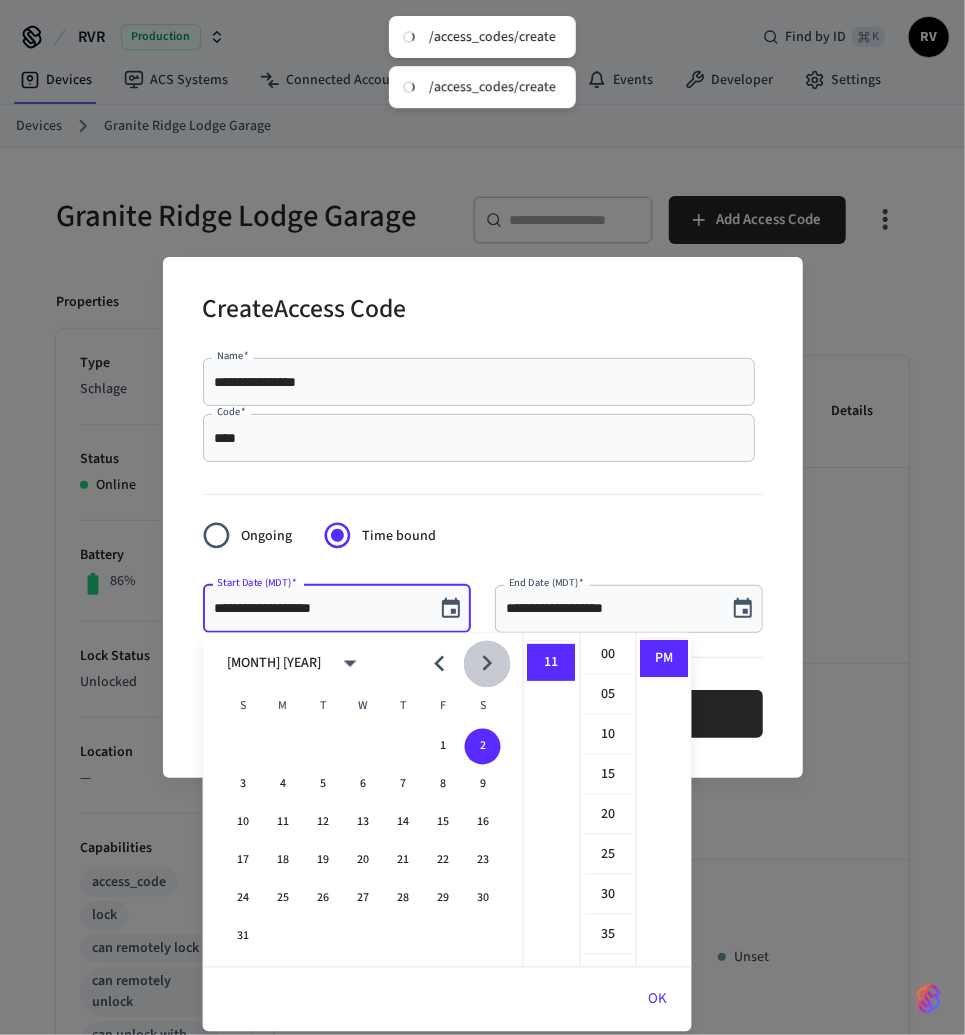 click 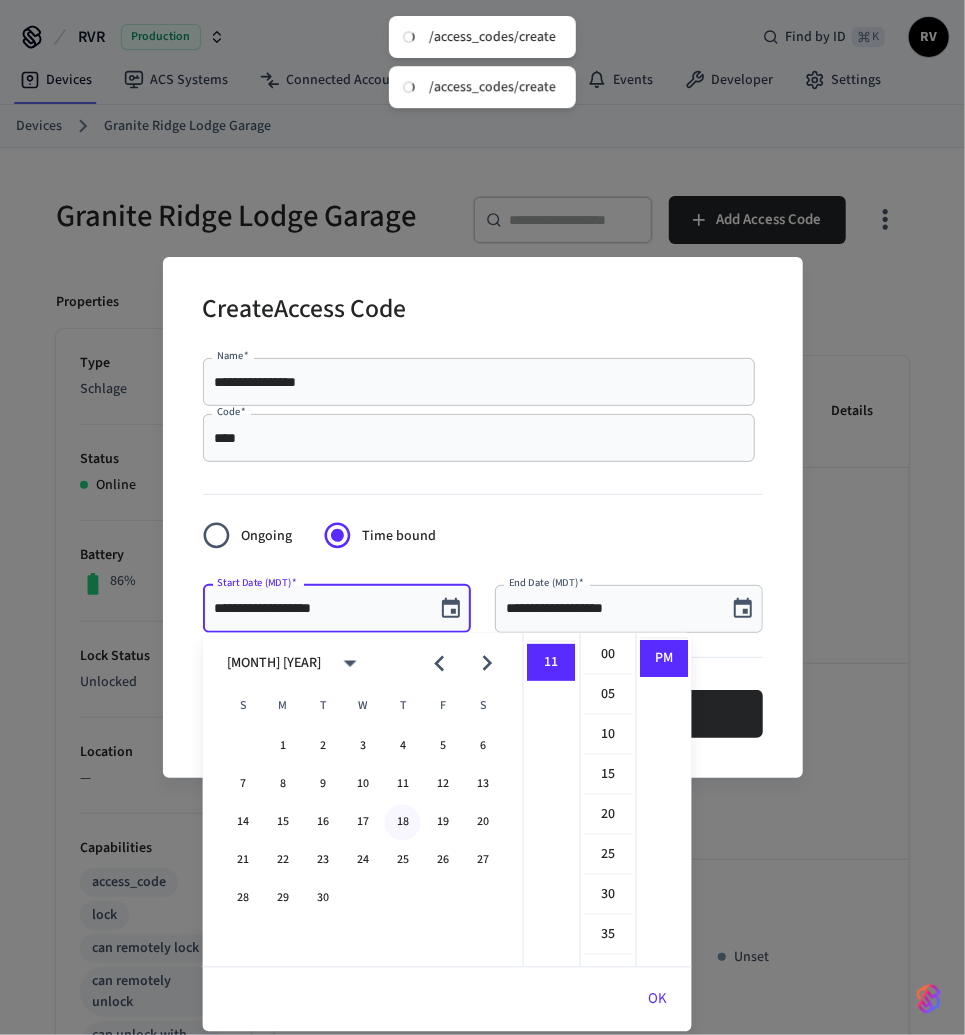 click on "18" at bounding box center (403, 823) 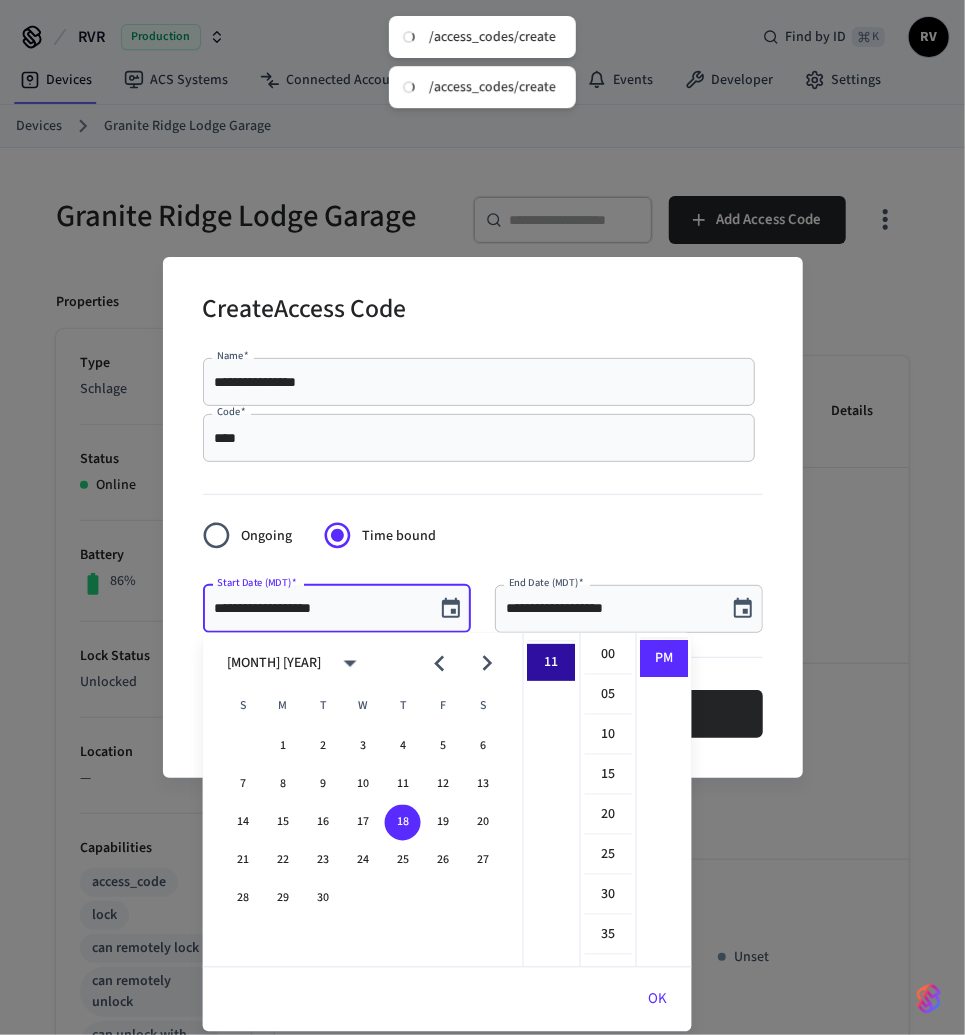 scroll, scrollTop: 0, scrollLeft: 0, axis: both 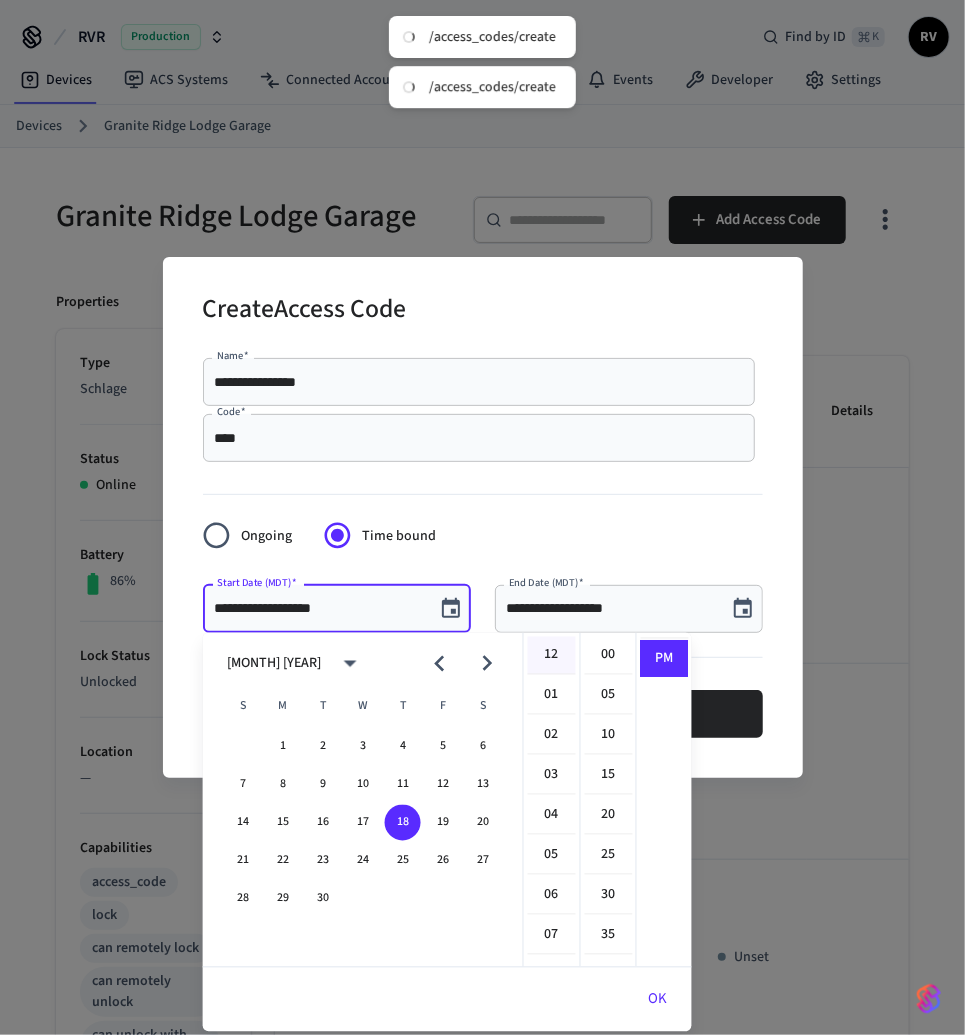 click on "12" at bounding box center [552, 656] 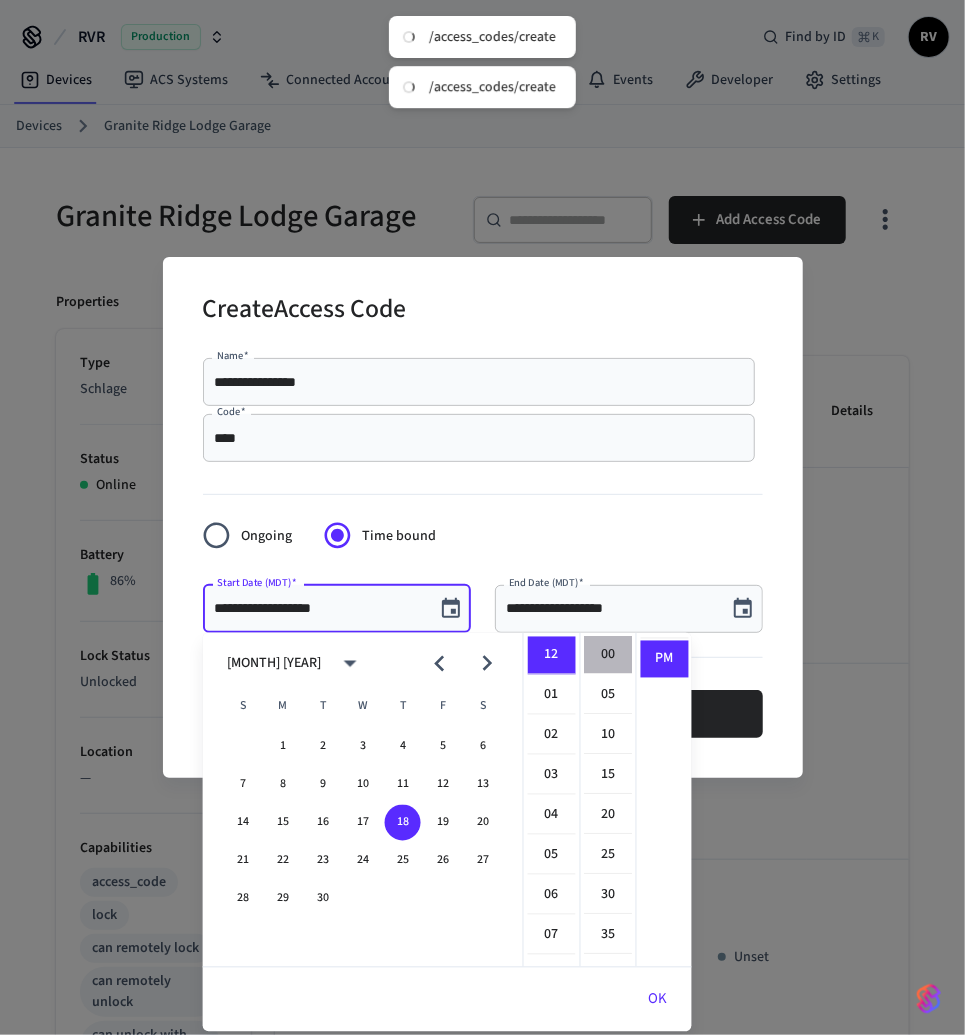click on "00" at bounding box center [609, 656] 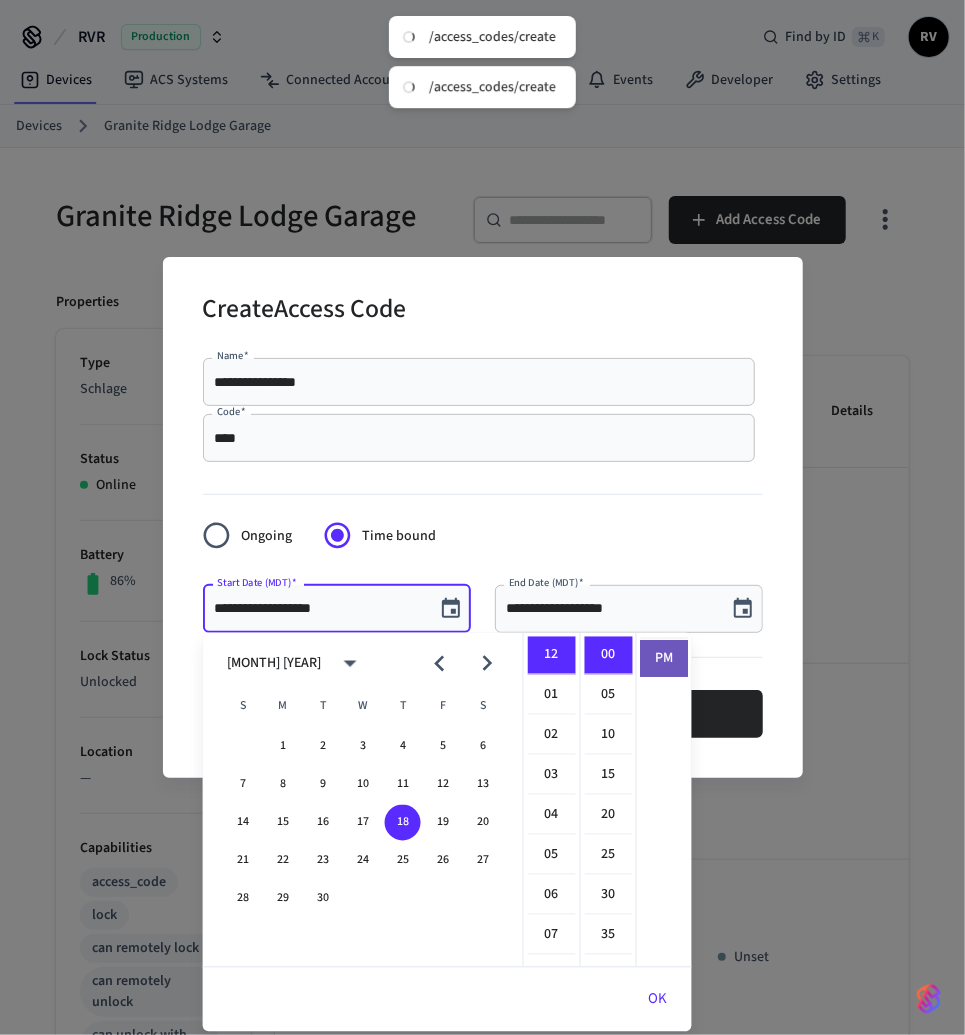 click on "PM" at bounding box center [665, 659] 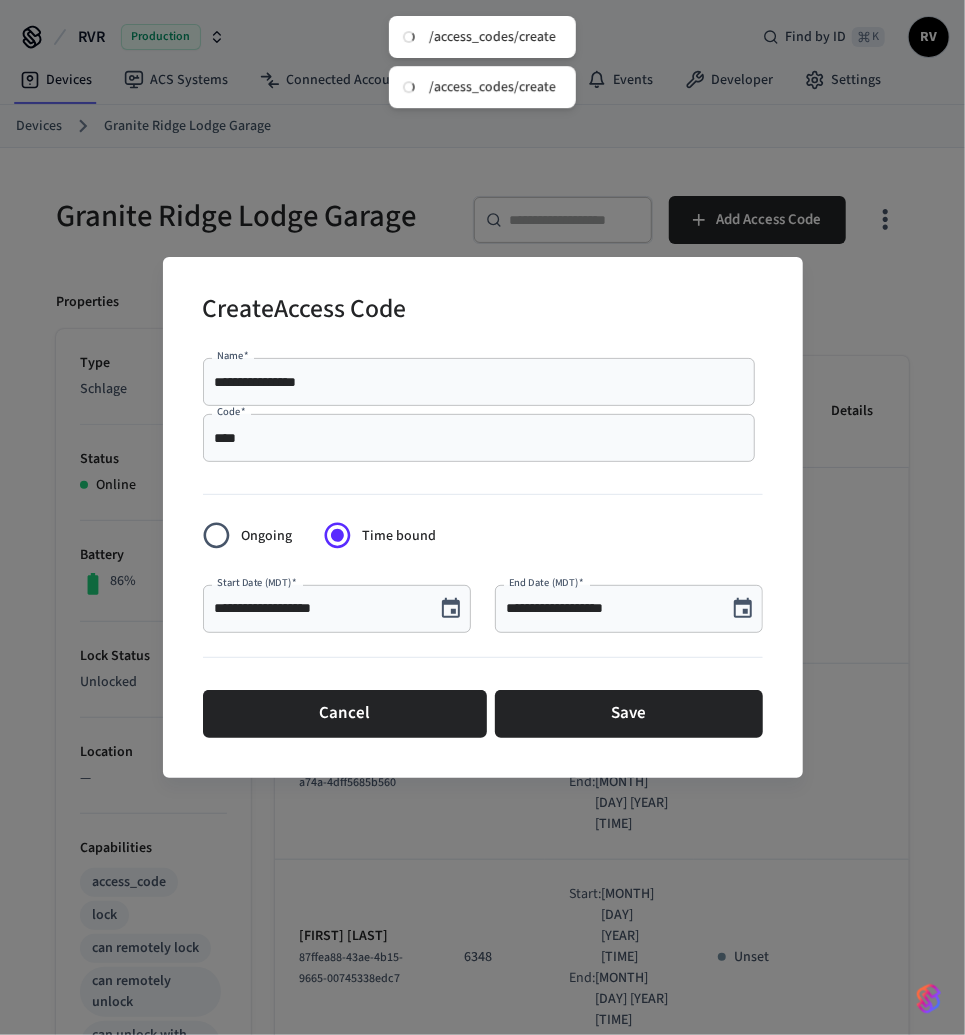 click 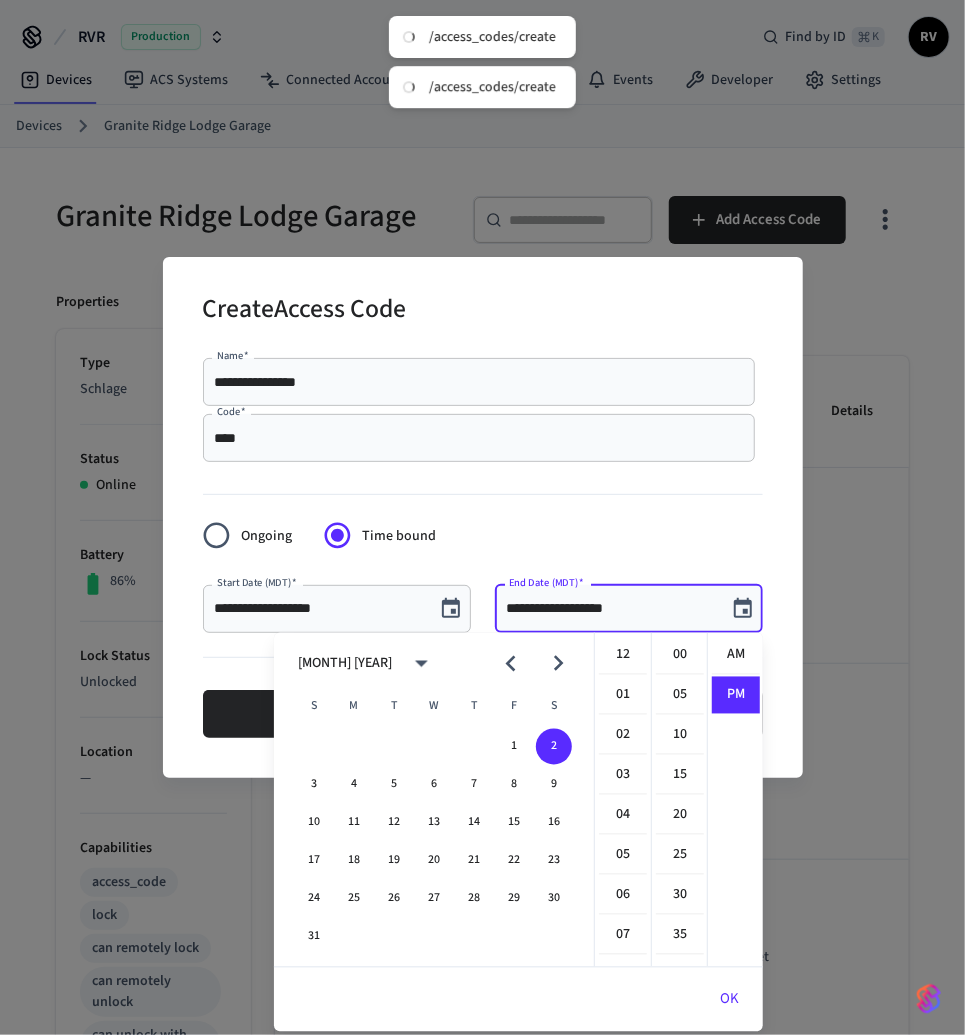 scroll, scrollTop: 433, scrollLeft: 0, axis: vertical 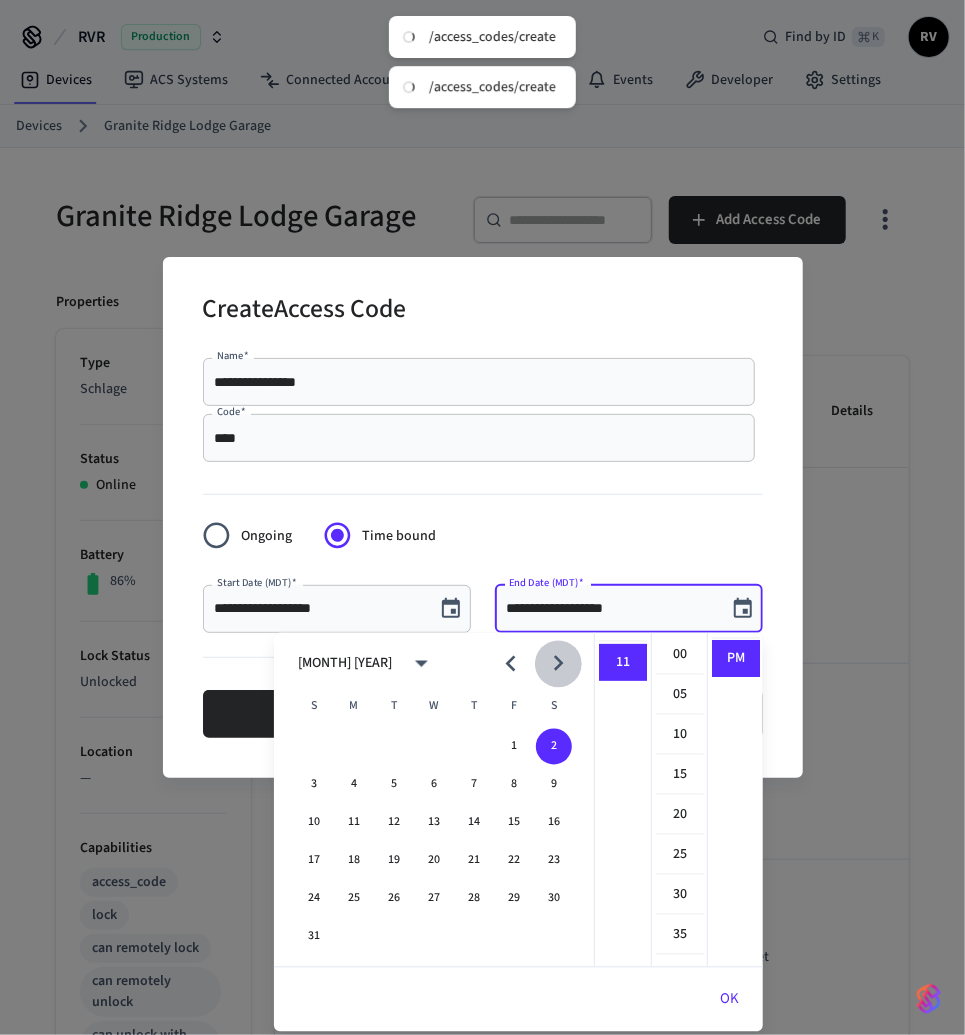 click 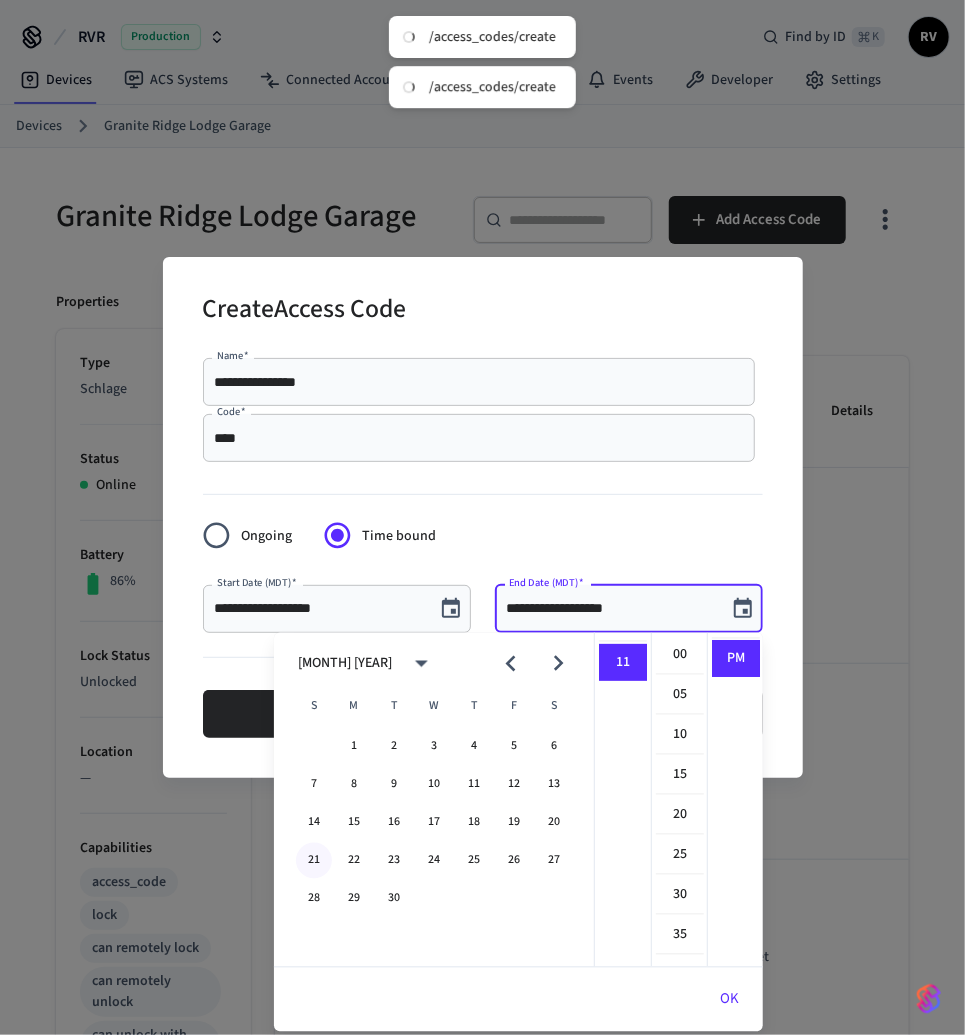 click on "21" at bounding box center [314, 861] 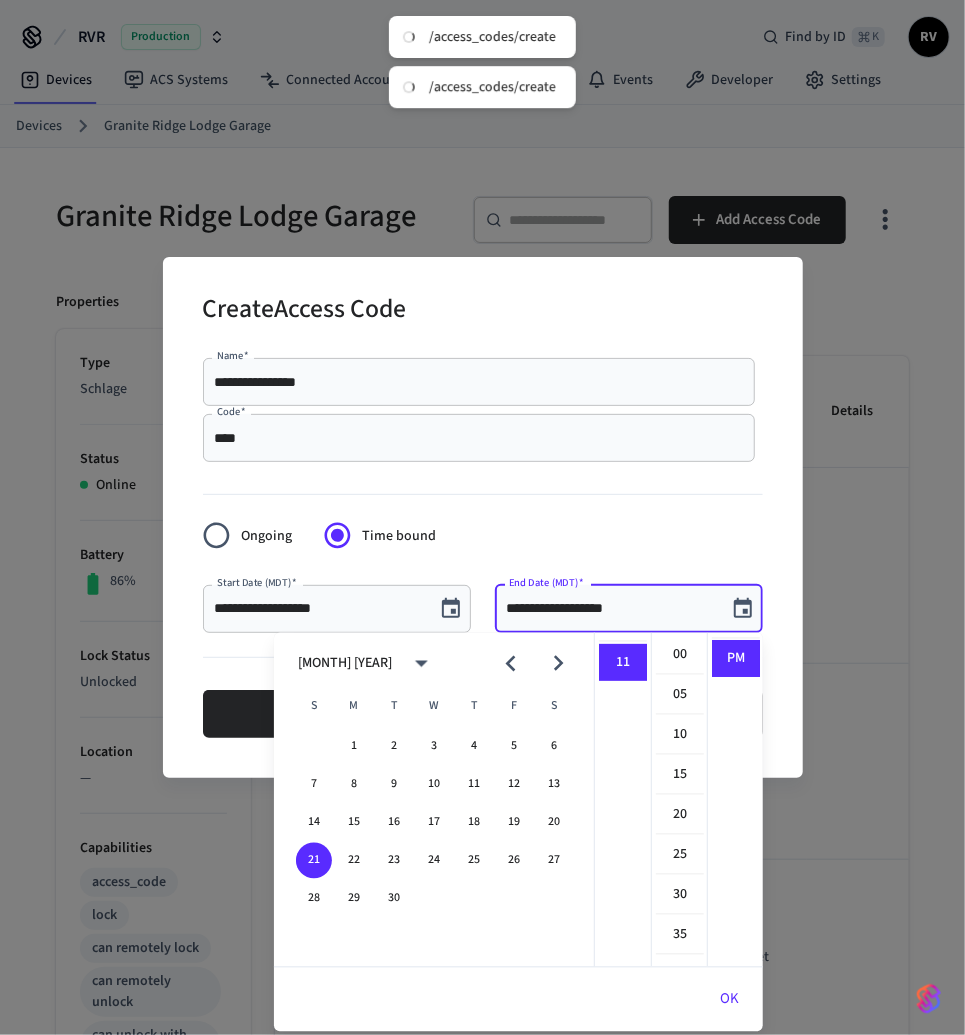 scroll, scrollTop: 0, scrollLeft: 0, axis: both 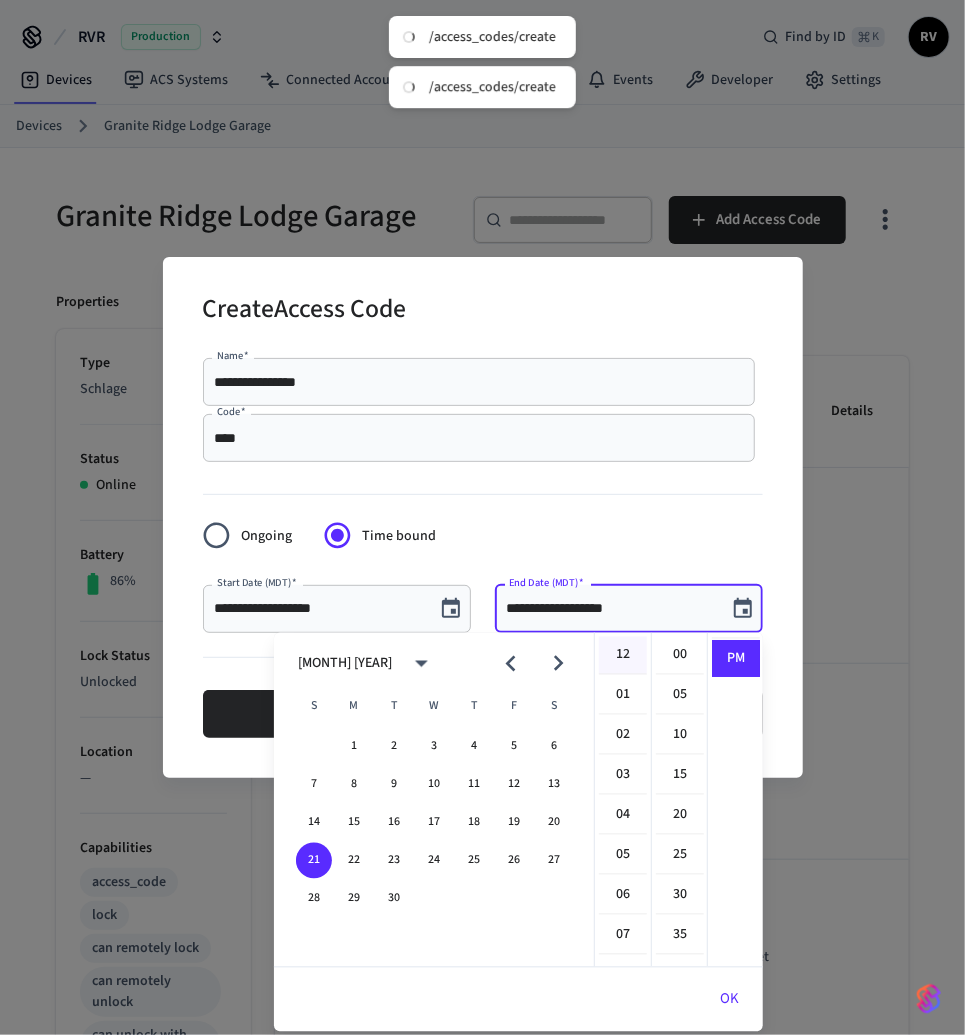 click on "12" at bounding box center [623, 656] 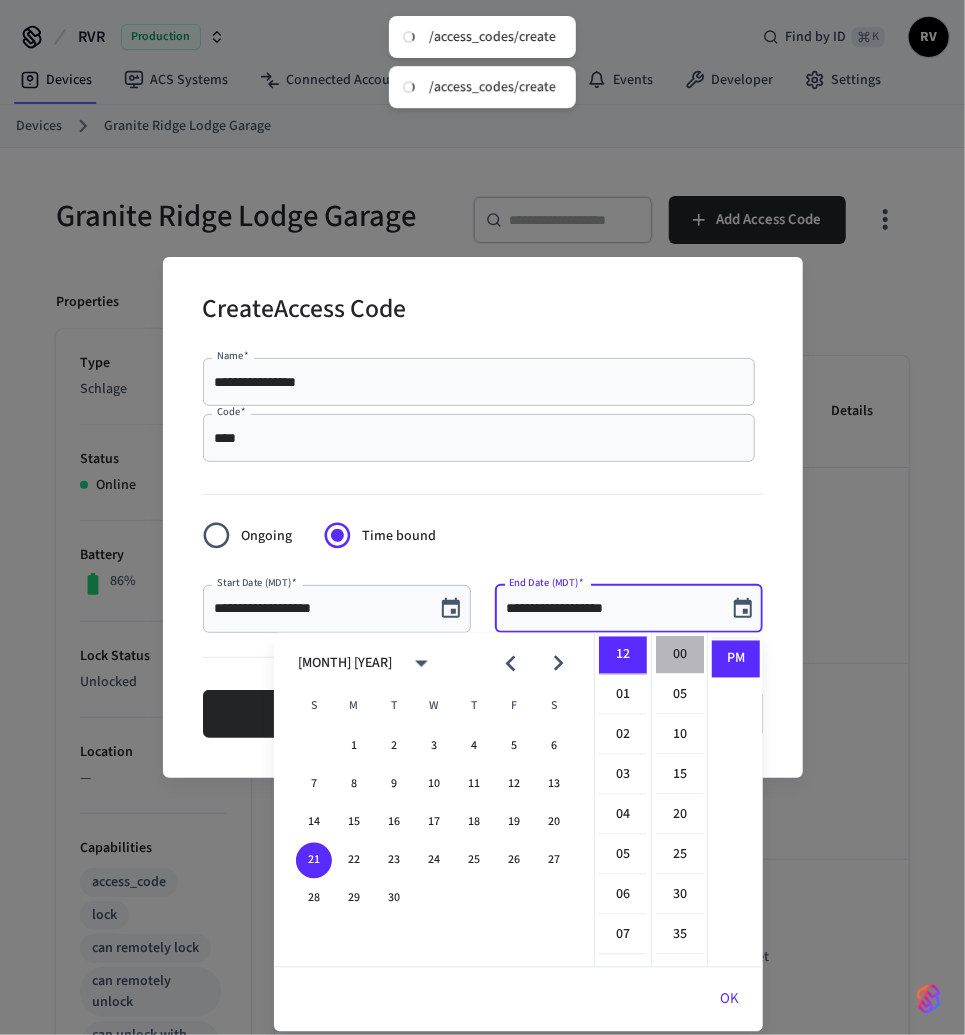 click on "00" at bounding box center [680, 656] 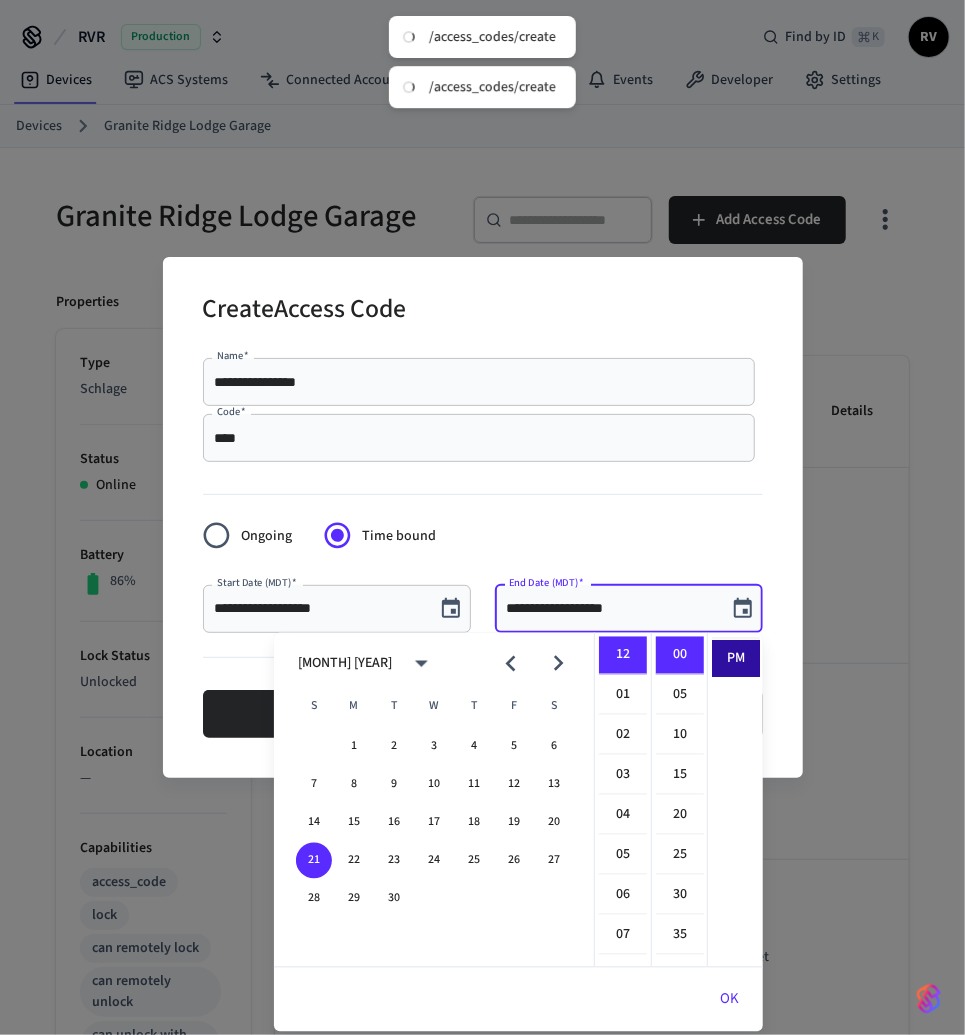 click on "PM" at bounding box center (736, 659) 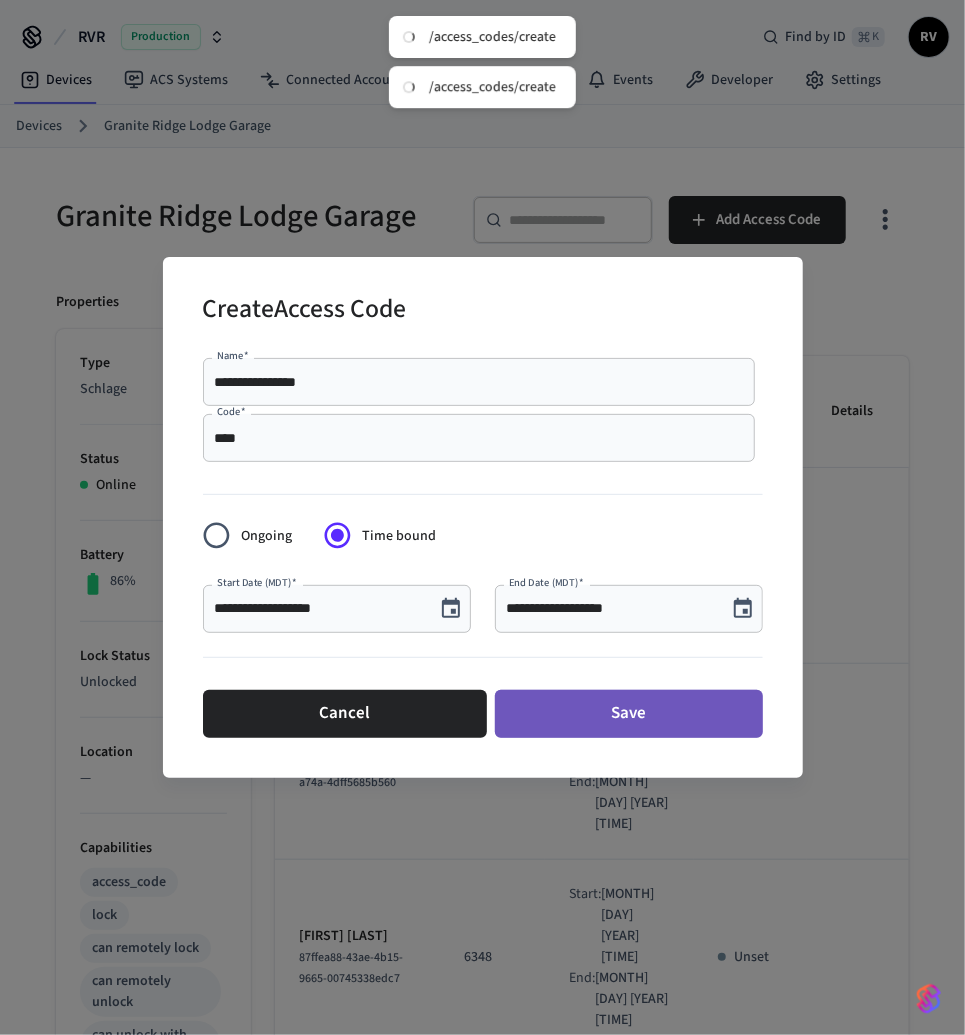 click on "Save" at bounding box center [629, 714] 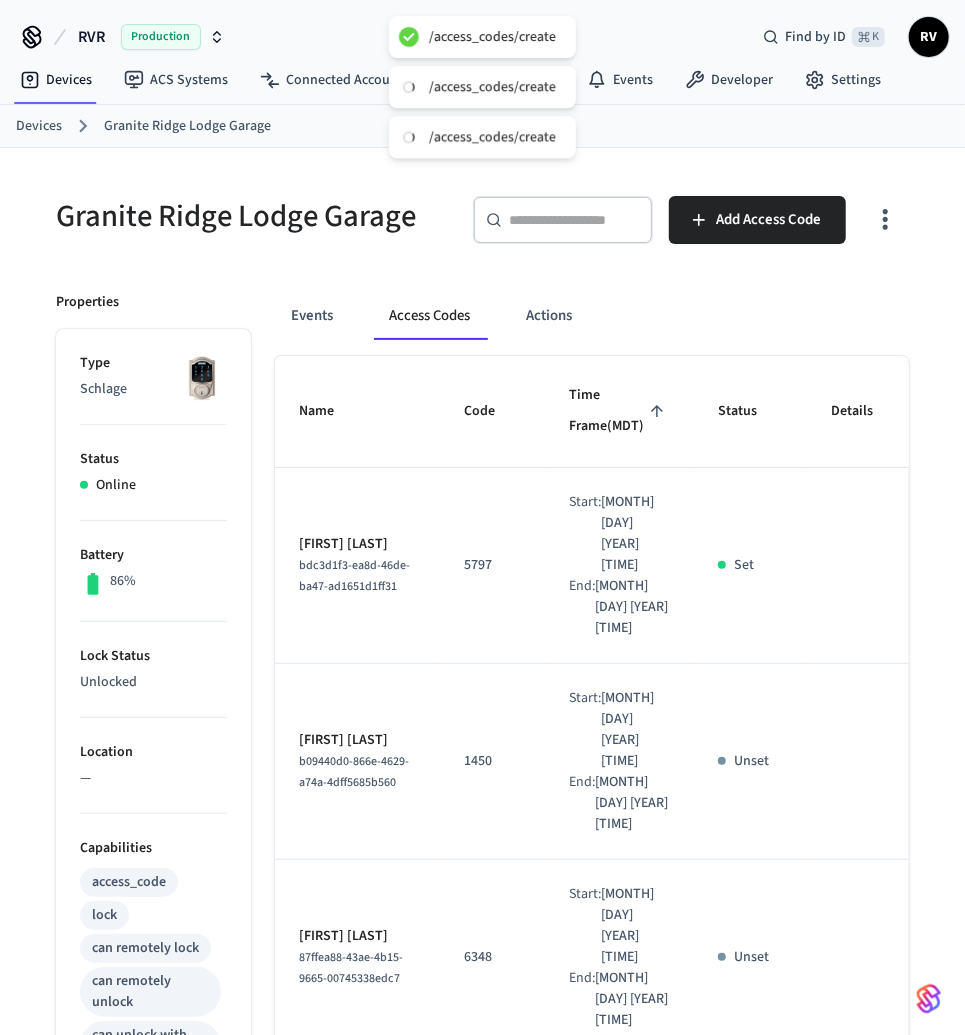 click on "Devices [LOCATION] [LOCATION]" at bounding box center [490, 126] 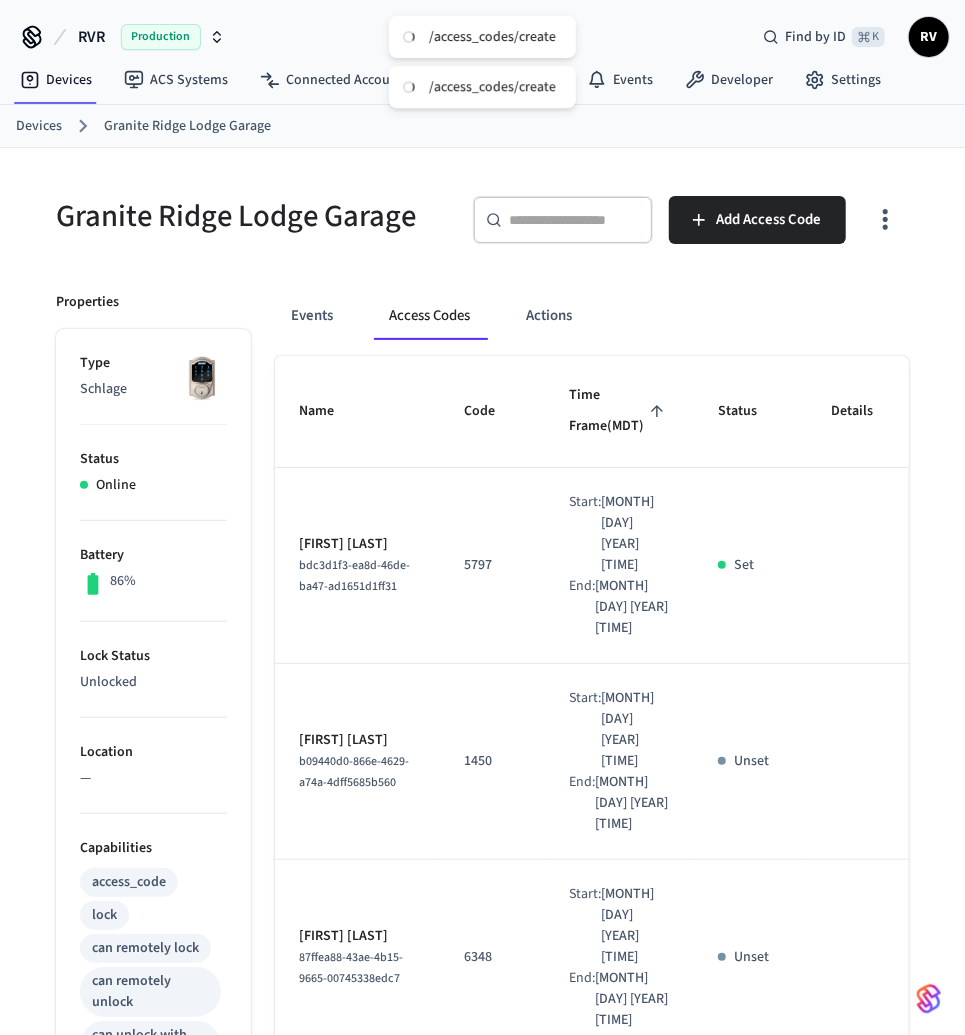 click on "Devices" at bounding box center (39, 126) 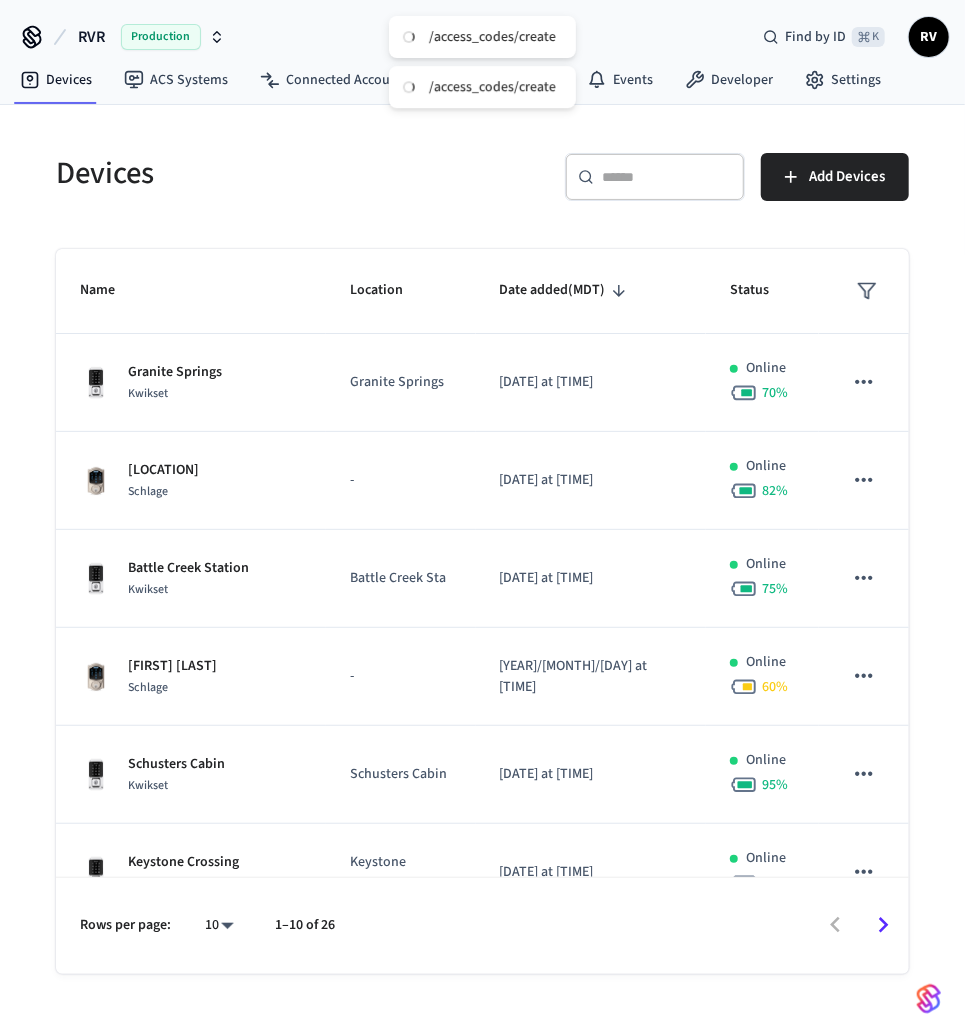 click on "​ ​" at bounding box center [655, 177] 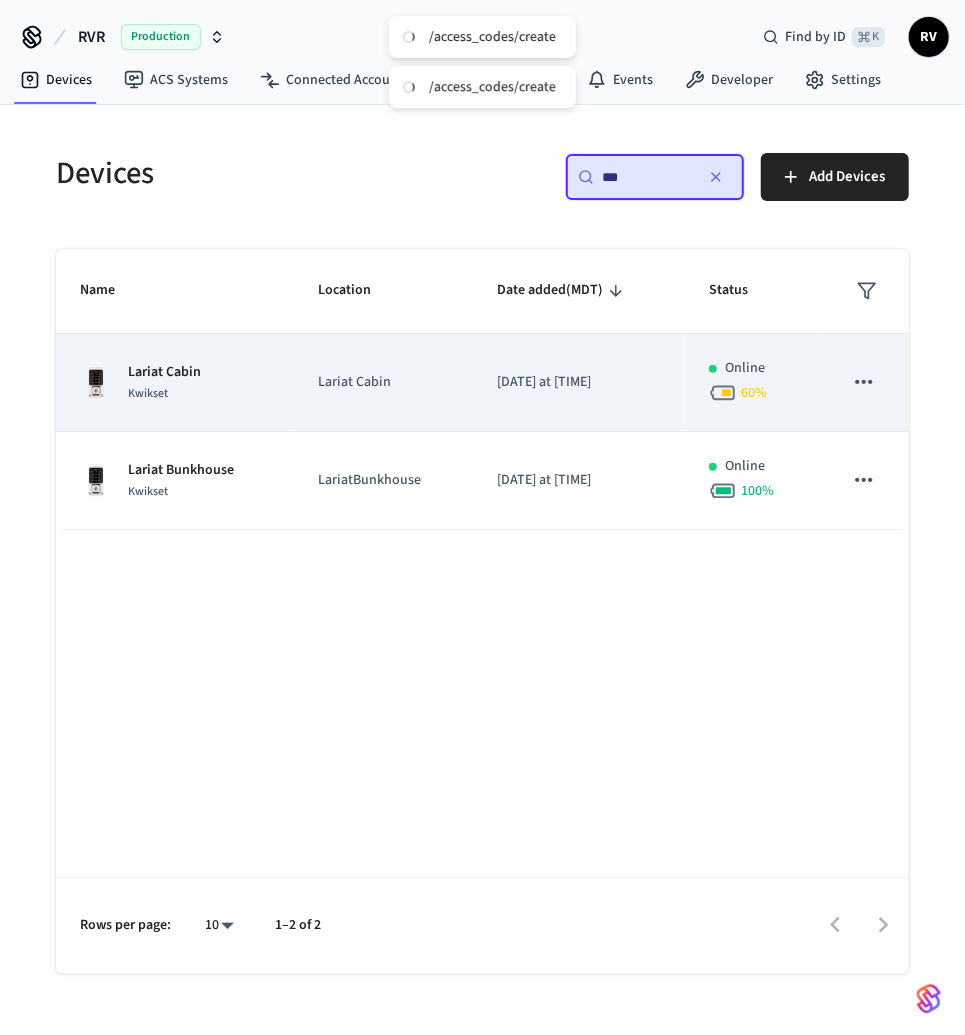 type on "***" 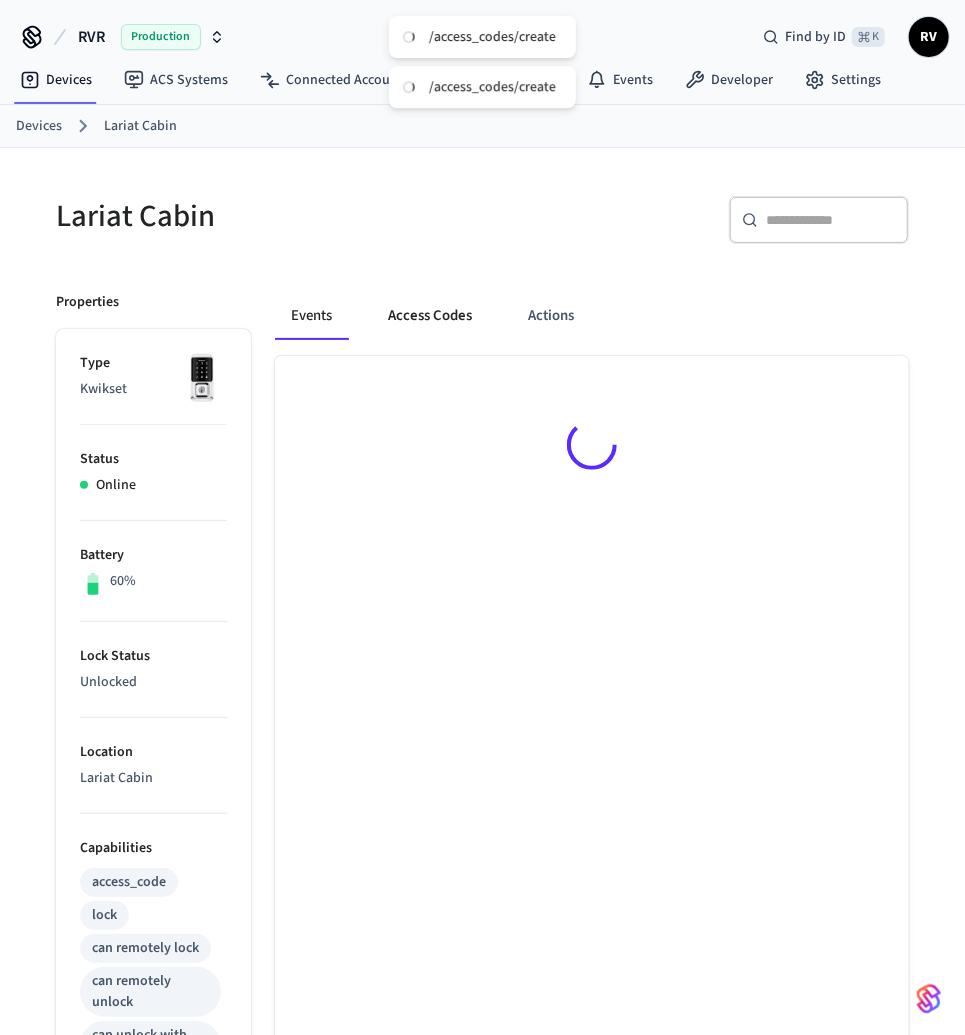 click on "Access Codes" at bounding box center (430, 316) 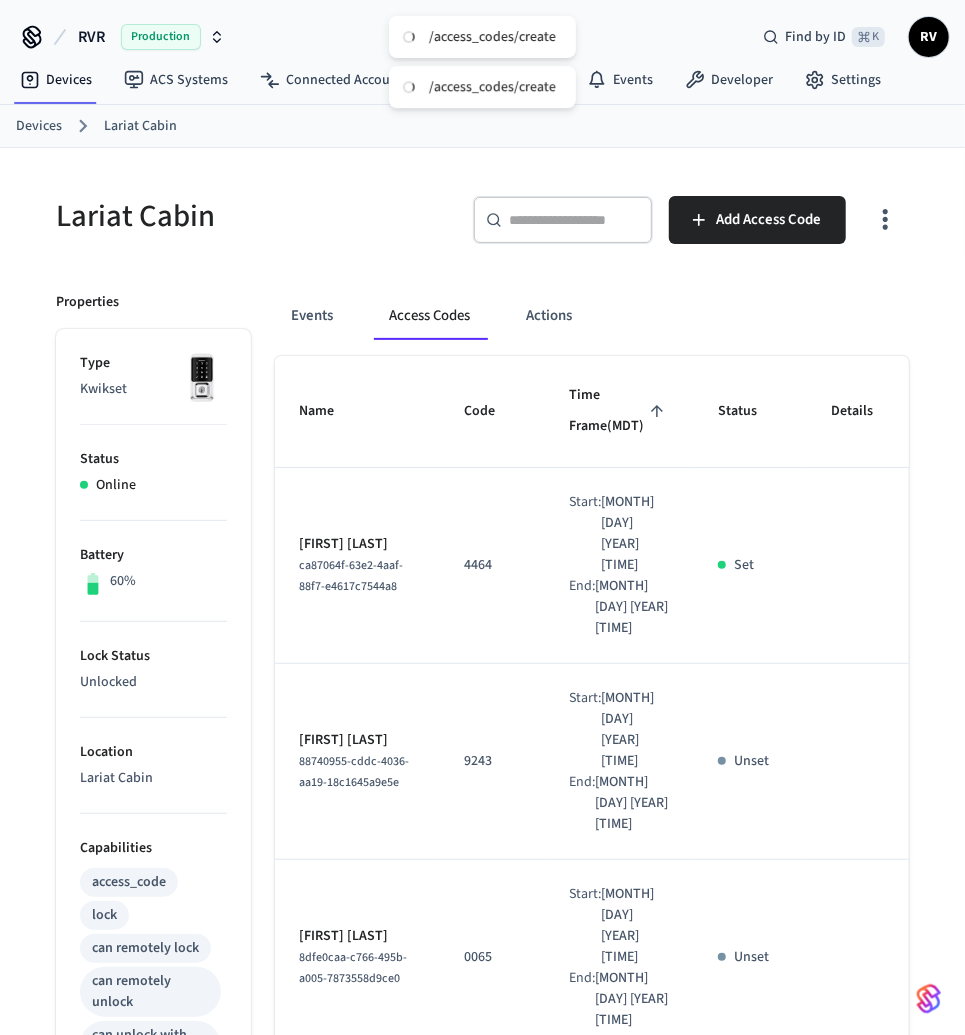 click on "Devices" at bounding box center [39, 126] 